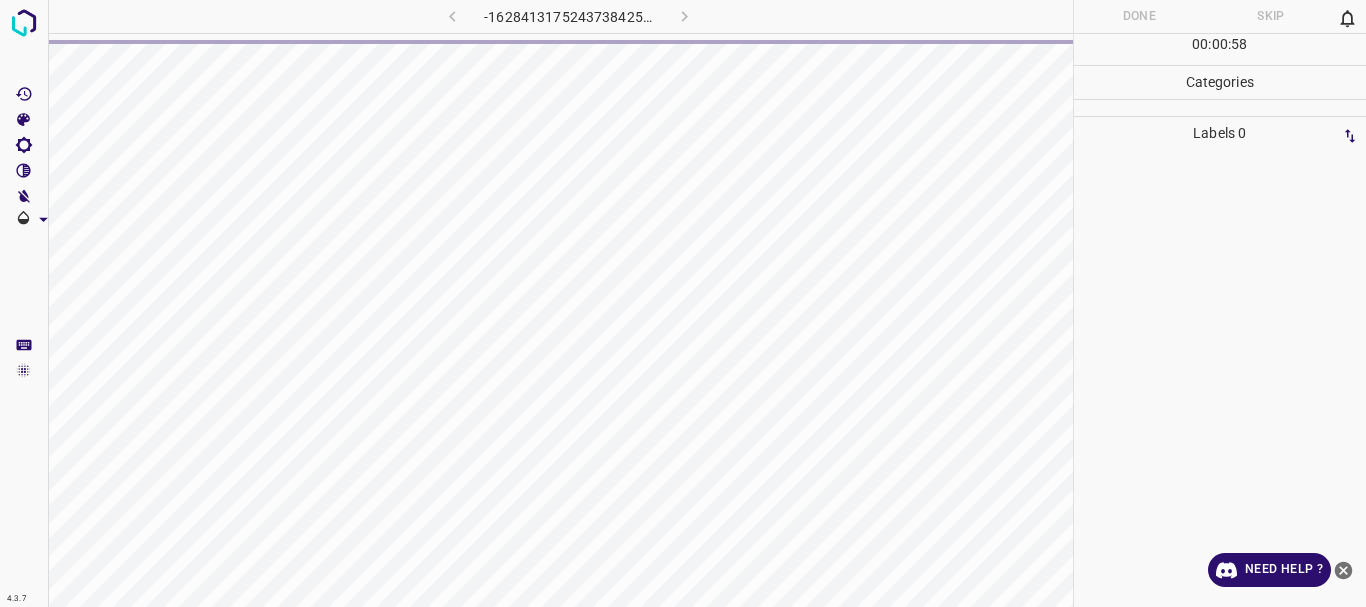 scroll, scrollTop: 0, scrollLeft: 0, axis: both 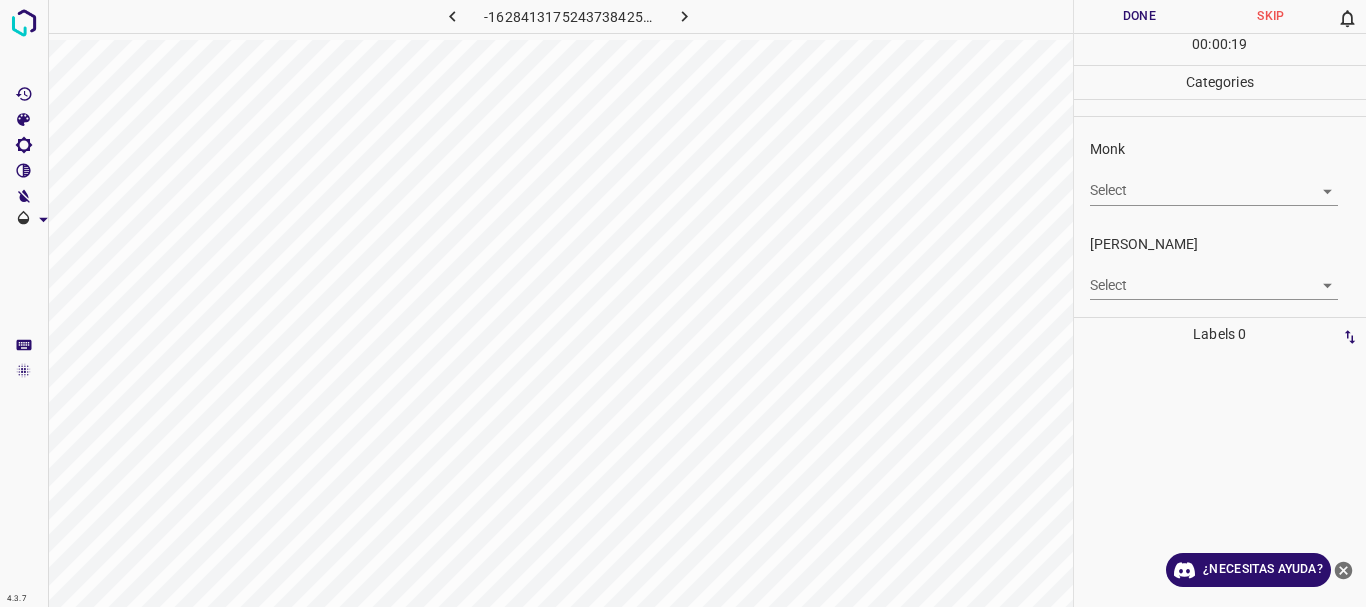 click on "Texto original Valora esta traducción Tu opinión servirá para ayudar a mejorar el Traductor de Google 4.3.7 -1628413175243738425.png Done Skip 0 00   : 00   : 19   Categories Monk   Select ​  [PERSON_NAME]   Select ​ Labels   0 Categories 1 Monk 2  [PERSON_NAME] Tools Space Change between modes (Draw & Edit) I Auto labeling R Restore zoom M Zoom in N Zoom out Delete Delete selecte label Filters Z Restore filters X Saturation filter C Brightness filter V Contrast filter [PERSON_NAME] scale filter General O Download ¿Necesitas ayuda? - Texto - Esconder - Borrar" at bounding box center (683, 303) 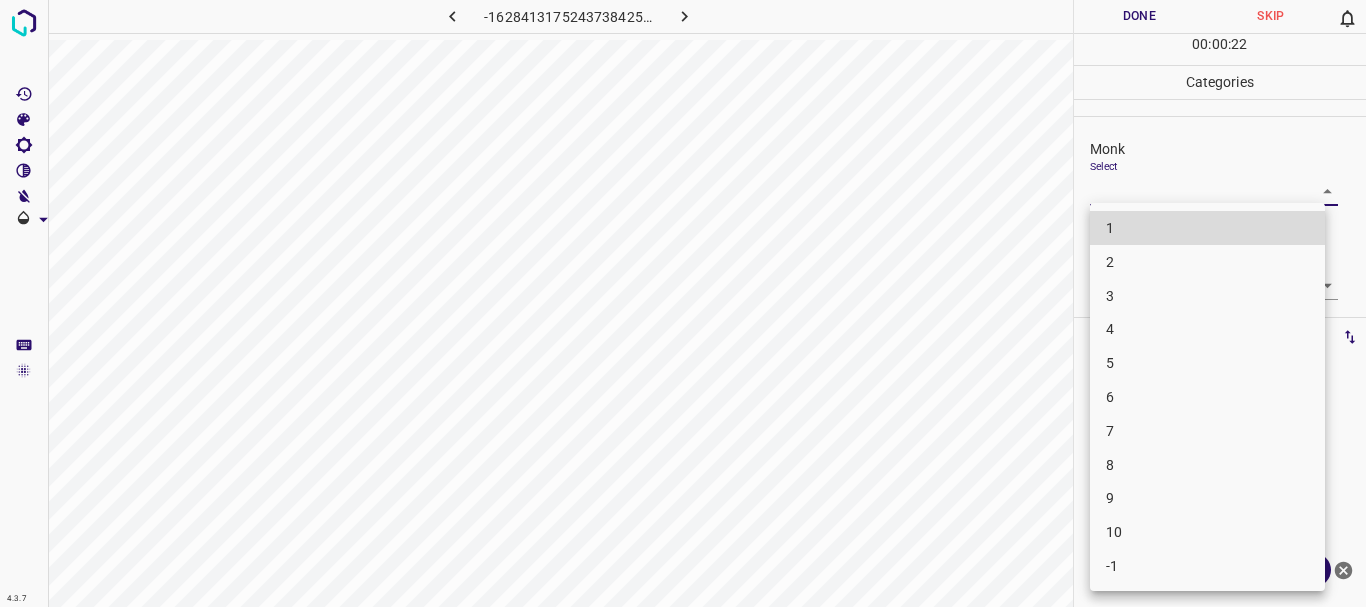 click on "3" at bounding box center [1207, 296] 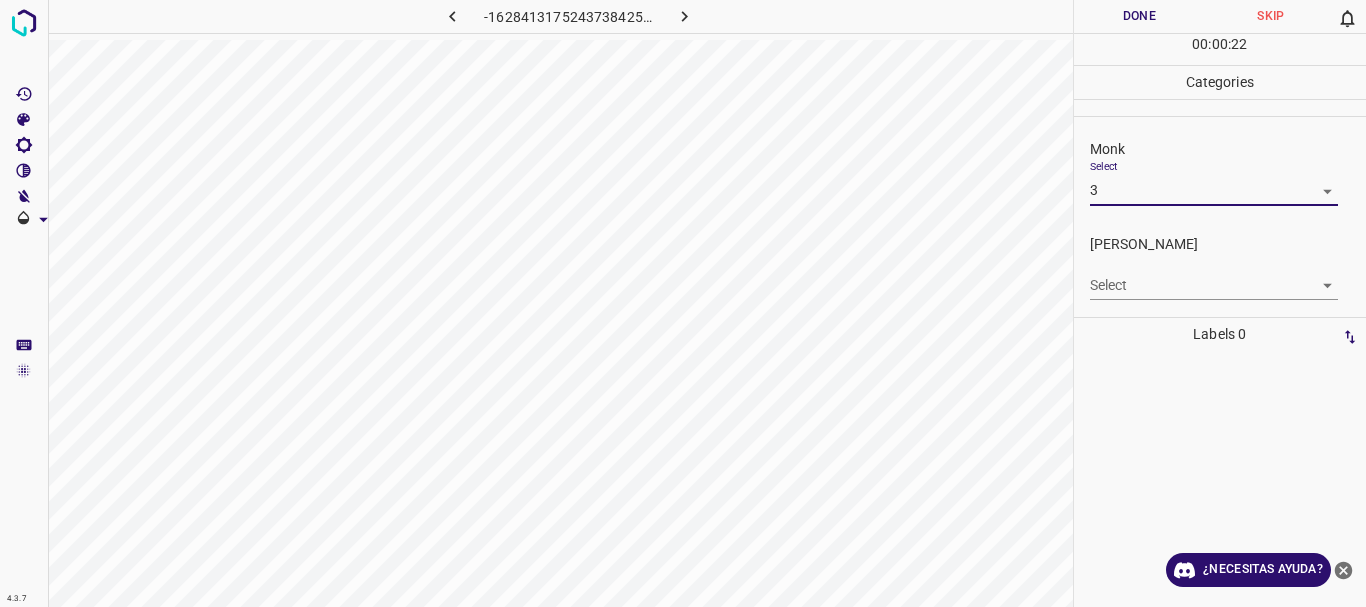click on "4" at bounding box center [1207, 275] 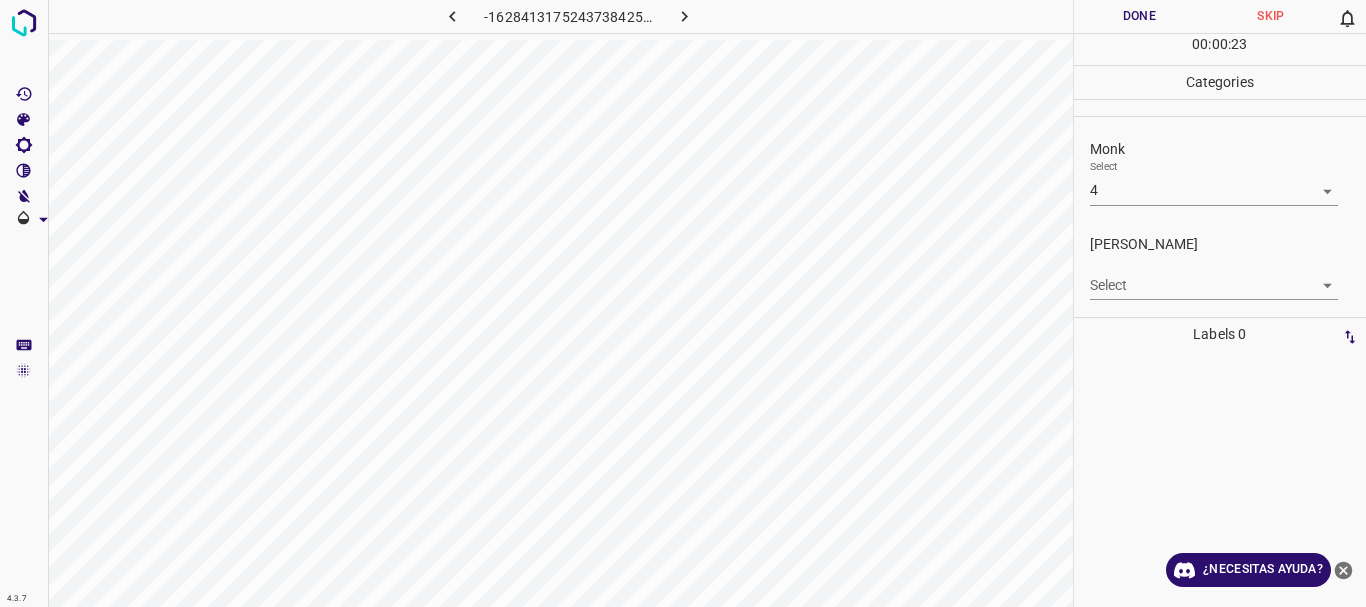 type on "4" 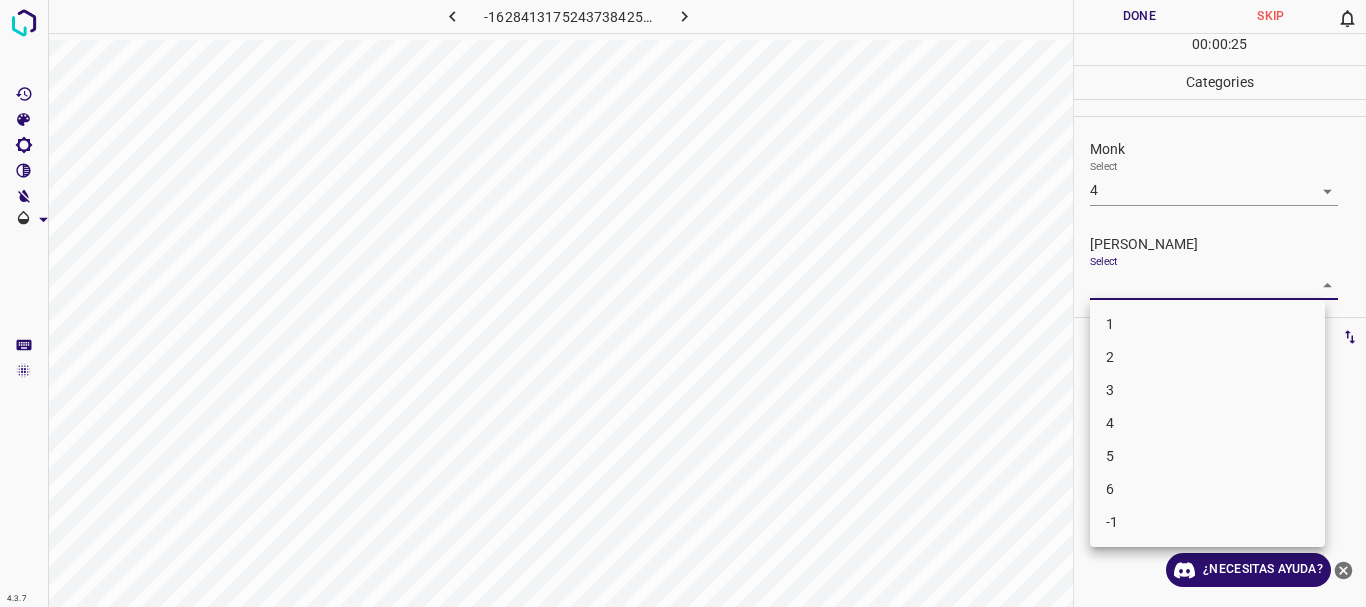 click on "Texto original Valora esta traducción Tu opinión servirá para ayudar a mejorar el Traductor de Google 4.3.7 -1628413175243738425.png Done Skip 0 00   : 00   : 25   Categories Monk   Select 4 4  [PERSON_NAME]   Select ​ Labels   0 Categories 1 Monk 2  [PERSON_NAME] Tools Space Change between modes (Draw & Edit) I Auto labeling R Restore zoom M Zoom in N Zoom out Delete Delete selecte label Filters Z Restore filters X Saturation filter C Brightness filter V Contrast filter [PERSON_NAME] scale filter General O Download ¿Necesitas ayuda? - Texto - Esconder - Borrar 1 2 3 4 5 6 -1" at bounding box center (683, 303) 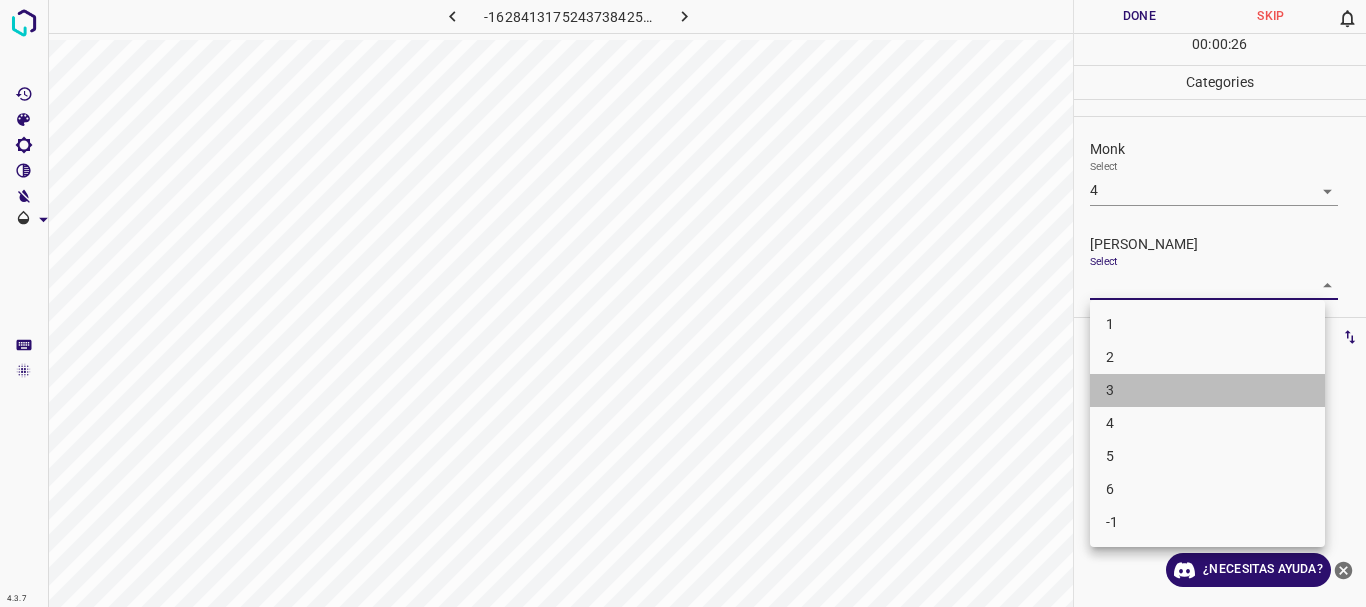 click on "3" at bounding box center [1207, 390] 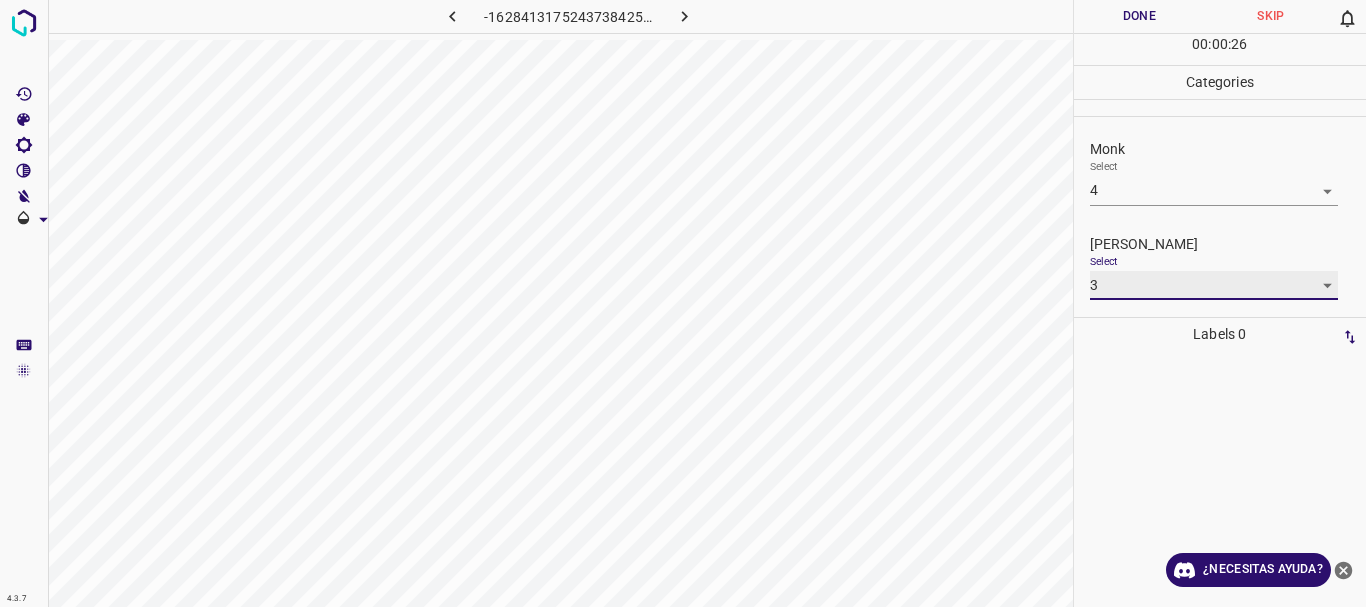 type on "3" 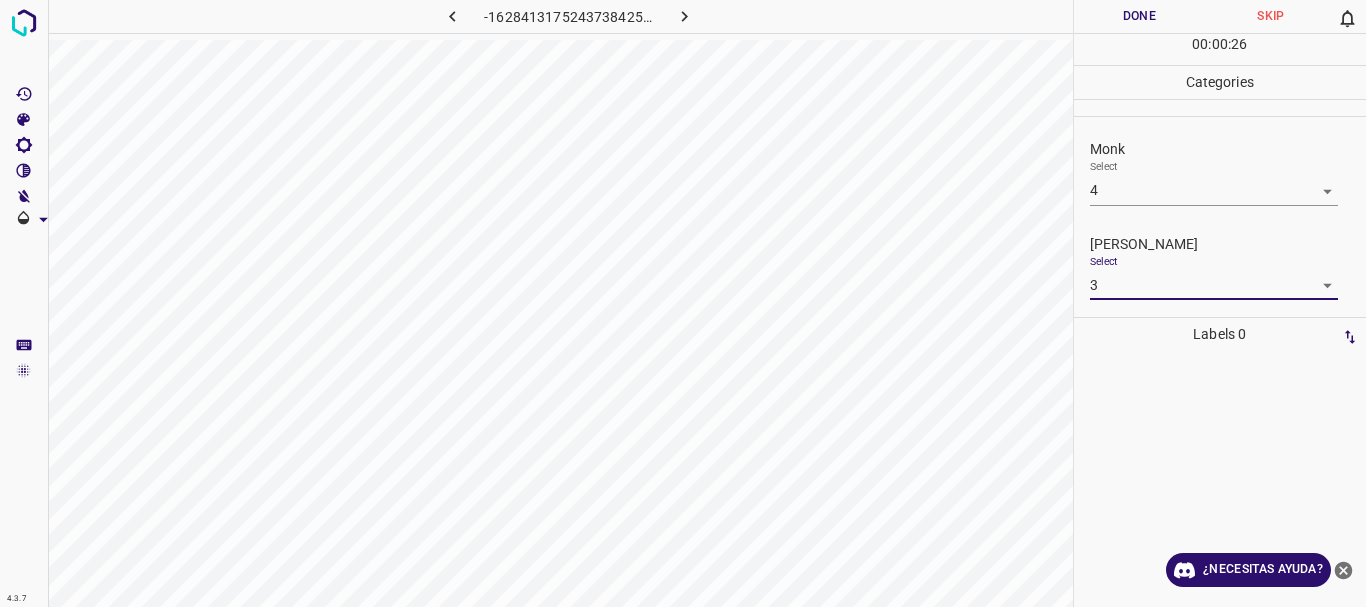 click on "1 2 3 4 5 6 -1" at bounding box center (683, 303) 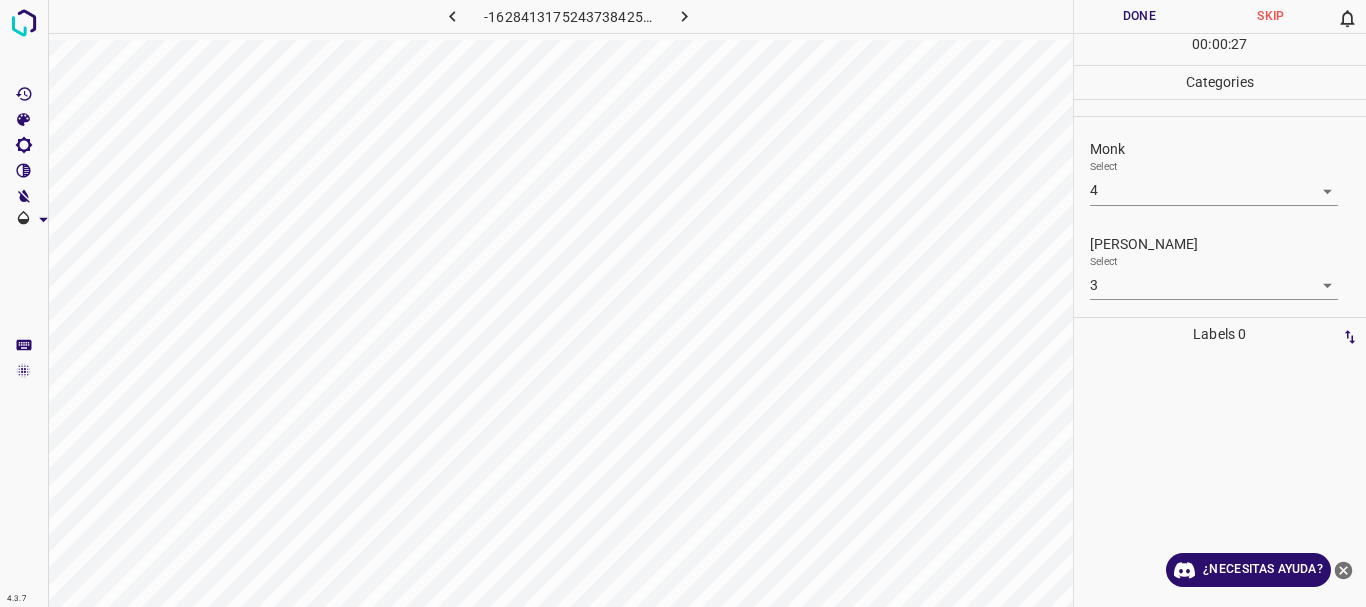 click on "Texto original Valora esta traducción Tu opinión servirá para ayudar a mejorar el Traductor de Google 4.3.7 -1628413175243738425.png Done Skip 0 00   : 00   : 27   Categories Monk   Select 4 4  [PERSON_NAME]   Select 3 3 Labels   0 Categories 1 Monk 2  [PERSON_NAME] Tools Space Change between modes (Draw & Edit) I Auto labeling R Restore zoom M Zoom in N Zoom out Delete Delete selecte label Filters Z Restore filters X Saturation filter C Brightness filter V Contrast filter [PERSON_NAME] scale filter General O Download ¿Necesitas ayuda? - Texto - Esconder - Borrar" at bounding box center (683, 303) 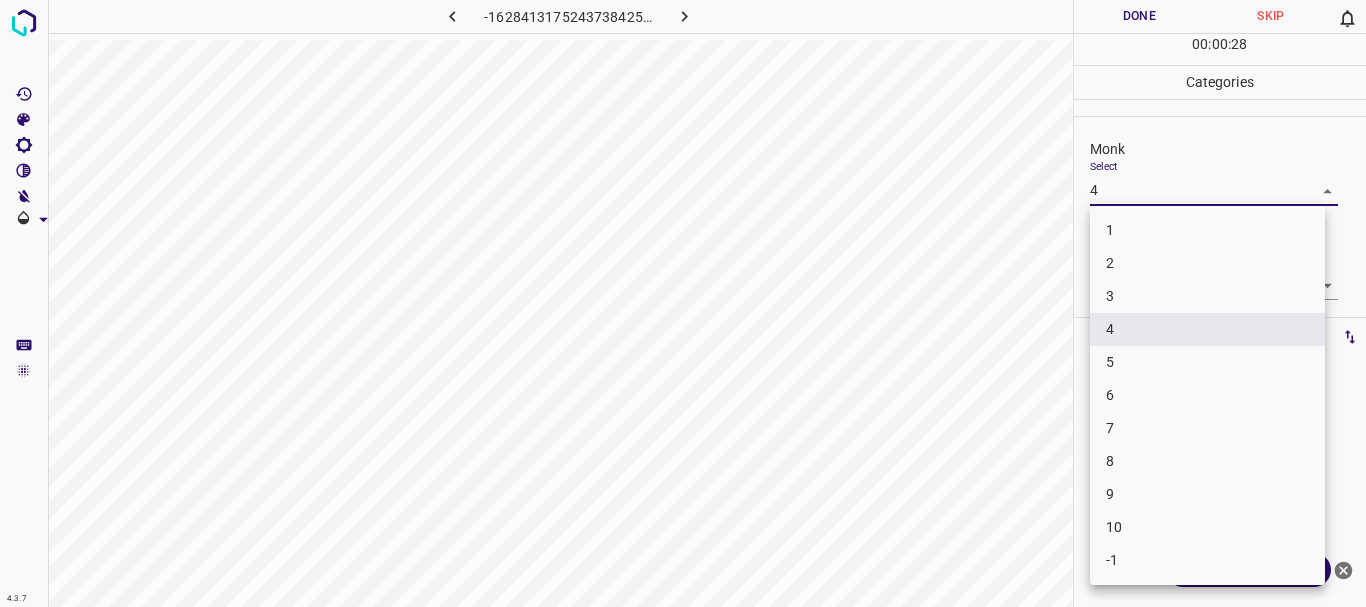click on "3" at bounding box center [1207, 296] 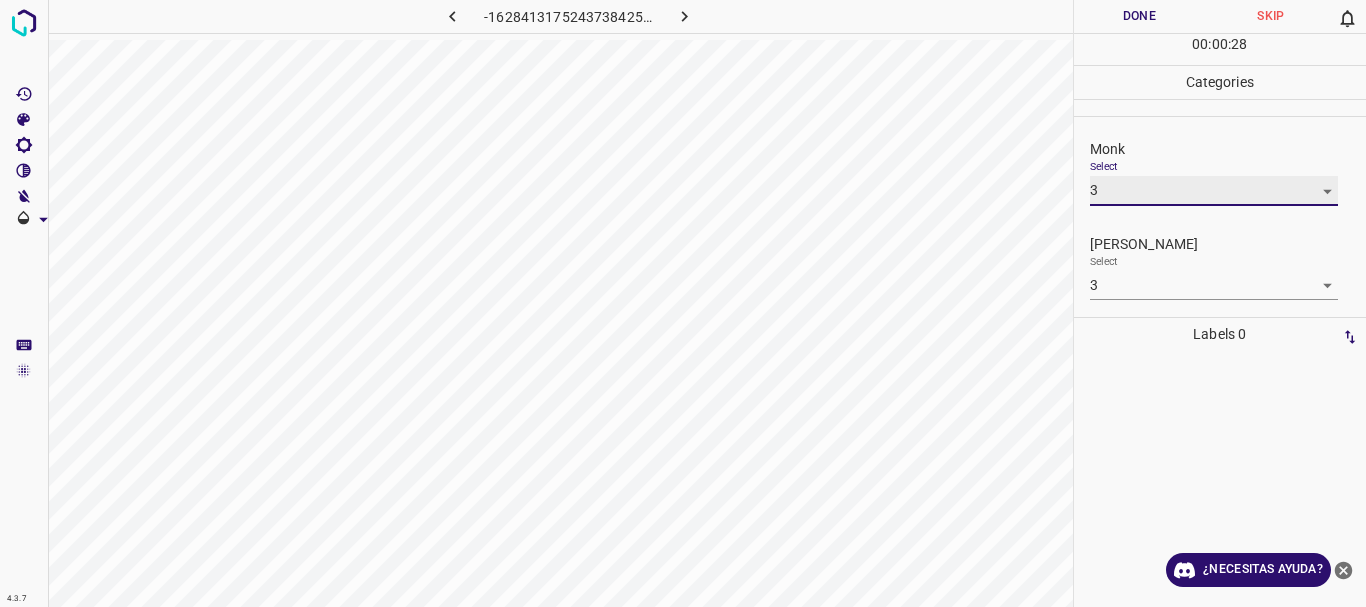 type on "3" 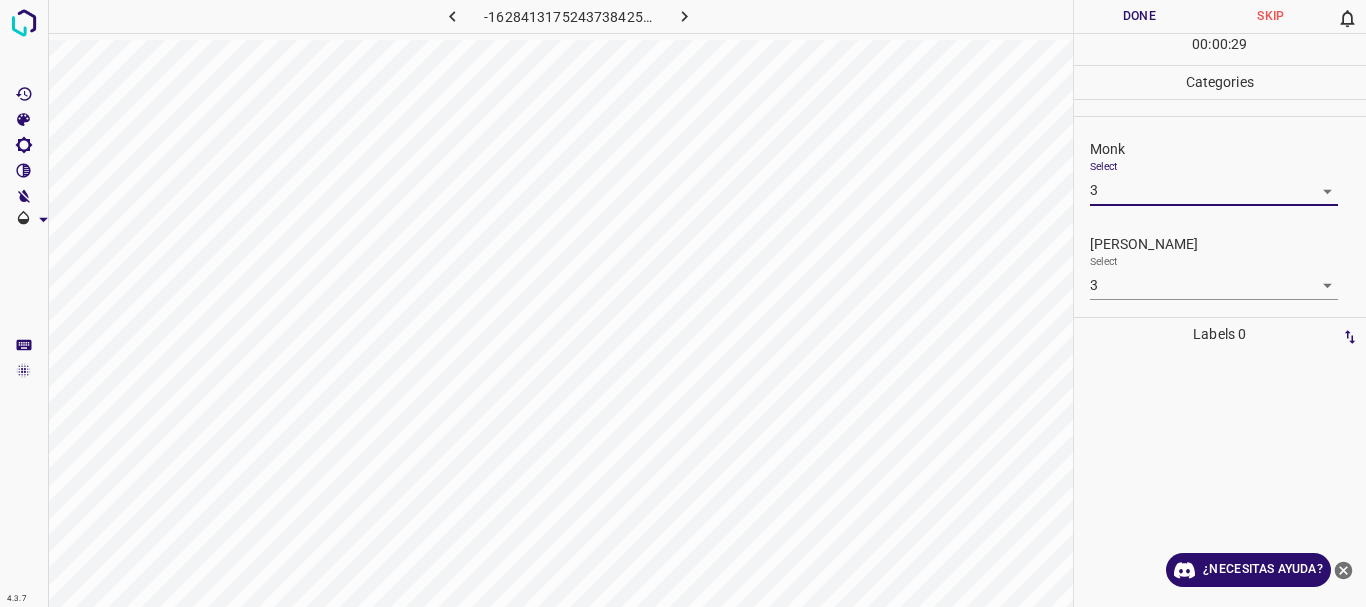 click on "Done" at bounding box center [1140, 16] 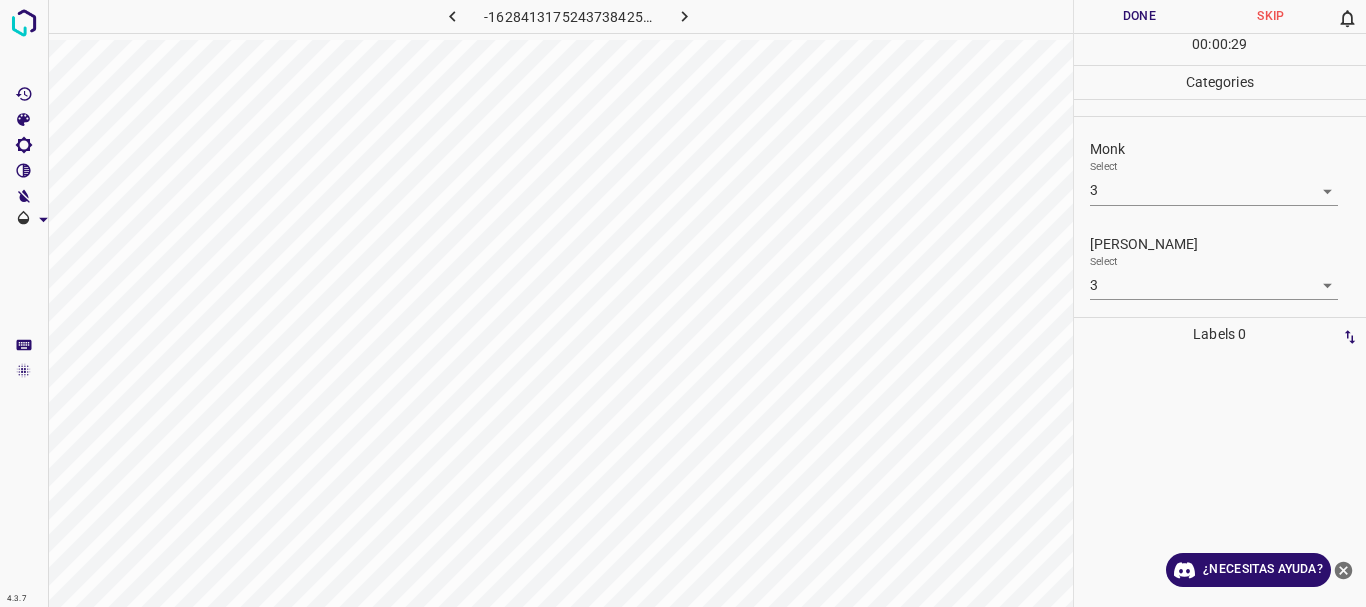 click on "Done" at bounding box center [1140, 16] 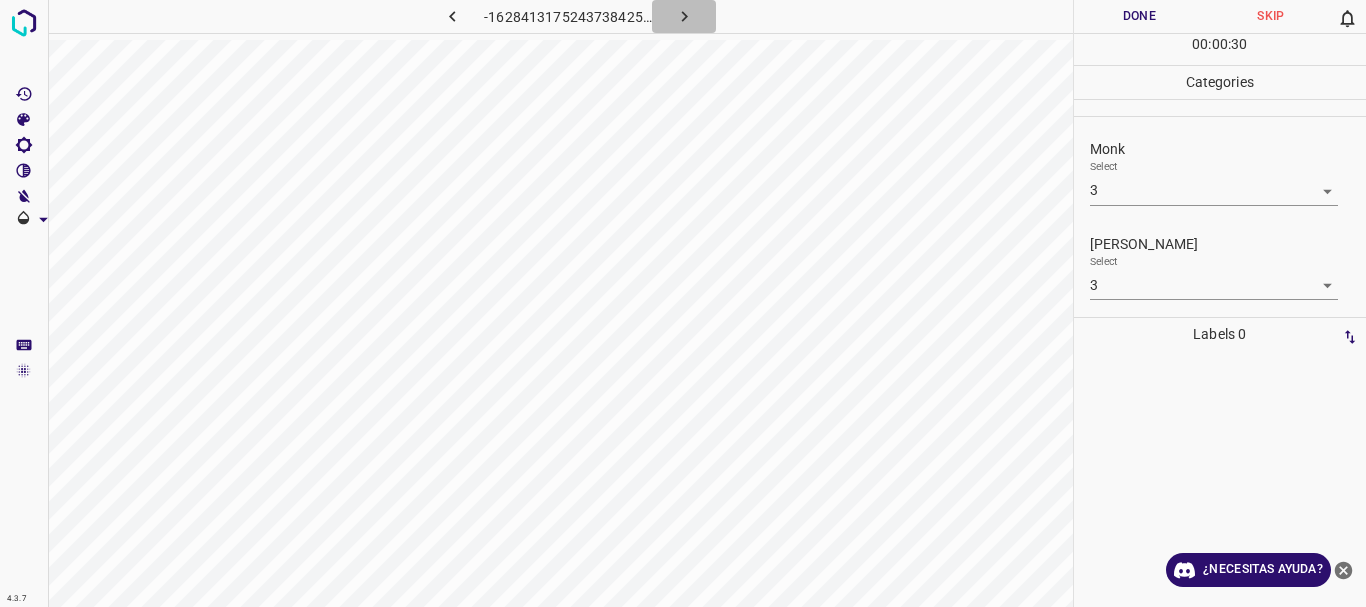 click 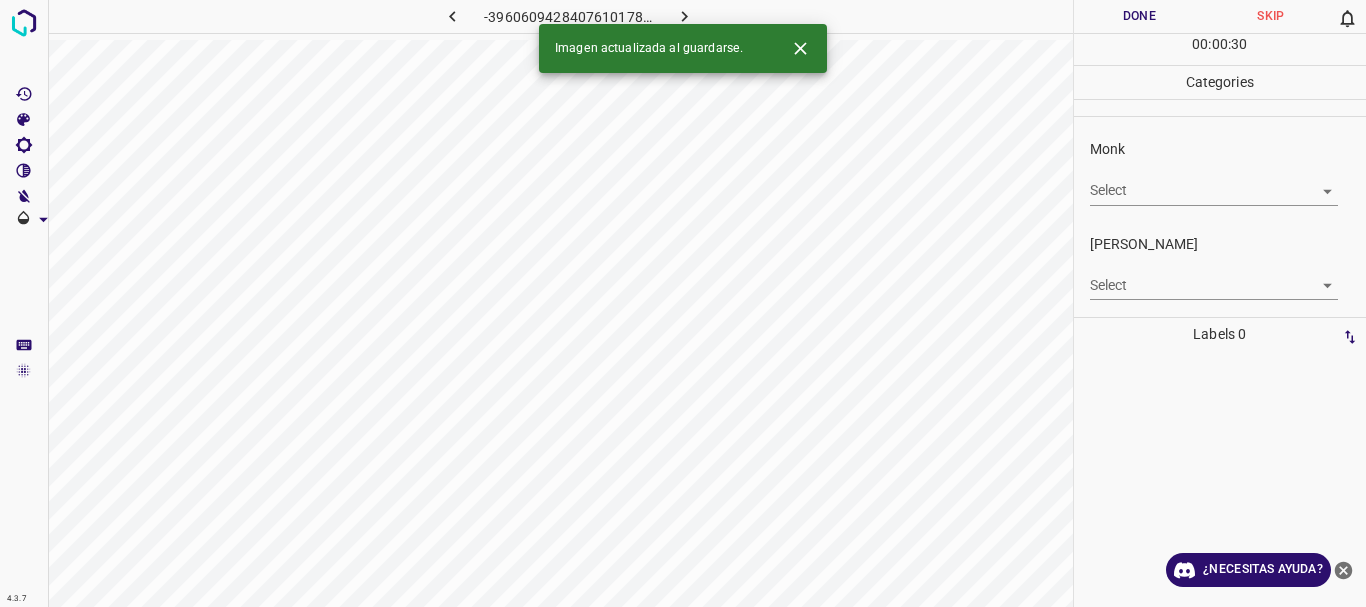click 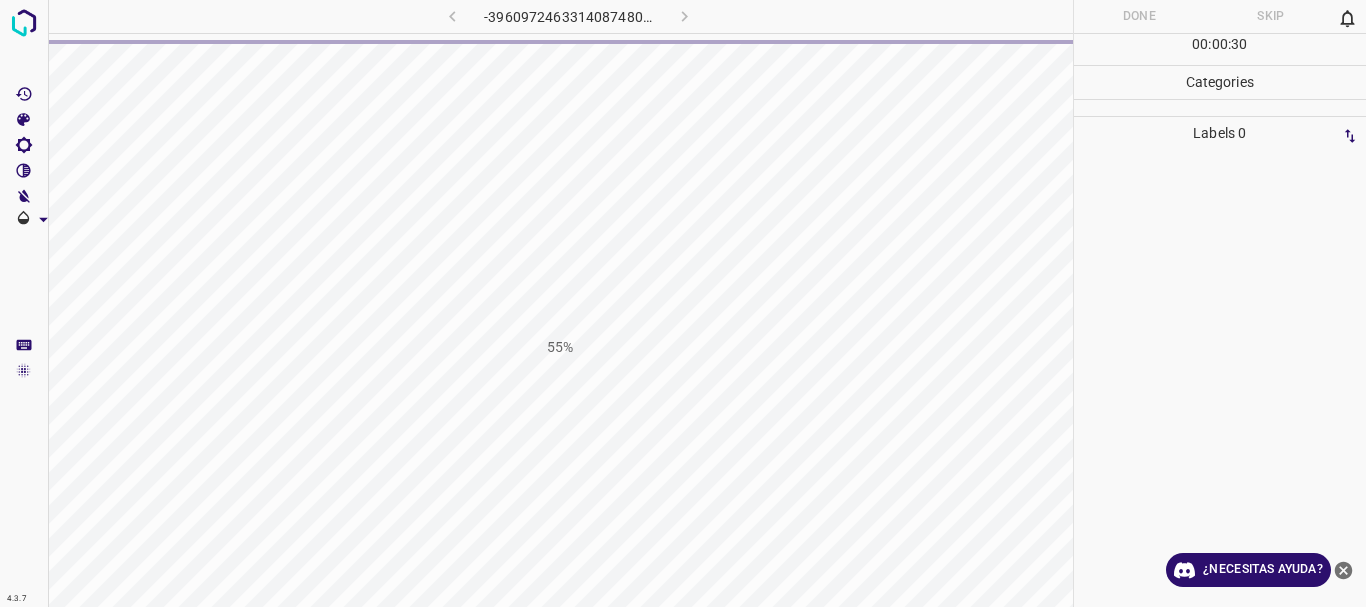 click on "-3960972463314087480.png" at bounding box center (568, 16) 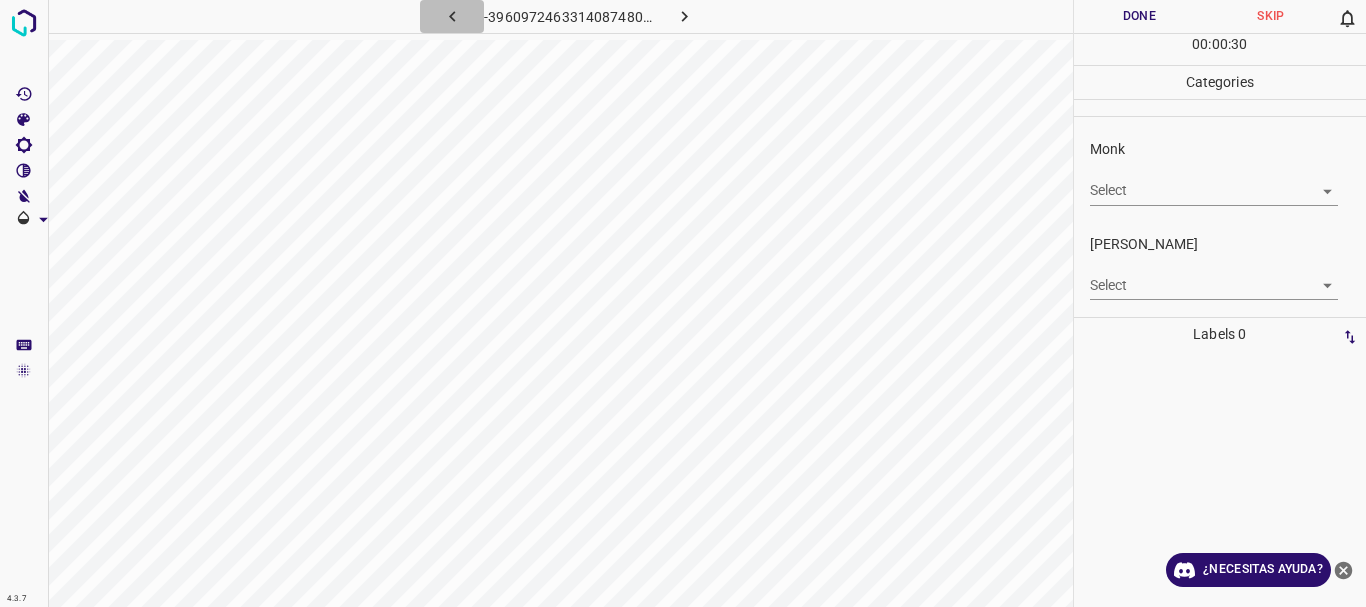 click 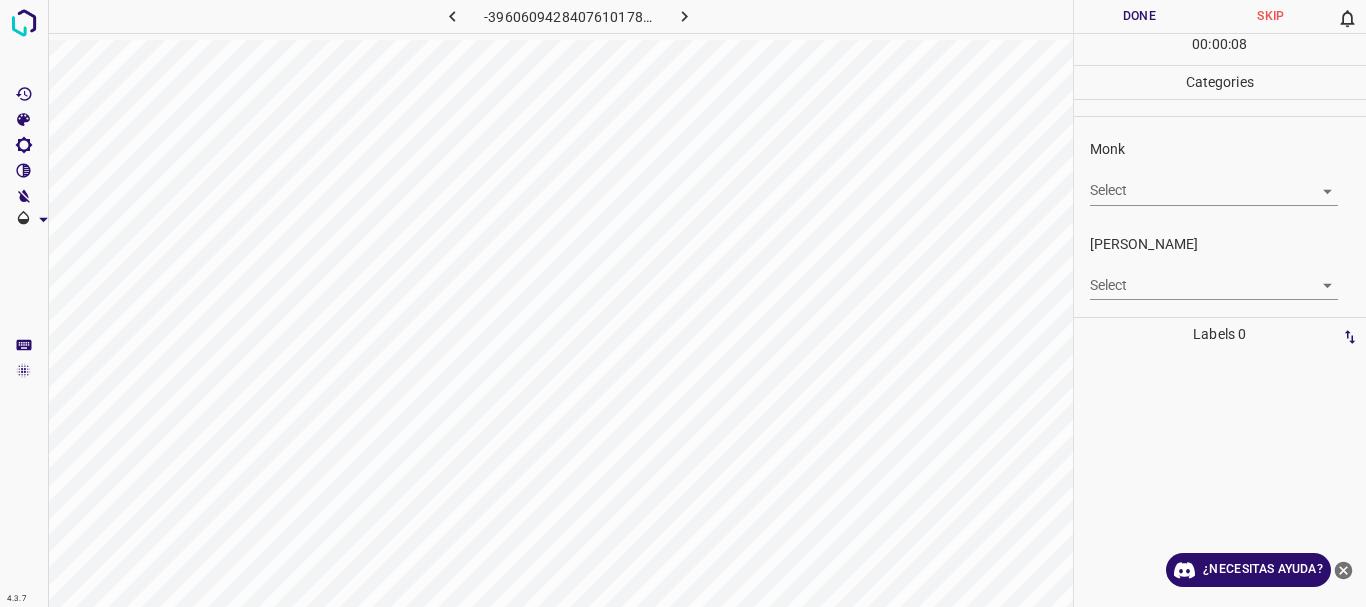 click on "Texto original Valora esta traducción Tu opinión servirá para ayudar a mejorar el Traductor de Google 4.3.7 -3960609428407610178.png Done Skip 0 00   : 00   : 08   Categories Monk   Select ​  [PERSON_NAME]   Select ​ Labels   0 Categories 1 Monk 2  [PERSON_NAME] Tools Space Change between modes (Draw & Edit) I Auto labeling R Restore zoom M Zoom in N Zoom out Delete Delete selecte label Filters Z Restore filters X Saturation filter C Brightness filter V Contrast filter [PERSON_NAME] scale filter General O Download ¿Necesitas ayuda? - Texto - Esconder - Borrar" at bounding box center (683, 303) 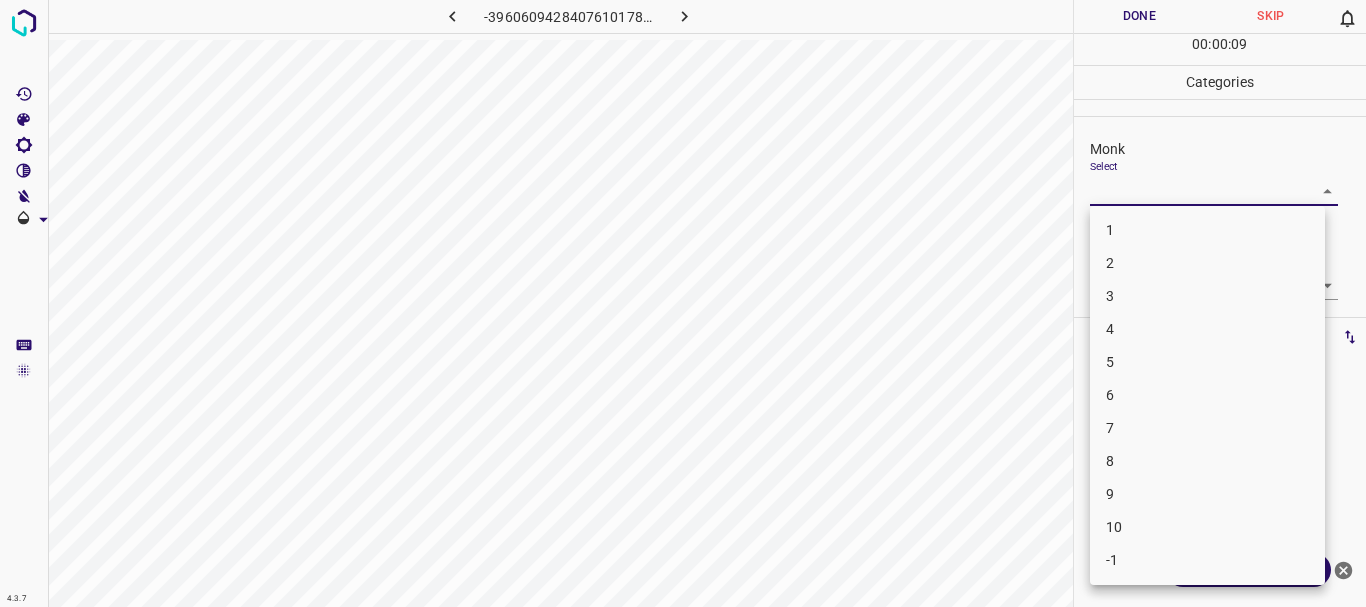 click on "3" at bounding box center [1207, 296] 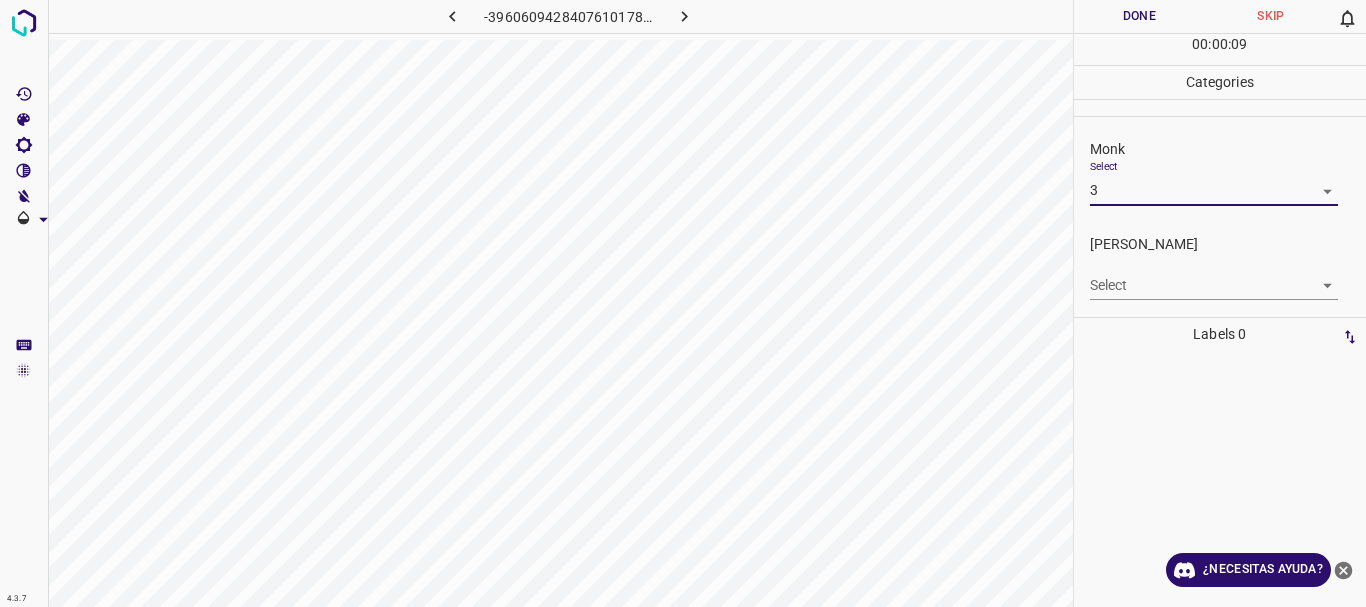 click on "5" at bounding box center (1207, 296) 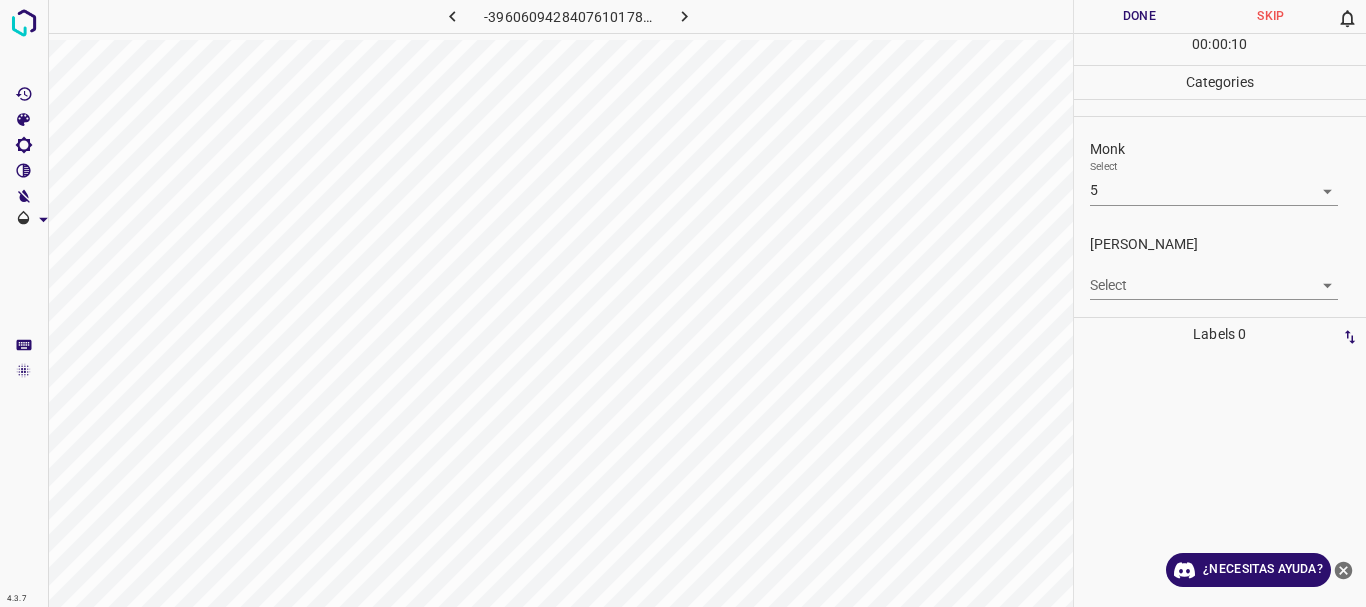 type on "5" 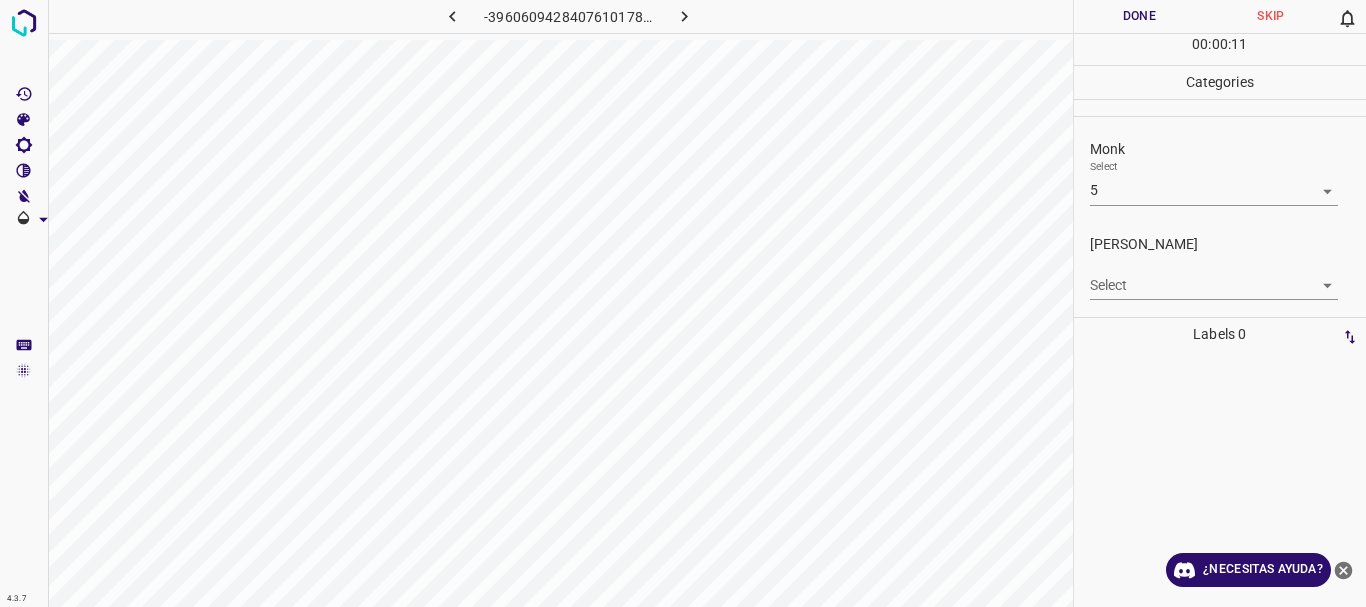click on "Texto original Valora esta traducción Tu opinión servirá para ayudar a mejorar el Traductor de Google 4.3.7 -3960609428407610178.png Done Skip 0 00   : 00   : 11   Categories Monk   Select 5 5  [PERSON_NAME]   Select ​ Labels   0 Categories 1 Monk 2  [PERSON_NAME] Tools Space Change between modes (Draw & Edit) I Auto labeling R Restore zoom M Zoom in N Zoom out Delete Delete selecte label Filters Z Restore filters X Saturation filter C Brightness filter V Contrast filter [PERSON_NAME] scale filter General O Download ¿Necesitas ayuda? - Texto - Esconder - Borrar" at bounding box center (683, 303) 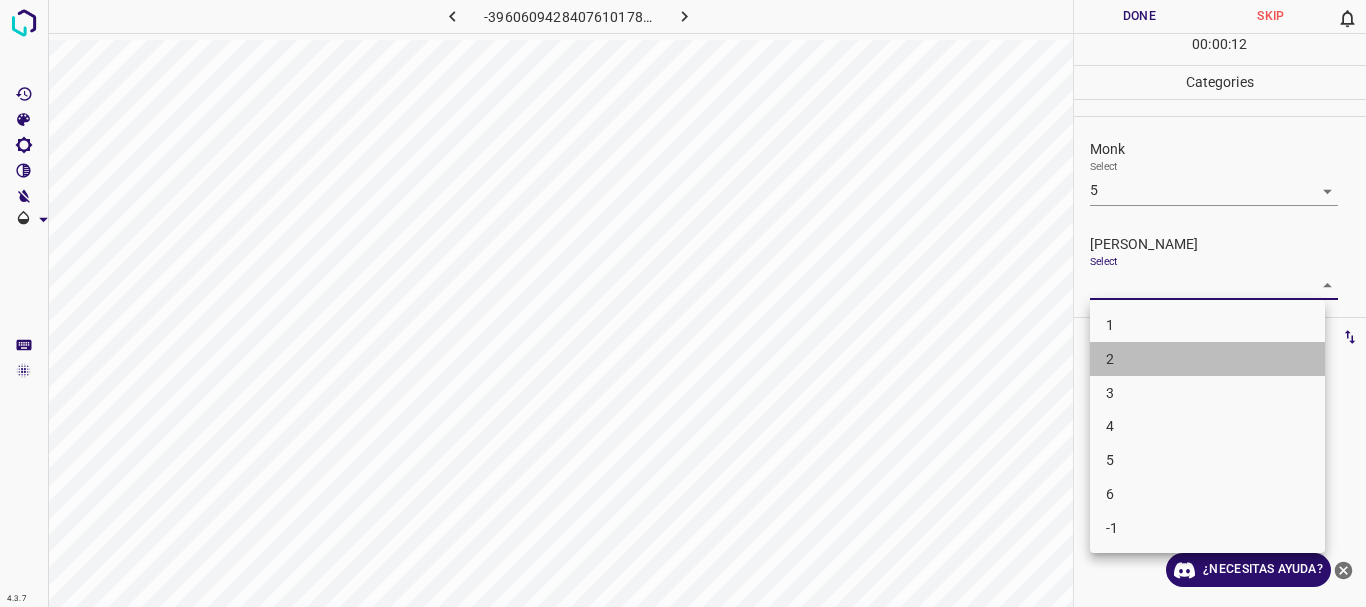 click on "2" at bounding box center [1207, 359] 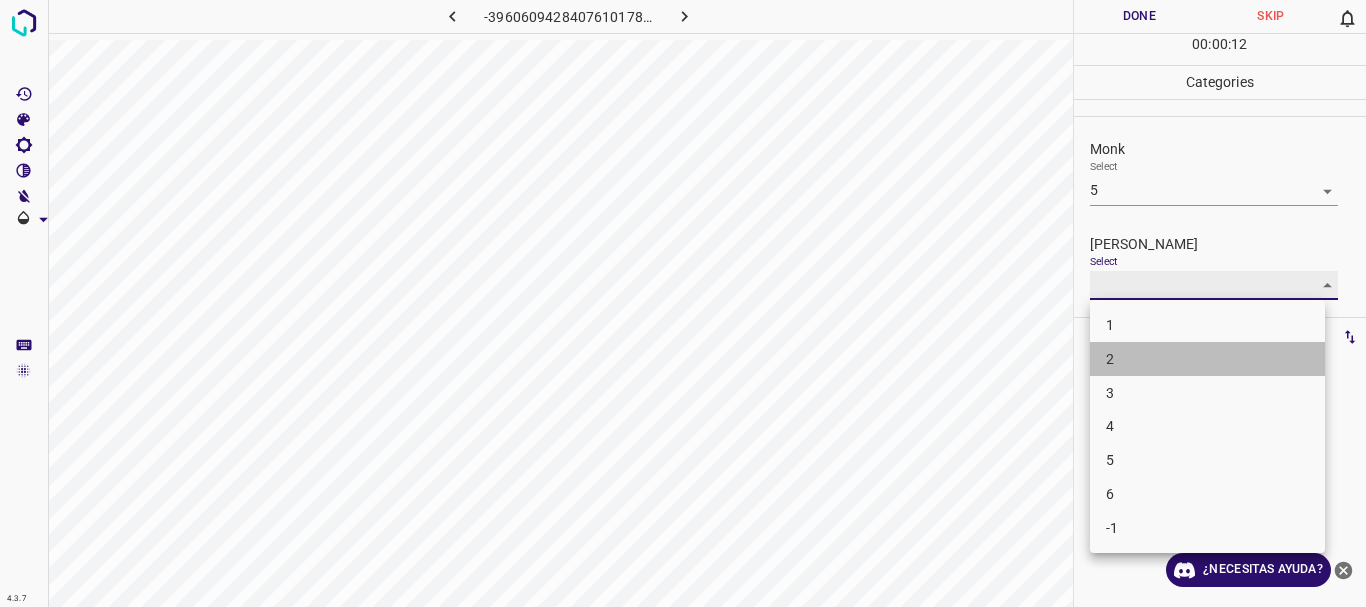 type on "2" 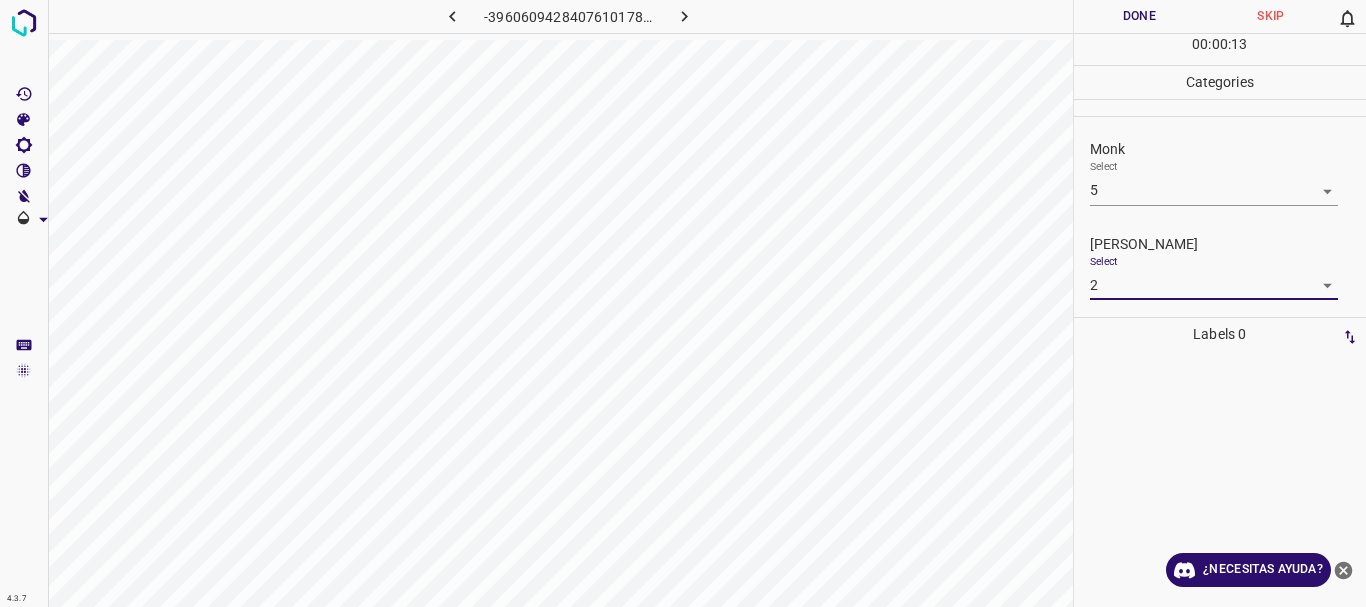 click on "Done" at bounding box center (1140, 16) 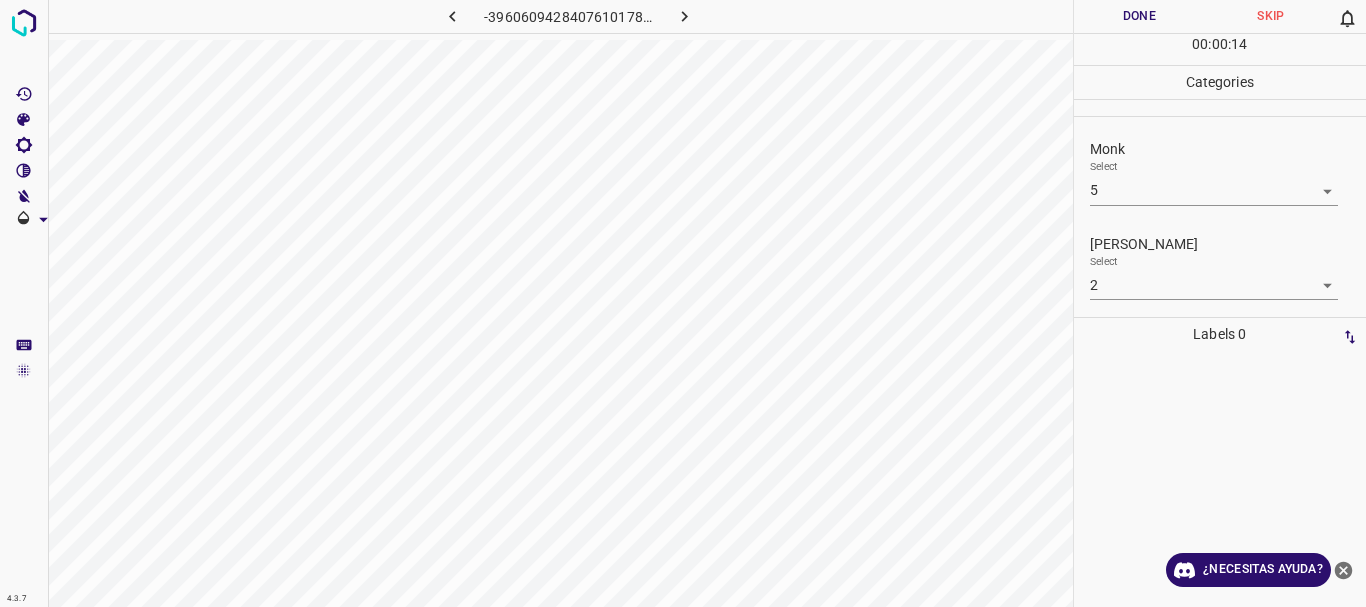 click 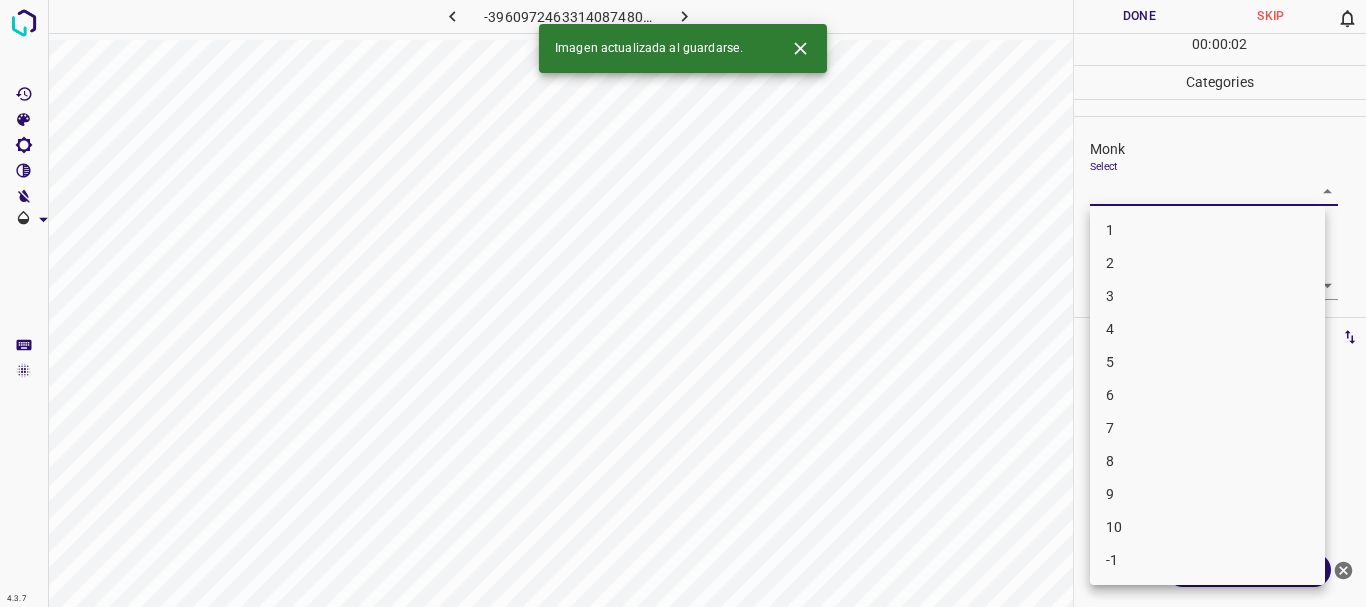 click on "Texto original Valora esta traducción Tu opinión servirá para ayudar a mejorar el Traductor de Google 4.3.7 -3960972463314087480.png Done Skip 0 00   : 00   : 02   Categories Monk   Select ​  [PERSON_NAME]   Select ​ Labels   0 Categories 1 Monk 2  [PERSON_NAME] Tools Space Change between modes (Draw & Edit) I Auto labeling R Restore zoom M Zoom in N Zoom out Delete Delete selecte label Filters Z Restore filters X Saturation filter C Brightness filter V Contrast filter [PERSON_NAME] scale filter General O Download Imagen actualizada al guardarse. ¿Necesitas ayuda? - Texto - Esconder - Borrar 1 2 3 4 5 6 7 8 9 10 -1" at bounding box center [683, 303] 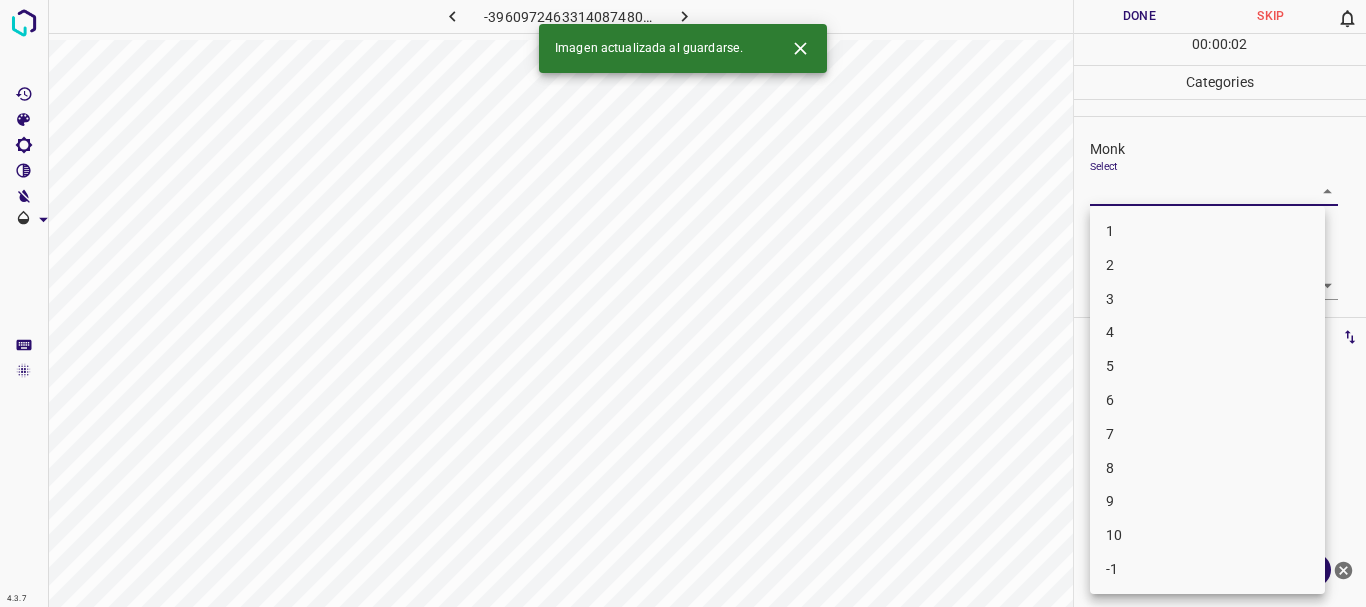 click on "3" at bounding box center (1207, 299) 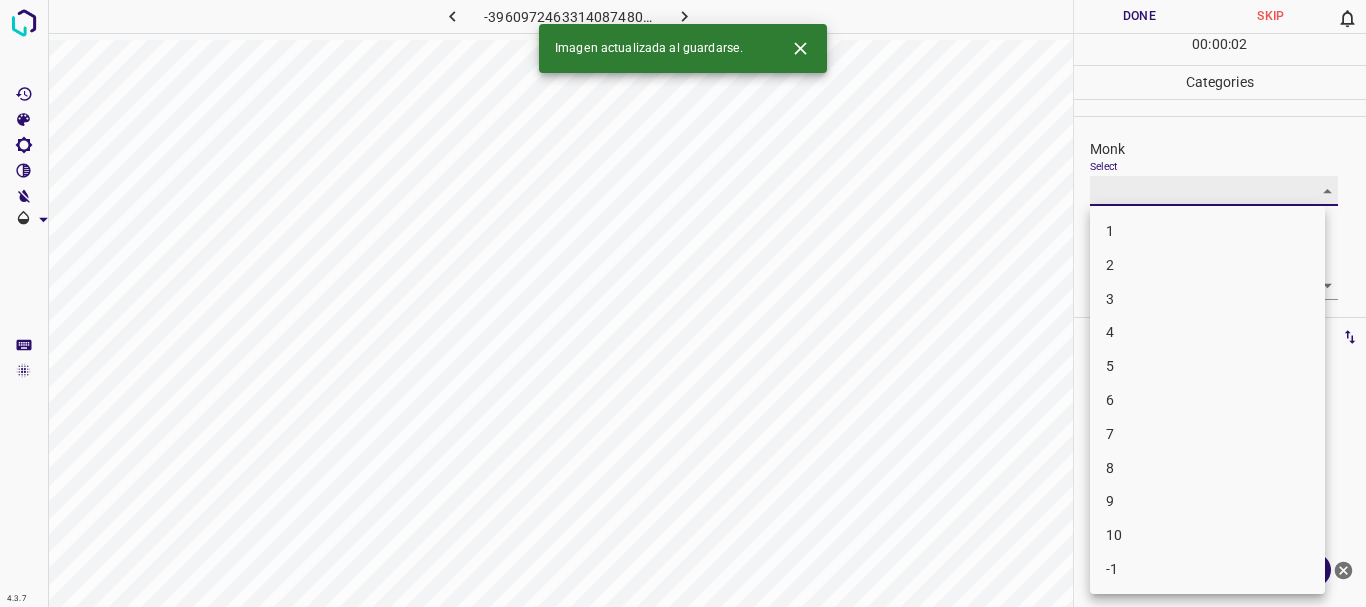 type on "3" 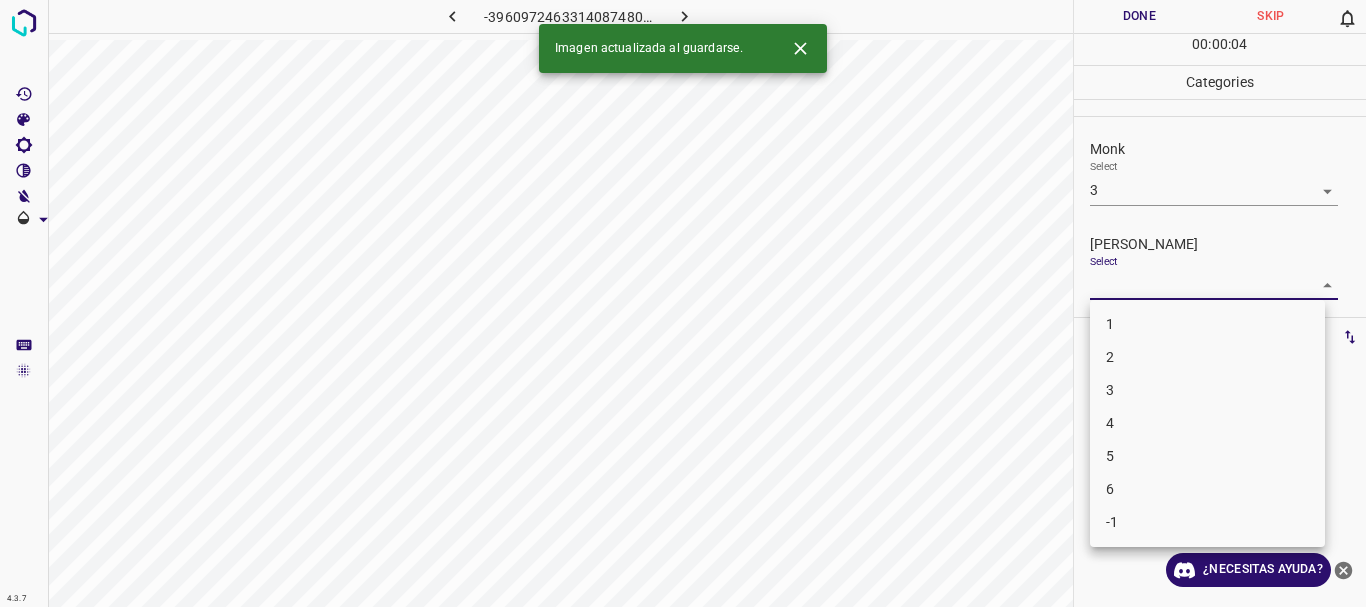 click on "Texto original Valora esta traducción Tu opinión servirá para ayudar a mejorar el Traductor de Google 4.3.7 -3960972463314087480.png Done Skip 0 00   : 00   : 04   Categories Monk   Select 3 3  [PERSON_NAME]   Select ​ Labels   0 Categories 1 Monk 2  [PERSON_NAME] Tools Space Change between modes (Draw & Edit) I Auto labeling R Restore zoom M Zoom in N Zoom out Delete Delete selecte label Filters Z Restore filters X Saturation filter C Brightness filter V Contrast filter [PERSON_NAME] scale filter General O Download Imagen actualizada al guardarse. ¿Necesitas ayuda? - Texto - Esconder - Borrar 1 2 3 4 5 6 -1" at bounding box center (683, 303) 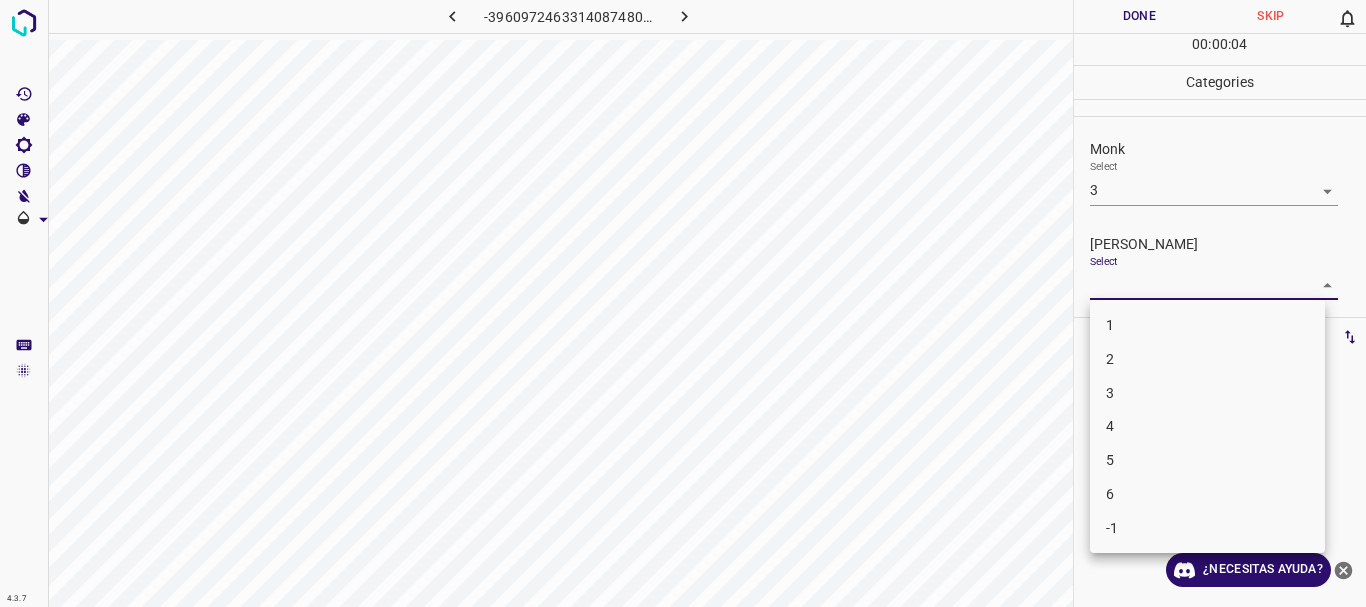 click on "1" at bounding box center [1207, 325] 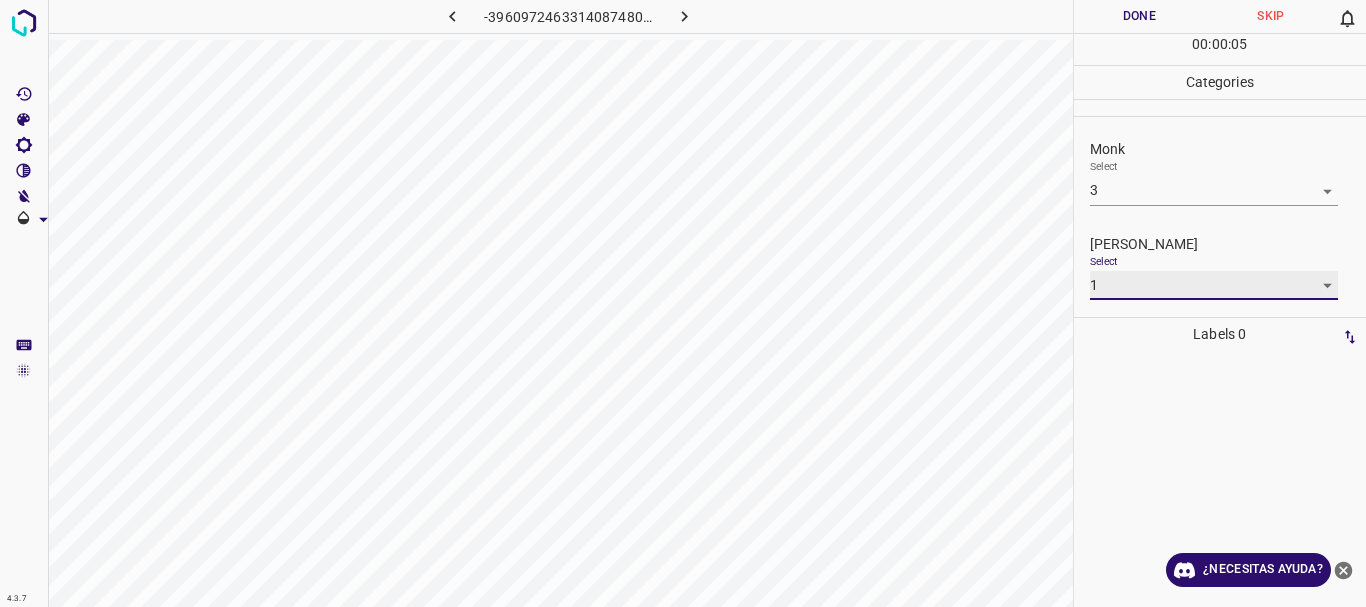 type on "1" 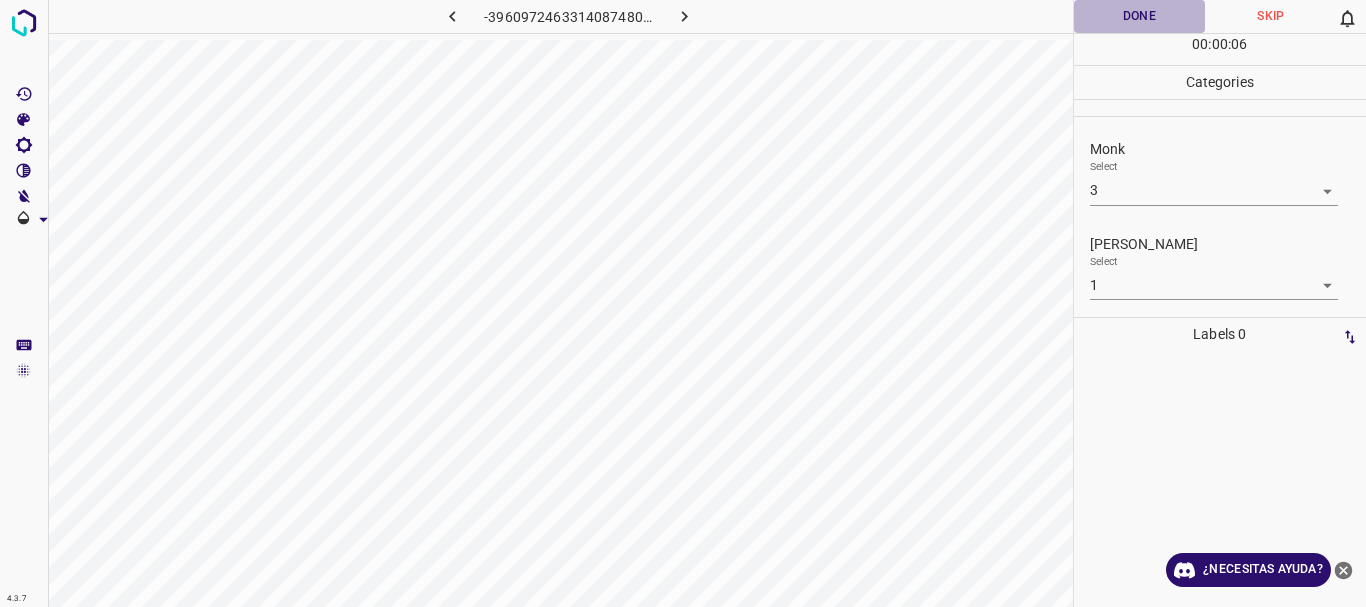 drag, startPoint x: 1139, startPoint y: 15, endPoint x: 901, endPoint y: 23, distance: 238.13441 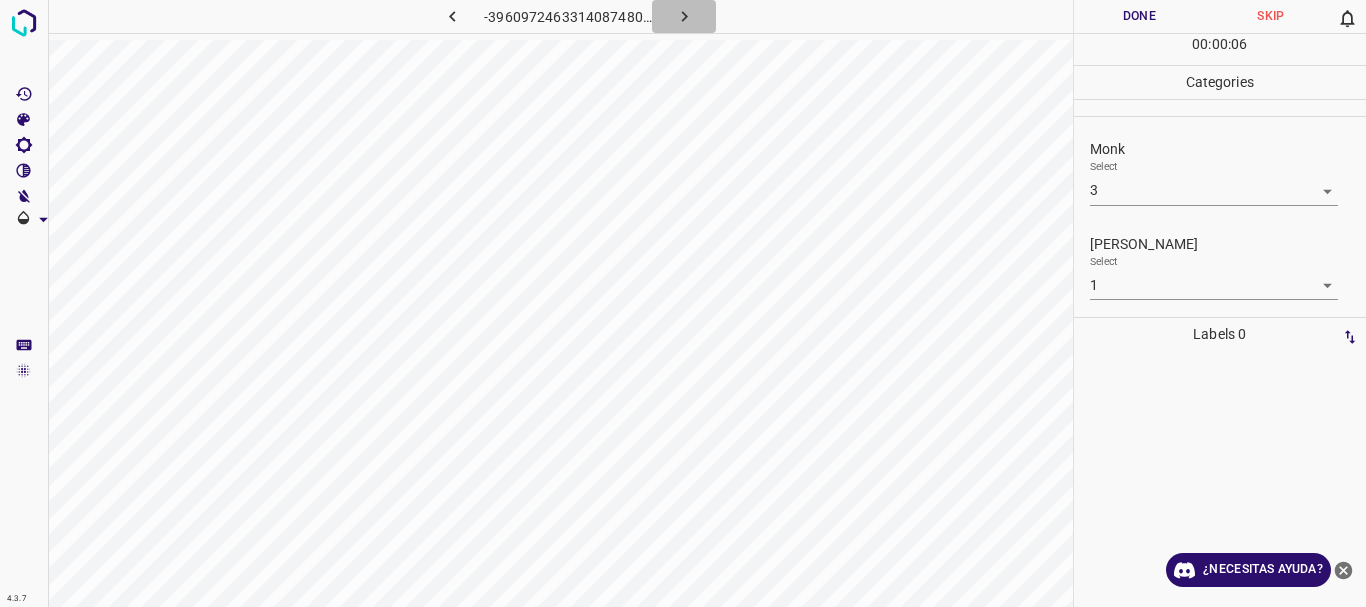 click 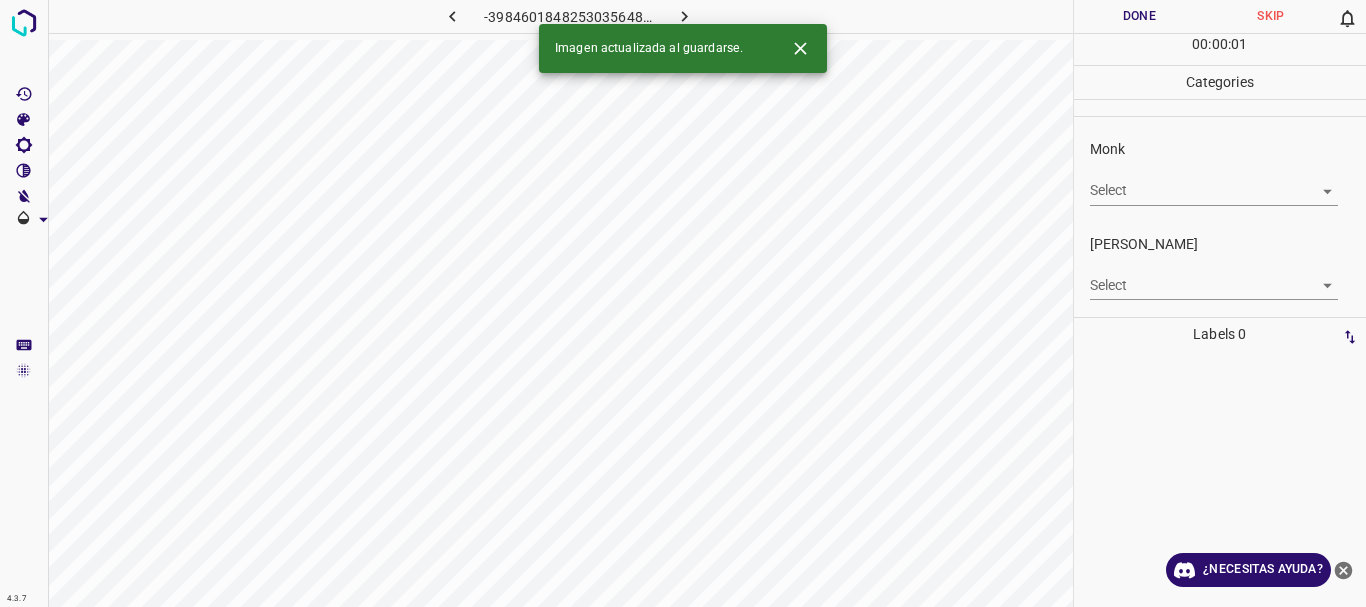 click on "Texto original Valora esta traducción Tu opinión servirá para ayudar a mejorar el Traductor de Google 4.3.7 -3984601848253035648.png Done Skip 0 00   : 00   : 01   Categories Monk   Select ​  [PERSON_NAME]   Select ​ Labels   0 Categories 1 Monk 2  [PERSON_NAME] Tools Space Change between modes (Draw & Edit) I Auto labeling R Restore zoom M Zoom in N Zoom out Delete Delete selecte label Filters Z Restore filters X Saturation filter C Brightness filter V Contrast filter [PERSON_NAME] scale filter General O Download Imagen actualizada al guardarse. ¿Necesitas ayuda? - Texto - Esconder - Borrar" at bounding box center [683, 303] 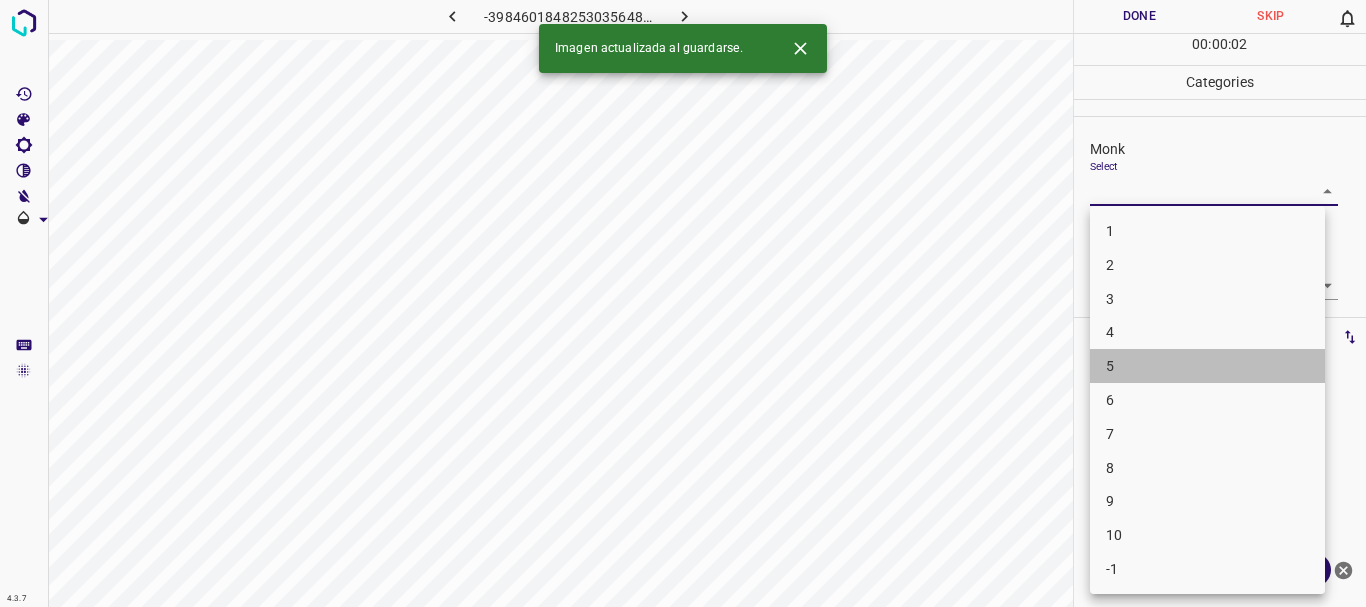 click on "5" at bounding box center (1207, 366) 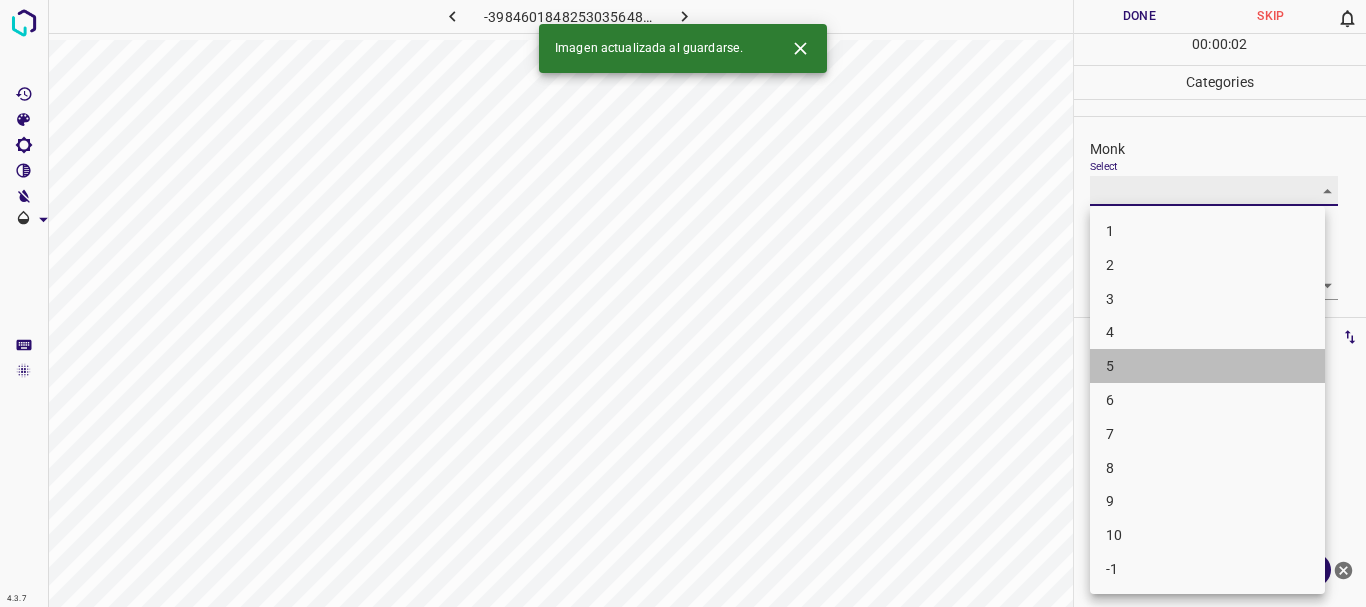 type on "5" 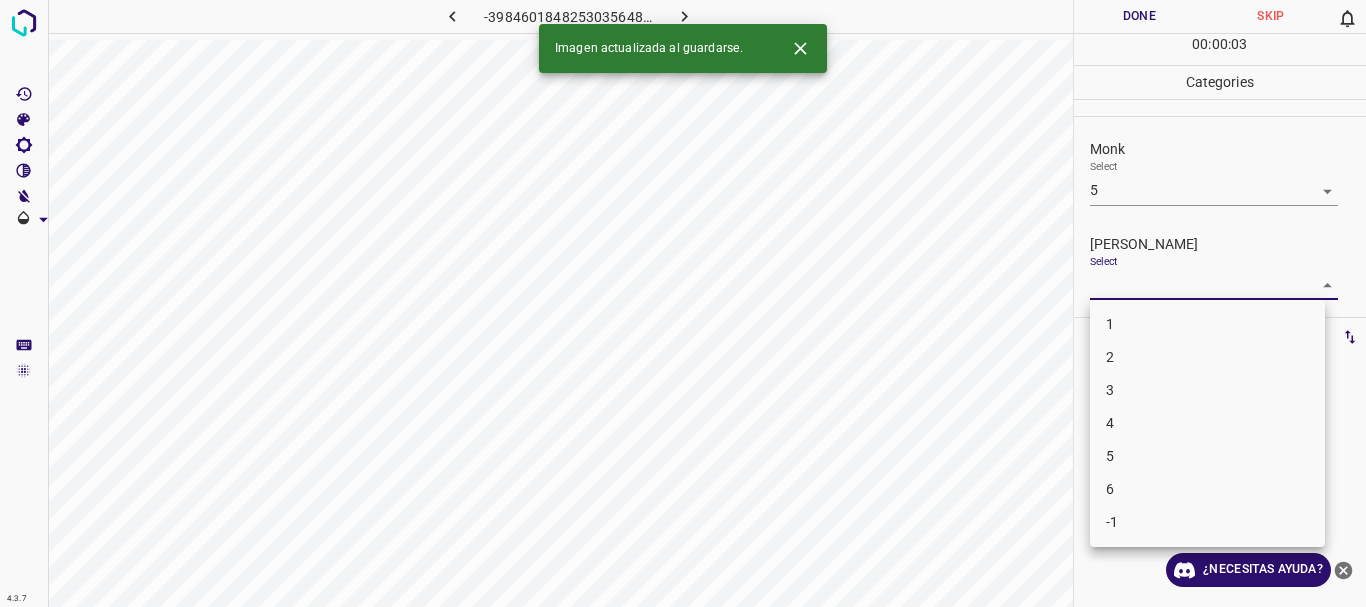 click on "Texto original Valora esta traducción Tu opinión servirá para ayudar a mejorar el Traductor de Google 4.3.7 -3984601848253035648.png Done Skip 0 00   : 00   : 03   Categories Monk   Select 5 5  [PERSON_NAME]   Select ​ Labels   0 Categories 1 Monk 2  [PERSON_NAME] Tools Space Change between modes (Draw & Edit) I Auto labeling R Restore zoom M Zoom in N Zoom out Delete Delete selecte label Filters Z Restore filters X Saturation filter C Brightness filter V Contrast filter [PERSON_NAME] scale filter General O Download Imagen actualizada al guardarse. ¿Necesitas ayuda? - Texto - Esconder - Borrar 1 2 3 4 5 6 -1" at bounding box center (683, 303) 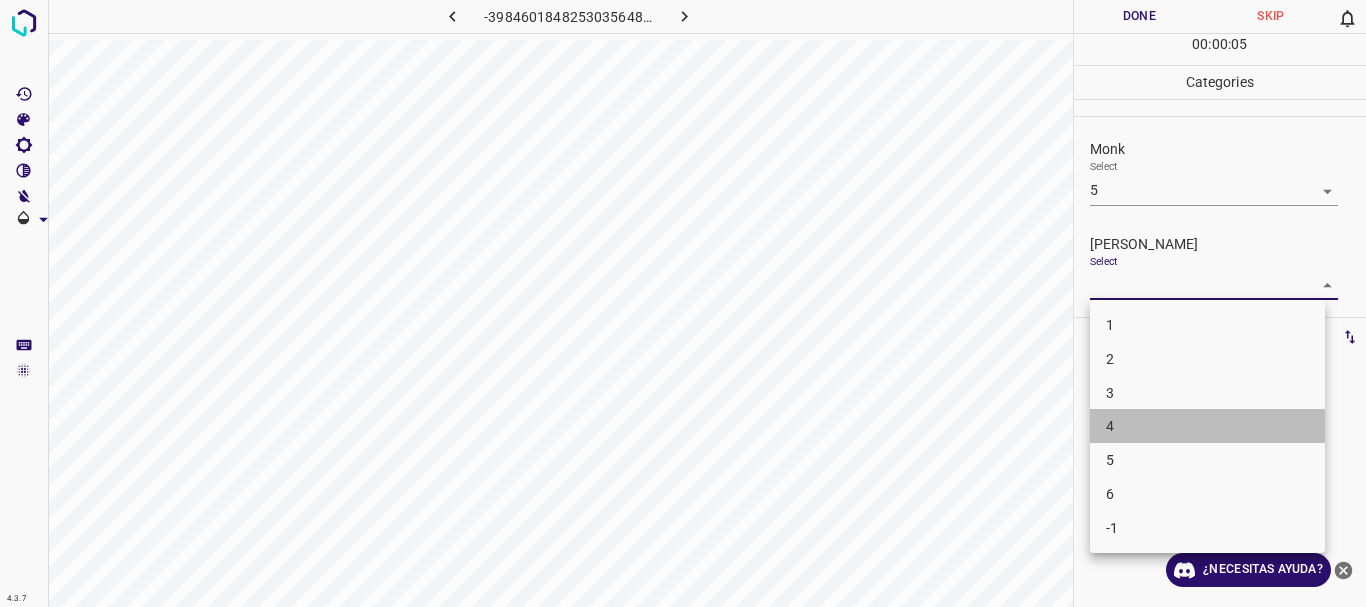 click on "4" at bounding box center [1207, 426] 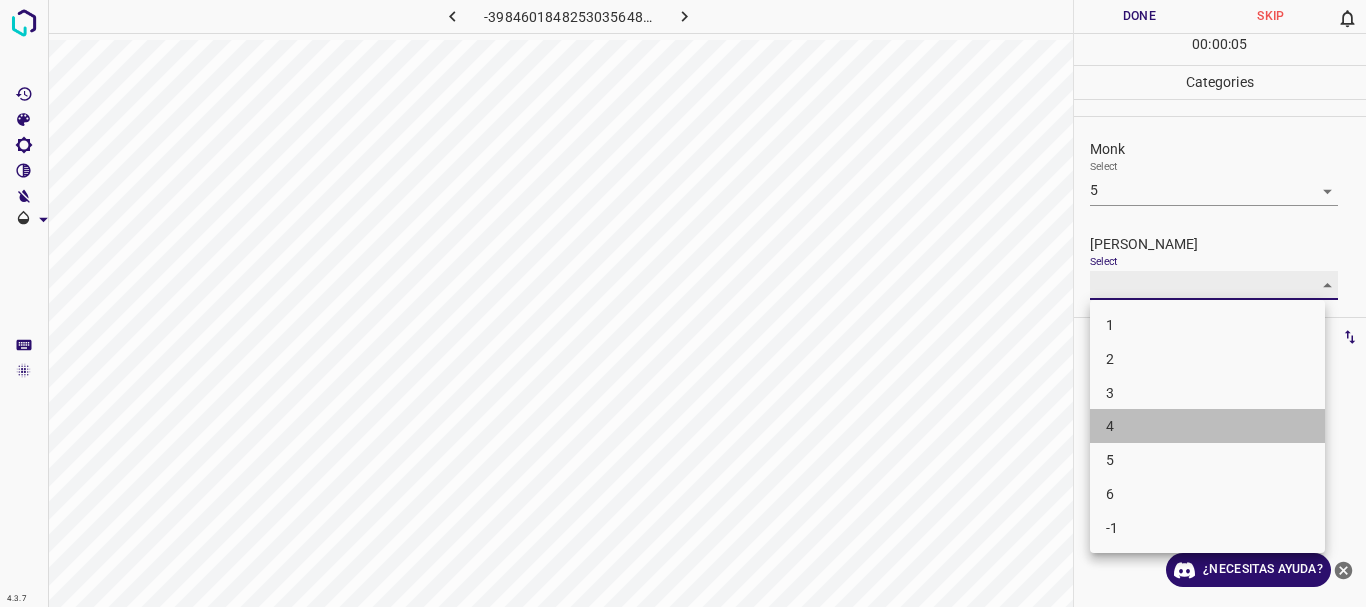 type on "4" 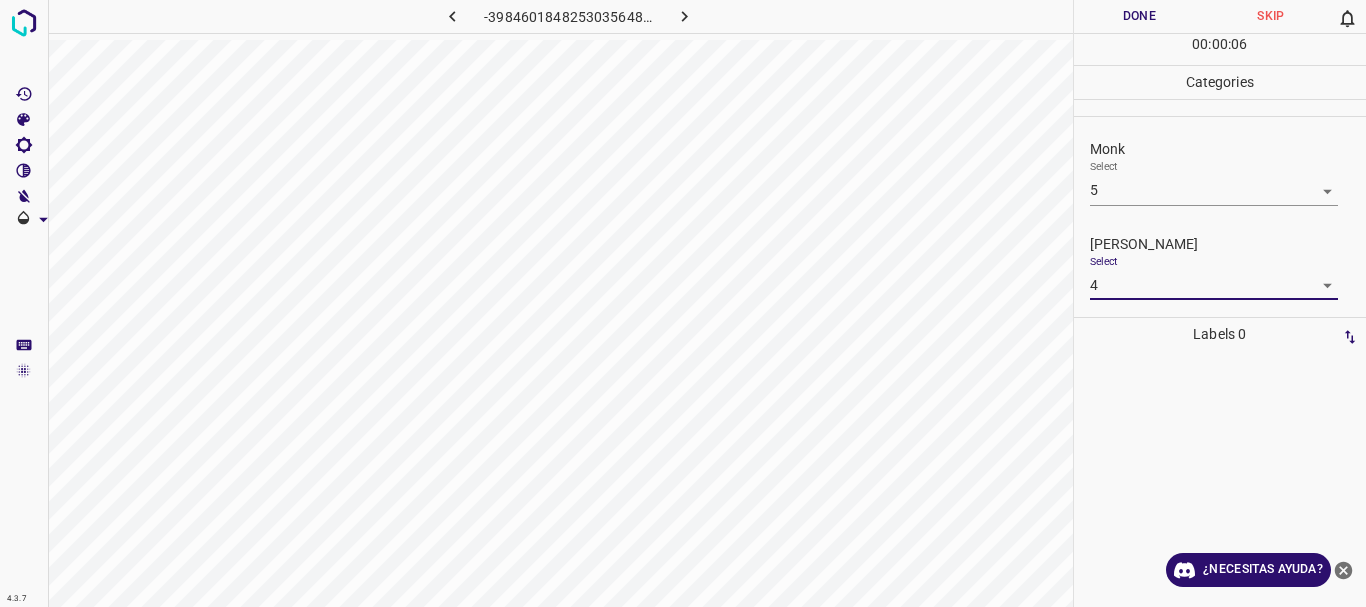 click on "Done" at bounding box center [1140, 16] 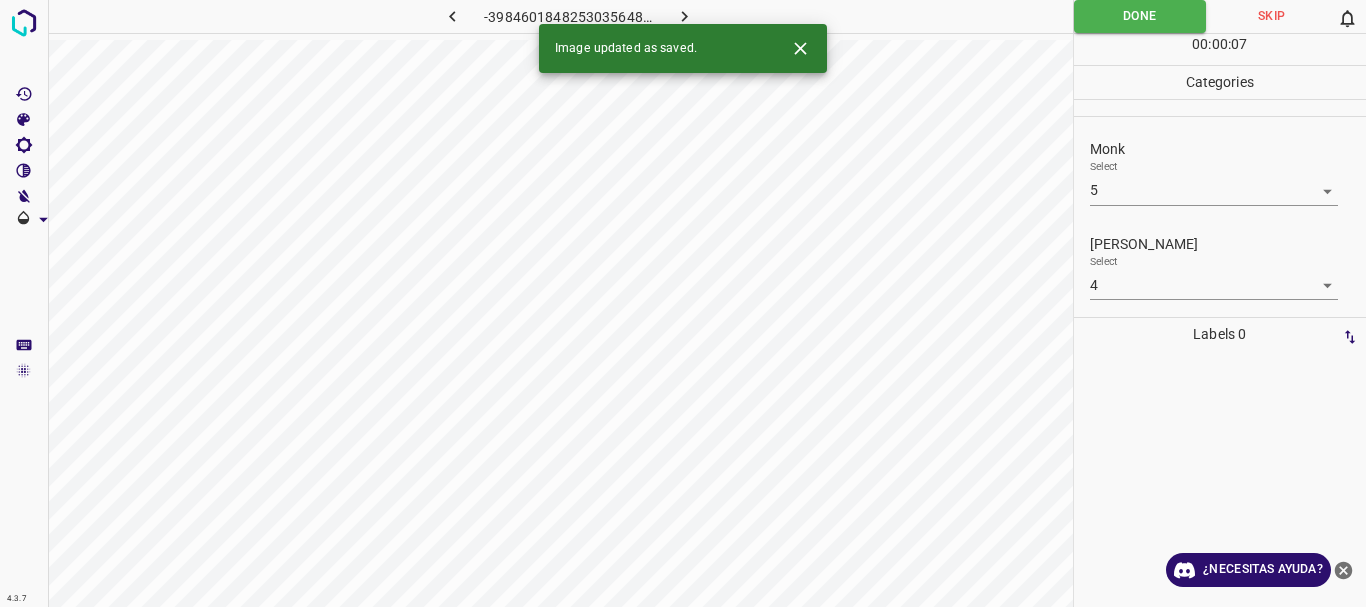 click 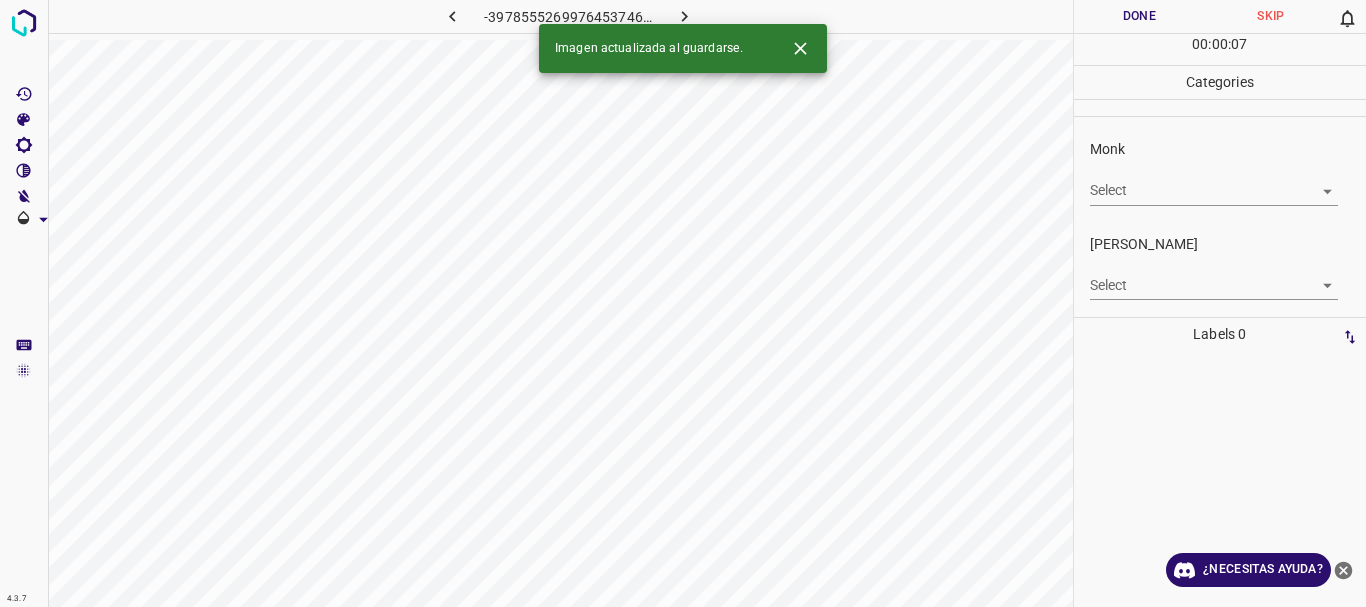 click on "Texto original Valora esta traducción Tu opinión servirá para ayudar a mejorar el Traductor de Google 4.3.7 -3978555269976453746.png Done Skip 0 00   : 00   : 07   Categories Monk   Select ​  [PERSON_NAME]   Select ​ Labels   0 Categories 1 Monk 2  [PERSON_NAME] Tools Space Change between modes (Draw & Edit) I Auto labeling R Restore zoom M Zoom in N Zoom out Delete Delete selecte label Filters Z Restore filters X Saturation filter C Brightness filter V Contrast filter [PERSON_NAME] scale filter General O Download Imagen actualizada al guardarse. ¿Necesitas ayuda? - Texto - Esconder - Borrar" at bounding box center (683, 303) 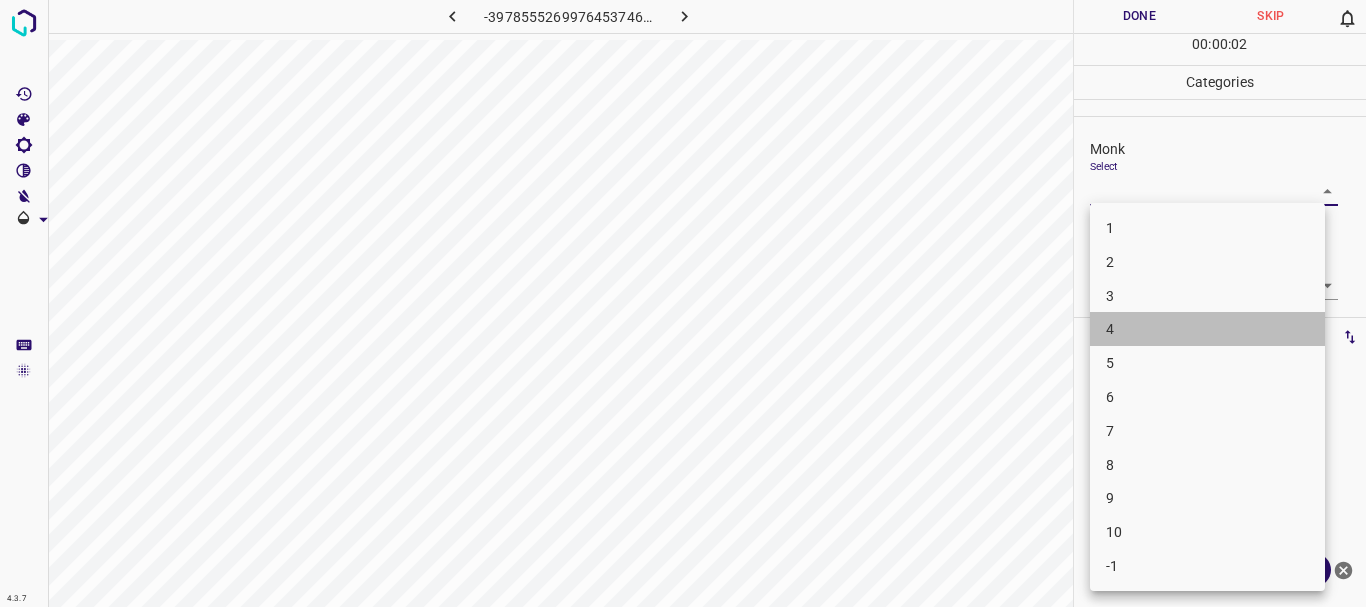 click on "4" at bounding box center [1207, 329] 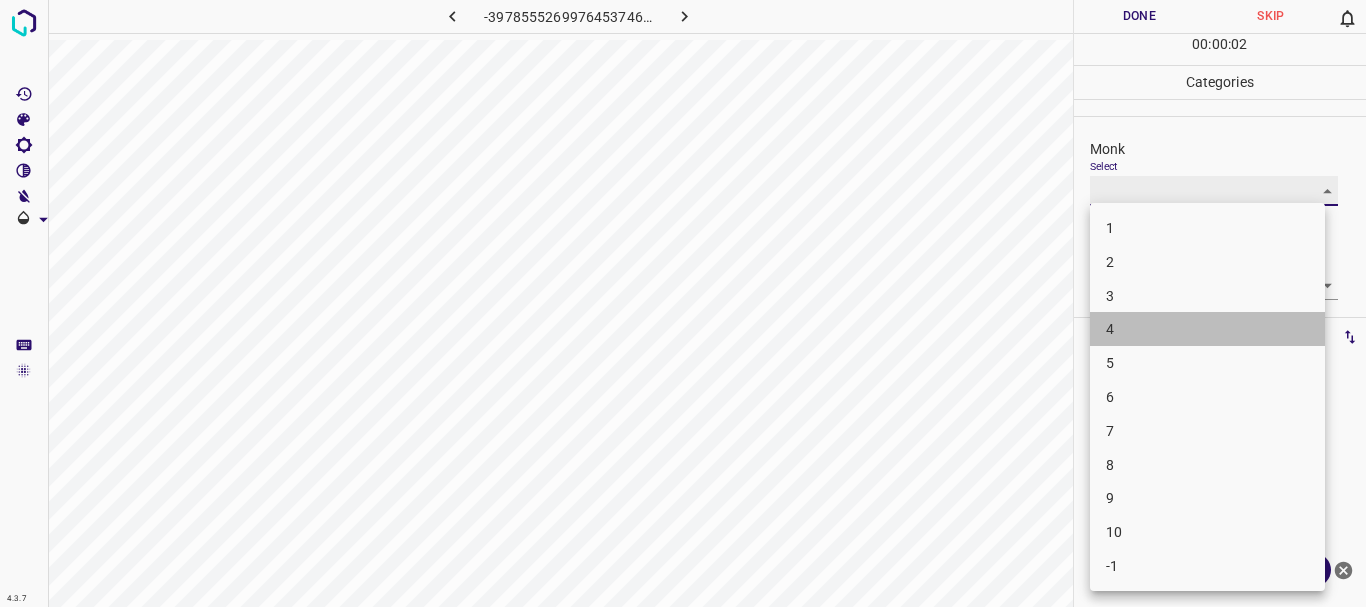 type on "4" 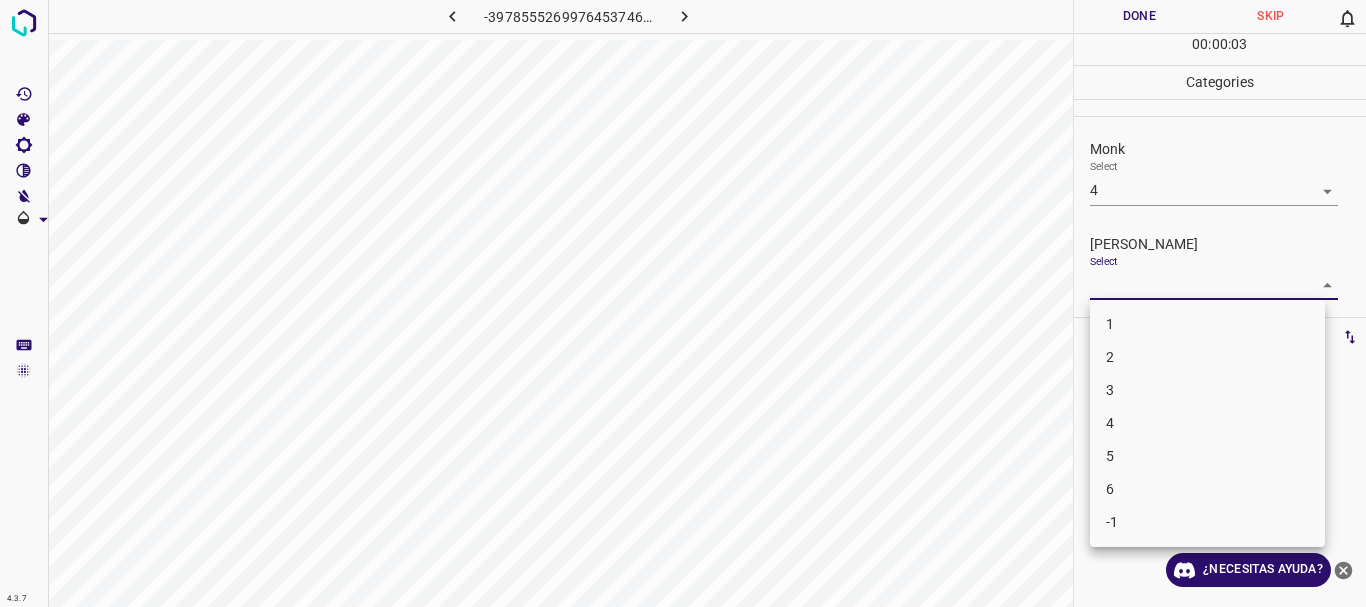 click on "Texto original Valora esta traducción Tu opinión servirá para ayudar a mejorar el Traductor de Google 4.3.7 -3978555269976453746.png Done Skip 0 00   : 00   : 03   Categories Monk   Select 4 4  [PERSON_NAME]   Select ​ Labels   0 Categories 1 Monk 2  [PERSON_NAME] Tools Space Change between modes (Draw & Edit) I Auto labeling R Restore zoom M Zoom in N Zoom out Delete Delete selecte label Filters Z Restore filters X Saturation filter C Brightness filter V Contrast filter [PERSON_NAME] scale filter General O Download ¿Necesitas ayuda? - Texto - Esconder - Borrar 1 2 3 4 5 6 -1" at bounding box center (683, 303) 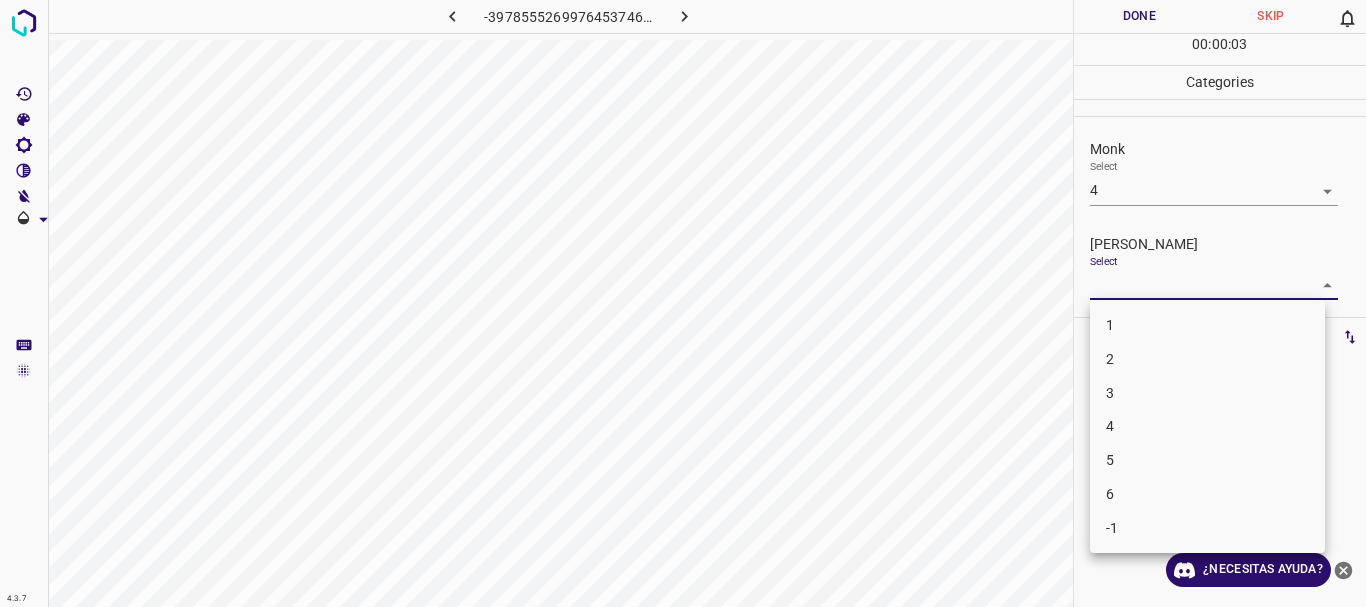 click on "4" at bounding box center [1207, 426] 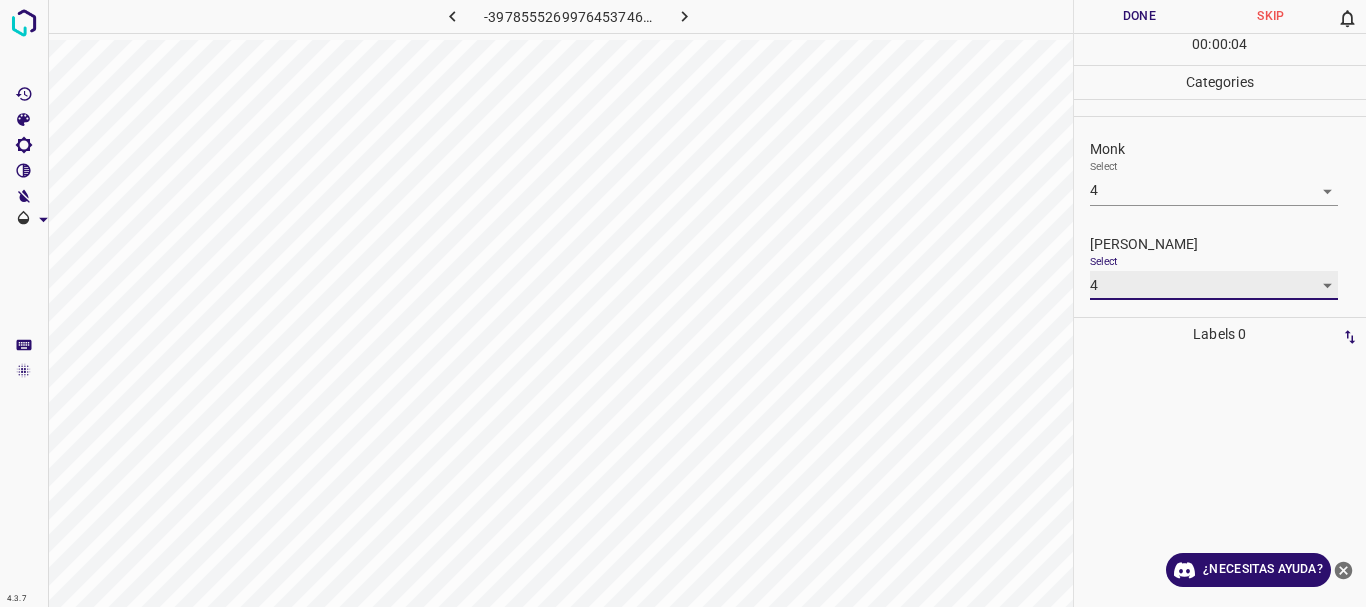 type on "4" 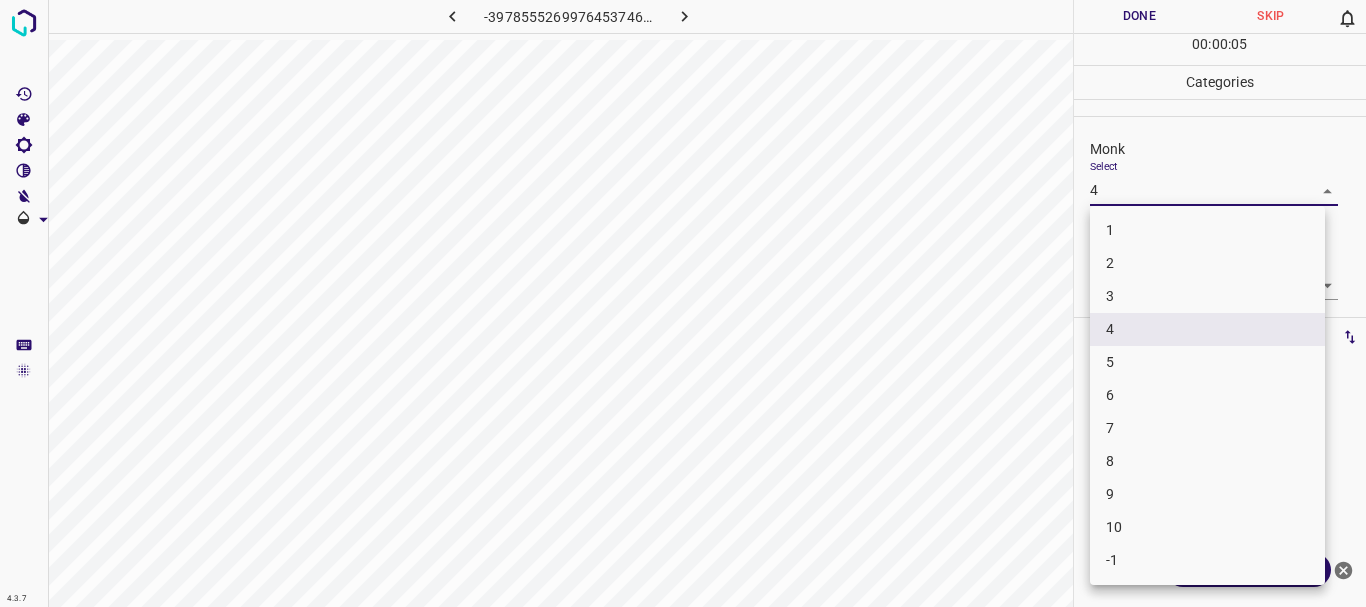 click on "Texto original Valora esta traducción Tu opinión servirá para ayudar a mejorar el Traductor de Google 4.3.7 -3978555269976453746.png Done Skip 0 00   : 00   : 05   Categories Monk   Select 4 4  [PERSON_NAME]   Select 4 4 Labels   0 Categories 1 Monk 2  [PERSON_NAME] Tools Space Change between modes (Draw & Edit) I Auto labeling R Restore zoom M Zoom in N Zoom out Delete Delete selecte label Filters Z Restore filters X Saturation filter C Brightness filter V Contrast filter [PERSON_NAME] scale filter General O Download ¿Necesitas ayuda? - Texto - Esconder - Borrar 1 2 3 4 5 6 7 8 9 10 -1" at bounding box center [683, 303] 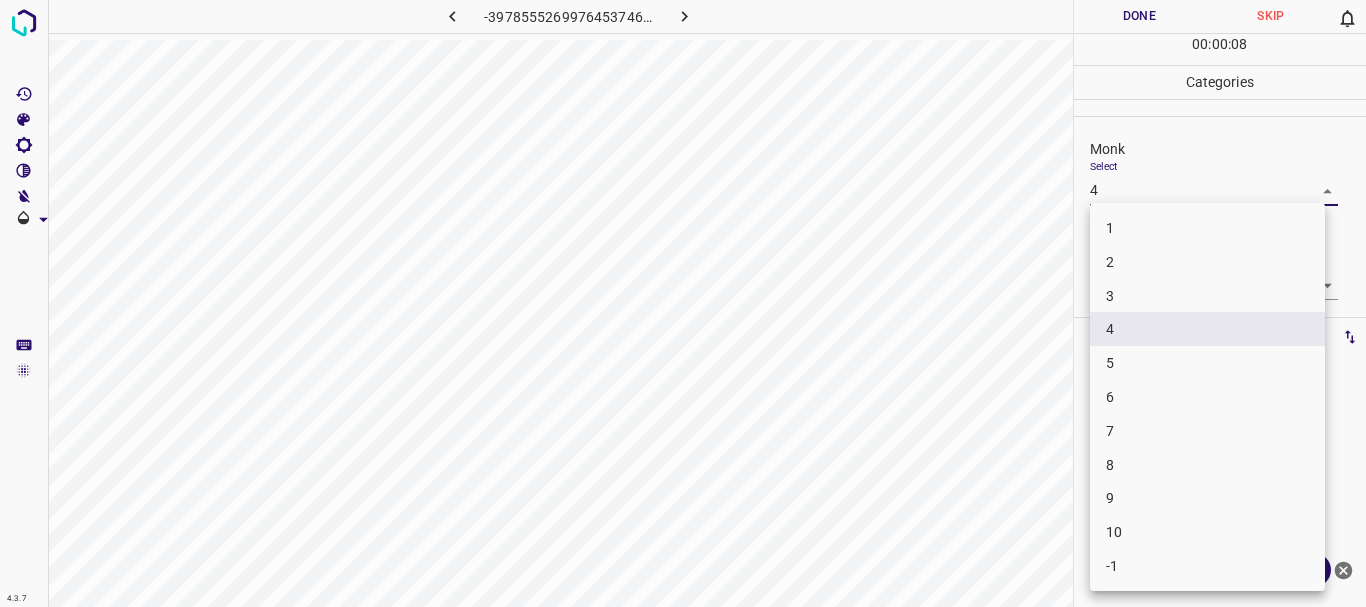 click at bounding box center (683, 303) 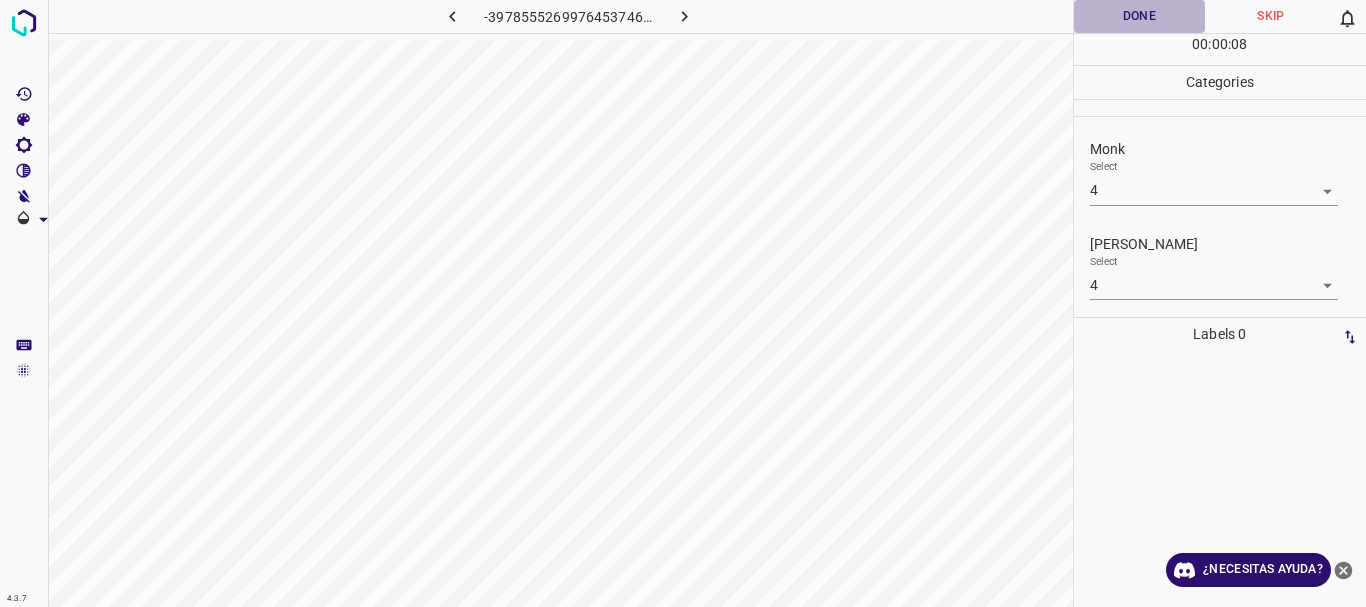 click on "Done" at bounding box center (1140, 16) 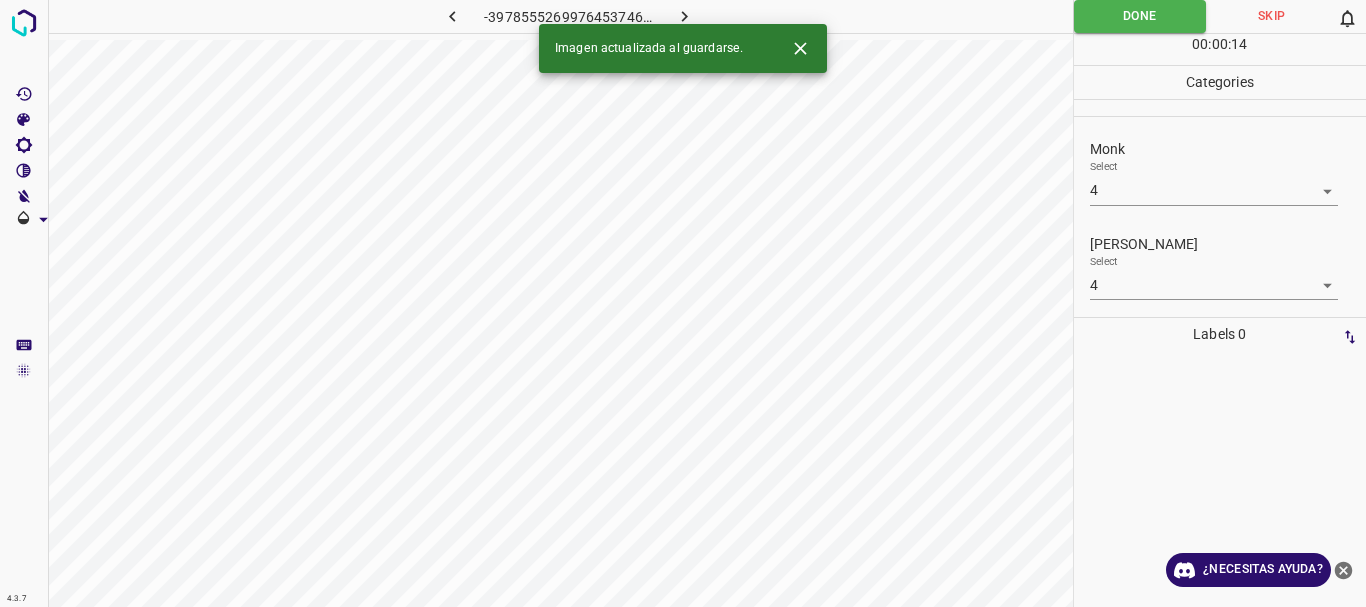 click at bounding box center [684, 16] 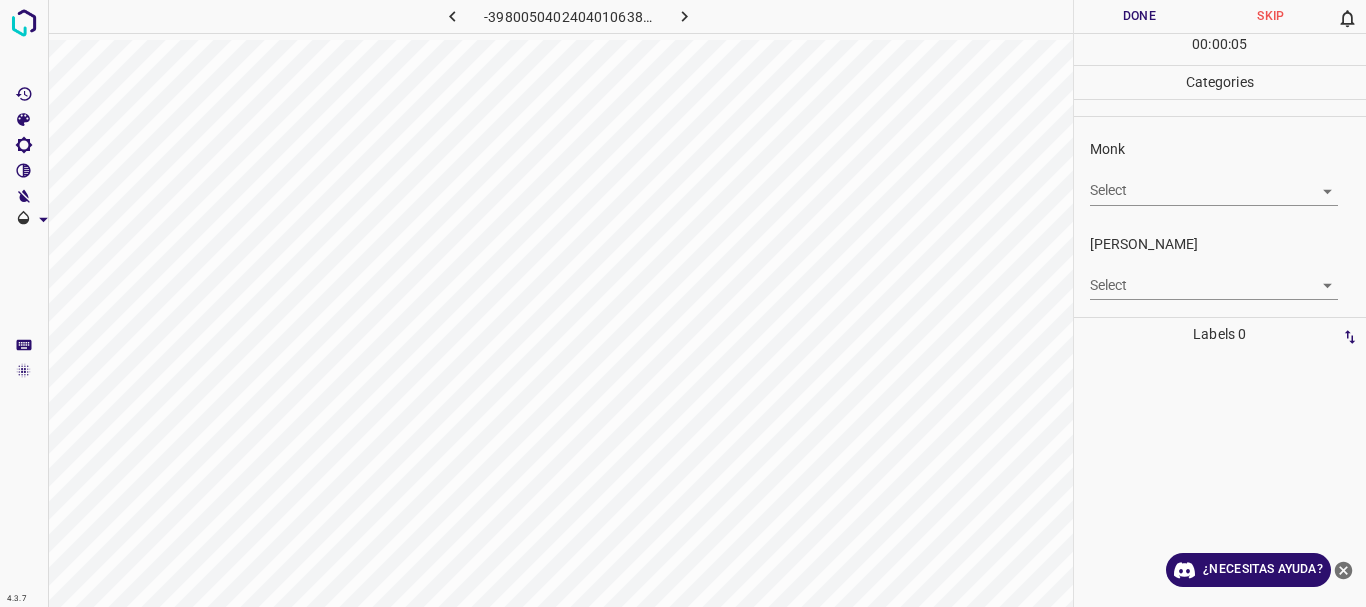 click on "Texto original Valora esta traducción Tu opinión servirá para ayudar a mejorar el Traductor de Google 4.3.7 -3980050402404010638.png Done Skip 0 00   : 00   : 05   Categories Monk   Select ​  [PERSON_NAME]   Select ​ Labels   0 Categories 1 Monk 2  [PERSON_NAME] Tools Space Change between modes (Draw & Edit) I Auto labeling R Restore zoom M Zoom in N Zoom out Delete Delete selecte label Filters Z Restore filters X Saturation filter C Brightness filter V Contrast filter [PERSON_NAME] scale filter General O Download ¿Necesitas ayuda? - Texto - Esconder - Borrar" at bounding box center [683, 303] 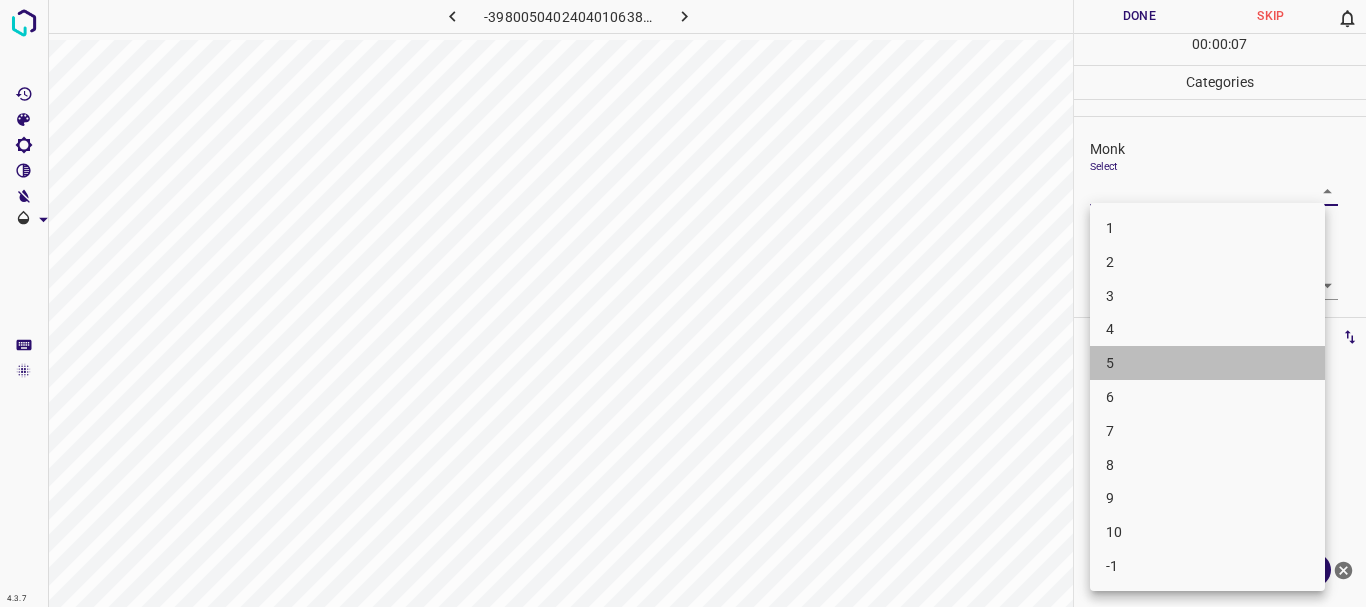click on "5" at bounding box center (1207, 363) 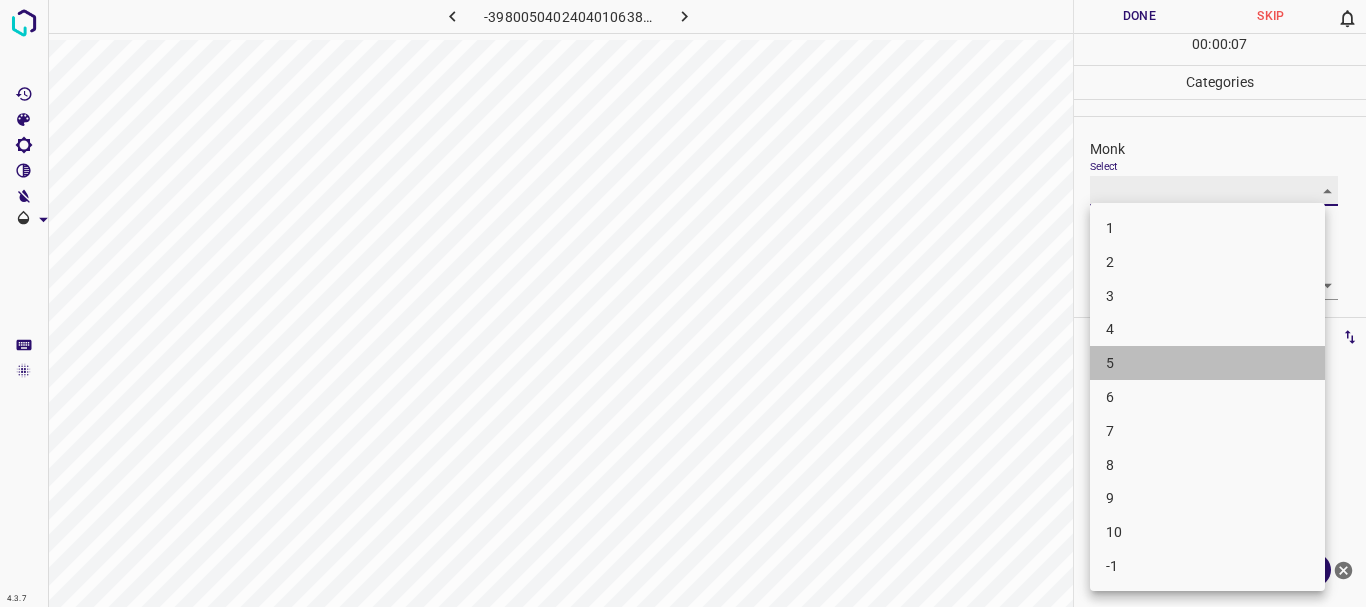 type on "5" 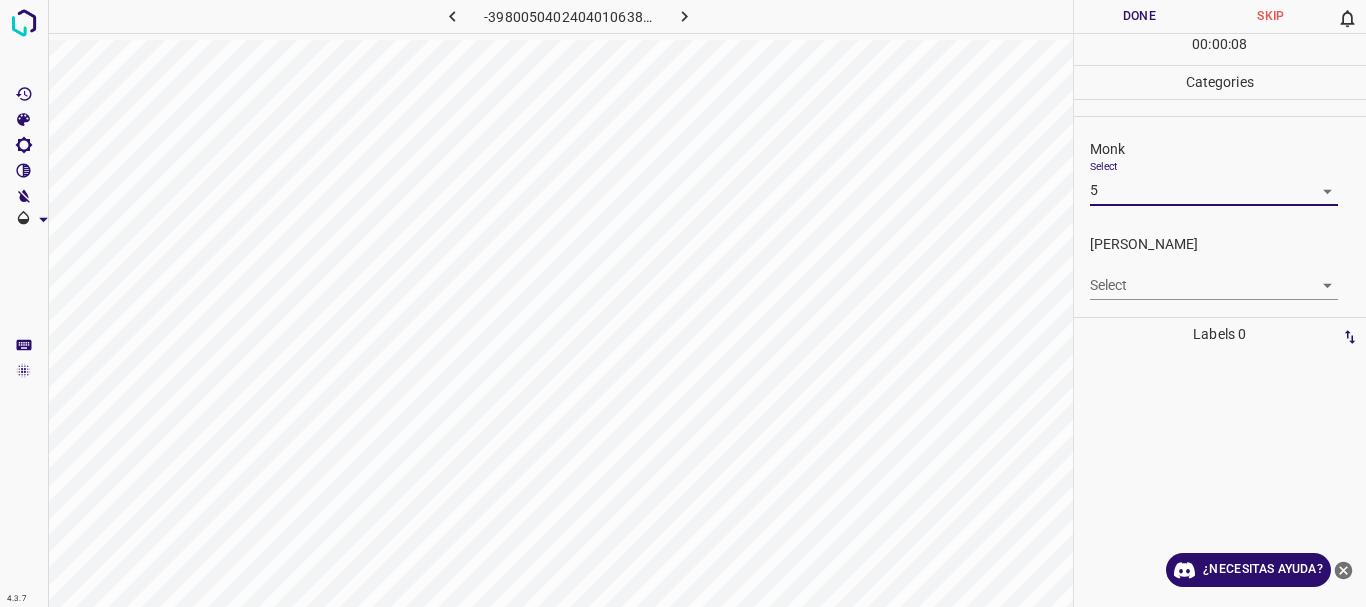 click on "Texto original Valora esta traducción Tu opinión servirá para ayudar a mejorar el Traductor de Google 4.3.7 -3980050402404010638.png Done Skip 0 00   : 00   : 08   Categories Monk   Select 5 5  [PERSON_NAME]   Select ​ Labels   0 Categories 1 Monk 2  [PERSON_NAME] Tools Space Change between modes (Draw & Edit) I Auto labeling R Restore zoom M Zoom in N Zoom out Delete Delete selecte label Filters Z Restore filters X Saturation filter C Brightness filter V Contrast filter [PERSON_NAME] scale filter General O Download ¿Necesitas ayuda? - Texto - Esconder - Borrar" at bounding box center (683, 303) 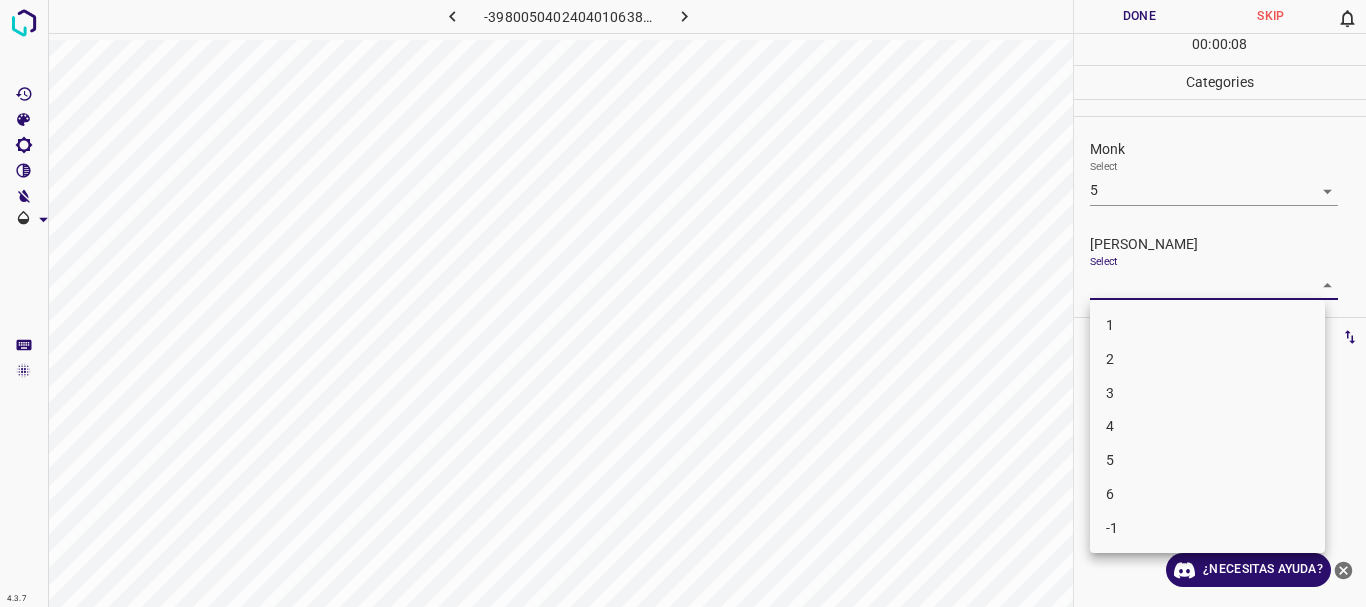 click on "3" at bounding box center (1207, 393) 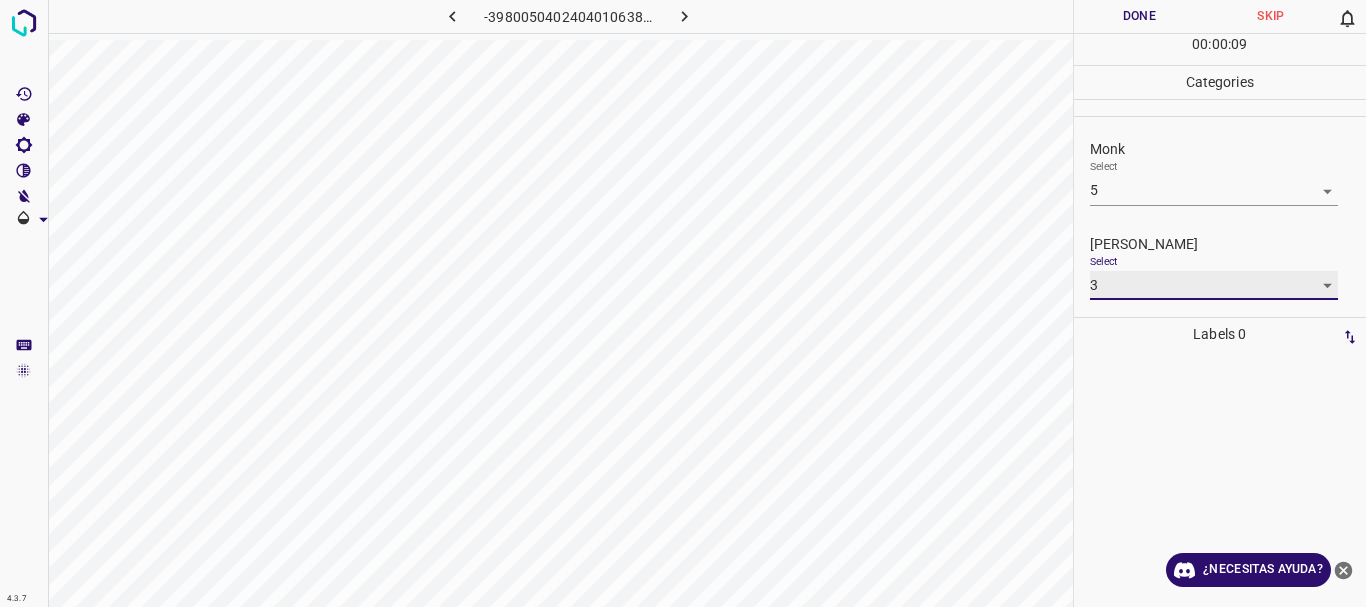 type on "3" 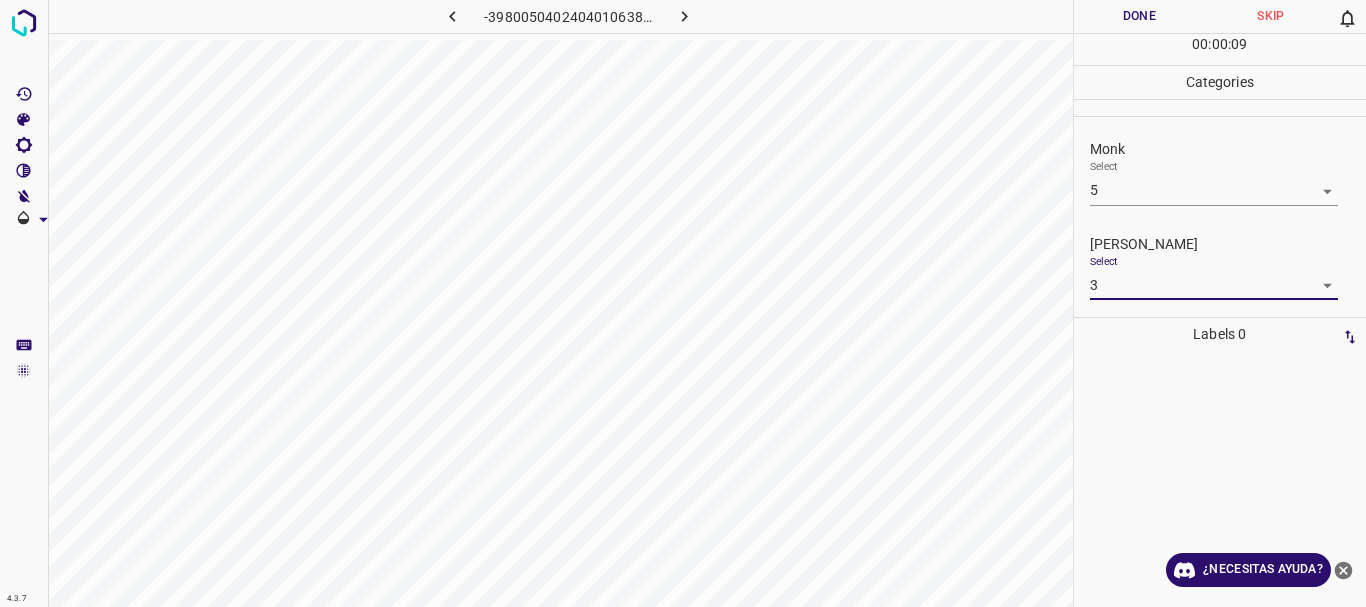 click on "Done" at bounding box center [1140, 16] 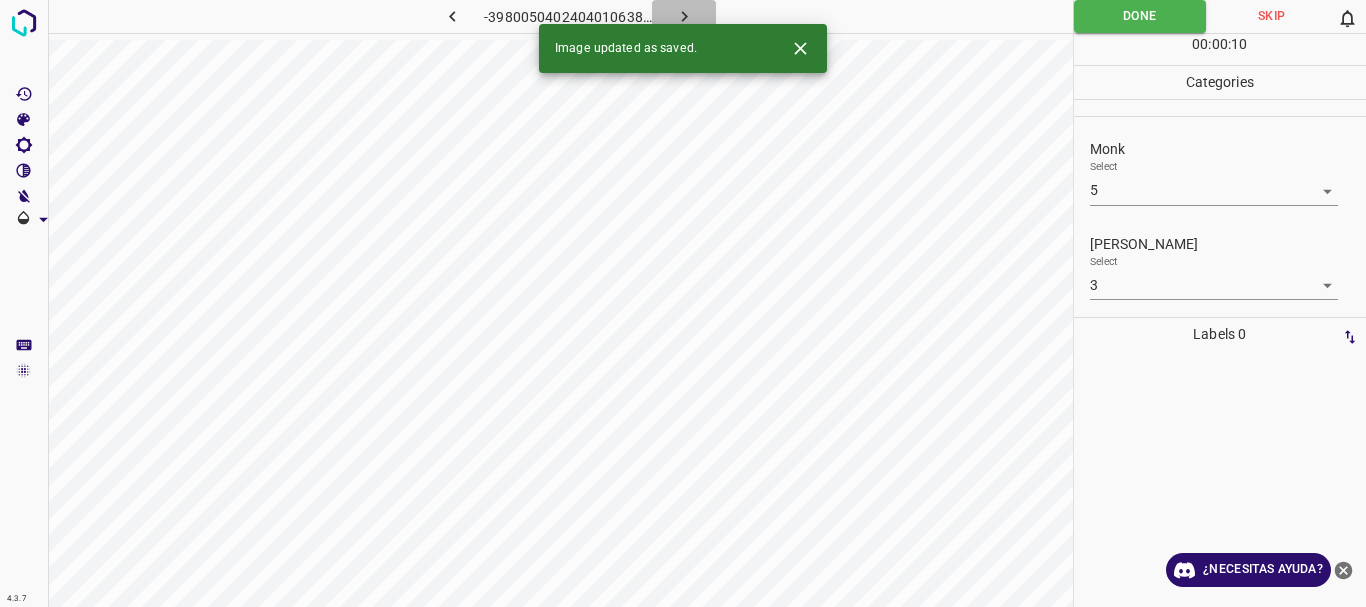 click 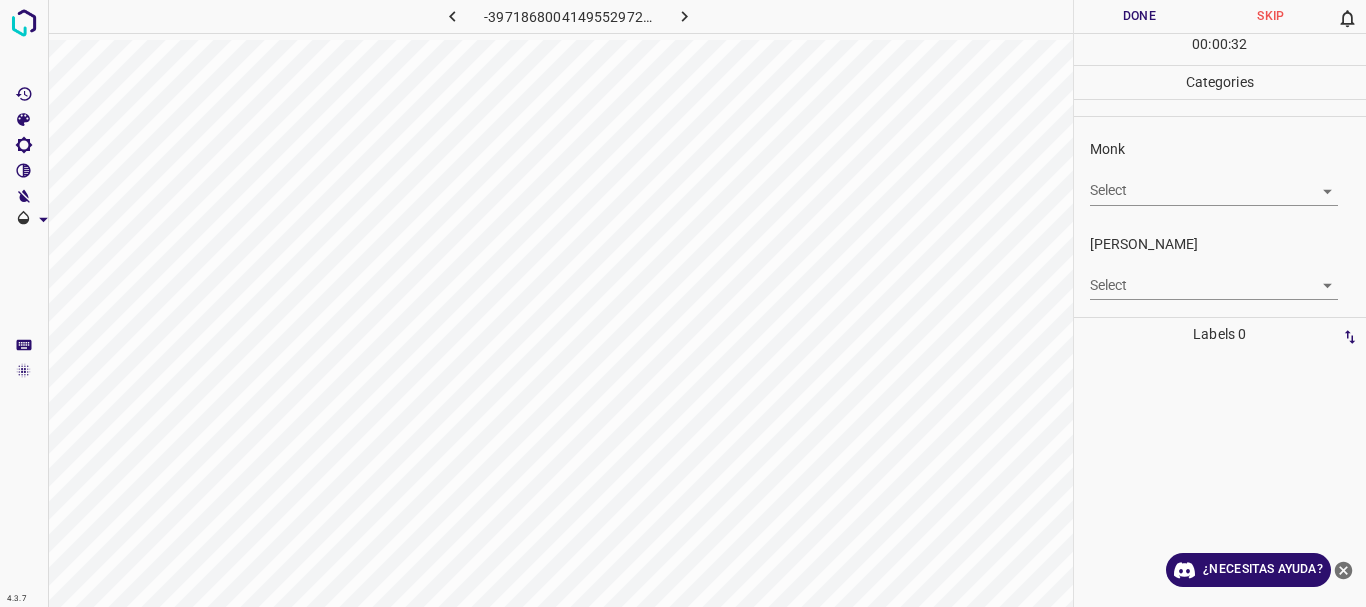 click on "Texto original Valora esta traducción Tu opinión servirá para ayudar a mejorar el Traductor de Google 4.3.7 -3971868004149552972.png Done Skip 0 00   : 00   : 32   Categories Monk   Select ​  [PERSON_NAME]   Select ​ Labels   0 Categories 1 Monk 2  [PERSON_NAME] Tools Space Change between modes (Draw & Edit) I Auto labeling R Restore zoom M Zoom in N Zoom out Delete Delete selecte label Filters Z Restore filters X Saturation filter C Brightness filter V Contrast filter [PERSON_NAME] scale filter General O Download ¿Necesitas ayuda? - Texto - Esconder - Borrar" at bounding box center [683, 303] 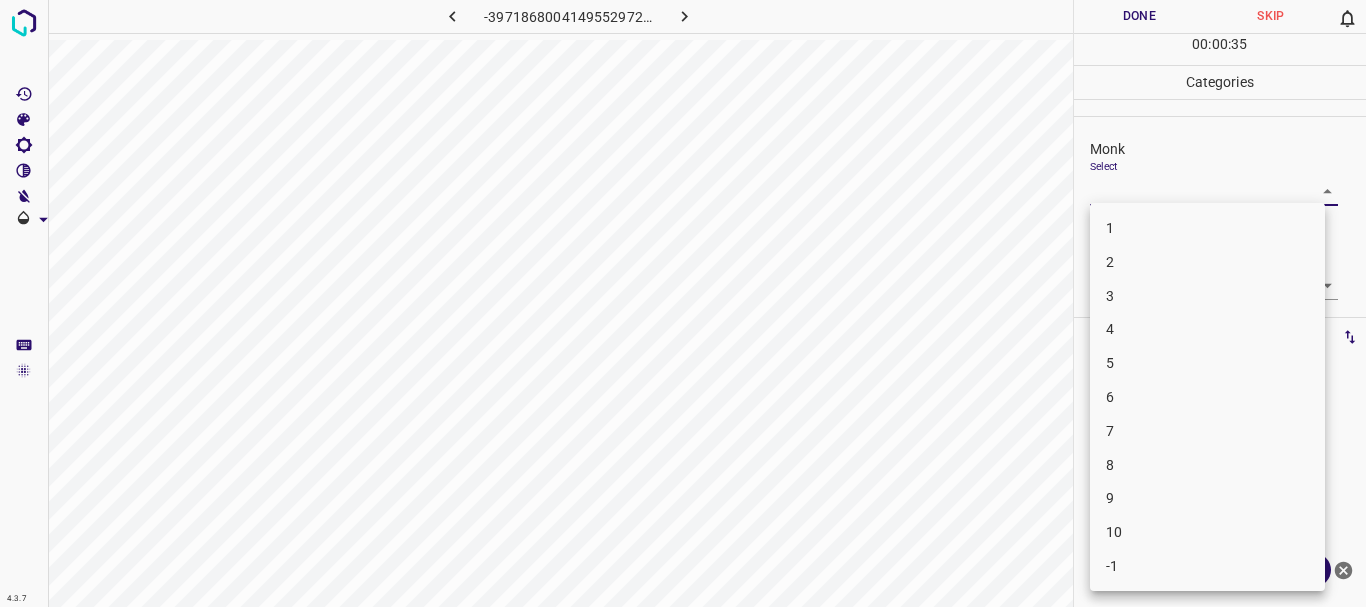 click on "5" at bounding box center (1207, 363) 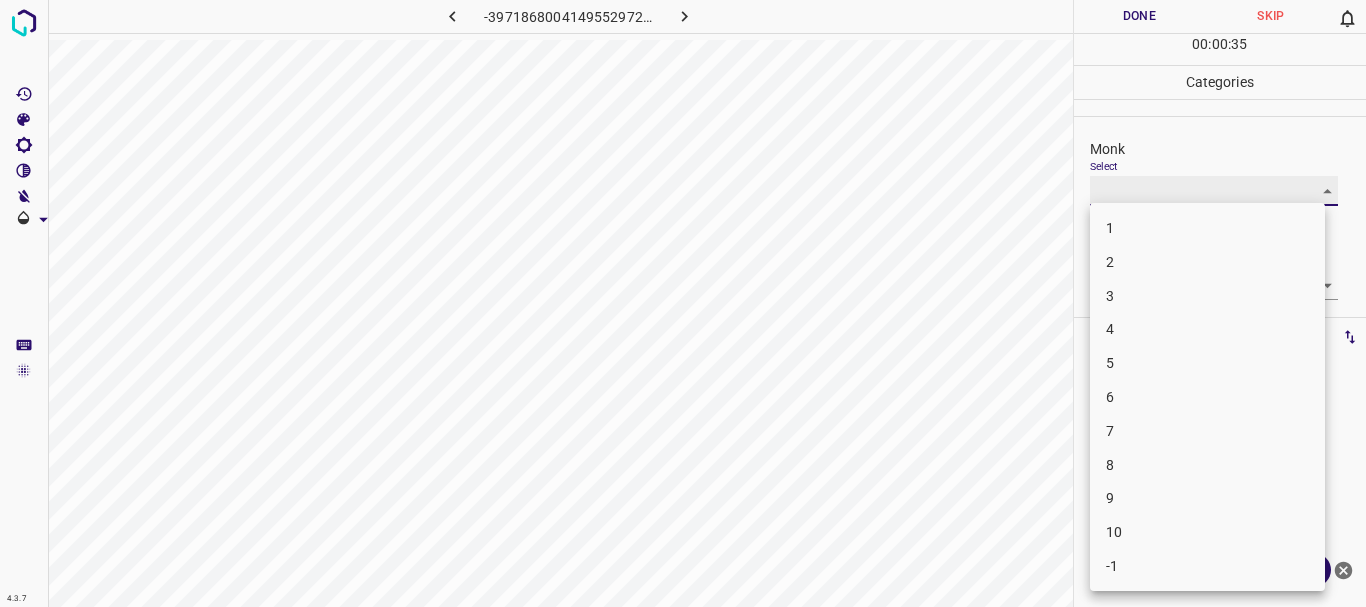 type on "5" 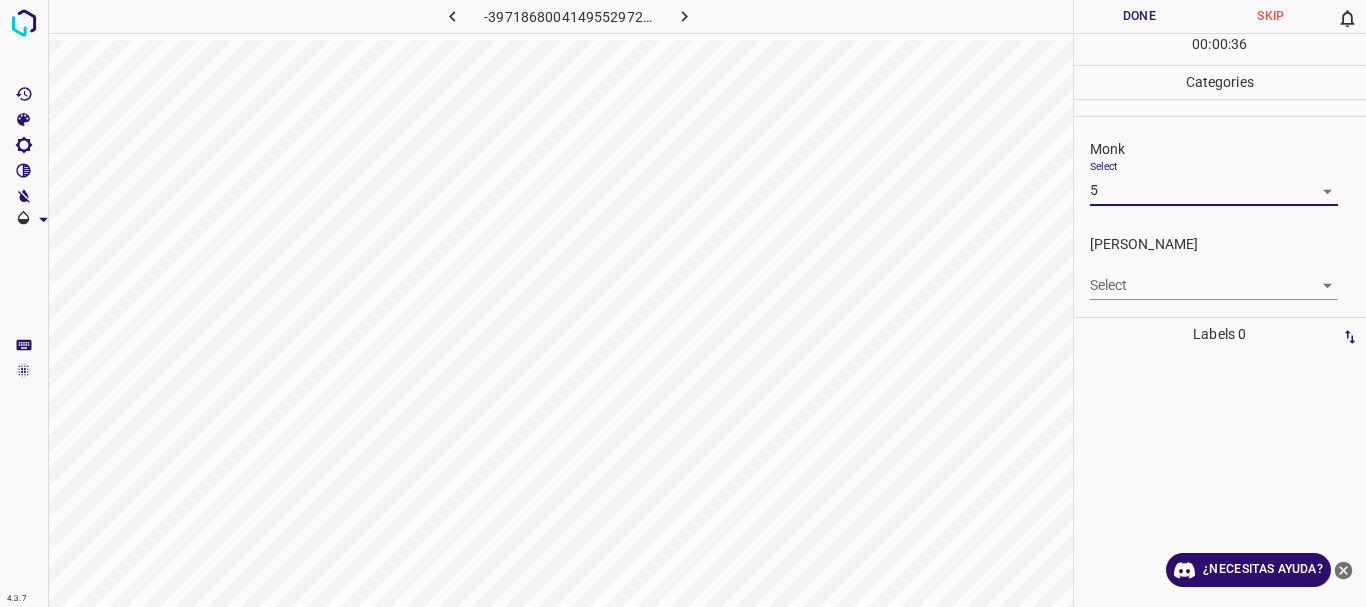 click on "Texto original Valora esta traducción Tu opinión servirá para ayudar a mejorar el Traductor de Google 4.3.7 -3971868004149552972.png Done Skip 0 00   : 00   : 36   Categories Monk   Select 5 5  [PERSON_NAME]   Select ​ Labels   0 Categories 1 Monk 2  [PERSON_NAME] Tools Space Change between modes (Draw & Edit) I Auto labeling R Restore zoom M Zoom in N Zoom out Delete Delete selecte label Filters Z Restore filters X Saturation filter C Brightness filter V Contrast filter [PERSON_NAME] scale filter General O Download ¿Necesitas ayuda? - Texto - Esconder - Borrar" at bounding box center (683, 303) 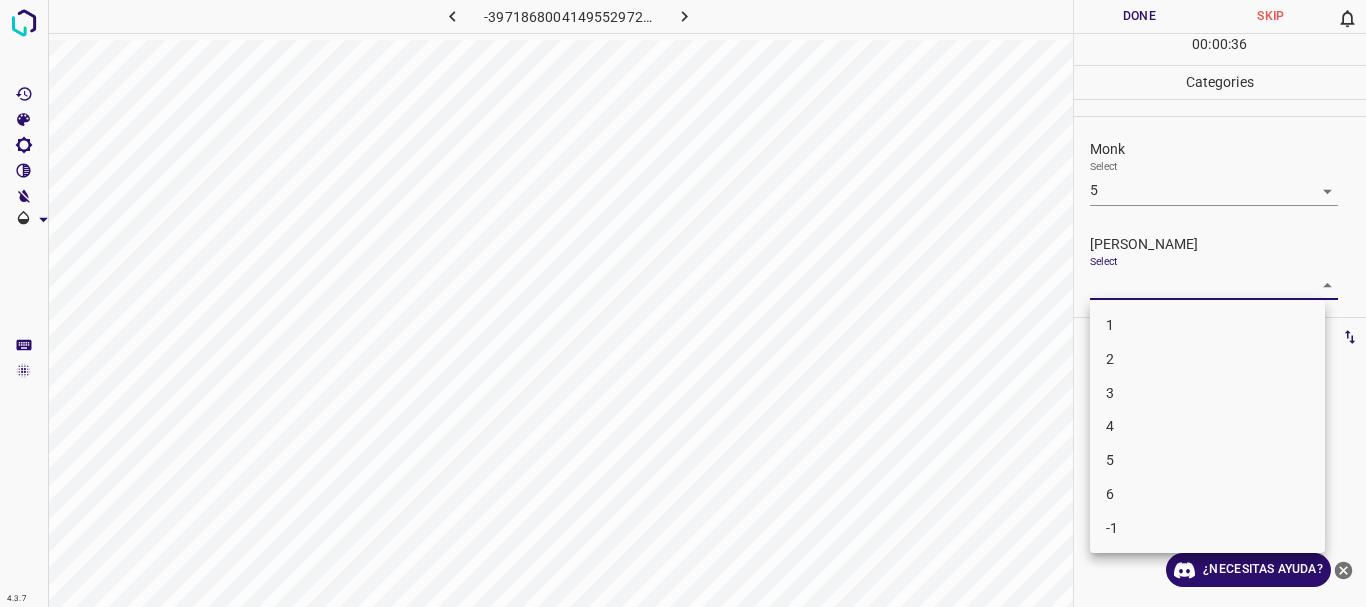 click on "2" at bounding box center (1207, 359) 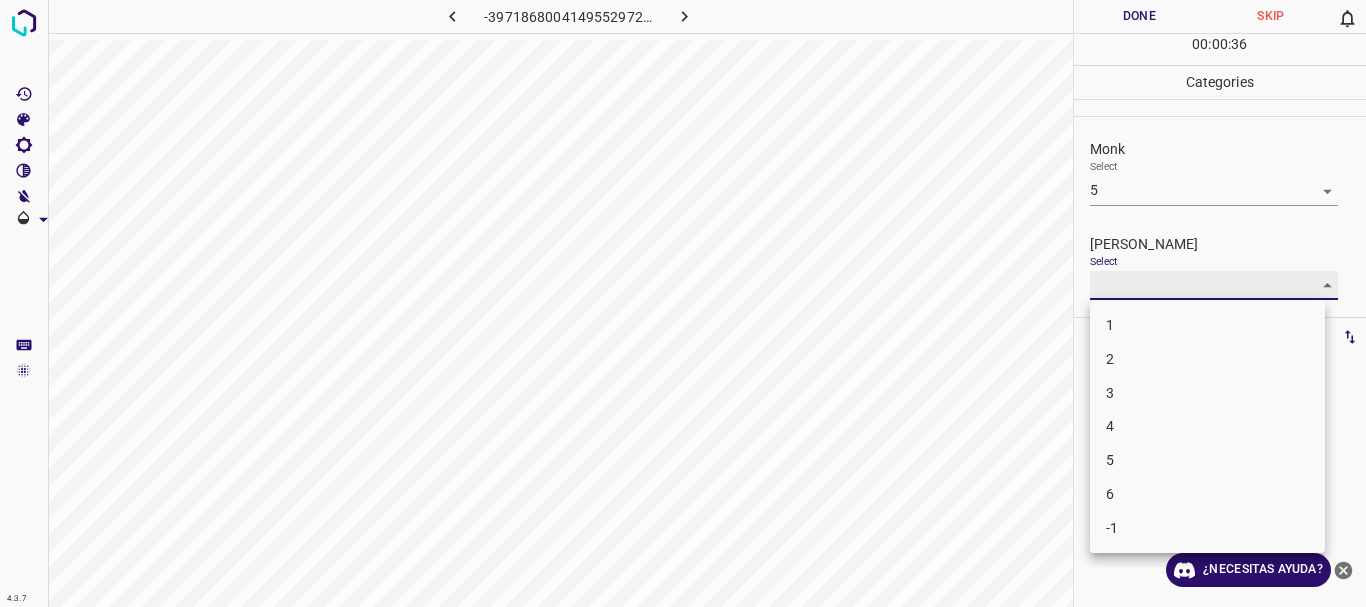 type on "2" 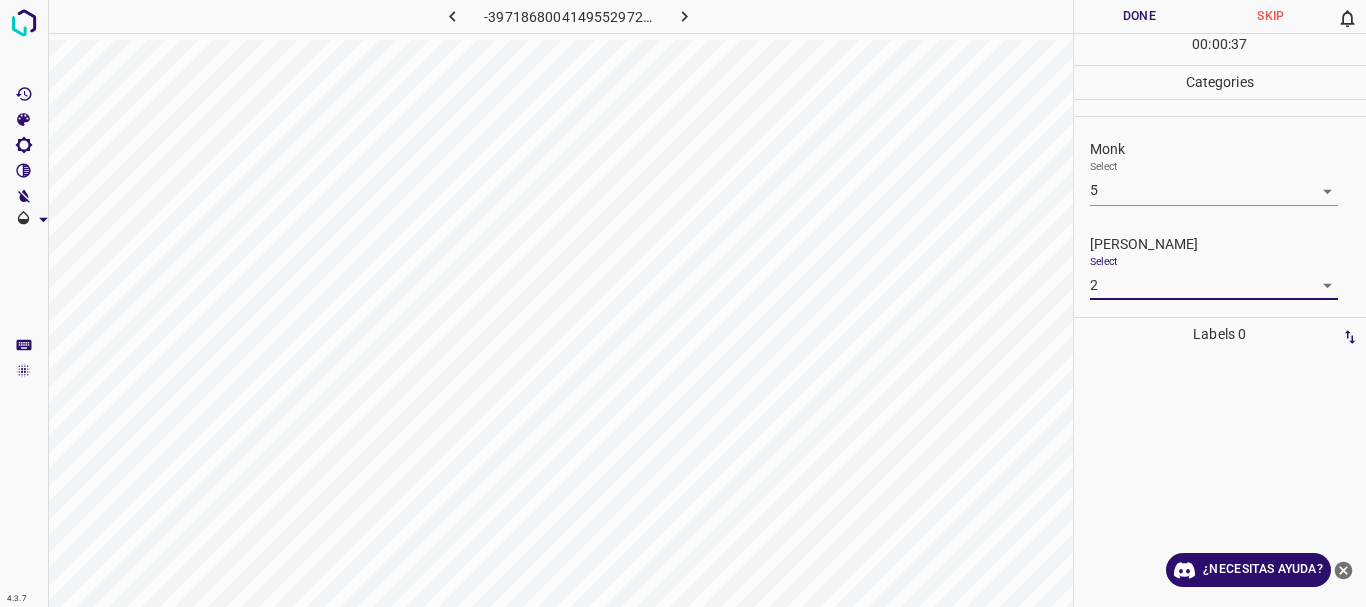 click on "Done" at bounding box center (1140, 16) 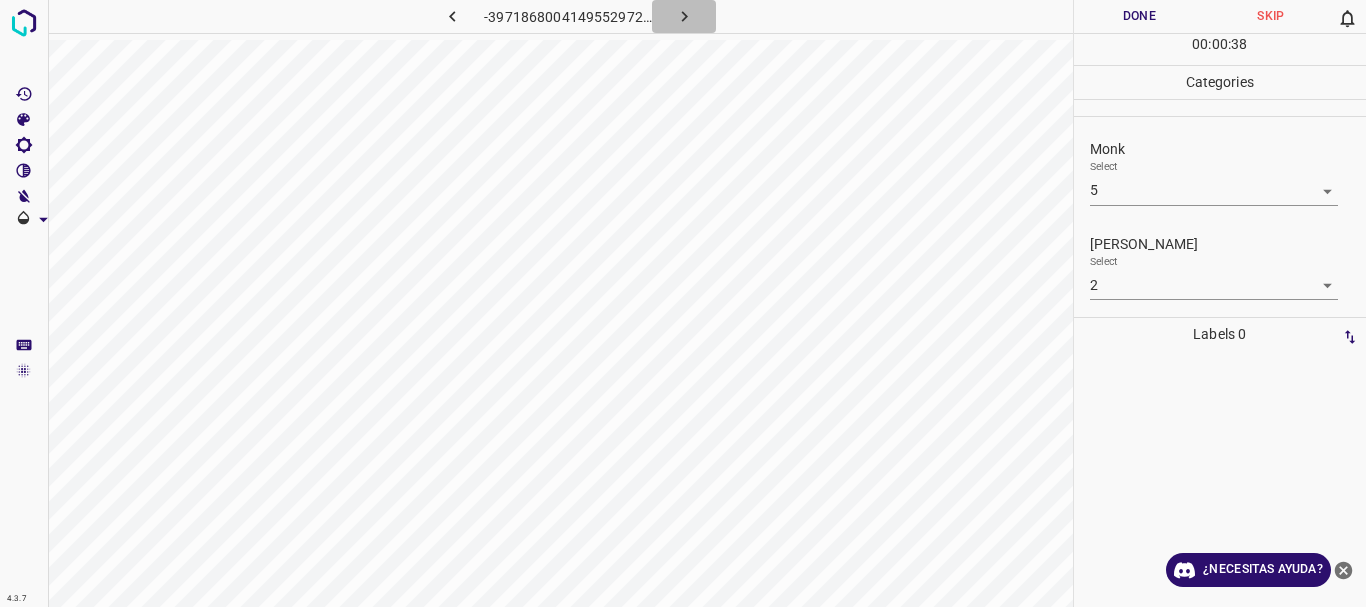 drag, startPoint x: 680, startPoint y: 21, endPoint x: 691, endPoint y: 21, distance: 11 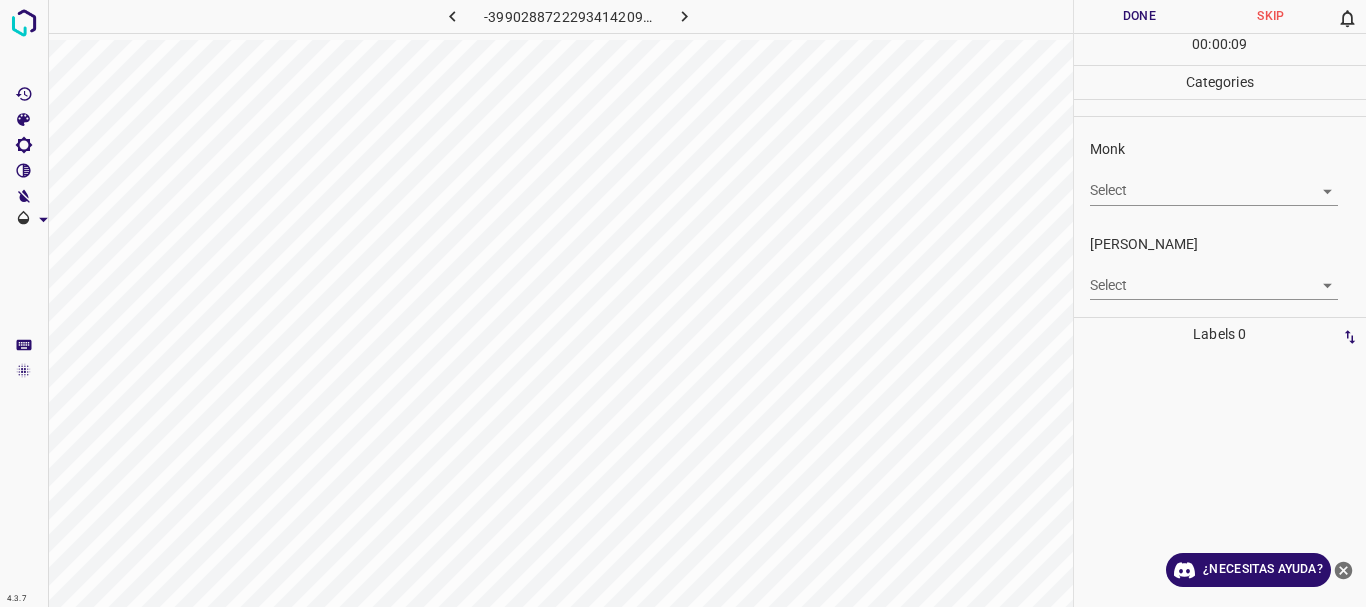 click 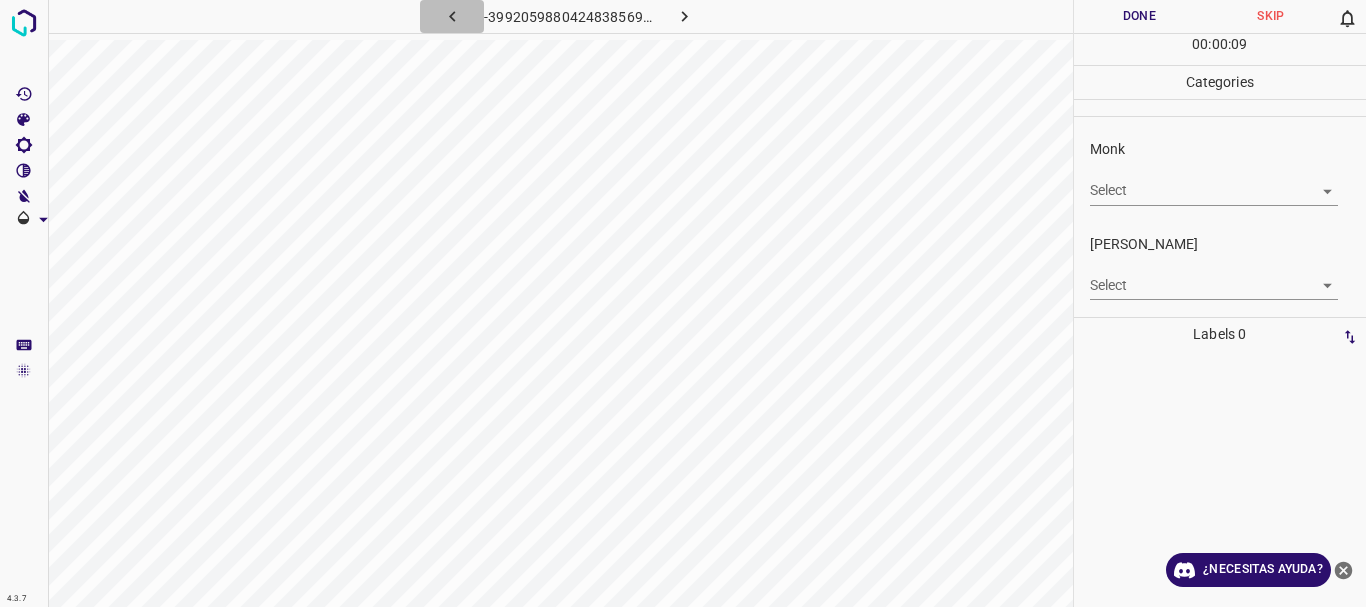 click 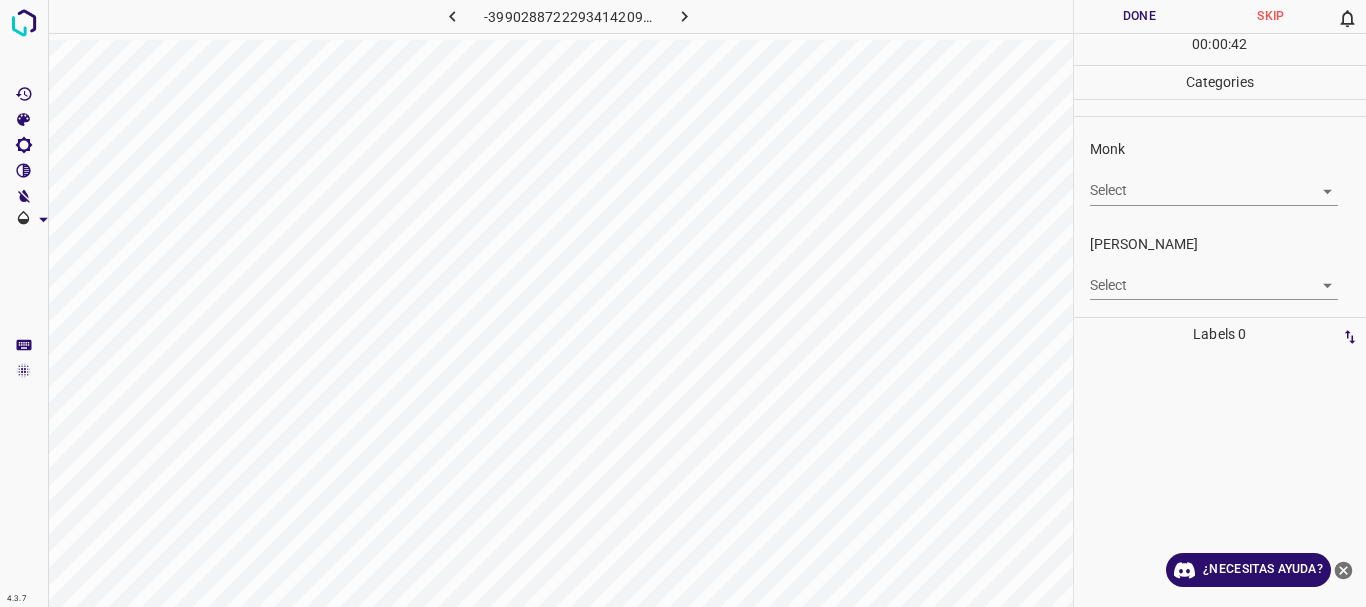 click on "Texto original Valora esta traducción Tu opinión servirá para ayudar a mejorar el Traductor de Google 4.3.7 -3990288722293414209.png Done Skip 0 00   : 00   : 42   Categories Monk   Select ​  [PERSON_NAME]   Select ​ Labels   0 Categories 1 Monk 2  [PERSON_NAME] Tools Space Change between modes (Draw & Edit) I Auto labeling R Restore zoom M Zoom in N Zoom out Delete Delete selecte label Filters Z Restore filters X Saturation filter C Brightness filter V Contrast filter [PERSON_NAME] scale filter General O Download ¿Necesitas ayuda? - Texto - Esconder - Borrar" at bounding box center [683, 303] 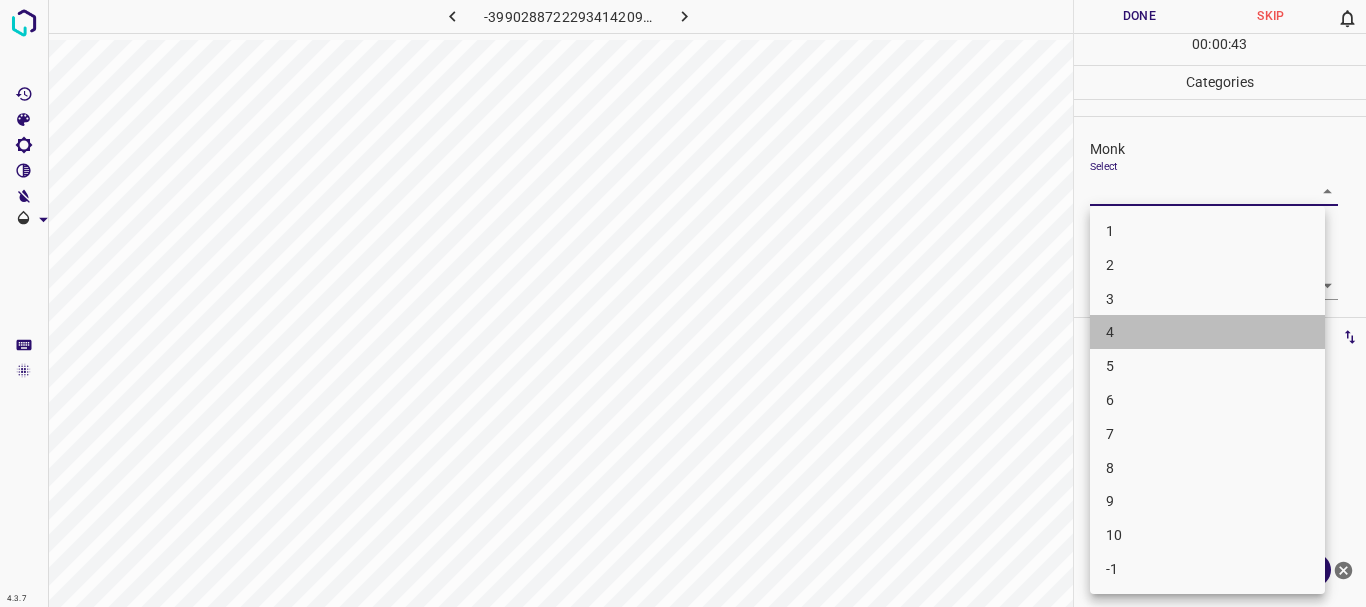 click on "4" at bounding box center (1207, 332) 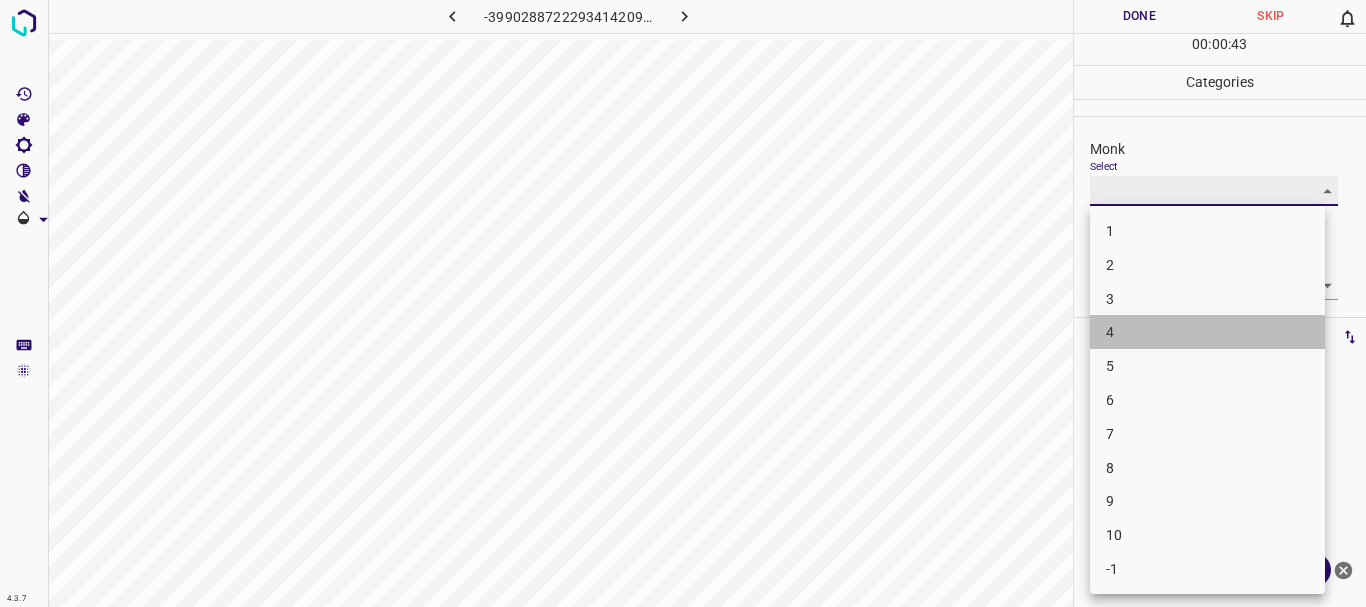 type on "4" 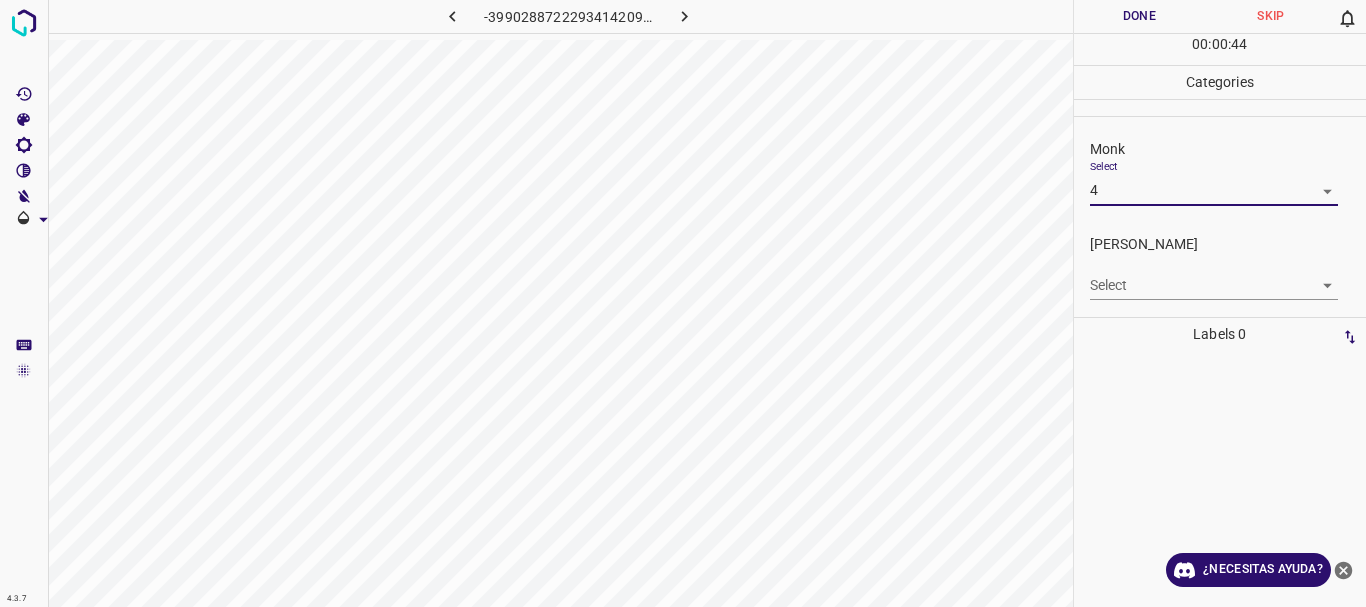 click on "Texto original Valora esta traducción Tu opinión servirá para ayudar a mejorar el Traductor de Google 4.3.7 -3990288722293414209.png Done Skip 0 00   : 00   : 44   Categories Monk   Select 4 4  [PERSON_NAME]   Select ​ Labels   0 Categories 1 Monk 2  [PERSON_NAME] Tools Space Change between modes (Draw & Edit) I Auto labeling R Restore zoom M Zoom in N Zoom out Delete Delete selecte label Filters Z Restore filters X Saturation filter C Brightness filter V Contrast filter [PERSON_NAME] scale filter General O Download ¿Necesitas ayuda? - Texto - Esconder - Borrar" at bounding box center (683, 303) 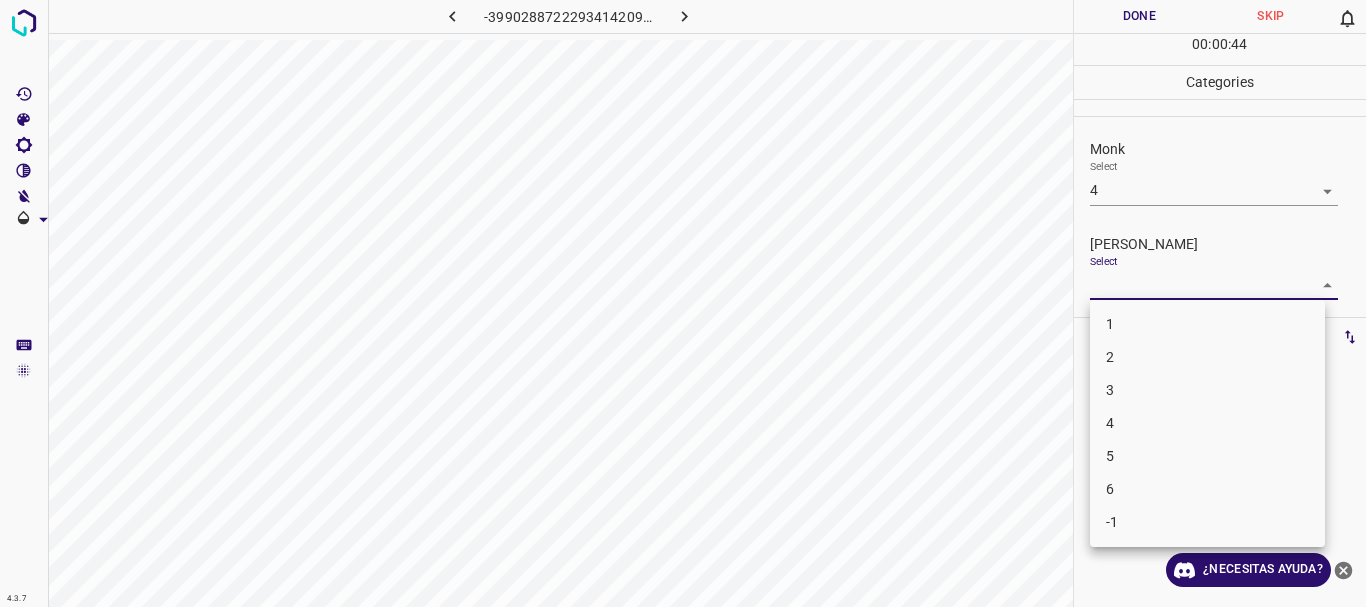 click on "1" at bounding box center [1207, 324] 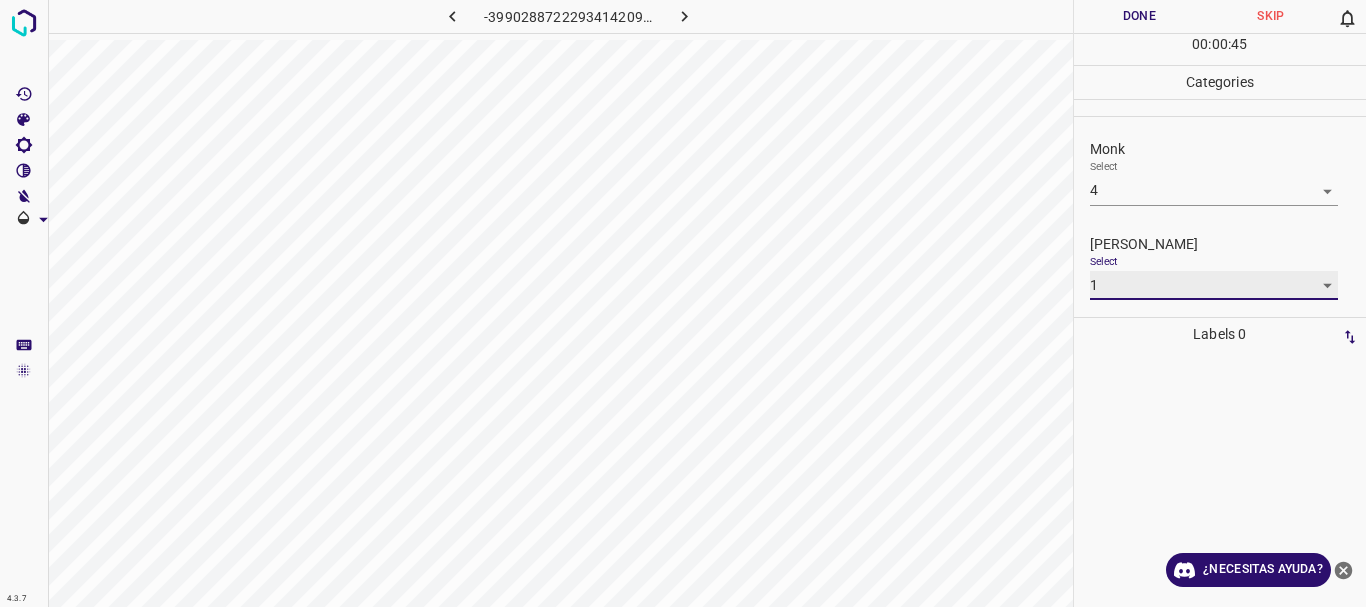 type on "1" 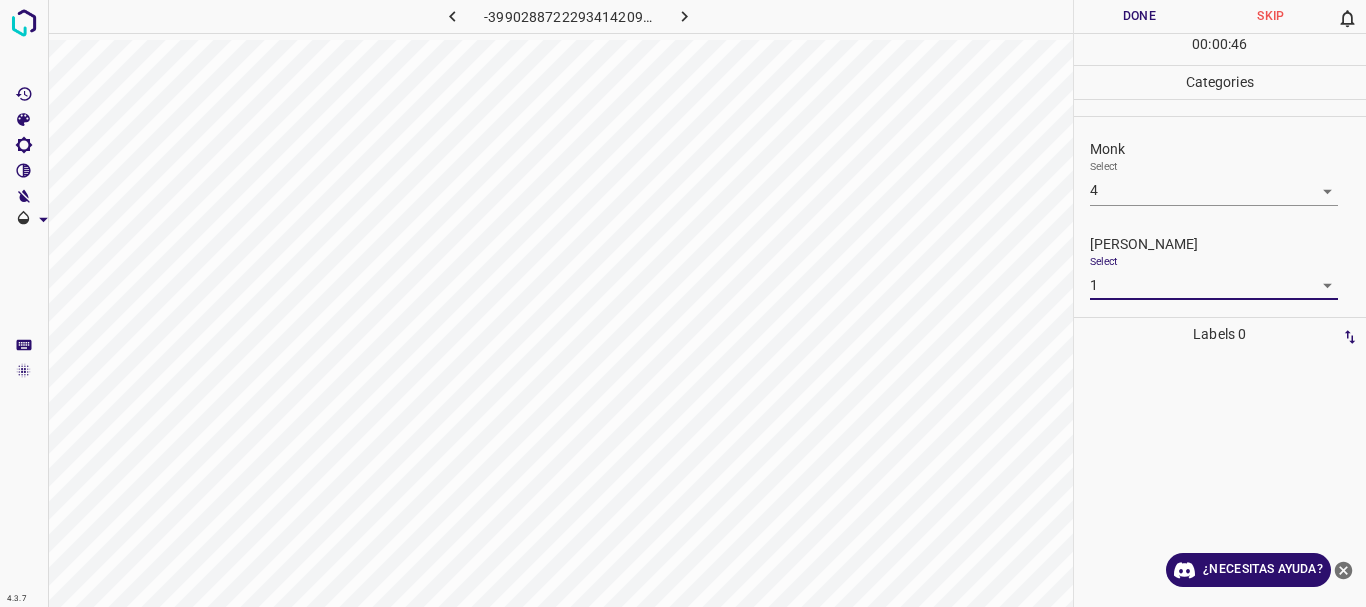click on "Done" at bounding box center [1140, 16] 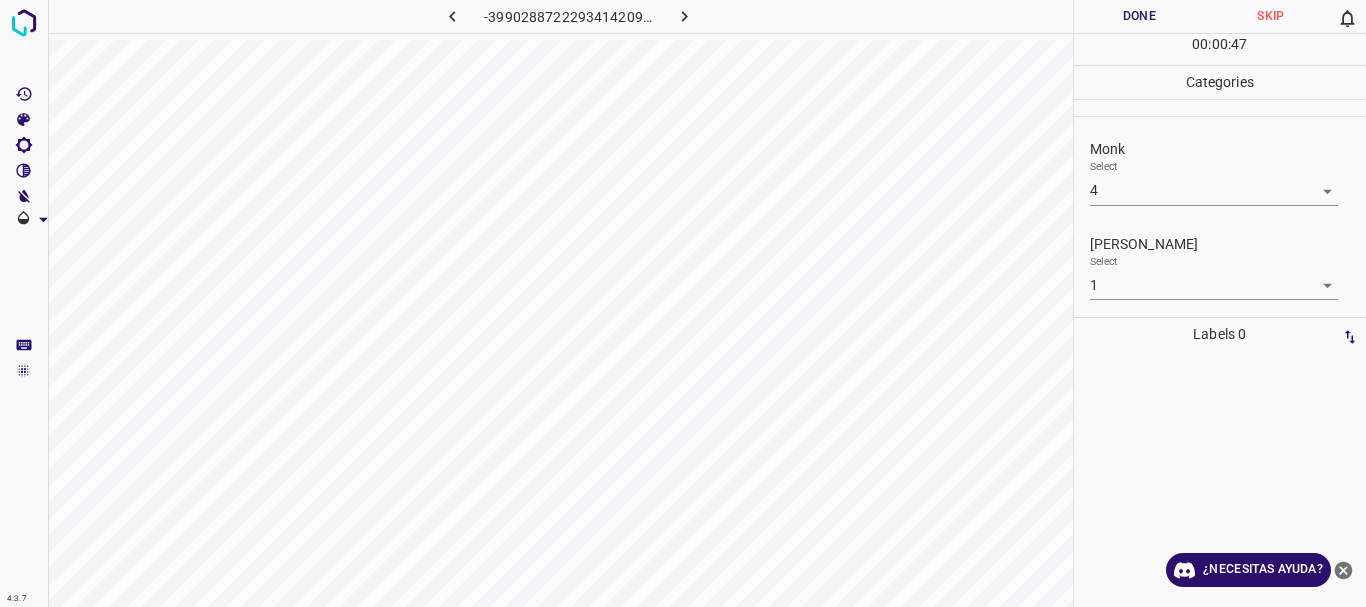 click 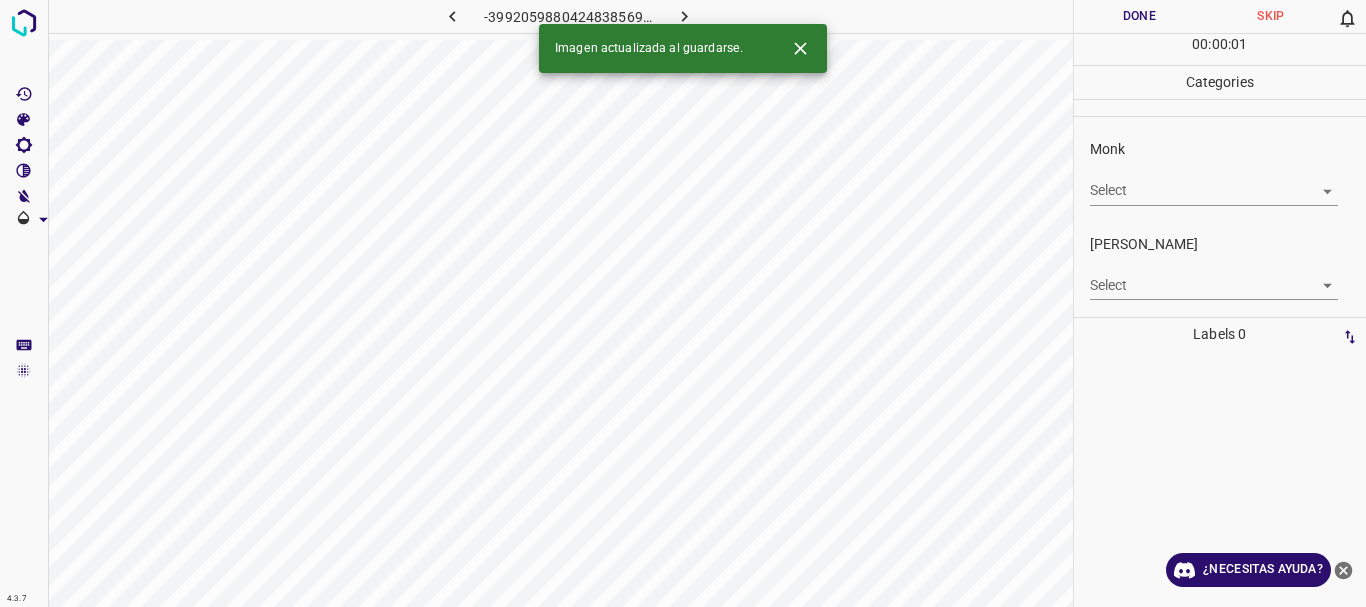 click on "Texto original Valora esta traducción Tu opinión servirá para ayudar a mejorar el Traductor de Google 4.3.7 -3992059880424838569.png Done Skip 0 00   : 00   : 01   Categories Monk   Select ​  [PERSON_NAME]   Select ​ Labels   0 Categories 1 Monk 2  [PERSON_NAME] Tools Space Change between modes (Draw & Edit) I Auto labeling R Restore zoom M Zoom in N Zoom out Delete Delete selecte label Filters Z Restore filters X Saturation filter C Brightness filter V Contrast filter [PERSON_NAME] scale filter General O Download Imagen actualizada al guardarse. ¿Necesitas ayuda? - Texto - Esconder - Borrar" at bounding box center [683, 303] 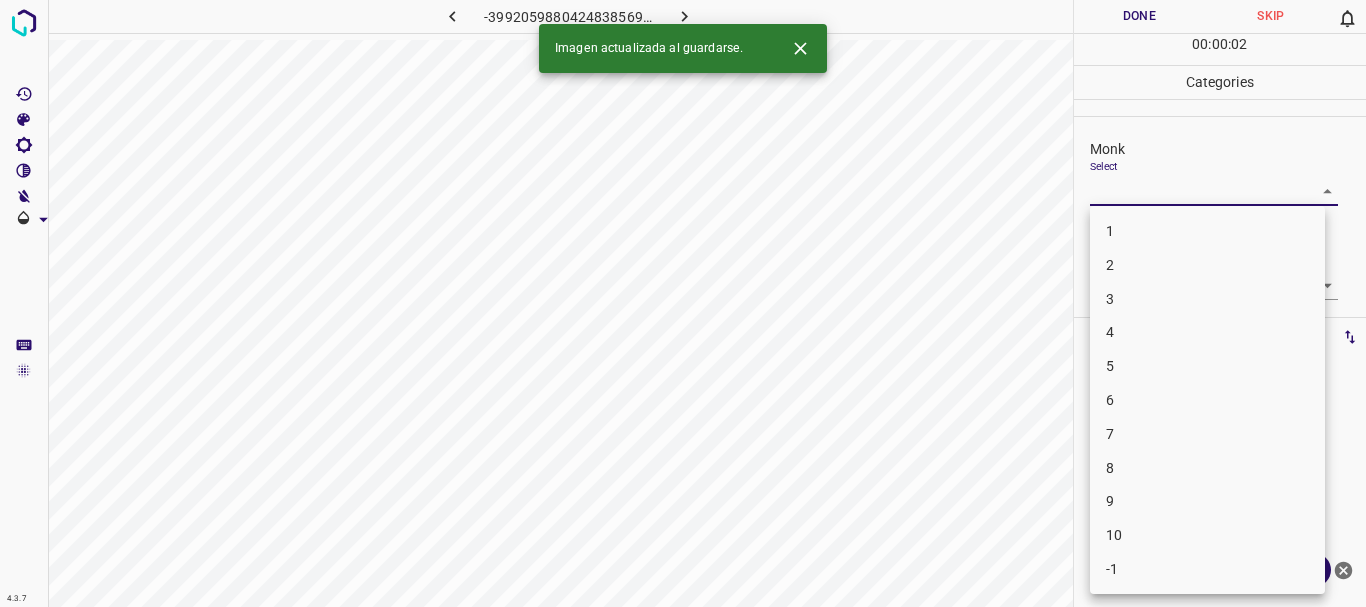 click on "5" at bounding box center [1207, 366] 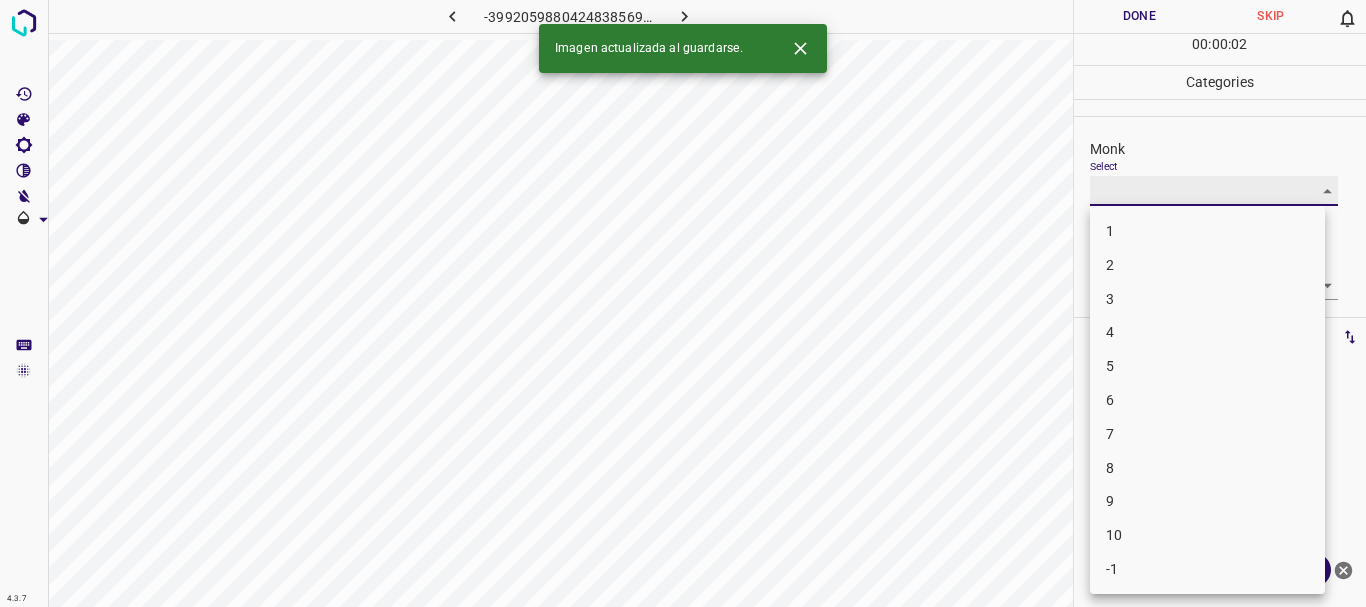 type on "5" 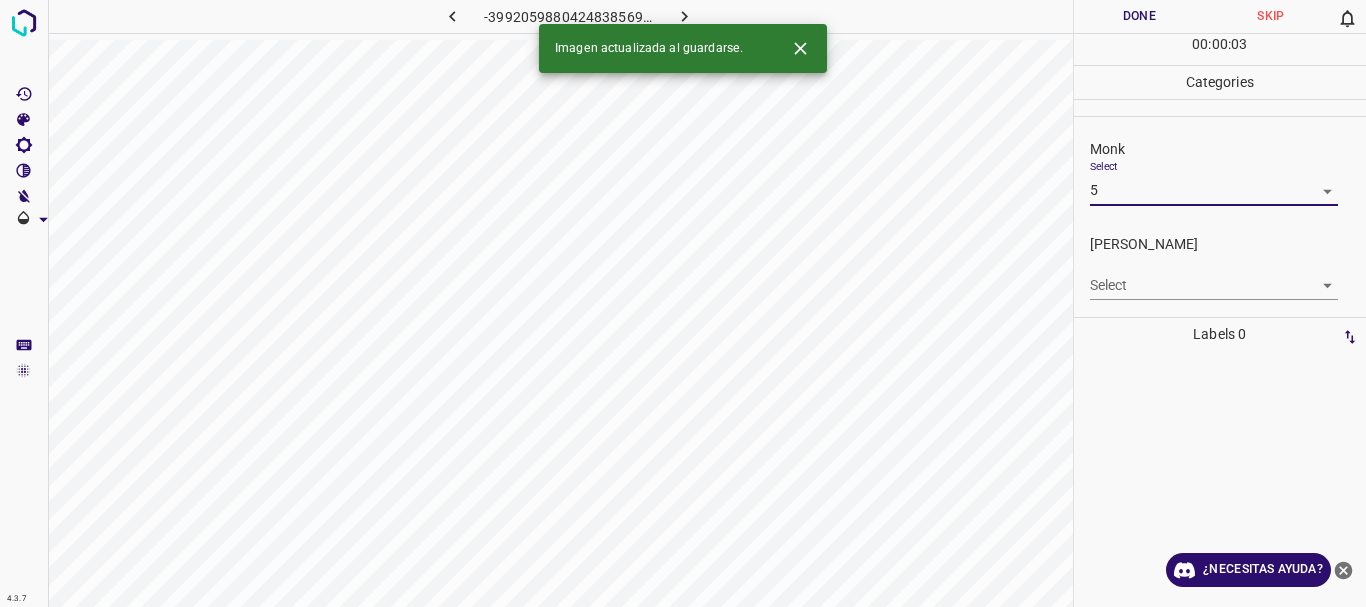 click on "Texto original Valora esta traducción Tu opinión servirá para ayudar a mejorar el Traductor de Google 4.3.7 -3992059880424838569.png Done Skip 0 00   : 00   : 03   Categories Monk   Select 5 5  [PERSON_NAME]   Select ​ Labels   0 Categories 1 Monk 2  [PERSON_NAME] Tools Space Change between modes (Draw & Edit) I Auto labeling R Restore zoom M Zoom in N Zoom out Delete Delete selecte label Filters Z Restore filters X Saturation filter C Brightness filter V Contrast filter [PERSON_NAME] scale filter General O Download Imagen actualizada al guardarse. ¿Necesitas ayuda? - Texto - Esconder - Borrar" at bounding box center [683, 303] 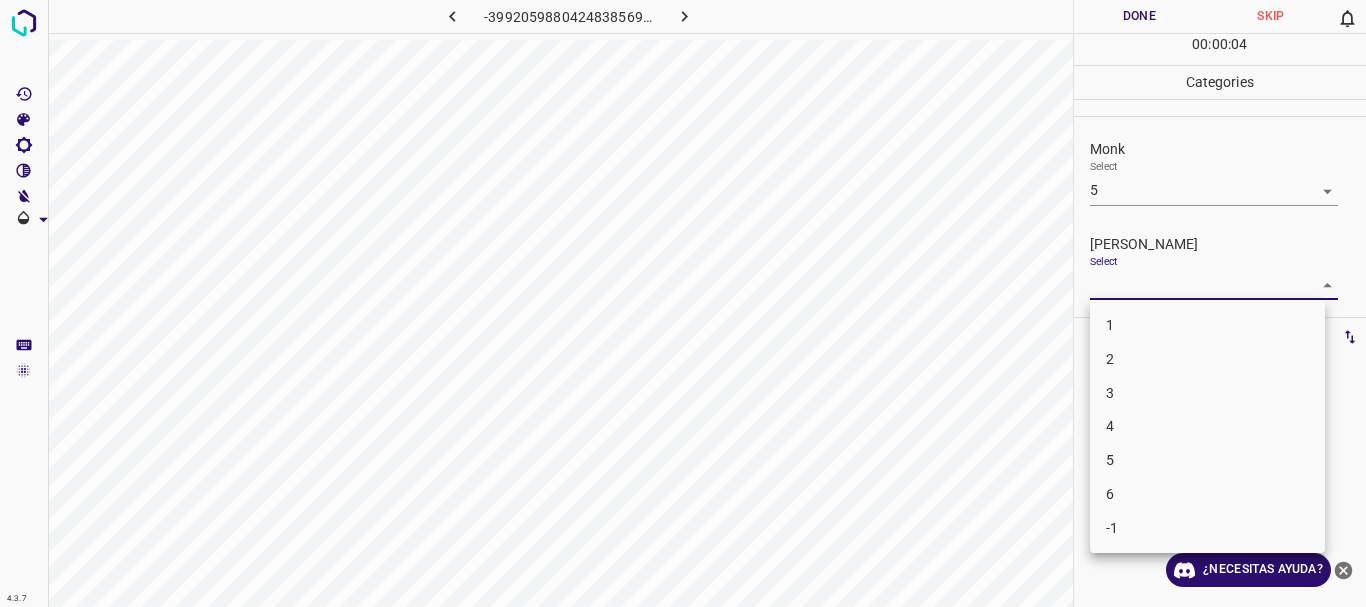 click on "3" at bounding box center [1207, 393] 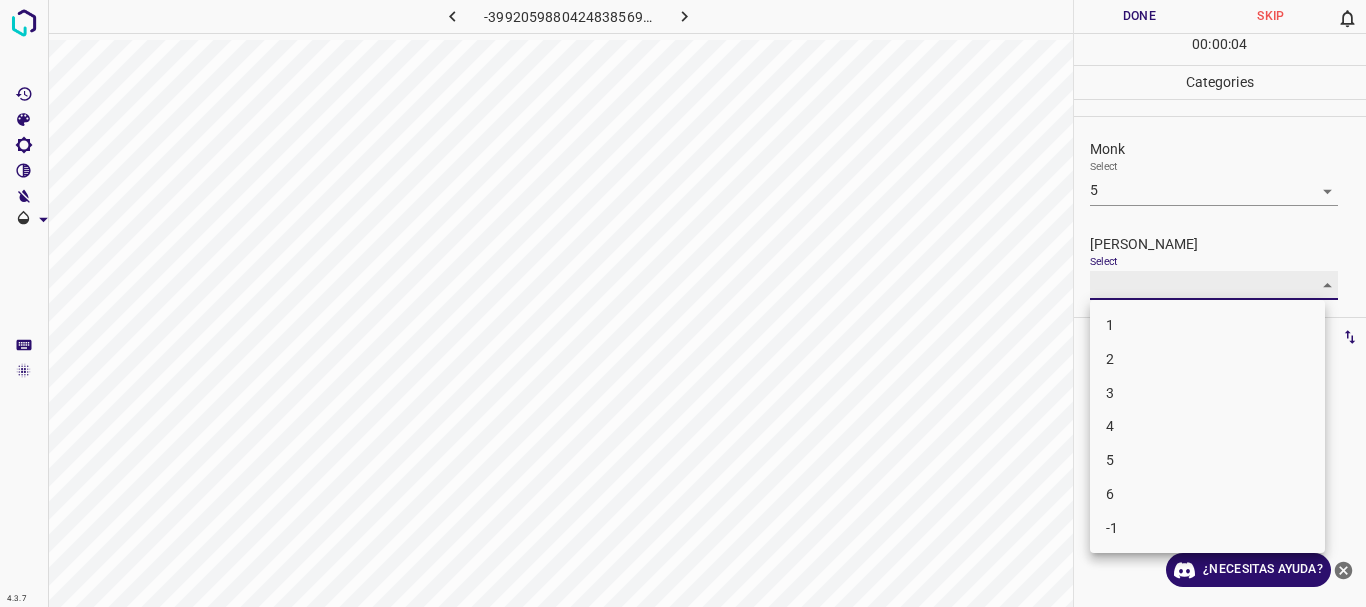 type on "3" 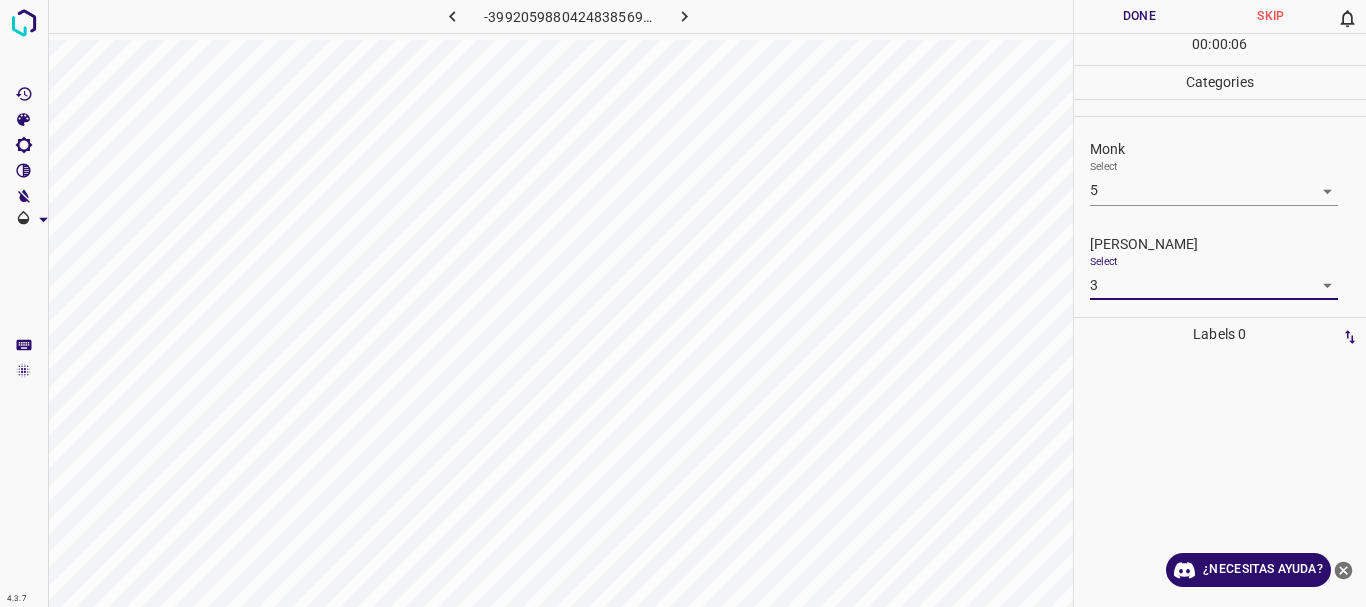 click on "Done" at bounding box center (1140, 16) 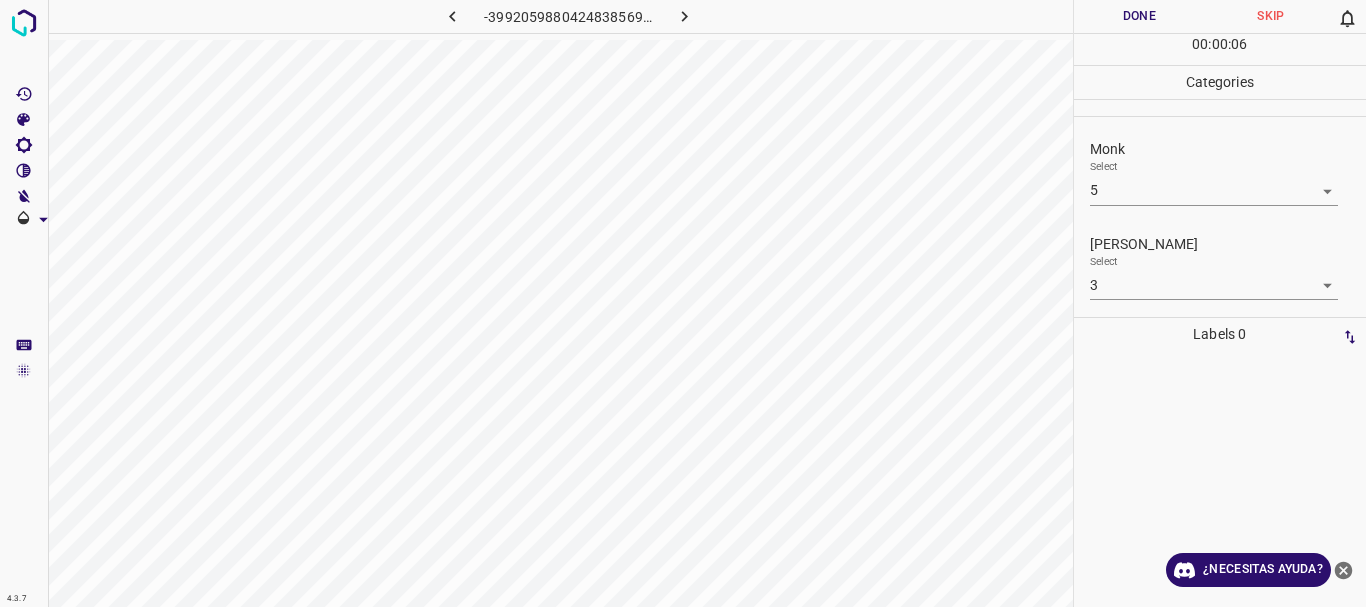 click 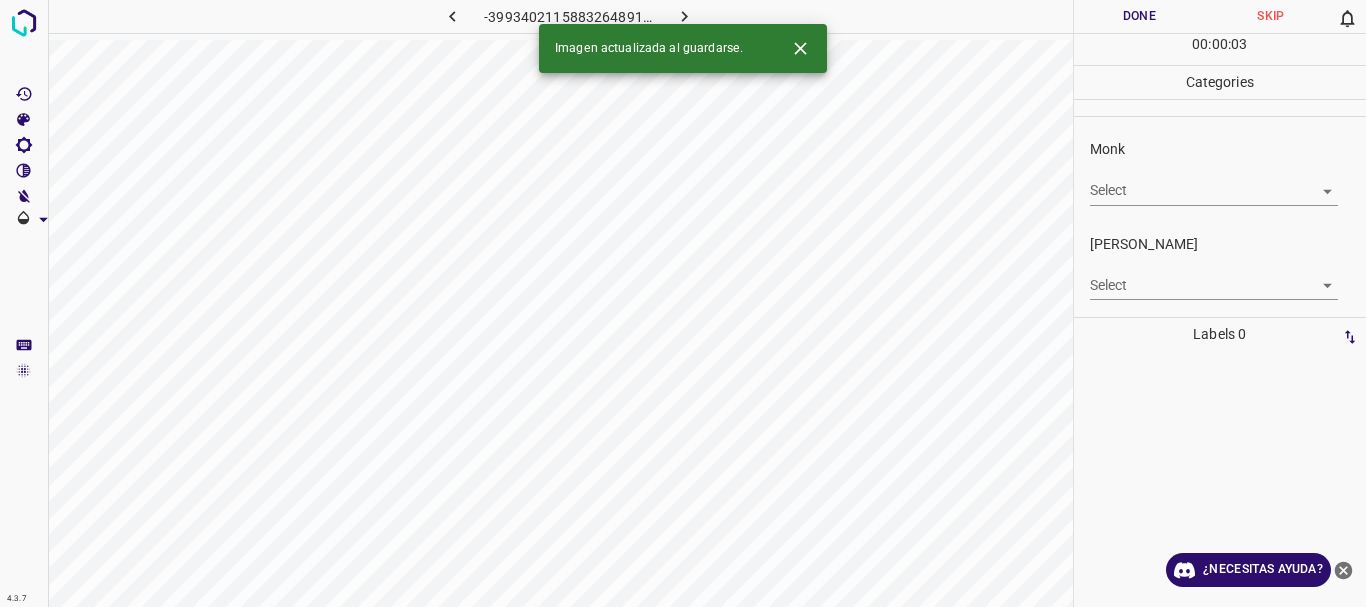 click 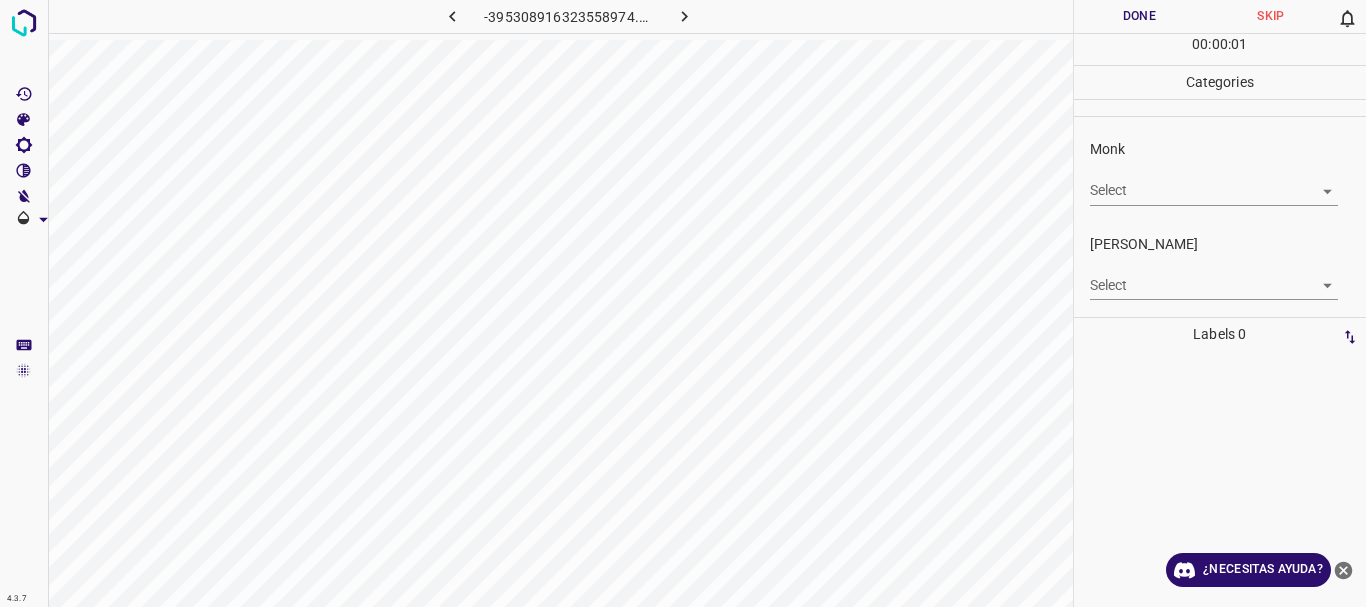 click 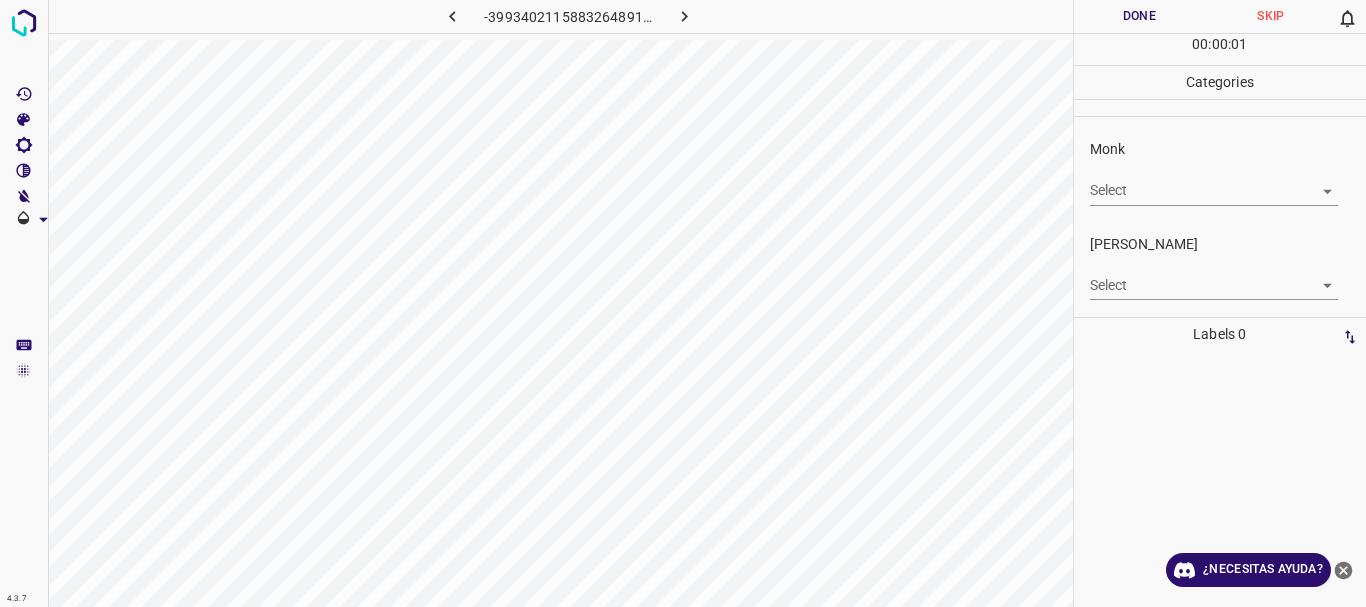 click on "Texto original Valora esta traducción Tu opinión servirá para ayudar a mejorar el Traductor de Google 4.3.7 -3993402115883264891.png Done Skip 0 00   : 00   : 01   Categories Monk   Select ​  [PERSON_NAME]   Select ​ Labels   0 Categories 1 Monk 2  [PERSON_NAME] Tools Space Change between modes (Draw & Edit) I Auto labeling R Restore zoom M Zoom in N Zoom out Delete Delete selecte label Filters Z Restore filters X Saturation filter C Brightness filter V Contrast filter [PERSON_NAME] scale filter General O Download ¿Necesitas ayuda? - Texto - Esconder - Borrar" at bounding box center (683, 303) 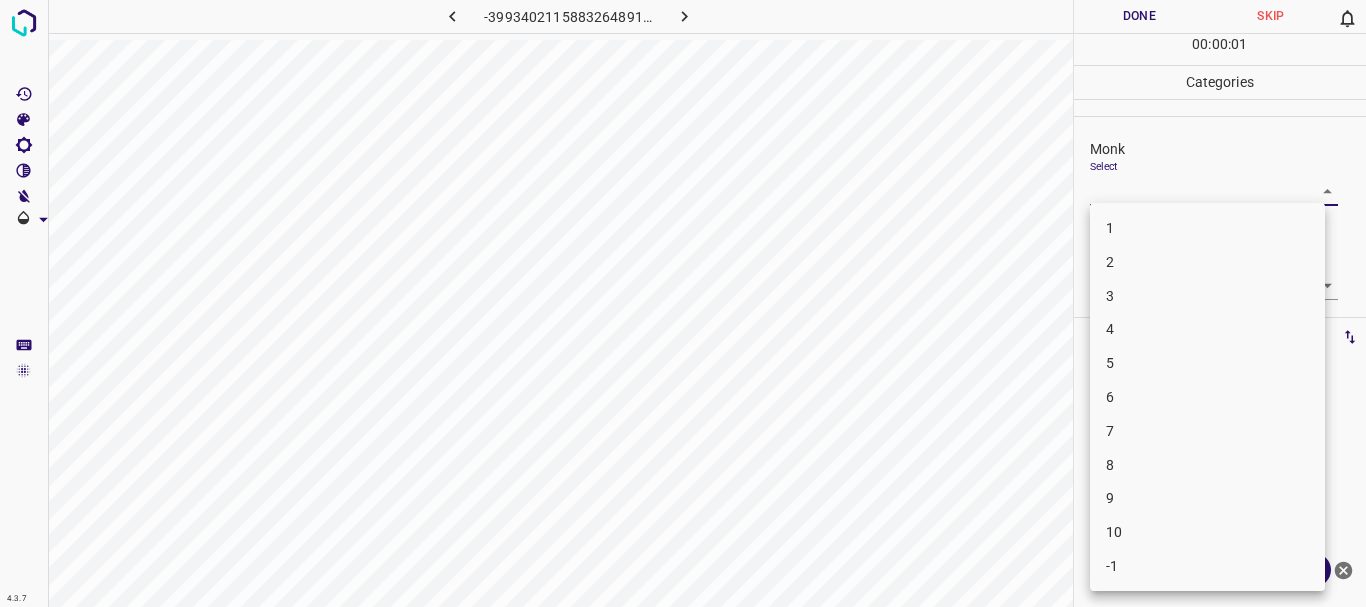 click on "4" at bounding box center (1207, 329) 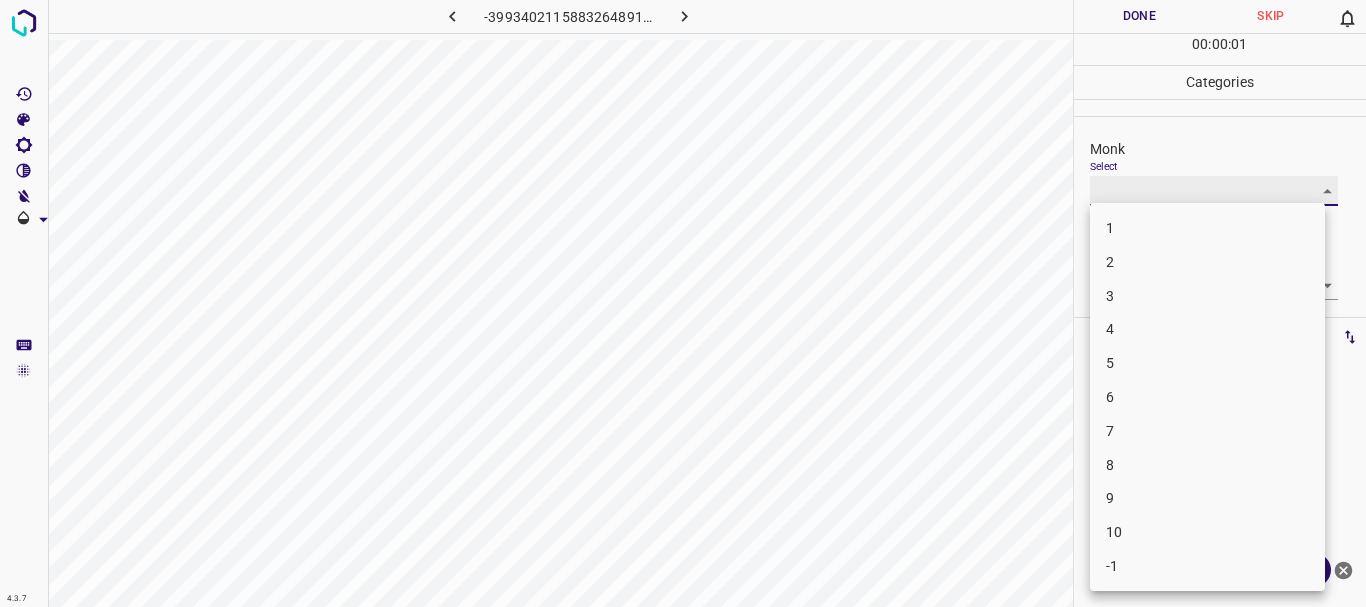 type on "4" 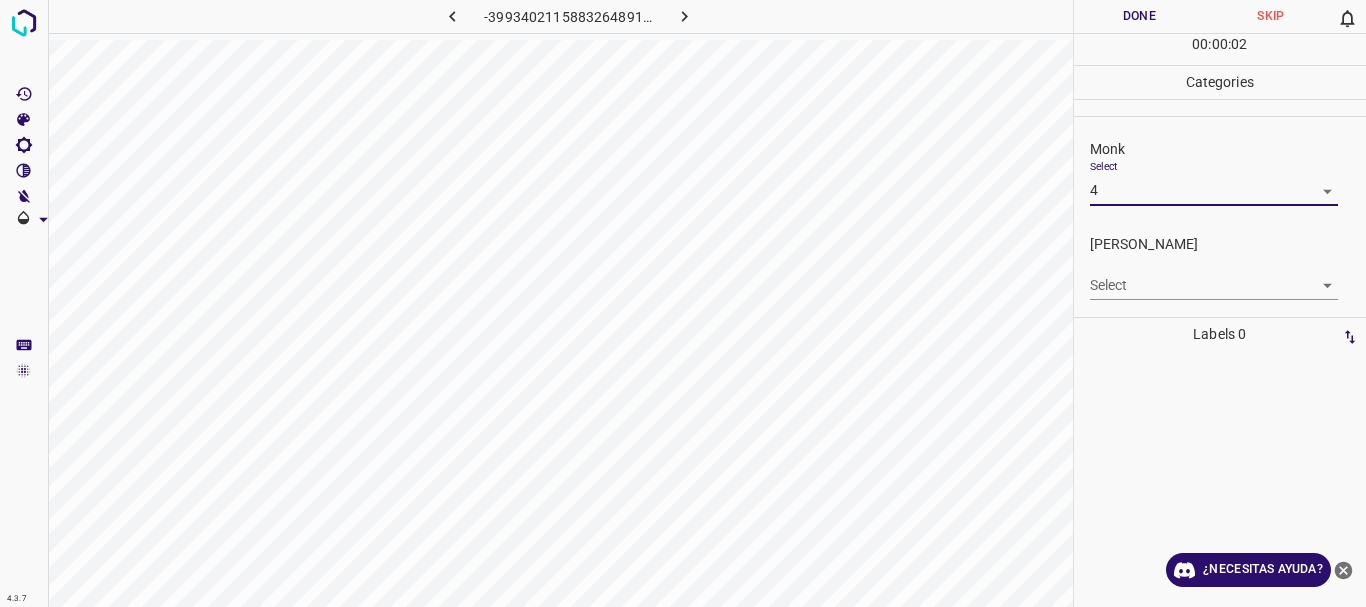 click on "Texto original Valora esta traducción Tu opinión servirá para ayudar a mejorar el Traductor de Google 4.3.7 -3993402115883264891.png Done Skip 0 00   : 00   : 02   Categories Monk   Select 4 4  [PERSON_NAME]   Select ​ Labels   0 Categories 1 Monk 2  [PERSON_NAME] Tools Space Change between modes (Draw & Edit) I Auto labeling R Restore zoom M Zoom in N Zoom out Delete Delete selecte label Filters Z Restore filters X Saturation filter C Brightness filter V Contrast filter [PERSON_NAME] scale filter General O Download ¿Necesitas ayuda? - Texto - Esconder - Borrar 1 2 3 4 5 6 7 8 9 10 -1" at bounding box center [683, 303] 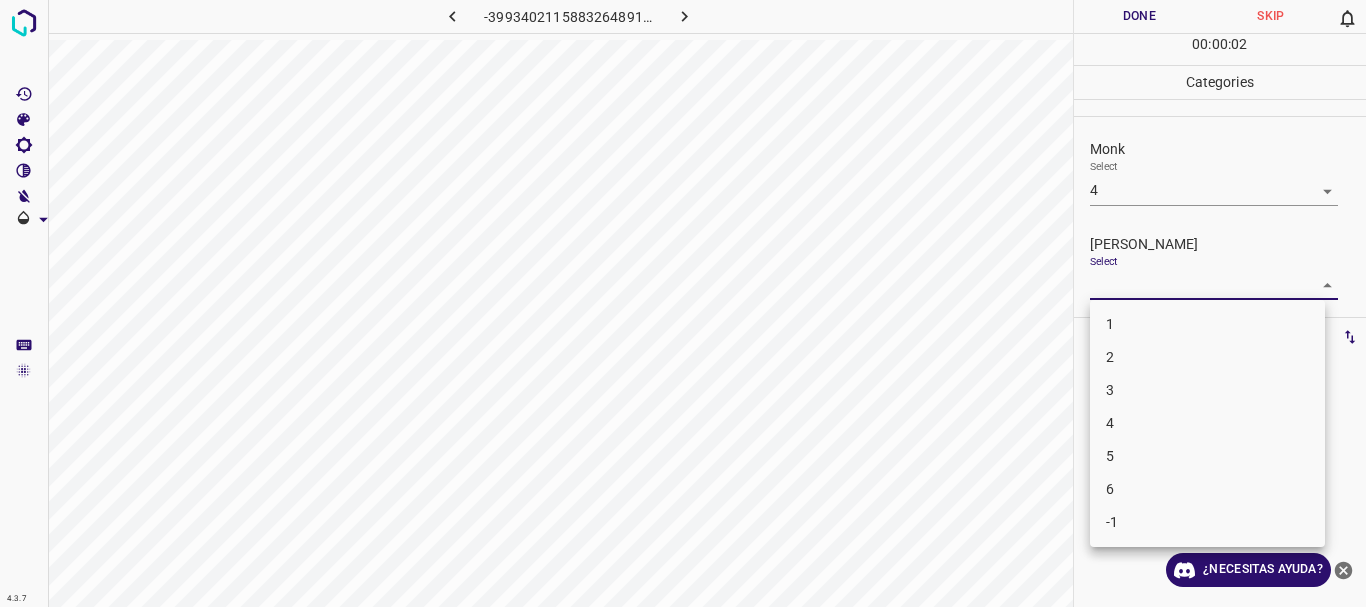 click on "2" at bounding box center (1207, 357) 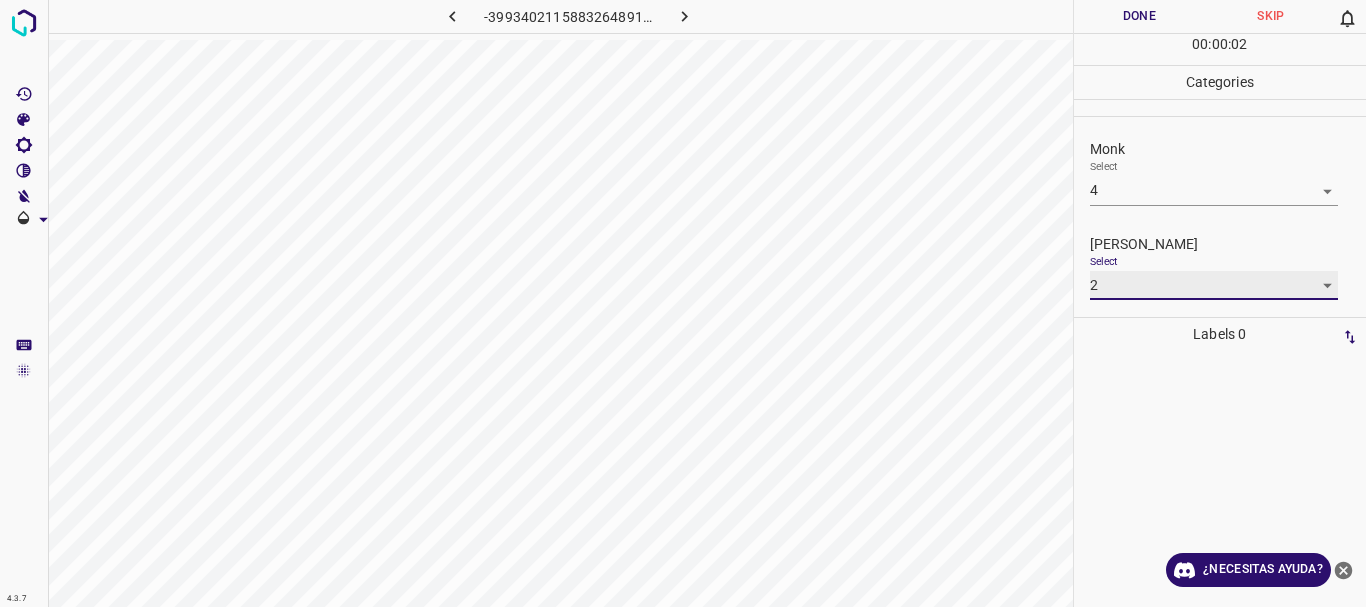 type on "2" 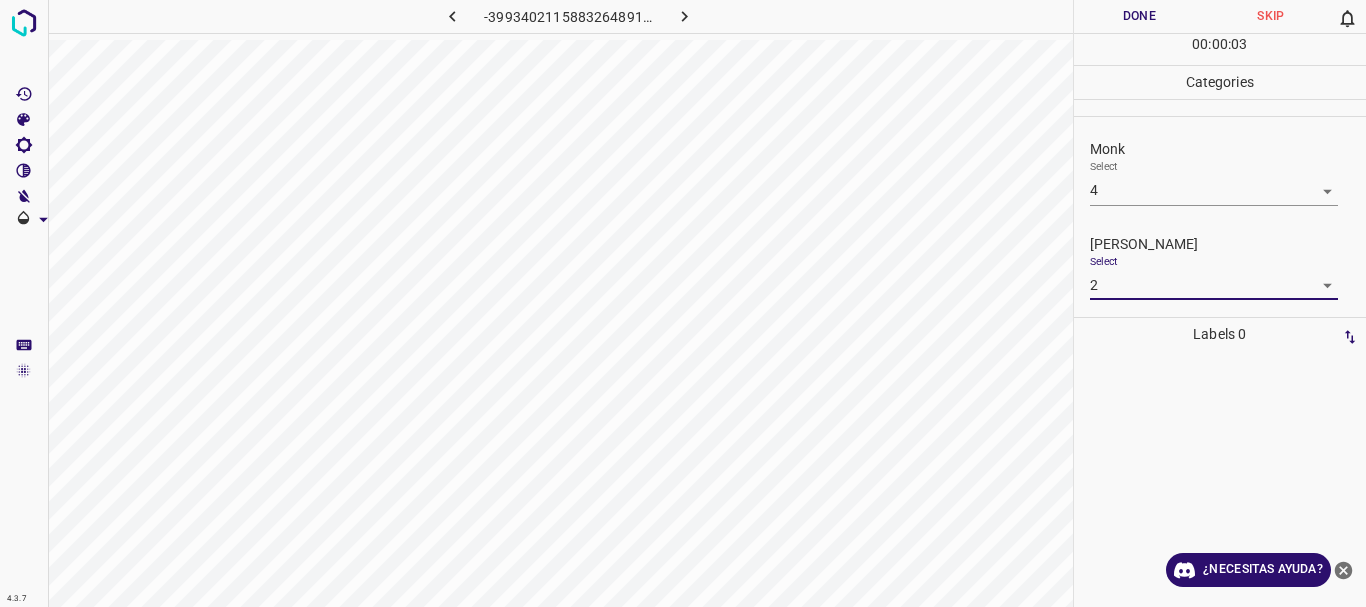 drag, startPoint x: 1139, startPoint y: 11, endPoint x: 1089, endPoint y: 15, distance: 50.159744 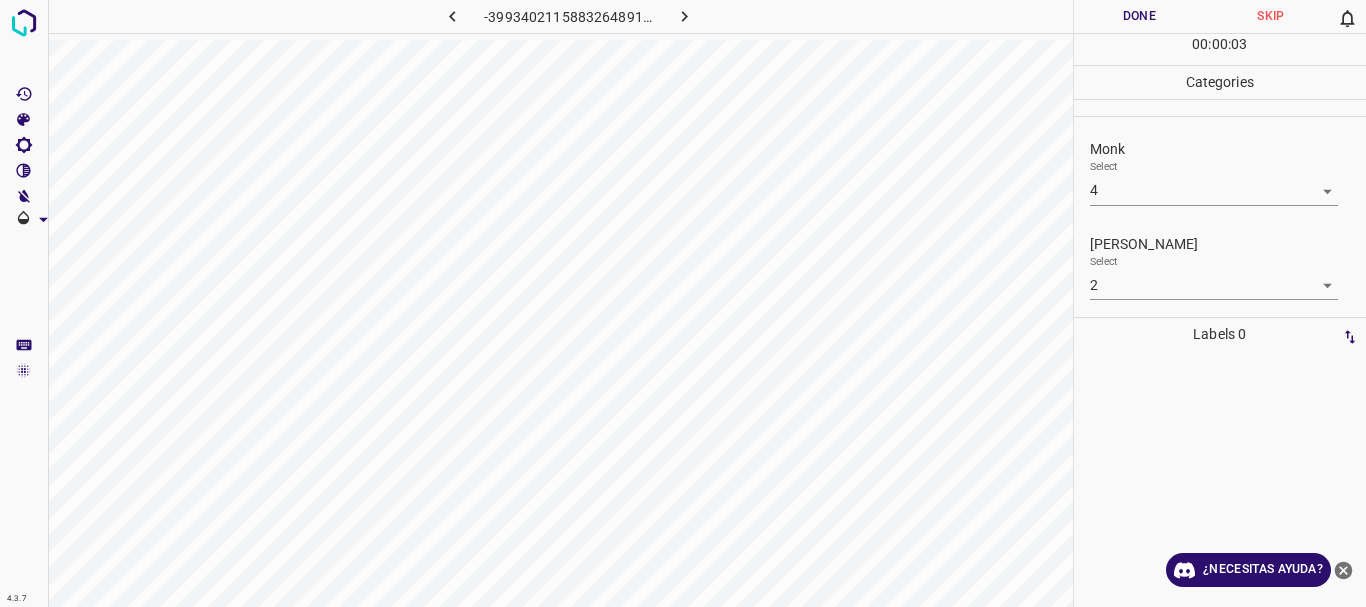 click on "Done" at bounding box center [1140, 16] 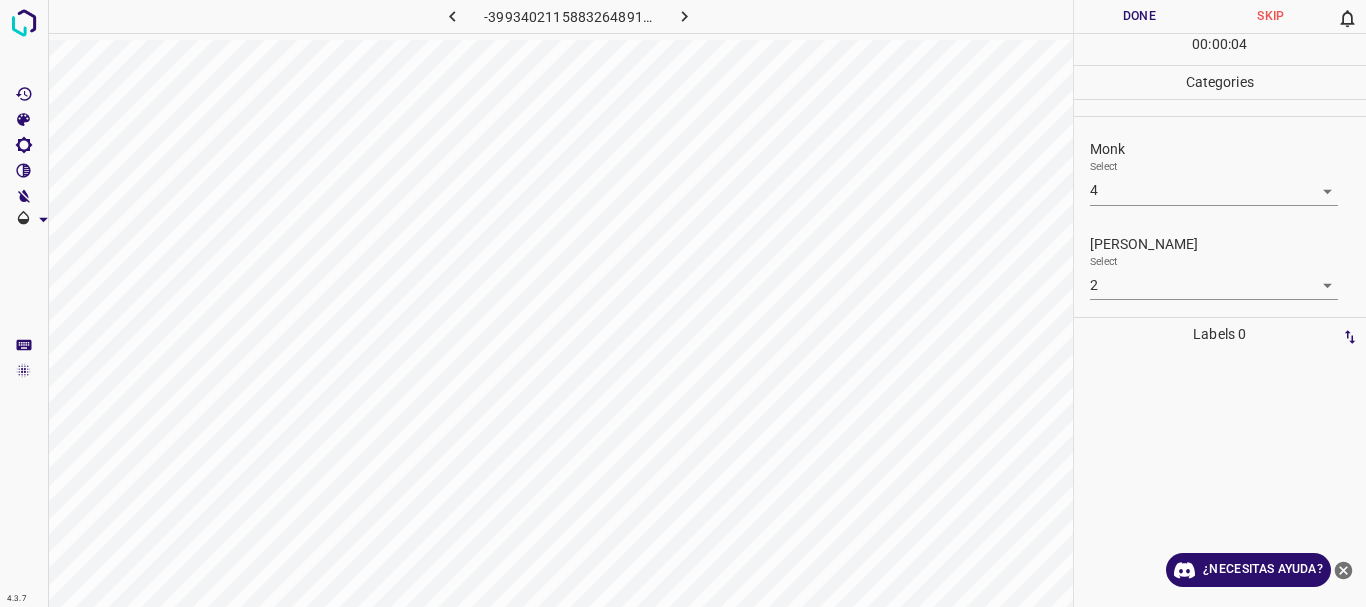 click 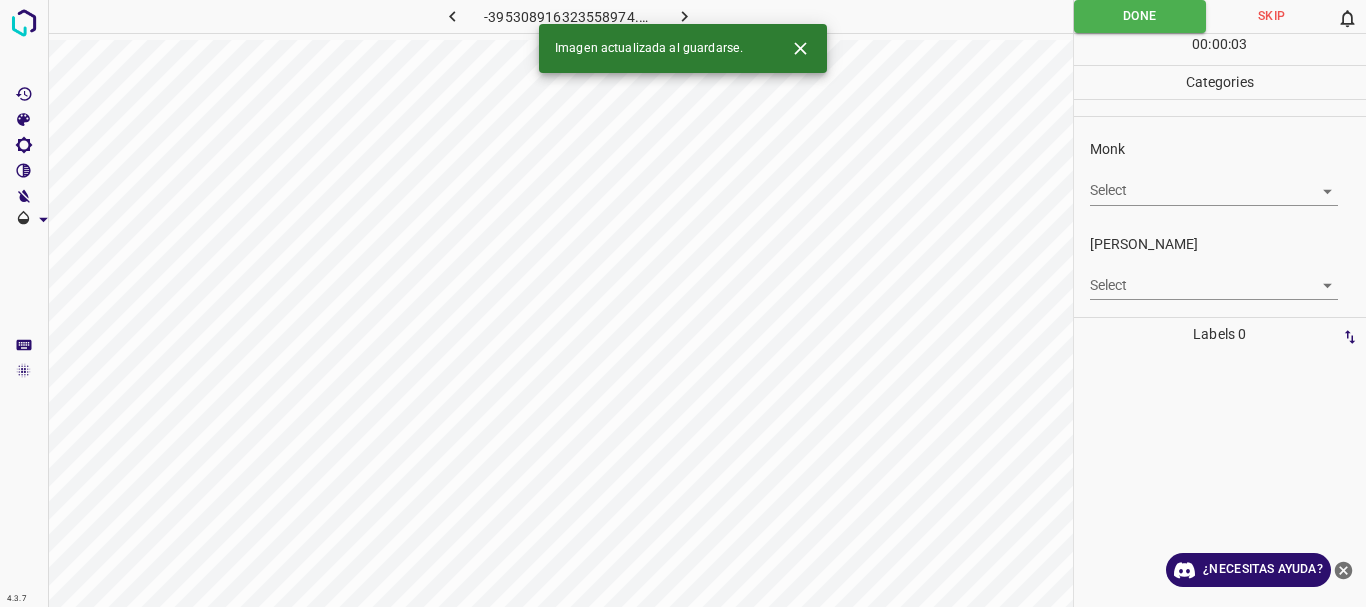click on "Texto original Valora esta traducción Tu opinión servirá para ayudar a mejorar el Traductor de Google 4.3.7 -395308916323558974.png Done Skip 0 00   : 00   : 03   Categories Monk   Select ​  [PERSON_NAME]   Select ​ Labels   0 Categories 1 Monk 2  [PERSON_NAME] Tools Space Change between modes (Draw & Edit) I Auto labeling R Restore zoom M Zoom in N Zoom out Delete Delete selecte label Filters Z Restore filters X Saturation filter C Brightness filter V Contrast filter [PERSON_NAME] scale filter General O Download Imagen actualizada al guardarse. ¿Necesitas ayuda? - Texto - Esconder - Borrar" at bounding box center (683, 303) 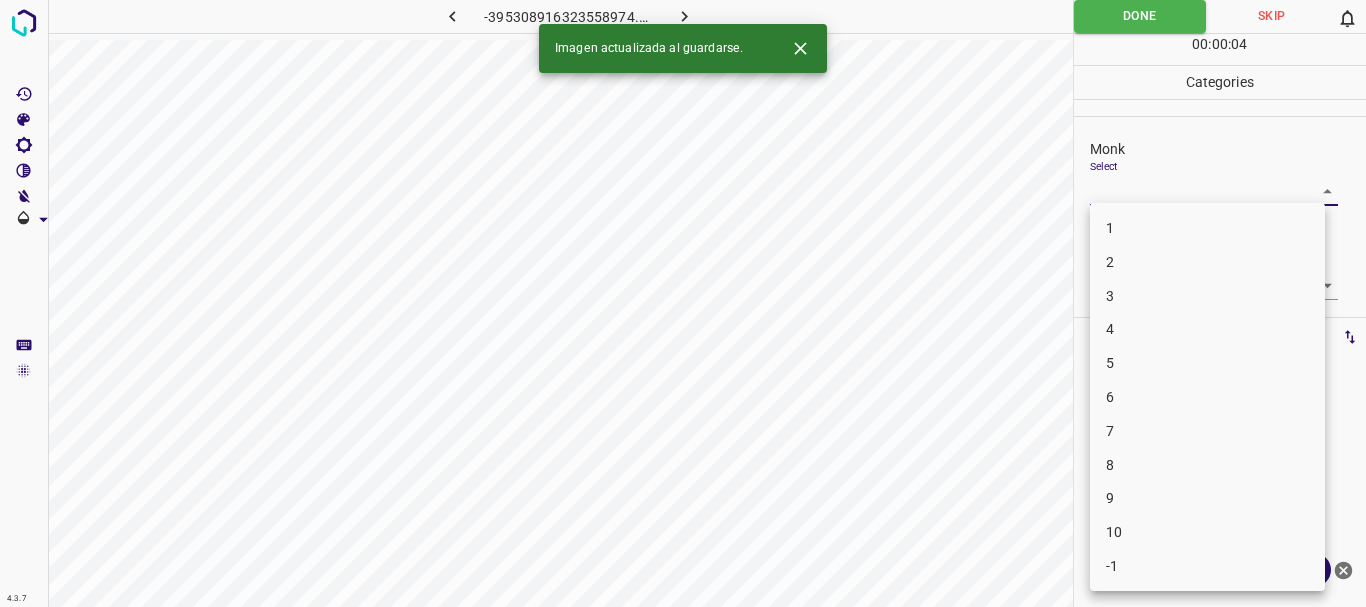 click on "4" at bounding box center [1207, 329] 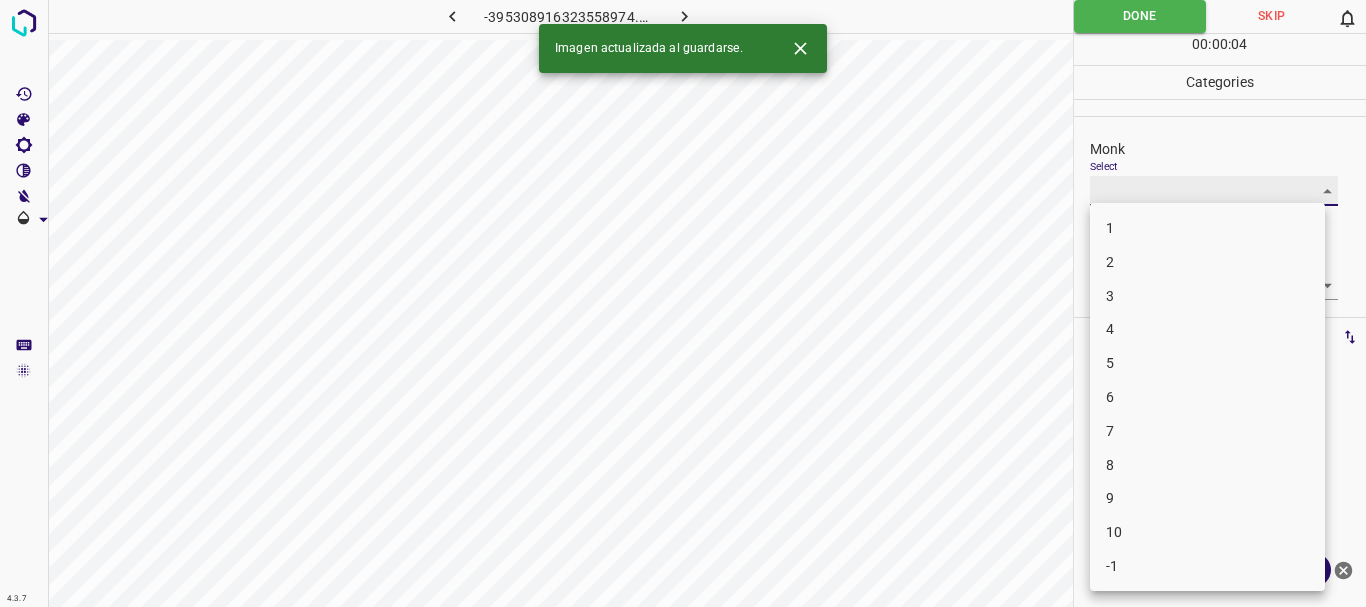 type on "4" 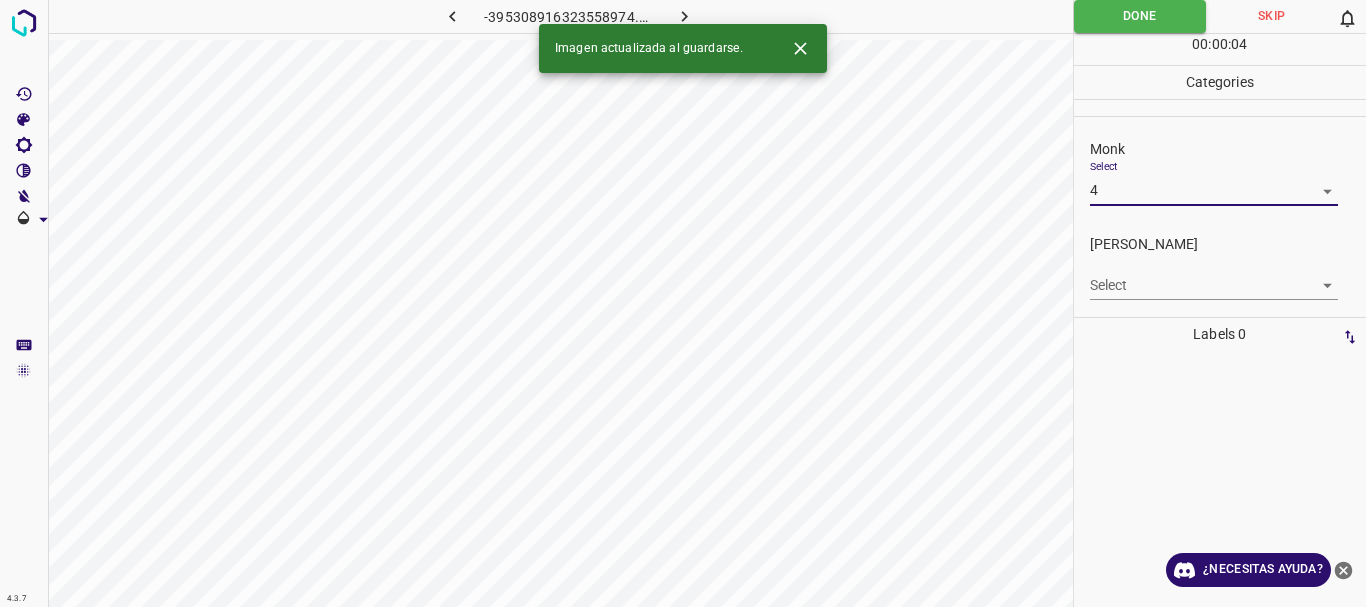 click on "Texto original Valora esta traducción Tu opinión servirá para ayudar a mejorar el Traductor de Google 4.3.7 -395308916323558974.png Done Skip 0 00   : 00   : 04   Categories Monk   Select 4 4  [PERSON_NAME]   Select ​ Labels   0 Categories 1 Monk 2  [PERSON_NAME] Tools Space Change between modes (Draw & Edit) I Auto labeling R Restore zoom M Zoom in N Zoom out Delete Delete selecte label Filters Z Restore filters X Saturation filter C Brightness filter V Contrast filter [PERSON_NAME] scale filter General O Download Imagen actualizada al guardarse. ¿Necesitas ayuda? - Texto - Esconder - Borrar 1 2 3 4 5 6 7 8 9 10 -1" at bounding box center (683, 303) 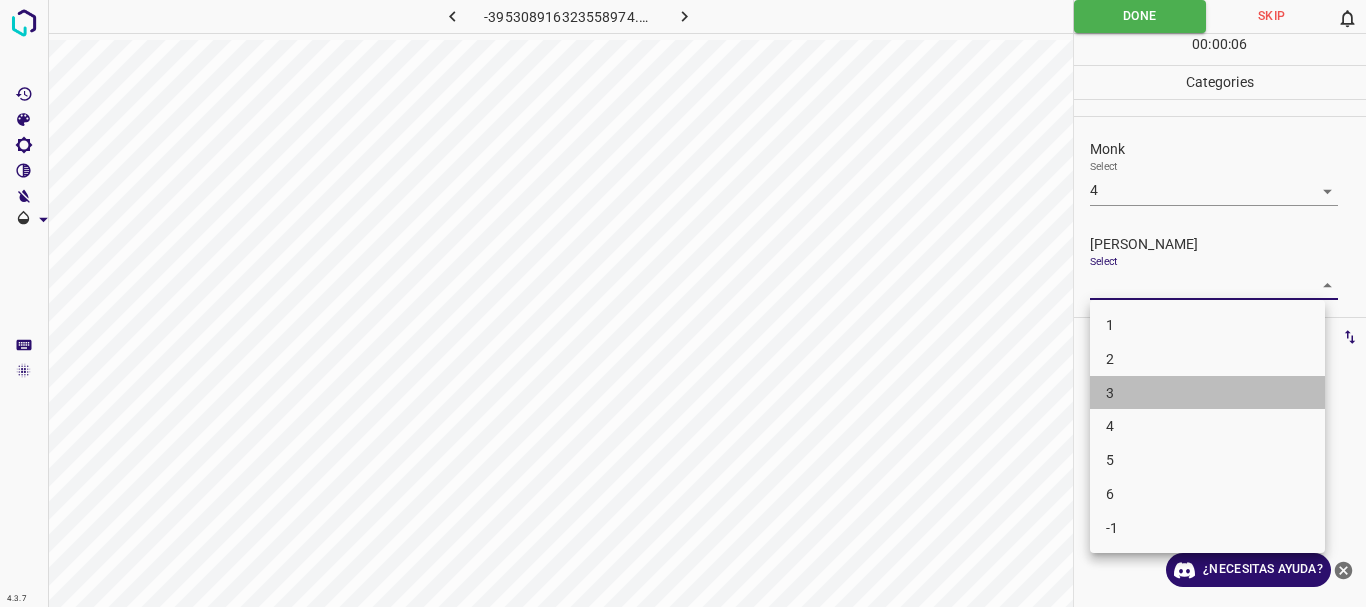 click on "3" at bounding box center [1207, 393] 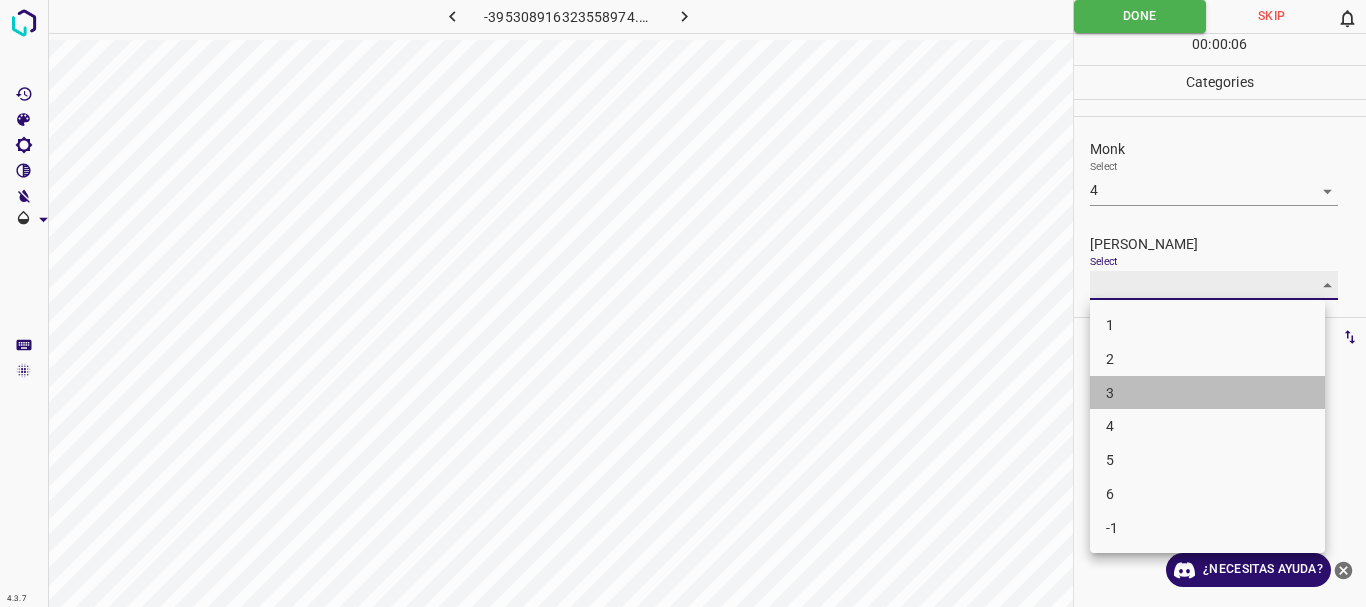 type on "3" 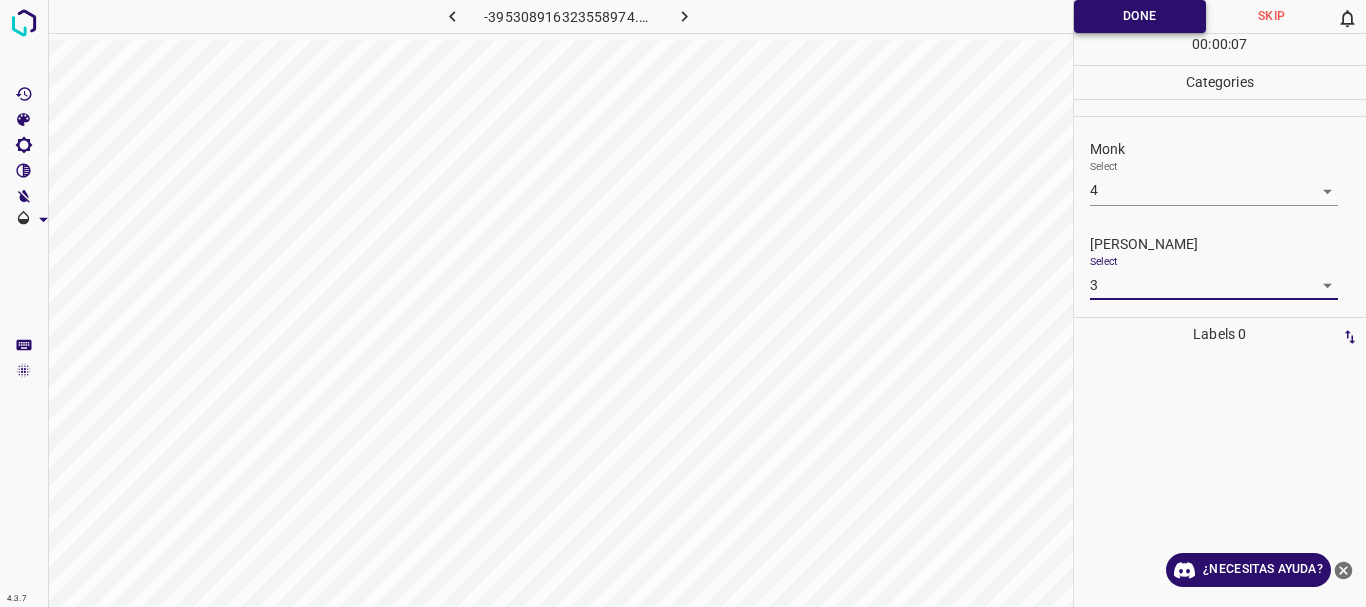 click on "Done" at bounding box center [1140, 16] 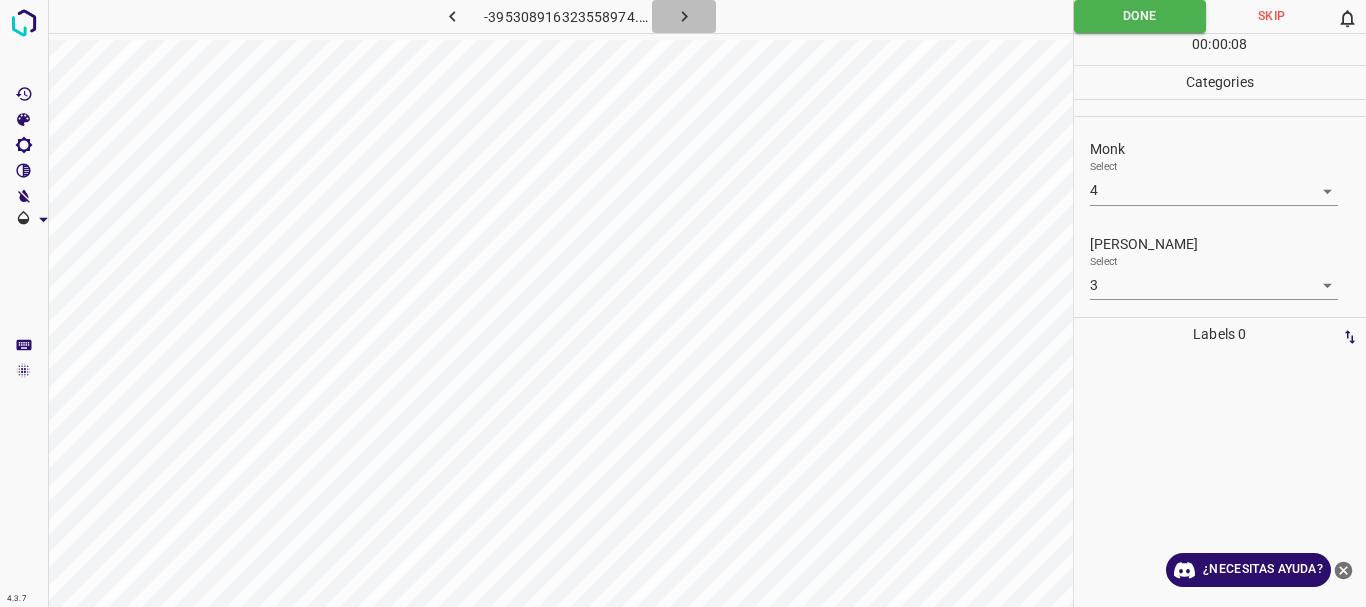 click 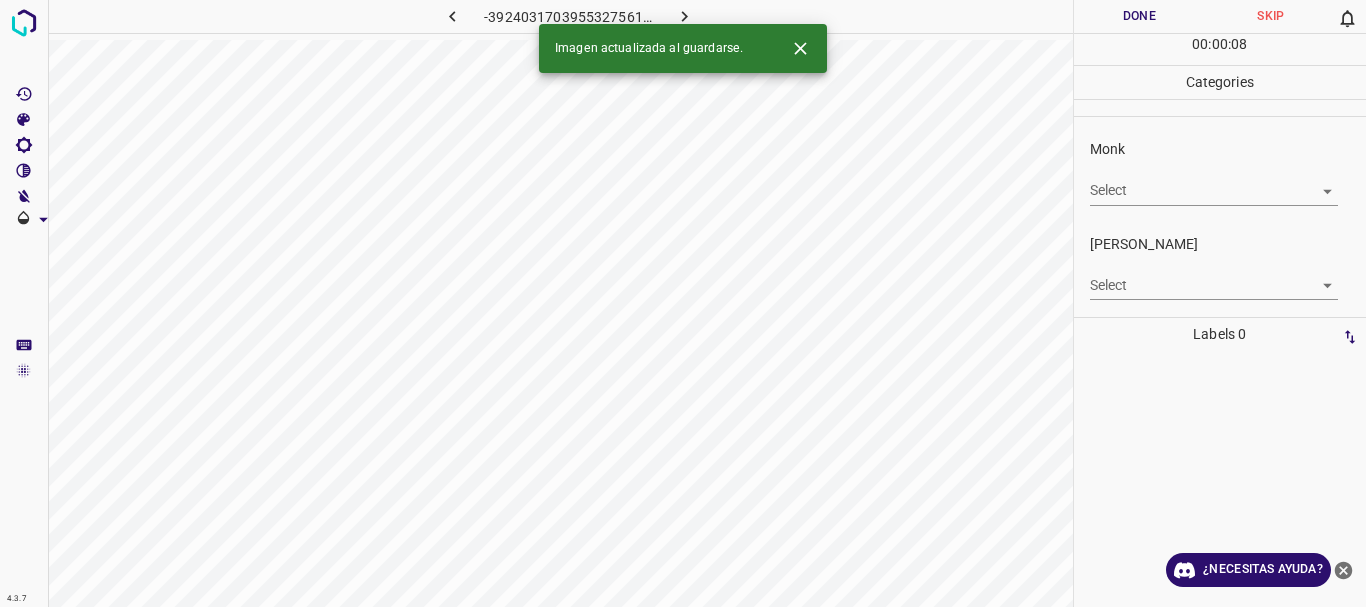 click on "Texto original Valora esta traducción Tu opinión servirá para ayudar a mejorar el Traductor de Google 4.3.7 -3924031703955327561.png Done Skip 0 00   : 00   : 08   Categories Monk   Select ​  [PERSON_NAME]   Select ​ Labels   0 Categories 1 Monk 2  [PERSON_NAME] Tools Space Change between modes (Draw & Edit) I Auto labeling R Restore zoom M Zoom in N Zoom out Delete Delete selecte label Filters Z Restore filters X Saturation filter C Brightness filter V Contrast filter [PERSON_NAME] scale filter General O Download Imagen actualizada al guardarse. ¿Necesitas ayuda? - Texto - Esconder - Borrar" at bounding box center [683, 303] 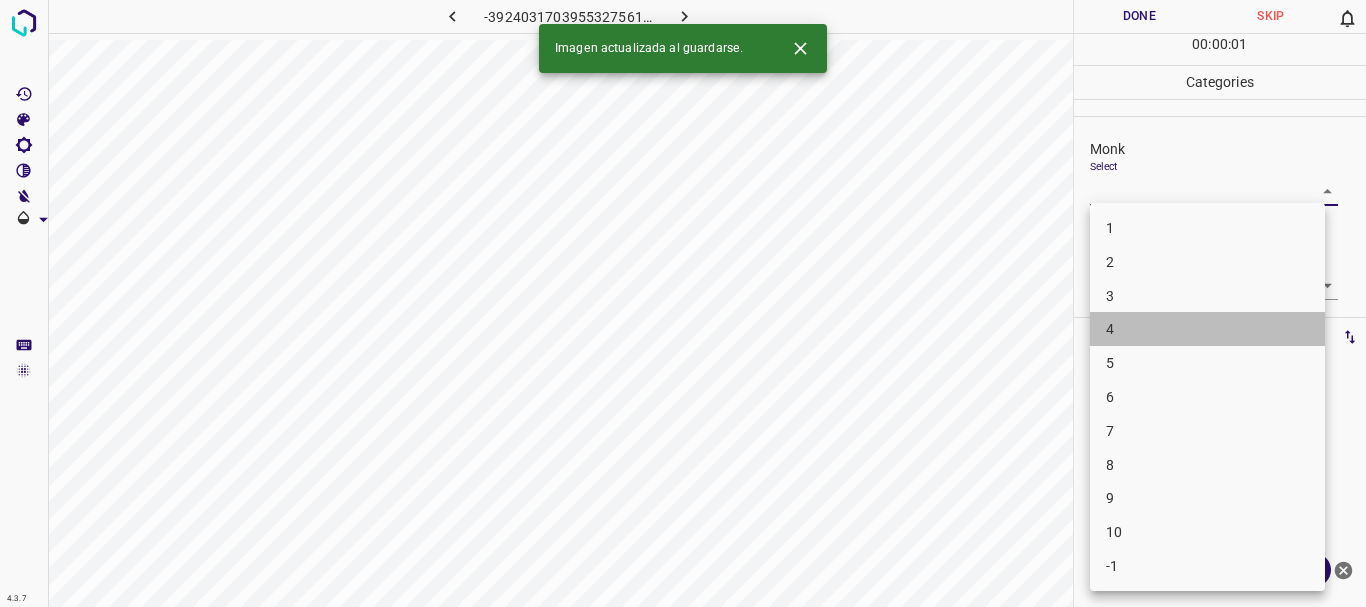 click on "4" at bounding box center (1207, 329) 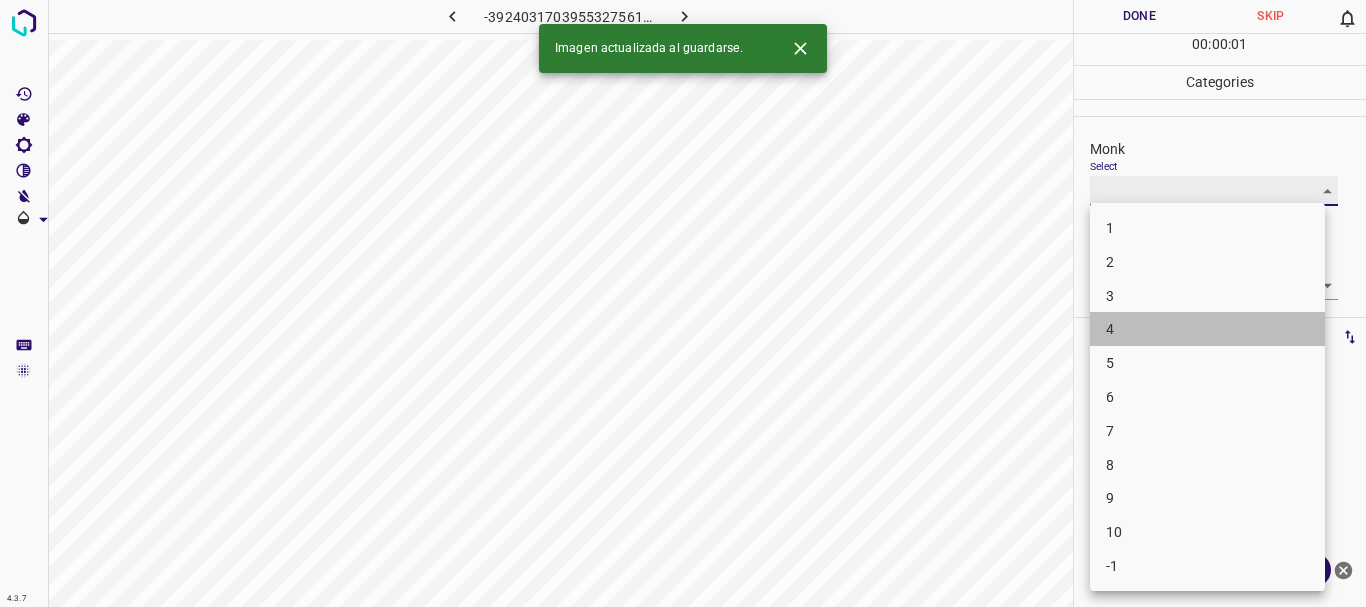 type on "4" 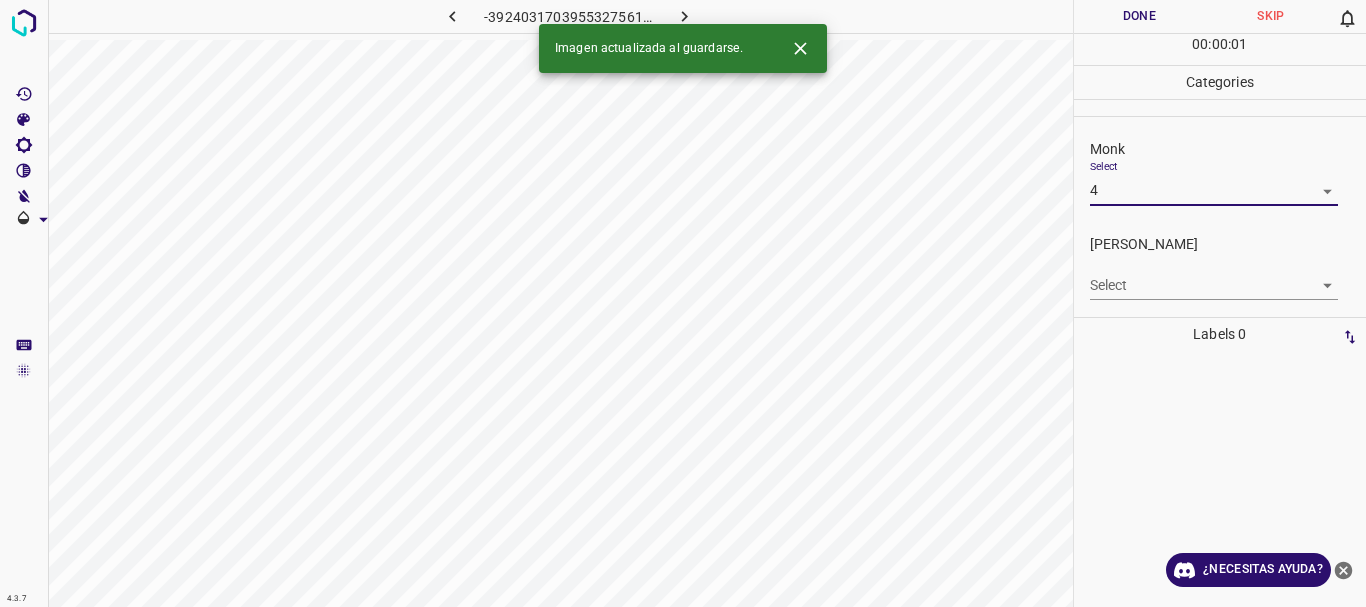 click on "1 2 3 4 5 6 7 8 9 10 -1" at bounding box center (1207, 313) 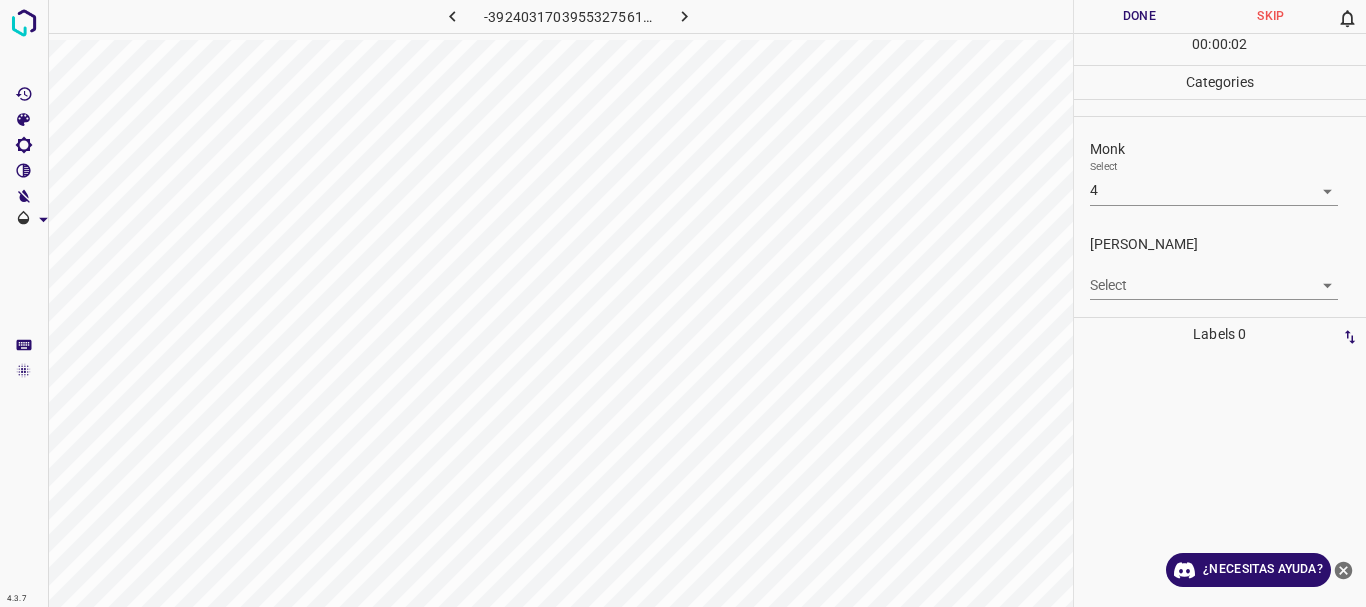 click on "Texto original Valora esta traducción Tu opinión servirá para ayudar a mejorar el Traductor de Google 4.3.7 -3924031703955327561.png Done Skip 0 00   : 00   : 02   Categories Monk   Select 4 4  [PERSON_NAME]   Select ​ Labels   0 Categories 1 Monk 2  [PERSON_NAME] Tools Space Change between modes (Draw & Edit) I Auto labeling R Restore zoom M Zoom in N Zoom out Delete Delete selecte label Filters Z Restore filters X Saturation filter C Brightness filter V Contrast filter [PERSON_NAME] scale filter General O Download ¿Necesitas ayuda? - Texto - Esconder - Borrar" at bounding box center [683, 303] 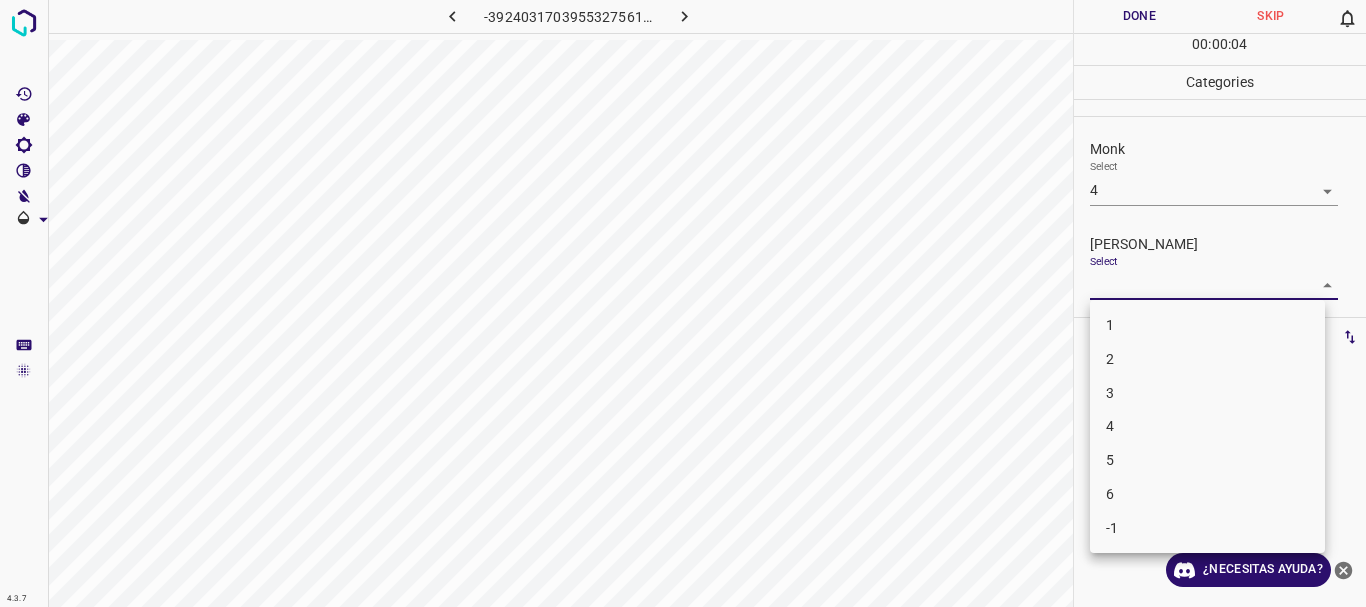 click on "2" at bounding box center (1207, 359) 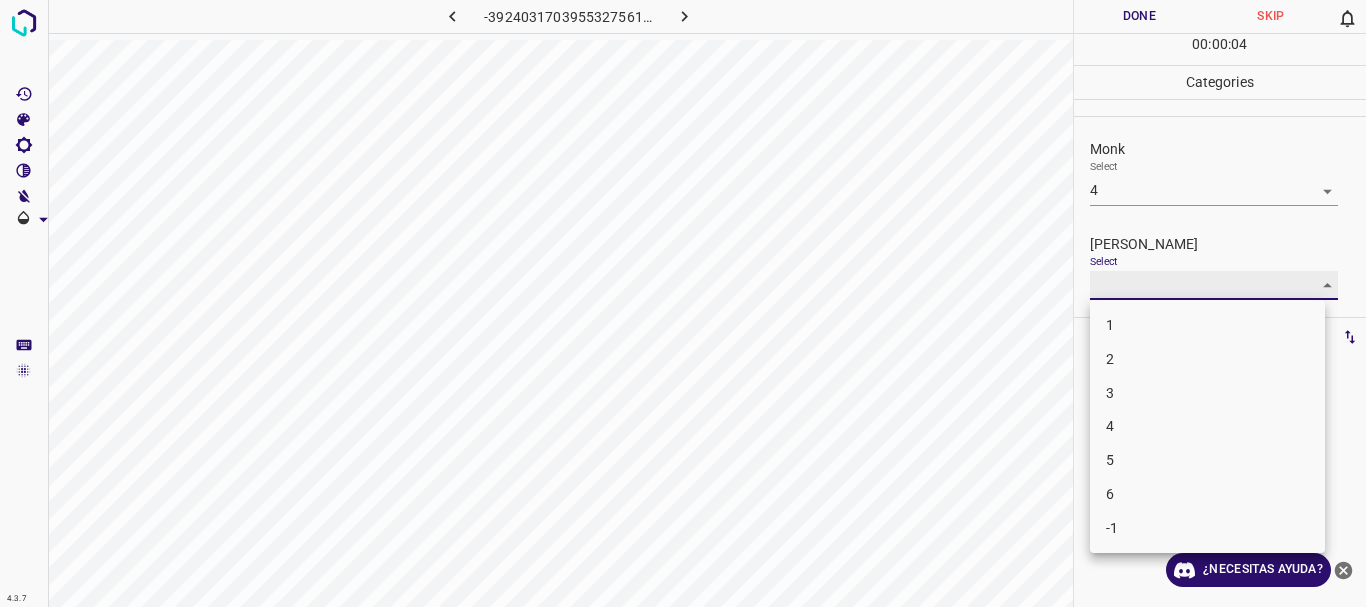 type on "2" 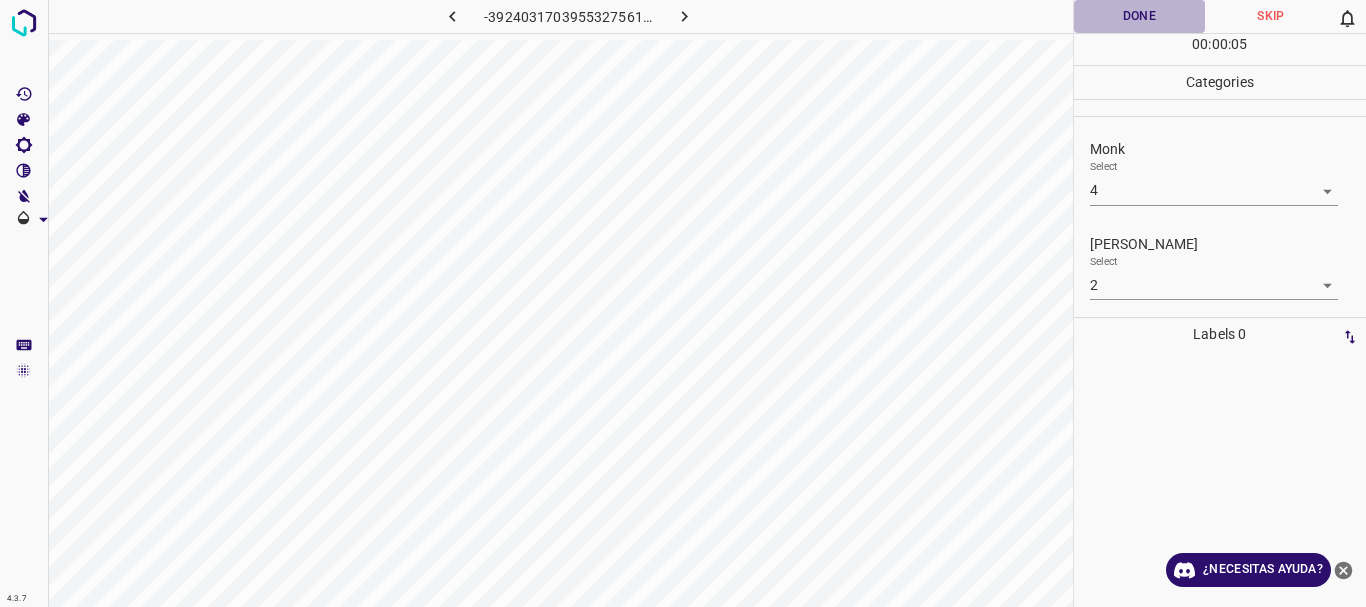 click on "Done" at bounding box center [1140, 16] 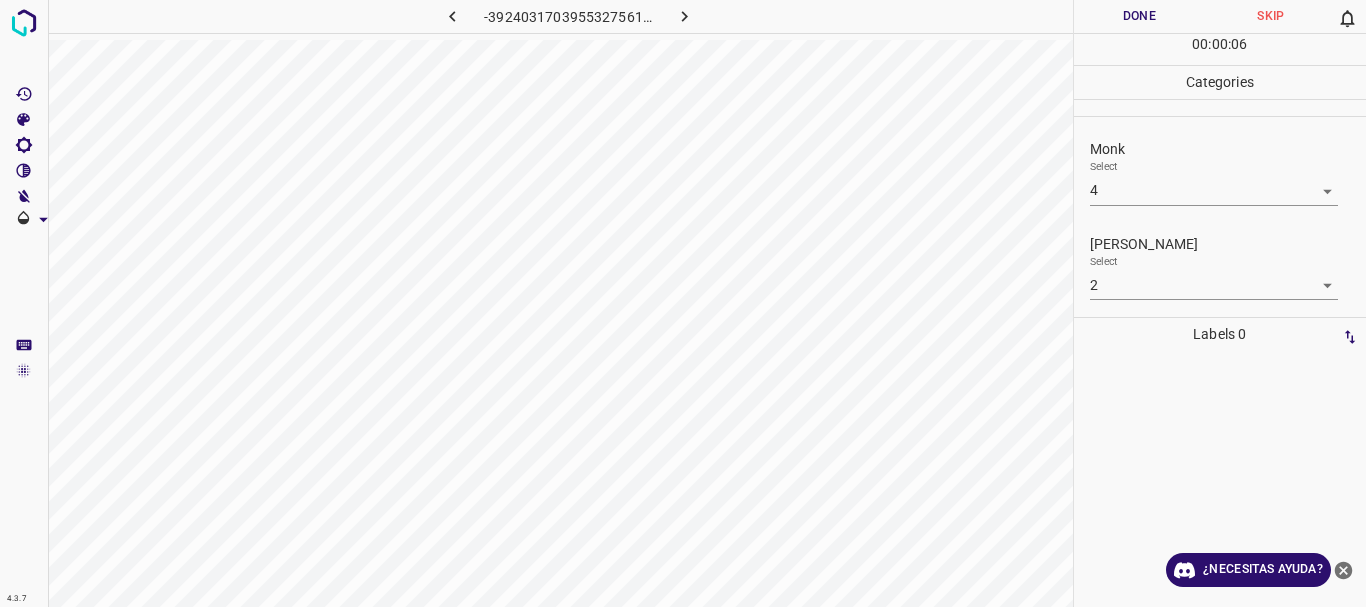 click 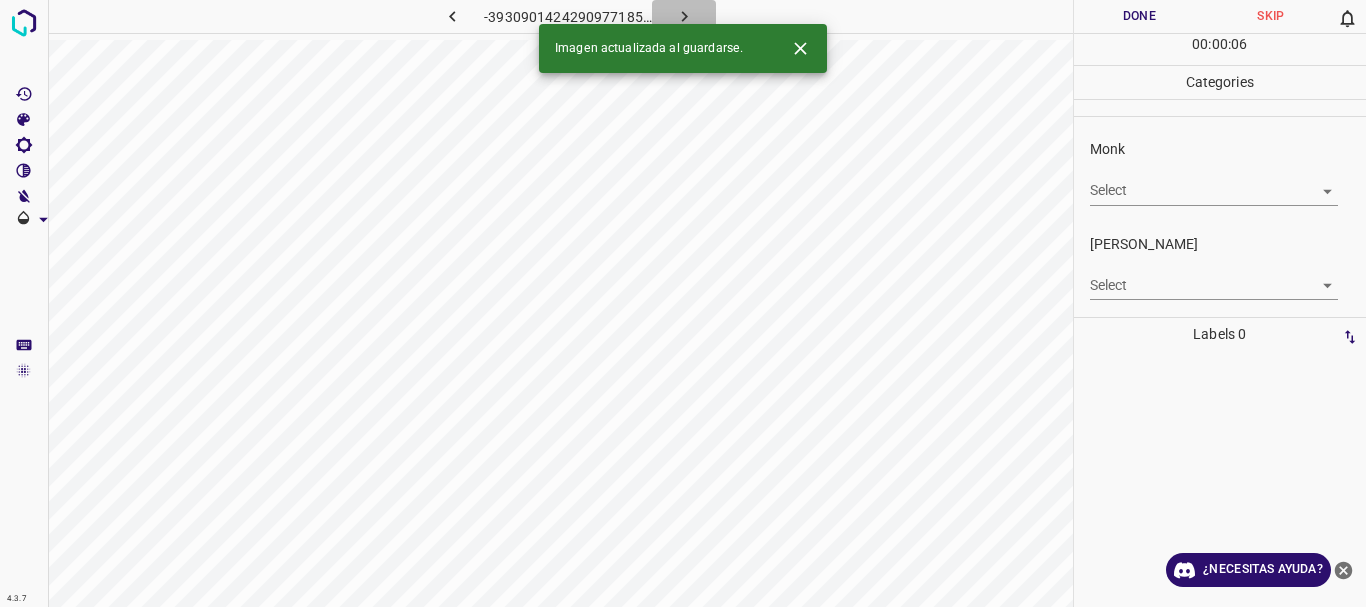 click 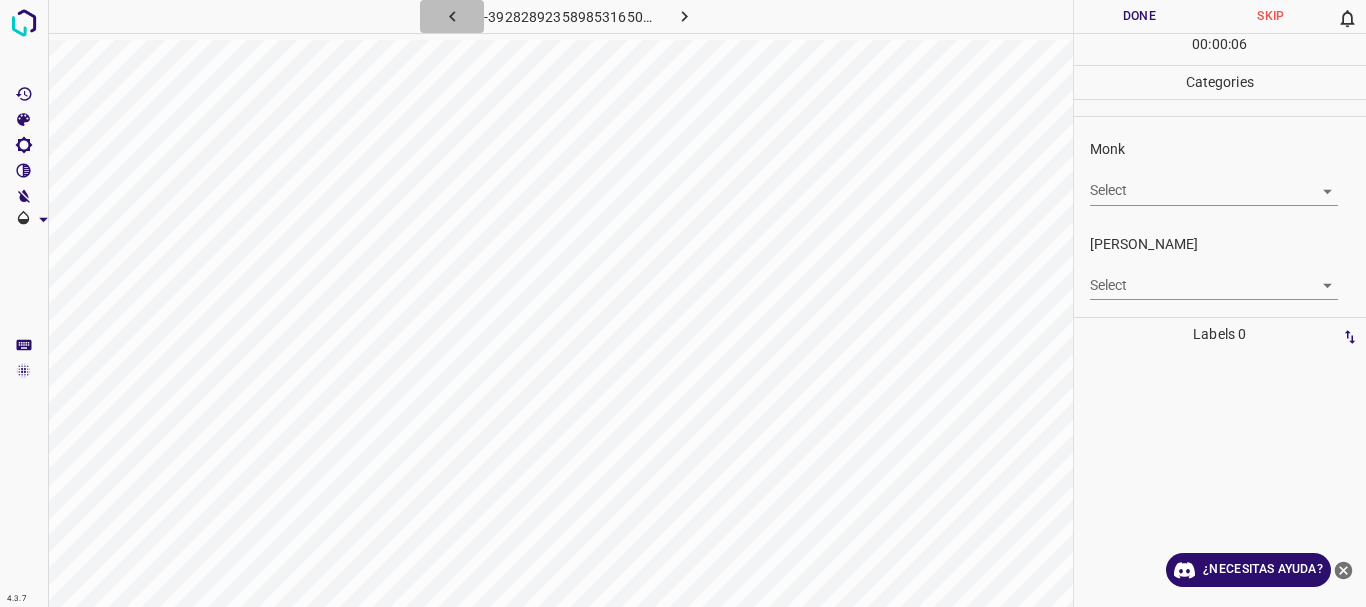 click 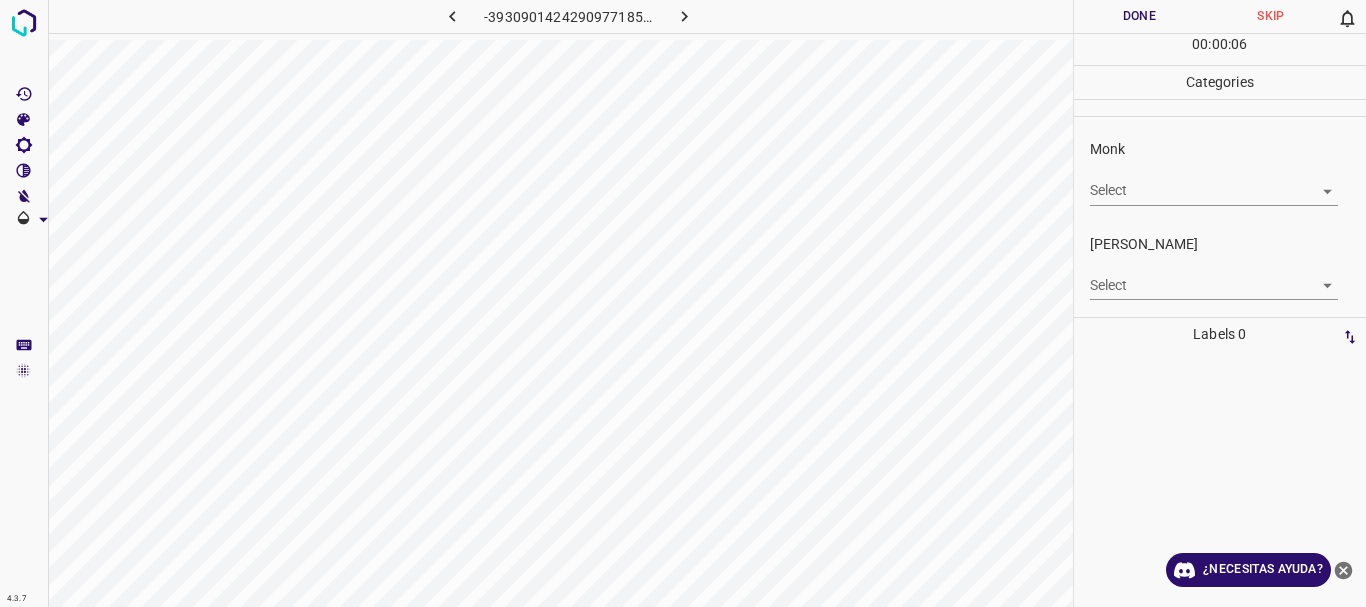 click on "Texto original Valora esta traducción Tu opinión servirá para ayudar a mejorar el Traductor de Google 4.3.7 -3930901424290977185.png Done Skip 0 00   : 00   : 06   Categories Monk   Select ​  [PERSON_NAME]   Select ​ Labels   0 Categories 1 Monk 2  [PERSON_NAME] Tools Space Change between modes (Draw & Edit) I Auto labeling R Restore zoom M Zoom in N Zoom out Delete Delete selecte label Filters Z Restore filters X Saturation filter C Brightness filter V Contrast filter [PERSON_NAME] scale filter General O Download ¿Necesitas ayuda? - Texto - Esconder - Borrar" at bounding box center [683, 303] 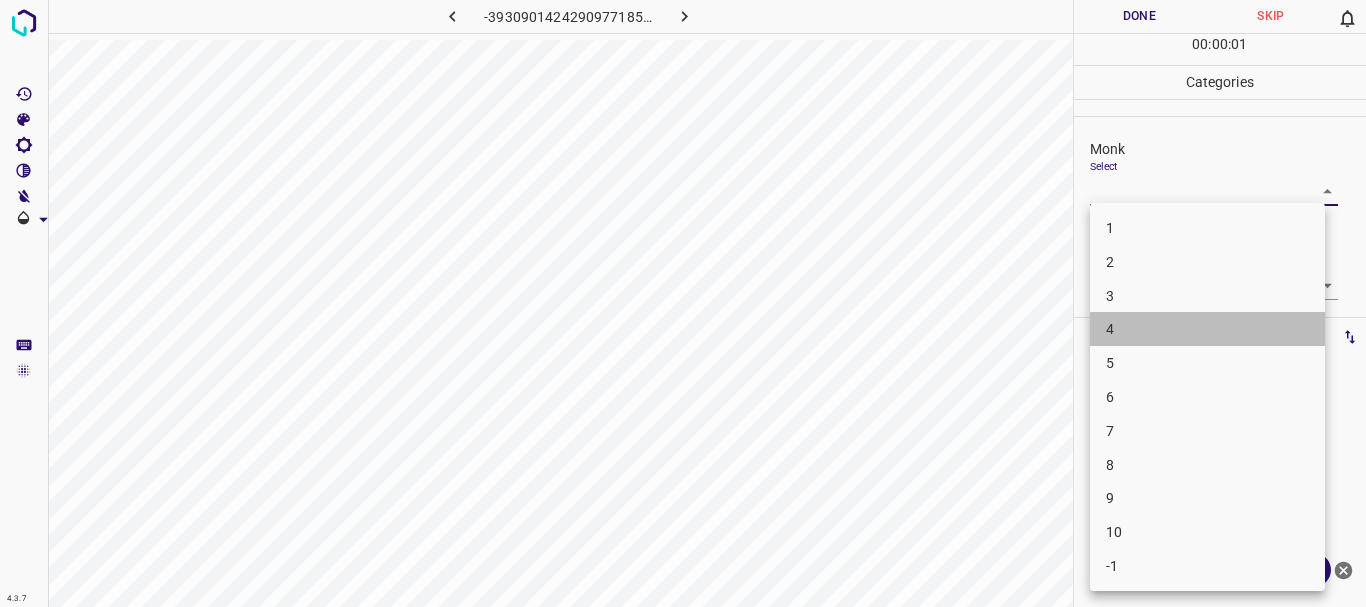 click on "4" at bounding box center [1207, 329] 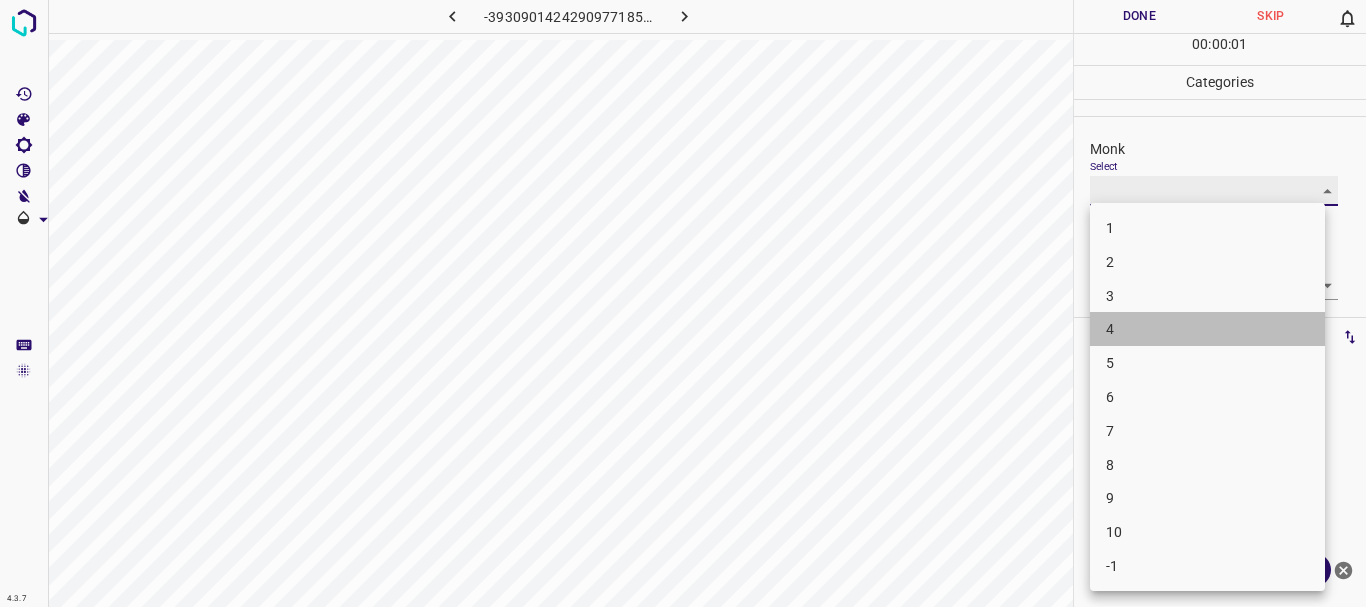type on "4" 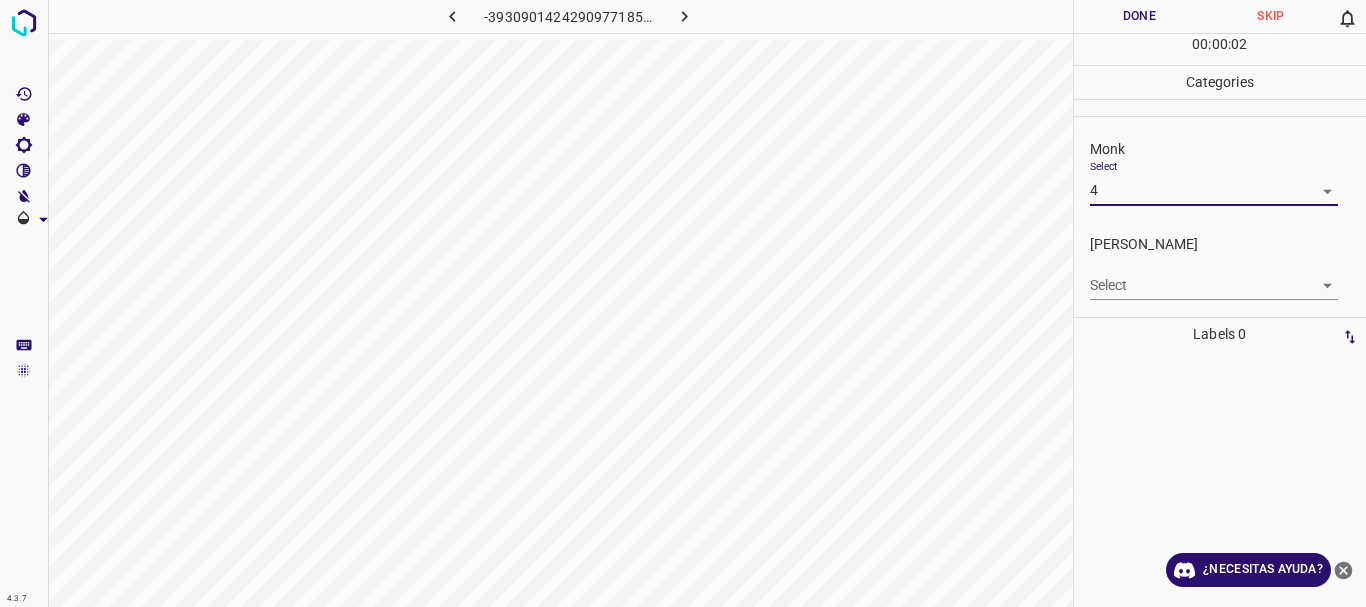 click on "Texto original Valora esta traducción Tu opinión servirá para ayudar a mejorar el Traductor de Google 4.3.7 -3930901424290977185.png Done Skip 0 00   : 00   : 02   Categories Monk   Select 4 4  [PERSON_NAME]   Select ​ Labels   0 Categories 1 Monk 2  [PERSON_NAME] Tools Space Change between modes (Draw & Edit) I Auto labeling R Restore zoom M Zoom in N Zoom out Delete Delete selecte label Filters Z Restore filters X Saturation filter C Brightness filter V Contrast filter [PERSON_NAME] scale filter General O Download ¿Necesitas ayuda? - Texto - Esconder - Borrar" at bounding box center (683, 303) 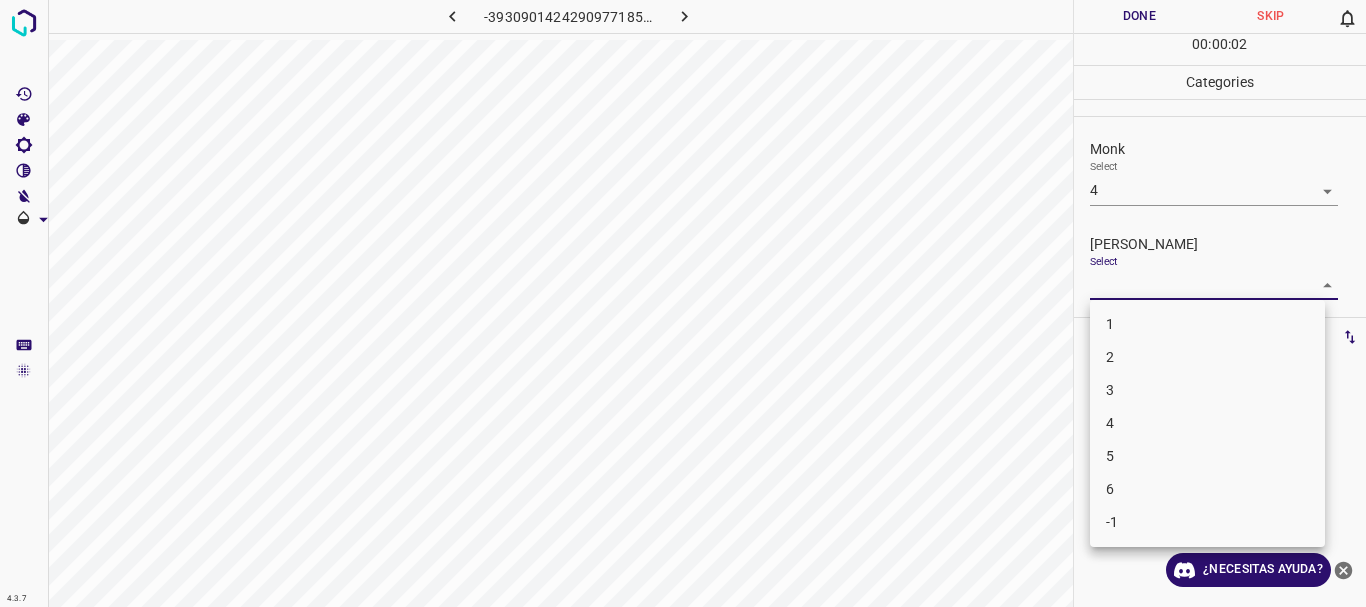 click on "1" at bounding box center [1207, 324] 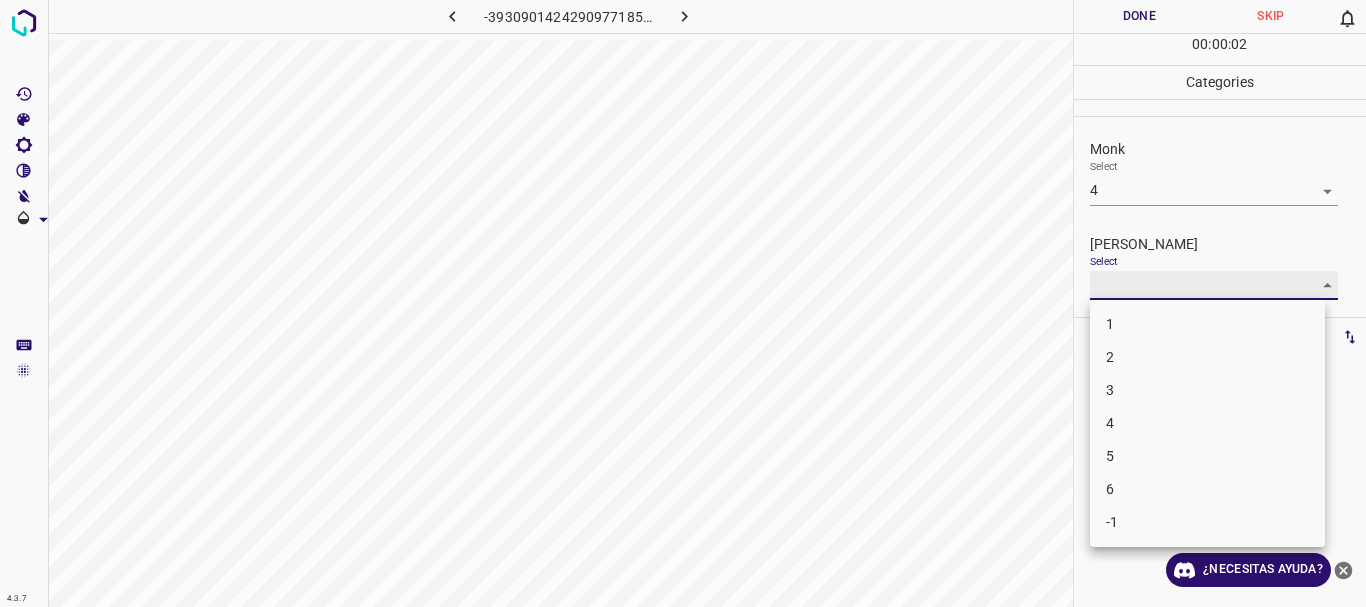 type on "1" 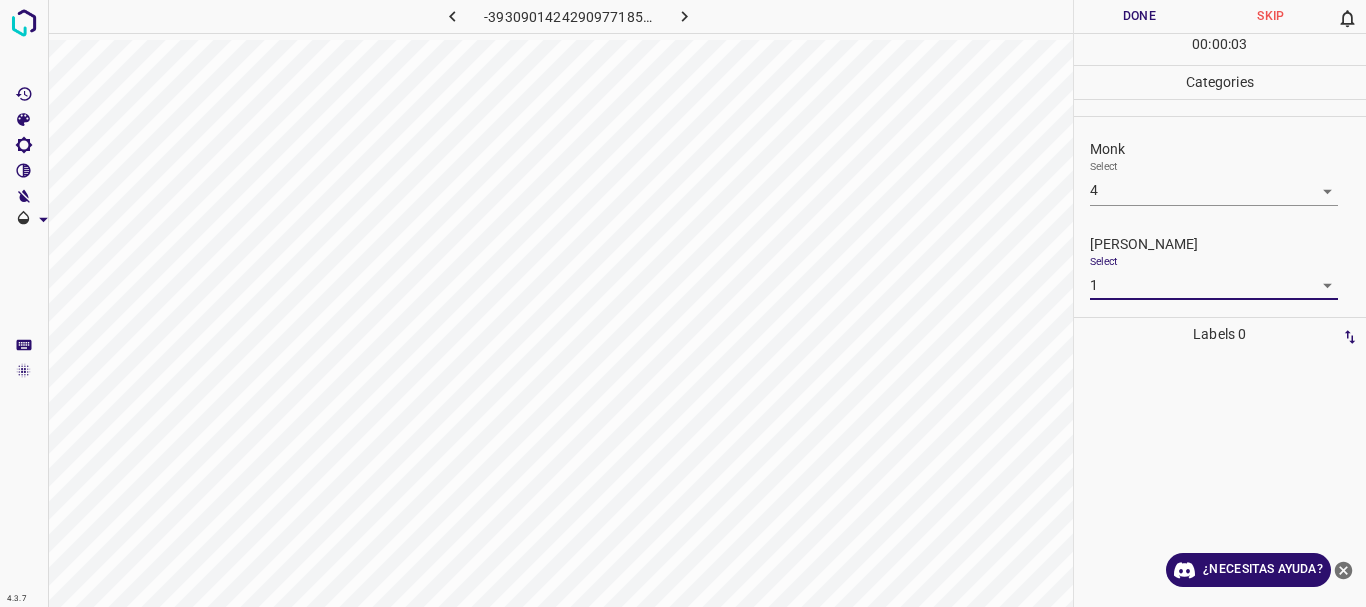 click on "Done" at bounding box center (1140, 16) 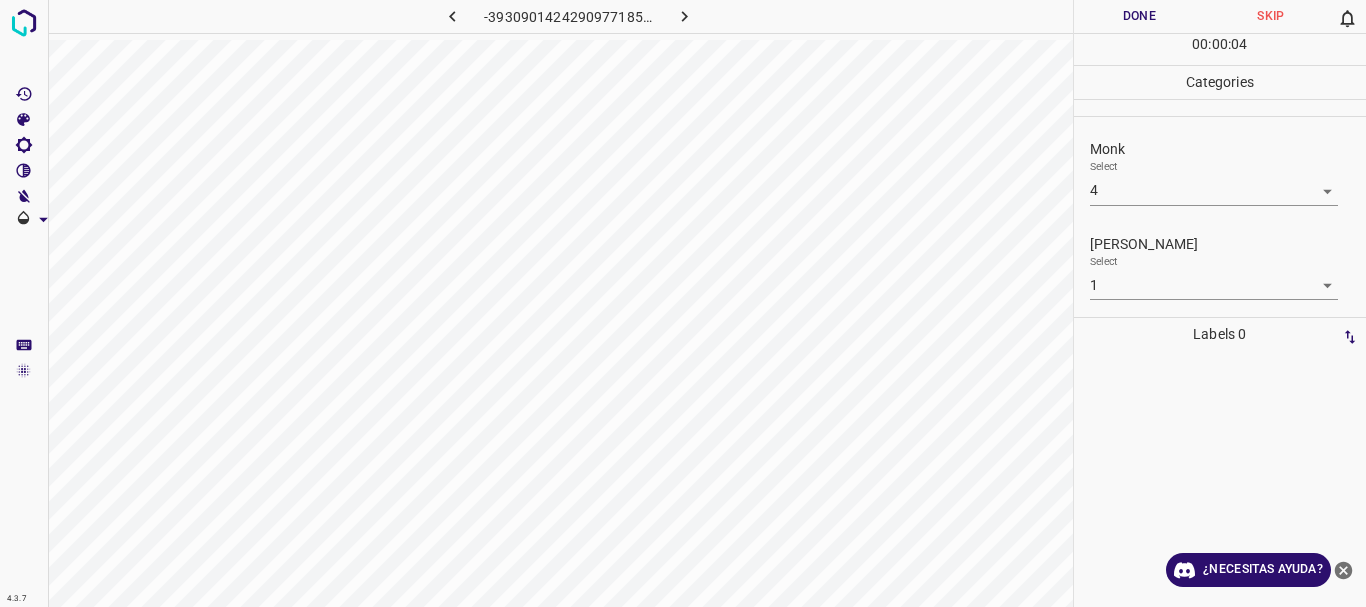 click 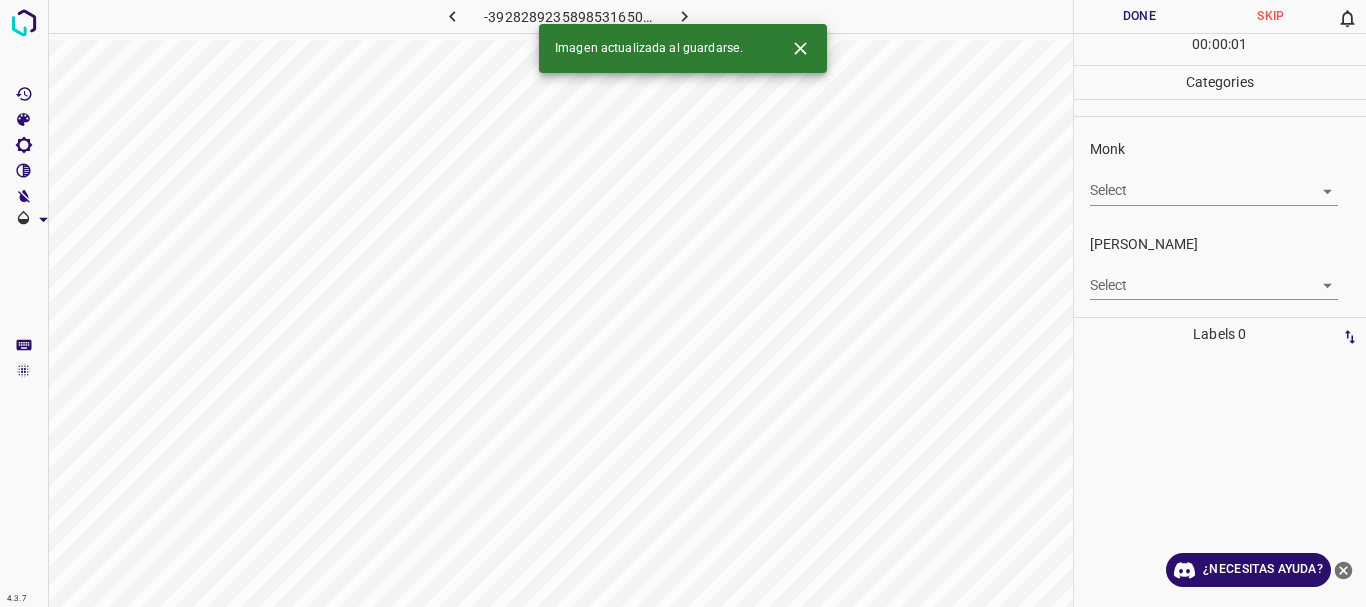 click on "Texto original Valora esta traducción Tu opinión servirá para ayudar a mejorar el Traductor de Google 4.3.7 -3928289235898531650.png Done Skip 0 00   : 00   : 01   Categories Monk   Select ​  [PERSON_NAME]   Select ​ Labels   0 Categories 1 Monk 2  [PERSON_NAME] Tools Space Change between modes (Draw & Edit) I Auto labeling R Restore zoom M Zoom in N Zoom out Delete Delete selecte label Filters Z Restore filters X Saturation filter C Brightness filter V Contrast filter [PERSON_NAME] scale filter General O Download Imagen actualizada al guardarse. ¿Necesitas ayuda? - Texto - Esconder - Borrar" at bounding box center (683, 303) 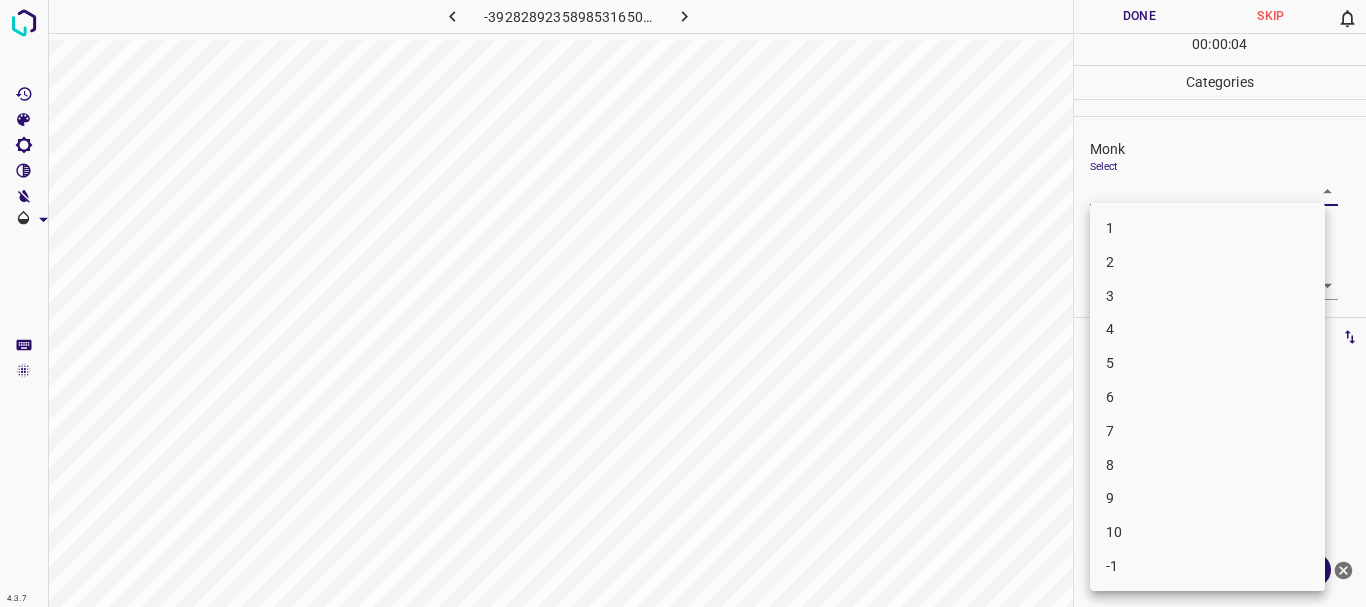 click on "7" at bounding box center (1207, 431) 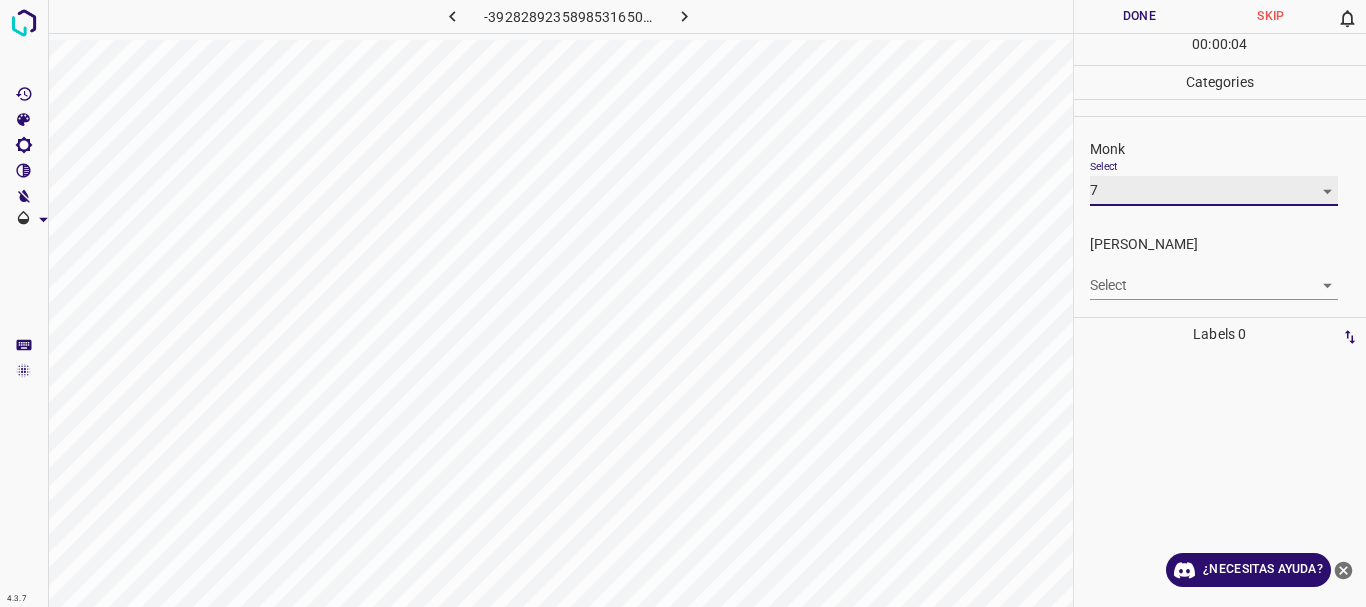 type on "7" 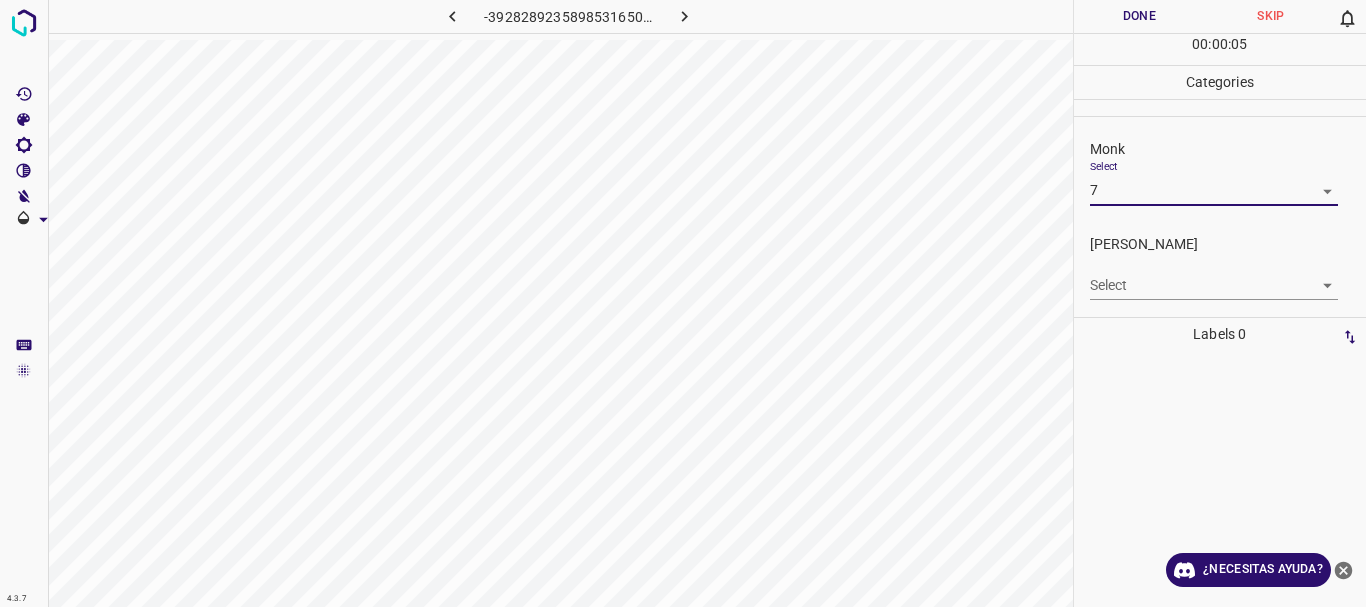 click on "Texto original Valora esta traducción Tu opinión servirá para ayudar a mejorar el Traductor de Google 4.3.7 -3928289235898531650.png Done Skip 0 00   : 00   : 05   Categories Monk   Select 7 7  [PERSON_NAME]   Select ​ Labels   0 Categories 1 Monk 2  [PERSON_NAME] Tools Space Change between modes (Draw & Edit) I Auto labeling R Restore zoom M Zoom in N Zoom out Delete Delete selecte label Filters Z Restore filters X Saturation filter C Brightness filter V Contrast filter [PERSON_NAME] scale filter General O Download ¿Necesitas ayuda? - Texto - Esconder - Borrar 1 2 3 4 5 6 7 8 9 10 -1" at bounding box center (683, 303) 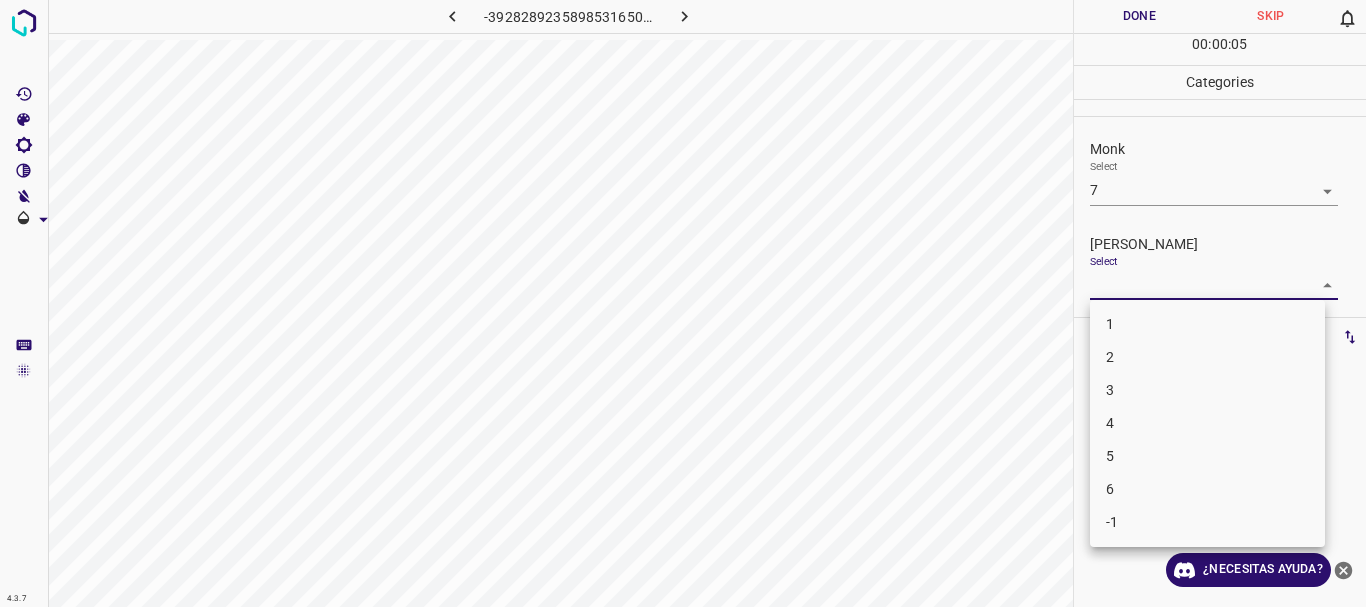 click on "4" at bounding box center (1207, 423) 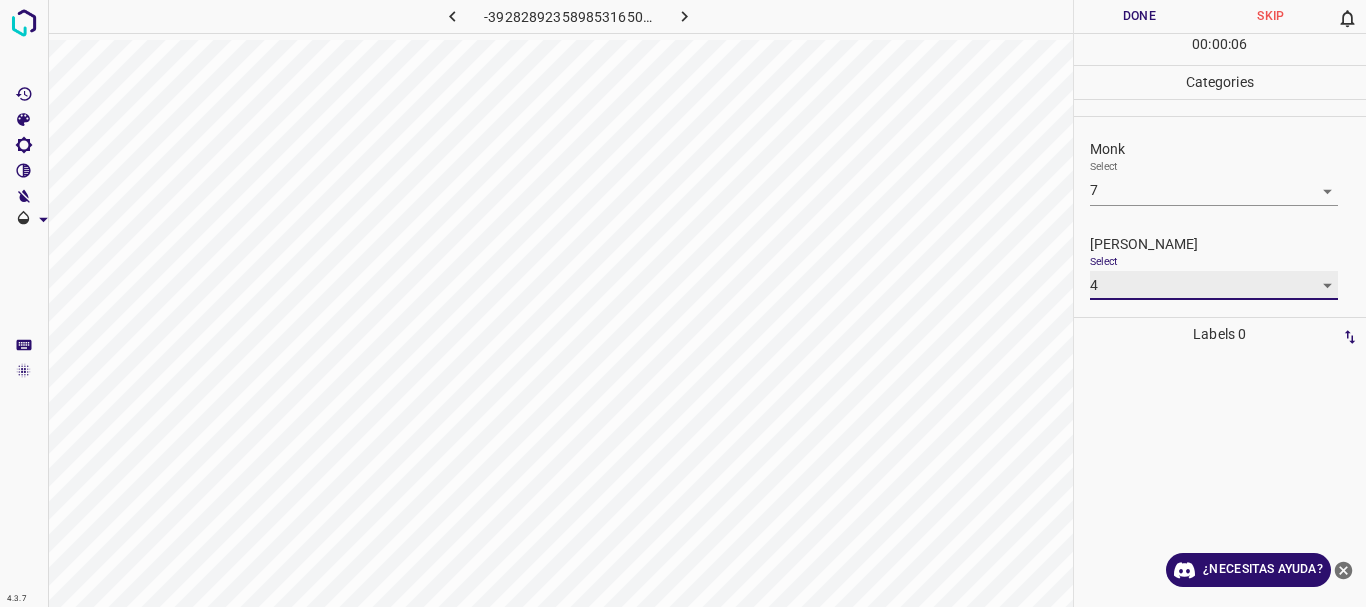 type on "4" 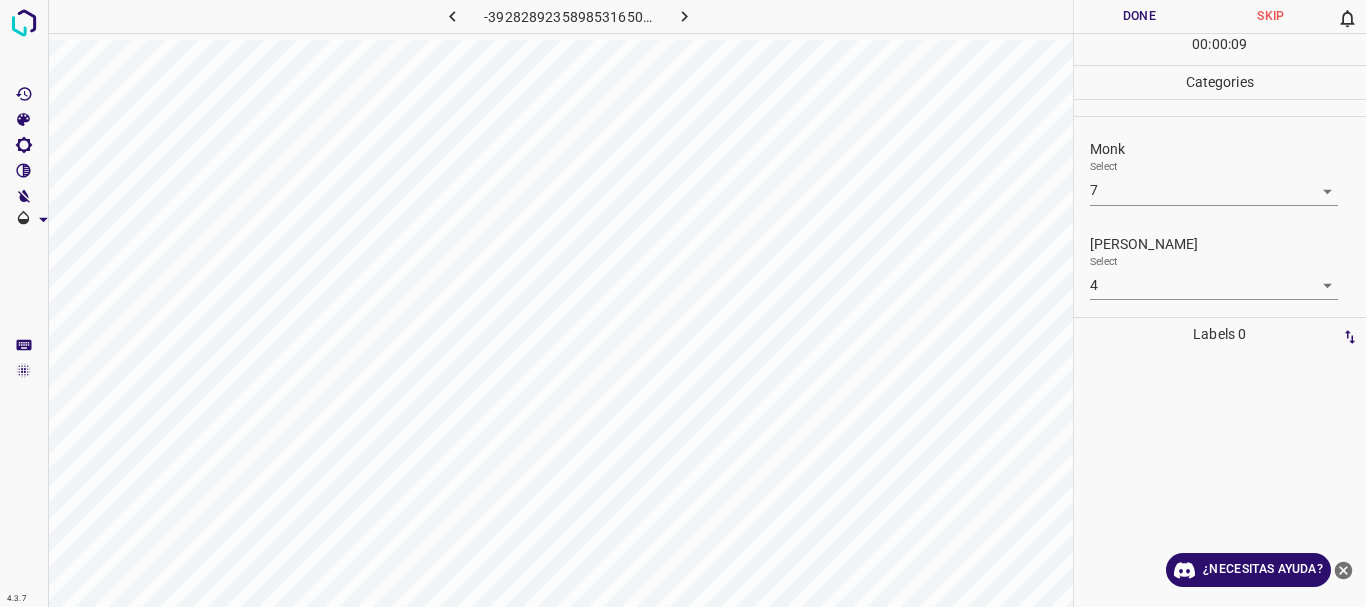 click on "Done" at bounding box center [1140, 16] 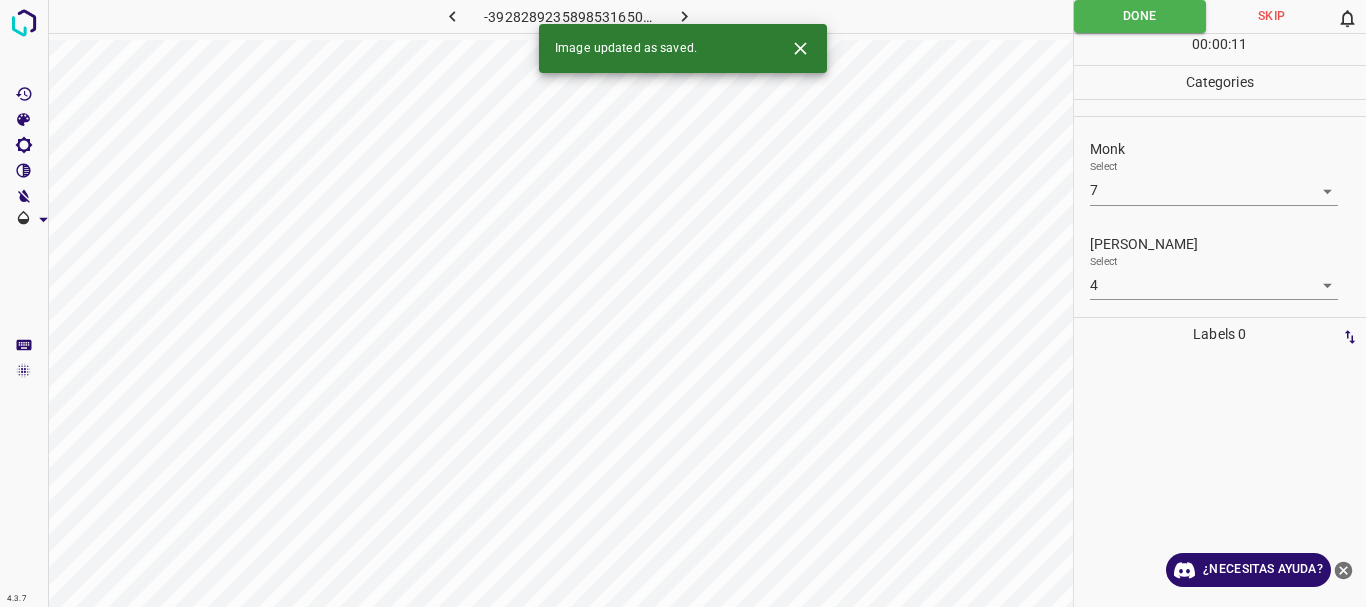 click 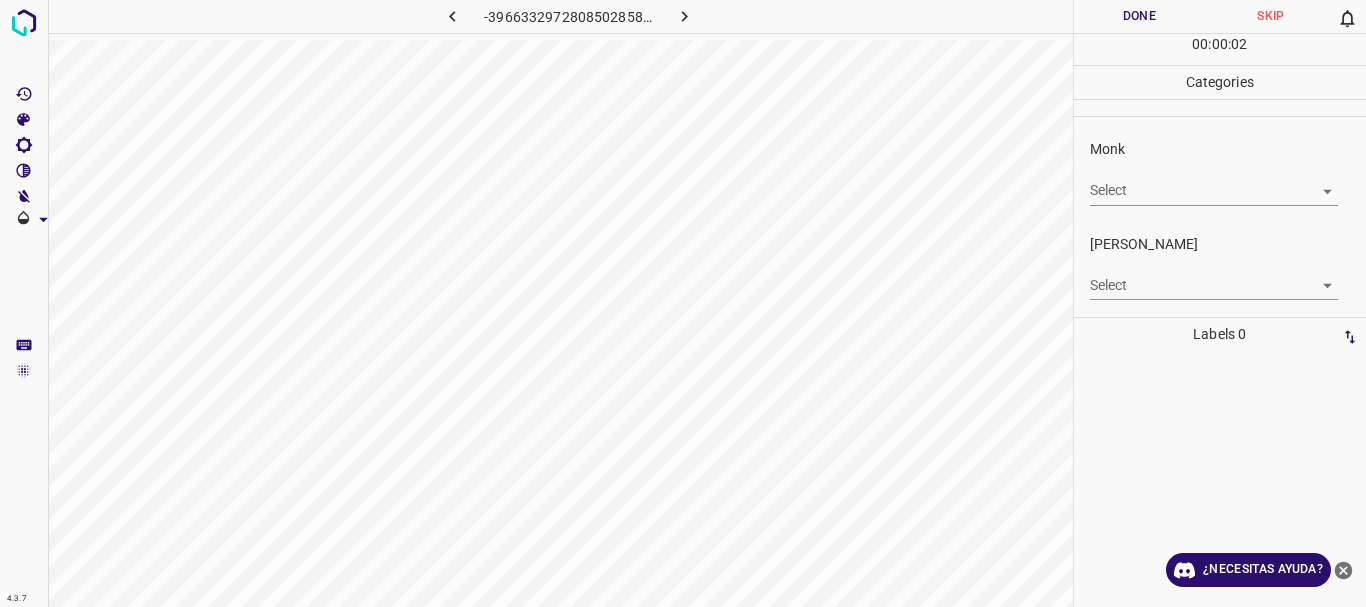 click on "Texto original Valora esta traducción Tu opinión servirá para ayudar a mejorar el Traductor de Google 4.3.7 -3966332972808502858.png Done Skip 0 00   : 00   : 02   Categories Monk   Select ​  [PERSON_NAME]   Select ​ Labels   0 Categories 1 Monk 2  [PERSON_NAME] Tools Space Change between modes (Draw & Edit) I Auto labeling R Restore zoom M Zoom in N Zoom out Delete Delete selecte label Filters Z Restore filters X Saturation filter C Brightness filter V Contrast filter [PERSON_NAME] scale filter General O Download ¿Necesitas ayuda? - Texto - Esconder - Borrar" at bounding box center [683, 303] 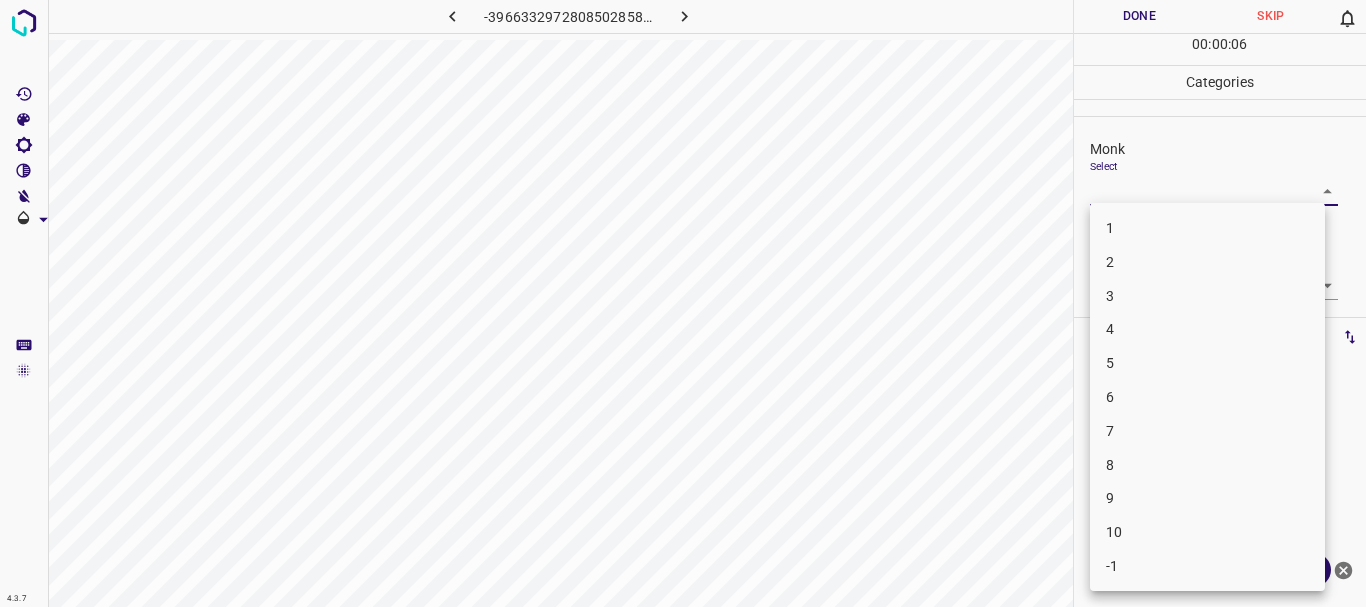 click on "3" at bounding box center [1207, 296] 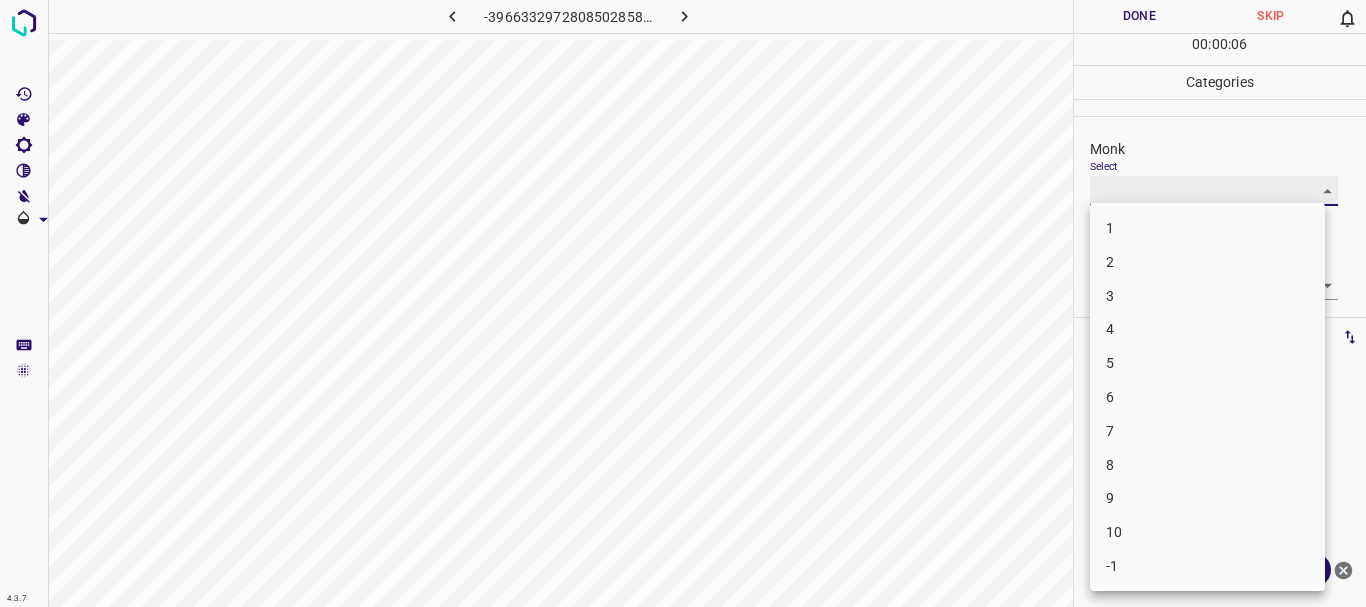 type on "3" 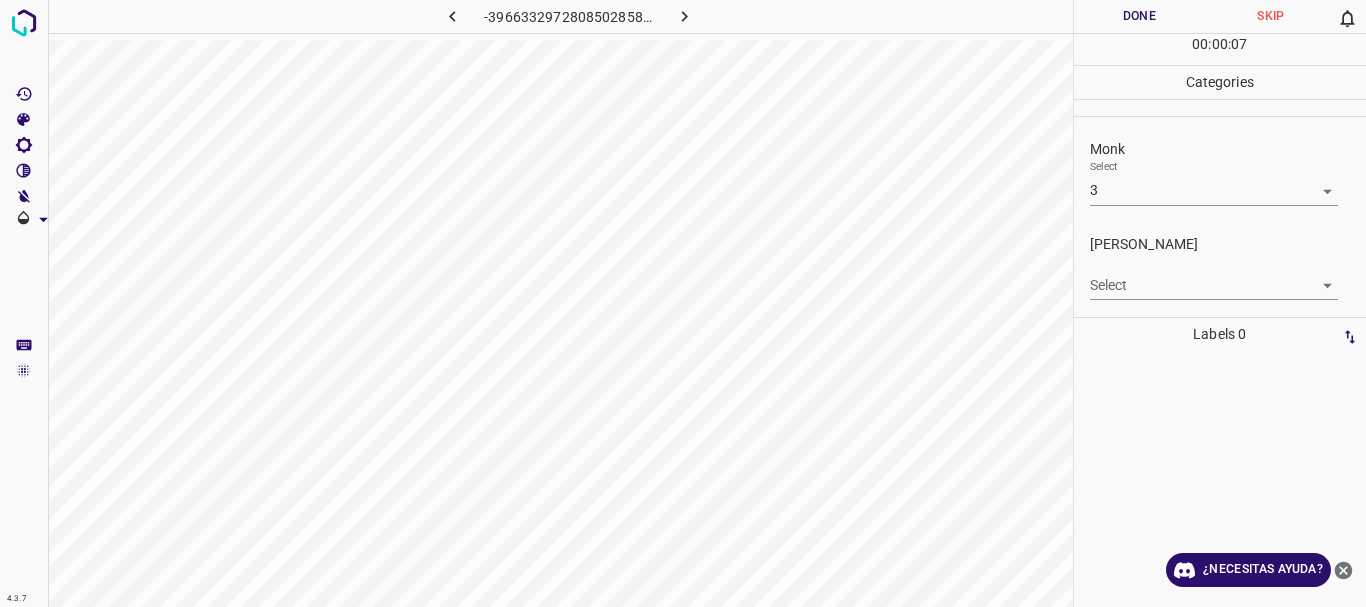 click on "Texto original Valora esta traducción Tu opinión servirá para ayudar a mejorar el Traductor de Google 4.3.7 -3966332972808502858.png Done Skip 0 00   : 00   : 07   Categories Monk   Select 3 3  [PERSON_NAME]   Select ​ Labels   0 Categories 1 Monk 2  [PERSON_NAME] Tools Space Change between modes (Draw & Edit) I Auto labeling R Restore zoom M Zoom in N Zoom out Delete Delete selecte label Filters Z Restore filters X Saturation filter C Brightness filter V Contrast filter [PERSON_NAME] scale filter General O Download ¿Necesitas ayuda? - Texto - Esconder - Borrar" at bounding box center (683, 303) 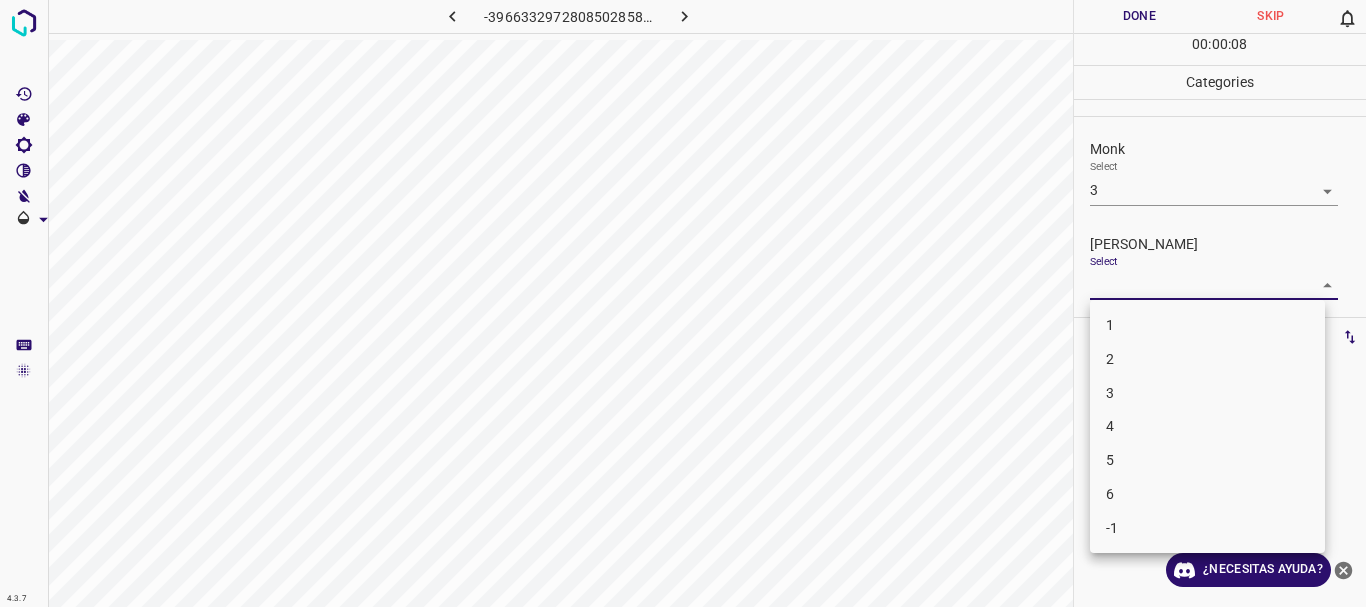 drag, startPoint x: 1160, startPoint y: 383, endPoint x: 1171, endPoint y: 20, distance: 363.16663 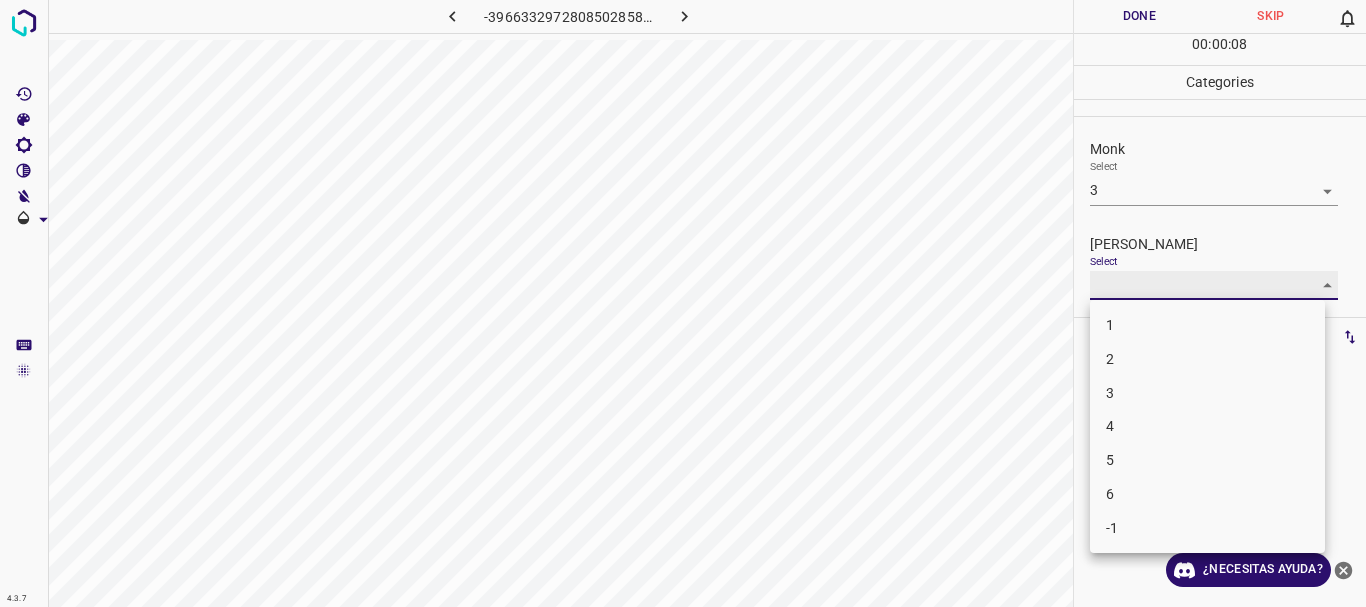type on "3" 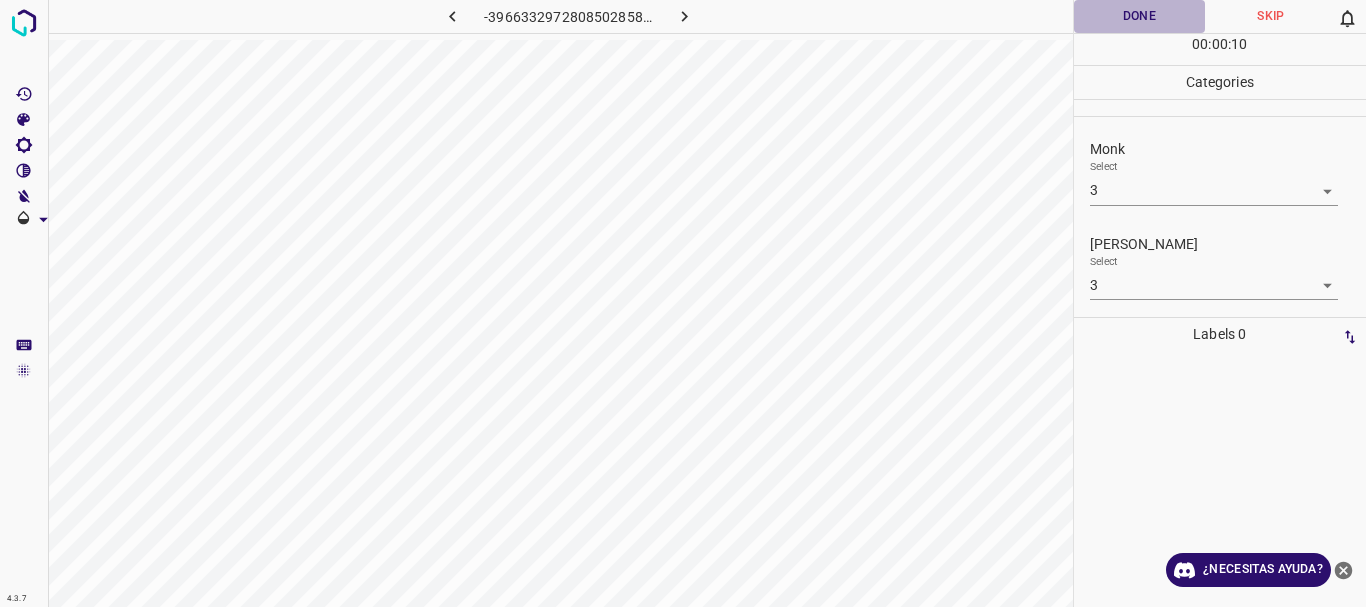 click on "Done" at bounding box center (1140, 16) 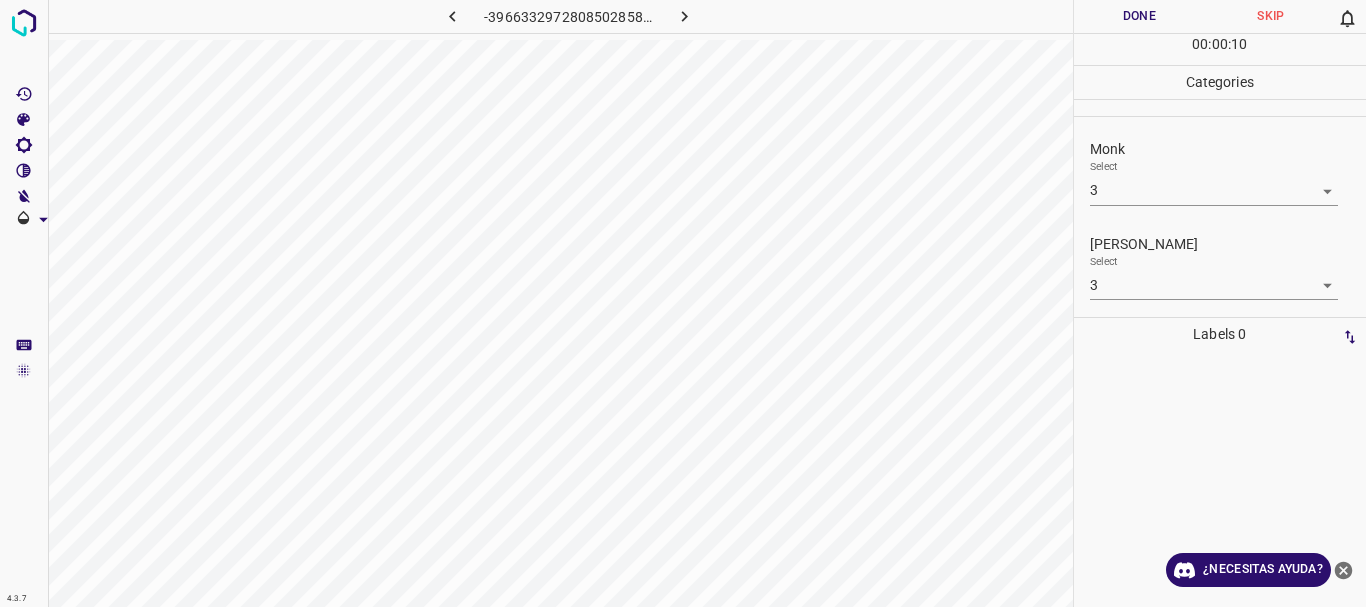 click 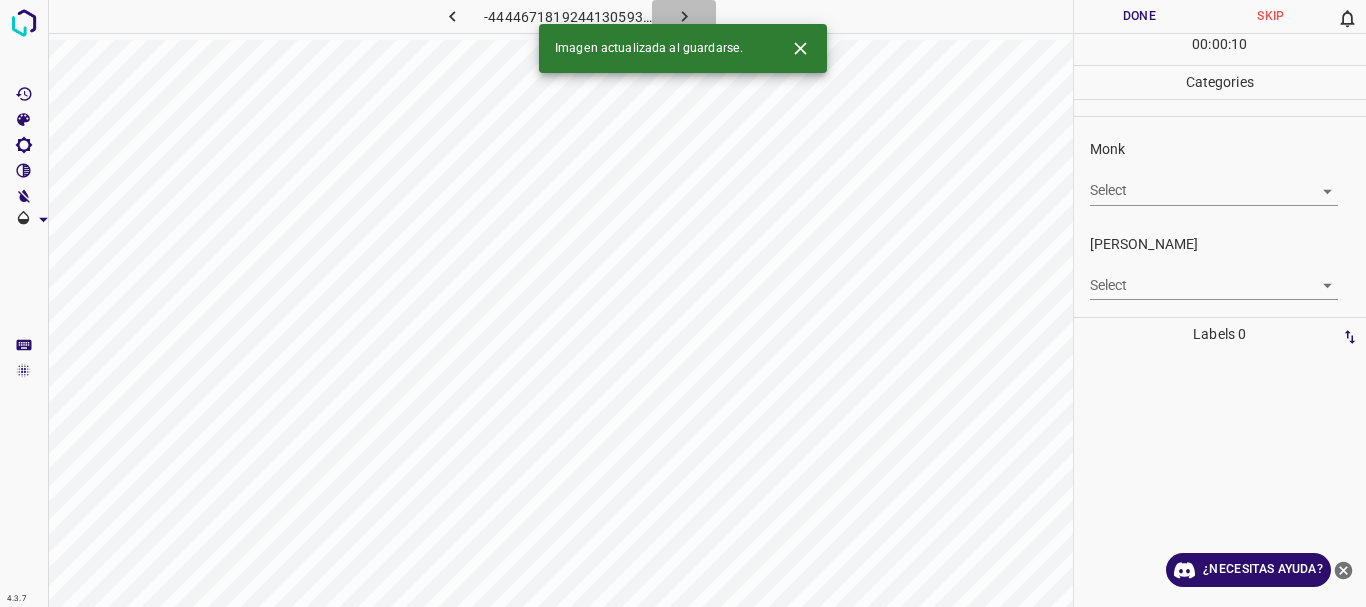 click at bounding box center (684, 16) 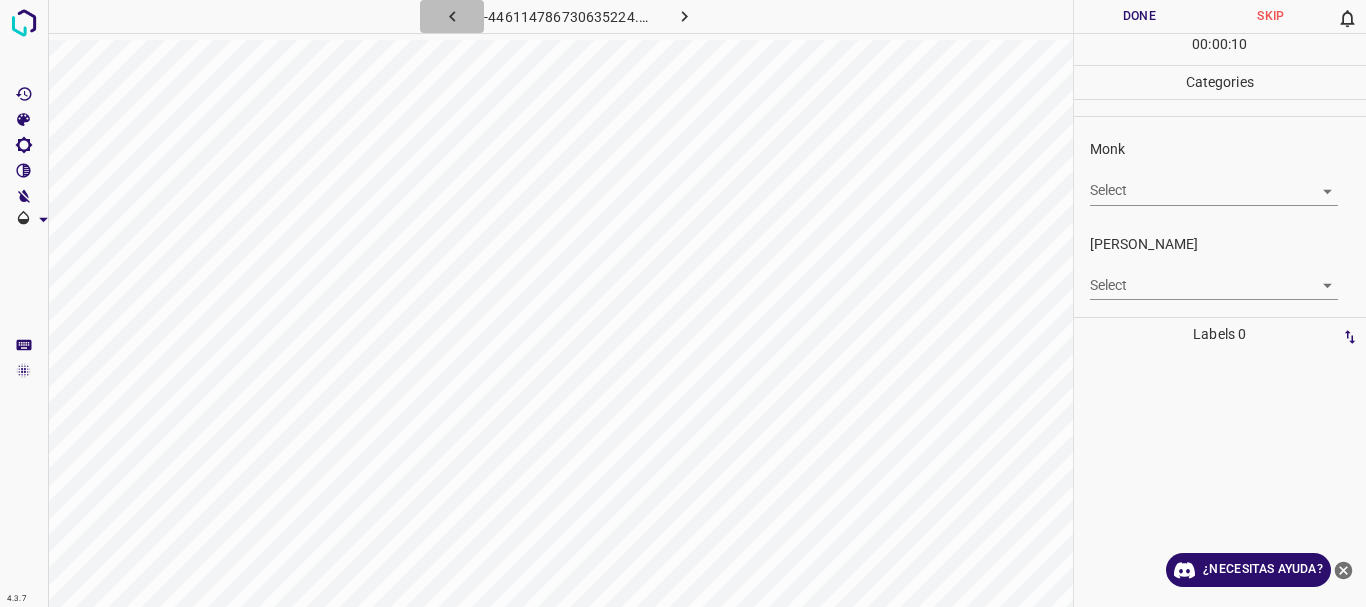 click 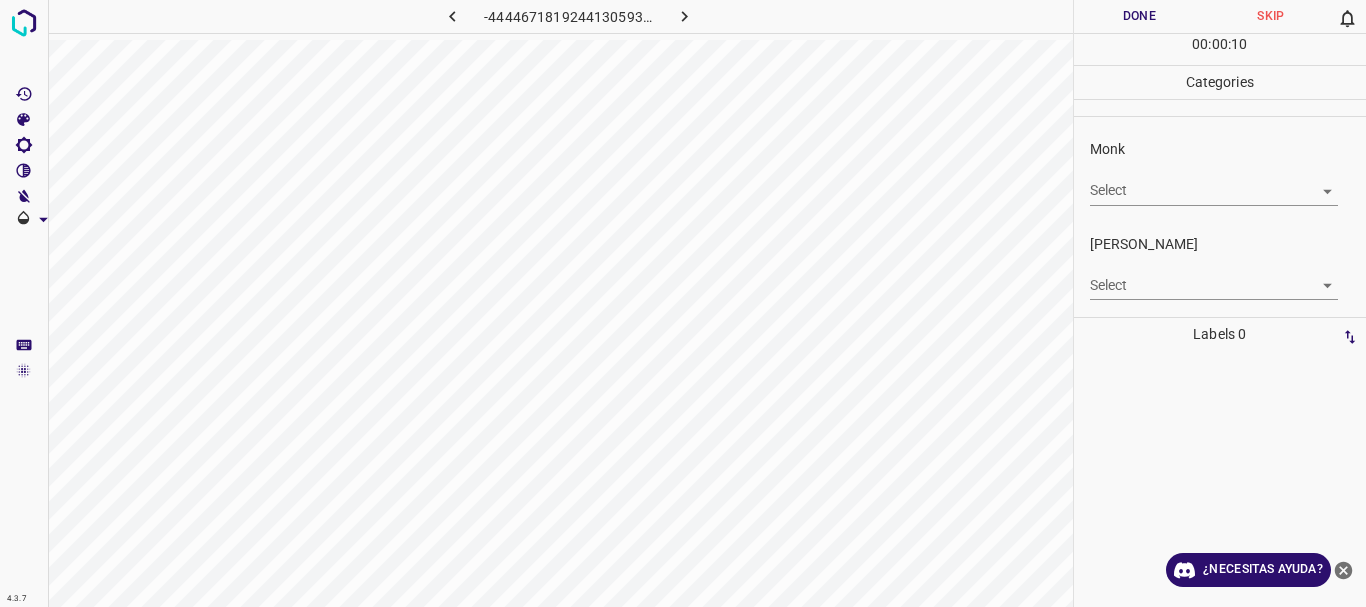 click on "Texto original Valora esta traducción Tu opinión servirá para ayudar a mejorar el Traductor de Google 4.3.7 -4444671819244130593.png Done Skip 0 00   : 00   : 10   Categories Monk   Select ​  [PERSON_NAME]   Select ​ Labels   0 Categories 1 Monk 2  [PERSON_NAME] Tools Space Change between modes (Draw & Edit) I Auto labeling R Restore zoom M Zoom in N Zoom out Delete Delete selecte label Filters Z Restore filters X Saturation filter C Brightness filter V Contrast filter [PERSON_NAME] scale filter General O Download ¿Necesitas ayuda? - Texto - Esconder - Borrar" at bounding box center [683, 303] 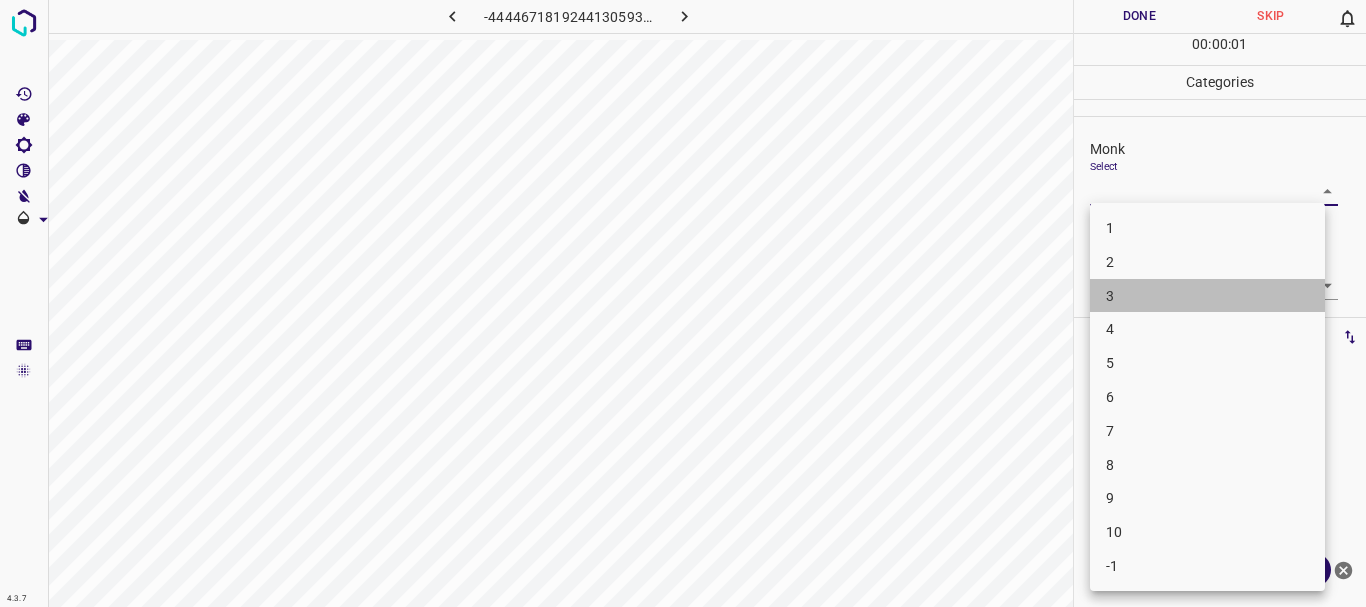 click on "3" at bounding box center [1207, 296] 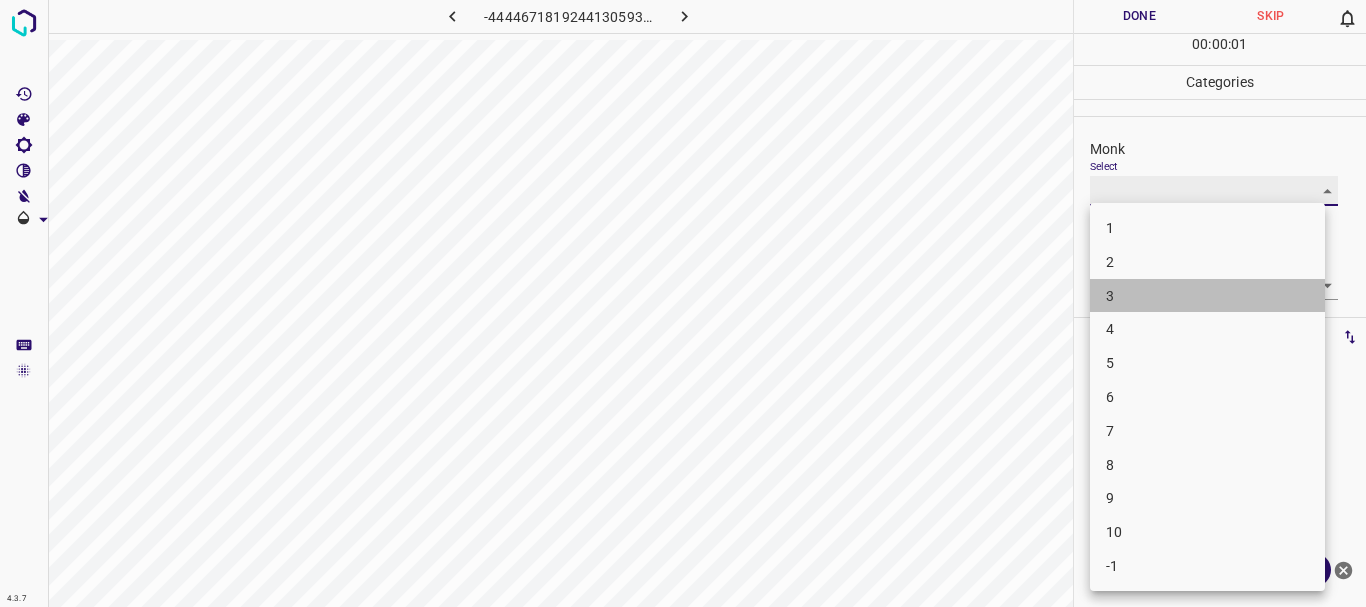 type on "3" 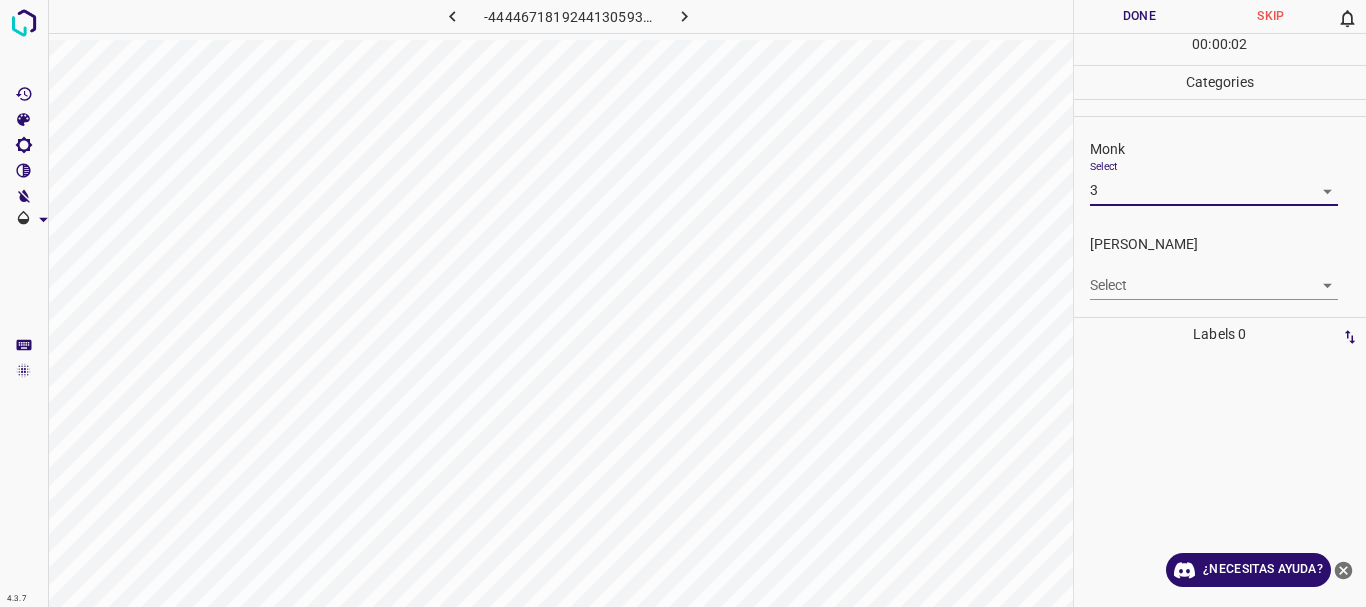 click on "Texto original Valora esta traducción Tu opinión servirá para ayudar a mejorar el Traductor de Google 4.3.7 -4444671819244130593.png Done Skip 0 00   : 00   : 02   Categories Monk   Select 3 3  [PERSON_NAME]   Select ​ Labels   0 Categories 1 Monk 2  [PERSON_NAME] Tools Space Change between modes (Draw & Edit) I Auto labeling R Restore zoom M Zoom in N Zoom out Delete Delete selecte label Filters Z Restore filters X Saturation filter C Brightness filter V Contrast filter [PERSON_NAME] scale filter General O Download ¿Necesitas ayuda? - Texto - Esconder - Borrar" at bounding box center (683, 303) 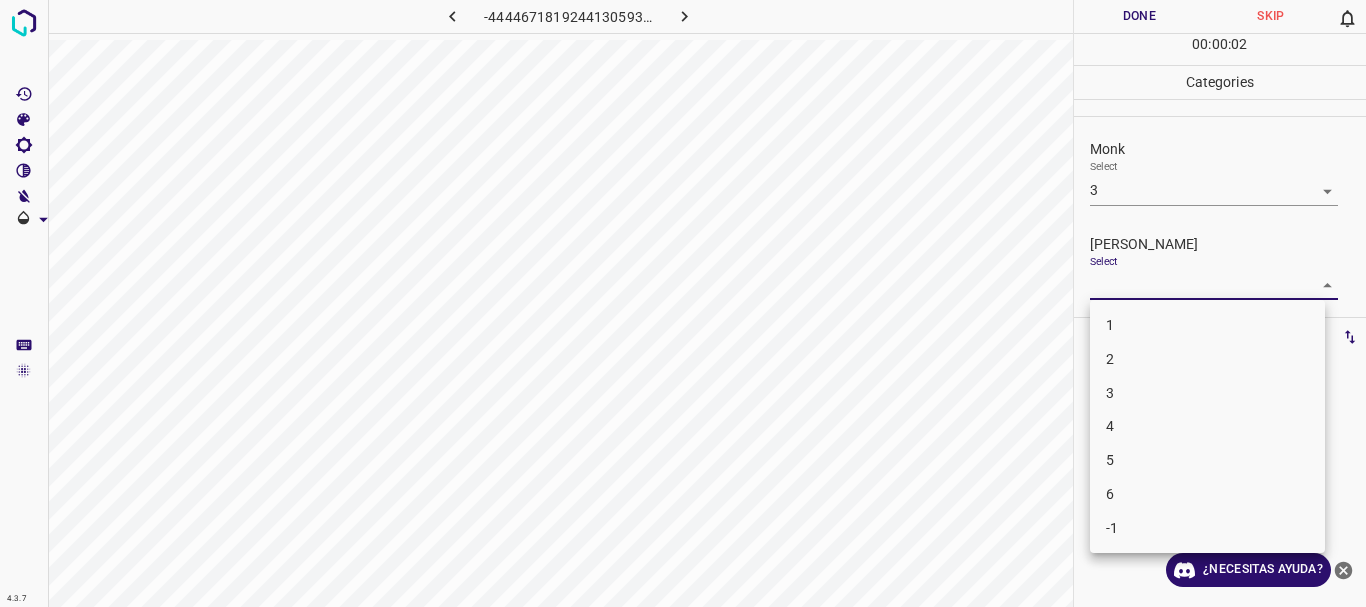click on "1" at bounding box center [1207, 325] 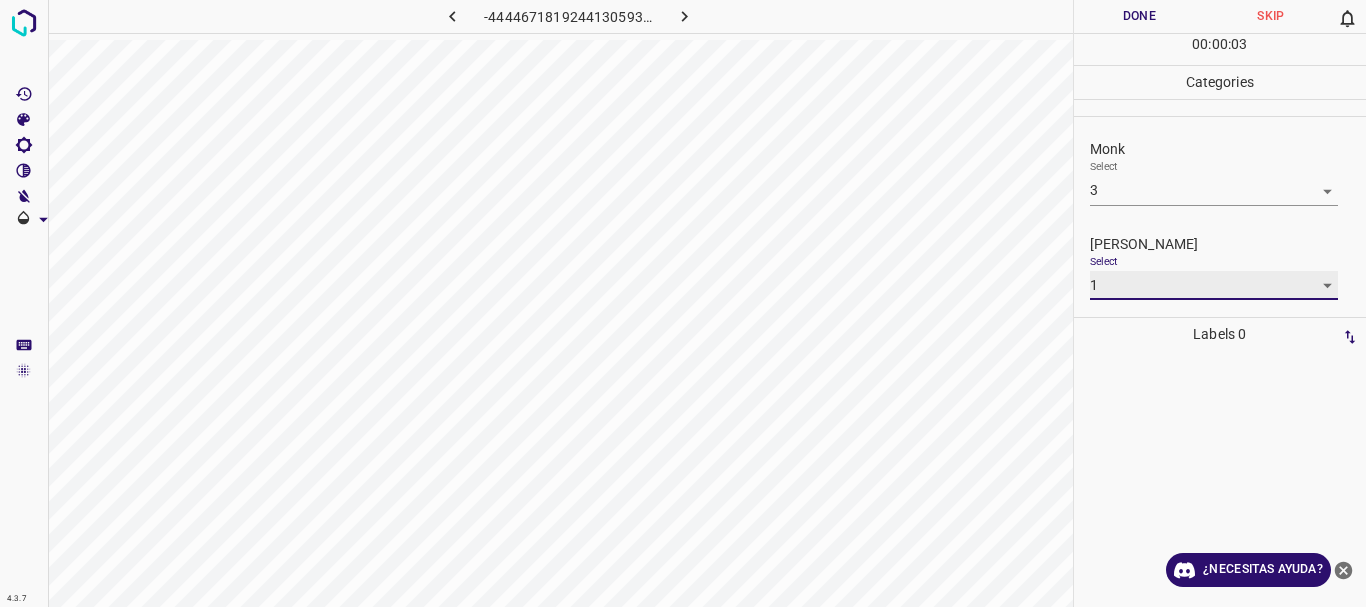 type on "1" 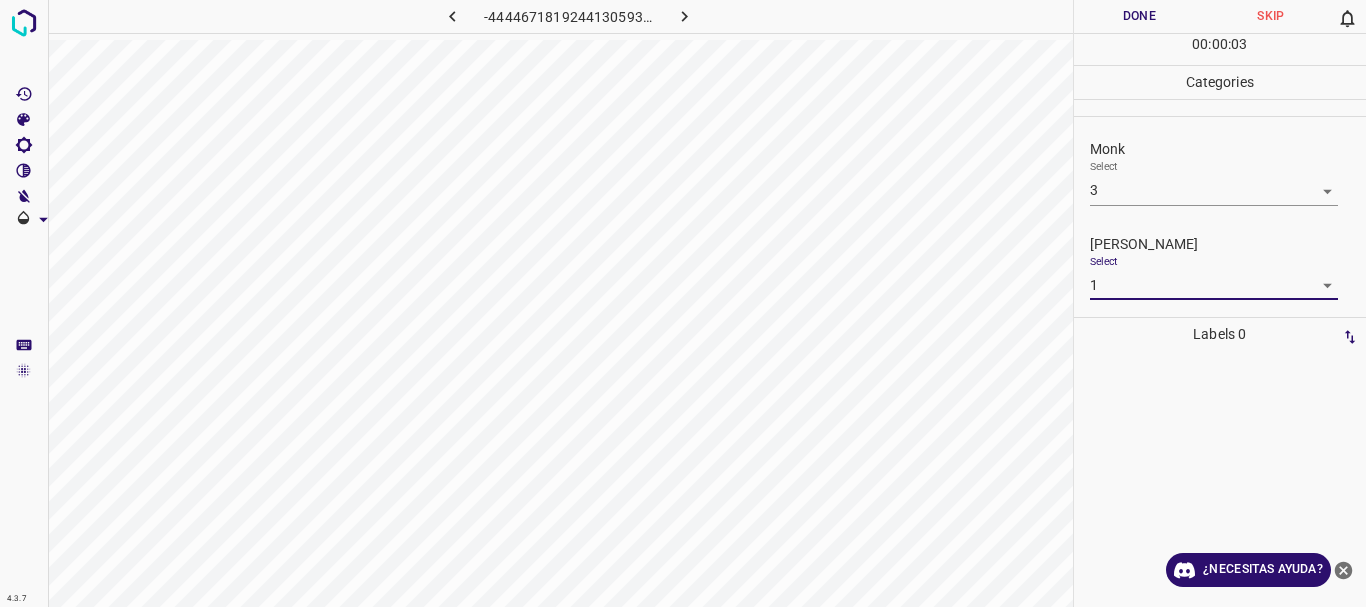 click on "Done" at bounding box center [1140, 16] 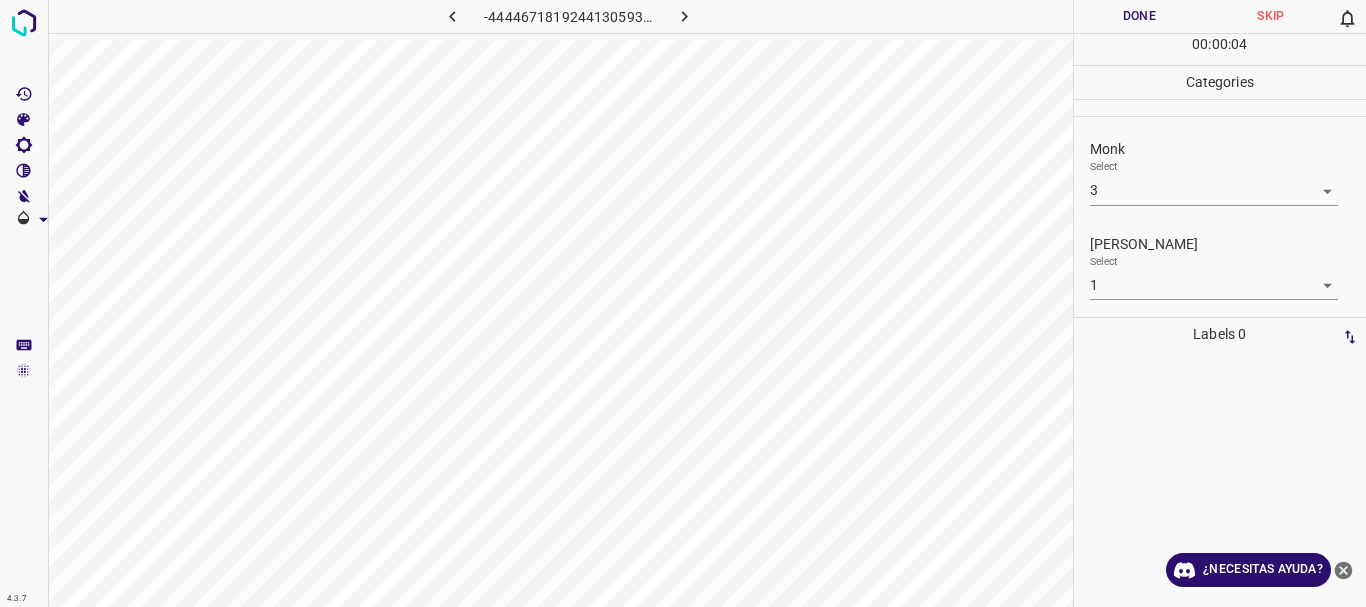 click 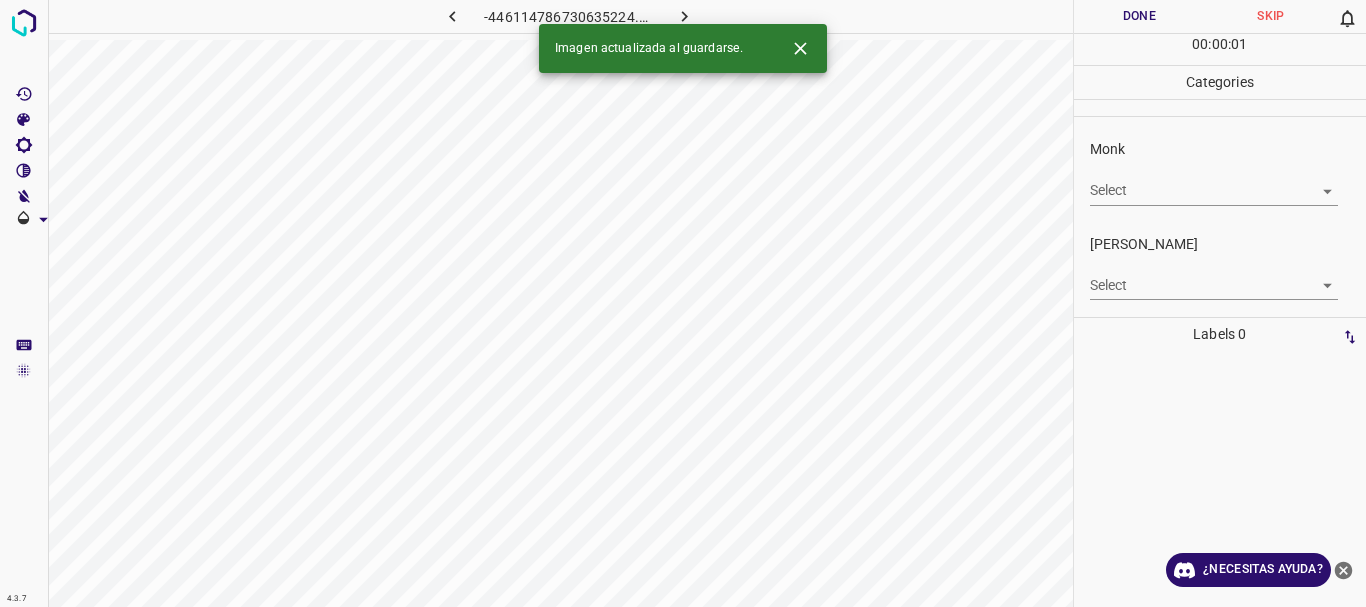 click on "Texto original Valora esta traducción Tu opinión servirá para ayudar a mejorar el Traductor de Google 4.3.7 -446114786730635224.png Done Skip 0 00   : 00   : 01   Categories Monk   Select ​  [PERSON_NAME]   Select ​ Labels   0 Categories 1 Monk 2  [PERSON_NAME] Tools Space Change between modes (Draw & Edit) I Auto labeling R Restore zoom M Zoom in N Zoom out Delete Delete selecte label Filters Z Restore filters X Saturation filter C Brightness filter V Contrast filter [PERSON_NAME] scale filter General O Download Imagen actualizada al guardarse. ¿Necesitas ayuda? - Texto - Esconder - Borrar" at bounding box center (683, 303) 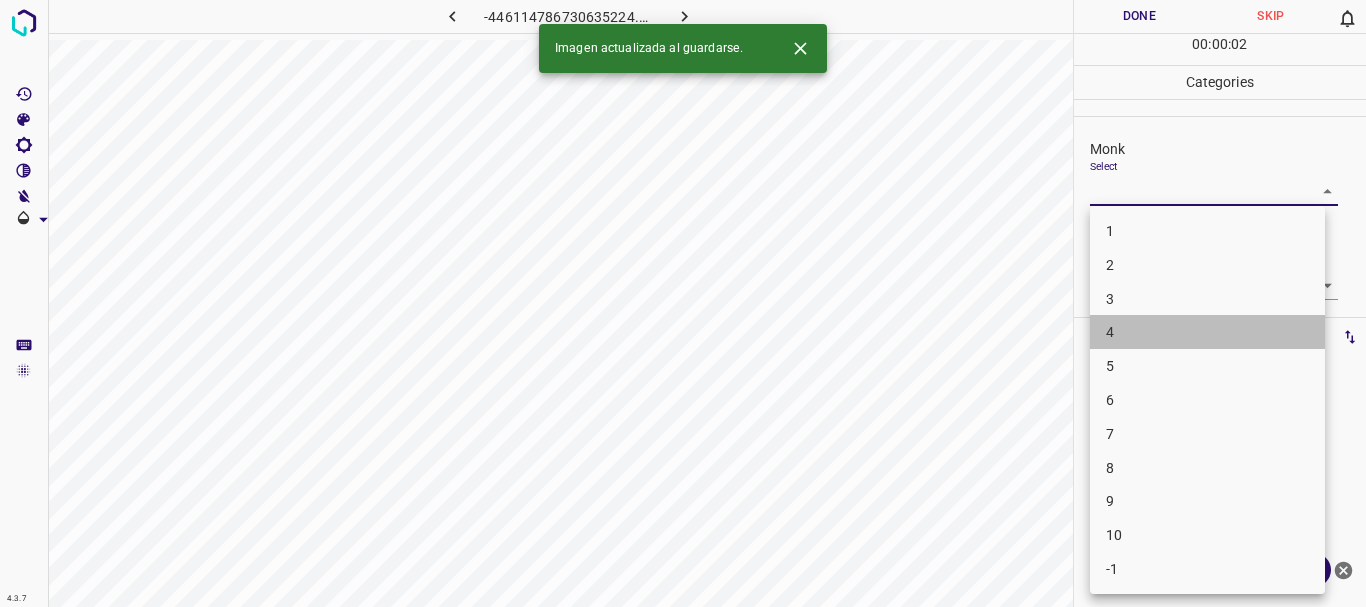 click on "4" at bounding box center [1207, 332] 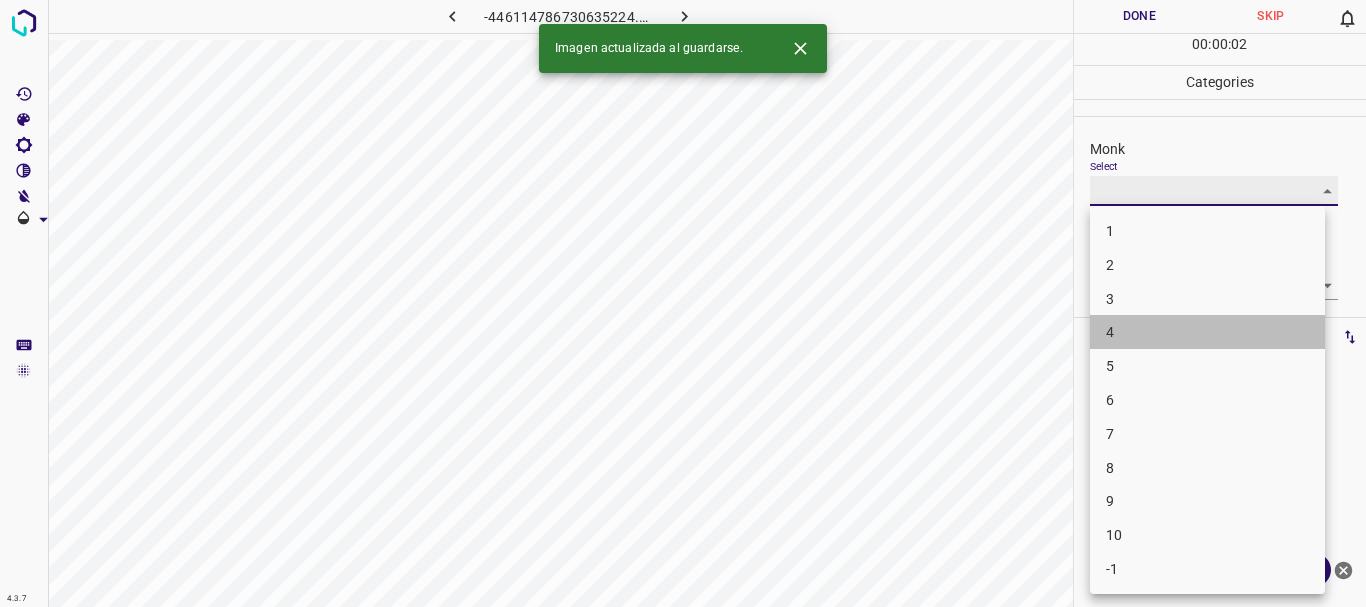 type on "4" 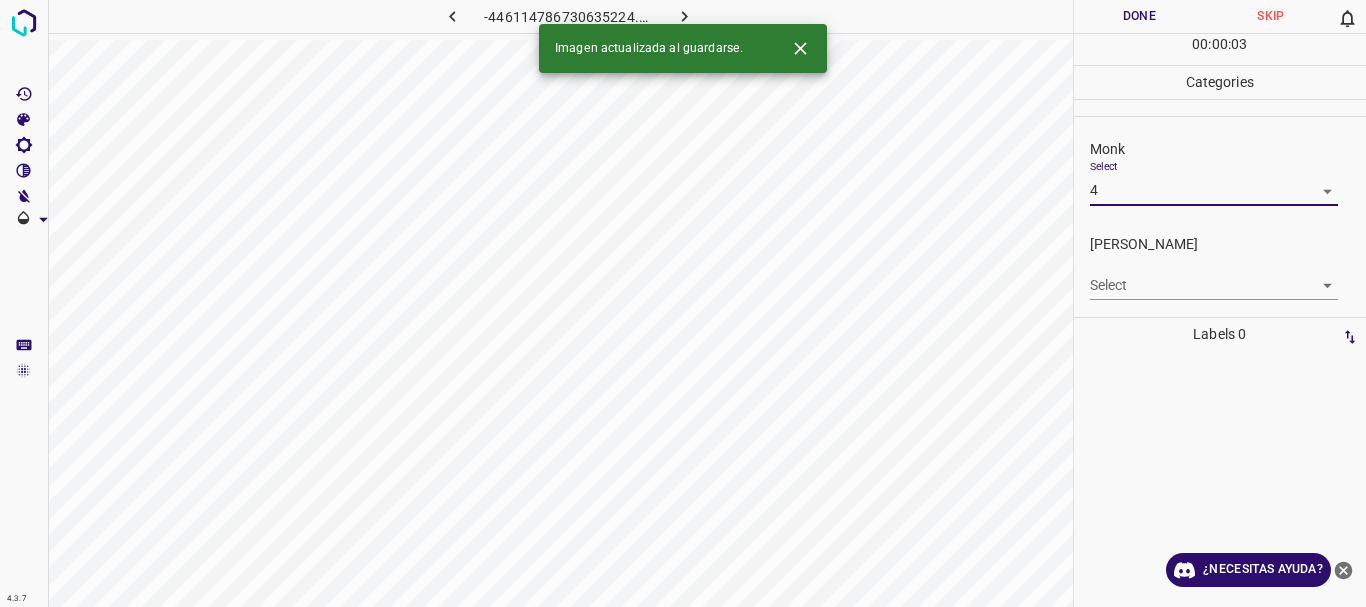 click on "Texto original Valora esta traducción Tu opinión servirá para ayudar a mejorar el Traductor de Google 4.3.7 -446114786730635224.png Done Skip 0 00   : 00   : 03   Categories Monk   Select 4 4  [PERSON_NAME]   Select ​ Labels   0 Categories 1 Monk 2  [PERSON_NAME] Tools Space Change between modes (Draw & Edit) I Auto labeling R Restore zoom M Zoom in N Zoom out Delete Delete selecte label Filters Z Restore filters X Saturation filter C Brightness filter V Contrast filter [PERSON_NAME] scale filter General O Download Imagen actualizada al guardarse. ¿Necesitas ayuda? - Texto - Esconder - Borrar" at bounding box center [683, 303] 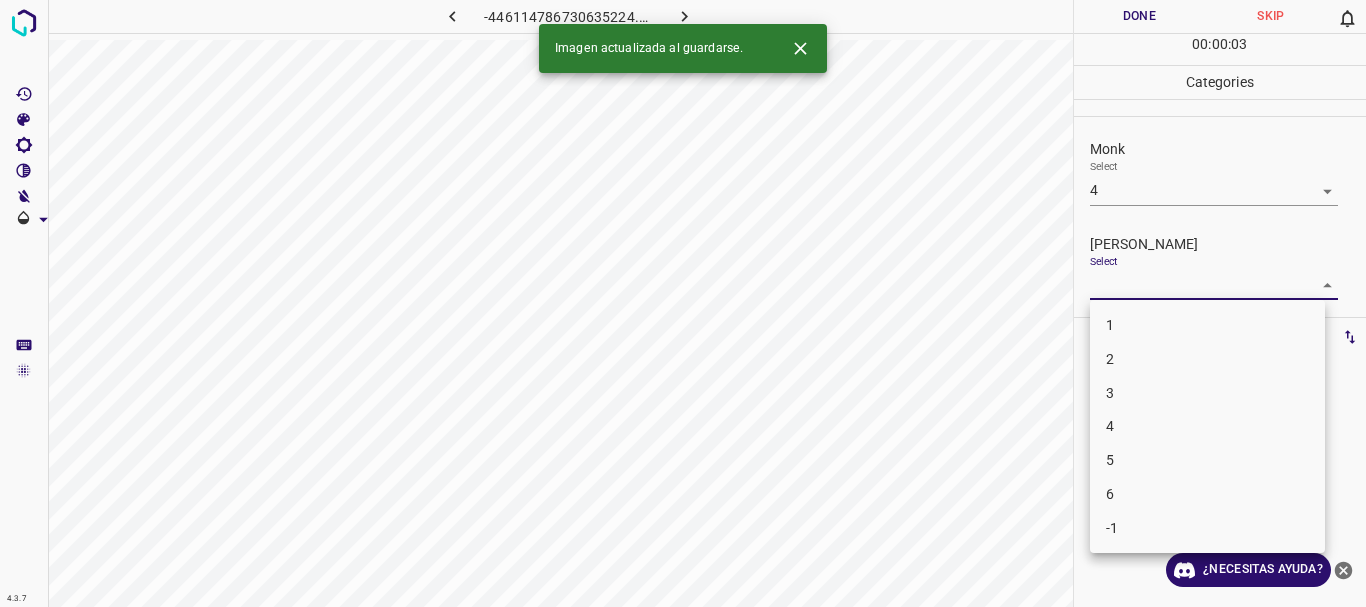 click on "1" at bounding box center [1207, 325] 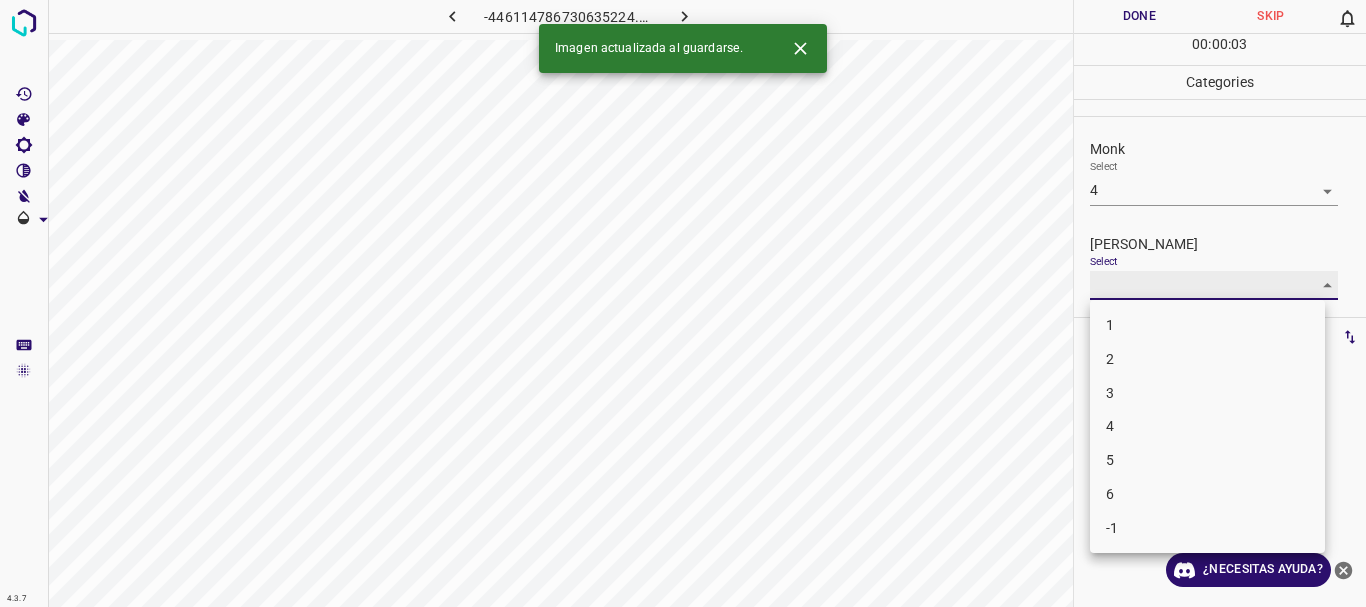 type on "1" 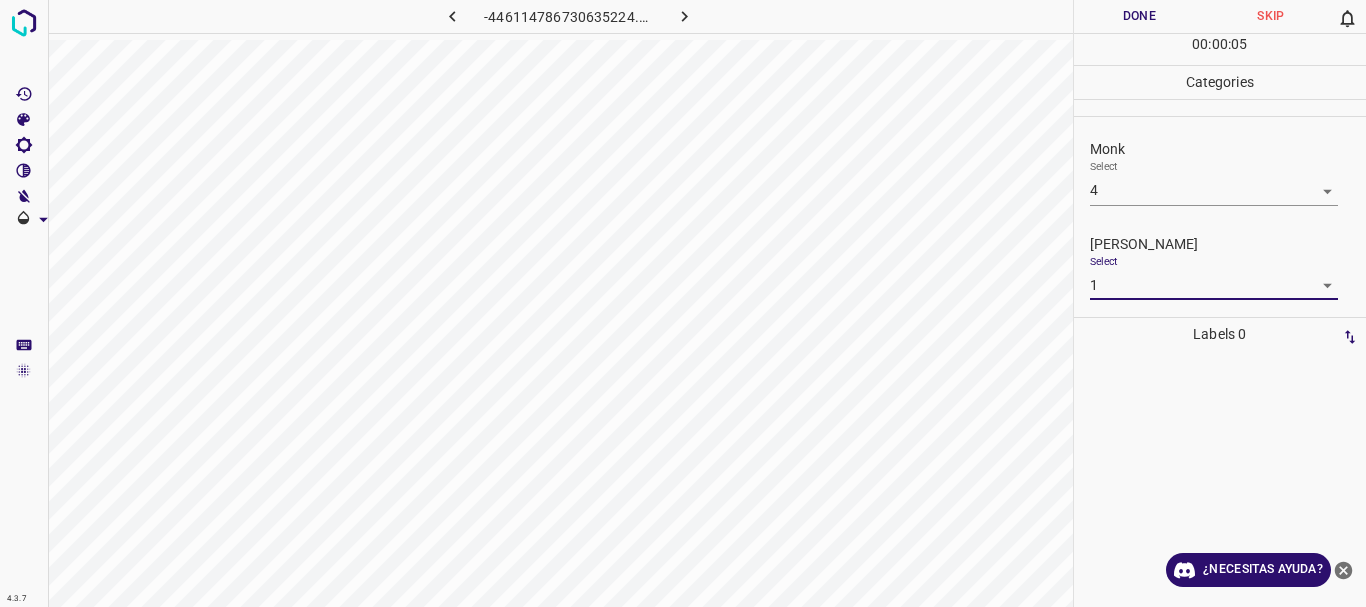 click on "Done" at bounding box center [1140, 16] 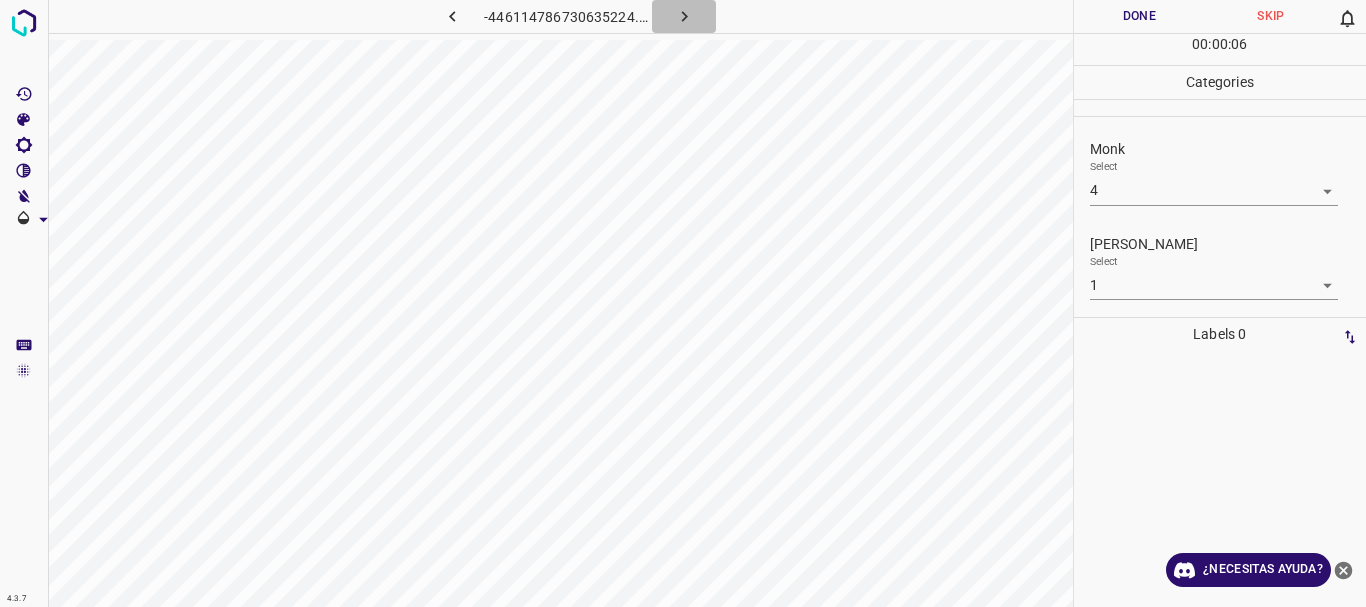 click 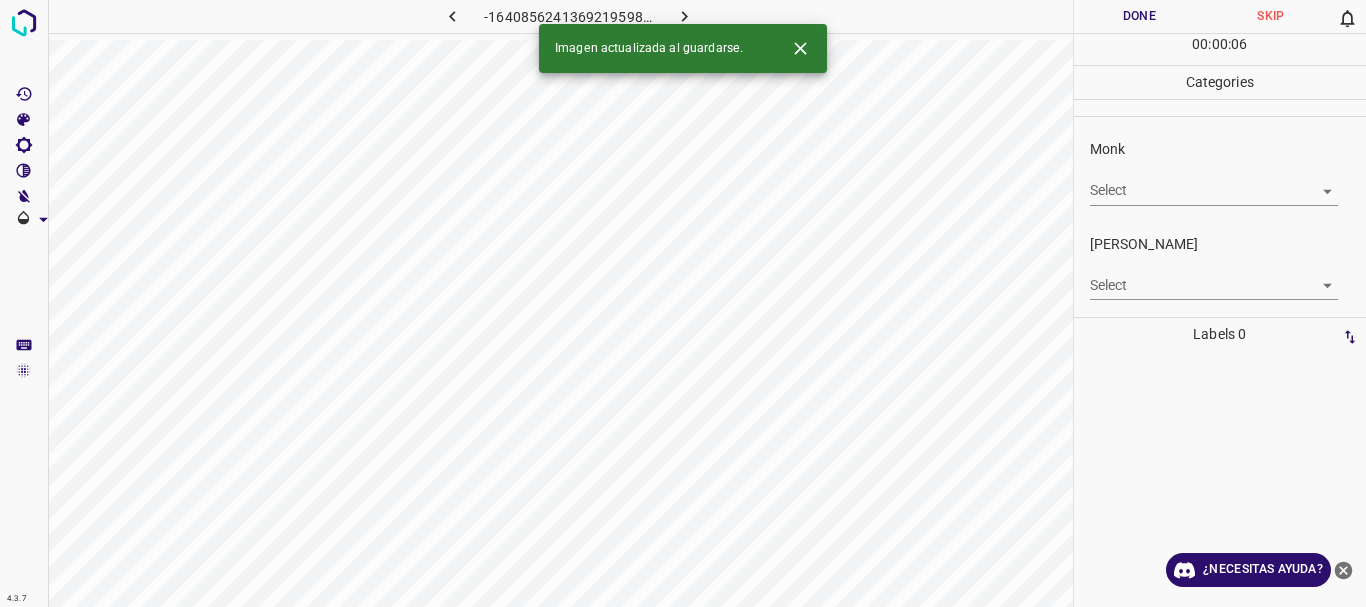 click on "Texto original Valora esta traducción Tu opinión servirá para ayudar a mejorar el Traductor de Google 4.3.7 -1640856241369219598.png Done Skip 0 00   : 00   : 06   Categories Monk   Select ​  [PERSON_NAME]   Select ​ Labels   0 Categories 1 Monk 2  [PERSON_NAME] Tools Space Change between modes (Draw & Edit) I Auto labeling R Restore zoom M Zoom in N Zoom out Delete Delete selecte label Filters Z Restore filters X Saturation filter C Brightness filter V Contrast filter [PERSON_NAME] scale filter General O Download Imagen actualizada al guardarse. ¿Necesitas ayuda? - Texto - Esconder - Borrar" at bounding box center [683, 303] 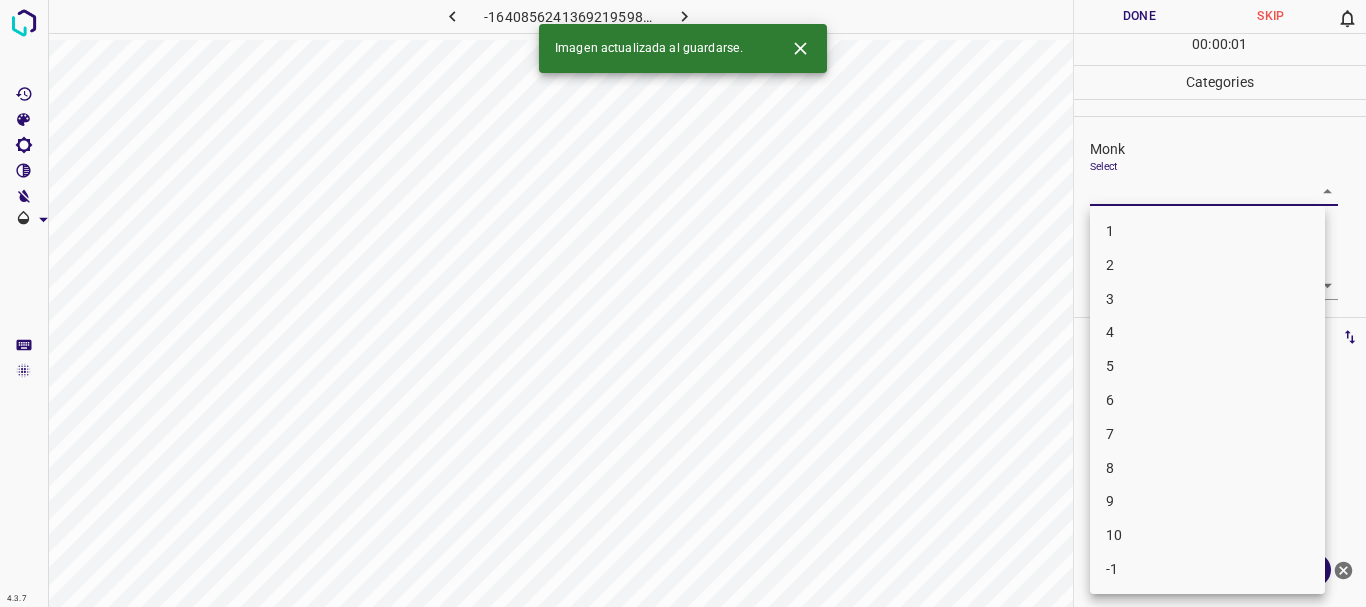 click at bounding box center (683, 303) 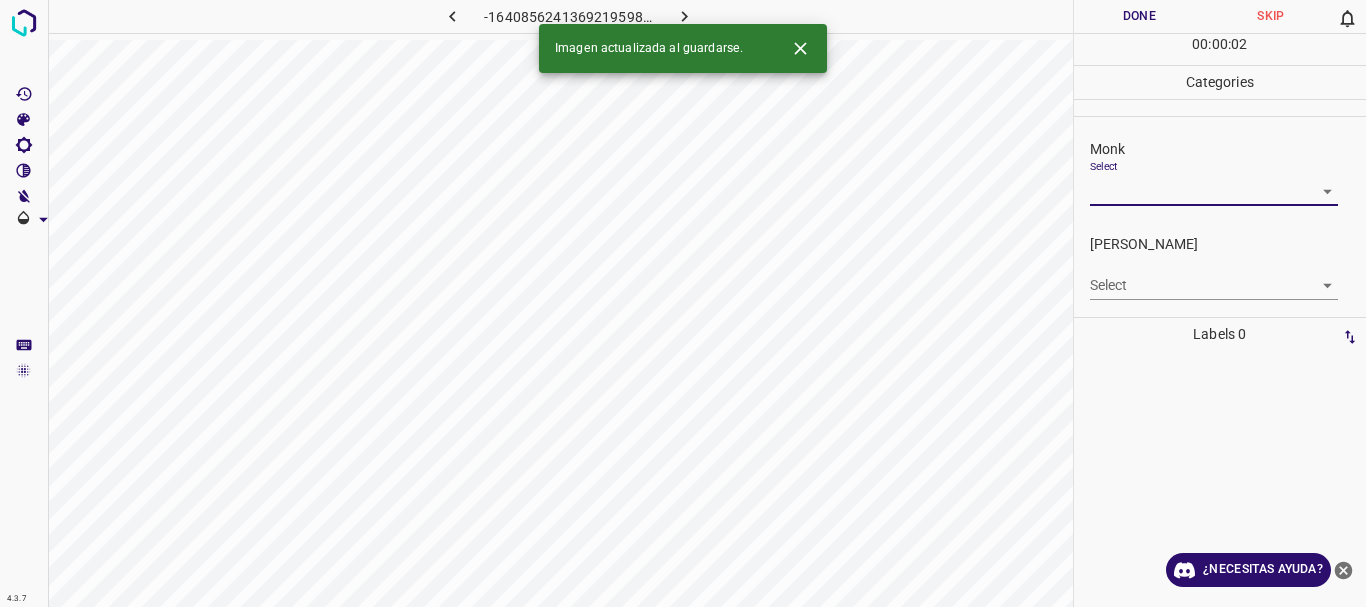 click on "1 2 3 4 5 6 7 8 9 10 -1" at bounding box center (683, 303) 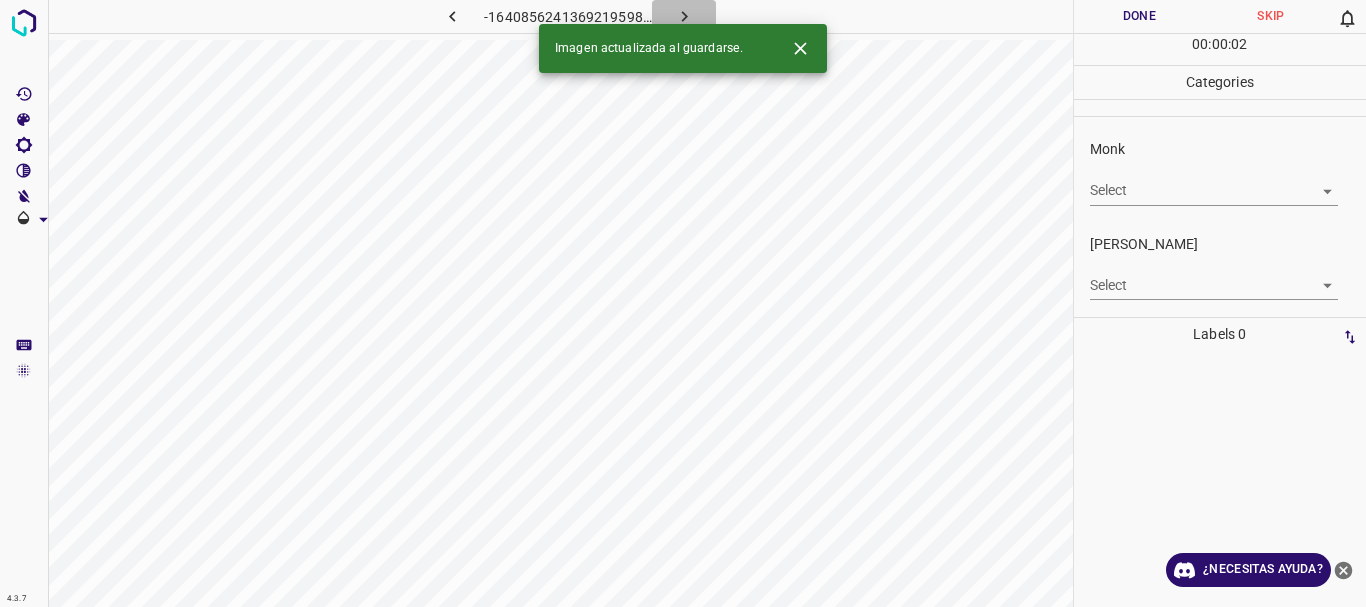 click 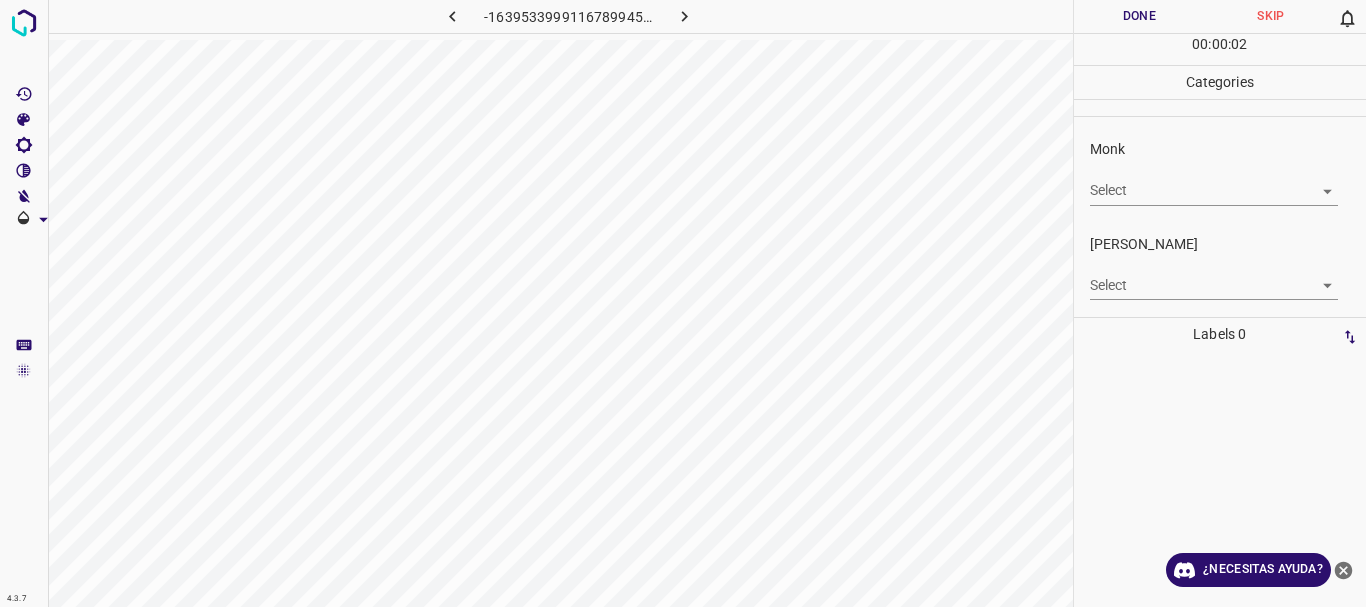 click 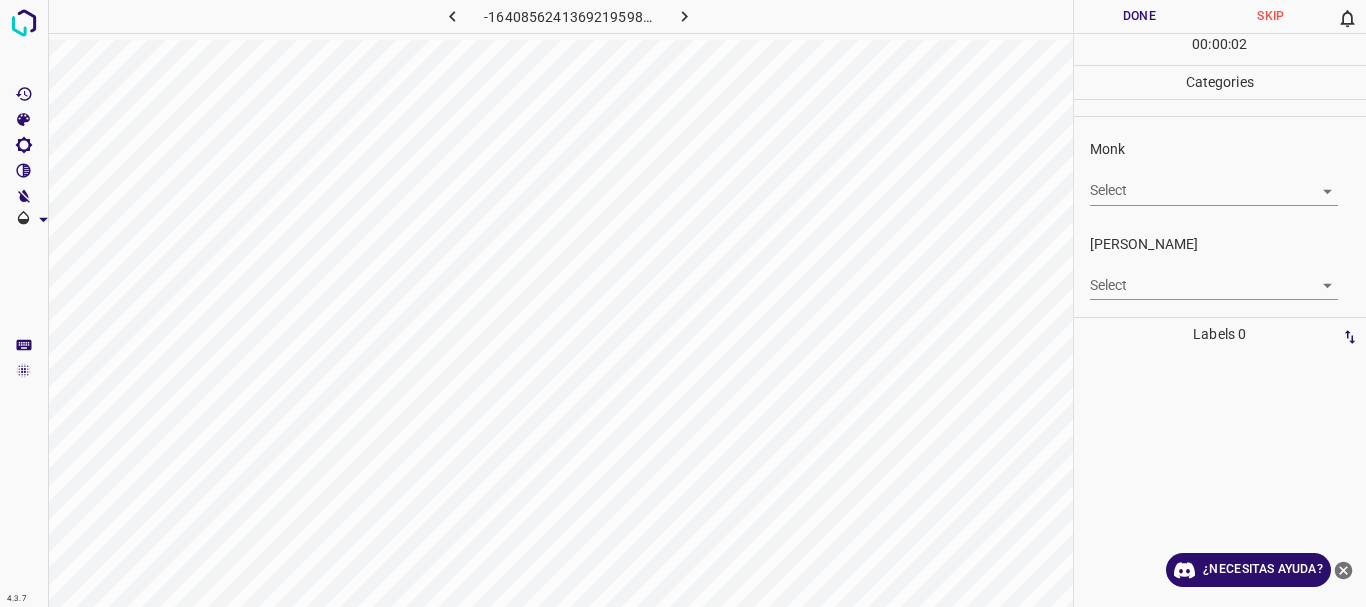 click on "Texto original Valora esta traducción Tu opinión servirá para ayudar a mejorar el Traductor de Google 4.3.7 -1640856241369219598.png Done Skip 0 00   : 00   : 02   Categories Monk   Select ​  [PERSON_NAME]   Select ​ Labels   0 Categories 1 Monk 2  [PERSON_NAME] Tools Space Change between modes (Draw & Edit) I Auto labeling R Restore zoom M Zoom in N Zoom out Delete Delete selecte label Filters Z Restore filters X Saturation filter C Brightness filter V Contrast filter [PERSON_NAME] scale filter General O Download ¿Necesitas ayuda? - Texto - Esconder - Borrar" at bounding box center (683, 303) 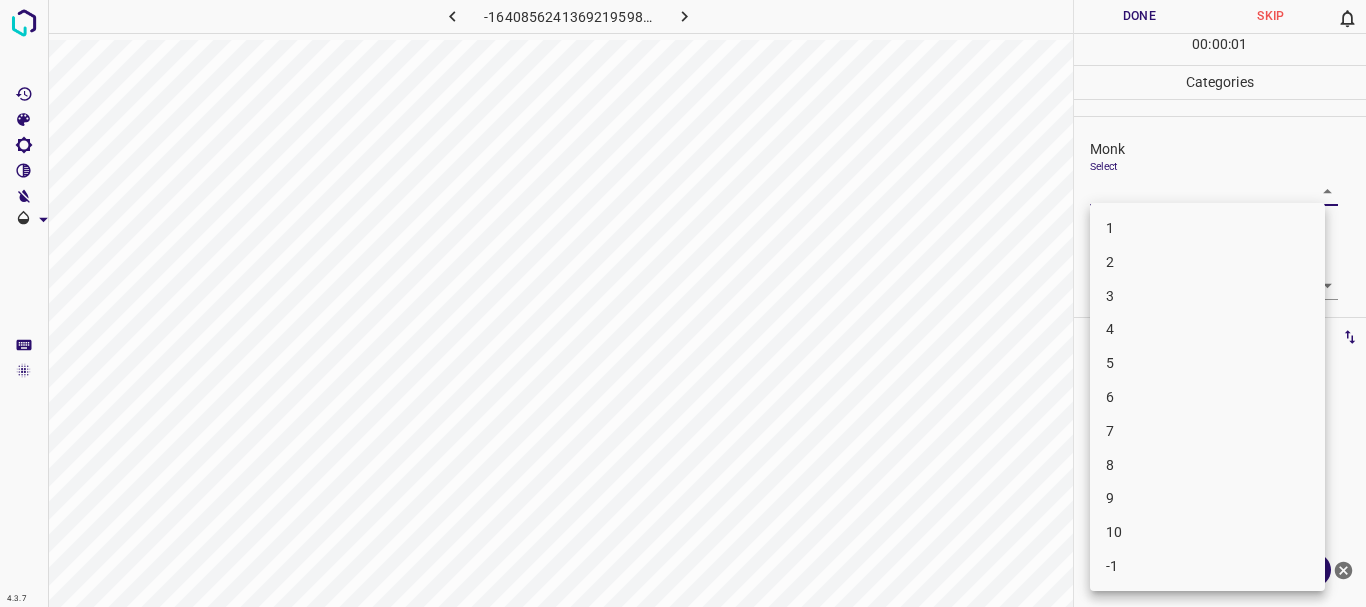 click on "3" at bounding box center [1207, 296] 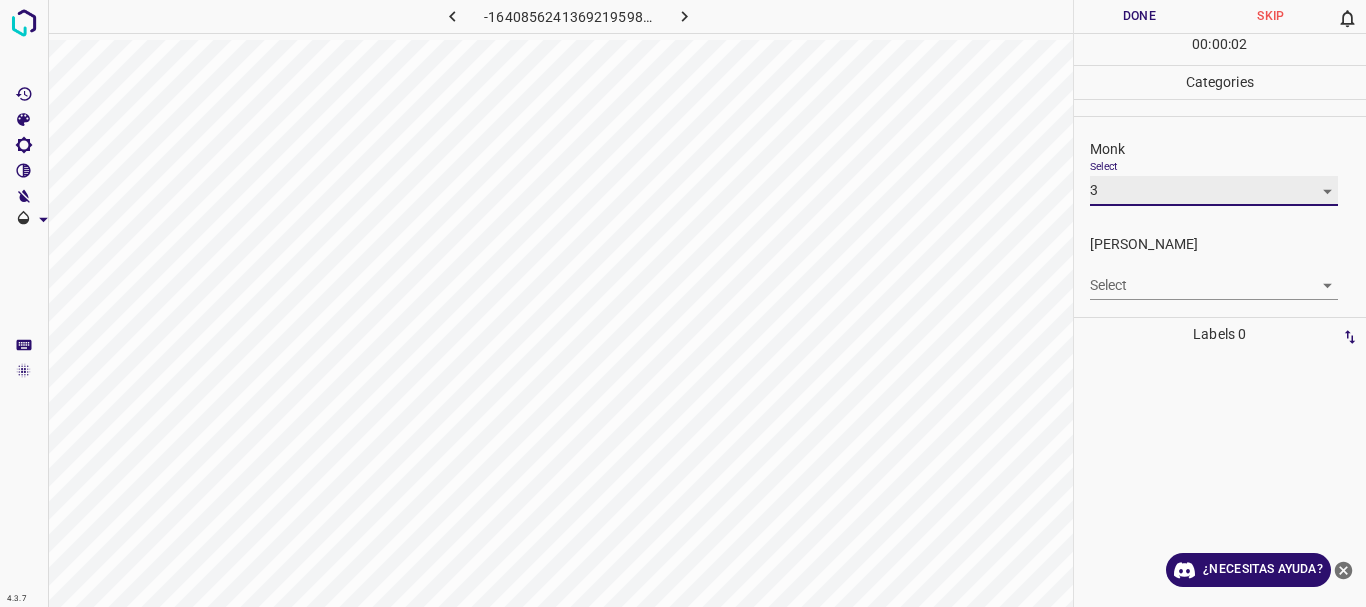 type on "3" 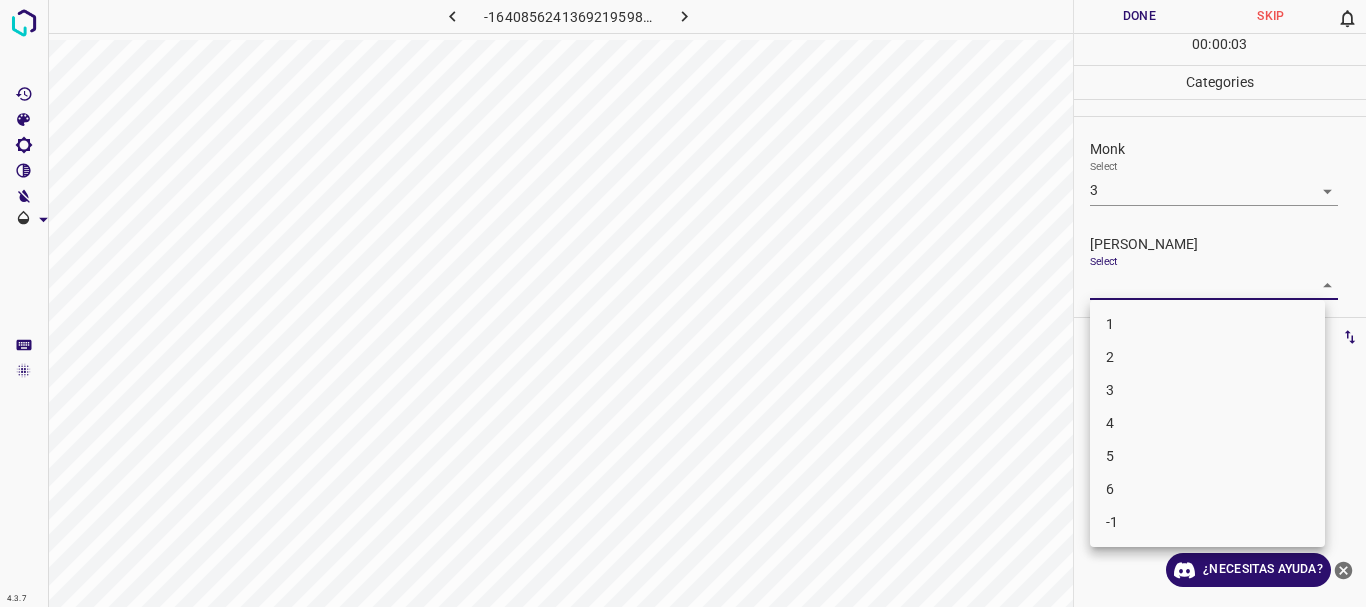 click on "Texto original Valora esta traducción Tu opinión servirá para ayudar a mejorar el Traductor de Google 4.3.7 -1640856241369219598.png Done Skip 0 00   : 00   : 03   Categories Monk   Select 3 3  [PERSON_NAME]   Select ​ Labels   0 Categories 1 Monk 2  [PERSON_NAME] Tools Space Change between modes (Draw & Edit) I Auto labeling R Restore zoom M Zoom in N Zoom out Delete Delete selecte label Filters Z Restore filters X Saturation filter C Brightness filter V Contrast filter [PERSON_NAME] scale filter General O Download ¿Necesitas ayuda? - Texto - Esconder - Borrar 1 2 3 4 5 6 -1" at bounding box center [683, 303] 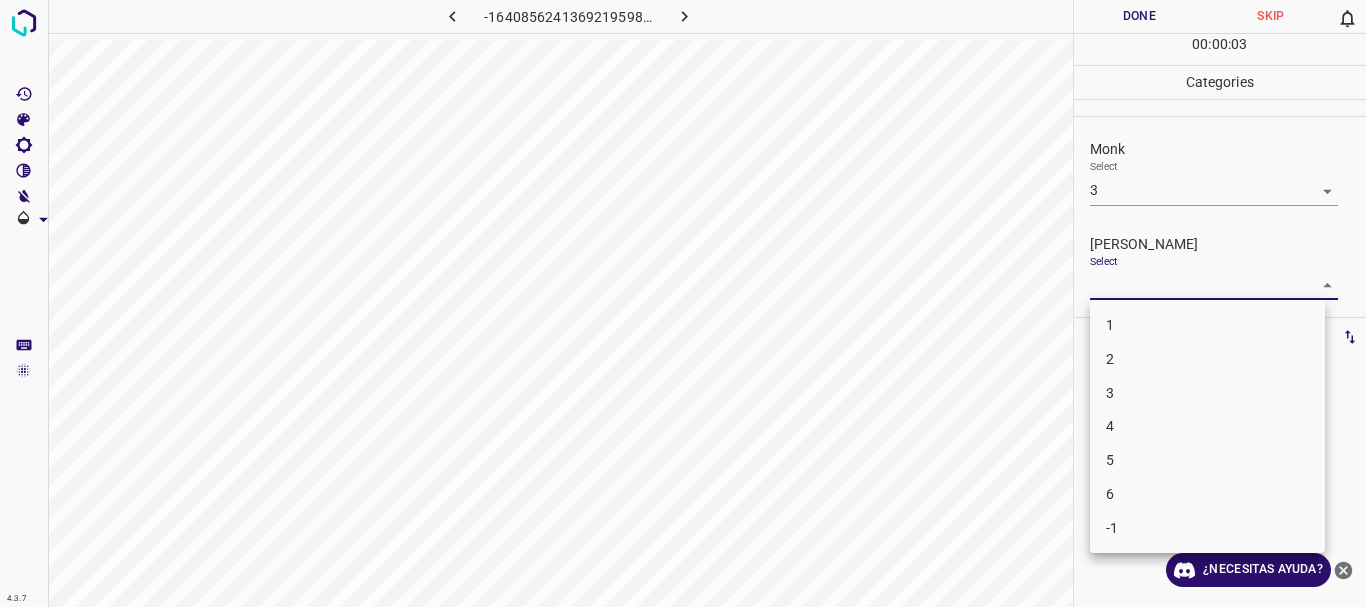 click on "2" at bounding box center (1207, 359) 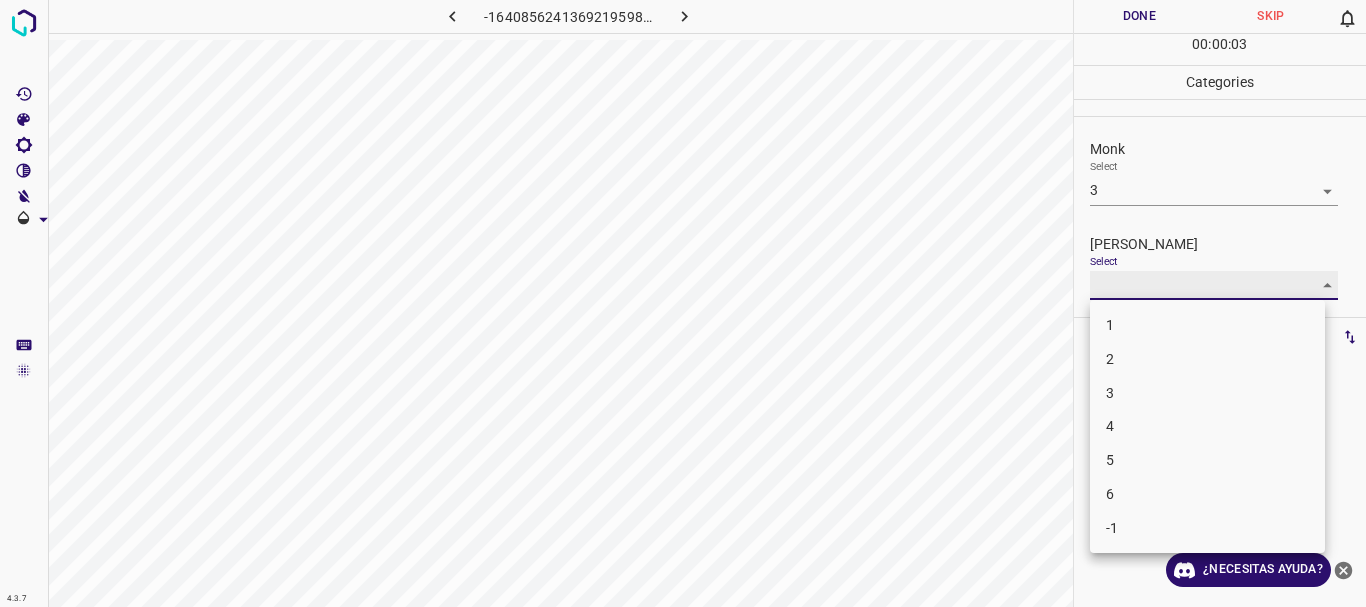 type on "2" 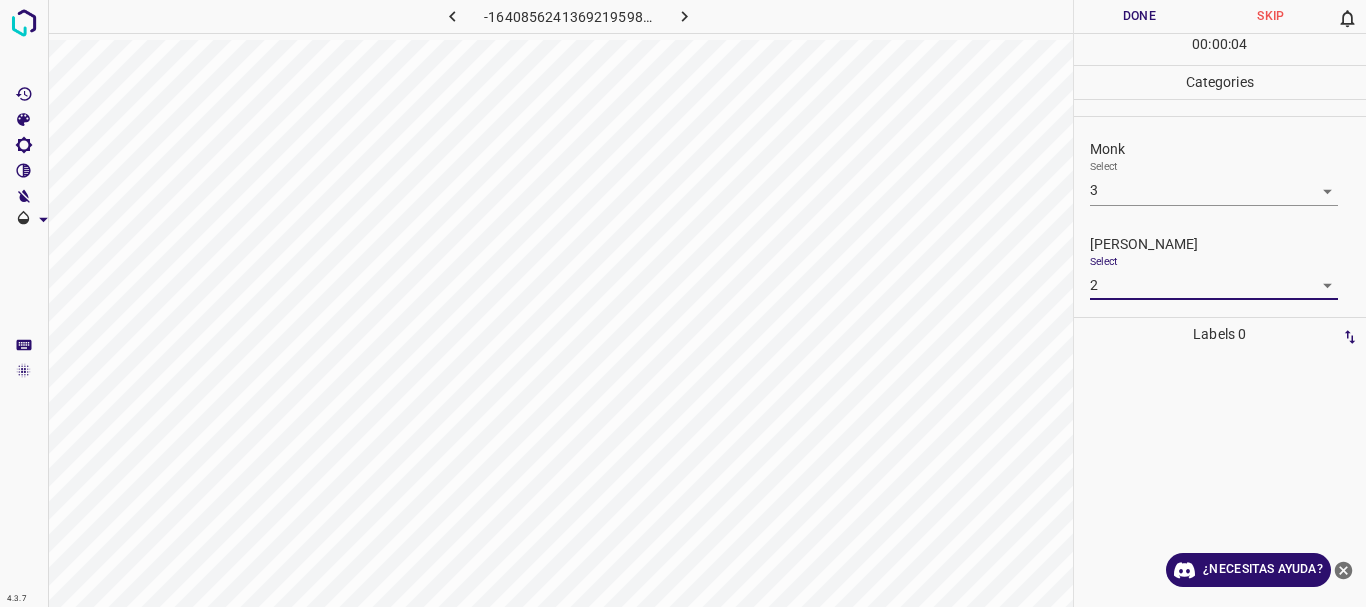 click on "Done" at bounding box center [1140, 16] 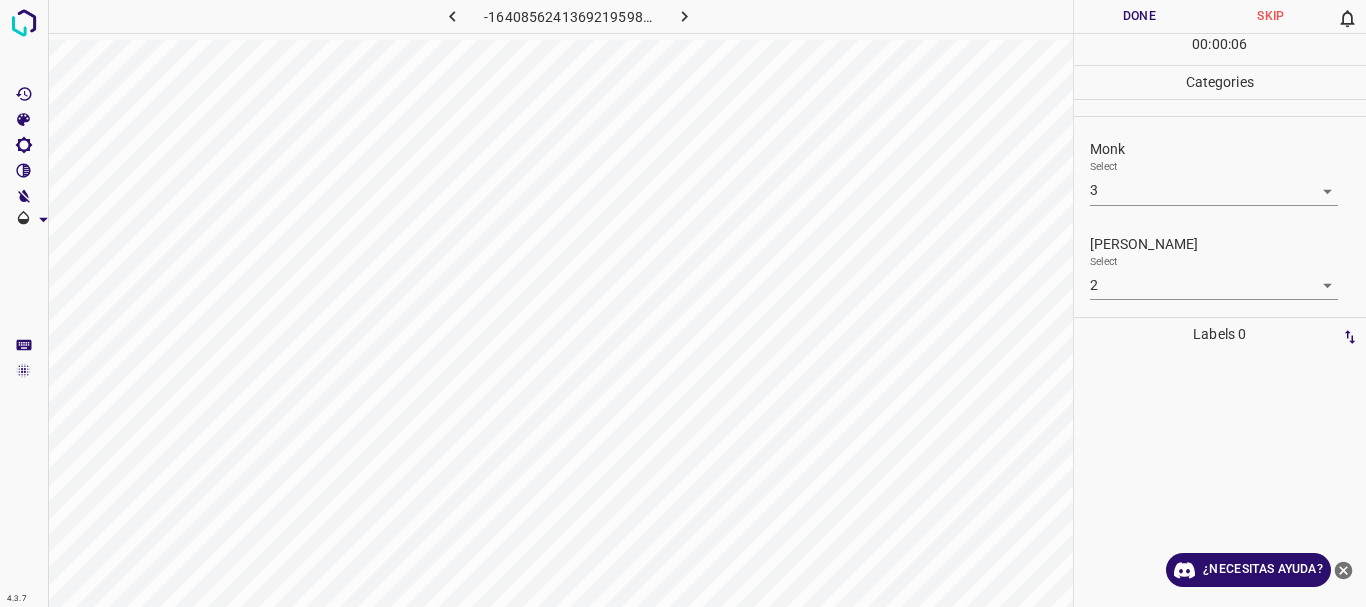 click 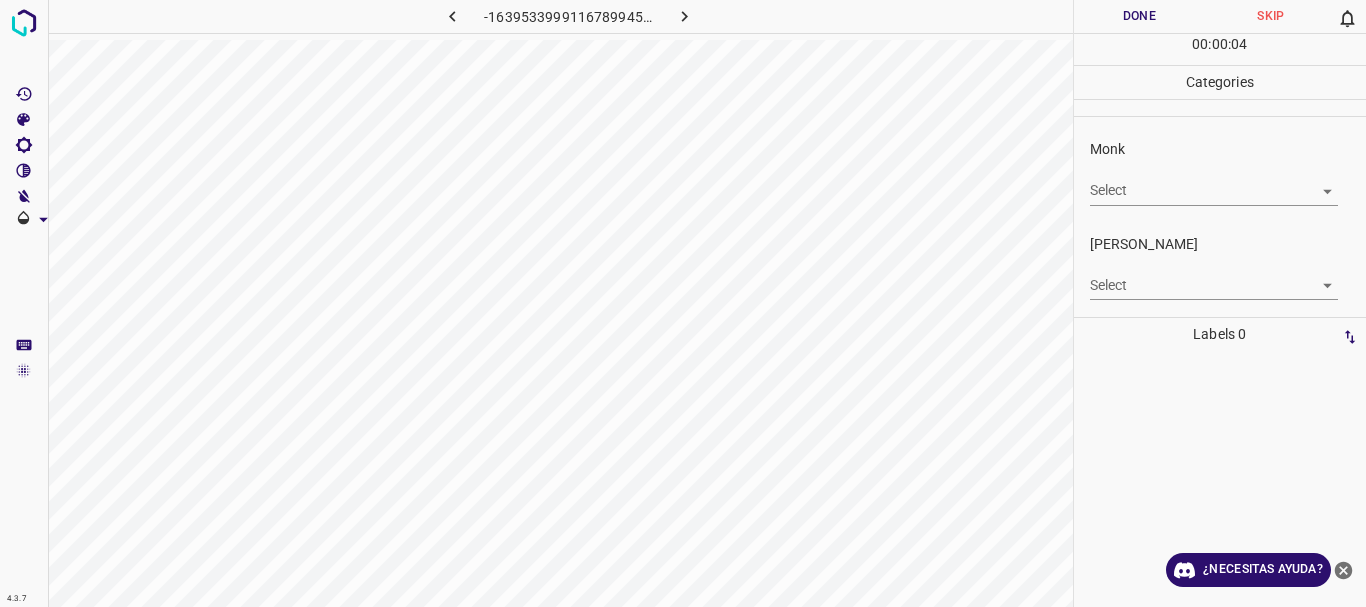 click on "Texto original Valora esta traducción Tu opinión servirá para ayudar a mejorar el Traductor de Google 4.3.7 -1639533999116789945.png Done Skip 0 00   : 00   : 04   Categories Monk   Select ​  [PERSON_NAME]   Select ​ Labels   0 Categories 1 Monk 2  [PERSON_NAME] Tools Space Change between modes (Draw & Edit) I Auto labeling R Restore zoom M Zoom in N Zoom out Delete Delete selecte label Filters Z Restore filters X Saturation filter C Brightness filter V Contrast filter [PERSON_NAME] scale filter General O Download ¿Necesitas ayuda? - Texto - Esconder - Borrar" at bounding box center [683, 303] 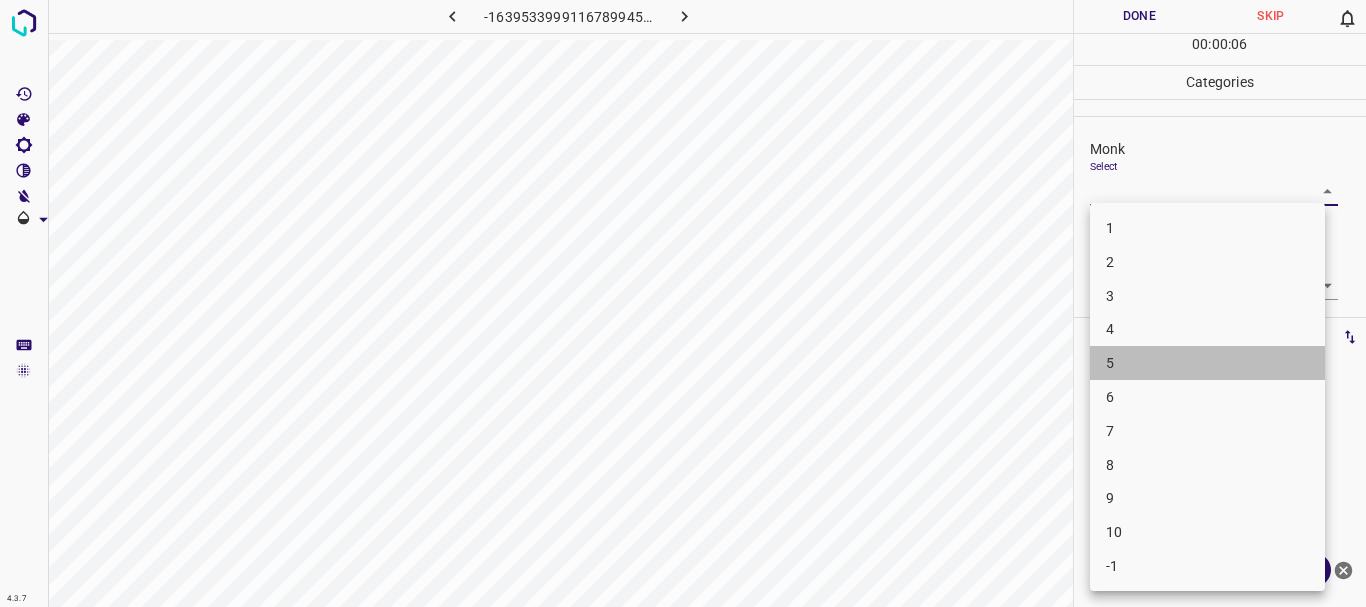 click on "5" at bounding box center (1207, 363) 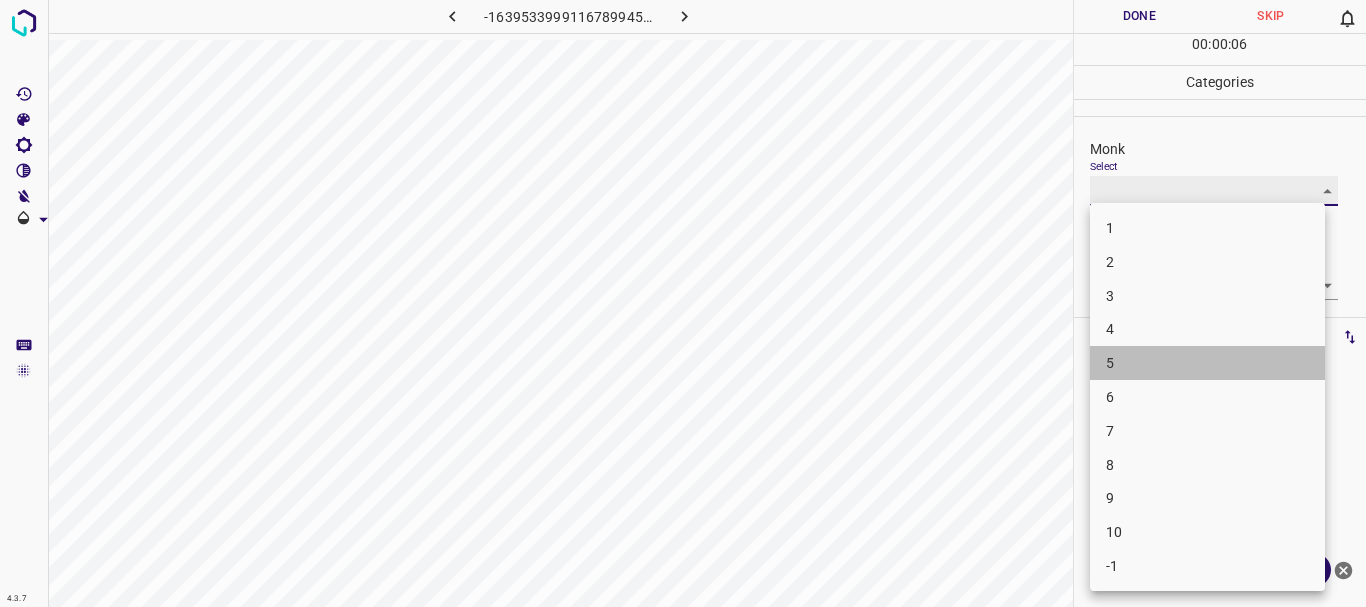 type on "5" 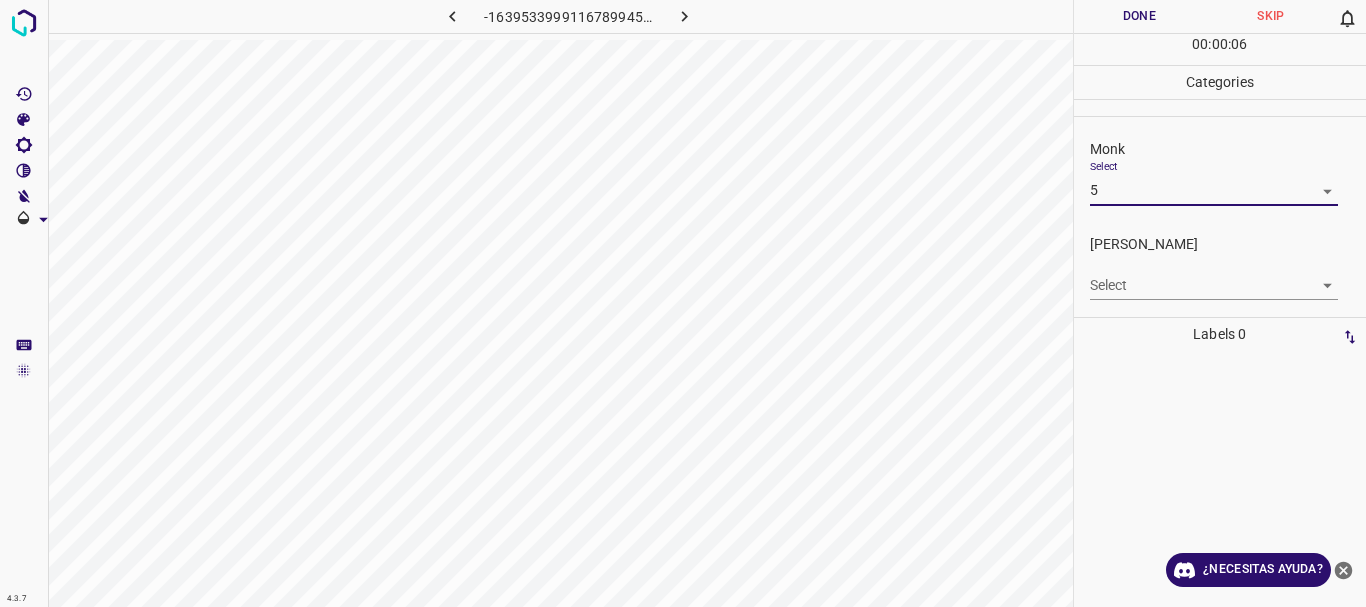 click on "Texto original Valora esta traducción Tu opinión servirá para ayudar a mejorar el Traductor de Google 4.3.7 -1639533999116789945.png Done Skip 0 00   : 00   : 06   Categories Monk   Select 5 5  [PERSON_NAME]   Select ​ Labels   0 Categories 1 Monk 2  [PERSON_NAME] Tools Space Change between modes (Draw & Edit) I Auto labeling R Restore zoom M Zoom in N Zoom out Delete Delete selecte label Filters Z Restore filters X Saturation filter C Brightness filter V Contrast filter [PERSON_NAME] scale filter General O Download ¿Necesitas ayuda? - Texto - Esconder - Borrar" at bounding box center [683, 303] 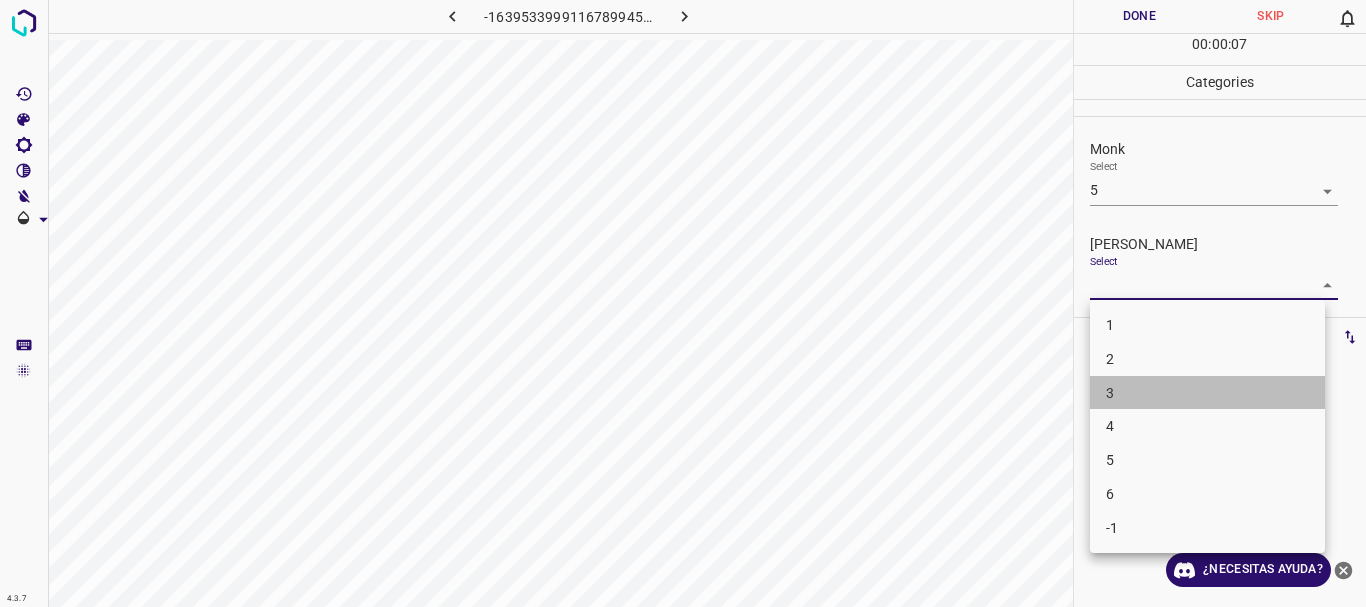 click on "3" at bounding box center (1207, 393) 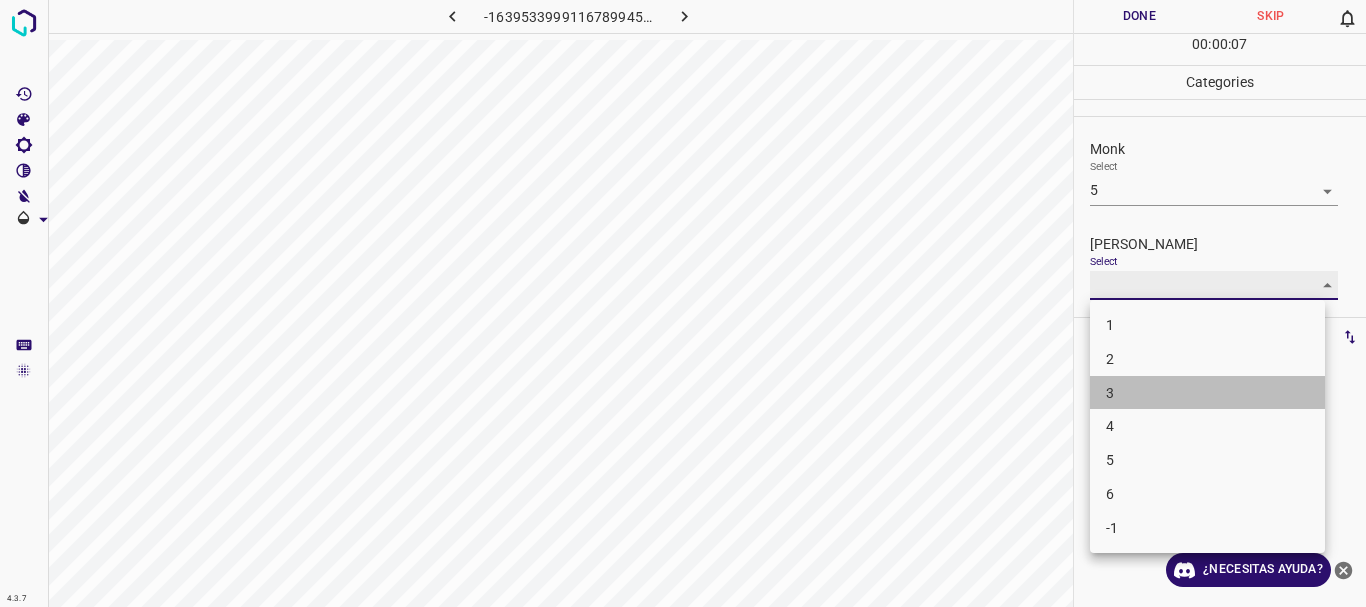 type on "3" 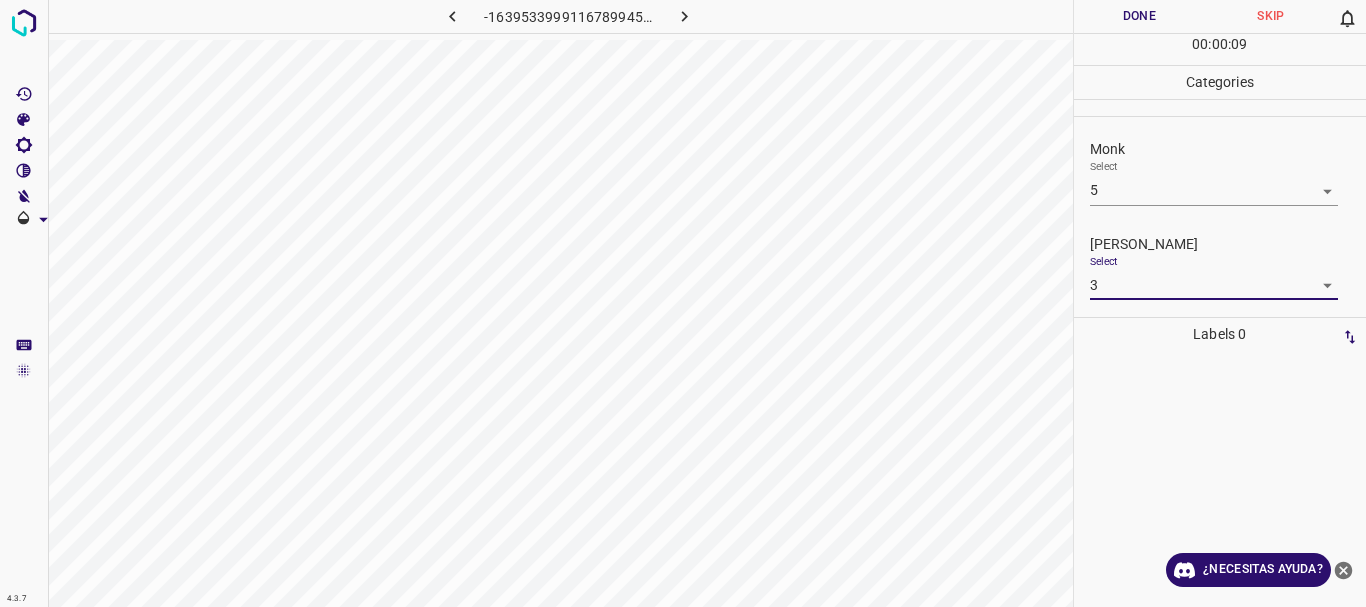 click on "Done" at bounding box center (1140, 16) 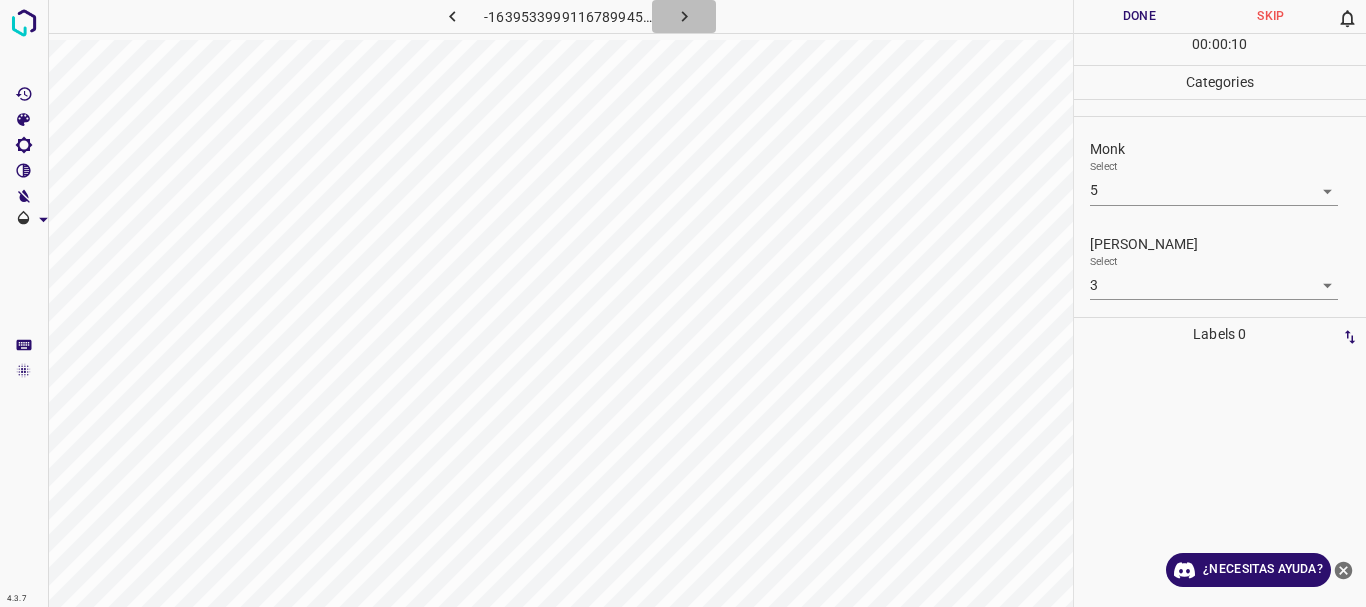 click at bounding box center [684, 16] 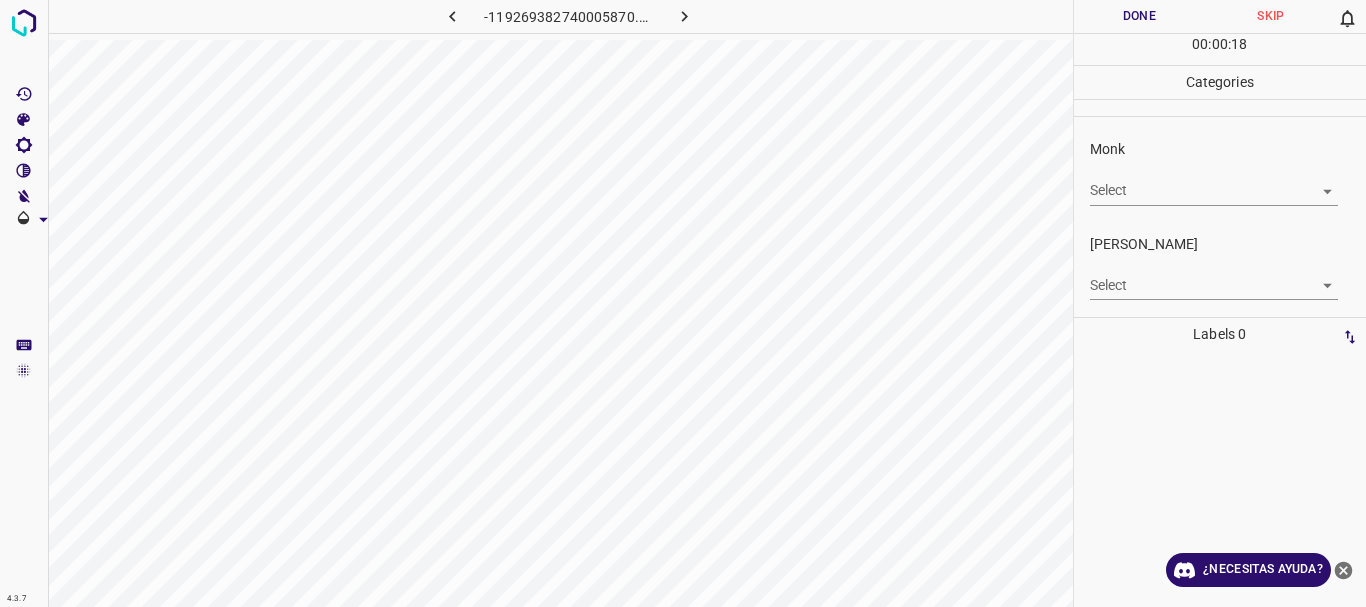 click on "Texto original Valora esta traducción Tu opinión servirá para ayudar a mejorar el Traductor de Google 4.3.7 -119269382740005870.png Done Skip 0 00   : 00   : 18   Categories Monk   Select ​  [PERSON_NAME]   Select ​ Labels   0 Categories 1 Monk 2  [PERSON_NAME] Tools Space Change between modes (Draw & Edit) I Auto labeling R Restore zoom M Zoom in N Zoom out Delete Delete selecte label Filters Z Restore filters X Saturation filter C Brightness filter V Contrast filter [PERSON_NAME] scale filter General O Download ¿Necesitas ayuda? - Texto - Esconder - Borrar" at bounding box center (683, 303) 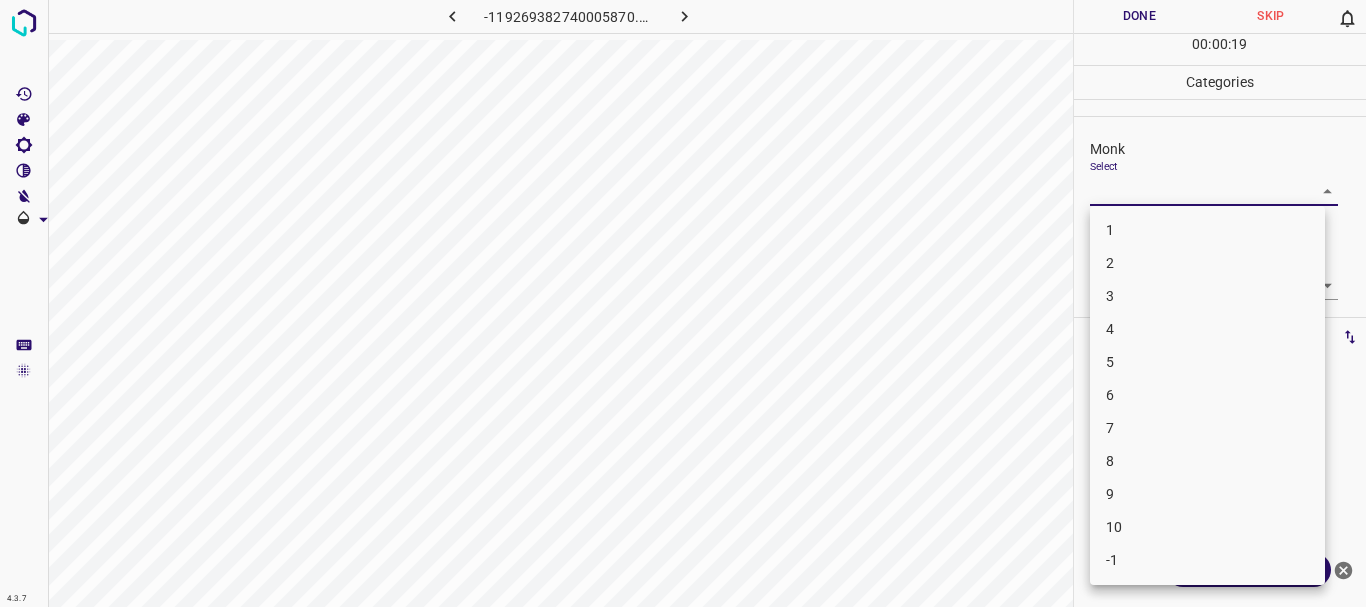 click at bounding box center (683, 303) 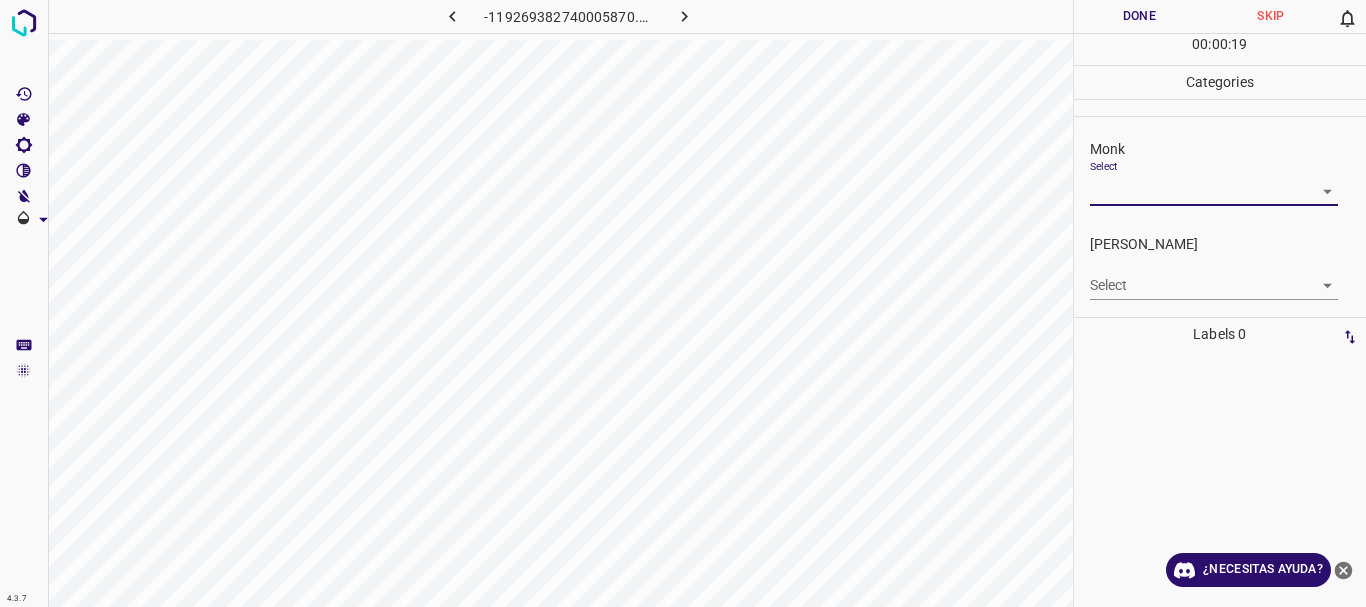 click on "1 2 3 4 5 6 7 8 9 10 -1" at bounding box center [683, 303] 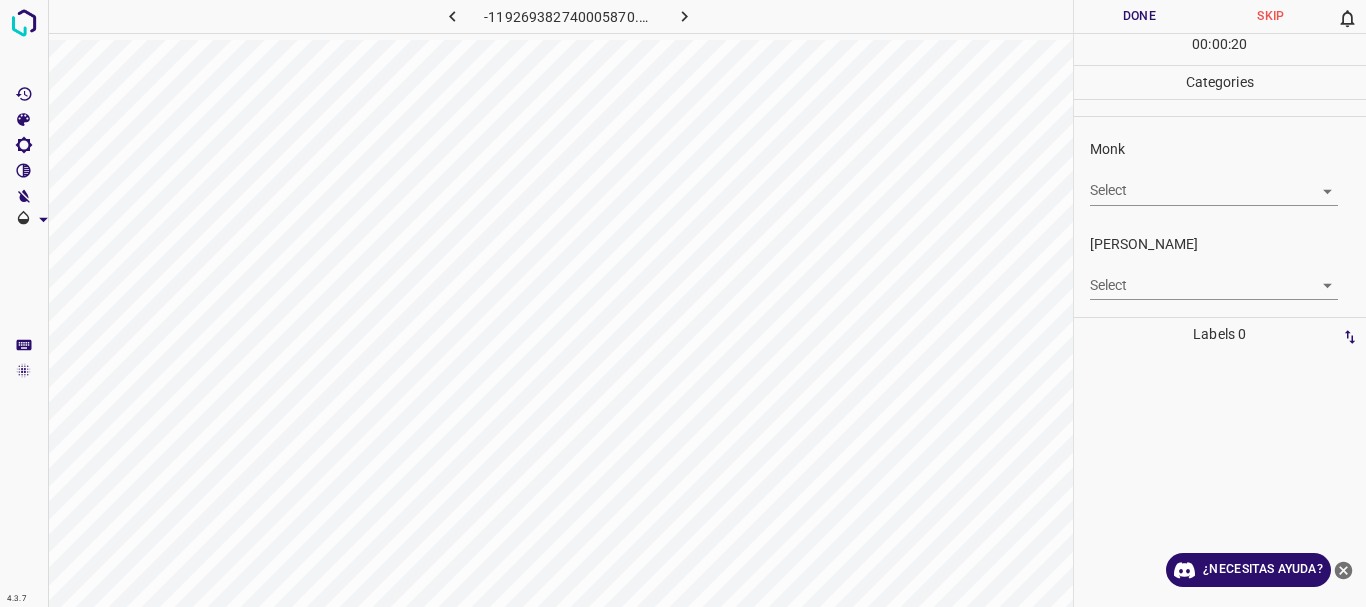 click on "1 2 3 4 5 6 7 8 9 10 -1" at bounding box center [683, 303] 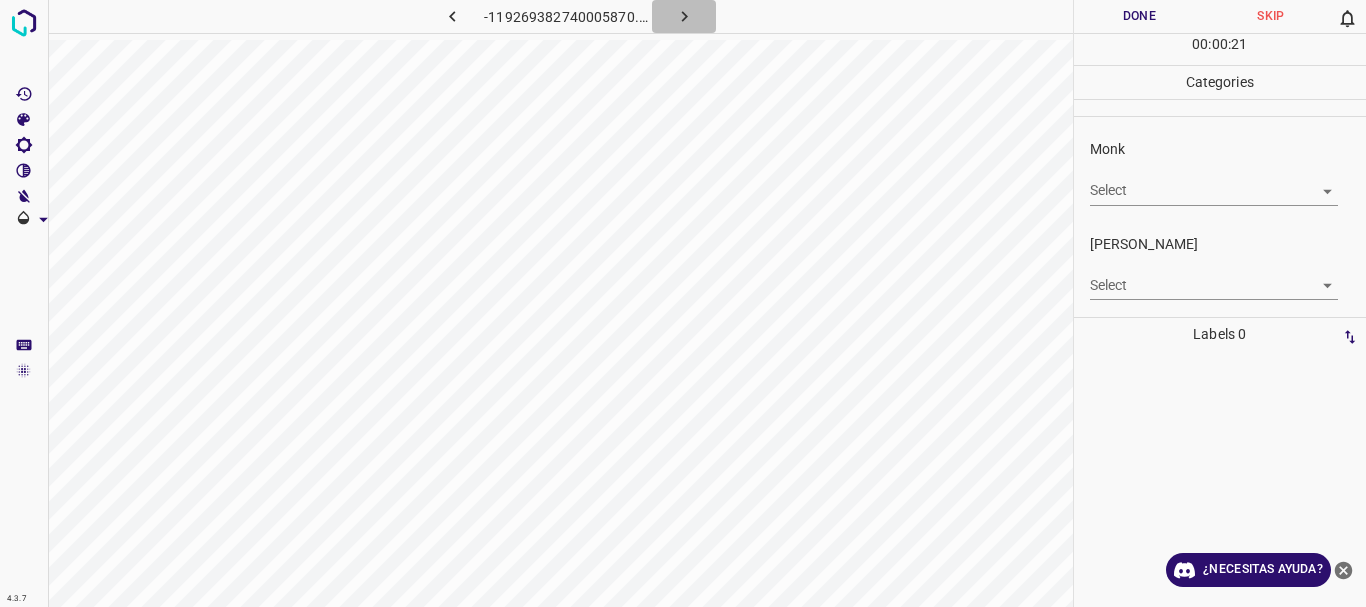 click 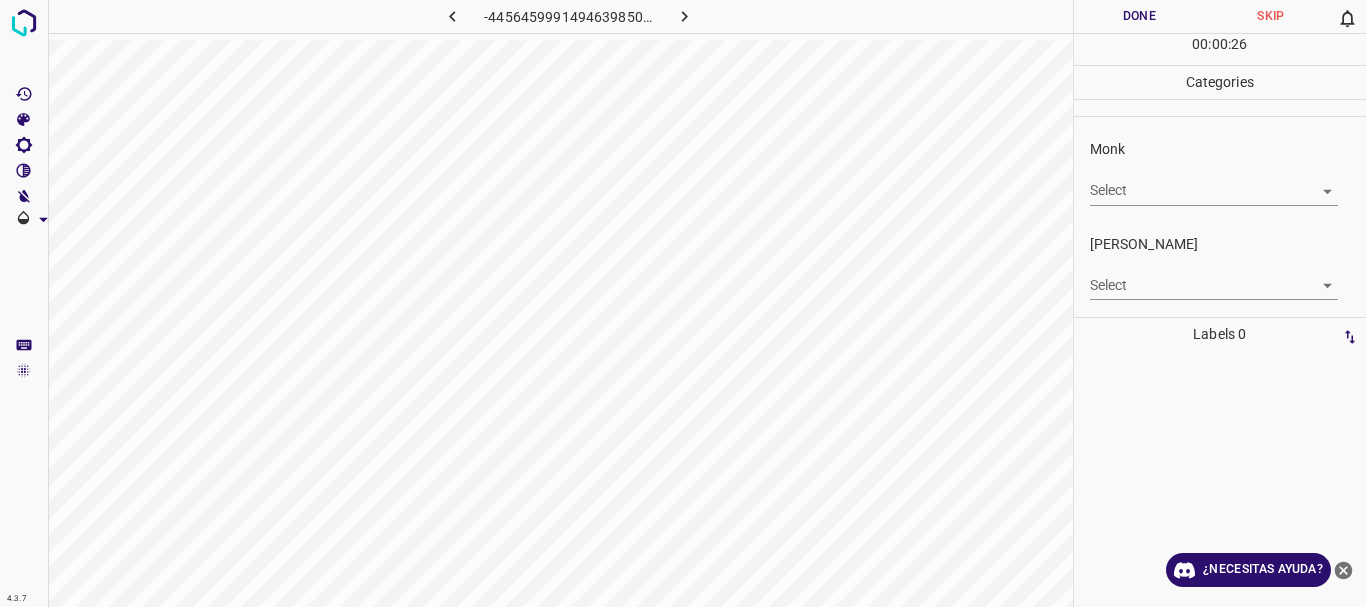 click 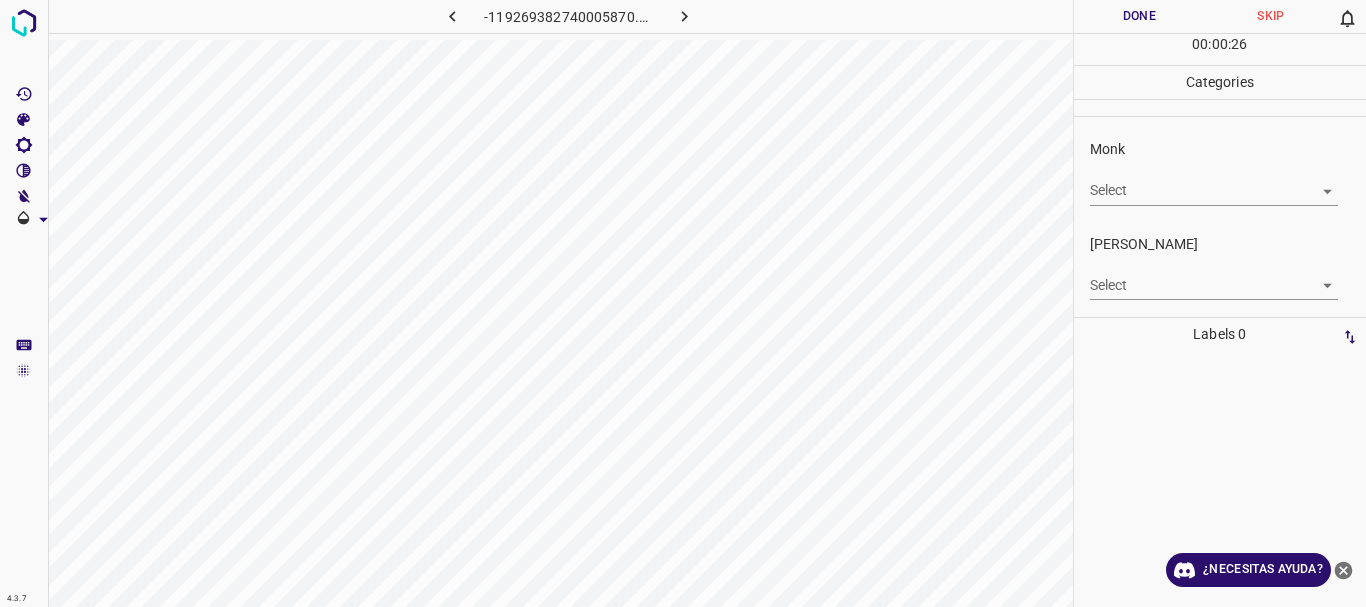 click on "Texto original Valora esta traducción Tu opinión servirá para ayudar a mejorar el Traductor de Google 4.3.7 -119269382740005870.png Done Skip 0 00   : 00   : 26   Categories Monk   Select ​  [PERSON_NAME]   Select ​ Labels   0 Categories 1 Monk 2  [PERSON_NAME] Tools Space Change between modes (Draw & Edit) I Auto labeling R Restore zoom M Zoom in N Zoom out Delete Delete selecte label Filters Z Restore filters X Saturation filter C Brightness filter V Contrast filter [PERSON_NAME] scale filter General O Download ¿Necesitas ayuda? - Texto - Esconder - Borrar" at bounding box center [683, 303] 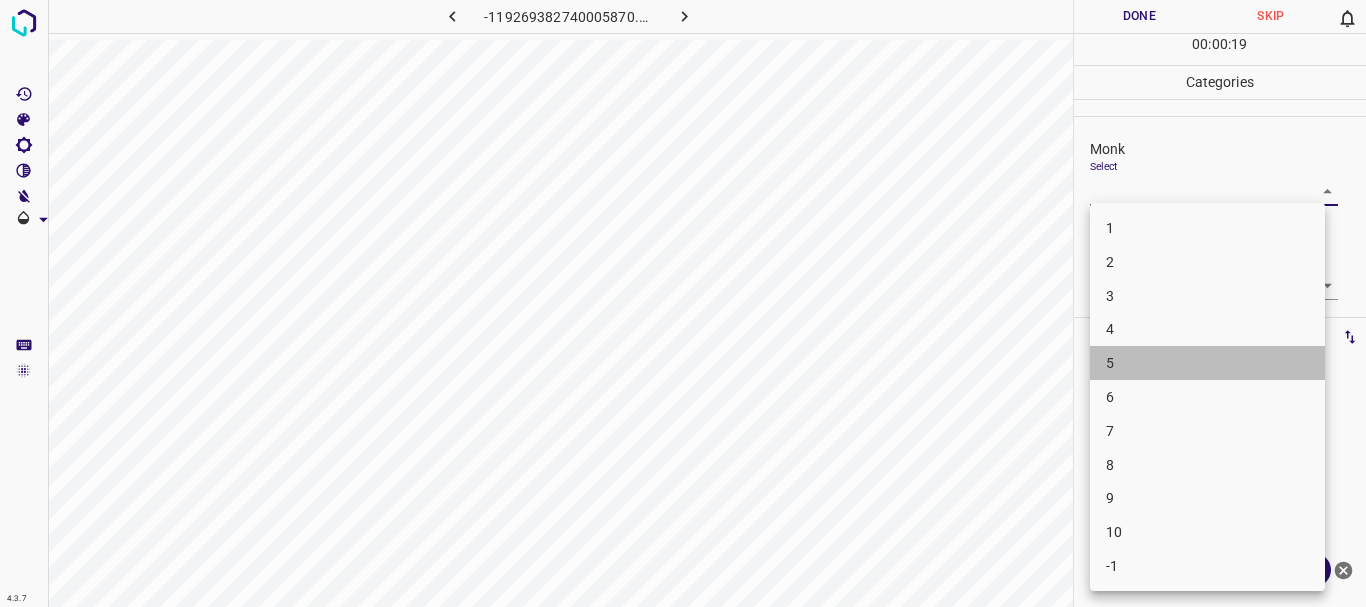 click on "5" at bounding box center (1207, 363) 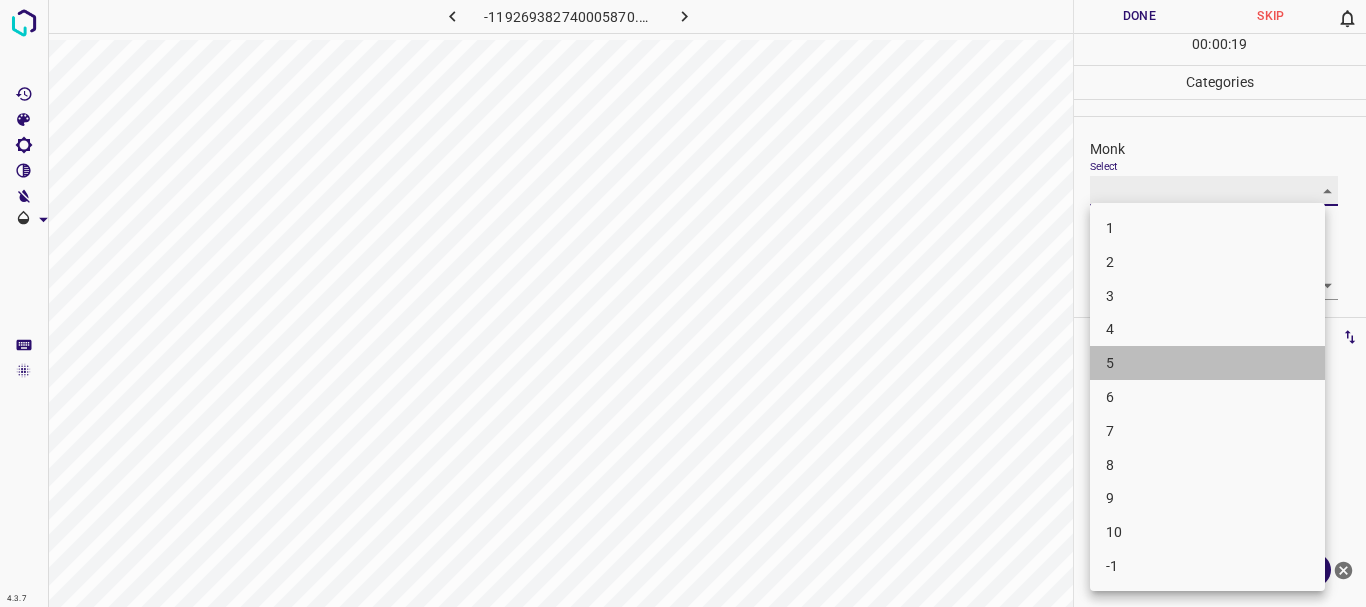 type on "5" 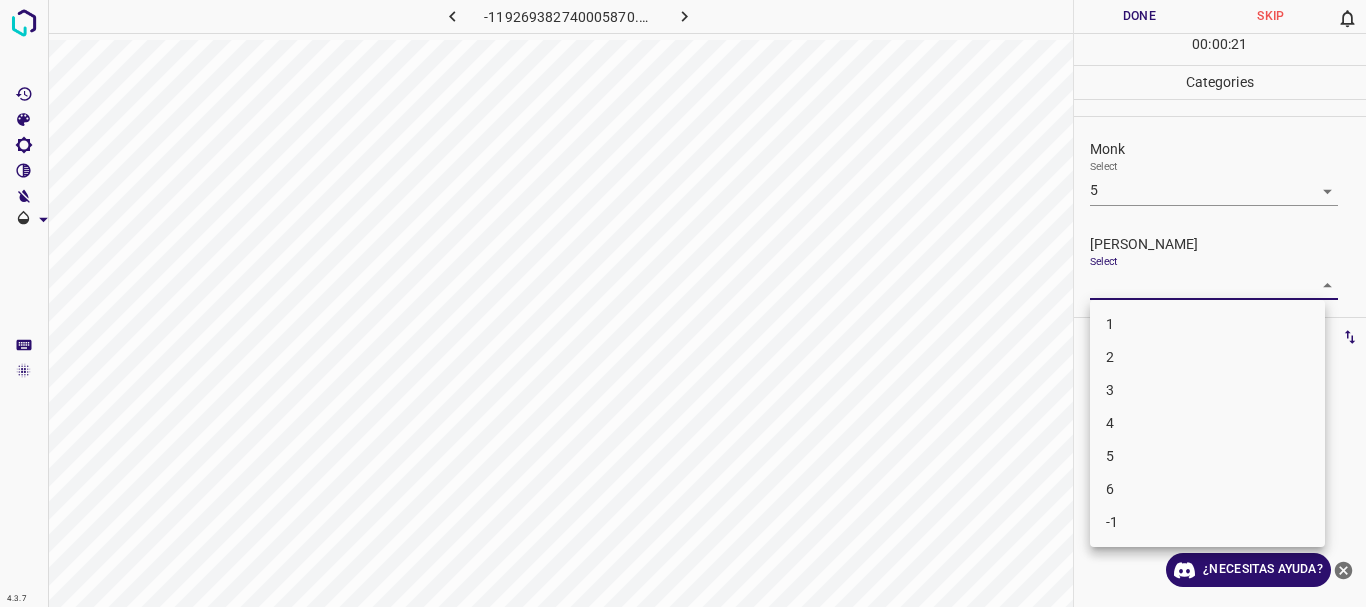 click on "Texto original Valora esta traducción Tu opinión servirá para ayudar a mejorar el Traductor de Google 4.3.7 -119269382740005870.png Done Skip 0 00   : 00   : 21   Categories Monk   Select 5 5  [PERSON_NAME]   Select ​ Labels   0 Categories 1 Monk 2  [PERSON_NAME] Tools Space Change between modes (Draw & Edit) I Auto labeling R Restore zoom M Zoom in N Zoom out Delete Delete selecte label Filters Z Restore filters X Saturation filter C Brightness filter V Contrast filter [PERSON_NAME] scale filter General O Download ¿Necesitas ayuda? - Texto - Esconder - Borrar 1 2 3 4 5 6 -1" at bounding box center [683, 303] 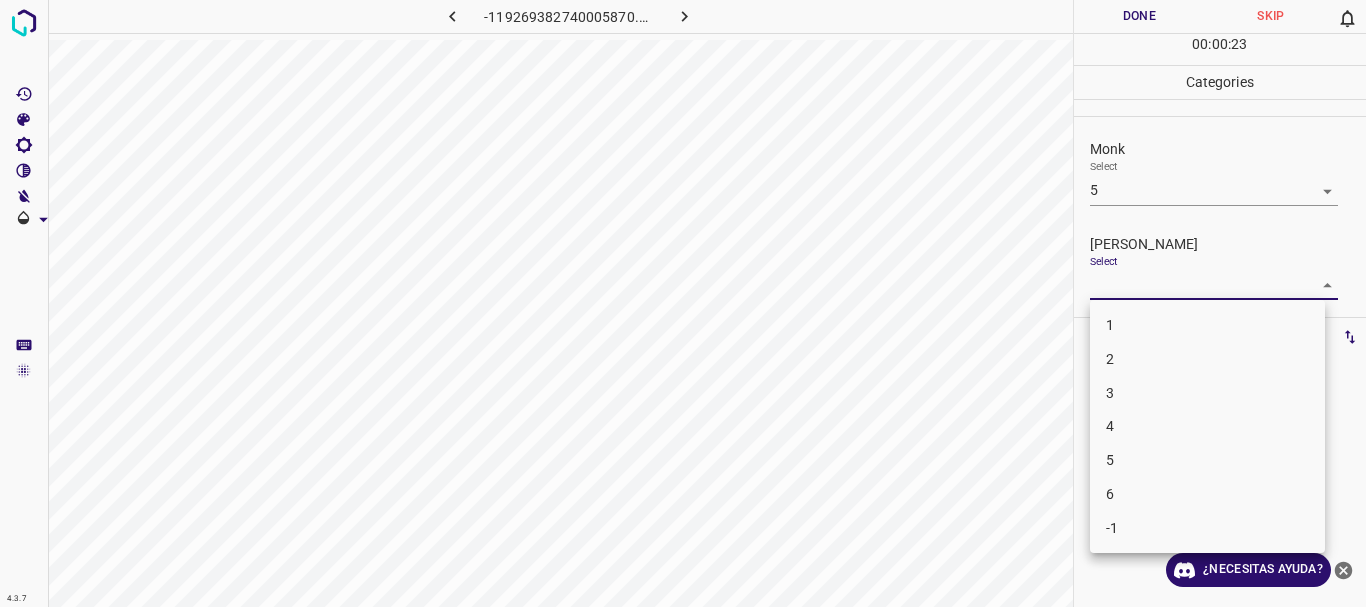 click on "2" at bounding box center (1207, 359) 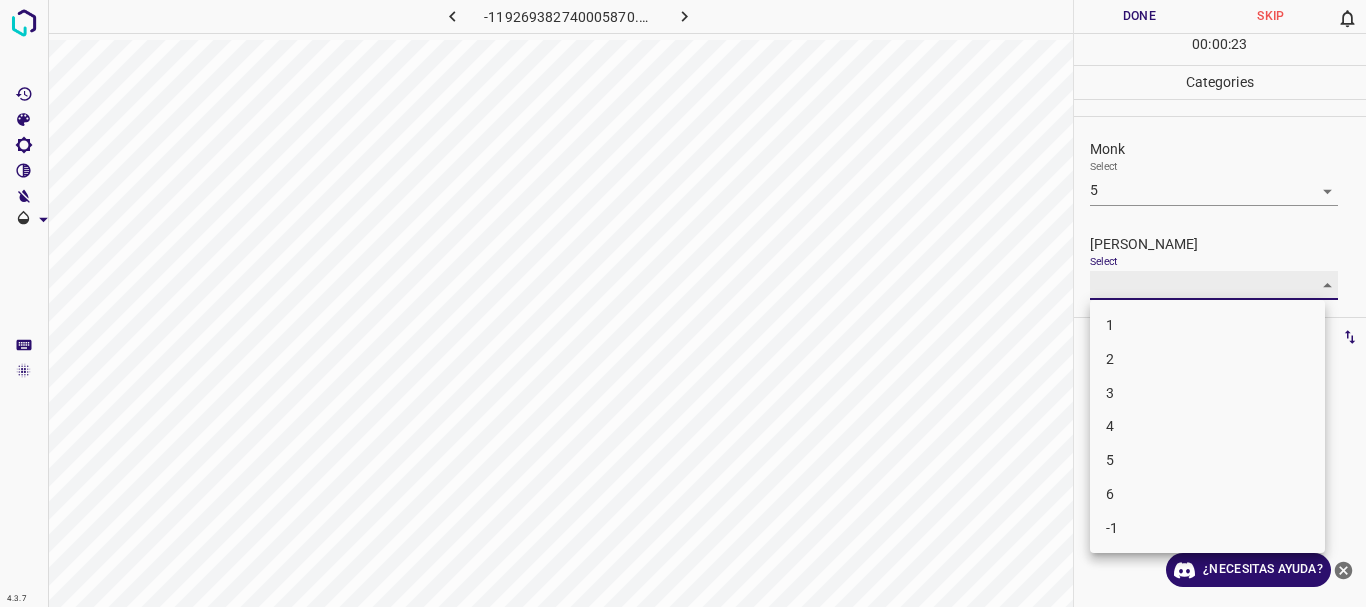 type on "2" 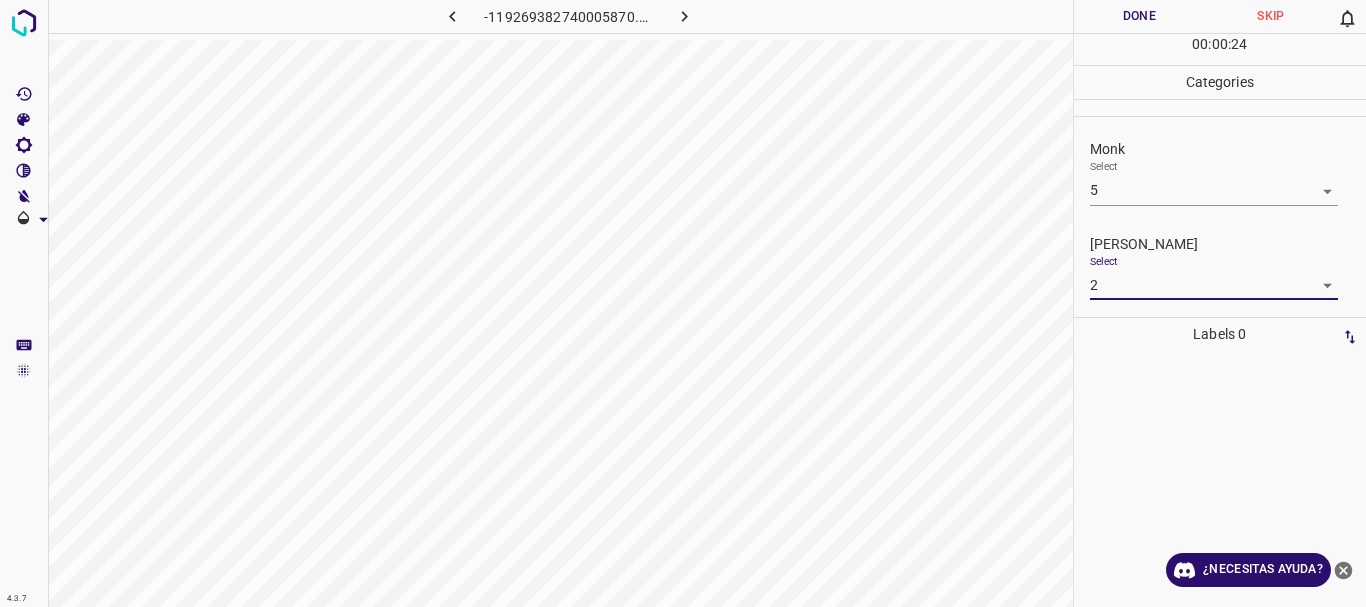 click on "Done" at bounding box center (1140, 16) 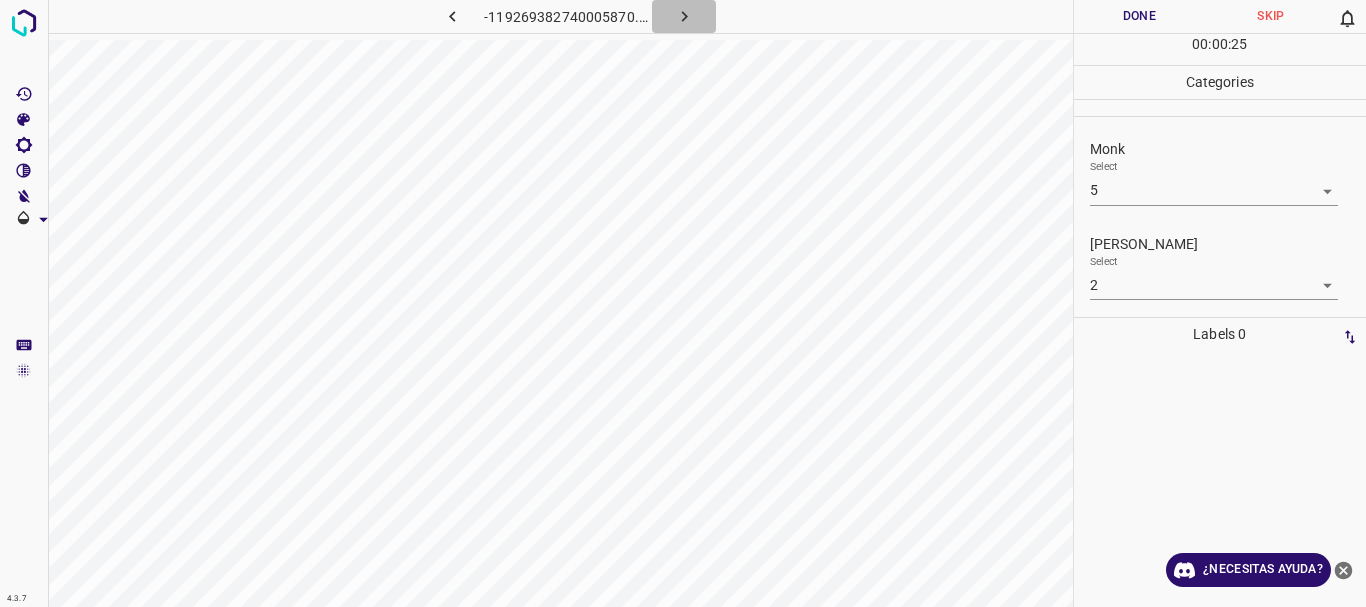 click 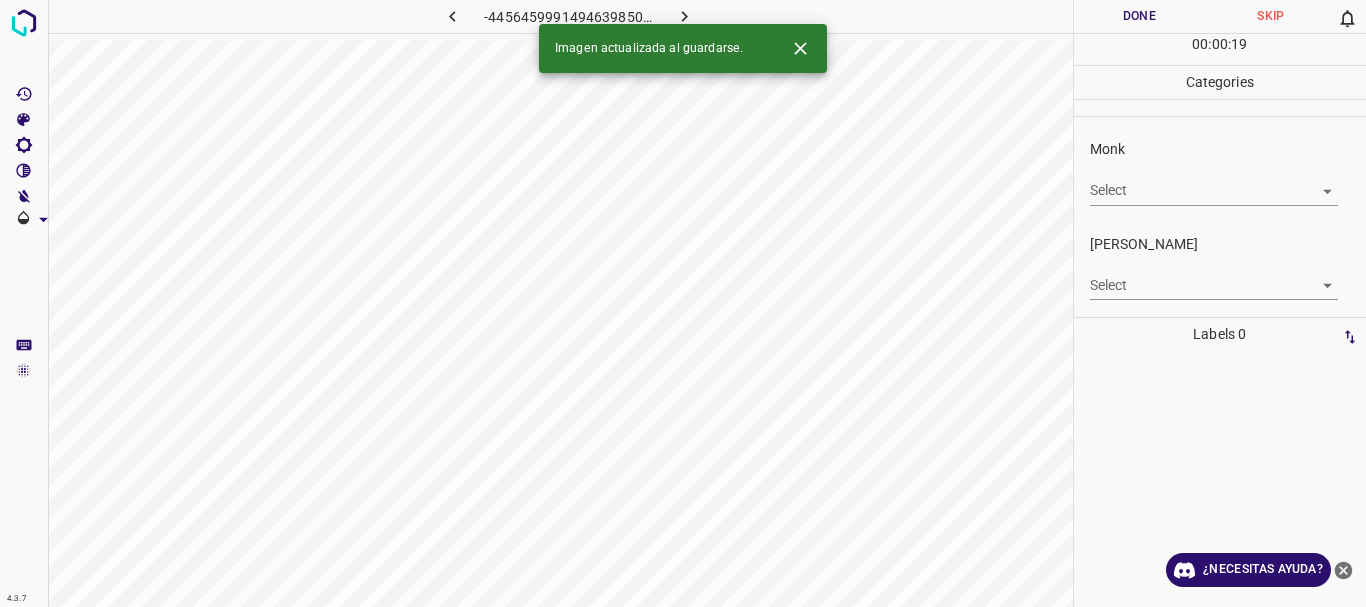 click on "Texto original Valora esta traducción Tu opinión servirá para ayudar a mejorar el Traductor de Google 4.3.7 -4456459991494639850.png Done Skip 0 00   : 00   : 19   Categories Monk   Select ​  [PERSON_NAME]   Select ​ Labels   0 Categories 1 Monk 2  [PERSON_NAME] Tools Space Change between modes (Draw & Edit) I Auto labeling R Restore zoom M Zoom in N Zoom out Delete Delete selecte label Filters Z Restore filters X Saturation filter C Brightness filter V Contrast filter [PERSON_NAME] scale filter General O Download Imagen actualizada al guardarse. ¿Necesitas ayuda? - Texto - Esconder - Borrar" at bounding box center [683, 303] 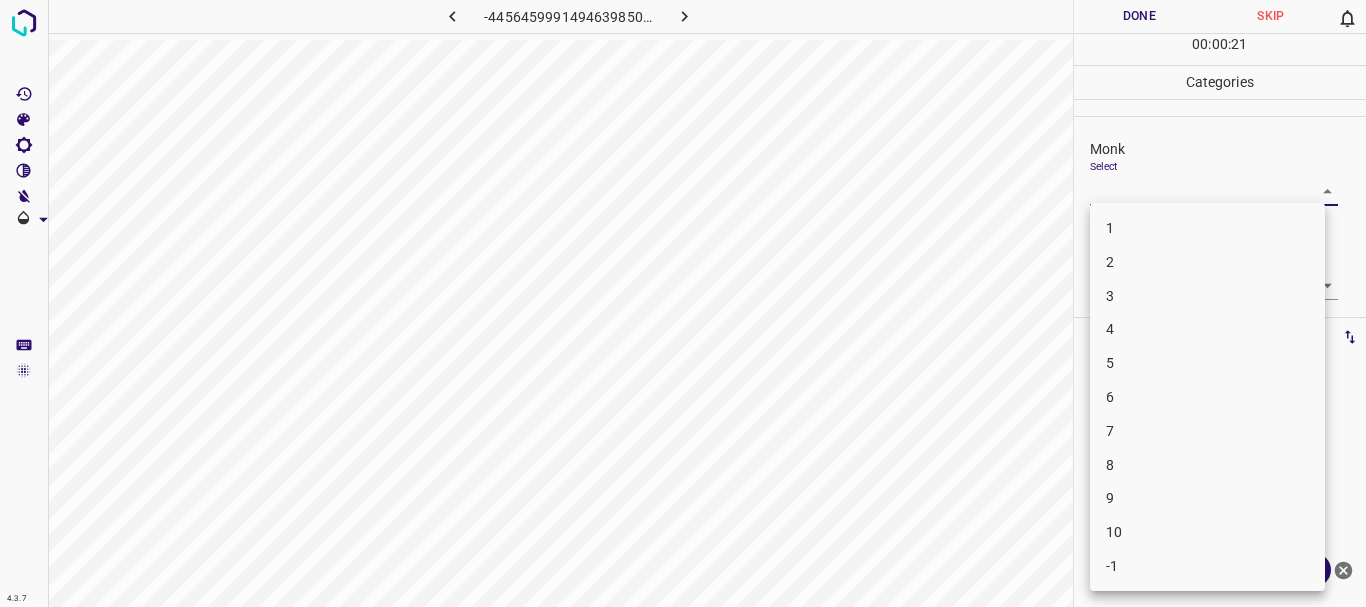 drag, startPoint x: 1123, startPoint y: 327, endPoint x: 1124, endPoint y: 296, distance: 31.016125 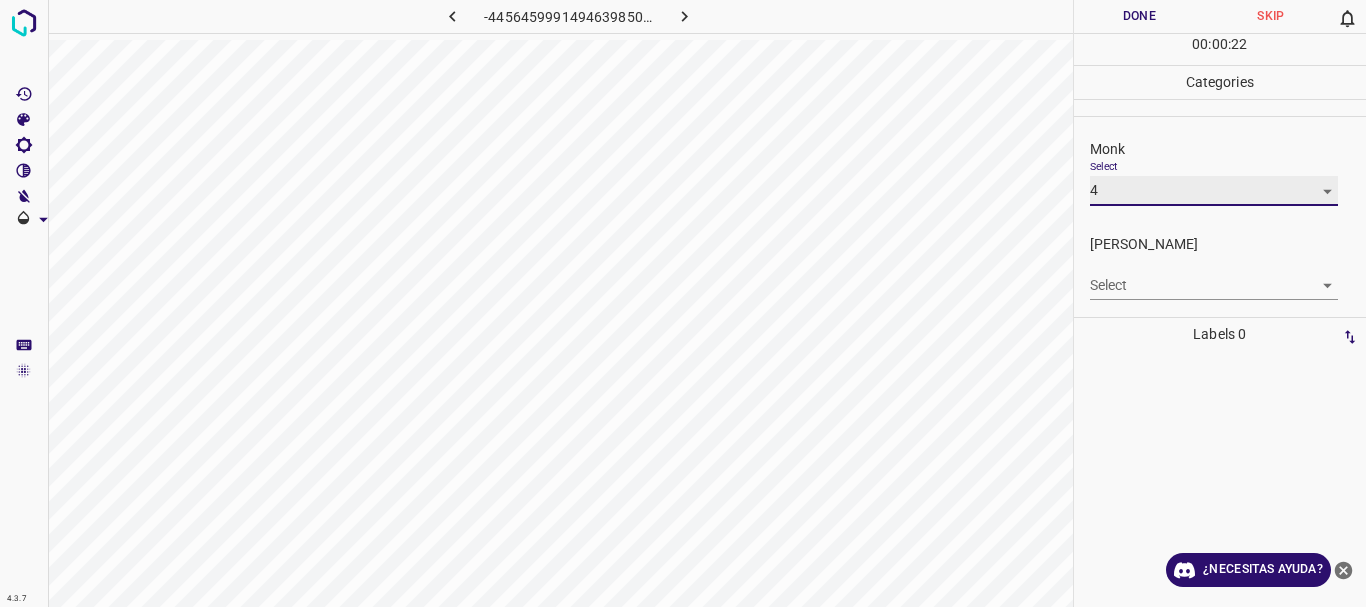 type on "4" 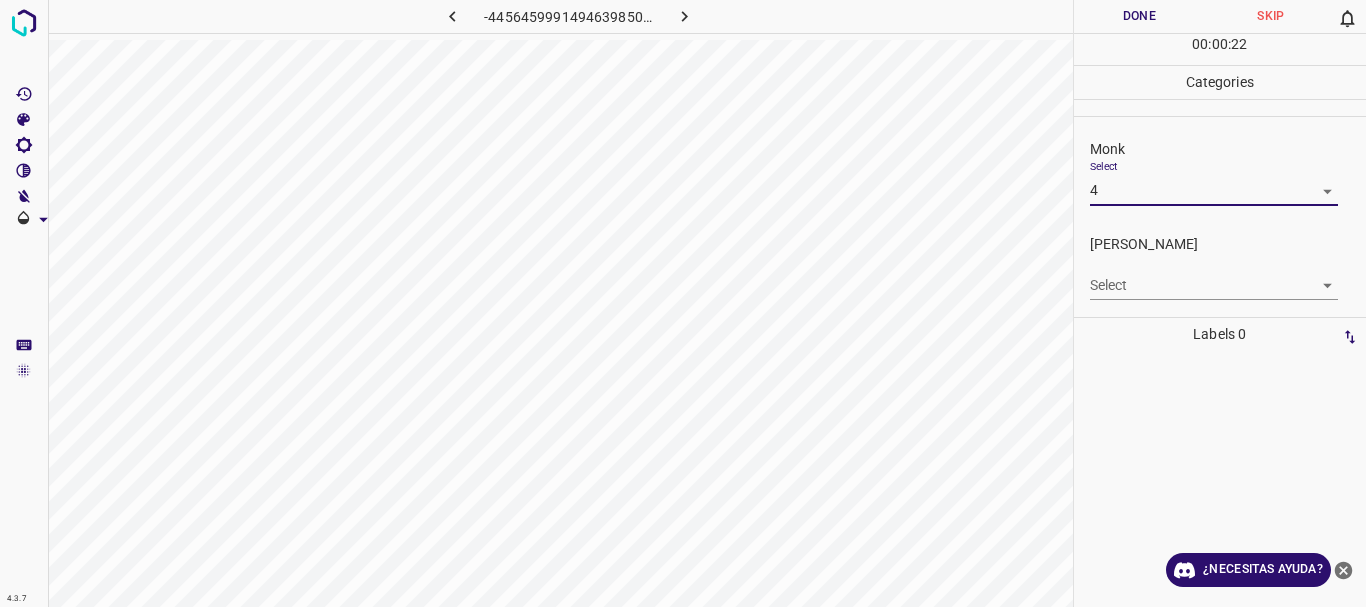 click on "Texto original Valora esta traducción Tu opinión servirá para ayudar a mejorar el Traductor de Google 4.3.7 -4456459991494639850.png Done Skip 0 00   : 00   : 22   Categories Monk   Select 4 4  [PERSON_NAME]   Select ​ Labels   0 Categories 1 Monk 2  [PERSON_NAME] Tools Space Change between modes (Draw & Edit) I Auto labeling R Restore zoom M Zoom in N Zoom out Delete Delete selecte label Filters Z Restore filters X Saturation filter C Brightness filter V Contrast filter [PERSON_NAME] scale filter General O Download ¿Necesitas ayuda? - Texto - Esconder - Borrar" at bounding box center [683, 303] 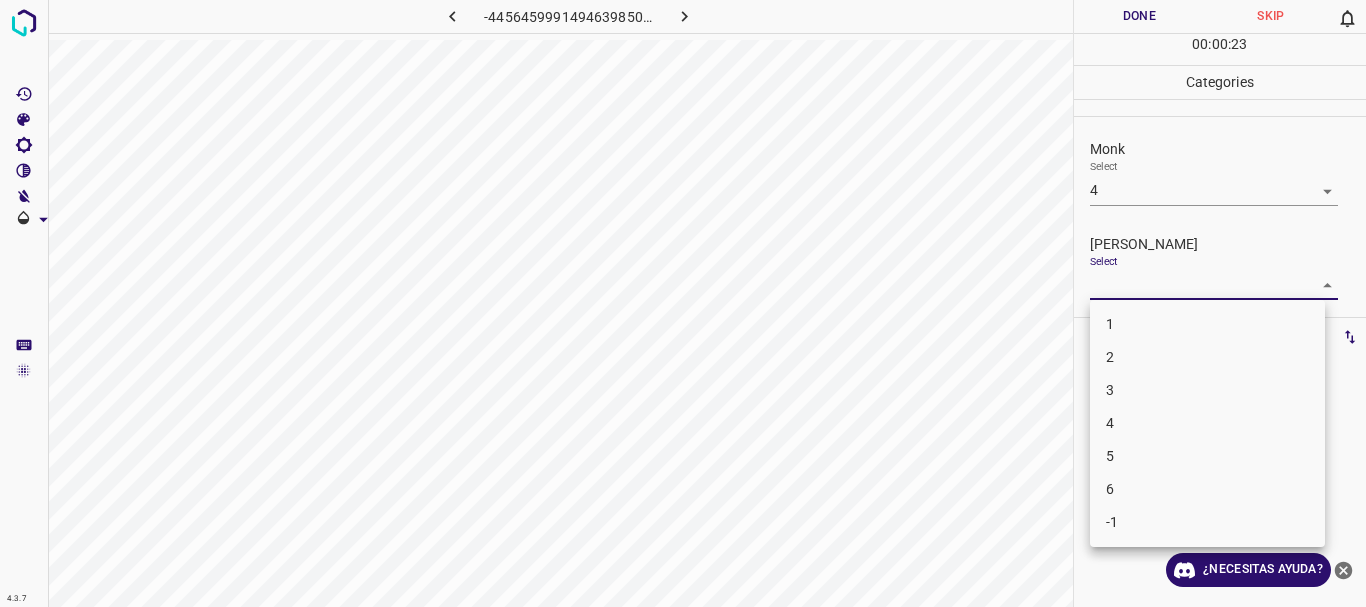 click on "1" at bounding box center (1207, 324) 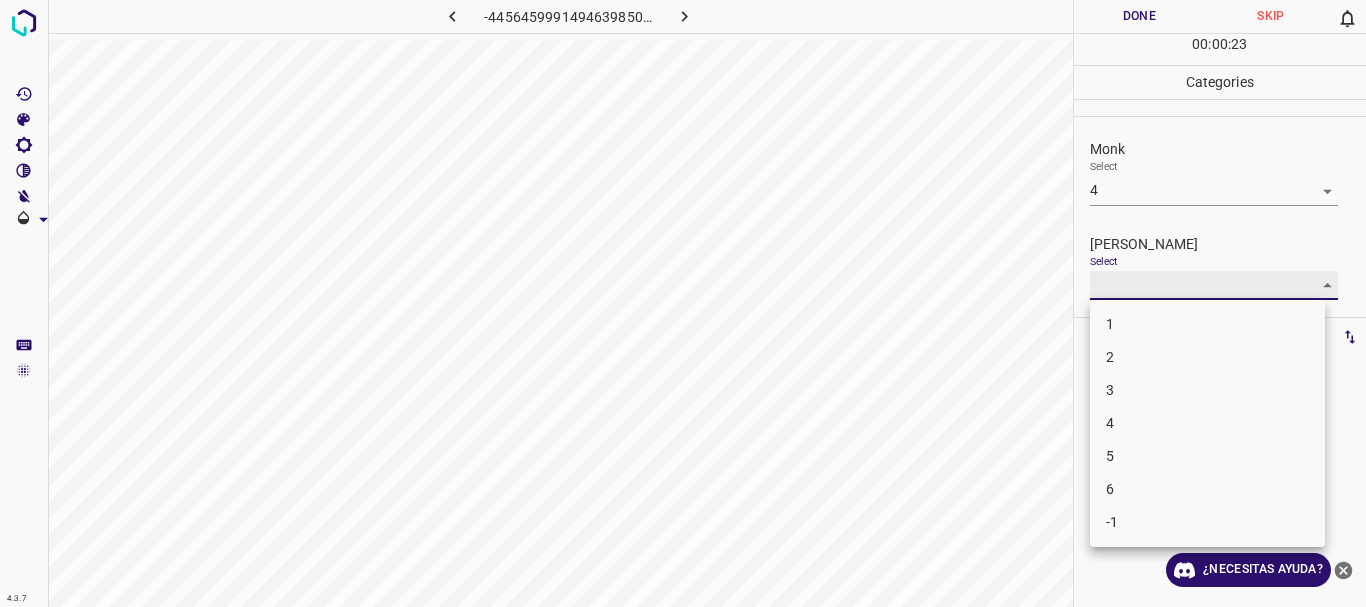 type on "1" 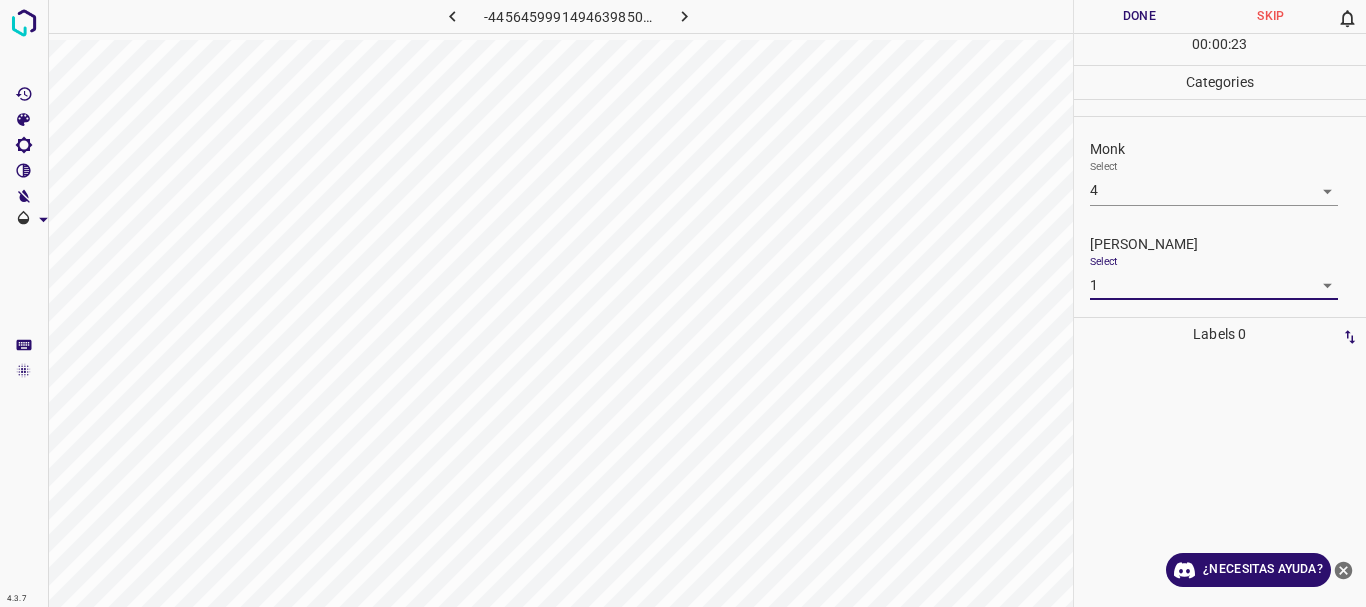click at bounding box center [683, 303] 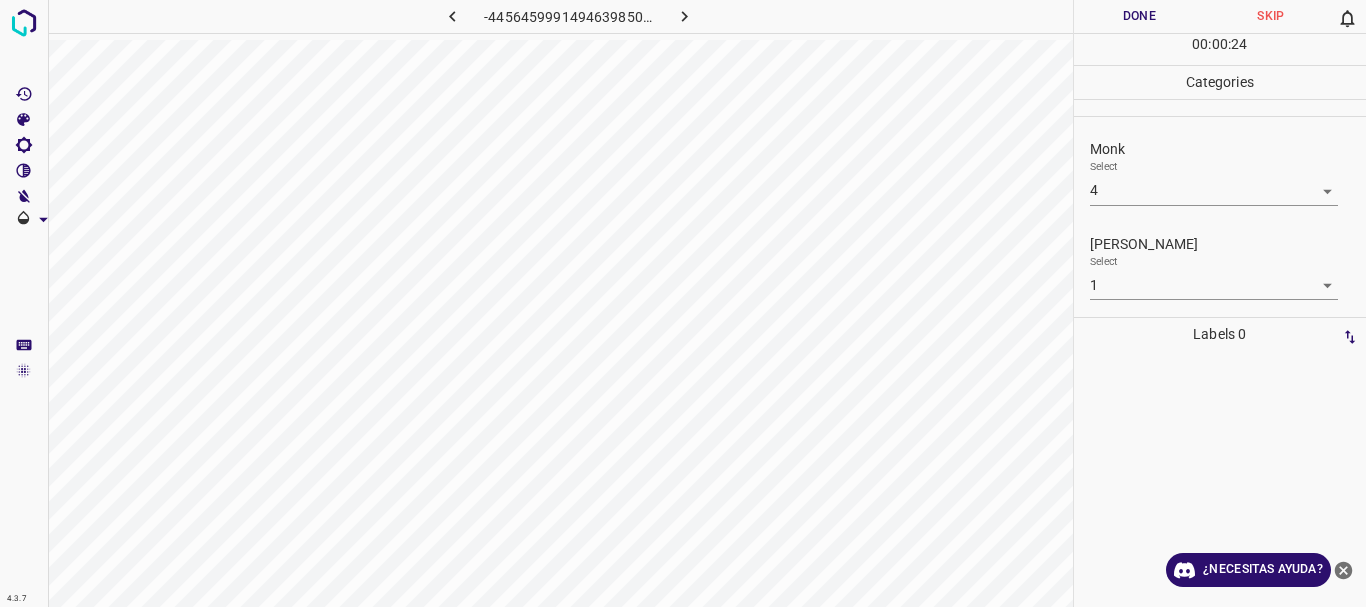 click on "Done" at bounding box center (1140, 16) 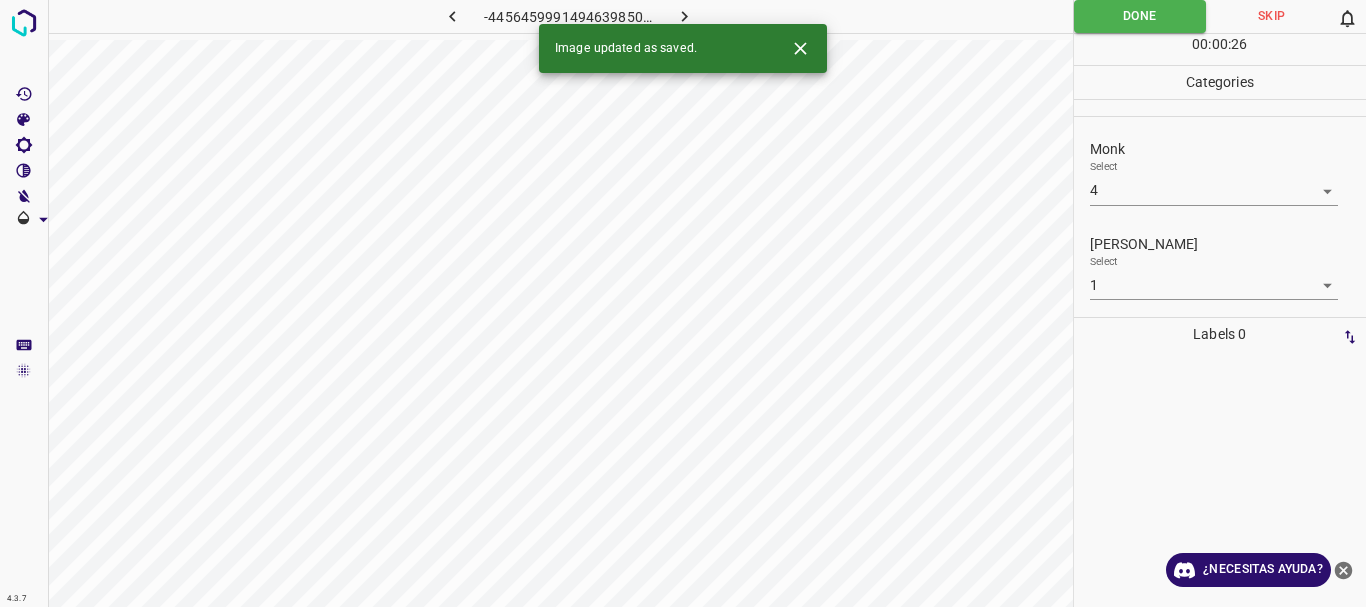 click 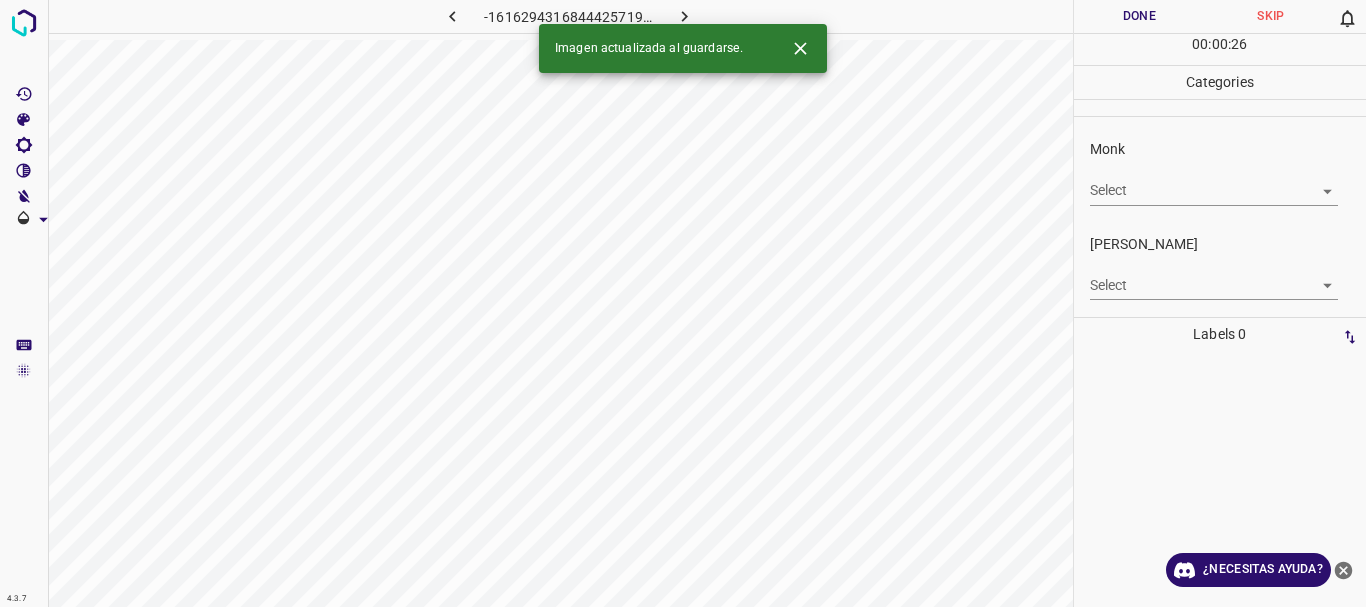 click on "Texto original Valora esta traducción Tu opinión servirá para ayudar a mejorar el Traductor de Google 4.3.7 -1616294316844425719.png Done Skip 0 00   : 00   : 26   Categories Monk   Select ​  [PERSON_NAME]   Select ​ Labels   0 Categories 1 Monk 2  [PERSON_NAME] Tools Space Change between modes (Draw & Edit) I Auto labeling R Restore zoom M Zoom in N Zoom out Delete Delete selecte label Filters Z Restore filters X Saturation filter C Brightness filter V Contrast filter [PERSON_NAME] scale filter General O Download Imagen actualizada al guardarse. ¿Necesitas ayuda? - Texto - Esconder - Borrar" at bounding box center [683, 303] 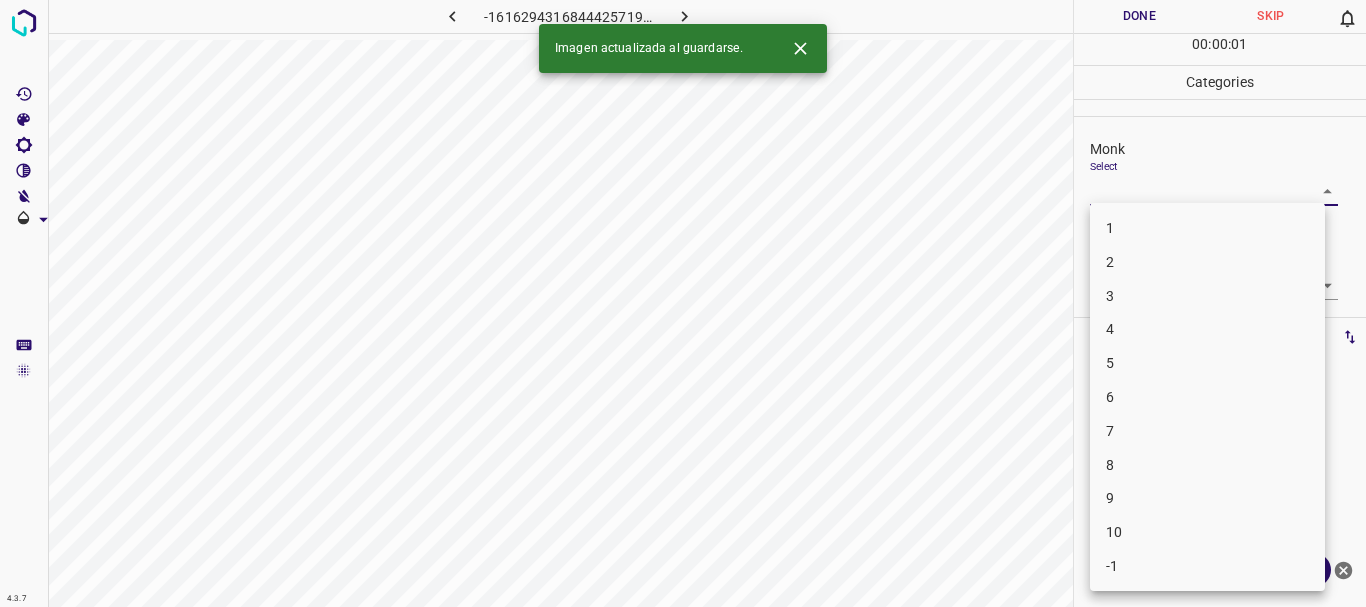 click on "5" at bounding box center (1207, 363) 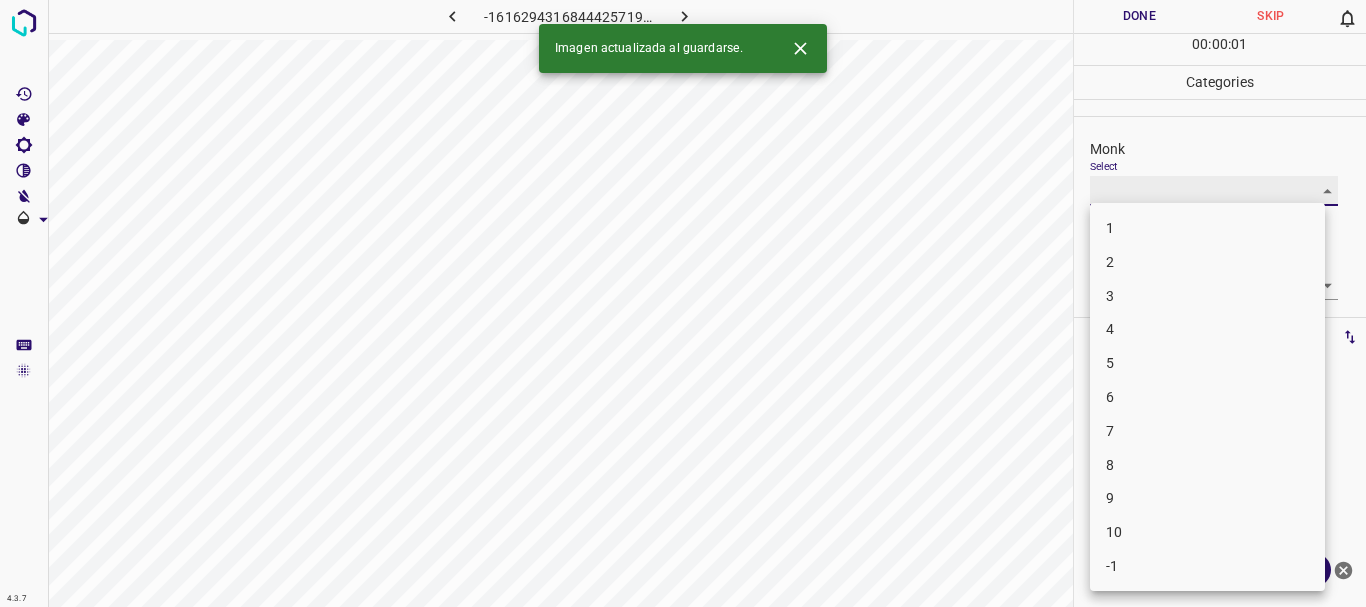 type on "5" 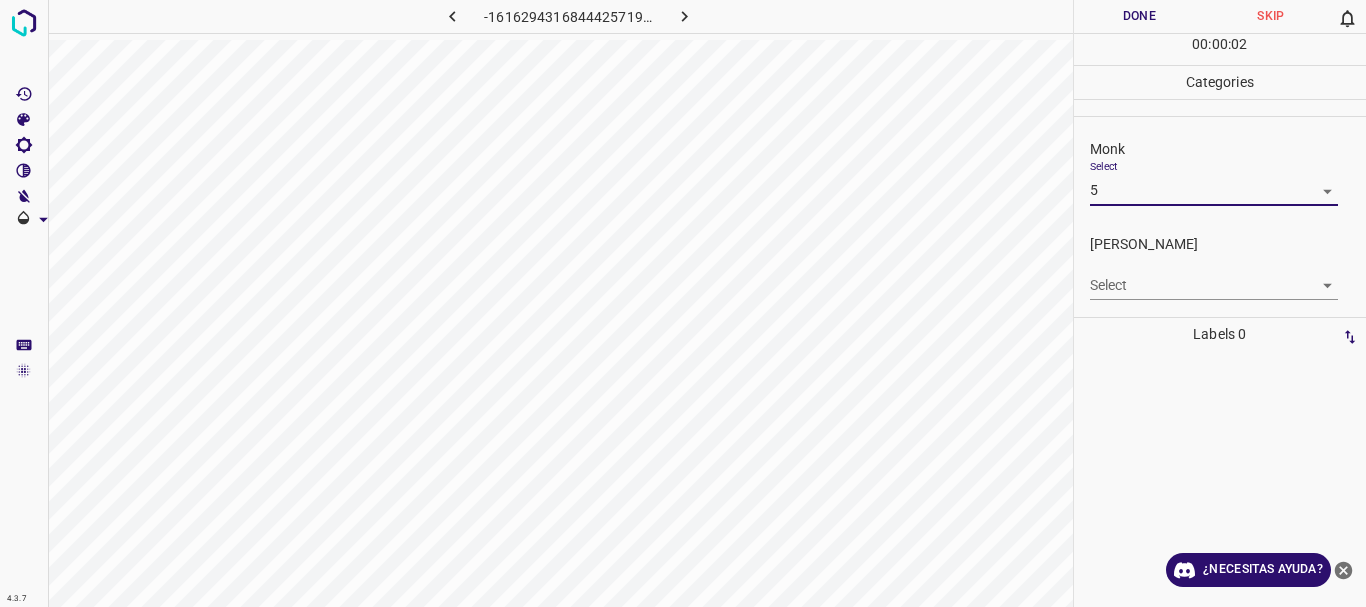 click on "1 2 3 4 5 6 7 8 9 10 -1" at bounding box center [683, 303] 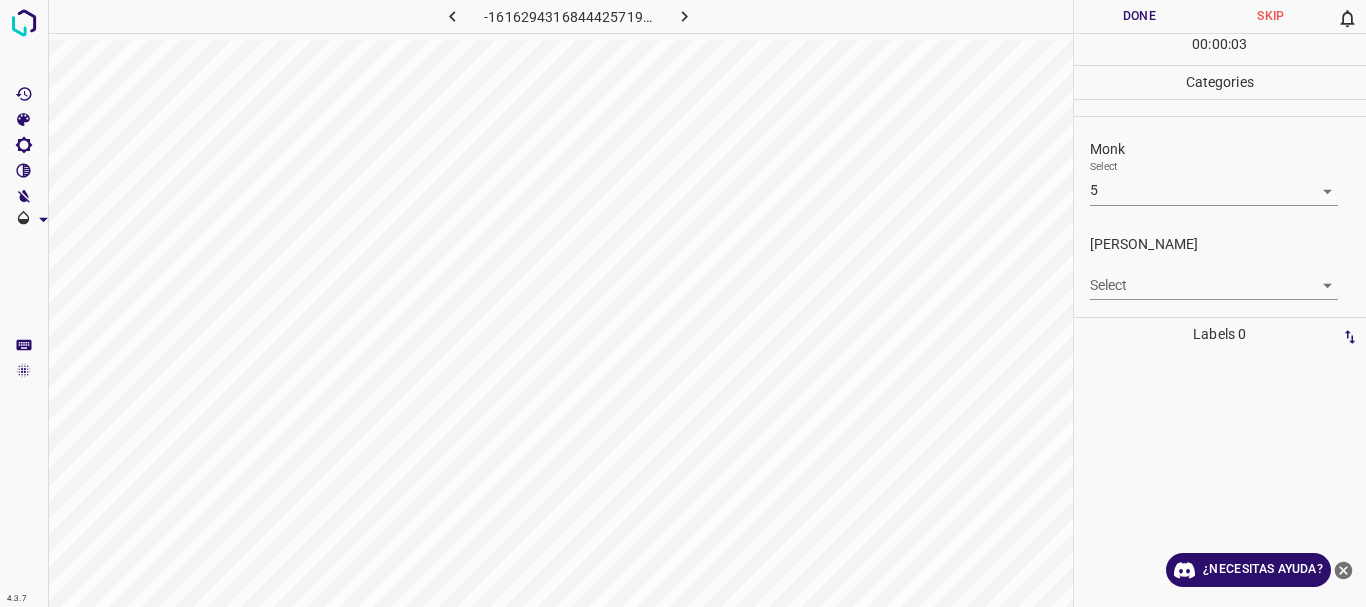 click on "[PERSON_NAME]   Select ​" at bounding box center [1220, 267] 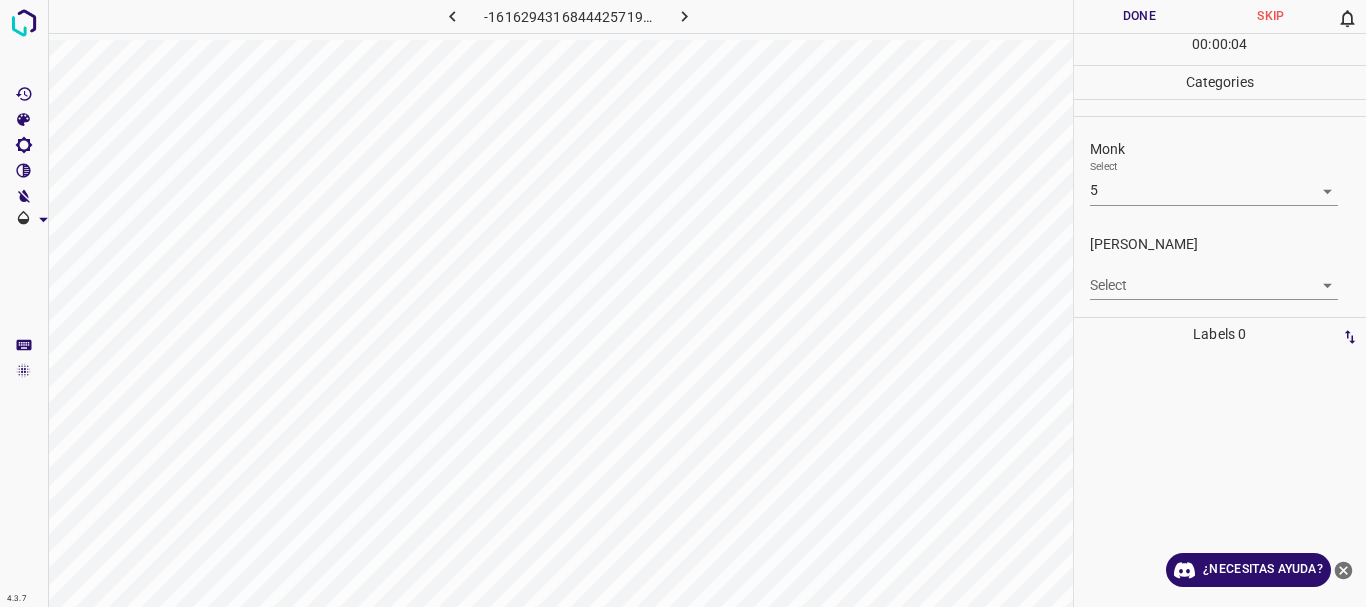click on "Texto original Valora esta traducción Tu opinión servirá para ayudar a mejorar el Traductor de Google 4.3.7 -1616294316844425719.png Done Skip 0 00   : 00   : 04   Categories Monk   Select 5 5  [PERSON_NAME]   Select ​ Labels   0 Categories 1 Monk 2  [PERSON_NAME] Tools Space Change between modes (Draw & Edit) I Auto labeling R Restore zoom M Zoom in N Zoom out Delete Delete selecte label Filters Z Restore filters X Saturation filter C Brightness filter V Contrast filter [PERSON_NAME] scale filter General O Download ¿Necesitas ayuda? - Texto - Esconder - Borrar" at bounding box center (683, 303) 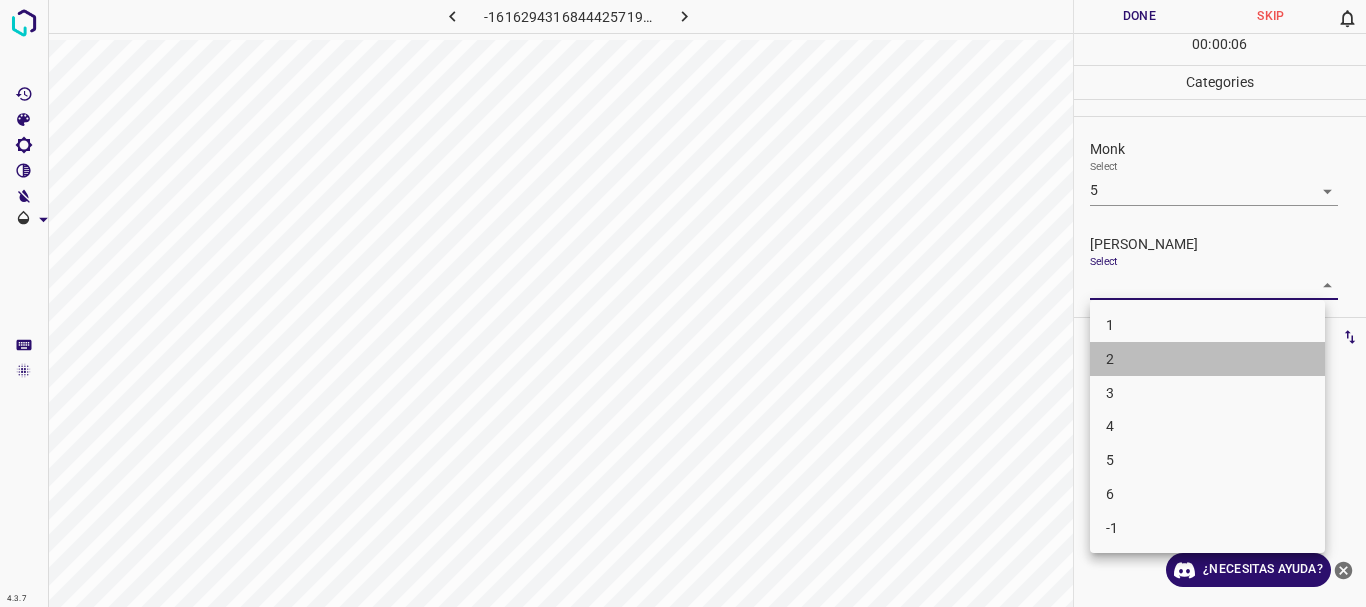 click on "2" at bounding box center [1207, 359] 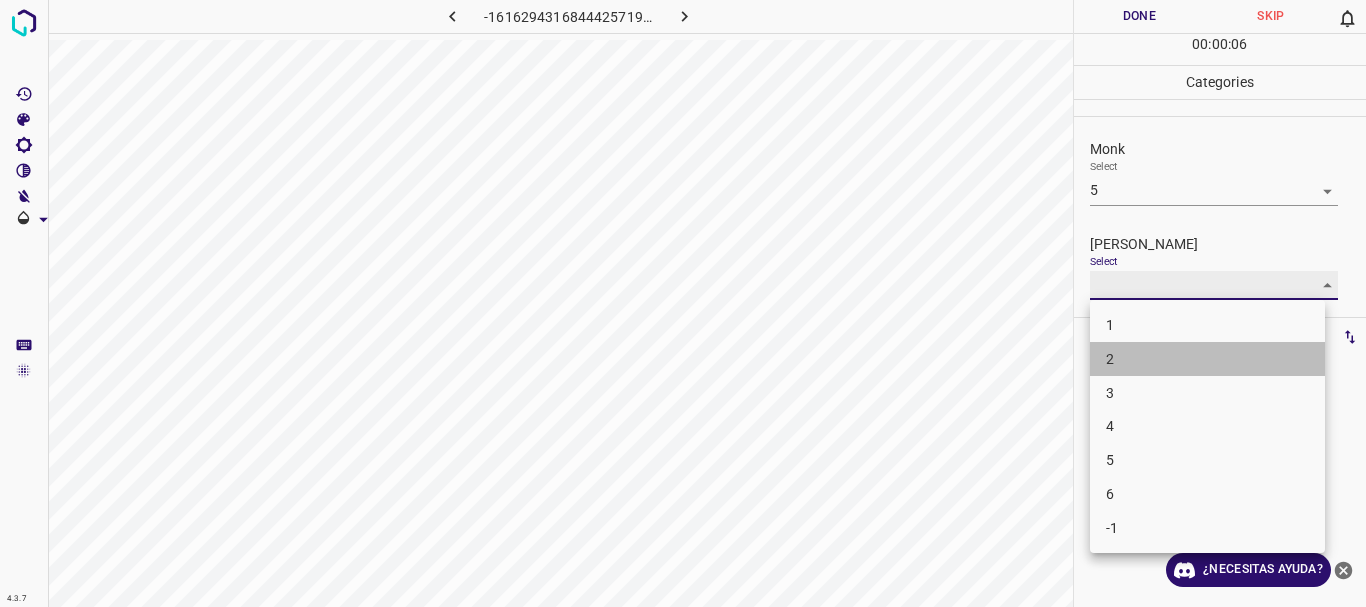 type on "2" 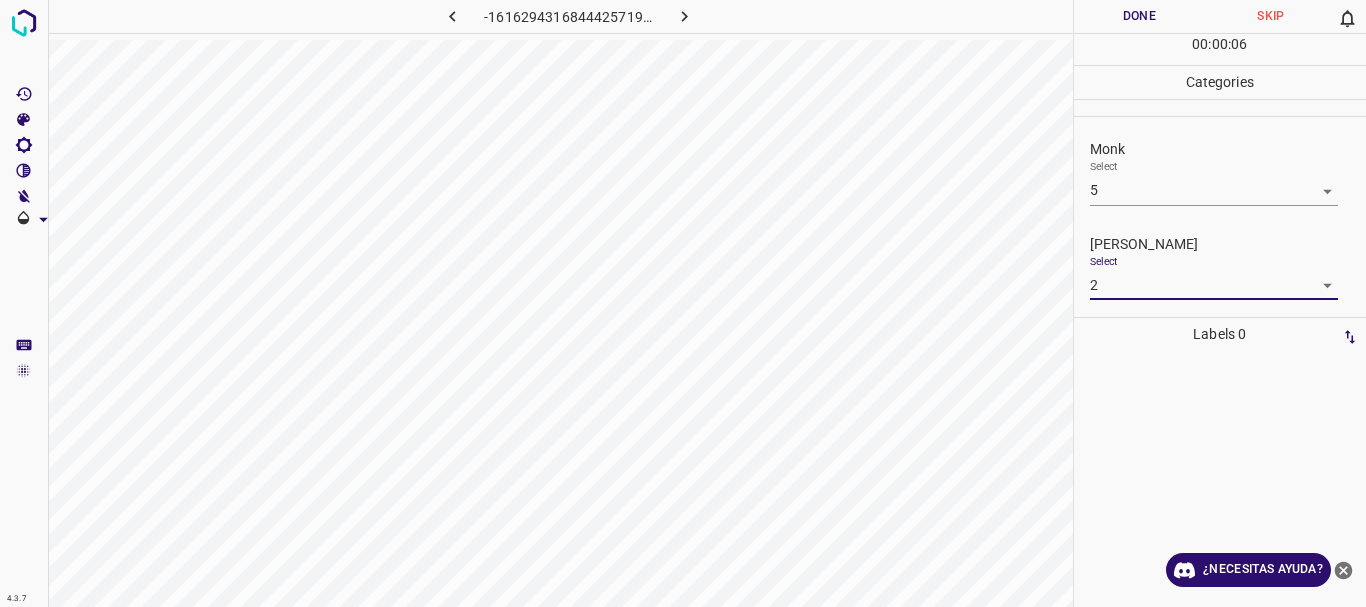 click on "Done" at bounding box center (1140, 16) 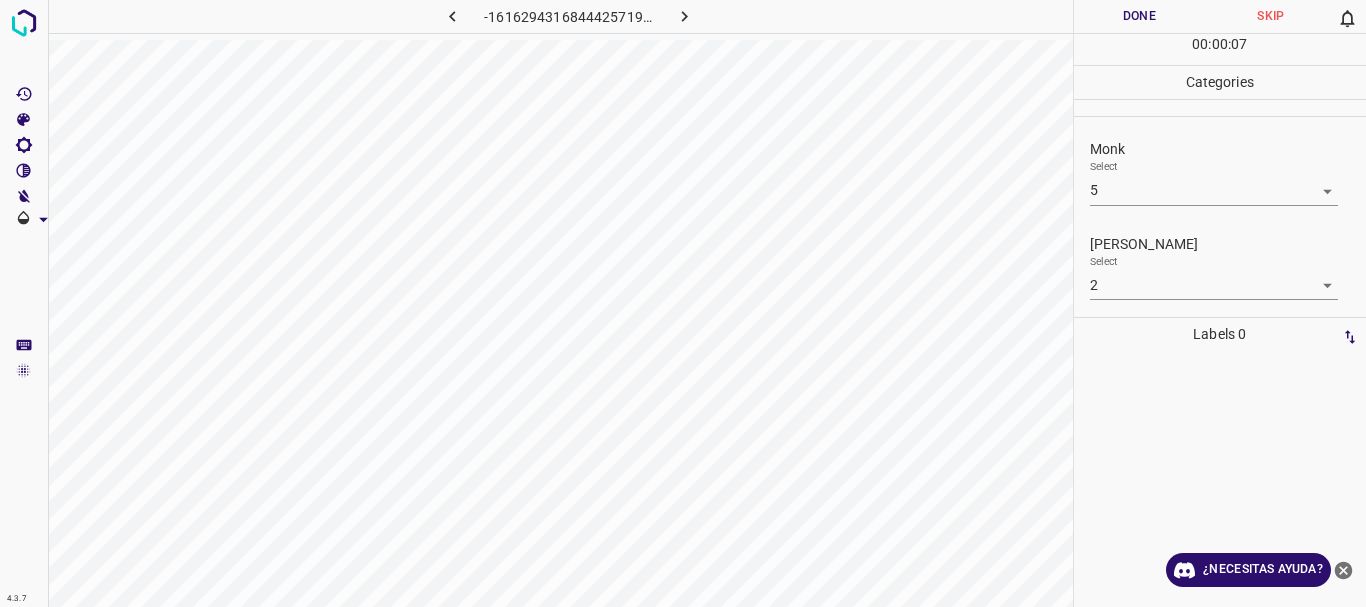click at bounding box center [684, 16] 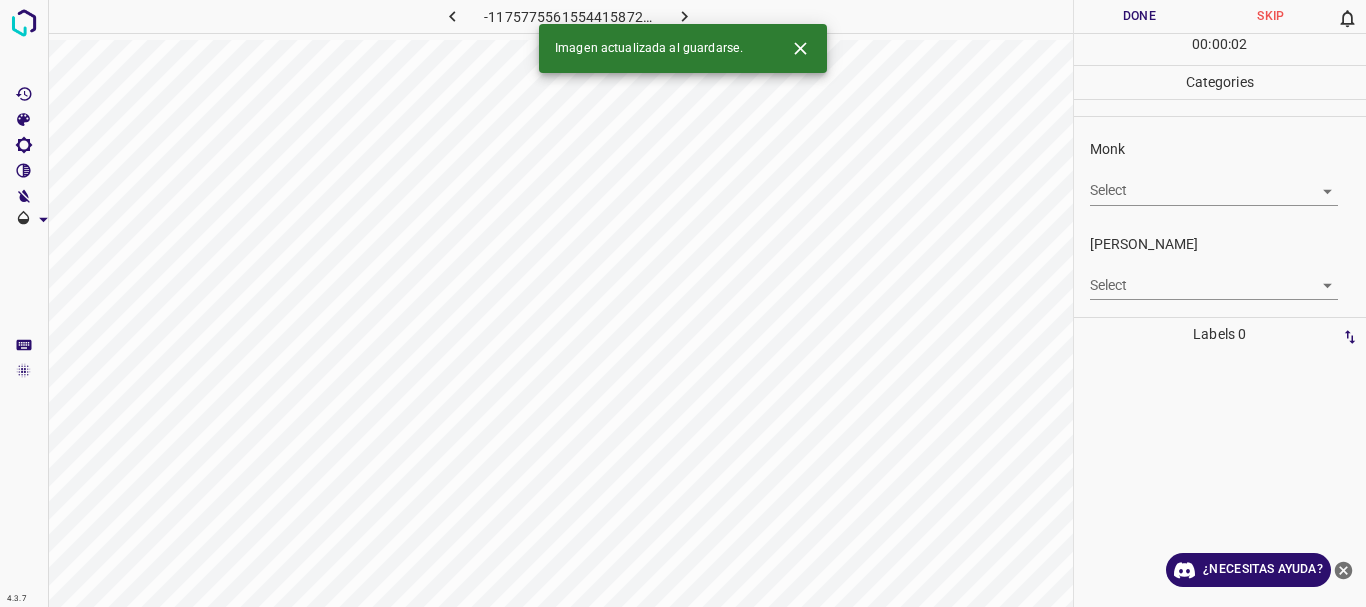 click on "Texto original Valora esta traducción Tu opinión servirá para ayudar a mejorar el Traductor de Google 4.3.7 -1175775561554415872.png Done Skip 0 00   : 00   : 02   Categories Monk   Select ​  [PERSON_NAME]   Select ​ Labels   0 Categories 1 Monk 2  [PERSON_NAME] Tools Space Change between modes (Draw & Edit) I Auto labeling R Restore zoom M Zoom in N Zoom out Delete Delete selecte label Filters Z Restore filters X Saturation filter C Brightness filter V Contrast filter [PERSON_NAME] scale filter General O Download Imagen actualizada al guardarse. ¿Necesitas ayuda? - Texto - Esconder - Borrar" at bounding box center [683, 303] 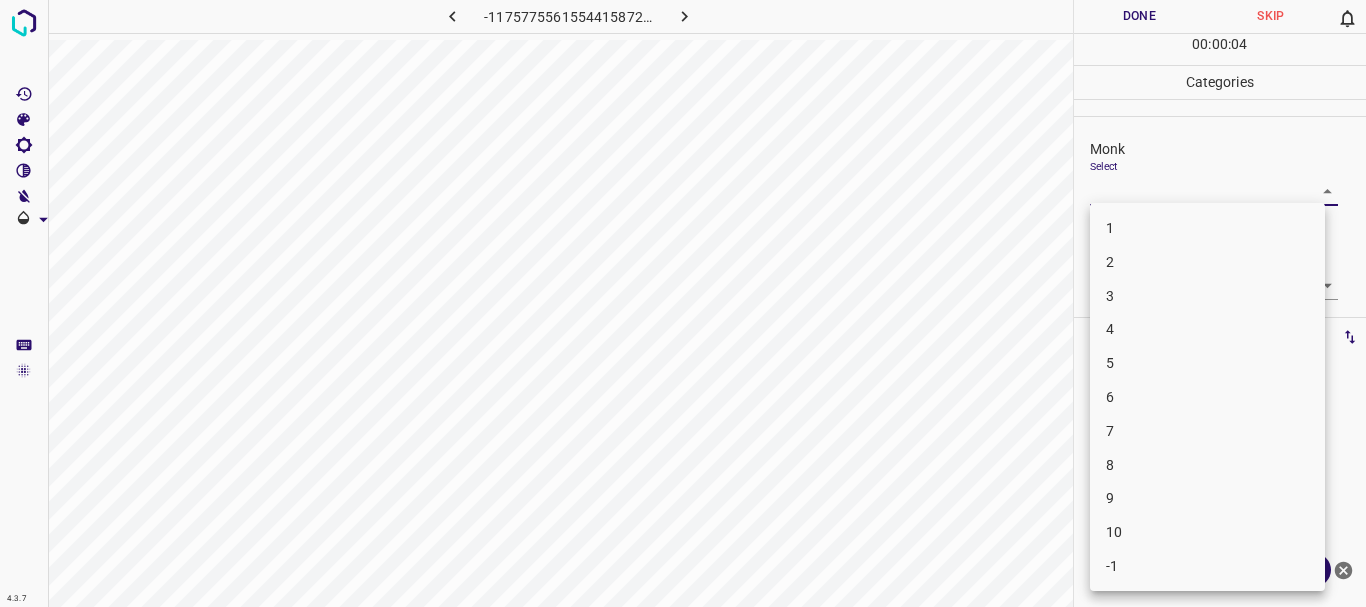 click on "2" at bounding box center [1207, 262] 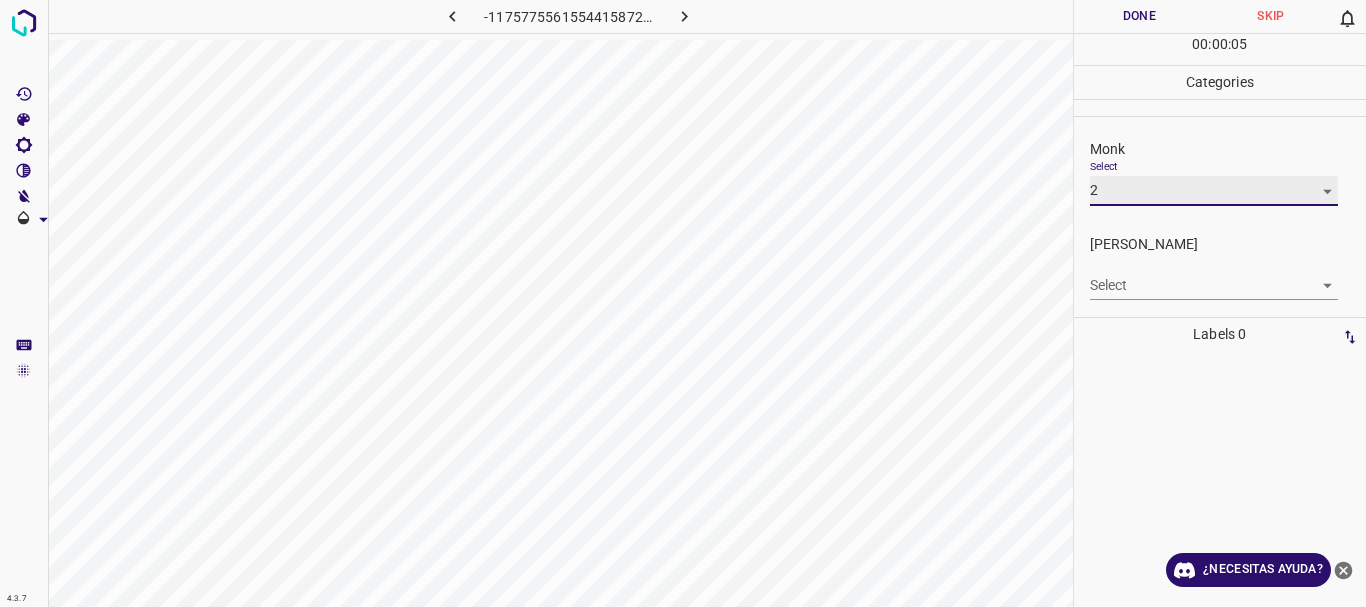 type on "2" 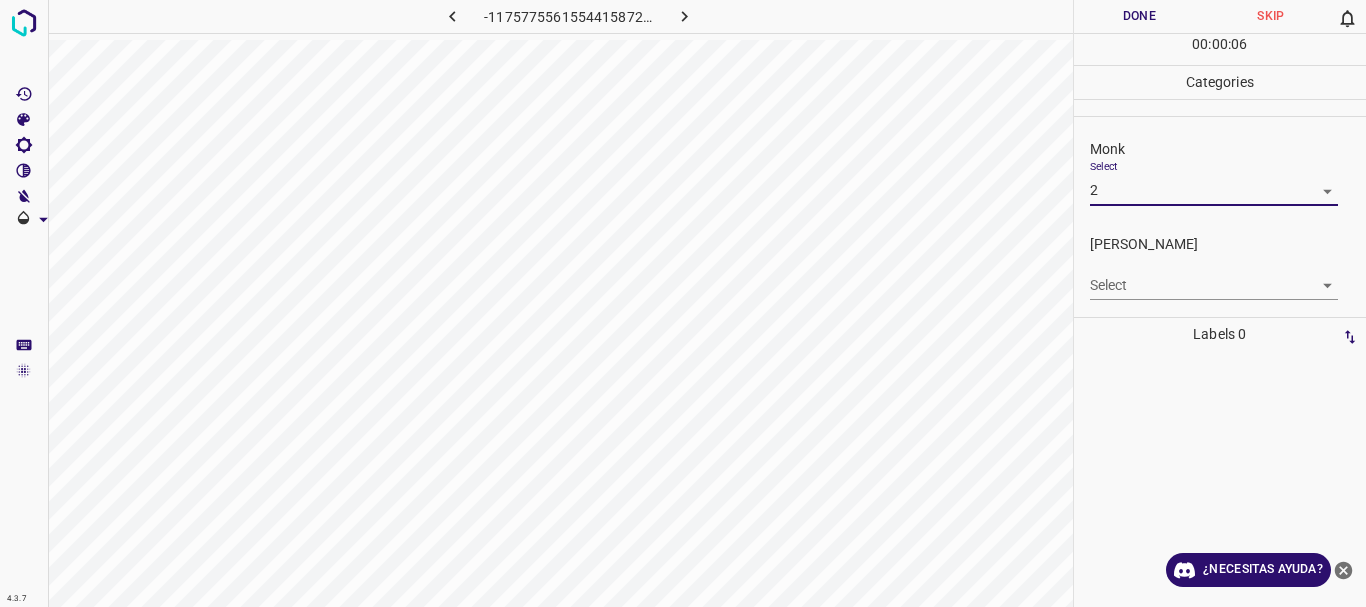 click on "Texto original Valora esta traducción Tu opinión servirá para ayudar a mejorar el Traductor de Google 4.3.7 -1175775561554415872.png Done Skip 0 00   : 00   : 06   Categories Monk   Select 2 2  [PERSON_NAME]   Select ​ Labels   0 Categories 1 Monk 2  [PERSON_NAME] Tools Space Change between modes (Draw & Edit) I Auto labeling R Restore zoom M Zoom in N Zoom out Delete Delete selecte label Filters Z Restore filters X Saturation filter C Brightness filter V Contrast filter [PERSON_NAME] scale filter General O Download ¿Necesitas ayuda? - Texto - Esconder - Borrar" at bounding box center [683, 303] 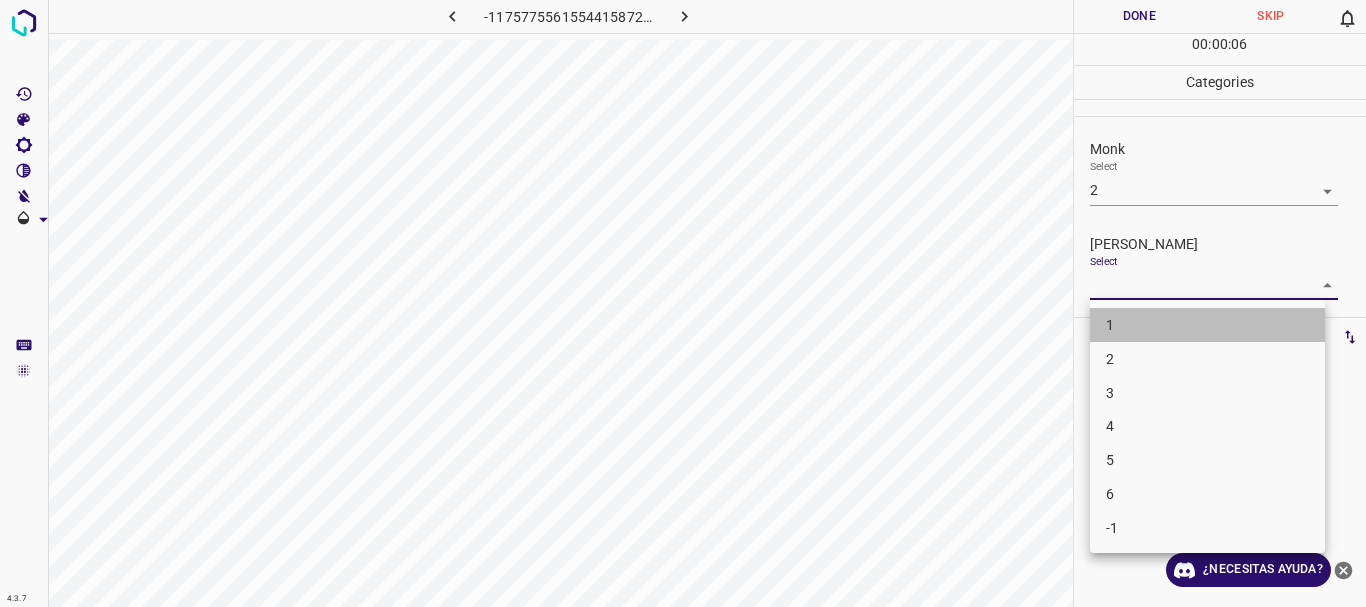 click on "1" at bounding box center (1207, 325) 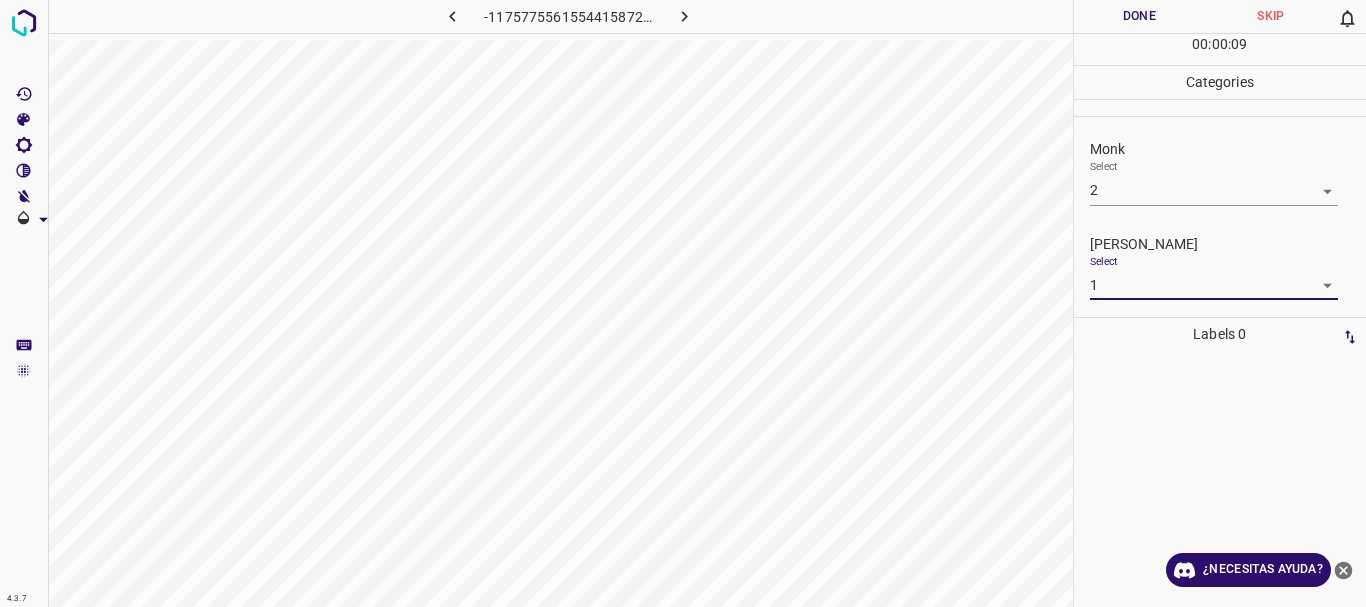 click on "Select" at bounding box center (1104, 260) 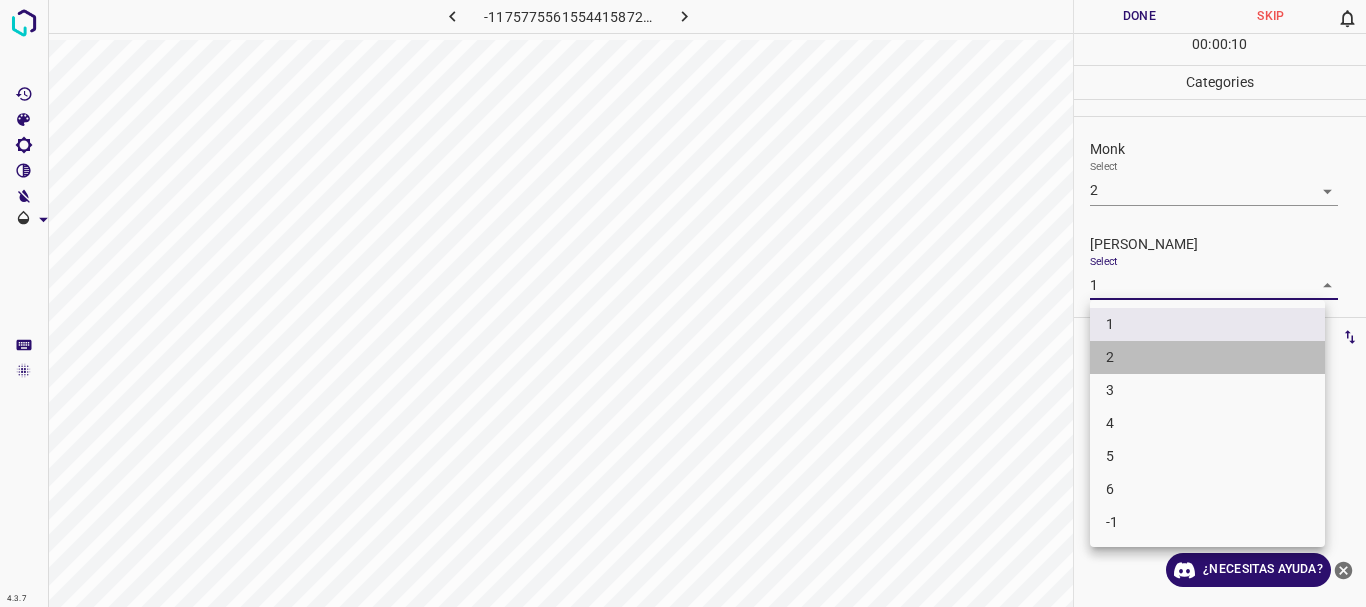 click on "2" at bounding box center [1207, 357] 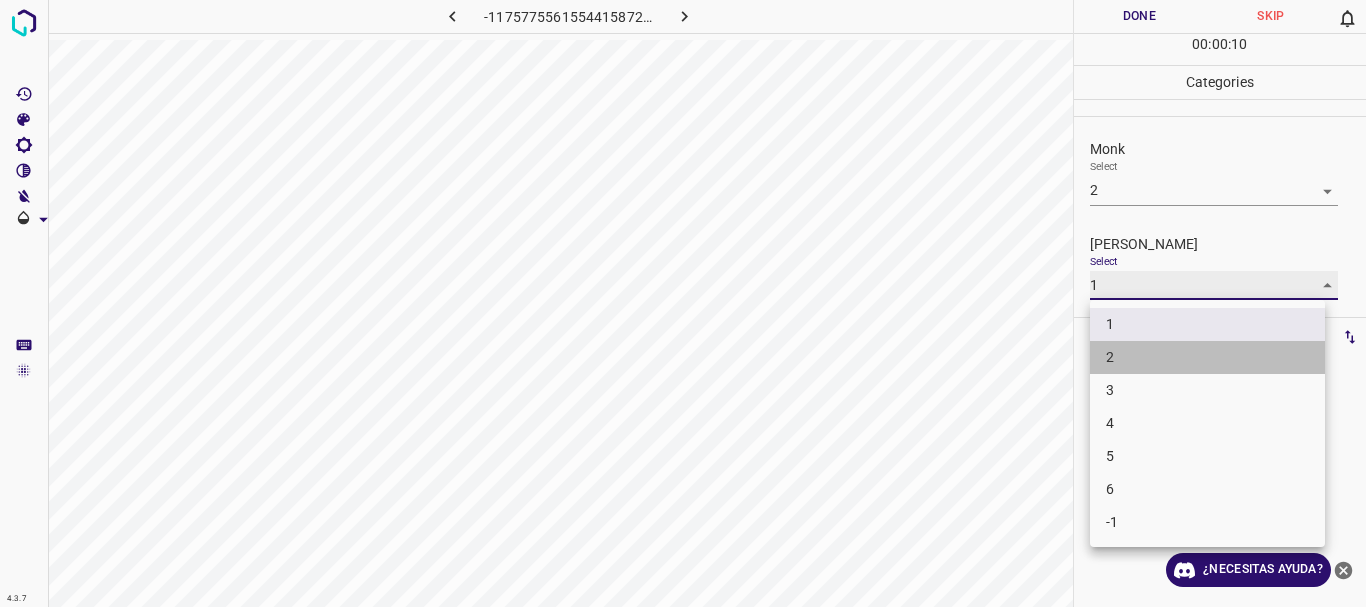 type on "2" 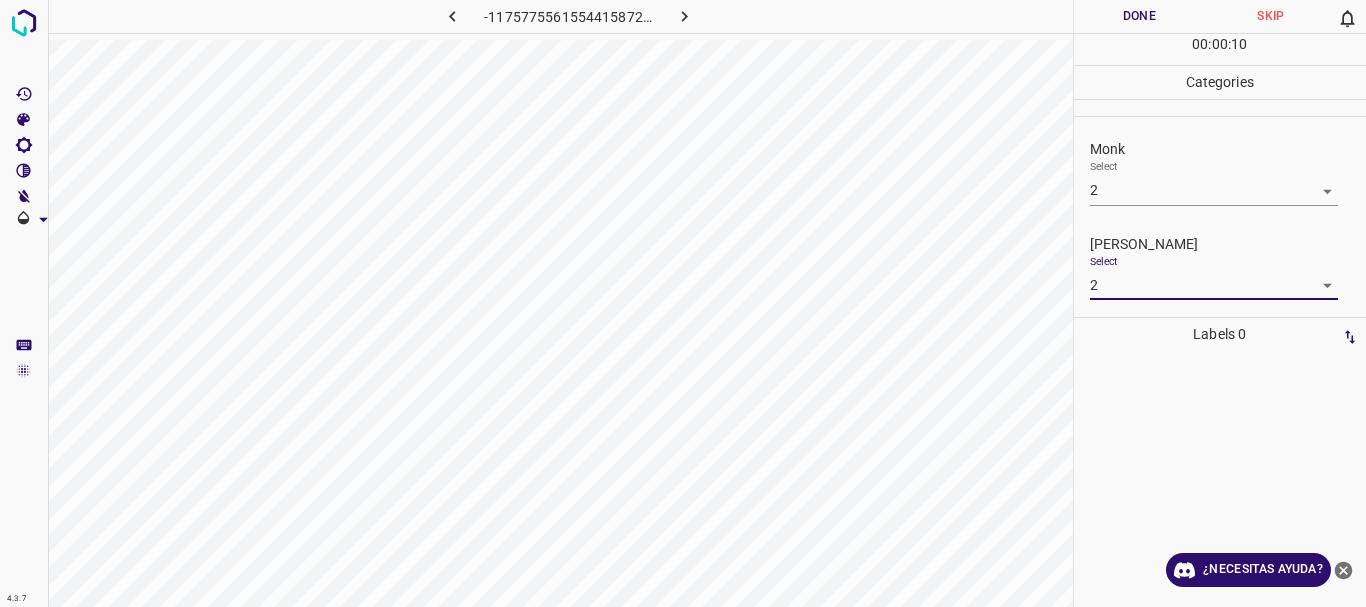 click on "Done" at bounding box center [1140, 16] 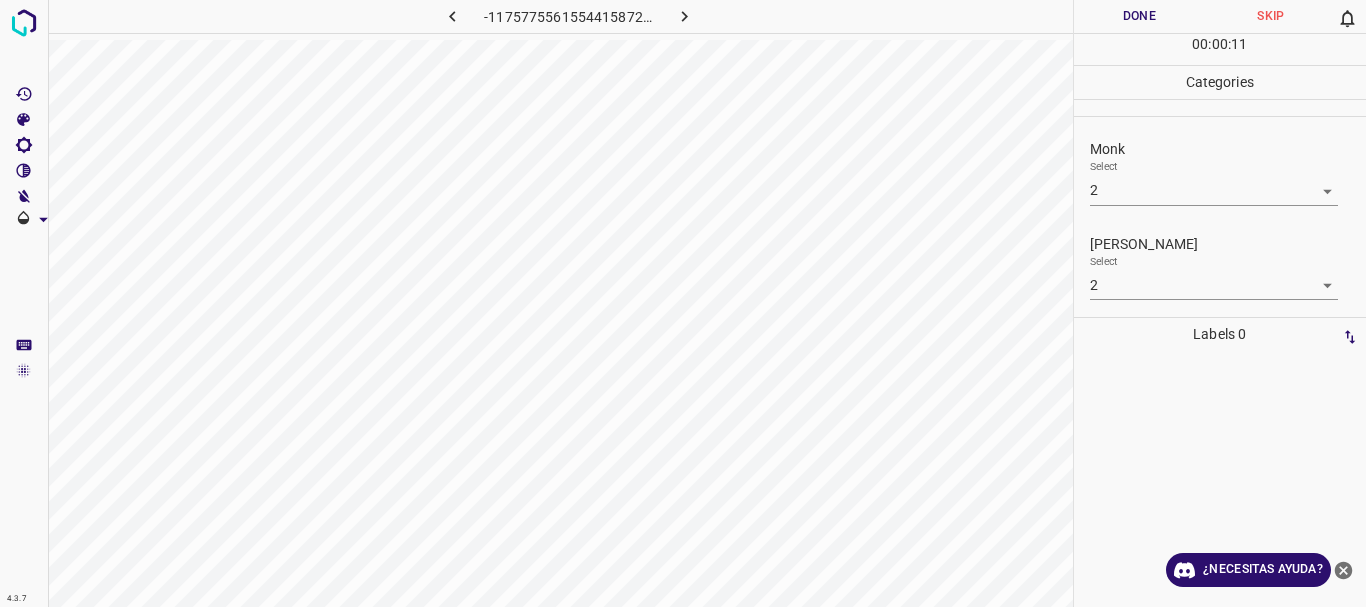 click on "Done" at bounding box center [1140, 16] 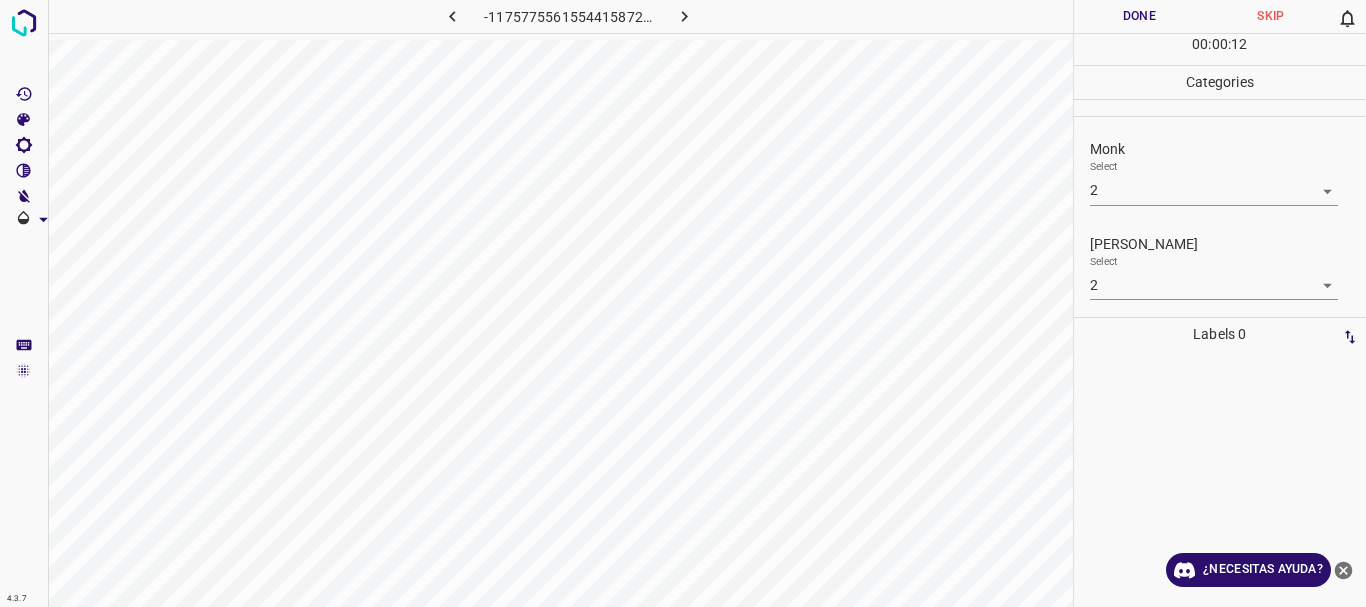 click 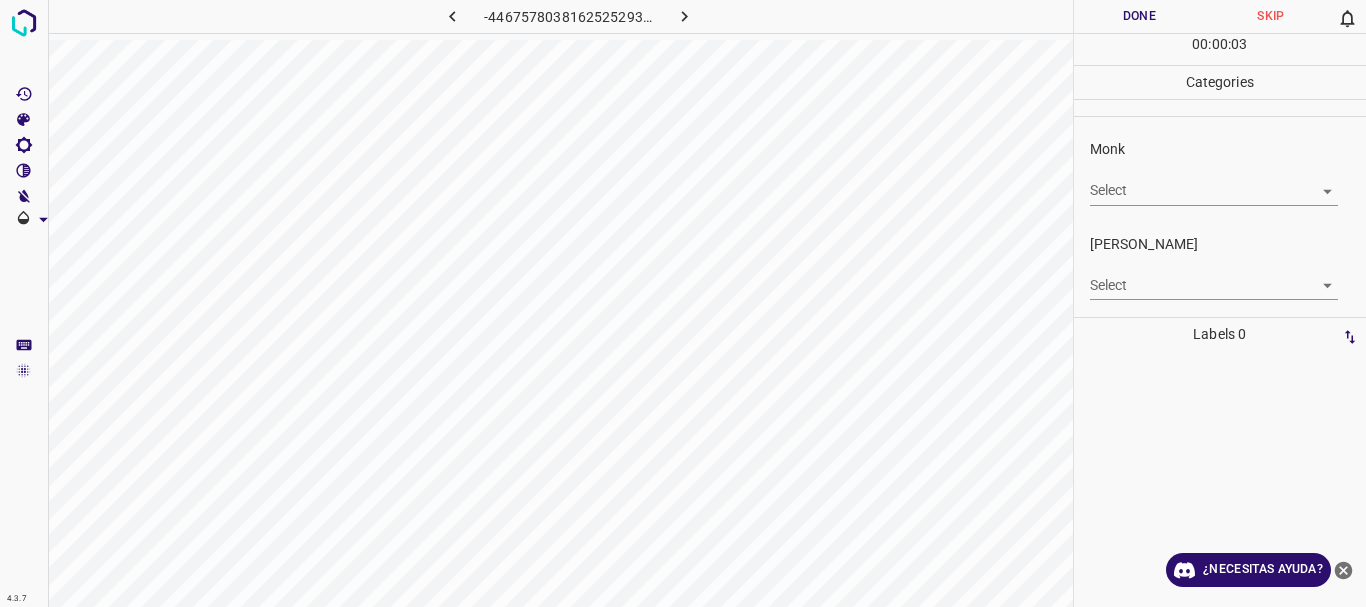 click on "Texto original Valora esta traducción Tu opinión servirá para ayudar a mejorar el Traductor de Google 4.3.7 -4467578038162525293.png Done Skip 0 00   : 00   : 03   Categories Monk   Select ​  [PERSON_NAME]   Select ​ Labels   0 Categories 1 Monk 2  [PERSON_NAME] Tools Space Change between modes (Draw & Edit) I Auto labeling R Restore zoom M Zoom in N Zoom out Delete Delete selecte label Filters Z Restore filters X Saturation filter C Brightness filter V Contrast filter [PERSON_NAME] scale filter General O Download ¿Necesitas ayuda? - Texto - Esconder - Borrar" at bounding box center (683, 303) 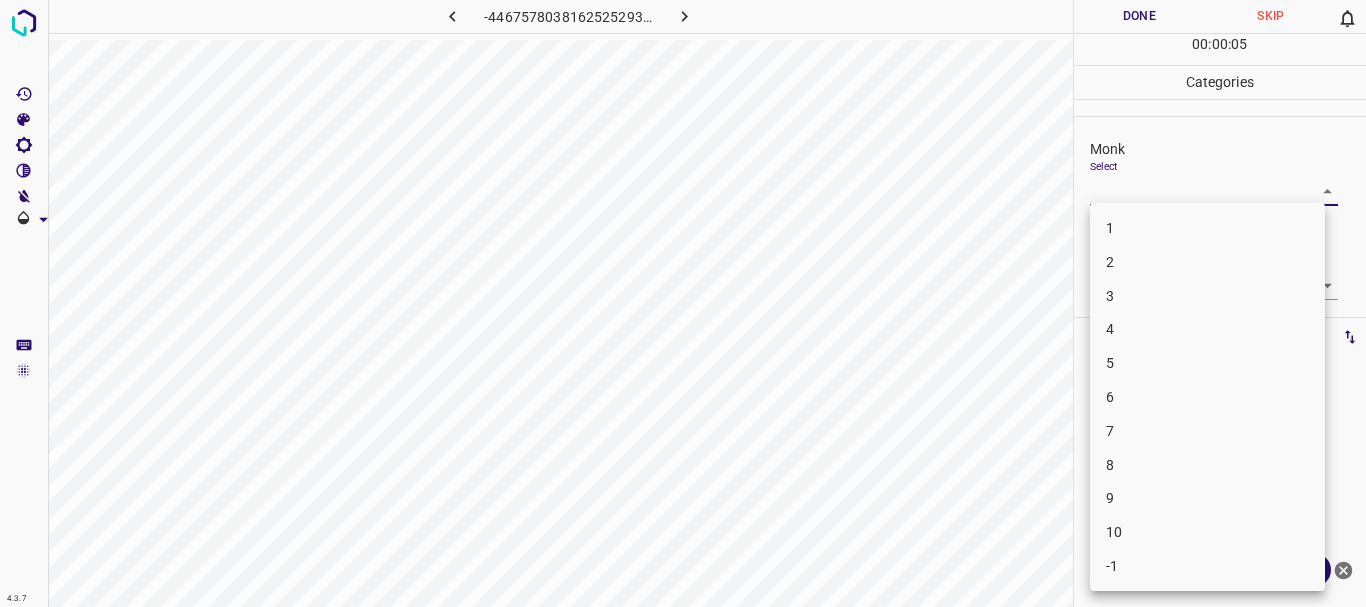 click on "2" at bounding box center (1207, 262) 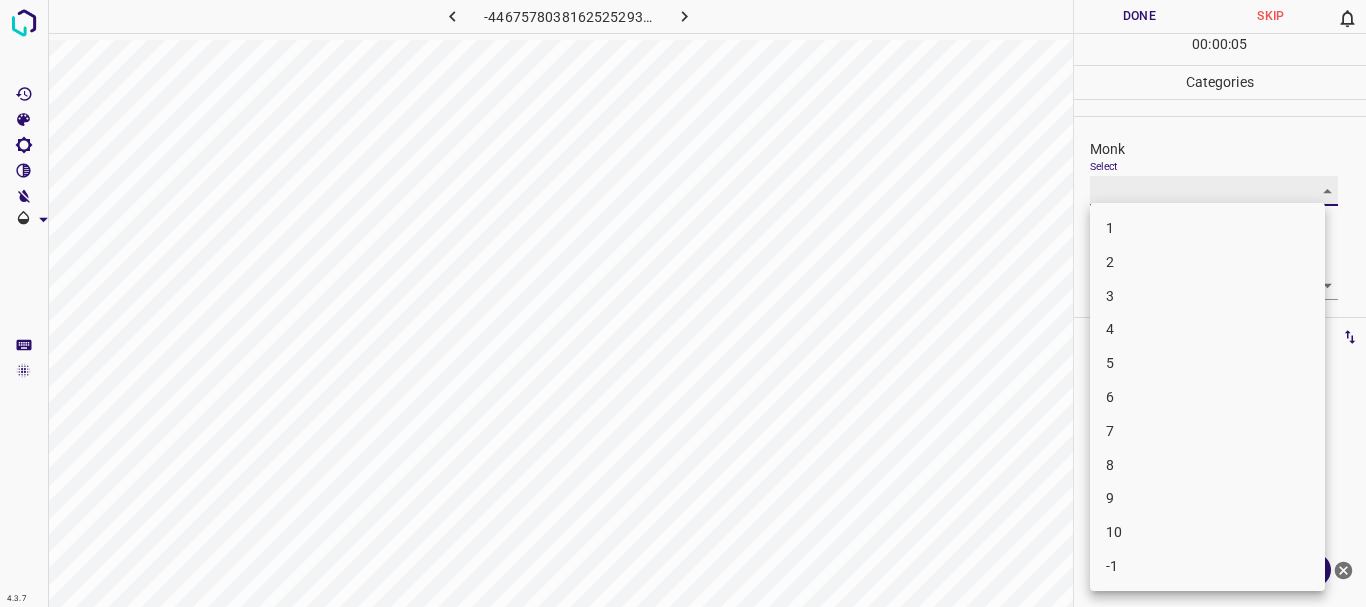 type on "2" 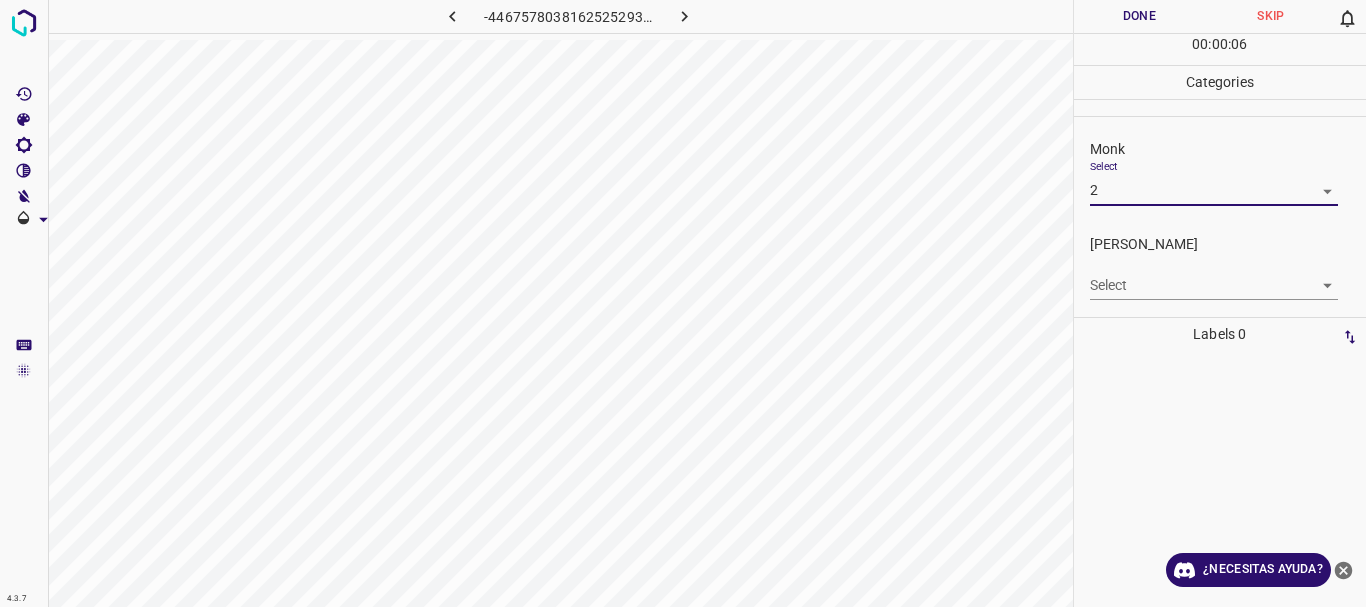 click on "Texto original Valora esta traducción Tu opinión servirá para ayudar a mejorar el Traductor de Google 4.3.7 -4467578038162525293.png Done Skip 0 00   : 00   : 06   Categories Monk   Select 2 2  [PERSON_NAME]   Select ​ Labels   0 Categories 1 Monk 2  [PERSON_NAME] Tools Space Change between modes (Draw & Edit) I Auto labeling R Restore zoom M Zoom in N Zoom out Delete Delete selecte label Filters Z Restore filters X Saturation filter C Brightness filter V Contrast filter [PERSON_NAME] scale filter General O Download ¿Necesitas ayuda? - Texto - Esconder - Borrar 1 2 3 4 5 6 7 8 9 10 -1" at bounding box center [683, 303] 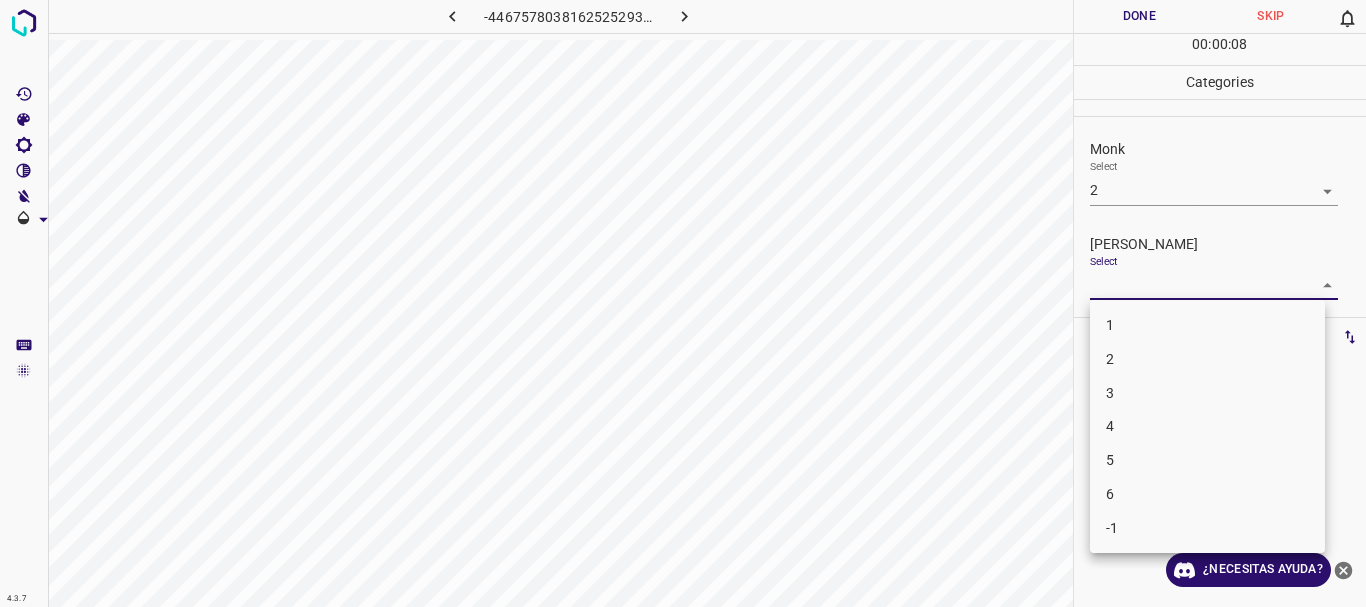 click on "2" at bounding box center [1207, 359] 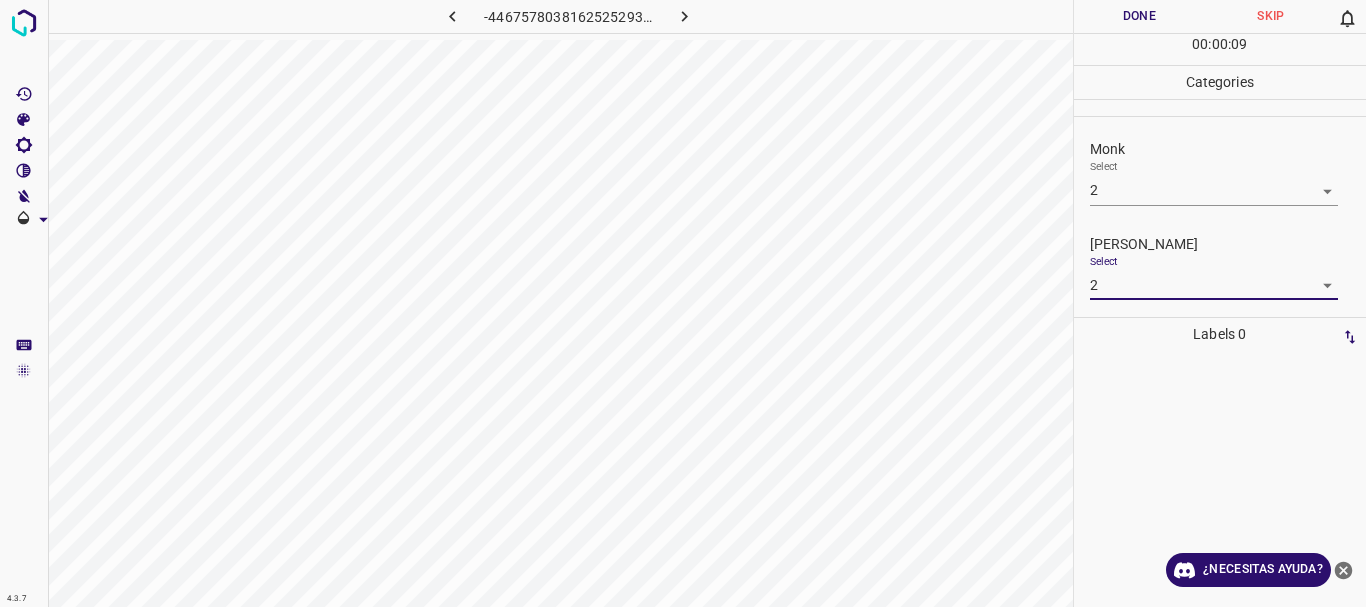 type on "2" 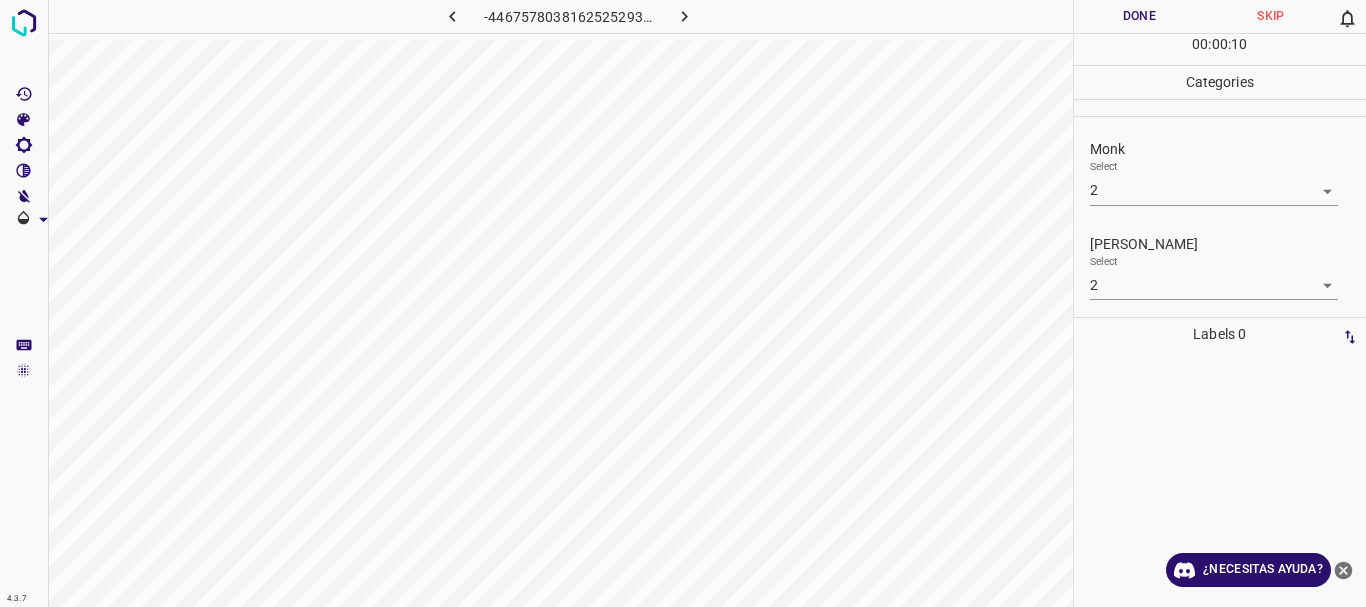 click on "Done" at bounding box center (1140, 16) 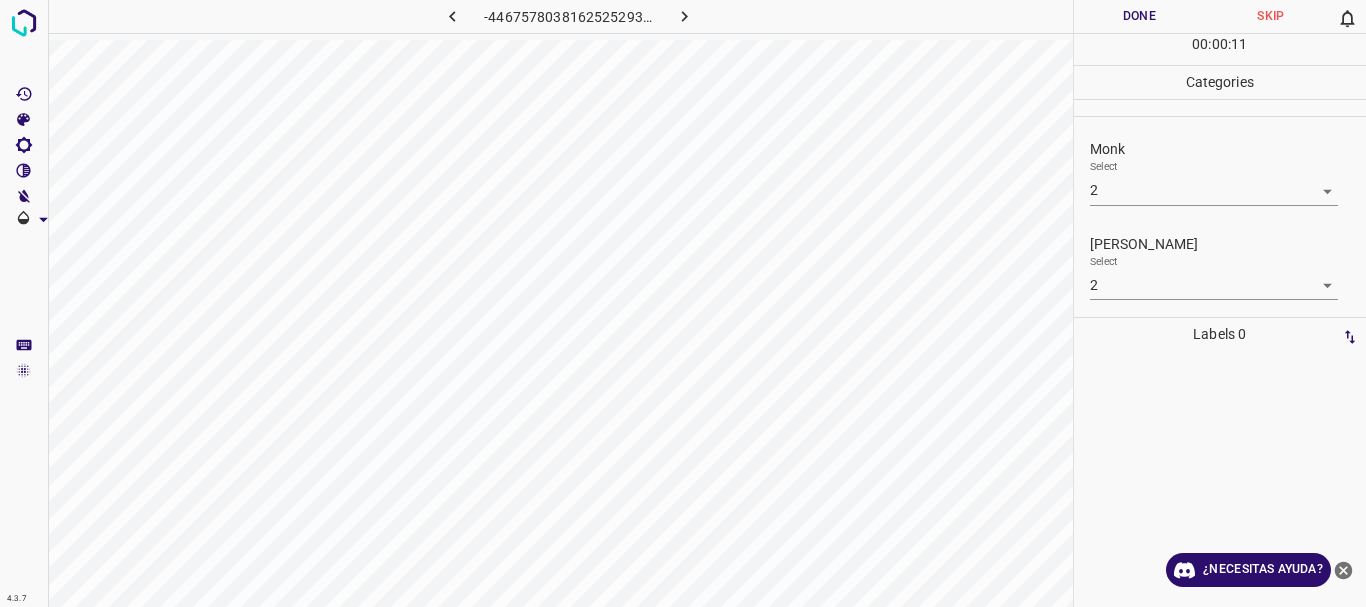 click at bounding box center [684, 16] 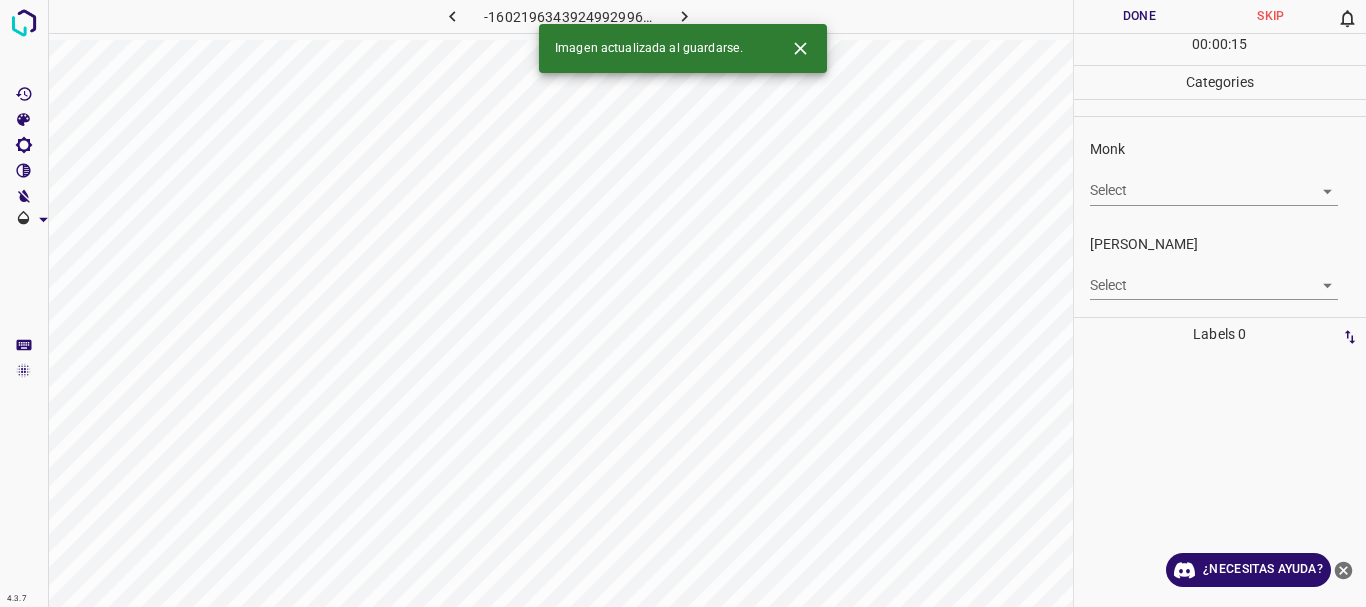 click on "Texto original Valora esta traducción Tu opinión servirá para ayudar a mejorar el Traductor de Google 4.3.7 -1602196343924992996.png Done Skip 0 00   : 00   : 15   Categories Monk   Select ​  [PERSON_NAME]   Select ​ Labels   0 Categories 1 Monk 2  [PERSON_NAME] Tools Space Change between modes (Draw & Edit) I Auto labeling R Restore zoom M Zoom in N Zoom out Delete Delete selecte label Filters Z Restore filters X Saturation filter C Brightness filter V Contrast filter [PERSON_NAME] scale filter General O Download Imagen actualizada al guardarse. ¿Necesitas ayuda? - Texto - Esconder - Borrar" at bounding box center (683, 303) 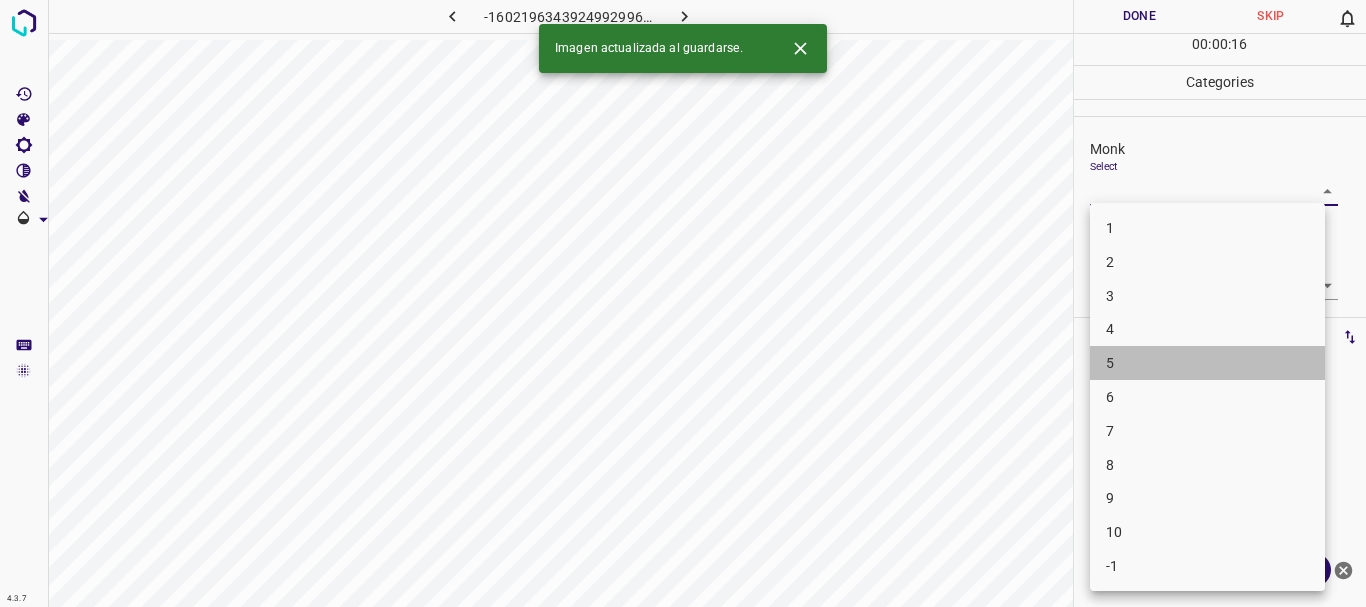 click on "5" at bounding box center (1207, 363) 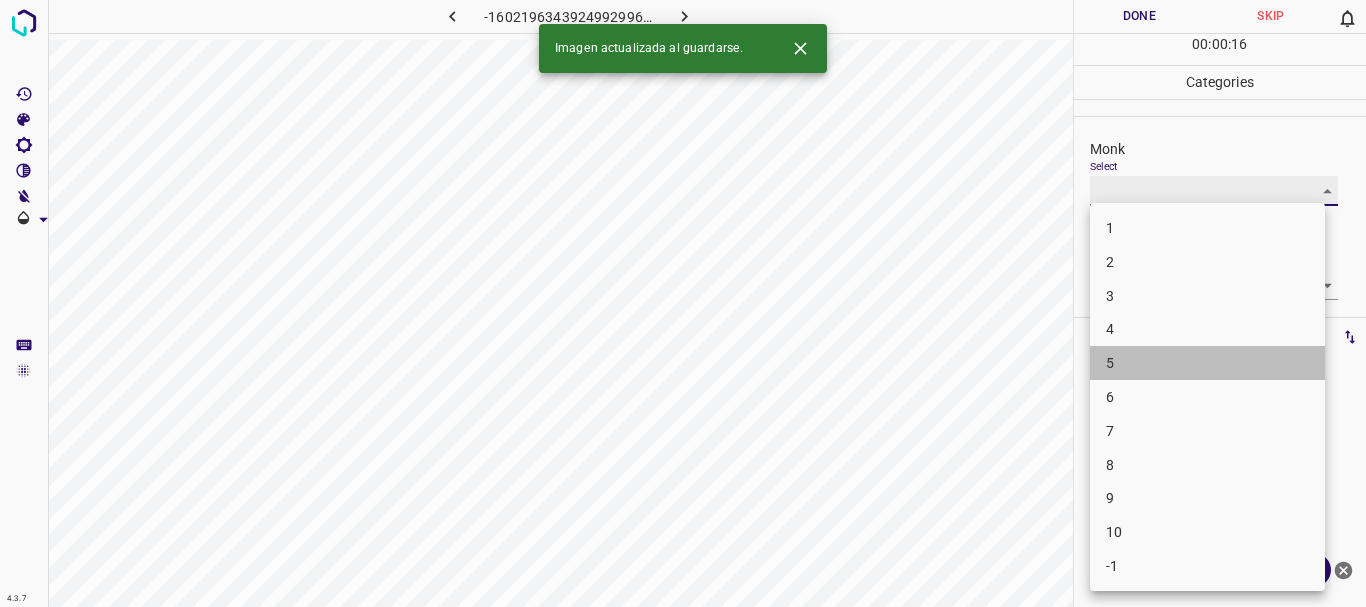 type on "5" 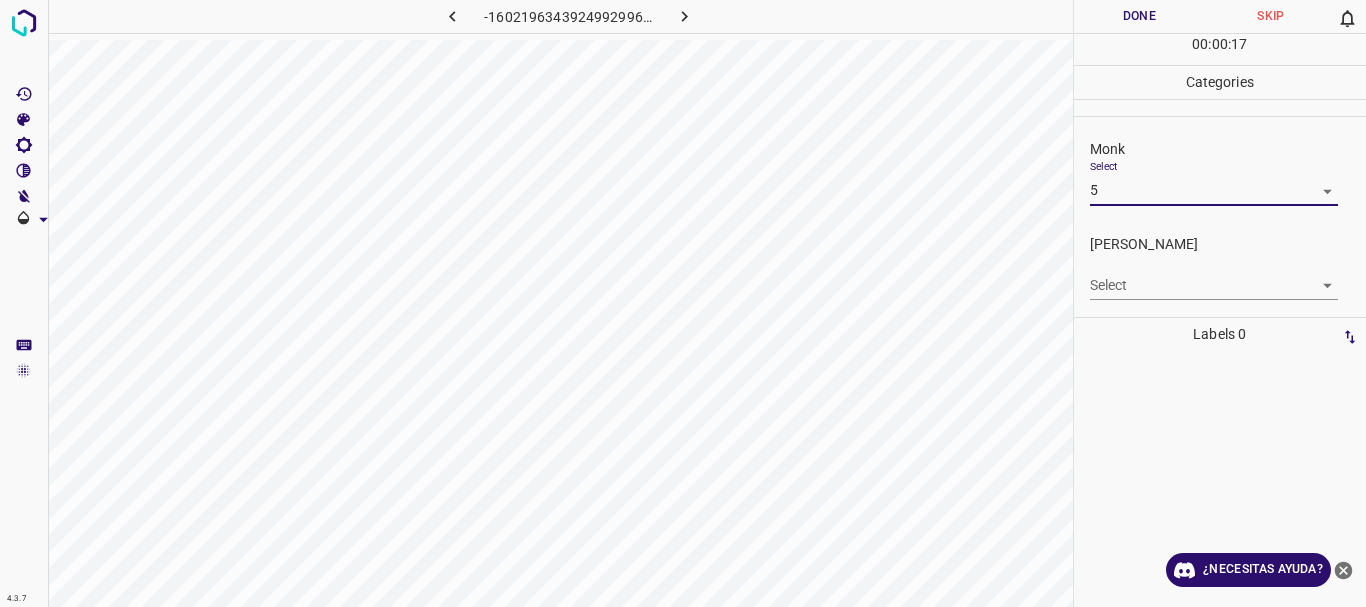 click on "Texto original Valora esta traducción Tu opinión servirá para ayudar a mejorar el Traductor de Google 4.3.7 -1602196343924992996.png Done Skip 0 00   : 00   : 17   Categories Monk   Select 5 5  [PERSON_NAME]   Select ​ Labels   0 Categories 1 Monk 2  [PERSON_NAME] Tools Space Change between modes (Draw & Edit) I Auto labeling R Restore zoom M Zoom in N Zoom out Delete Delete selecte label Filters Z Restore filters X Saturation filter C Brightness filter V Contrast filter [PERSON_NAME] scale filter General O Download ¿Necesitas ayuda? - Texto - Esconder - Borrar" at bounding box center [683, 303] 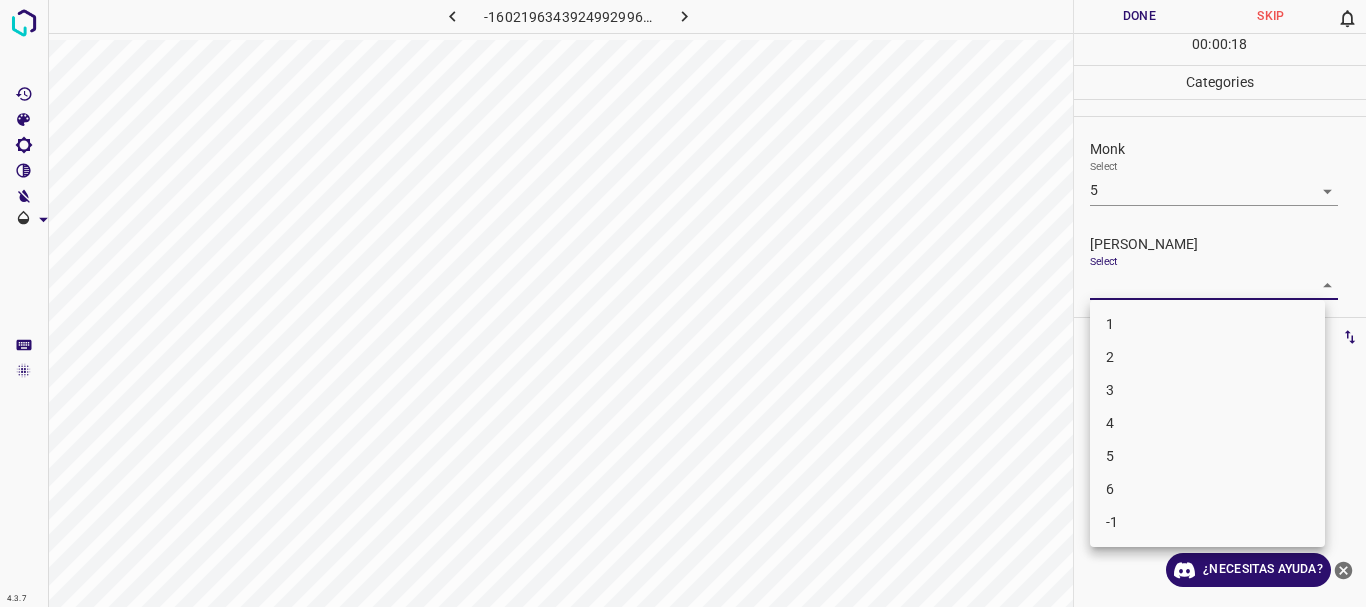 click on "3" at bounding box center (1207, 390) 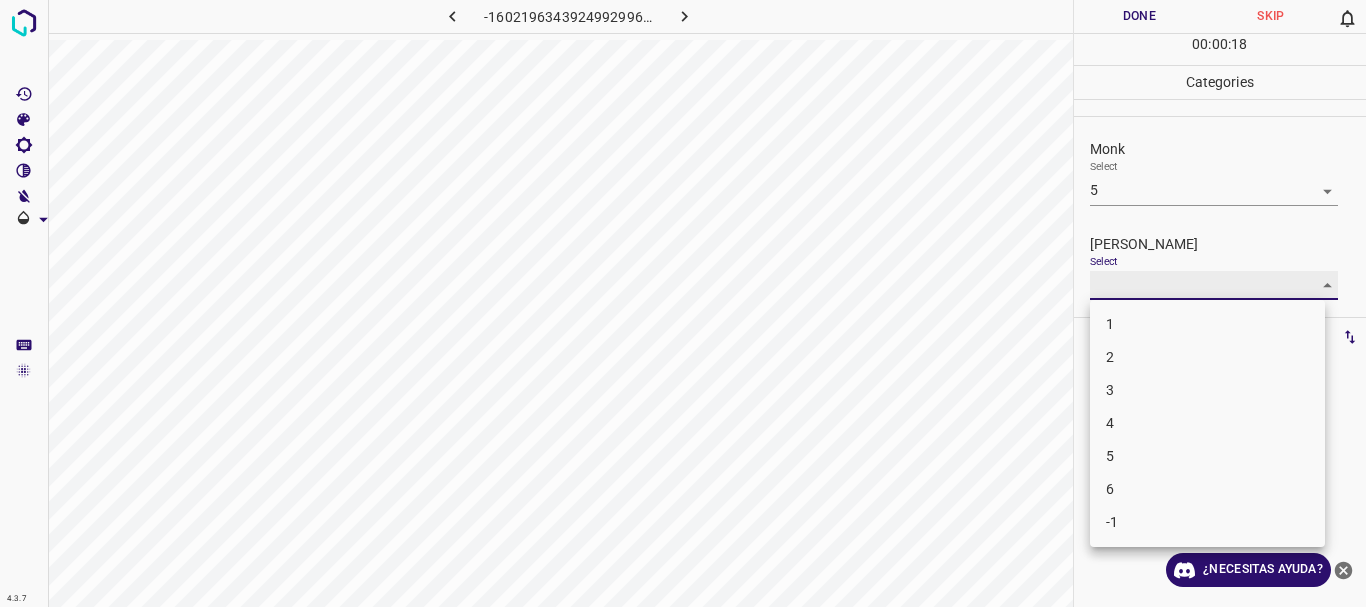 type on "3" 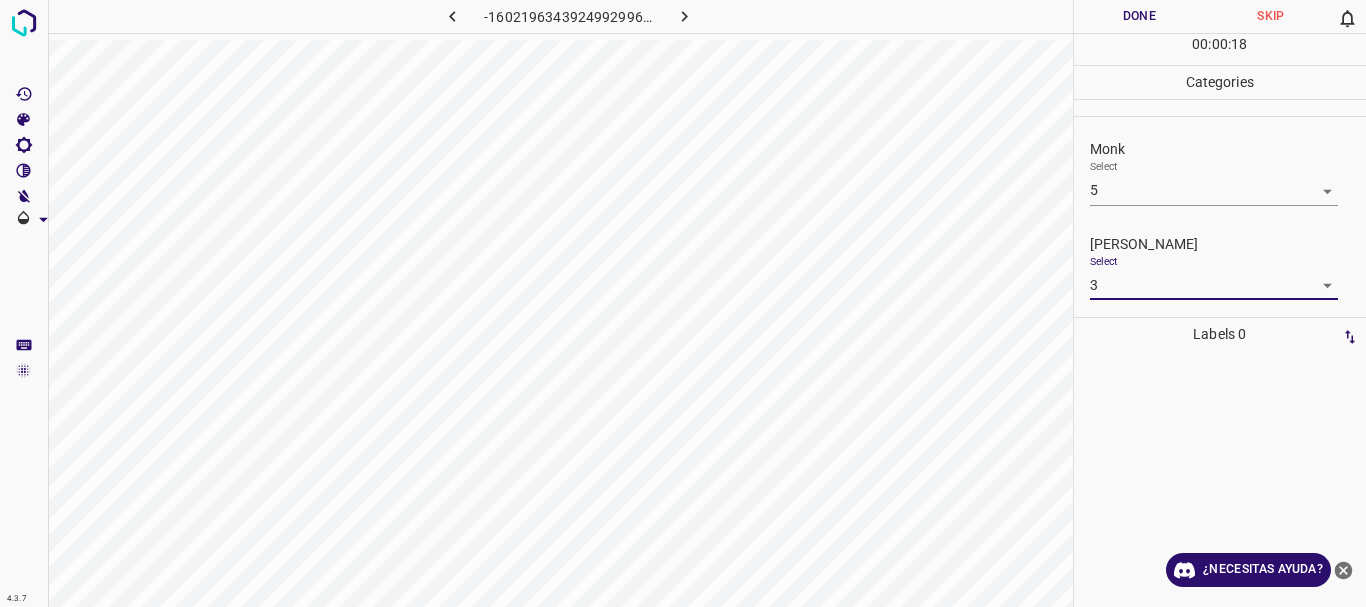 click on "1 2 3 4 5 6 -1" at bounding box center (683, 303) 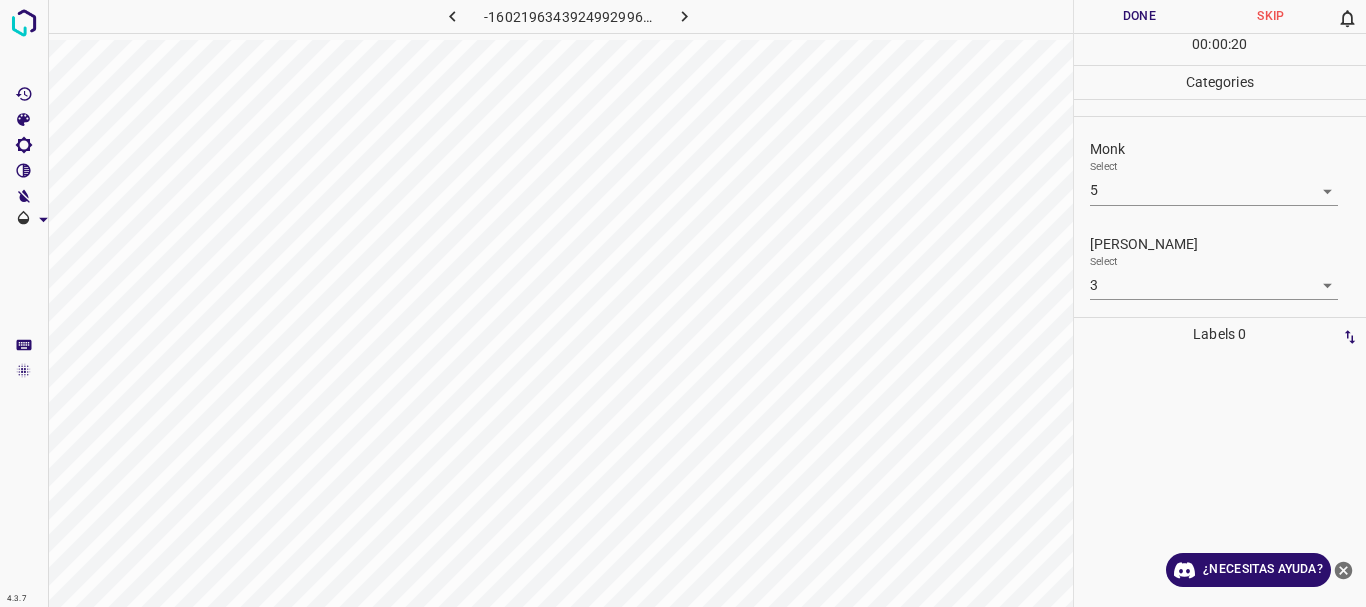 click on "Done" at bounding box center [1140, 16] 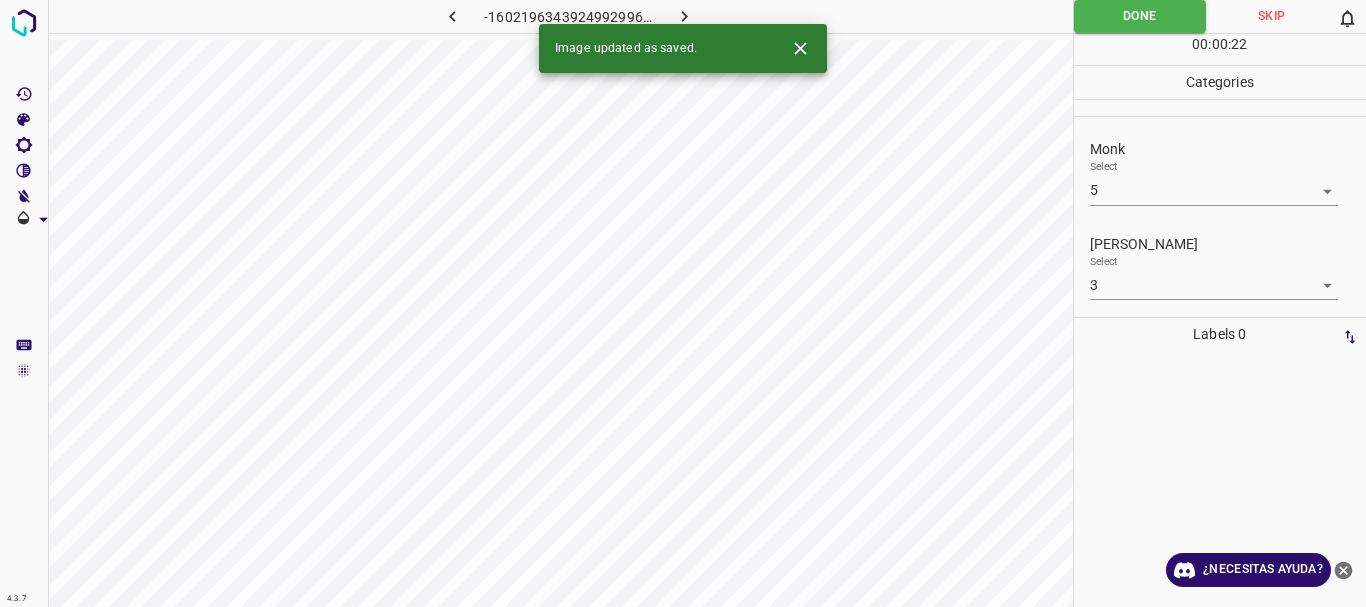 click at bounding box center [684, 16] 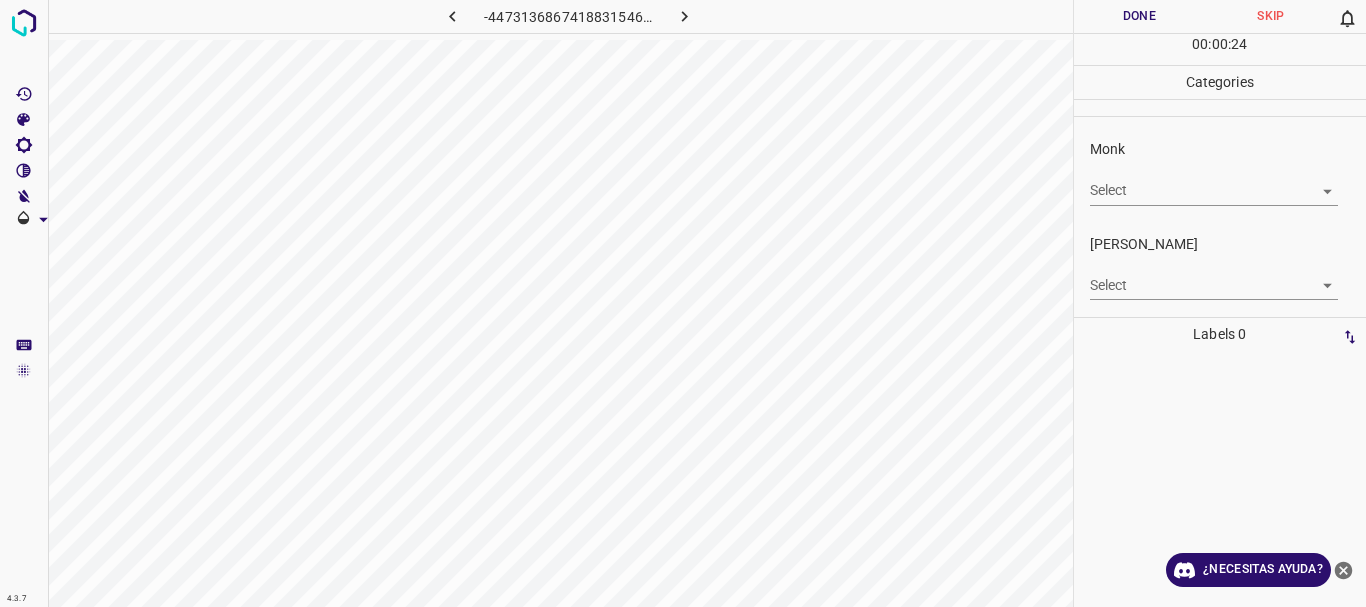 click on "Texto original Valora esta traducción Tu opinión servirá para ayudar a mejorar el Traductor de Google 4.3.7 -4473136867418831546.png Done Skip 0 00   : 00   : 24   Categories Monk   Select ​  [PERSON_NAME]   Select ​ Labels   0 Categories 1 Monk 2  [PERSON_NAME] Tools Space Change between modes (Draw & Edit) I Auto labeling R Restore zoom M Zoom in N Zoom out Delete Delete selecte label Filters Z Restore filters X Saturation filter C Brightness filter V Contrast filter [PERSON_NAME] scale filter General O Download ¿Necesitas ayuda? - Texto - Esconder - Borrar" at bounding box center [683, 303] 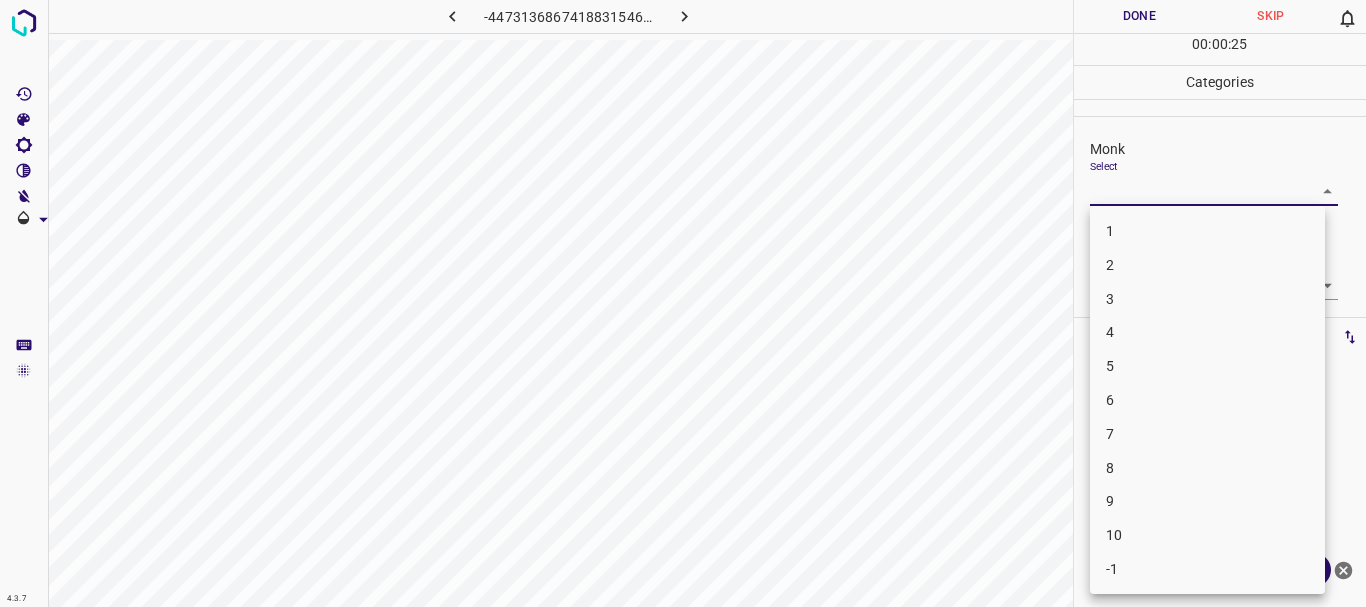 click on "4" at bounding box center [1207, 332] 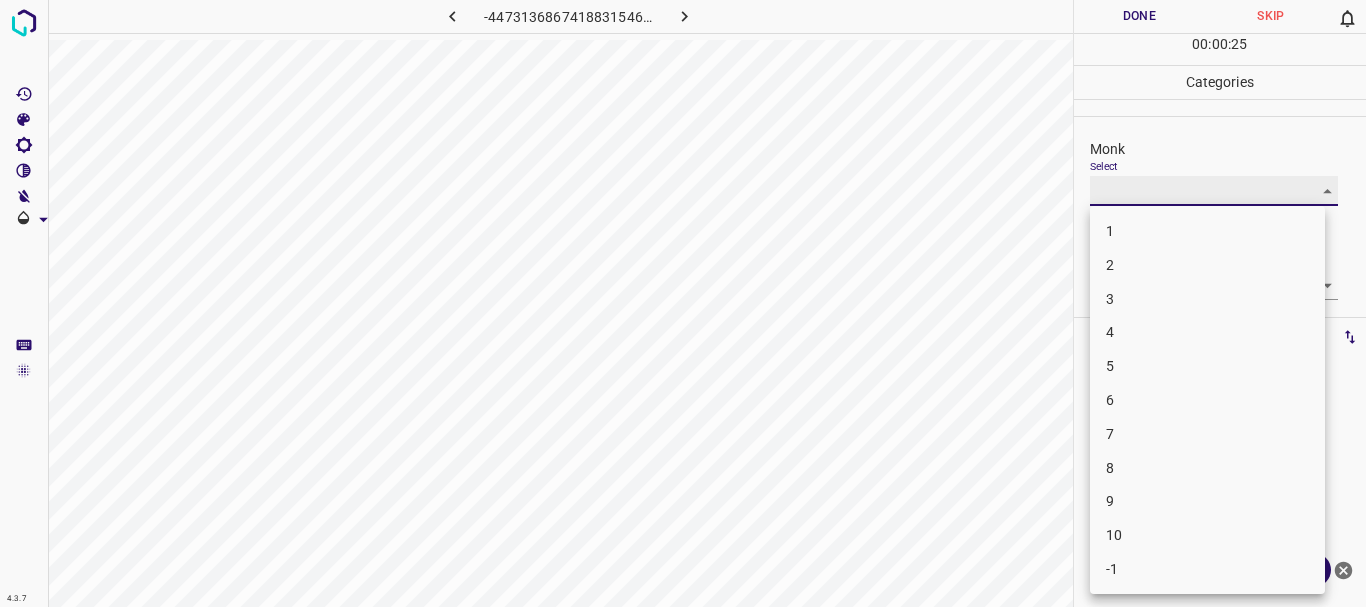 type on "4" 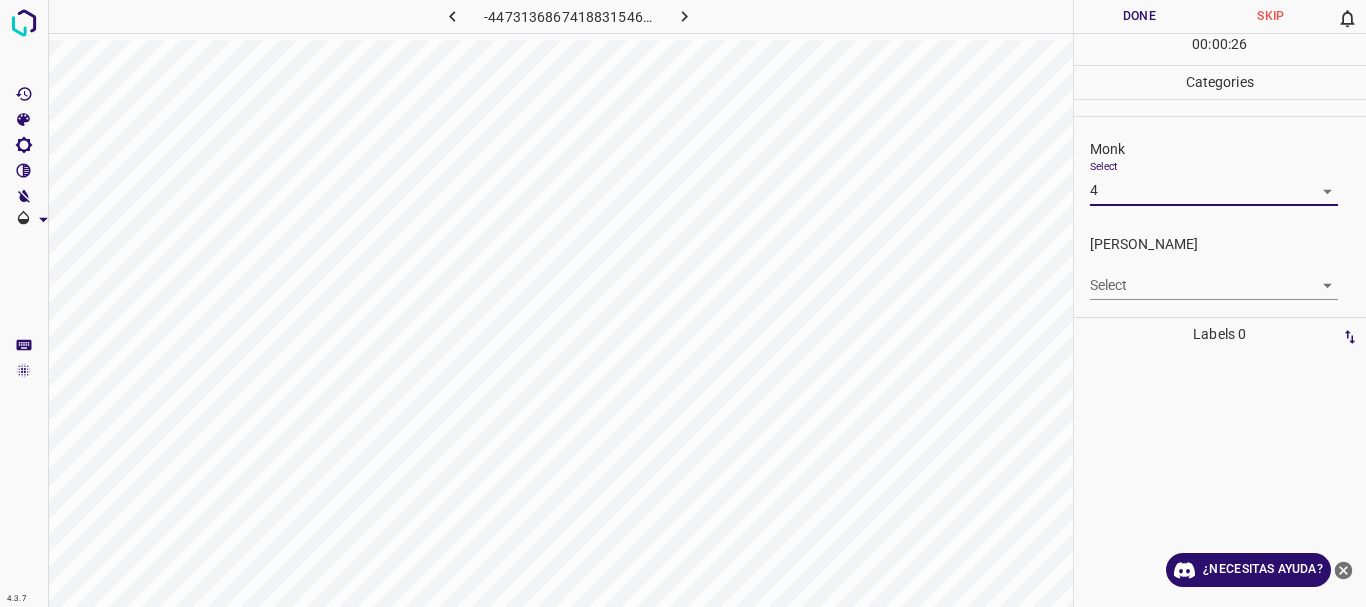 click on "Texto original Valora esta traducción Tu opinión servirá para ayudar a mejorar el Traductor de Google 4.3.7 -4473136867418831546.png Done Skip 0 00   : 00   : 26   Categories Monk   Select 4 4  [PERSON_NAME]   Select ​ Labels   0 Categories 1 Monk 2  [PERSON_NAME] Tools Space Change between modes (Draw & Edit) I Auto labeling R Restore zoom M Zoom in N Zoom out Delete Delete selecte label Filters Z Restore filters X Saturation filter C Brightness filter V Contrast filter [PERSON_NAME] scale filter General O Download ¿Necesitas ayuda? - Texto - Esconder - Borrar" at bounding box center [683, 303] 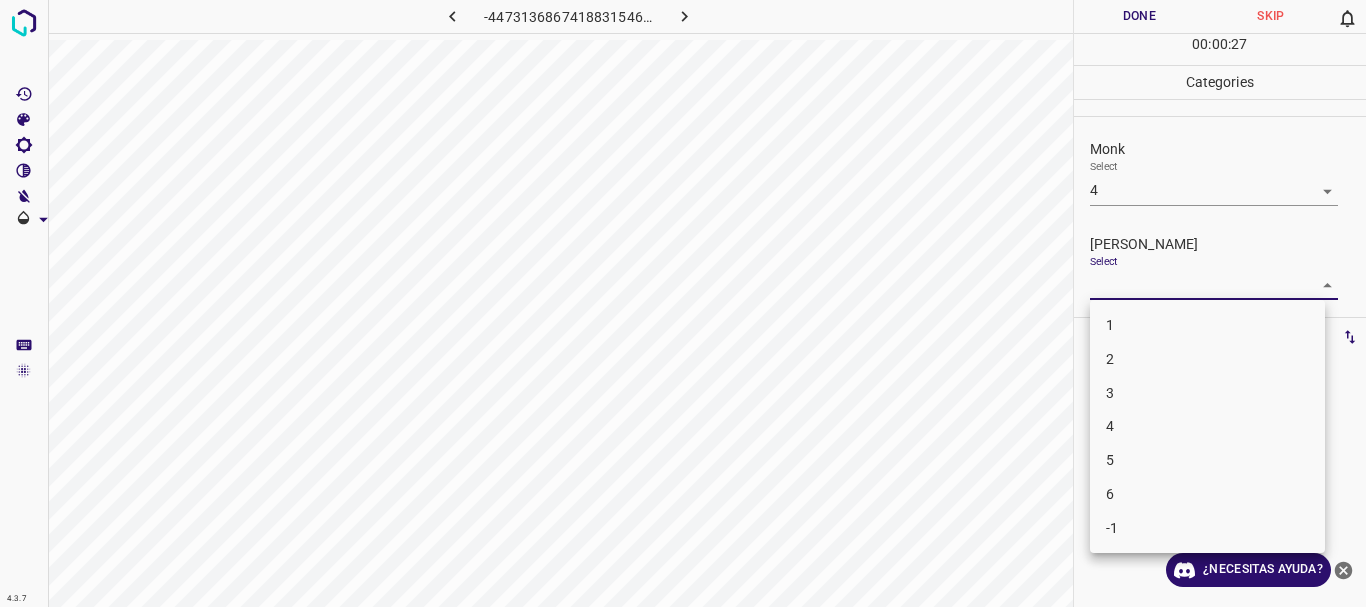 drag, startPoint x: 1156, startPoint y: 169, endPoint x: 1144, endPoint y: 184, distance: 19.209373 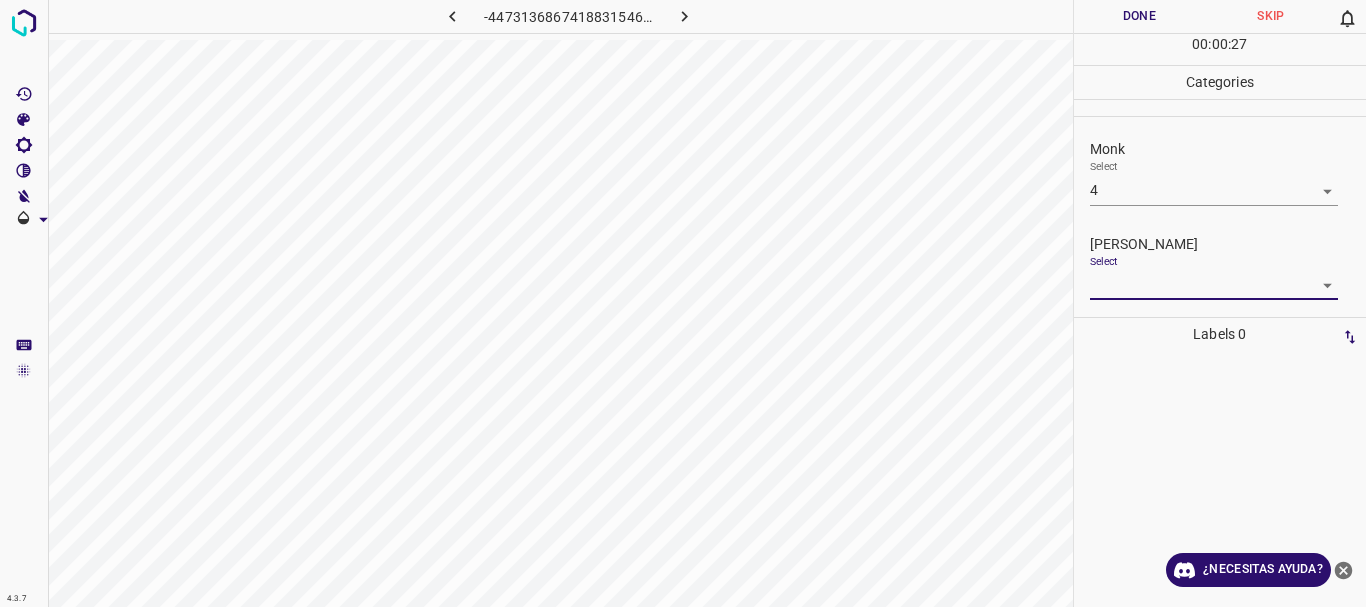 click at bounding box center [683, 303] 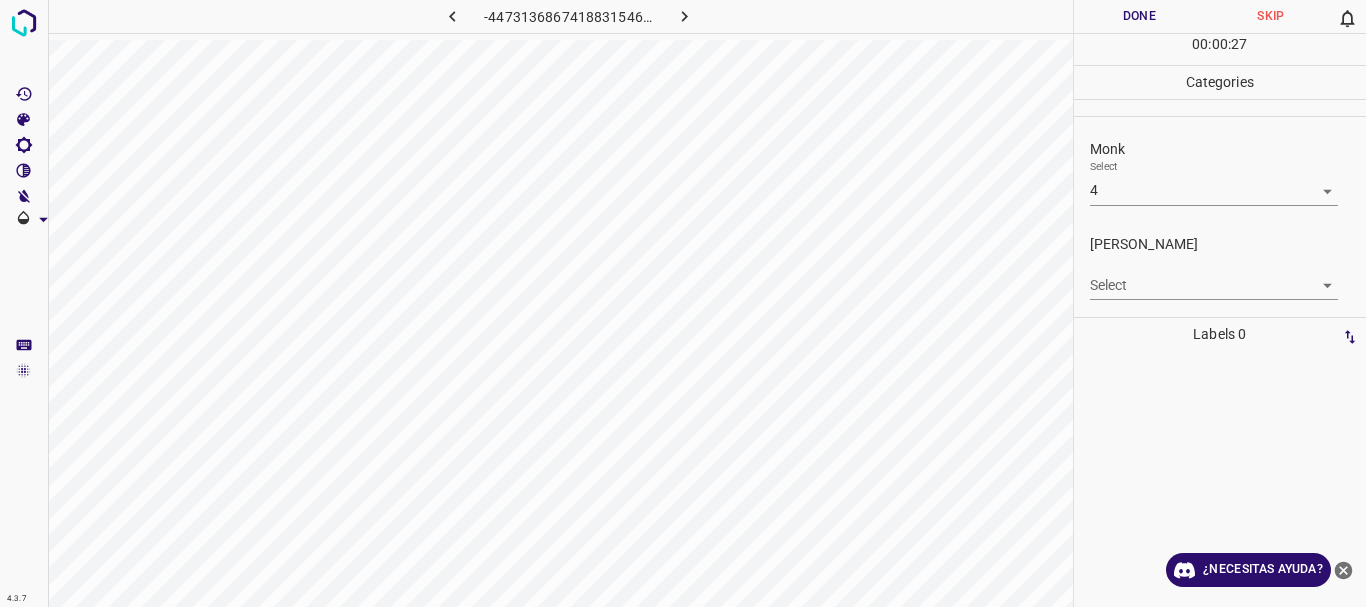 click on "Texto original Valora esta traducción Tu opinión servirá para ayudar a mejorar el Traductor de Google 4.3.7 -4473136867418831546.png Done Skip 0 00   : 00   : 27   Categories Monk   Select 4 4  [PERSON_NAME]   Select ​ Labels   0 Categories 1 Monk 2  [PERSON_NAME] Tools Space Change between modes (Draw & Edit) I Auto labeling R Restore zoom M Zoom in N Zoom out Delete Delete selecte label Filters Z Restore filters X Saturation filter C Brightness filter V Contrast filter [PERSON_NAME] scale filter General O Download ¿Necesitas ayuda? - Texto - Esconder - Borrar" at bounding box center (683, 303) 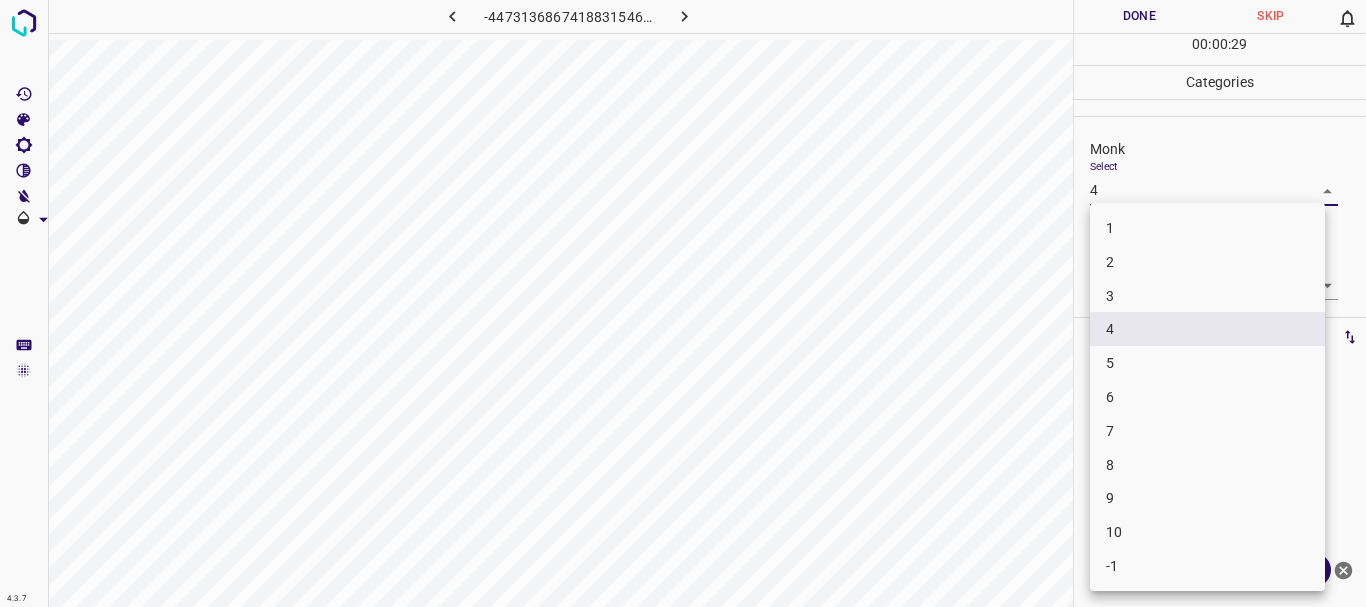 click at bounding box center (683, 303) 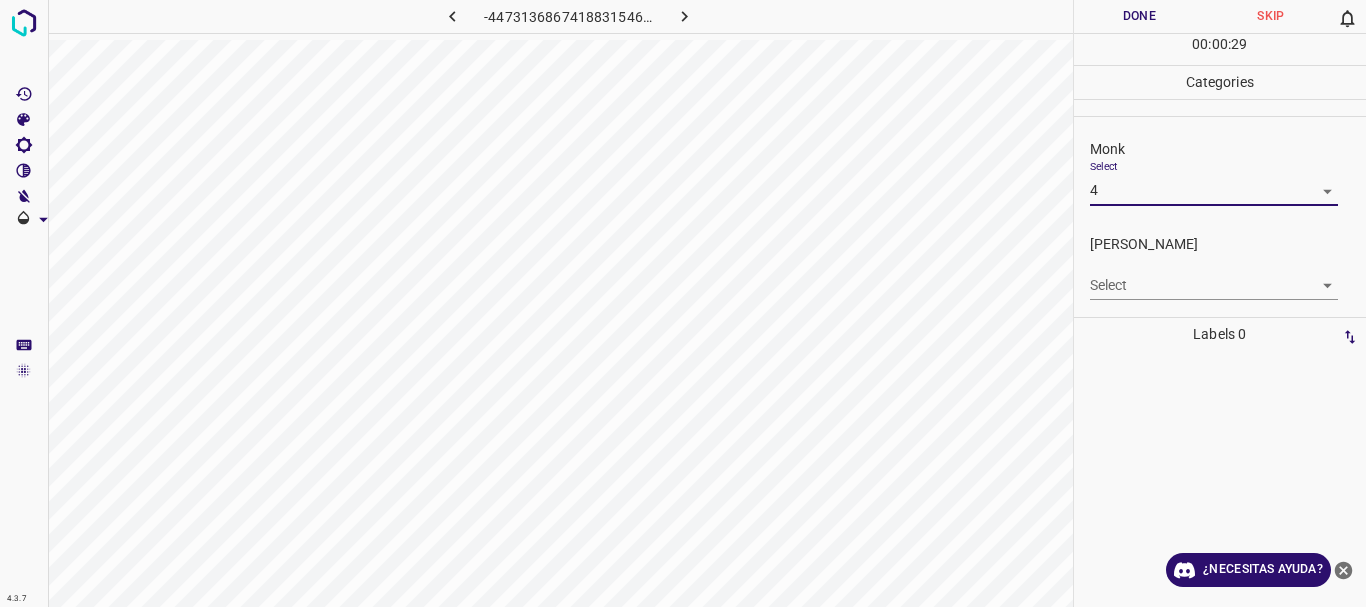 click on "Texto original Valora esta traducción Tu opinión servirá para ayudar a mejorar el Traductor de Google 4.3.7 -4473136867418831546.png Done Skip 0 00   : 00   : 29   Categories Monk   Select 4 4  [PERSON_NAME]   Select ​ Labels   0 Categories 1 Monk 2  [PERSON_NAME] Tools Space Change between modes (Draw & Edit) I Auto labeling R Restore zoom M Zoom in N Zoom out Delete Delete selecte label Filters Z Restore filters X Saturation filter C Brightness filter V Contrast filter [PERSON_NAME] scale filter General O Download ¿Necesitas ayuda? - Texto - Esconder - Borrar 1 2 3 4 5 6 7 8 9 10 -1" at bounding box center (683, 303) 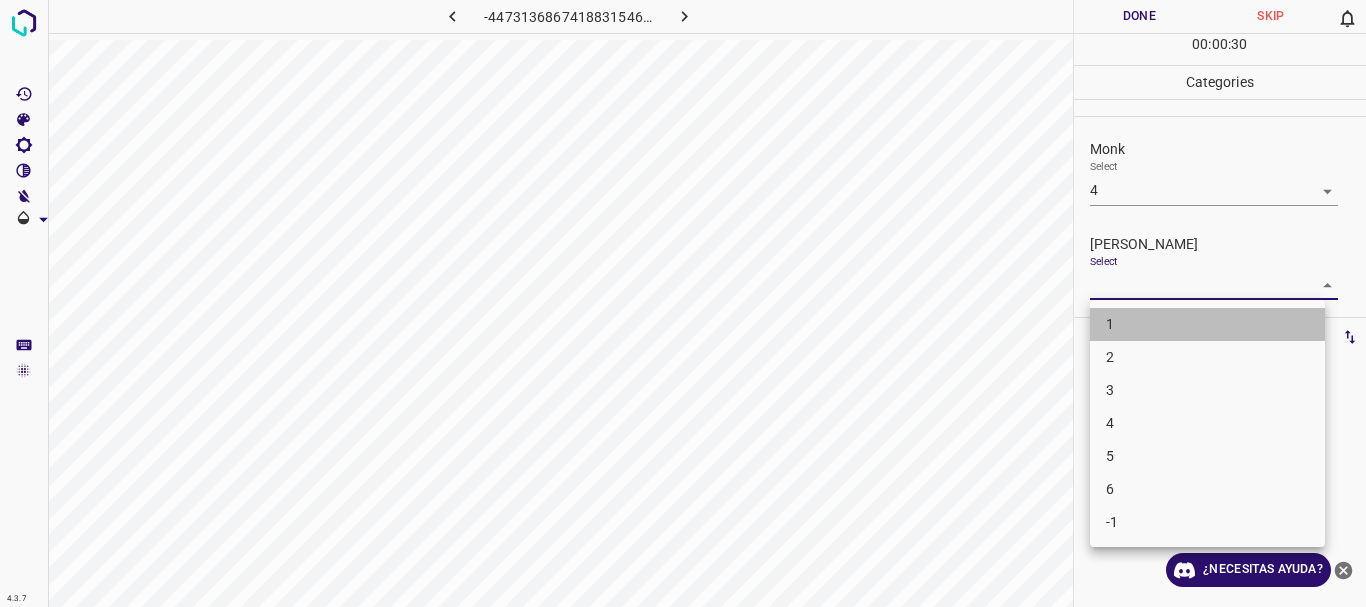 click on "1" at bounding box center (1207, 324) 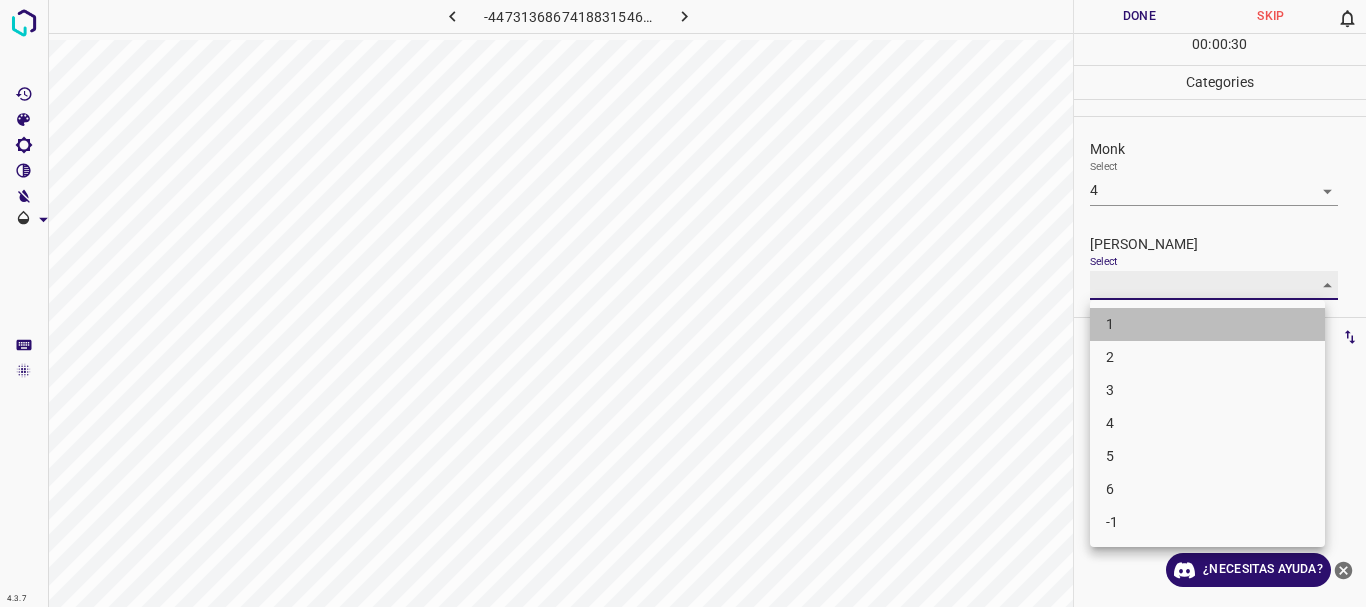 type on "1" 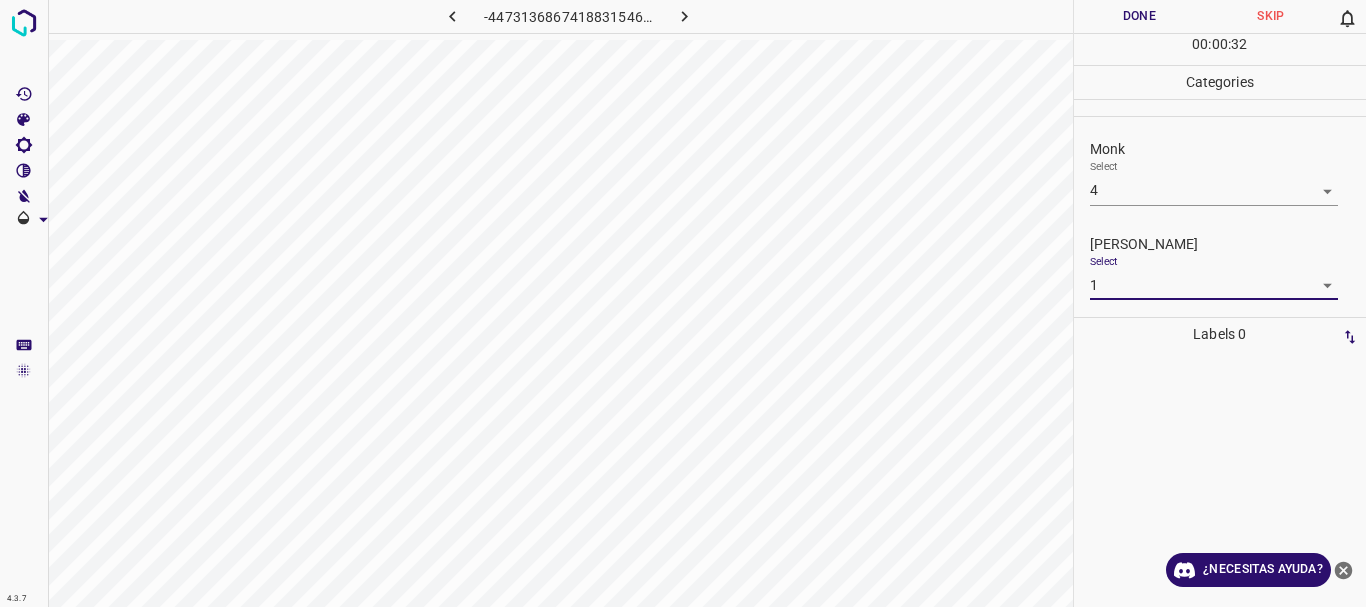 click on "Done" at bounding box center (1140, 16) 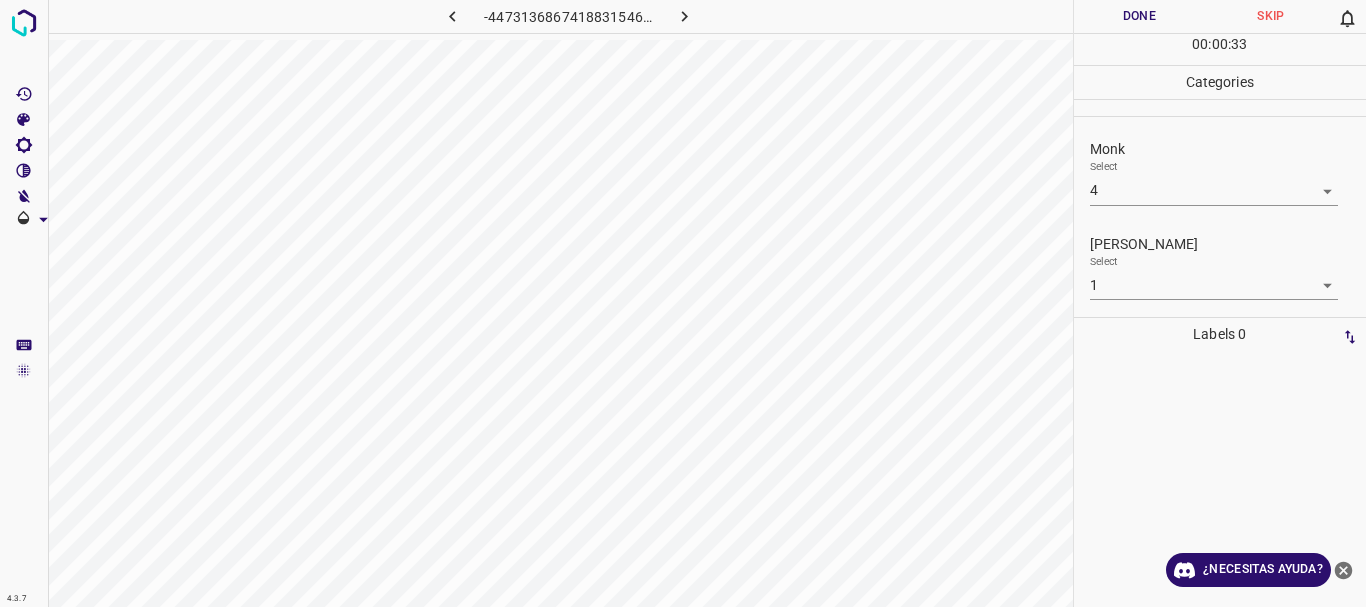 click at bounding box center (684, 16) 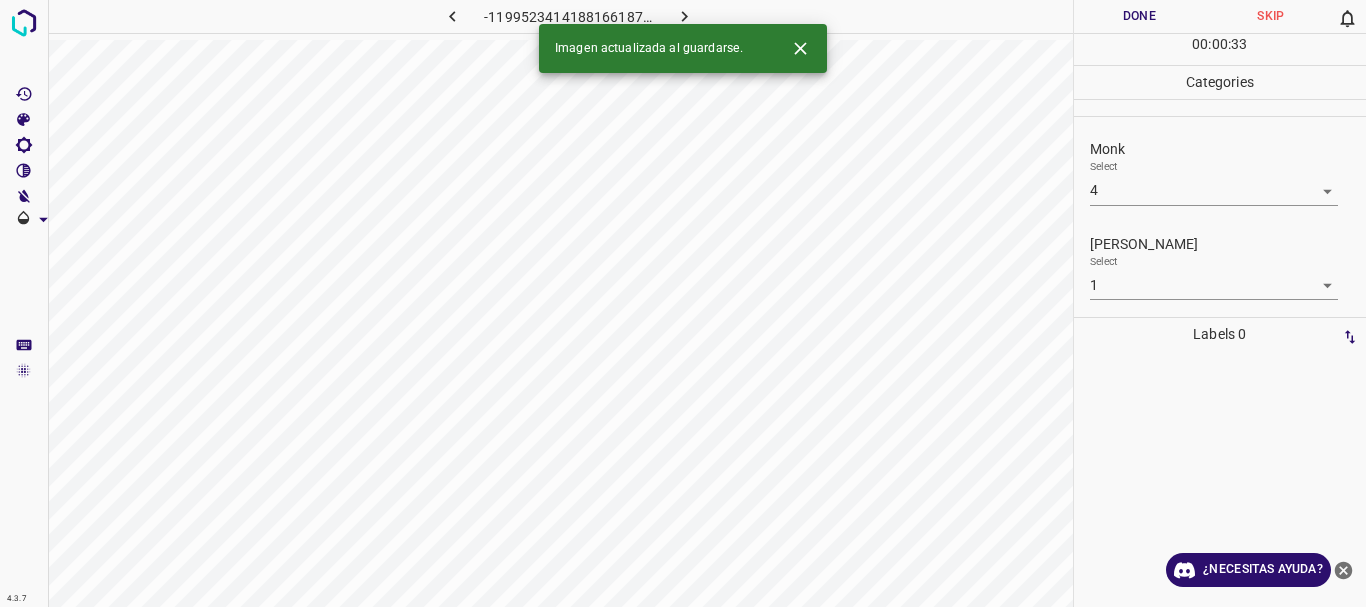 type 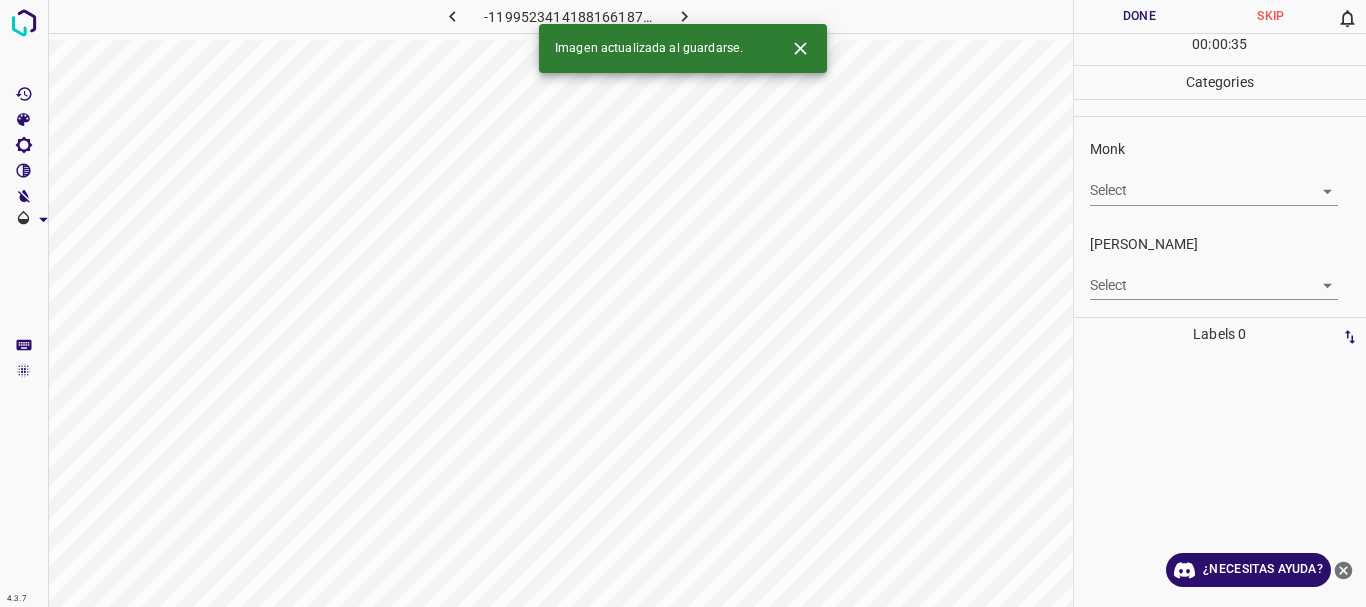 click on "Imagen actualizada al guardarse." at bounding box center [683, 48] 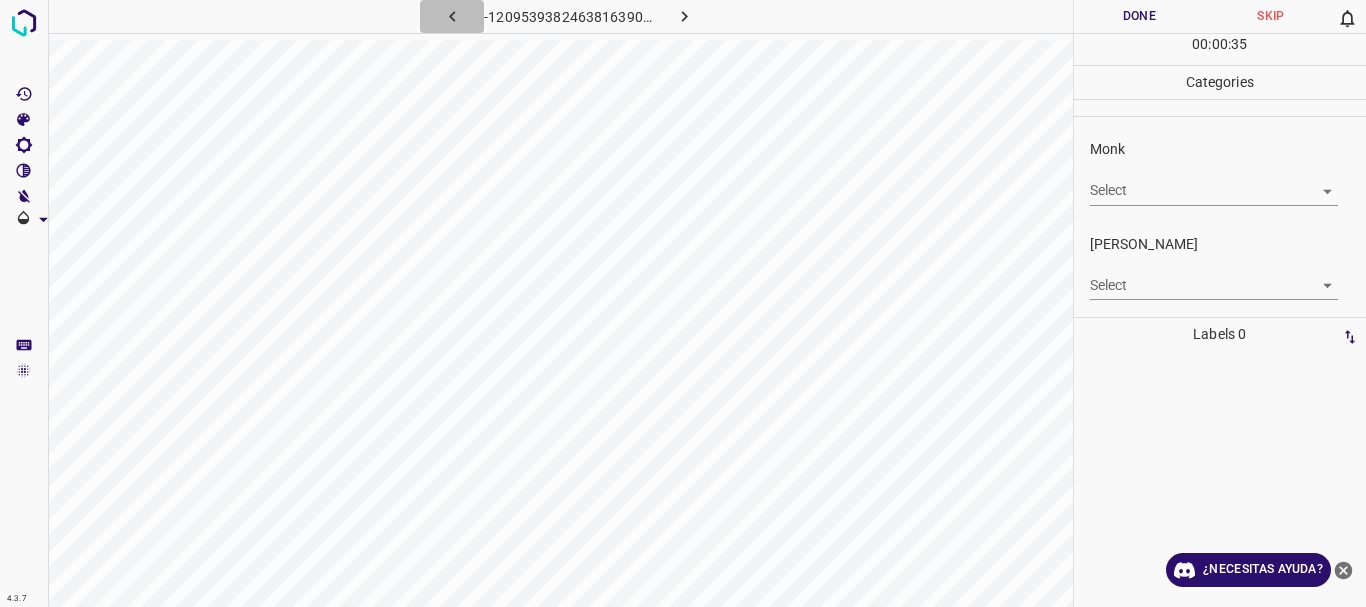 click 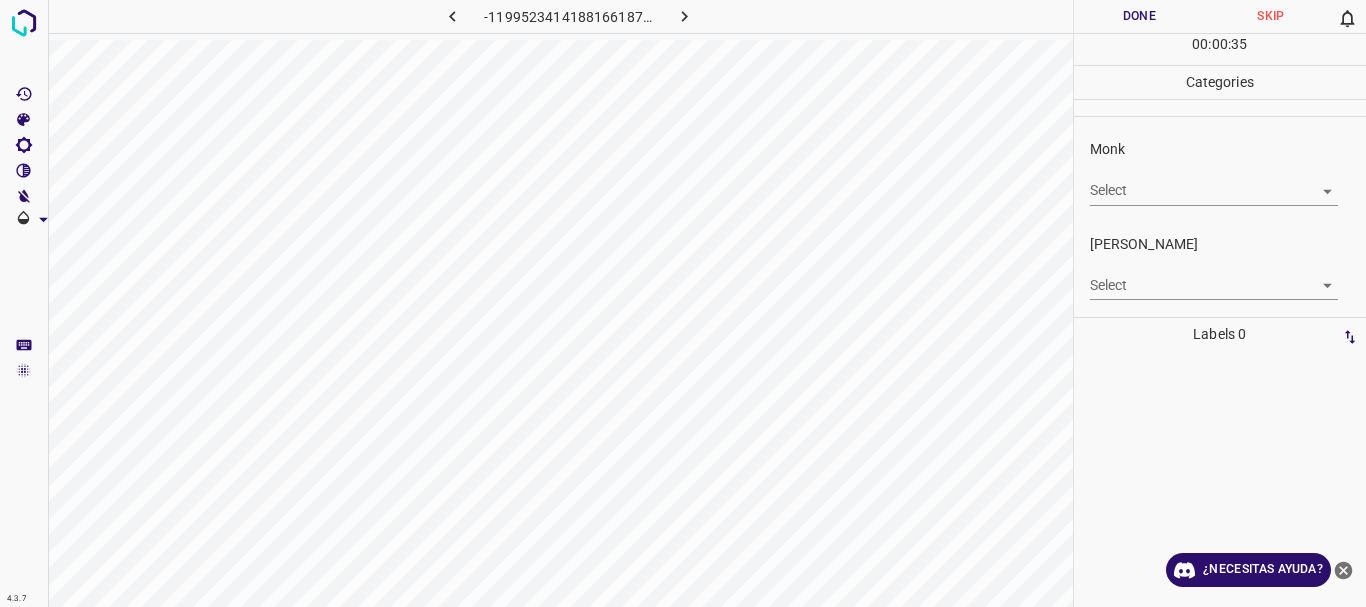 click on "Texto original Valora esta traducción Tu opinión servirá para ayudar a mejorar el Traductor de Google 4.3.7 -1199523414188166187.png Done Skip 0 00   : 00   : 35   Categories Monk   Select ​  [PERSON_NAME]   Select ​ Labels   0 Categories 1 Monk 2  [PERSON_NAME] Tools Space Change between modes (Draw & Edit) I Auto labeling R Restore zoom M Zoom in N Zoom out Delete Delete selecte label Filters Z Restore filters X Saturation filter C Brightness filter V Contrast filter [PERSON_NAME] scale filter General O Download ¿Necesitas ayuda? - Texto - Esconder - Borrar" at bounding box center (683, 303) 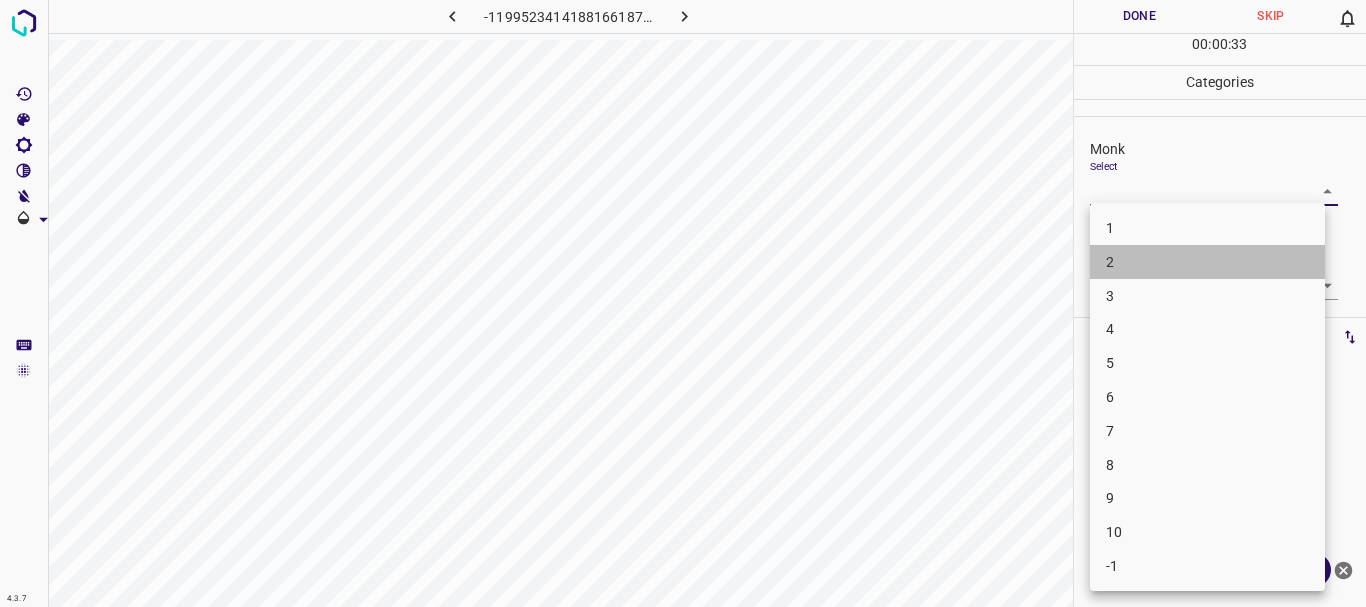 click on "2" at bounding box center (1207, 262) 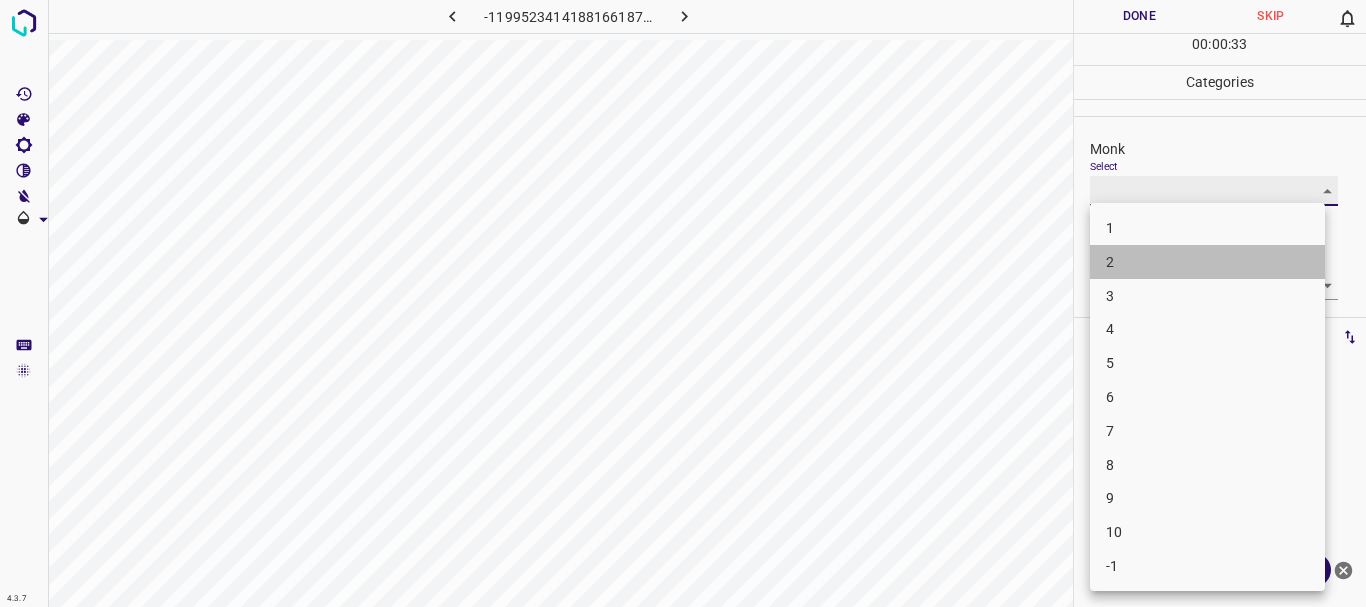 type on "2" 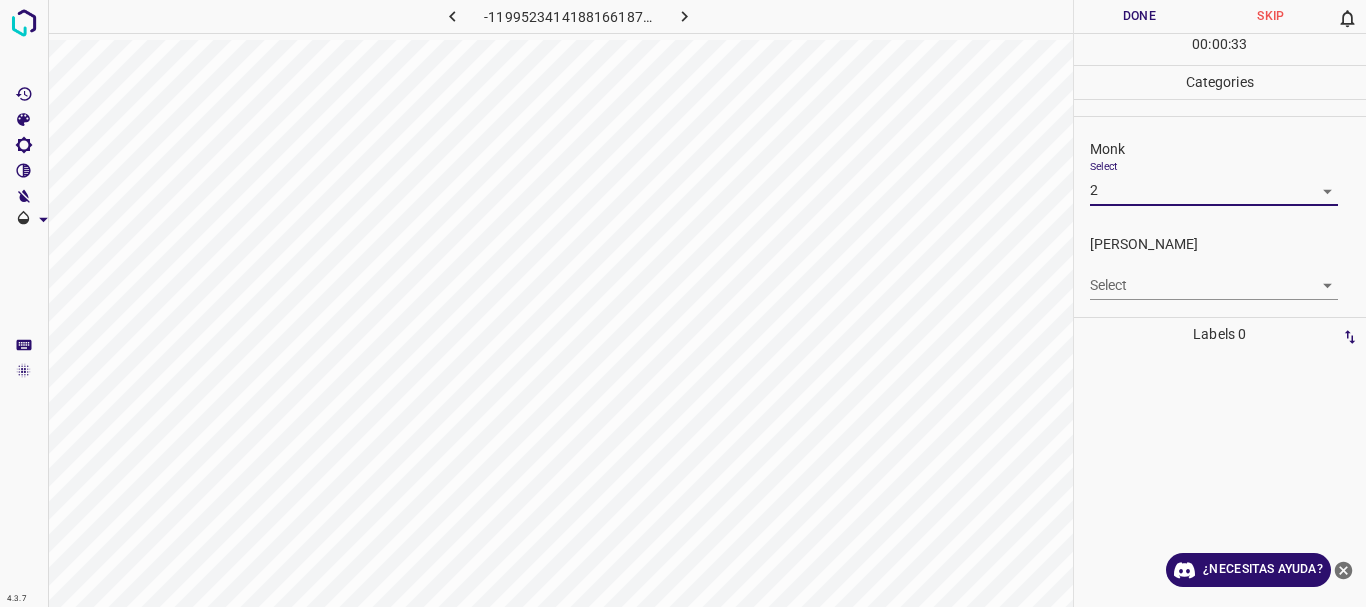 click on "Texto original Valora esta traducción Tu opinión servirá para ayudar a mejorar el Traductor de Google 4.3.7 -1199523414188166187.png Done Skip 0 00   : 00   : 33   Categories Monk   Select 2 2  [PERSON_NAME]   Select ​ Labels   0 Categories 1 Monk 2  [PERSON_NAME] Tools Space Change between modes (Draw & Edit) I Auto labeling R Restore zoom M Zoom in N Zoom out Delete Delete selecte label Filters Z Restore filters X Saturation filter C Brightness filter V Contrast filter [PERSON_NAME] scale filter General O Download ¿Necesitas ayuda? - Texto - Esconder - Borrar 1 2 3 4 5 6 7 8 9 10 -1" at bounding box center [683, 303] 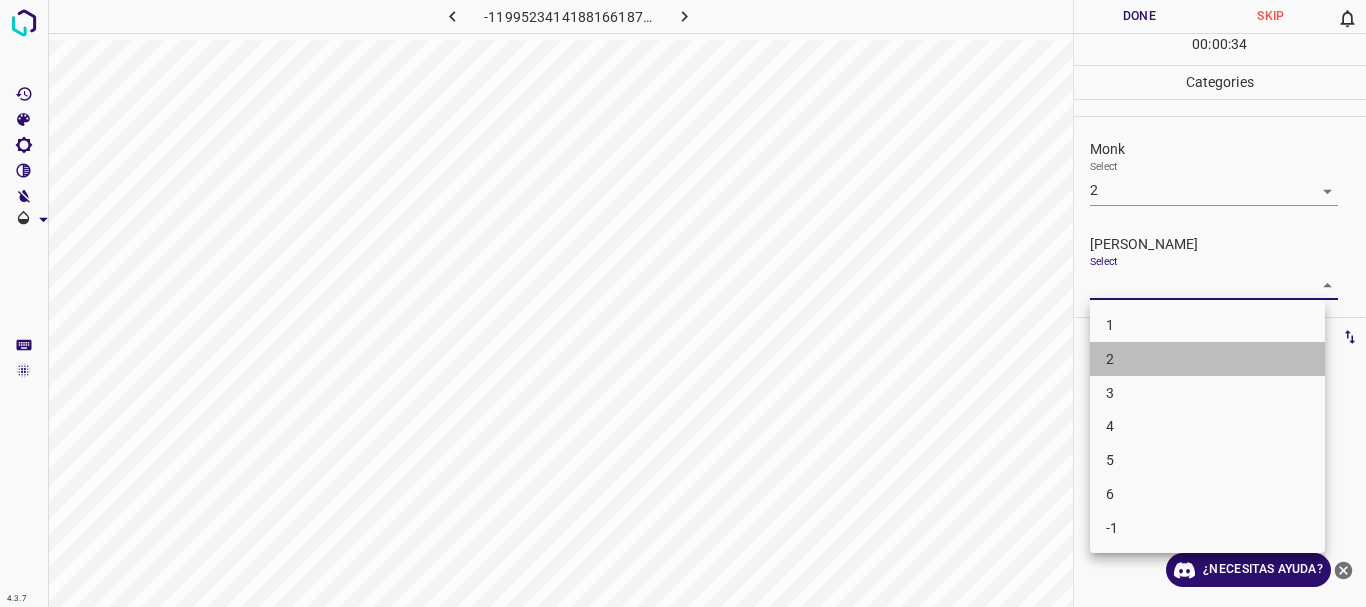 click on "2" at bounding box center (1207, 359) 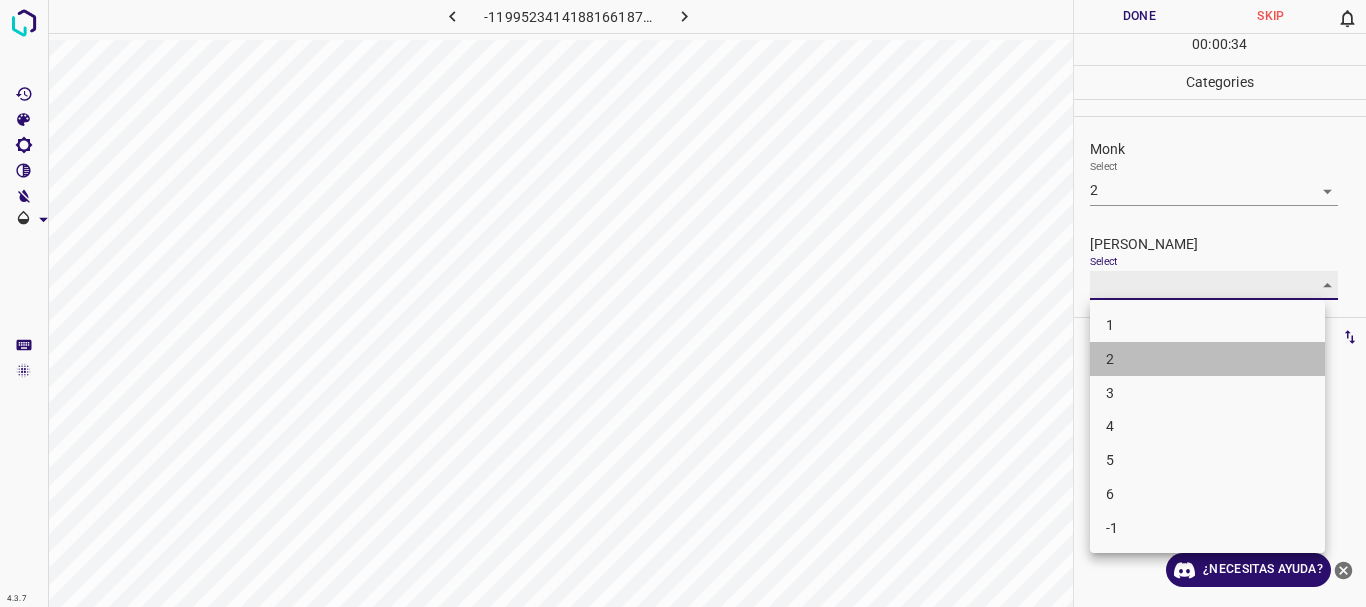 type on "2" 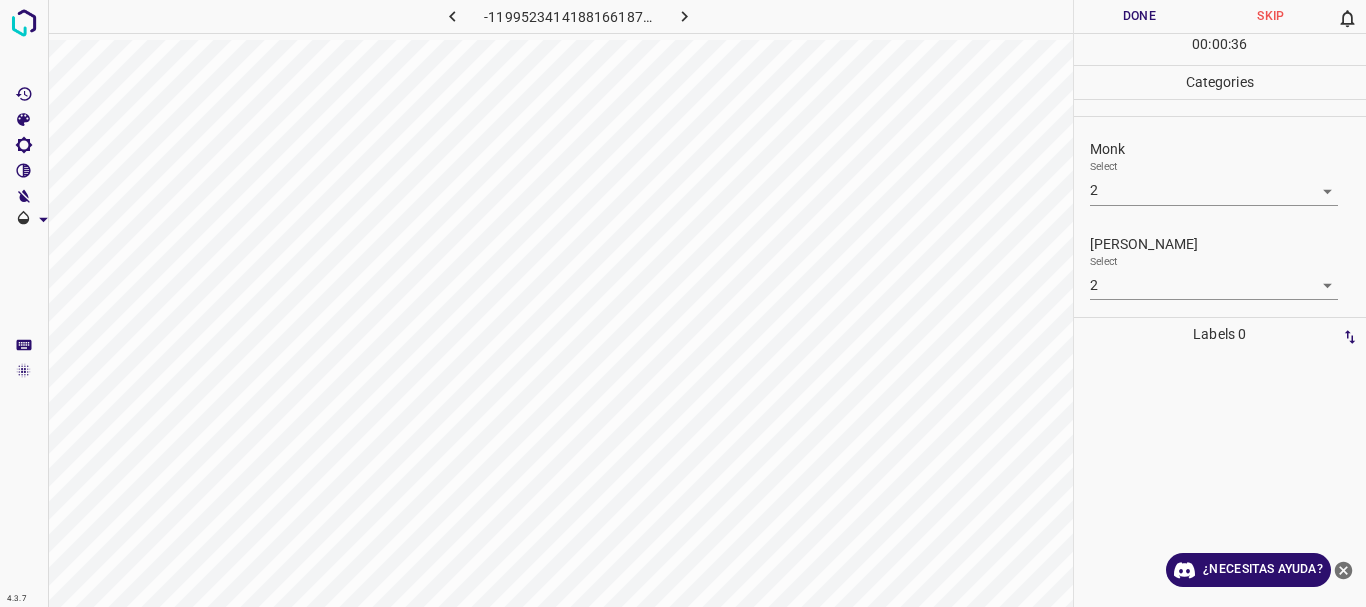 click 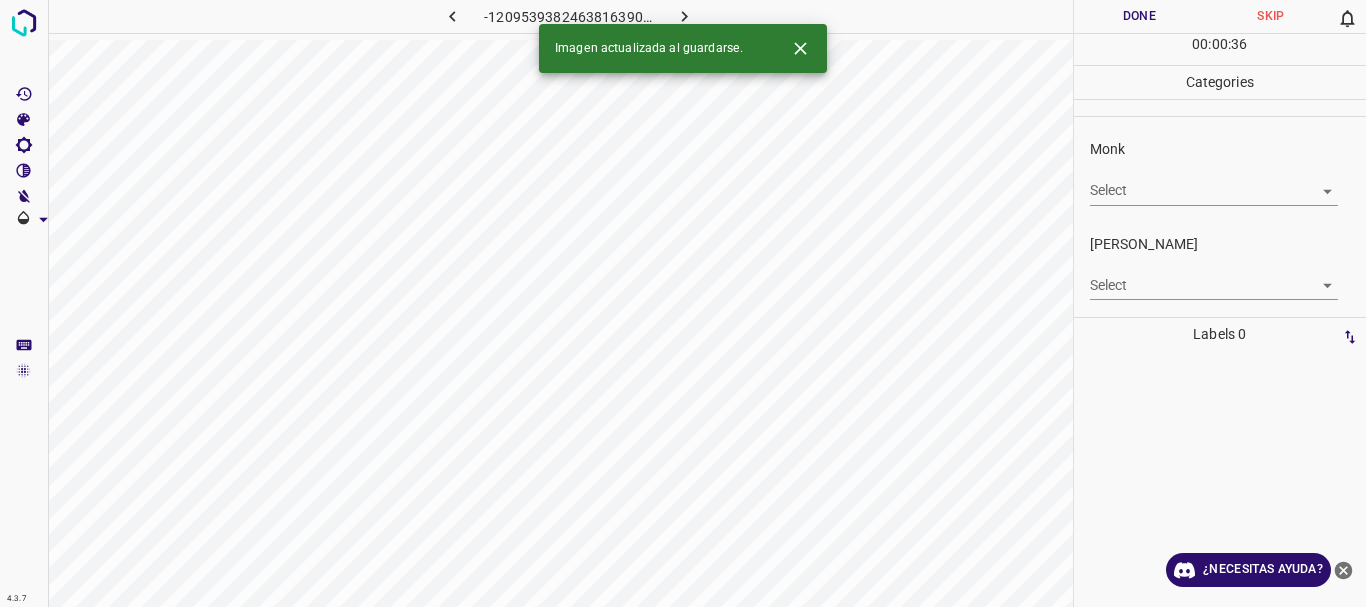 click on "Texto original Valora esta traducción Tu opinión servirá para ayudar a mejorar el Traductor de Google 4.3.7 -1209539382463816390.png Done Skip 0 00   : 00   : 36   Categories Monk   Select ​  [PERSON_NAME]   Select ​ Labels   0 Categories 1 Monk 2  [PERSON_NAME] Tools Space Change between modes (Draw & Edit) I Auto labeling R Restore zoom M Zoom in N Zoom out Delete Delete selecte label Filters Z Restore filters X Saturation filter C Brightness filter V Contrast filter [PERSON_NAME] scale filter General O Download Imagen actualizada al guardarse. ¿Necesitas ayuda? - Texto - Esconder - Borrar" at bounding box center (683, 303) 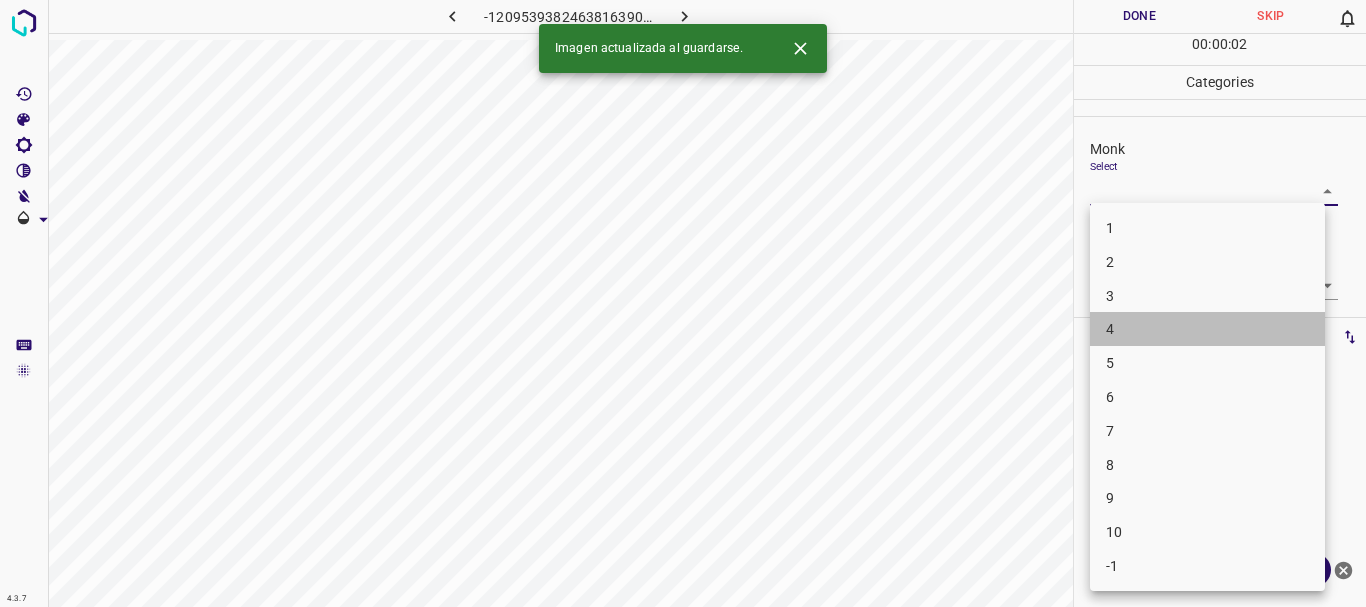 drag, startPoint x: 1123, startPoint y: 339, endPoint x: 1122, endPoint y: 295, distance: 44.011364 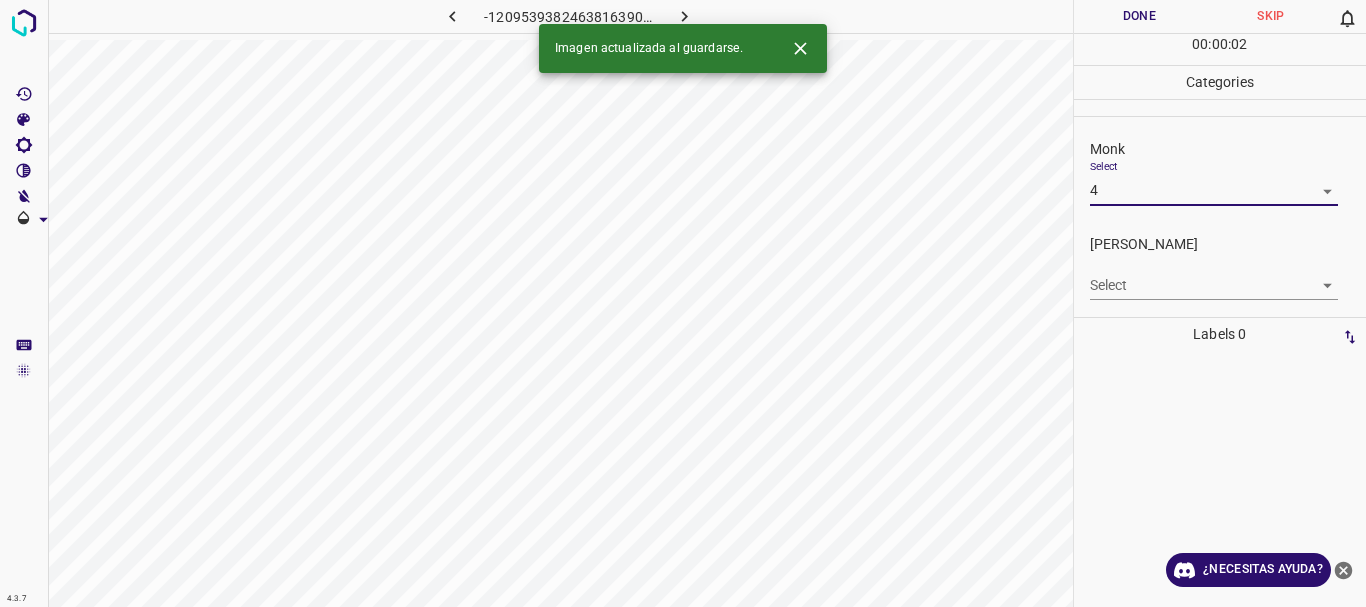 click on "5" at bounding box center (1207, 294) 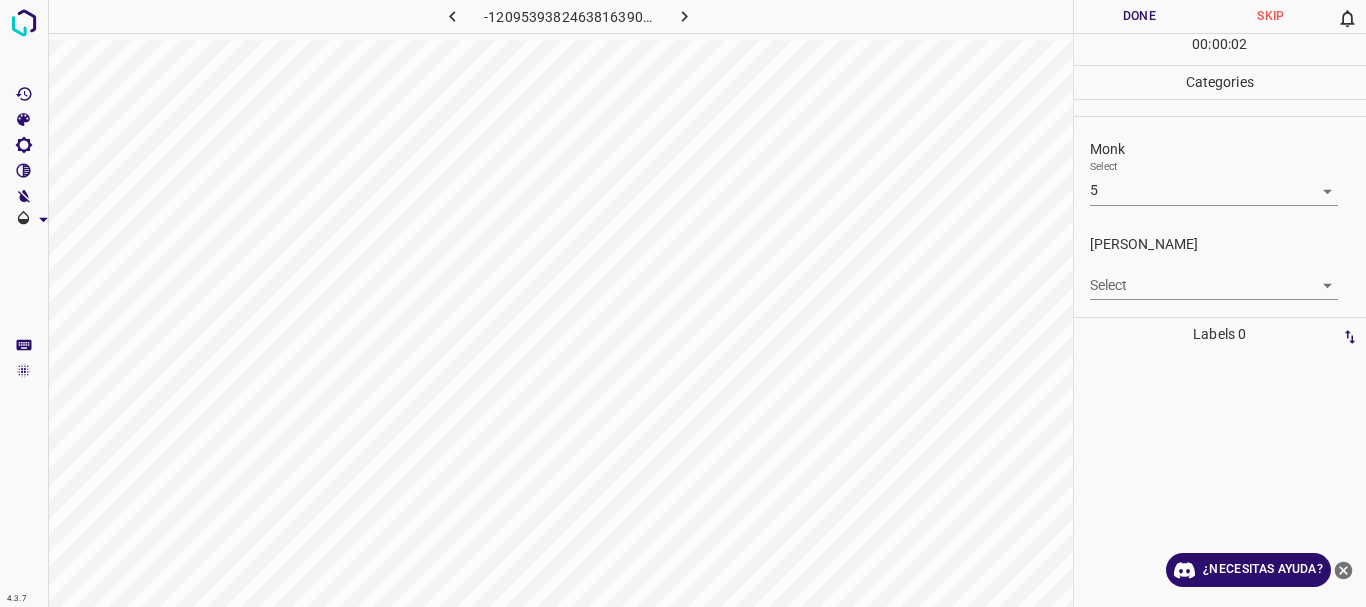 type on "5" 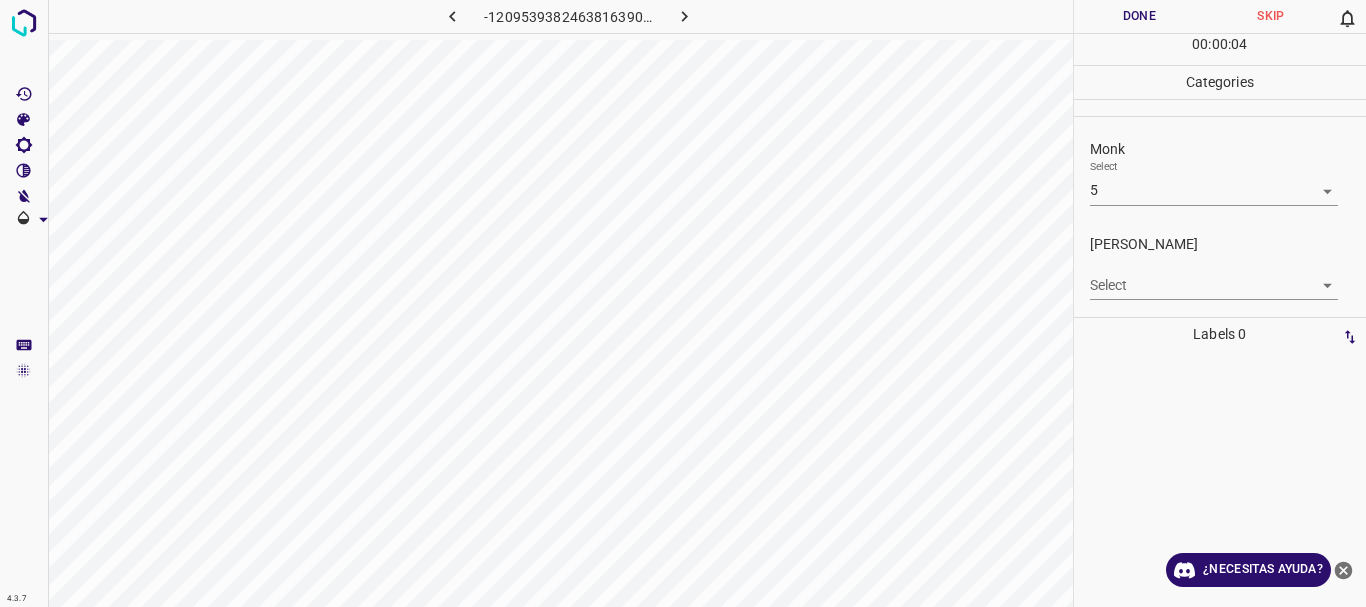 click on "Texto original Valora esta traducción Tu opinión servirá para ayudar a mejorar el Traductor de Google 4.3.7 -1209539382463816390.png Done Skip 0 00   : 00   : 04   Categories Monk   Select 5 5  [PERSON_NAME]   Select ​ Labels   0 Categories 1 Monk 2  [PERSON_NAME] Tools Space Change between modes (Draw & Edit) I Auto labeling R Restore zoom M Zoom in N Zoom out Delete Delete selecte label Filters Z Restore filters X Saturation filter C Brightness filter V Contrast filter [PERSON_NAME] scale filter General O Download ¿Necesitas ayuda? - Texto - Esconder - Borrar" at bounding box center (683, 303) 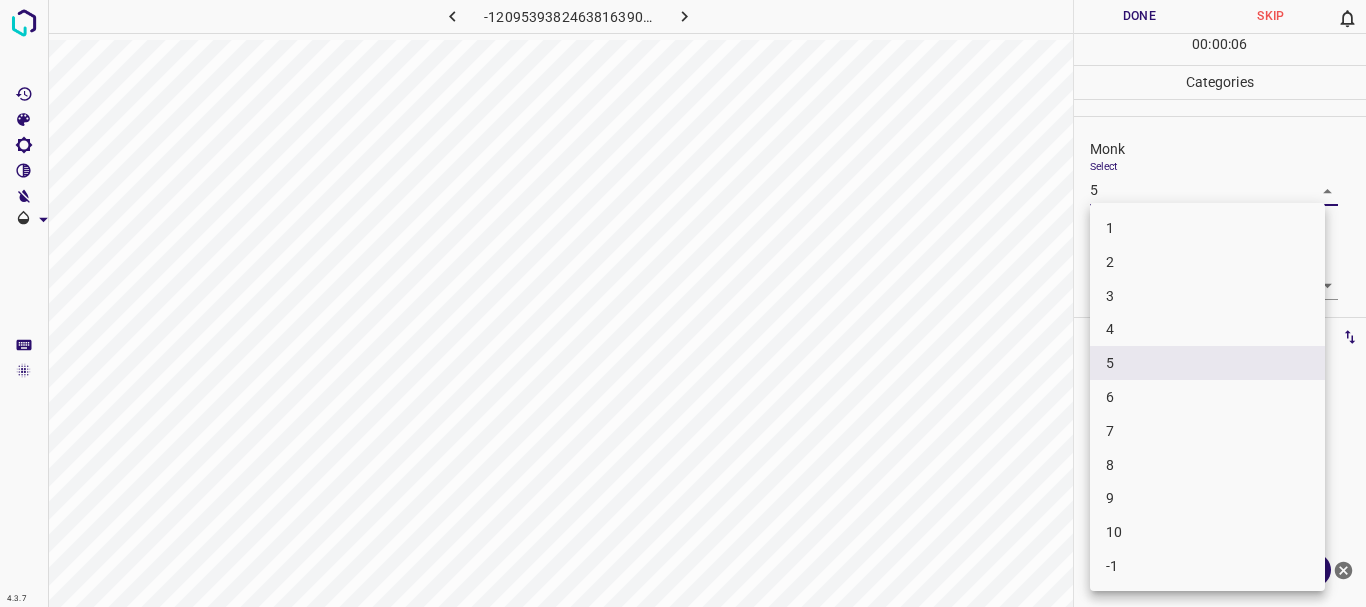 click at bounding box center [683, 303] 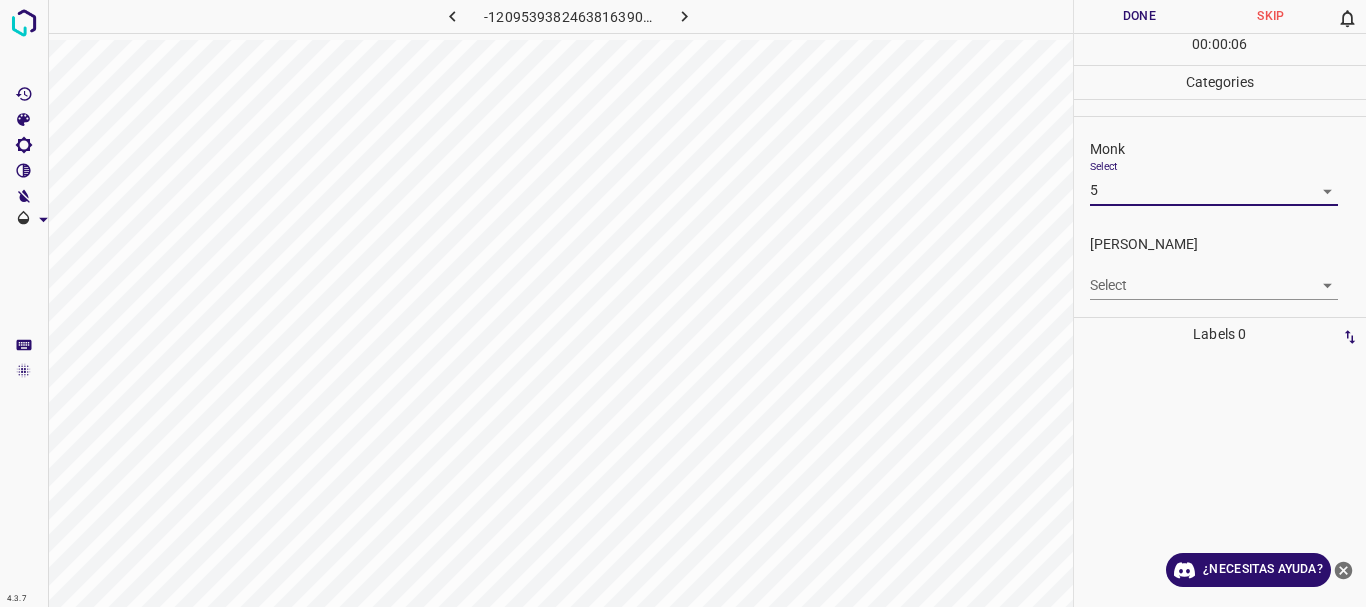 click on "Texto original Valora esta traducción Tu opinión servirá para ayudar a mejorar el Traductor de Google 4.3.7 -1209539382463816390.png Done Skip 0 00   : 00   : 06   Categories Monk   Select 5 5  [PERSON_NAME]   Select ​ Labels   0 Categories 1 Monk 2  [PERSON_NAME] Tools Space Change between modes (Draw & Edit) I Auto labeling R Restore zoom M Zoom in N Zoom out Delete Delete selecte label Filters Z Restore filters X Saturation filter C Brightness filter V Contrast filter [PERSON_NAME] scale filter General O Download ¿Necesitas ayuda? - Texto - Esconder - Borrar" at bounding box center (683, 303) 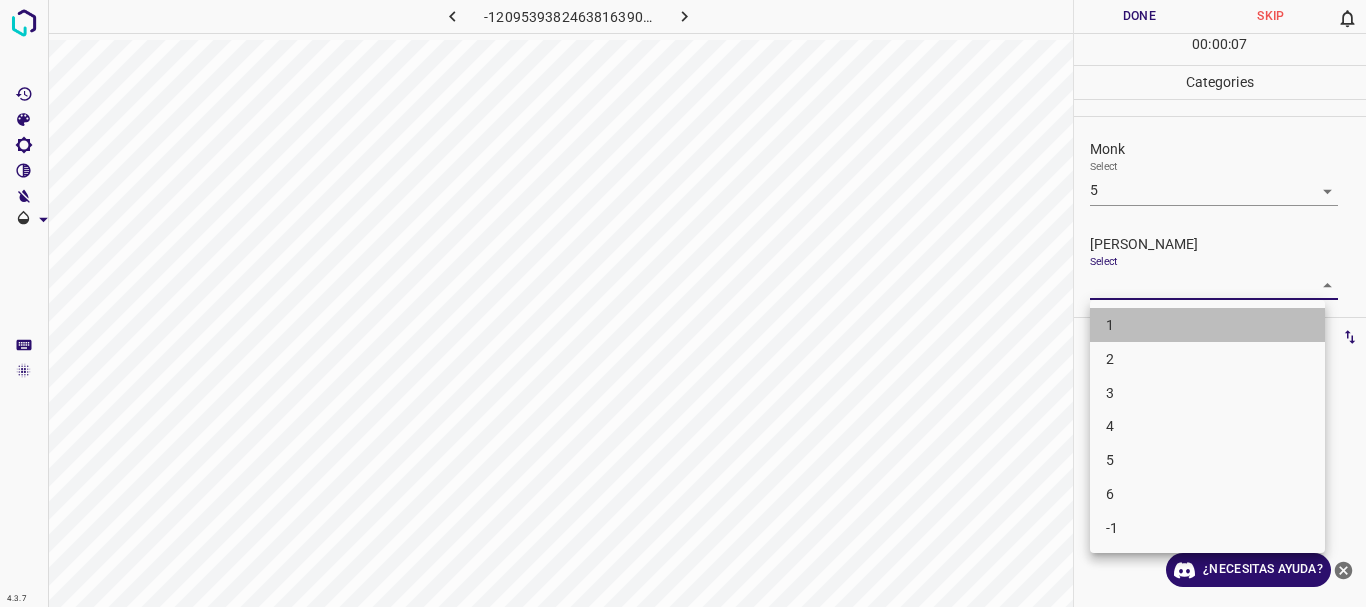 click on "1" at bounding box center (1207, 325) 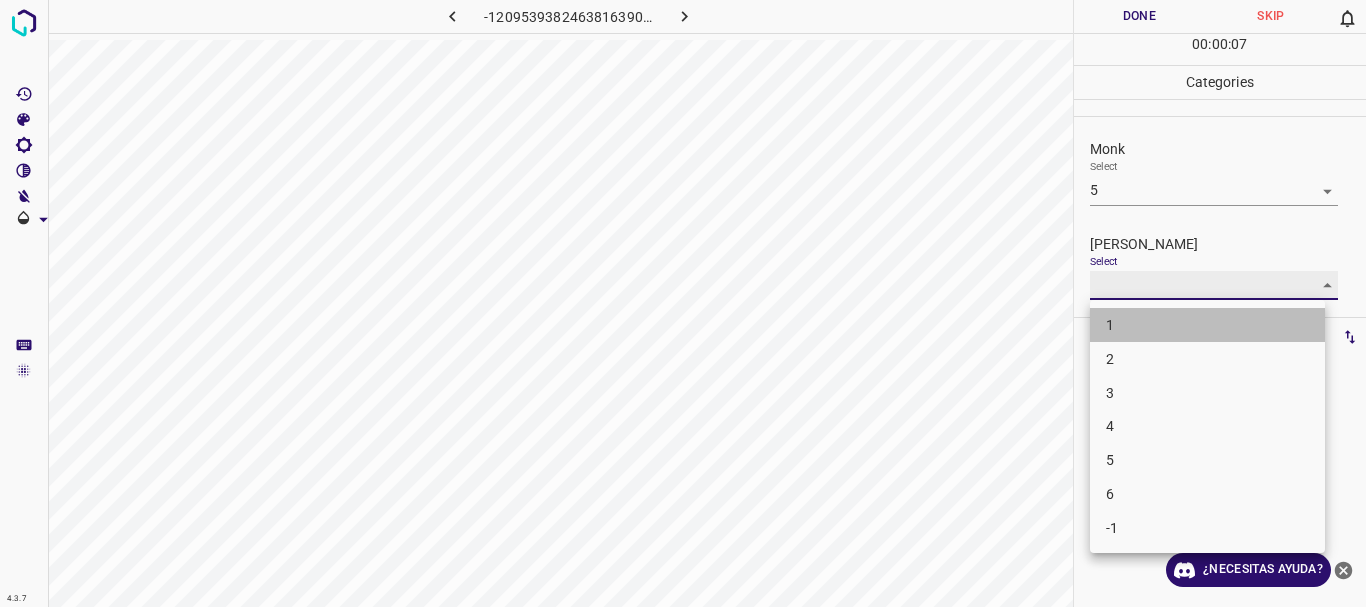 type on "1" 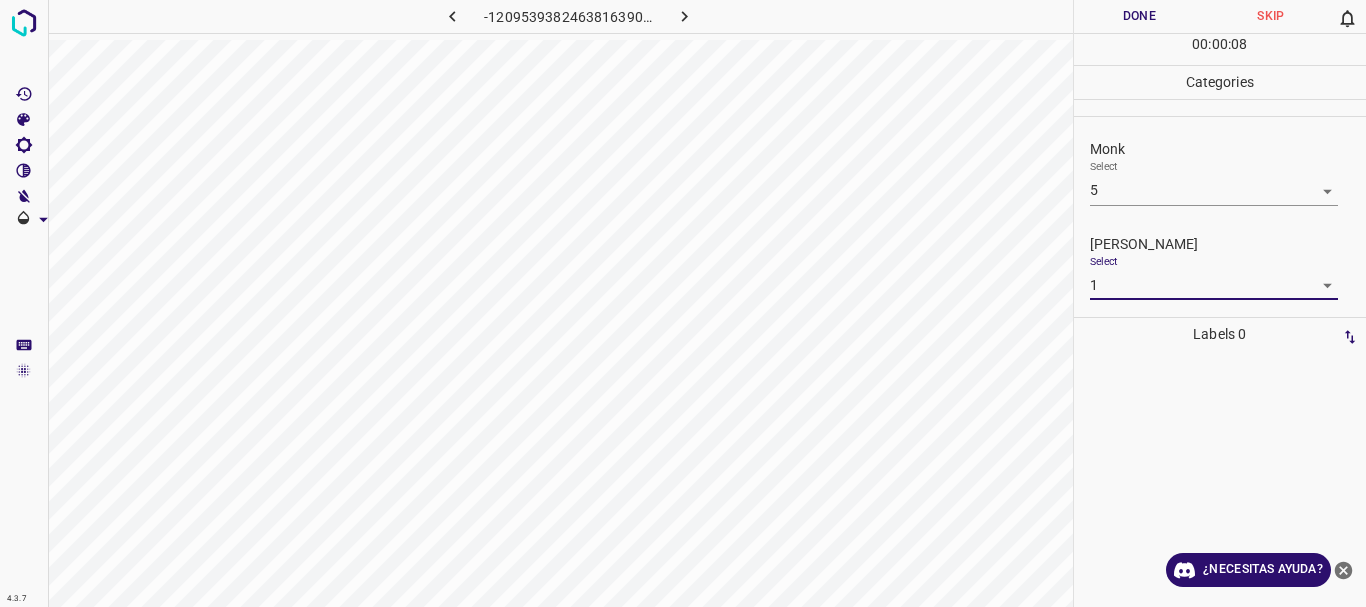 click on "Done" at bounding box center [1140, 16] 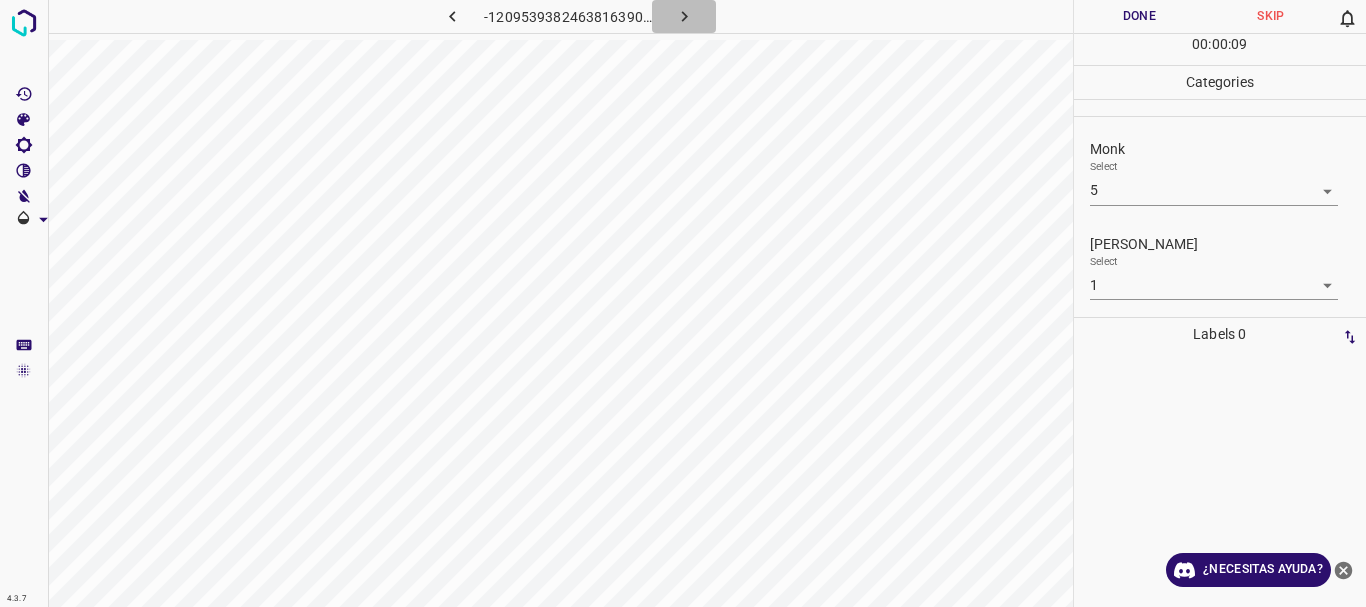 click 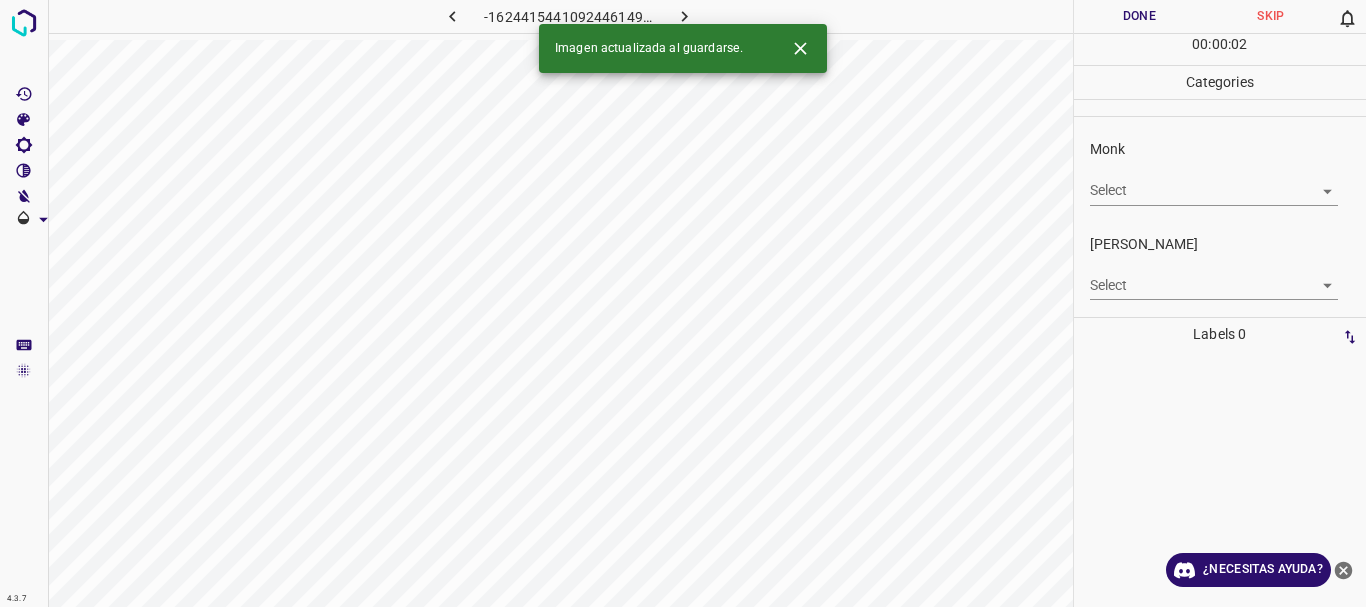 click 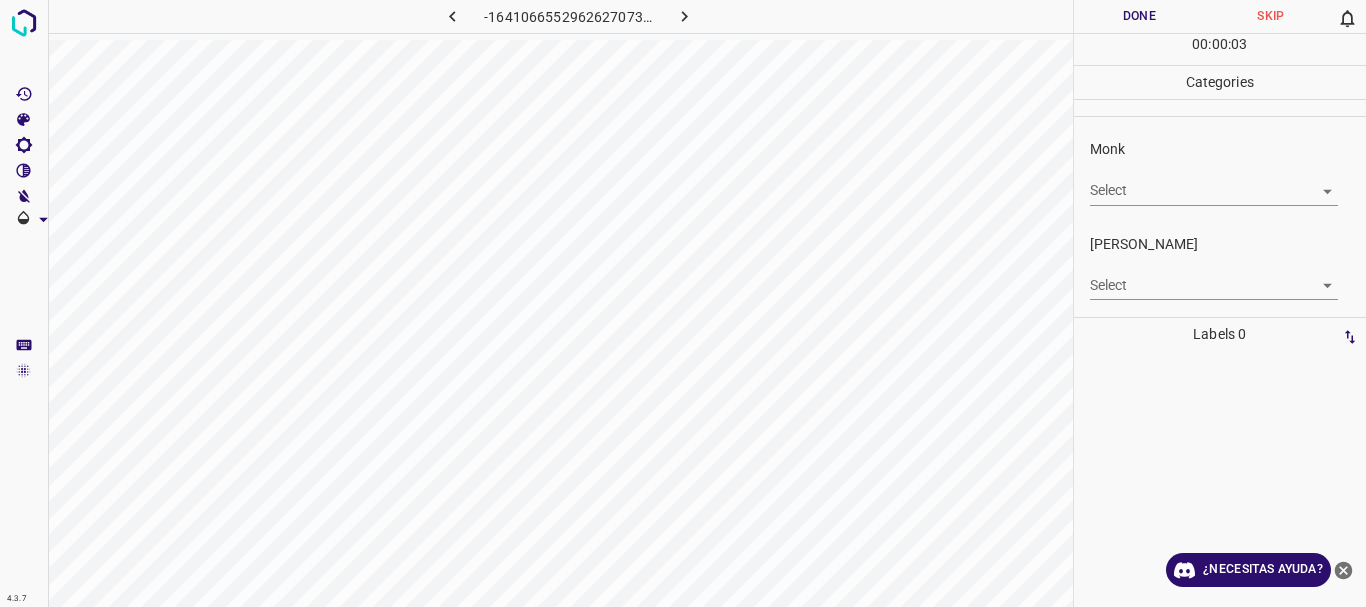 click 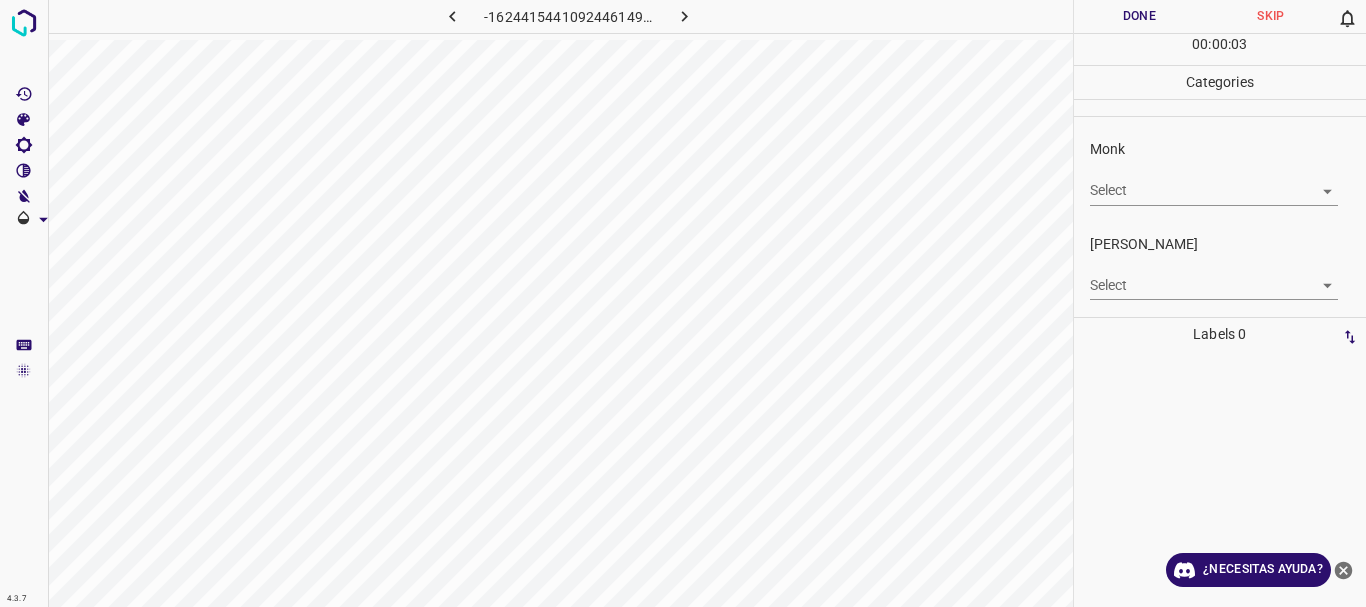 click on "Texto original Valora esta traducción Tu opinión servirá para ayudar a mejorar el Traductor de Google 4.3.7 -1624415441092446149.png Done Skip 0 00   : 00   : 03   Categories Monk   Select ​  [PERSON_NAME]   Select ​ Labels   0 Categories 1 Monk 2  [PERSON_NAME] Tools Space Change between modes (Draw & Edit) I Auto labeling R Restore zoom M Zoom in N Zoom out Delete Delete selecte label Filters Z Restore filters X Saturation filter C Brightness filter V Contrast filter [PERSON_NAME] scale filter General O Download ¿Necesitas ayuda? - Texto - Esconder - Borrar" at bounding box center (683, 303) 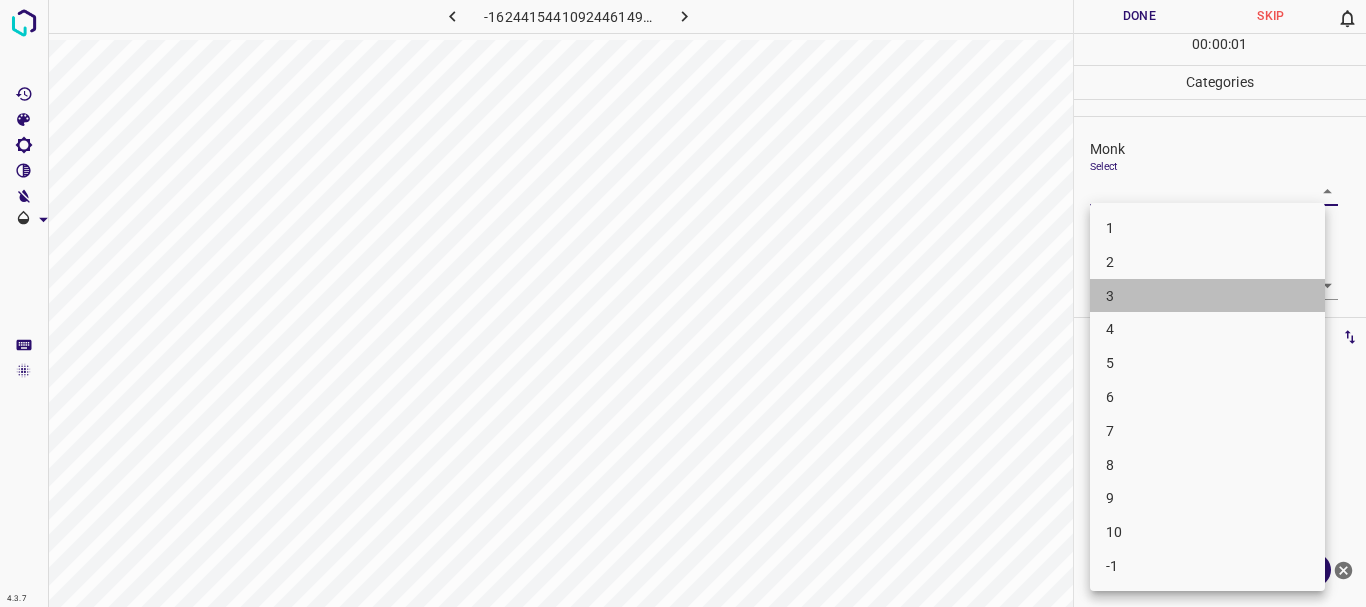 click on "3" at bounding box center (1207, 296) 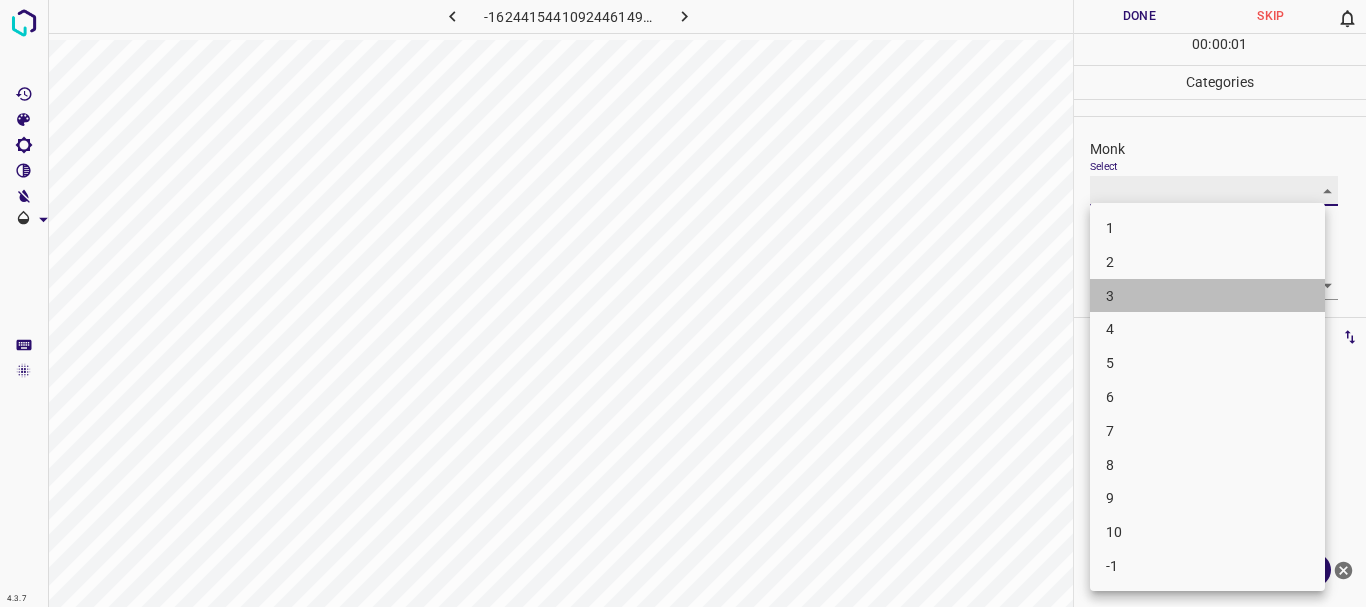 type on "3" 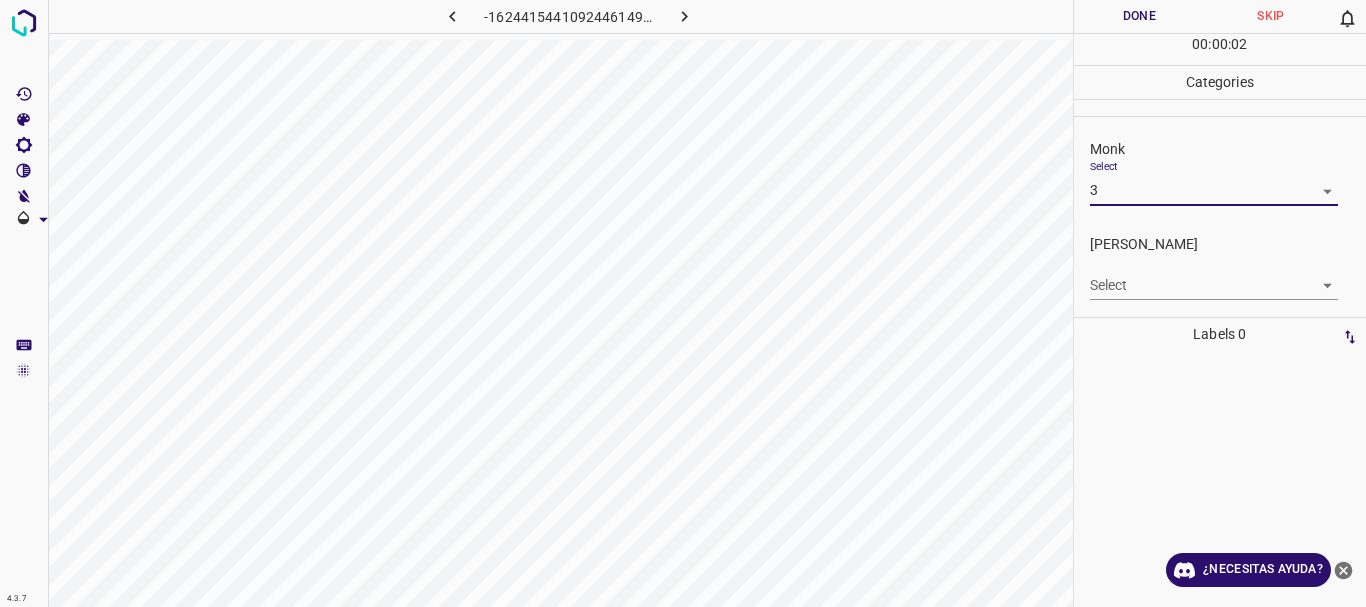 click on "Texto original Valora esta traducción Tu opinión servirá para ayudar a mejorar el Traductor de Google 4.3.7 -1624415441092446149.png Done Skip 0 00   : 00   : 02   Categories Monk   Select 3 3  [PERSON_NAME]   Select ​ Labels   0 Categories 1 Monk 2  [PERSON_NAME] Tools Space Change between modes (Draw & Edit) I Auto labeling R Restore zoom M Zoom in N Zoom out Delete Delete selecte label Filters Z Restore filters X Saturation filter C Brightness filter V Contrast filter [PERSON_NAME] scale filter General O Download ¿Necesitas ayuda? - Texto - Esconder - Borrar" at bounding box center (683, 303) 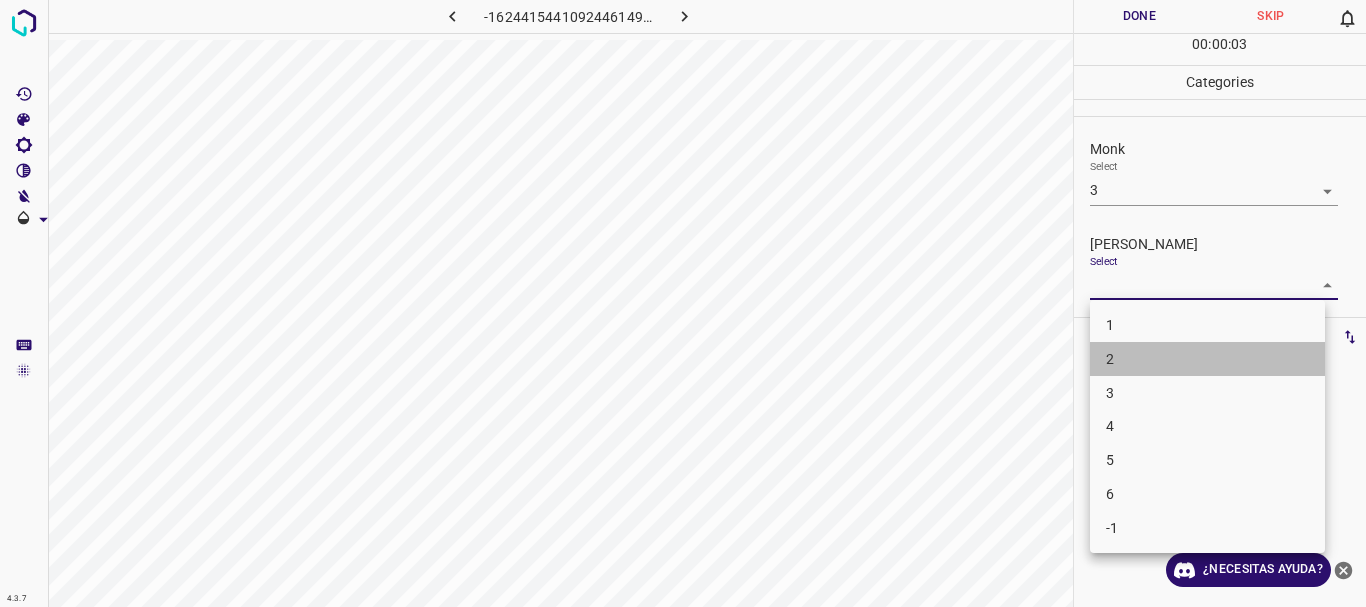 click on "2" at bounding box center (1207, 359) 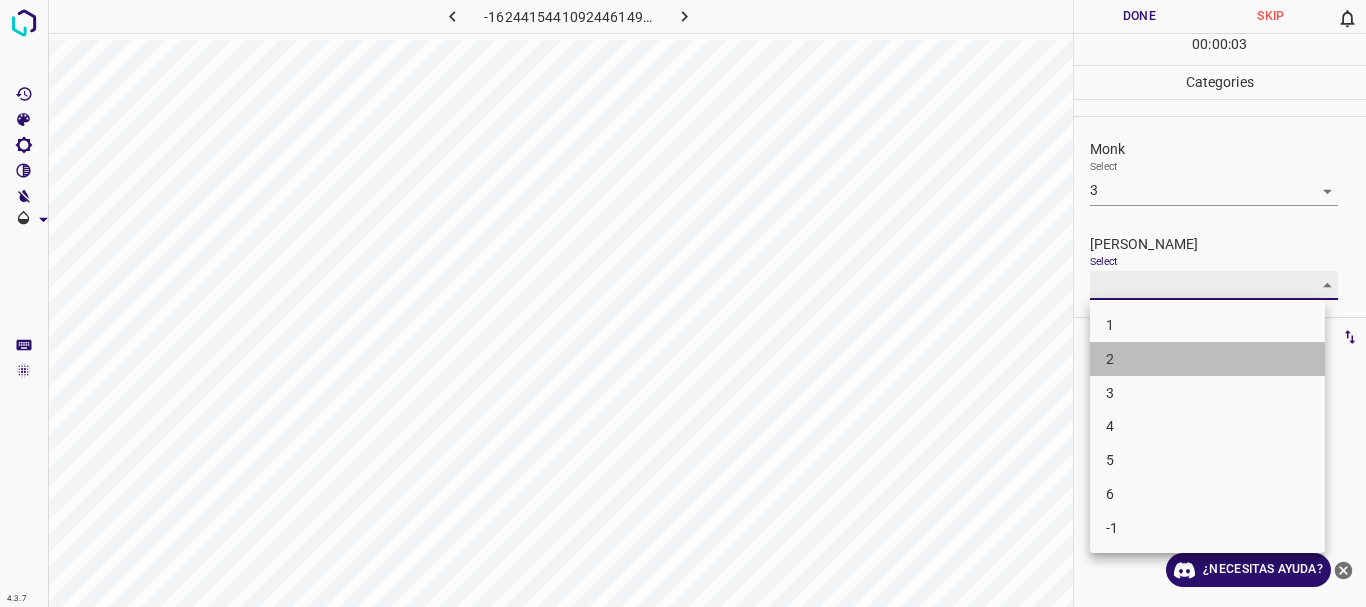 type on "2" 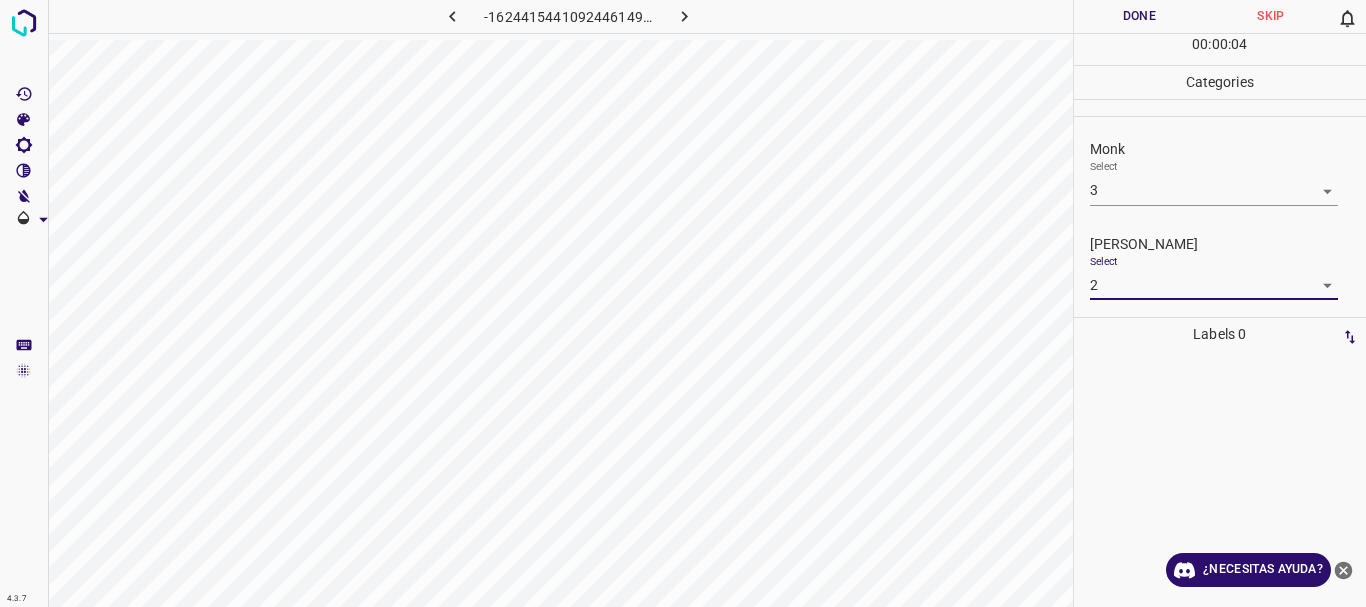 drag, startPoint x: 1151, startPoint y: 15, endPoint x: 882, endPoint y: 19, distance: 269.02972 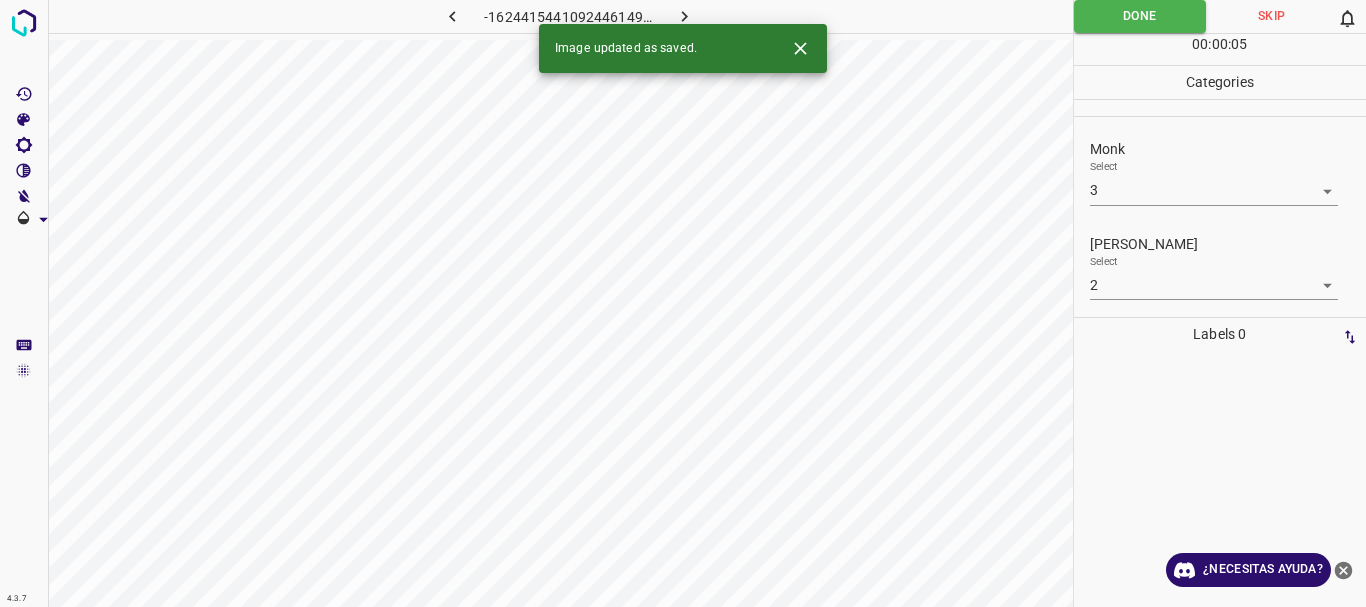 click 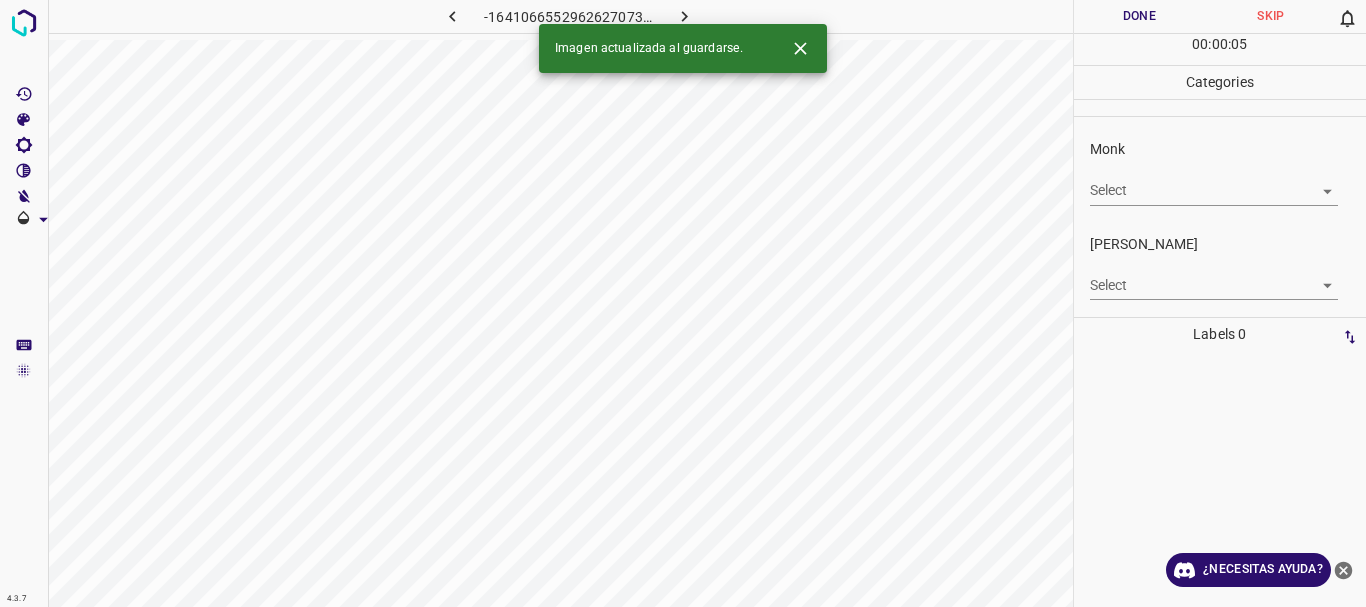 click on "Texto original Valora esta traducción Tu opinión servirá para ayudar a mejorar el Traductor de Google 4.3.7 -1641066552962627073.png Done Skip 0 00   : 00   : 05   Categories Monk   Select ​  [PERSON_NAME]   Select ​ Labels   0 Categories 1 Monk 2  [PERSON_NAME] Tools Space Change between modes (Draw & Edit) I Auto labeling R Restore zoom M Zoom in N Zoom out Delete Delete selecte label Filters Z Restore filters X Saturation filter C Brightness filter V Contrast filter [PERSON_NAME] scale filter General O Download Imagen actualizada al guardarse. ¿Necesitas ayuda? - Texto - Esconder - Borrar" at bounding box center (683, 303) 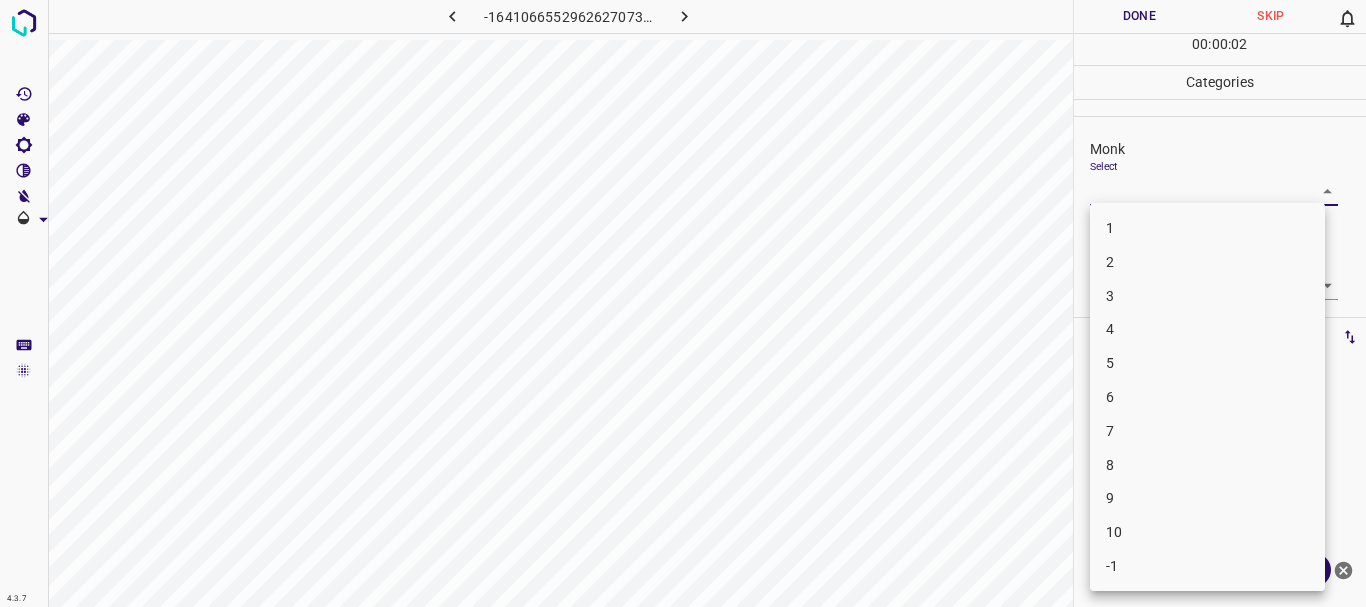 click on "5" at bounding box center [1207, 363] 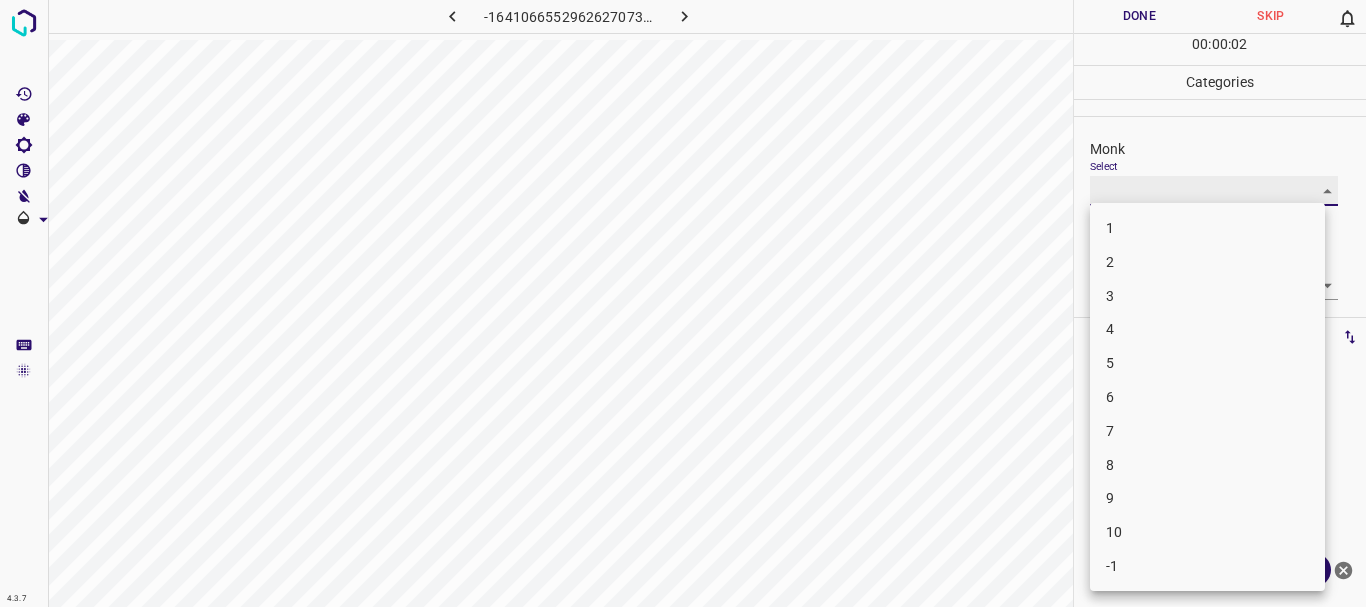 type on "5" 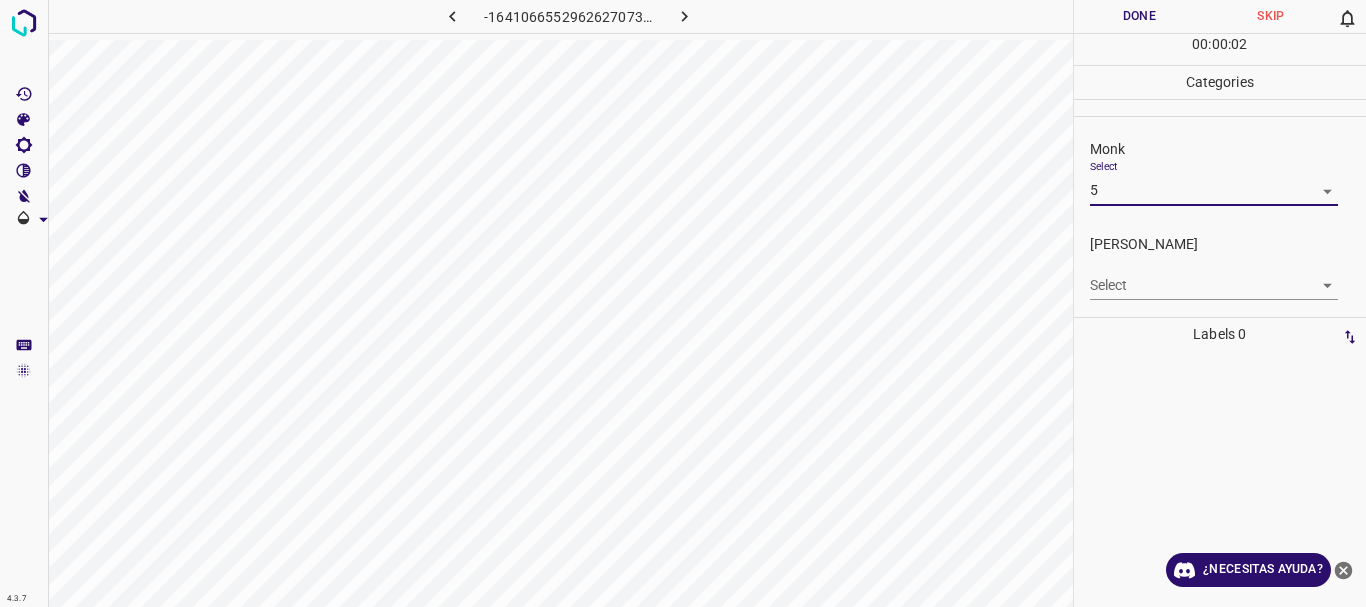 click on "Texto original Valora esta traducción Tu opinión servirá para ayudar a mejorar el Traductor de Google 4.3.7 -1641066552962627073.png Done Skip 0 00   : 00   : 02   Categories Monk   Select 5 5  [PERSON_NAME]   Select ​ Labels   0 Categories 1 Monk 2  [PERSON_NAME] Tools Space Change between modes (Draw & Edit) I Auto labeling R Restore zoom M Zoom in N Zoom out Delete Delete selecte label Filters Z Restore filters X Saturation filter C Brightness filter V Contrast filter [PERSON_NAME] scale filter General O Download ¿Necesitas ayuda? - Texto - Esconder - Borrar" at bounding box center (683, 303) 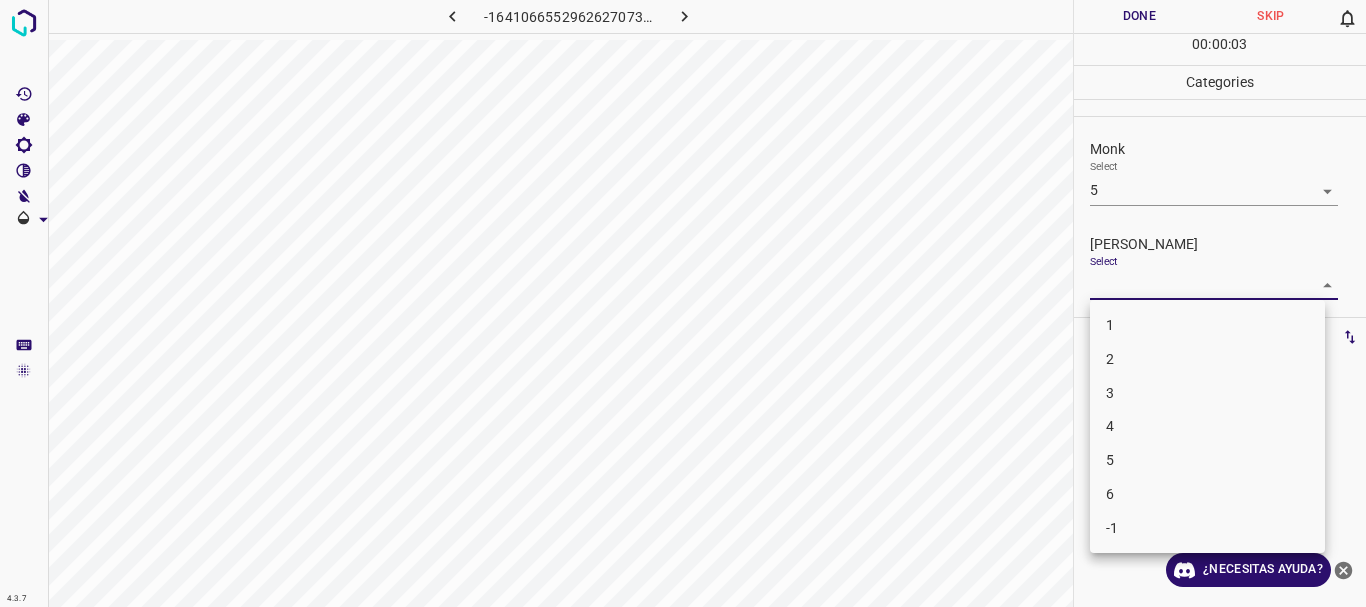click on "2" at bounding box center [1207, 359] 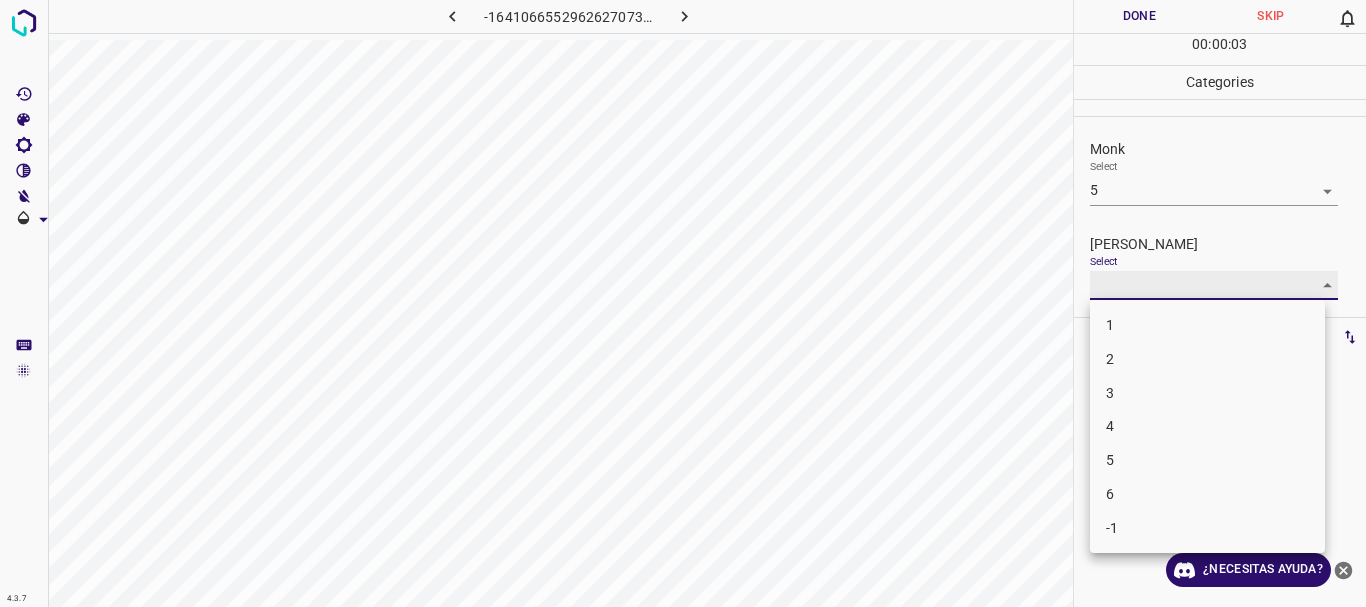 type on "2" 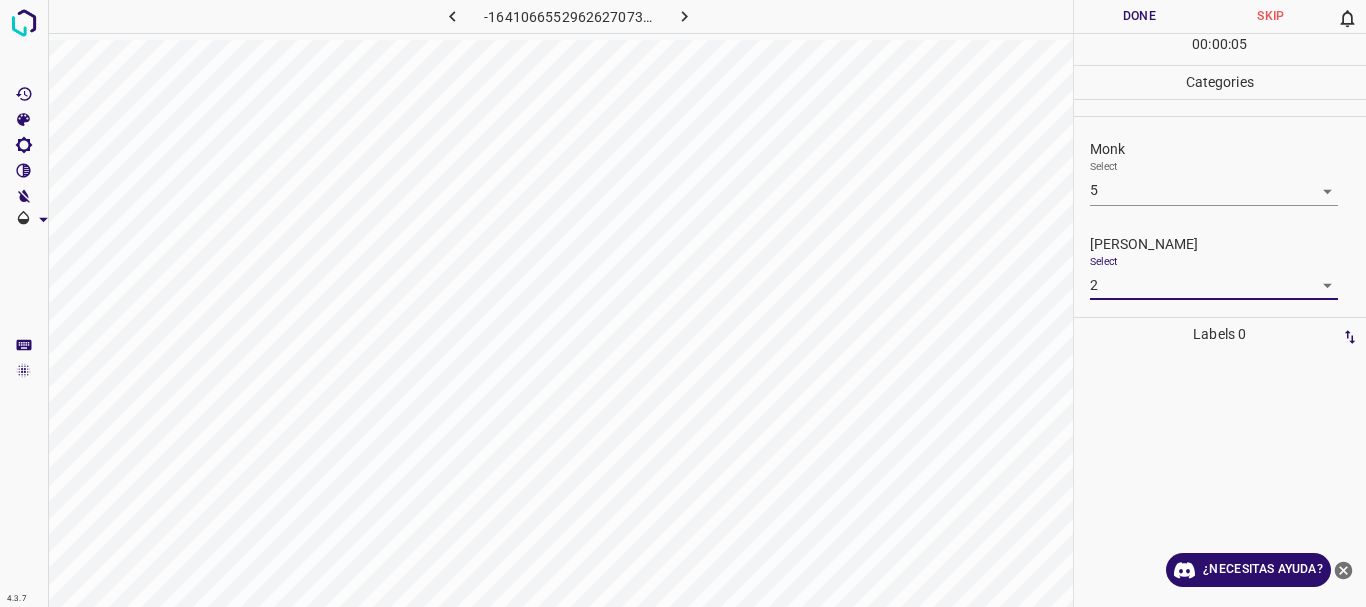 click on "Done" at bounding box center (1140, 16) 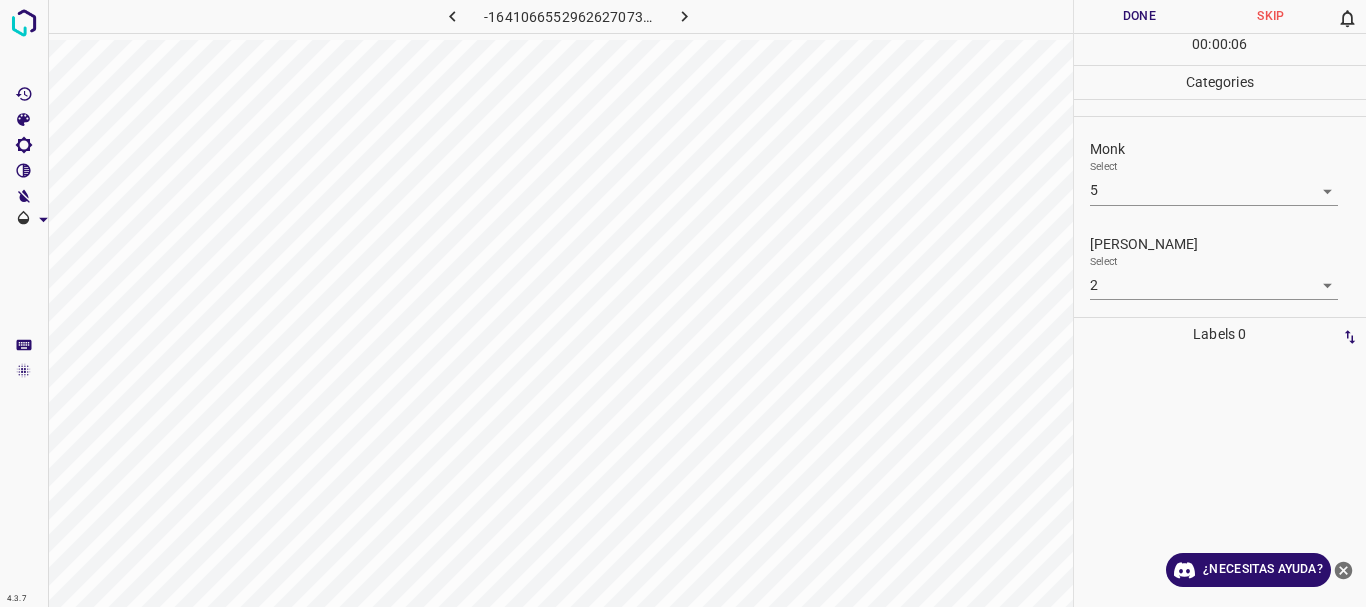 click 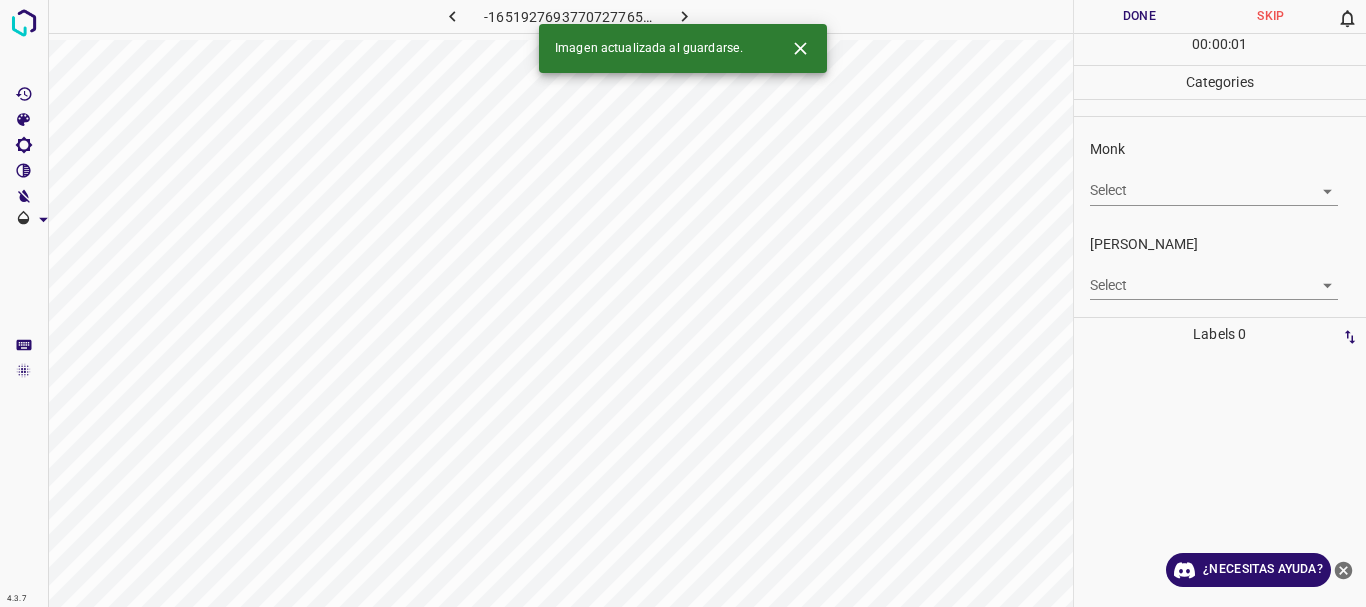click on "Texto original Valora esta traducción Tu opinión servirá para ayudar a mejorar el Traductor de Google 4.3.7 -1651927693770727765.png Done Skip 0 00   : 00   : 01   Categories Monk   Select ​  [PERSON_NAME]   Select ​ Labels   0 Categories 1 Monk 2  [PERSON_NAME] Tools Space Change between modes (Draw & Edit) I Auto labeling R Restore zoom M Zoom in N Zoom out Delete Delete selecte label Filters Z Restore filters X Saturation filter C Brightness filter V Contrast filter [PERSON_NAME] scale filter General O Download Imagen actualizada al guardarse. ¿Necesitas ayuda? - Texto - Esconder - Borrar" at bounding box center (683, 303) 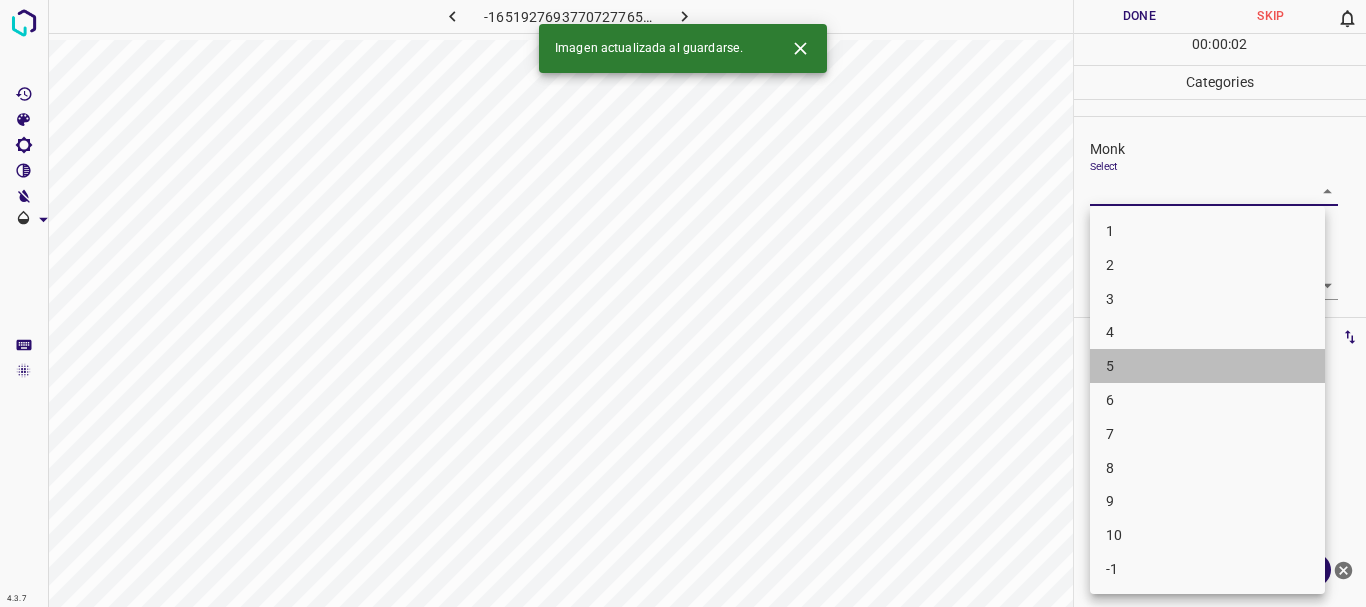 click on "5" at bounding box center [1207, 366] 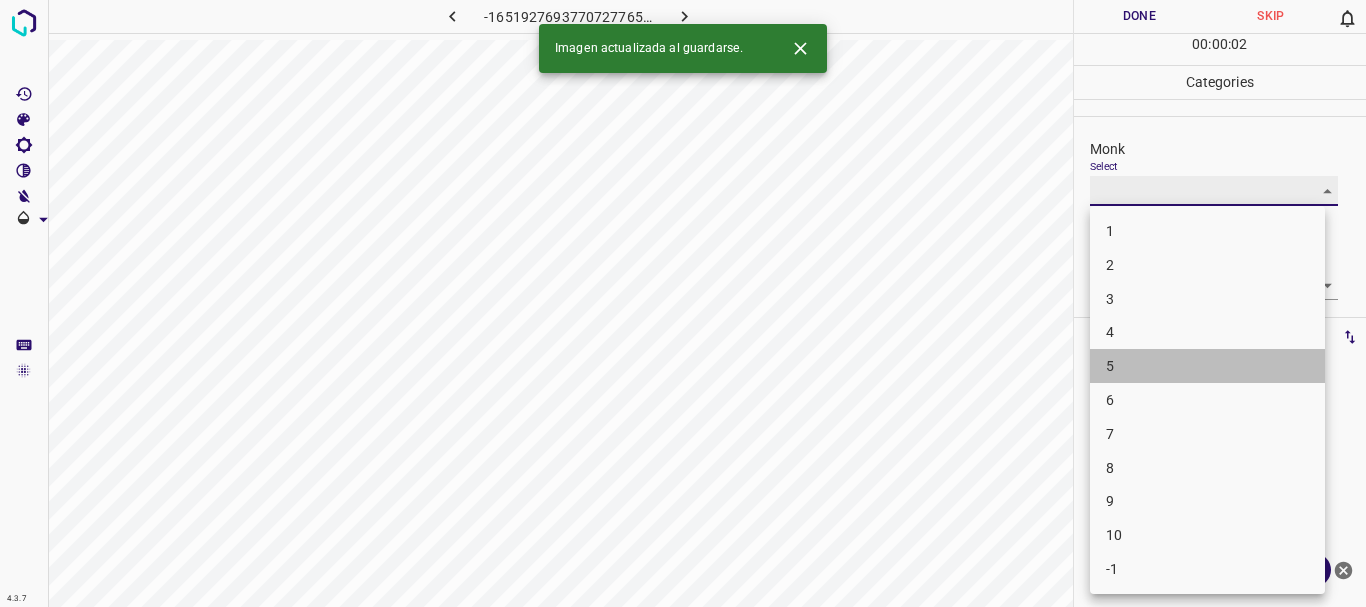 type on "5" 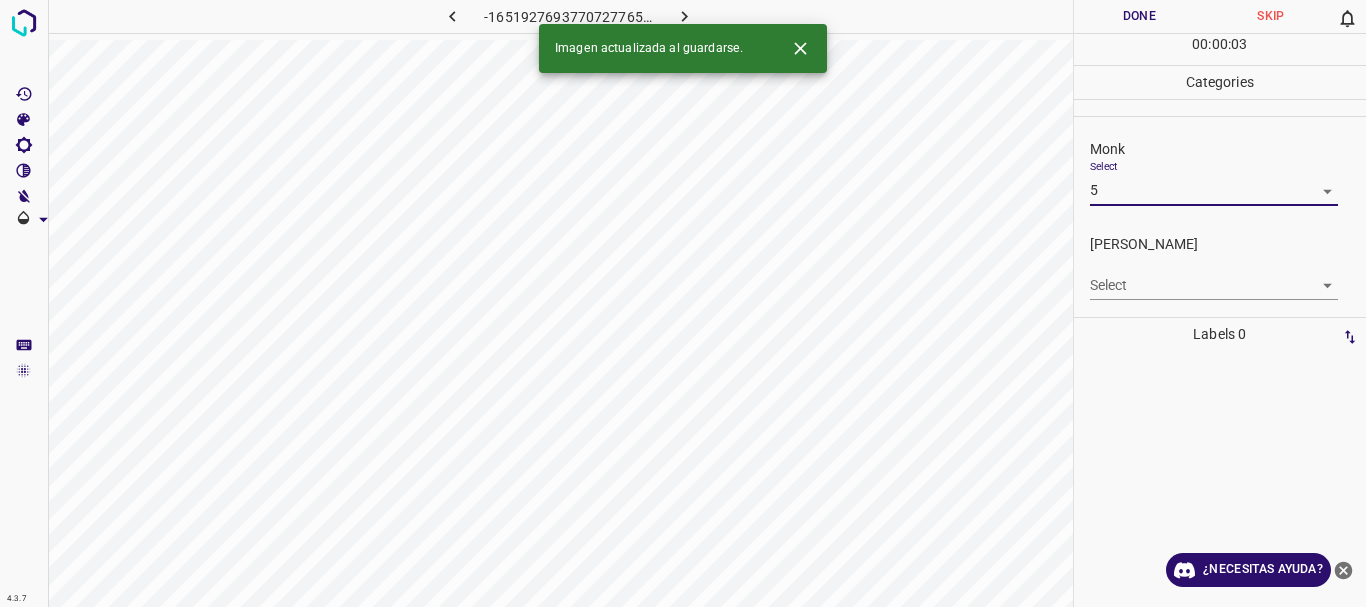 click on "Texto original Valora esta traducción Tu opinión servirá para ayudar a mejorar el Traductor de Google 4.3.7 -1651927693770727765.png Done Skip 0 00   : 00   : 03   Categories Monk   Select 5 5  [PERSON_NAME]   Select ​ Labels   0 Categories 1 Monk 2  [PERSON_NAME] Tools Space Change between modes (Draw & Edit) I Auto labeling R Restore zoom M Zoom in N Zoom out Delete Delete selecte label Filters Z Restore filters X Saturation filter C Brightness filter V Contrast filter [PERSON_NAME] scale filter General O Download Imagen actualizada al guardarse. ¿Necesitas ayuda? - Texto - Esconder - Borrar 1 2 3 4 5 6 7 8 9 10 -1" at bounding box center (683, 303) 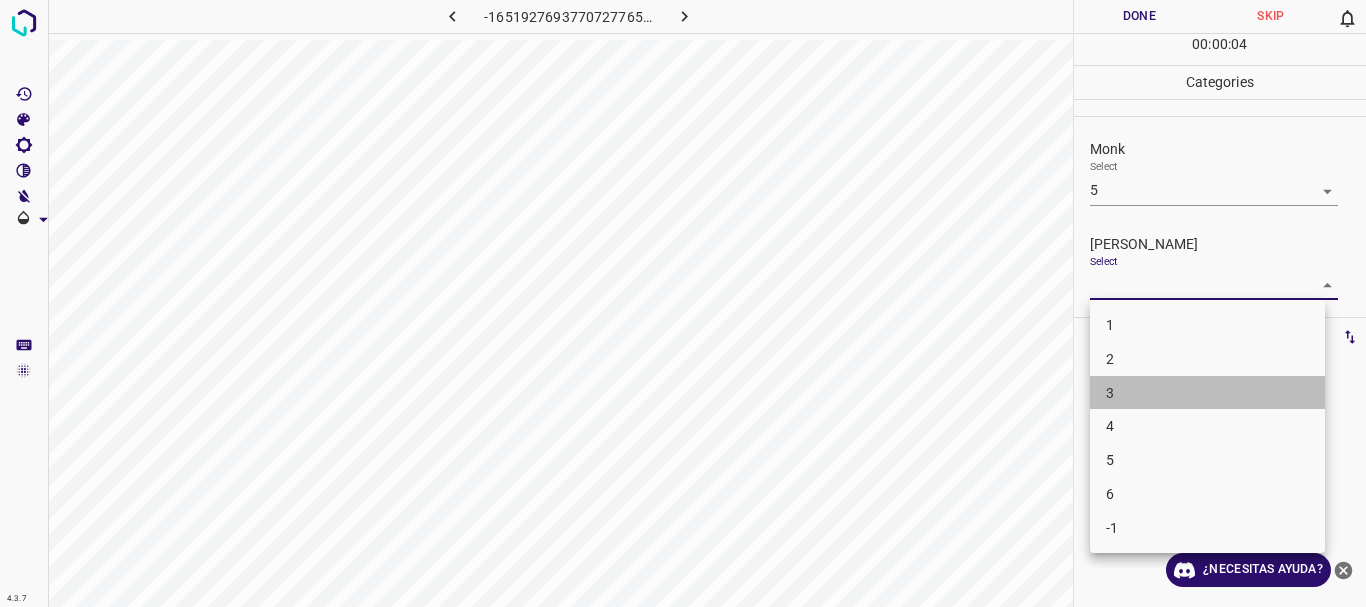 click on "3" at bounding box center (1207, 393) 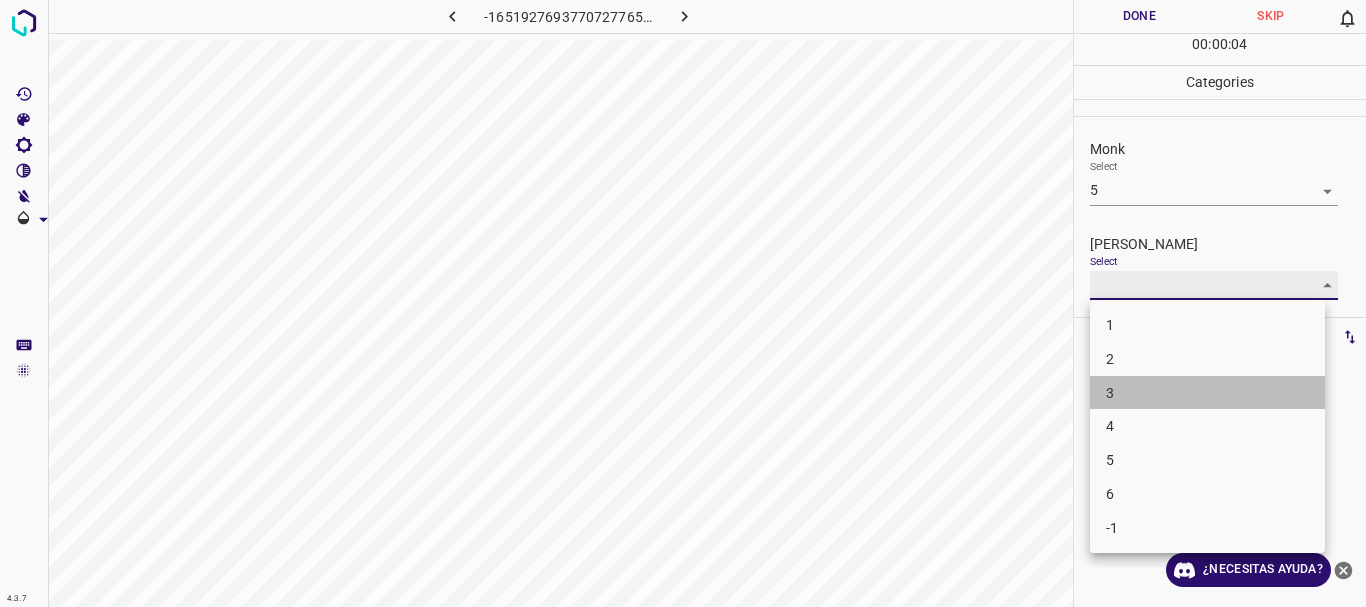 type on "3" 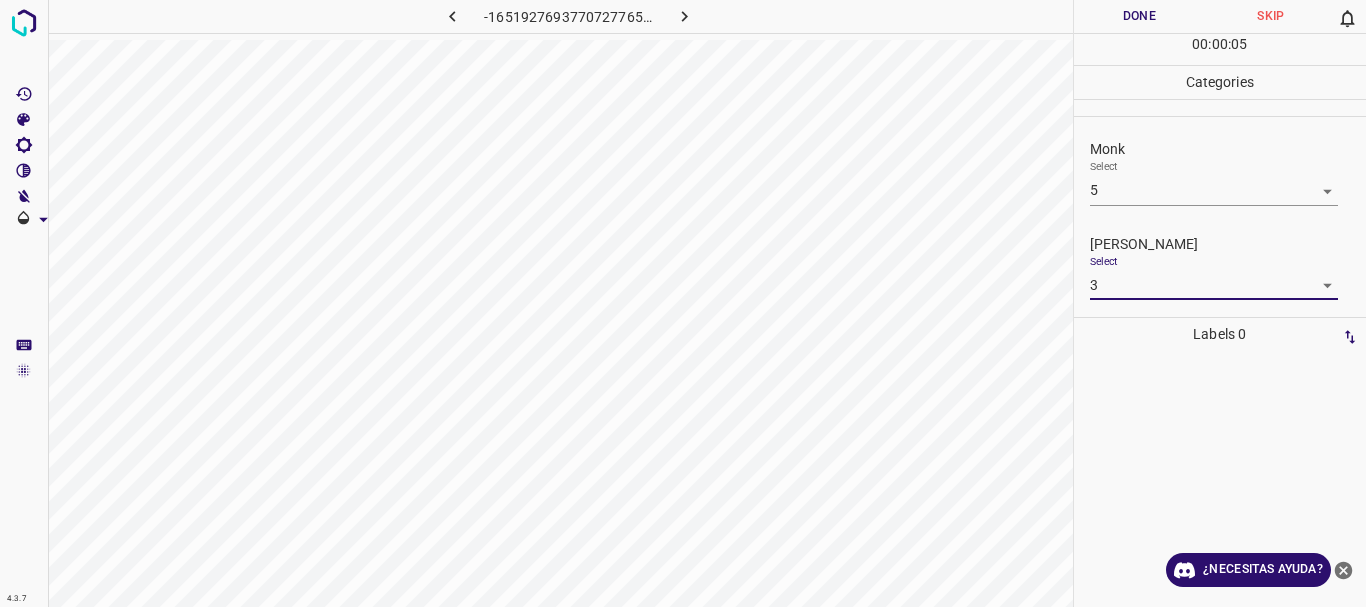click on "Done" at bounding box center [1140, 16] 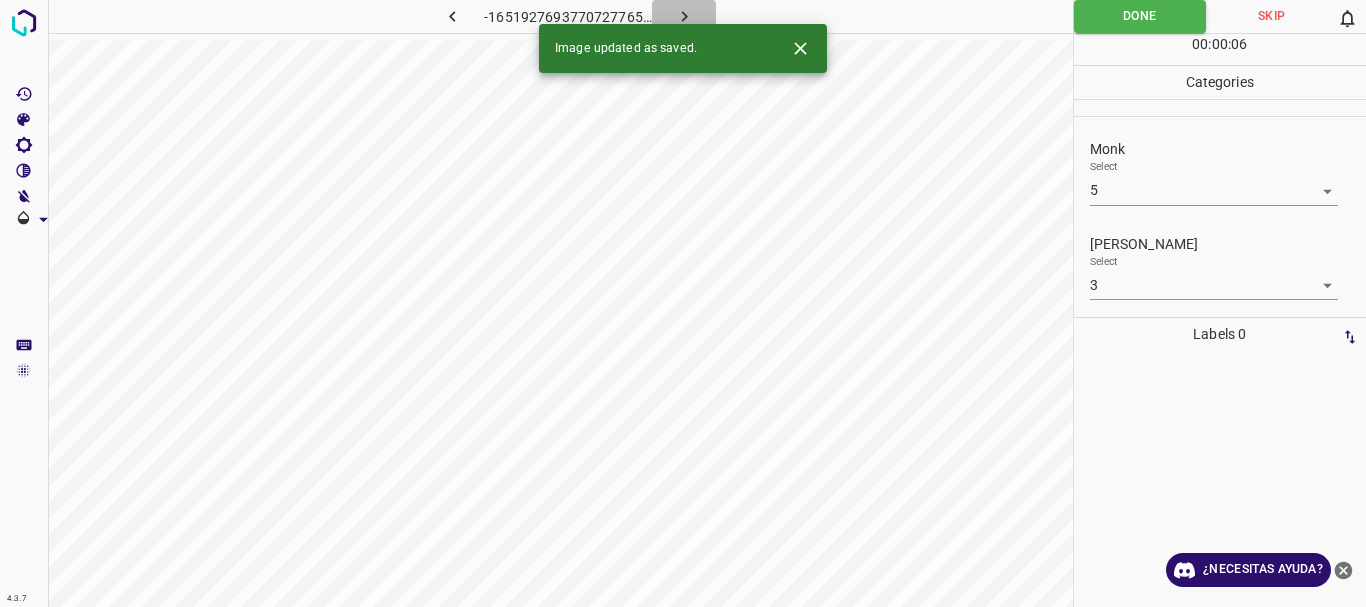 click 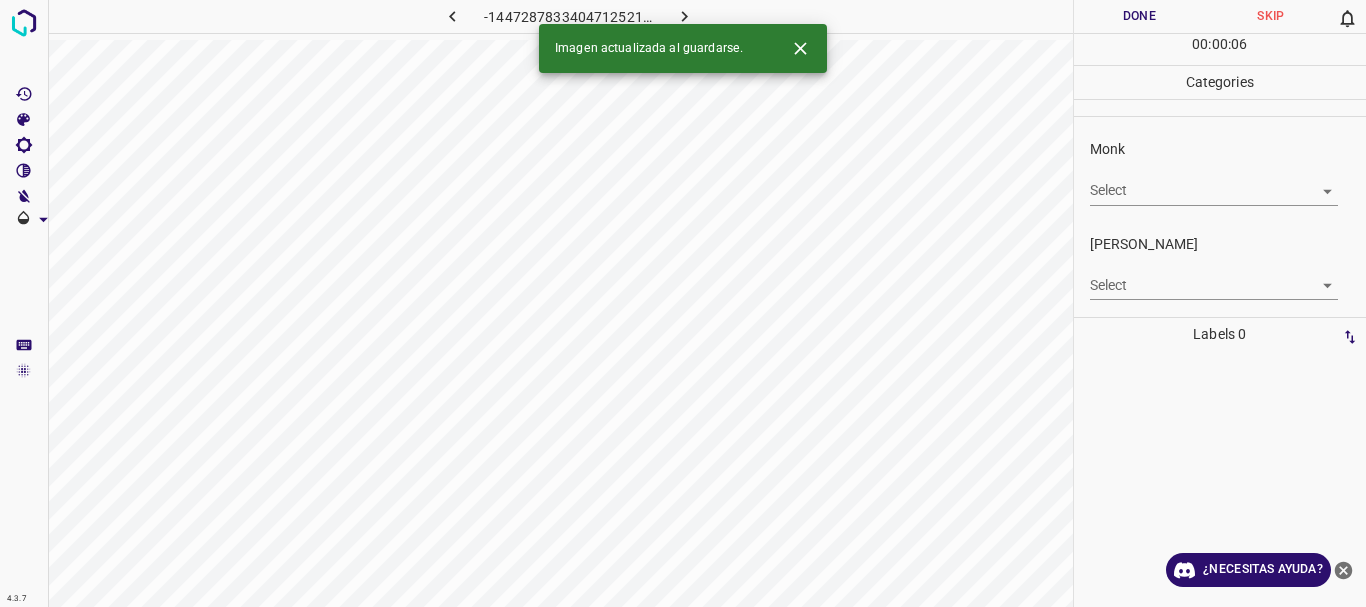 click on "Texto original Valora esta traducción Tu opinión servirá para ayudar a mejorar el Traductor de Google 4.3.7 -1447287833404712521.png Done Skip 0 00   : 00   : 06   Categories Monk   Select ​  [PERSON_NAME]   Select ​ Labels   0 Categories 1 Monk 2  [PERSON_NAME] Tools Space Change between modes (Draw & Edit) I Auto labeling R Restore zoom M Zoom in N Zoom out Delete Delete selecte label Filters Z Restore filters X Saturation filter C Brightness filter V Contrast filter [PERSON_NAME] scale filter General O Download Imagen actualizada al guardarse. ¿Necesitas ayuda? - Texto - Esconder - Borrar" at bounding box center [683, 303] 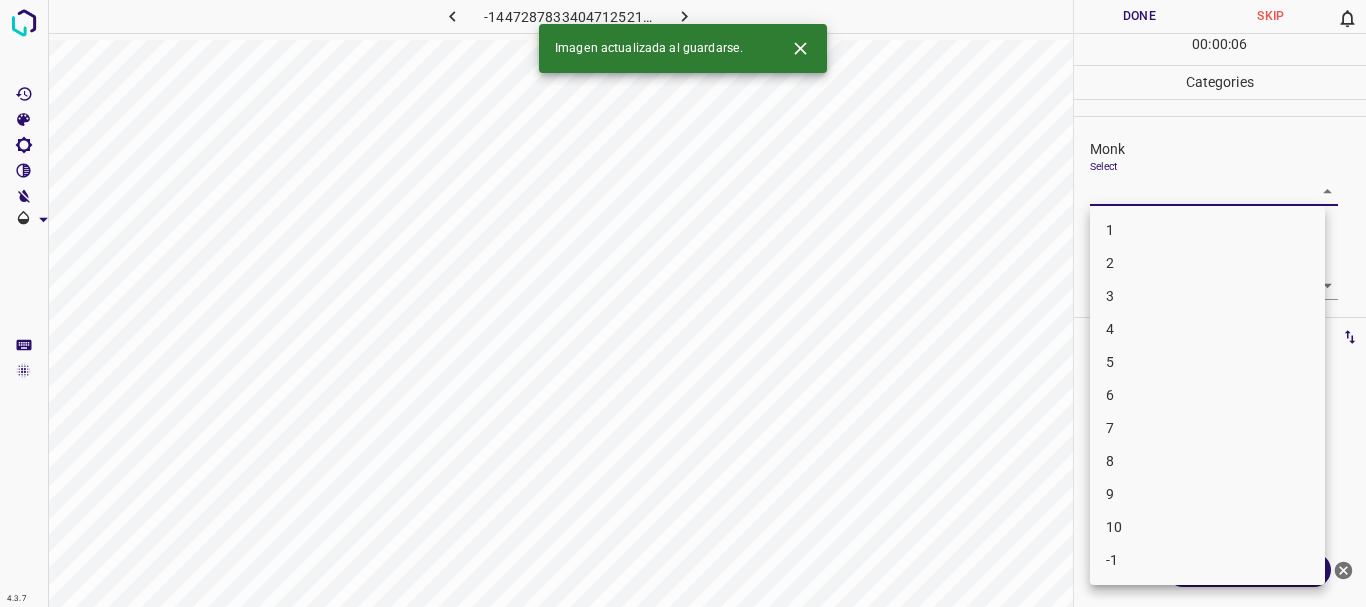 click at bounding box center (683, 303) 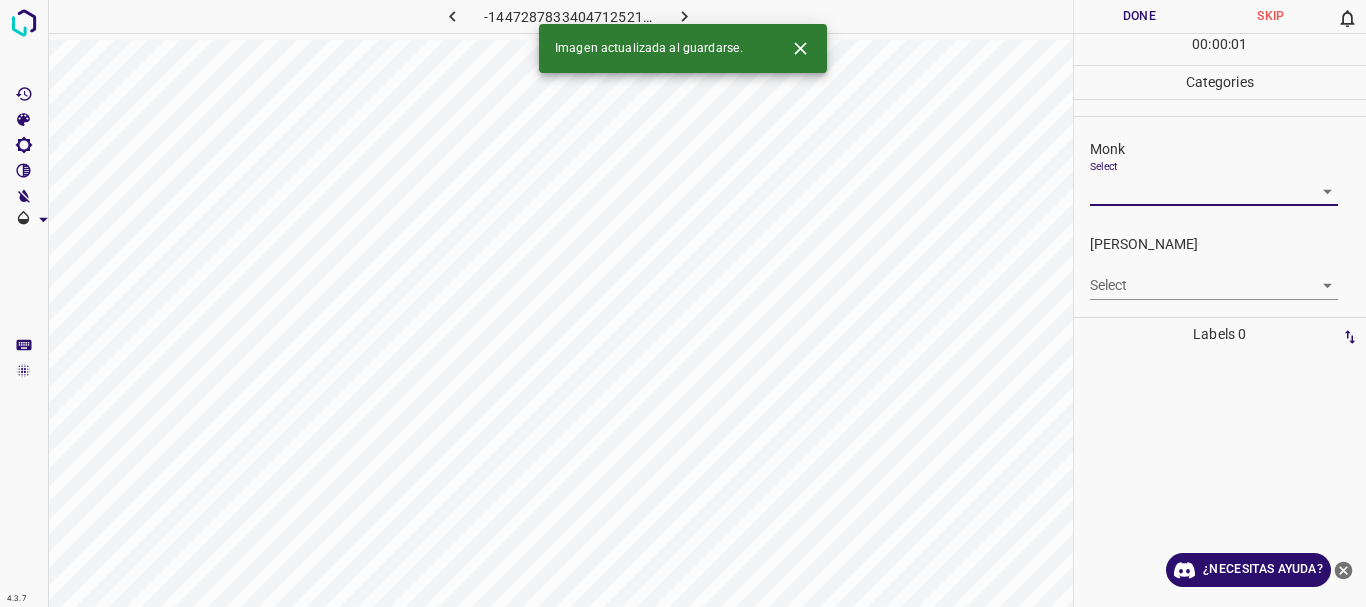 click on "Texto original Valora esta traducción Tu opinión servirá para ayudar a mejorar el Traductor de Google 4.3.7 -1447287833404712521.png Done Skip 0 00   : 00   : 01   Categories Monk   Select ​  [PERSON_NAME]   Select ​ Labels   0 Categories 1 Monk 2  [PERSON_NAME] Tools Space Change between modes (Draw & Edit) I Auto labeling R Restore zoom M Zoom in N Zoom out Delete Delete selecte label Filters Z Restore filters X Saturation filter C Brightness filter V Contrast filter [PERSON_NAME] scale filter General O Download Imagen actualizada al guardarse. ¿Necesitas ayuda? - Texto - Esconder - Borrar 1 2 3 4 5 6 7 8 9 10 -1" at bounding box center (683, 303) 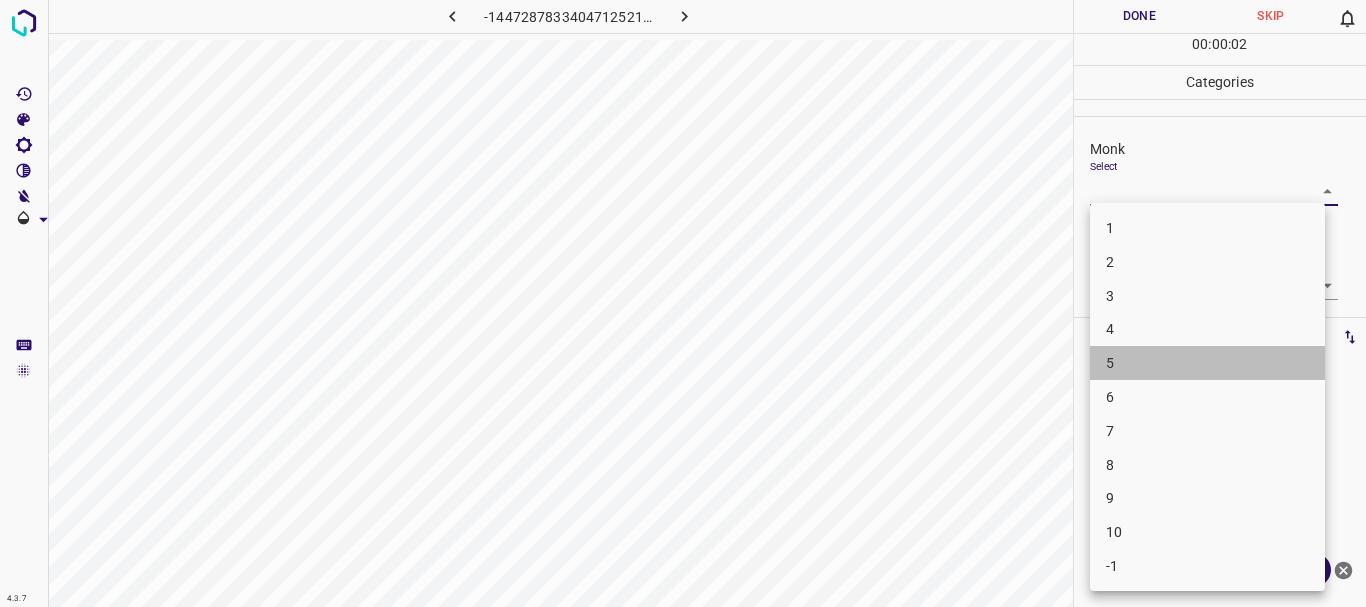 click on "5" at bounding box center (1207, 363) 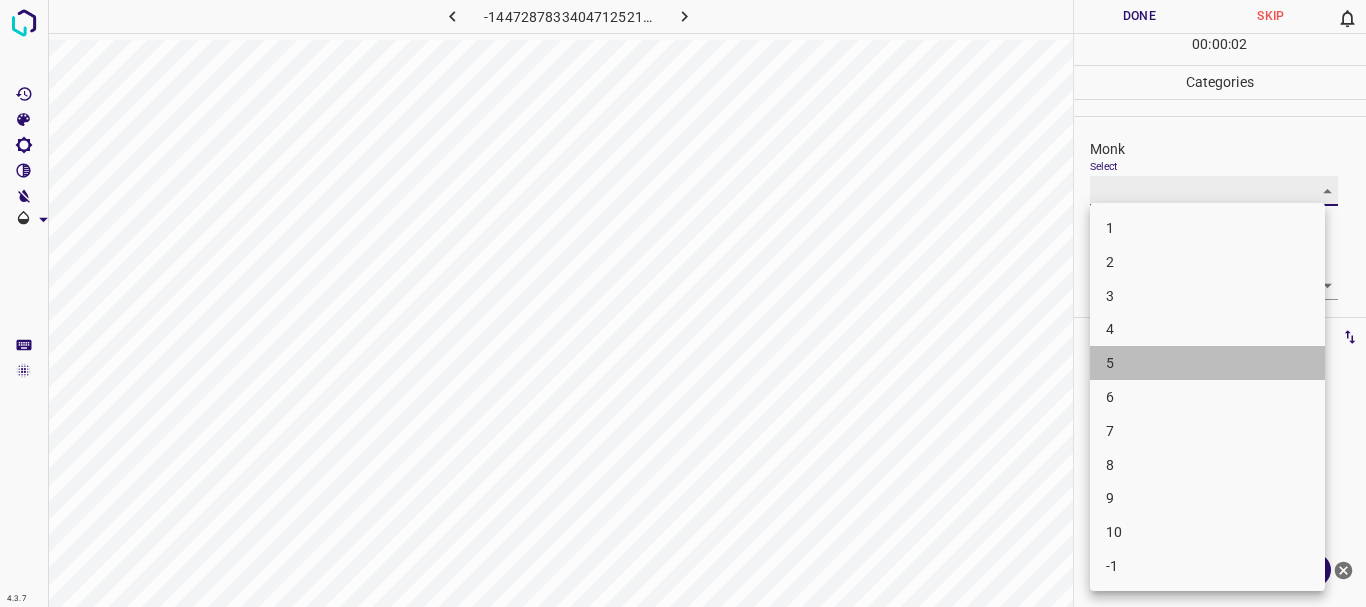 type on "5" 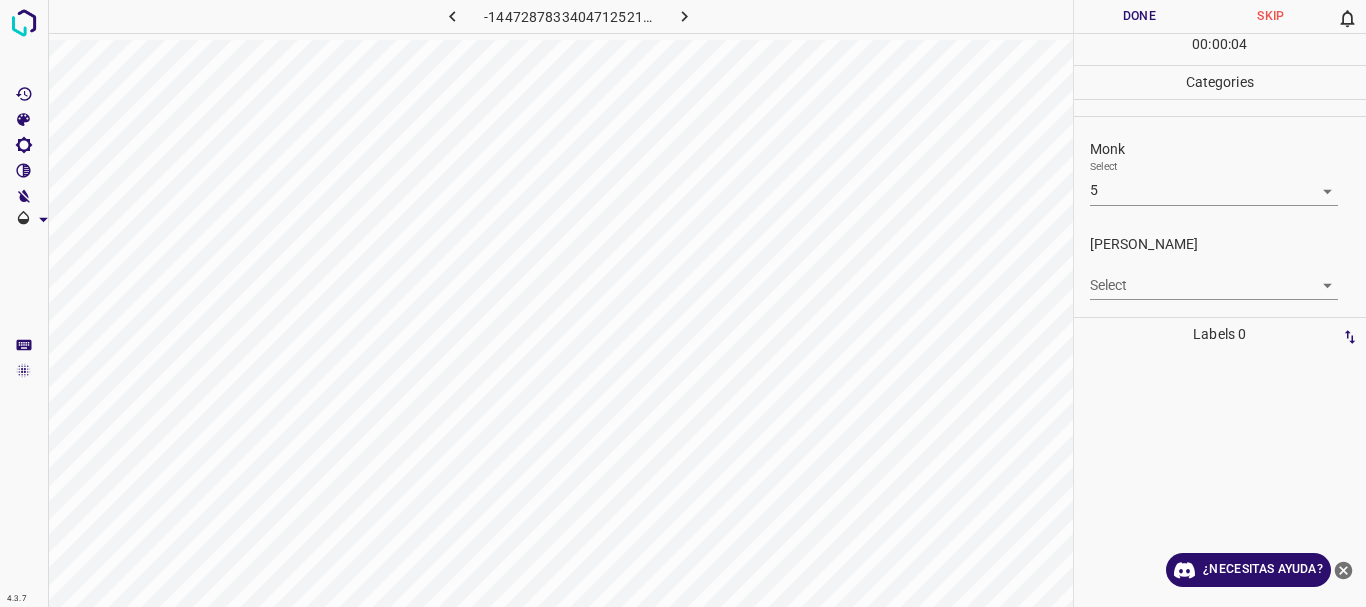 click on "Texto original Valora esta traducción Tu opinión servirá para ayudar a mejorar el Traductor de Google 4.3.7 -1447287833404712521.png Done Skip 0 00   : 00   : 04   Categories Monk   Select 5 5  [PERSON_NAME]   Select ​ Labels   0 Categories 1 Monk 2  [PERSON_NAME] Tools Space Change between modes (Draw & Edit) I Auto labeling R Restore zoom M Zoom in N Zoom out Delete Delete selecte label Filters Z Restore filters X Saturation filter C Brightness filter V Contrast filter [PERSON_NAME] scale filter General O Download ¿Necesitas ayuda? - Texto - Esconder - Borrar" at bounding box center [683, 303] 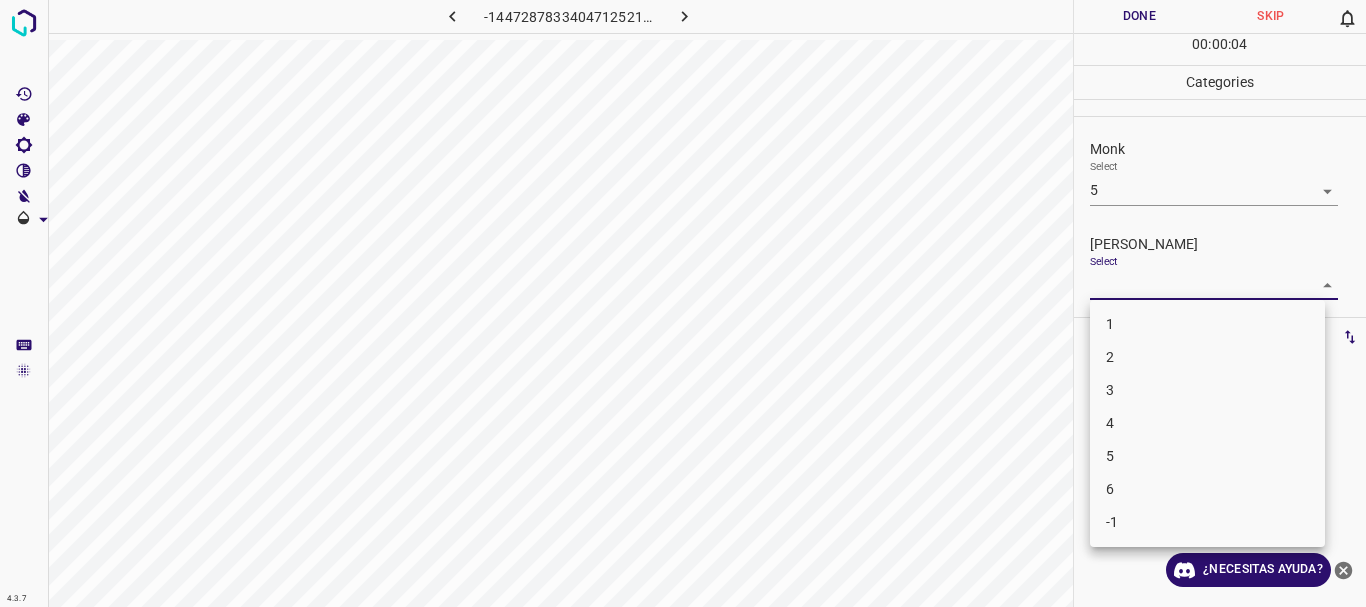 click on "3" at bounding box center (1207, 390) 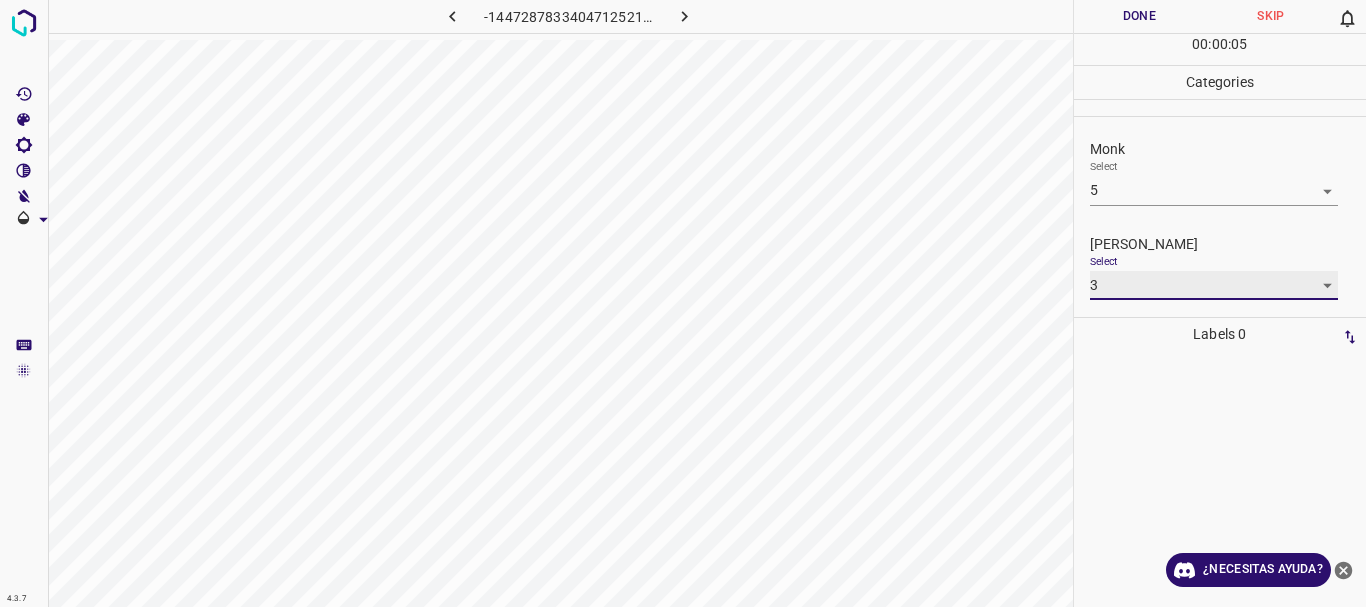 type on "3" 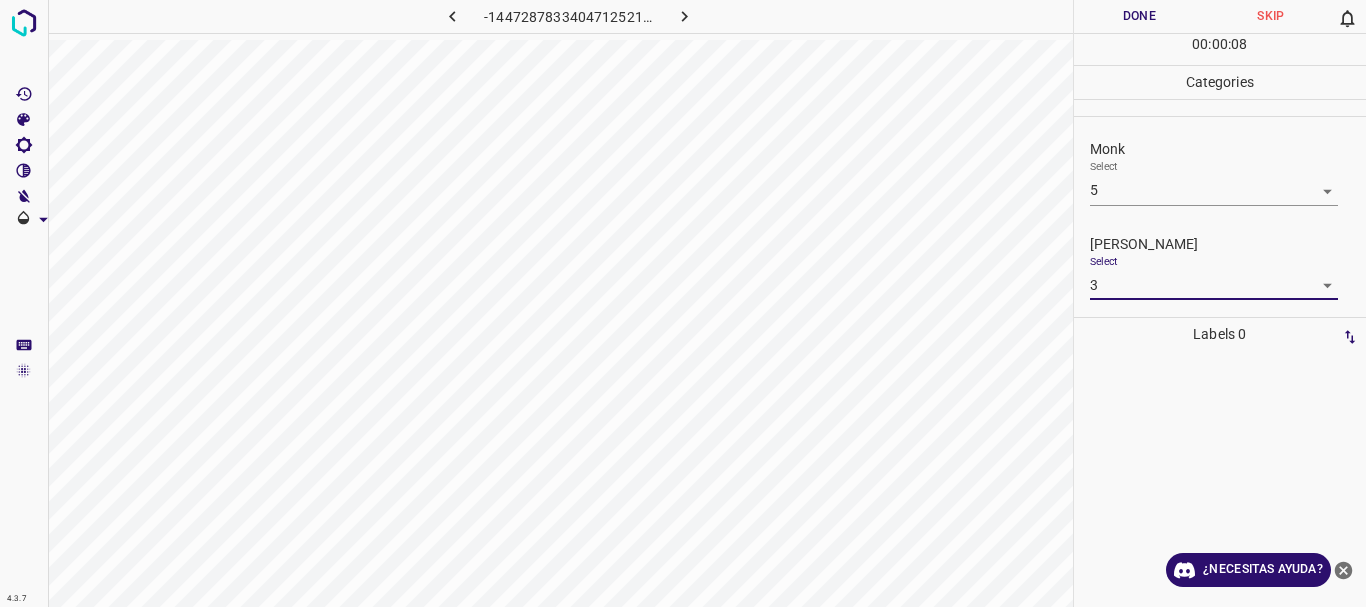 click on "Done" at bounding box center [1140, 16] 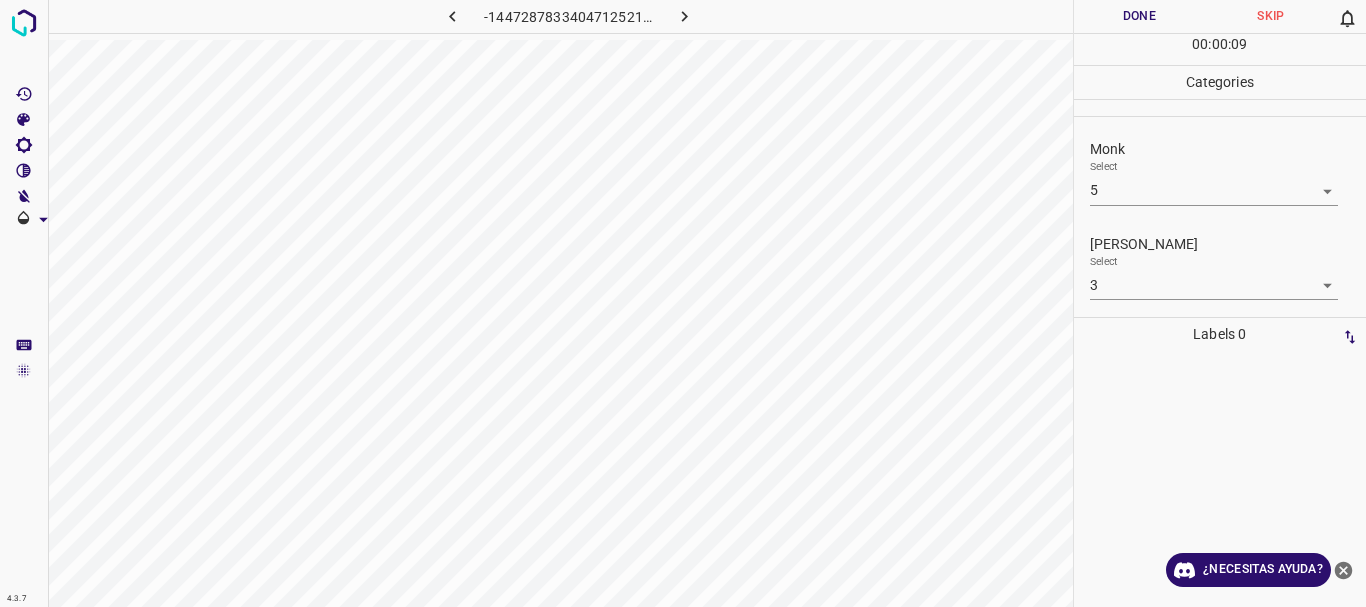 click 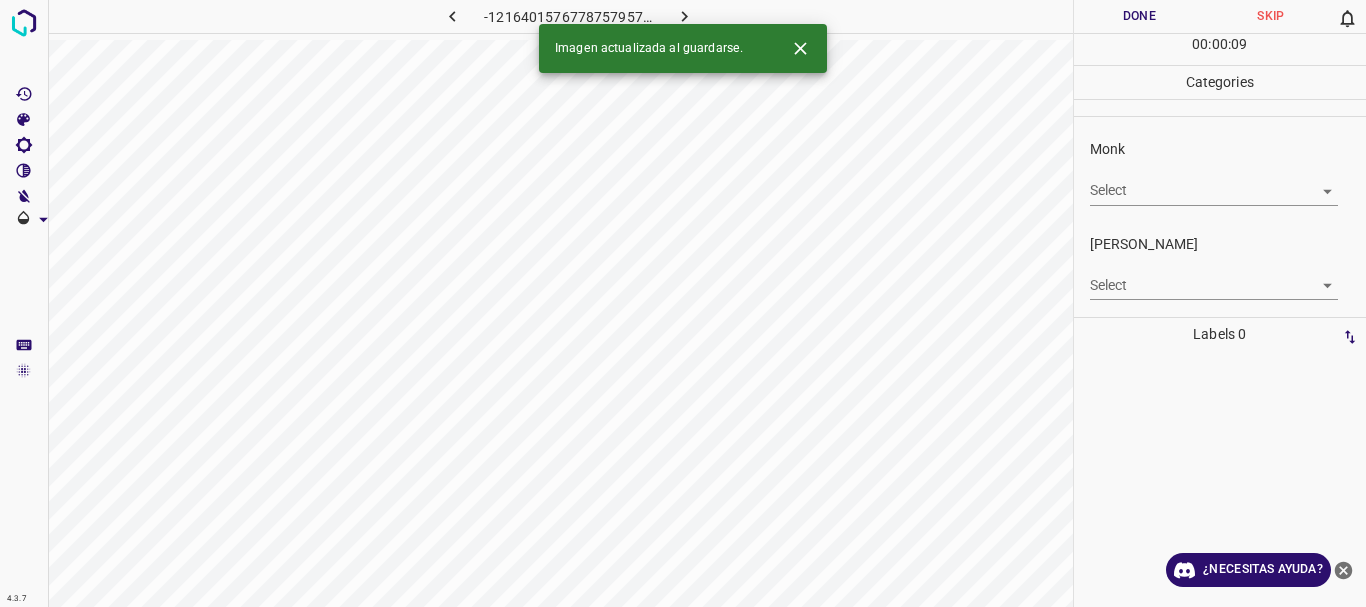 click on "Texto original Valora esta traducción Tu opinión servirá para ayudar a mejorar el Traductor de Google 4.3.7 -1216401576778757957.png Done Skip 0 00   : 00   : 09   Categories Monk   Select ​  [PERSON_NAME]   Select ​ Labels   0 Categories 1 Monk 2  [PERSON_NAME] Tools Space Change between modes (Draw & Edit) I Auto labeling R Restore zoom M Zoom in N Zoom out Delete Delete selecte label Filters Z Restore filters X Saturation filter C Brightness filter V Contrast filter [PERSON_NAME] scale filter General O Download Imagen actualizada al guardarse. ¿Necesitas ayuda? - Texto - Esconder - Borrar" at bounding box center [683, 303] 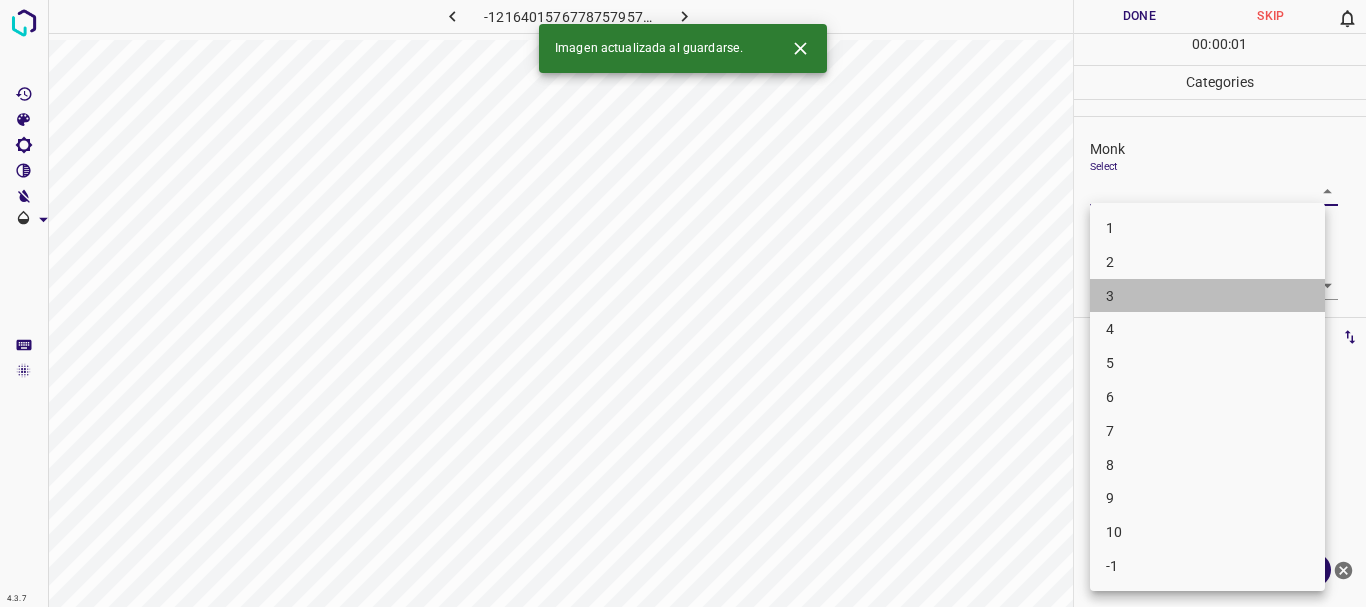 click on "3" at bounding box center [1207, 296] 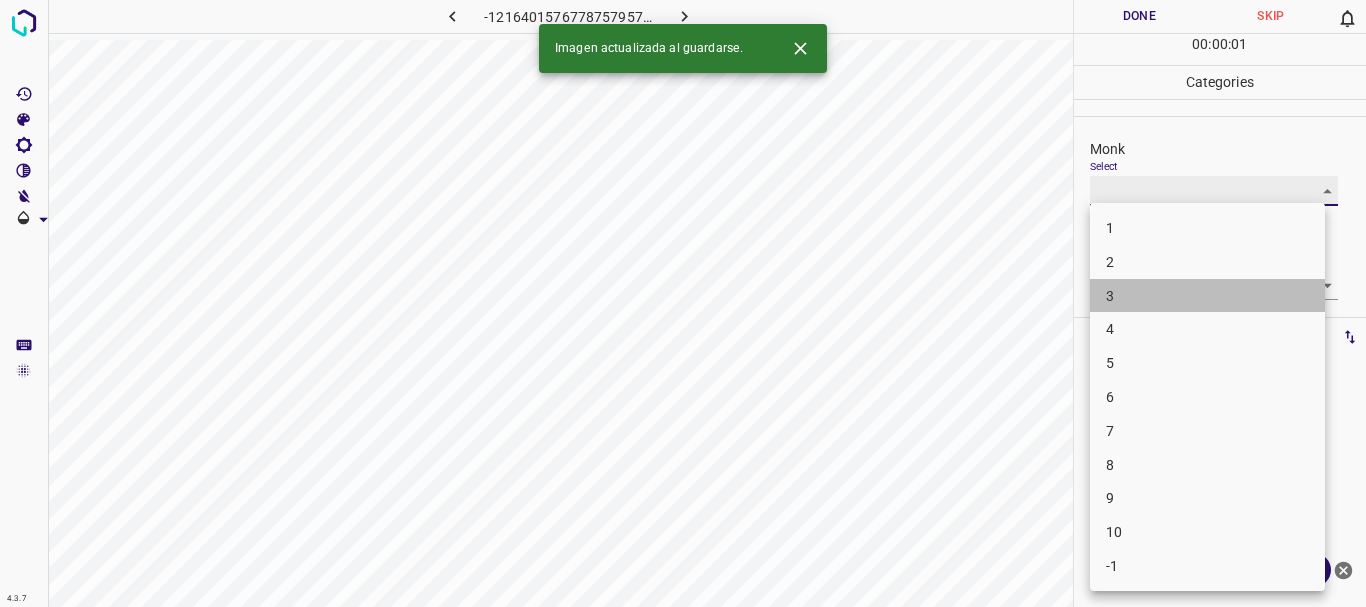 type on "3" 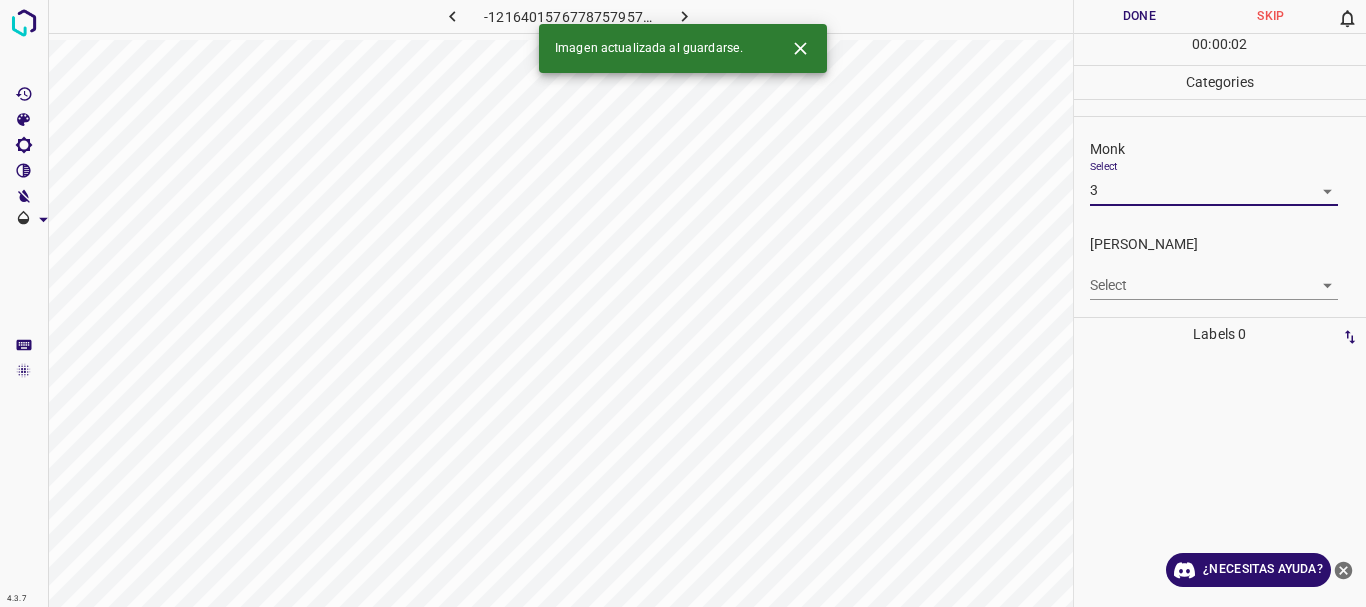 click on "Texto original Valora esta traducción Tu opinión servirá para ayudar a mejorar el Traductor de Google 4.3.7 -1216401576778757957.png Done Skip 0 00   : 00   : 02   Categories Monk   Select 3 3  [PERSON_NAME]   Select ​ Labels   0 Categories 1 Monk 2  [PERSON_NAME] Tools Space Change between modes (Draw & Edit) I Auto labeling R Restore zoom M Zoom in N Zoom out Delete Delete selecte label Filters Z Restore filters X Saturation filter C Brightness filter V Contrast filter [PERSON_NAME] scale filter General O Download Imagen actualizada al guardarse. ¿Necesitas ayuda? - Texto - Esconder - Borrar" at bounding box center (683, 303) 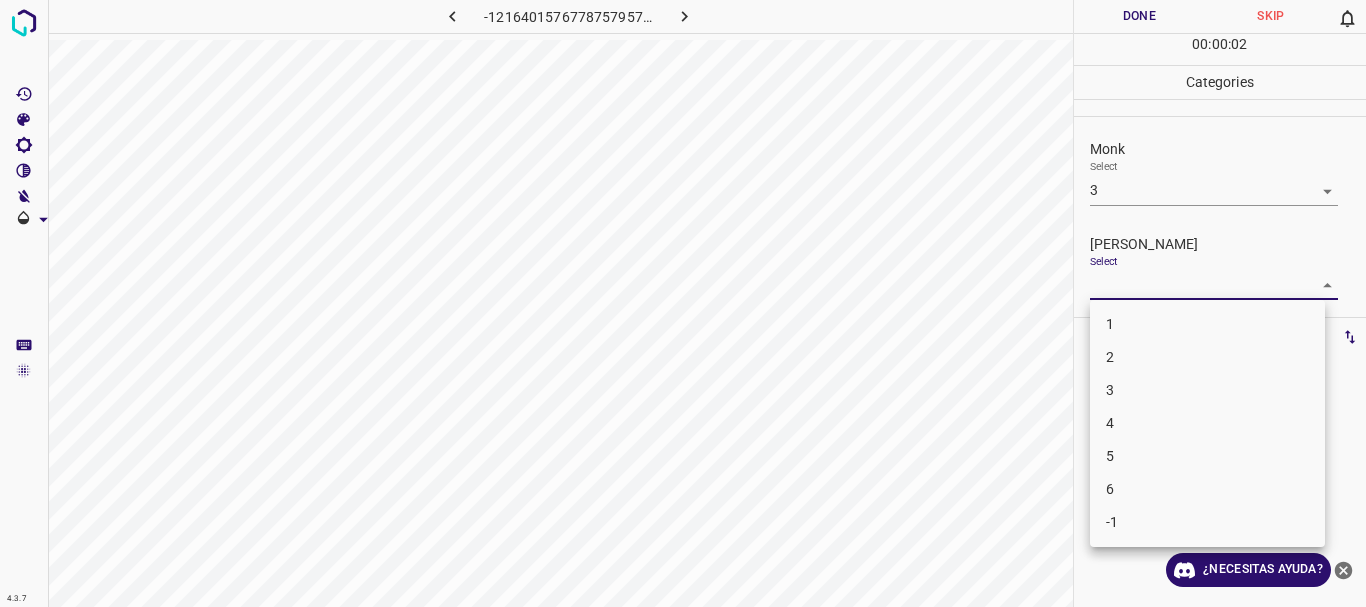 click on "1" at bounding box center [1207, 324] 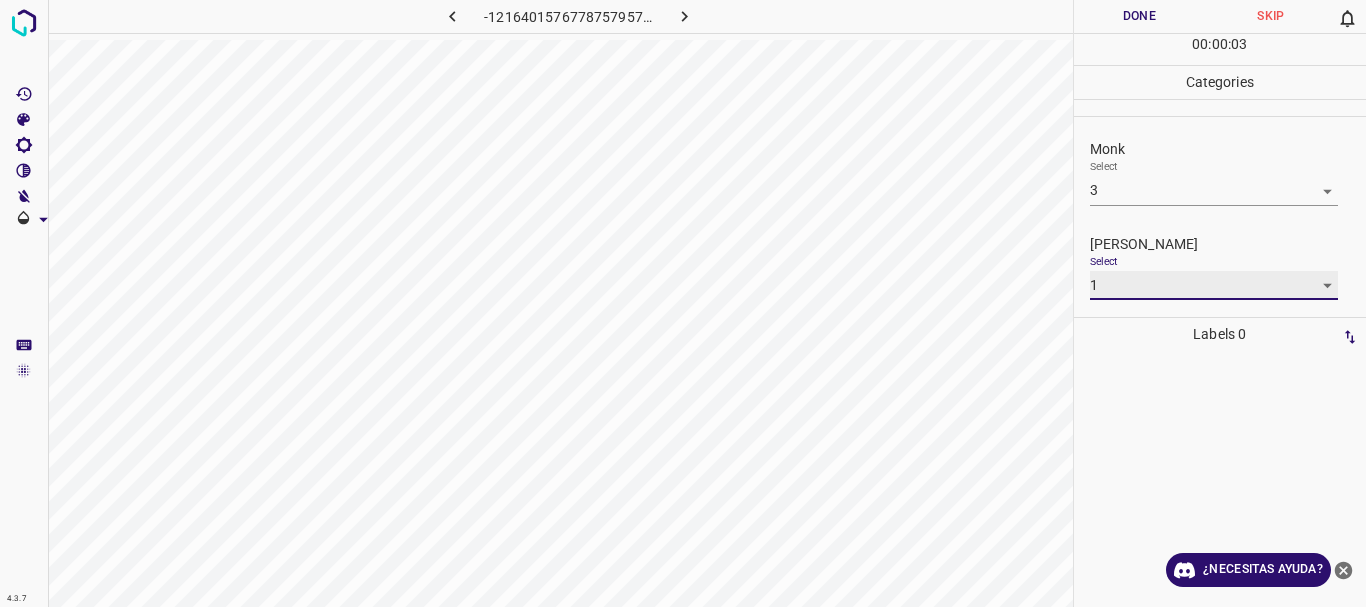 type on "1" 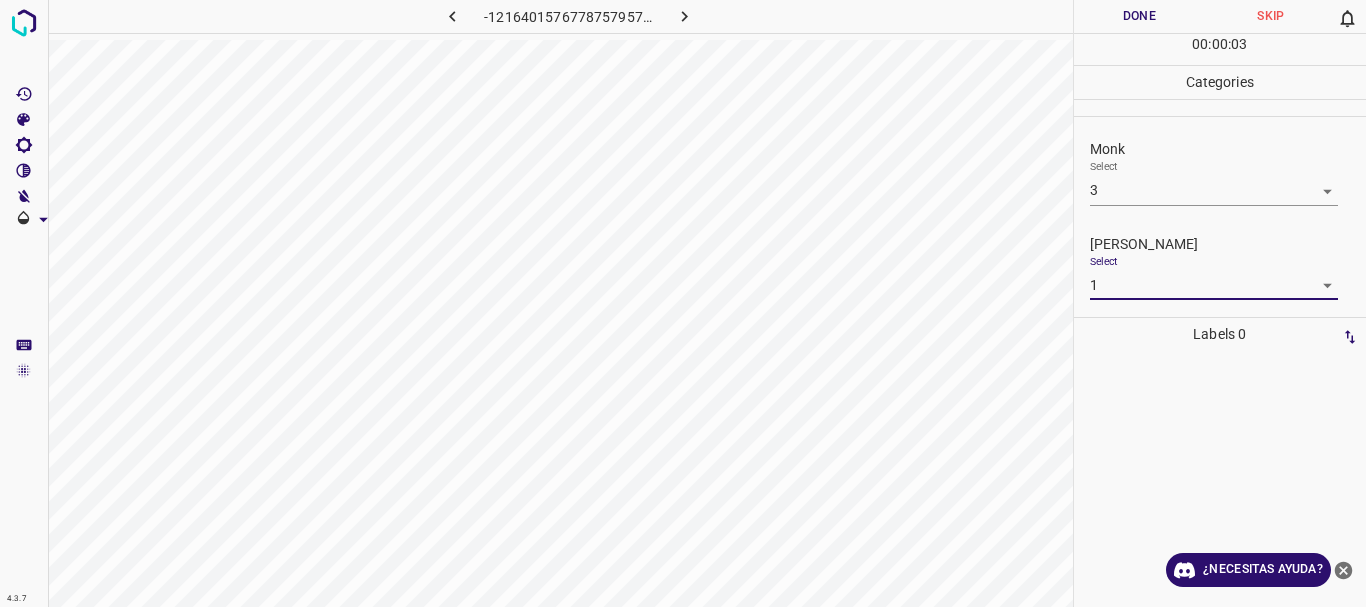 click on "Done" at bounding box center [1140, 16] 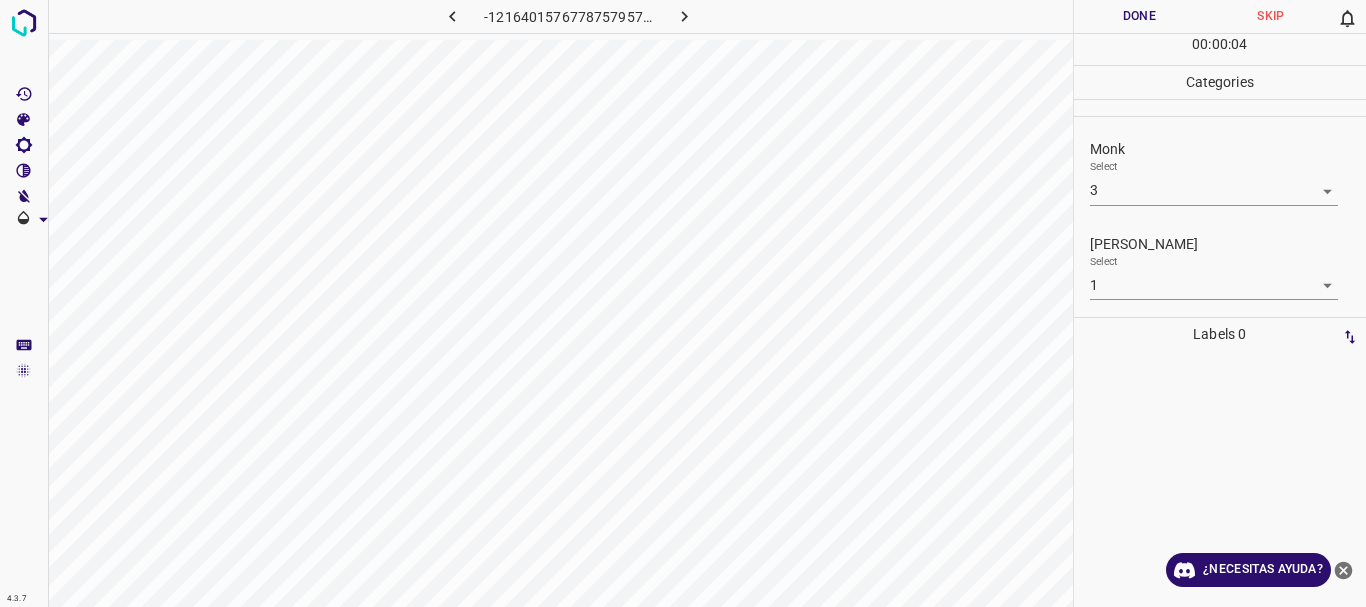 click at bounding box center [684, 16] 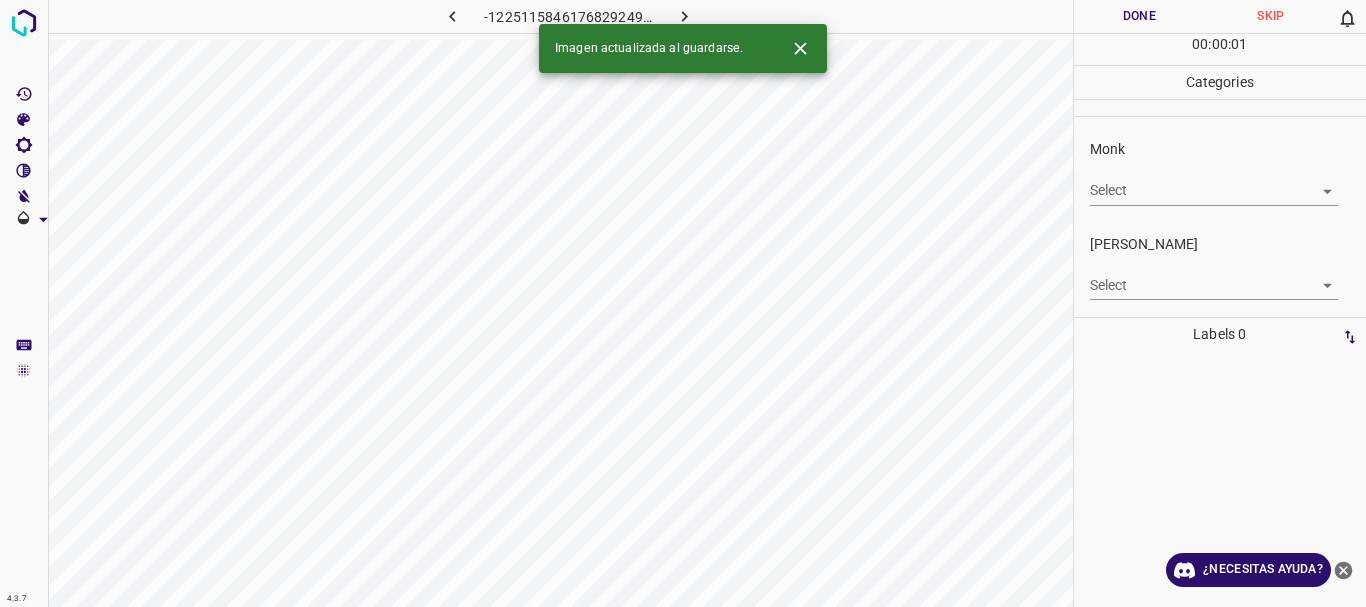 click on "Texto original Valora esta traducción Tu opinión servirá para ayudar a mejorar el Traductor de Google 4.3.7 -1225115846176829249.png Done Skip 0 00   : 00   : 01   Categories Monk   Select ​  [PERSON_NAME]   Select ​ Labels   0 Categories 1 Monk 2  [PERSON_NAME] Tools Space Change between modes (Draw & Edit) I Auto labeling R Restore zoom M Zoom in N Zoom out Delete Delete selecte label Filters Z Restore filters X Saturation filter C Brightness filter V Contrast filter [PERSON_NAME] scale filter General O Download Imagen actualizada al guardarse. ¿Necesitas ayuda? - Texto - Esconder - Borrar" at bounding box center (683, 303) 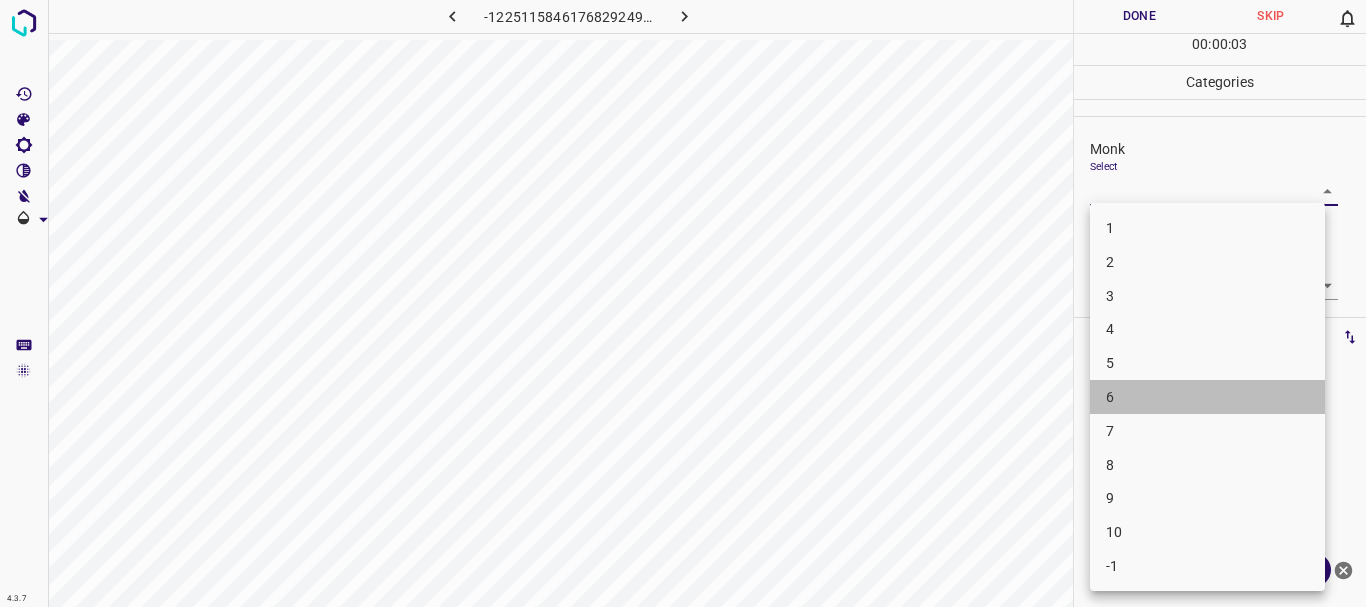 click on "6" at bounding box center [1207, 397] 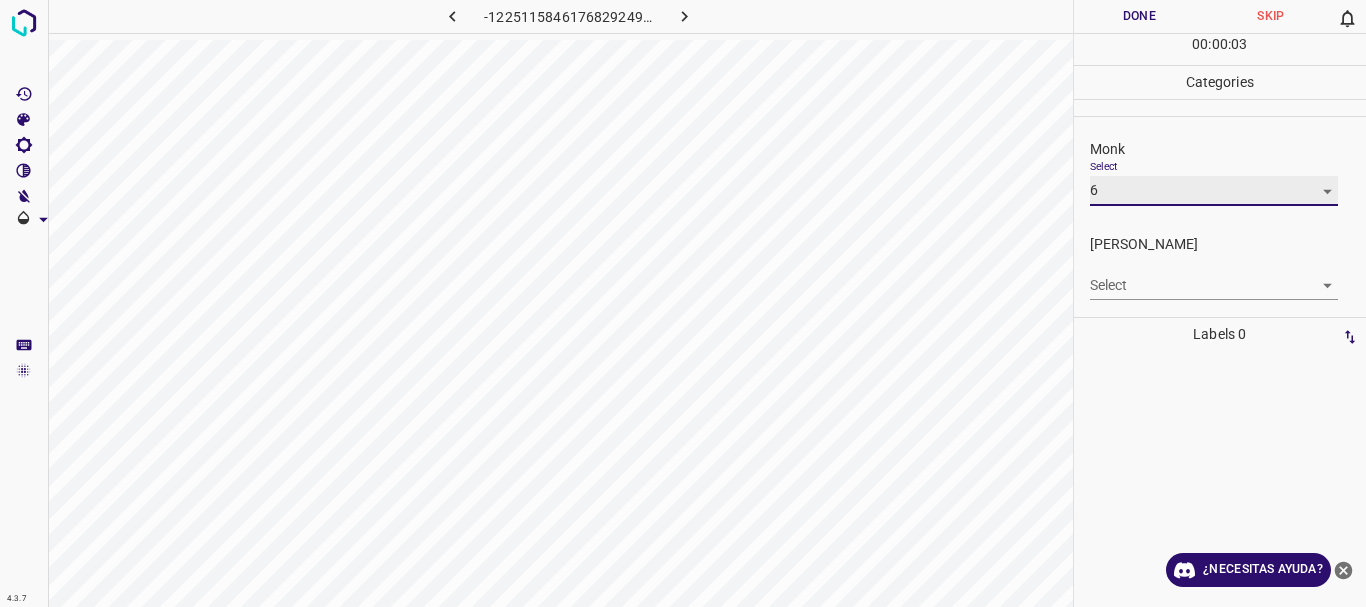 type on "6" 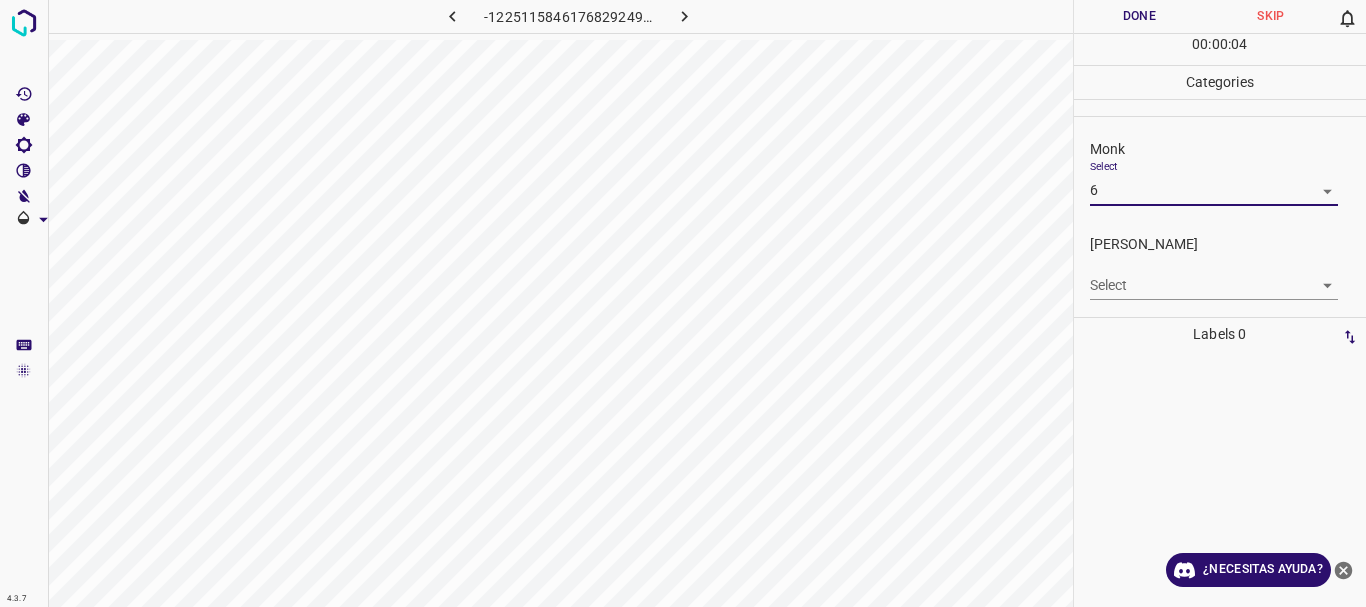 click on "Texto original Valora esta traducción Tu opinión servirá para ayudar a mejorar el Traductor de Google 4.3.7 -1225115846176829249.png Done Skip 0 00   : 00   : 04   Categories Monk   Select 6 6  [PERSON_NAME]   Select ​ Labels   0 Categories 1 Monk 2  [PERSON_NAME] Tools Space Change between modes (Draw & Edit) I Auto labeling R Restore zoom M Zoom in N Zoom out Delete Delete selecte label Filters Z Restore filters X Saturation filter C Brightness filter V Contrast filter [PERSON_NAME] scale filter General O Download ¿Necesitas ayuda? - Texto - Esconder - Borrar" at bounding box center (683, 303) 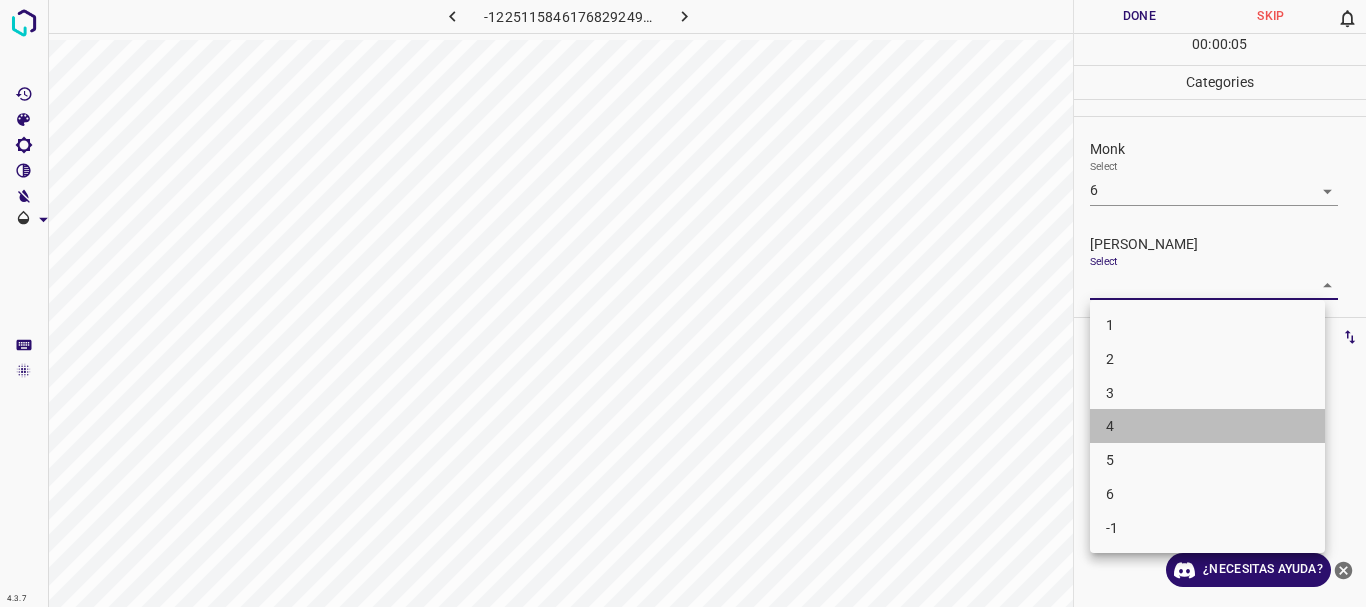 click on "4" at bounding box center [1110, 426] 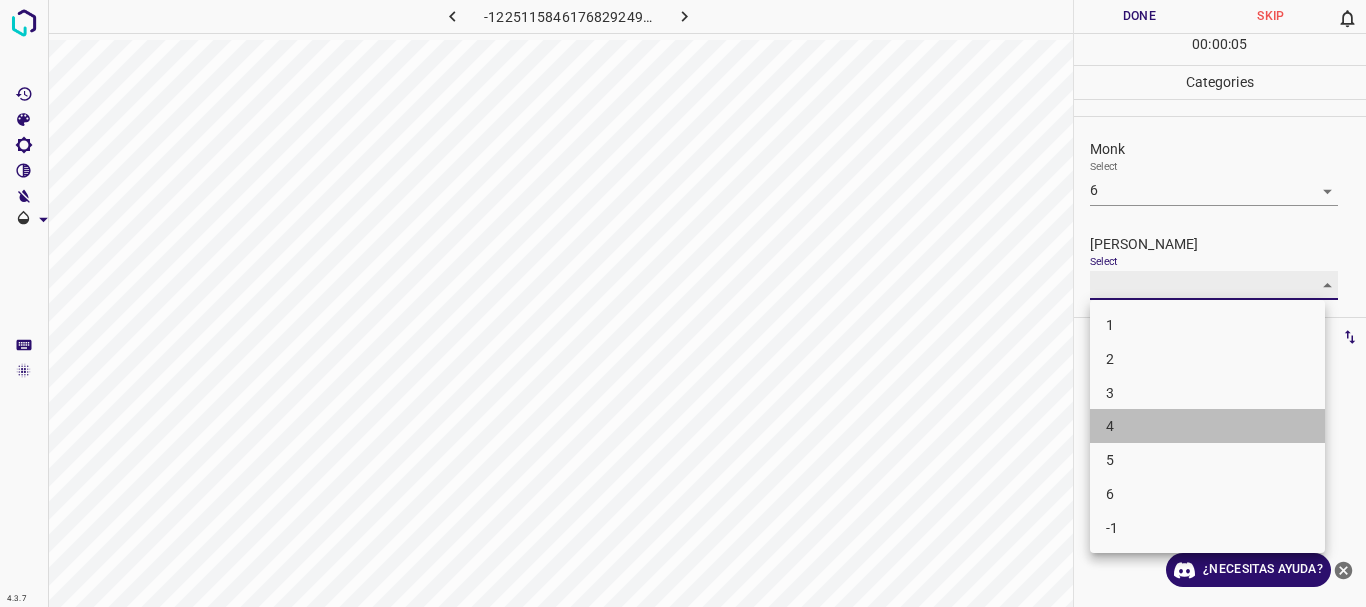 type on "4" 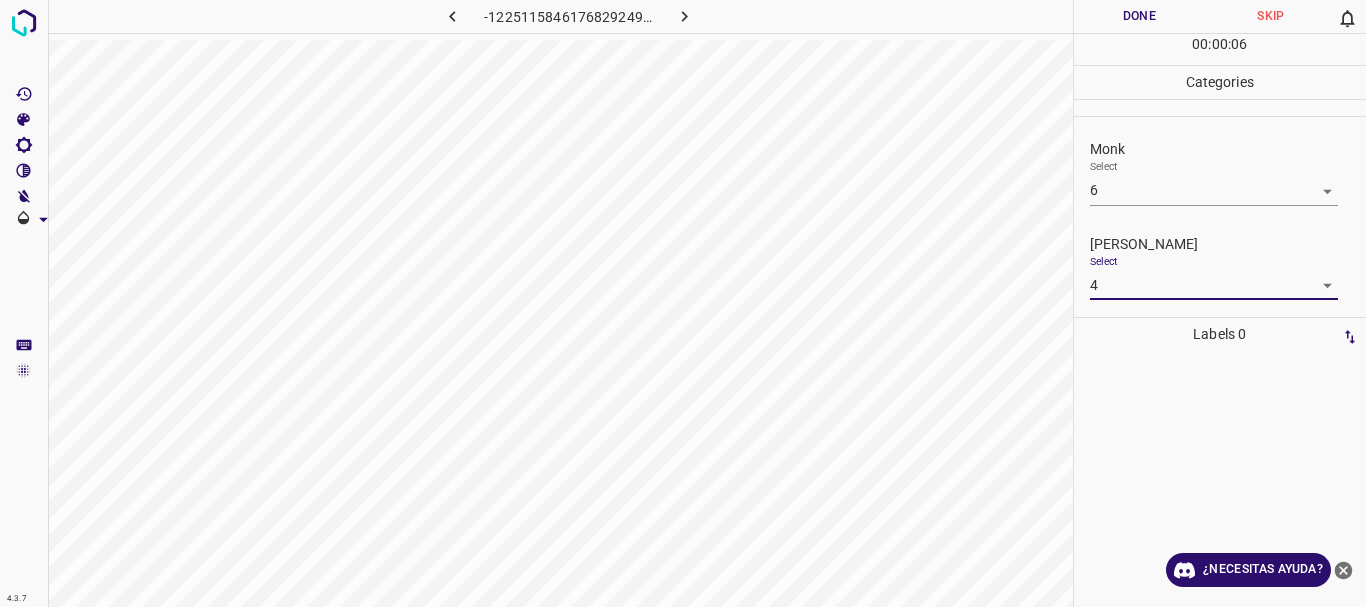click on "Done" at bounding box center (1140, 16) 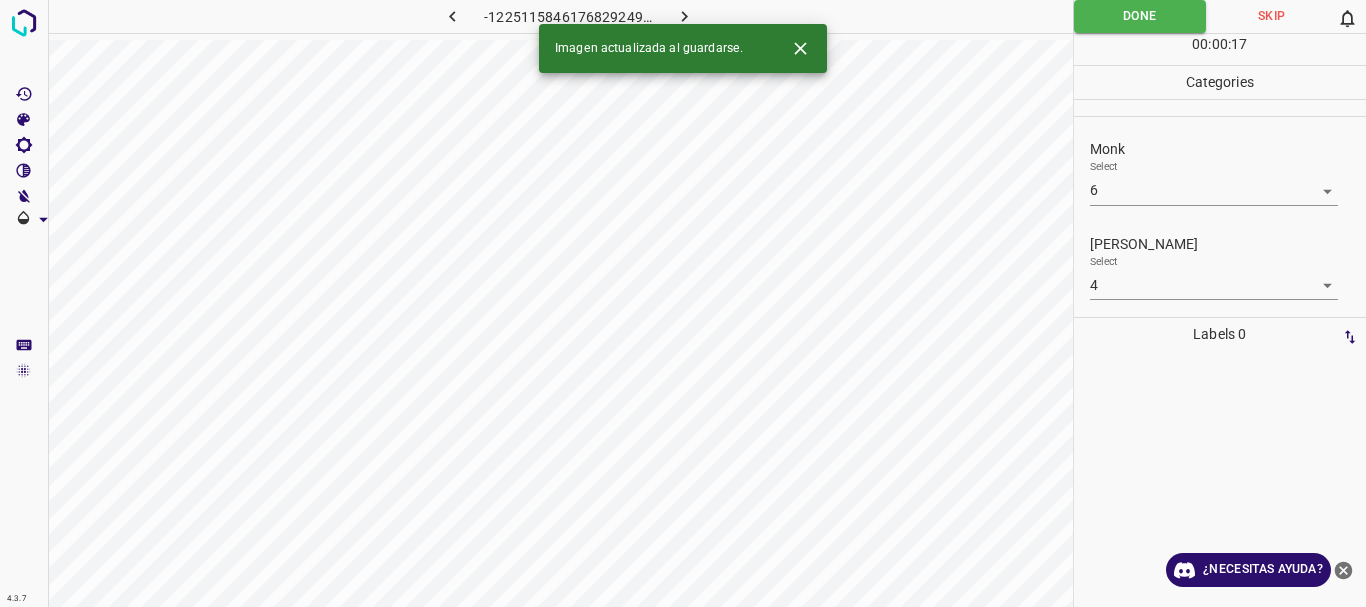click on "Texto original Valora esta traducción Tu opinión servirá para ayudar a mejorar el Traductor de Google 4.3.7 -1225115846176829249.png Done Skip 0 00   : 00   : 17   Categories Monk   Select 6 6  [PERSON_NAME]   Select 4 4 Labels   0 Categories 1 Monk 2  [PERSON_NAME] Tools Space Change between modes (Draw & Edit) I Auto labeling R Restore zoom M Zoom in N Zoom out Delete Delete selecte label Filters Z Restore filters X Saturation filter C Brightness filter V Contrast filter [PERSON_NAME] scale filter General O Download Imagen actualizada al guardarse. ¿Necesitas ayuda? - Texto - Esconder - Borrar" at bounding box center [683, 303] 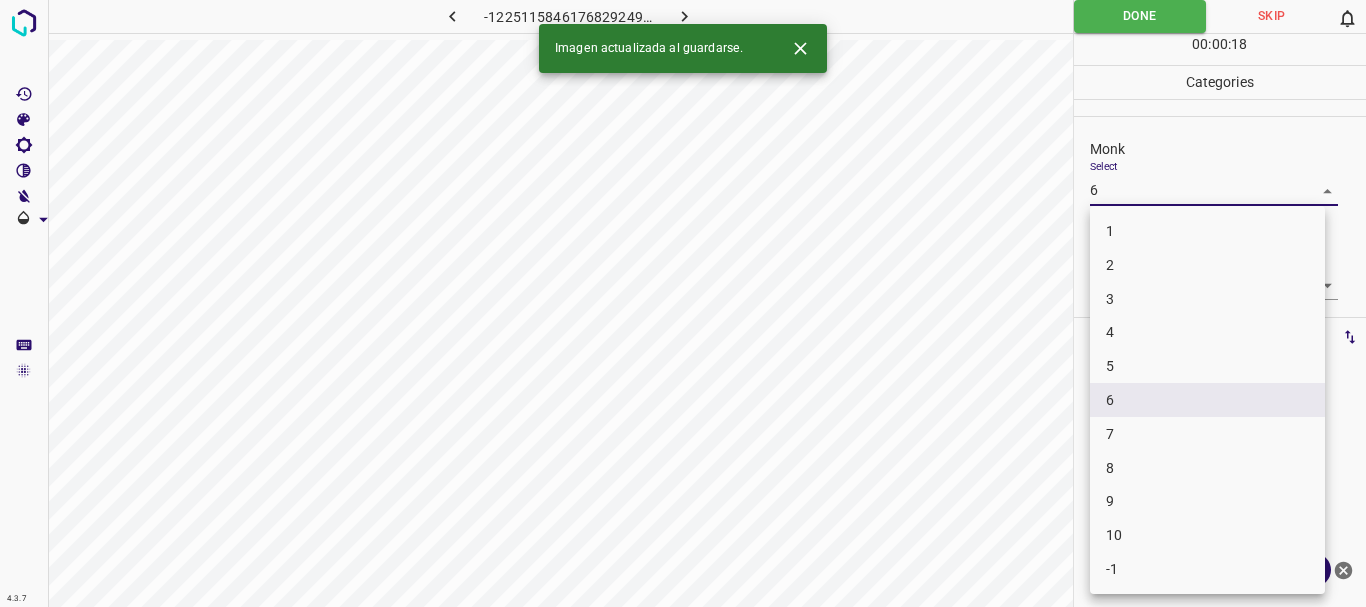 click on "7" at bounding box center (1110, 434) 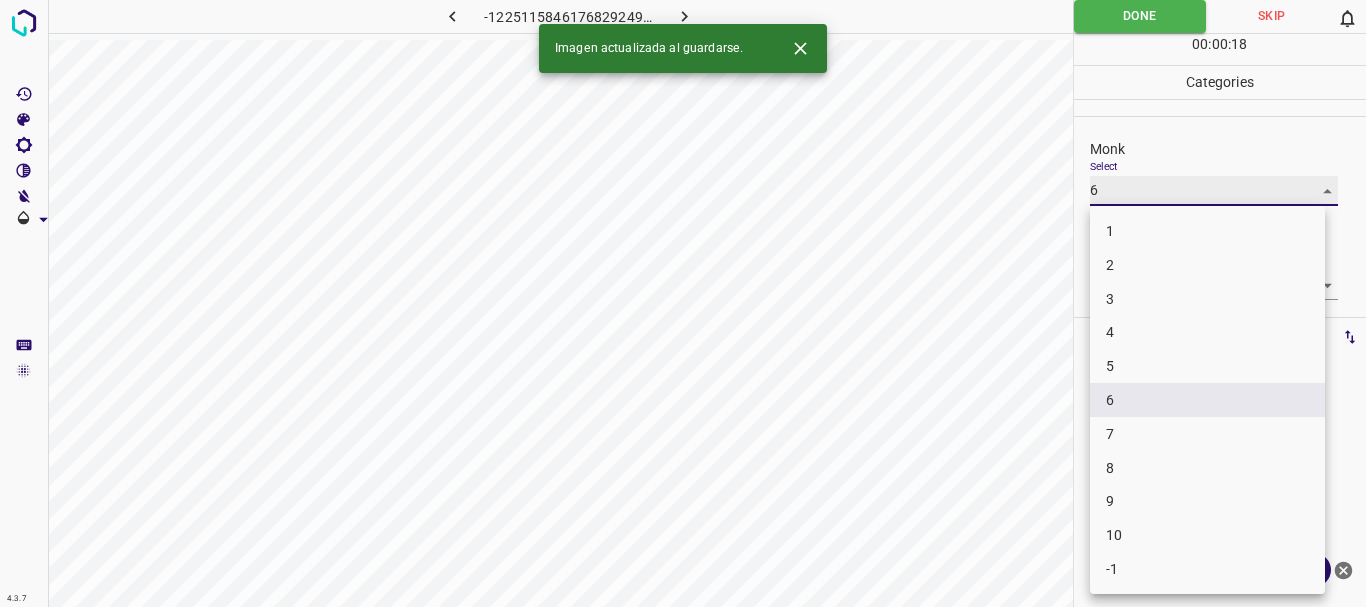 type on "7" 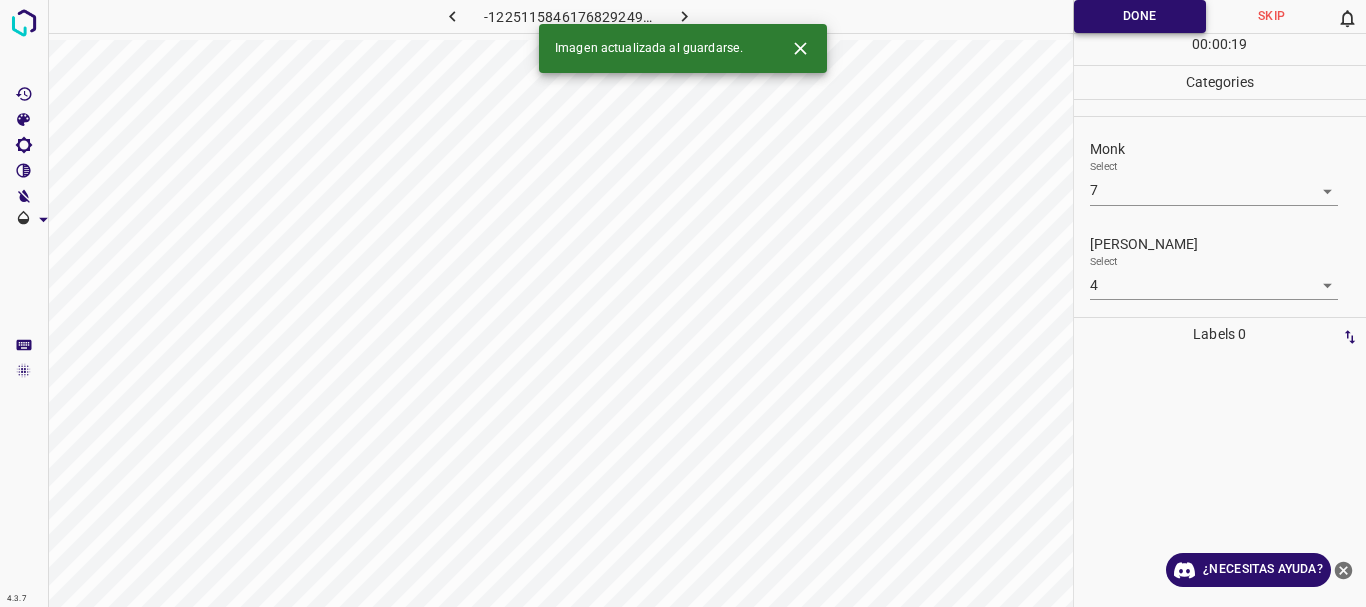 click on "Done" at bounding box center [1140, 16] 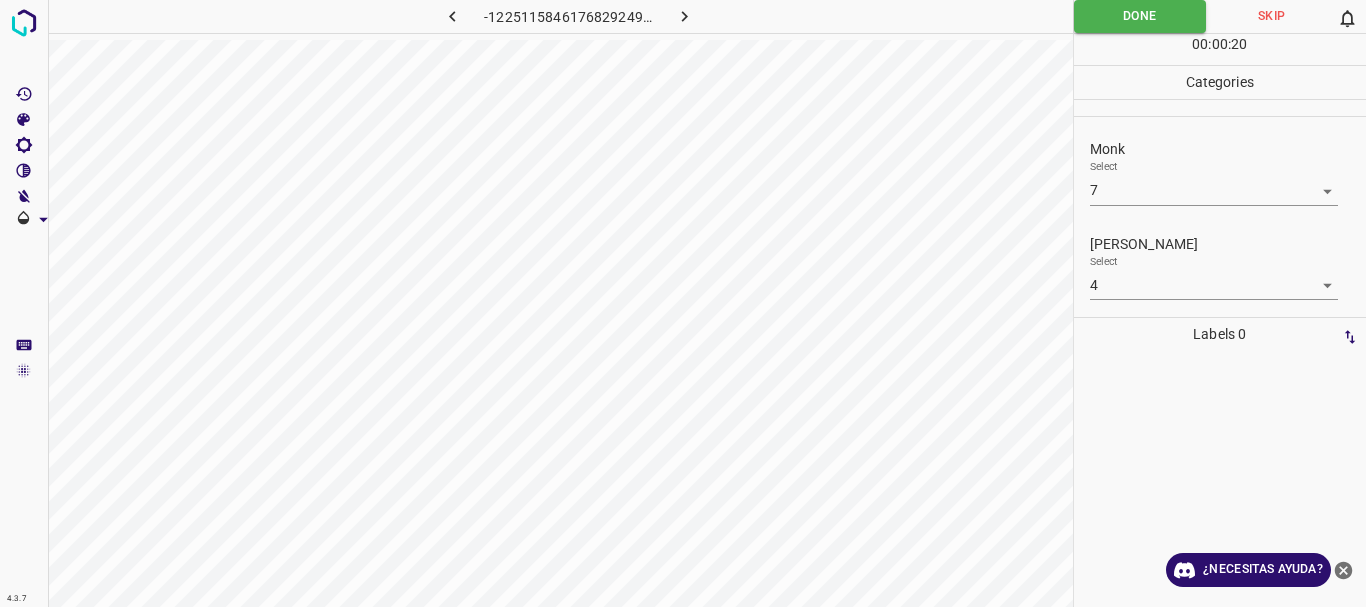 click 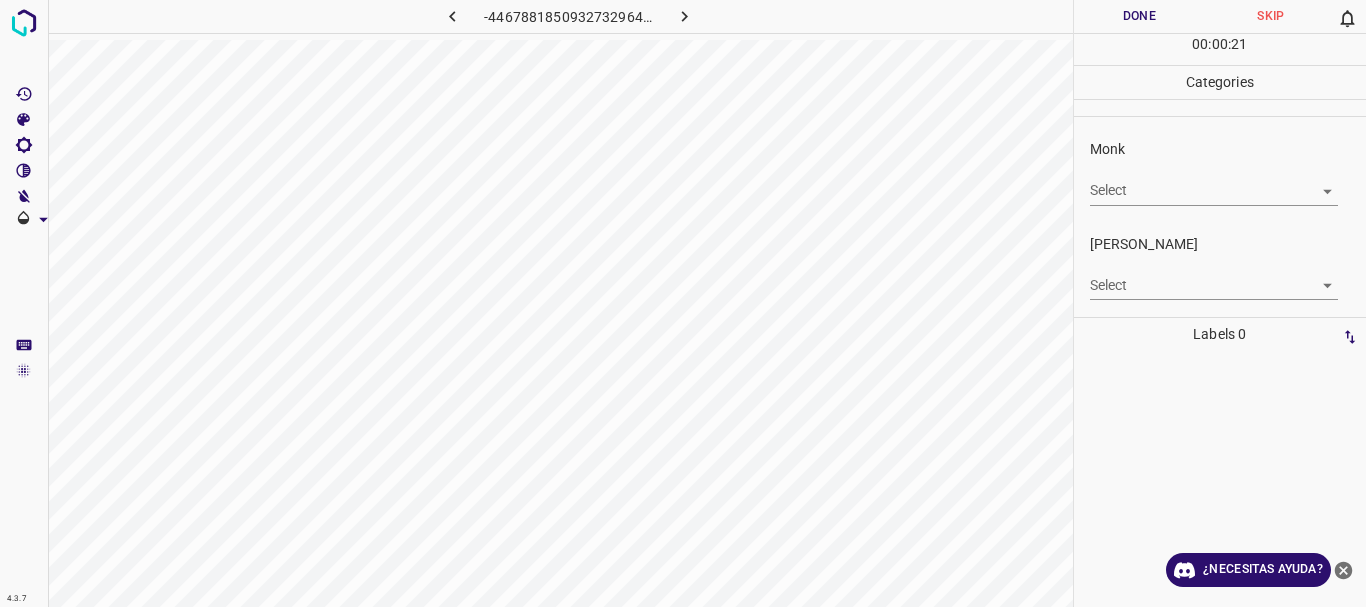 click on "Texto original Valora esta traducción Tu opinión servirá para ayudar a mejorar el Traductor de Google 4.3.7 -4467881850932732964.png Done Skip 0 00   : 00   : 21   Categories Monk   Select ​  [PERSON_NAME]   Select ​ Labels   0 Categories 1 Monk 2  [PERSON_NAME] Tools Space Change between modes (Draw & Edit) I Auto labeling R Restore zoom M Zoom in N Zoom out Delete Delete selecte label Filters Z Restore filters X Saturation filter C Brightness filter V Contrast filter [PERSON_NAME] scale filter General O Download ¿Necesitas ayuda? - Texto - Esconder - Borrar" at bounding box center [683, 303] 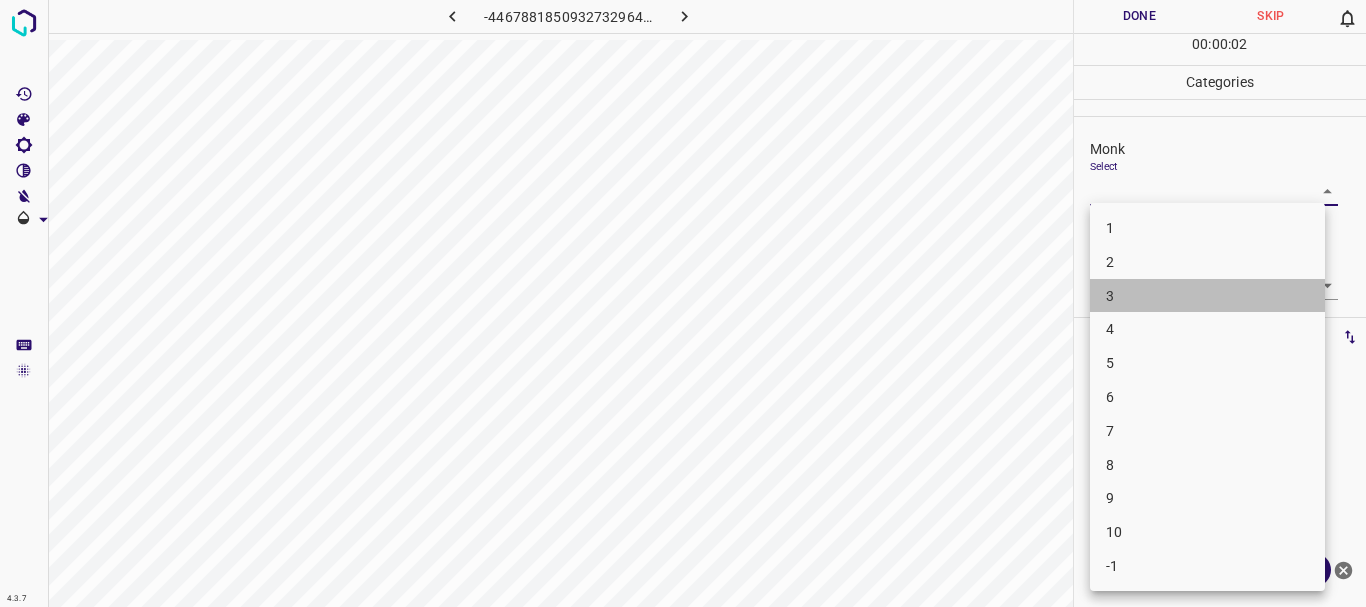 click on "3" at bounding box center (1207, 296) 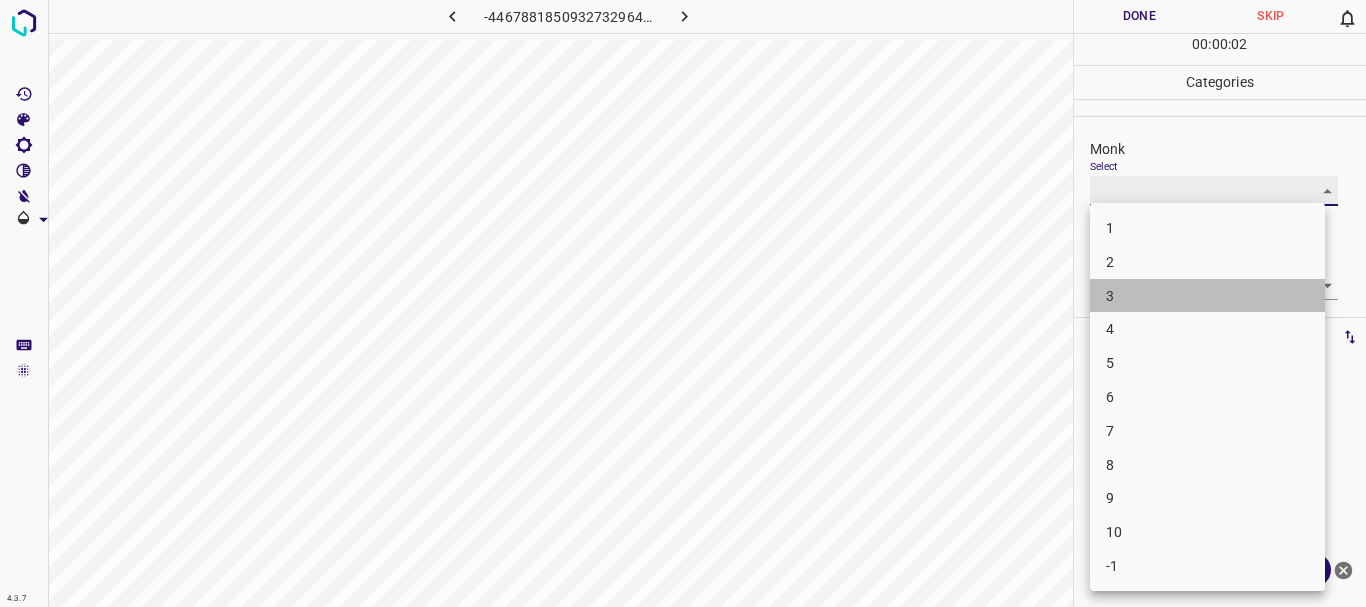 type on "3" 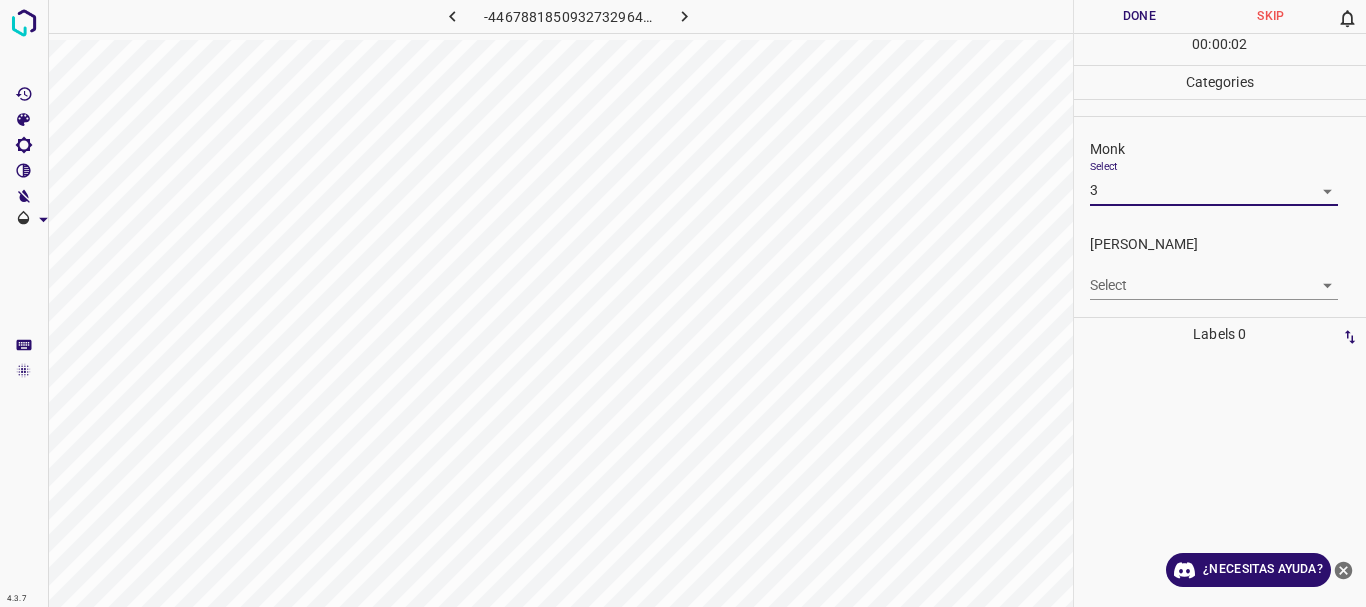 click on "Texto original Valora esta traducción Tu opinión servirá para ayudar a mejorar el Traductor de Google 4.3.7 -4467881850932732964.png Done Skip 0 00   : 00   : 02   Categories Monk   Select 3 3  [PERSON_NAME]   Select ​ Labels   0 Categories 1 Monk 2  [PERSON_NAME] Tools Space Change between modes (Draw & Edit) I Auto labeling R Restore zoom M Zoom in N Zoom out Delete Delete selecte label Filters Z Restore filters X Saturation filter C Brightness filter V Contrast filter [PERSON_NAME] scale filter General O Download ¿Necesitas ayuda? - Texto - Esconder - Borrar" at bounding box center [683, 303] 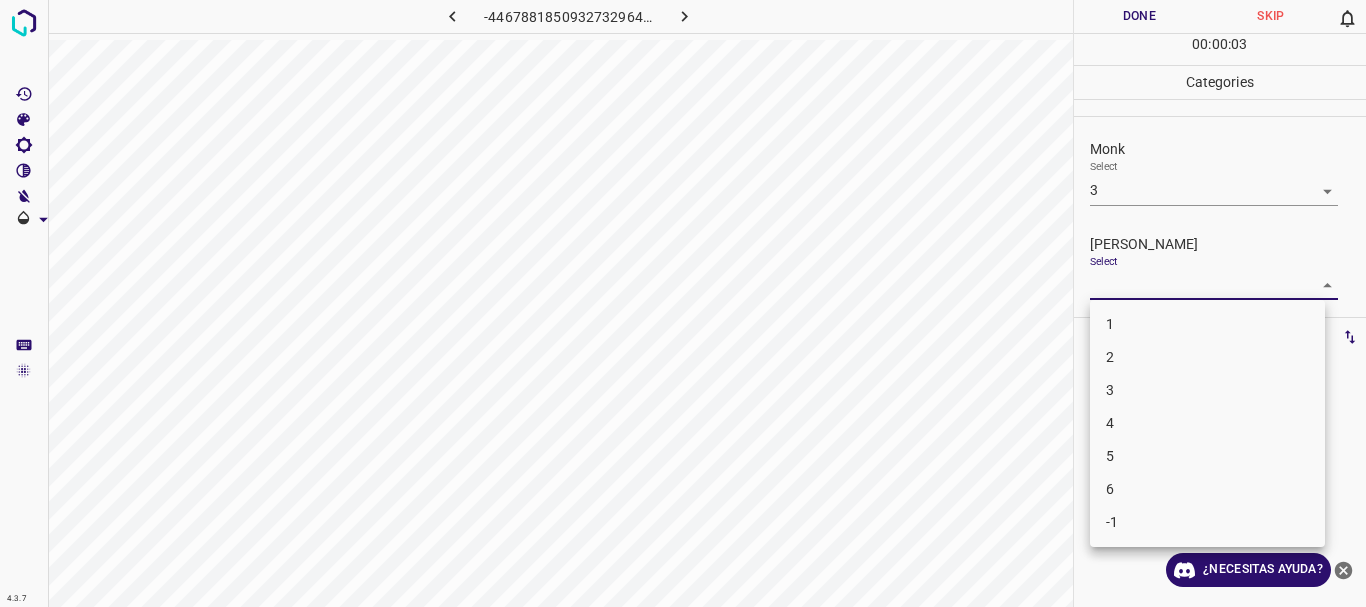 click on "2" at bounding box center (1207, 357) 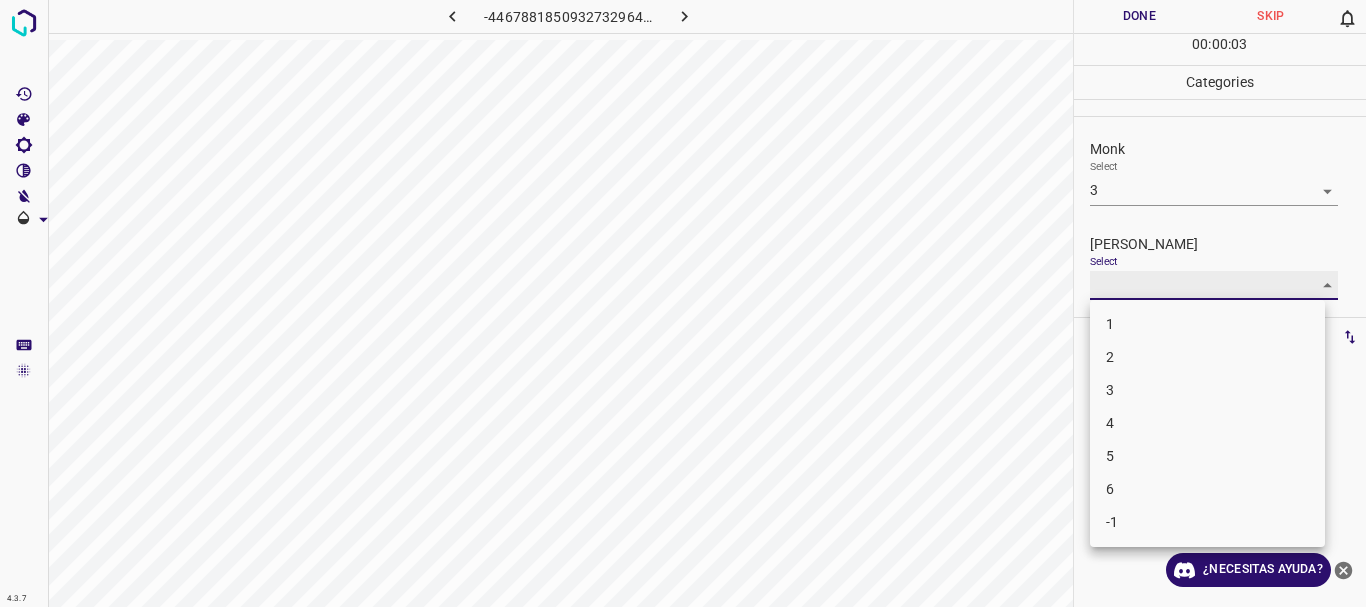 type on "2" 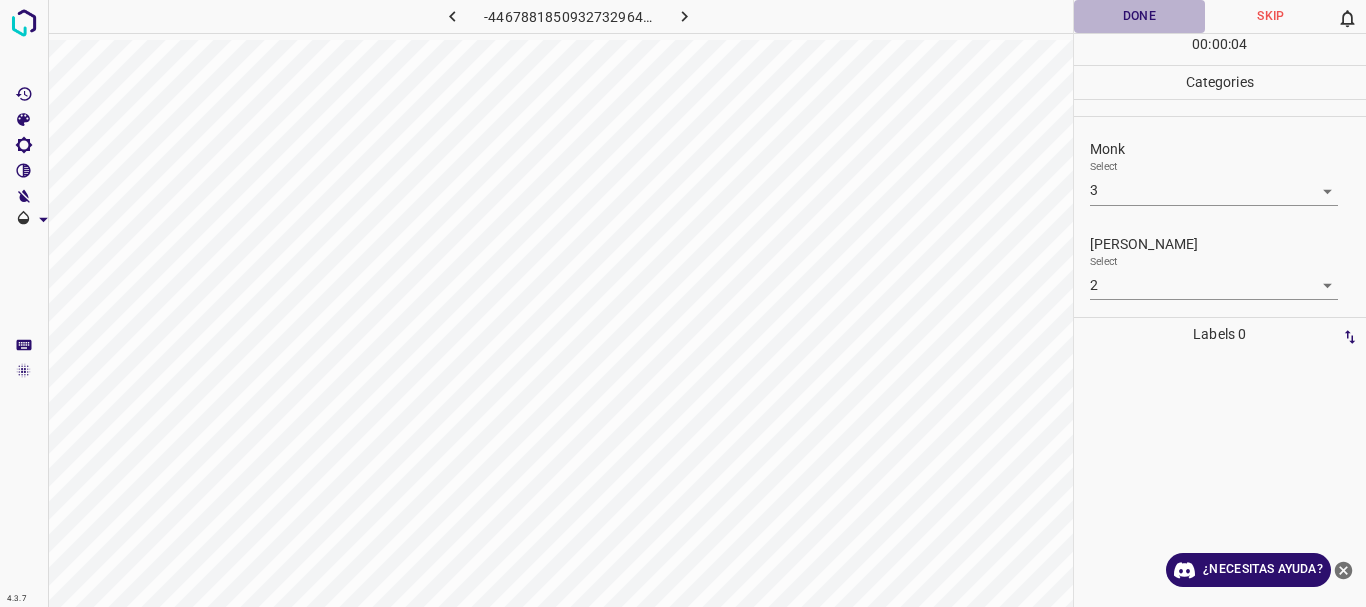 click on "Done" at bounding box center [1140, 16] 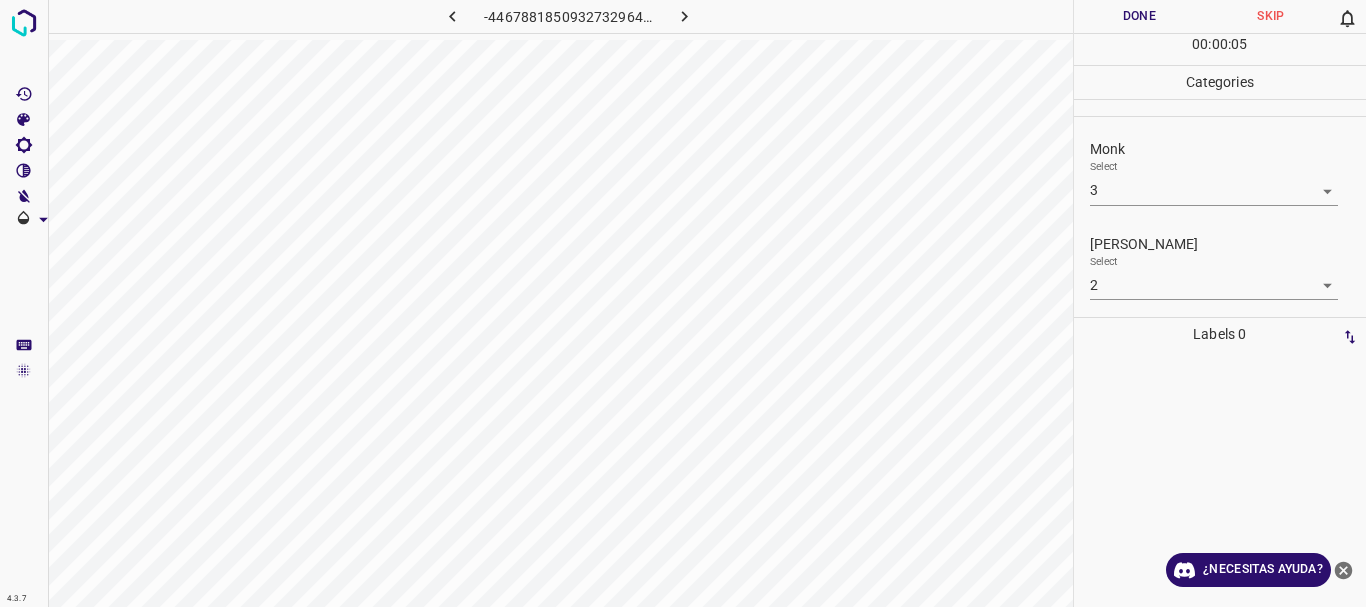 click 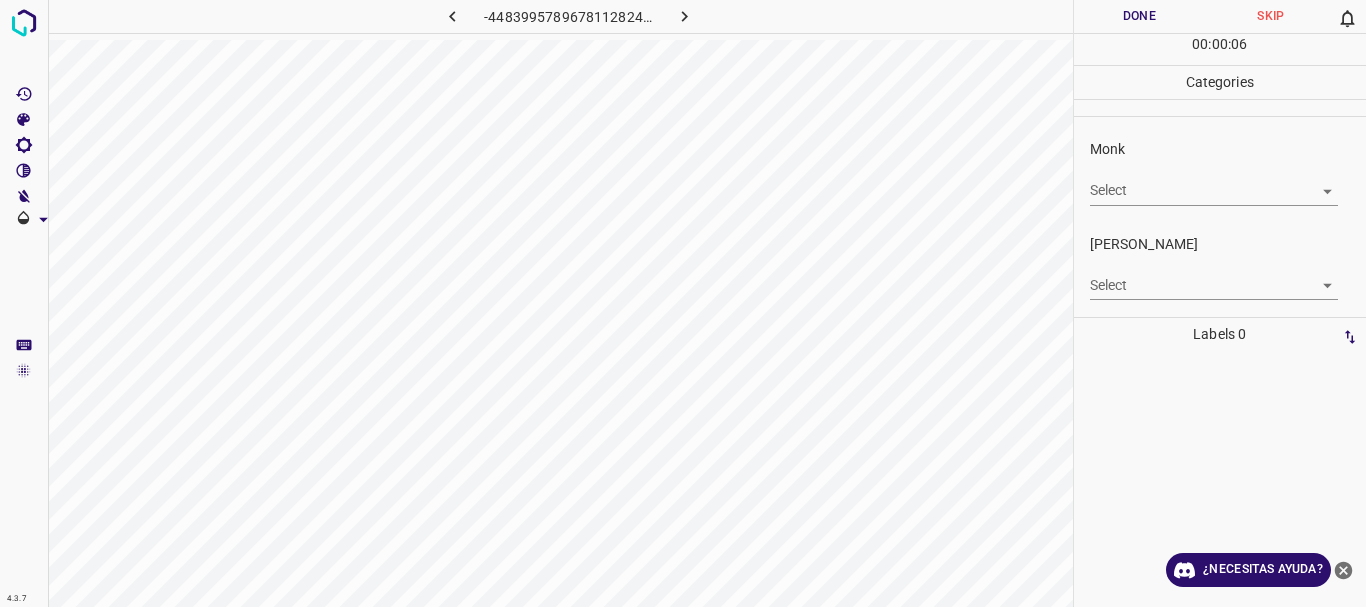click on "Texto original Valora esta traducción Tu opinión servirá para ayudar a mejorar el Traductor de Google 4.3.7 -4483995789678112824.png Done Skip 0 00   : 00   : 06   Categories Monk   Select ​  [PERSON_NAME]   Select ​ Labels   0 Categories 1 Monk 2  [PERSON_NAME] Tools Space Change between modes (Draw & Edit) I Auto labeling R Restore zoom M Zoom in N Zoom out Delete Delete selecte label Filters Z Restore filters X Saturation filter C Brightness filter V Contrast filter [PERSON_NAME] scale filter General O Download ¿Necesitas ayuda? - Texto - Esconder - Borrar" at bounding box center (683, 303) 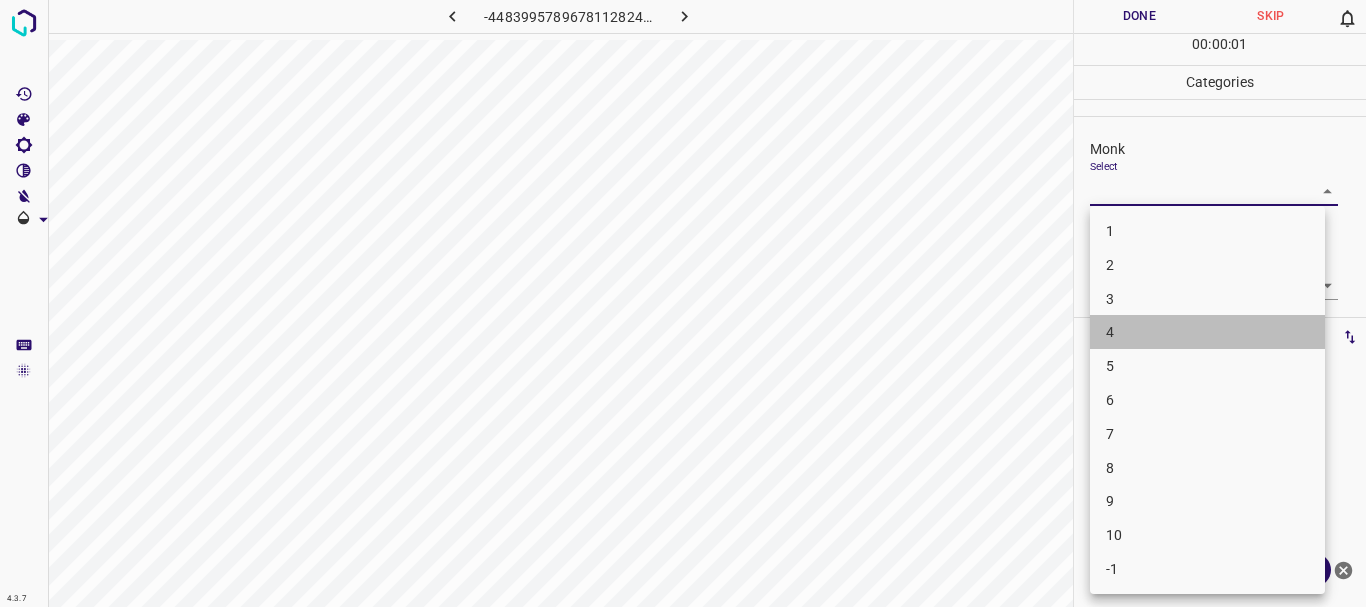click on "4" at bounding box center [1110, 332] 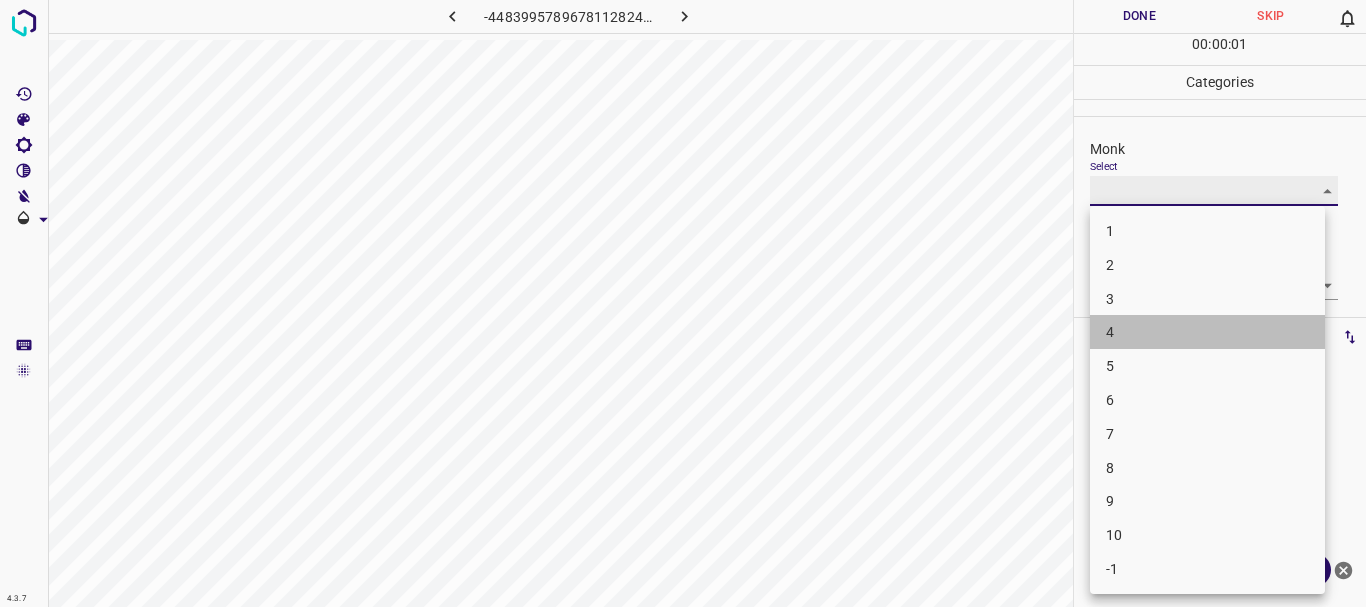type on "4" 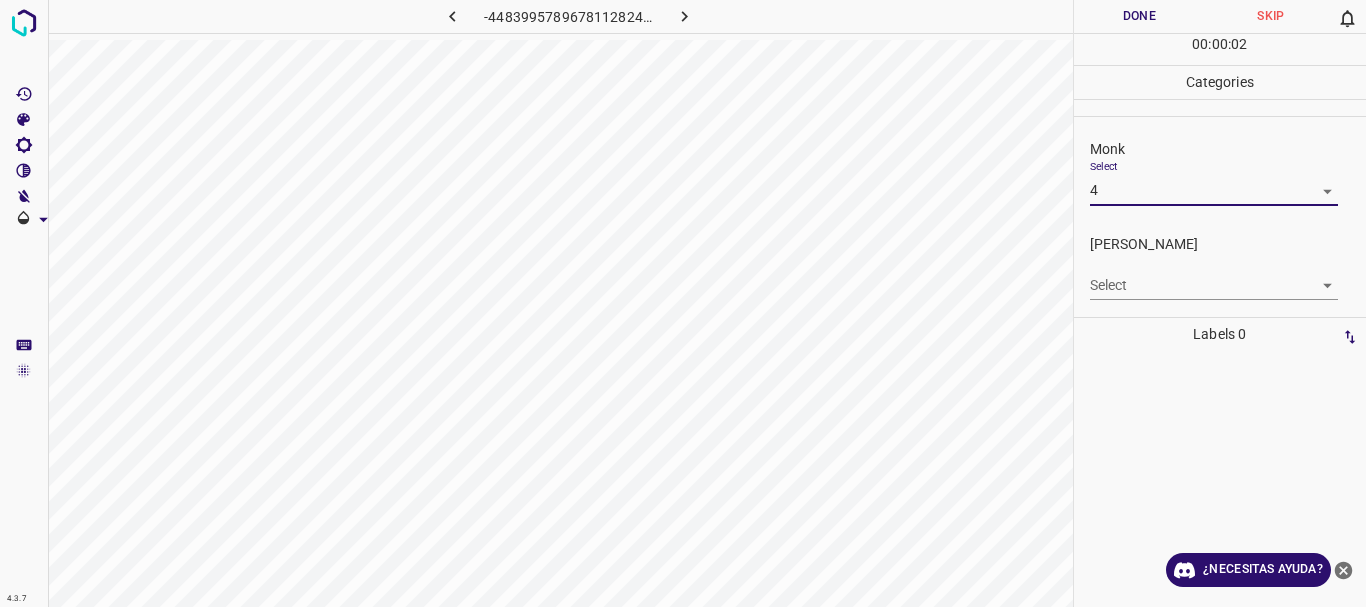 click on "Texto original Valora esta traducción Tu opinión servirá para ayudar a mejorar el Traductor de Google 4.3.7 -4483995789678112824.png Done Skip 0 00   : 00   : 02   Categories Monk   Select 4 4  [PERSON_NAME]   Select ​ Labels   0 Categories 1 Monk 2  [PERSON_NAME] Tools Space Change between modes (Draw & Edit) I Auto labeling R Restore zoom M Zoom in N Zoom out Delete Delete selecte label Filters Z Restore filters X Saturation filter C Brightness filter V Contrast filter [PERSON_NAME] scale filter General O Download ¿Necesitas ayuda? - Texto - Esconder - Borrar" at bounding box center (683, 303) 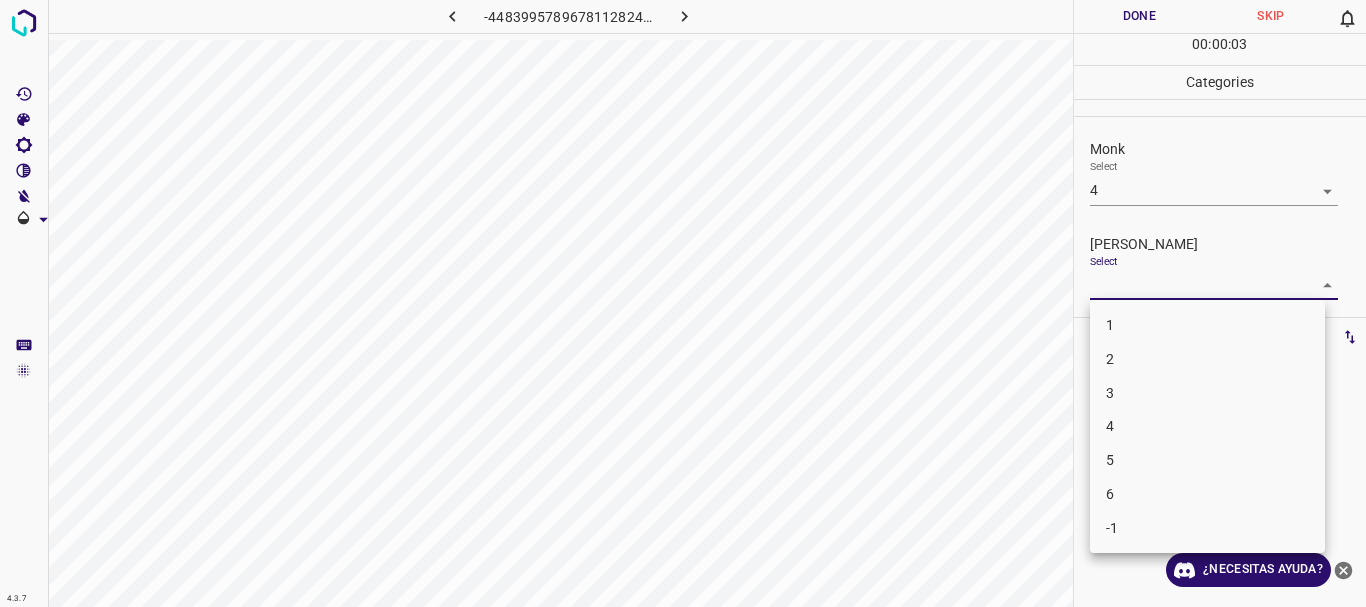 drag, startPoint x: 1111, startPoint y: 335, endPoint x: 1112, endPoint y: 325, distance: 10.049875 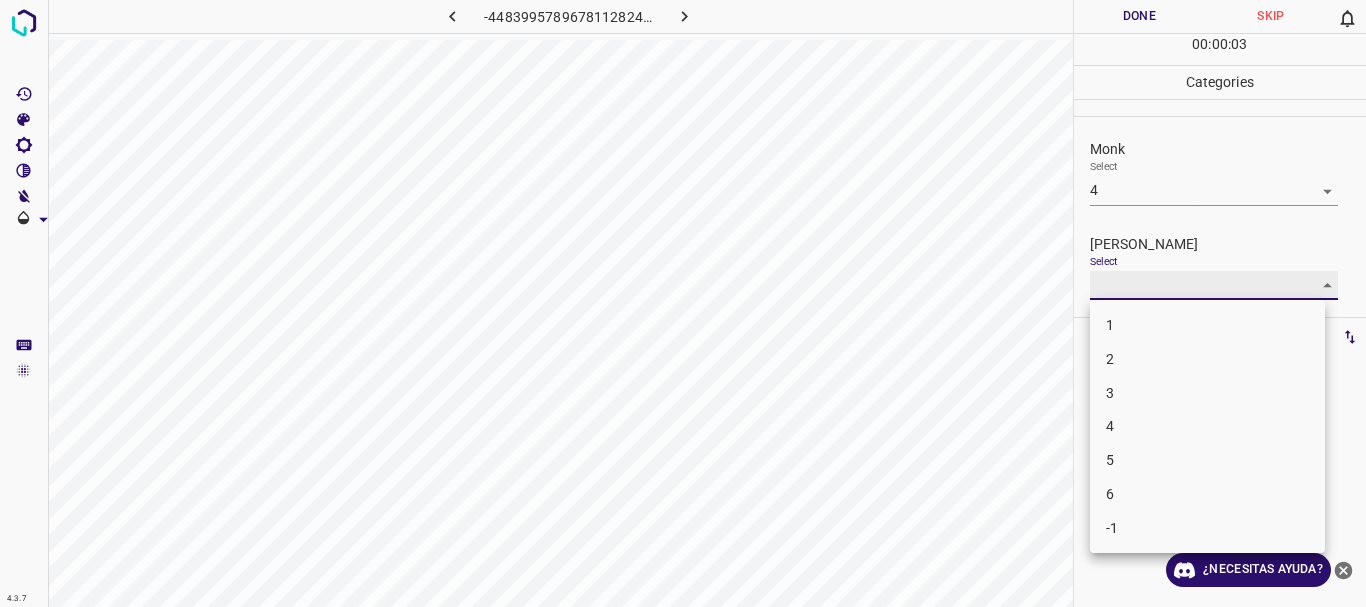 type on "1" 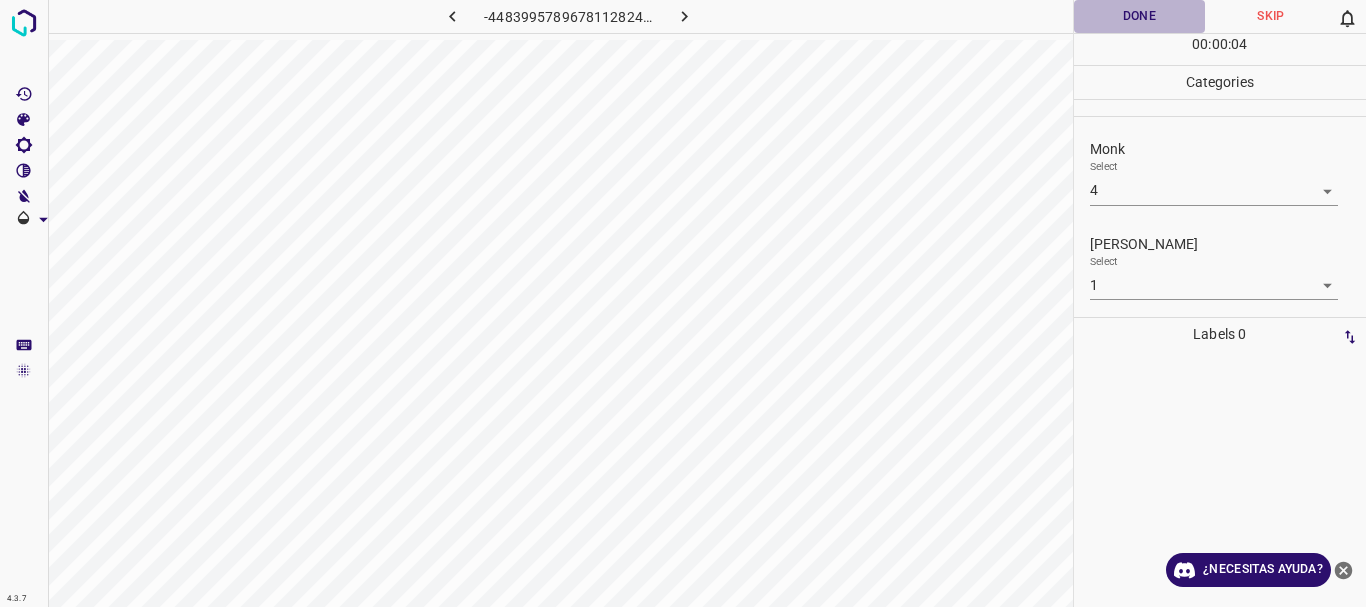click on "Done" at bounding box center (1140, 16) 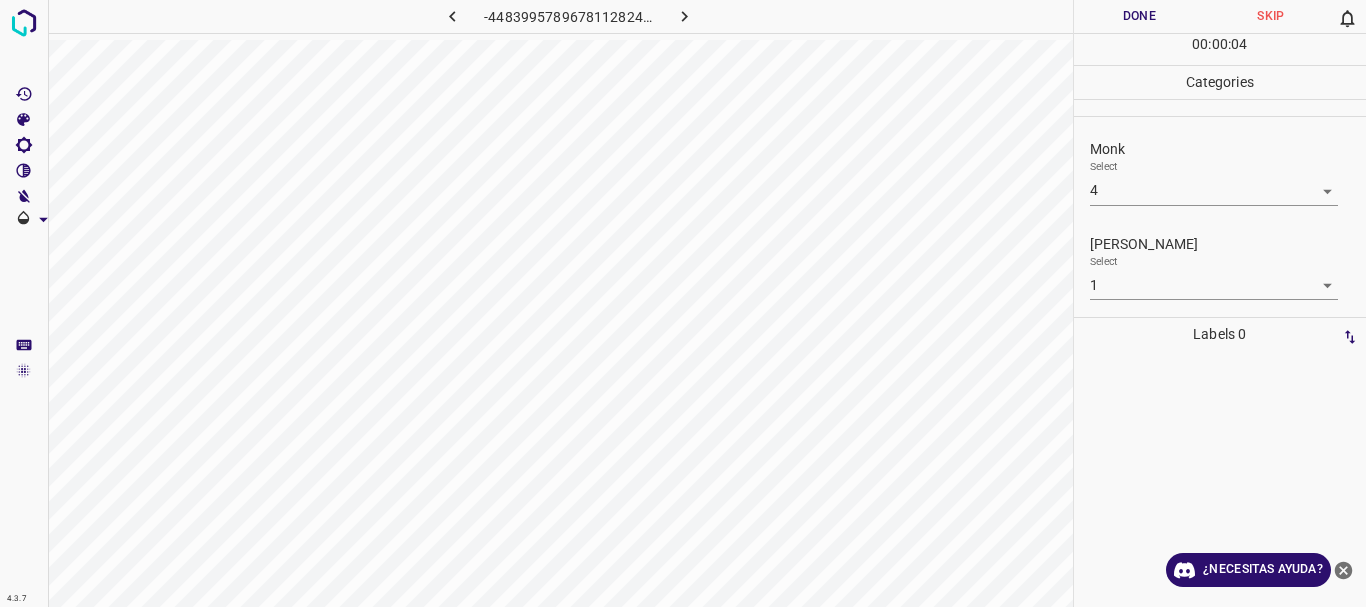 click at bounding box center (684, 16) 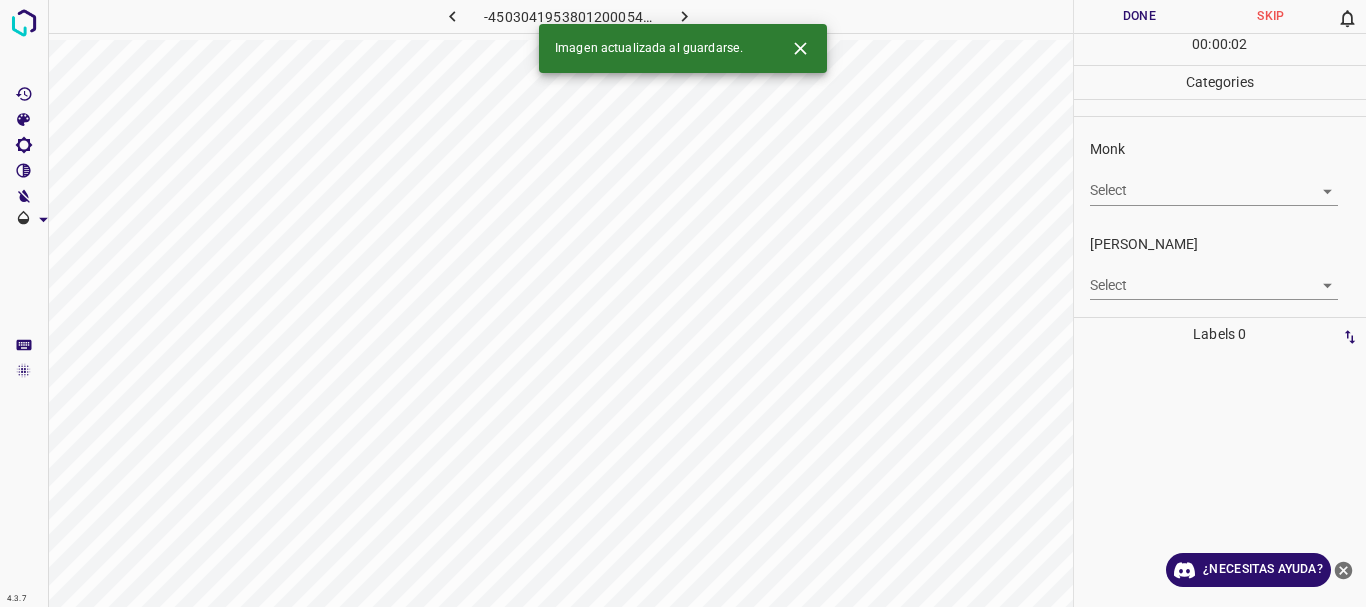 click on "Texto original Valora esta traducción Tu opinión servirá para ayudar a mejorar el Traductor de Google 4.3.7 -4503041953801200054.png Done Skip 0 00   : 00   : 02   Categories Monk   Select ​  [PERSON_NAME]   Select ​ Labels   0 Categories 1 Monk 2  [PERSON_NAME] Tools Space Change between modes (Draw & Edit) I Auto labeling R Restore zoom M Zoom in N Zoom out Delete Delete selecte label Filters Z Restore filters X Saturation filter C Brightness filter V Contrast filter [PERSON_NAME] scale filter General O Download Imagen actualizada al guardarse. ¿Necesitas ayuda? - Texto - Esconder - Borrar" at bounding box center [683, 303] 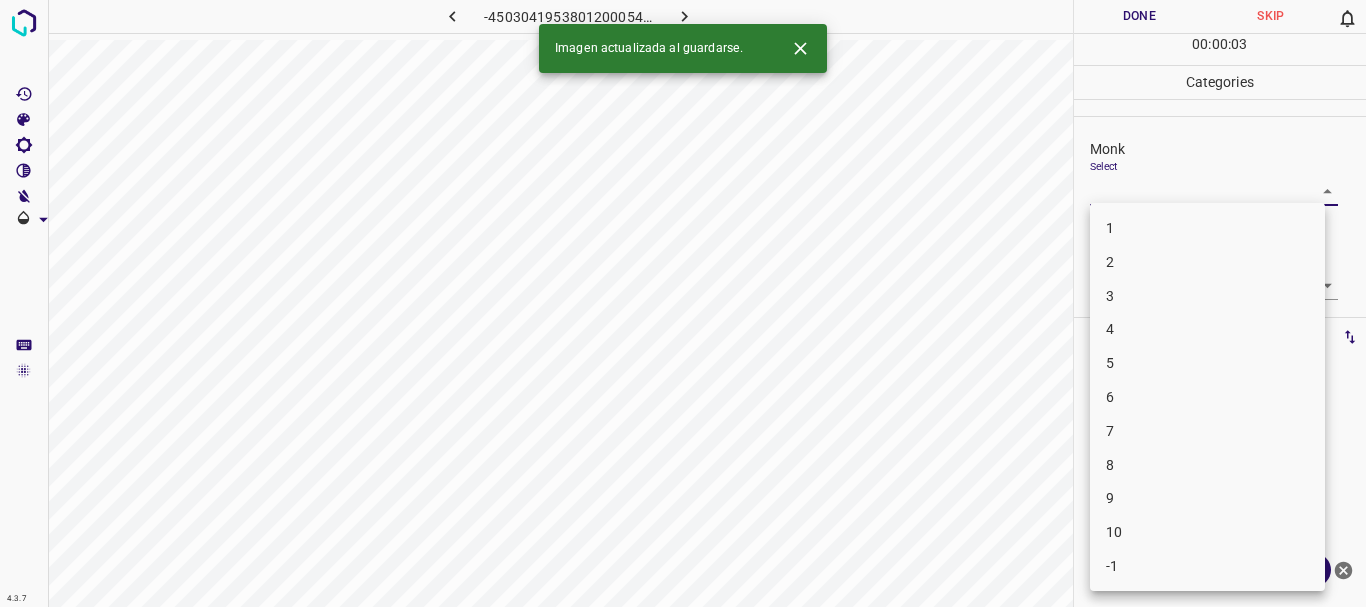 click on "4" at bounding box center [1207, 329] 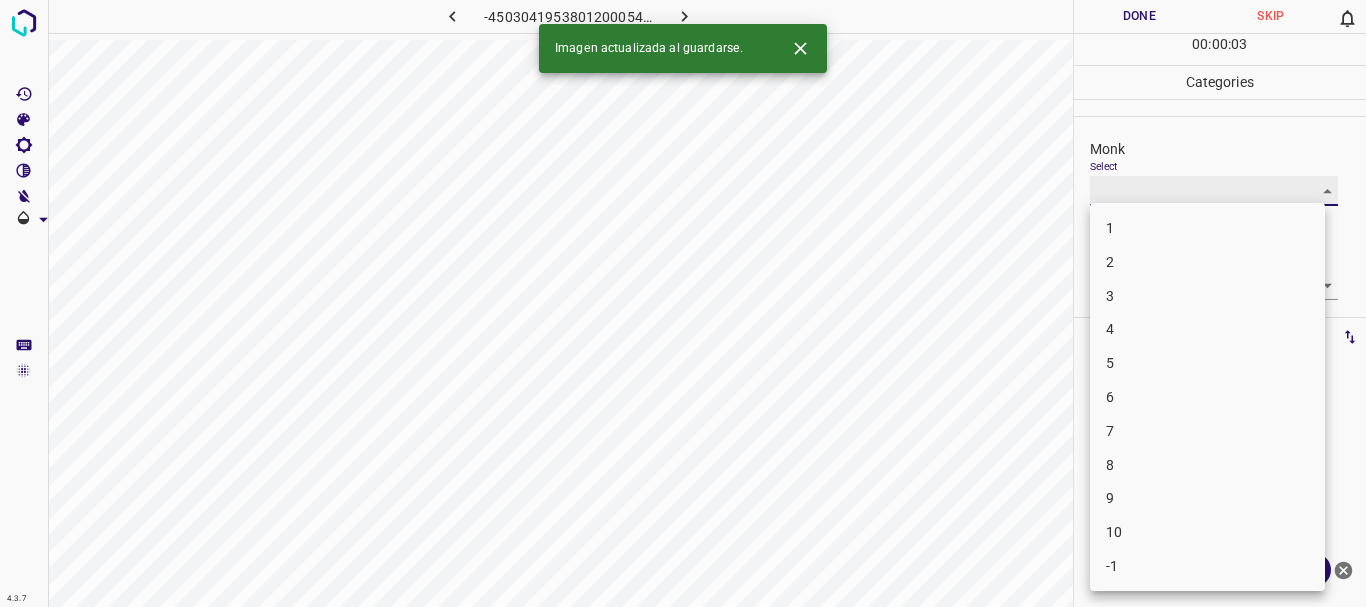 type on "4" 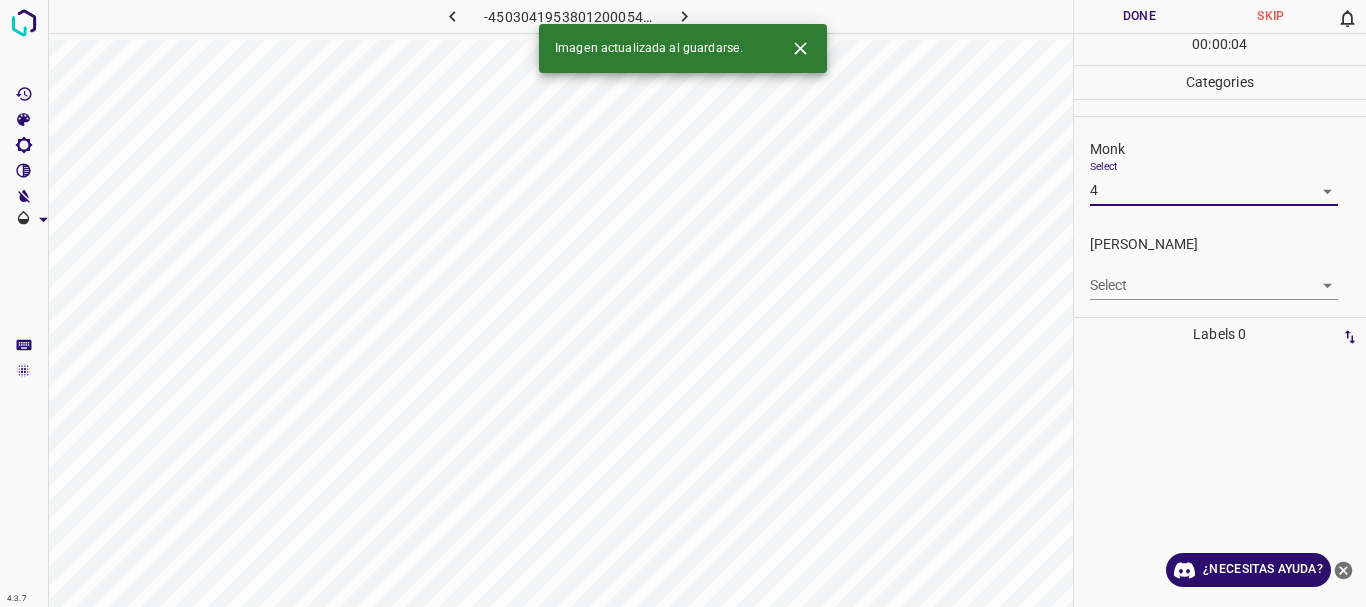 click on "Texto original Valora esta traducción Tu opinión servirá para ayudar a mejorar el Traductor de Google 4.3.7 -4503041953801200054.png Done Skip 0 00   : 00   : 04   Categories Monk   Select 4 4  [PERSON_NAME]   Select ​ Labels   0 Categories 1 Monk 2  [PERSON_NAME] Tools Space Change between modes (Draw & Edit) I Auto labeling R Restore zoom M Zoom in N Zoom out Delete Delete selecte label Filters Z Restore filters X Saturation filter C Brightness filter V Contrast filter [PERSON_NAME] scale filter General O Download Imagen actualizada al guardarse. ¿Necesitas ayuda? - Texto - Esconder - Borrar" at bounding box center [683, 303] 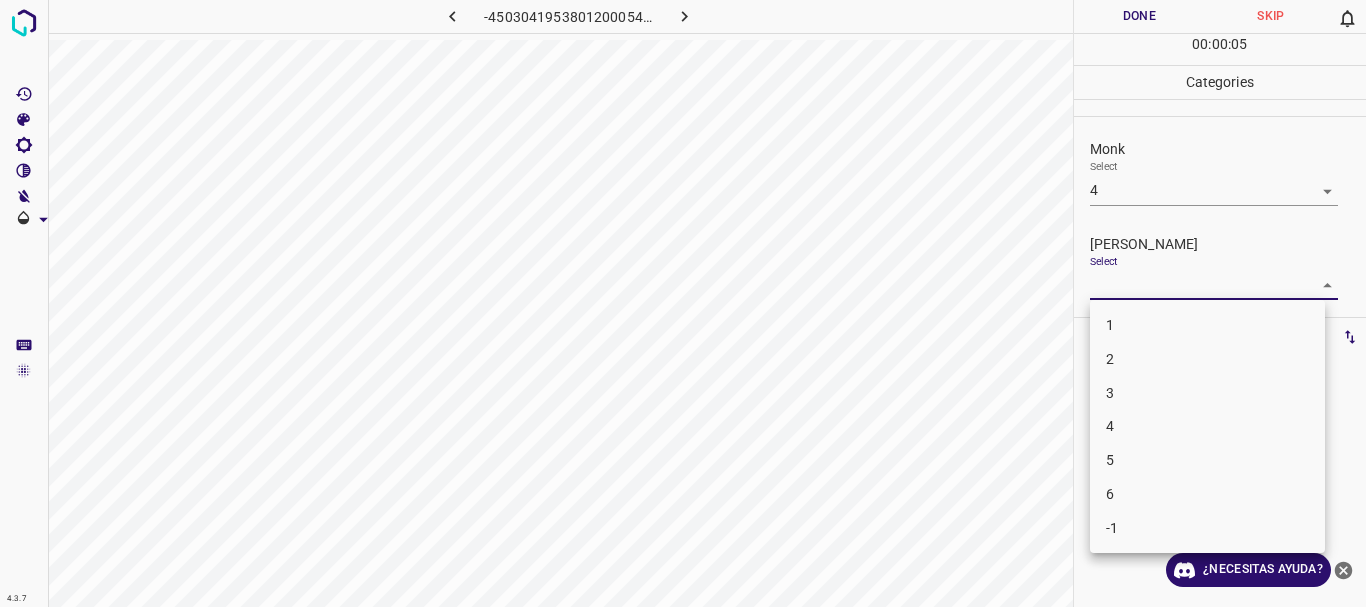 click on "2" at bounding box center [1207, 359] 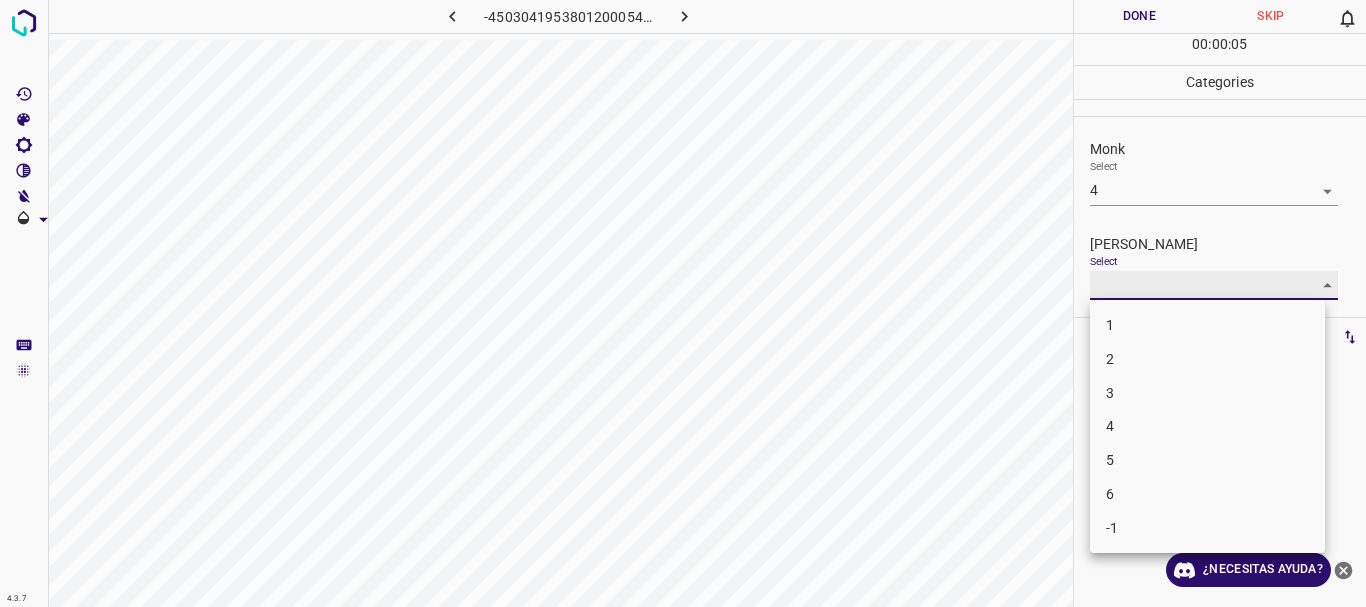 type on "2" 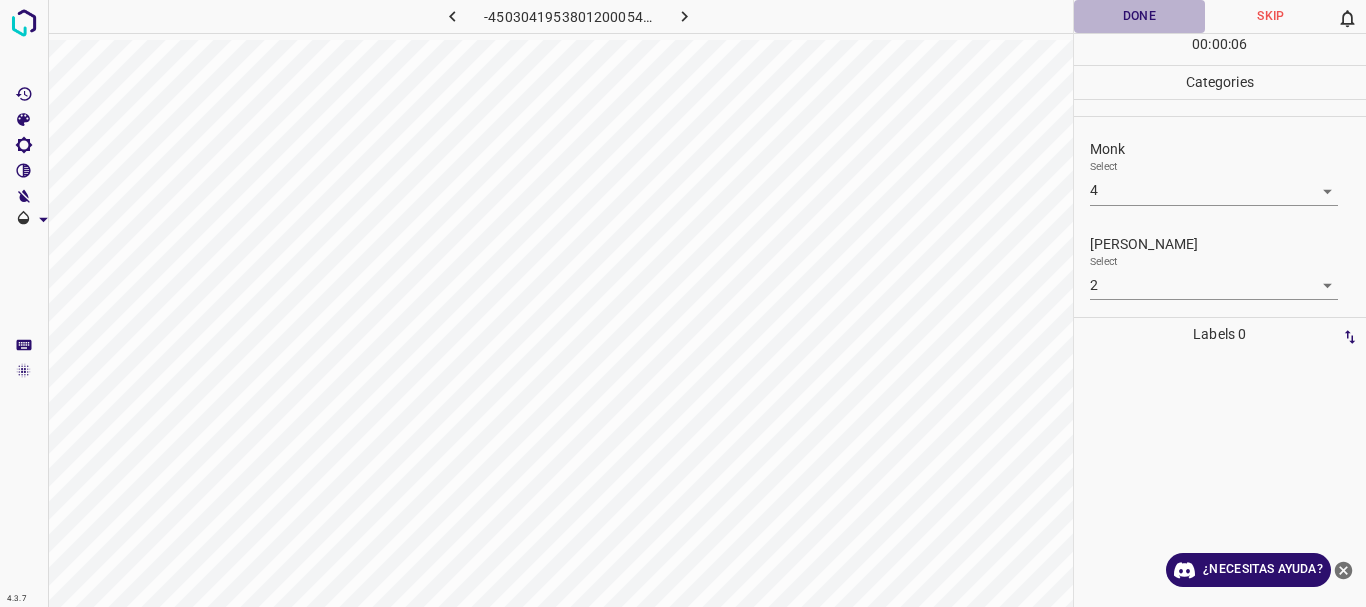 click on "Done" at bounding box center [1140, 16] 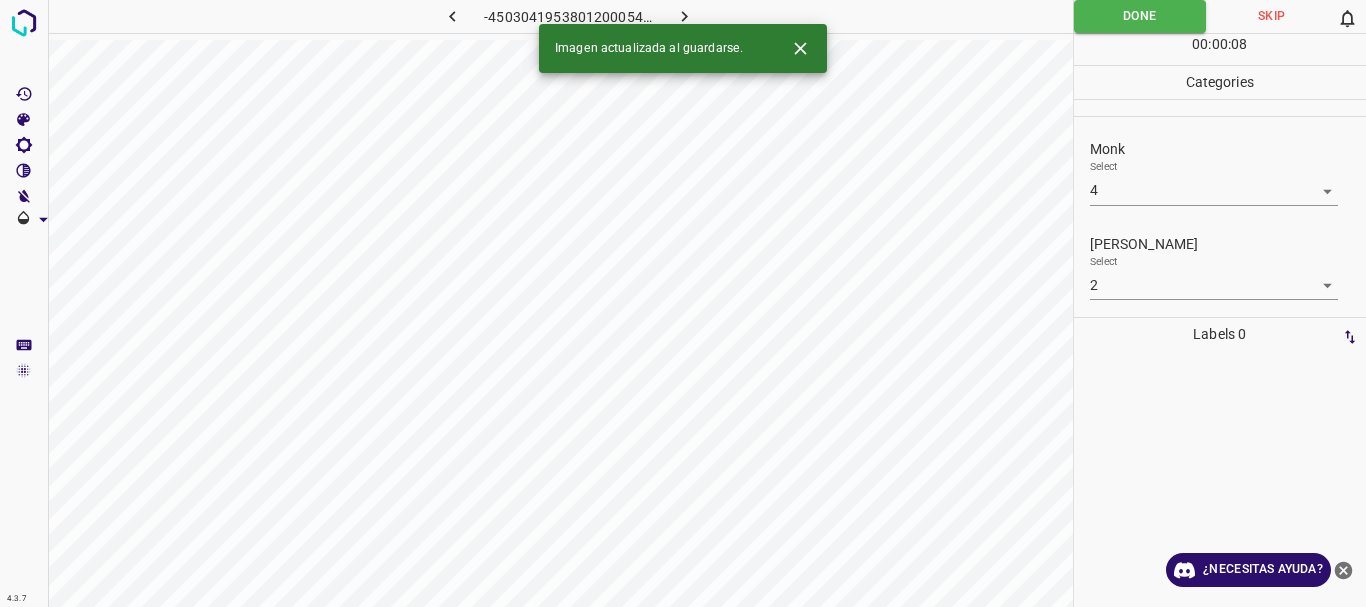 click 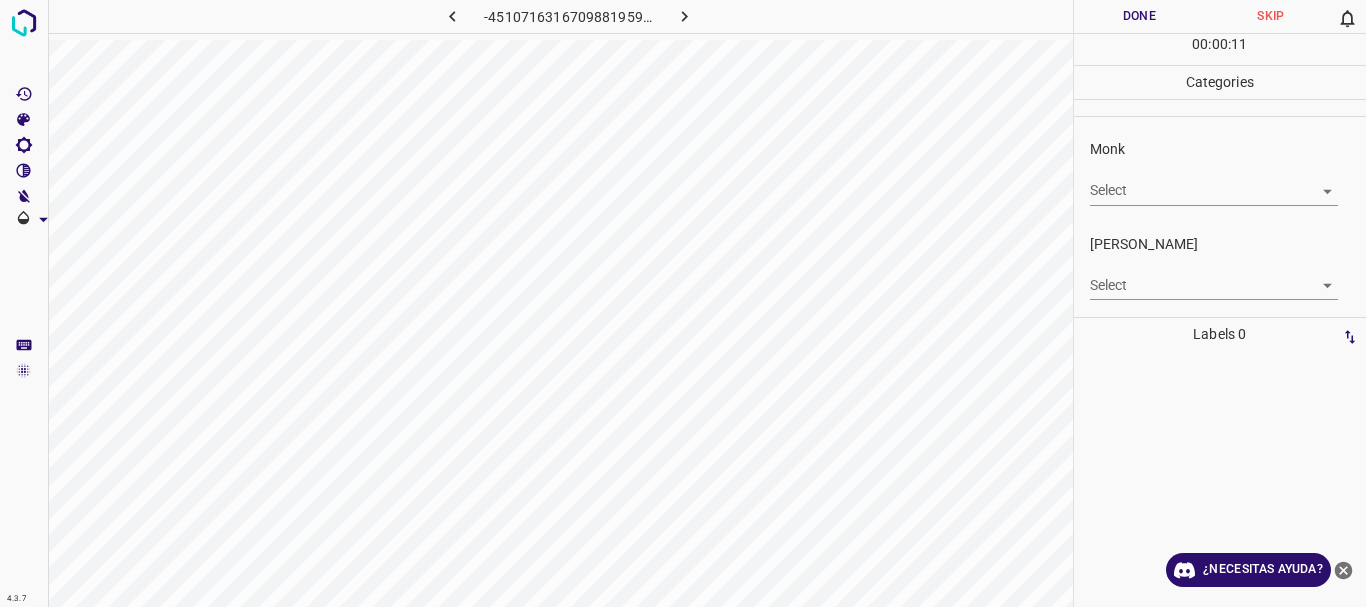 click on "Texto original Valora esta traducción Tu opinión servirá para ayudar a mejorar el Traductor de Google 4.3.7 -4510716316709881959.png Done Skip 0 00   : 00   : 11   Categories Monk   Select ​  [PERSON_NAME]   Select ​ Labels   0 Categories 1 Monk 2  [PERSON_NAME] Tools Space Change between modes (Draw & Edit) I Auto labeling R Restore zoom M Zoom in N Zoom out Delete Delete selecte label Filters Z Restore filters X Saturation filter C Brightness filter V Contrast filter [PERSON_NAME] scale filter General O Download ¿Necesitas ayuda? - Texto - Esconder - Borrar" at bounding box center [683, 303] 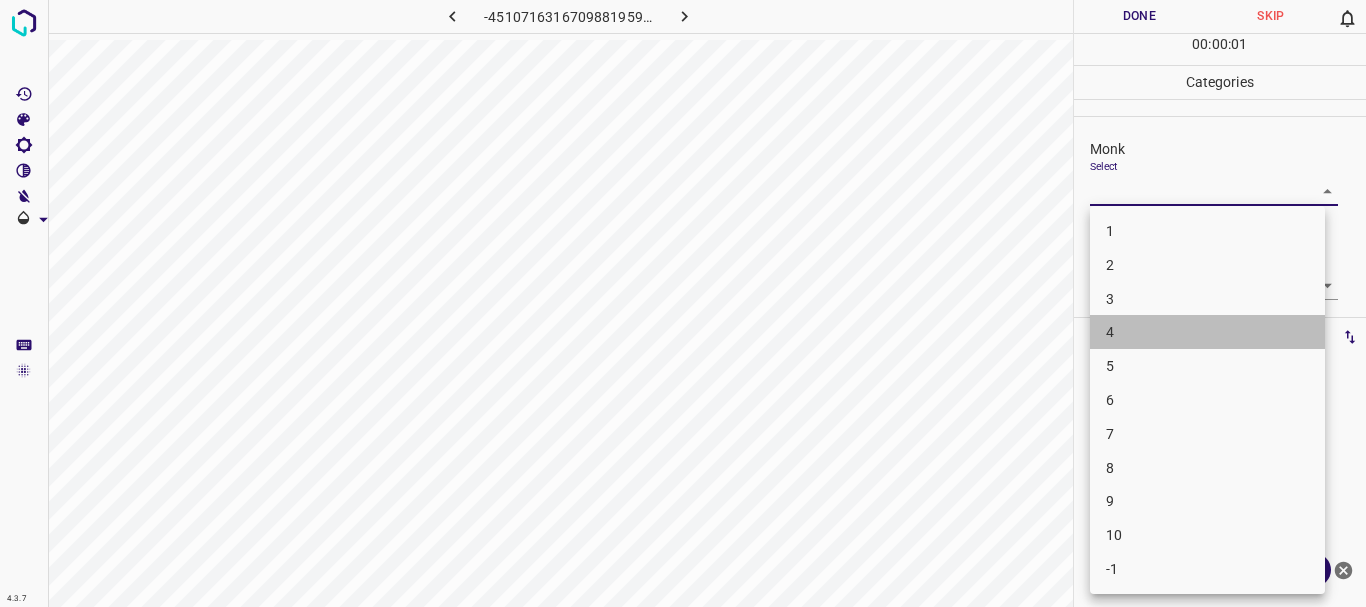 click on "4" at bounding box center (1207, 332) 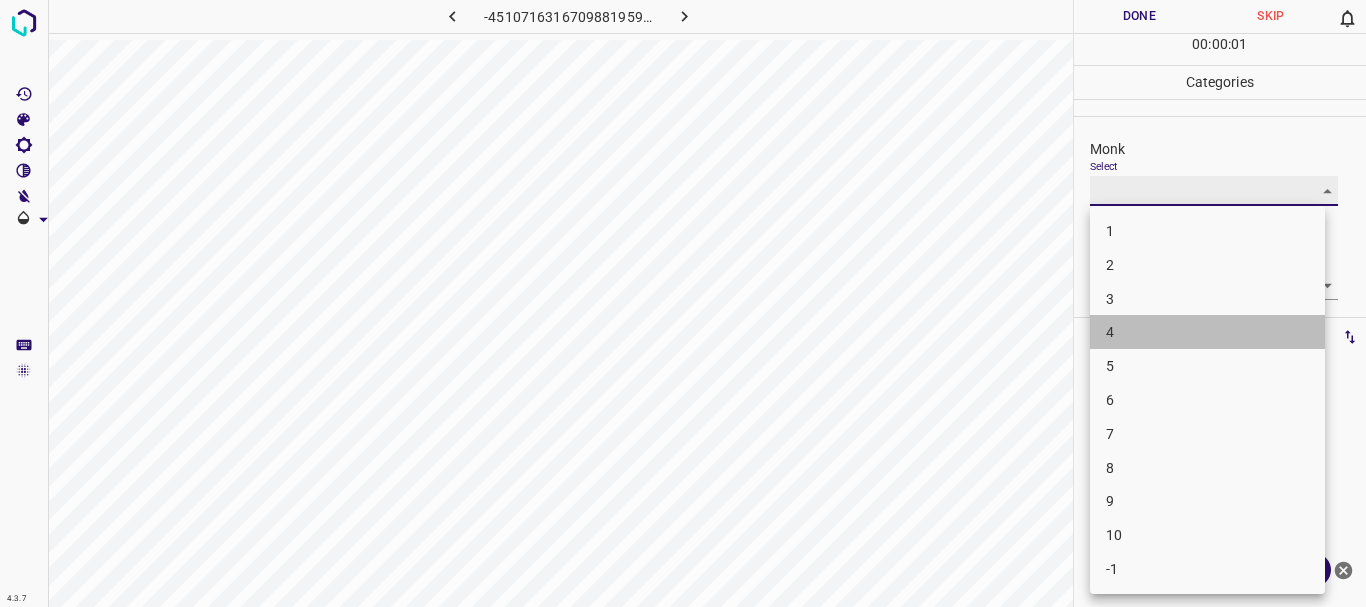 type on "4" 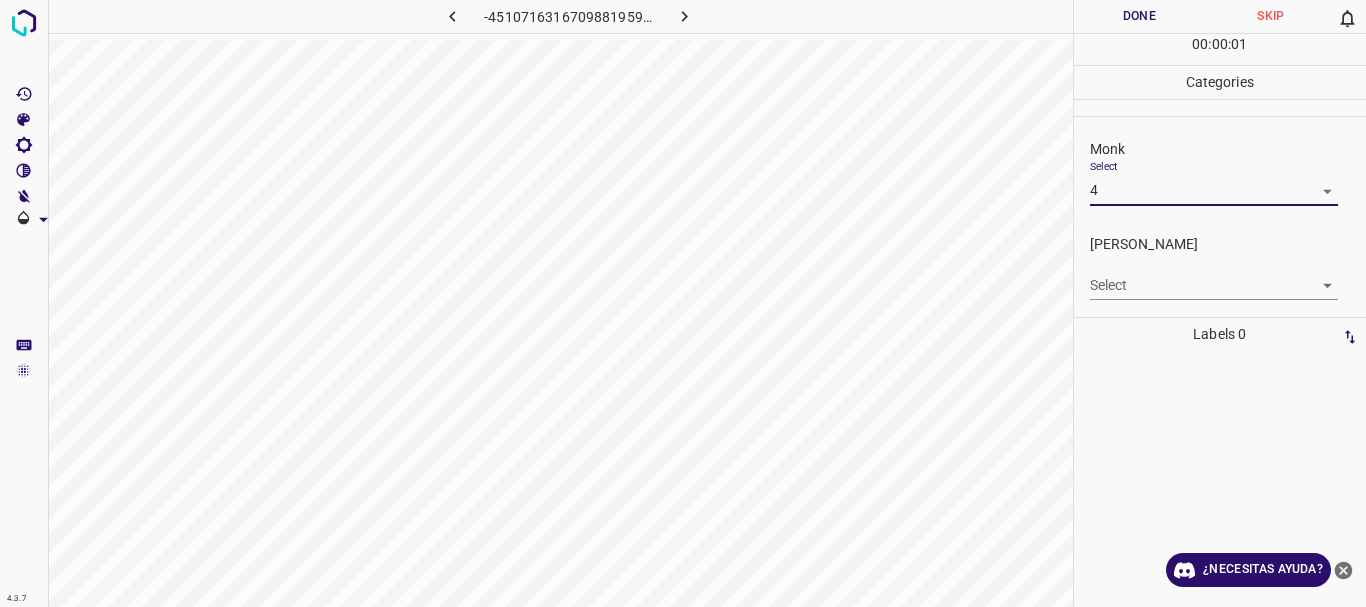 click at bounding box center [683, 303] 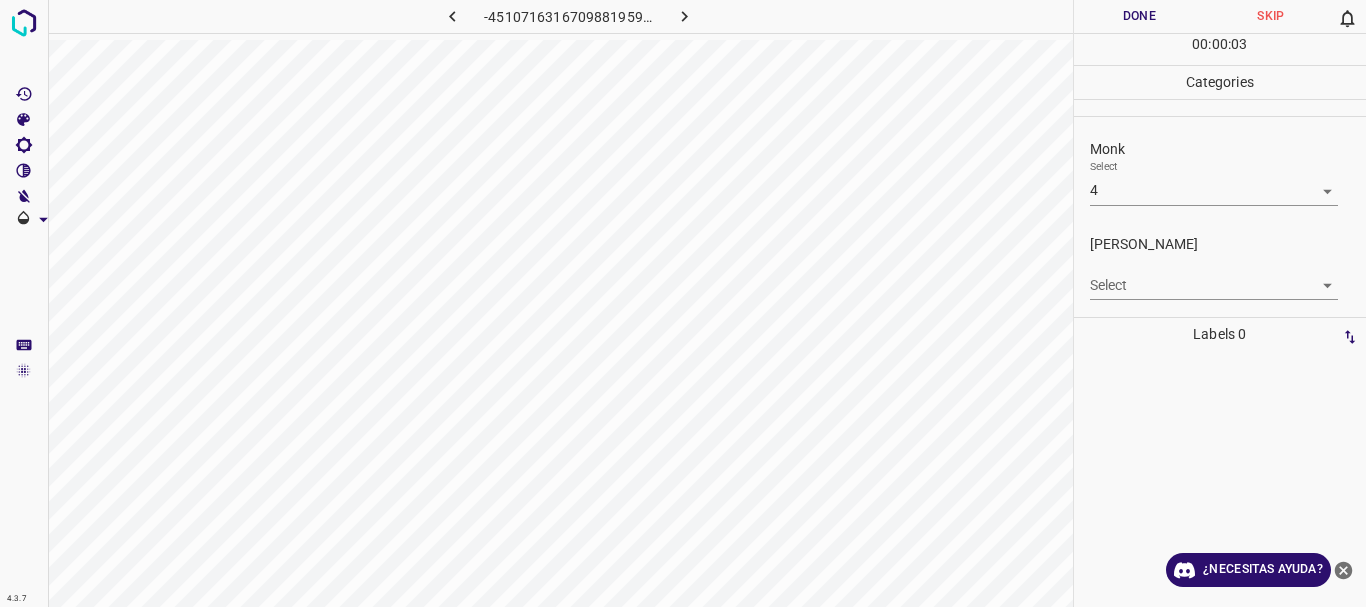 click on "Texto original Valora esta traducción Tu opinión servirá para ayudar a mejorar el Traductor de Google 4.3.7 -4510716316709881959.png Done Skip 0 00   : 00   : 03   Categories Monk   Select 4 4  [PERSON_NAME]   Select ​ Labels   0 Categories 1 Monk 2  [PERSON_NAME] Tools Space Change between modes (Draw & Edit) I Auto labeling R Restore zoom M Zoom in N Zoom out Delete Delete selecte label Filters Z Restore filters X Saturation filter C Brightness filter V Contrast filter [PERSON_NAME] scale filter General O Download ¿Necesitas ayuda? - Texto - Esconder - Borrar" at bounding box center [683, 303] 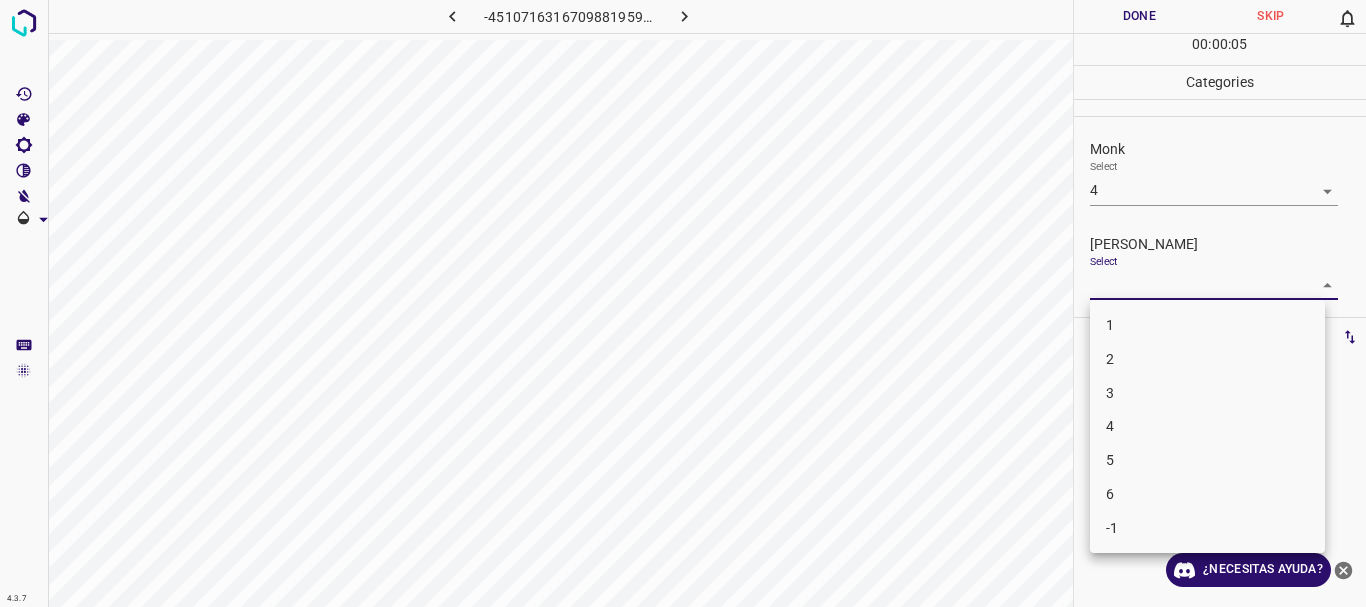 click on "3" at bounding box center [1110, 392] 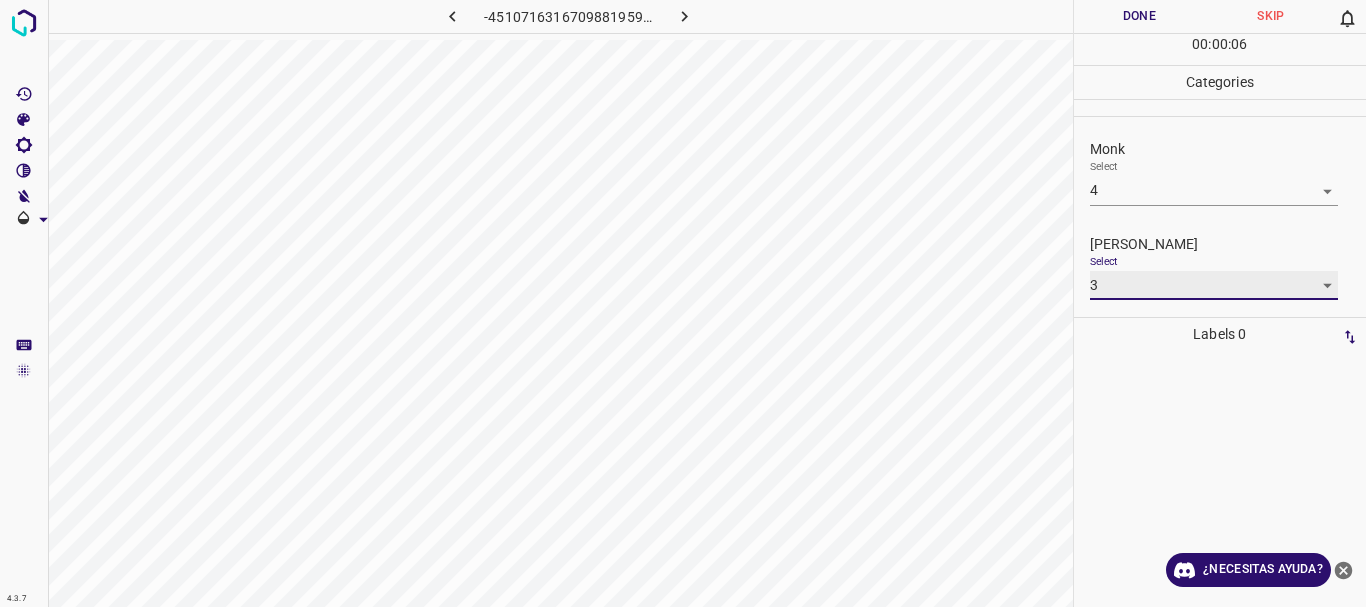 type on "3" 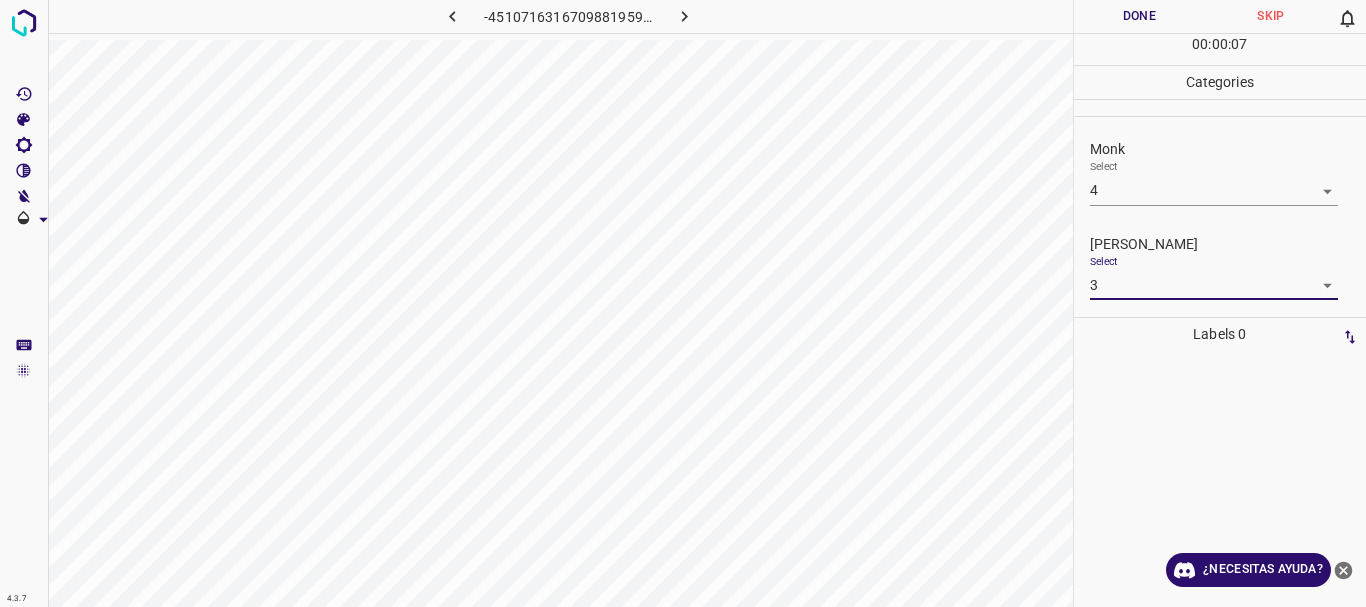 click on "Done" at bounding box center [1140, 16] 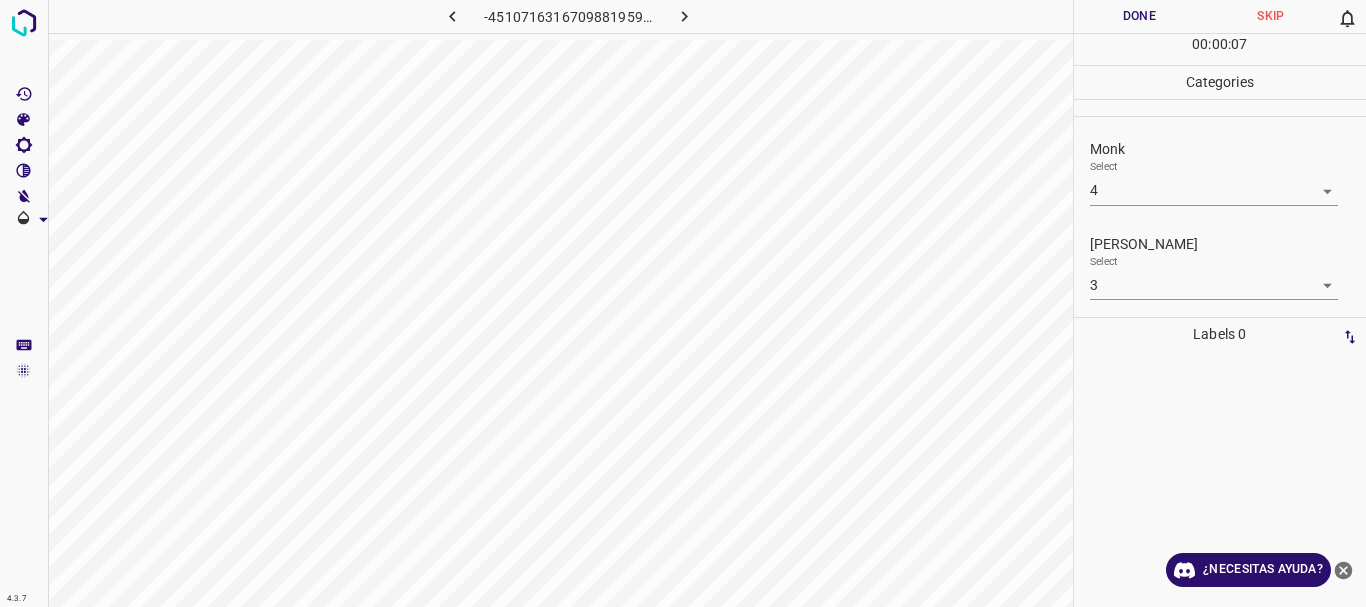 click 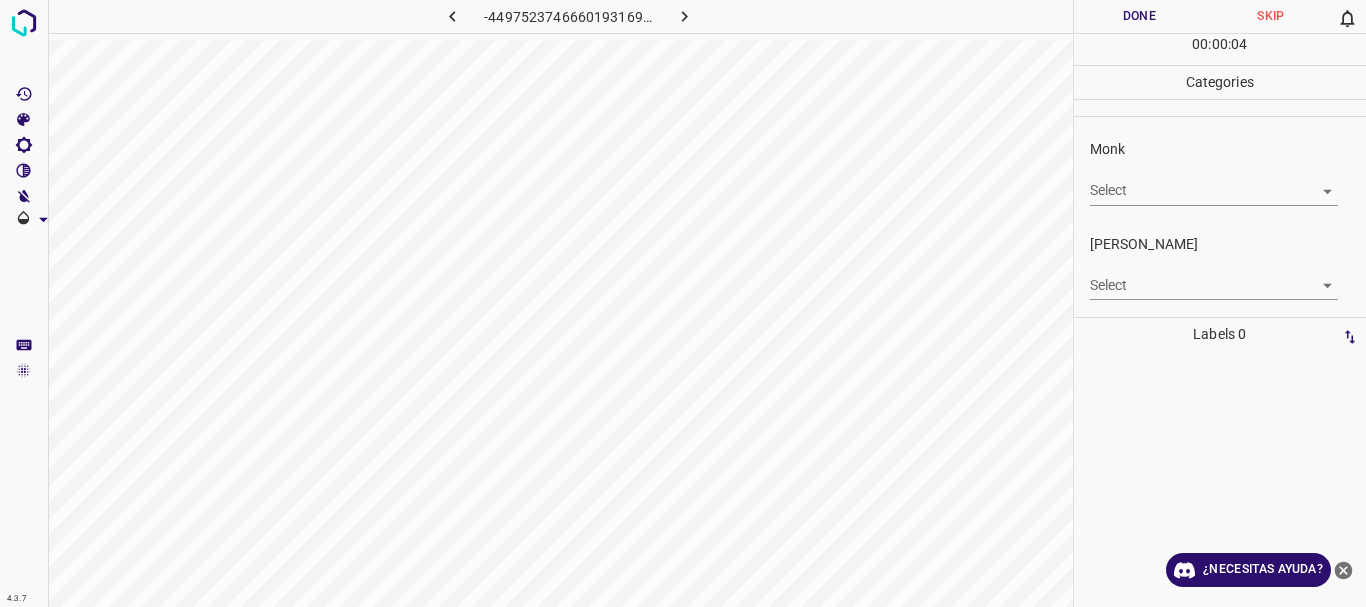 click at bounding box center [684, 16] 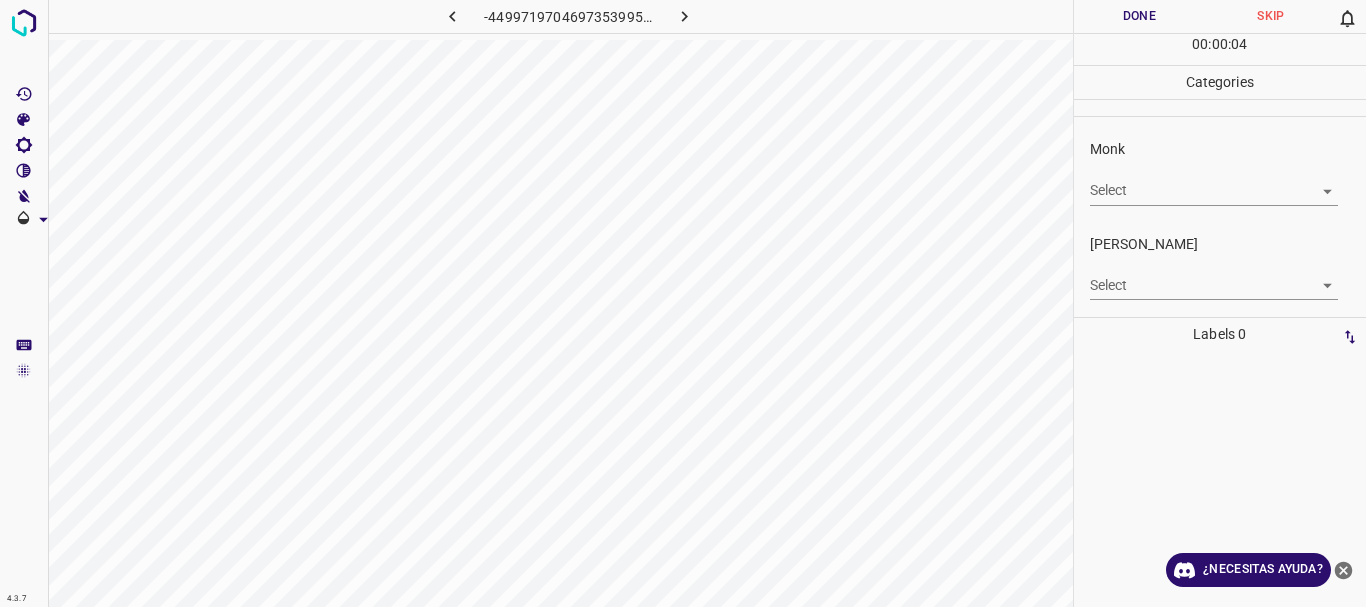 click 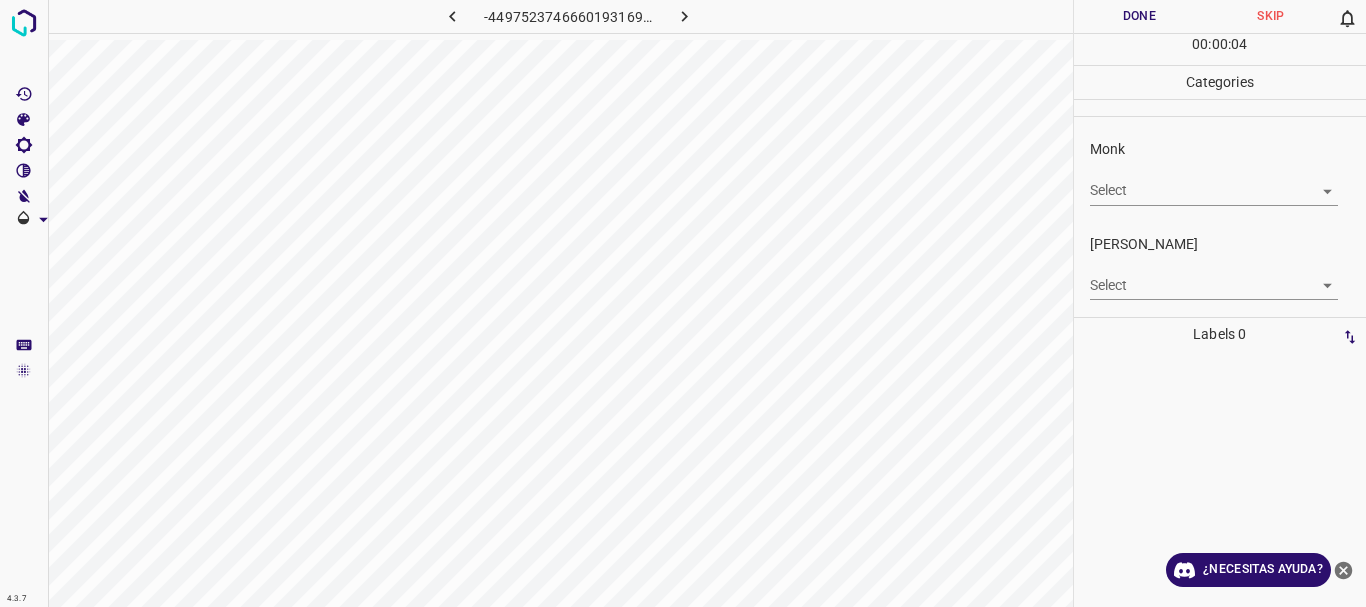 click on "Texto original Valora esta traducción Tu opinión servirá para ayudar a mejorar el Traductor de Google 4.3.7 -4497523746660193169.png Done Skip 0 00   : 00   : 04   Categories Monk   Select ​  [PERSON_NAME]   Select ​ Labels   0 Categories 1 Monk 2  [PERSON_NAME] Tools Space Change between modes (Draw & Edit) I Auto labeling R Restore zoom M Zoom in N Zoom out Delete Delete selecte label Filters Z Restore filters X Saturation filter C Brightness filter V Contrast filter [PERSON_NAME] scale filter General O Download ¿Necesitas ayuda? - Texto - Esconder - Borrar" at bounding box center (683, 303) 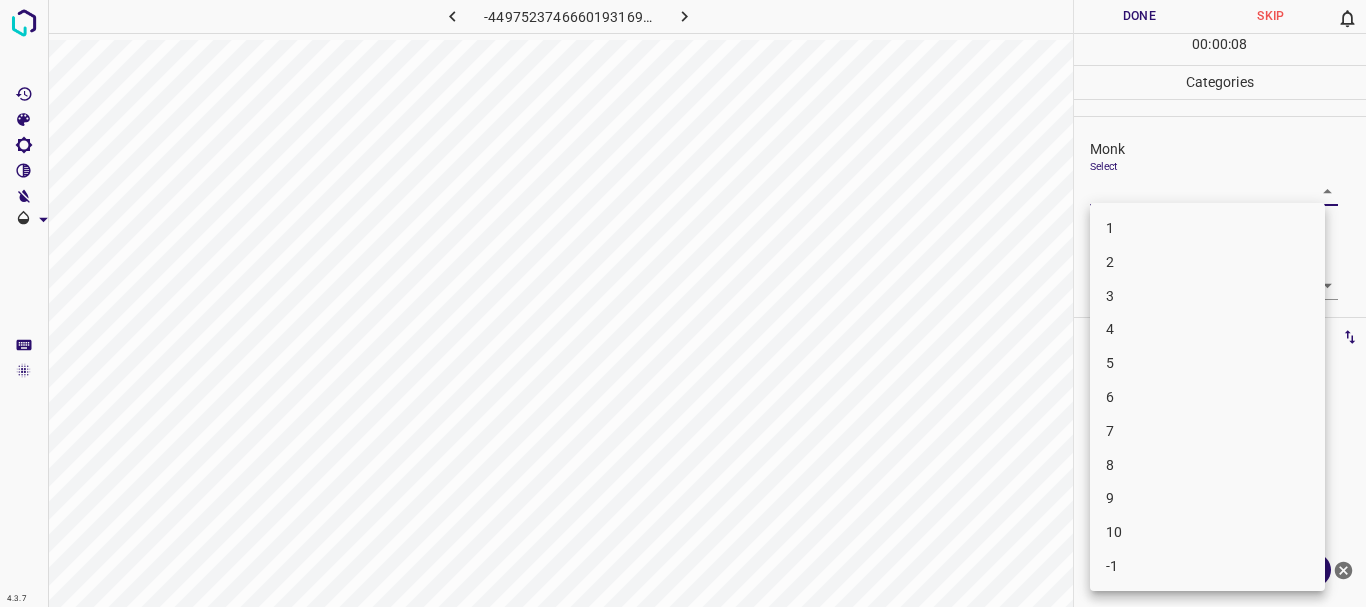 click on "4" at bounding box center (1207, 329) 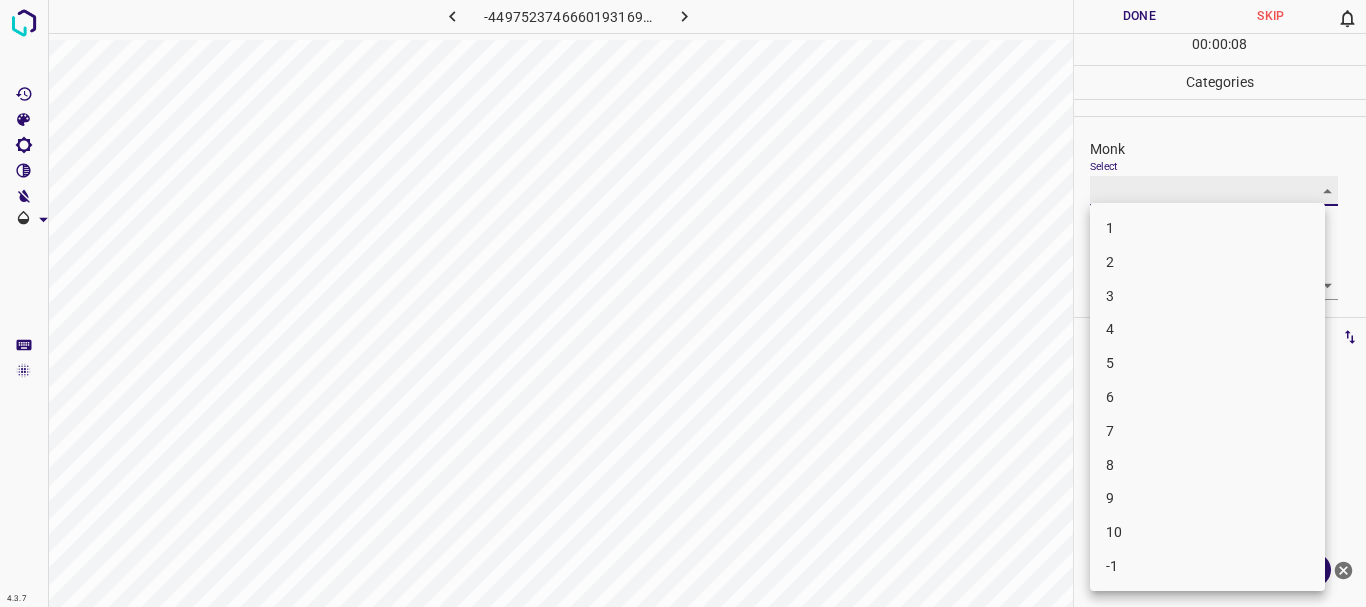 type on "4" 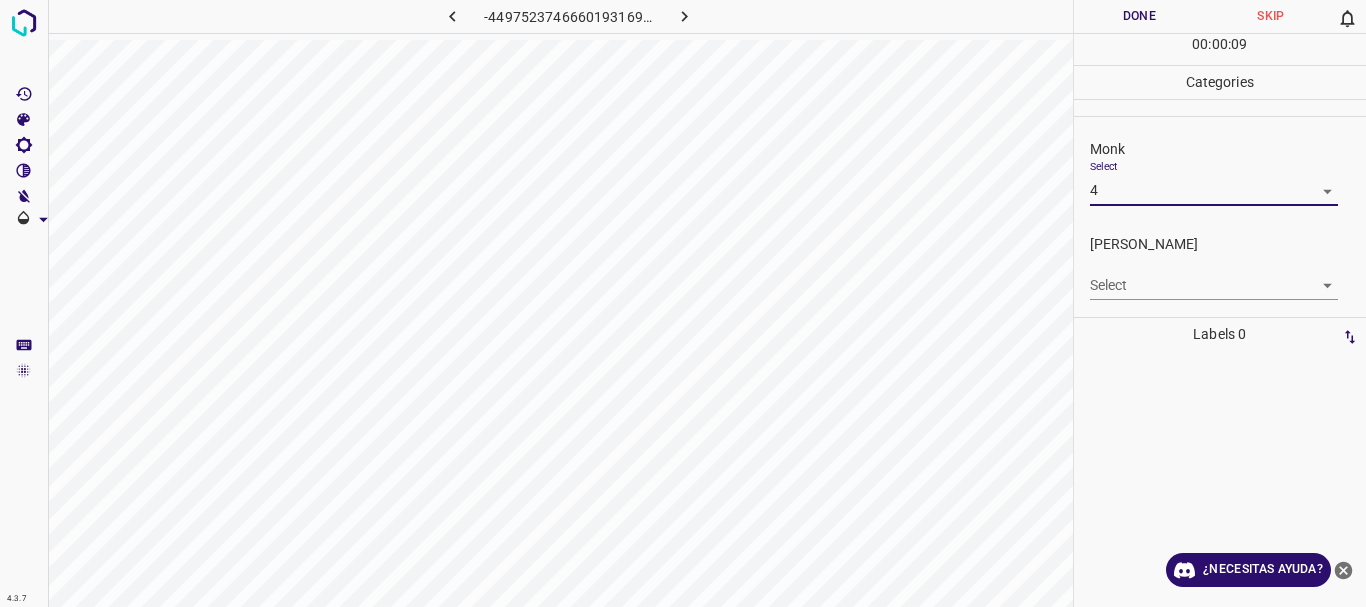 click on "Texto original Valora esta traducción Tu opinión servirá para ayudar a mejorar el Traductor de Google 4.3.7 -4497523746660193169.png Done Skip 0 00   : 00   : 09   Categories Monk   Select 4 4  [PERSON_NAME]   Select ​ Labels   0 Categories 1 Monk 2  [PERSON_NAME] Tools Space Change between modes (Draw & Edit) I Auto labeling R Restore zoom M Zoom in N Zoom out Delete Delete selecte label Filters Z Restore filters X Saturation filter C Brightness filter V Contrast filter [PERSON_NAME] scale filter General O Download ¿Necesitas ayuda? - Texto - Esconder - Borrar" at bounding box center (683, 303) 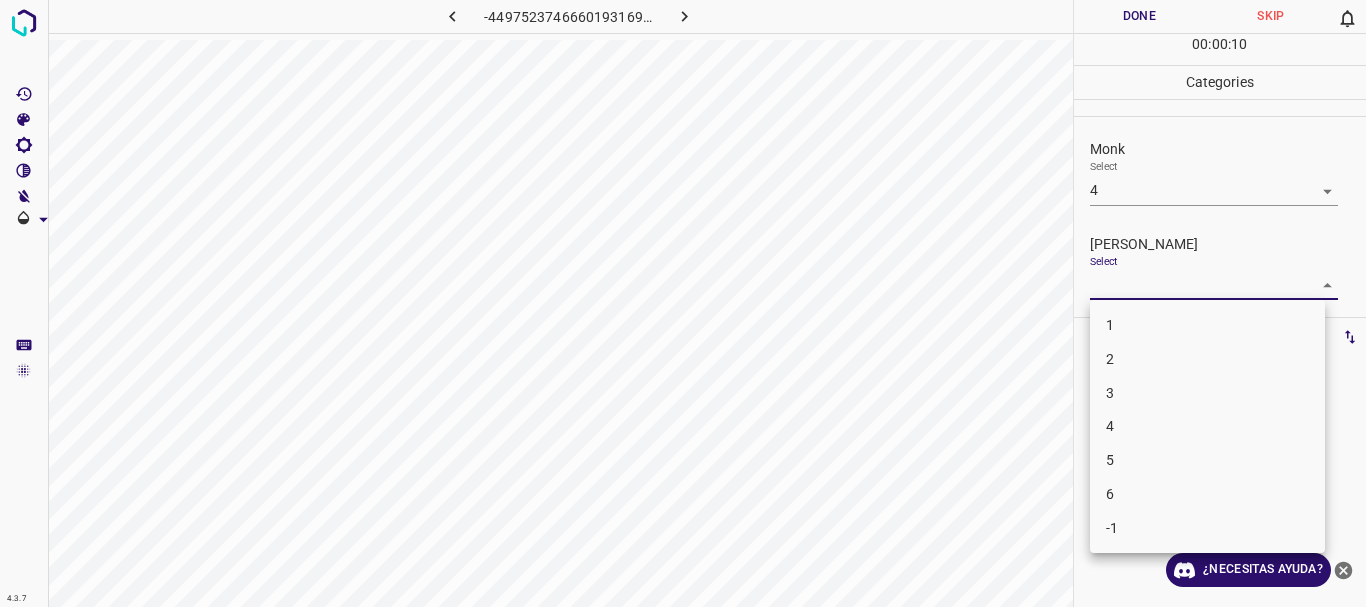 click on "3" at bounding box center [1110, 393] 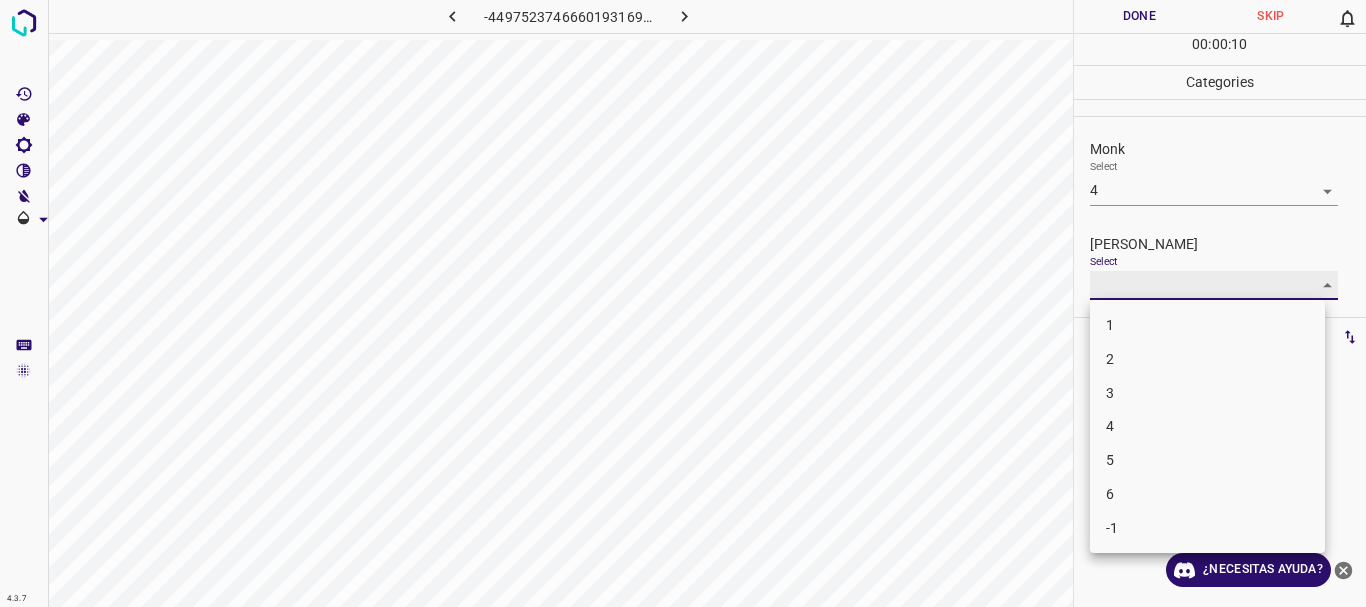 type on "3" 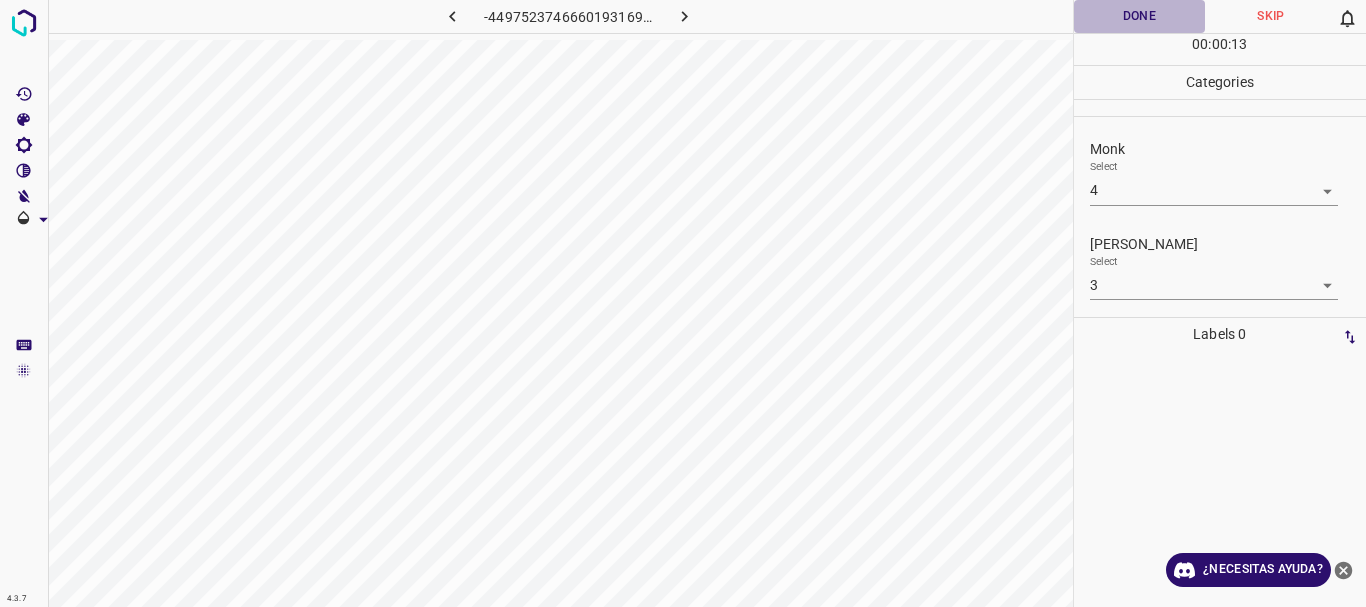 click on "Done" at bounding box center (1140, 16) 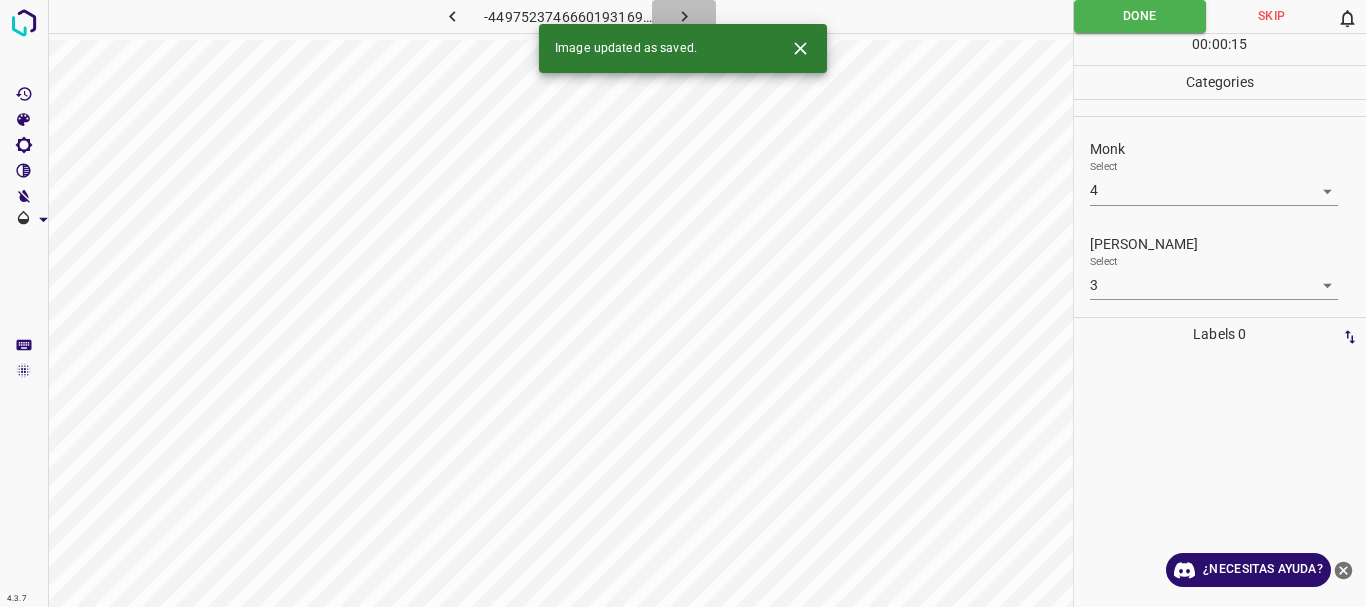 click 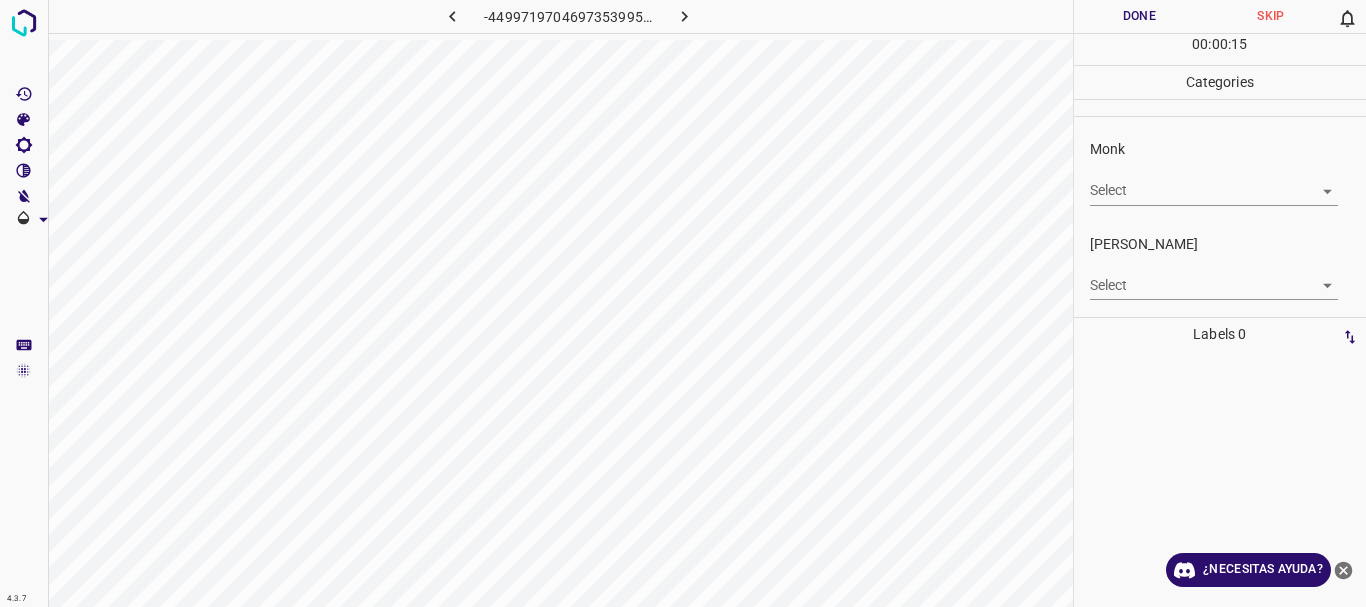 click on "Texto original Valora esta traducción Tu opinión servirá para ayudar a mejorar el Traductor de Google 4.3.7 -4499719704697353995.png Done Skip 0 00   : 00   : 15   Categories Monk   Select ​  [PERSON_NAME]   Select ​ Labels   0 Categories 1 Monk 2  [PERSON_NAME] Tools Space Change between modes (Draw & Edit) I Auto labeling R Restore zoom M Zoom in N Zoom out Delete Delete selecte label Filters Z Restore filters X Saturation filter C Brightness filter V Contrast filter [PERSON_NAME] scale filter General O Download ¿Necesitas ayuda? - Texto - Esconder - Borrar" at bounding box center (683, 303) 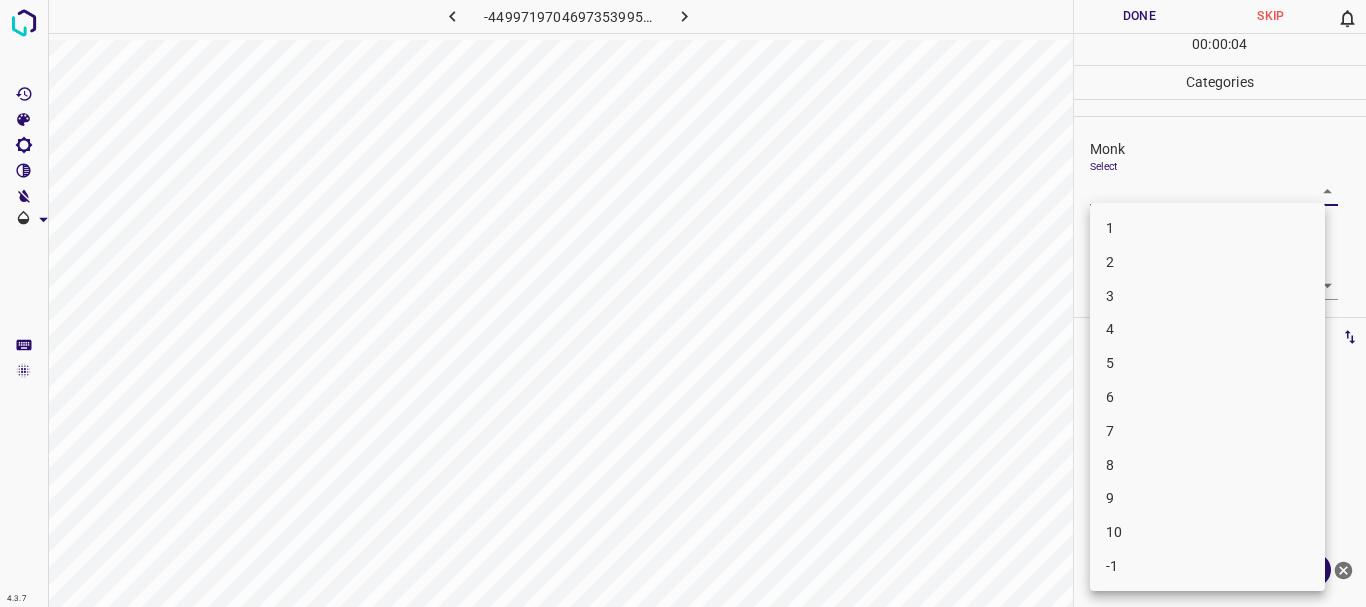 click on "3" at bounding box center [1207, 296] 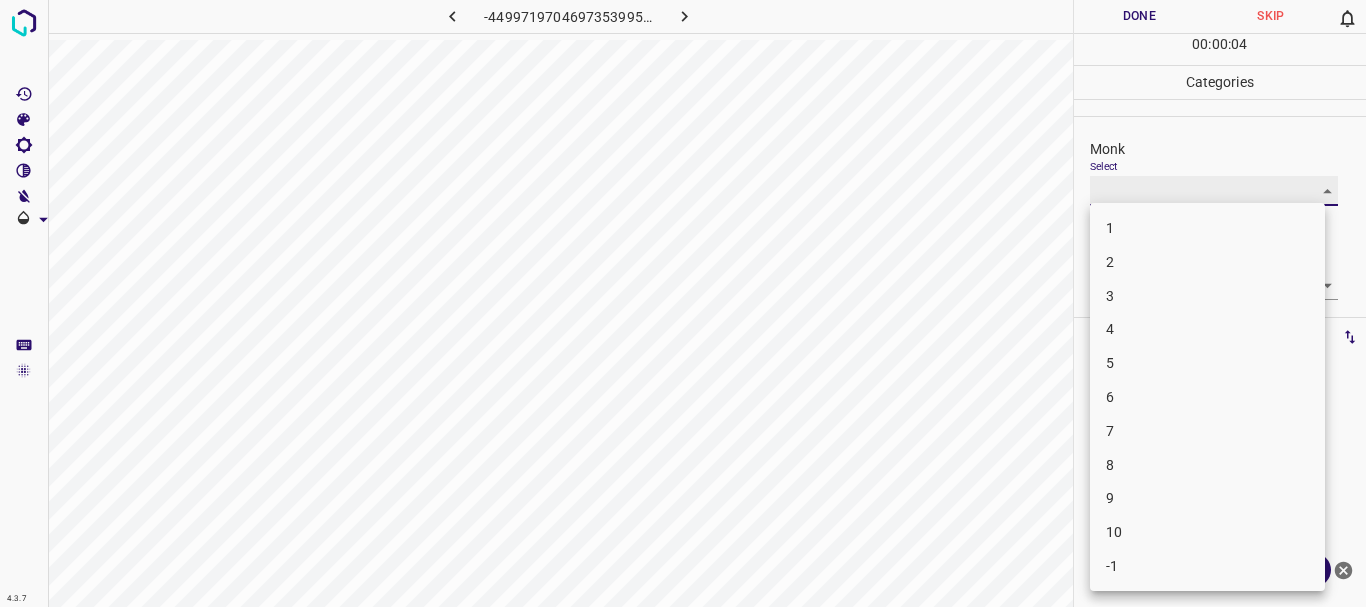 type on "3" 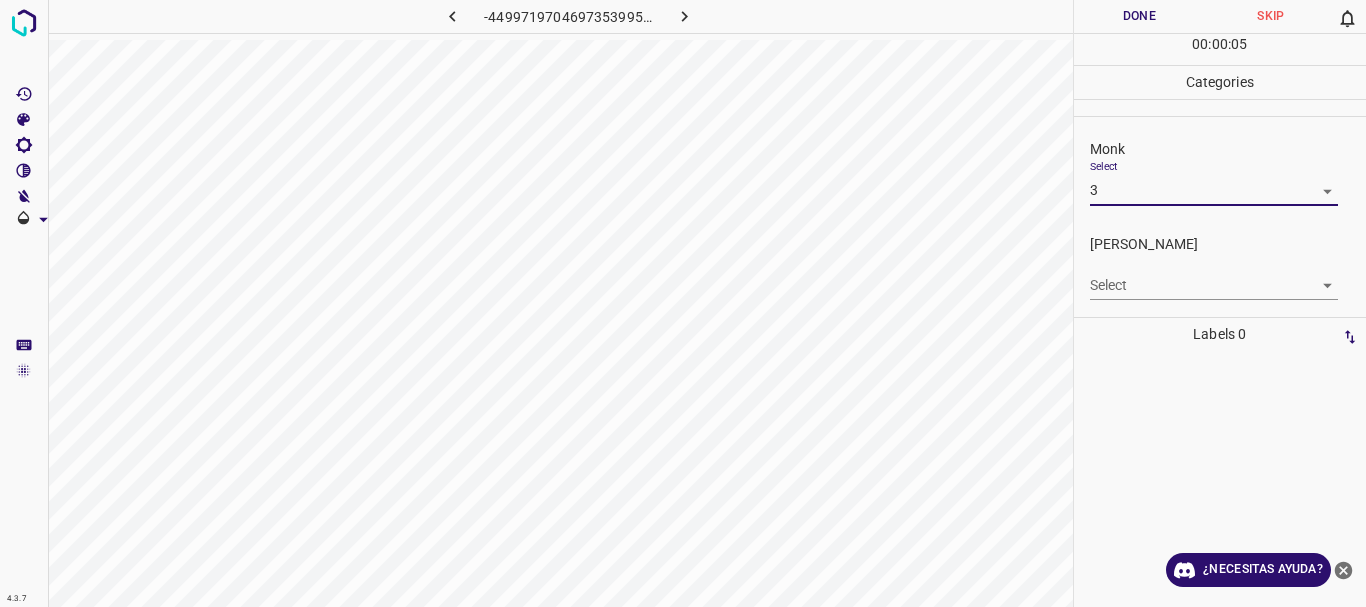 click on "Texto original Valora esta traducción Tu opinión servirá para ayudar a mejorar el Traductor de Google 4.3.7 -4499719704697353995.png Done Skip 0 00   : 00   : 05   Categories Monk   Select 3 3  [PERSON_NAME]   Select ​ Labels   0 Categories 1 Monk 2  [PERSON_NAME] Tools Space Change between modes (Draw & Edit) I Auto labeling R Restore zoom M Zoom in N Zoom out Delete Delete selecte label Filters Z Restore filters X Saturation filter C Brightness filter V Contrast filter [PERSON_NAME] scale filter General O Download ¿Necesitas ayuda? - Texto - Esconder - Borrar 1 2 3 4 5 6 7 8 9 10 -1" at bounding box center [683, 303] 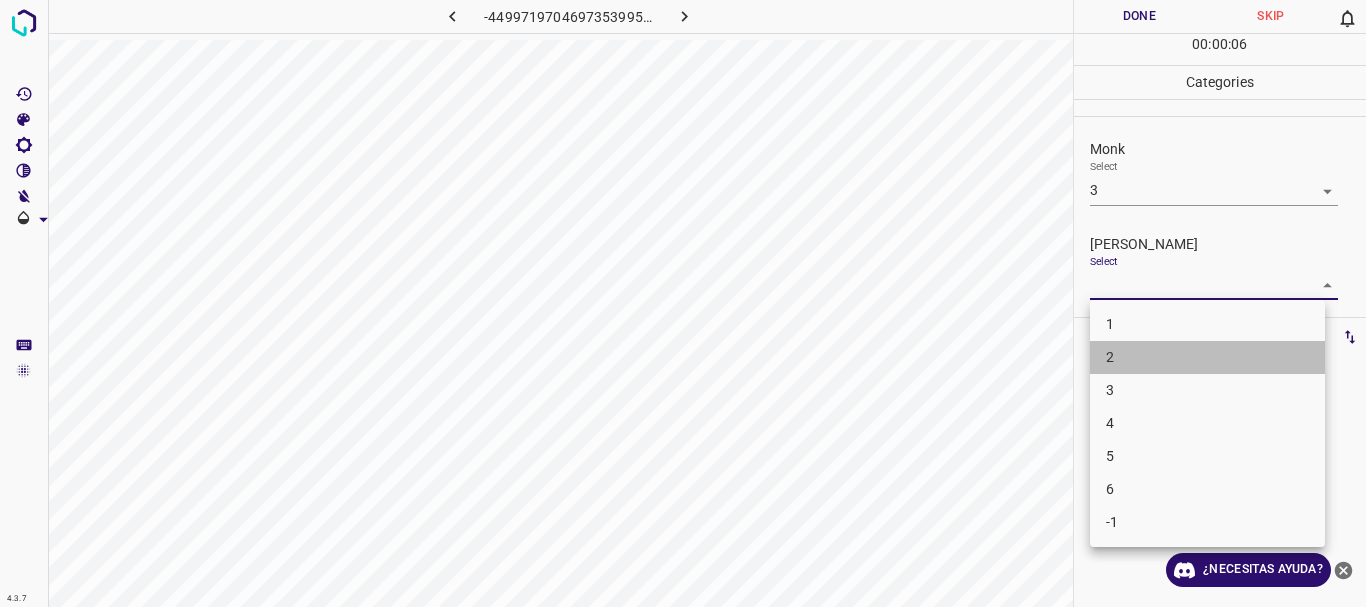 click on "2" at bounding box center (1207, 357) 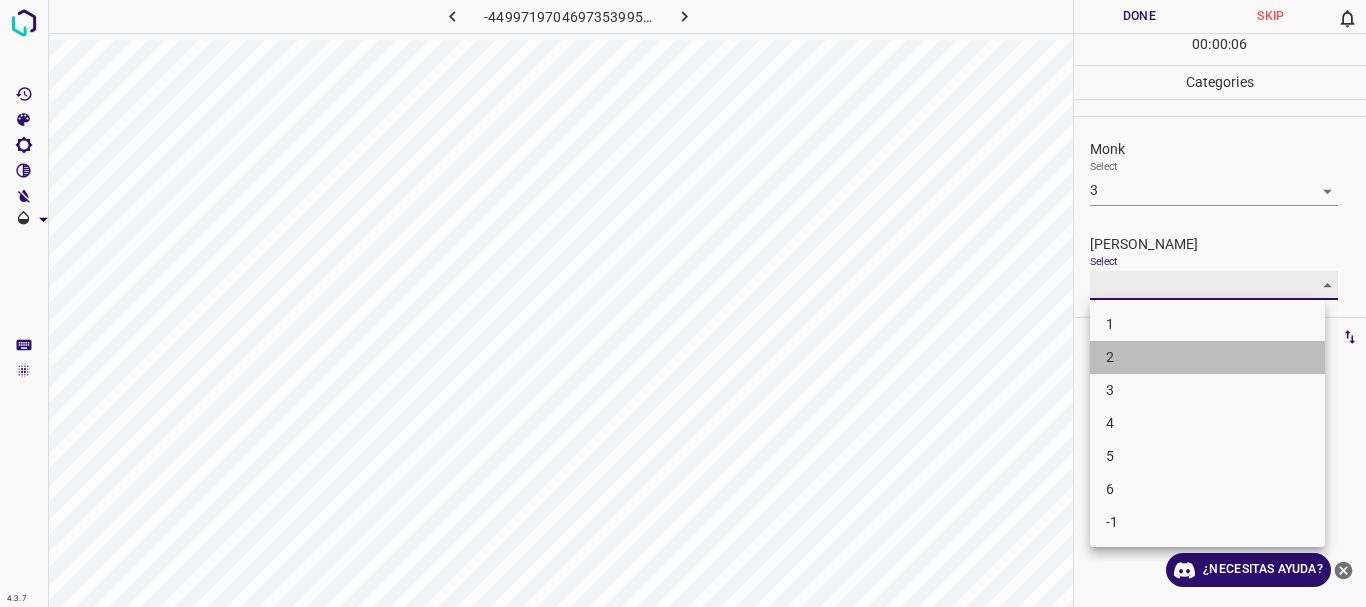 type on "2" 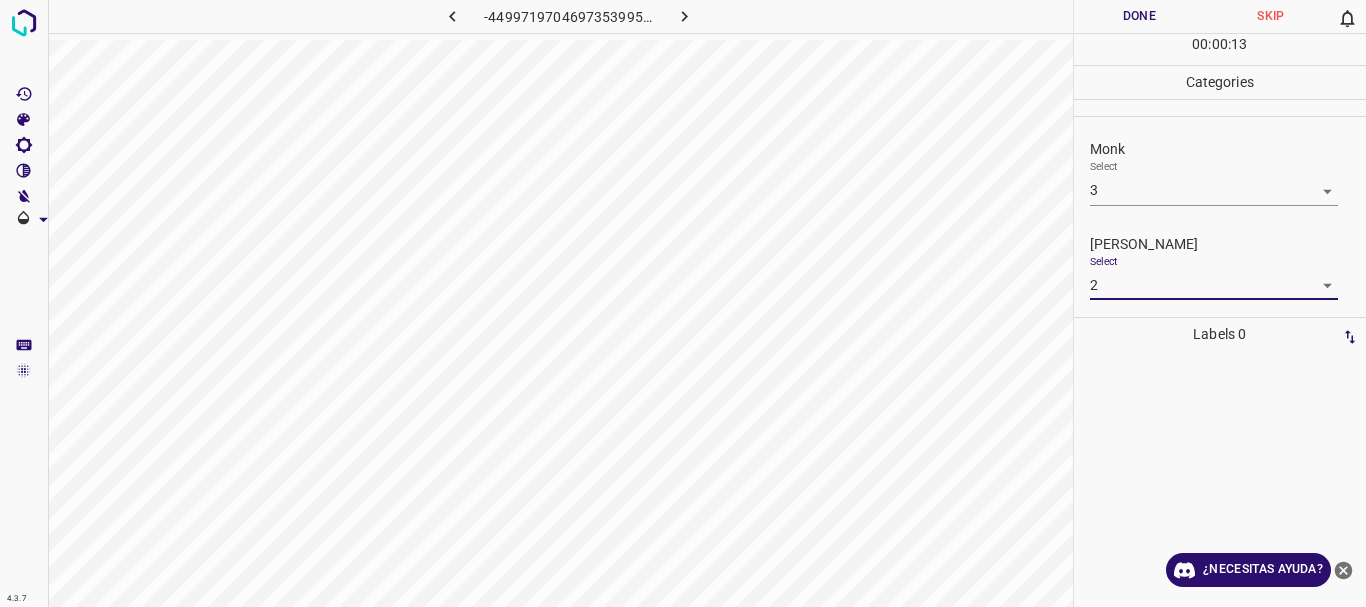click on "Done" at bounding box center (1140, 16) 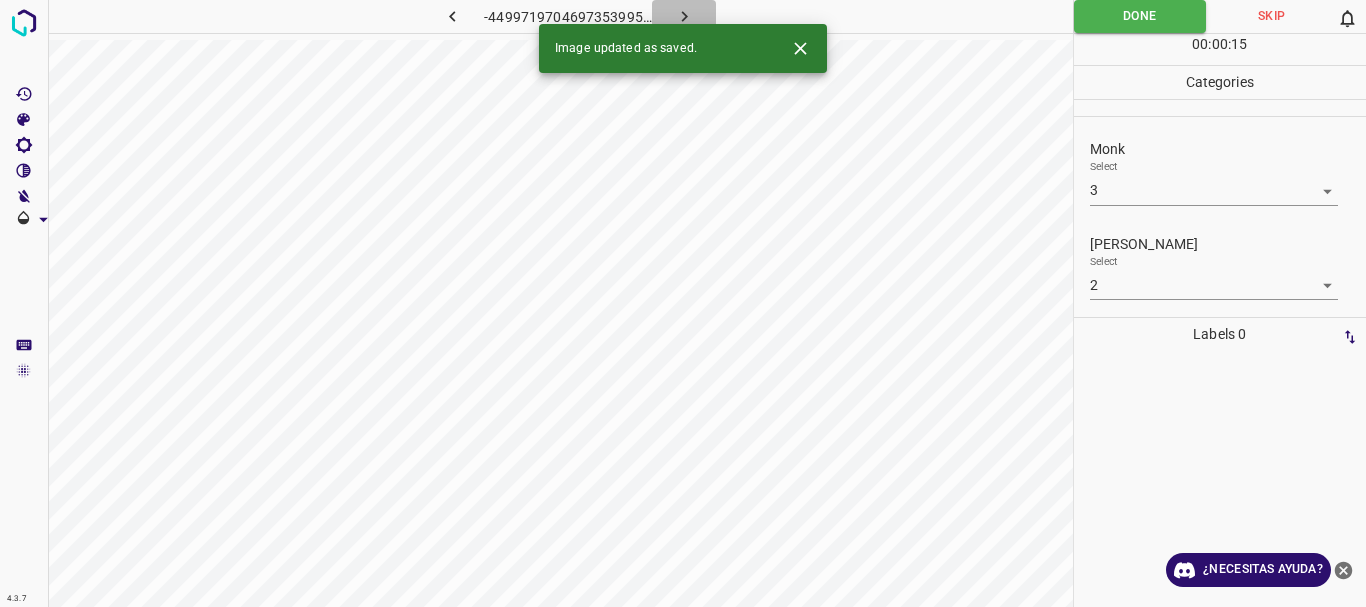 click 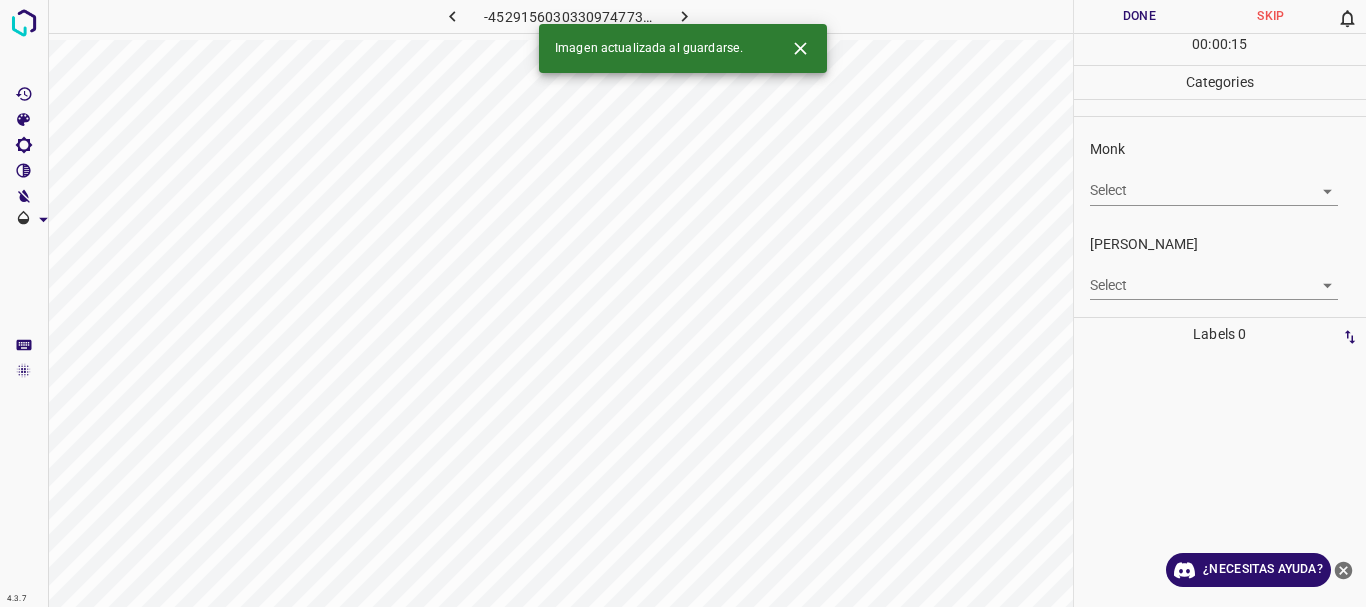 click on "Texto original Valora esta traducción Tu opinión servirá para ayudar a mejorar el Traductor de Google 4.3.7 -4529156030330974773.png Done Skip 0 00   : 00   : 15   Categories Monk   Select ​  [PERSON_NAME]   Select ​ Labels   0 Categories 1 Monk 2  [PERSON_NAME] Tools Space Change between modes (Draw & Edit) I Auto labeling R Restore zoom M Zoom in N Zoom out Delete Delete selecte label Filters Z Restore filters X Saturation filter C Brightness filter V Contrast filter [PERSON_NAME] scale filter General O Download Imagen actualizada al guardarse. ¿Necesitas ayuda? - Texto - Esconder - Borrar" at bounding box center [683, 303] 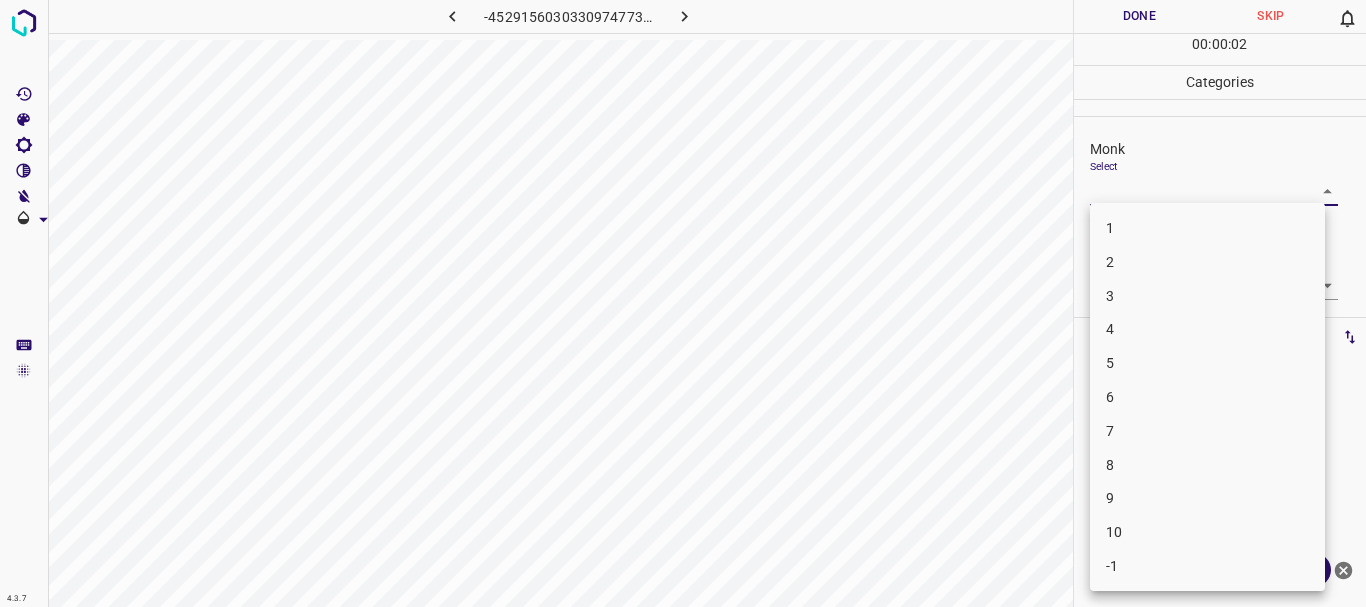 click on "4" at bounding box center (1207, 329) 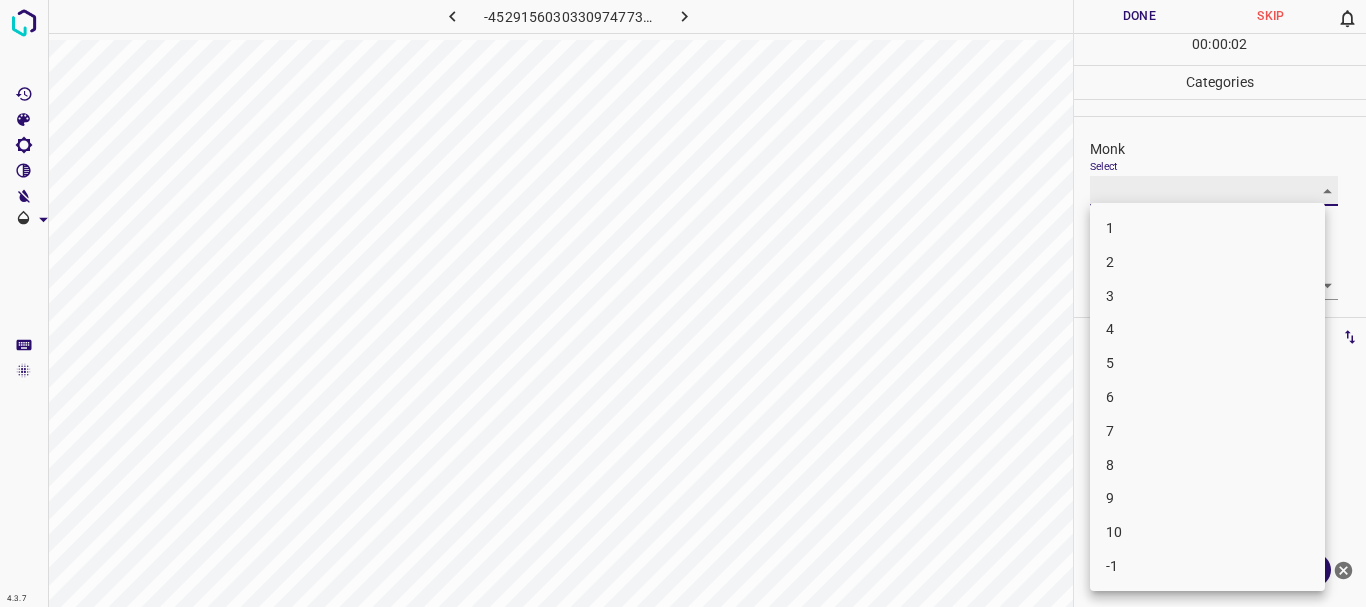 type on "4" 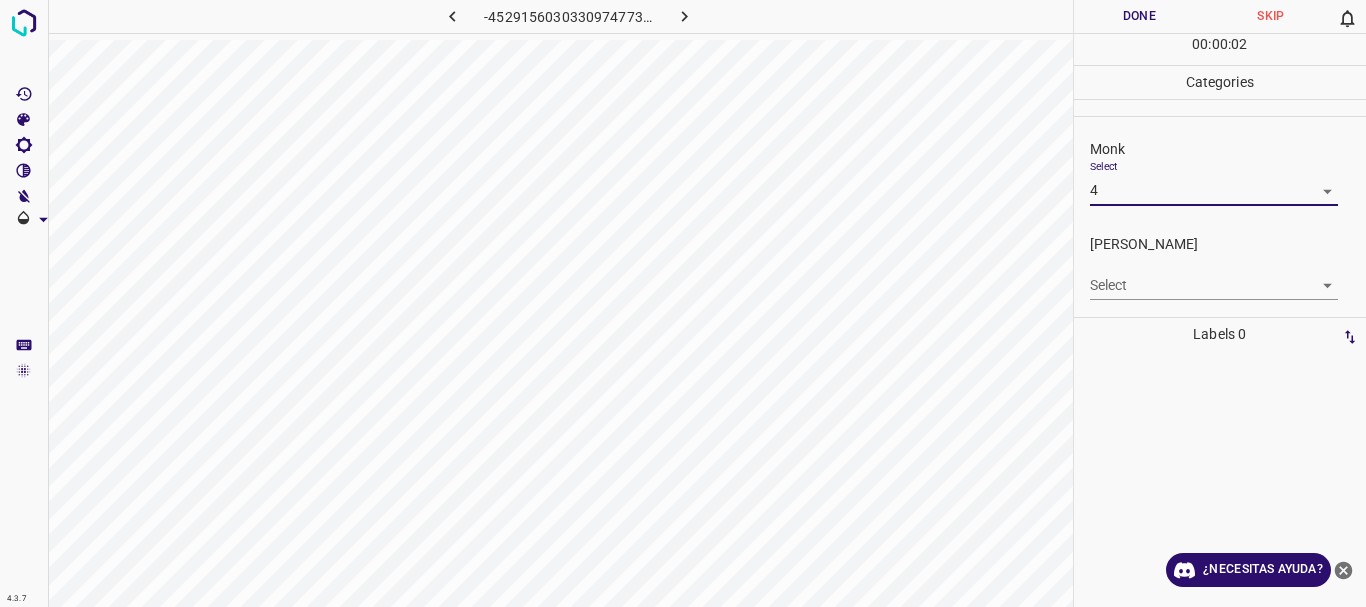 click on "Texto original Valora esta traducción Tu opinión servirá para ayudar a mejorar el Traductor de Google 4.3.7 -4529156030330974773.png Done Skip 0 00   : 00   : 02   Categories Monk   Select 4 4  [PERSON_NAME]   Select ​ Labels   0 Categories 1 Monk 2  [PERSON_NAME] Tools Space Change between modes (Draw & Edit) I Auto labeling R Restore zoom M Zoom in N Zoom out Delete Delete selecte label Filters Z Restore filters X Saturation filter C Brightness filter V Contrast filter [PERSON_NAME] scale filter General O Download ¿Necesitas ayuda? - Texto - Esconder - Borrar 1 2 3 4 5 6 7 8 9 10 -1" at bounding box center (683, 303) 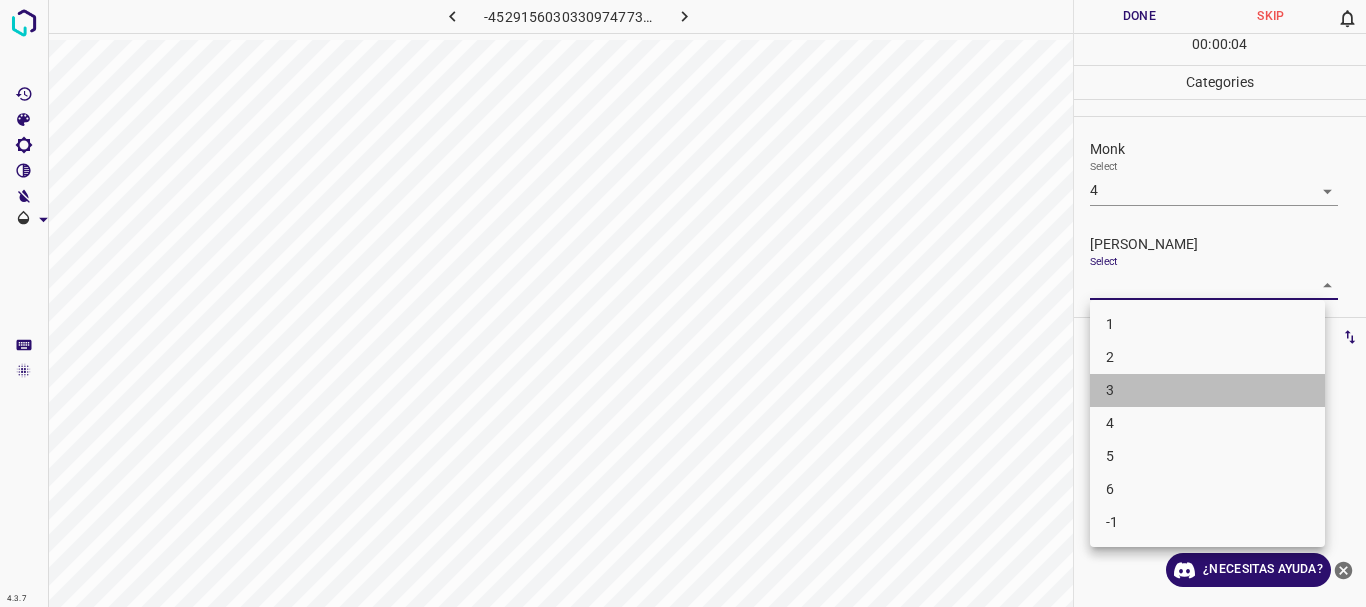 click on "3" at bounding box center (1207, 390) 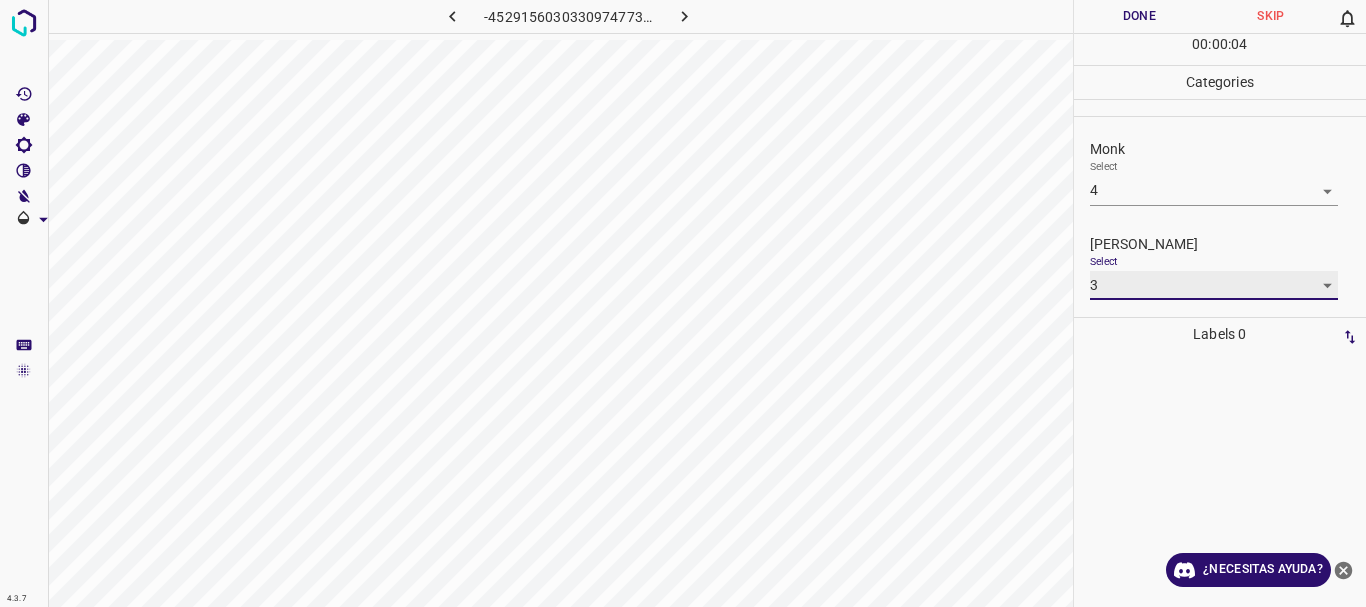 type on "3" 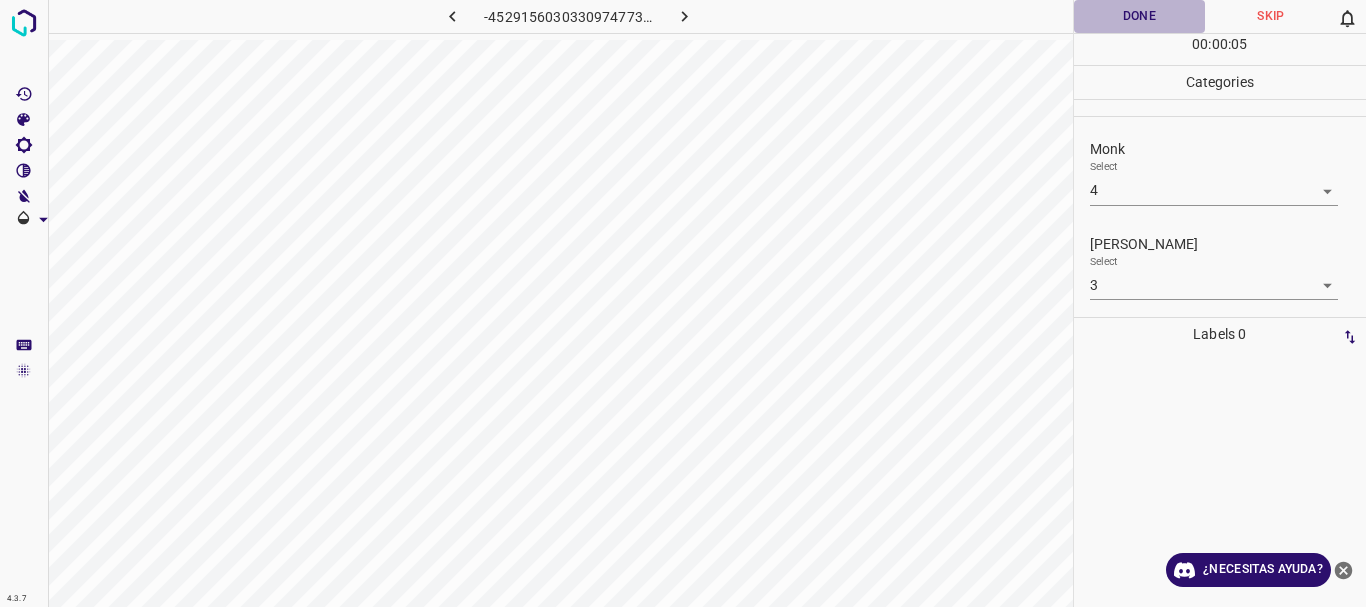 click on "Done" at bounding box center (1140, 16) 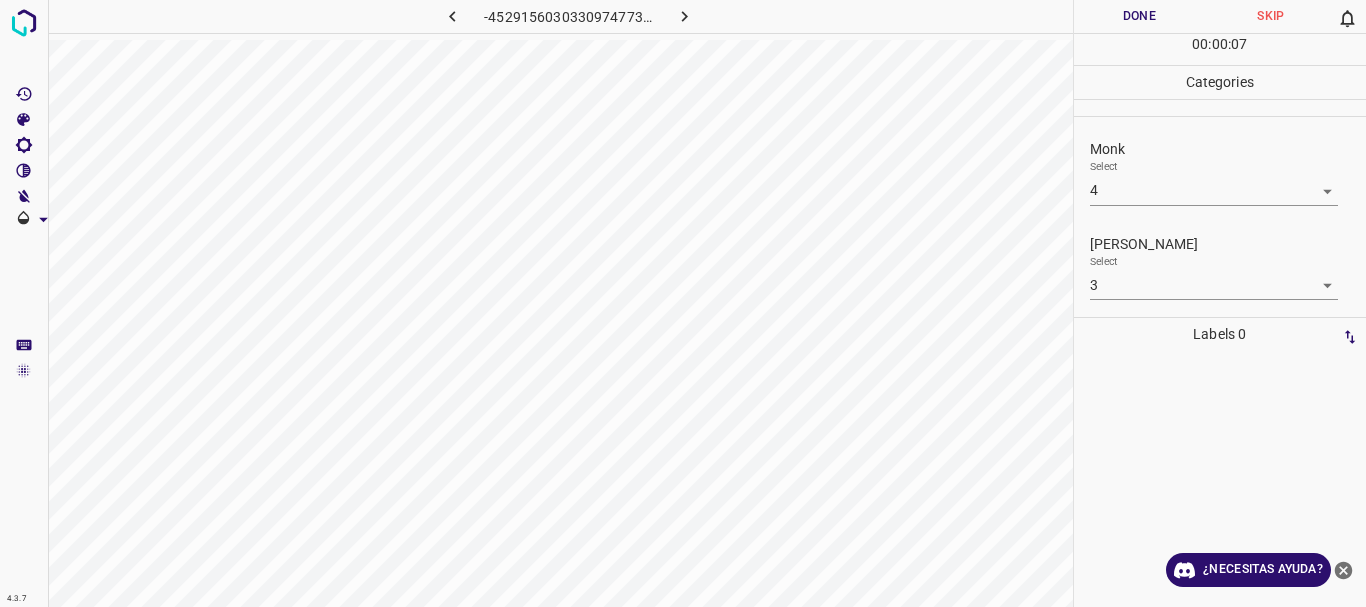click 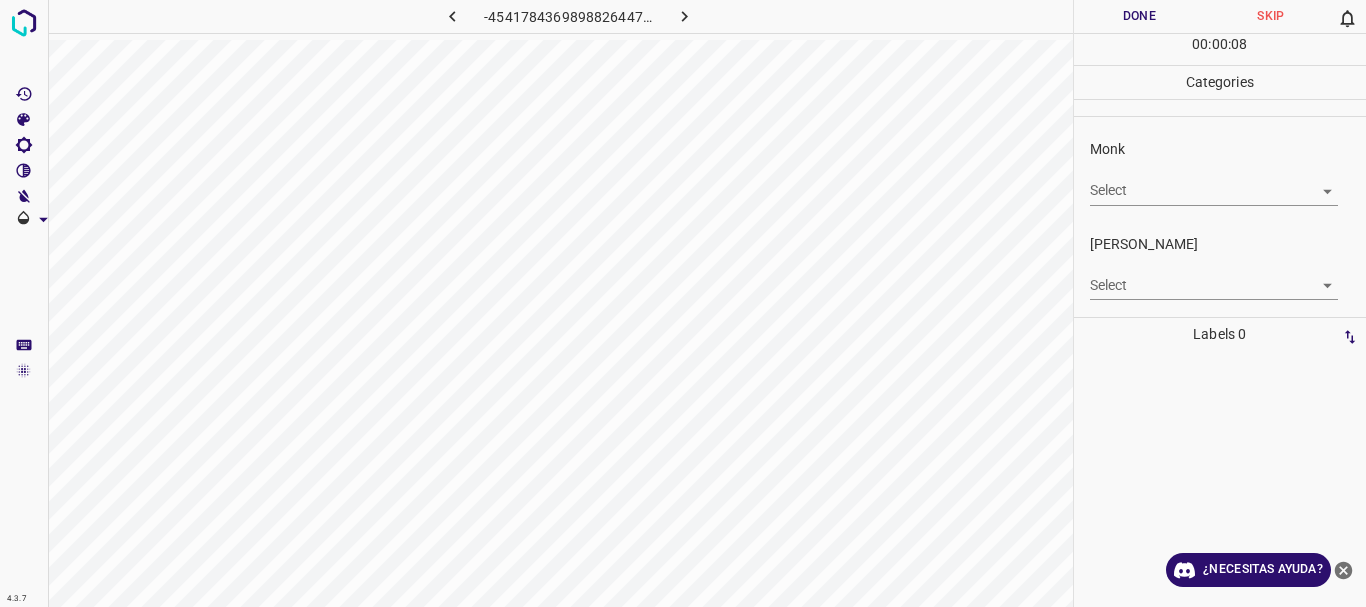 click on "Select ​" at bounding box center [1214, 182] 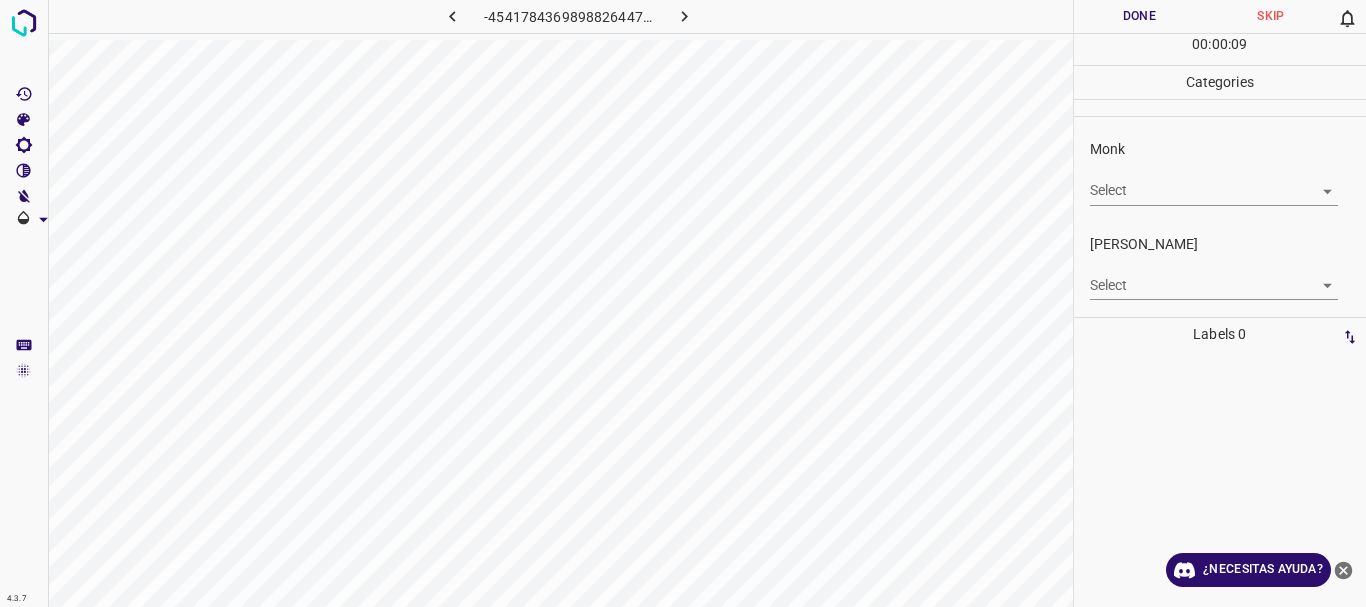 click on "Texto original Valora esta traducción Tu opinión servirá para ayudar a mejorar el Traductor de Google 4.3.7 -4541784369898826447.png Done Skip 0 00   : 00   : 09   Categories Monk   Select ​  [PERSON_NAME]   Select ​ Labels   0 Categories 1 Monk 2  [PERSON_NAME] Tools Space Change between modes (Draw & Edit) I Auto labeling R Restore zoom M Zoom in N Zoom out Delete Delete selecte label Filters Z Restore filters X Saturation filter C Brightness filter V Contrast filter [PERSON_NAME] scale filter General O Download ¿Necesitas ayuda? - Texto - Esconder - Borrar" at bounding box center [683, 303] 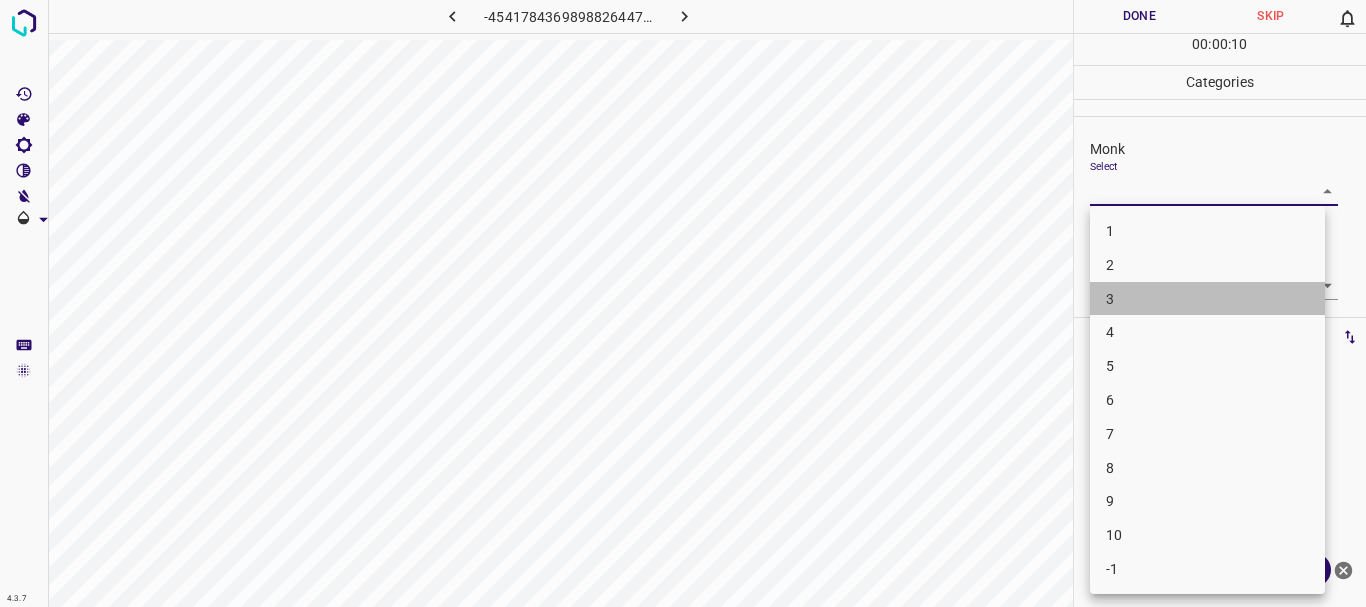 click on "3" at bounding box center (1207, 299) 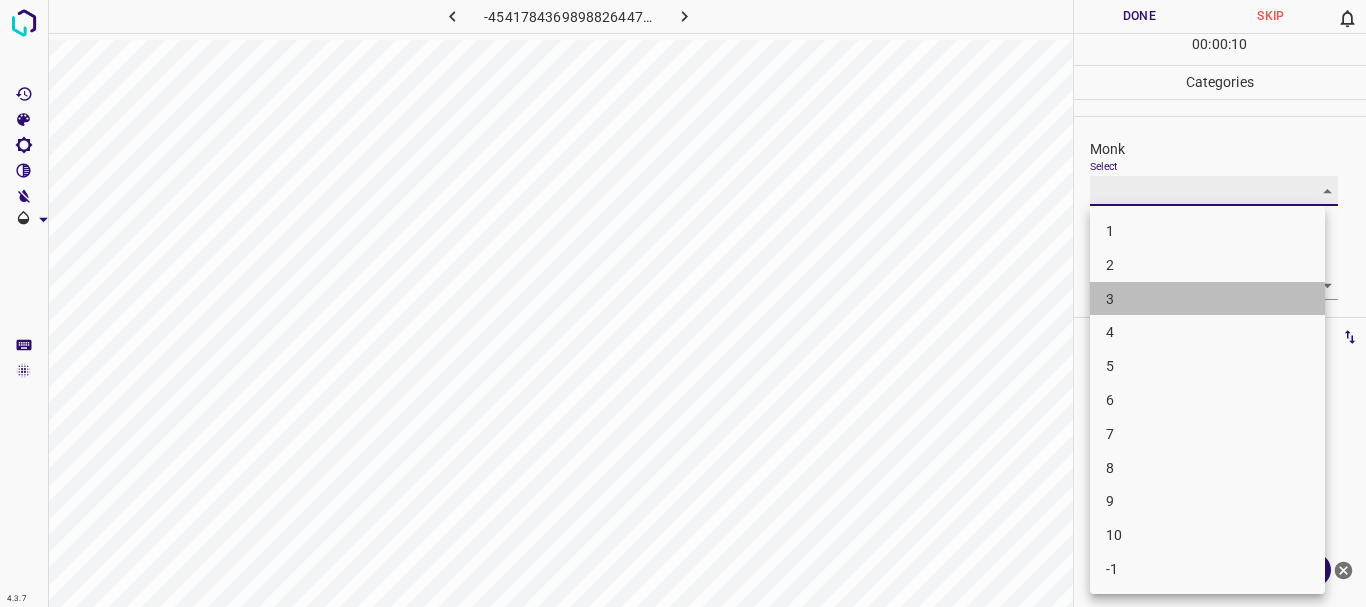 type on "3" 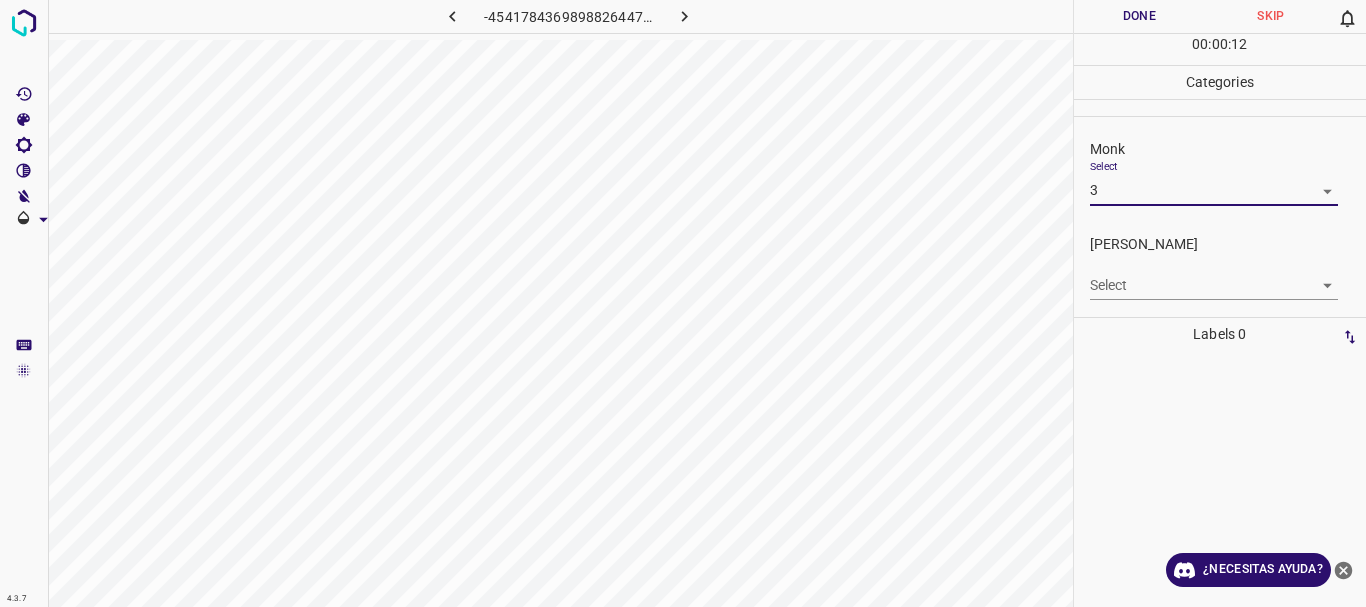 click on "Texto original Valora esta traducción Tu opinión servirá para ayudar a mejorar el Traductor de Google 4.3.7 -4541784369898826447.png Done Skip 0 00   : 00   : 12   Categories Monk   Select 3 3  [PERSON_NAME]   Select ​ Labels   0 Categories 1 Monk 2  [PERSON_NAME] Tools Space Change between modes (Draw & Edit) I Auto labeling R Restore zoom M Zoom in N Zoom out Delete Delete selecte label Filters Z Restore filters X Saturation filter C Brightness filter V Contrast filter [PERSON_NAME] scale filter General O Download ¿Necesitas ayuda? - Texto - Esconder - Borrar" at bounding box center [683, 303] 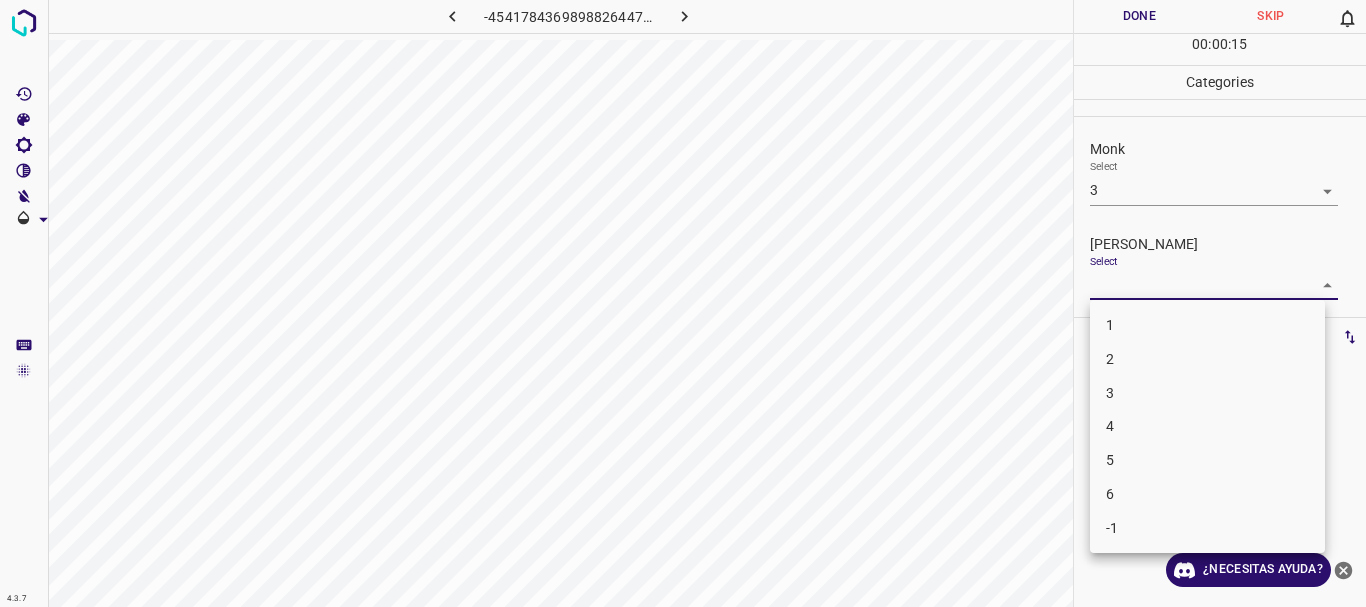 click on "3" at bounding box center [1207, 393] 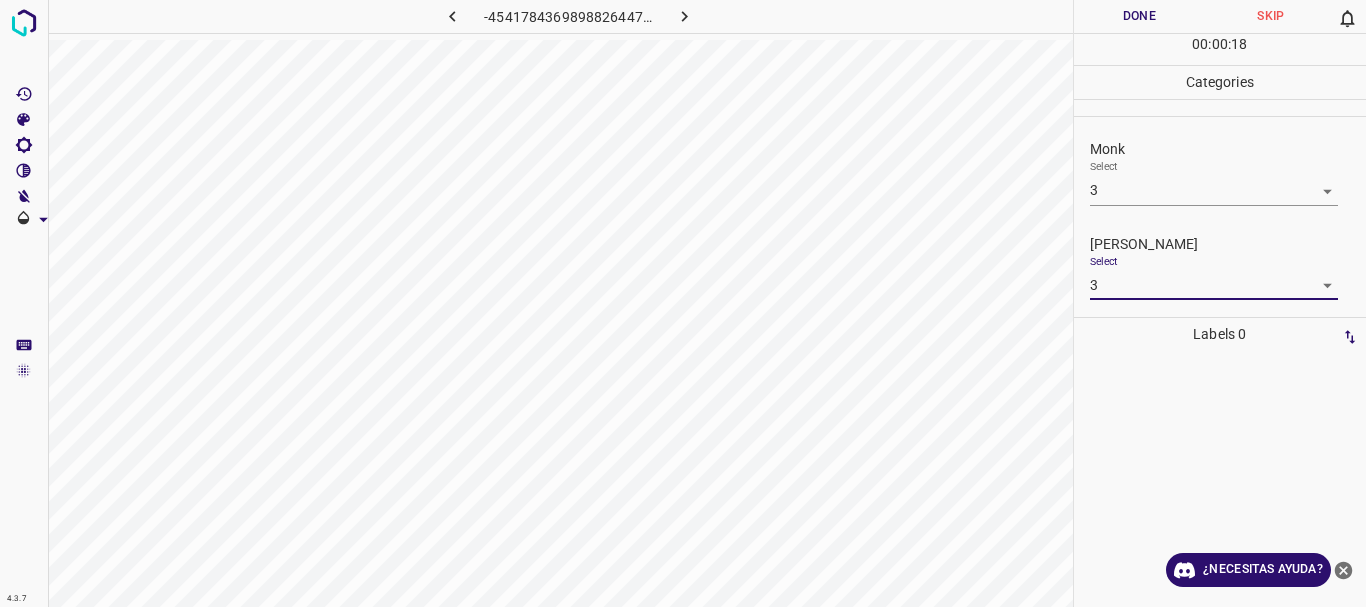 click on "Texto original Valora esta traducción Tu opinión servirá para ayudar a mejorar el Traductor de Google 4.3.7 -4541784369898826447.png Done Skip 0 00   : 00   : 18   Categories Monk   Select 3 3  [PERSON_NAME]   Select 3 3 Labels   0 Categories 1 Monk 2  [PERSON_NAME] Tools Space Change between modes (Draw & Edit) I Auto labeling R Restore zoom M Zoom in N Zoom out Delete Delete selecte label Filters Z Restore filters X Saturation filter C Brightness filter V Contrast filter [PERSON_NAME] scale filter General O Download ¿Necesitas ayuda? - Texto - Esconder - Borrar" at bounding box center (683, 303) 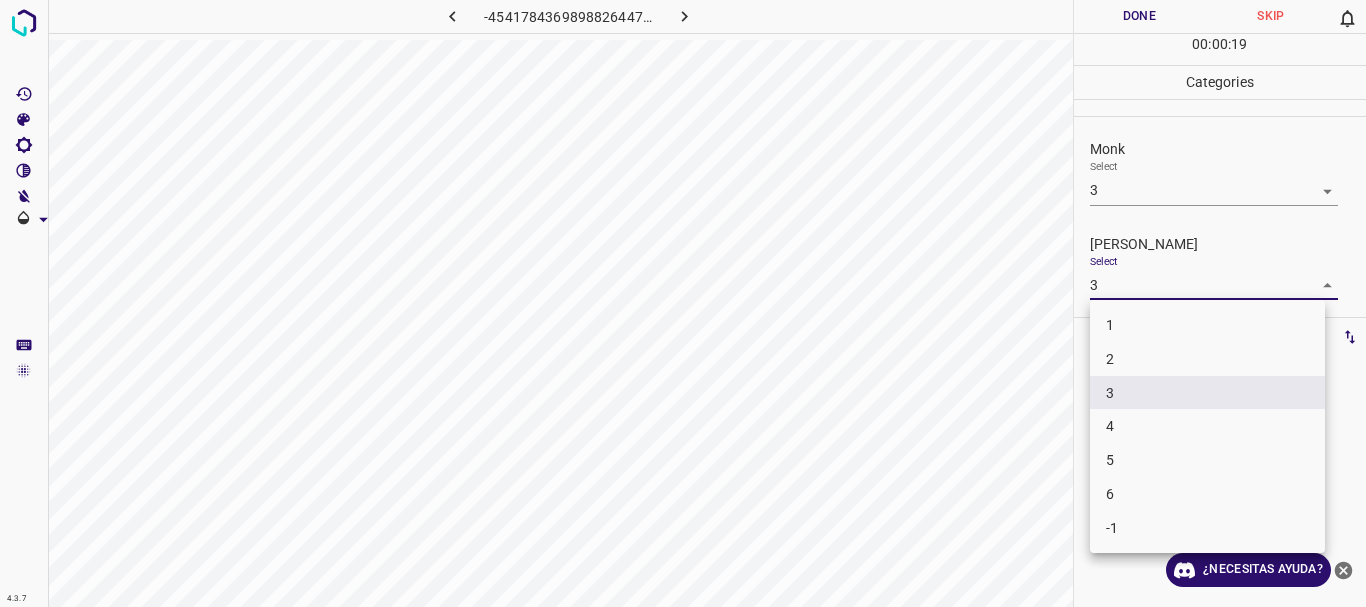 click on "2" at bounding box center (1207, 359) 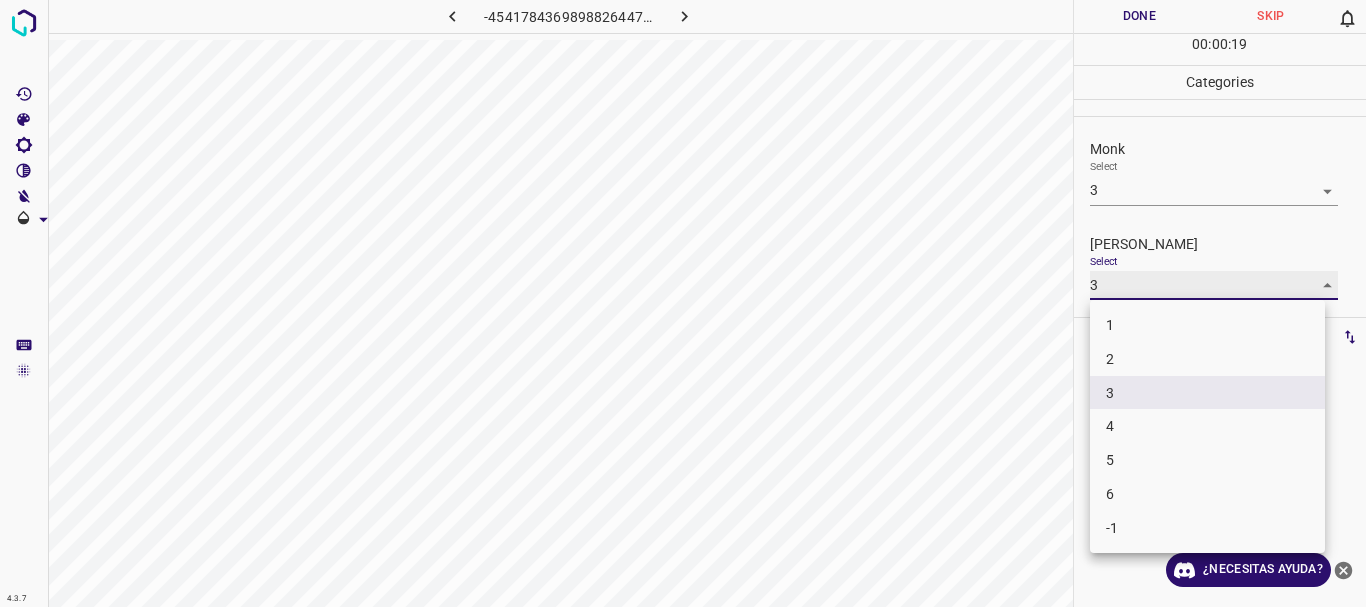 type on "2" 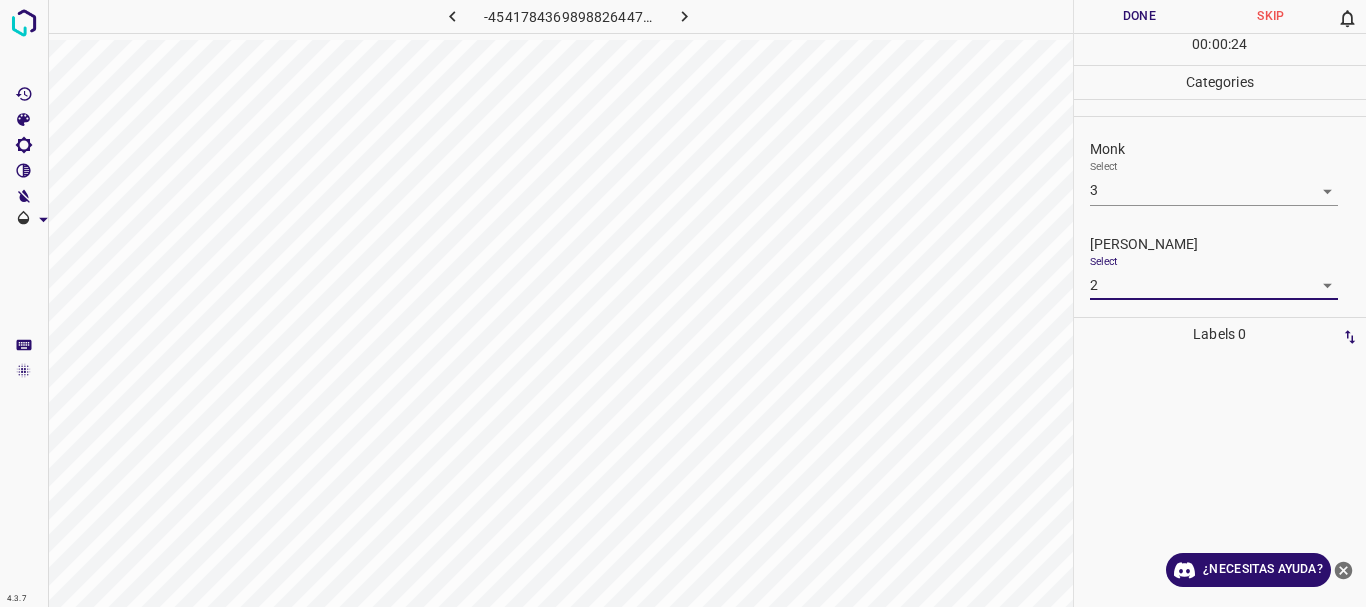 click on "Texto original Valora esta traducción Tu opinión servirá para ayudar a mejorar el Traductor de Google 4.3.7 -4541784369898826447.png Done Skip 0 00   : 00   : 24   Categories Monk   Select 3 3  [PERSON_NAME]   Select 2 2 Labels   0 Categories 1 Monk 2  [PERSON_NAME] Tools Space Change between modes (Draw & Edit) I Auto labeling R Restore zoom M Zoom in N Zoom out Delete Delete selecte label Filters Z Restore filters X Saturation filter C Brightness filter V Contrast filter [PERSON_NAME] scale filter General O Download ¿Necesitas ayuda? - Texto - Esconder - Borrar" at bounding box center (683, 303) 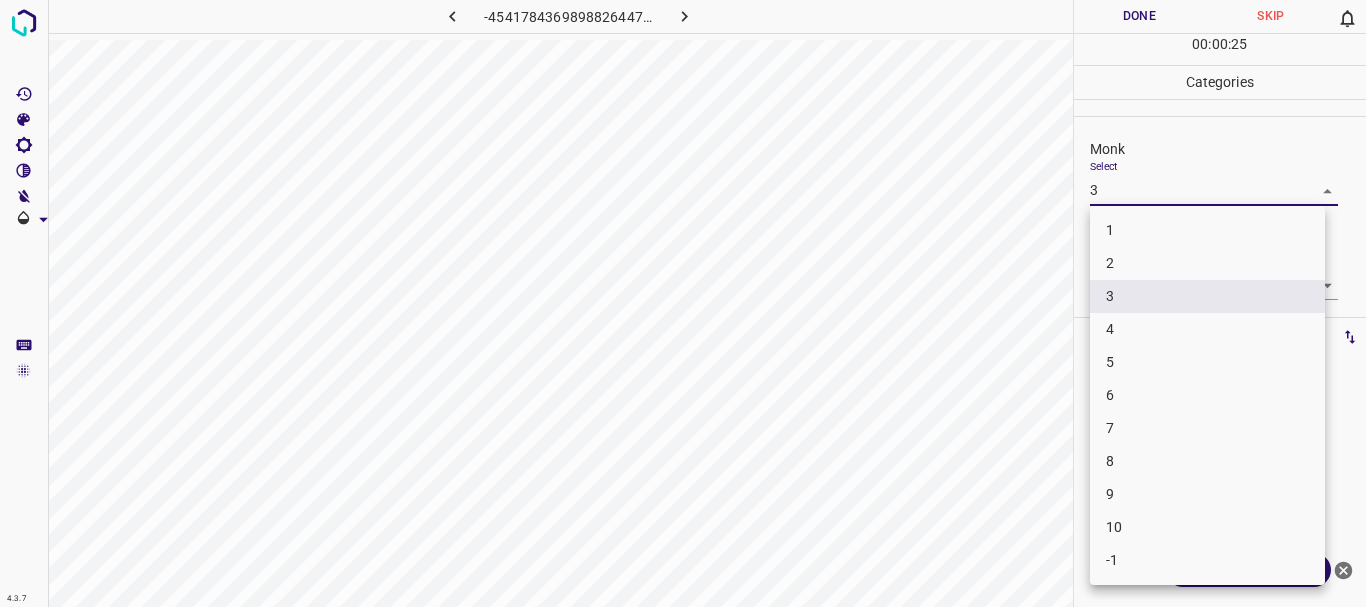 click on "4" at bounding box center (1207, 329) 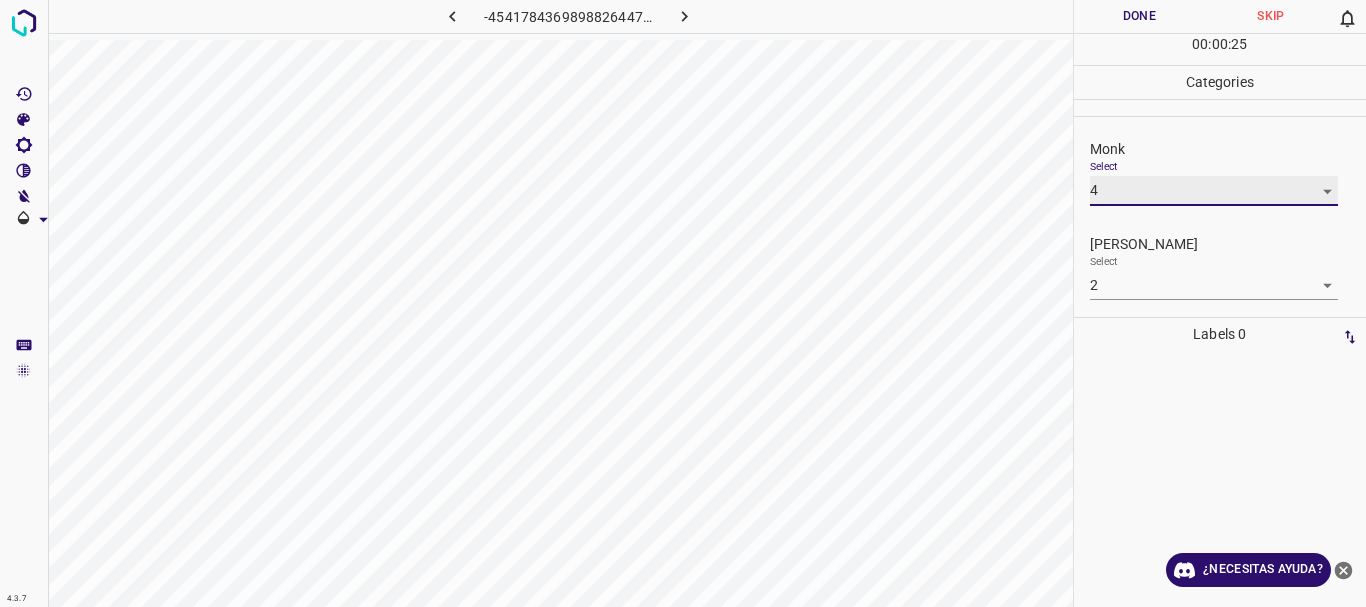 type on "4" 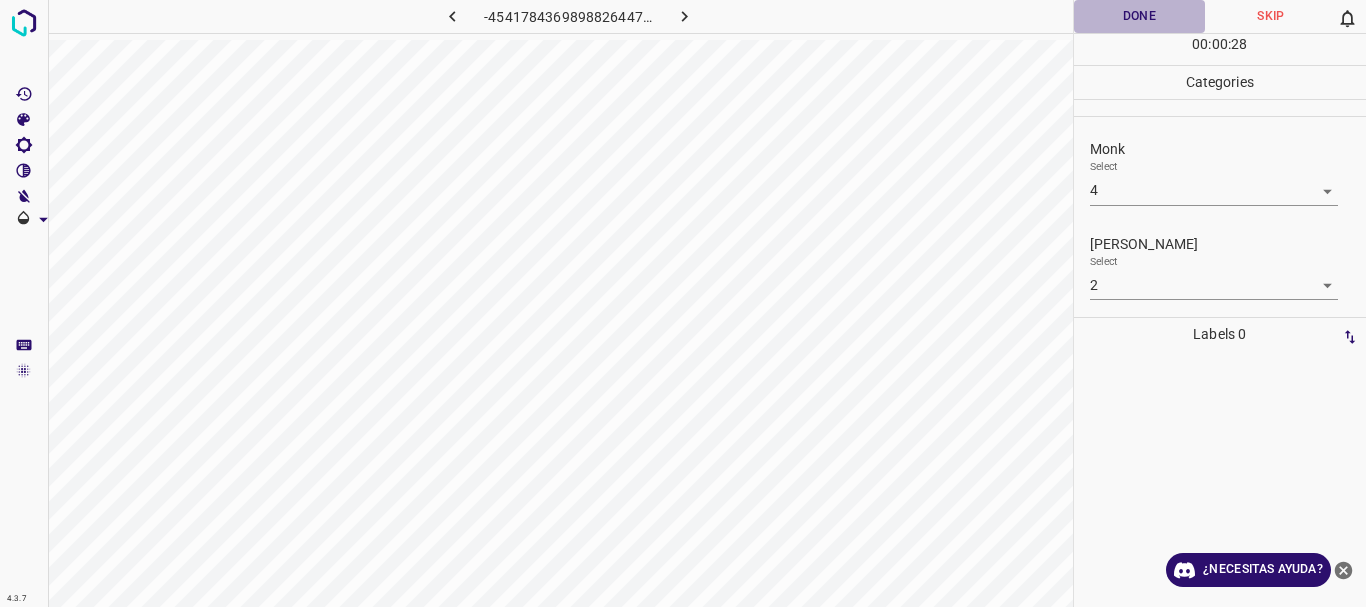 click on "Done" at bounding box center [1140, 16] 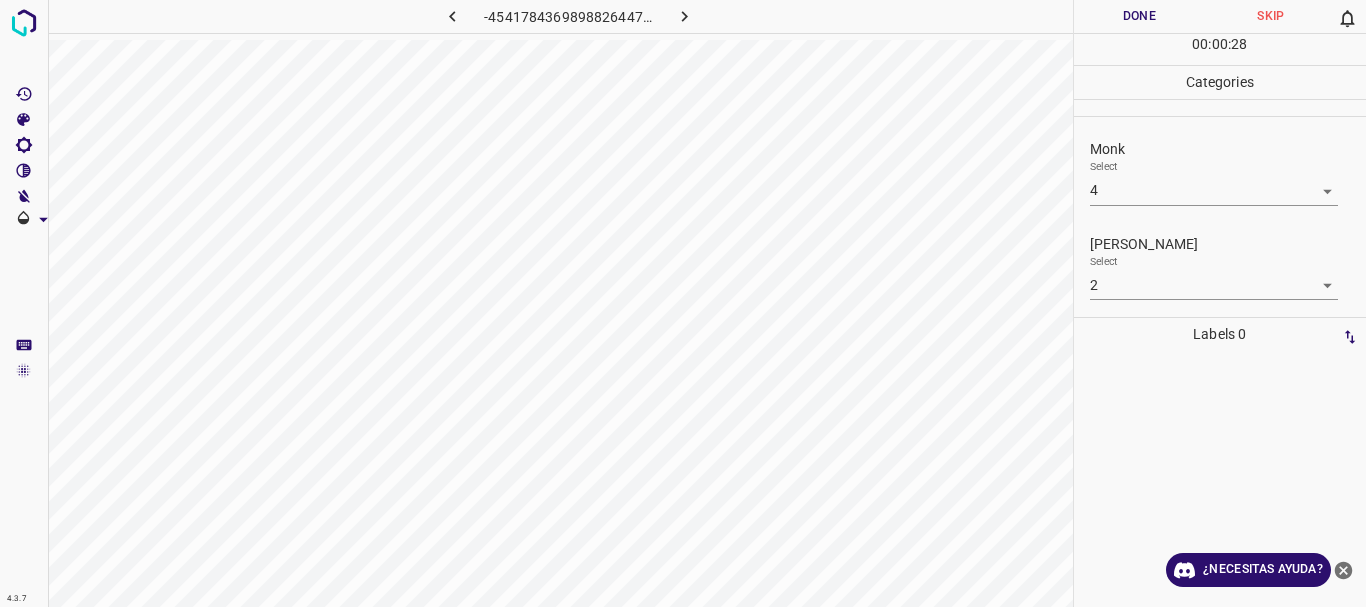 click 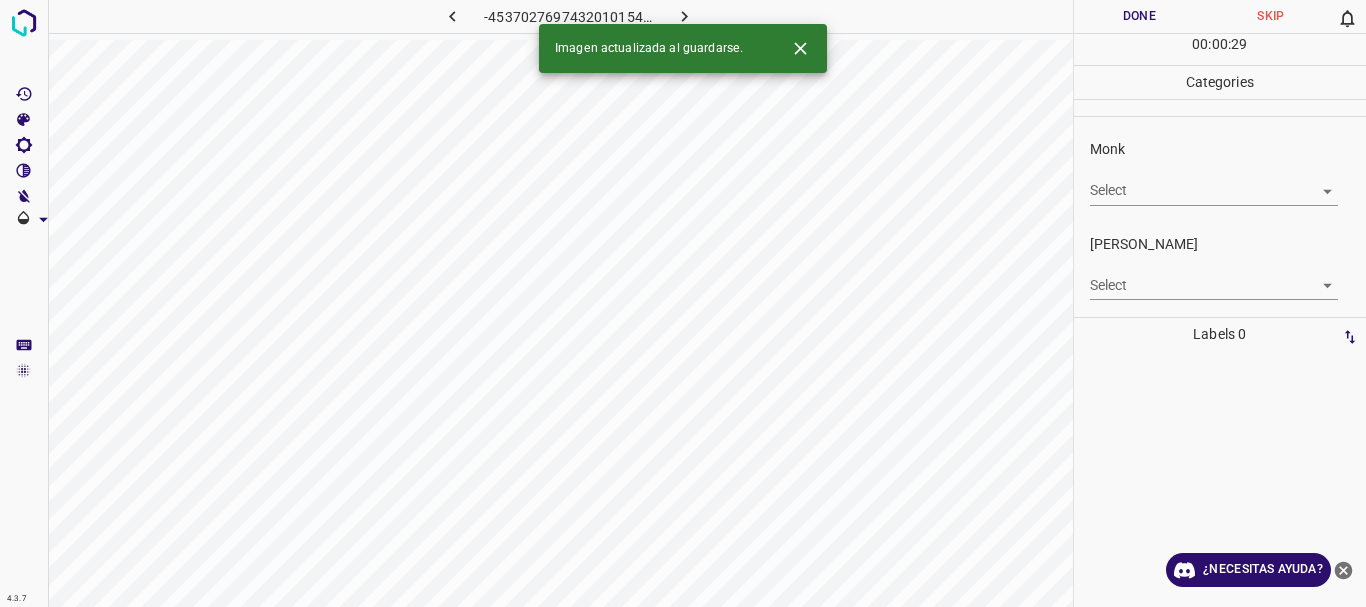 click 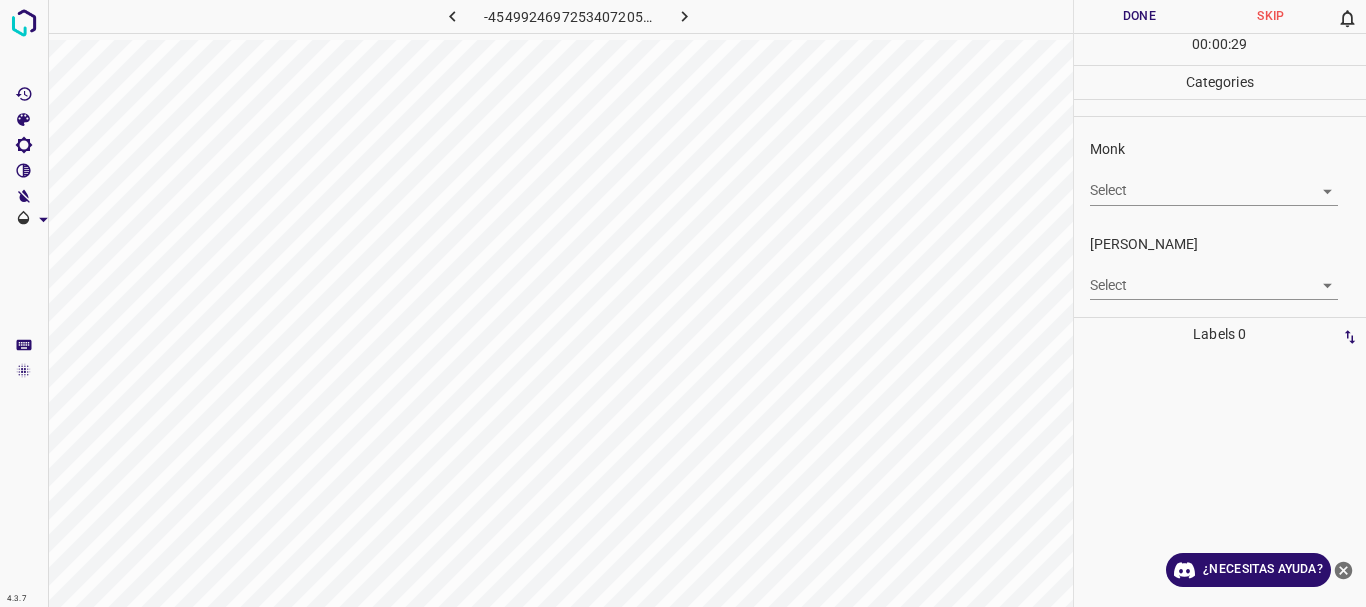 click 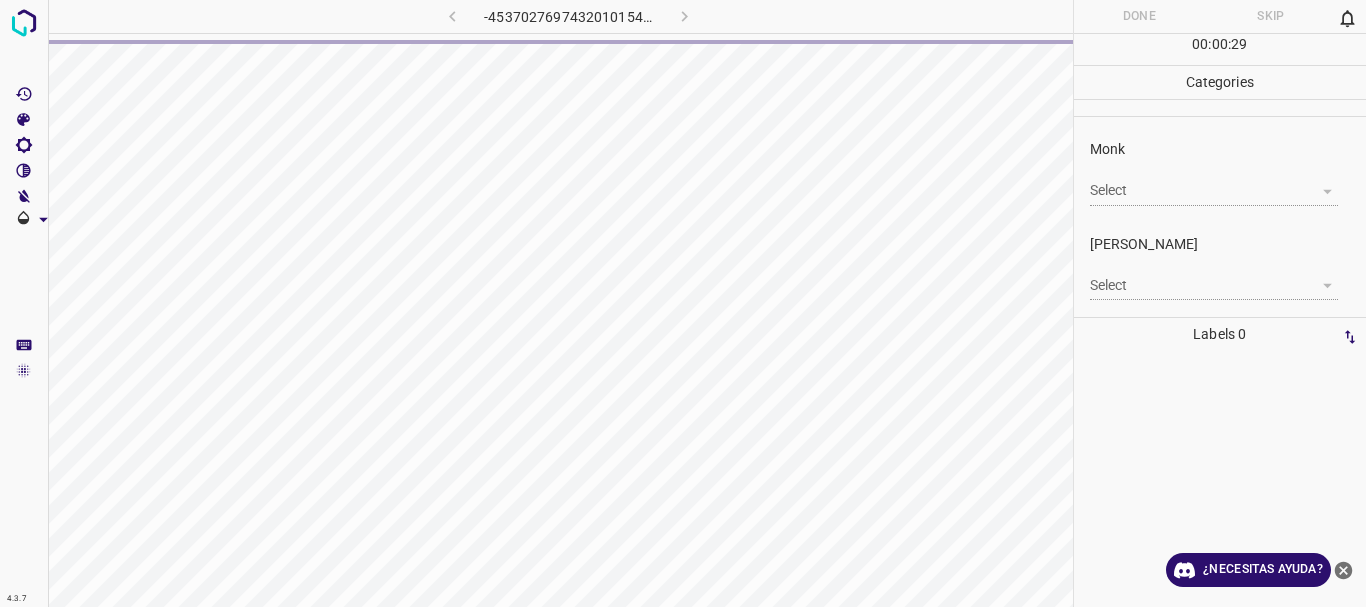 click on "Texto original Valora esta traducción Tu opinión servirá para ayudar a mejorar el Traductor de Google 4.3.7 -4537027697432010154.png Done Skip 0 00   : 00   : 29   Categories Monk   Select ​  [PERSON_NAME]   Select ​ Labels   0 Categories 1 Monk 2  [PERSON_NAME] Tools Space Change between modes (Draw & Edit) I Auto labeling R Restore zoom M Zoom in N Zoom out Delete Delete selecte label Filters Z Restore filters X Saturation filter C Brightness filter V Contrast filter [PERSON_NAME] scale filter General O Download ¿Necesitas ayuda? - Texto - Esconder - Borrar" at bounding box center (683, 303) 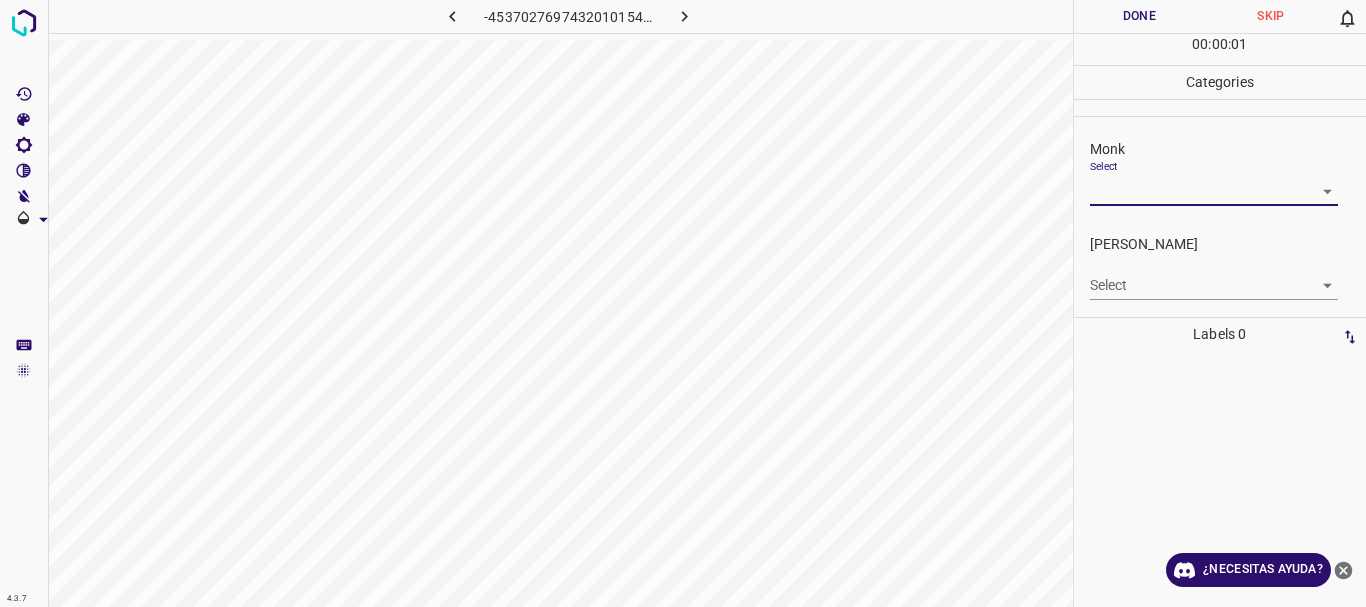 click on "Texto original Valora esta traducción Tu opinión servirá para ayudar a mejorar el Traductor de Google 4.3.7 -4537027697432010154.png Done Skip 0 00   : 00   : 01   Categories Monk   Select ​  [PERSON_NAME]   Select ​ Labels   0 Categories 1 Monk 2  [PERSON_NAME] Tools Space Change between modes (Draw & Edit) I Auto labeling R Restore zoom M Zoom in N Zoom out Delete Delete selecte label Filters Z Restore filters X Saturation filter C Brightness filter V Contrast filter [PERSON_NAME] scale filter General O Download ¿Necesitas ayuda? - Texto - Esconder - Borrar 1 2 3 4 5 6 7 8 9 10 -1" at bounding box center (683, 303) 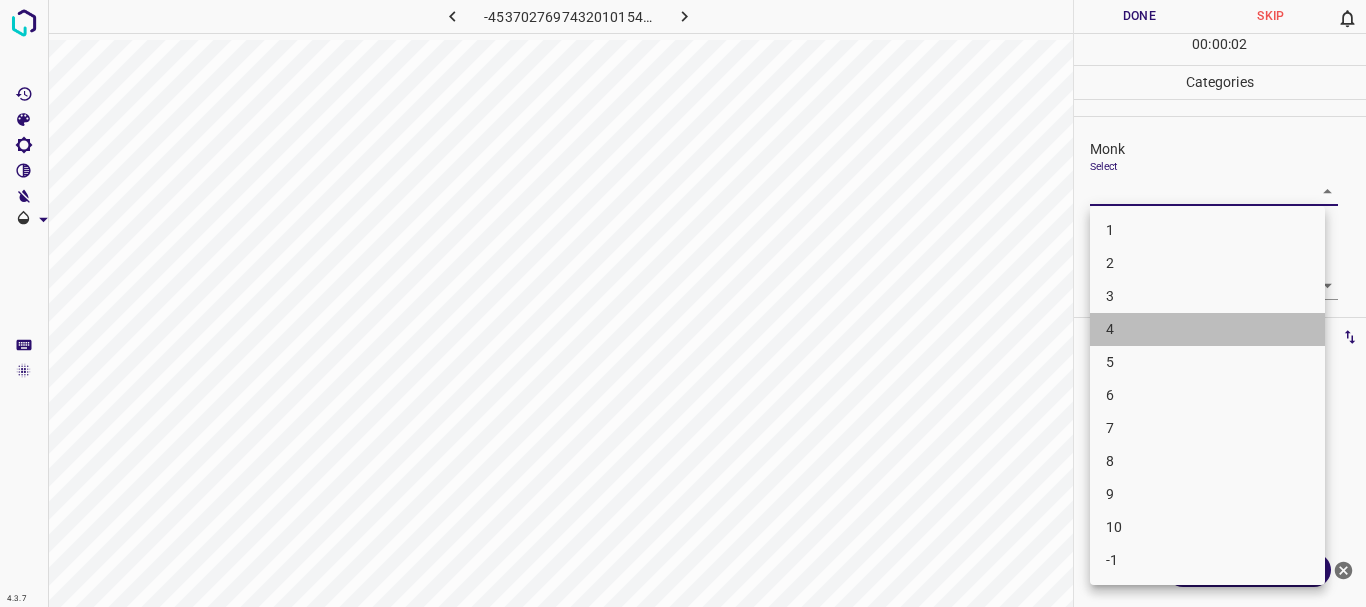 click on "4" at bounding box center [1207, 329] 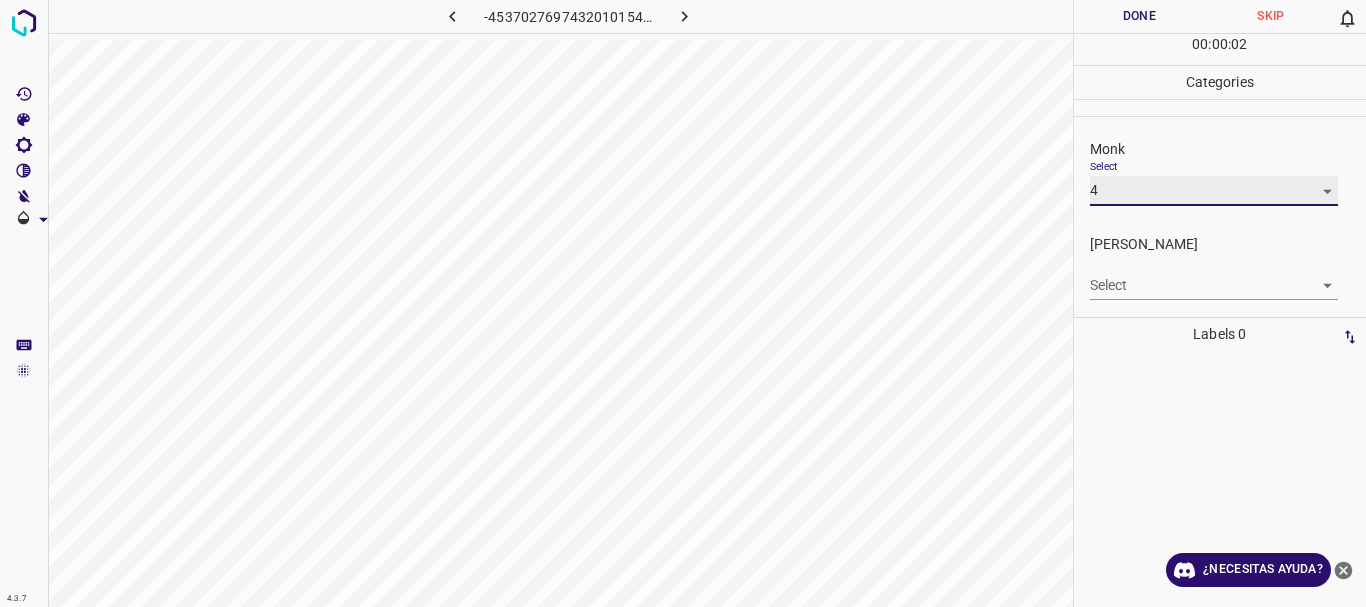 type on "4" 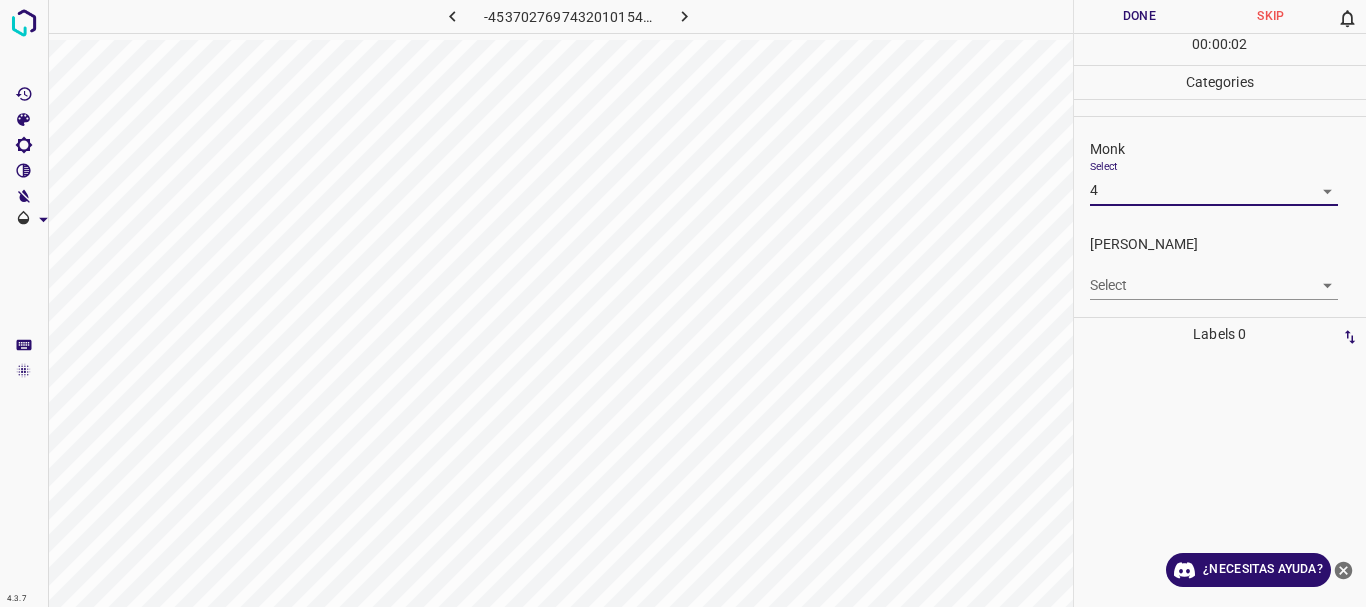 click on "4" at bounding box center (1207, 277) 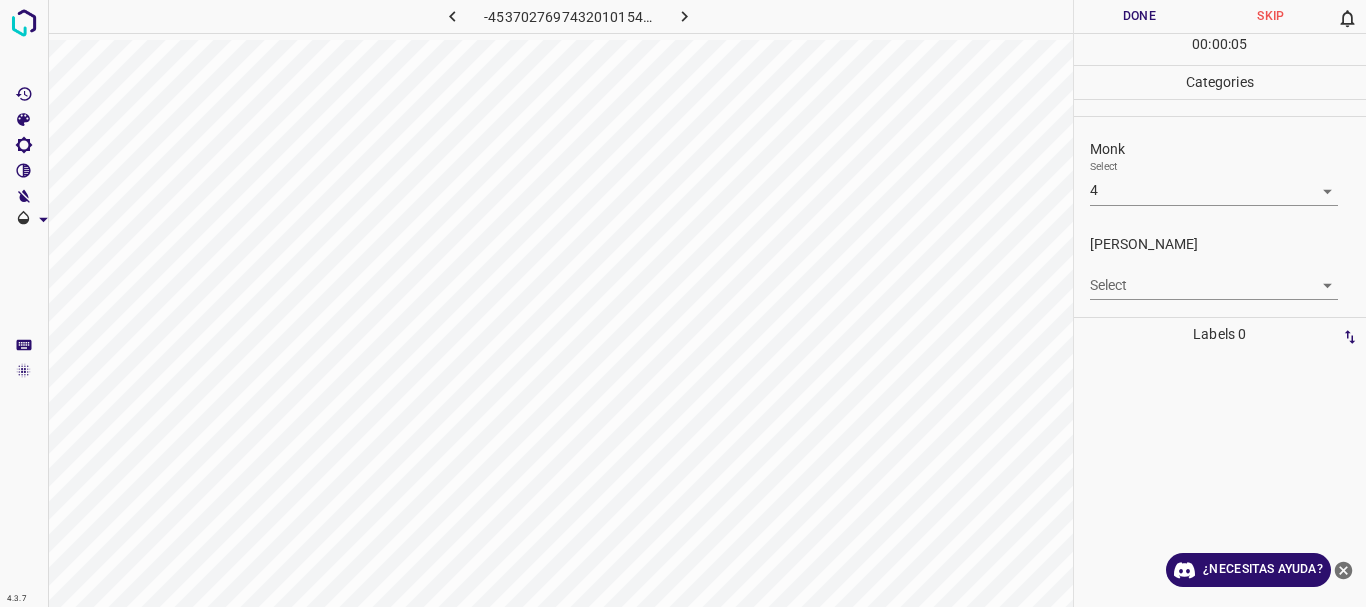 click on "Texto original Valora esta traducción Tu opinión servirá para ayudar a mejorar el Traductor de Google 4.3.7 -4537027697432010154.png Done Skip 0 00   : 00   : 05   Categories Monk   Select 4 4  [PERSON_NAME]   Select ​ Labels   0 Categories 1 Monk 2  [PERSON_NAME] Tools Space Change between modes (Draw & Edit) I Auto labeling R Restore zoom M Zoom in N Zoom out Delete Delete selecte label Filters Z Restore filters X Saturation filter C Brightness filter V Contrast filter [PERSON_NAME] scale filter General O Download ¿Necesitas ayuda? - Texto - Esconder - Borrar" at bounding box center (683, 303) 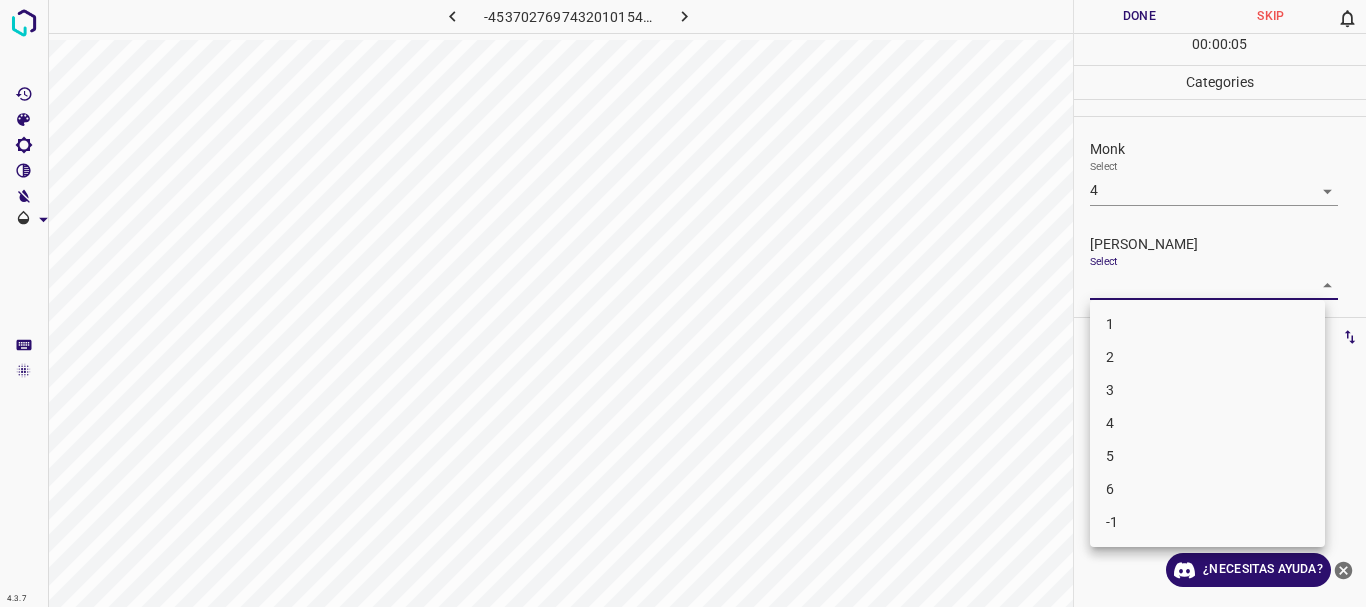 click on "1" at bounding box center [1207, 324] 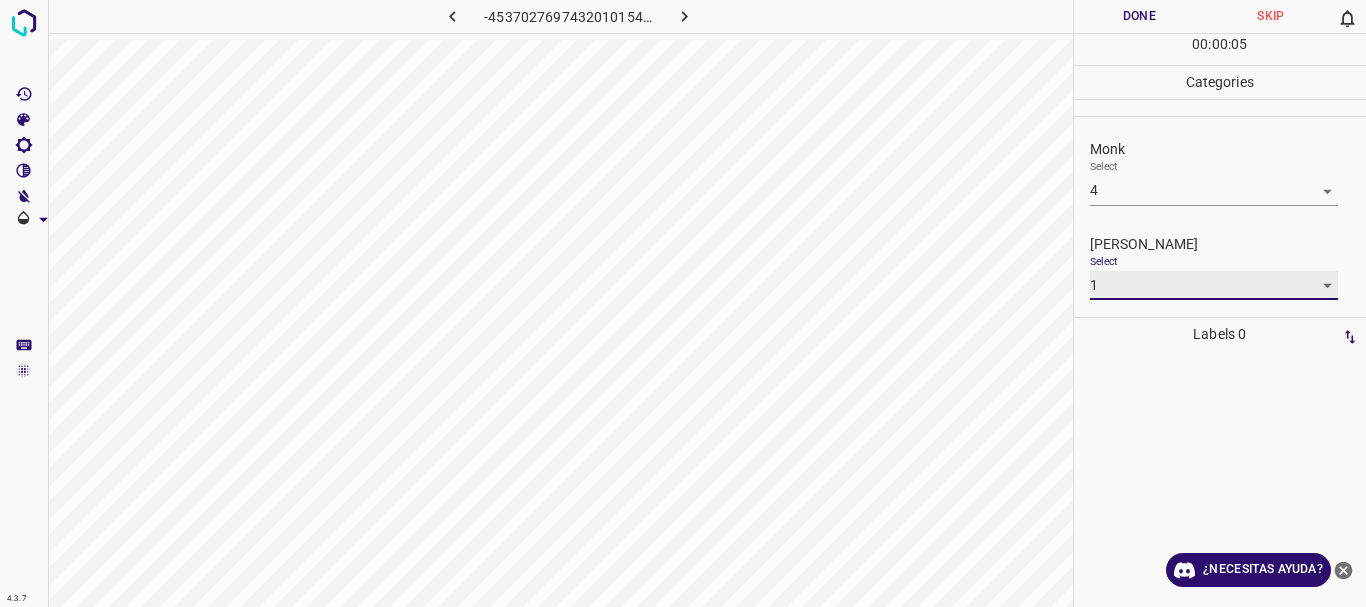 type on "1" 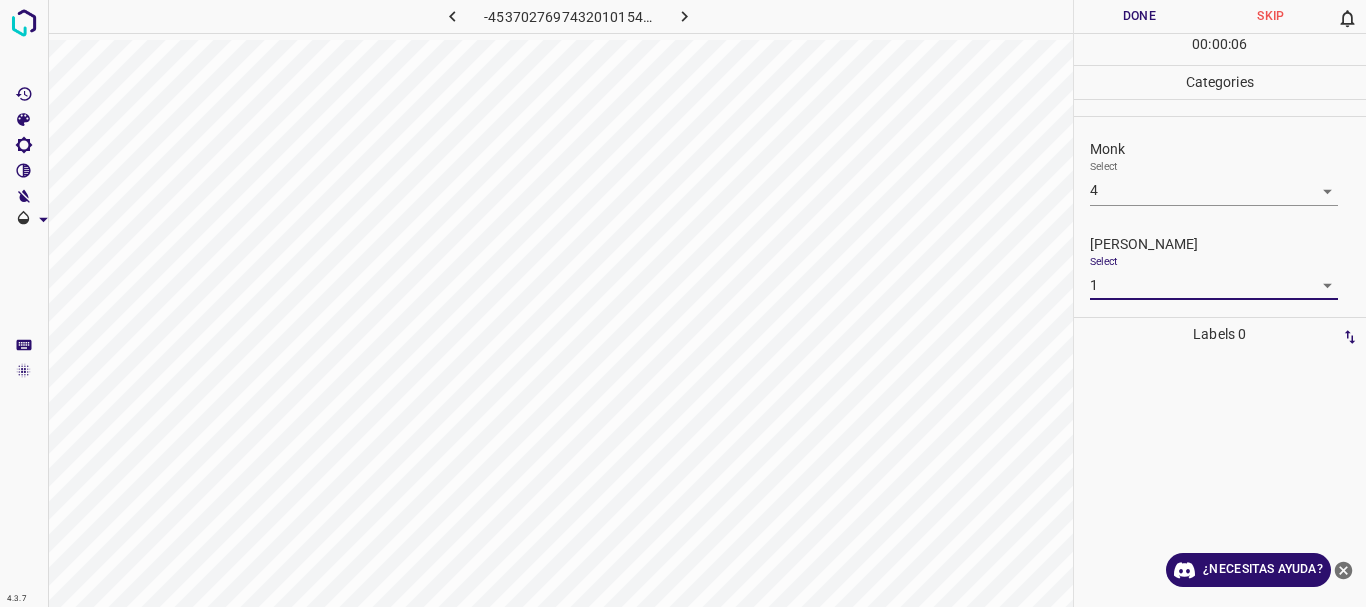 click on "Done" at bounding box center [1140, 16] 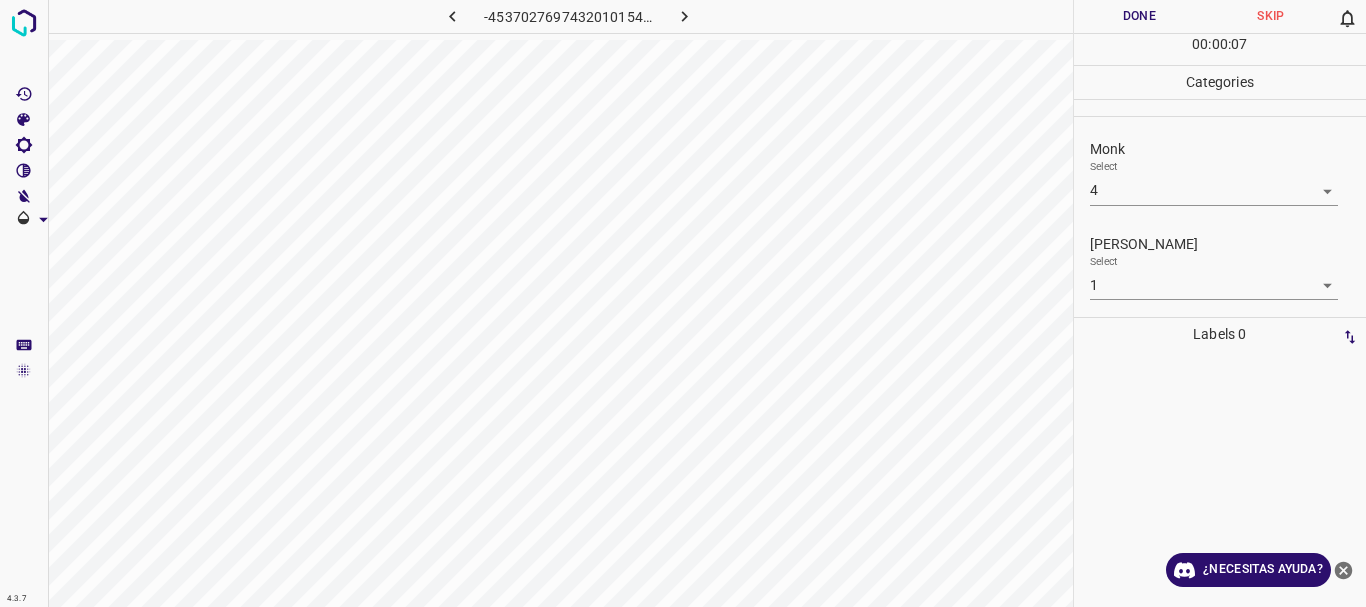 click on "Done" at bounding box center (1140, 16) 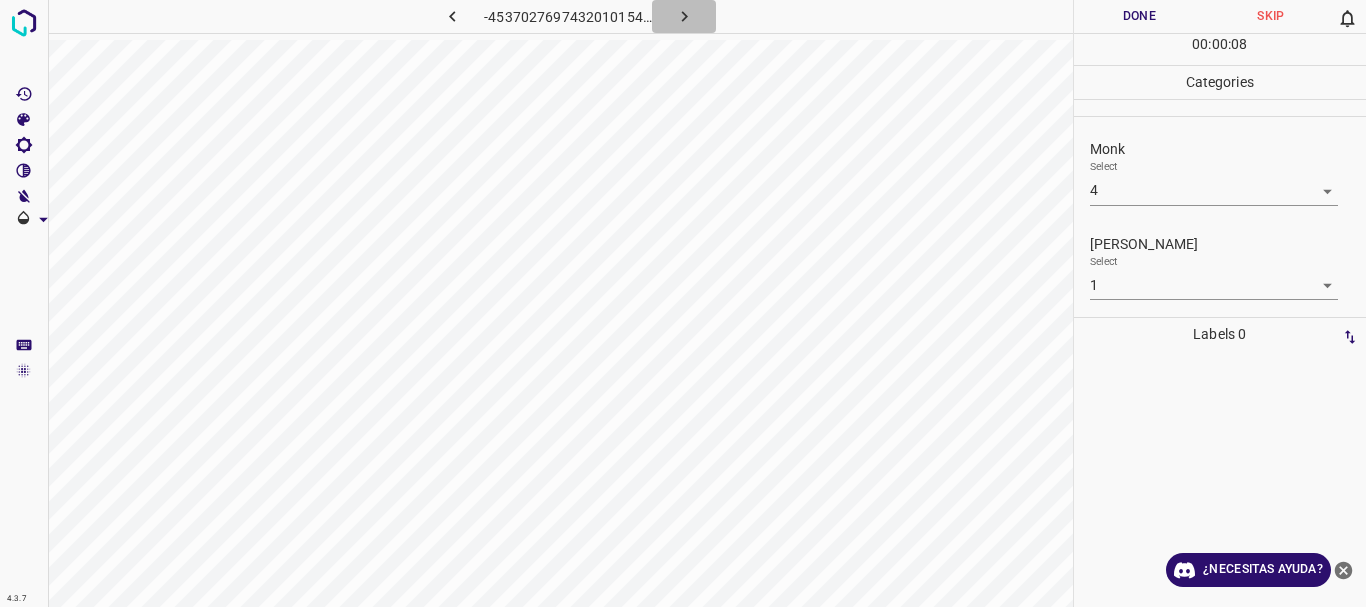 click 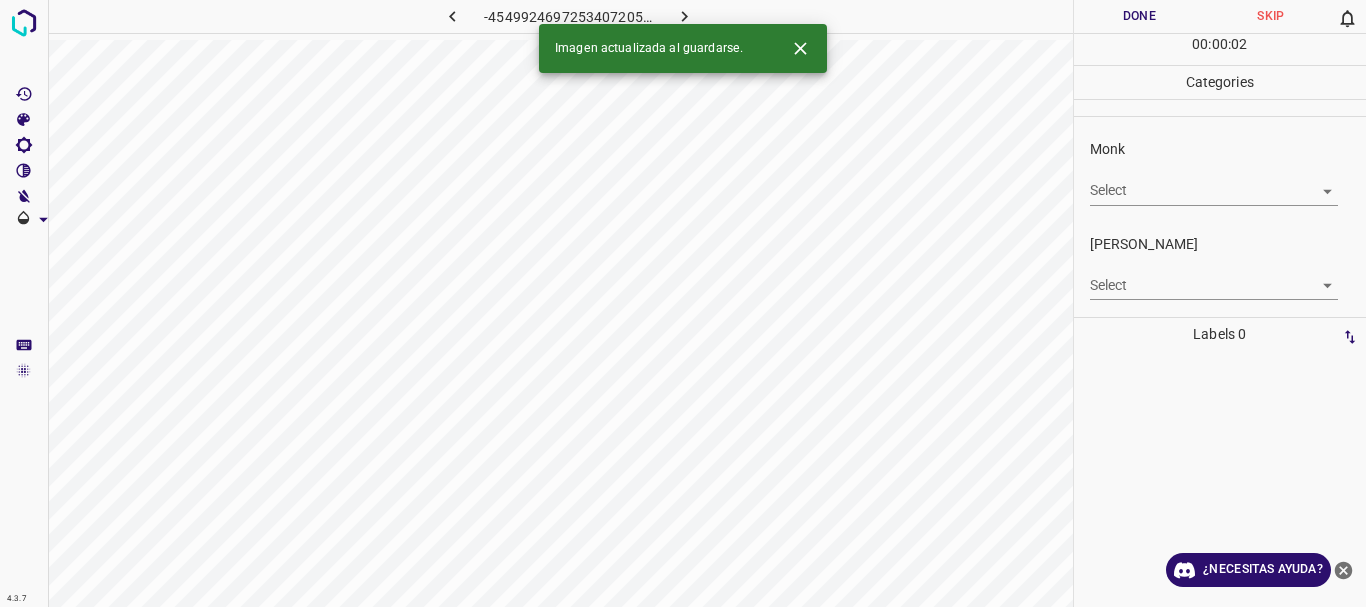 click on "Texto original Valora esta traducción Tu opinión servirá para ayudar a mejorar el Traductor de Google 4.3.7 -4549924697253407205.png Done Skip 0 00   : 00   : 02   Categories Monk   Select ​  [PERSON_NAME]   Select ​ Labels   0 Categories 1 Monk 2  [PERSON_NAME] Tools Space Change between modes (Draw & Edit) I Auto labeling R Restore zoom M Zoom in N Zoom out Delete Delete selecte label Filters Z Restore filters X Saturation filter C Brightness filter V Contrast filter [PERSON_NAME] scale filter General O Download Imagen actualizada al guardarse. ¿Necesitas ayuda? - Texto - Esconder - Borrar" at bounding box center (683, 303) 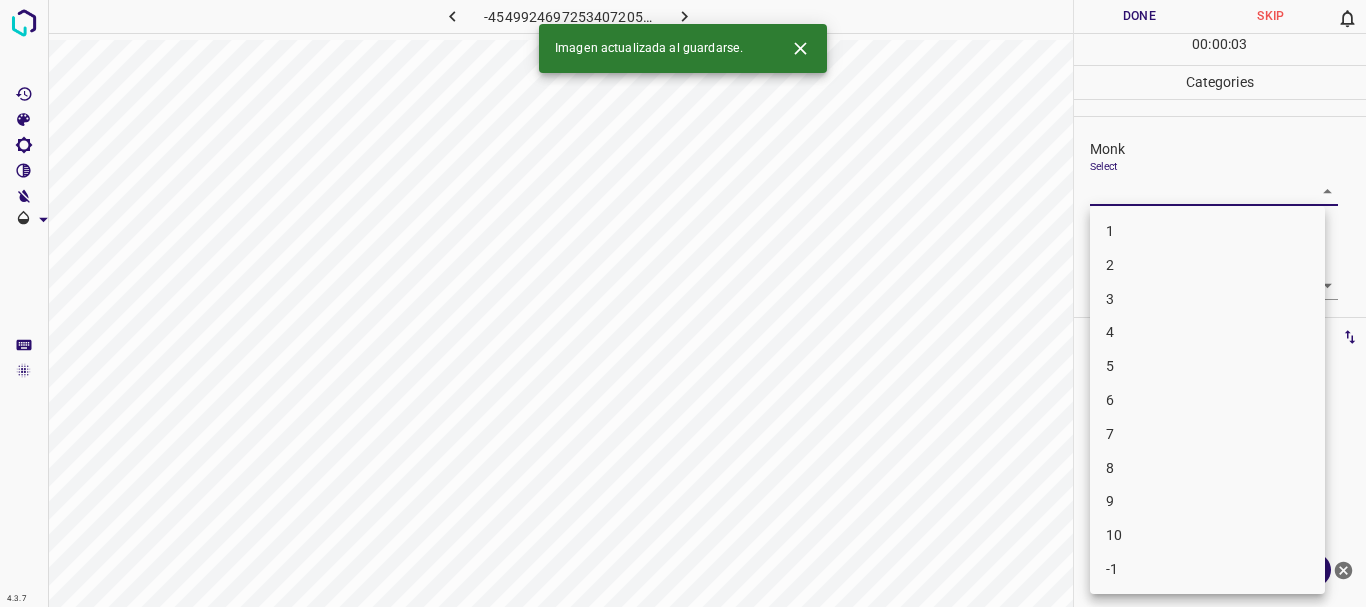 click on "7" at bounding box center [1207, 434] 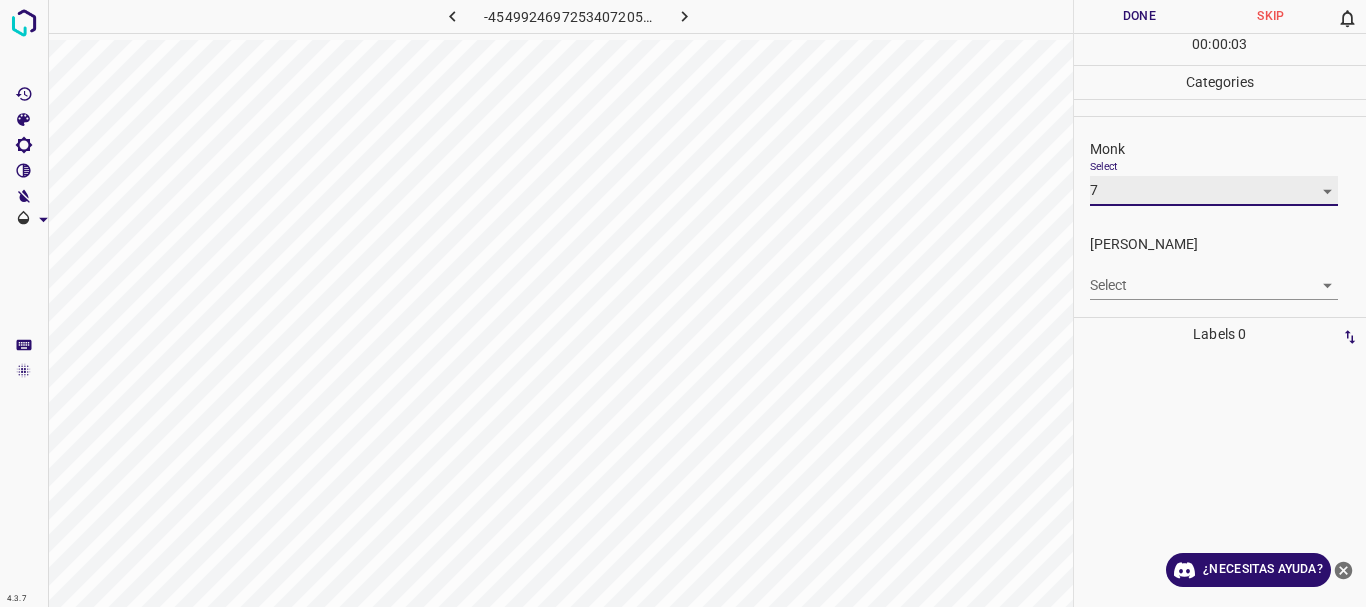 type on "7" 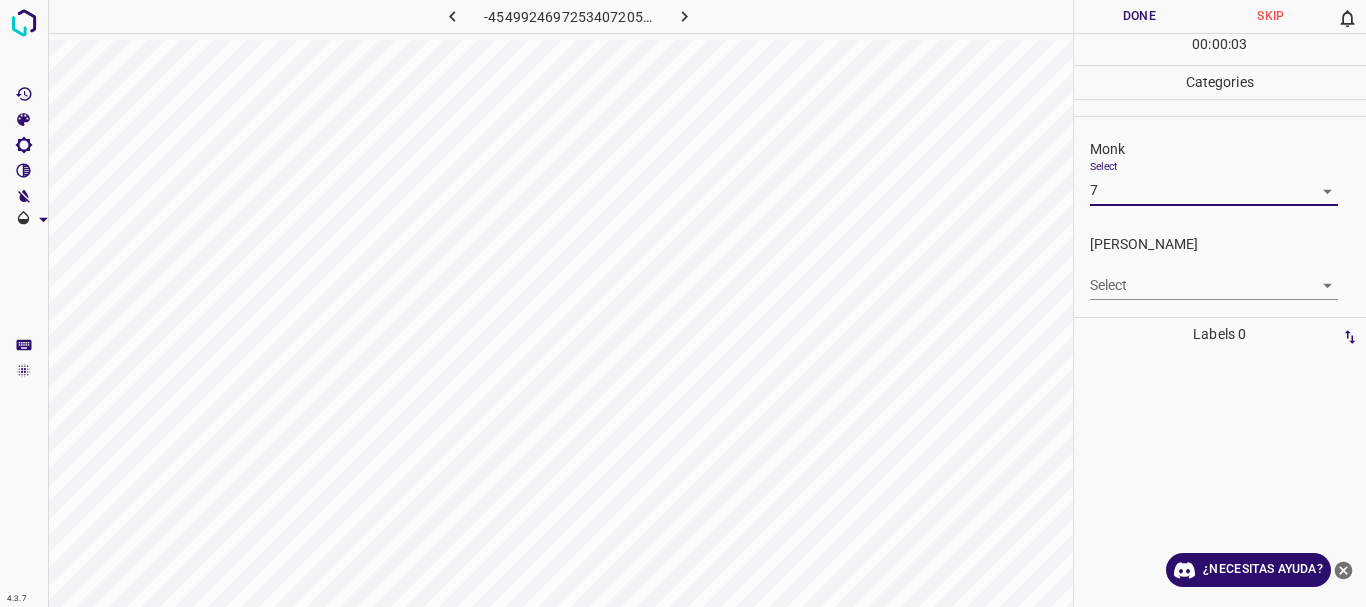 click on "Texto original Valora esta traducción Tu opinión servirá para ayudar a mejorar el Traductor de Google 4.3.7 -4549924697253407205.png Done Skip 0 00   : 00   : 03   Categories Monk   Select 7 7  [PERSON_NAME]   Select ​ Labels   0 Categories 1 Monk 2  [PERSON_NAME] Tools Space Change between modes (Draw & Edit) I Auto labeling R Restore zoom M Zoom in N Zoom out Delete Delete selecte label Filters Z Restore filters X Saturation filter C Brightness filter V Contrast filter [PERSON_NAME] scale filter General O Download ¿Necesitas ayuda? - Texto - Esconder - Borrar 1 2 3 4 5 6 7 8 9 10 -1" at bounding box center (683, 303) 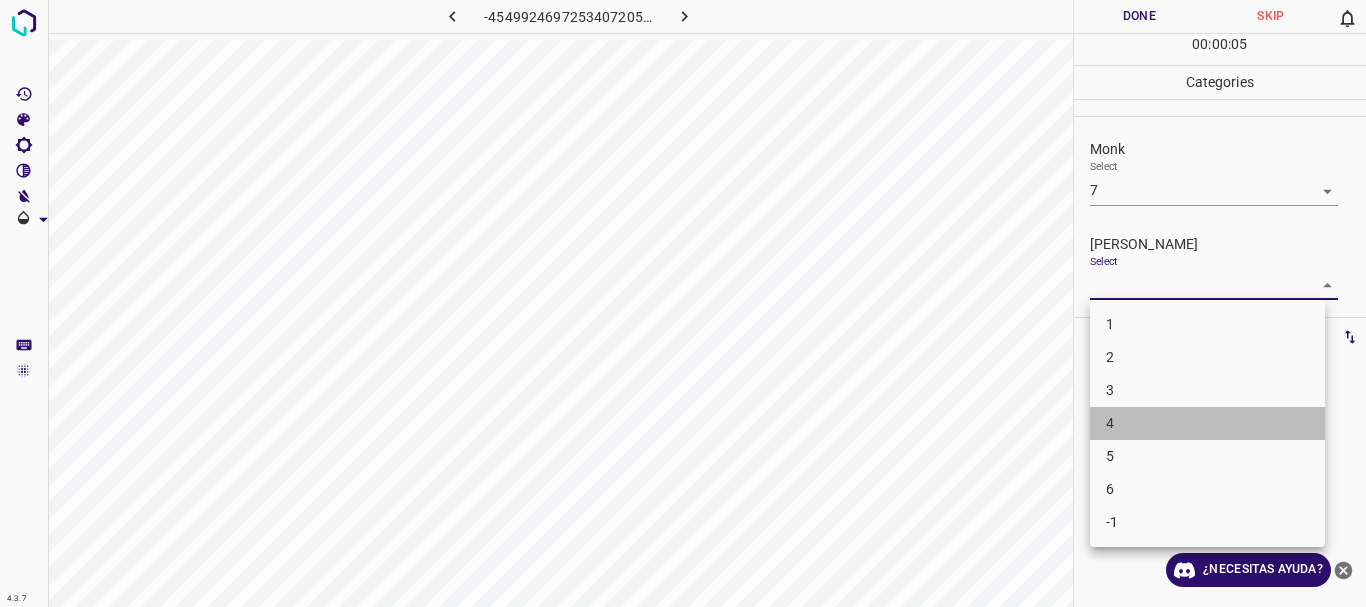 click on "4" at bounding box center [1207, 423] 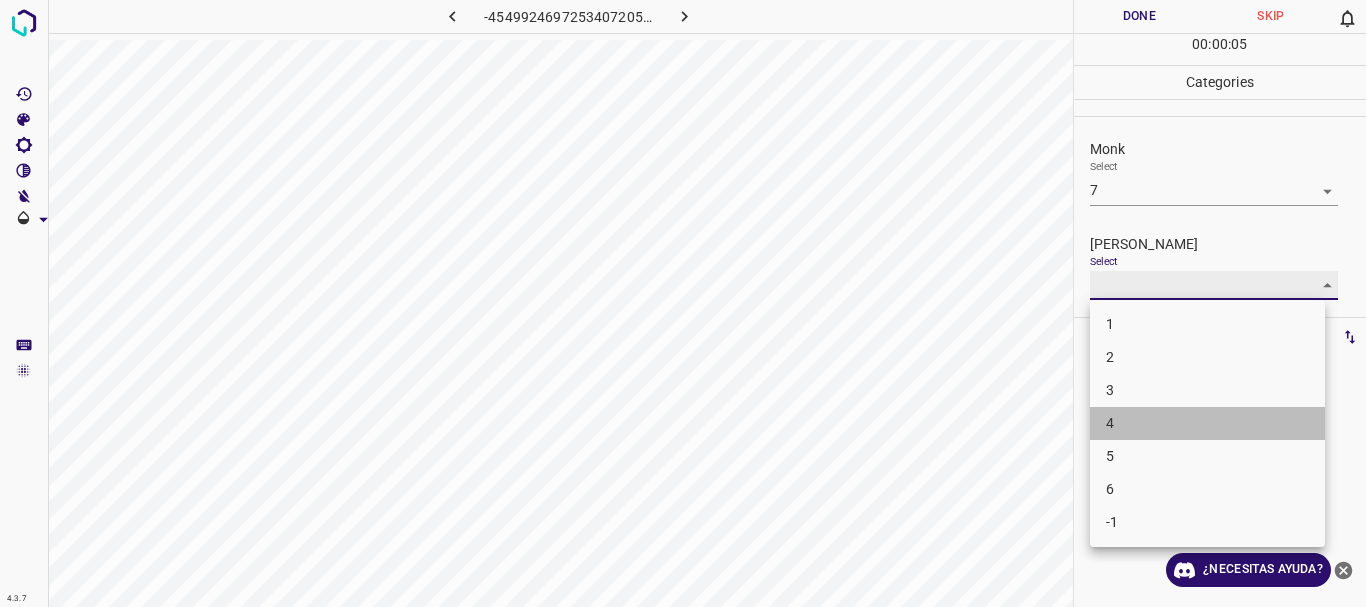 type on "4" 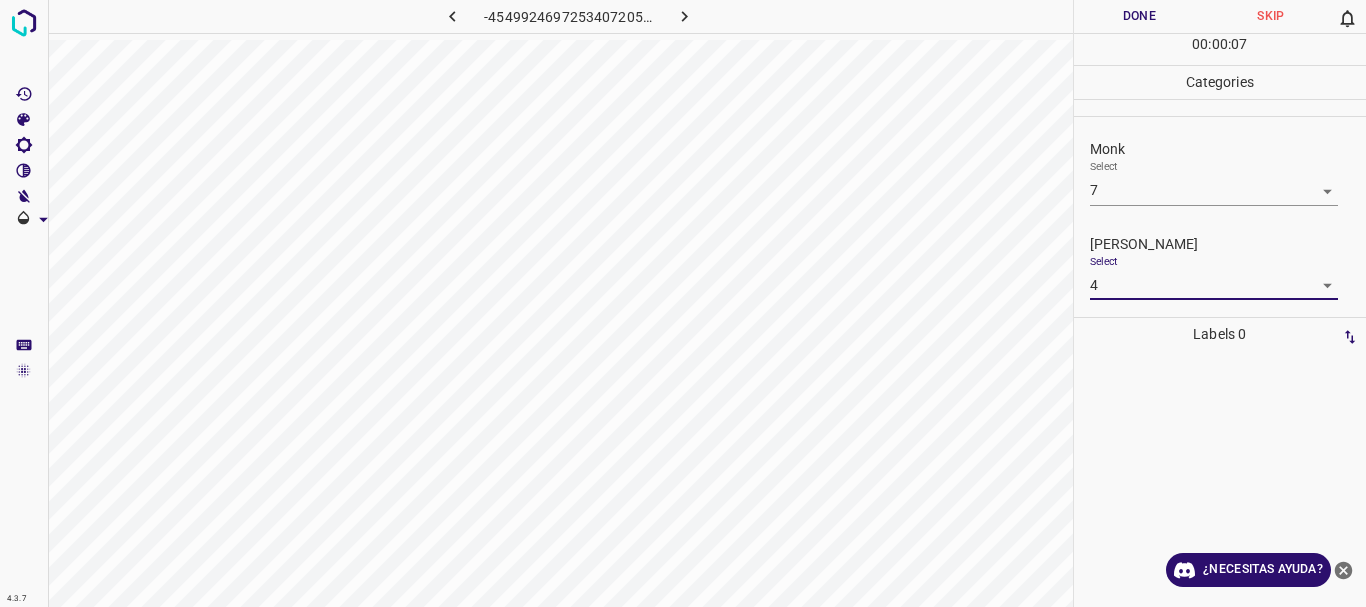 click on "Done" at bounding box center (1140, 16) 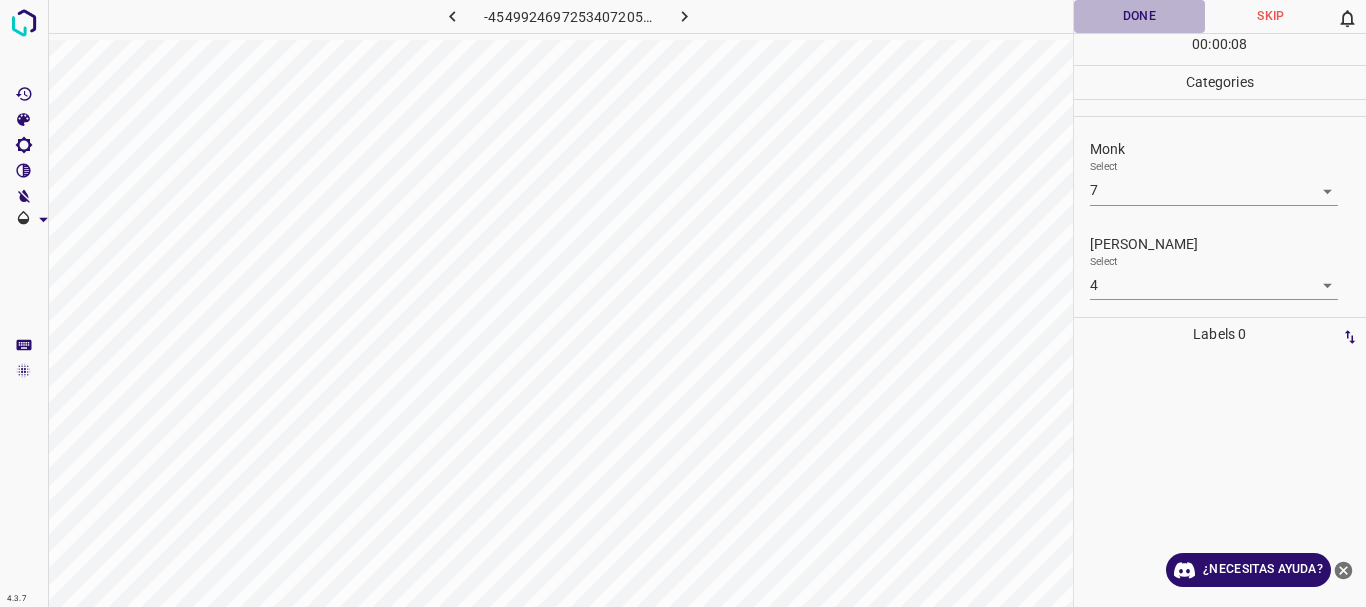 click on "Done" at bounding box center [1140, 16] 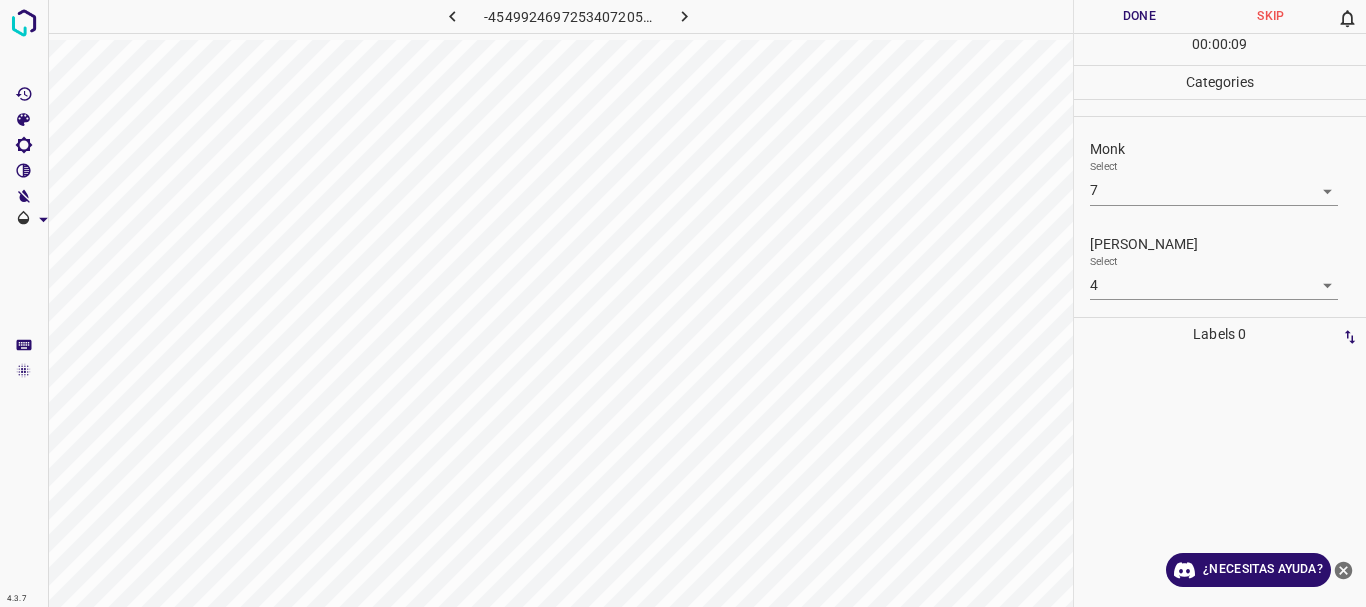 click 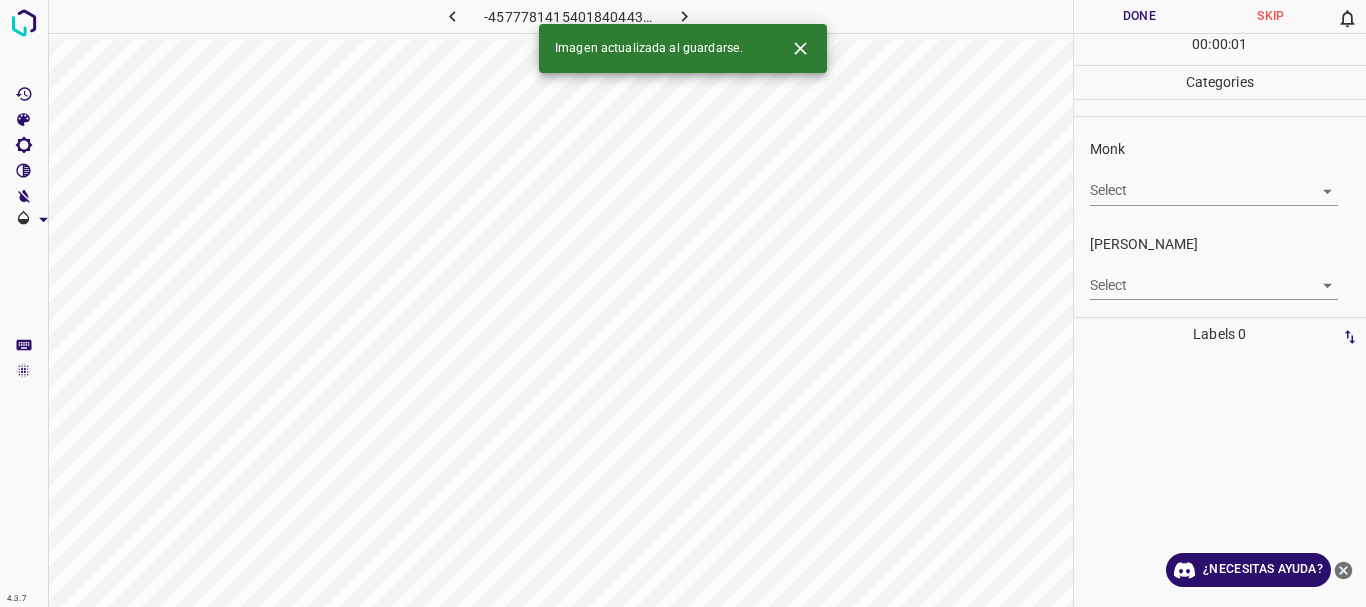 click on "Texto original Valora esta traducción Tu opinión servirá para ayudar a mejorar el Traductor de Google 4.3.7 -4577781415401840443.png Done Skip 0 00   : 00   : 01   Categories Monk   Select ​  [PERSON_NAME]   Select ​ Labels   0 Categories 1 Monk 2  [PERSON_NAME] Tools Space Change between modes (Draw & Edit) I Auto labeling R Restore zoom M Zoom in N Zoom out Delete Delete selecte label Filters Z Restore filters X Saturation filter C Brightness filter V Contrast filter [PERSON_NAME] scale filter General O Download Imagen actualizada al guardarse. ¿Necesitas ayuda? - Texto - Esconder - Borrar" at bounding box center [683, 303] 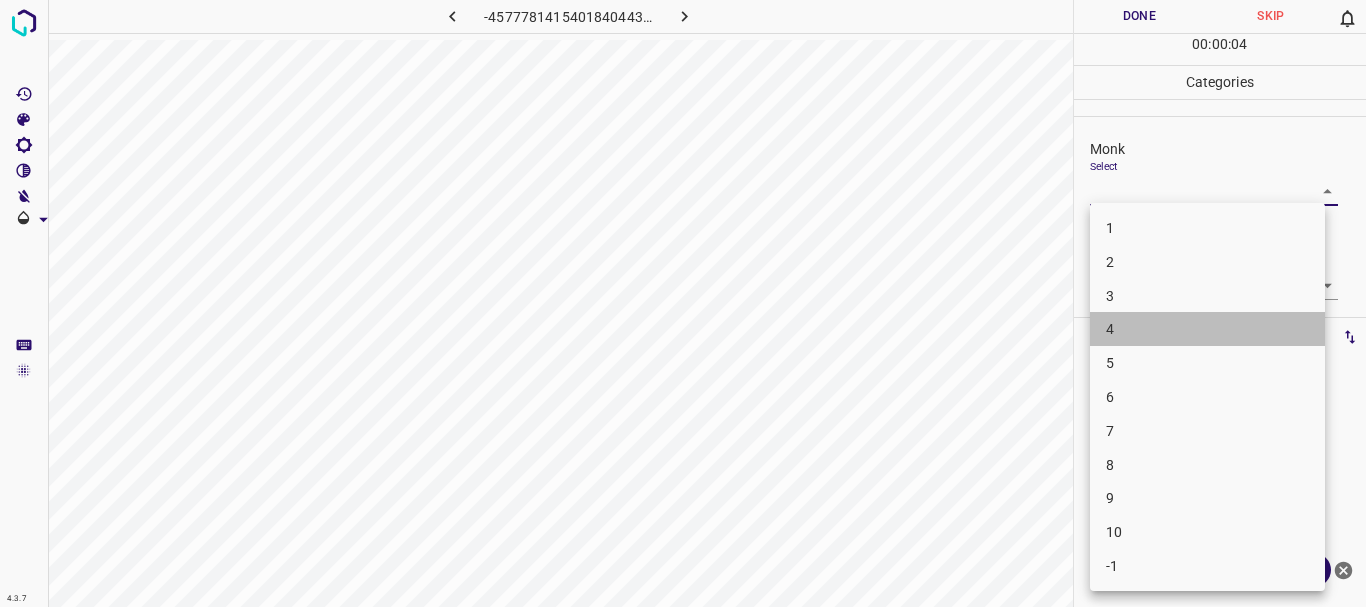 click on "4" at bounding box center [1207, 329] 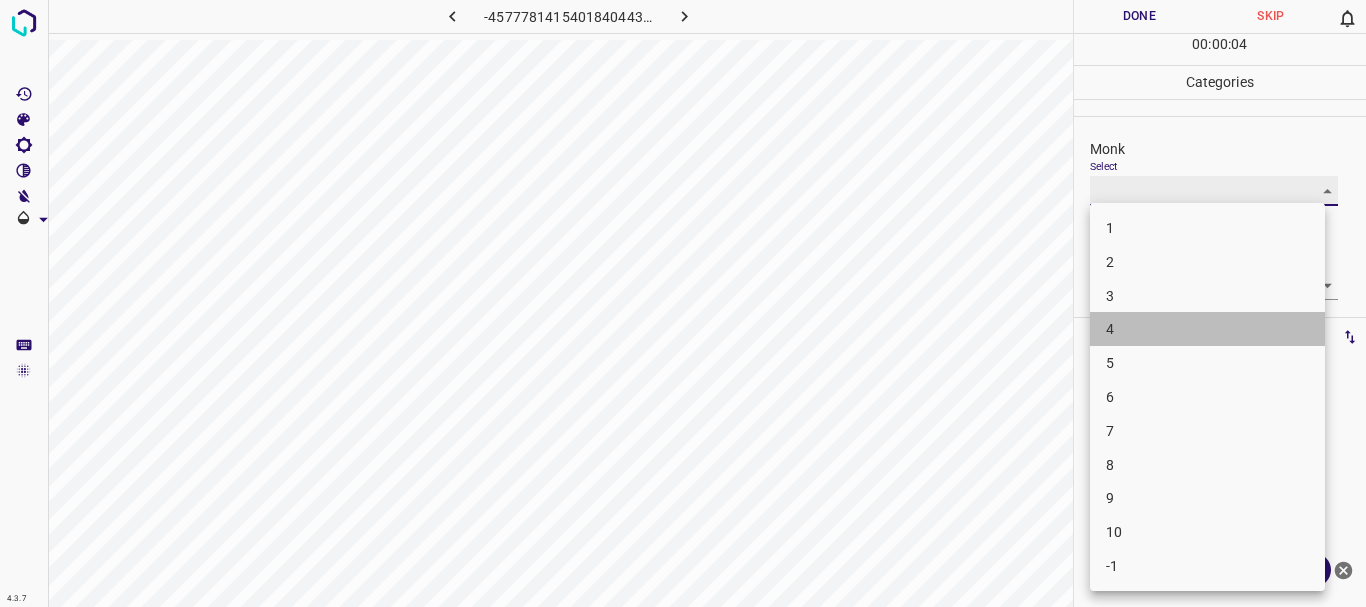 type on "4" 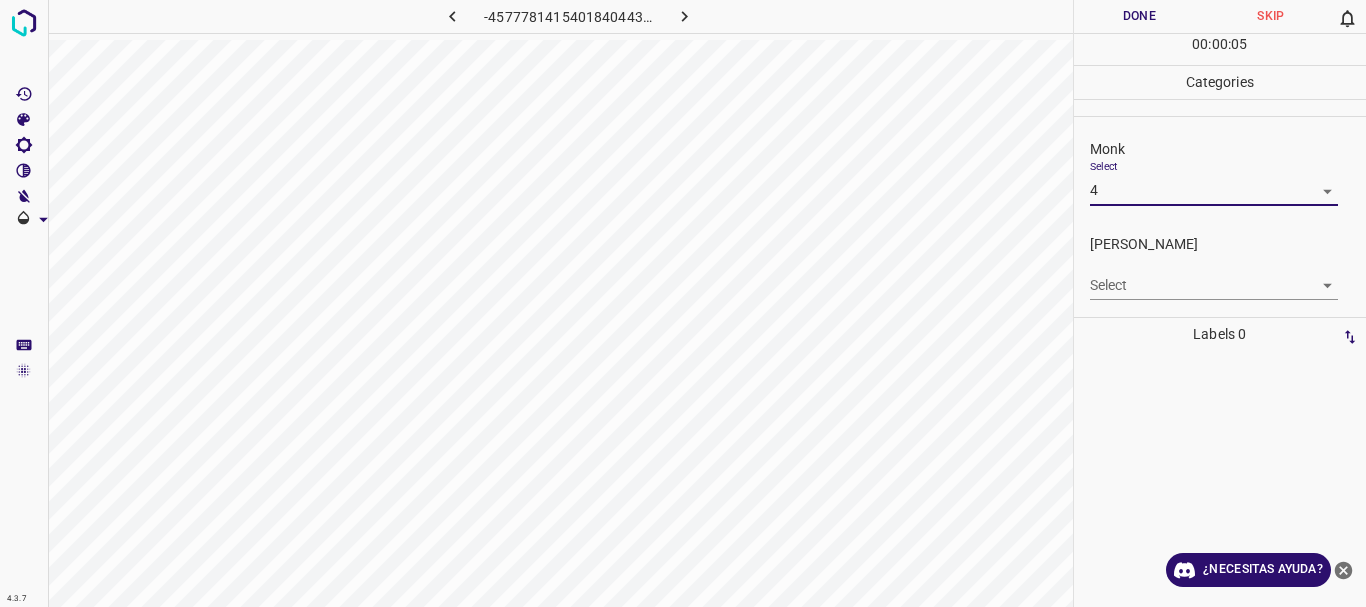 click on "Texto original Valora esta traducción Tu opinión servirá para ayudar a mejorar el Traductor de Google 4.3.7 -4577781415401840443.png Done Skip 0 00   : 00   : 05   Categories Monk   Select 4 4  [PERSON_NAME]   Select ​ Labels   0 Categories 1 Monk 2  [PERSON_NAME] Tools Space Change between modes (Draw & Edit) I Auto labeling R Restore zoom M Zoom in N Zoom out Delete Delete selecte label Filters Z Restore filters X Saturation filter C Brightness filter V Contrast filter [PERSON_NAME] scale filter General O Download ¿Necesitas ayuda? - Texto - Esconder - Borrar" at bounding box center [683, 303] 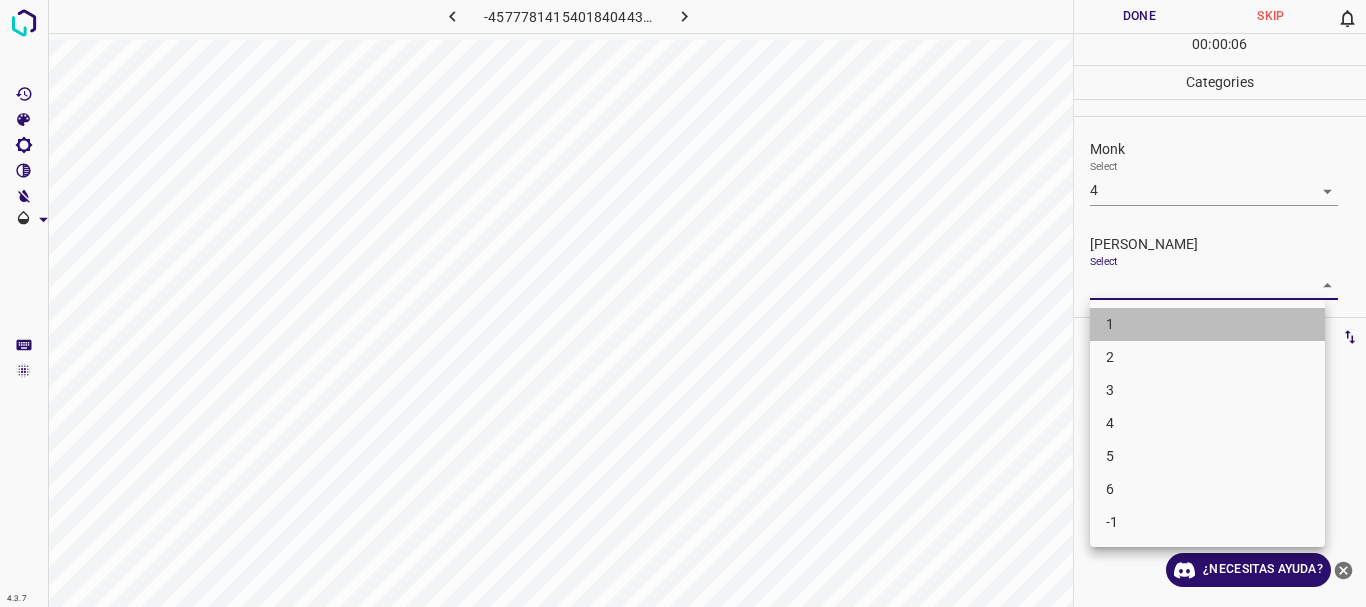 click on "1" at bounding box center (1207, 324) 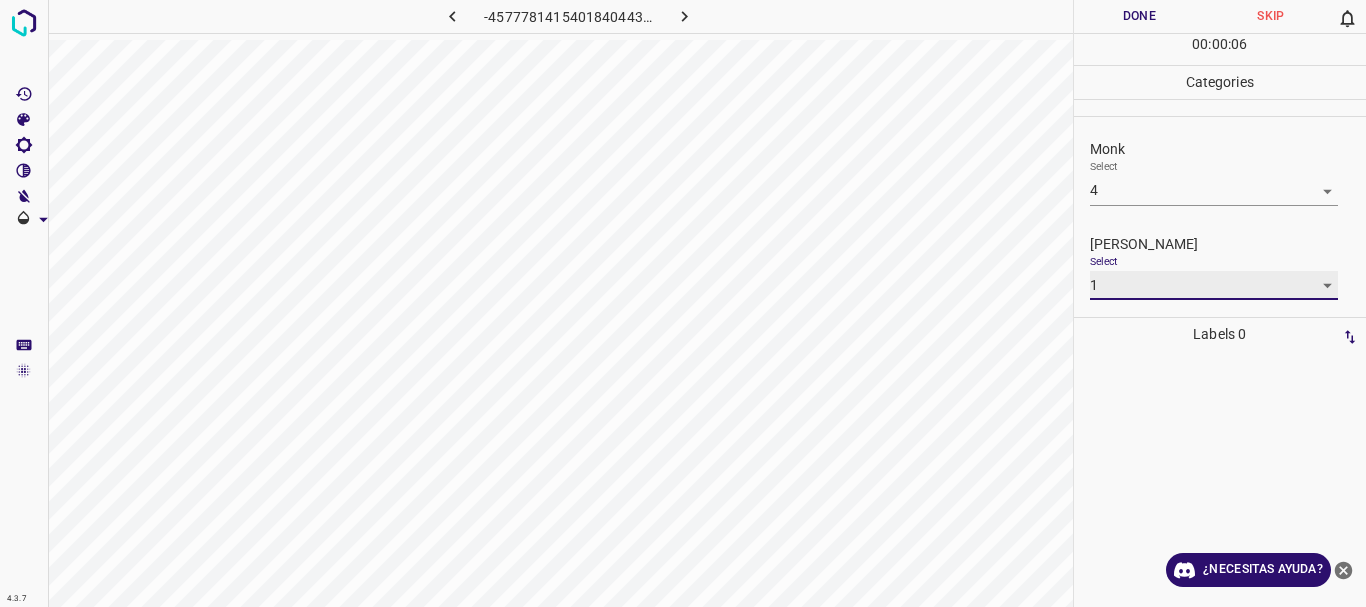 type on "1" 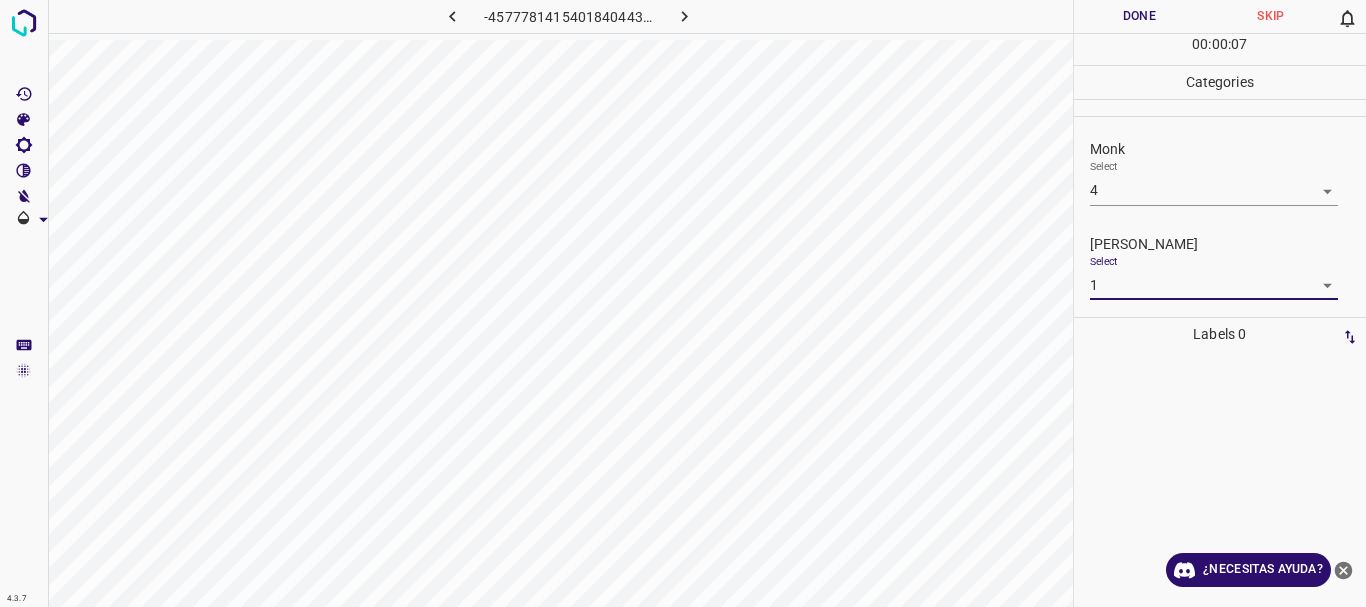 click on "Done" at bounding box center [1140, 16] 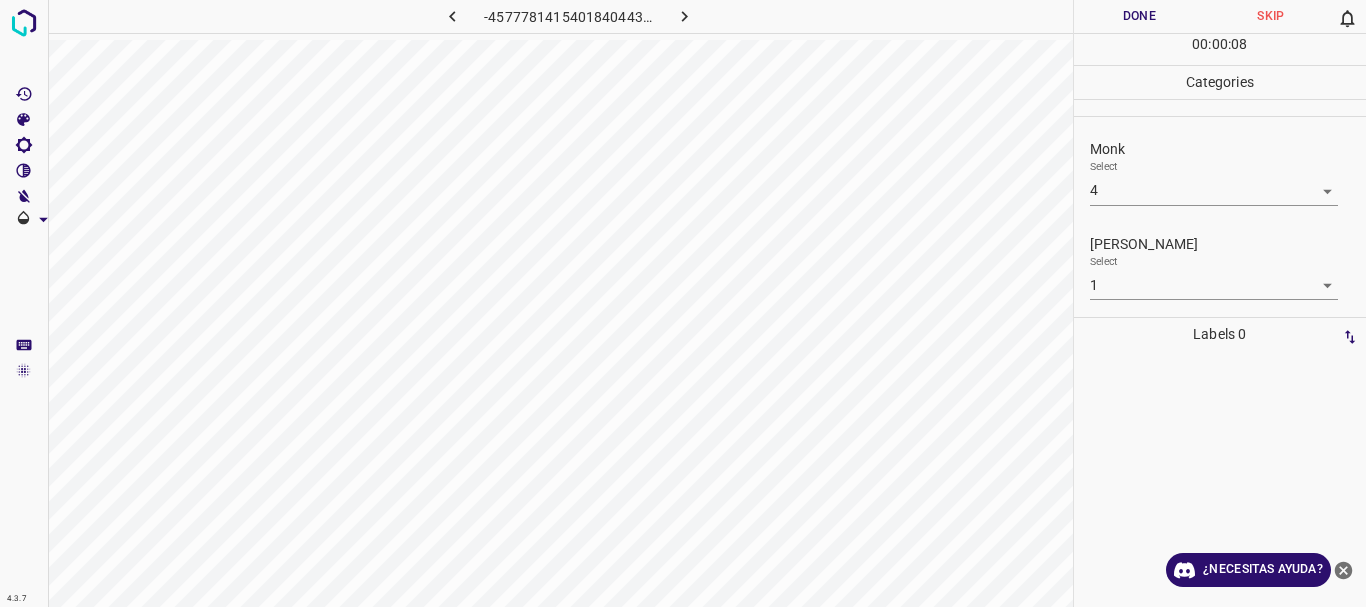 click 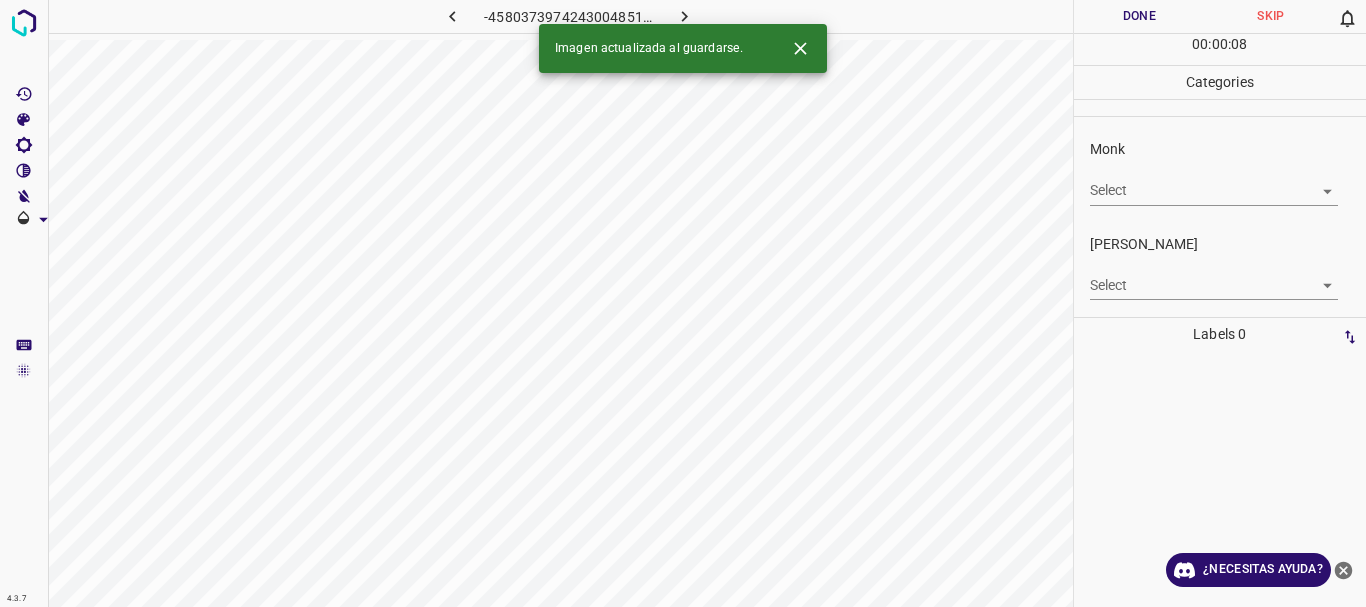 click on "Texto original Valora esta traducción Tu opinión servirá para ayudar a mejorar el Traductor de Google 4.3.7 -4580373974243004851.png Done Skip 0 00   : 00   : 08   Categories Monk   Select ​  [PERSON_NAME]   Select ​ Labels   0 Categories 1 Monk 2  [PERSON_NAME] Tools Space Change between modes (Draw & Edit) I Auto labeling R Restore zoom M Zoom in N Zoom out Delete Delete selecte label Filters Z Restore filters X Saturation filter C Brightness filter V Contrast filter [PERSON_NAME] scale filter General O Download Imagen actualizada al guardarse. ¿Necesitas ayuda? - Texto - Esconder - Borrar" at bounding box center [683, 303] 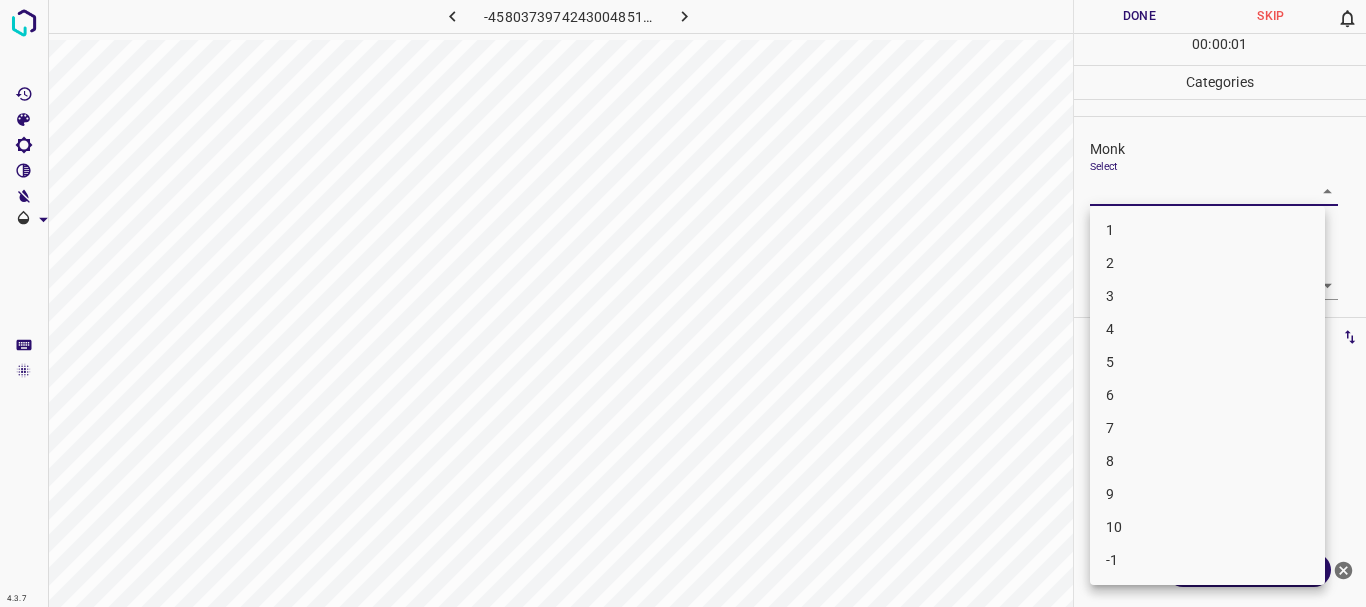 click on "5" at bounding box center (1207, 362) 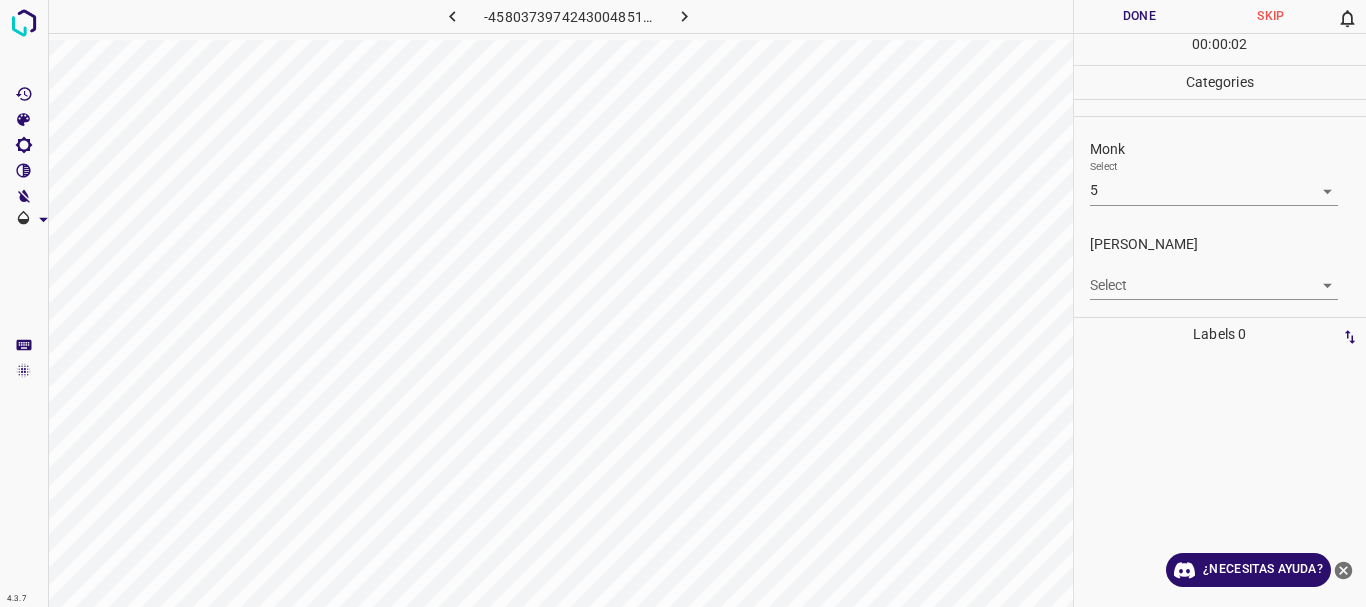 type on "5" 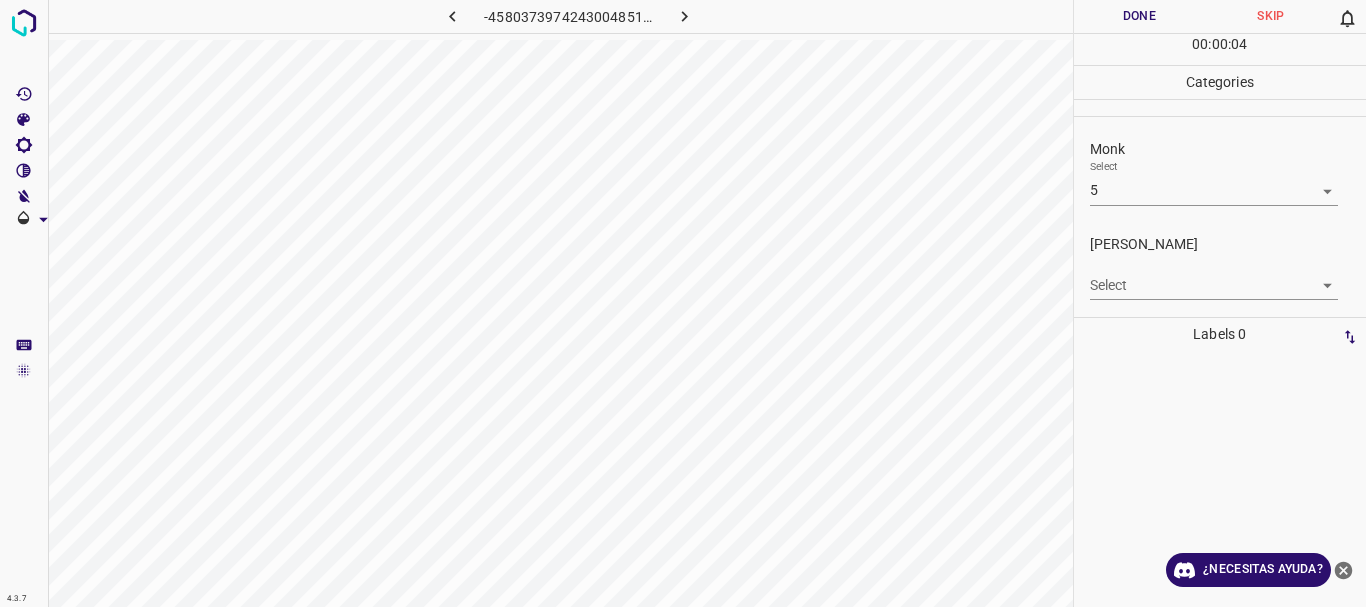 click on "Texto original Valora esta traducción Tu opinión servirá para ayudar a mejorar el Traductor de Google 4.3.7 -4580373974243004851.png Done Skip 0 00   : 00   : 04   Categories Monk   Select 5 5  [PERSON_NAME]   Select ​ Labels   0 Categories 1 Monk 2  [PERSON_NAME] Tools Space Change between modes (Draw & Edit) I Auto labeling R Restore zoom M Zoom in N Zoom out Delete Delete selecte label Filters Z Restore filters X Saturation filter C Brightness filter V Contrast filter [PERSON_NAME] scale filter General O Download ¿Necesitas ayuda? - Texto - Esconder - Borrar" at bounding box center [683, 303] 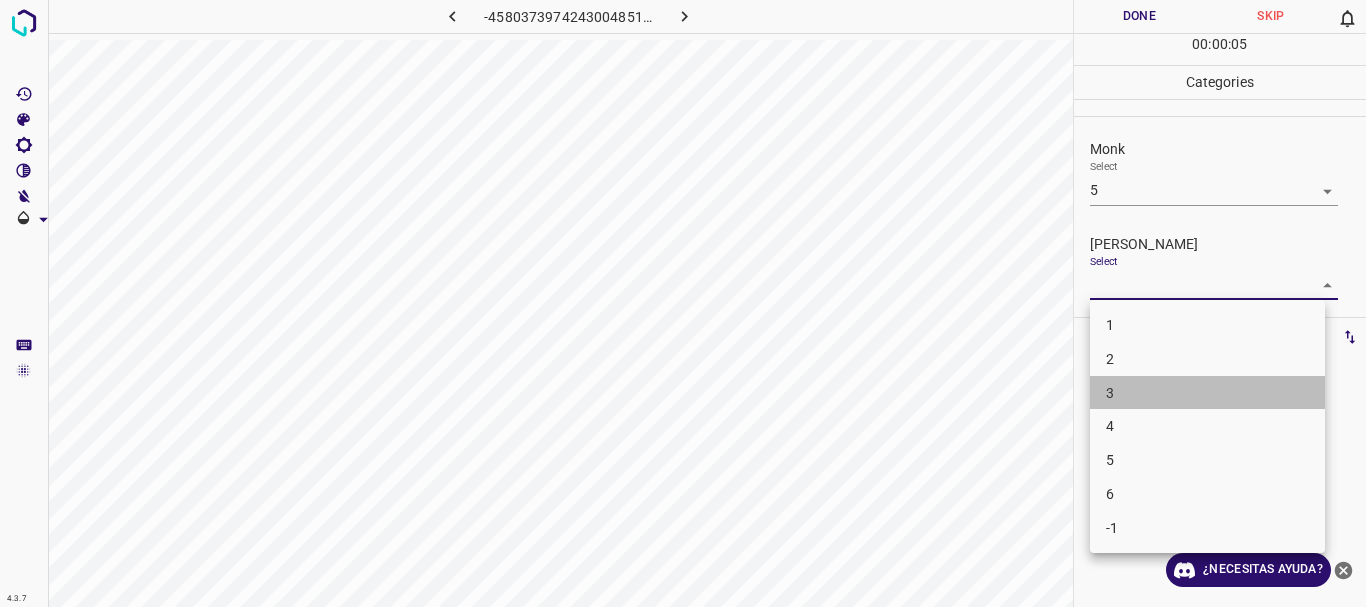 click on "3" at bounding box center (1207, 393) 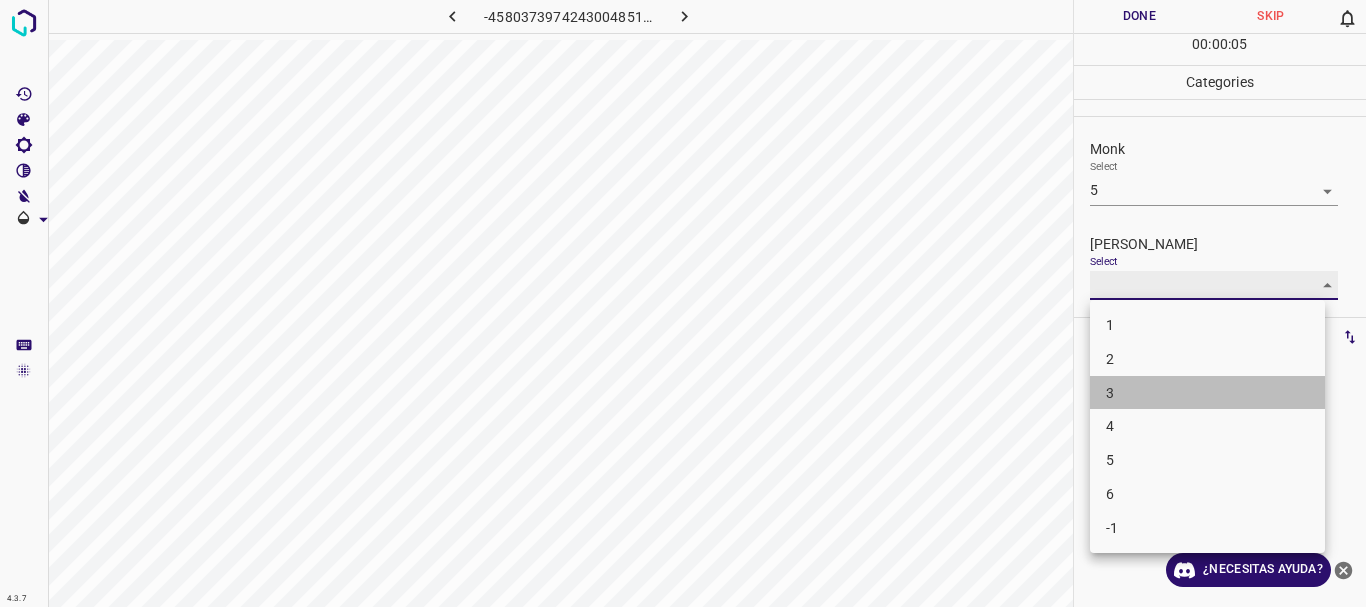 type on "3" 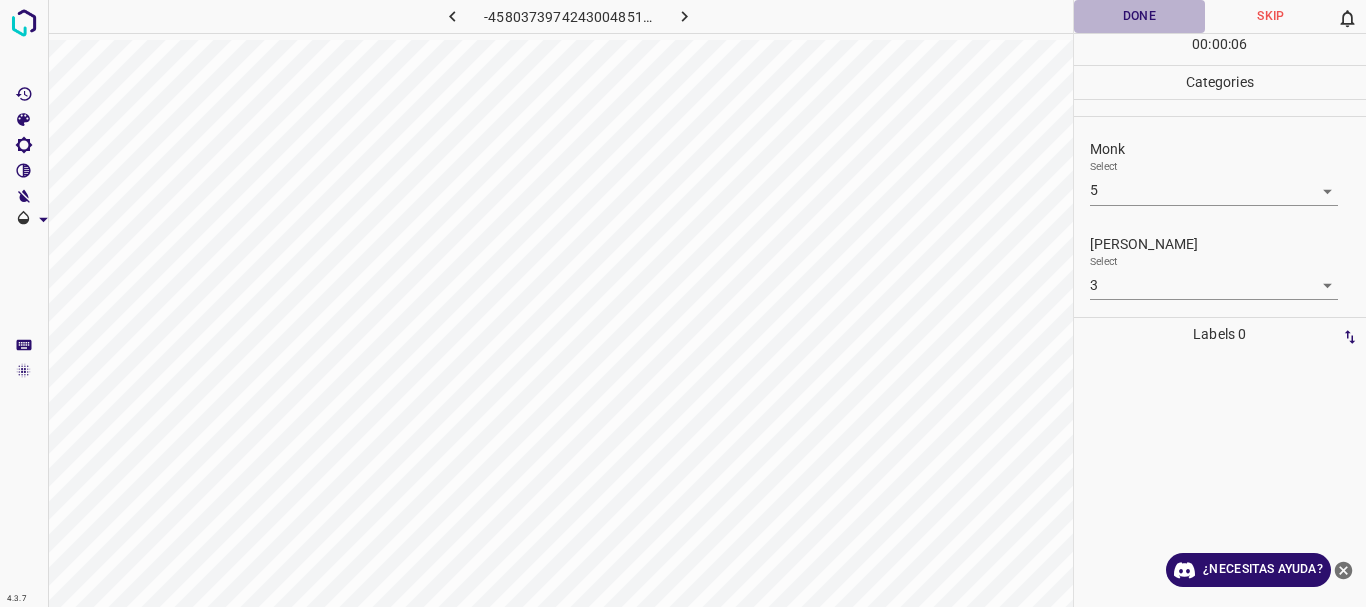click on "Done" at bounding box center [1140, 16] 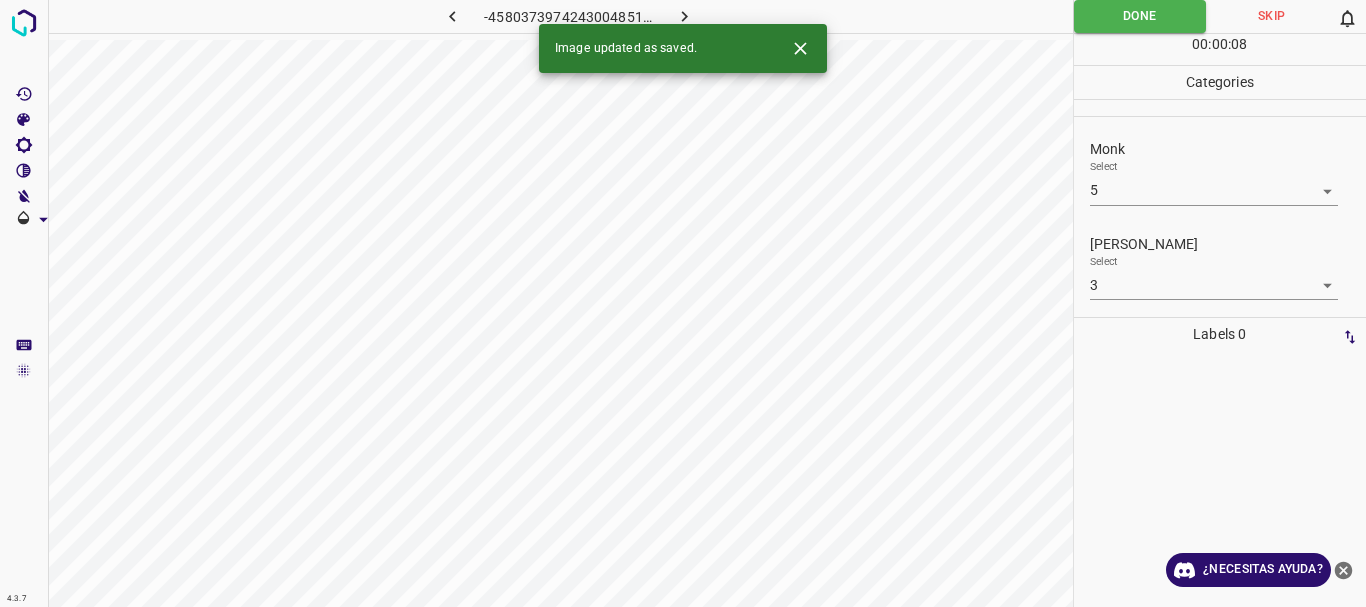 click at bounding box center [684, 16] 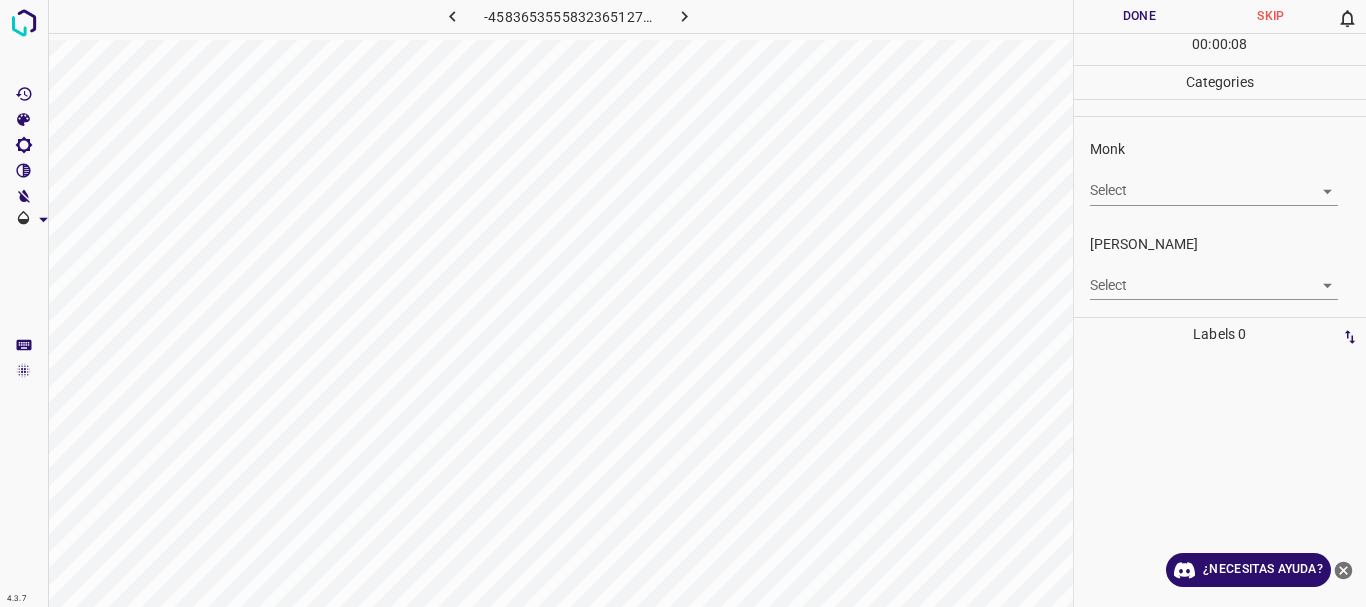 click on "Texto original Valora esta traducción Tu opinión servirá para ayudar a mejorar el Traductor de Google 4.3.7 -4583653555832365127.png Done Skip 0 00   : 00   : 08   Categories Monk   Select ​  [PERSON_NAME]   Select ​ Labels   0 Categories 1 Monk 2  [PERSON_NAME] Tools Space Change between modes (Draw & Edit) I Auto labeling R Restore zoom M Zoom in N Zoom out Delete Delete selecte label Filters Z Restore filters X Saturation filter C Brightness filter V Contrast filter [PERSON_NAME] scale filter General O Download ¿Necesitas ayuda? - Texto - Esconder - Borrar" at bounding box center [683, 303] 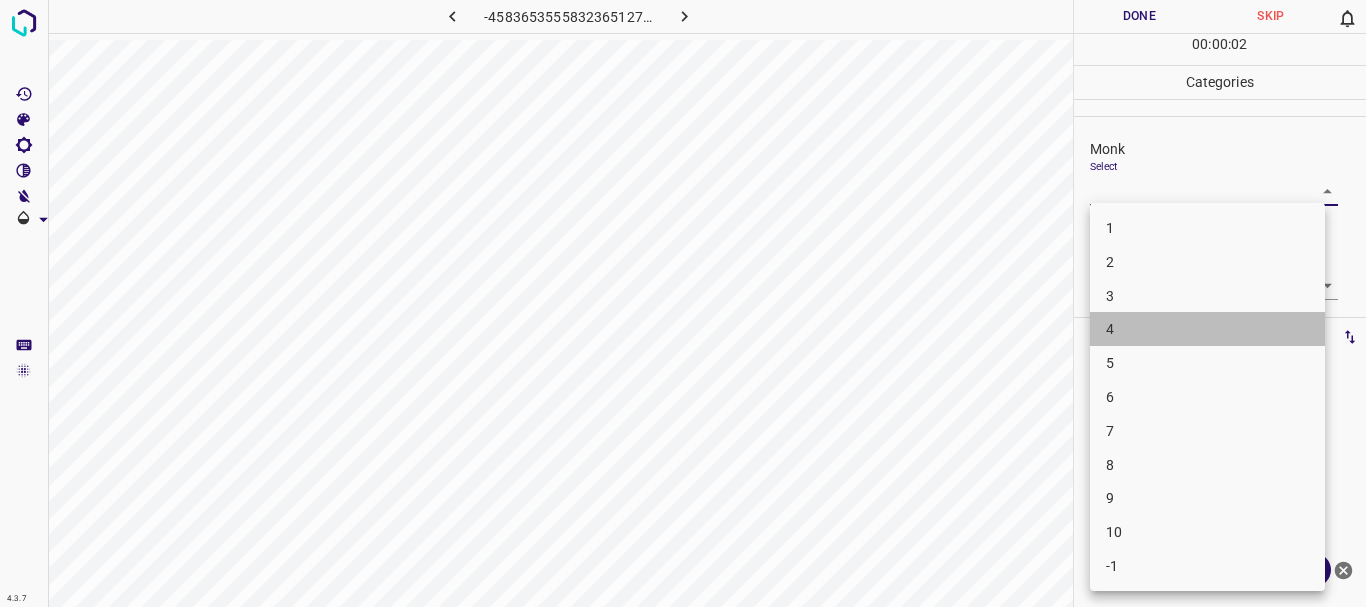 click on "4" at bounding box center [1207, 329] 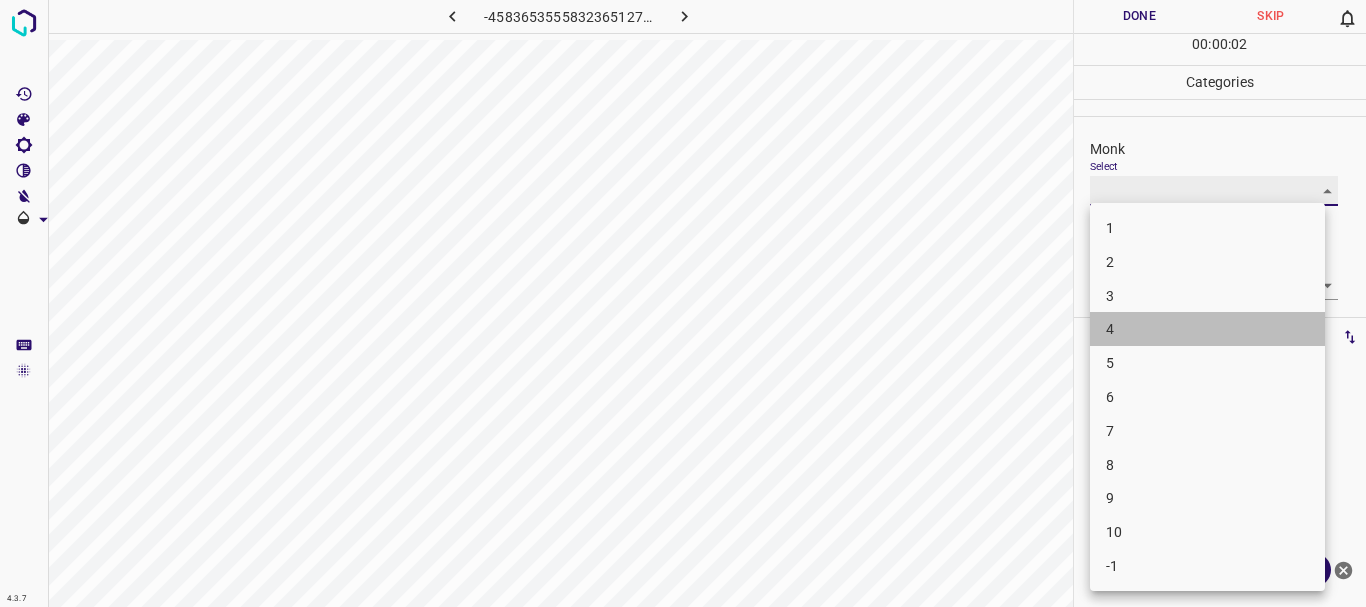 type on "4" 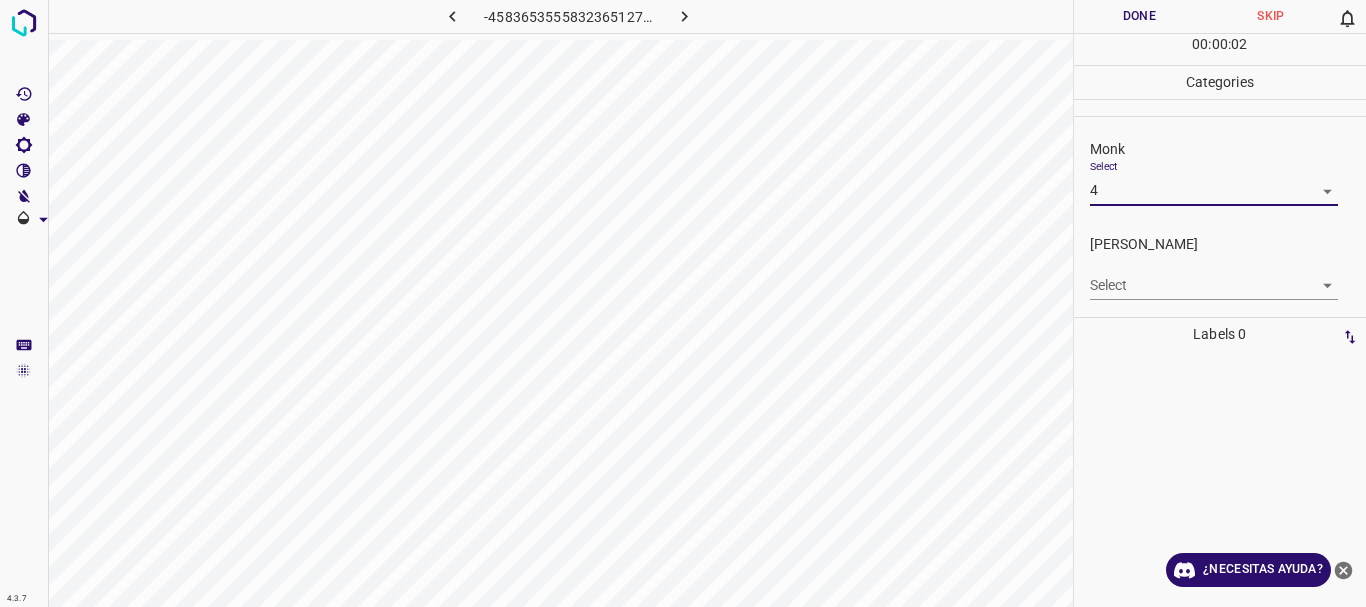 click on "Texto original Valora esta traducción Tu opinión servirá para ayudar a mejorar el Traductor de Google 4.3.7 -4583653555832365127.png Done Skip 0 00   : 00   : 02   Categories Monk   Select 4 4  [PERSON_NAME]   Select ​ Labels   0 Categories 1 Monk 2  [PERSON_NAME] Tools Space Change between modes (Draw & Edit) I Auto labeling R Restore zoom M Zoom in N Zoom out Delete Delete selecte label Filters Z Restore filters X Saturation filter C Brightness filter V Contrast filter [PERSON_NAME] scale filter General O Download ¿Necesitas ayuda? - Texto - Esconder - Borrar 1 2 3 4 5 6 7 8 9 10 -1" at bounding box center [683, 303] 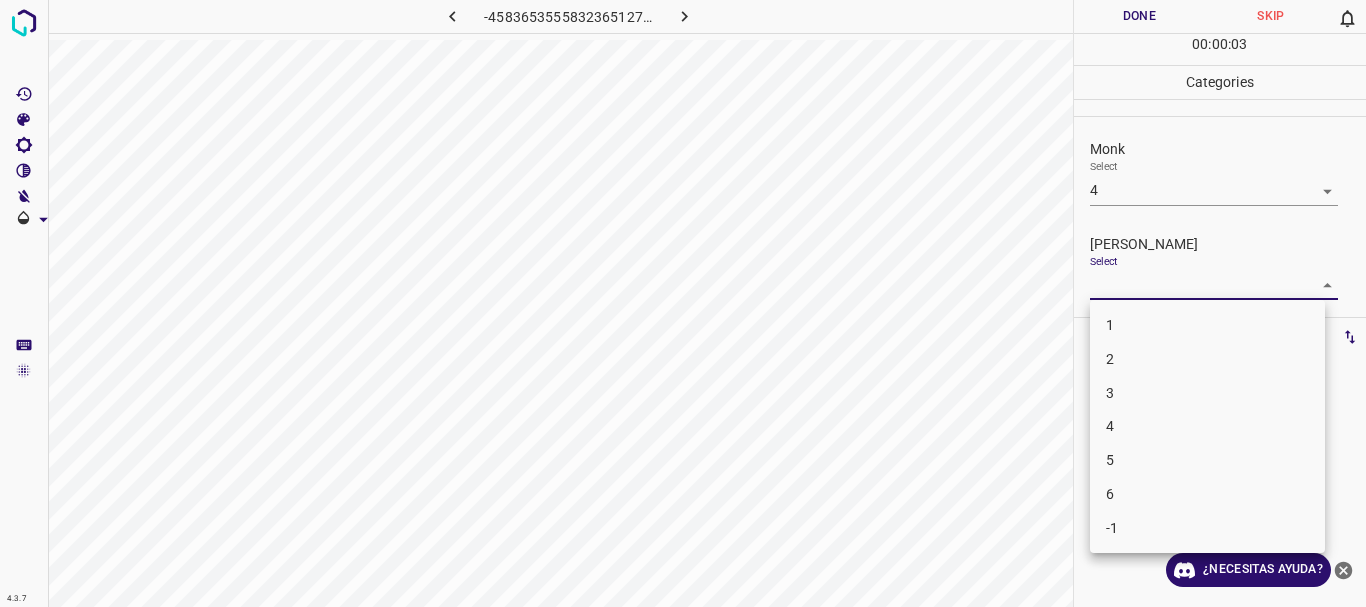 click on "3" at bounding box center (1207, 393) 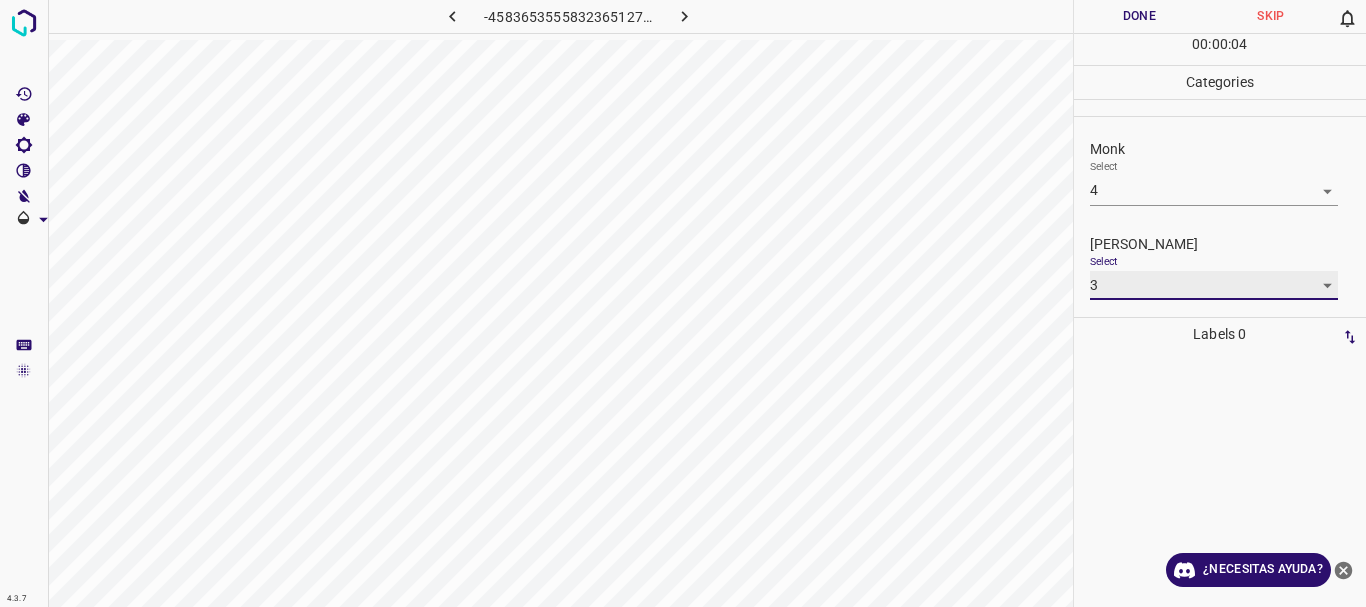 type on "3" 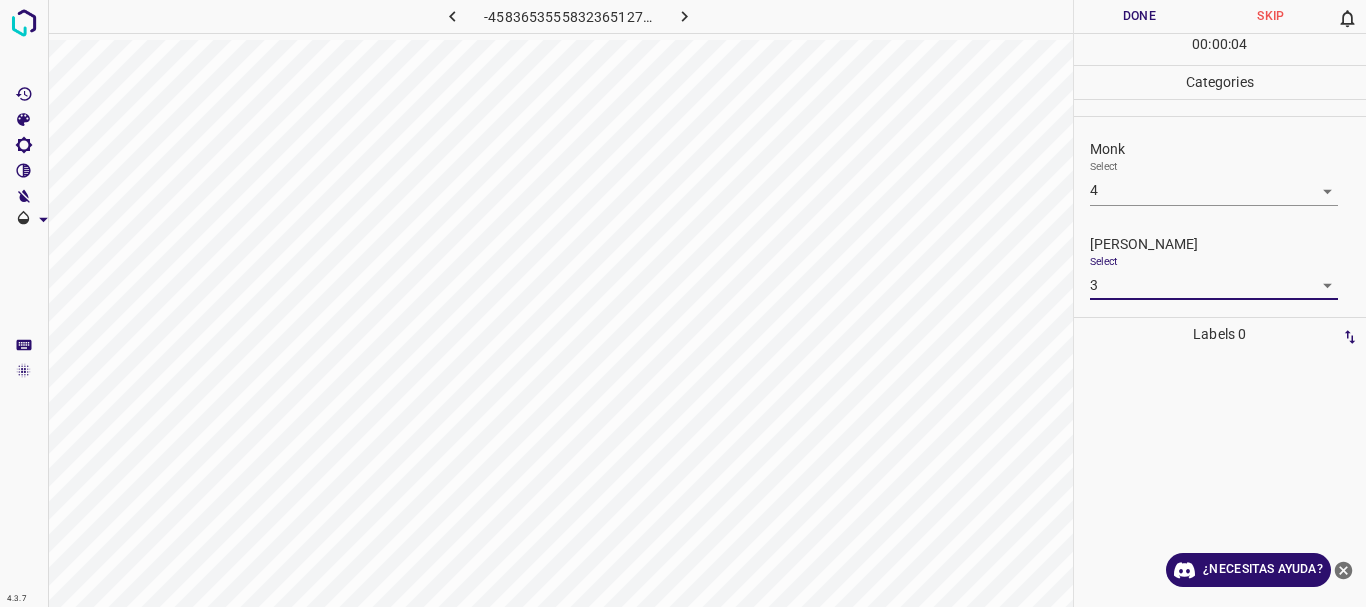 click on "Done" at bounding box center (1140, 16) 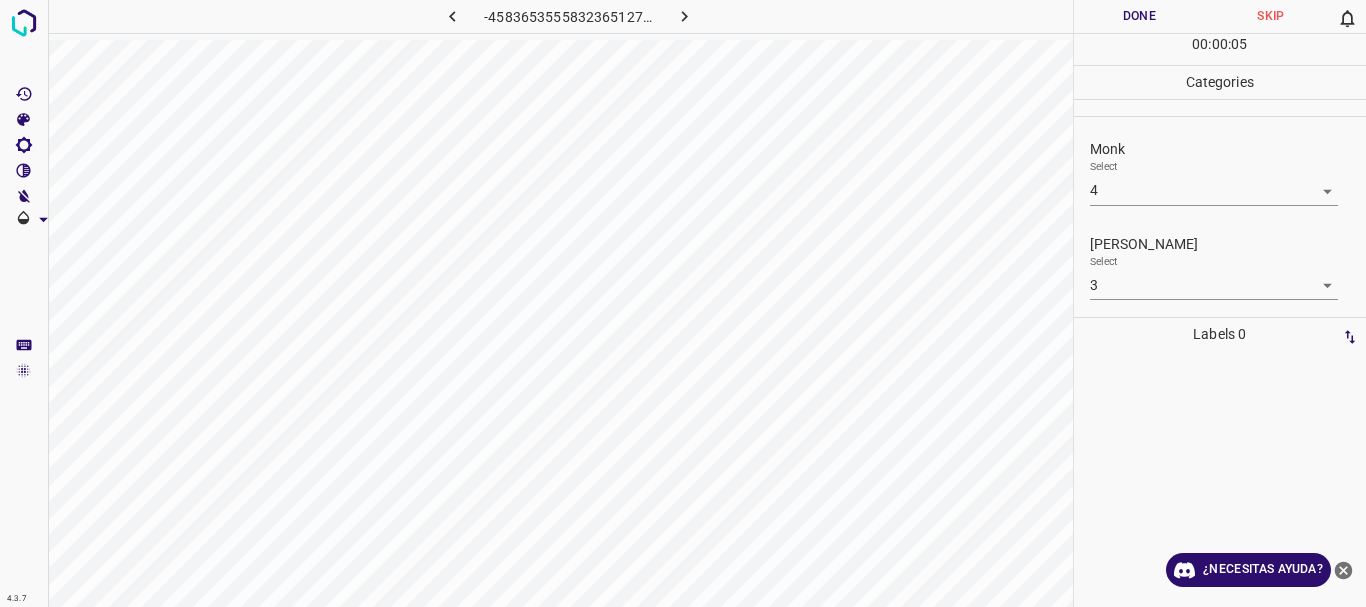 click 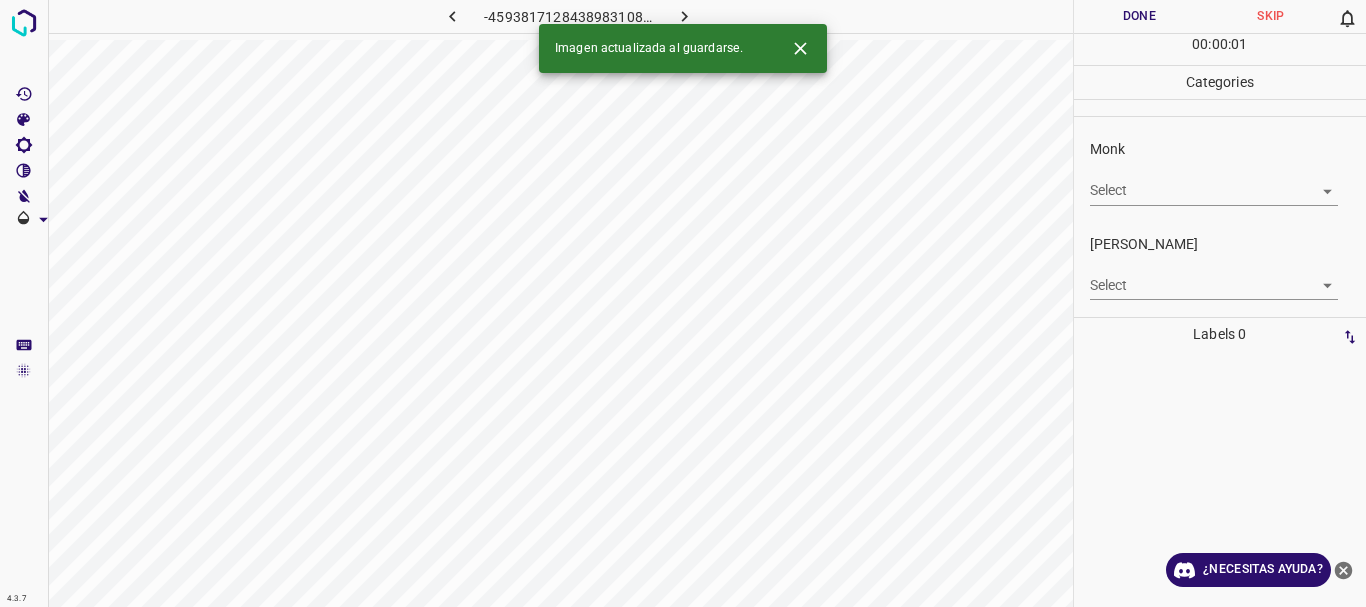 click 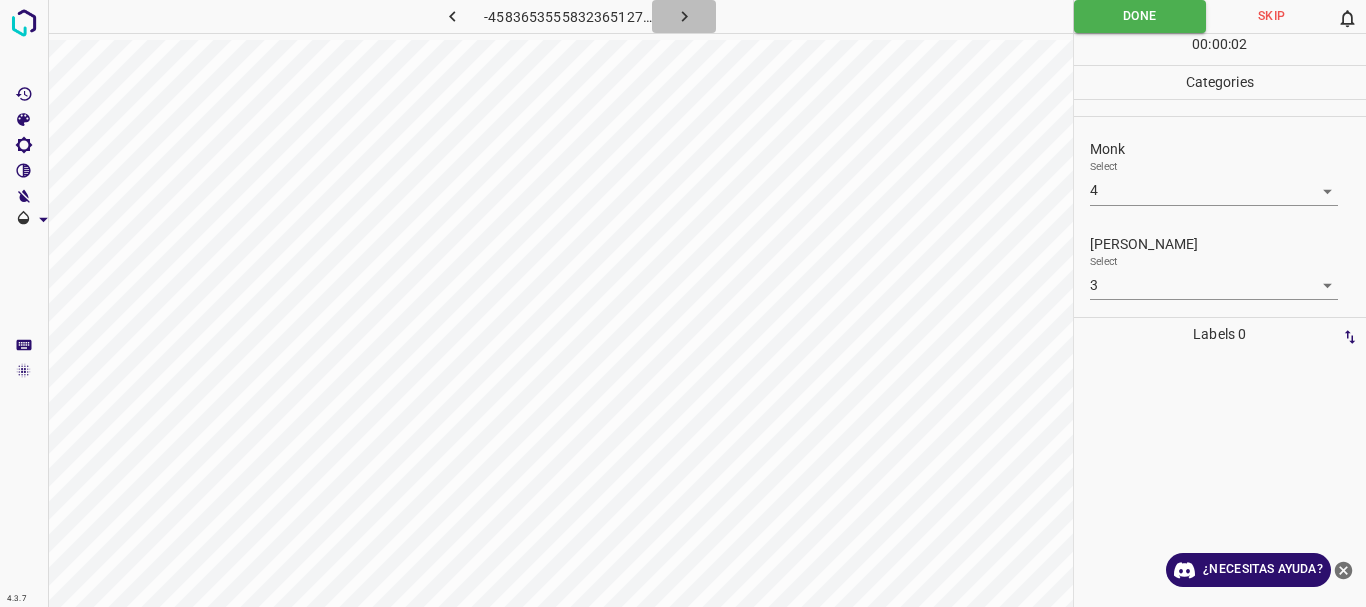 click 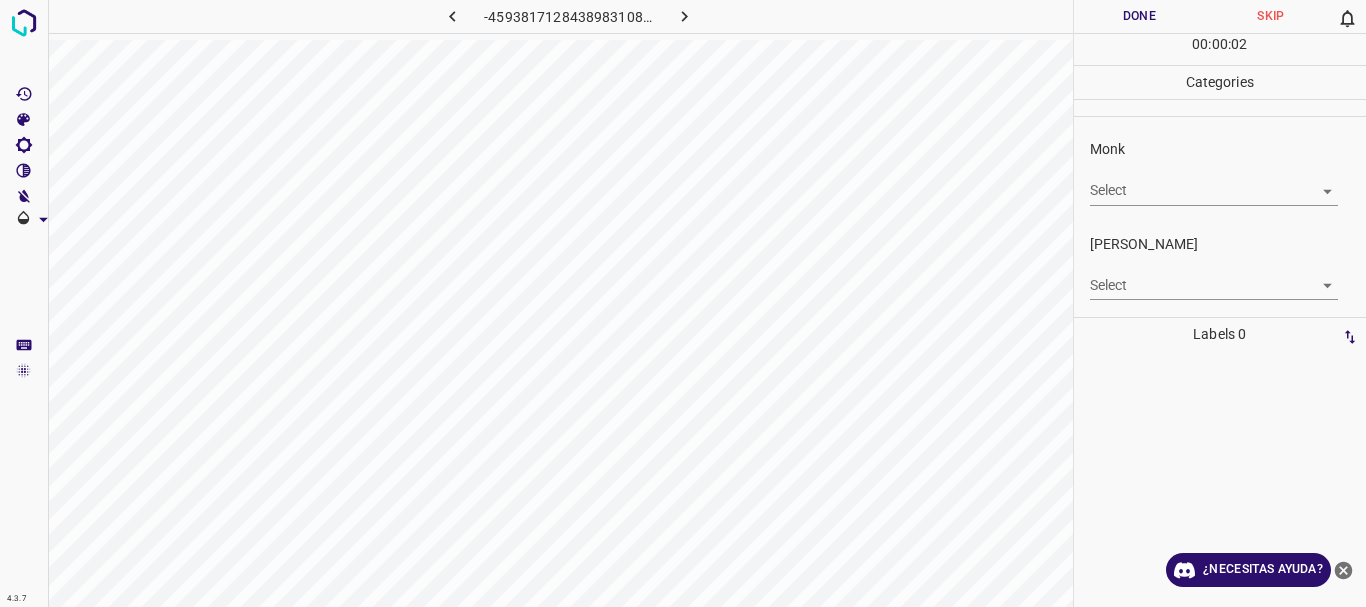 click on "Texto original Valora esta traducción Tu opinión servirá para ayudar a mejorar el Traductor de Google 4.3.7 -4593817128438983108.png Done Skip 0 00   : 00   : 02   Categories Monk   Select ​  [PERSON_NAME]   Select ​ Labels   0 Categories 1 Monk 2  [PERSON_NAME] Tools Space Change between modes (Draw & Edit) I Auto labeling R Restore zoom M Zoom in N Zoom out Delete Delete selecte label Filters Z Restore filters X Saturation filter C Brightness filter V Contrast filter [PERSON_NAME] scale filter General O Download ¿Necesitas ayuda? - Texto - Esconder - Borrar" at bounding box center [683, 303] 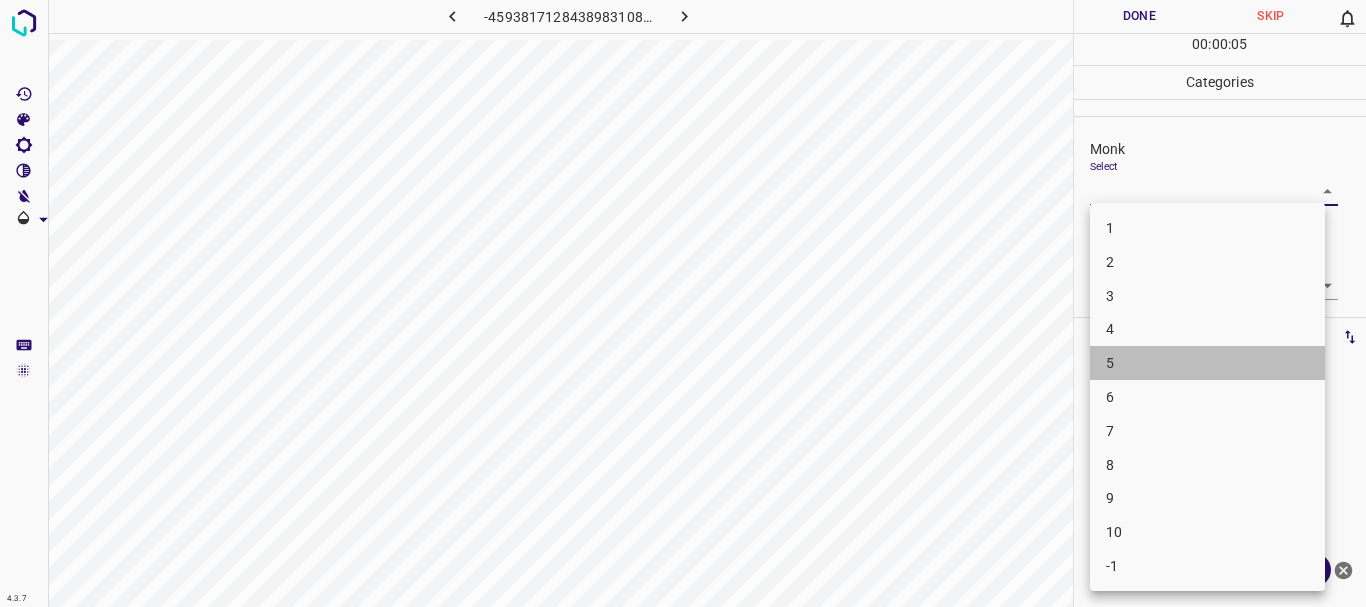 click on "5" at bounding box center [1207, 363] 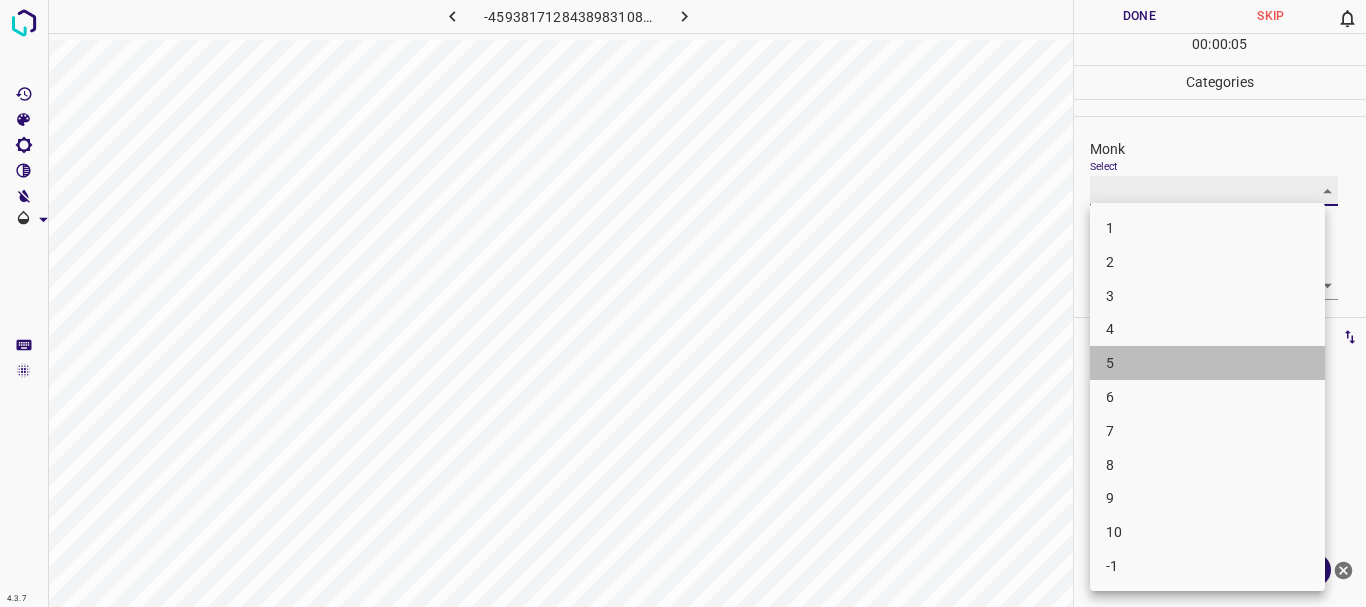 type on "5" 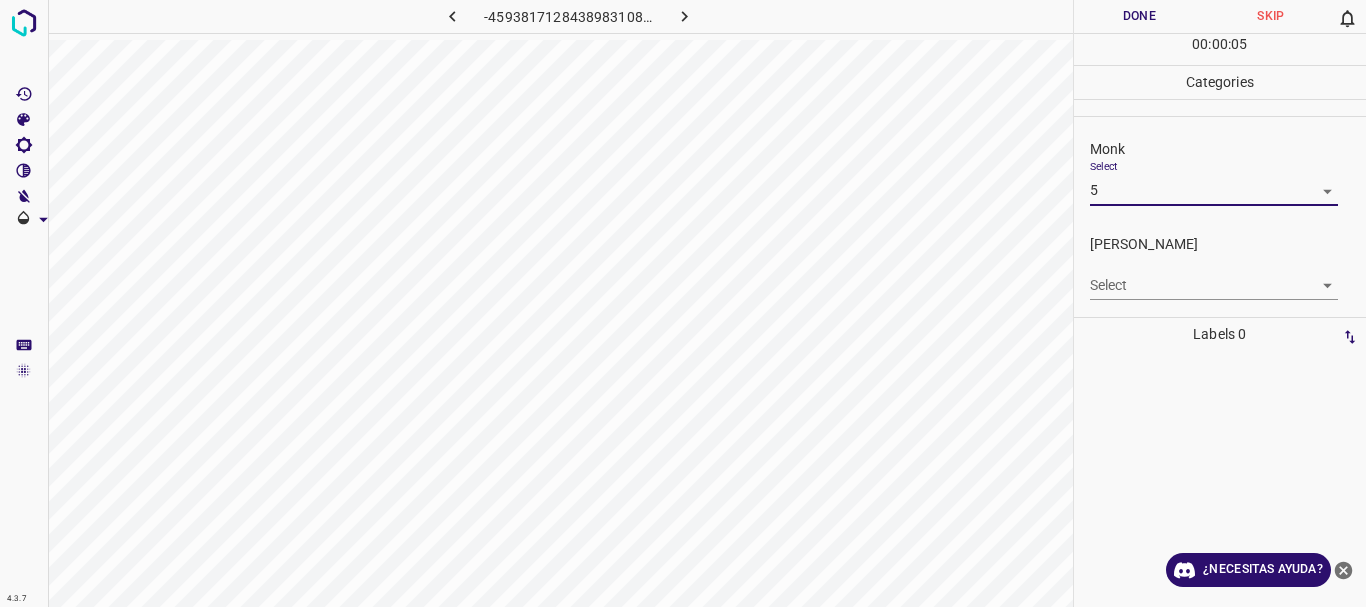 click on "Texto original Valora esta traducción Tu opinión servirá para ayudar a mejorar el Traductor de Google 4.3.7 -4593817128438983108.png Done Skip 0 00   : 00   : 05   Categories Monk   Select 5 5  [PERSON_NAME]   Select ​ Labels   0 Categories 1 Monk 2  [PERSON_NAME] Tools Space Change between modes (Draw & Edit) I Auto labeling R Restore zoom M Zoom in N Zoom out Delete Delete selecte label Filters Z Restore filters X Saturation filter C Brightness filter V Contrast filter [PERSON_NAME] scale filter General O Download ¿Necesitas ayuda? - Texto - Esconder - Borrar 1 2 3 4 5 6 7 8 9 10 -1" at bounding box center [683, 303] 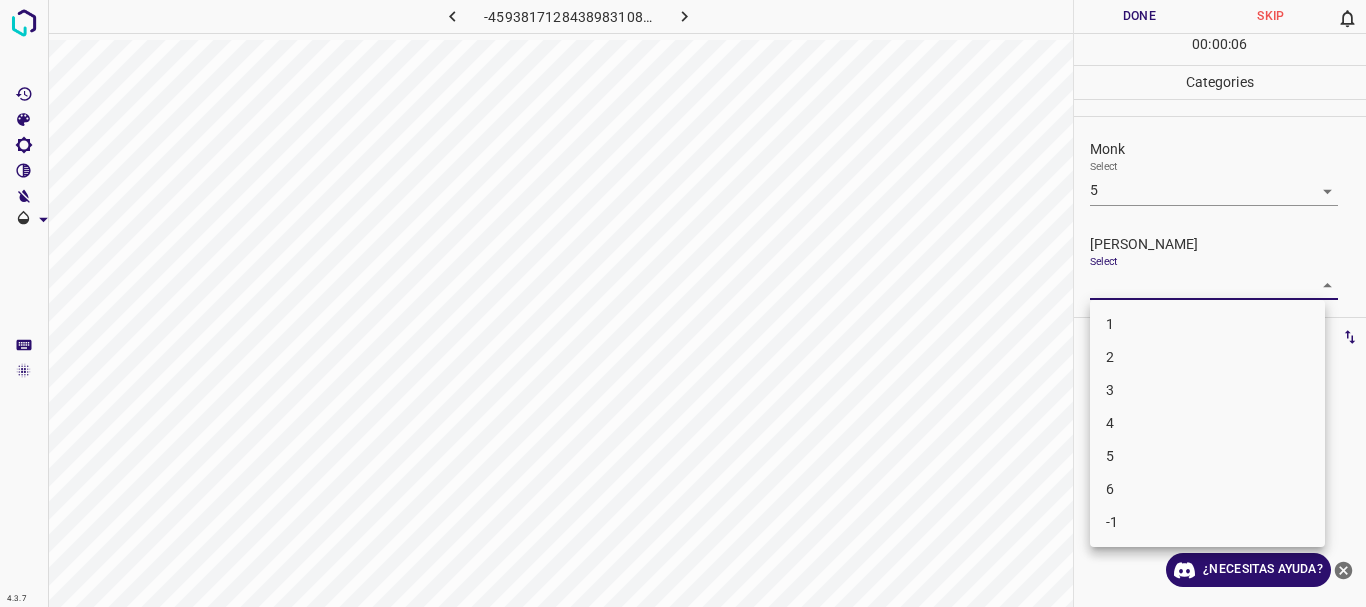 click on "1" at bounding box center [1207, 324] 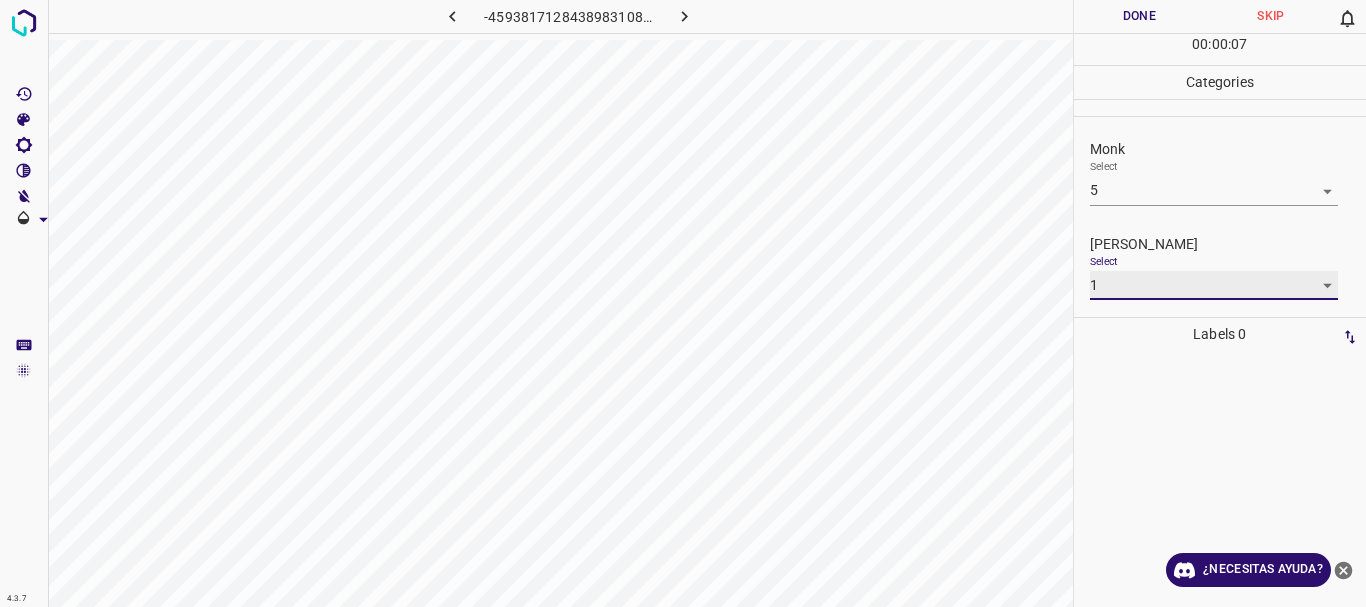 type on "1" 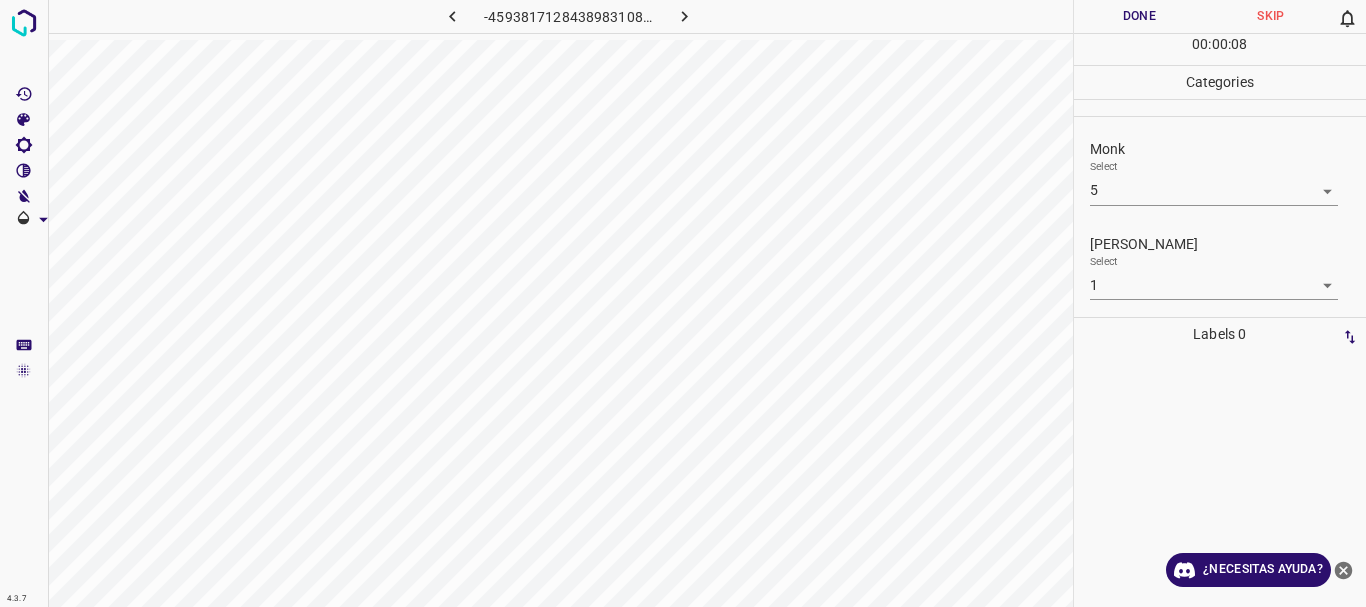 click on "1 2 3 4 5 6 -1" at bounding box center (683, 303) 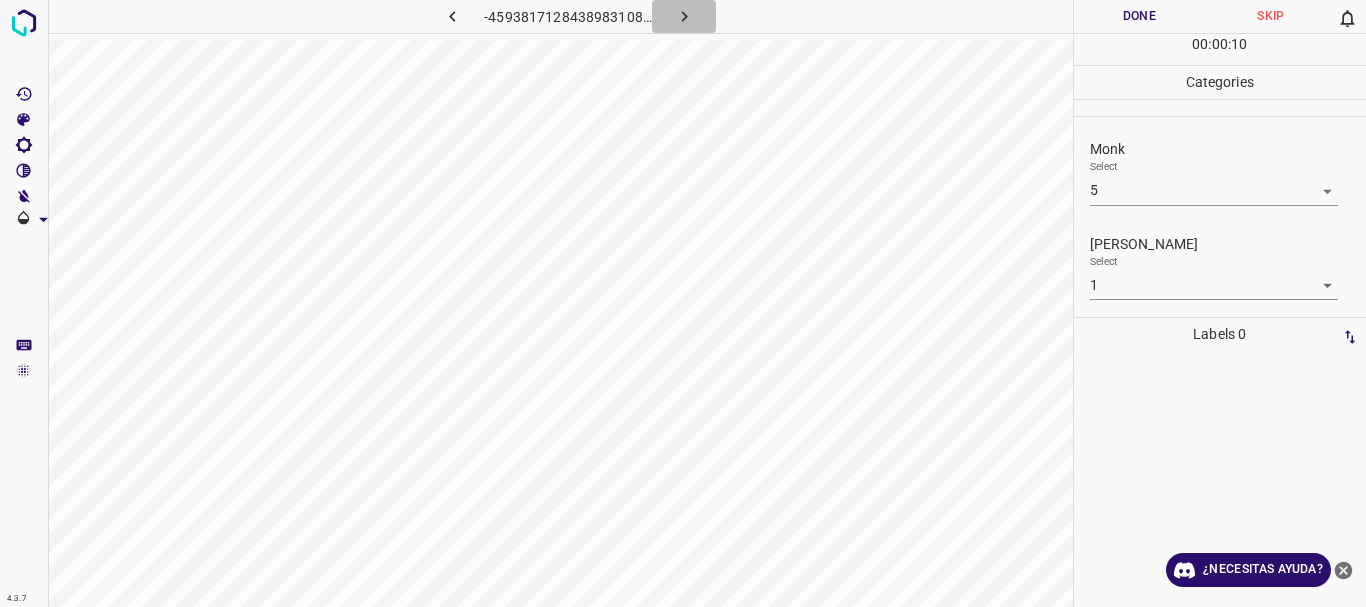 click 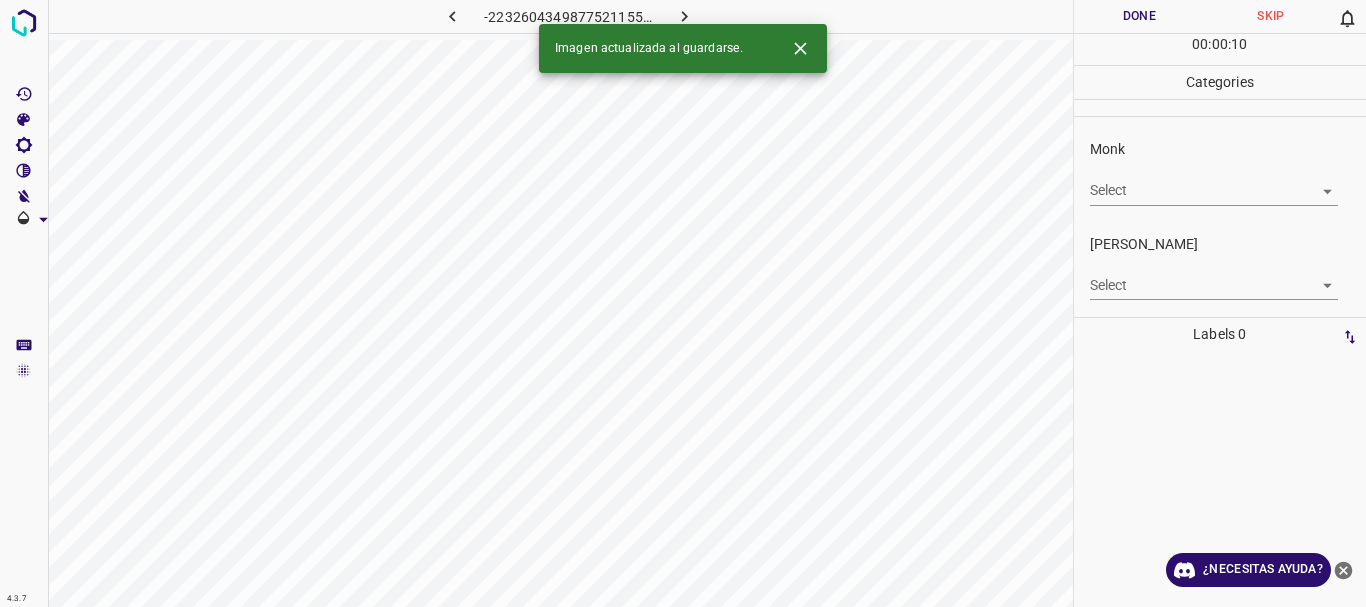 click on "Texto original Valora esta traducción Tu opinión servirá para ayudar a mejorar el Traductor de Google 4.3.7 -2232604349877521155.png Done Skip 0 00   : 00   : 10   Categories Monk   Select ​  [PERSON_NAME]   Select ​ Labels   0 Categories 1 Monk 2  [PERSON_NAME] Tools Space Change between modes (Draw & Edit) I Auto labeling R Restore zoom M Zoom in N Zoom out Delete Delete selecte label Filters Z Restore filters X Saturation filter C Brightness filter V Contrast filter [PERSON_NAME] scale filter General O Download Imagen actualizada al guardarse. ¿Necesitas ayuda? - Texto - Esconder - Borrar" at bounding box center (683, 303) 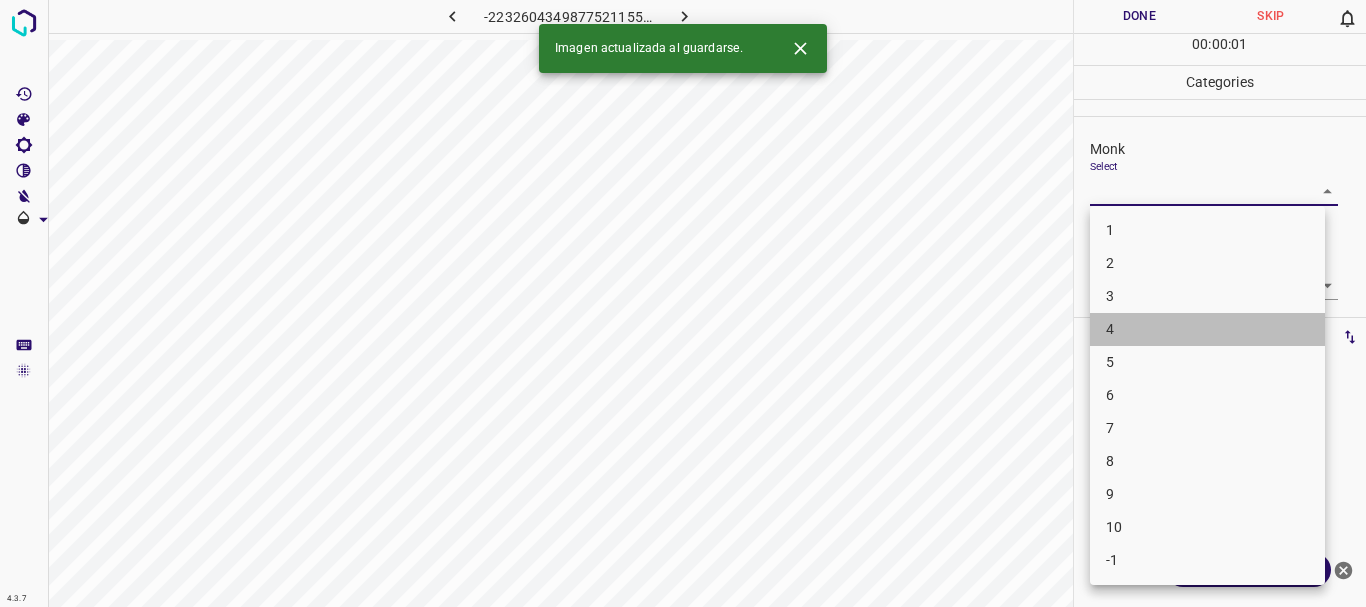 click on "4" at bounding box center (1207, 329) 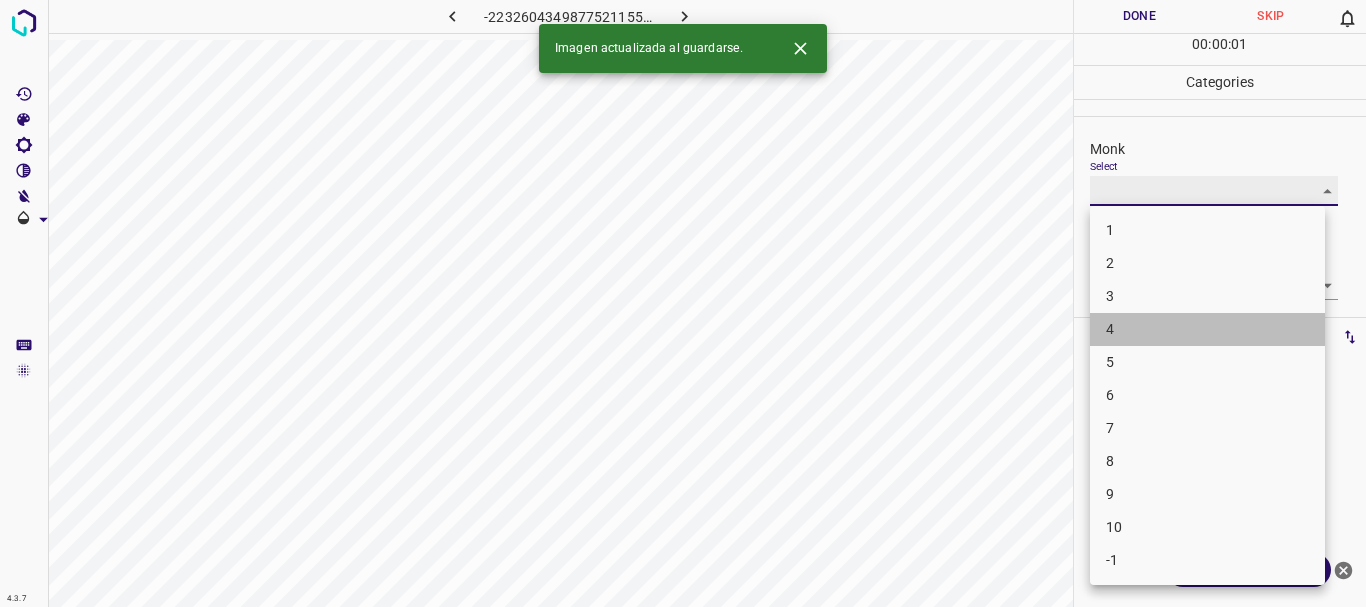 type on "4" 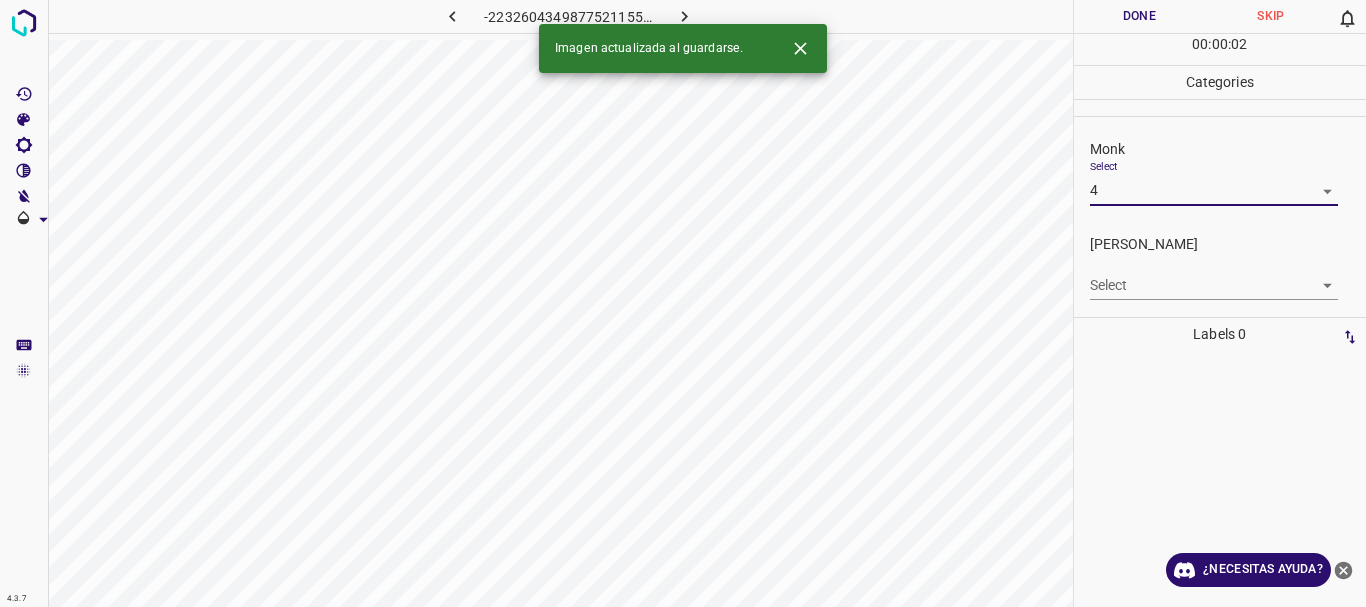 click on "Texto original Valora esta traducción Tu opinión servirá para ayudar a mejorar el Traductor de Google 4.3.7 -2232604349877521155.png Done Skip 0 00   : 00   : 02   Categories Monk   Select 4 4  [PERSON_NAME]   Select ​ Labels   0 Categories 1 Monk 2  [PERSON_NAME] Tools Space Change between modes (Draw & Edit) I Auto labeling R Restore zoom M Zoom in N Zoom out Delete Delete selecte label Filters Z Restore filters X Saturation filter C Brightness filter V Contrast filter [PERSON_NAME] scale filter General O Download Imagen actualizada al guardarse. ¿Necesitas ayuda? - Texto - Esconder - Borrar" at bounding box center (683, 303) 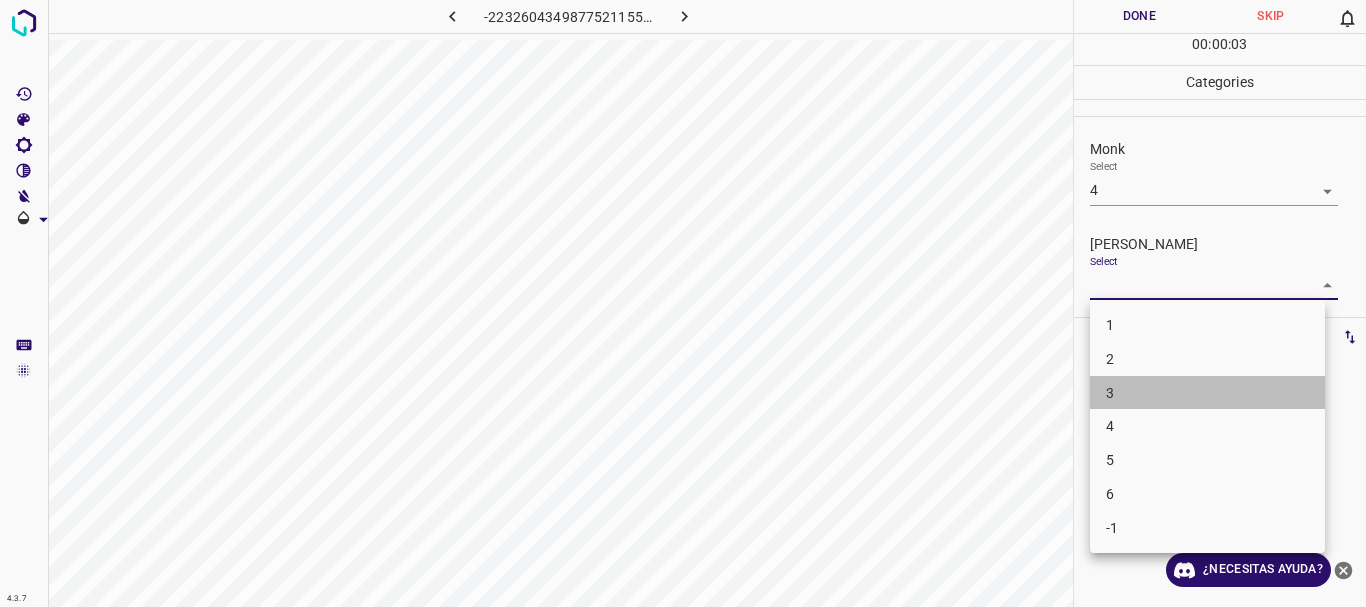 click on "3" at bounding box center (1207, 393) 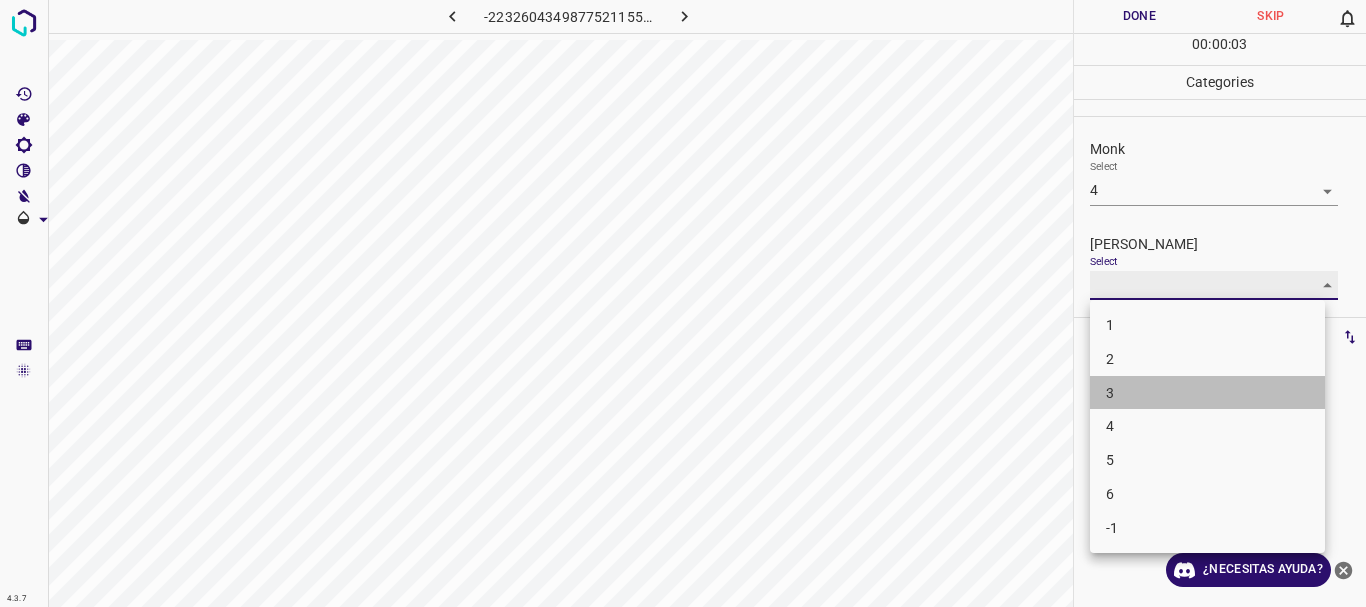 type on "3" 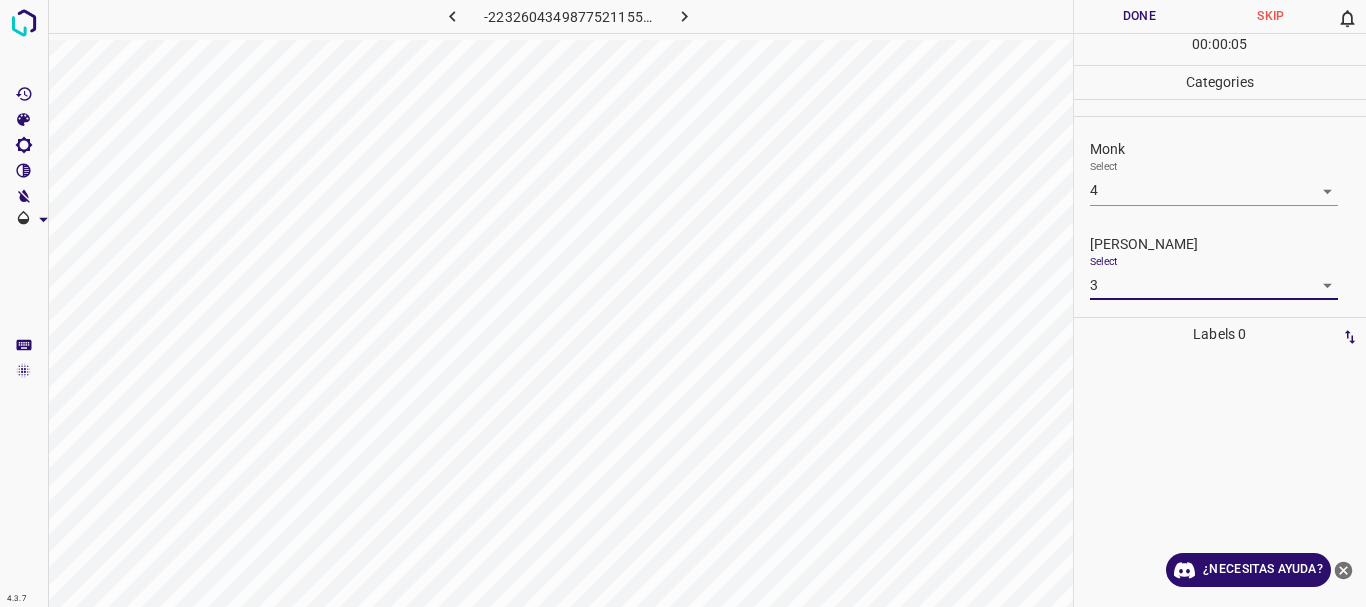 click on "Done" at bounding box center (1140, 16) 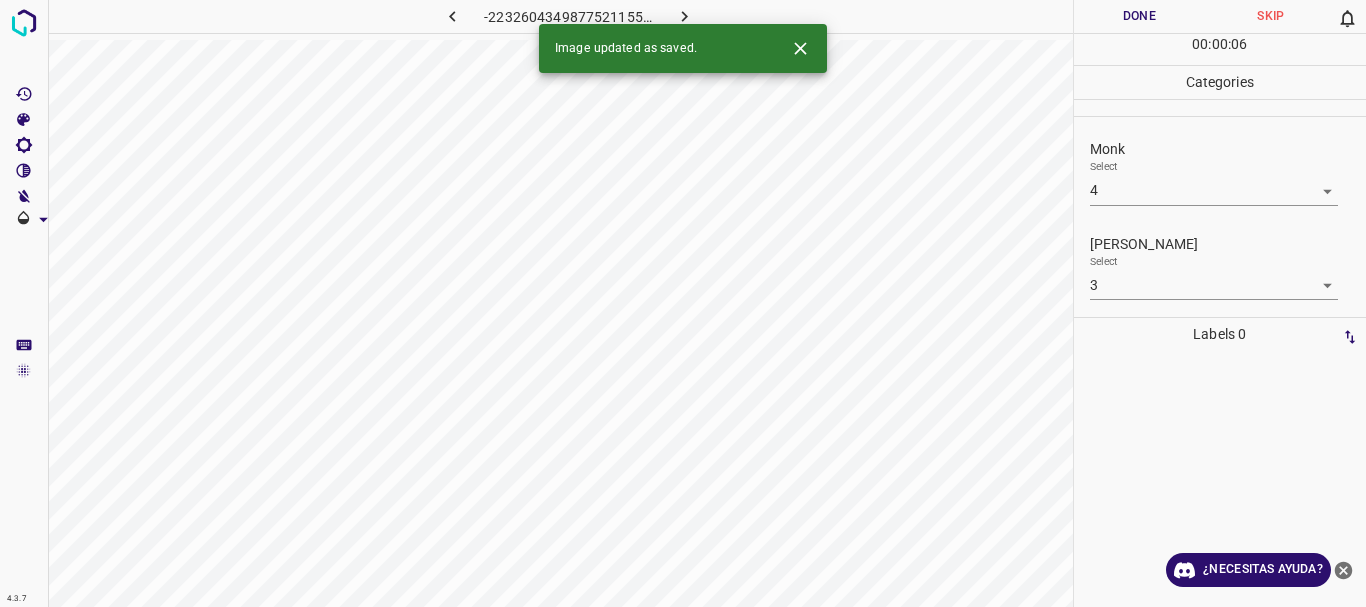 click 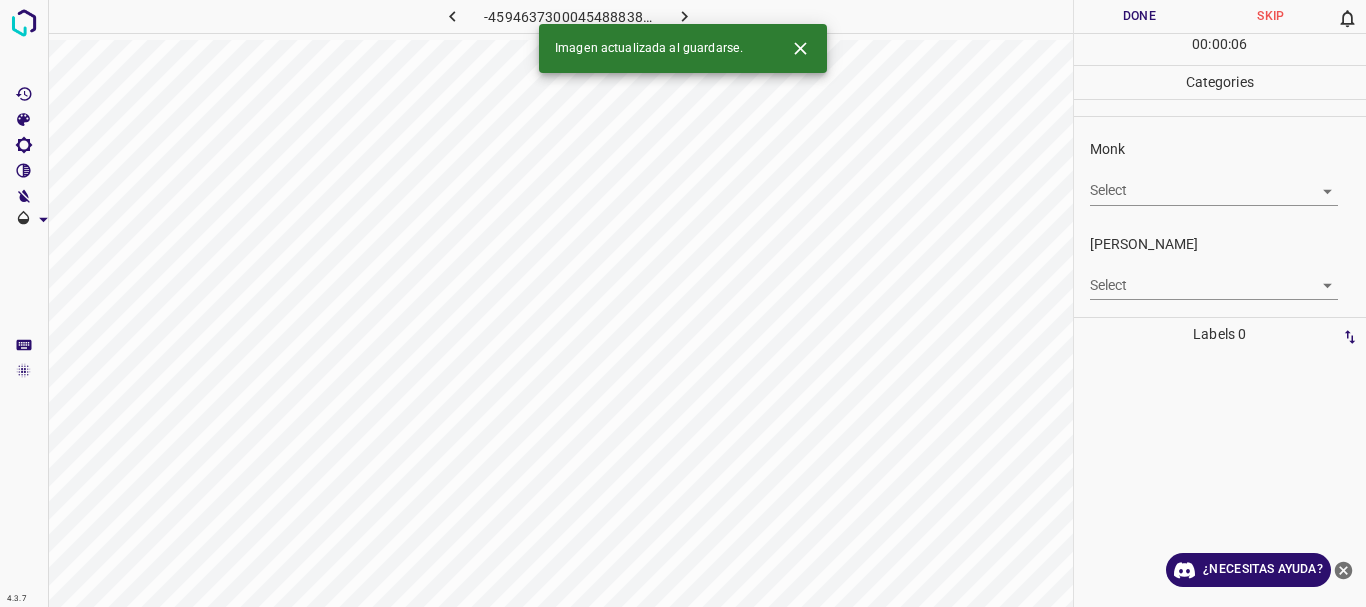 click on "Texto original Valora esta traducción Tu opinión servirá para ayudar a mejorar el Traductor de Google 4.3.7 -4594637300045488838.png Done Skip 0 00   : 00   : 06   Categories Monk   Select ​  [PERSON_NAME]   Select ​ Labels   0 Categories 1 Monk 2  [PERSON_NAME] Tools Space Change between modes (Draw & Edit) I Auto labeling R Restore zoom M Zoom in N Zoom out Delete Delete selecte label Filters Z Restore filters X Saturation filter C Brightness filter V Contrast filter [PERSON_NAME] scale filter General O Download Imagen actualizada al guardarse. ¿Necesitas ayuda? - Texto - Esconder - Borrar" at bounding box center [683, 303] 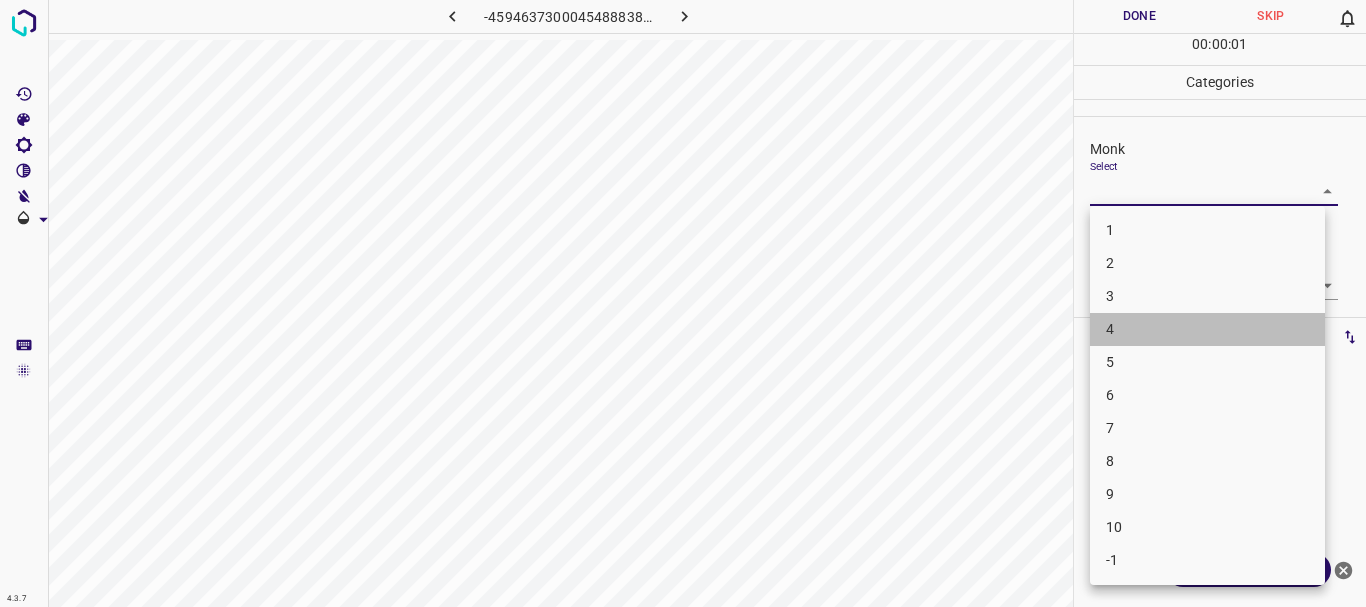 click on "4" at bounding box center [1207, 329] 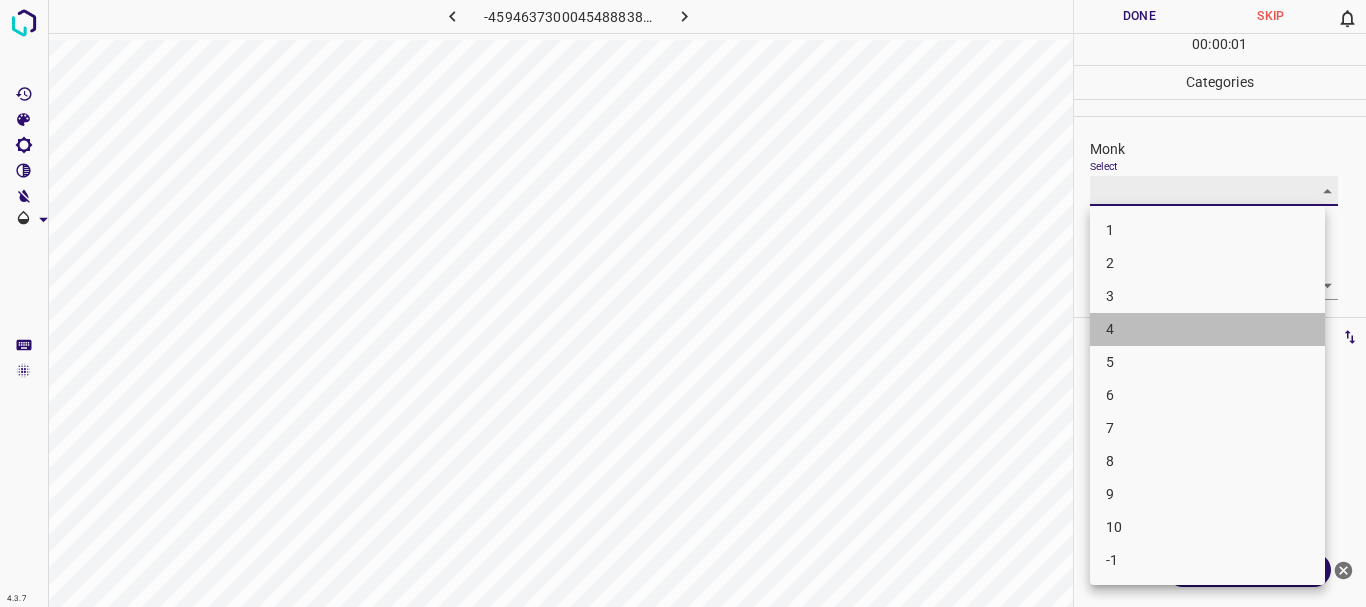 type on "4" 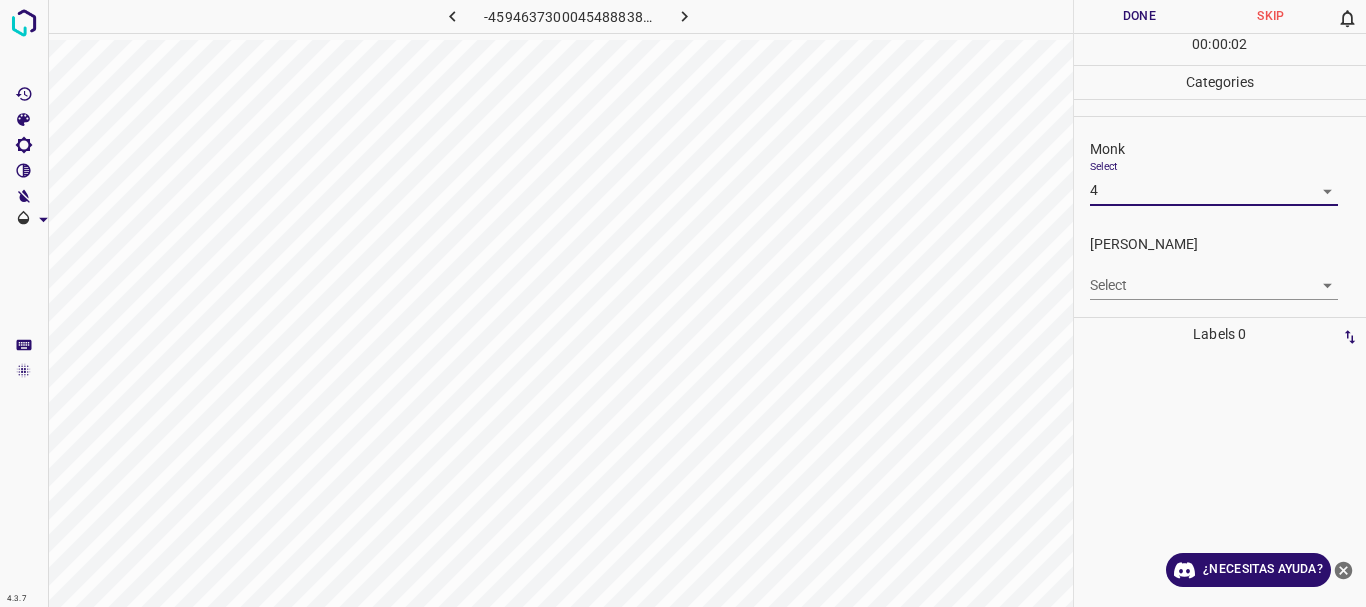 click on "Texto original Valora esta traducción Tu opinión servirá para ayudar a mejorar el Traductor de Google 4.3.7 -4594637300045488838.png Done Skip 0 00   : 00   : 02   Categories Monk   Select 4 4  [PERSON_NAME]   Select ​ Labels   0 Categories 1 Monk 2  [PERSON_NAME] Tools Space Change between modes (Draw & Edit) I Auto labeling R Restore zoom M Zoom in N Zoom out Delete Delete selecte label Filters Z Restore filters X Saturation filter C Brightness filter V Contrast filter [PERSON_NAME] scale filter General O Download ¿Necesitas ayuda? - Texto - Esconder - Borrar" at bounding box center [683, 303] 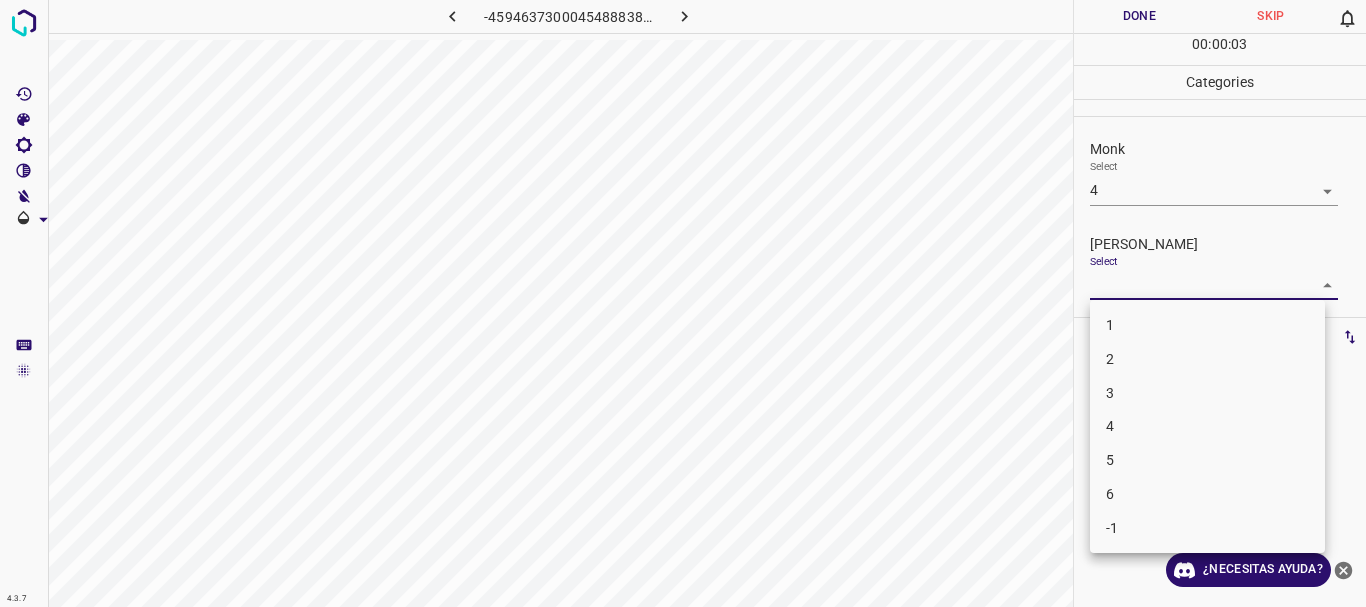 click on "3" at bounding box center (1207, 393) 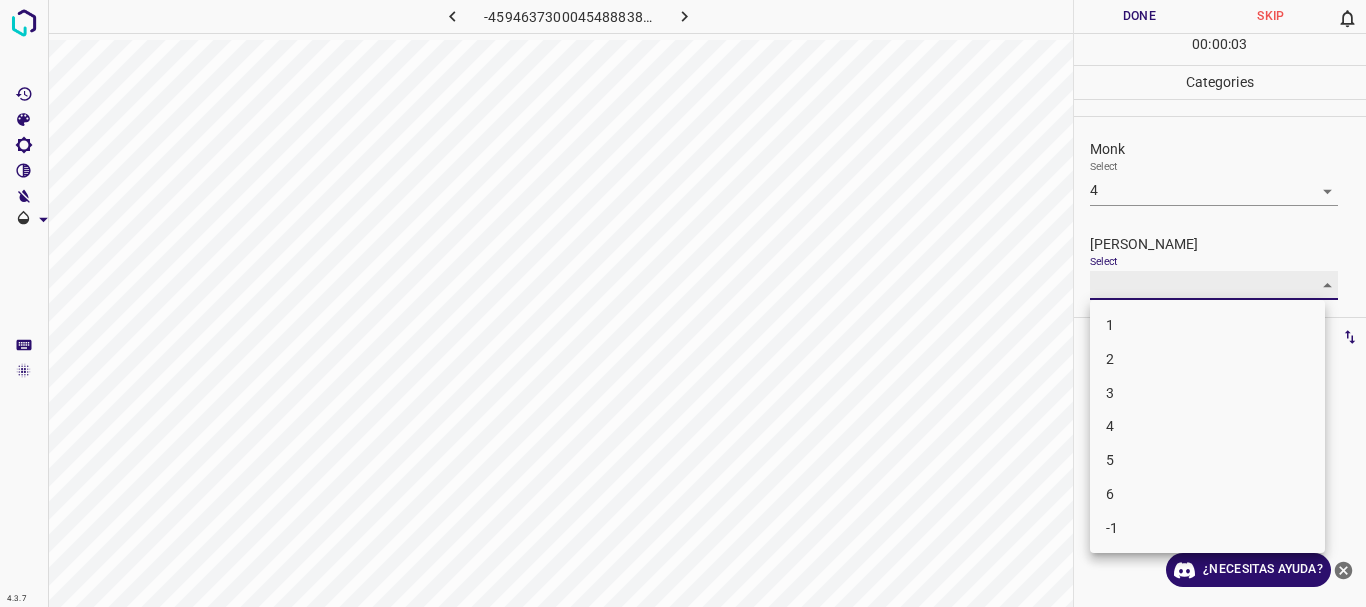 type on "3" 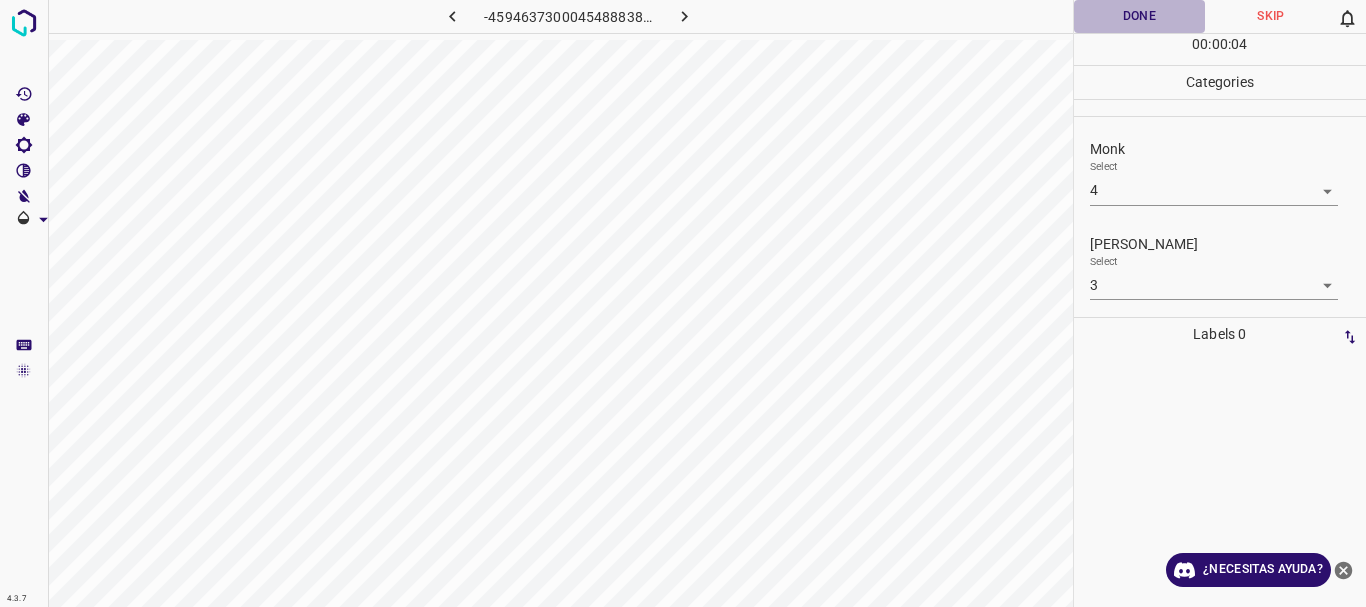 click on "Done" at bounding box center (1140, 16) 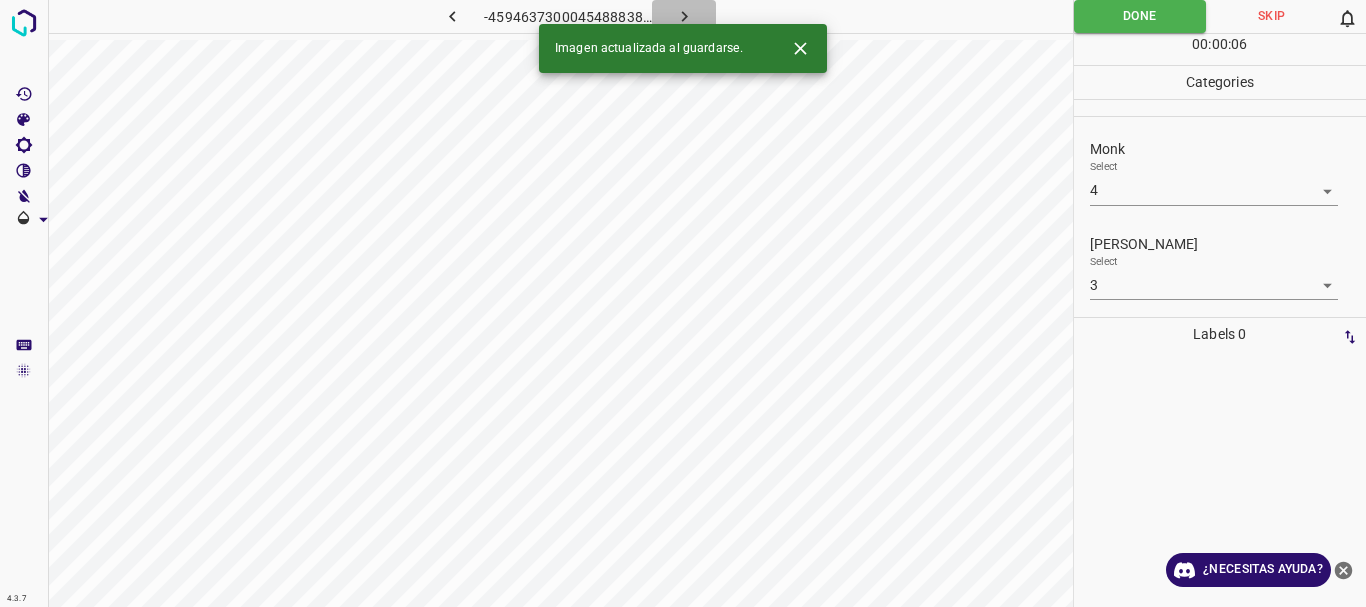 click at bounding box center [684, 16] 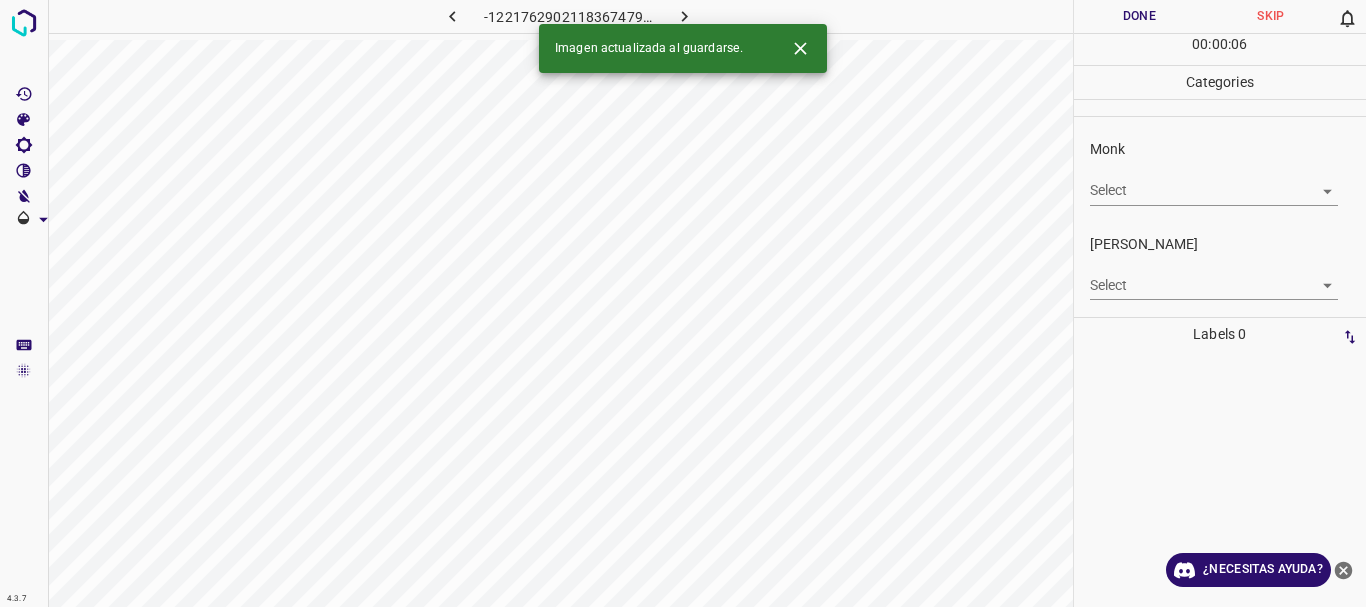 click on "Texto original Valora esta traducción Tu opinión servirá para ayudar a mejorar el Traductor de Google 4.3.7 -1221762902118367479.png Done Skip 0 00   : 00   : 06   Categories Monk   Select ​  [PERSON_NAME]   Select ​ Labels   0 Categories 1 Monk 2  [PERSON_NAME] Tools Space Change between modes (Draw & Edit) I Auto labeling R Restore zoom M Zoom in N Zoom out Delete Delete selecte label Filters Z Restore filters X Saturation filter C Brightness filter V Contrast filter [PERSON_NAME] scale filter General O Download Imagen actualizada al guardarse. ¿Necesitas ayuda? - Texto - Esconder - Borrar" at bounding box center [683, 303] 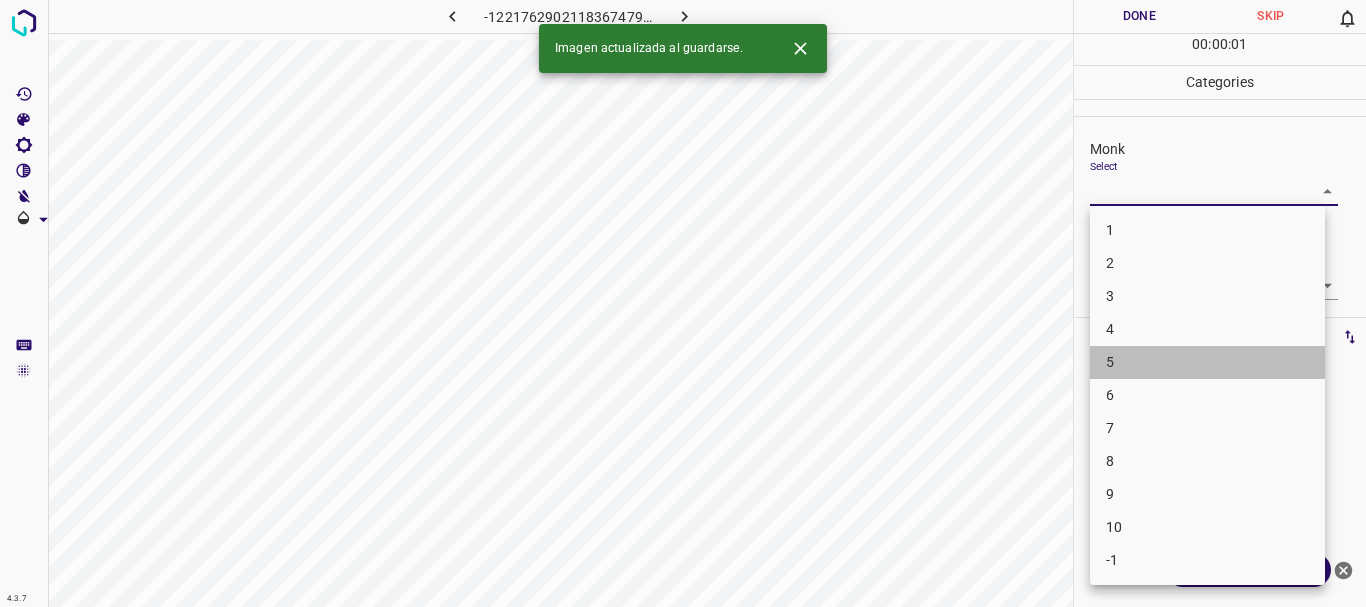 click on "5" at bounding box center [1207, 362] 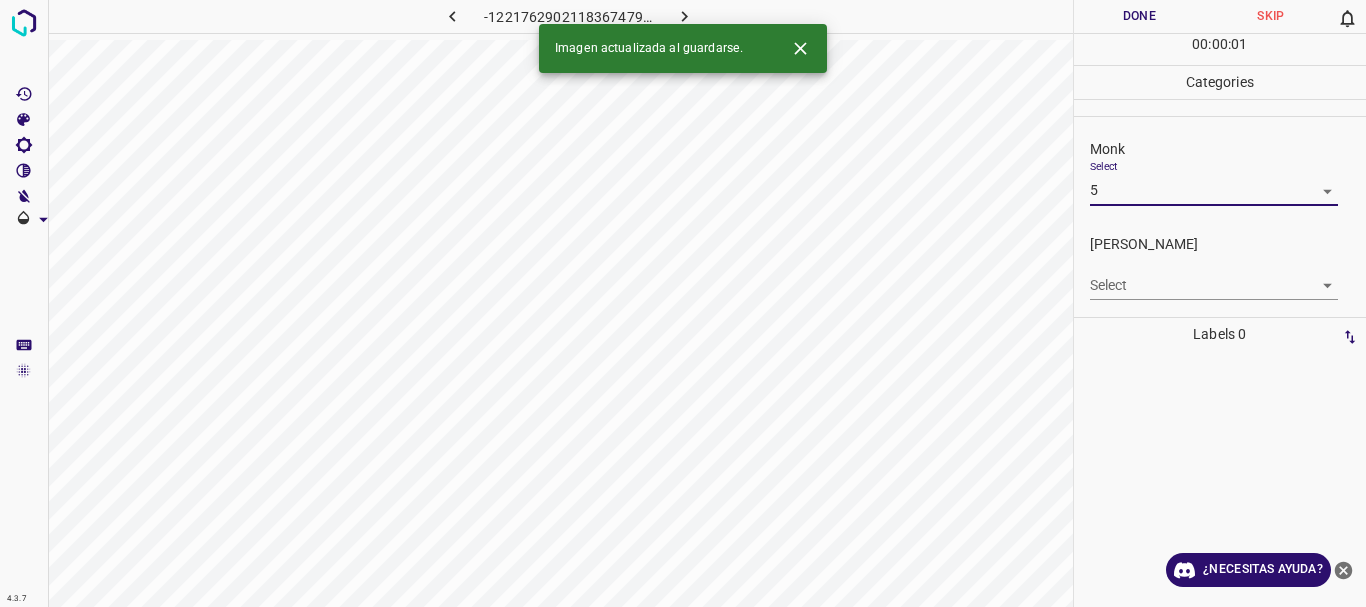 click on "4" at bounding box center [1207, 277] 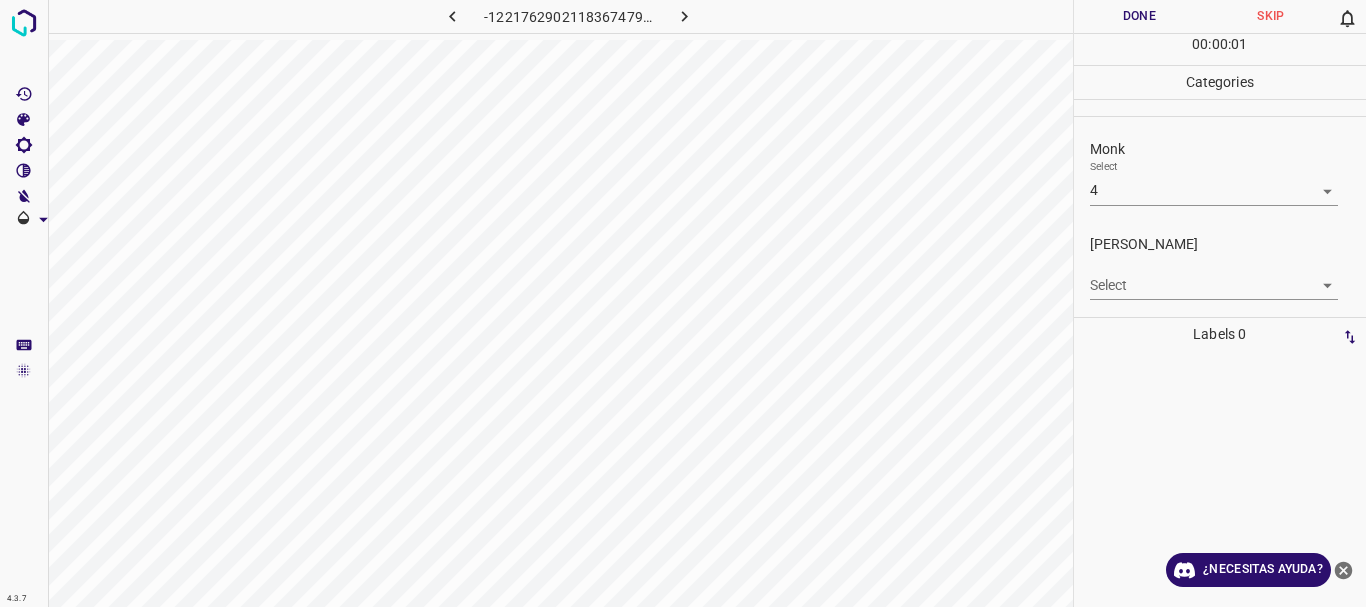 type on "4" 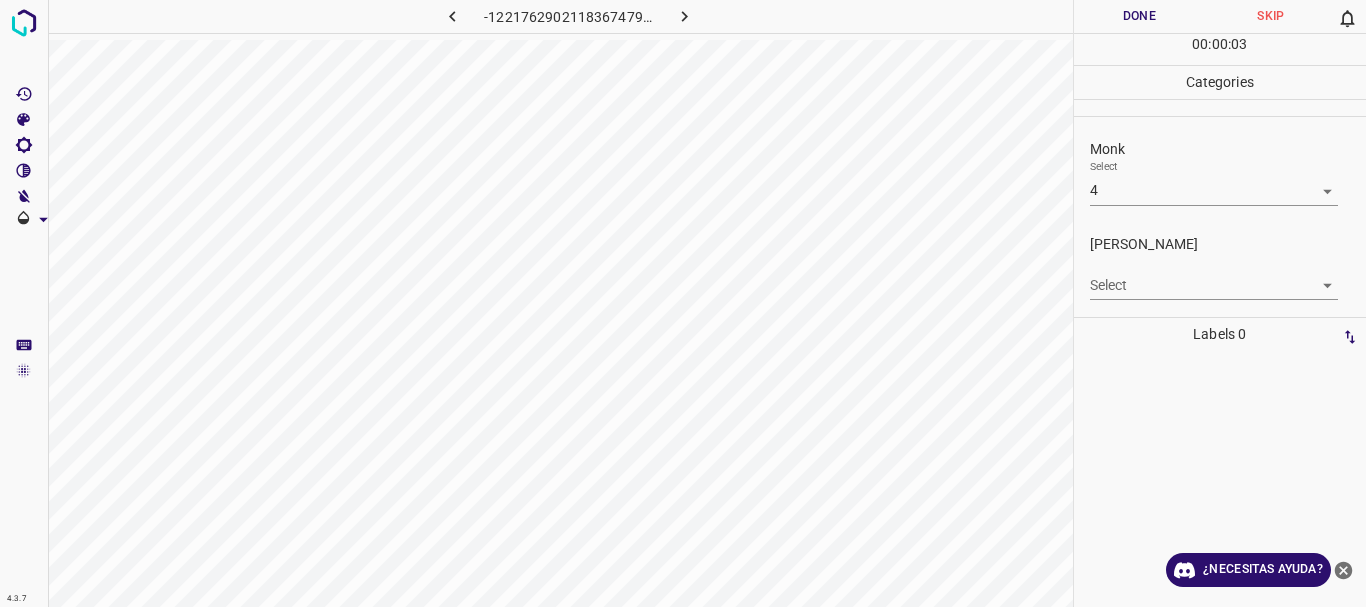 click on "Texto original Valora esta traducción Tu opinión servirá para ayudar a mejorar el Traductor de Google 4.3.7 -1221762902118367479.png Done Skip 0 00   : 00   : 03   Categories Monk   Select 4 4  [PERSON_NAME]   Select ​ Labels   0 Categories 1 Monk 2  [PERSON_NAME] Tools Space Change between modes (Draw & Edit) I Auto labeling R Restore zoom M Zoom in N Zoom out Delete Delete selecte label Filters Z Restore filters X Saturation filter C Brightness filter V Contrast filter [PERSON_NAME] scale filter General O Download ¿Necesitas ayuda? - Texto - Esconder - Borrar" at bounding box center [683, 303] 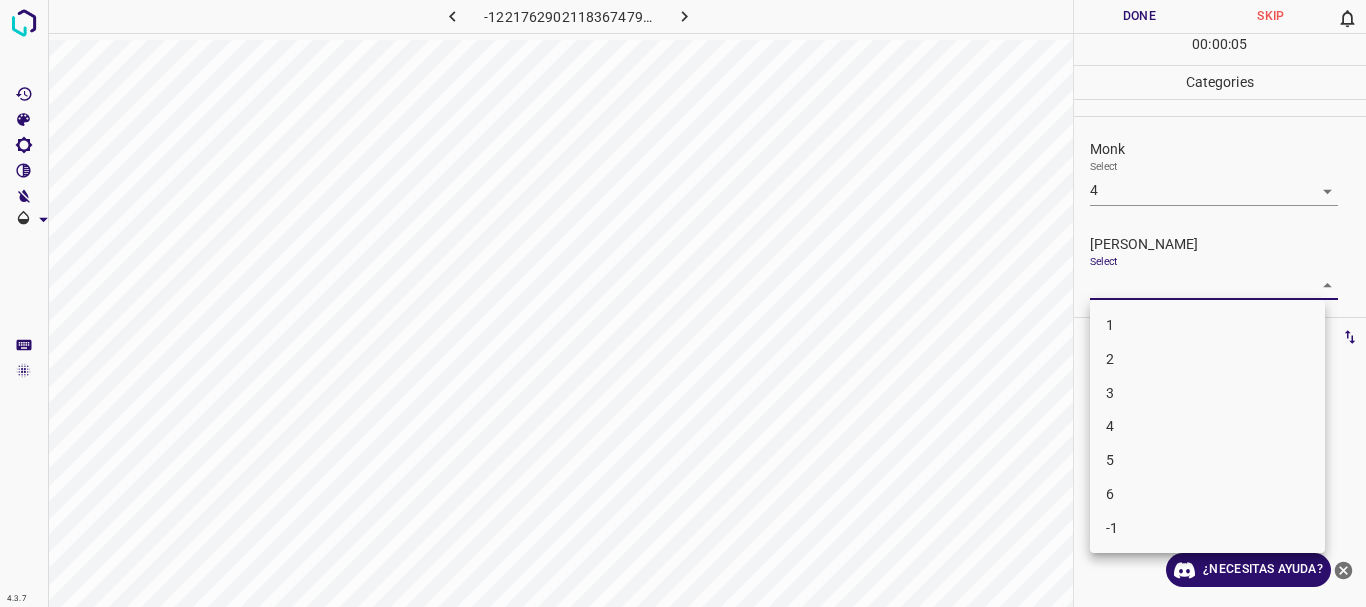 click on "3" at bounding box center [1207, 393] 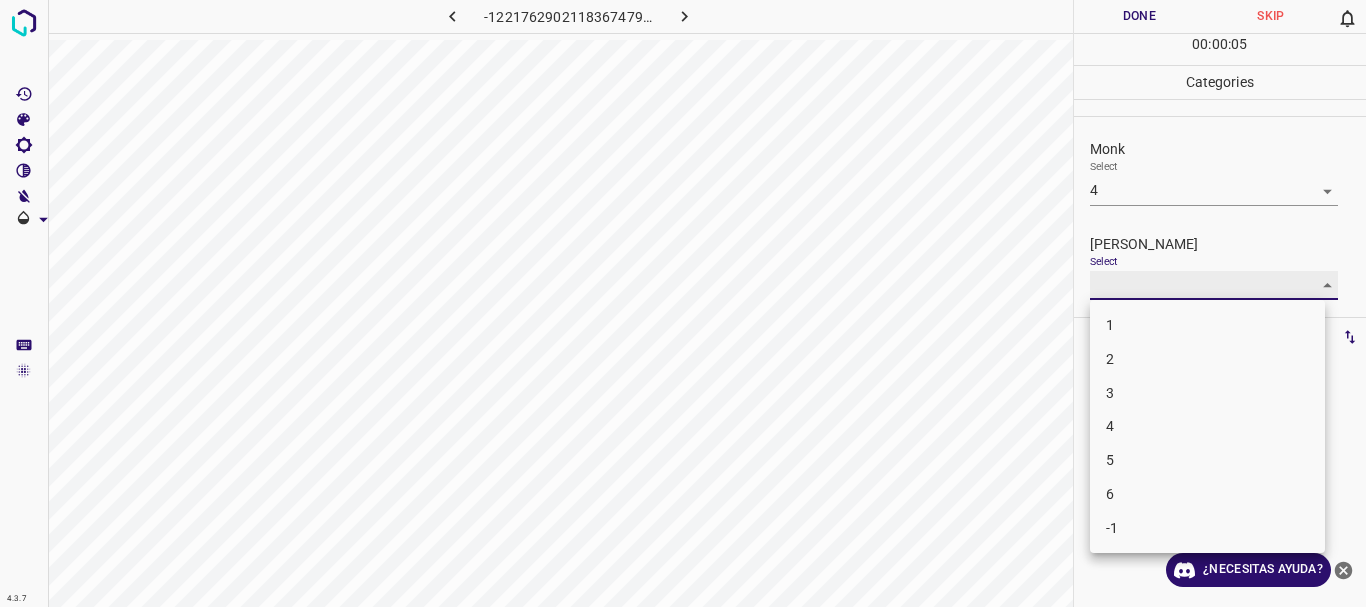 type on "3" 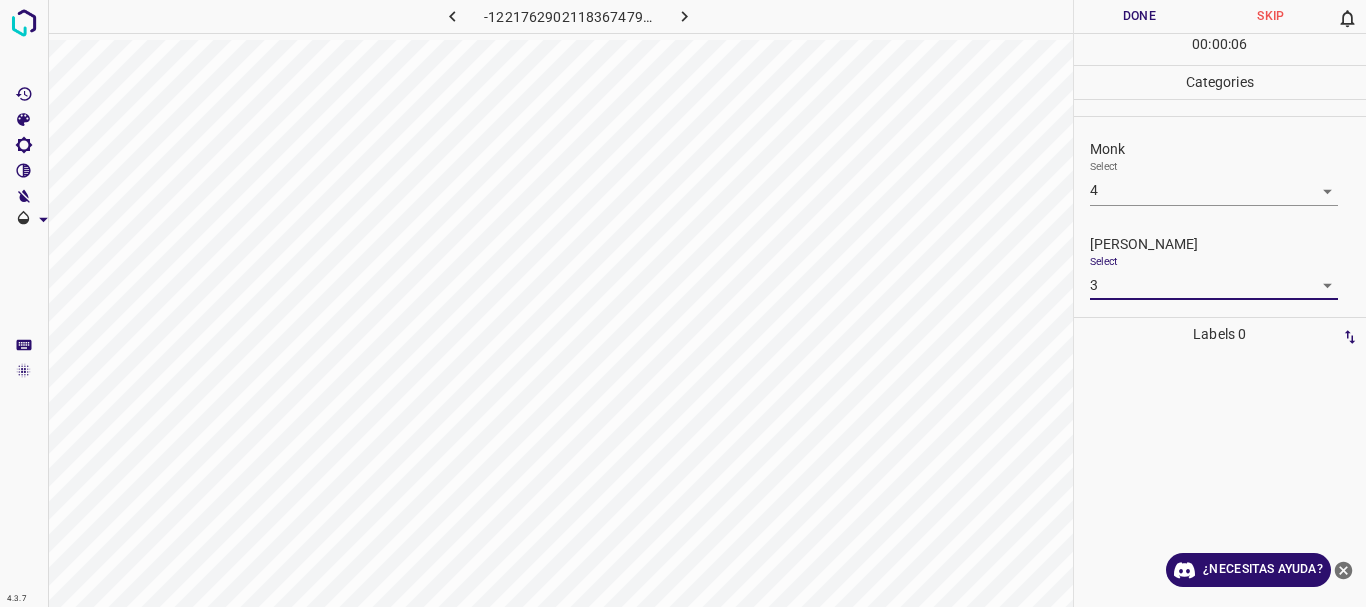 click on "Texto original Valora esta traducción Tu opinión servirá para ayudar a mejorar el Traductor de Google 4.3.7 -1221762902118367479.png Done Skip 0 00   : 00   : 06   Categories Monk   Select 4 4  [PERSON_NAME]   Select 3 3 Labels   0 Categories 1 Monk 2  [PERSON_NAME] Tools Space Change between modes (Draw & Edit) I Auto labeling R Restore zoom M Zoom in N Zoom out Delete Delete selecte label Filters Z Restore filters X Saturation filter C Brightness filter V Contrast filter [PERSON_NAME] scale filter General O Download ¿Necesitas ayuda? - Texto - Esconder - Borrar" at bounding box center [683, 303] 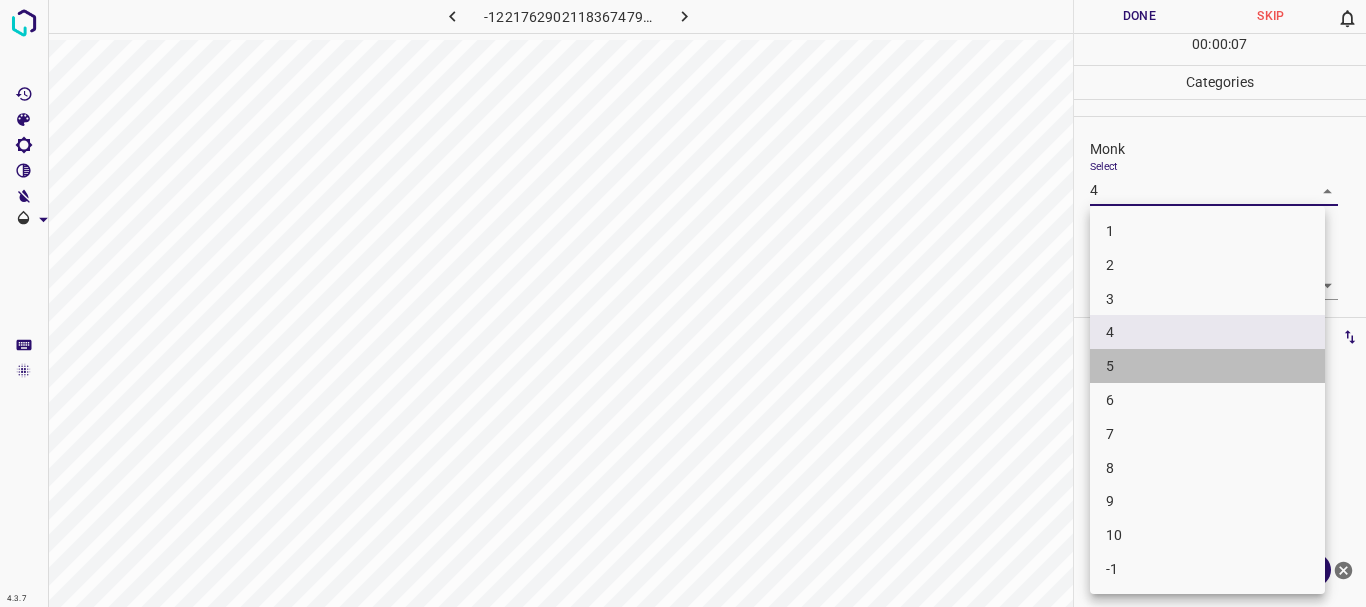 click on "5" at bounding box center (1207, 366) 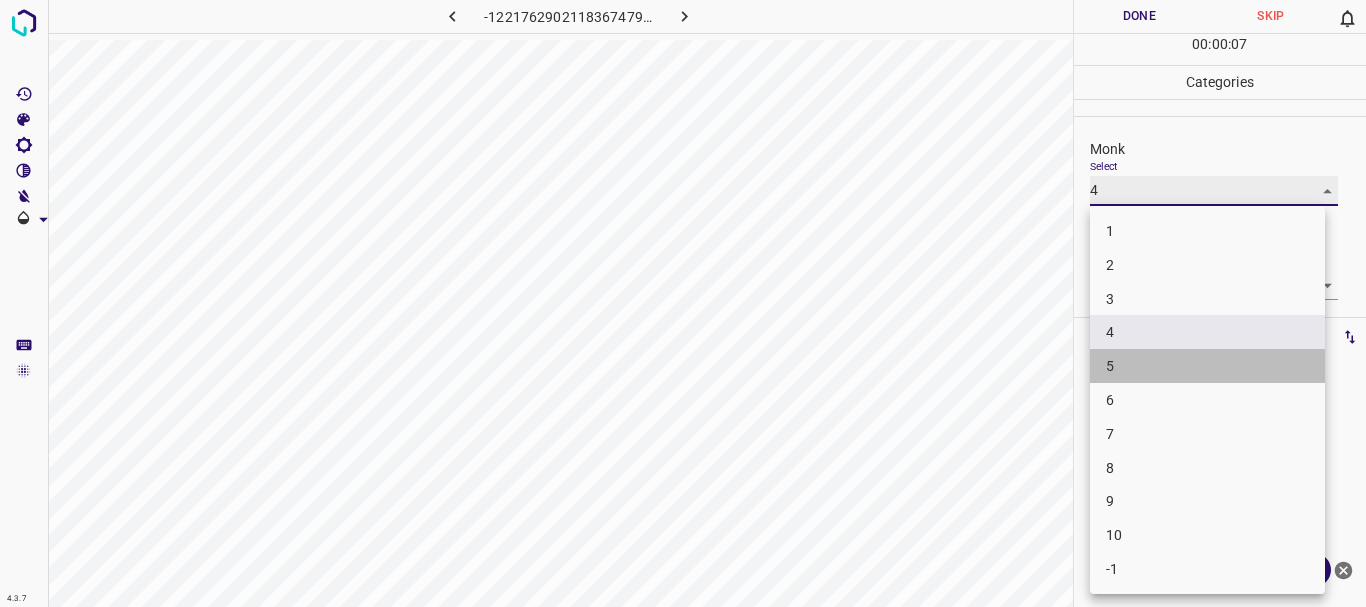 type on "5" 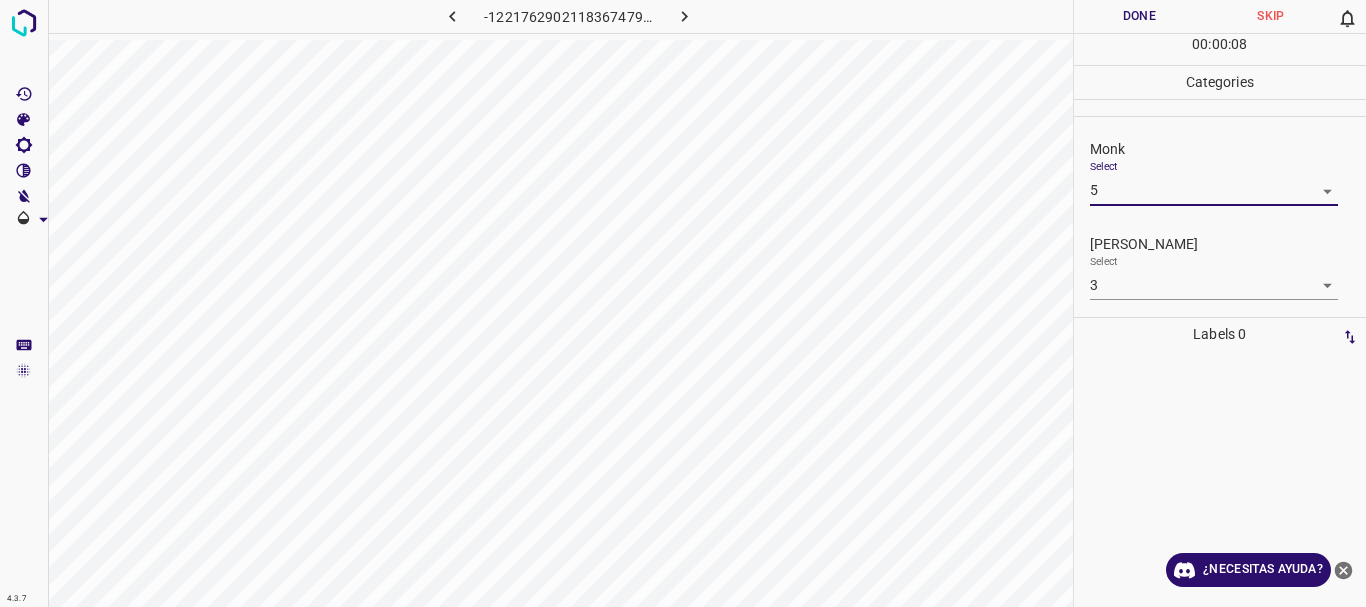 click on "Done" at bounding box center [1140, 16] 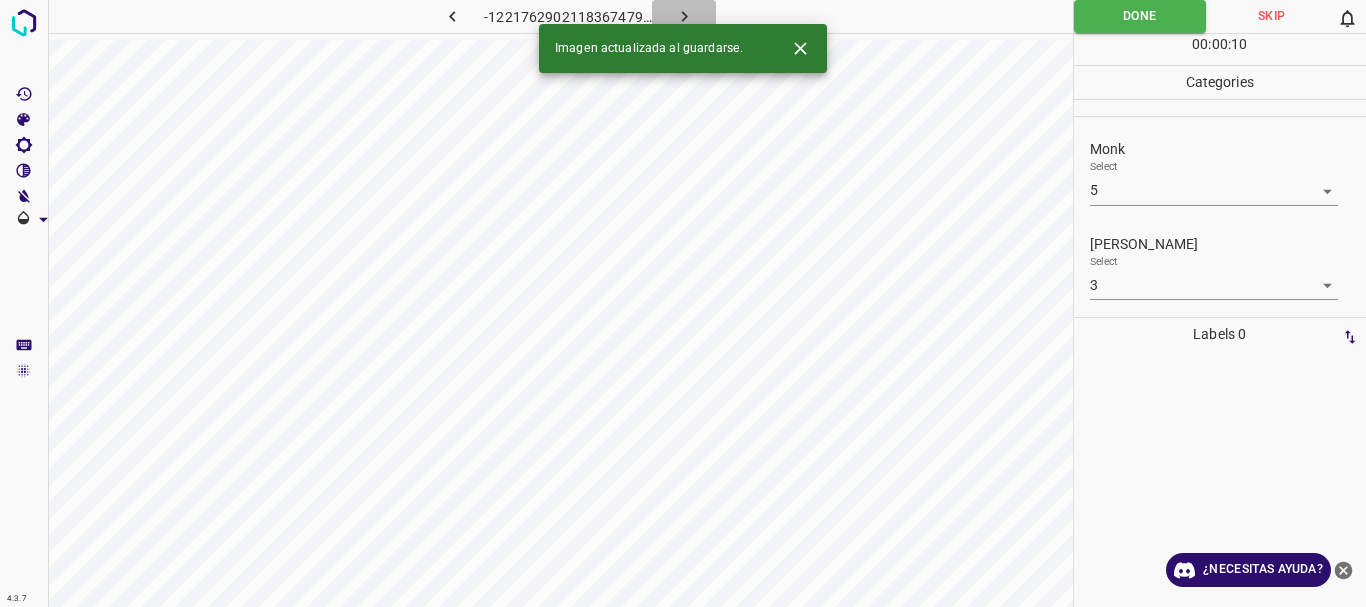 click 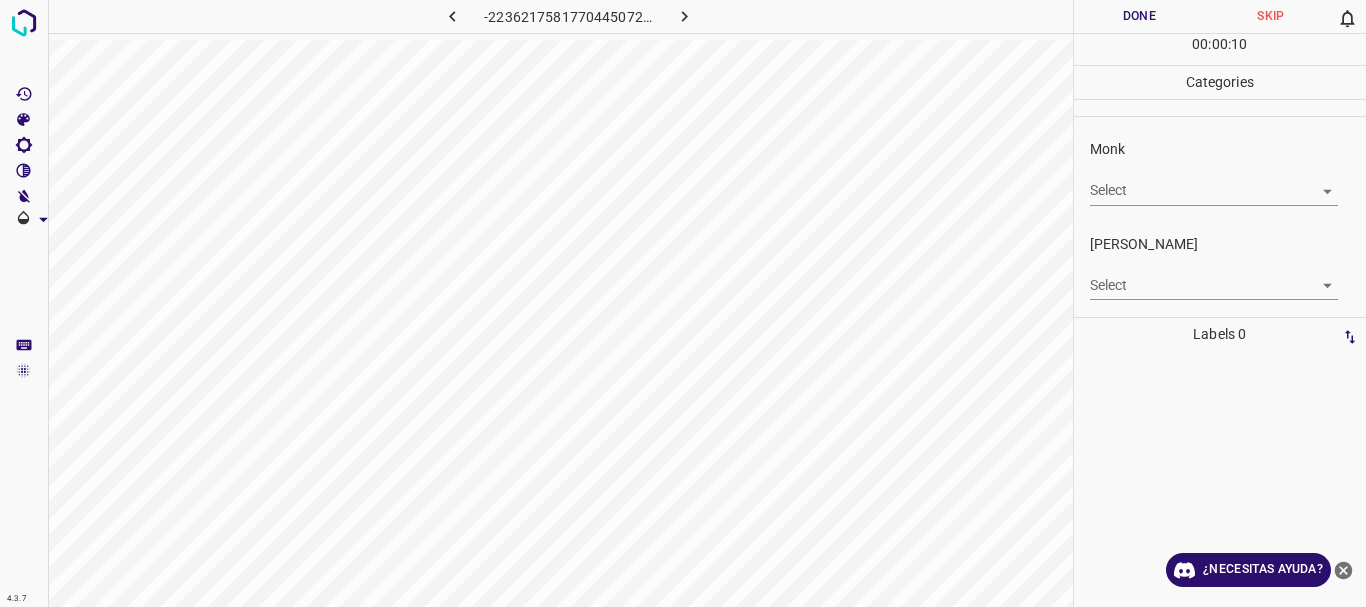 click on "Texto original Valora esta traducción Tu opinión servirá para ayudar a mejorar el Traductor de Google 4.3.7 -2236217581770445072.png Done Skip 0 00   : 00   : 10   Categories Monk   Select ​  [PERSON_NAME]   Select ​ Labels   0 Categories 1 Monk 2  [PERSON_NAME] Tools Space Change between modes (Draw & Edit) I Auto labeling R Restore zoom M Zoom in N Zoom out Delete Delete selecte label Filters Z Restore filters X Saturation filter C Brightness filter V Contrast filter [PERSON_NAME] scale filter General O Download ¿Necesitas ayuda? - Texto - Esconder - Borrar" at bounding box center [683, 303] 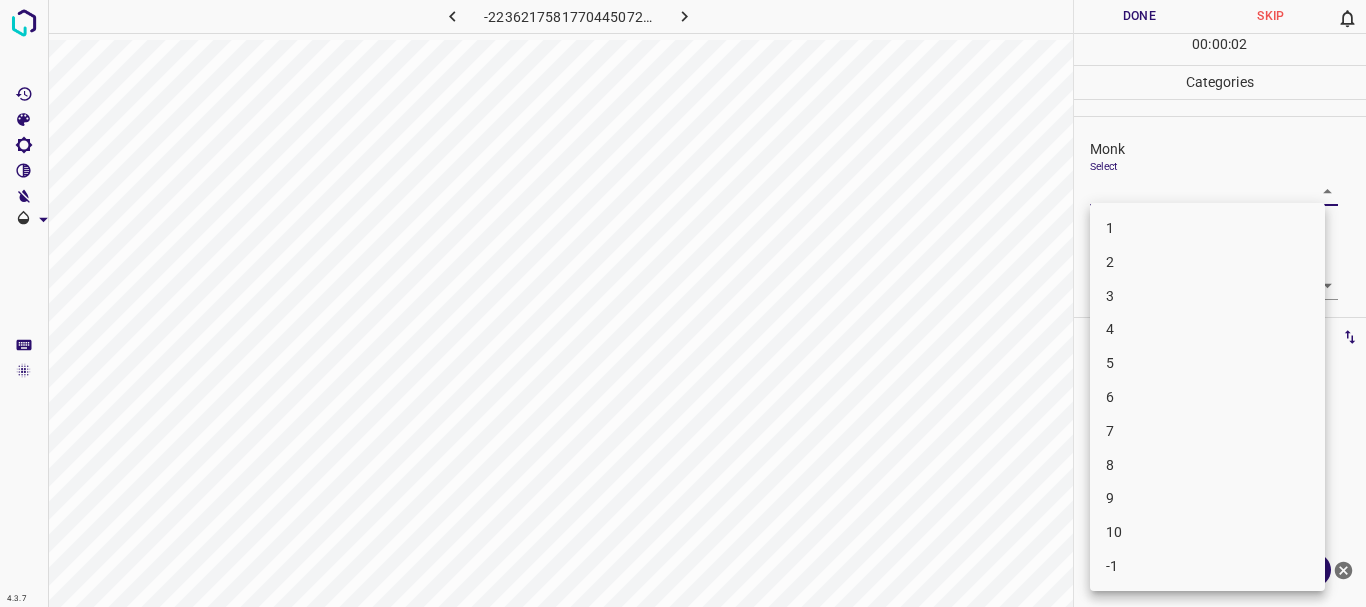 click on "4" at bounding box center (1207, 329) 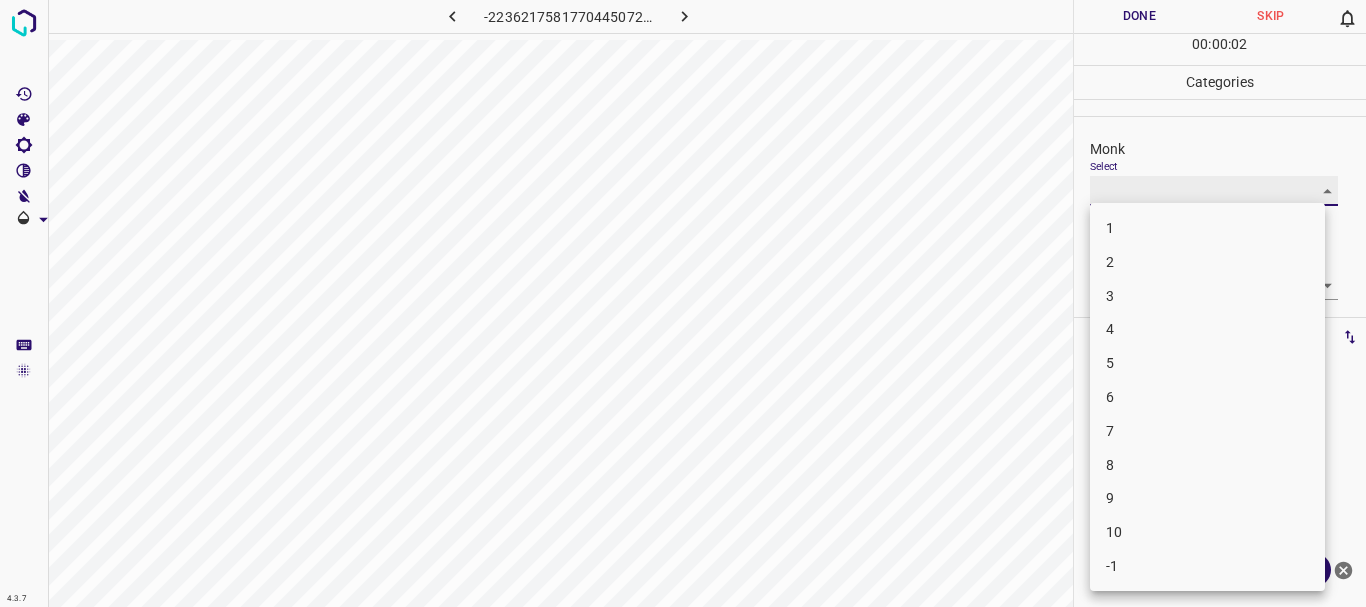 type on "4" 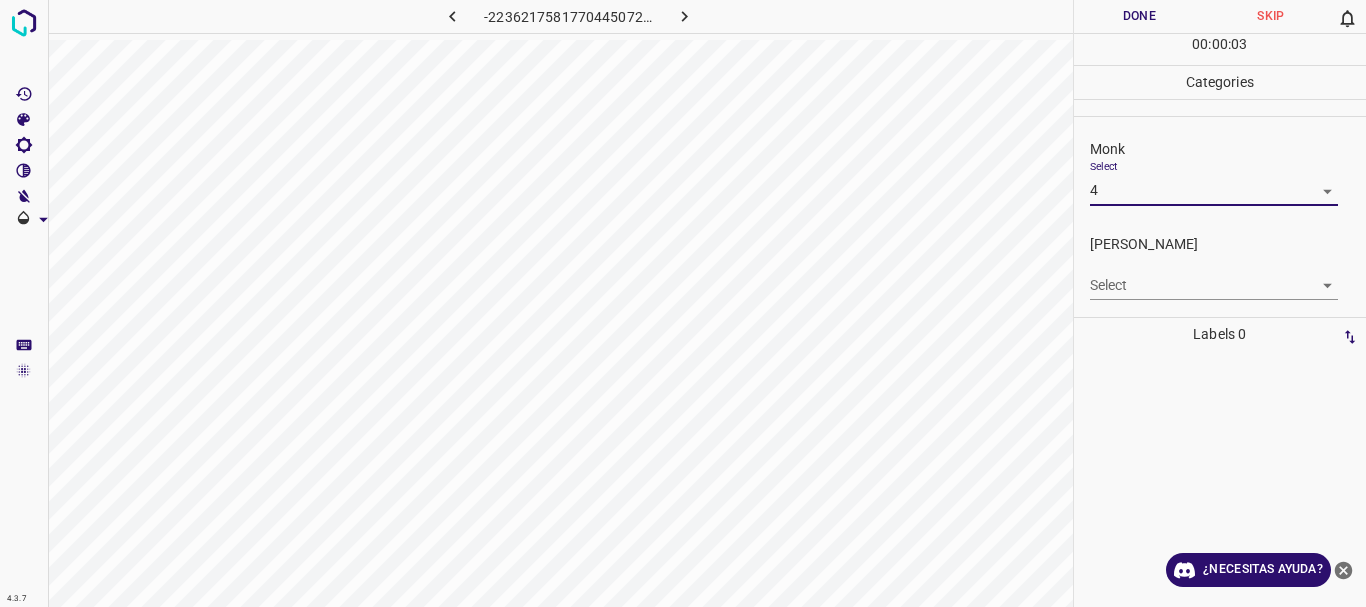 click on "Texto original Valora esta traducción Tu opinión servirá para ayudar a mejorar el Traductor de Google 4.3.7 -2236217581770445072.png Done Skip 0 00   : 00   : 03   Categories Monk   Select 4 4  [PERSON_NAME]   Select ​ Labels   0 Categories 1 Monk 2  [PERSON_NAME] Tools Space Change between modes (Draw & Edit) I Auto labeling R Restore zoom M Zoom in N Zoom out Delete Delete selecte label Filters Z Restore filters X Saturation filter C Brightness filter V Contrast filter [PERSON_NAME] scale filter General O Download ¿Necesitas ayuda? - Texto - Esconder - Borrar" at bounding box center (683, 303) 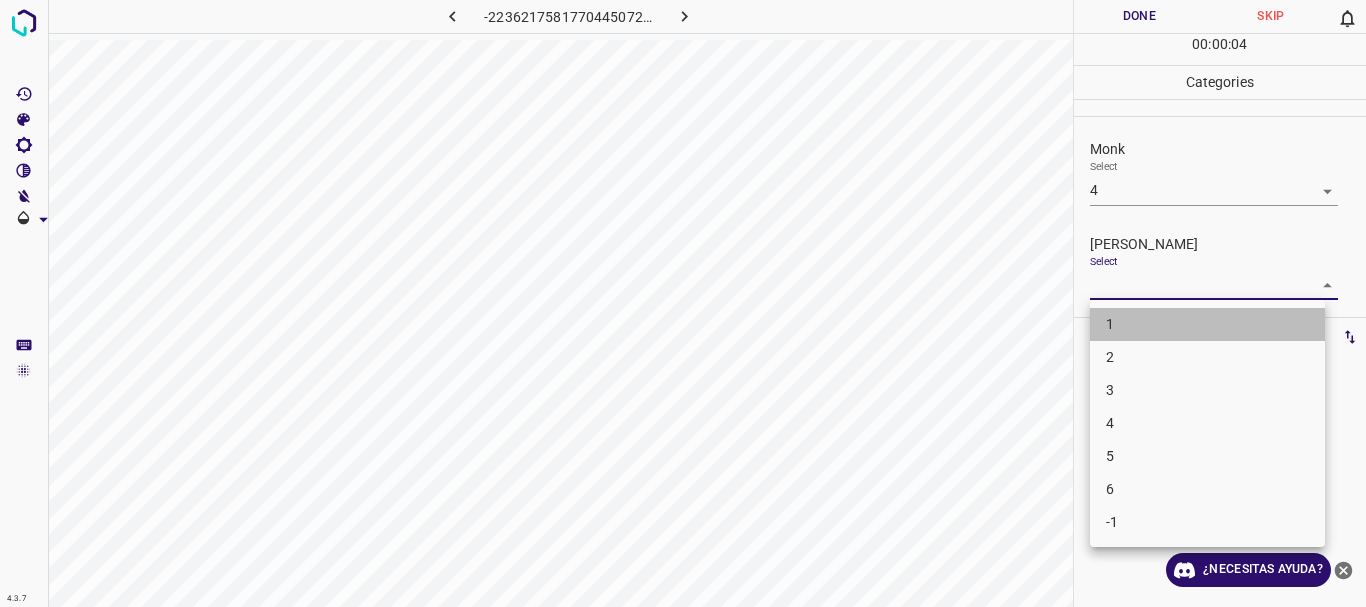 click on "1" at bounding box center [1207, 324] 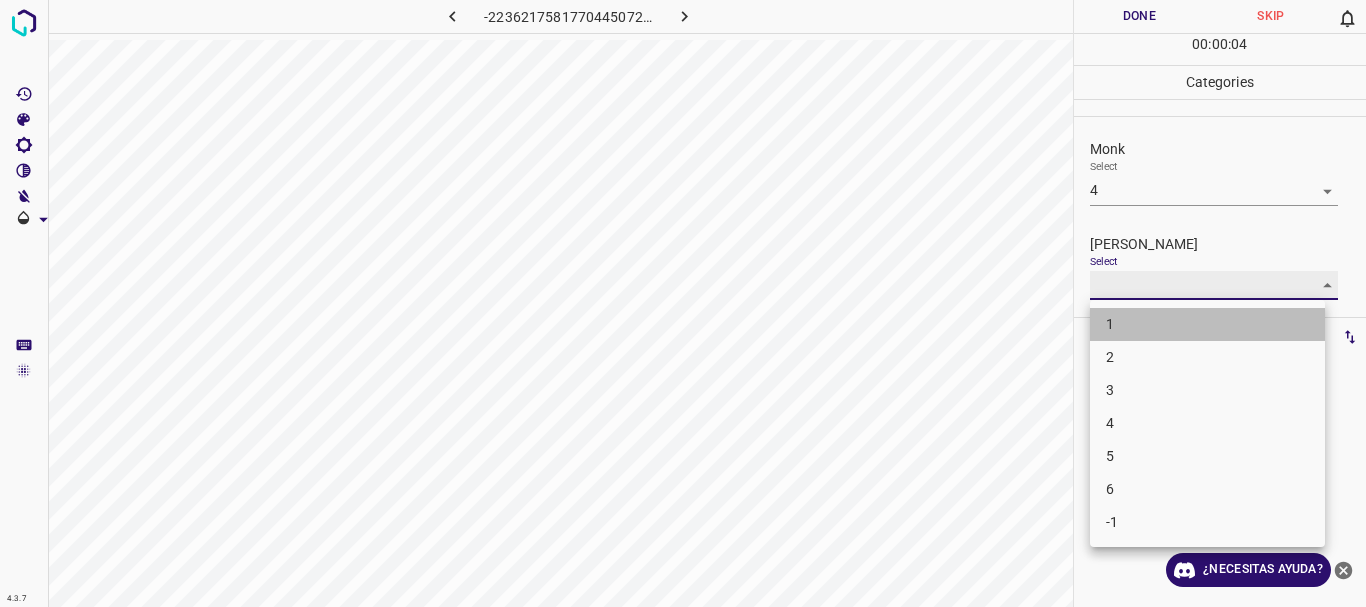 type on "1" 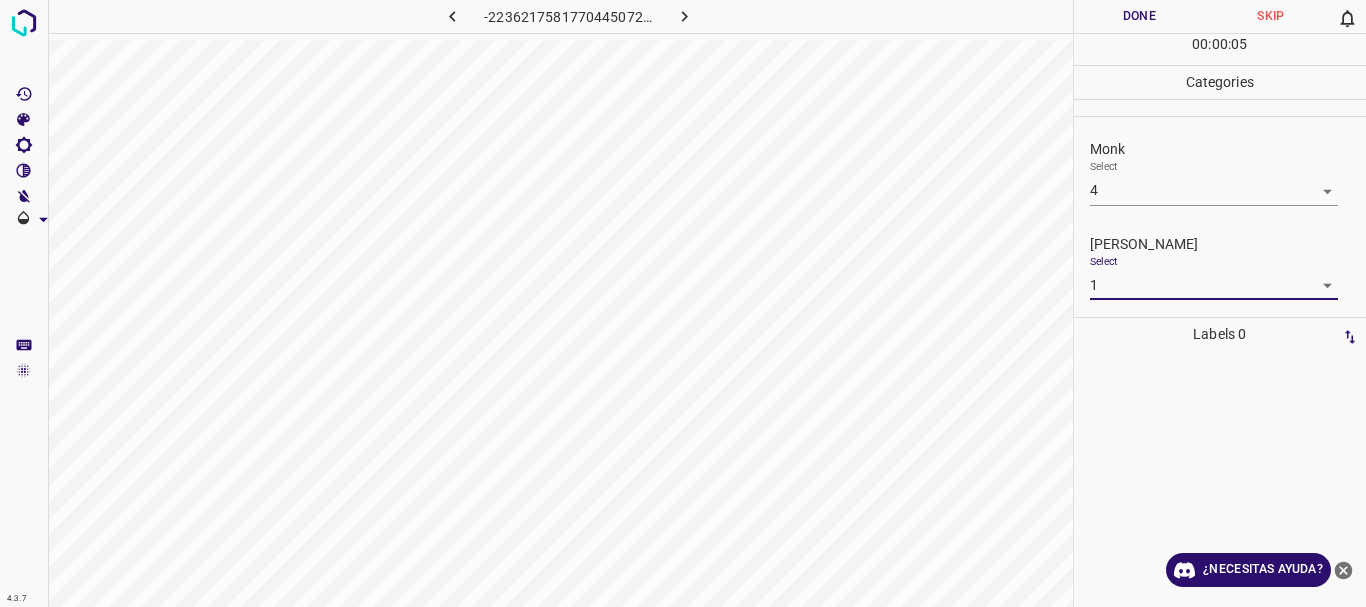 click on "Done" at bounding box center [1140, 16] 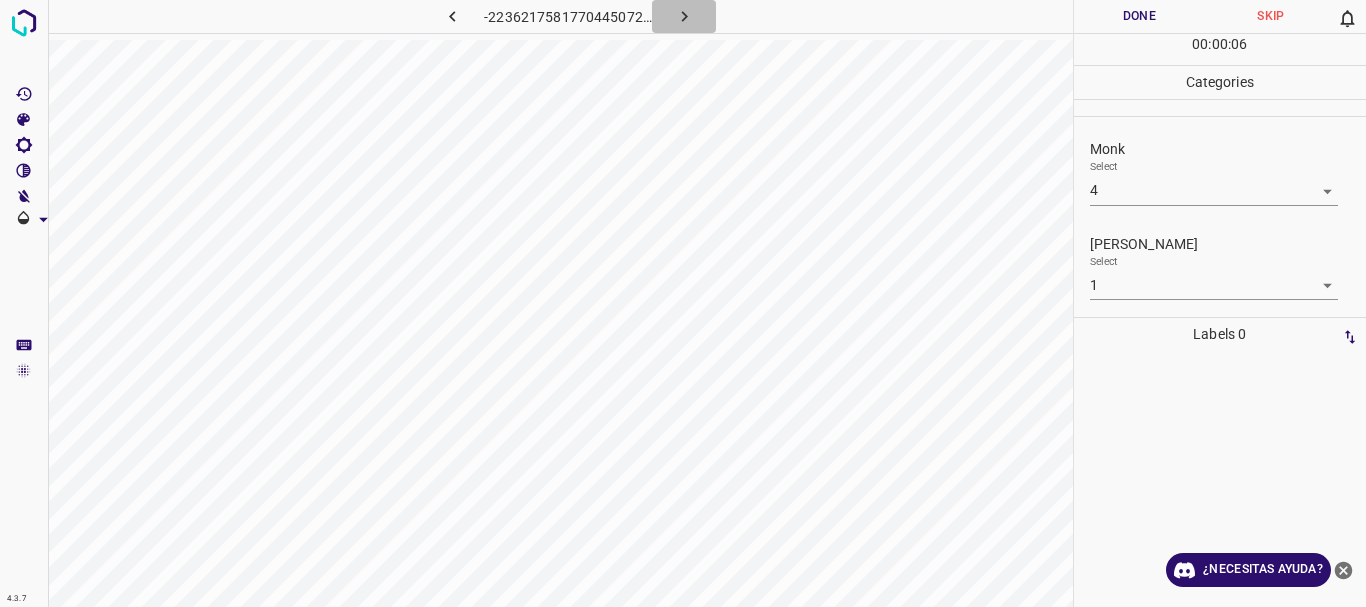click 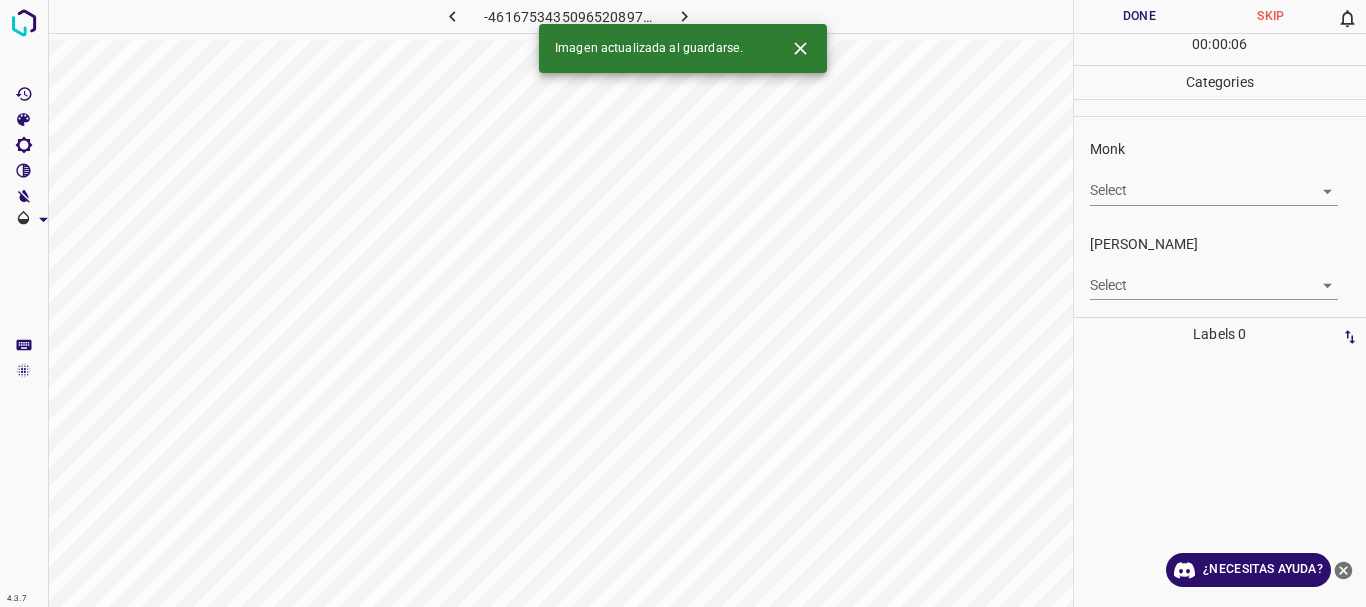 click 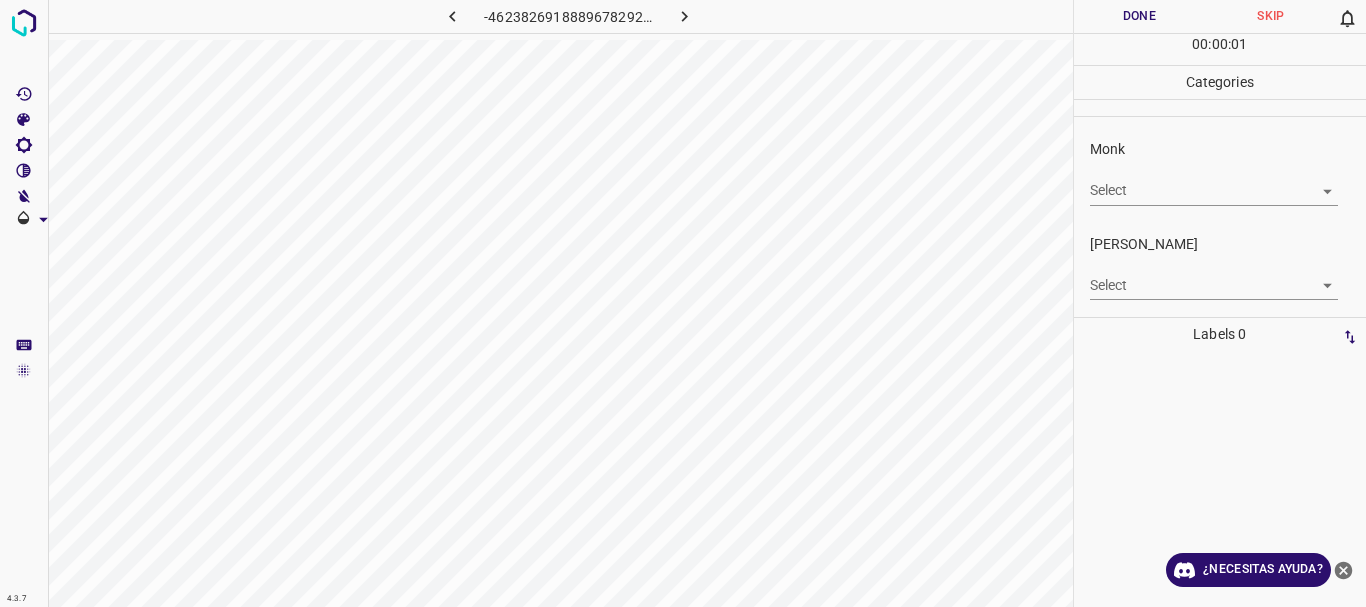 click 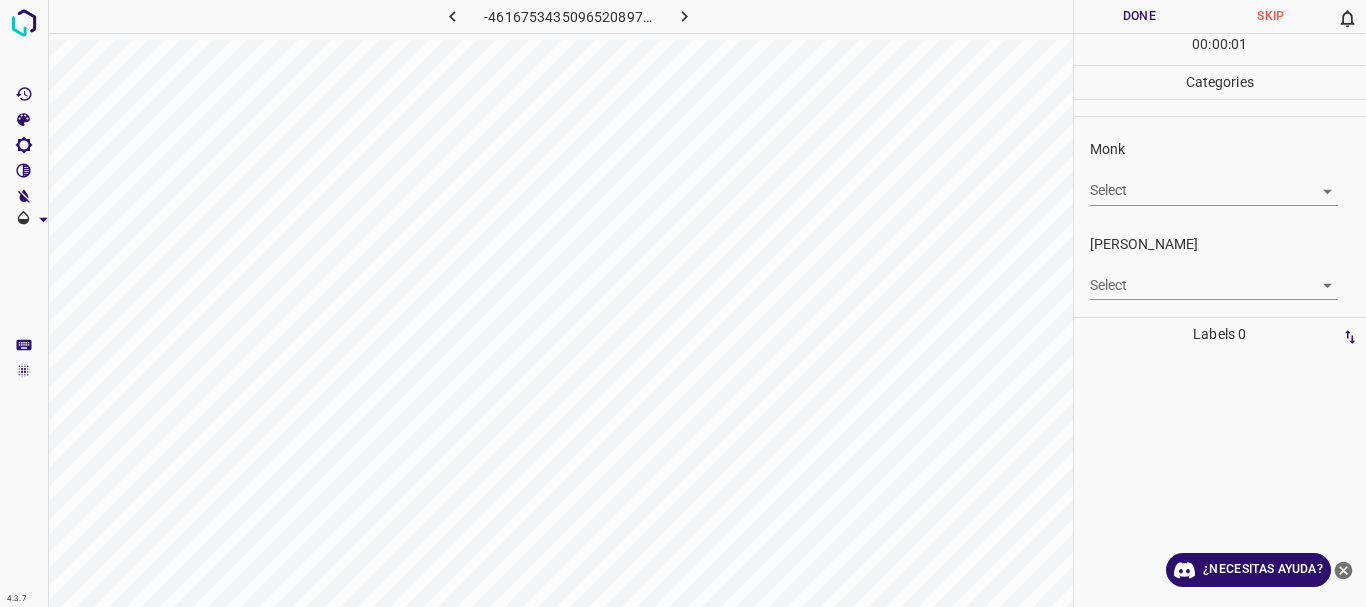 click on "Texto original Valora esta traducción Tu opinión servirá para ayudar a mejorar el Traductor de Google 4.3.7 -4616753435096520897.png Done Skip 0 00   : 00   : 01   Categories Monk   Select ​  [PERSON_NAME]   Select ​ Labels   0 Categories 1 Monk 2  [PERSON_NAME] Tools Space Change between modes (Draw & Edit) I Auto labeling R Restore zoom M Zoom in N Zoom out Delete Delete selecte label Filters Z Restore filters X Saturation filter C Brightness filter V Contrast filter [PERSON_NAME] scale filter General O Download ¿Necesitas ayuda? - Texto - Esconder - Borrar" at bounding box center [683, 303] 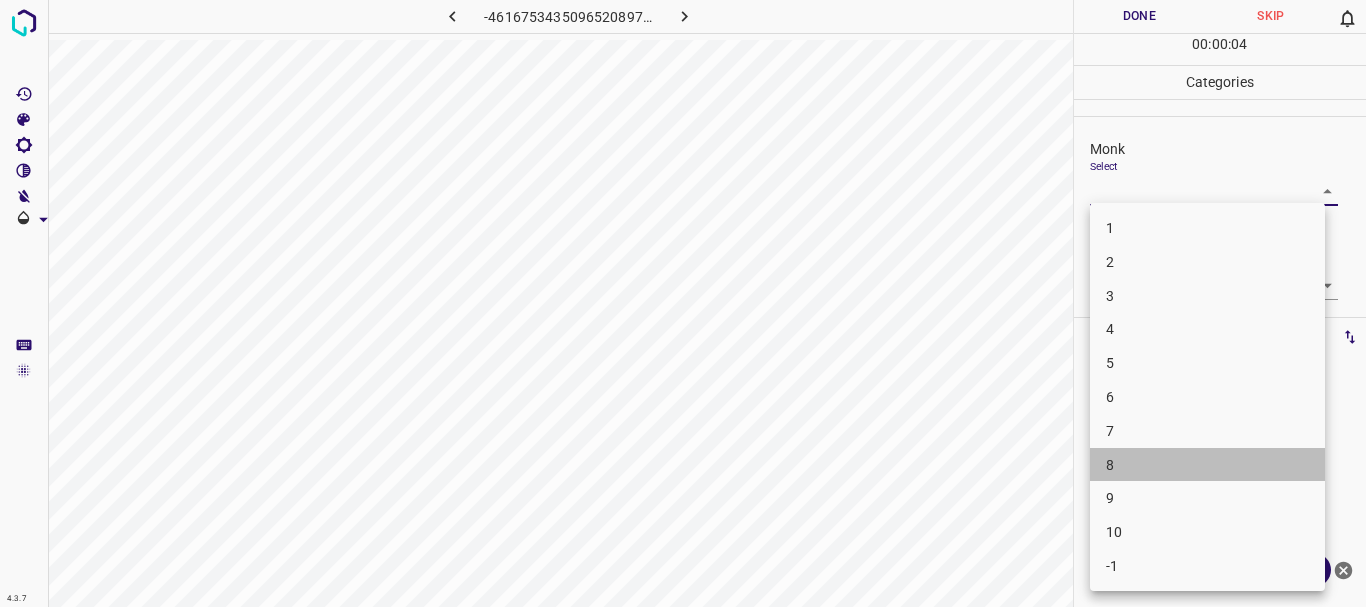 click on "8" at bounding box center [1207, 465] 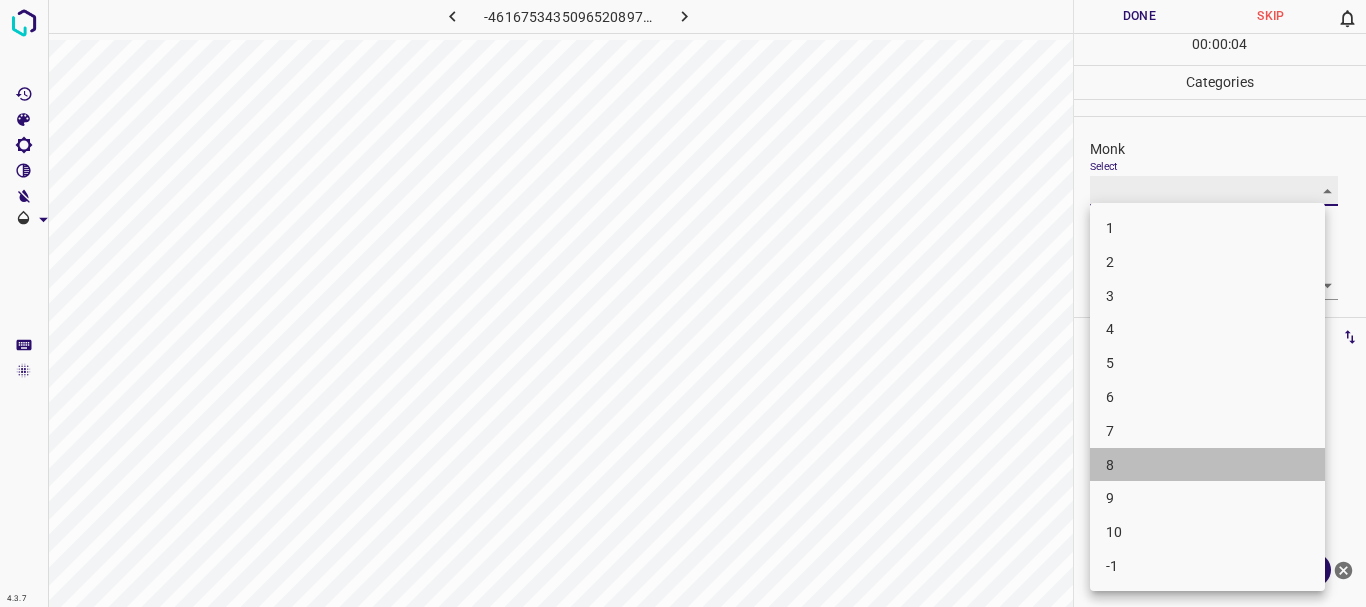 type on "8" 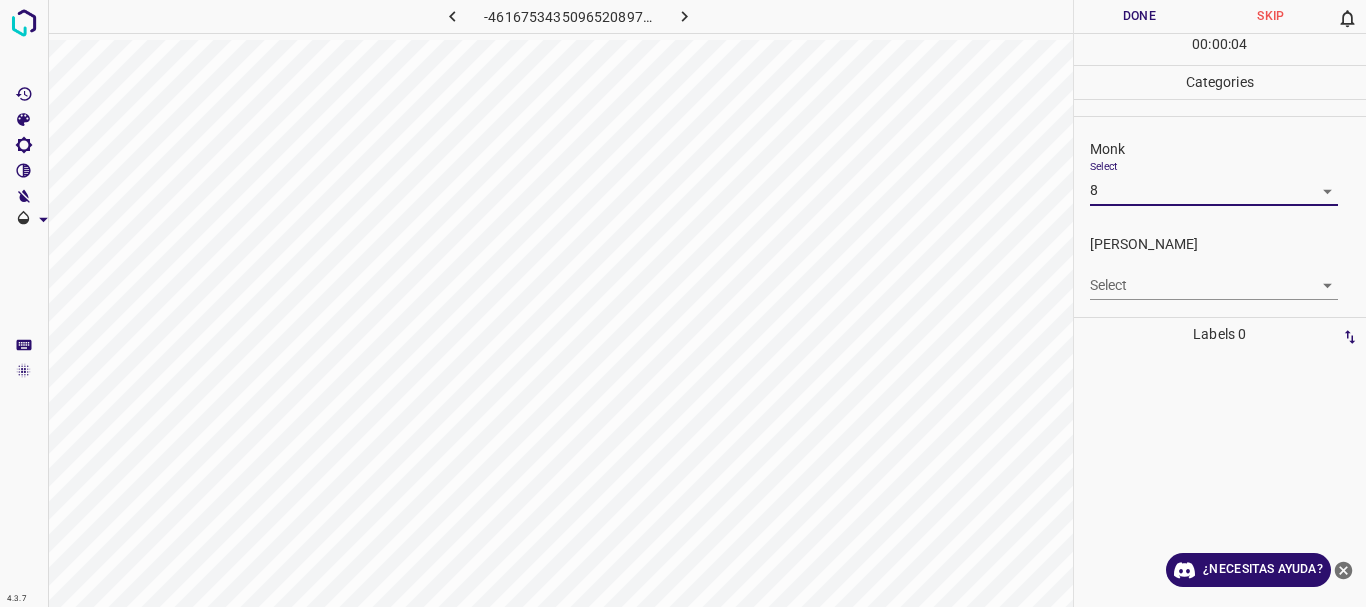 click on "Texto original Valora esta traducción Tu opinión servirá para ayudar a mejorar el Traductor de Google 4.3.7 -4616753435096520897.png Done Skip 0 00   : 00   : 04   Categories Monk   Select 8 8  [PERSON_NAME]   Select ​ Labels   0 Categories 1 Monk 2  [PERSON_NAME] Tools Space Change between modes (Draw & Edit) I Auto labeling R Restore zoom M Zoom in N Zoom out Delete Delete selecte label Filters Z Restore filters X Saturation filter C Brightness filter V Contrast filter [PERSON_NAME] scale filter General O Download ¿Necesitas ayuda? - Texto - Esconder - Borrar" at bounding box center (683, 303) 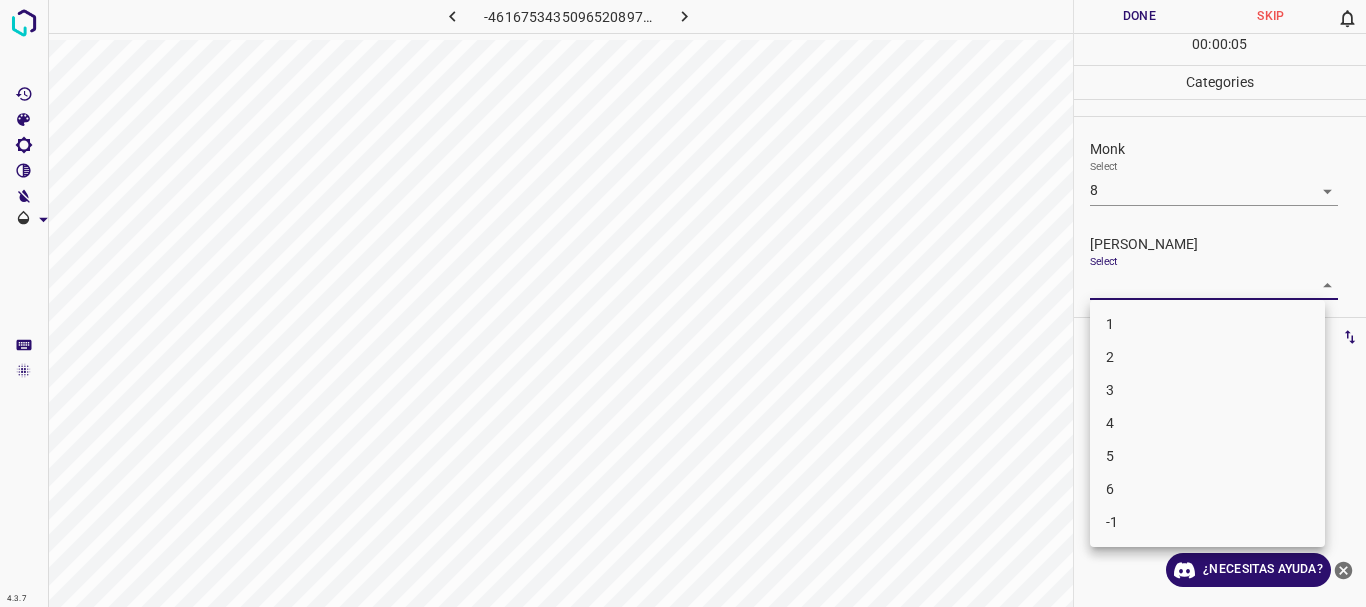 click on "4" at bounding box center (1207, 423) 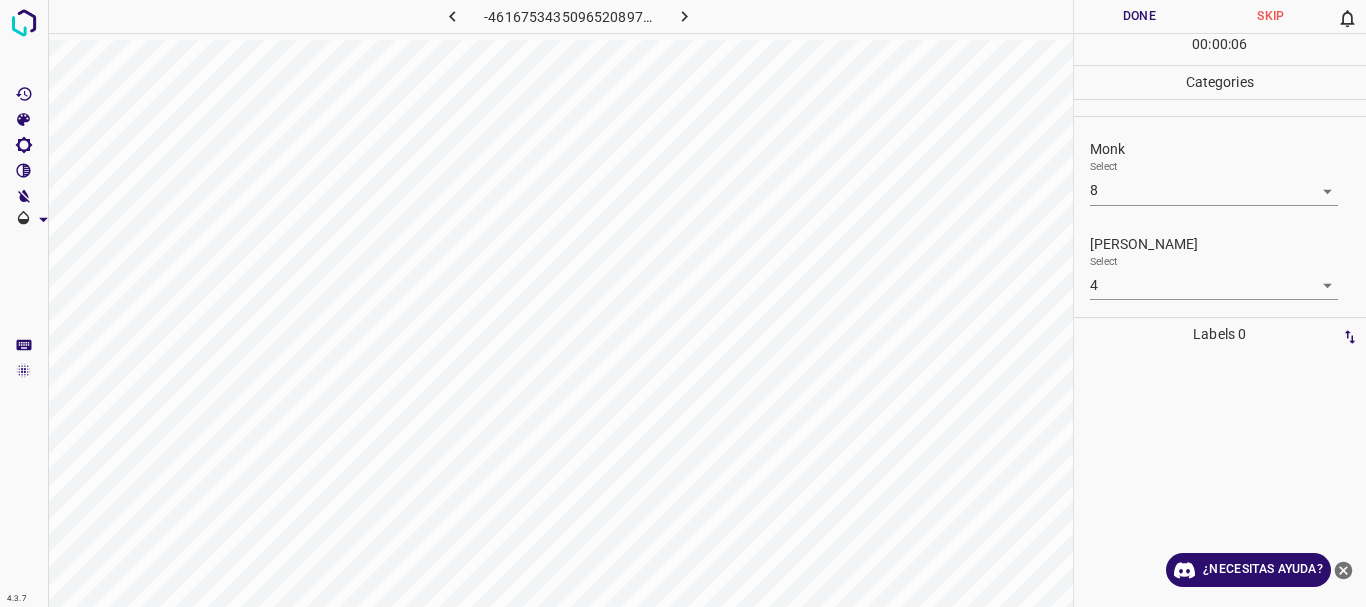 type on "4" 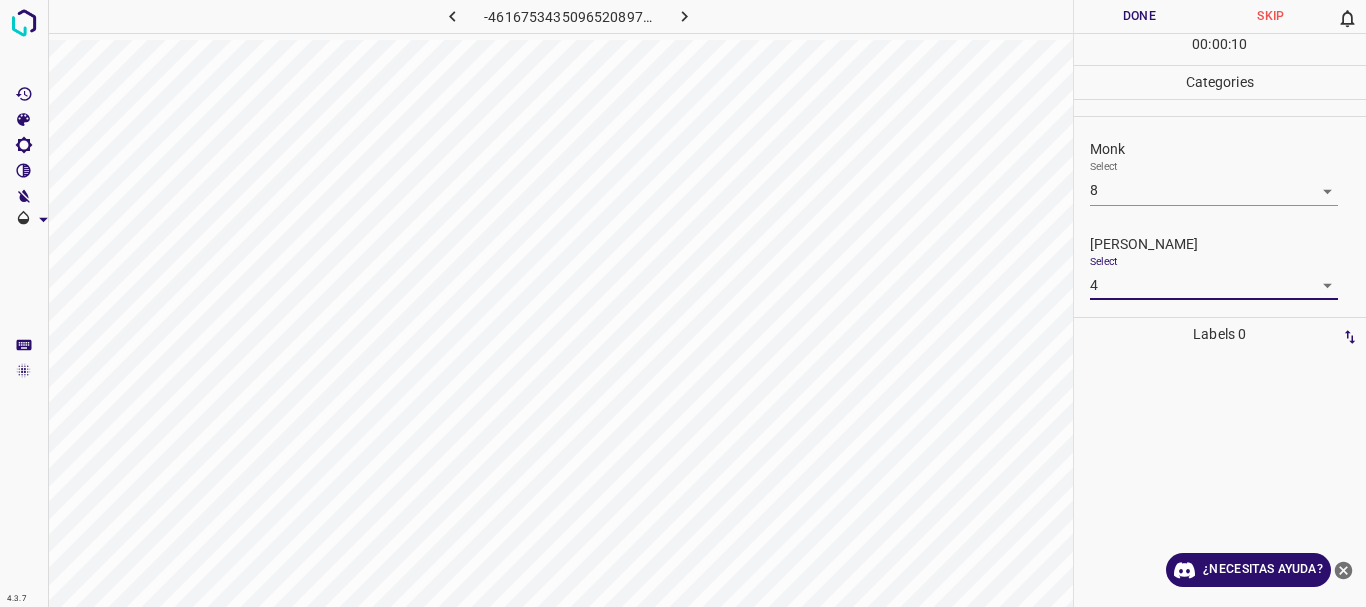 click on "Texto original Valora esta traducción Tu opinión servirá para ayudar a mejorar el Traductor de Google 4.3.7 -4616753435096520897.png Done Skip 0 00   : 00   : 10   Categories Monk   Select 8 8  [PERSON_NAME]   Select 4 4 Labels   0 Categories 1 Monk 2  [PERSON_NAME] Tools Space Change between modes (Draw & Edit) I Auto labeling R Restore zoom M Zoom in N Zoom out Delete Delete selecte label Filters Z Restore filters X Saturation filter C Brightness filter V Contrast filter [PERSON_NAME] scale filter General O Download ¿Necesitas ayuda? - Texto - Esconder - Borrar" at bounding box center [683, 303] 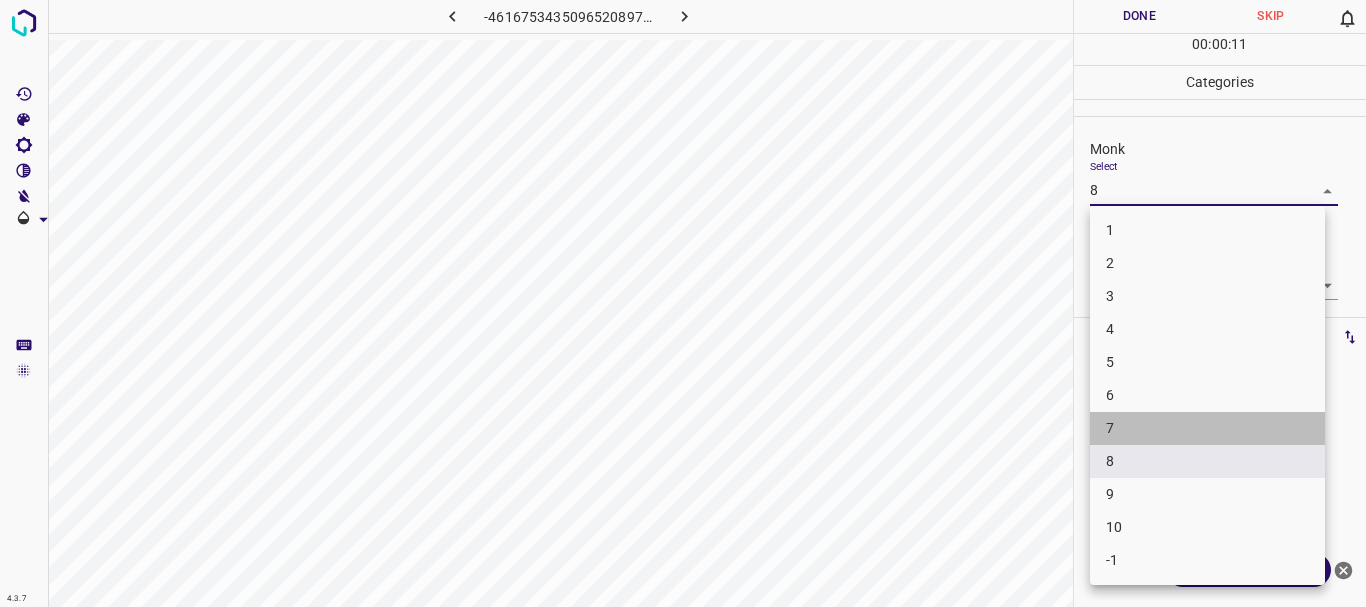 click on "7" at bounding box center (1207, 428) 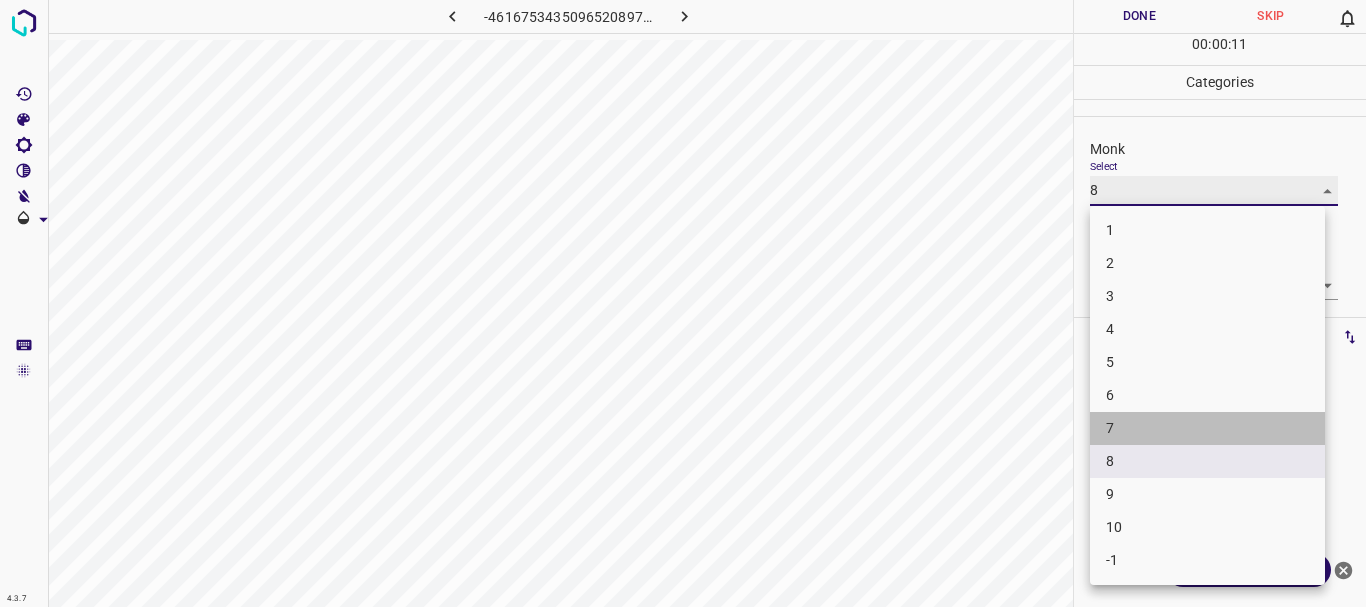 type on "7" 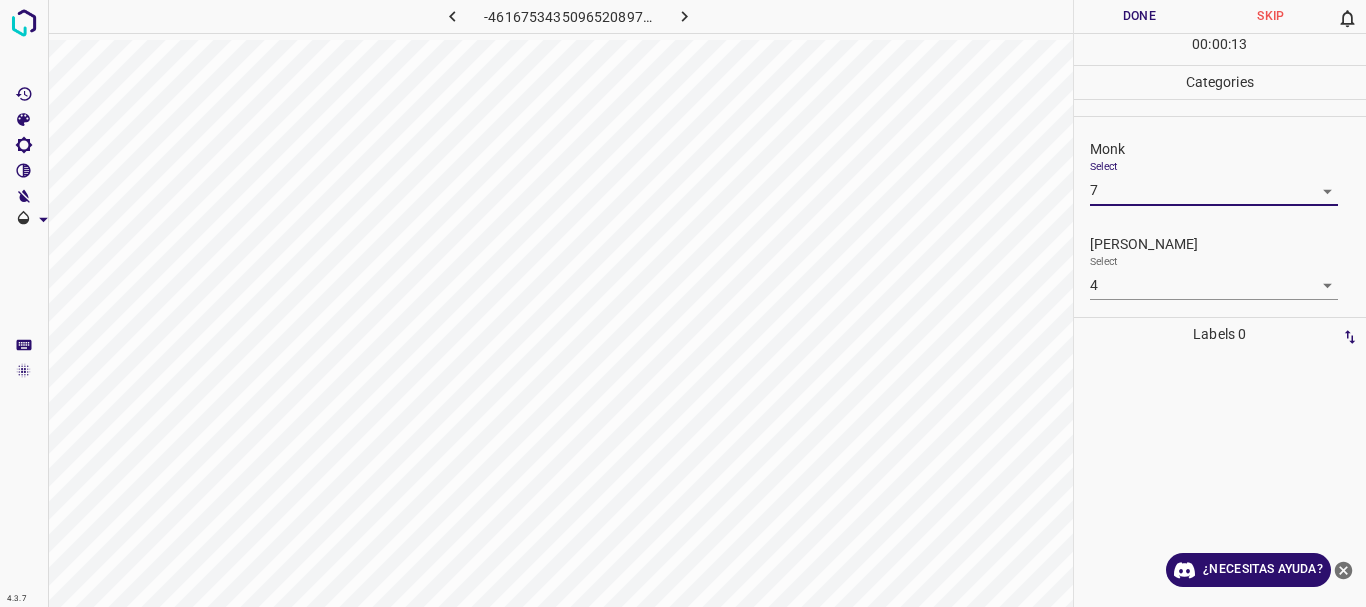 click on "Done" at bounding box center [1140, 16] 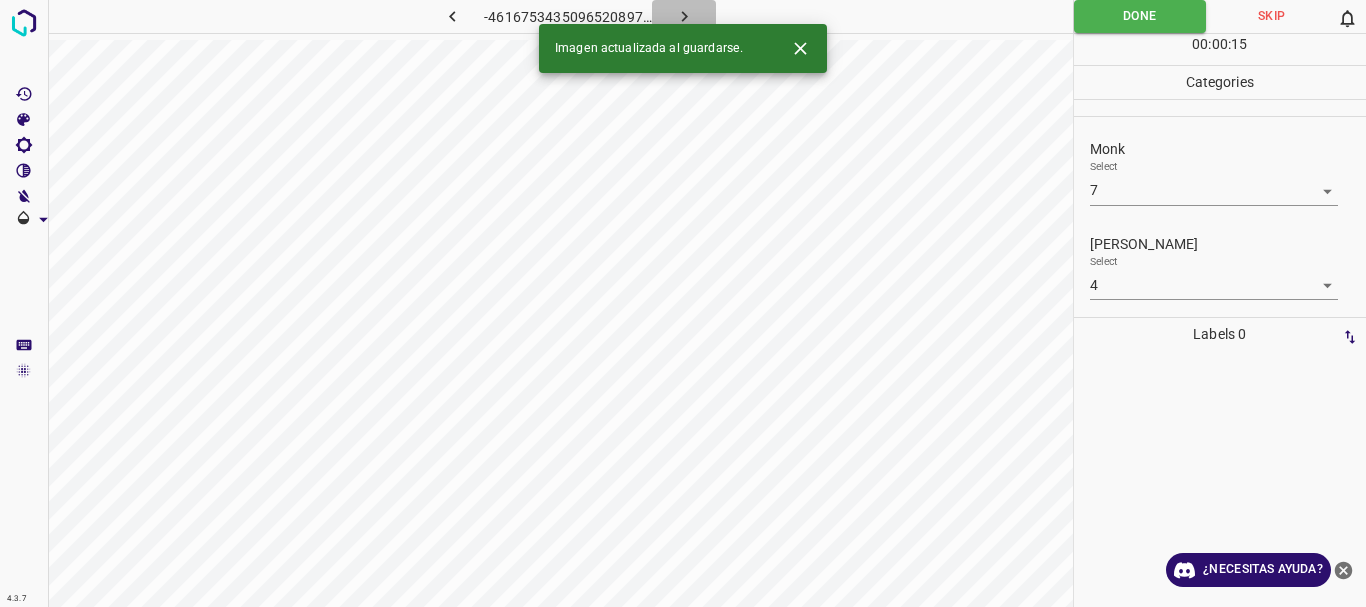 click at bounding box center [684, 16] 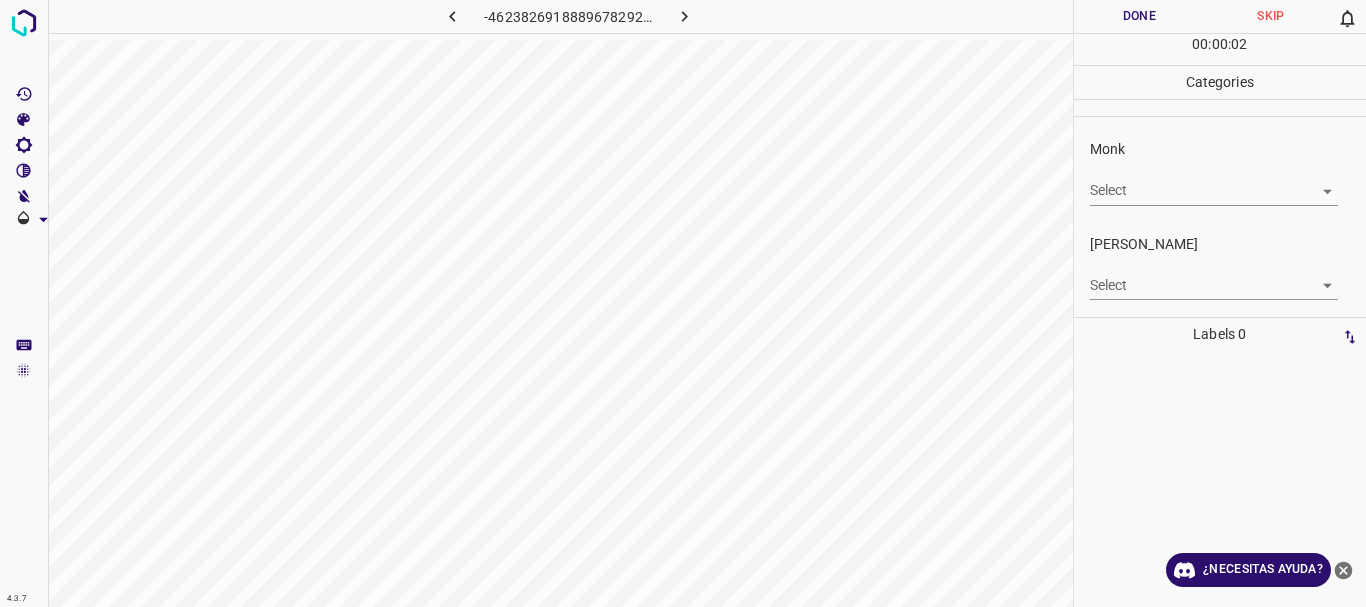 click on "Texto original Valora esta traducción Tu opinión servirá para ayudar a mejorar el Traductor de Google 4.3.7 -4623826918889678292.png Done Skip 0 00   : 00   : 02   Categories Monk   Select ​  [PERSON_NAME]   Select ​ Labels   0 Categories 1 Monk 2  [PERSON_NAME] Tools Space Change between modes (Draw & Edit) I Auto labeling R Restore zoom M Zoom in N Zoom out Delete Delete selecte label Filters Z Restore filters X Saturation filter C Brightness filter V Contrast filter [PERSON_NAME] scale filter General O Download ¿Necesitas ayuda? - Texto - Esconder - Borrar" at bounding box center (683, 303) 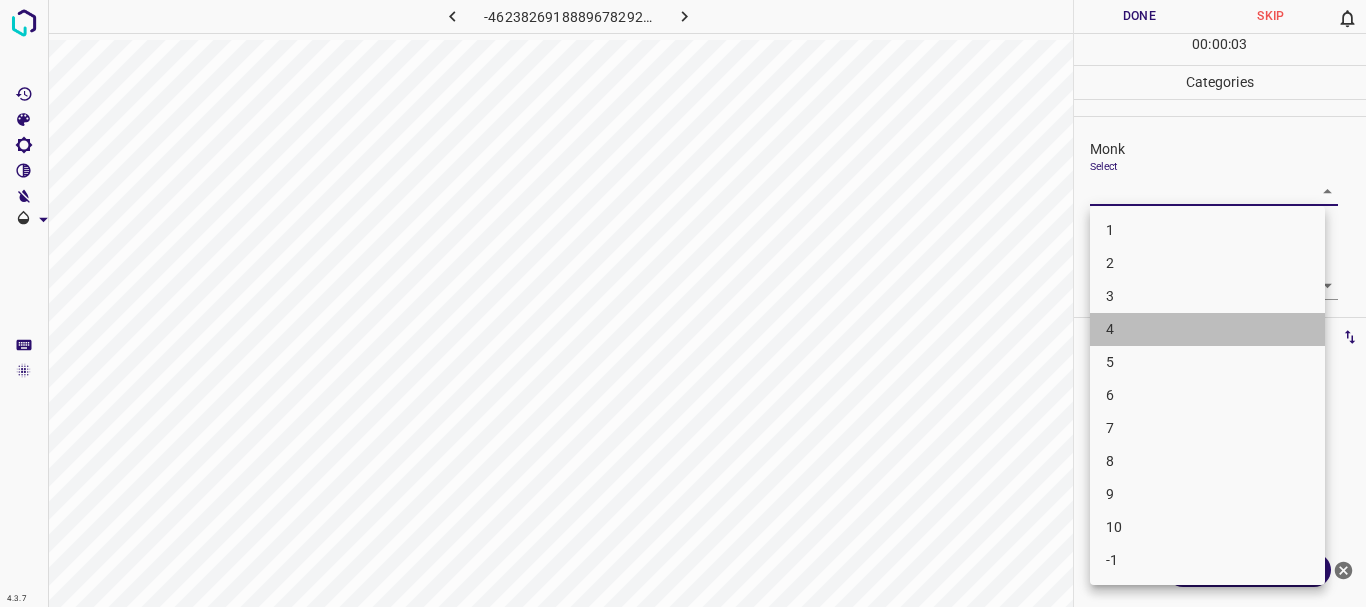click on "4" at bounding box center [1207, 329] 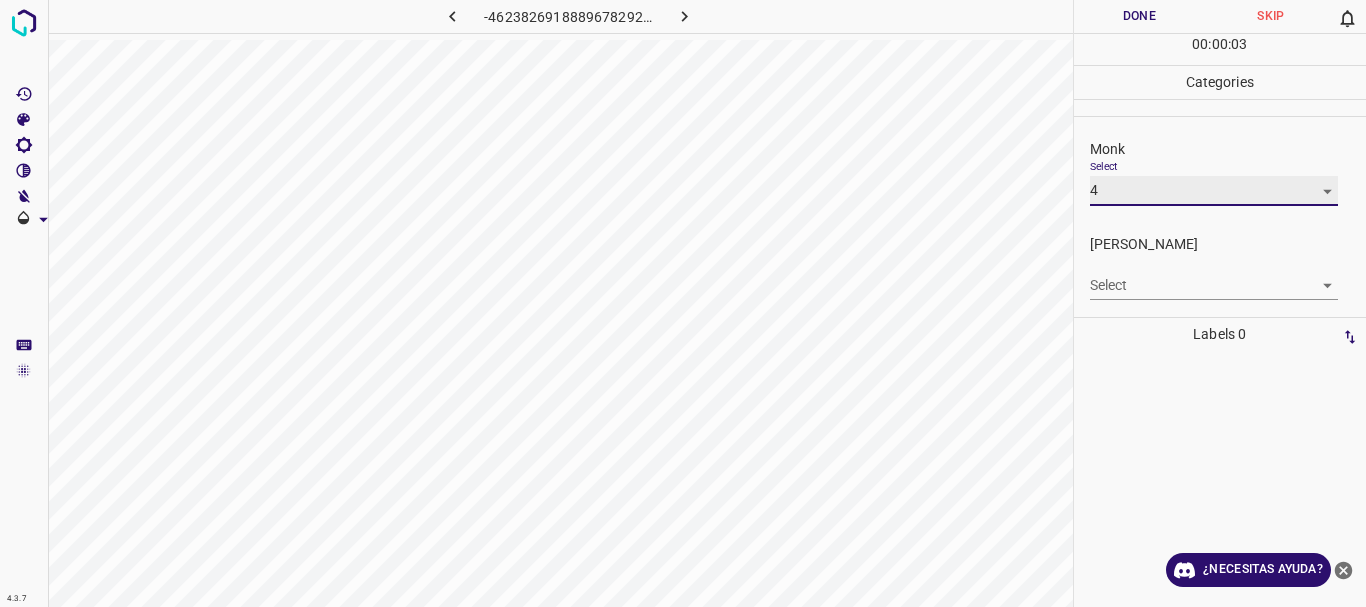 type on "4" 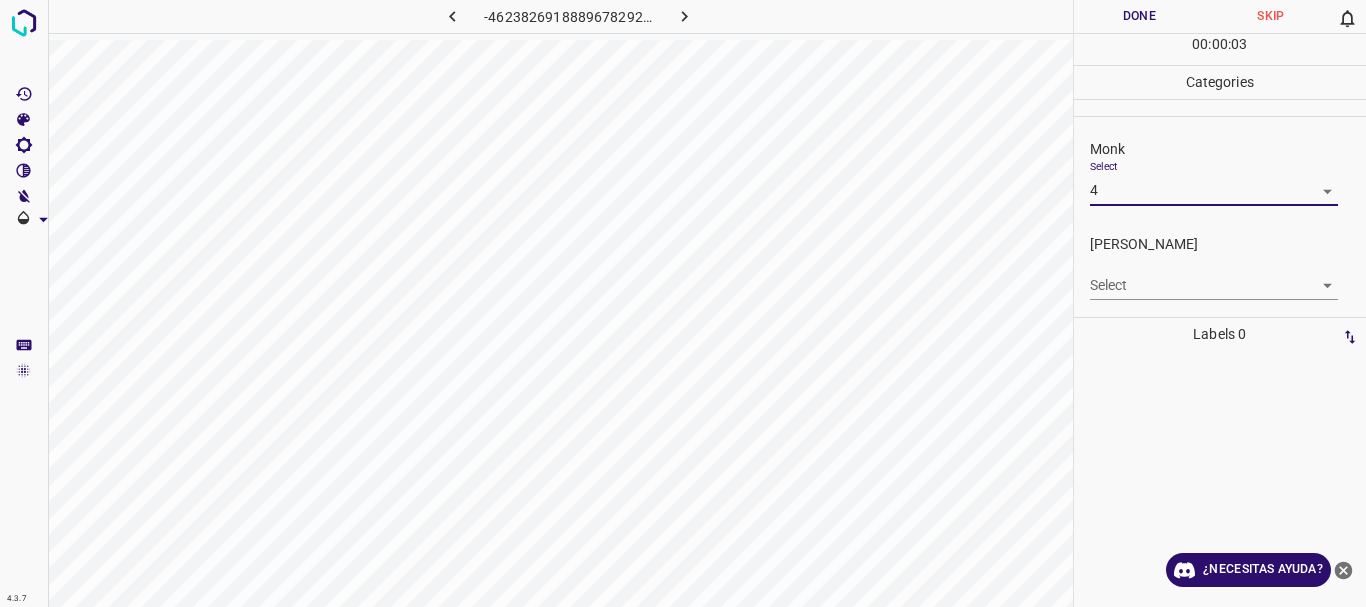 click on "Texto original Valora esta traducción Tu opinión servirá para ayudar a mejorar el Traductor de Google 4.3.7 -4623826918889678292.png Done Skip 0 00   : 00   : 03   Categories Monk   Select 4 4  [PERSON_NAME]   Select ​ Labels   0 Categories 1 Monk 2  [PERSON_NAME] Tools Space Change between modes (Draw & Edit) I Auto labeling R Restore zoom M Zoom in N Zoom out Delete Delete selecte label Filters Z Restore filters X Saturation filter C Brightness filter V Contrast filter [PERSON_NAME] scale filter General O Download ¿Necesitas ayuda? - Texto - Esconder - Borrar 1 2 3 4 5 6 7 8 9 10 -1" at bounding box center [683, 303] 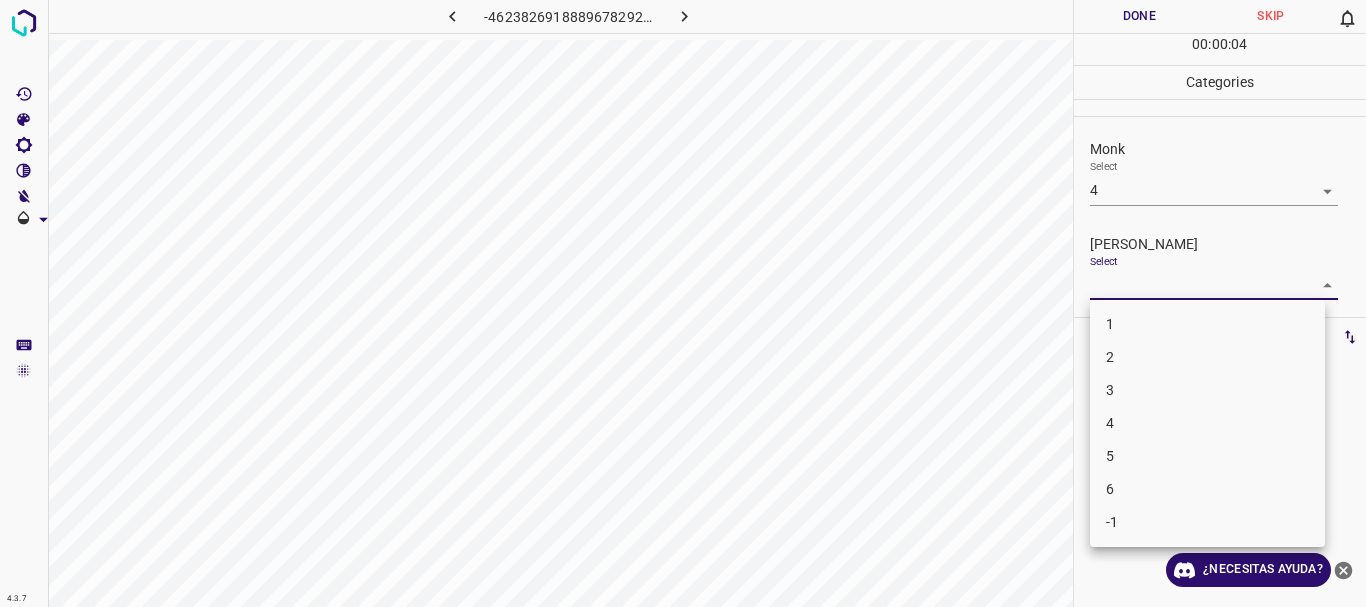 click on "3" at bounding box center [1207, 390] 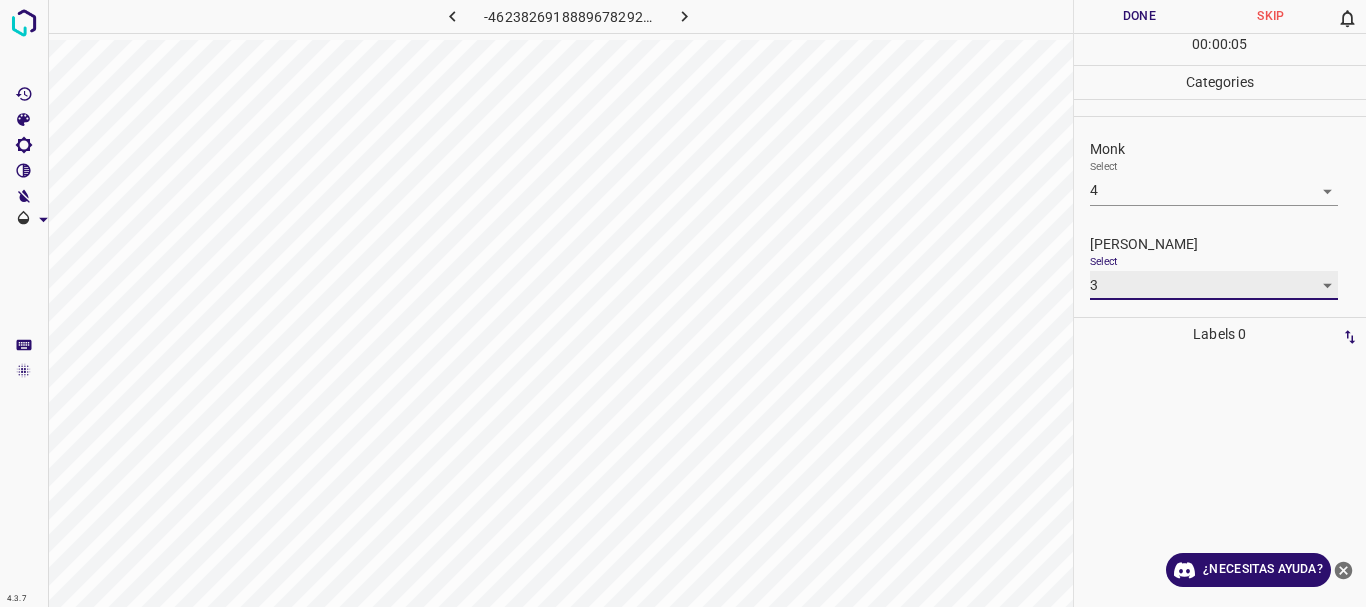 type on "3" 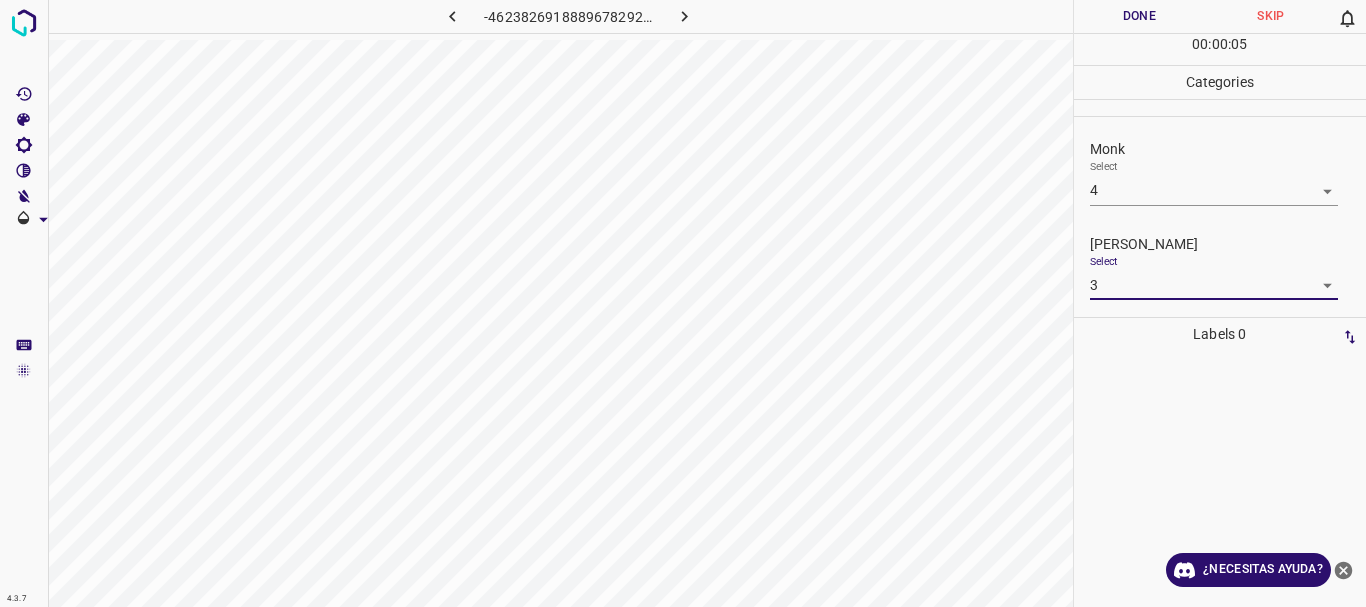 click on "Done" at bounding box center (1140, 16) 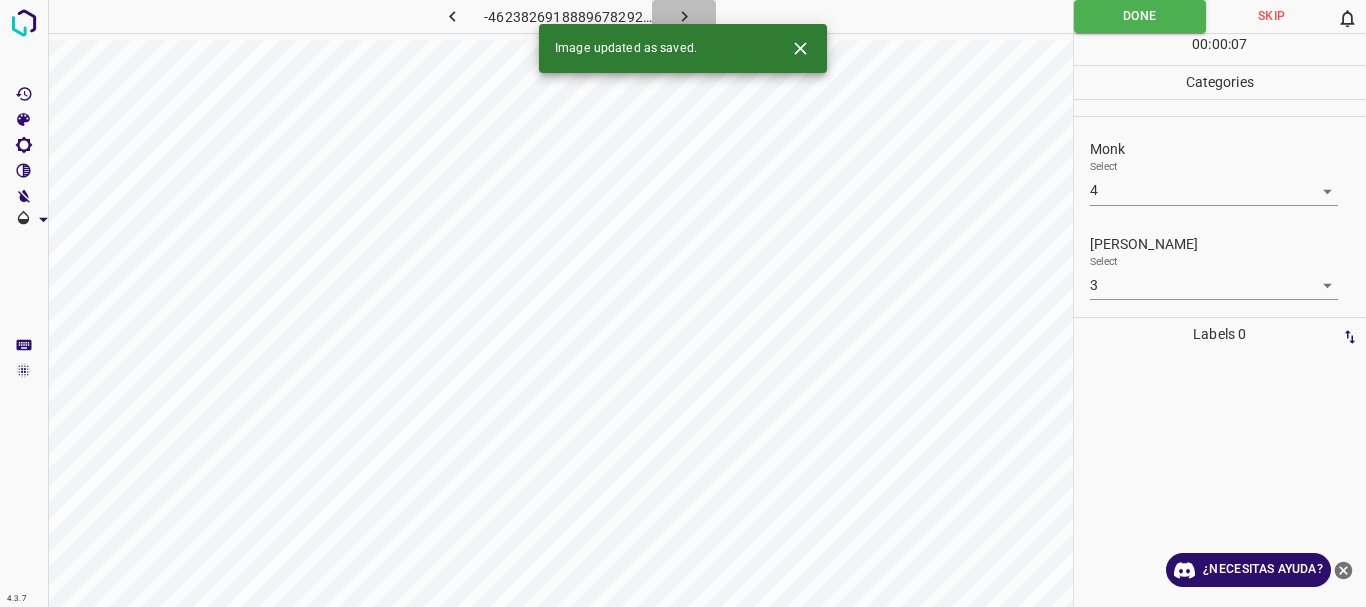 click 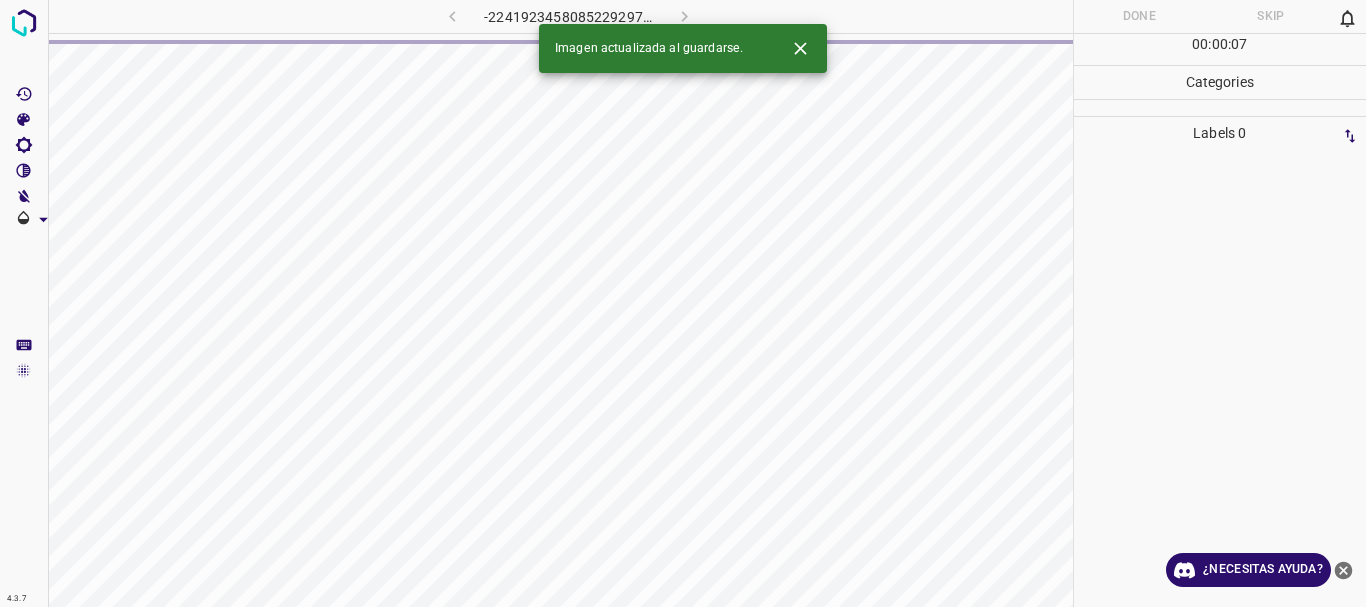 click on "Texto original Valora esta traducción Tu opinión servirá para ayudar a mejorar el Traductor de Google 4.3.7 -2241923458085229297.png Done Skip 0 00   : 00   : 07   Categories Labels   0 Categories 1 Monk 2  [PERSON_NAME] Tools Space Change between modes (Draw & Edit) I Auto labeling R Restore zoom M Zoom in N Zoom out Delete Delete selecte label Filters Z Restore filters X Saturation filter C Brightness filter V Contrast filter [PERSON_NAME] scale filter General O Download Imagen actualizada al guardarse. ¿Necesitas ayuda? - Texto - Esconder - Borrar" at bounding box center (683, 303) 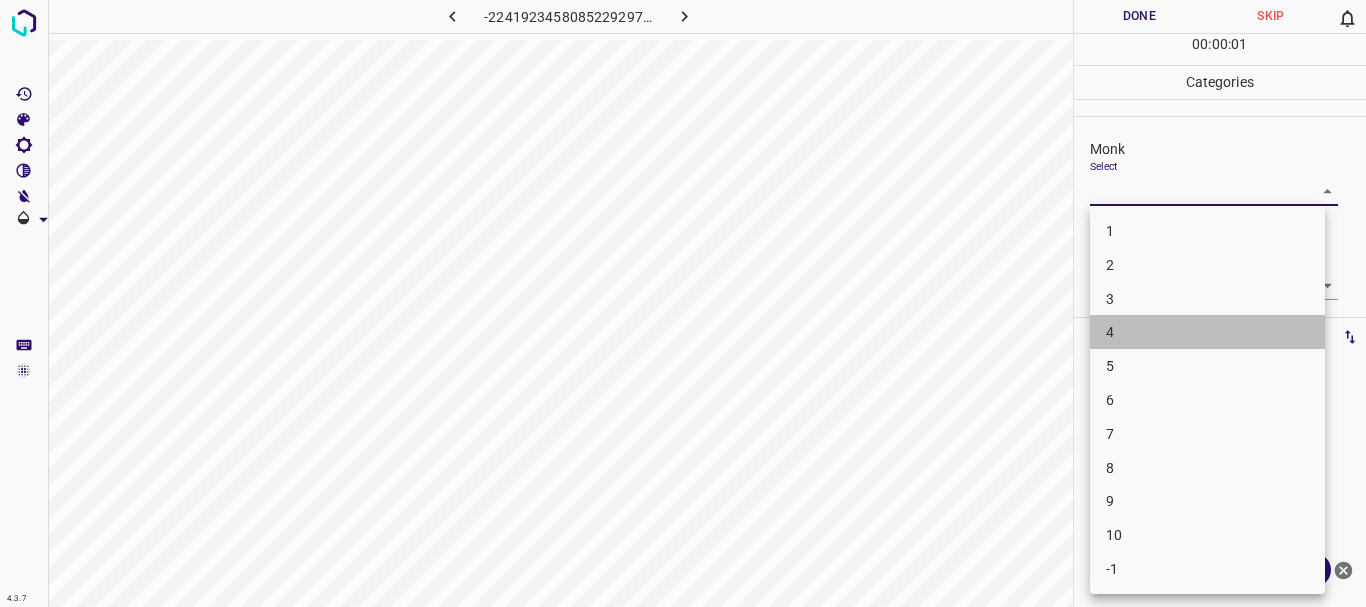 click on "4" at bounding box center [1207, 332] 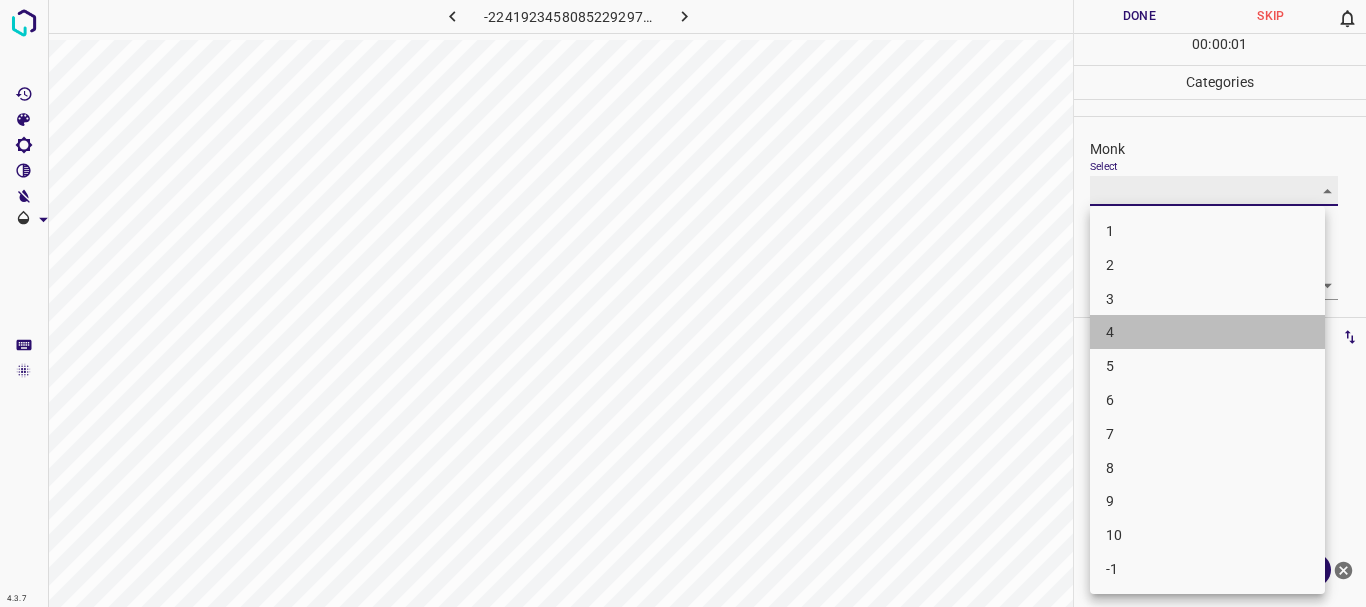 type on "4" 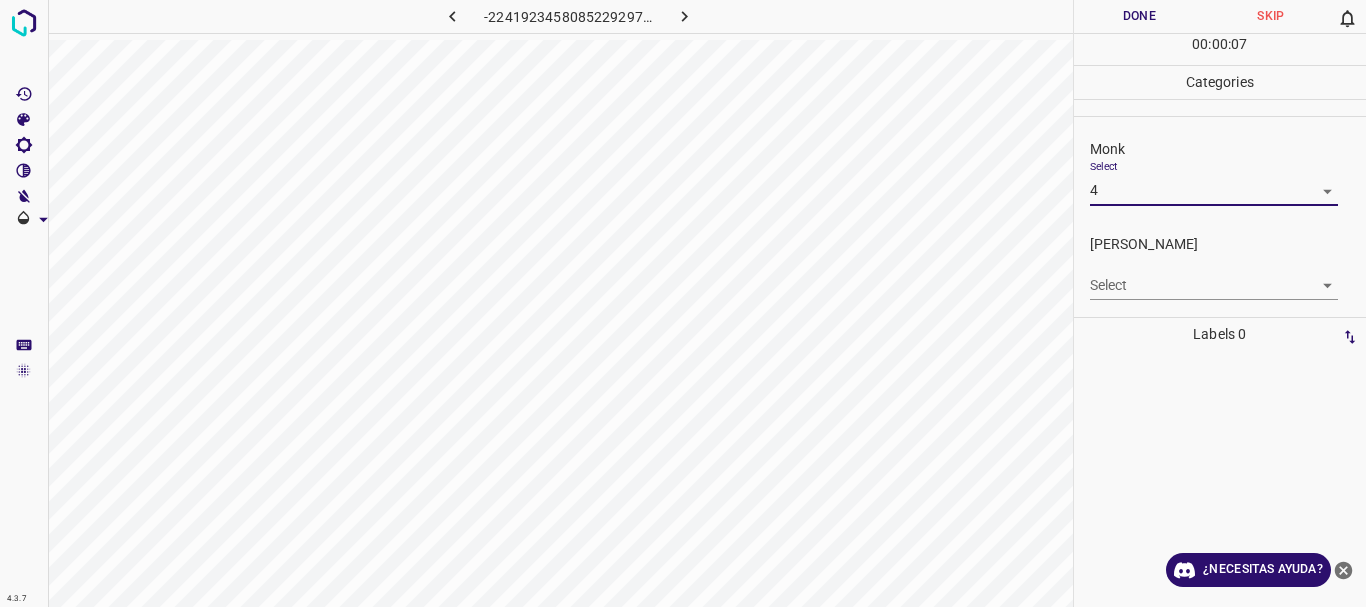 click on "Texto original Valora esta traducción Tu opinión servirá para ayudar a mejorar el Traductor de Google 4.3.7 -2241923458085229297.png Done Skip 0 00   : 00   : 07   Categories Monk   Select 4 4  [PERSON_NAME]   Select ​ Labels   0 Categories 1 Monk 2  [PERSON_NAME] Tools Space Change between modes (Draw & Edit) I Auto labeling R Restore zoom M Zoom in N Zoom out Delete Delete selecte label Filters Z Restore filters X Saturation filter C Brightness filter V Contrast filter [PERSON_NAME] scale filter General O Download ¿Necesitas ayuda? - Texto - Esconder - Borrar" at bounding box center (683, 303) 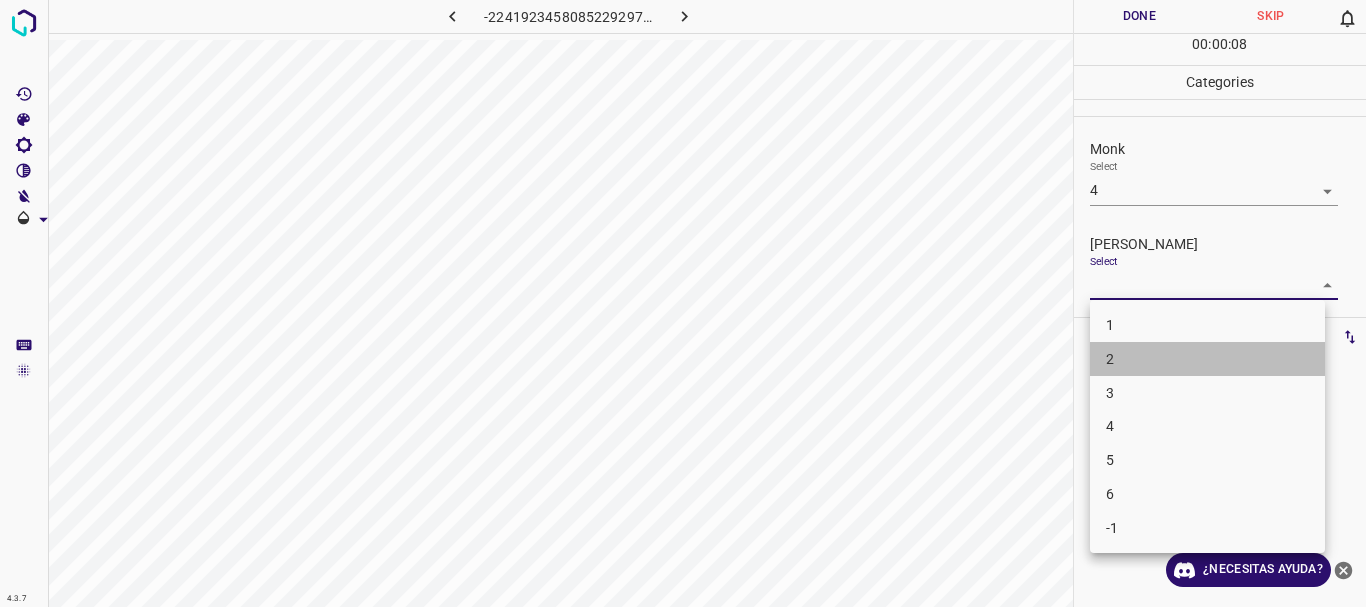 click on "2" at bounding box center (1207, 359) 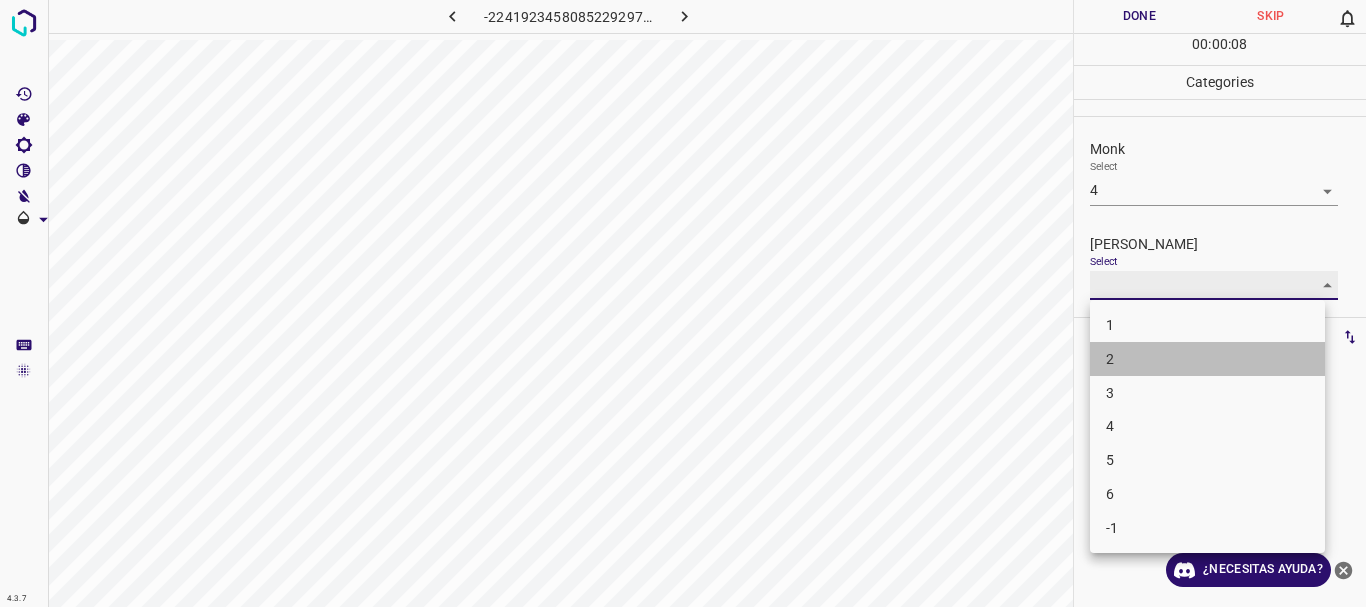 type on "2" 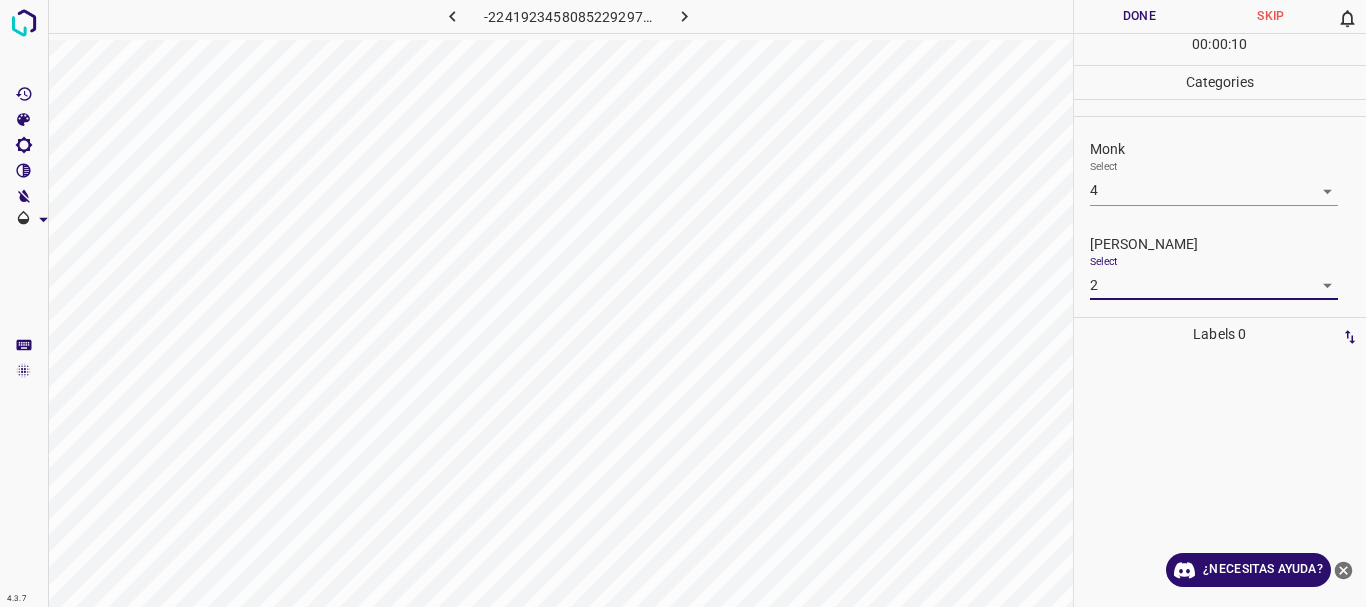 click on "Done" at bounding box center (1140, 16) 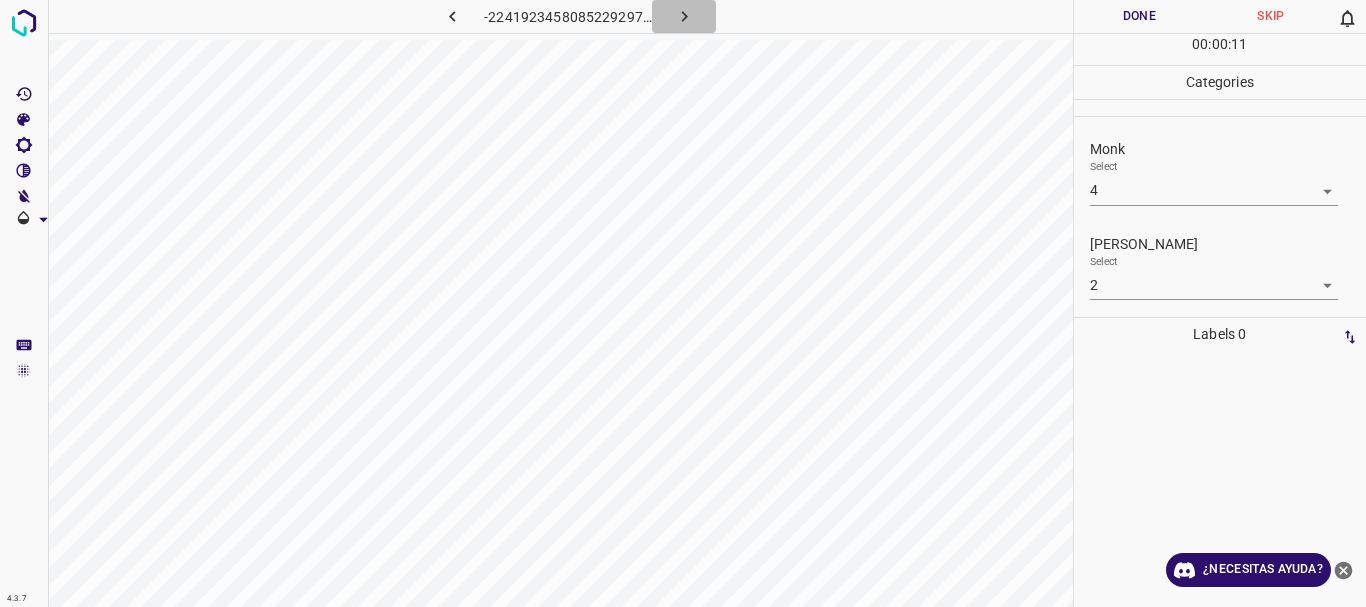 click 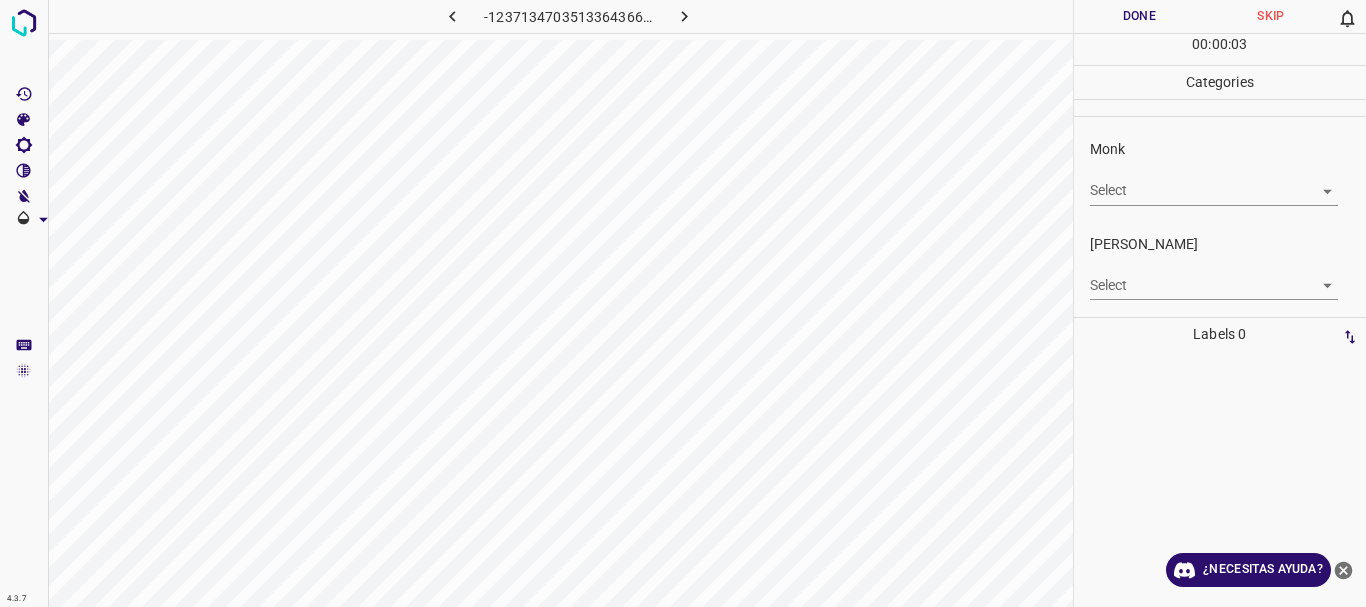 click on "Texto original Valora esta traducción Tu opinión servirá para ayudar a mejorar el Traductor de Google 4.3.7 -1237134703513364366.png Done Skip 0 00   : 00   : 03   Categories Monk   Select ​  [PERSON_NAME]   Select ​ Labels   0 Categories 1 Monk 2  [PERSON_NAME] Tools Space Change between modes (Draw & Edit) I Auto labeling R Restore zoom M Zoom in N Zoom out Delete Delete selecte label Filters Z Restore filters X Saturation filter C Brightness filter V Contrast filter [PERSON_NAME] scale filter General O Download ¿Necesitas ayuda? - Texto - Esconder - Borrar" at bounding box center (683, 303) 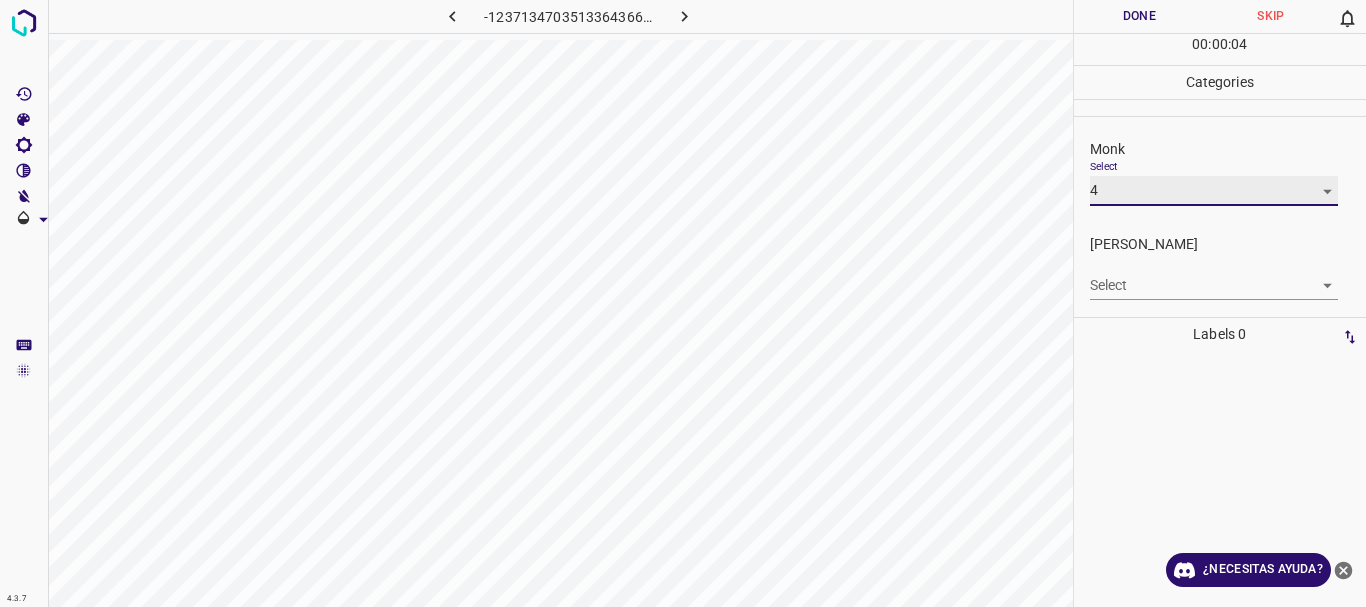 type on "4" 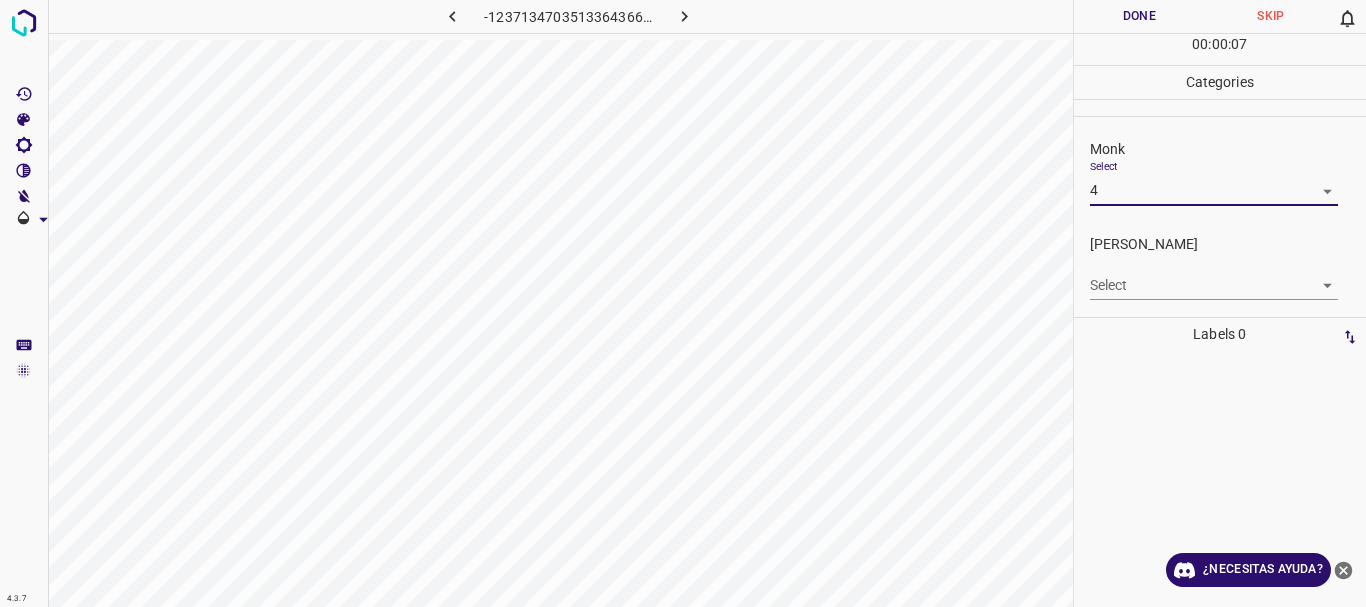 click on "Texto original Valora esta traducción Tu opinión servirá para ayudar a mejorar el Traductor de Google 4.3.7 -1237134703513364366.png Done Skip 0 00   : 00   : 07   Categories Monk   Select 4 4  [PERSON_NAME]   Select ​ Labels   0 Categories 1 Monk 2  [PERSON_NAME] Tools Space Change between modes (Draw & Edit) I Auto labeling R Restore zoom M Zoom in N Zoom out Delete Delete selecte label Filters Z Restore filters X Saturation filter C Brightness filter V Contrast filter [PERSON_NAME] scale filter General O Download ¿Necesitas ayuda? - Texto - Esconder - Borrar" at bounding box center (683, 303) 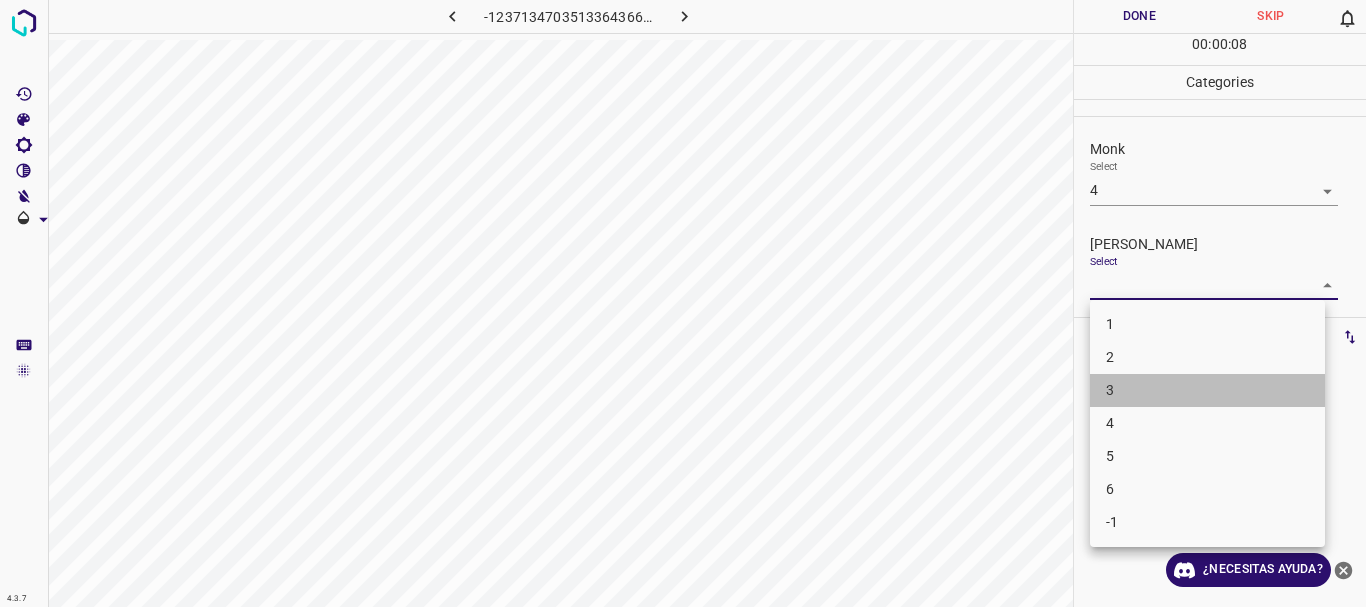 click on "3" at bounding box center [1207, 390] 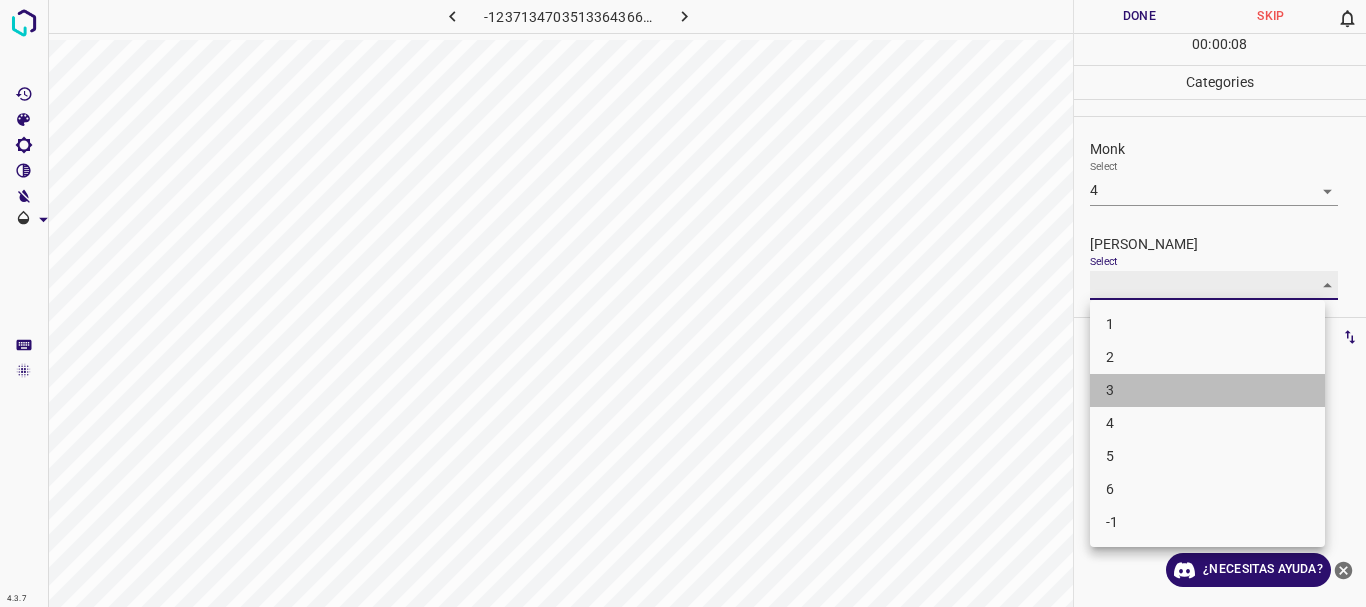 type on "3" 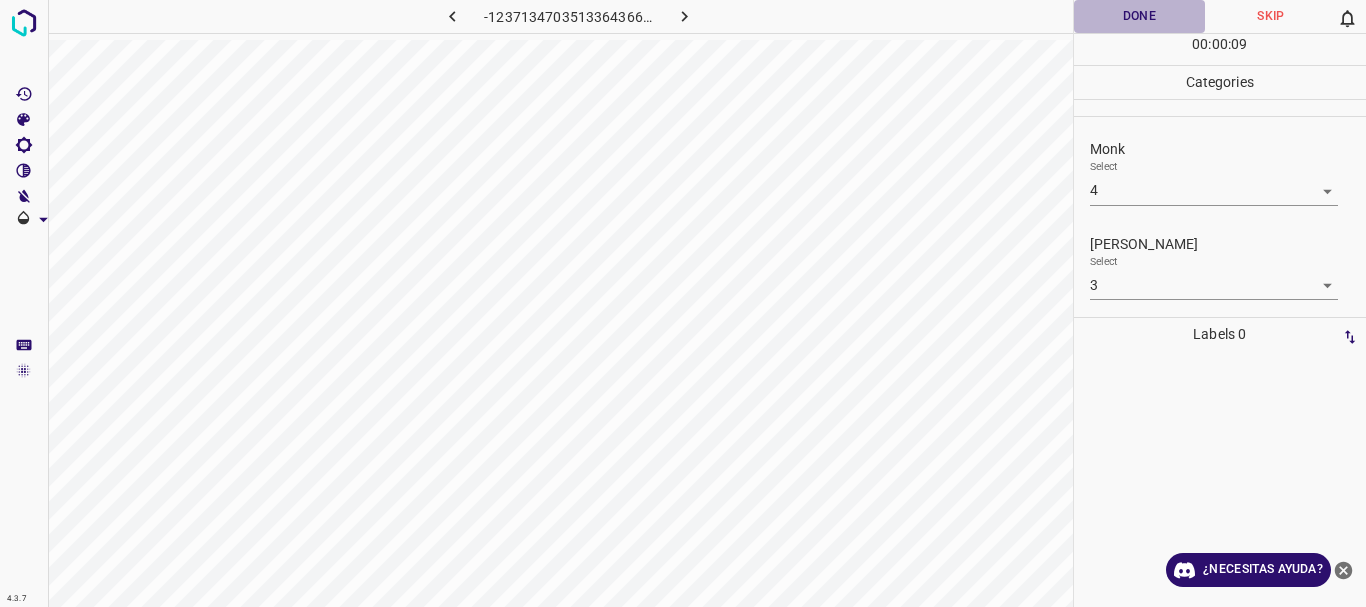 click on "Done" at bounding box center (1140, 16) 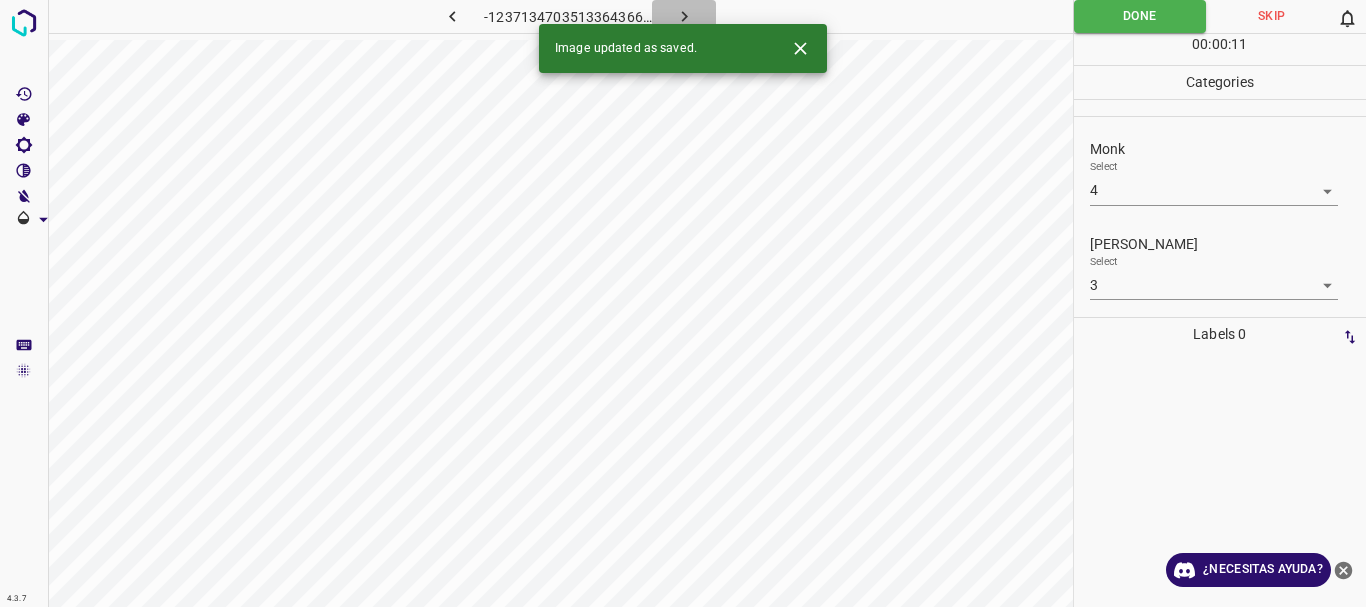 click at bounding box center [684, 16] 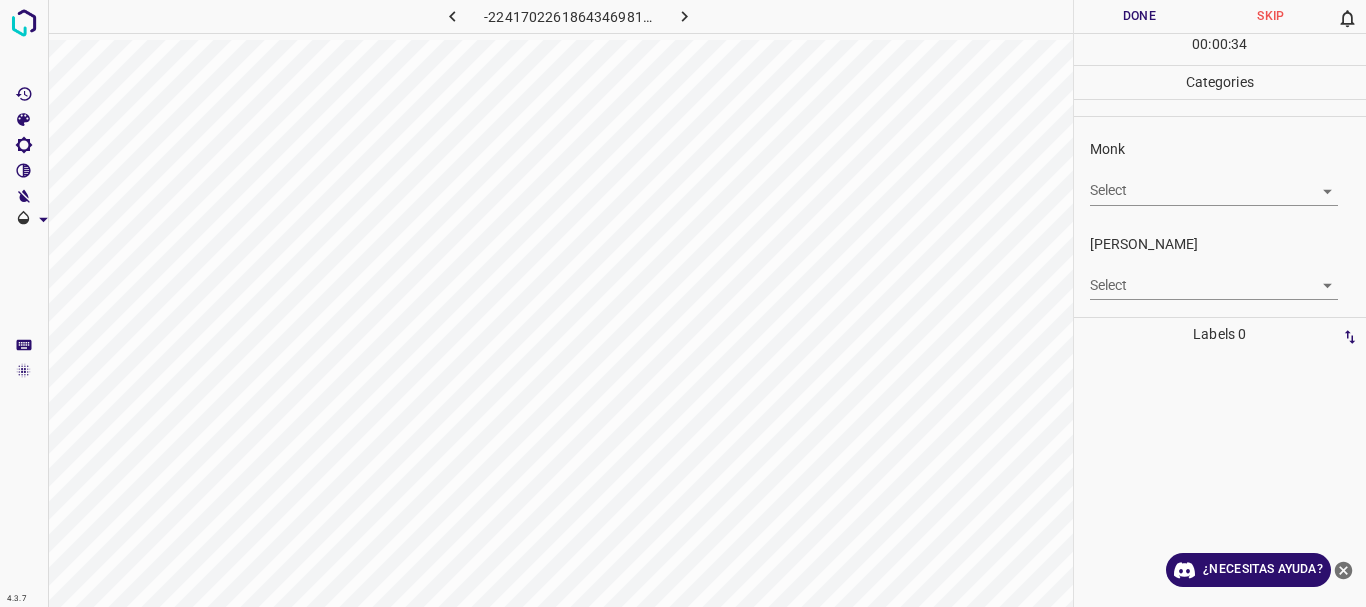 click on "Texto original Valora esta traducción Tu opinión servirá para ayudar a mejorar el Traductor de Google 4.3.7 -2241702261864346981.png Done Skip 0 00   : 00   : 34   Categories Monk   Select ​  [PERSON_NAME]   Select ​ Labels   0 Categories 1 Monk 2  [PERSON_NAME] Tools Space Change between modes (Draw & Edit) I Auto labeling R Restore zoom M Zoom in N Zoom out Delete Delete selecte label Filters Z Restore filters X Saturation filter C Brightness filter V Contrast filter [PERSON_NAME] scale filter General O Download ¿Necesitas ayuda? - Texto - Esconder - Borrar" at bounding box center (683, 303) 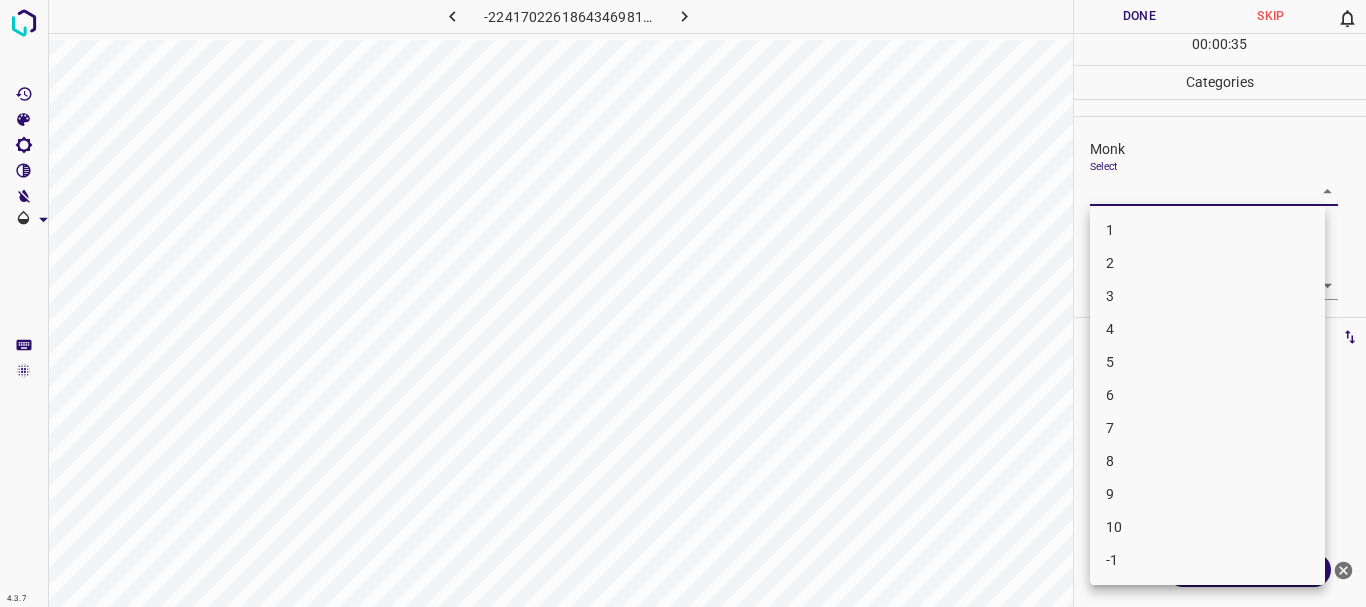 click on "5" at bounding box center (1207, 362) 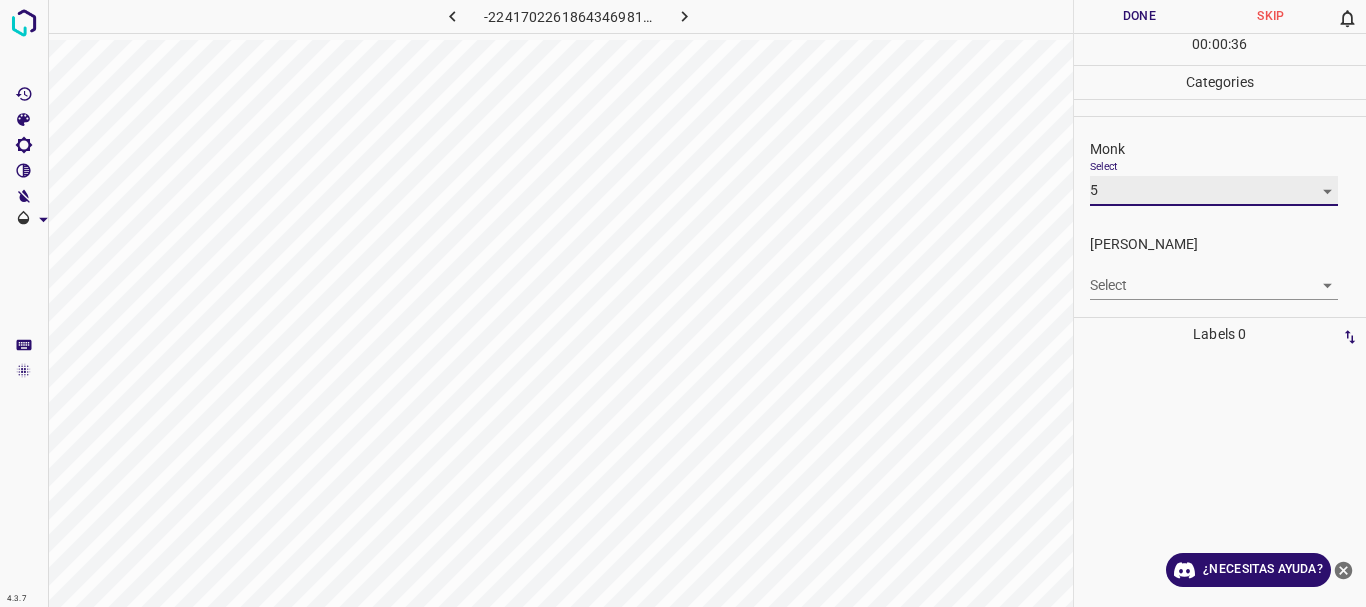 type on "5" 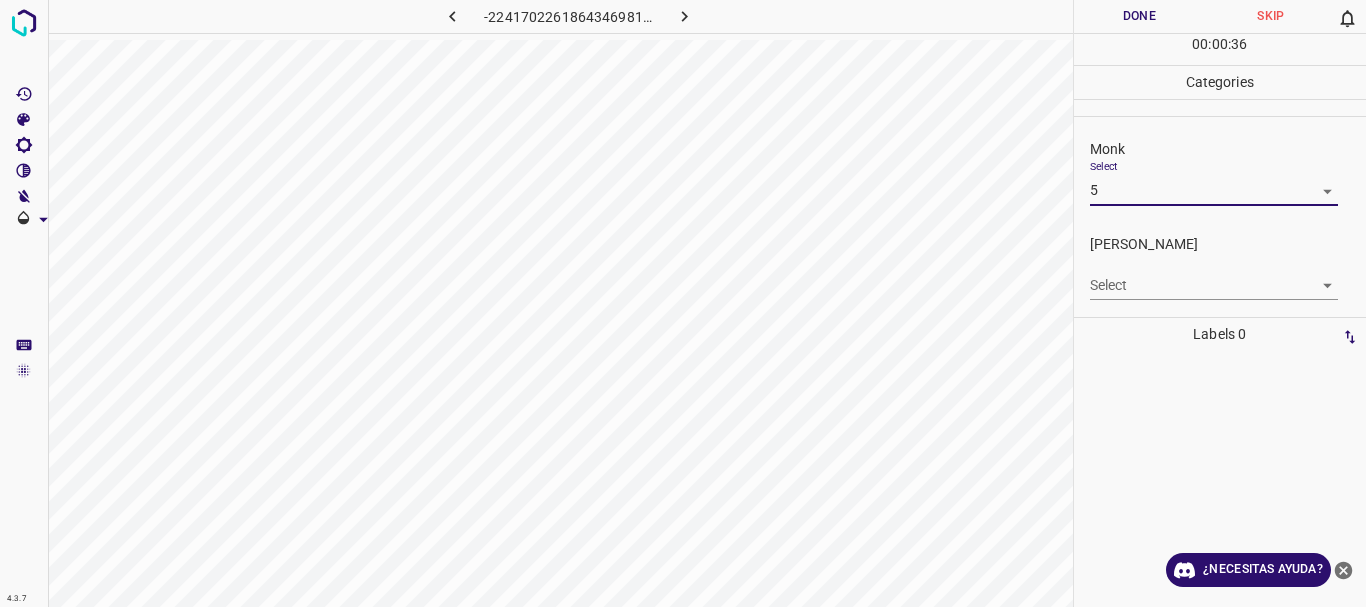 click on "Texto original Valora esta traducción Tu opinión servirá para ayudar a mejorar el Traductor de Google 4.3.7 -2241702261864346981.png Done Skip 0 00   : 00   : 36   Categories Monk   Select 5 5  [PERSON_NAME]   Select ​ Labels   0 Categories 1 Monk 2  [PERSON_NAME] Tools Space Change between modes (Draw & Edit) I Auto labeling R Restore zoom M Zoom in N Zoom out Delete Delete selecte label Filters Z Restore filters X Saturation filter C Brightness filter V Contrast filter [PERSON_NAME] scale filter General O Download ¿Necesitas ayuda? - Texto - Esconder - Borrar 1 2 3 4 5 6 7 8 9 10 -1" at bounding box center [683, 303] 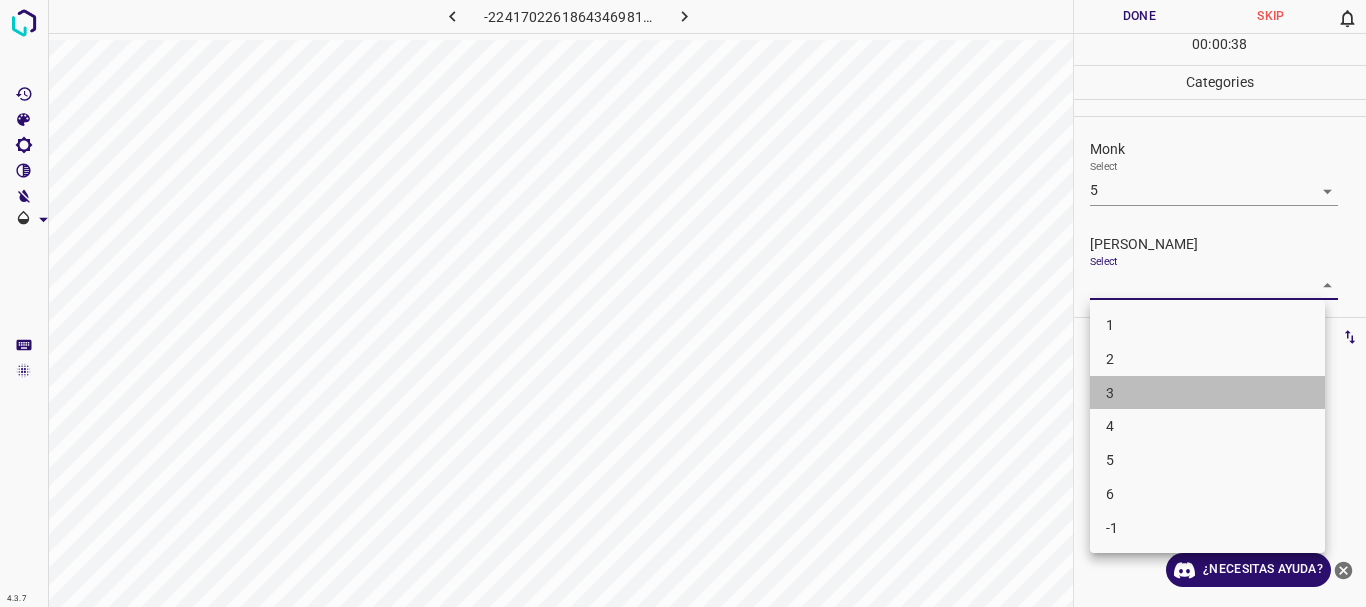 click on "3" at bounding box center [1207, 393] 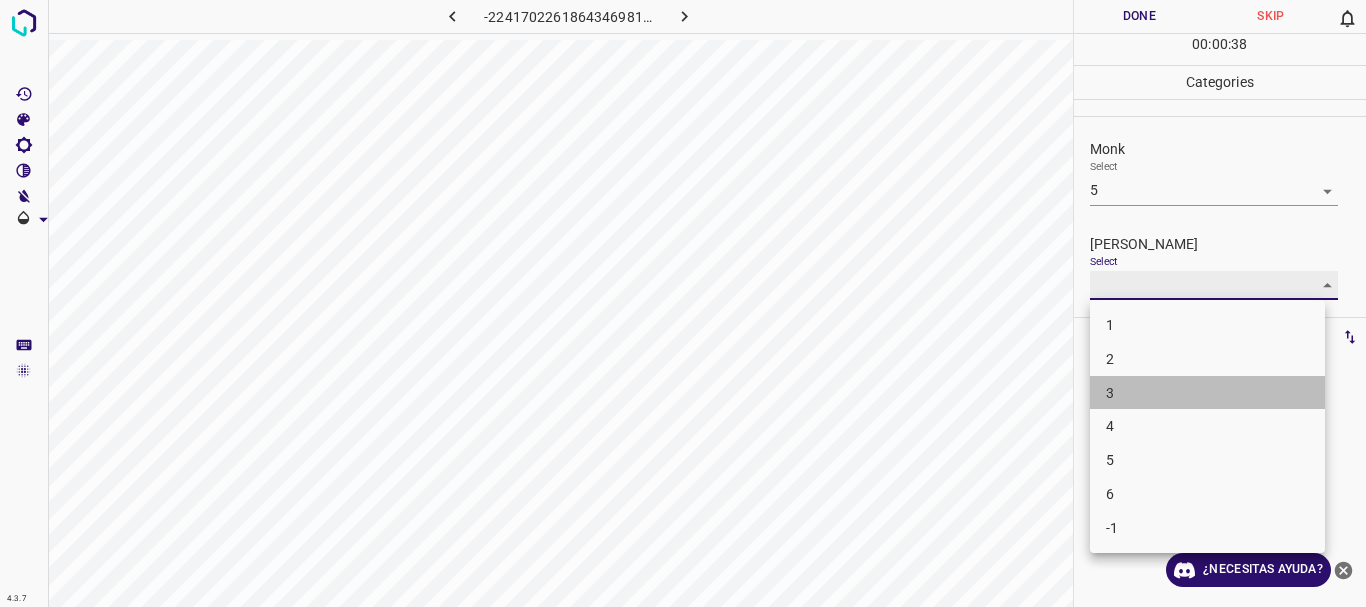 type on "3" 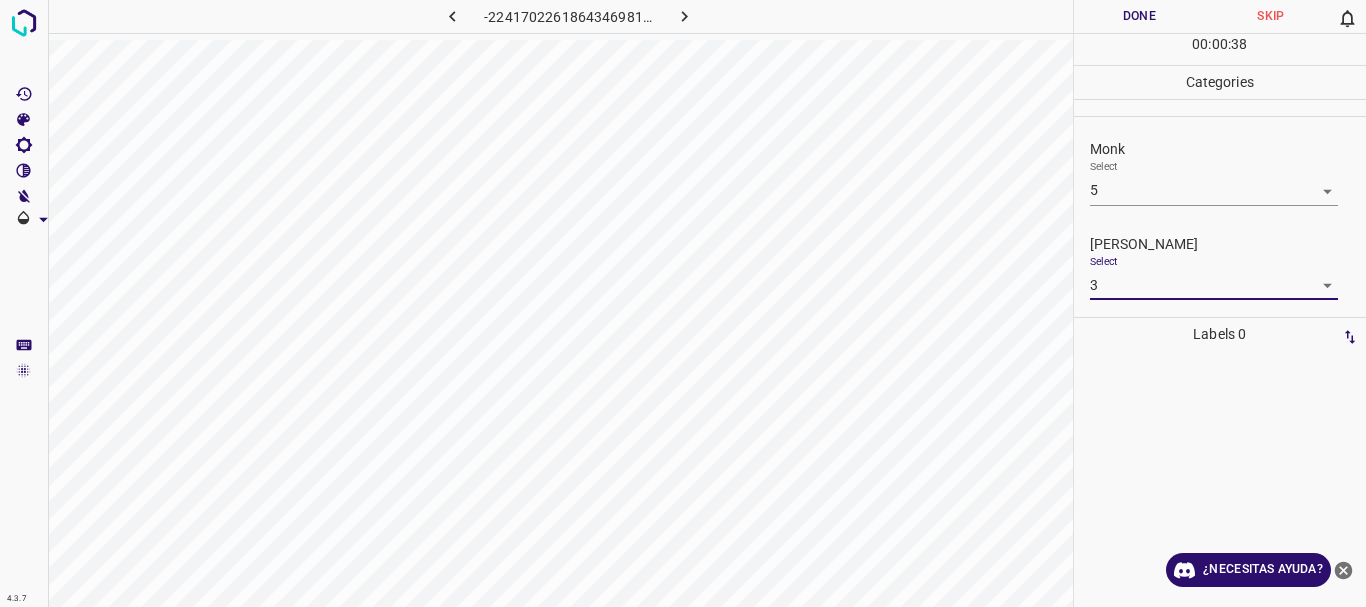 click on "Done" at bounding box center [1140, 16] 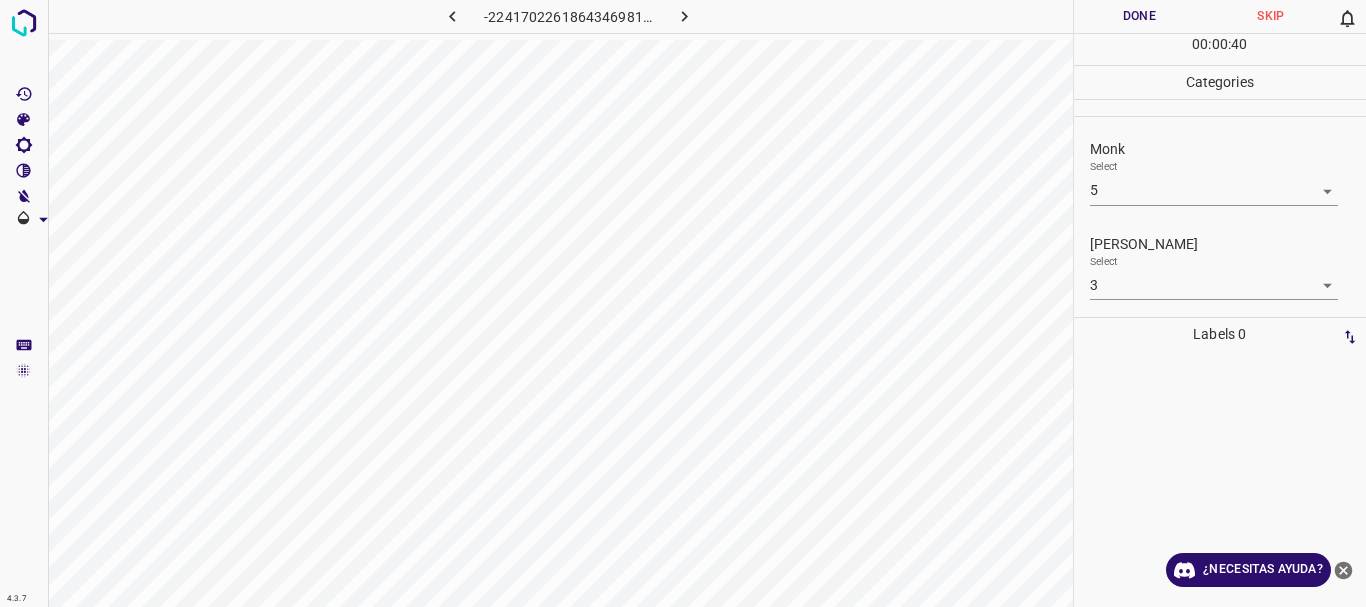click 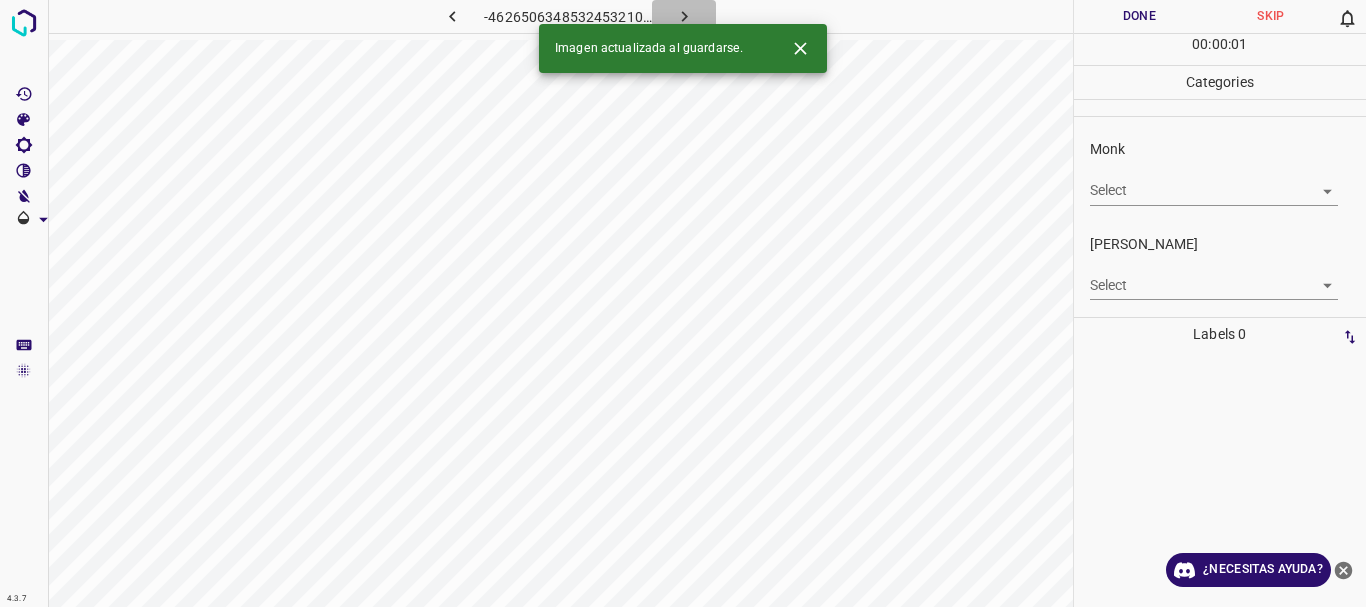click at bounding box center [684, 16] 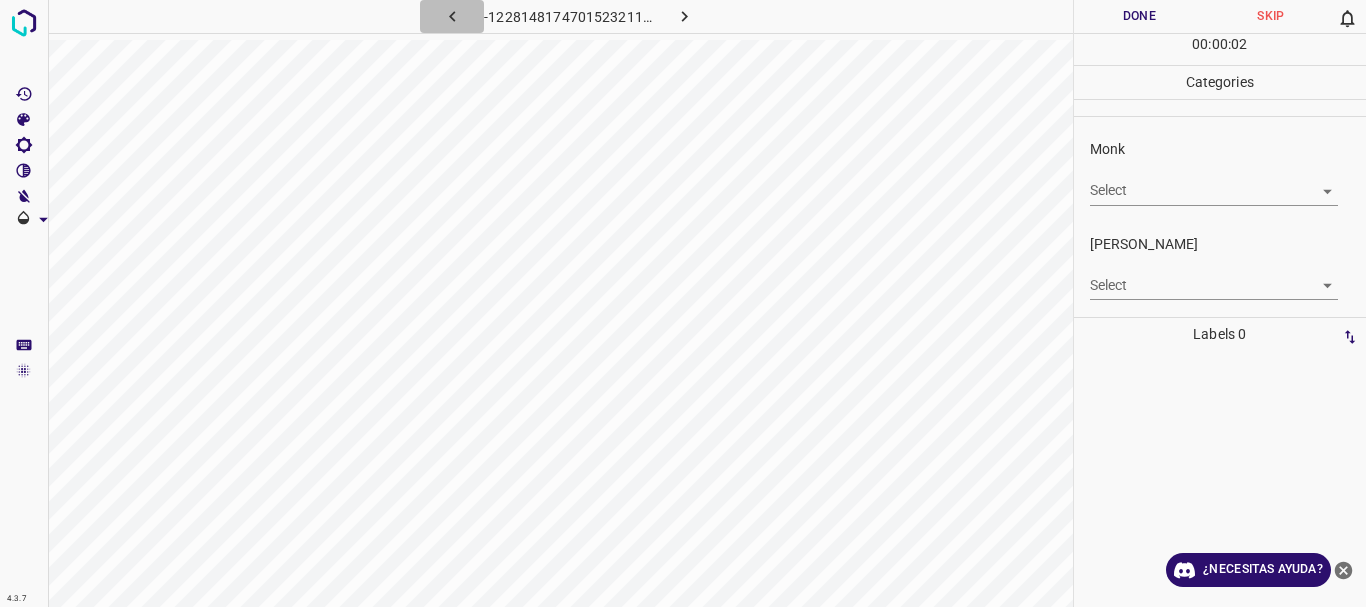 click 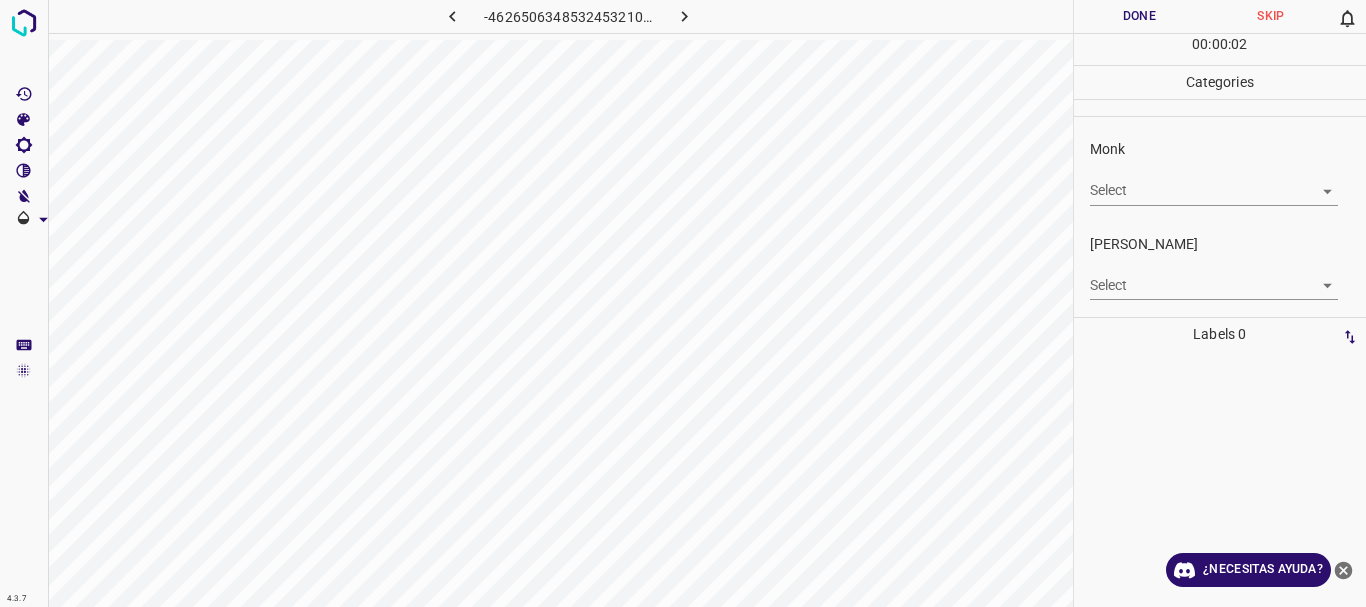 click on "Texto original Valora esta traducción Tu opinión servirá para ayudar a mejorar el Traductor de Google 4.3.7 -4626506348532453210.png Done Skip 0 00   : 00   : 02   Categories Monk   Select ​  [PERSON_NAME]   Select ​ Labels   0 Categories 1 Monk 2  [PERSON_NAME] Tools Space Change between modes (Draw & Edit) I Auto labeling R Restore zoom M Zoom in N Zoom out Delete Delete selecte label Filters Z Restore filters X Saturation filter C Brightness filter V Contrast filter [PERSON_NAME] scale filter General O Download ¿Necesitas ayuda? - Texto - Esconder - Borrar" at bounding box center [683, 303] 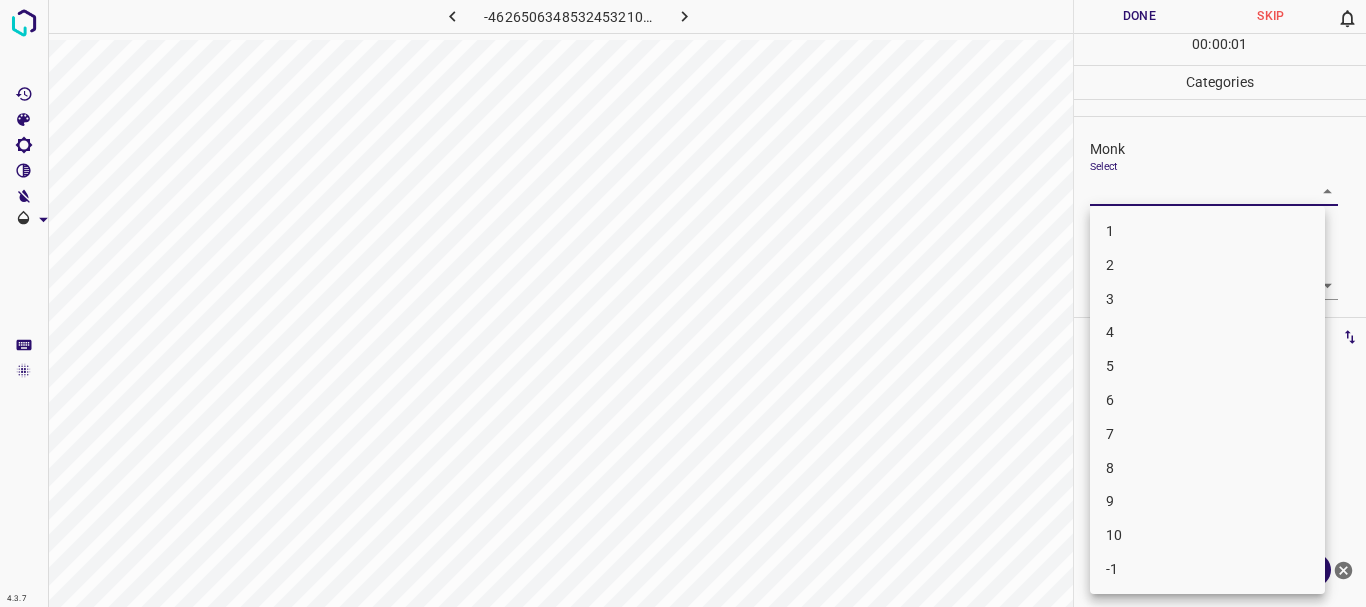 click on "3" at bounding box center [1207, 299] 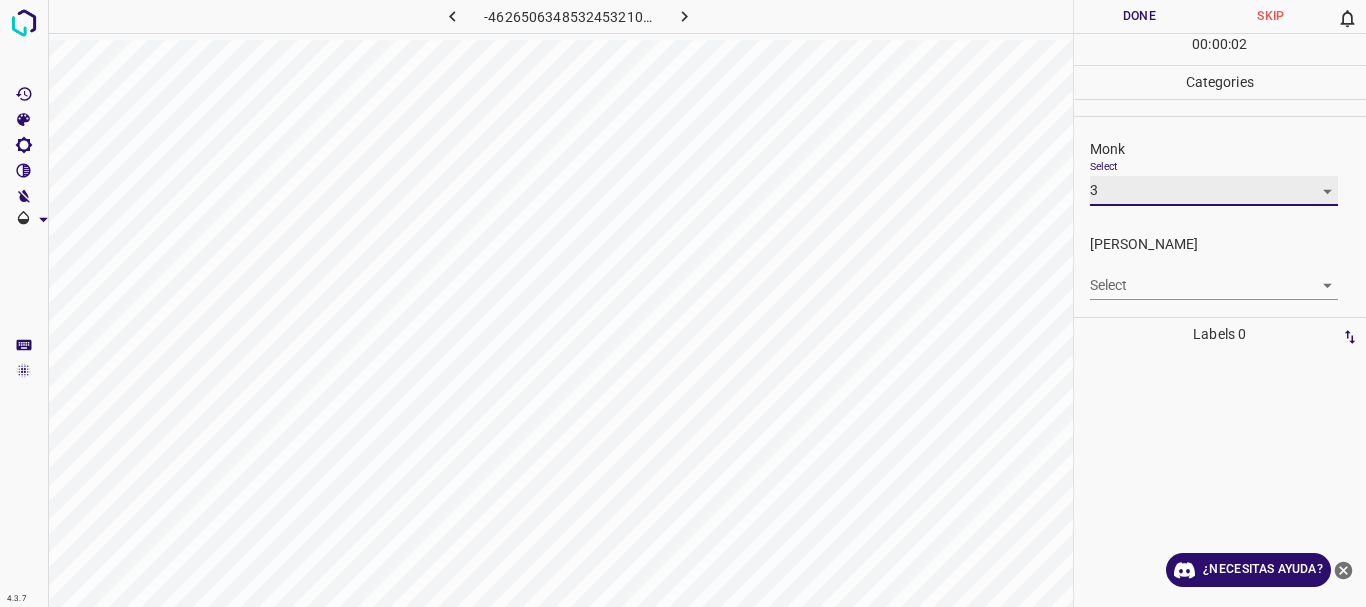 type on "3" 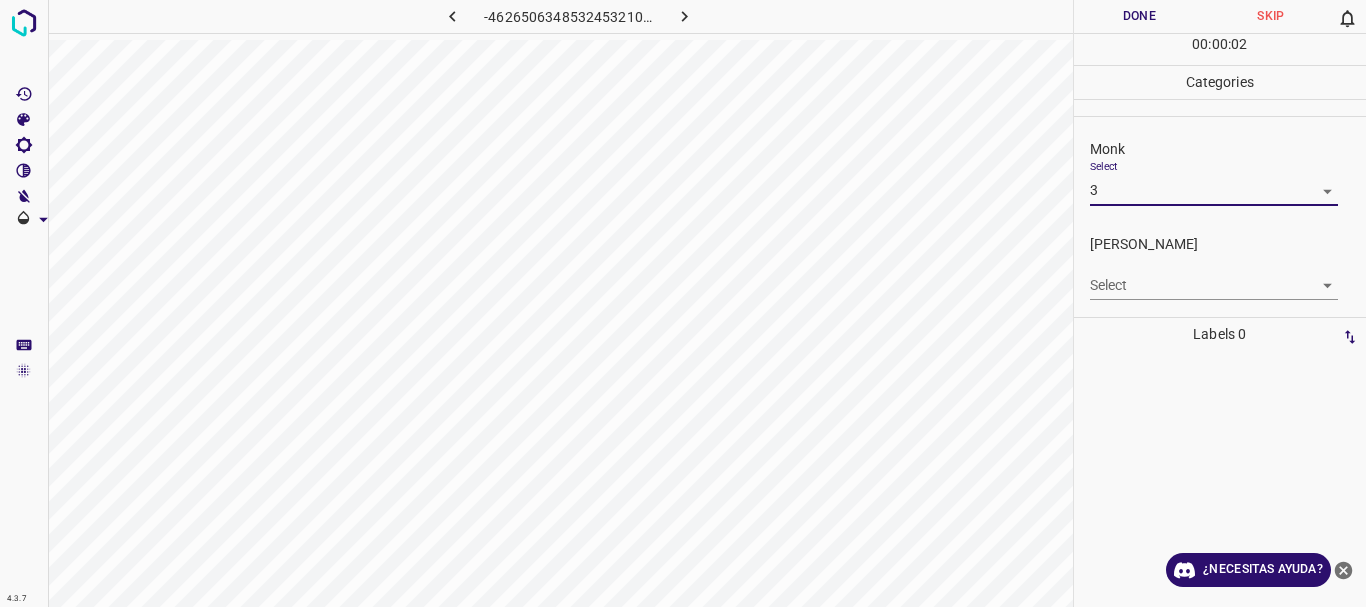 click on "Texto original Valora esta traducción Tu opinión servirá para ayudar a mejorar el Traductor de Google 4.3.7 -4626506348532453210.png Done Skip 0 00   : 00   : 02   Categories Monk   Select 3 3  [PERSON_NAME]   Select ​ Labels   0 Categories 1 Monk 2  [PERSON_NAME] Tools Space Change between modes (Draw & Edit) I Auto labeling R Restore zoom M Zoom in N Zoom out Delete Delete selecte label Filters Z Restore filters X Saturation filter C Brightness filter V Contrast filter [PERSON_NAME] scale filter General O Download ¿Necesitas ayuda? - Texto - Esconder - Borrar 1 2 3 4 5 6 7 8 9 10 -1" at bounding box center [683, 303] 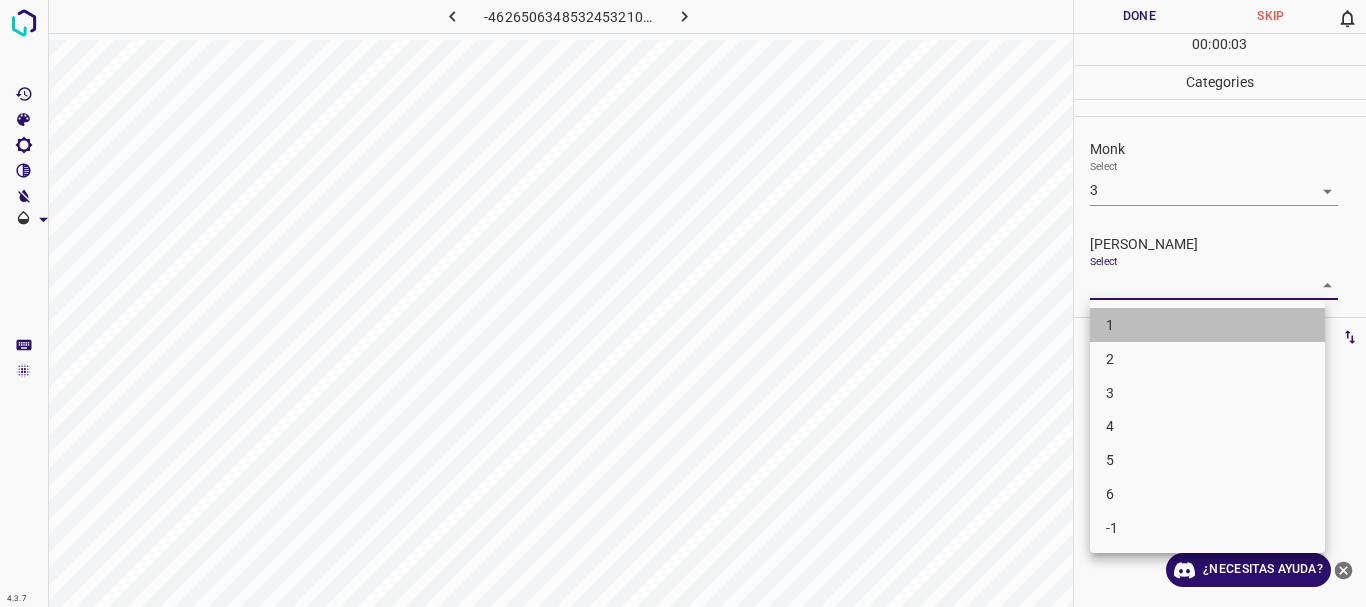 click on "1" at bounding box center [1207, 325] 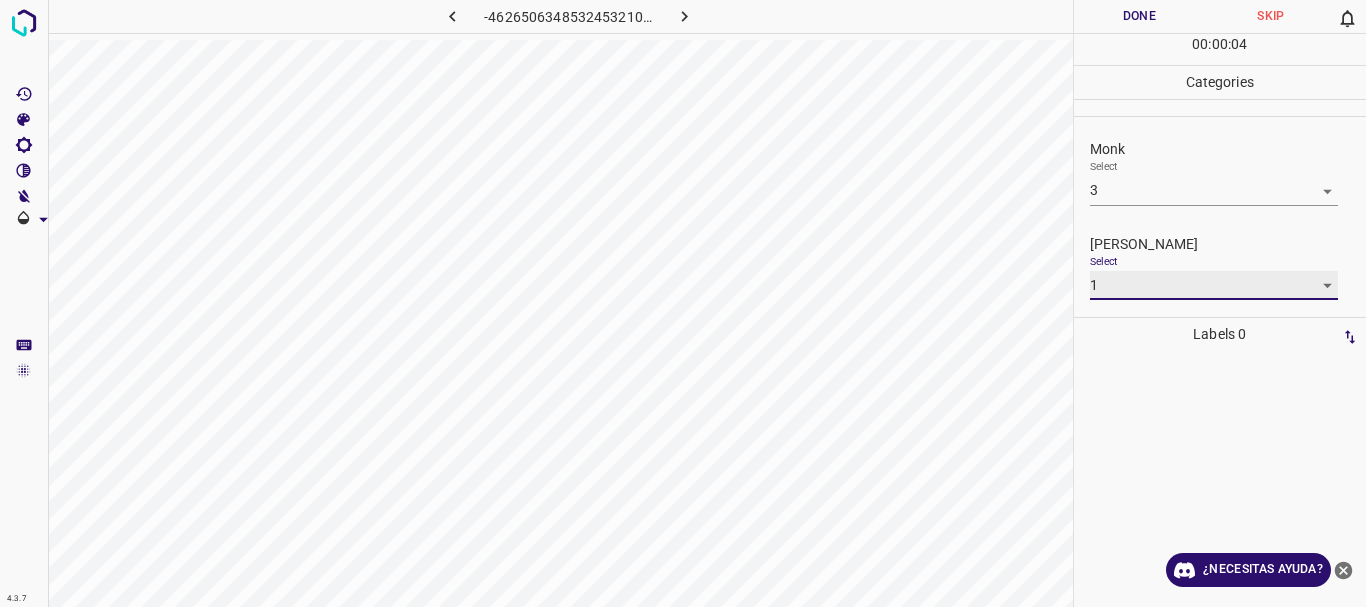 type on "1" 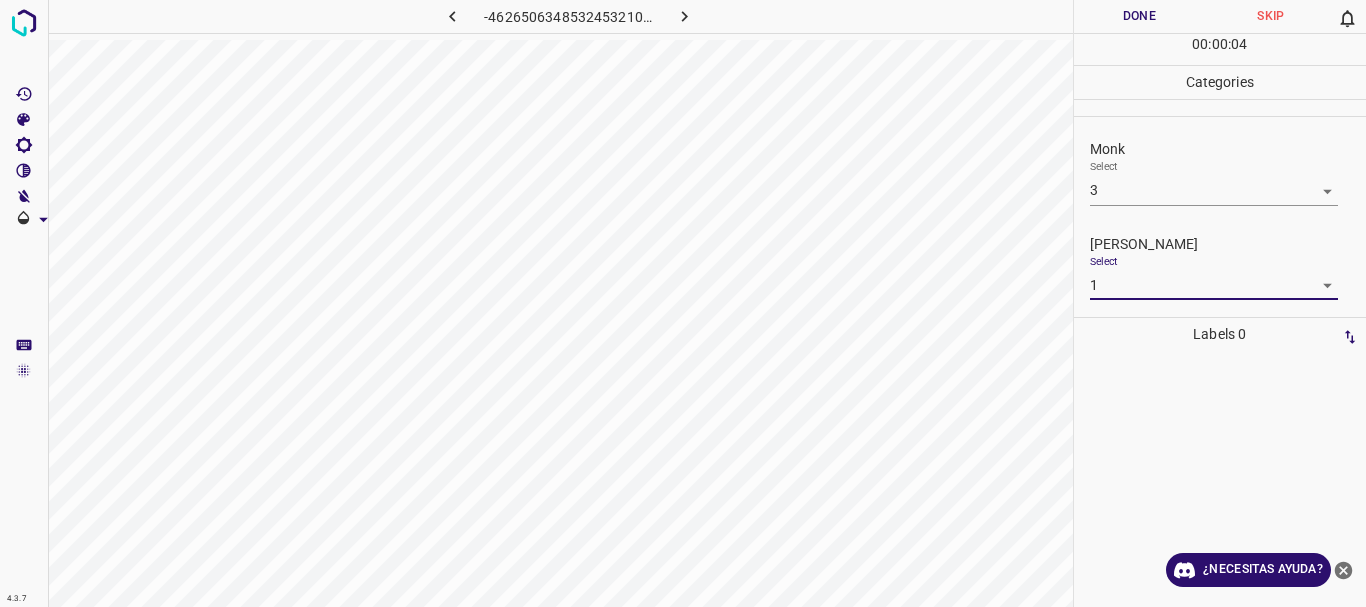 click on "Done" at bounding box center [1140, 16] 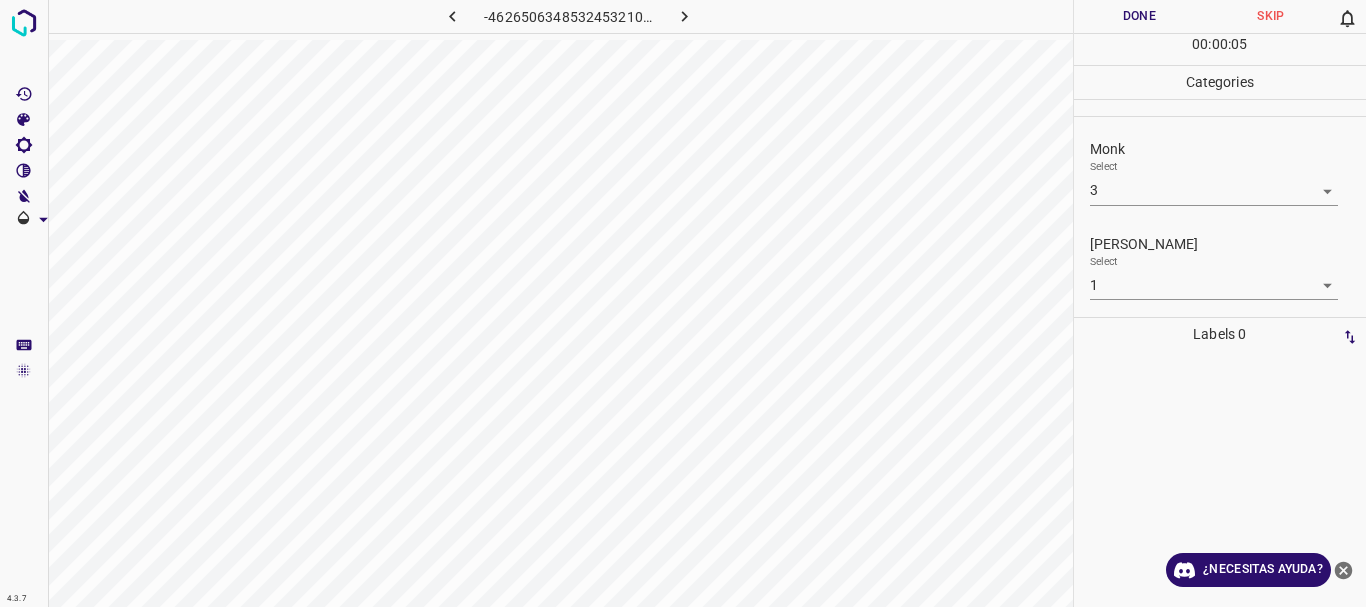 click 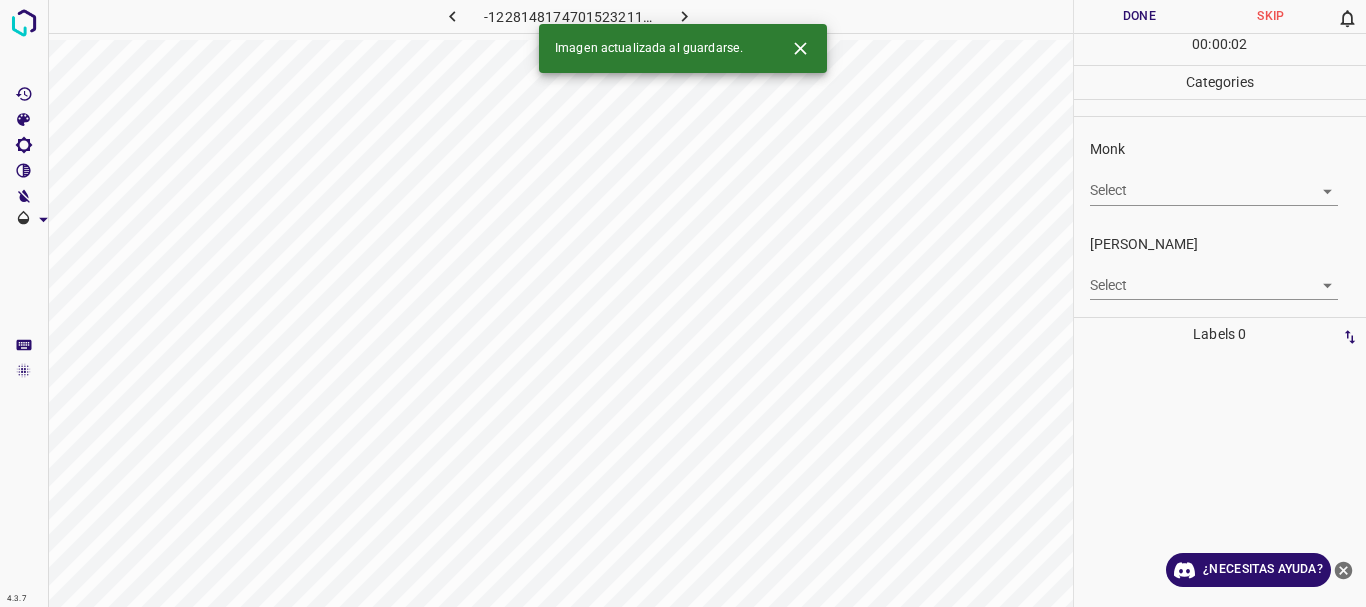 click on "Texto original Valora esta traducción Tu opinión servirá para ayudar a mejorar el Traductor de Google 4.3.7 -1228148174701523211.png Done Skip 0 00   : 00   : 02   Categories Monk   Select ​  [PERSON_NAME]   Select ​ Labels   0 Categories 1 Monk 2  [PERSON_NAME] Tools Space Change between modes (Draw & Edit) I Auto labeling R Restore zoom M Zoom in N Zoom out Delete Delete selecte label Filters Z Restore filters X Saturation filter C Brightness filter V Contrast filter [PERSON_NAME] scale filter General O Download Imagen actualizada al guardarse. ¿Necesitas ayuda? - Texto - Esconder - Borrar" at bounding box center [683, 303] 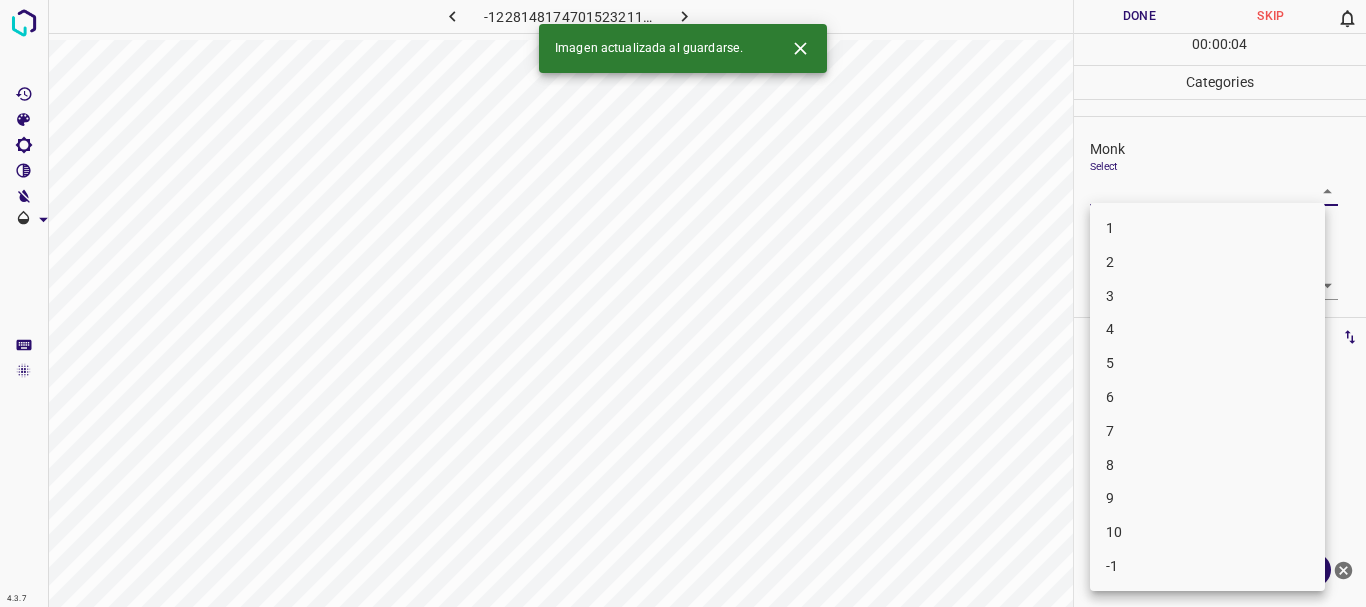 click on "4" at bounding box center (1207, 329) 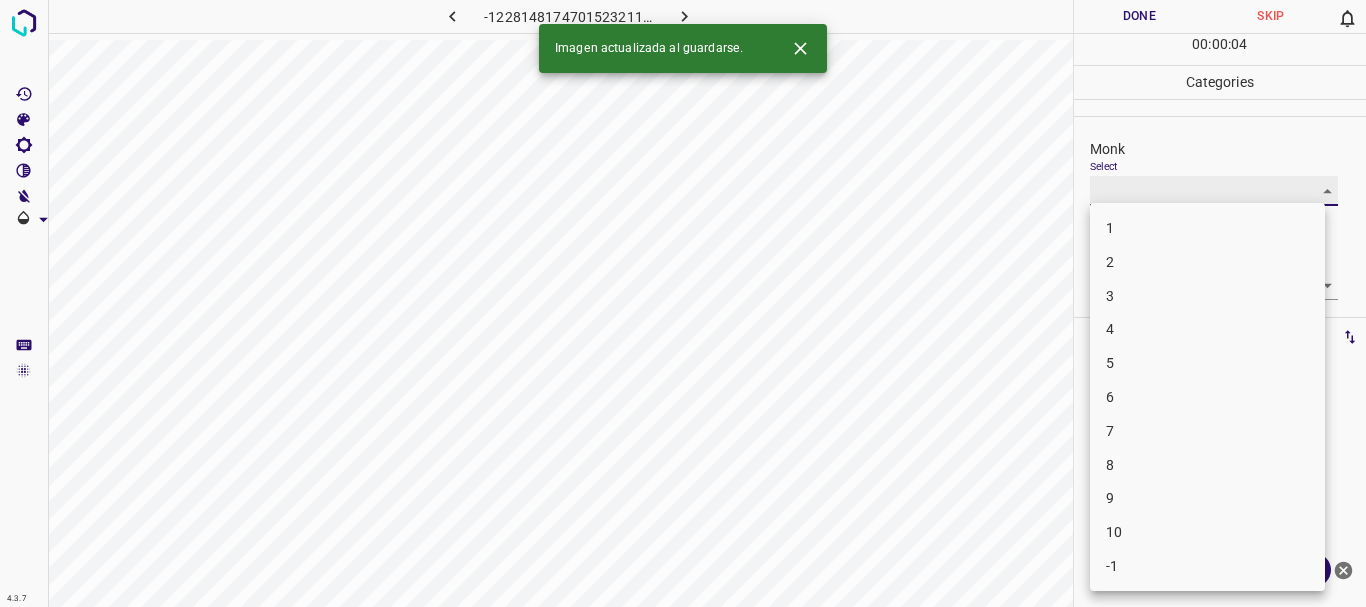 type on "4" 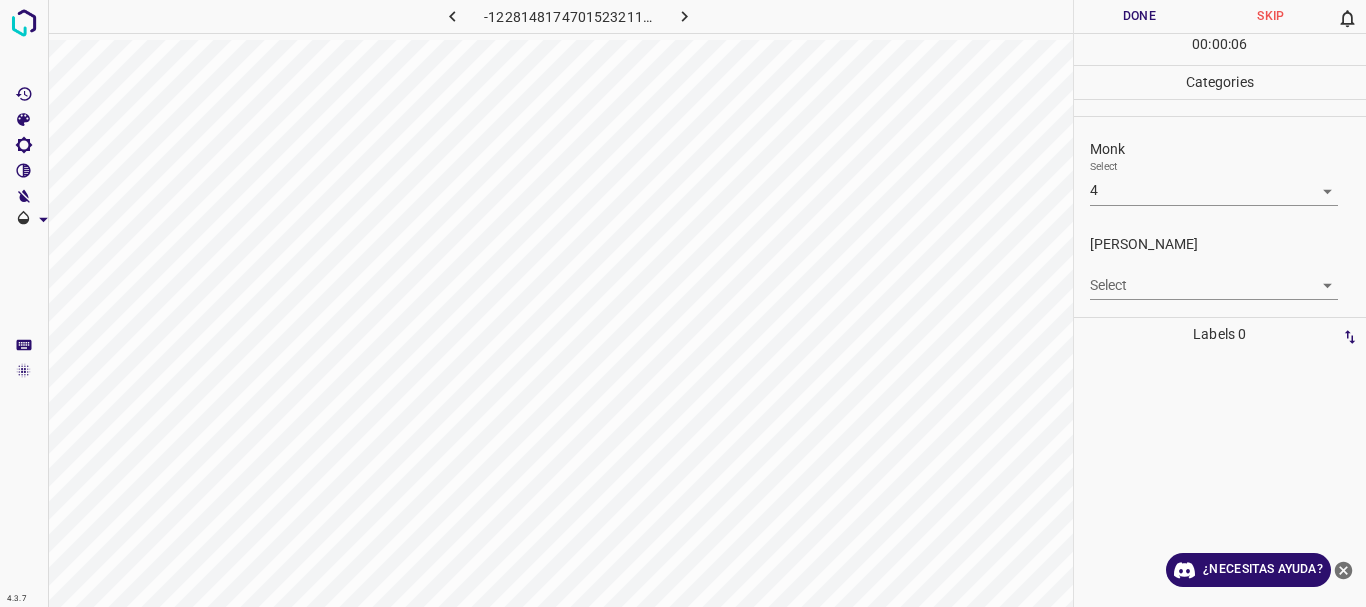 click on "Select ​" at bounding box center [1214, 277] 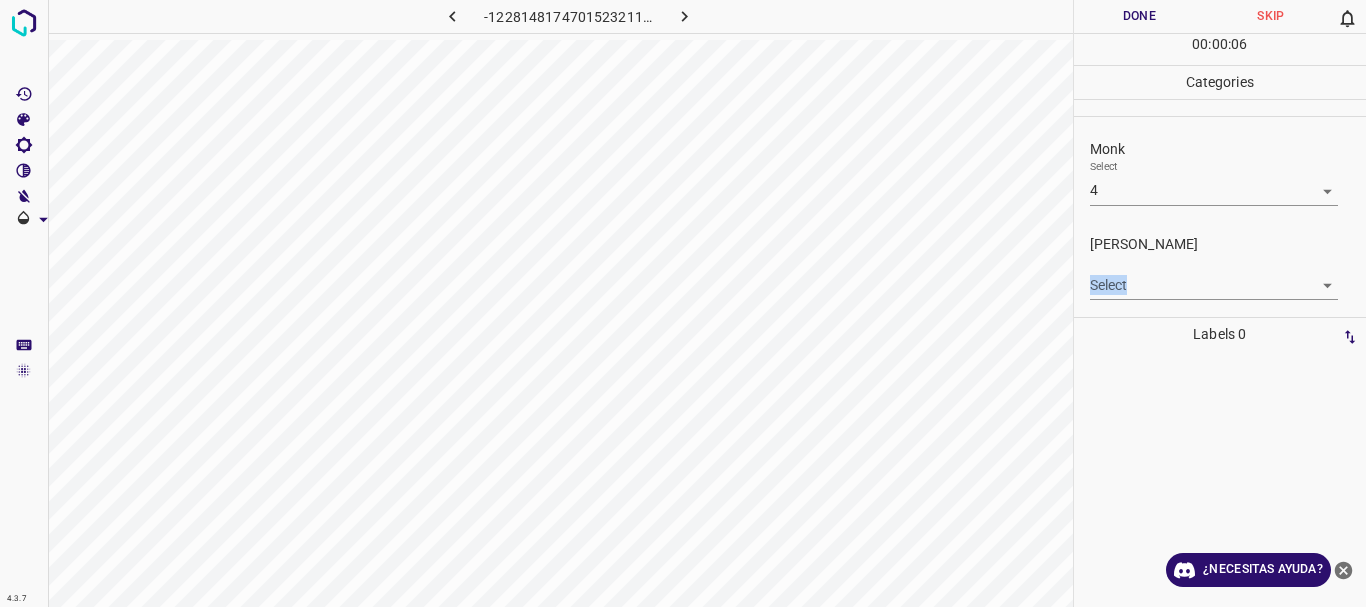 click on "Texto original Valora esta traducción Tu opinión servirá para ayudar a mejorar el Traductor de Google 4.3.7 -1228148174701523211.png Done Skip 0 00   : 00   : 06   Categories Monk   Select 4 4  [PERSON_NAME]   Select ​ Labels   0 Categories 1 Monk 2  [PERSON_NAME] Tools Space Change between modes (Draw & Edit) I Auto labeling R Restore zoom M Zoom in N Zoom out Delete Delete selecte label Filters Z Restore filters X Saturation filter C Brightness filter V Contrast filter [PERSON_NAME] scale filter General O Download ¿Necesitas ayuda? - Texto - Esconder - Borrar" at bounding box center (683, 303) 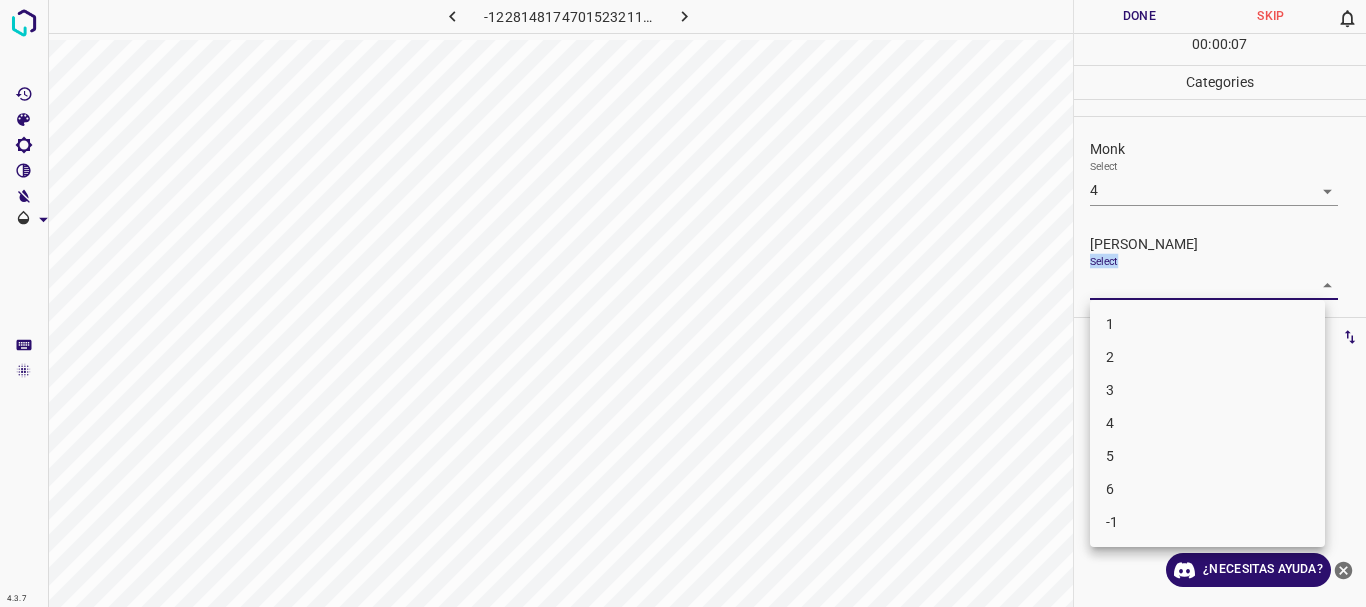 click on "2" at bounding box center [1207, 357] 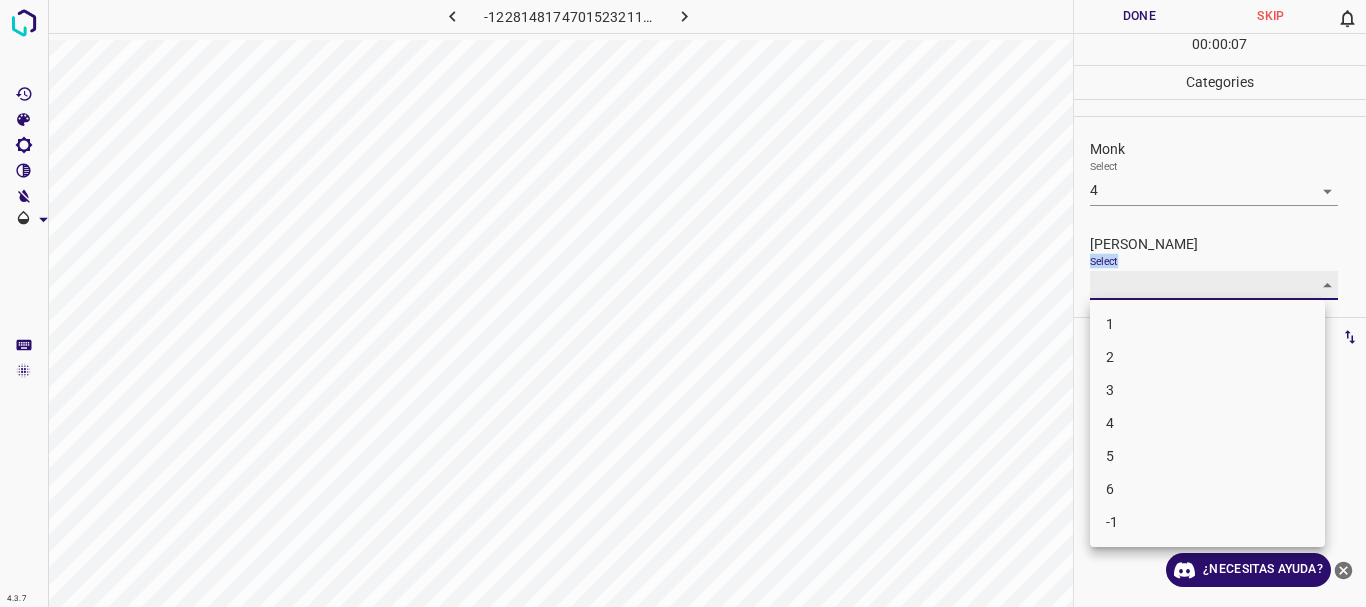 type on "2" 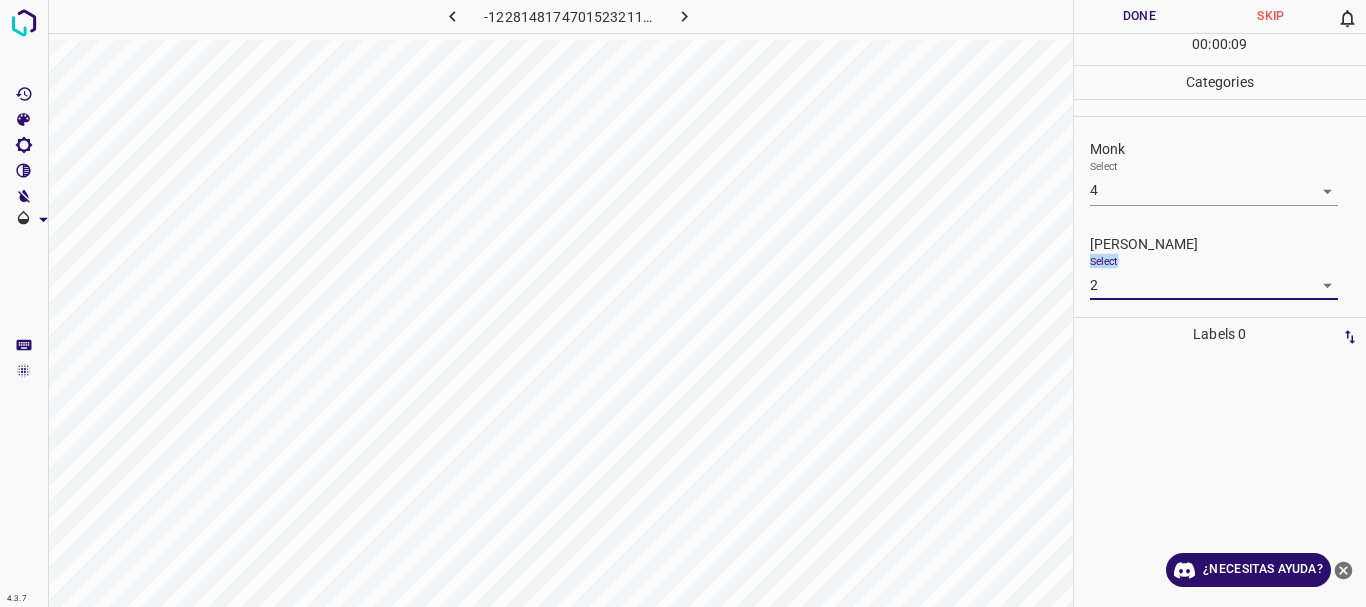 click on "Done" at bounding box center [1140, 16] 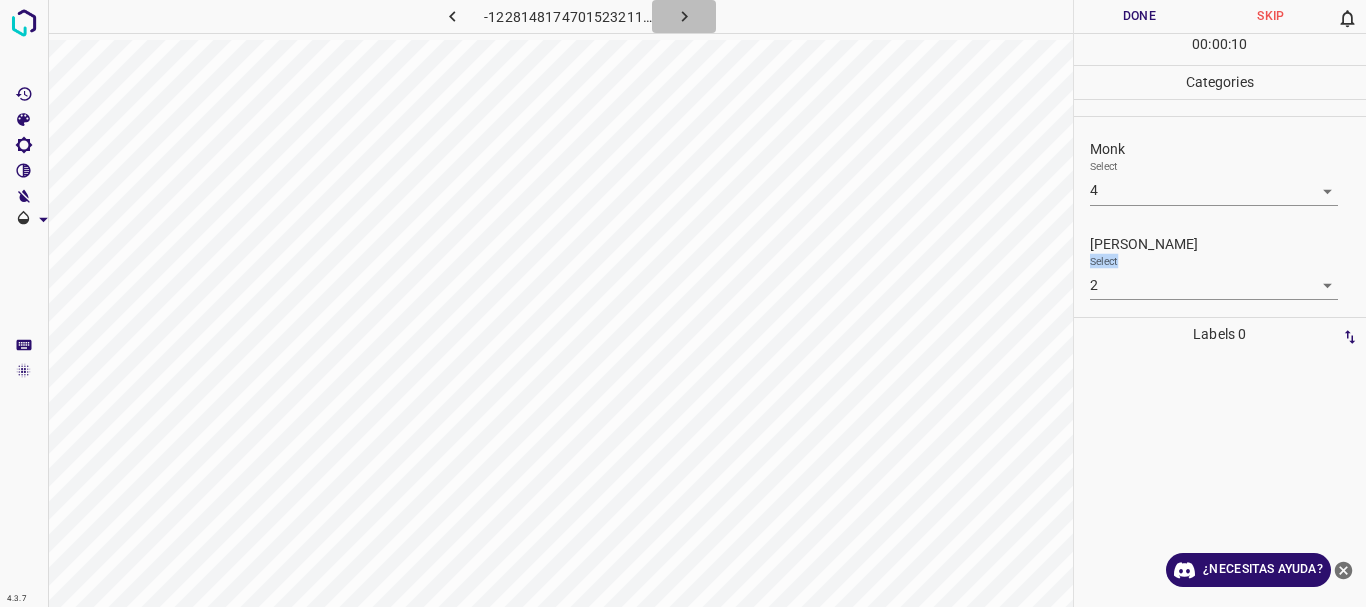 click 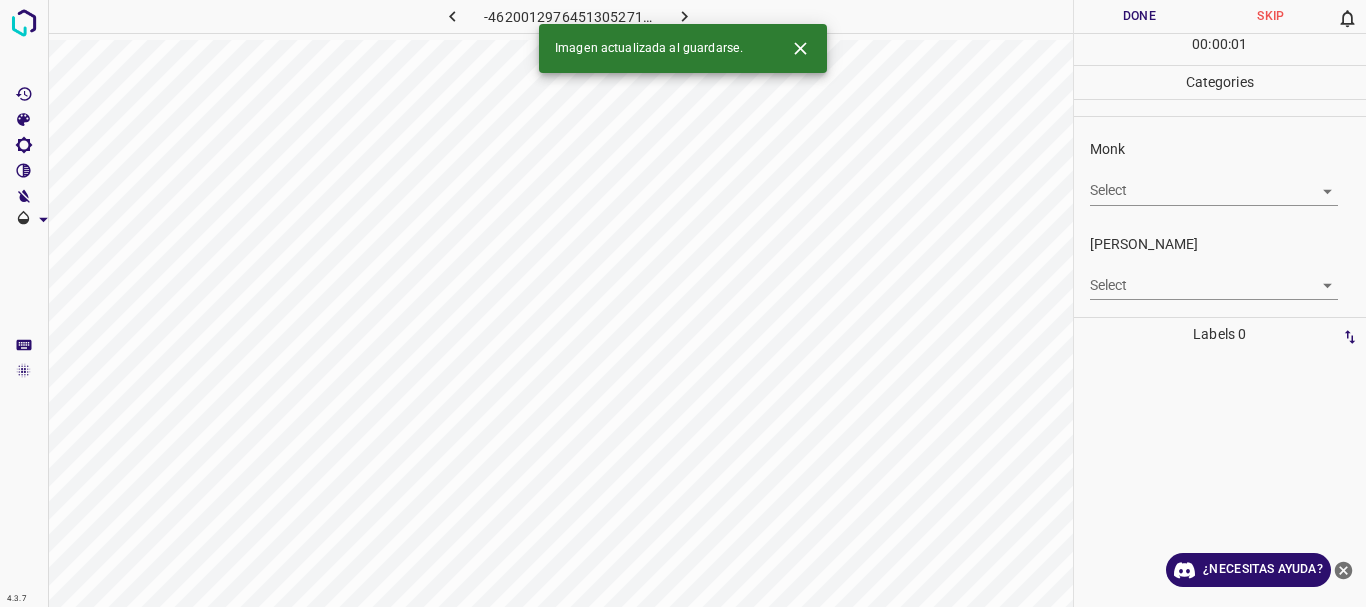 click on "Texto original Valora esta traducción Tu opinión servirá para ayudar a mejorar el Traductor de Google 4.3.7 -4620012976451305271.png Done Skip 0 00   : 00   : 01   Categories Monk   Select ​  [PERSON_NAME]   Select ​ Labels   0 Categories 1 Monk 2  [PERSON_NAME] Tools Space Change between modes (Draw & Edit) I Auto labeling R Restore zoom M Zoom in N Zoom out Delete Delete selecte label Filters Z Restore filters X Saturation filter C Brightness filter V Contrast filter [PERSON_NAME] scale filter General O Download Imagen actualizada al guardarse. ¿Necesitas ayuda? - Texto - Esconder - Borrar" at bounding box center [683, 303] 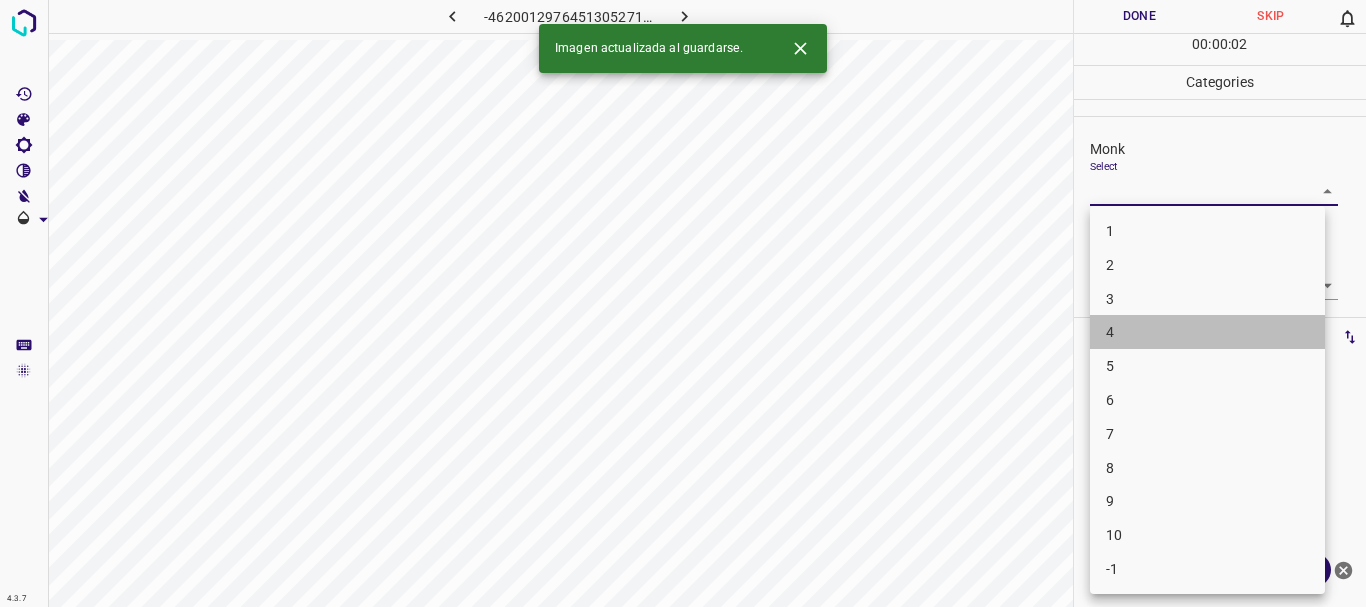 click on "4" at bounding box center [1207, 332] 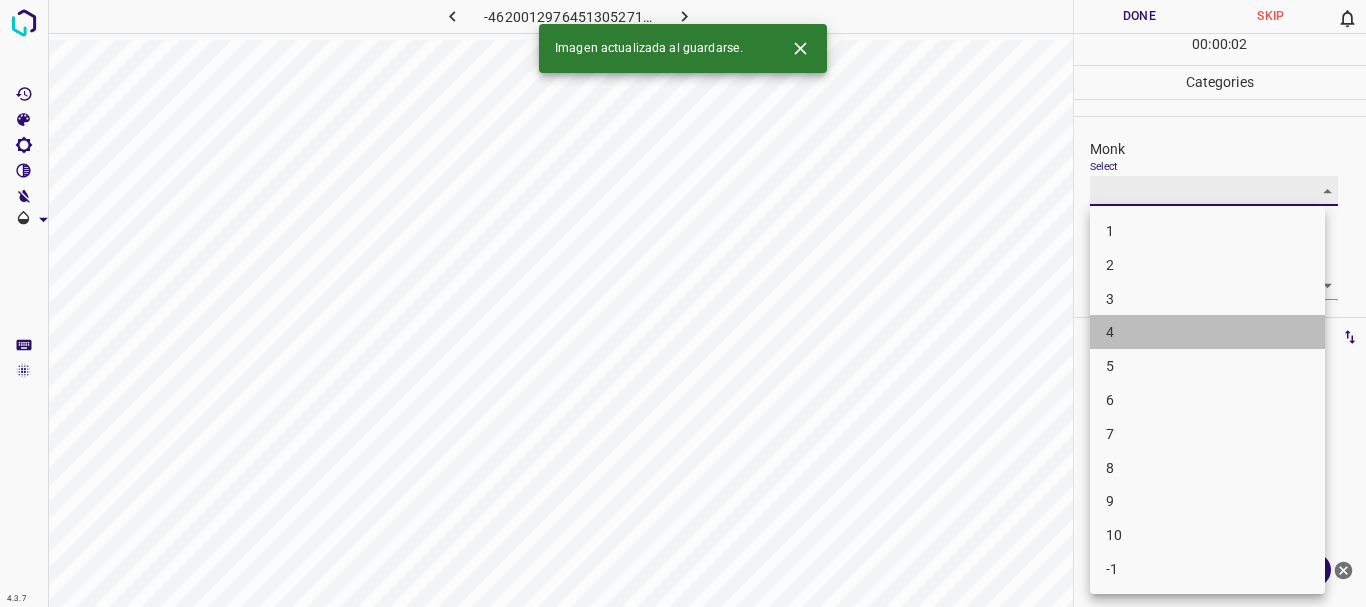 type on "4" 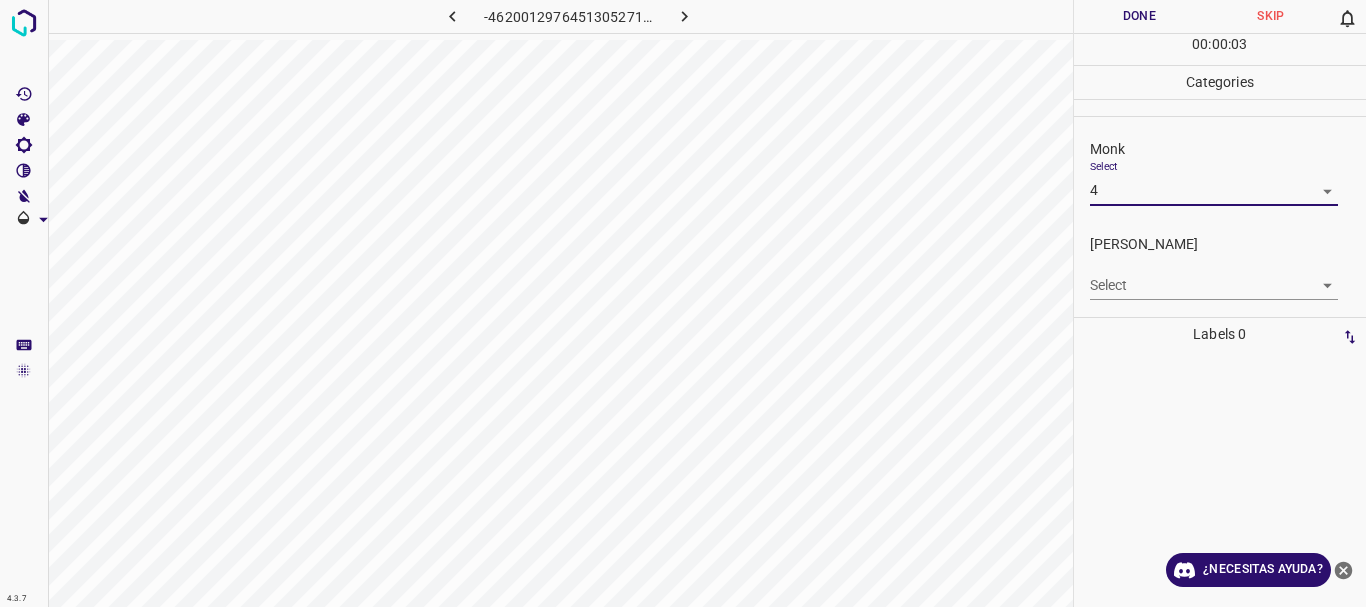 click on "Texto original Valora esta traducción Tu opinión servirá para ayudar a mejorar el Traductor de Google 4.3.7 -4620012976451305271.png Done Skip 0 00   : 00   : 03   Categories Monk   Select 4 4  [PERSON_NAME]   Select ​ Labels   0 Categories 1 Monk 2  [PERSON_NAME] Tools Space Change between modes (Draw & Edit) I Auto labeling R Restore zoom M Zoom in N Zoom out Delete Delete selecte label Filters Z Restore filters X Saturation filter C Brightness filter V Contrast filter [PERSON_NAME] scale filter General O Download ¿Necesitas ayuda? - Texto - Esconder - Borrar" at bounding box center (683, 303) 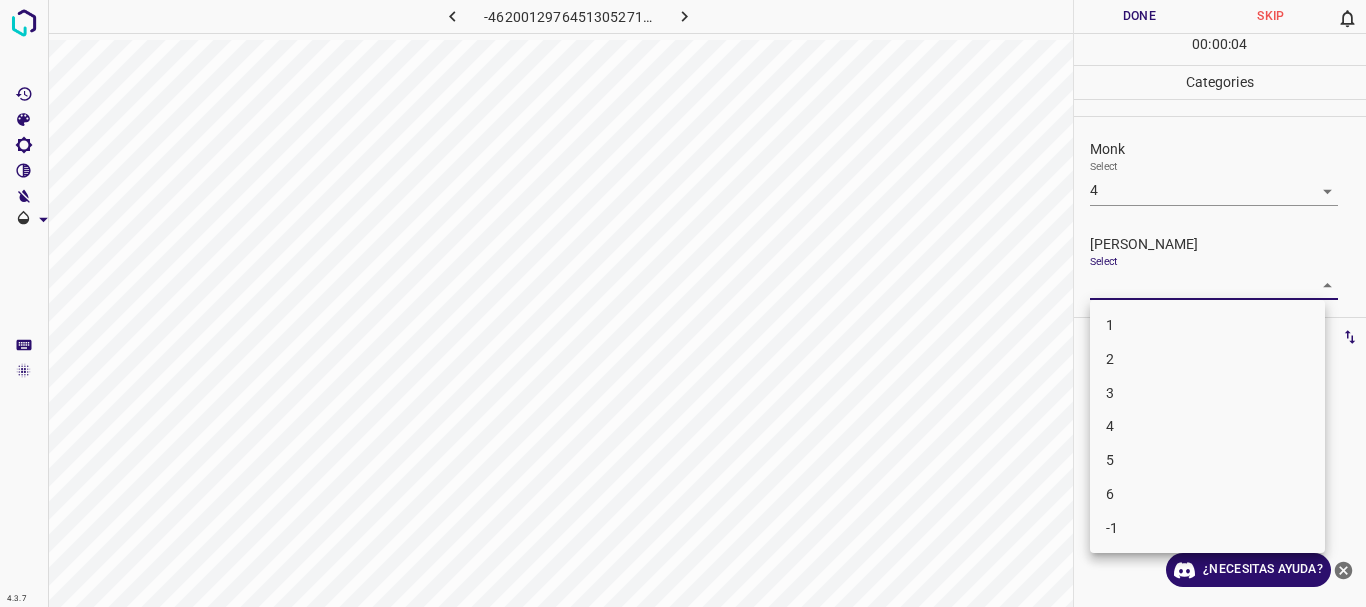click on "3" at bounding box center (1207, 393) 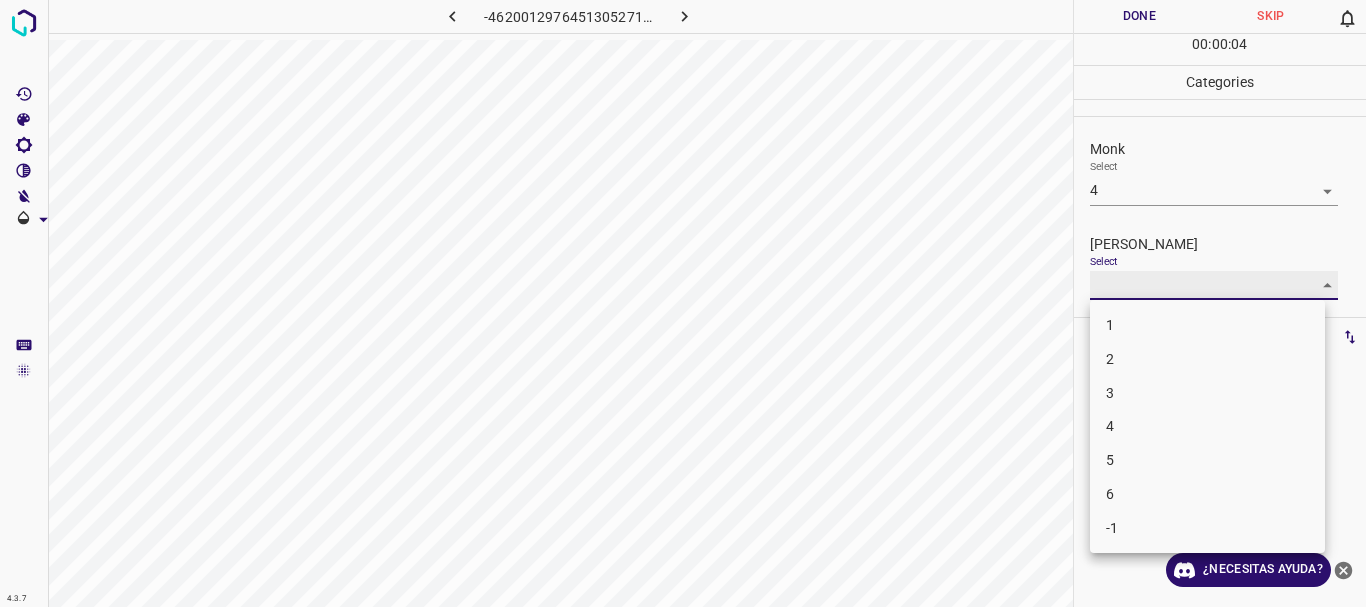 type on "3" 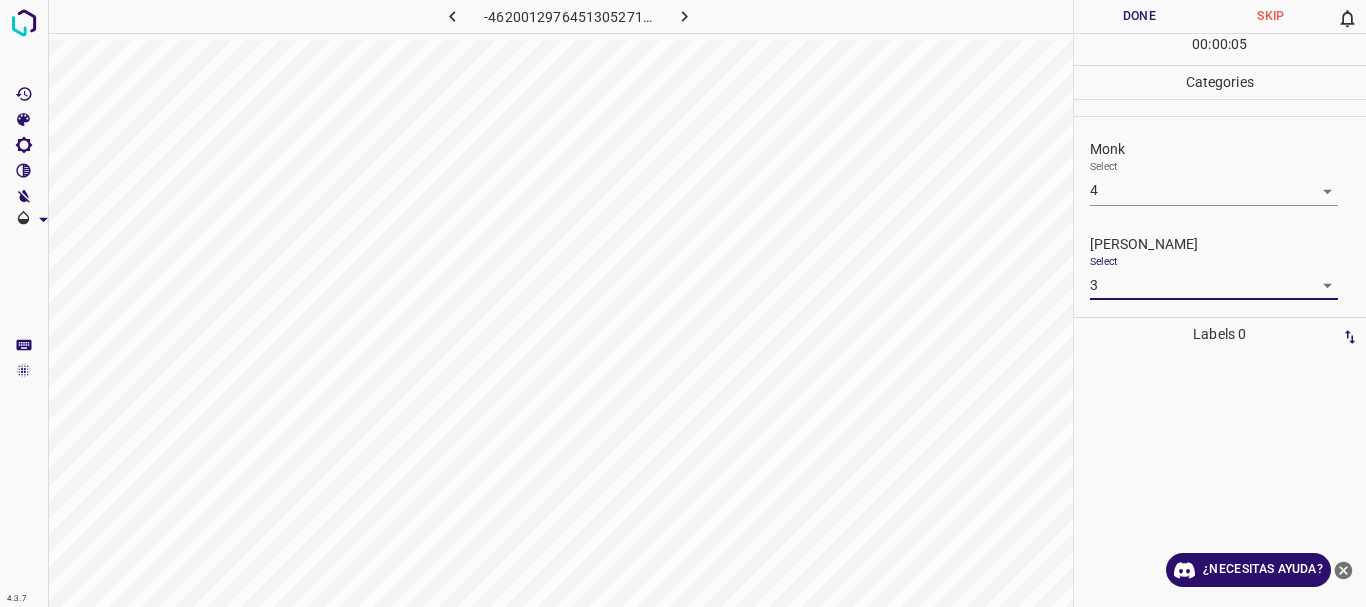 click on "Done" at bounding box center [1140, 16] 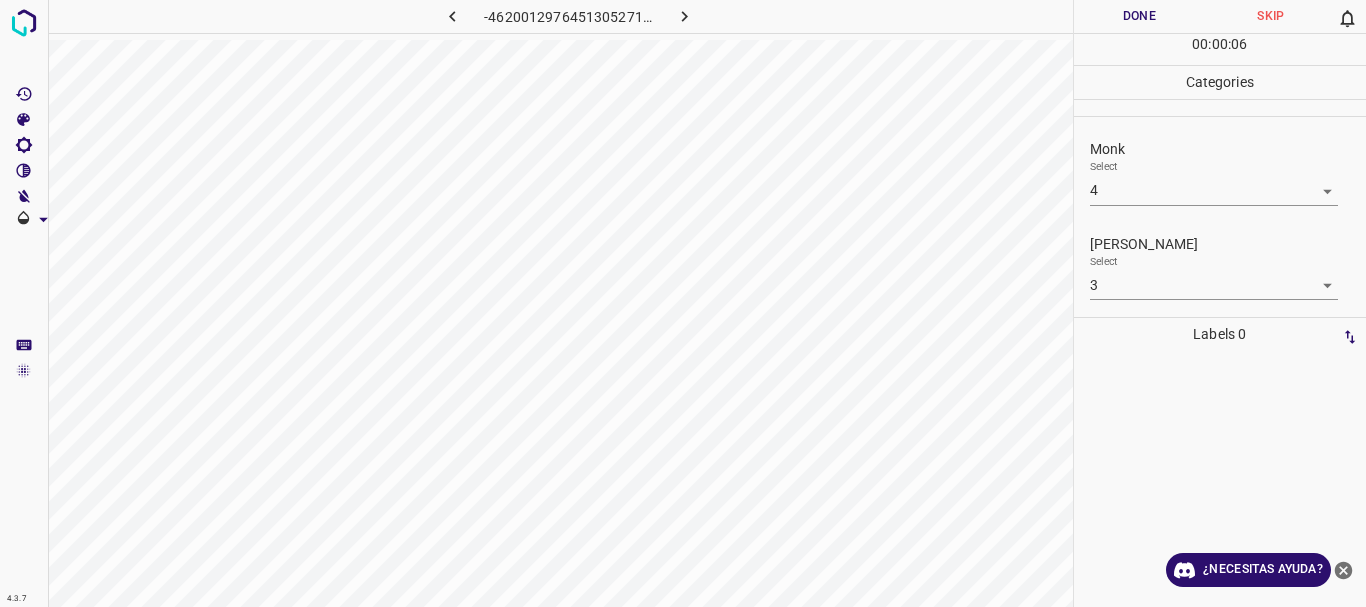 click 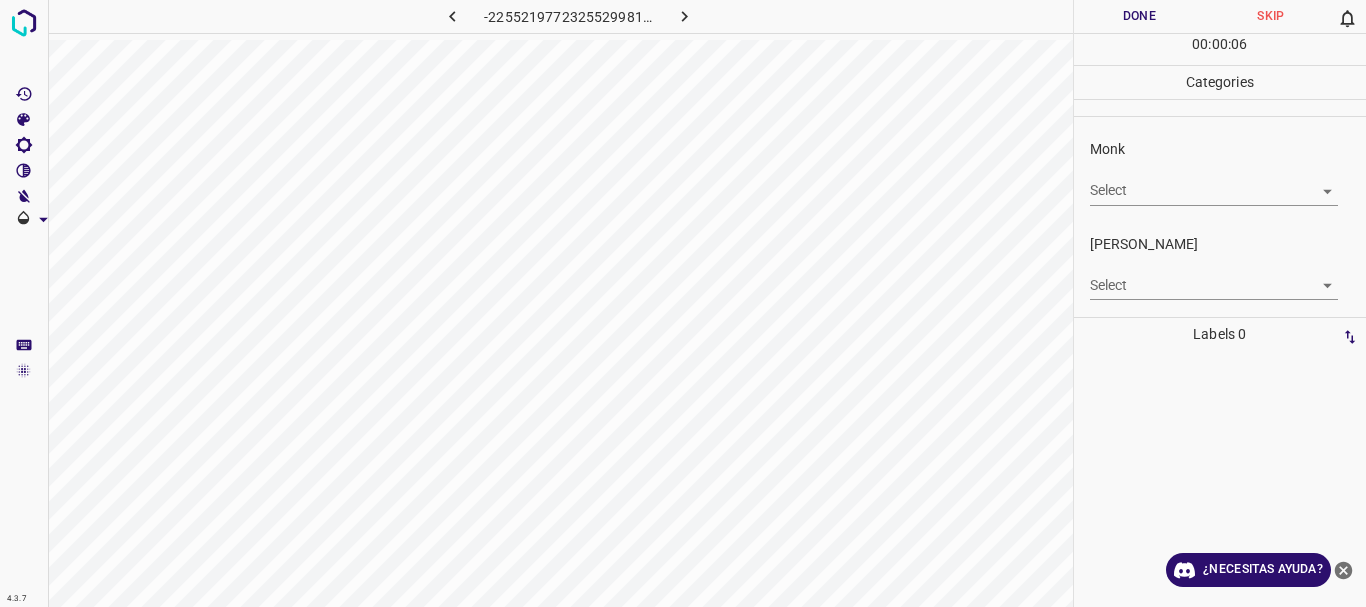 click on "Texto original Valora esta traducción Tu opinión servirá para ayudar a mejorar el Traductor de Google 4.3.7 -2255219772325529981.png Done Skip 0 00   : 00   : 06   Categories Monk   Select ​  [PERSON_NAME]   Select ​ Labels   0 Categories 1 Monk 2  [PERSON_NAME] Tools Space Change between modes (Draw & Edit) I Auto labeling R Restore zoom M Zoom in N Zoom out Delete Delete selecte label Filters Z Restore filters X Saturation filter C Brightness filter V Contrast filter [PERSON_NAME] scale filter General O Download ¿Necesitas ayuda? - Texto - Esconder - Borrar" at bounding box center (683, 303) 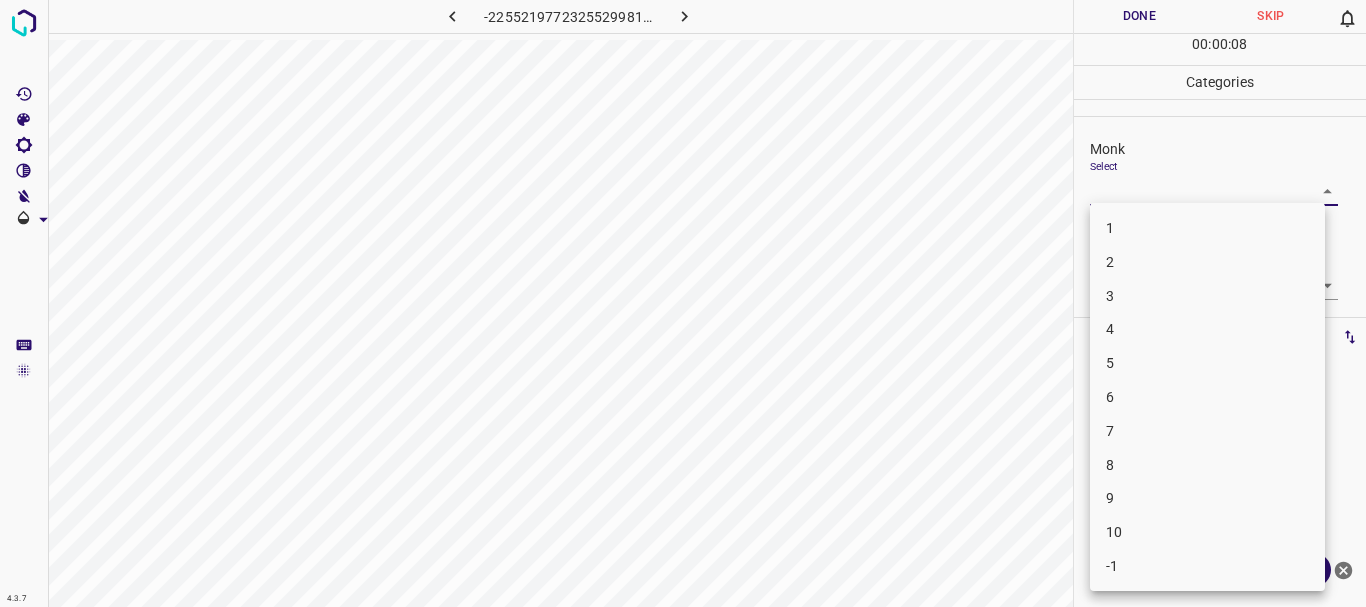 click on "3" at bounding box center (1207, 296) 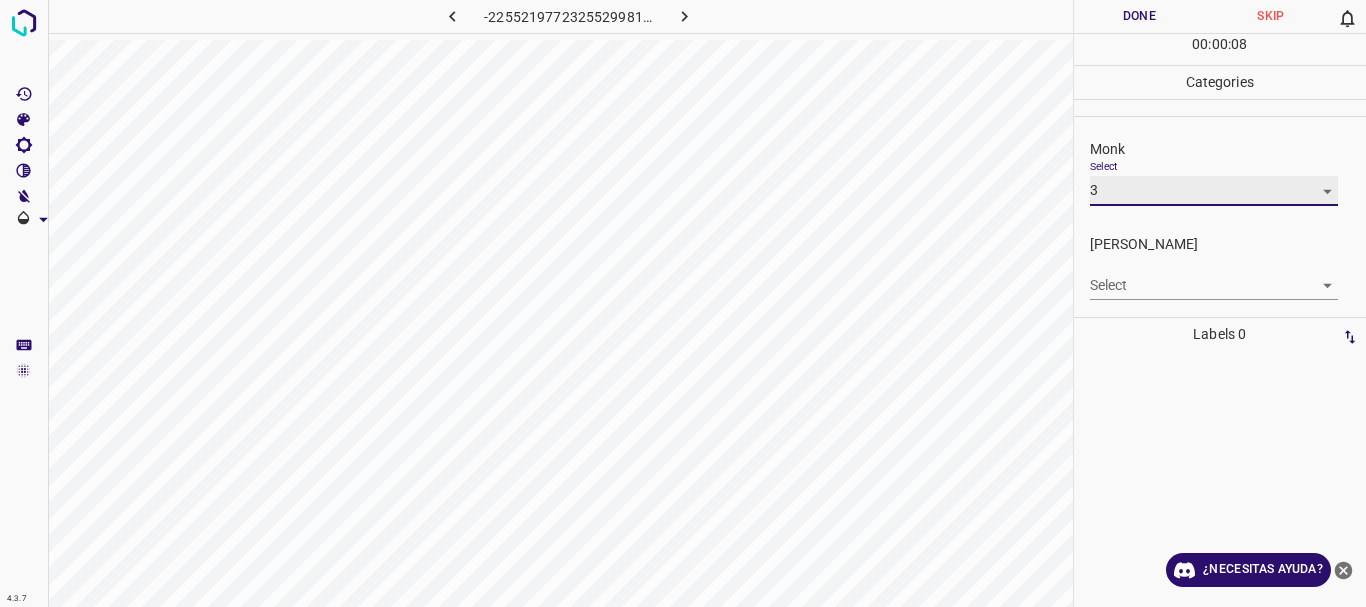 type on "3" 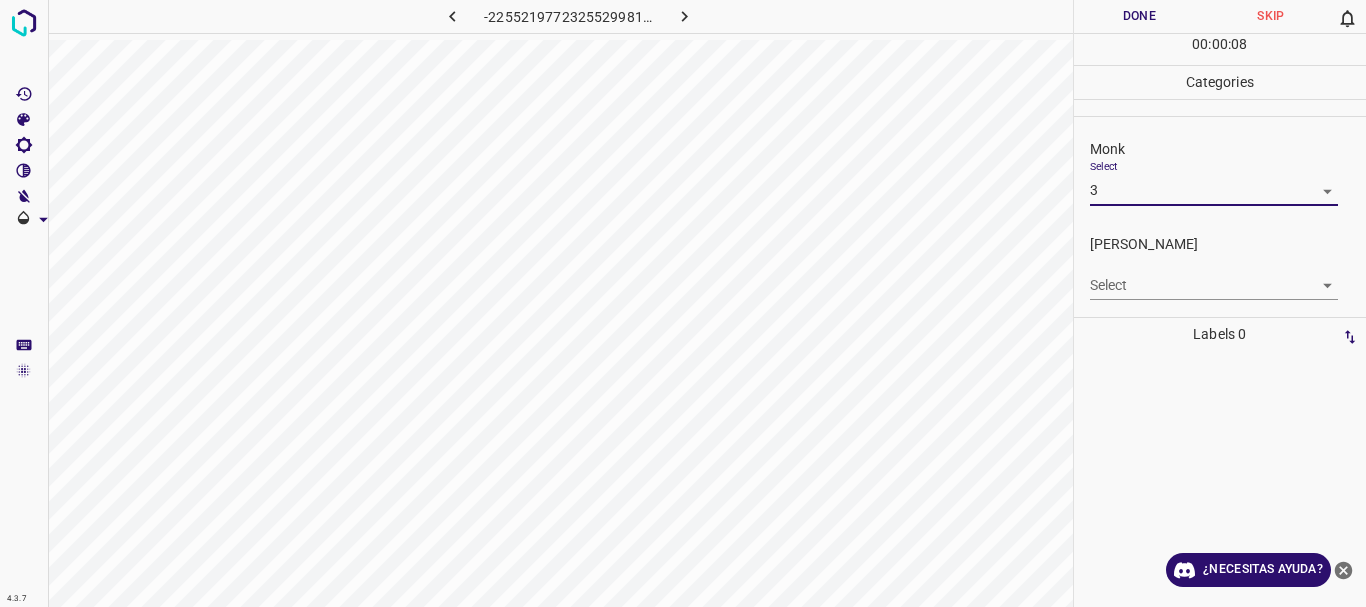click on "Texto original Valora esta traducción Tu opinión servirá para ayudar a mejorar el Traductor de Google 4.3.7 -2255219772325529981.png Done Skip 0 00   : 00   : 08   Categories Monk   Select 3 3  [PERSON_NAME]   Select ​ Labels   0 Categories 1 Monk 2  [PERSON_NAME] Tools Space Change between modes (Draw & Edit) I Auto labeling R Restore zoom M Zoom in N Zoom out Delete Delete selecte label Filters Z Restore filters X Saturation filter C Brightness filter V Contrast filter [PERSON_NAME] scale filter General O Download ¿Necesitas ayuda? - Texto - Esconder - Borrar 1 2 3 4 5 6 7 8 9 10 -1" at bounding box center [683, 303] 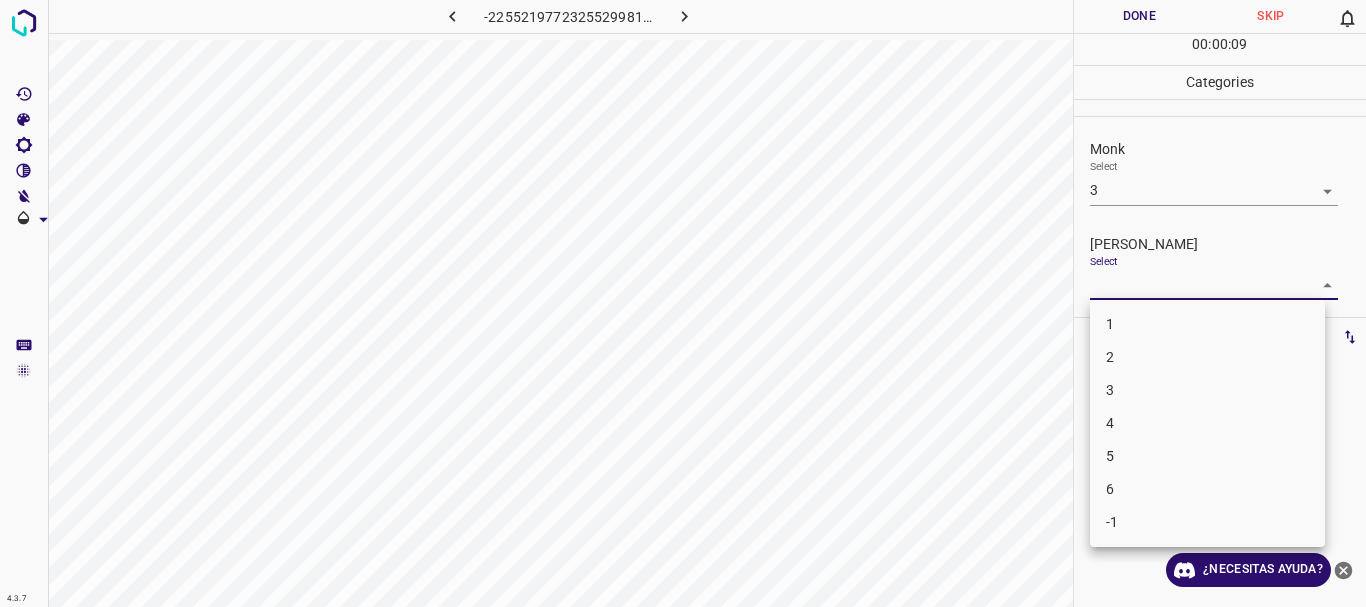 click on "2" at bounding box center [1207, 357] 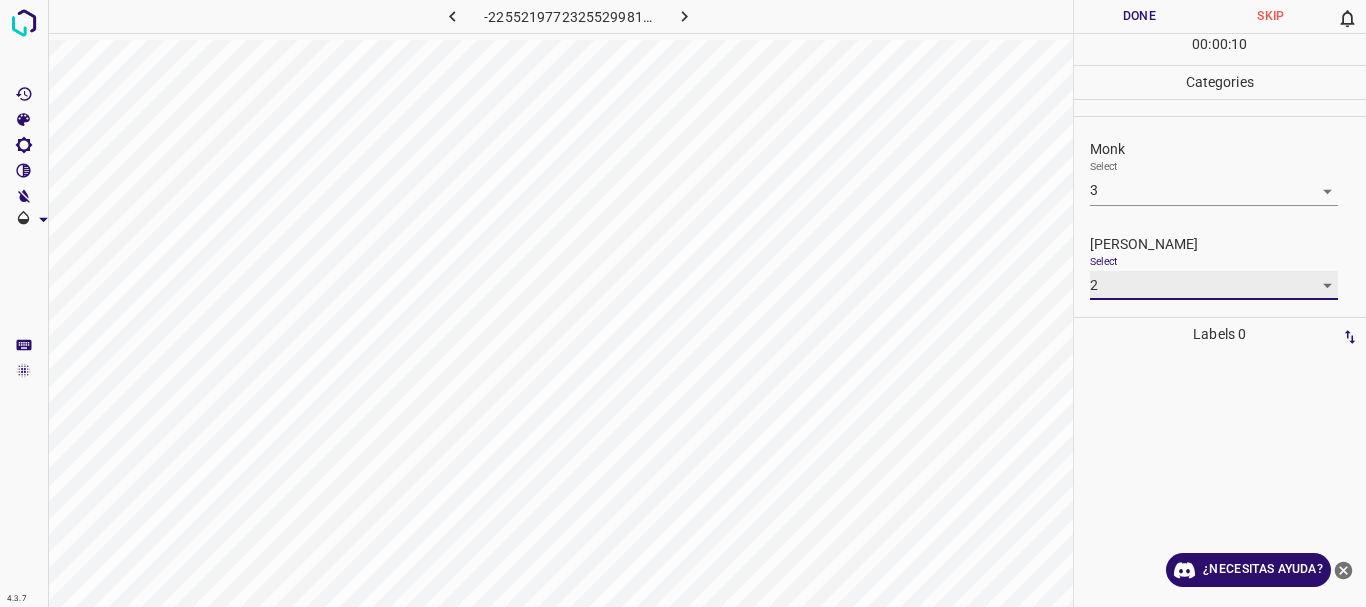 type on "2" 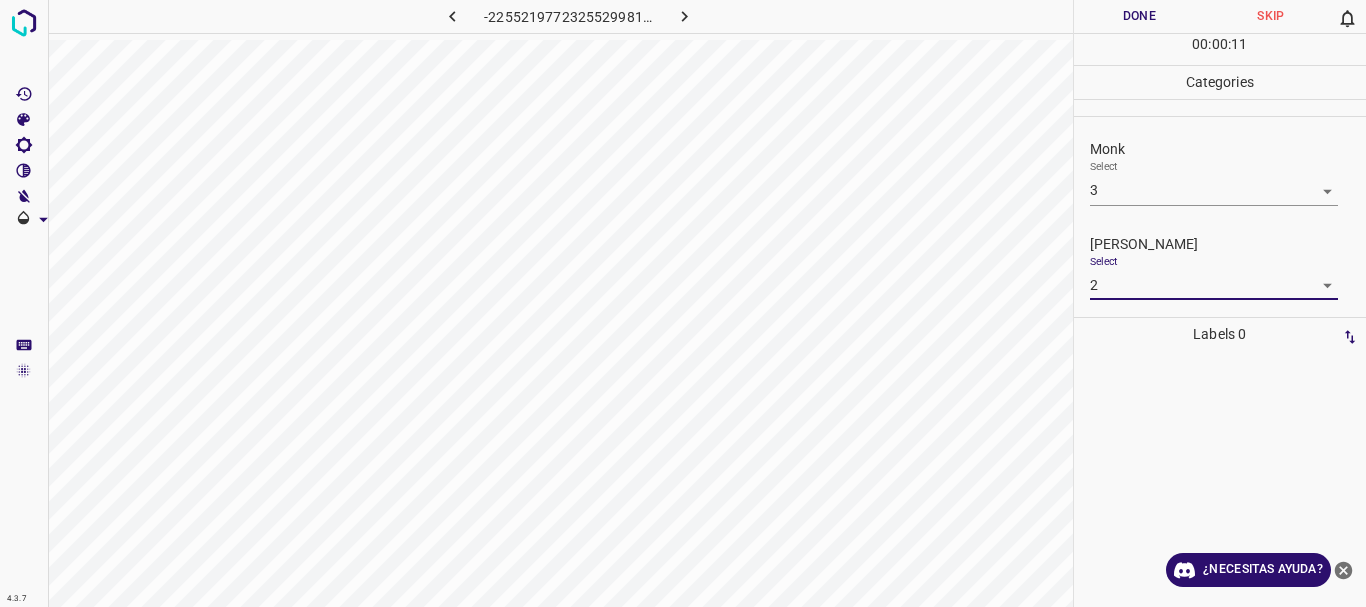 click on "Done" at bounding box center (1140, 16) 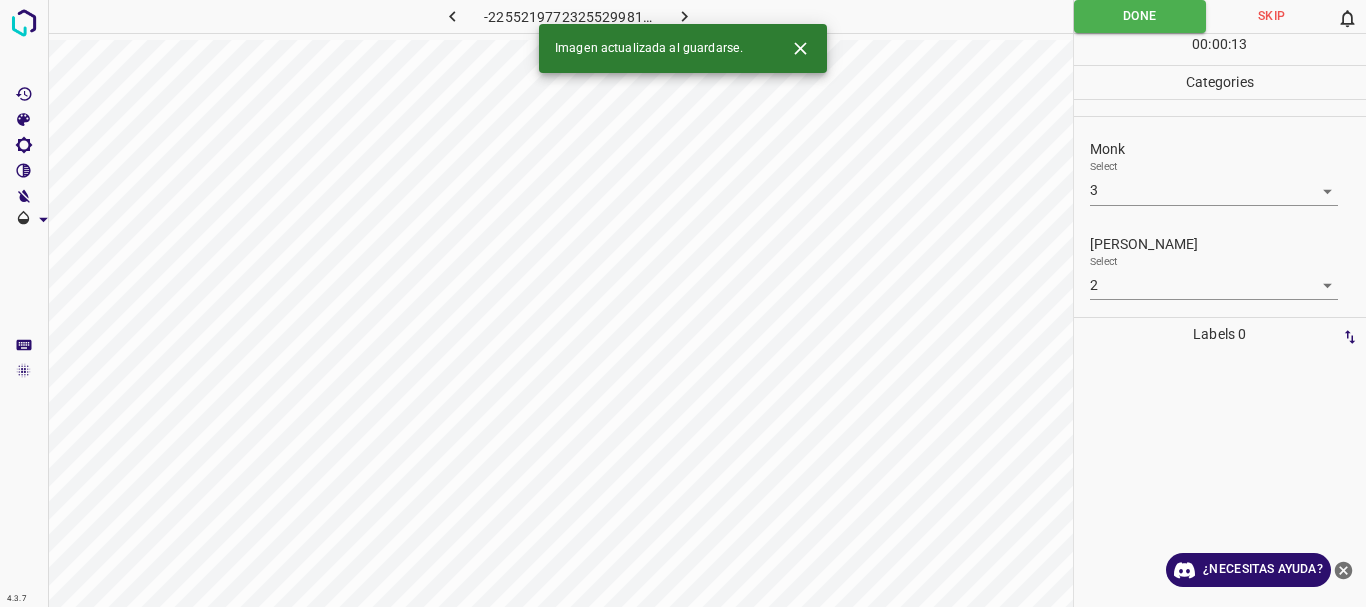 click 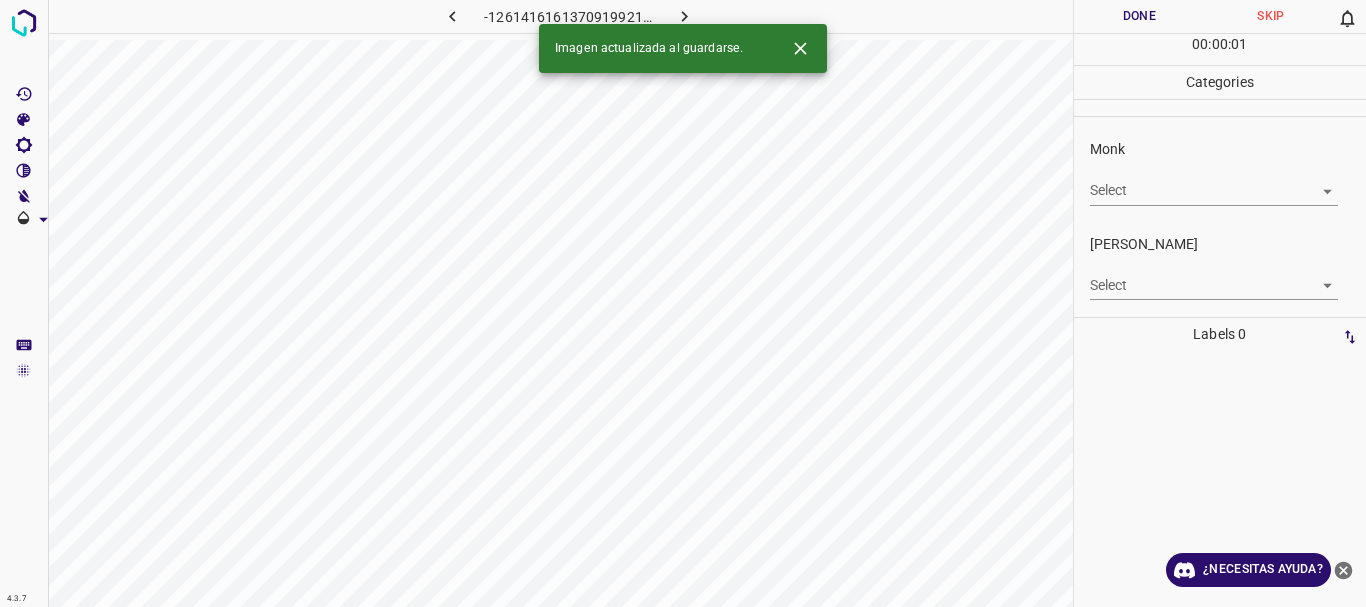 click on "Texto original Valora esta traducción Tu opinión servirá para ayudar a mejorar el Traductor de Google 4.3.7 -1261416161370919921.png Done Skip 0 00   : 00   : 01   Categories Monk   Select ​  [PERSON_NAME]   Select ​ Labels   0 Categories 1 Monk 2  [PERSON_NAME] Tools Space Change between modes (Draw & Edit) I Auto labeling R Restore zoom M Zoom in N Zoom out Delete Delete selecte label Filters Z Restore filters X Saturation filter C Brightness filter V Contrast filter [PERSON_NAME] scale filter General O Download Imagen actualizada al guardarse. ¿Necesitas ayuda? - Texto - Esconder - Borrar" at bounding box center (683, 303) 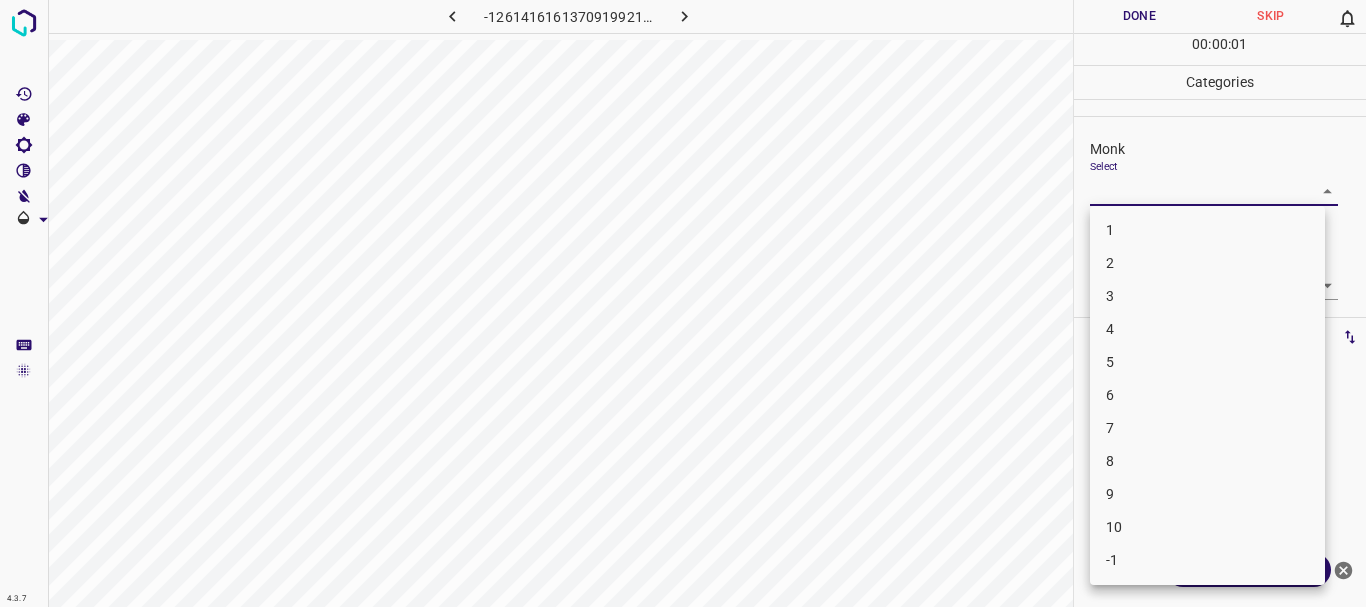 click on "4" at bounding box center [1207, 329] 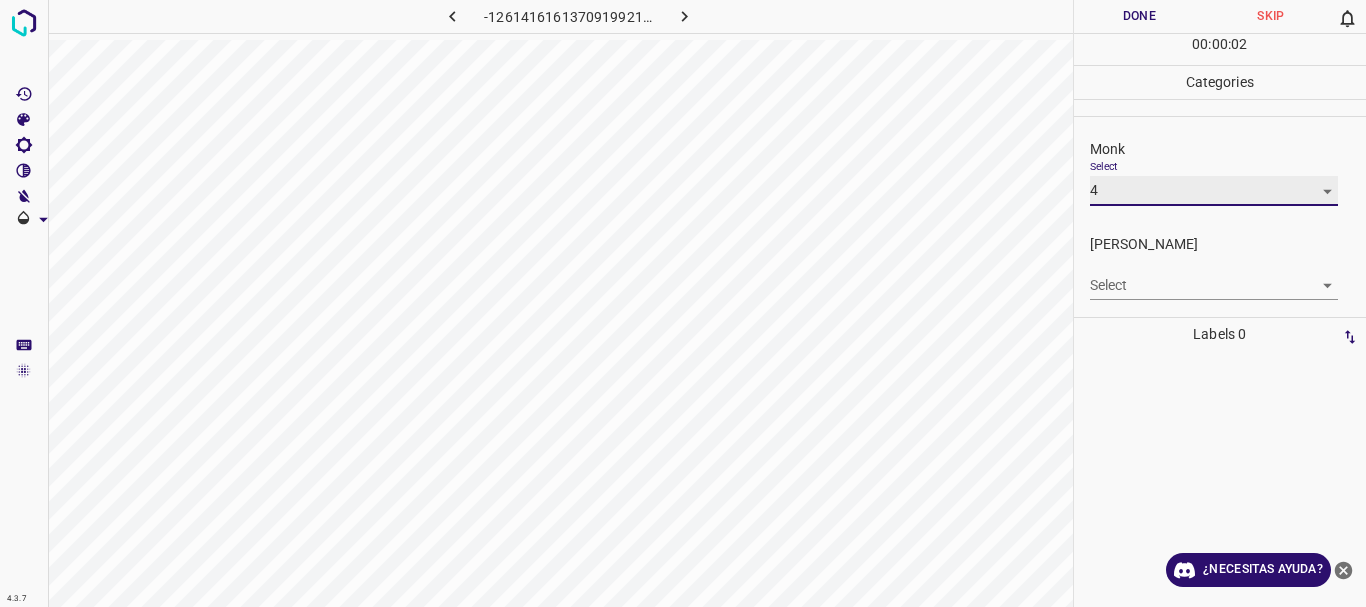 type on "4" 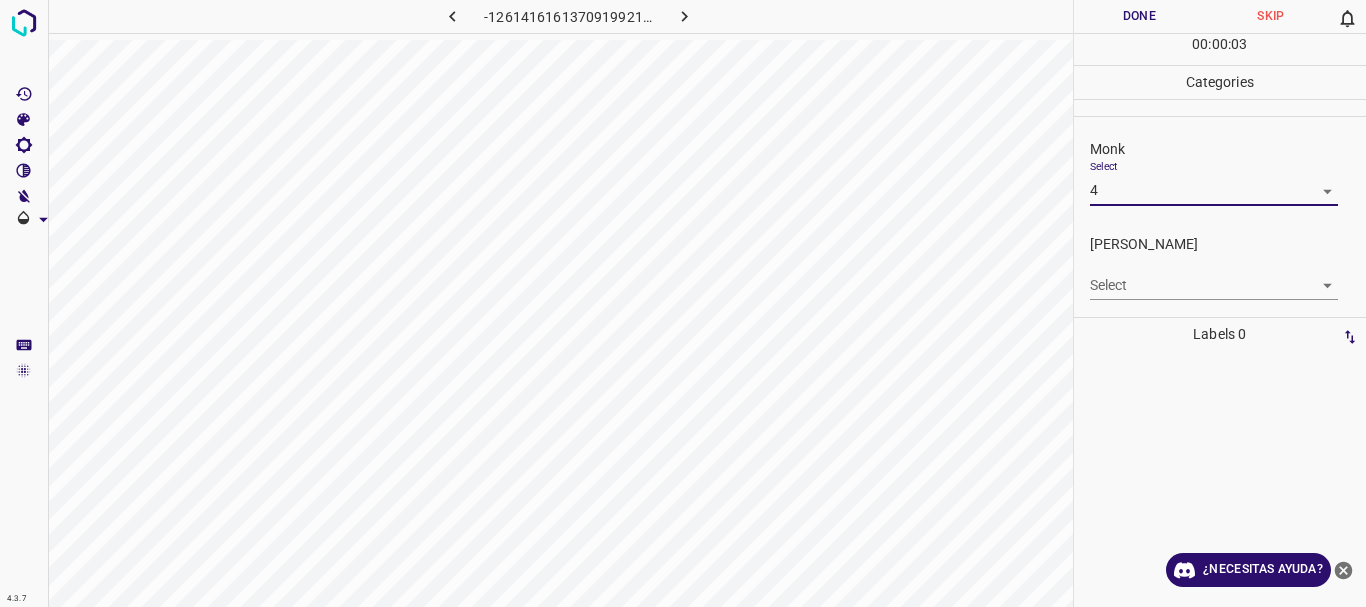 click on "Texto original Valora esta traducción Tu opinión servirá para ayudar a mejorar el Traductor de Google 4.3.7 -1261416161370919921.png Done Skip 0 00   : 00   : 03   Categories Monk   Select 4 4  [PERSON_NAME]   Select ​ Labels   0 Categories 1 Monk 2  [PERSON_NAME] Tools Space Change between modes (Draw & Edit) I Auto labeling R Restore zoom M Zoom in N Zoom out Delete Delete selecte label Filters Z Restore filters X Saturation filter C Brightness filter V Contrast filter [PERSON_NAME] scale filter General O Download ¿Necesitas ayuda? - Texto - Esconder - Borrar" at bounding box center [683, 303] 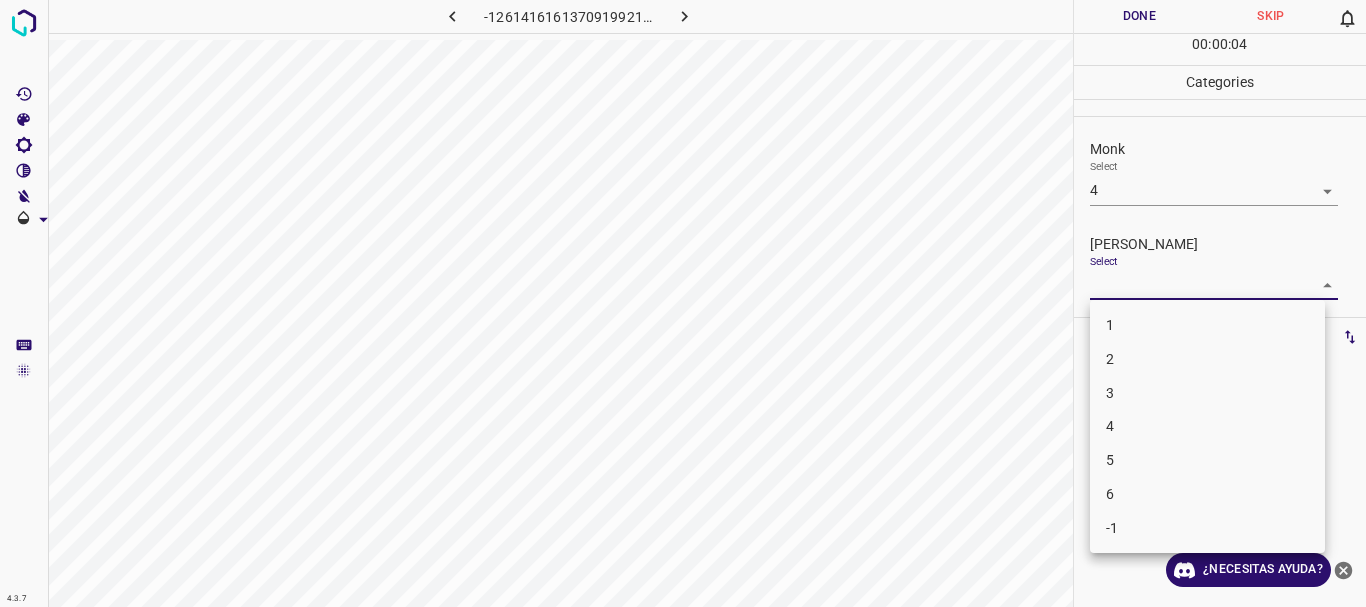 click on "3" at bounding box center [1207, 393] 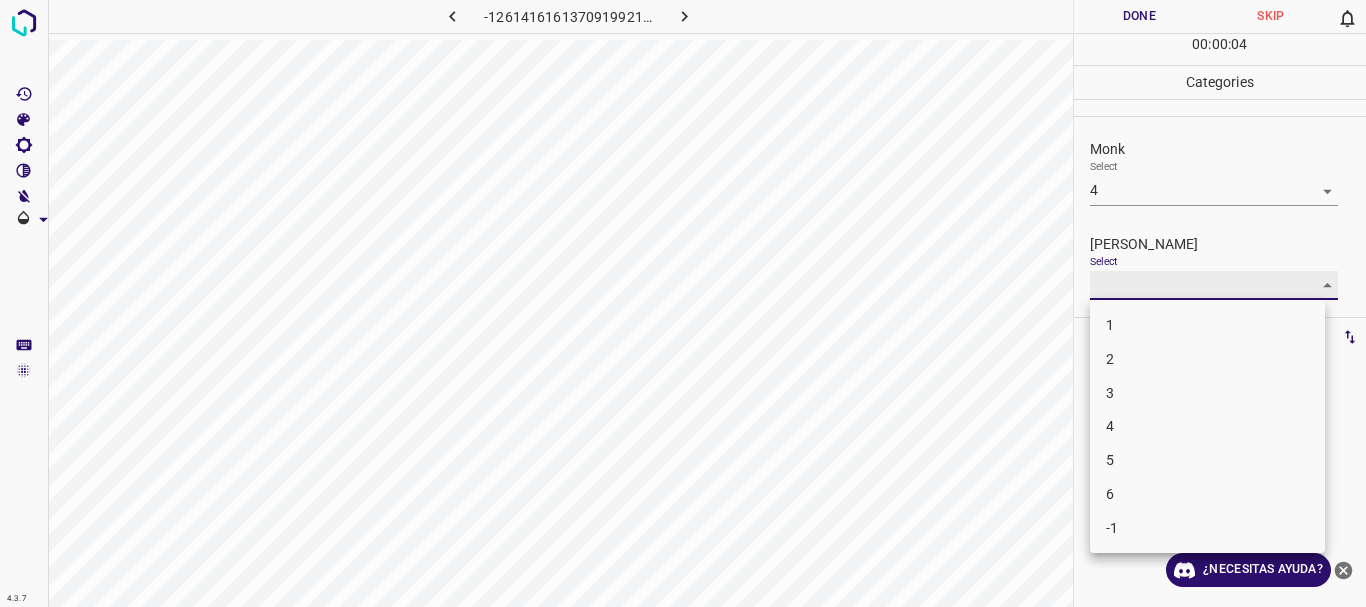 type on "3" 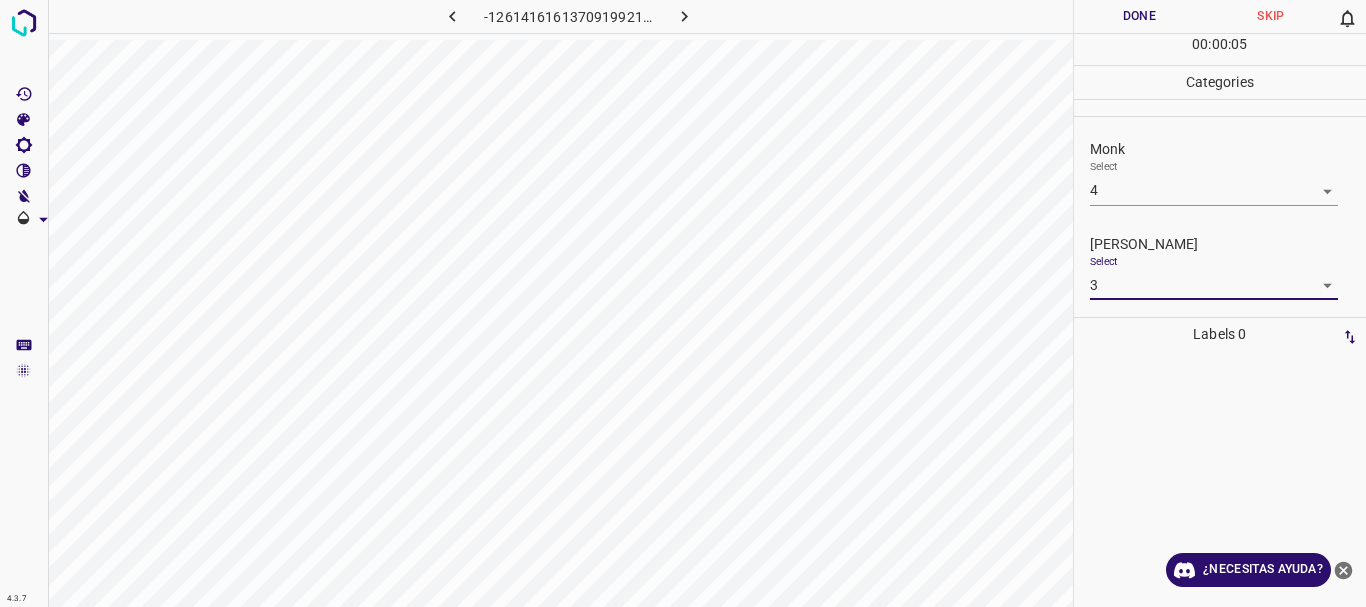 click on "Done" at bounding box center (1140, 16) 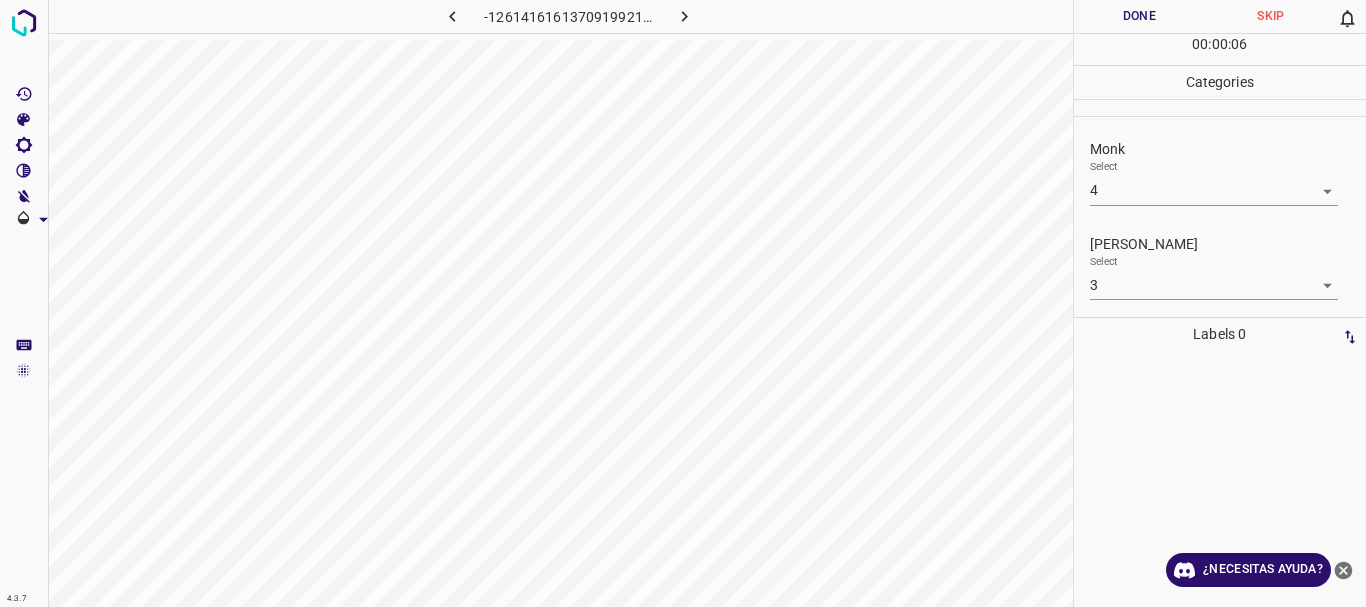 click 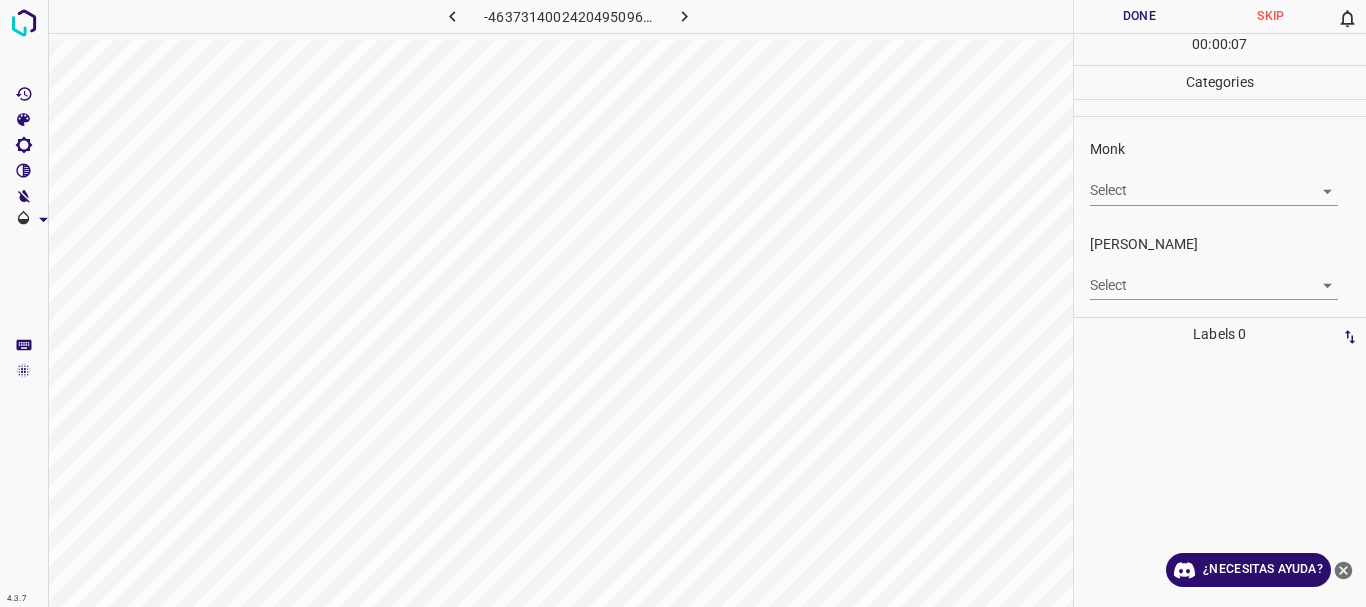 click on "Texto original Valora esta traducción Tu opinión servirá para ayudar a mejorar el Traductor de Google 4.3.7 -4637314002420495096.png Done Skip 0 00   : 00   : 07   Categories Monk   Select ​  [PERSON_NAME]   Select ​ Labels   0 Categories 1 Monk 2  [PERSON_NAME] Tools Space Change between modes (Draw & Edit) I Auto labeling R Restore zoom M Zoom in N Zoom out Delete Delete selecte label Filters Z Restore filters X Saturation filter C Brightness filter V Contrast filter [PERSON_NAME] scale filter General O Download ¿Necesitas ayuda? - Texto - Esconder - Borrar" at bounding box center (683, 303) 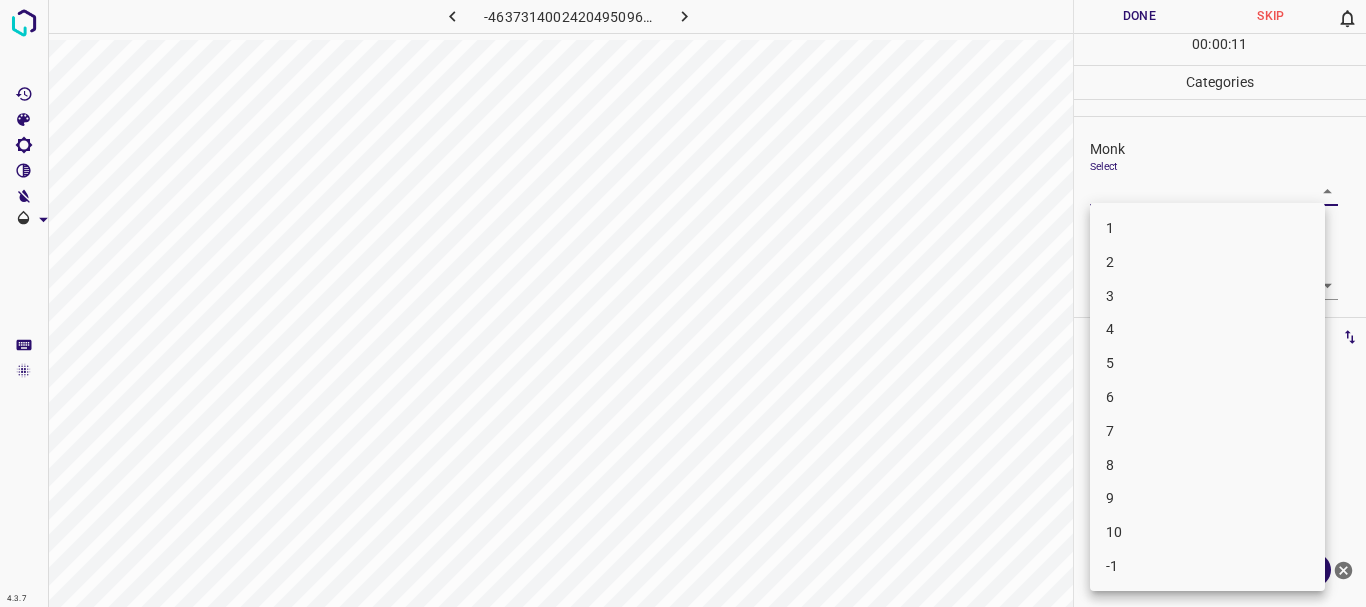 click on "5" at bounding box center [1207, 363] 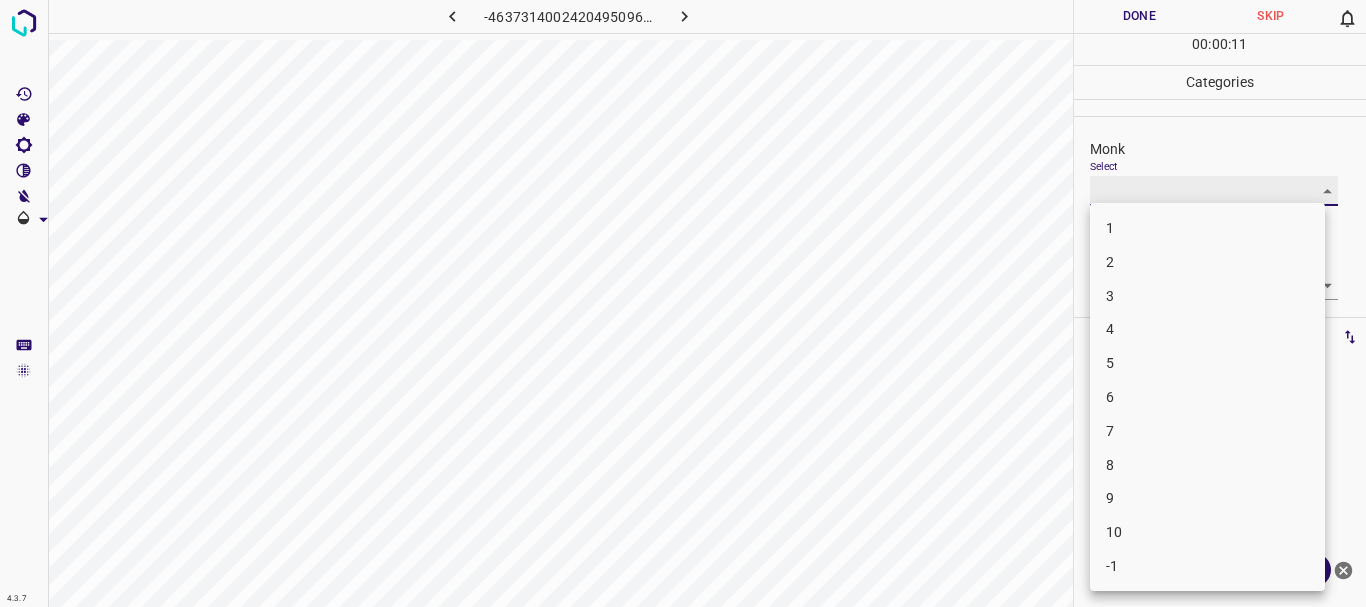 type on "5" 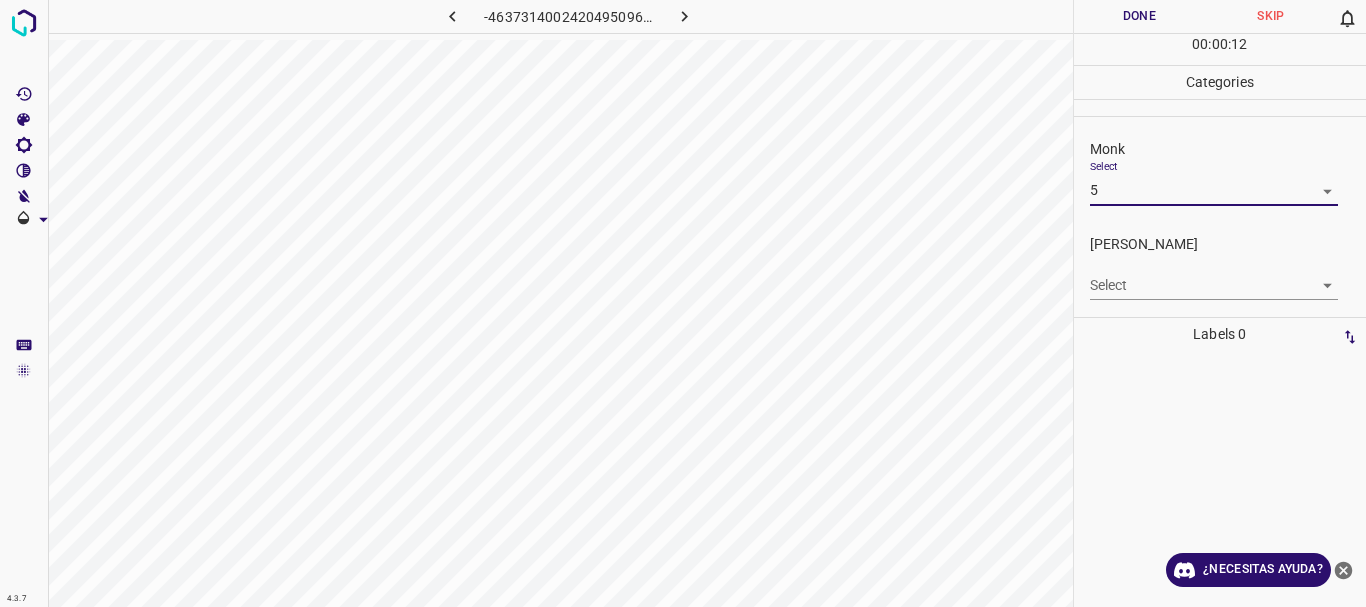 click on "Texto original Valora esta traducción Tu opinión servirá para ayudar a mejorar el Traductor de Google 4.3.7 -4637314002420495096.png Done Skip 0 00   : 00   : 12   Categories Monk   Select 5 5  [PERSON_NAME]   Select ​ Labels   0 Categories 1 Monk 2  [PERSON_NAME] Tools Space Change between modes (Draw & Edit) I Auto labeling R Restore zoom M Zoom in N Zoom out Delete Delete selecte label Filters Z Restore filters X Saturation filter C Brightness filter V Contrast filter [PERSON_NAME] scale filter General O Download ¿Necesitas ayuda? - Texto - Esconder - Borrar" at bounding box center (683, 303) 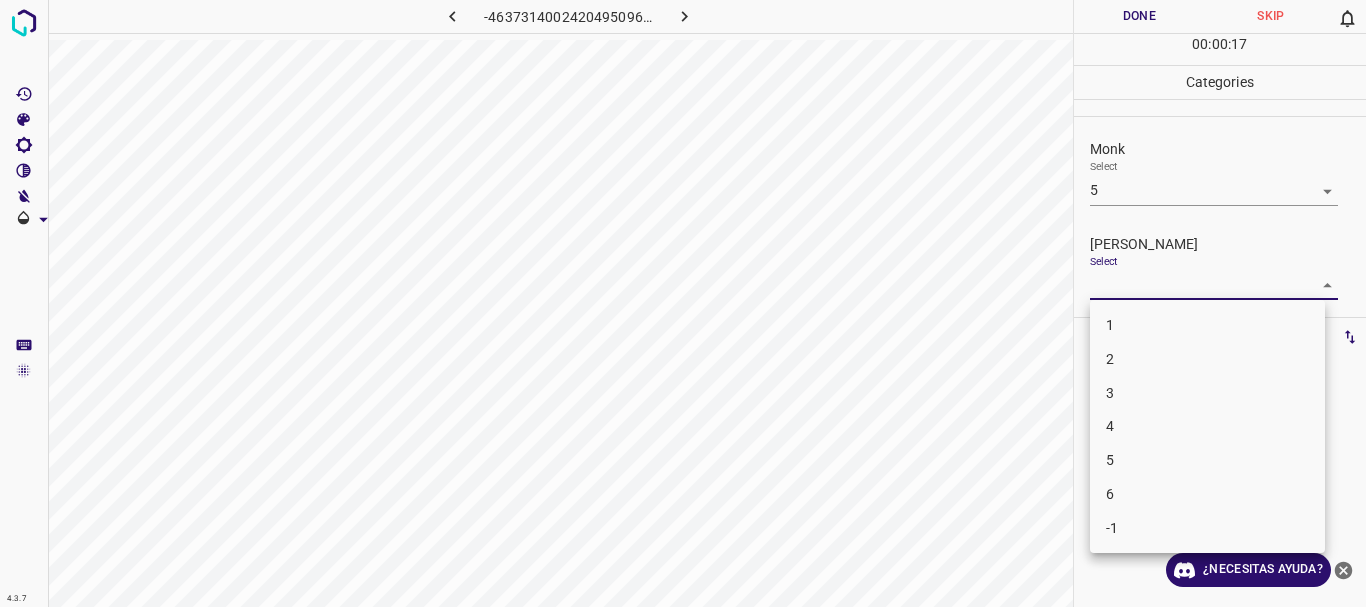 click on "2" at bounding box center (1207, 359) 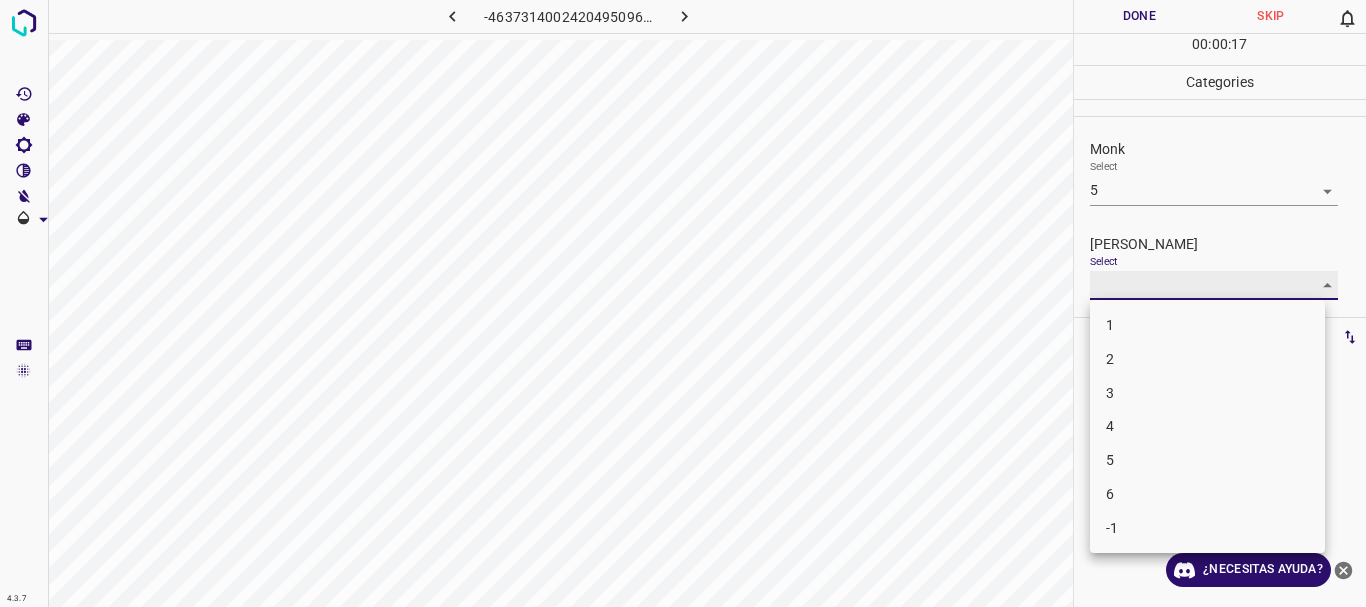 type on "2" 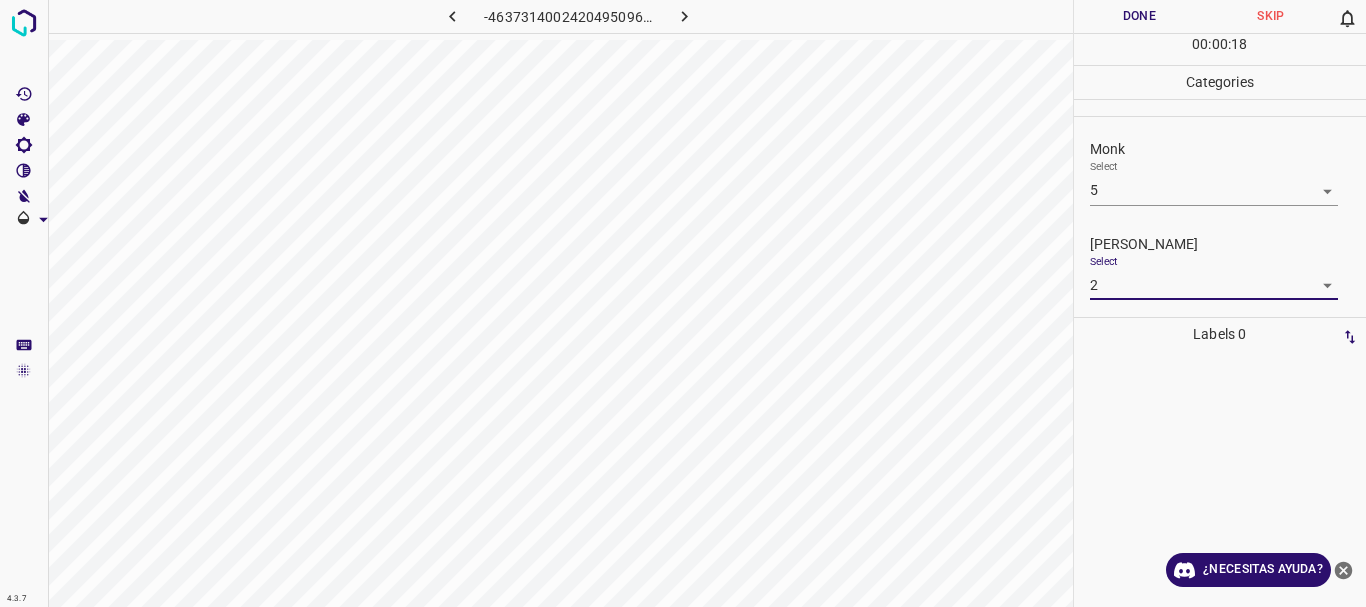 click on "Done" at bounding box center [1140, 16] 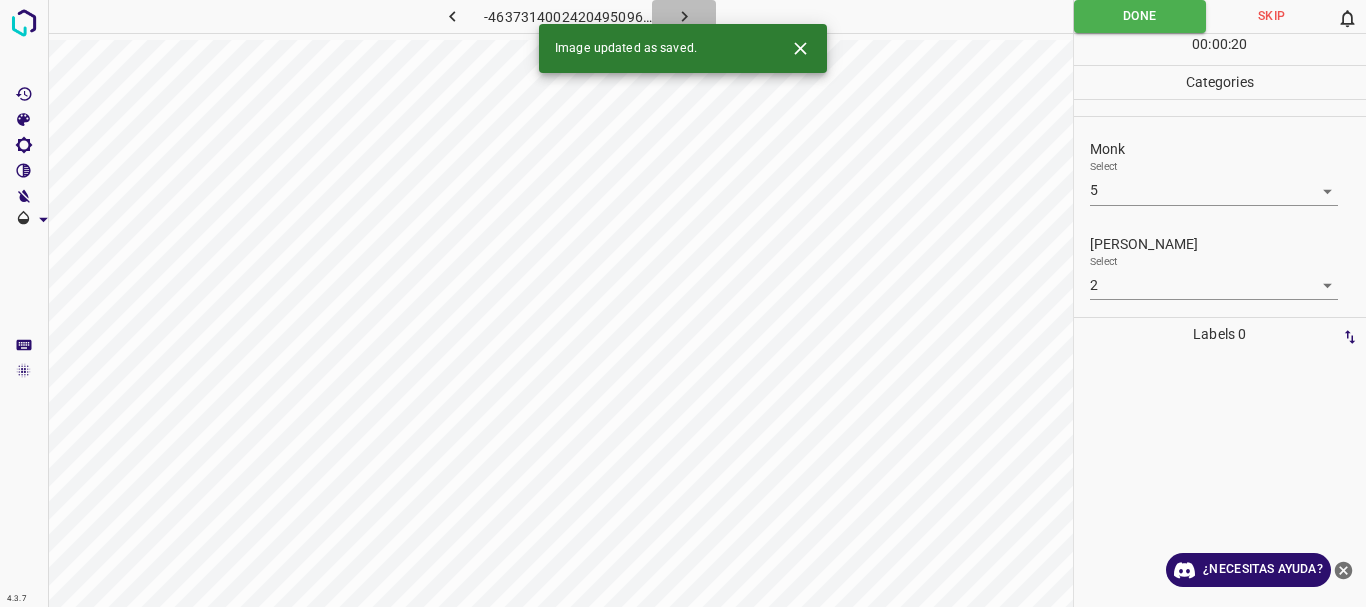 click at bounding box center (684, 16) 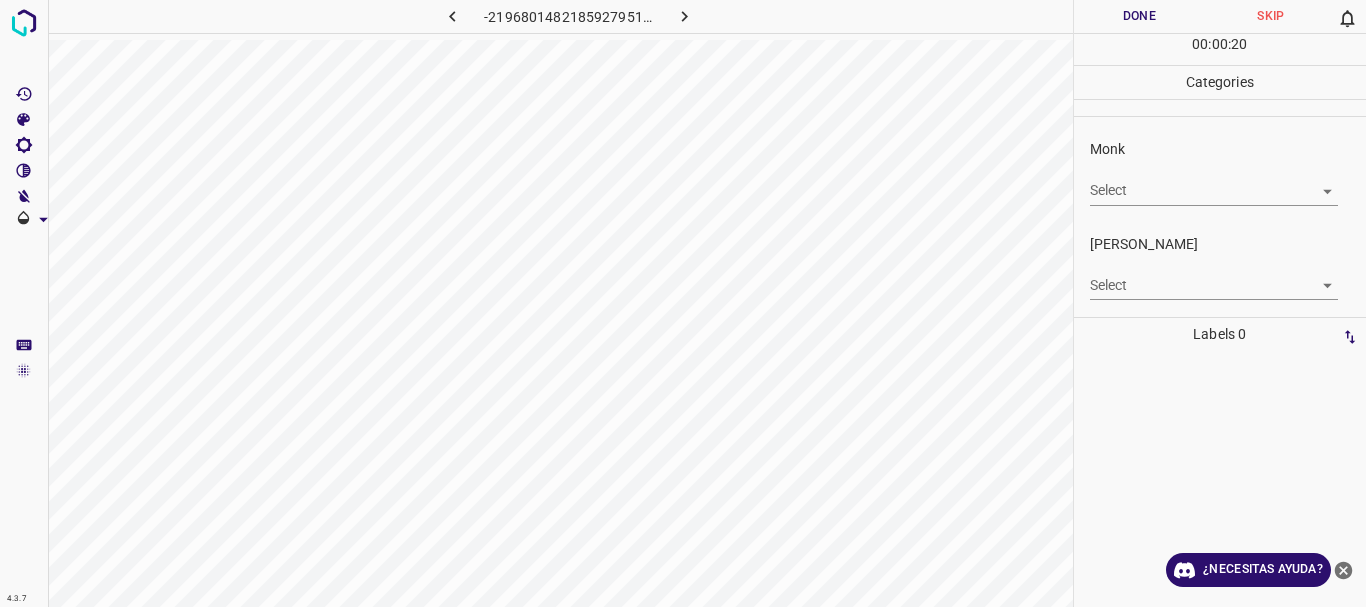 click on "Texto original Valora esta traducción Tu opinión servirá para ayudar a mejorar el Traductor de Google 4.3.7 -2196801482185927951.png Done Skip 0 00   : 00   : 20   Categories Monk   Select ​  [PERSON_NAME]   Select ​ Labels   0 Categories 1 Monk 2  [PERSON_NAME] Tools Space Change between modes (Draw & Edit) I Auto labeling R Restore zoom M Zoom in N Zoom out Delete Delete selecte label Filters Z Restore filters X Saturation filter C Brightness filter V Contrast filter [PERSON_NAME] scale filter General O Download ¿Necesitas ayuda? - Texto - Esconder - Borrar" at bounding box center [683, 303] 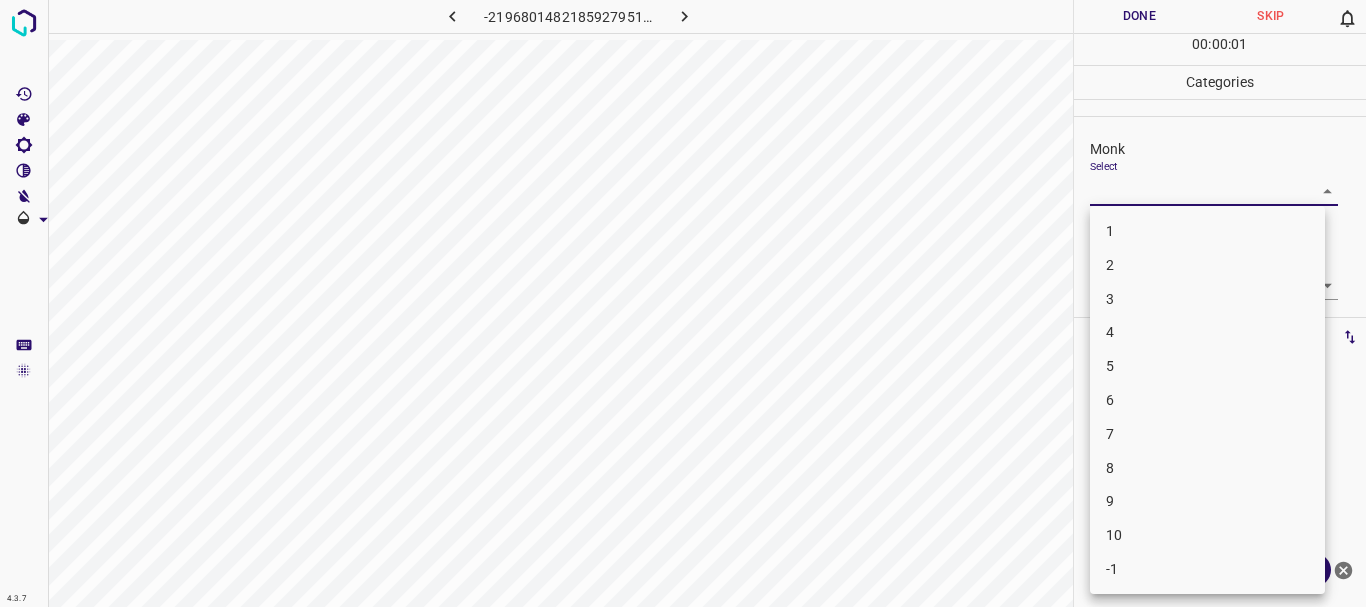 click on "4" at bounding box center [1207, 332] 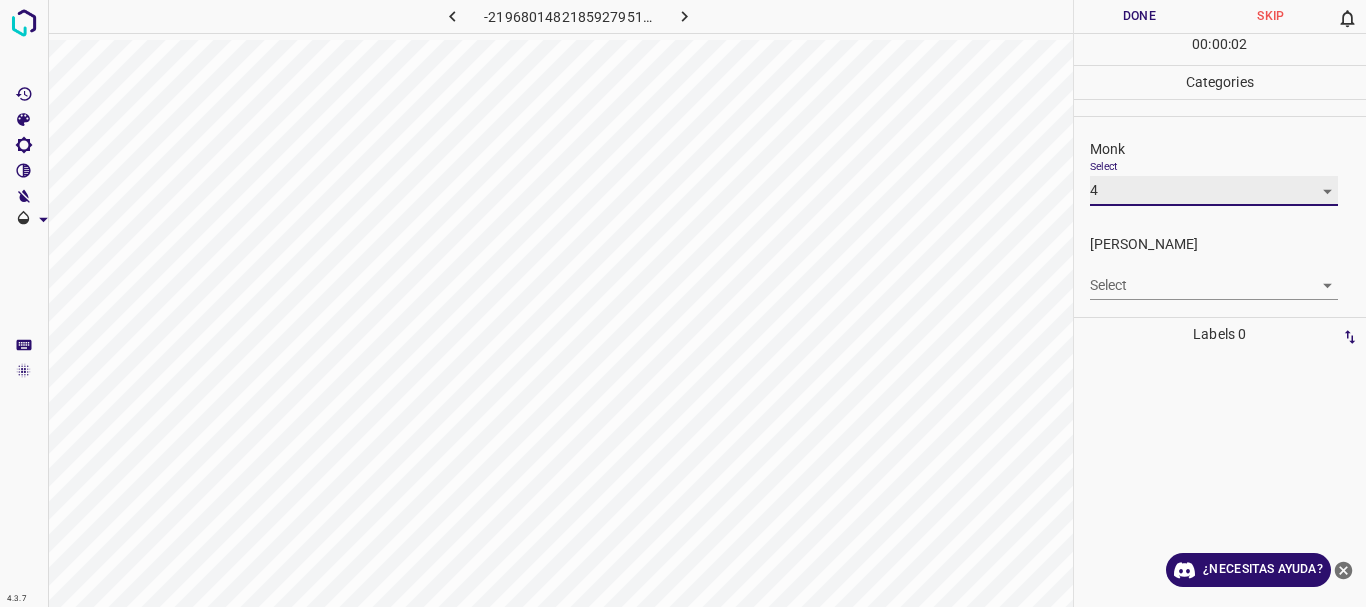 type on "4" 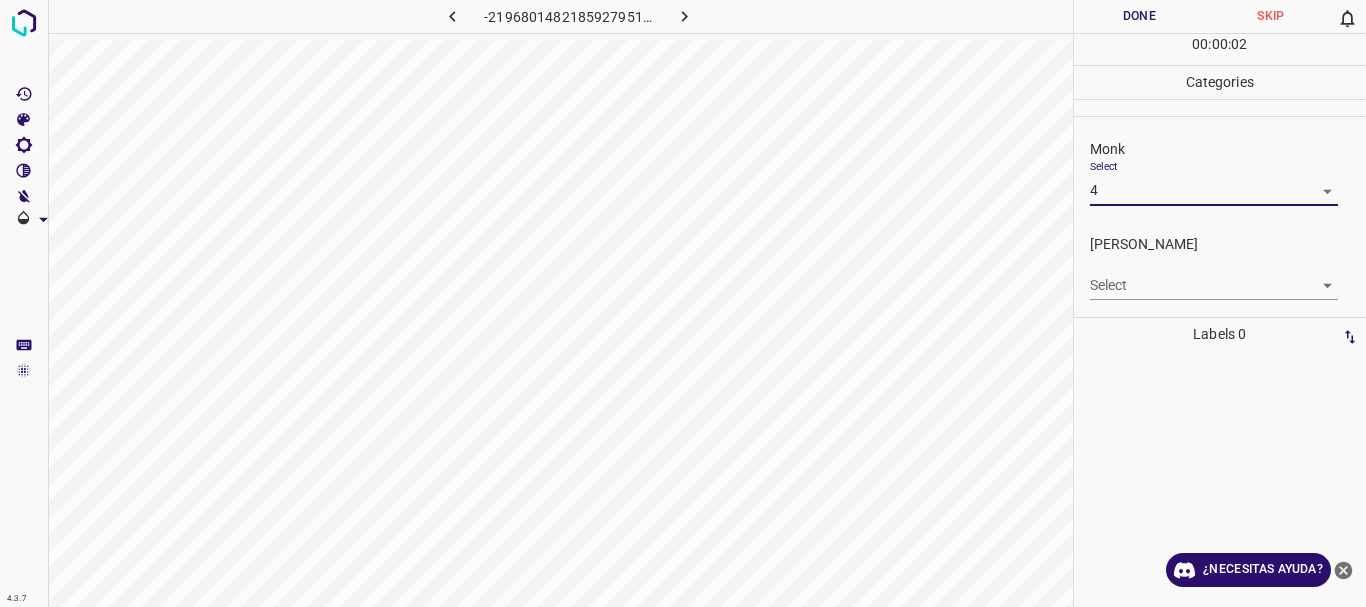 click on "Texto original Valora esta traducción Tu opinión servirá para ayudar a mejorar el Traductor de Google 4.3.7 -2196801482185927951.png Done Skip 0 00   : 00   : 02   Categories Monk   Select 4 4  [PERSON_NAME]   Select ​ Labels   0 Categories 1 Monk 2  [PERSON_NAME] Tools Space Change between modes (Draw & Edit) I Auto labeling R Restore zoom M Zoom in N Zoom out Delete Delete selecte label Filters Z Restore filters X Saturation filter C Brightness filter V Contrast filter [PERSON_NAME] scale filter General O Download ¿Necesitas ayuda? - Texto - Esconder - Borrar 1 2 3 4 5 6 7 8 9 10 -1" at bounding box center [683, 303] 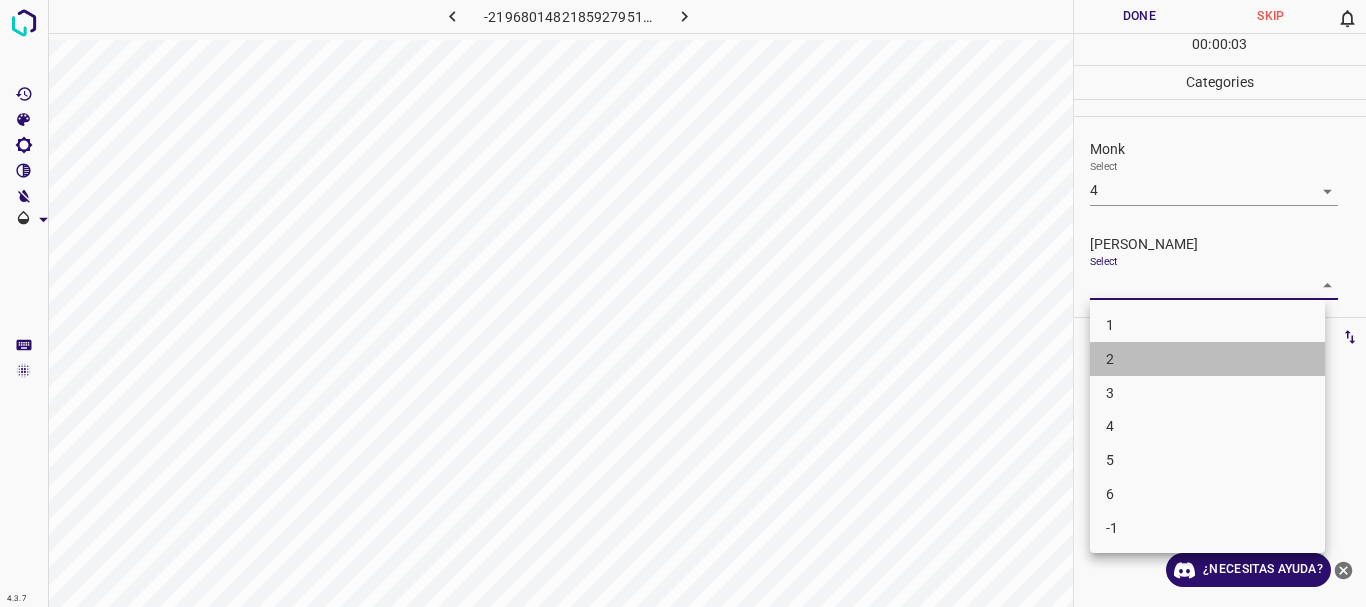 click on "2" at bounding box center (1207, 359) 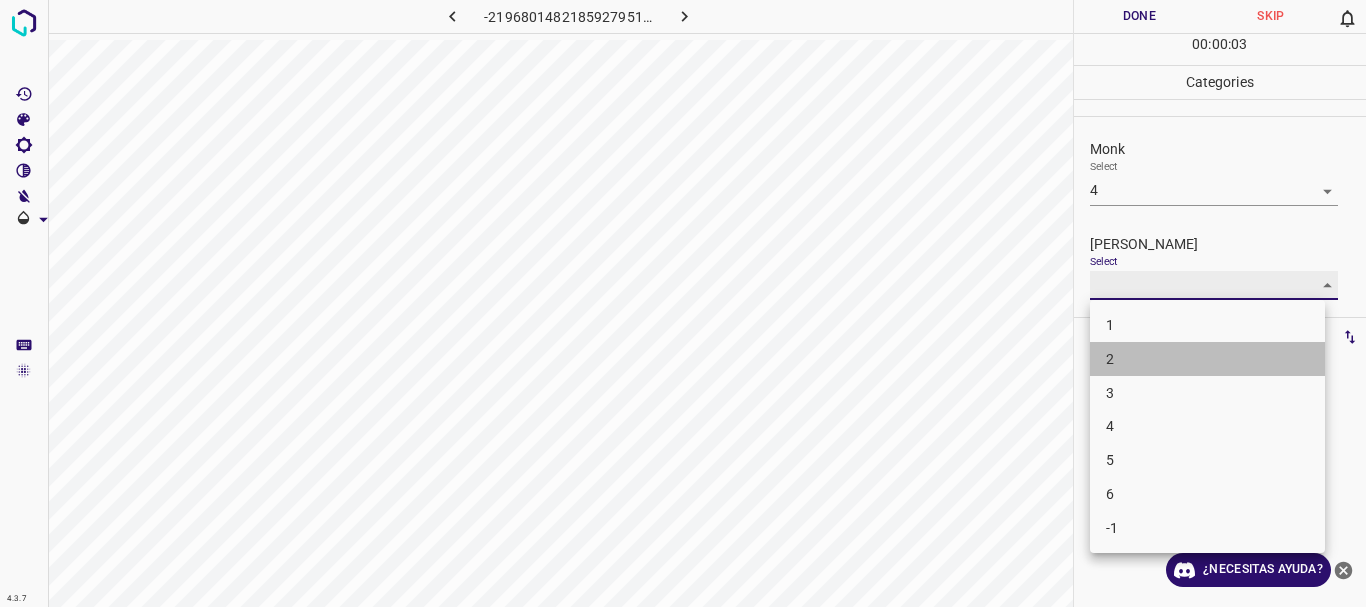 type on "2" 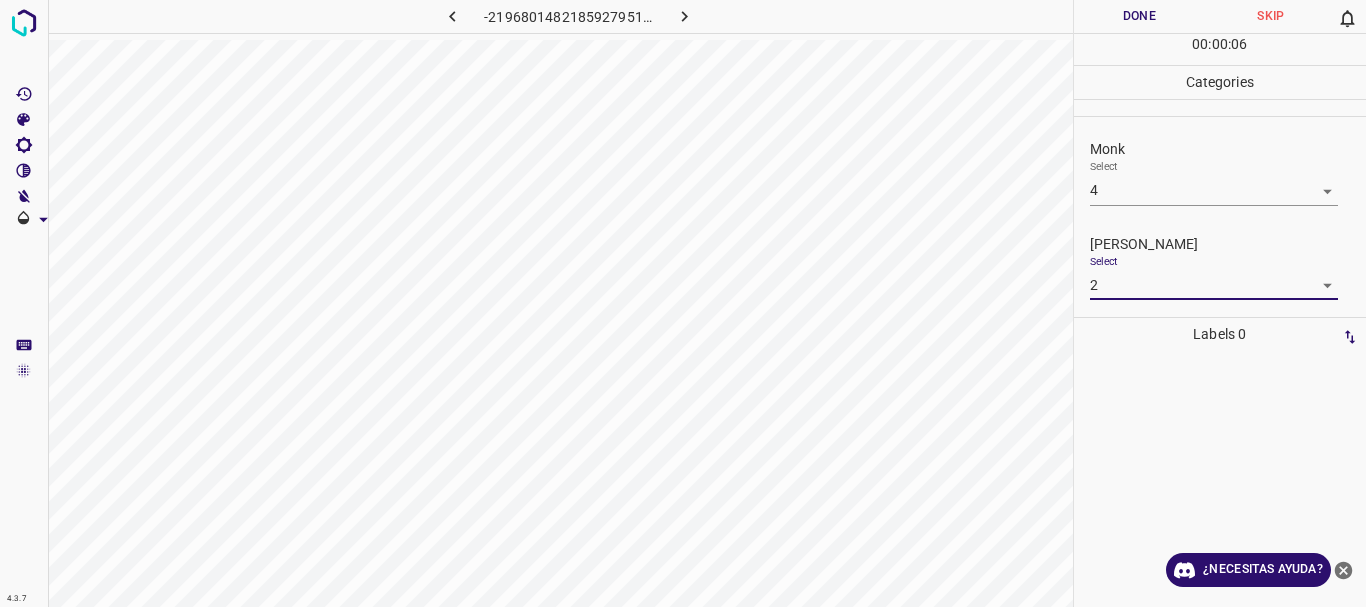click on "Done" at bounding box center (1140, 16) 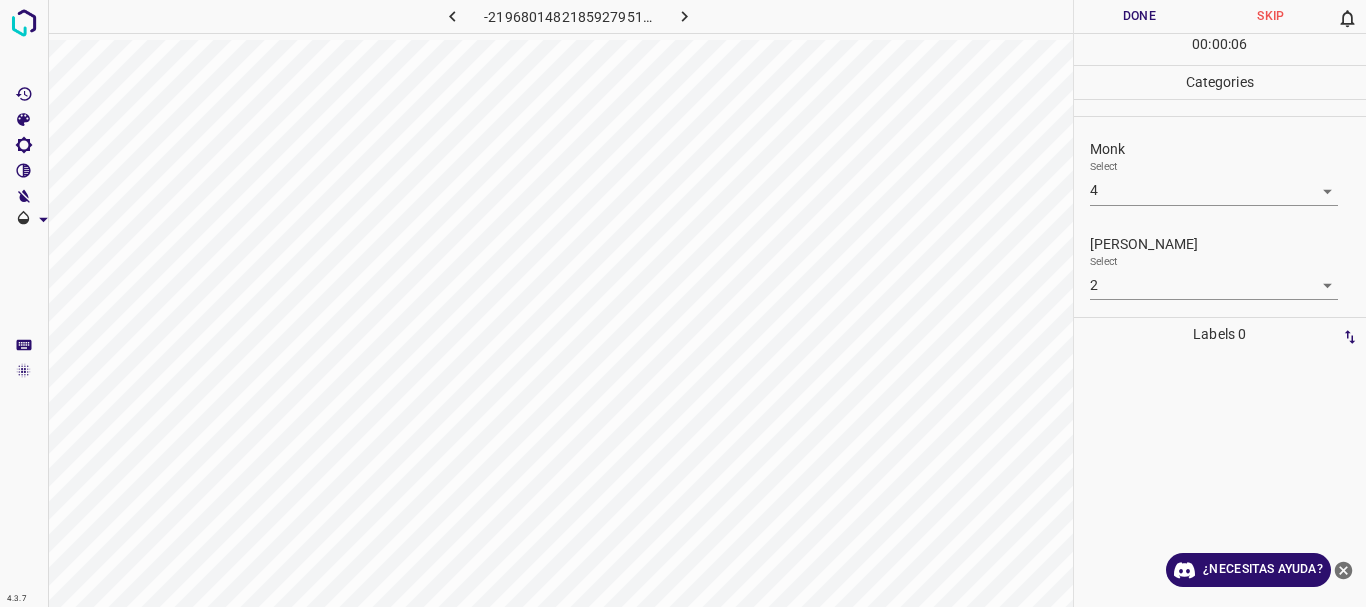 click 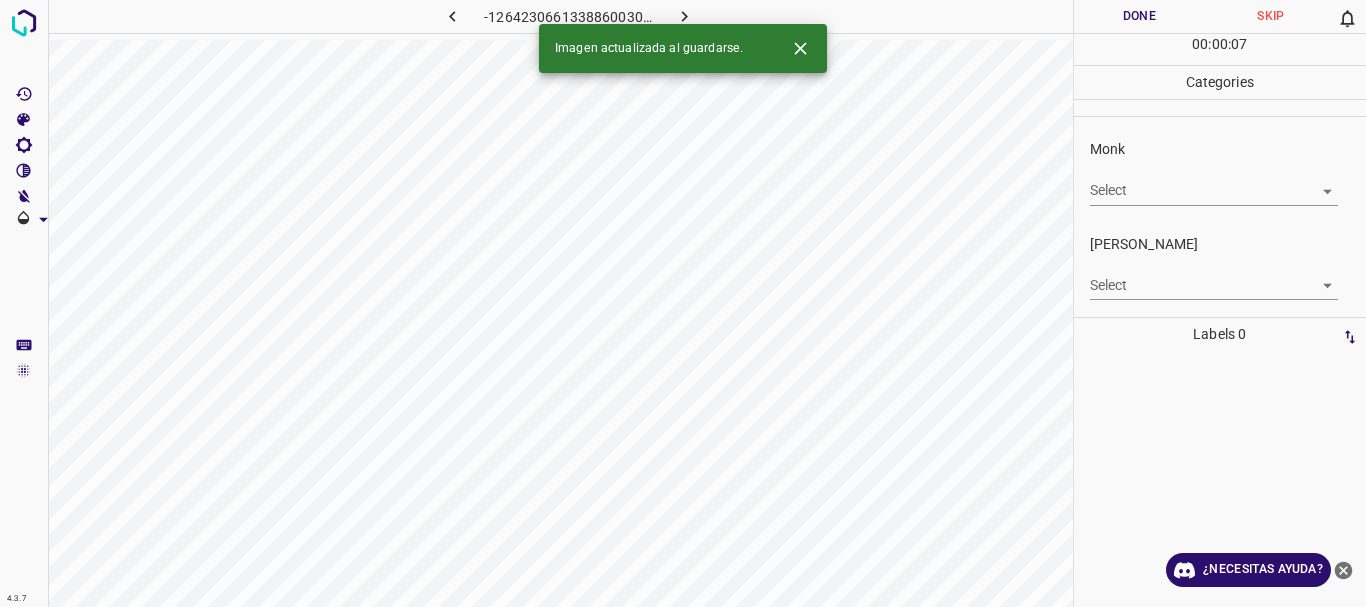 click 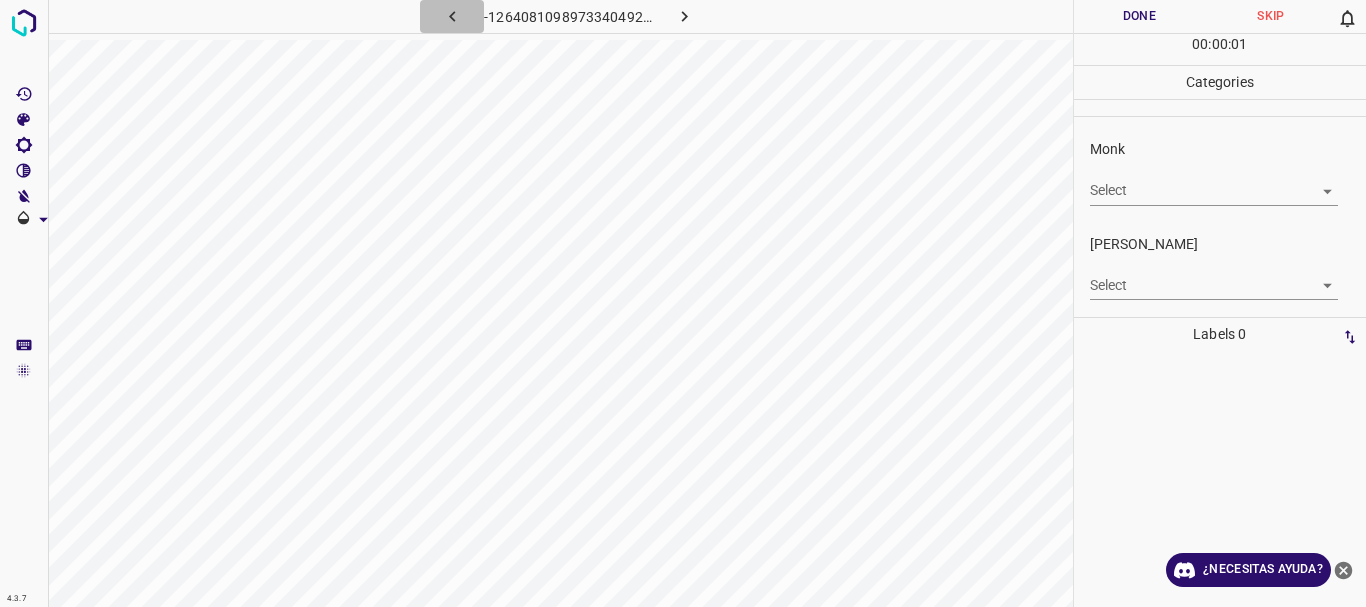 click 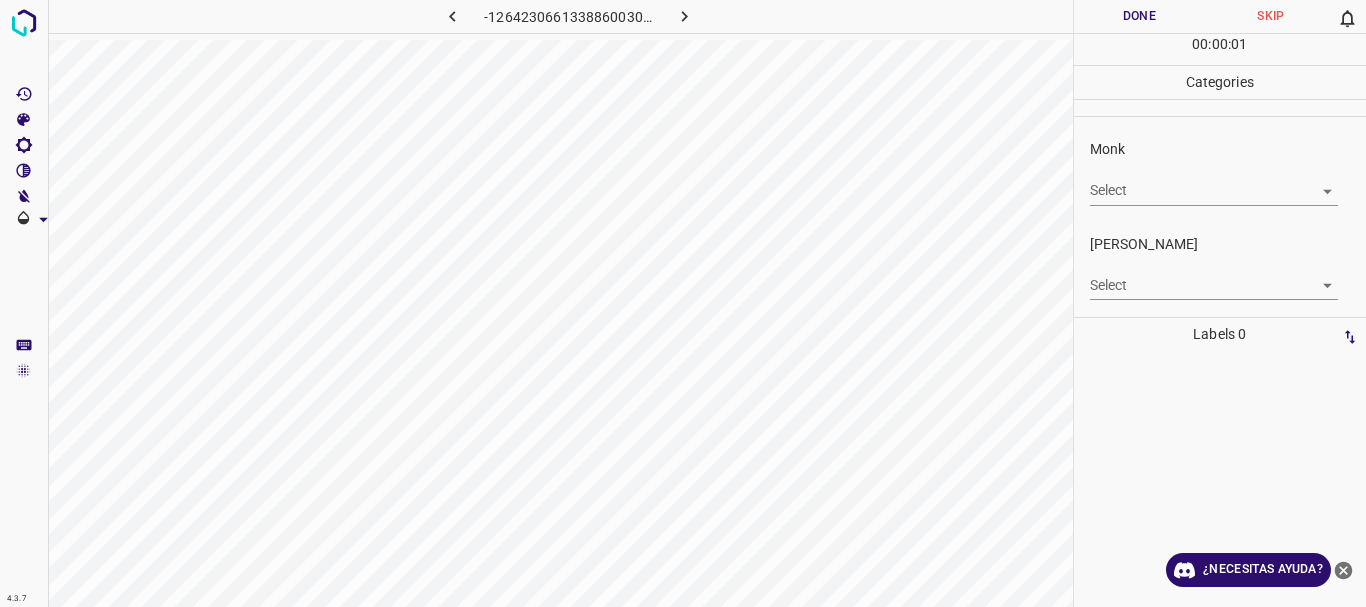 click on "Texto original Valora esta traducción Tu opinión servirá para ayudar a mejorar el Traductor de Google 4.3.7 -1264230661338860030.png Done Skip 0 00   : 00   : 01   Categories Monk   Select ​  [PERSON_NAME]   Select ​ Labels   0 Categories 1 Monk 2  [PERSON_NAME] Tools Space Change between modes (Draw & Edit) I Auto labeling R Restore zoom M Zoom in N Zoom out Delete Delete selecte label Filters Z Restore filters X Saturation filter C Brightness filter V Contrast filter [PERSON_NAME] scale filter General O Download ¿Necesitas ayuda? - Texto - Esconder - Borrar" at bounding box center (683, 303) 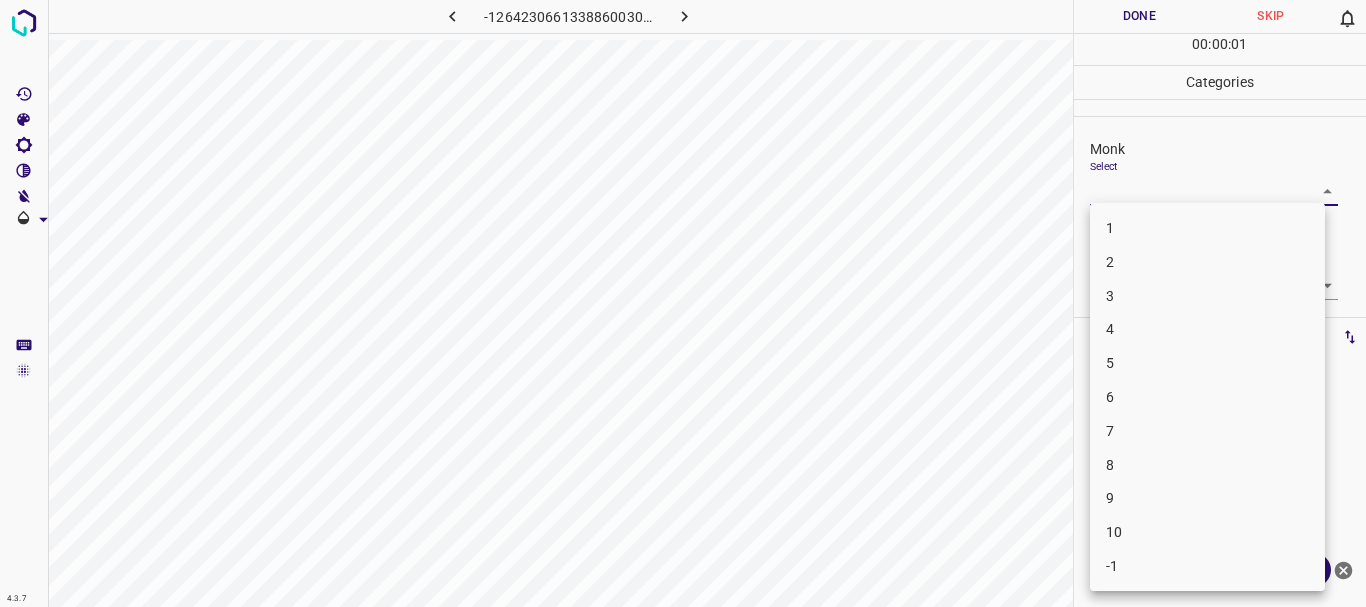 click on "4" at bounding box center (1207, 329) 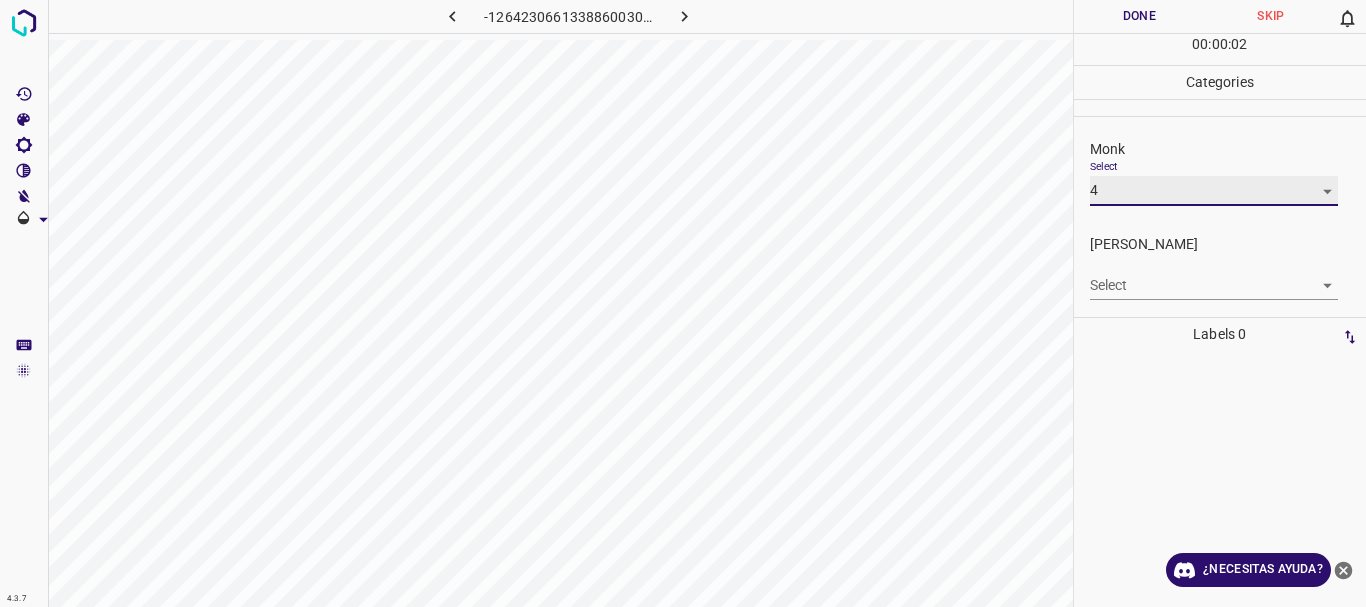 type on "4" 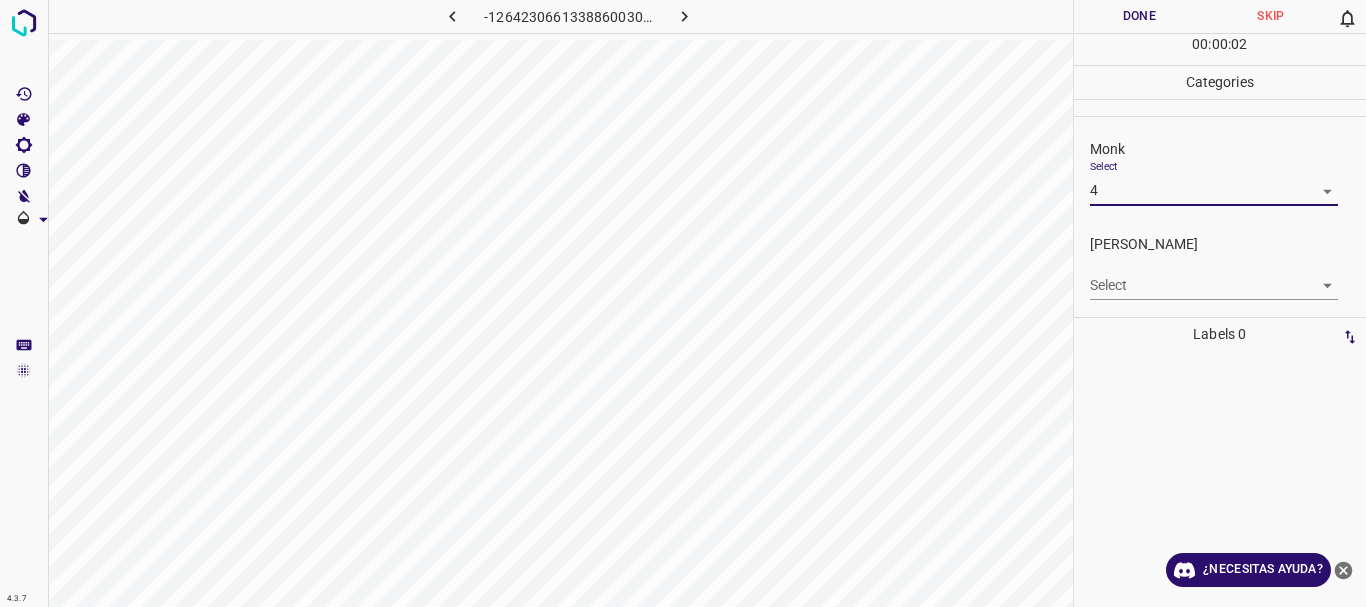 click on "Texto original Valora esta traducción Tu opinión servirá para ayudar a mejorar el Traductor de Google 4.3.7 -1264230661338860030.png Done Skip 0 00   : 00   : 02   Categories Monk   Select 4 4  [PERSON_NAME]   Select ​ Labels   0 Categories 1 Monk 2  [PERSON_NAME] Tools Space Change between modes (Draw & Edit) I Auto labeling R Restore zoom M Zoom in N Zoom out Delete Delete selecte label Filters Z Restore filters X Saturation filter C Brightness filter V Contrast filter [PERSON_NAME] scale filter General O Download ¿Necesitas ayuda? - Texto - Esconder - Borrar" at bounding box center [683, 303] 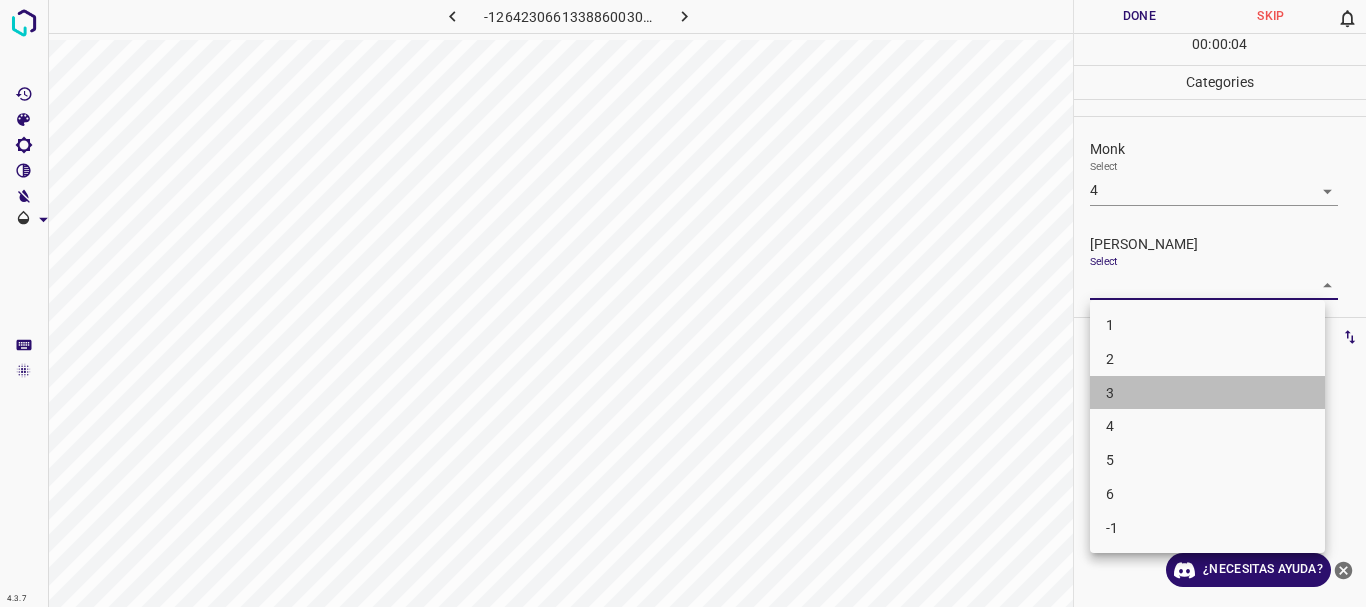 click on "3" at bounding box center (1207, 393) 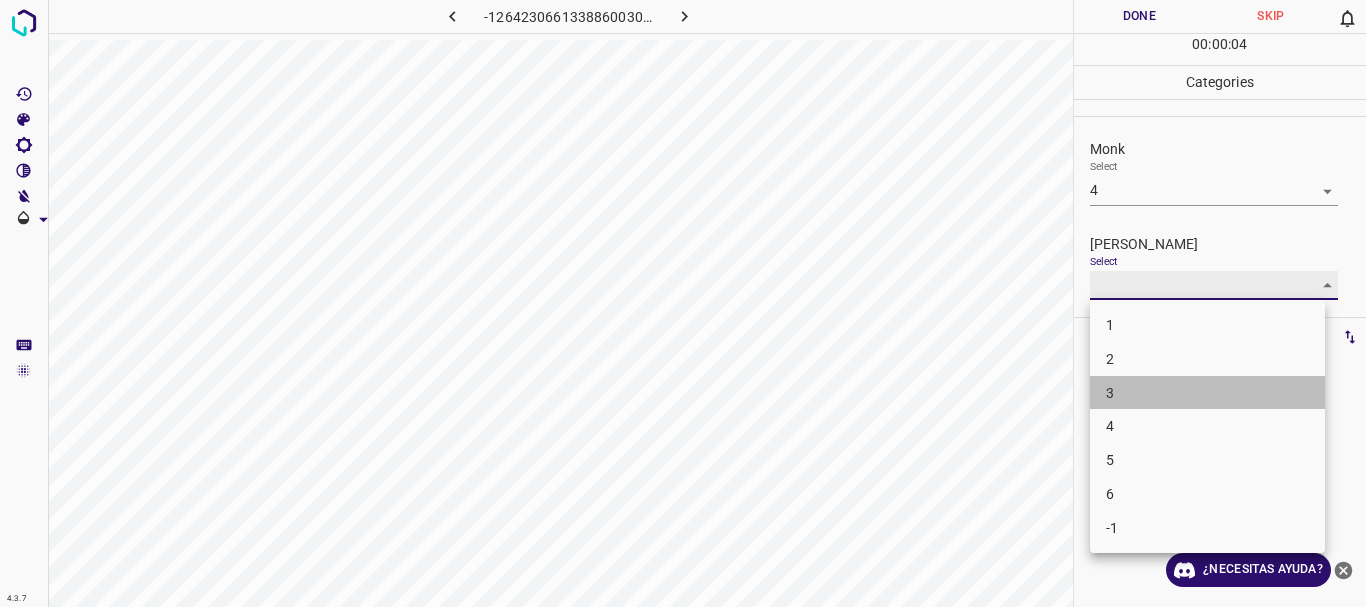 type on "3" 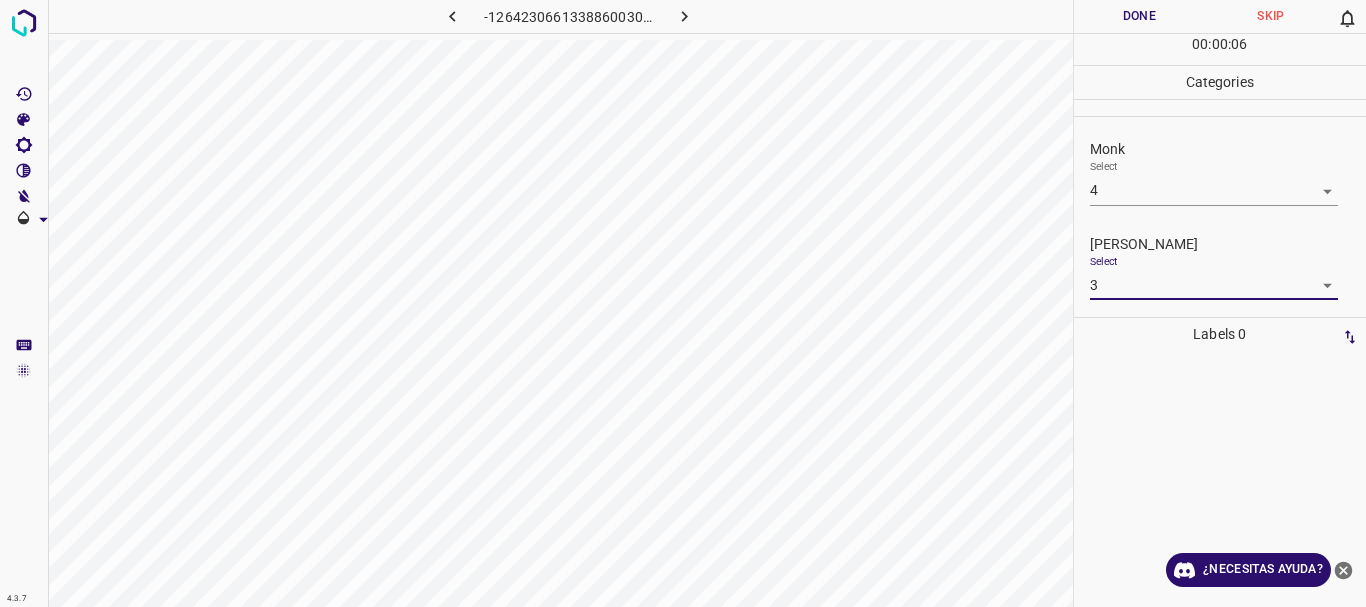 click on "Done" at bounding box center [1140, 16] 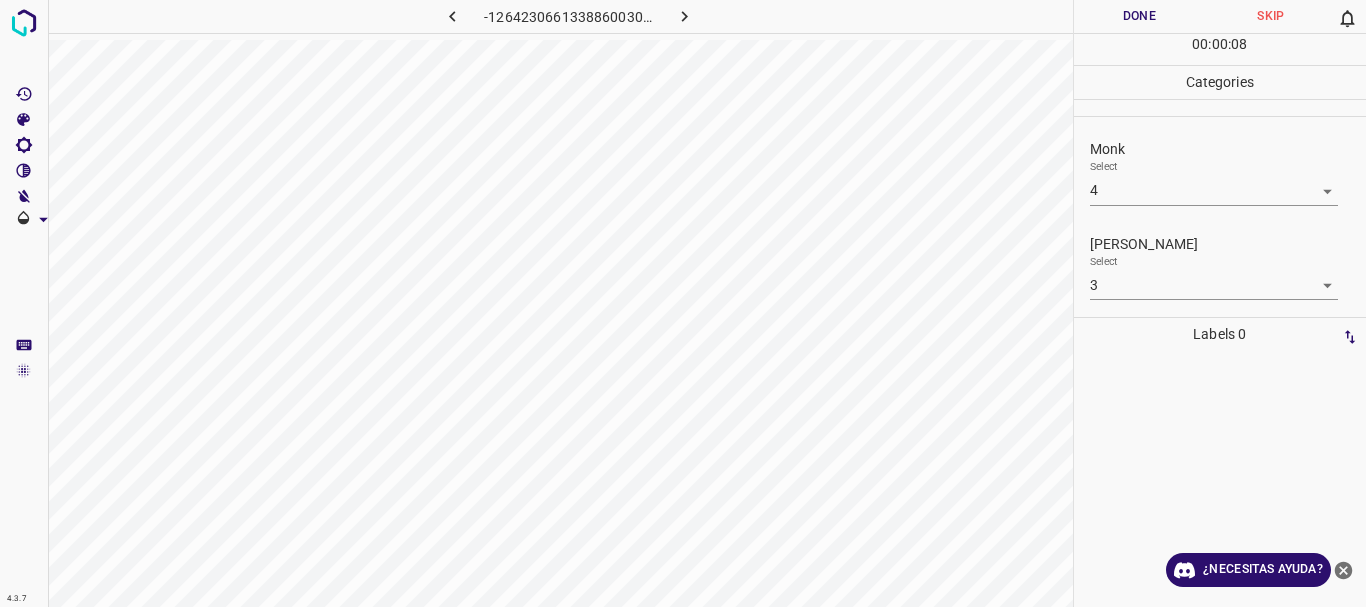 click 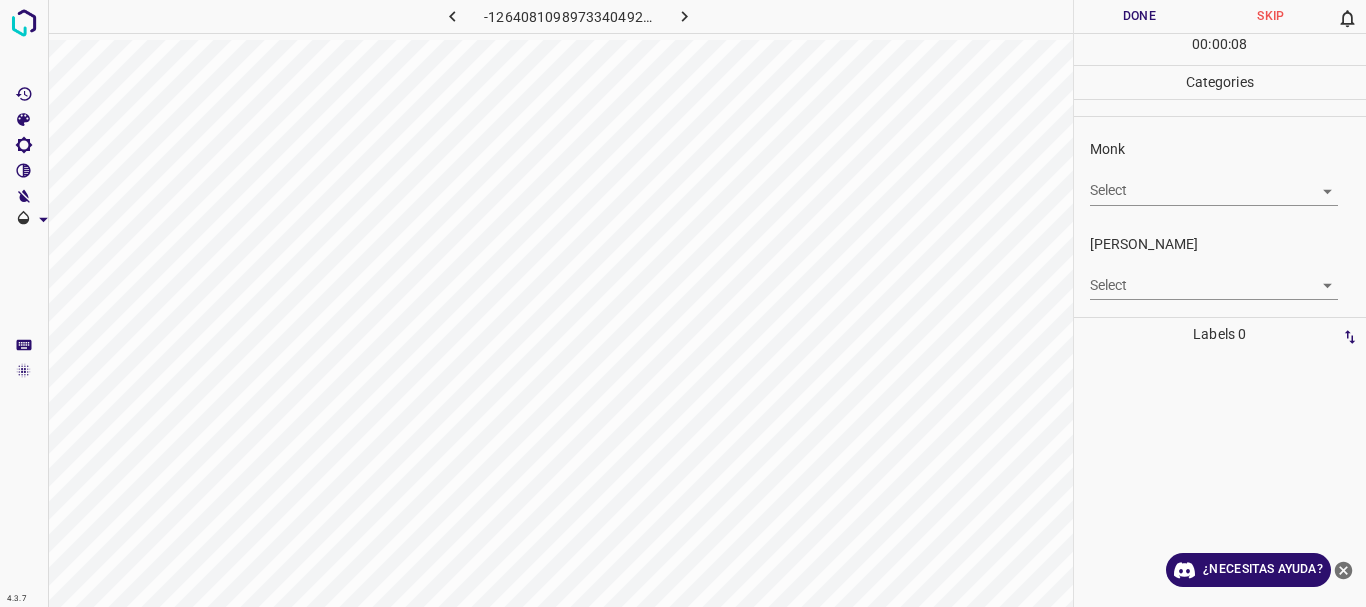 click on "Texto original Valora esta traducción Tu opinión servirá para ayudar a mejorar el Traductor de Google 4.3.7 -1264081098973340492.png Done Skip 0 00   : 00   : 08   Categories Monk   Select ​  [PERSON_NAME]   Select ​ Labels   0 Categories 1 Monk 2  [PERSON_NAME] Tools Space Change between modes (Draw & Edit) I Auto labeling R Restore zoom M Zoom in N Zoom out Delete Delete selecte label Filters Z Restore filters X Saturation filter C Brightness filter V Contrast filter [PERSON_NAME] scale filter General O Download ¿Necesitas ayuda? - Texto - Esconder - Borrar" at bounding box center (683, 303) 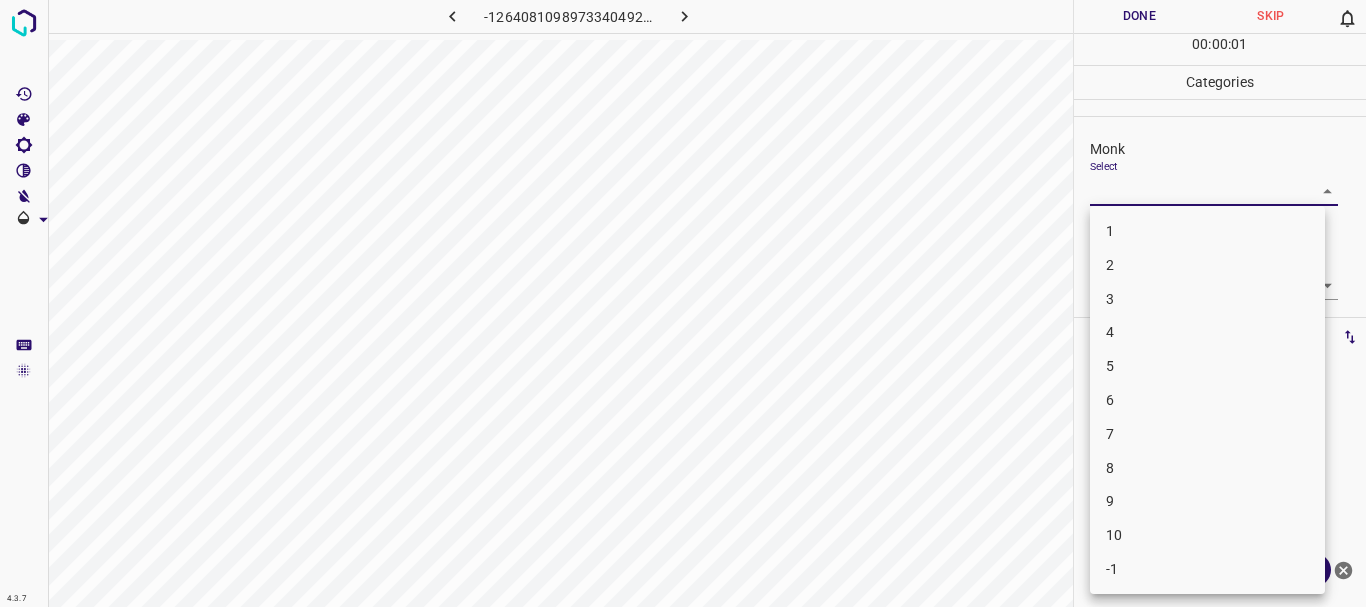 click on "4" at bounding box center (1207, 332) 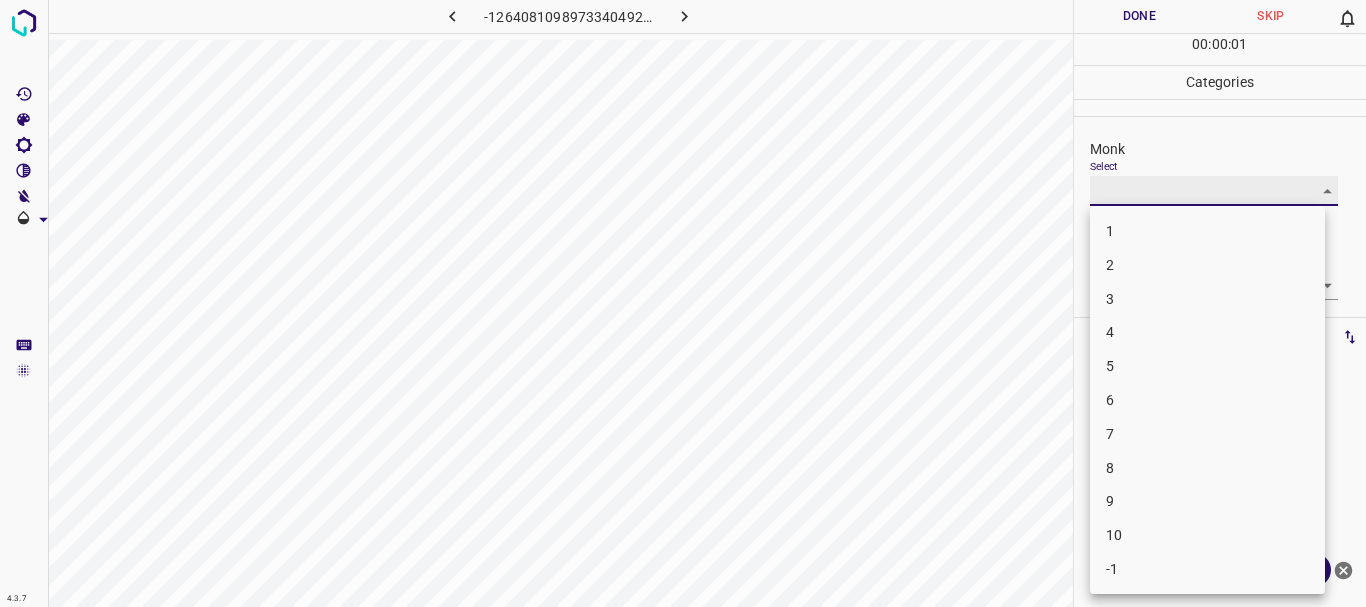 type on "4" 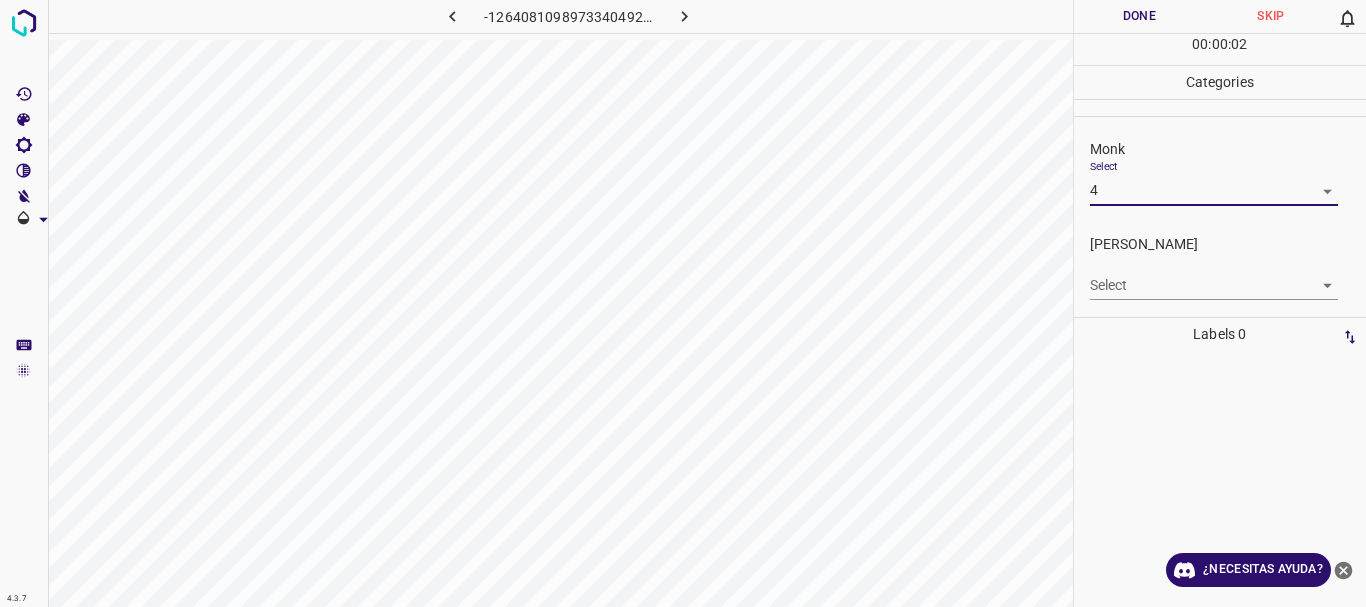 click on "Texto original Valora esta traducción Tu opinión servirá para ayudar a mejorar el Traductor de Google 4.3.7 -1264081098973340492.png Done Skip 0 00   : 00   : 02   Categories Monk   Select 4 4  [PERSON_NAME]   Select ​ Labels   0 Categories 1 Monk 2  [PERSON_NAME] Tools Space Change between modes (Draw & Edit) I Auto labeling R Restore zoom M Zoom in N Zoom out Delete Delete selecte label Filters Z Restore filters X Saturation filter C Brightness filter V Contrast filter [PERSON_NAME] scale filter General O Download ¿Necesitas ayuda? - Texto - Esconder - Borrar" at bounding box center (683, 303) 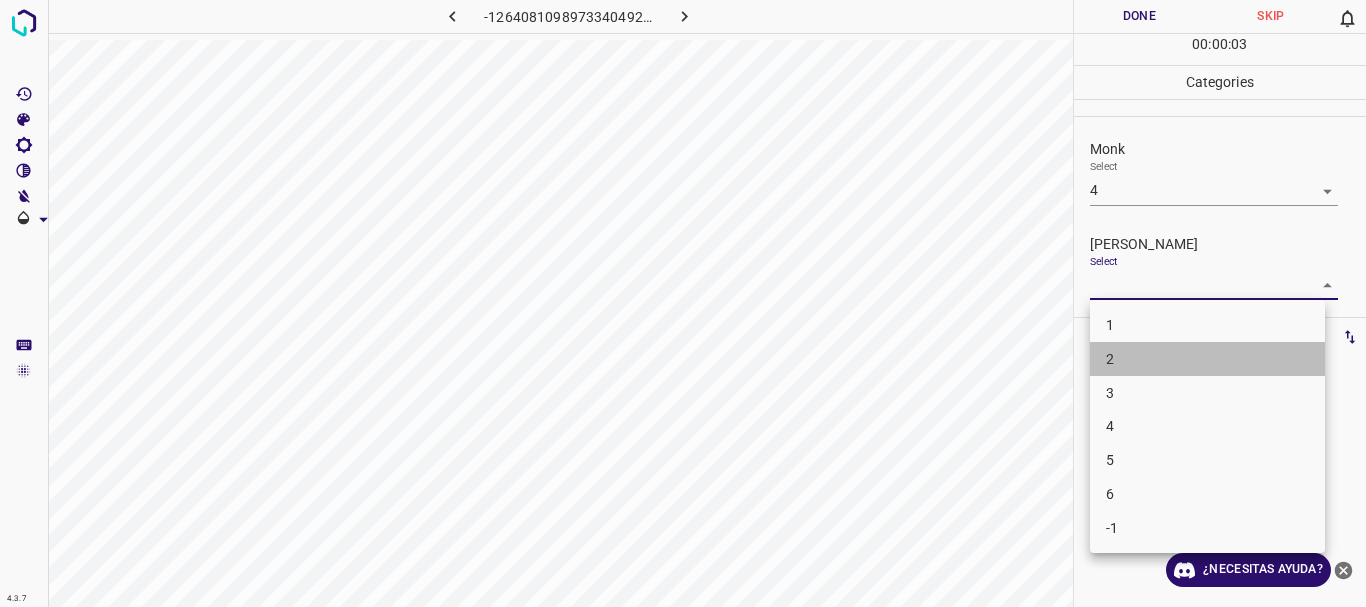 drag, startPoint x: 1133, startPoint y: 372, endPoint x: 1131, endPoint y: 397, distance: 25.079872 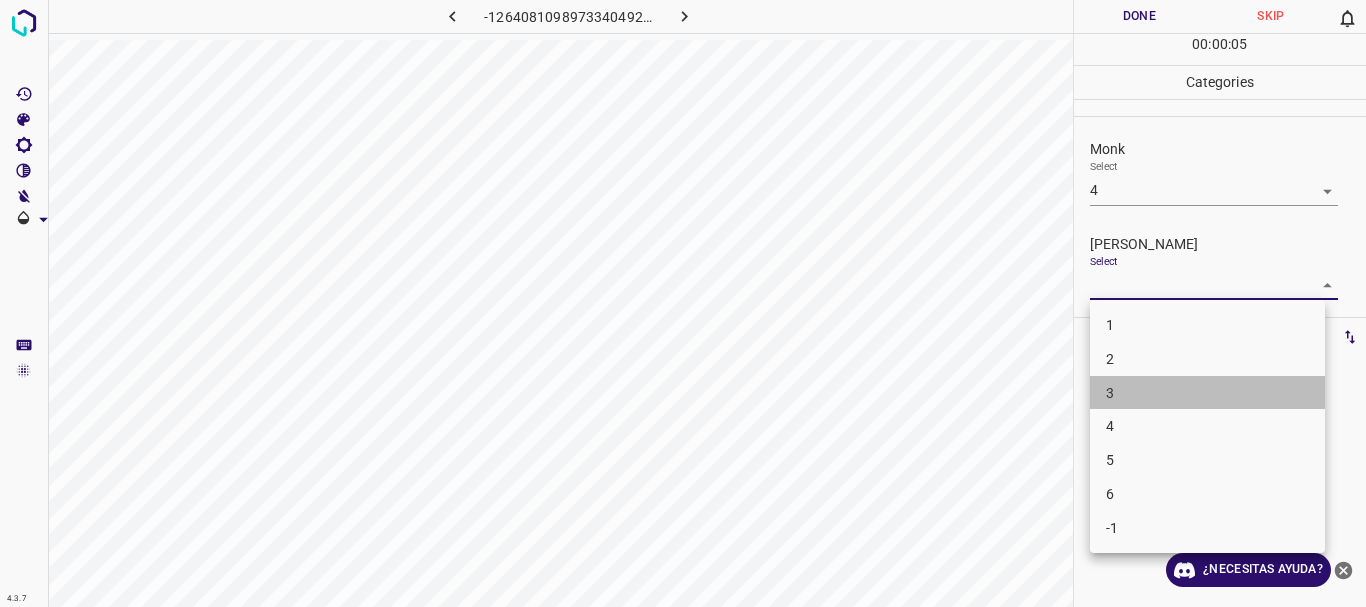 click on "3" at bounding box center [1207, 393] 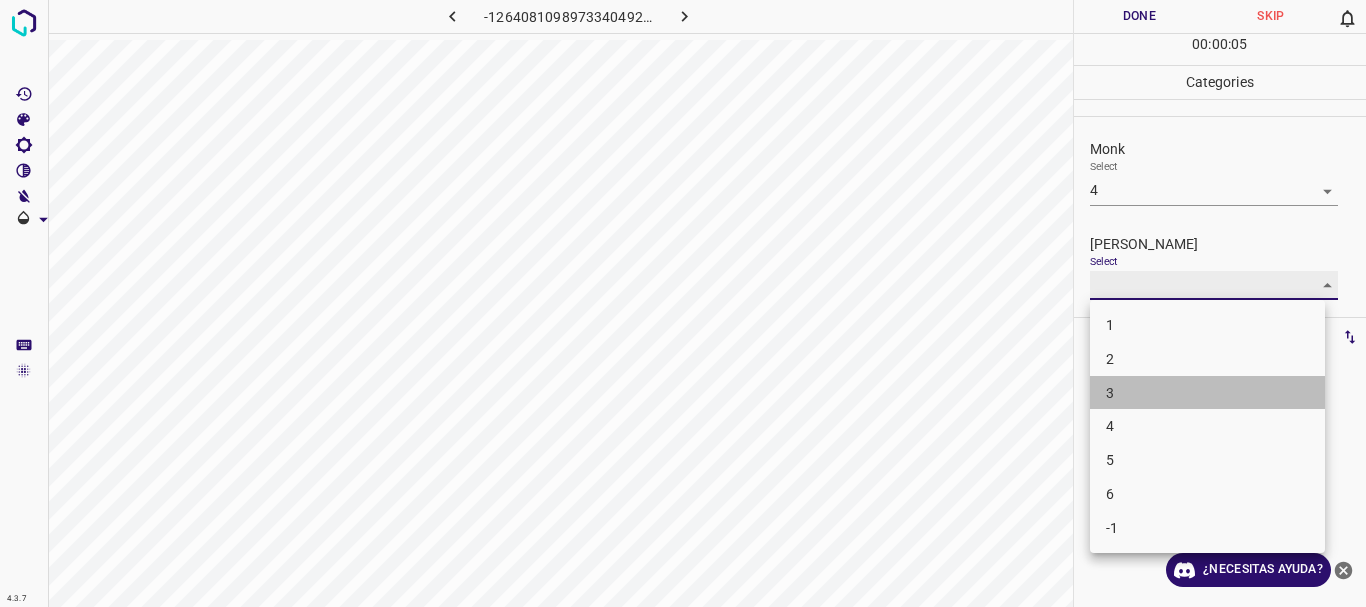 type on "3" 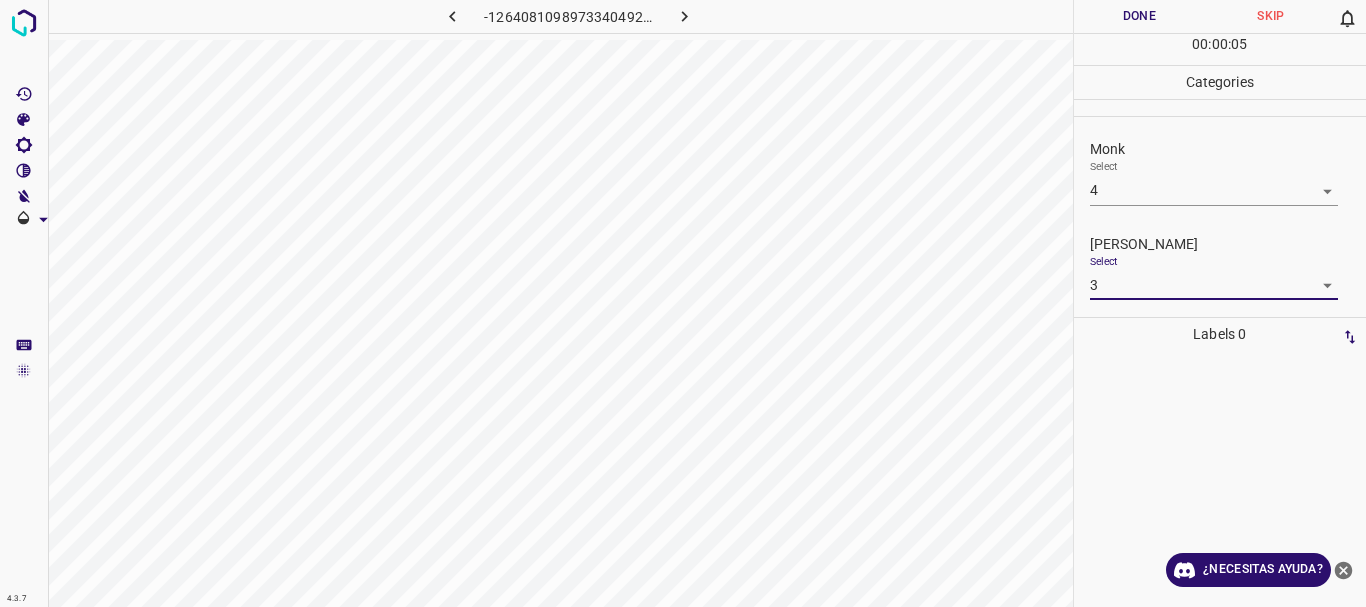 click on "Done" at bounding box center (1140, 16) 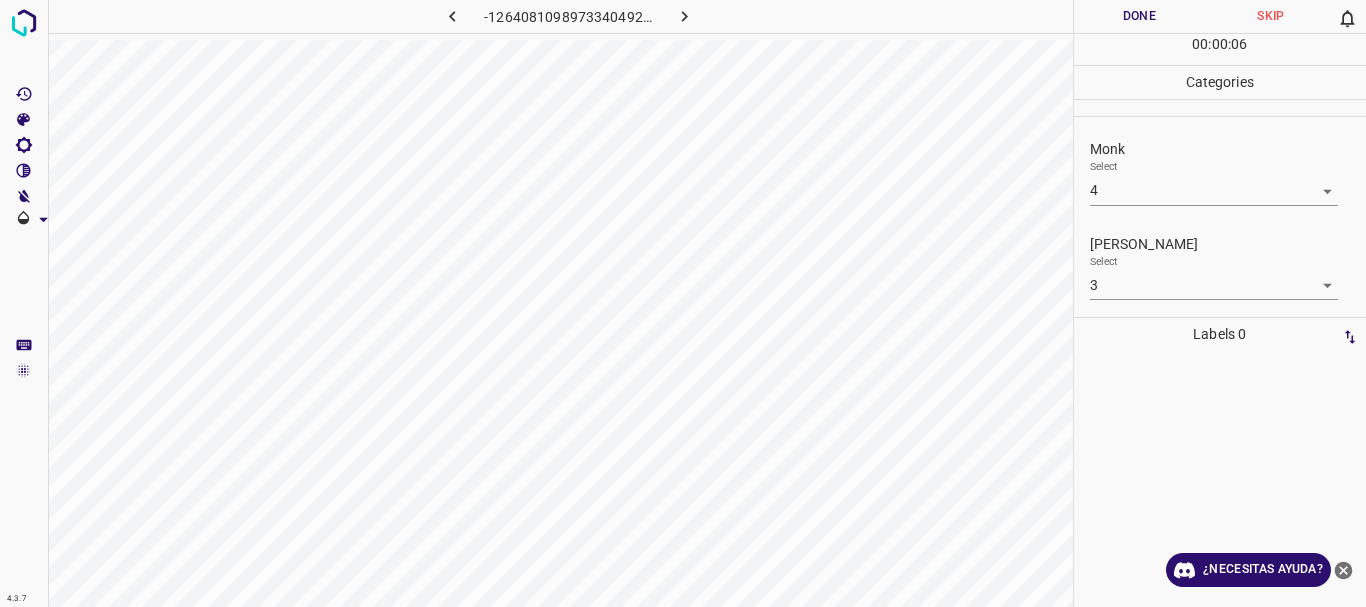click on "Done" at bounding box center (1140, 16) 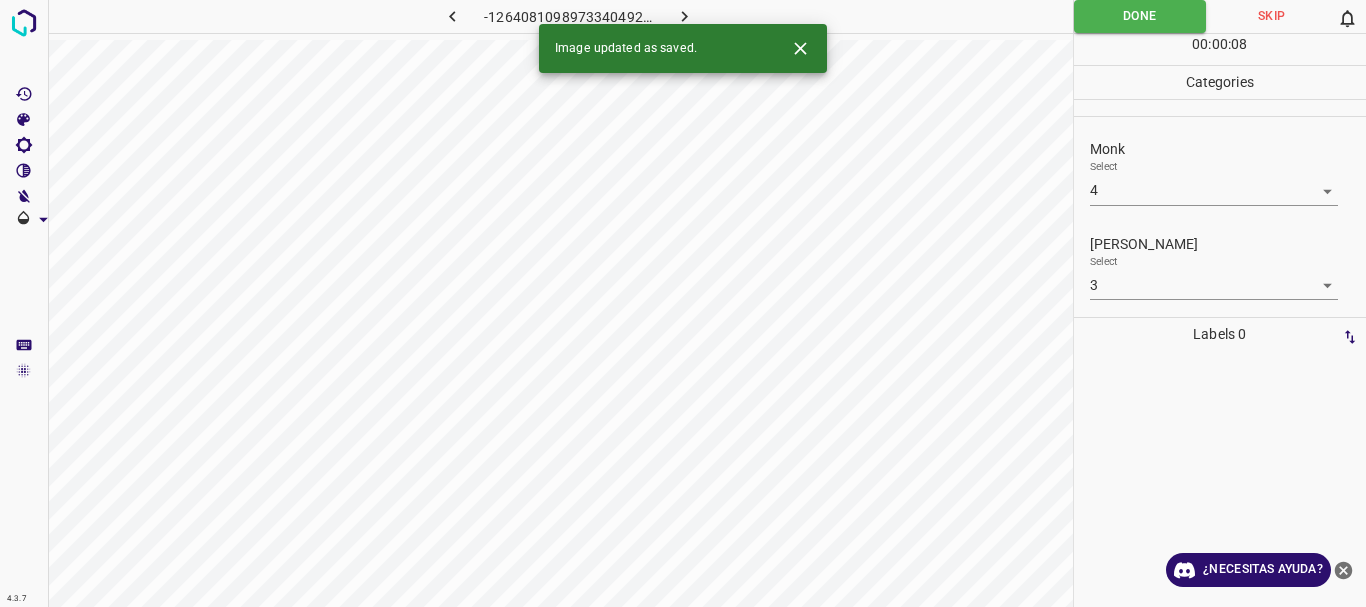 click 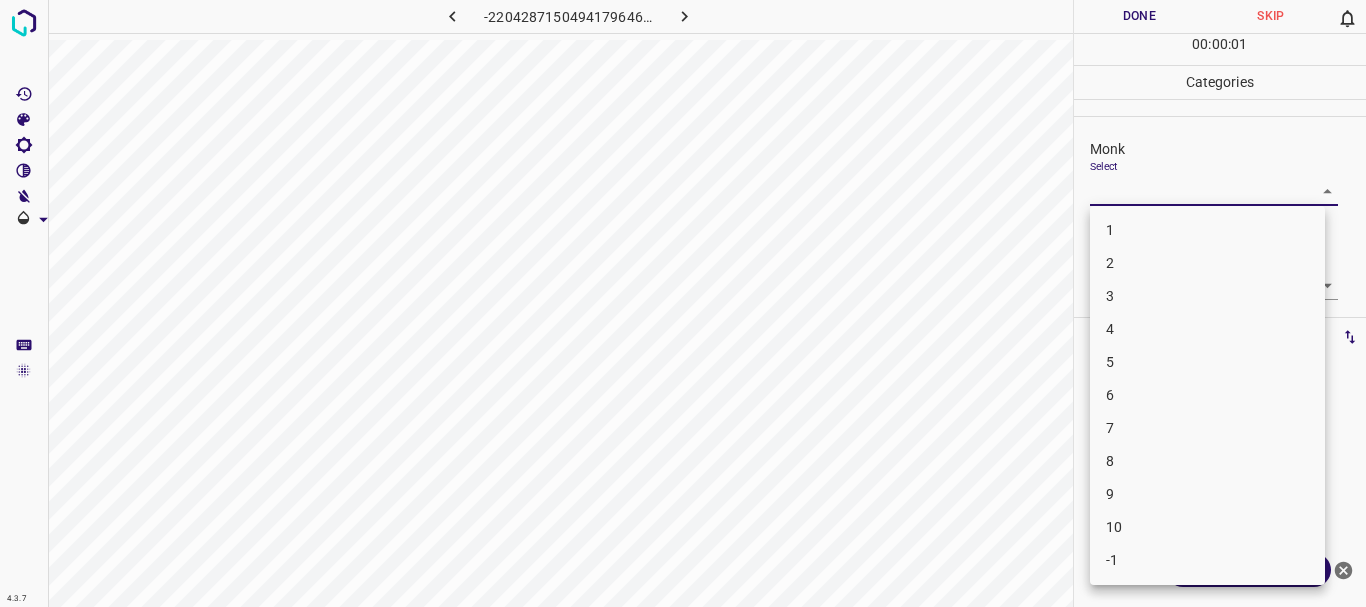 click on "Texto original Valora esta traducción Tu opinión servirá para ayudar a mejorar el Traductor de Google 4.3.7 -2204287150494179646.png Done Skip 0 00   : 00   : 01   Categories Monk   Select ​  [PERSON_NAME]   Select ​ Labels   0 Categories 1 Monk 2  [PERSON_NAME] Tools Space Change between modes (Draw & Edit) I Auto labeling R Restore zoom M Zoom in N Zoom out Delete Delete selecte label Filters Z Restore filters X Saturation filter C Brightness filter V Contrast filter [PERSON_NAME] scale filter General O Download ¿Necesitas ayuda? - Texto - Esconder - Borrar 1 2 3 4 5 6 7 8 9 10 -1" at bounding box center [683, 303] 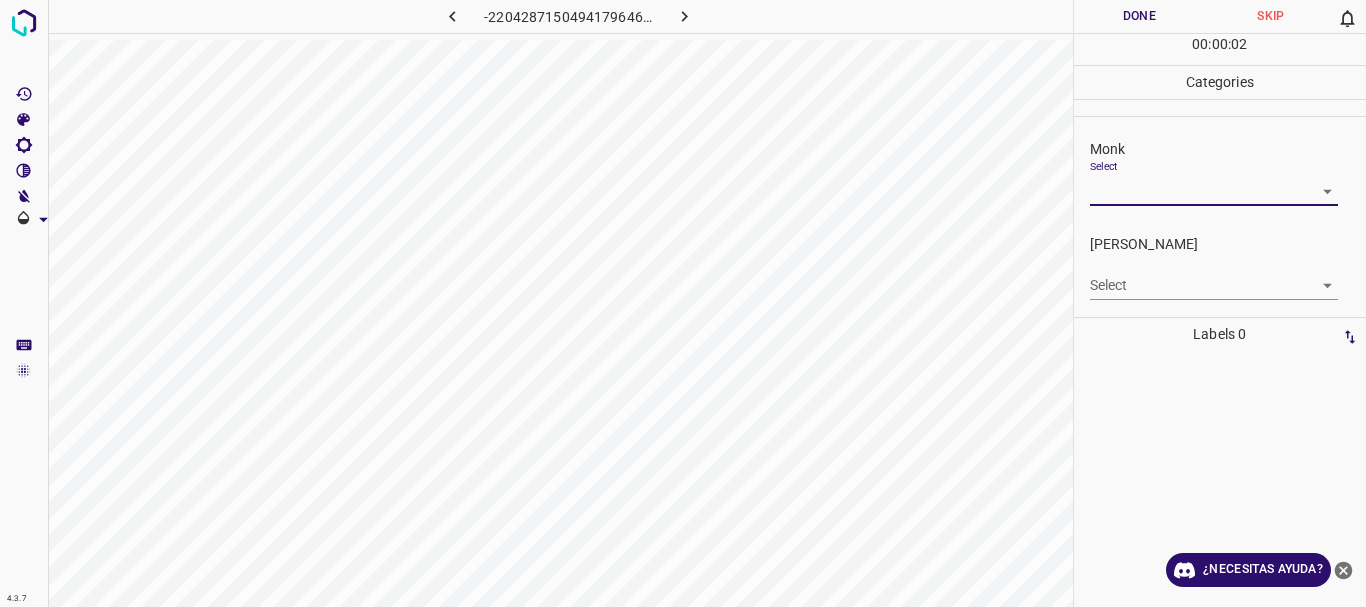 click on "Texto original Valora esta traducción Tu opinión servirá para ayudar a mejorar el Traductor de Google 4.3.7 -2204287150494179646.png Done Skip 0 00   : 00   : 02   Categories Monk   Select ​  [PERSON_NAME]   Select ​ Labels   0 Categories 1 Monk 2  [PERSON_NAME] Tools Space Change between modes (Draw & Edit) I Auto labeling R Restore zoom M Zoom in N Zoom out Delete Delete selecte label Filters Z Restore filters X Saturation filter C Brightness filter V Contrast filter [PERSON_NAME] scale filter General O Download ¿Necesitas ayuda? - Texto - Esconder - Borrar" at bounding box center (683, 303) 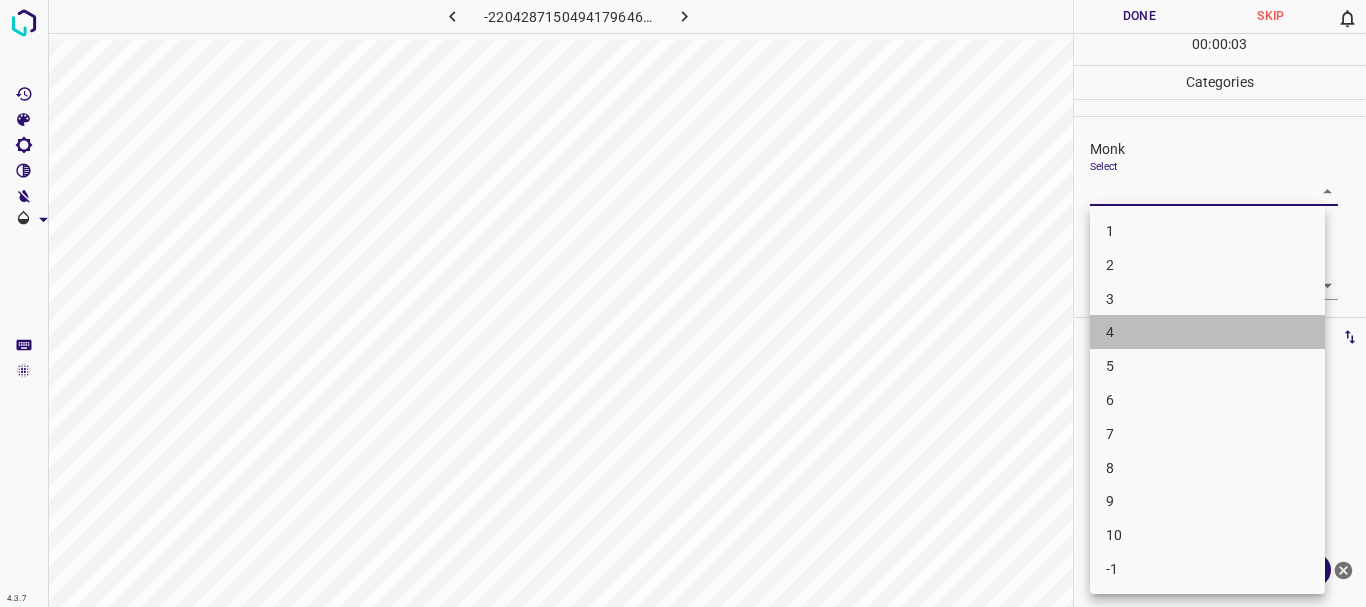 click on "4" at bounding box center [1207, 332] 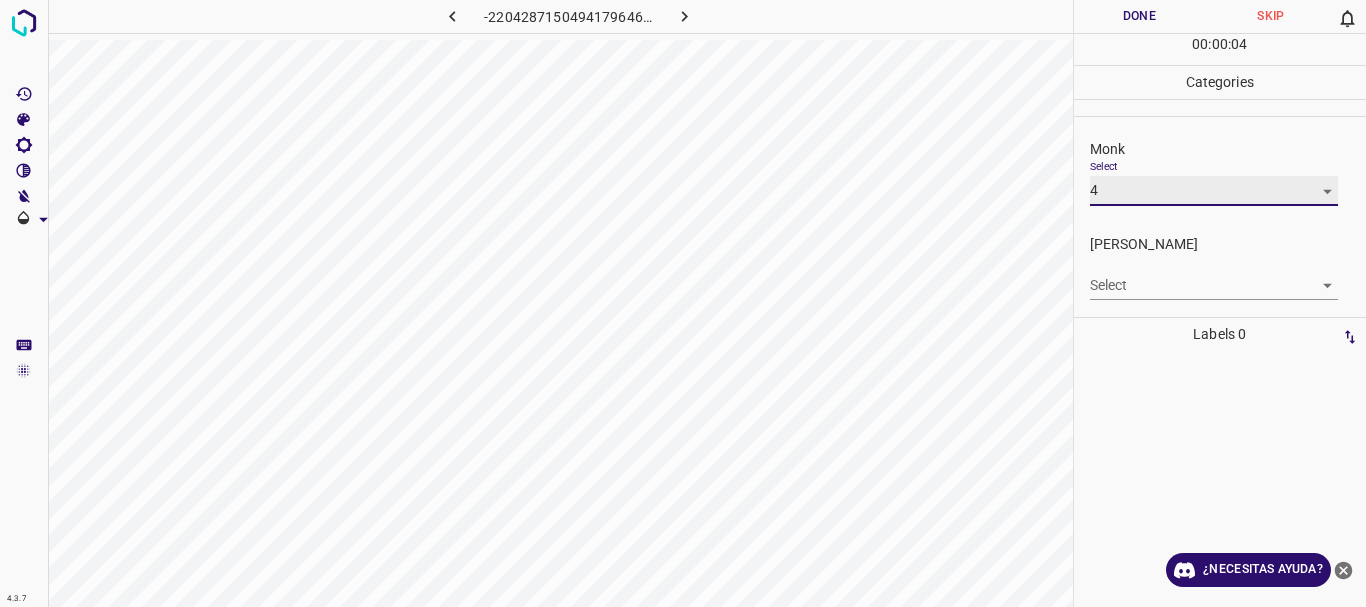type on "4" 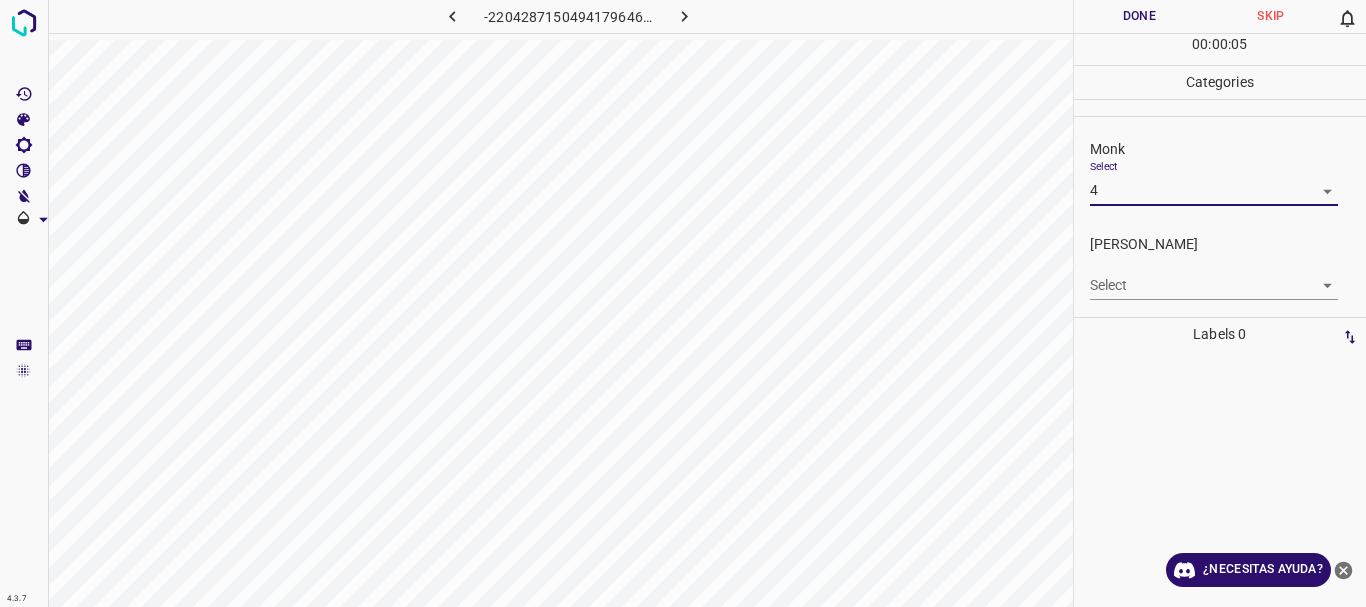 click on "Texto original Valora esta traducción Tu opinión servirá para ayudar a mejorar el Traductor de Google 4.3.7 -2204287150494179646.png Done Skip 0 00   : 00   : 05   Categories Monk   Select 4 4  [PERSON_NAME]   Select ​ Labels   0 Categories 1 Monk 2  [PERSON_NAME] Tools Space Change between modes (Draw & Edit) I Auto labeling R Restore zoom M Zoom in N Zoom out Delete Delete selecte label Filters Z Restore filters X Saturation filter C Brightness filter V Contrast filter [PERSON_NAME] scale filter General O Download ¿Necesitas ayuda? - Texto - Esconder - Borrar" at bounding box center [683, 303] 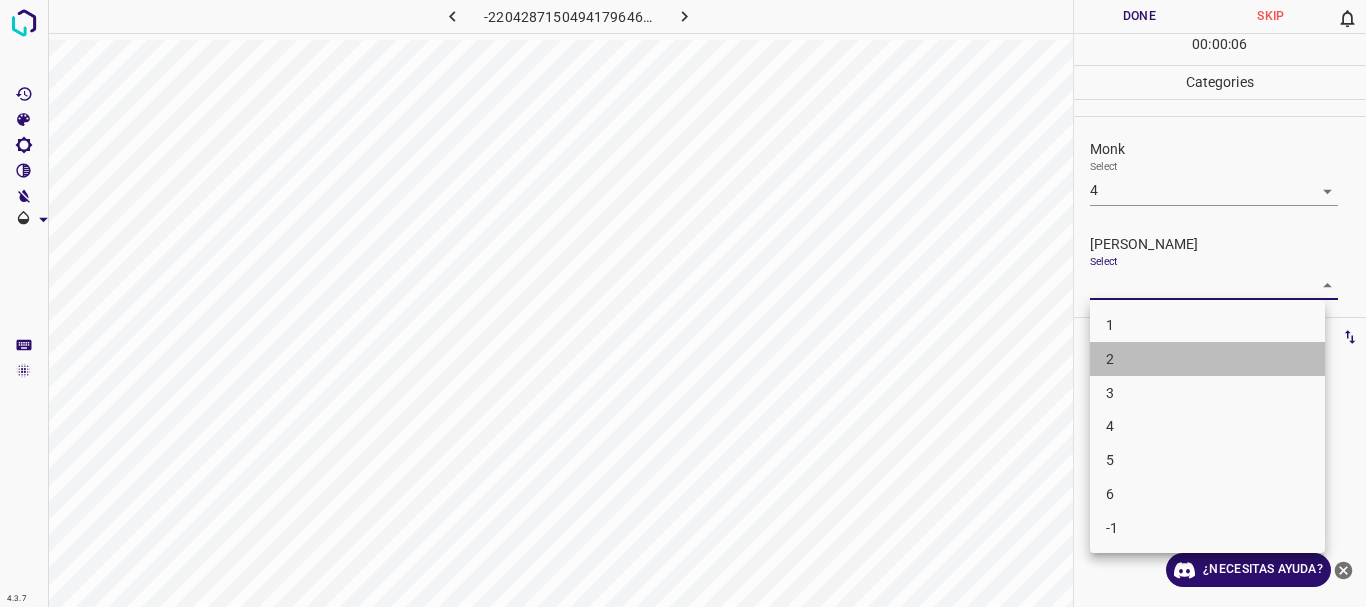 click on "2" at bounding box center (1207, 359) 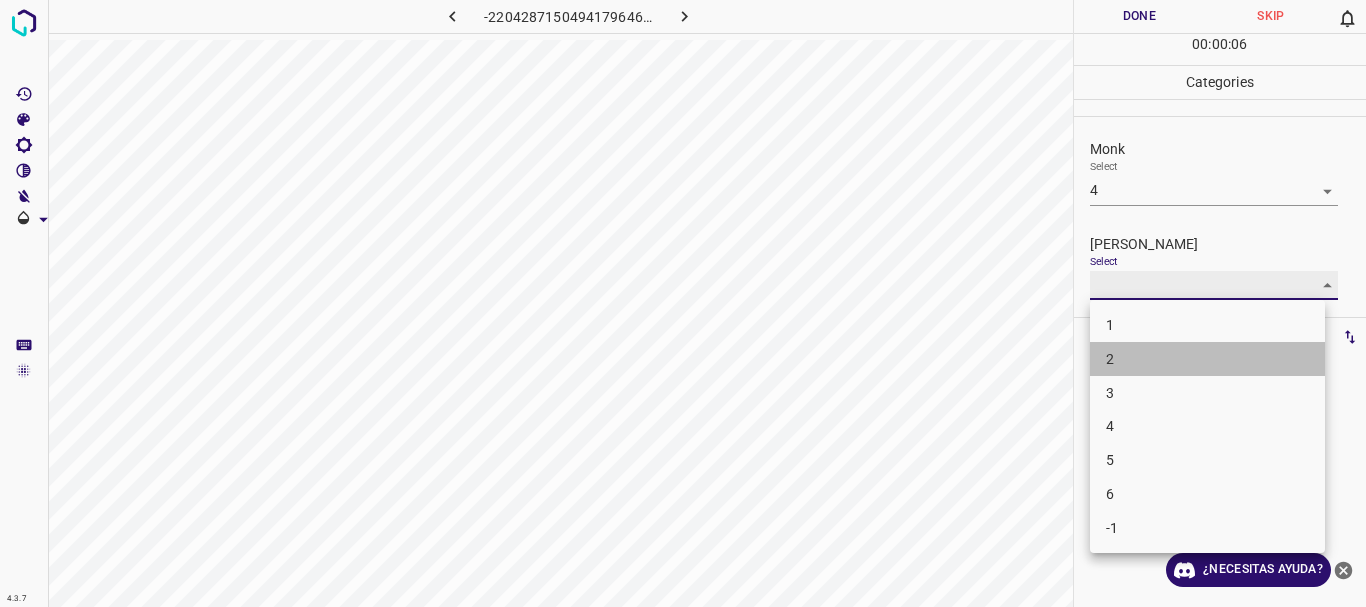 type on "2" 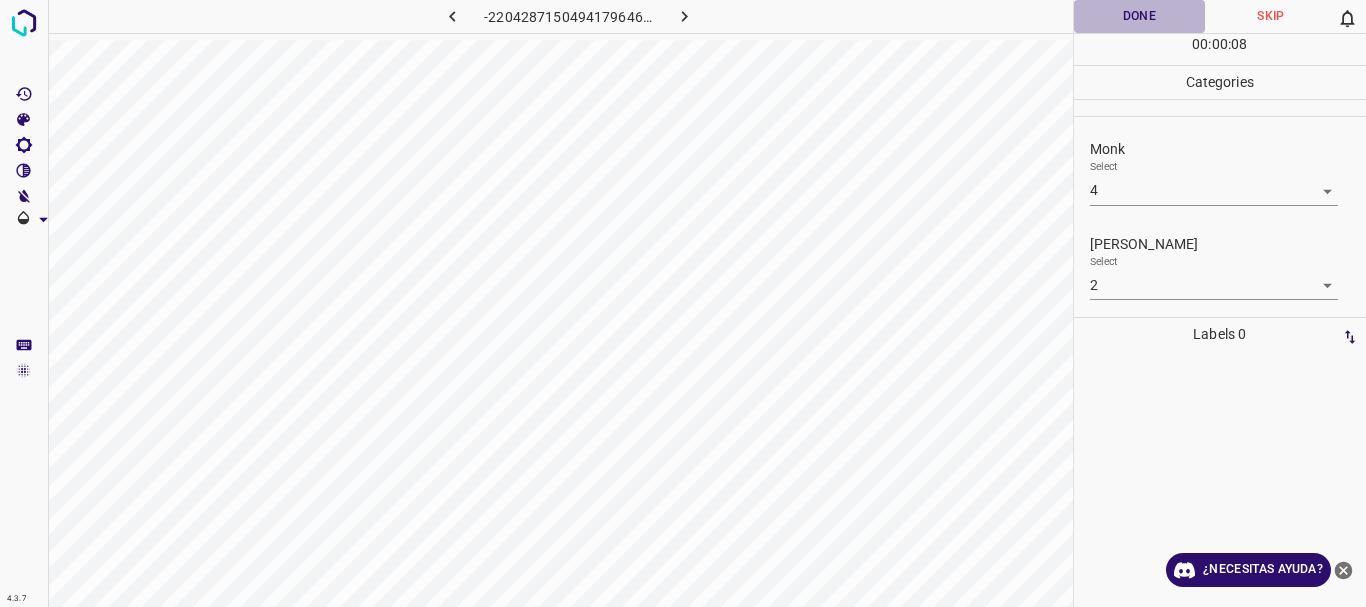 click on "Done" at bounding box center (1140, 16) 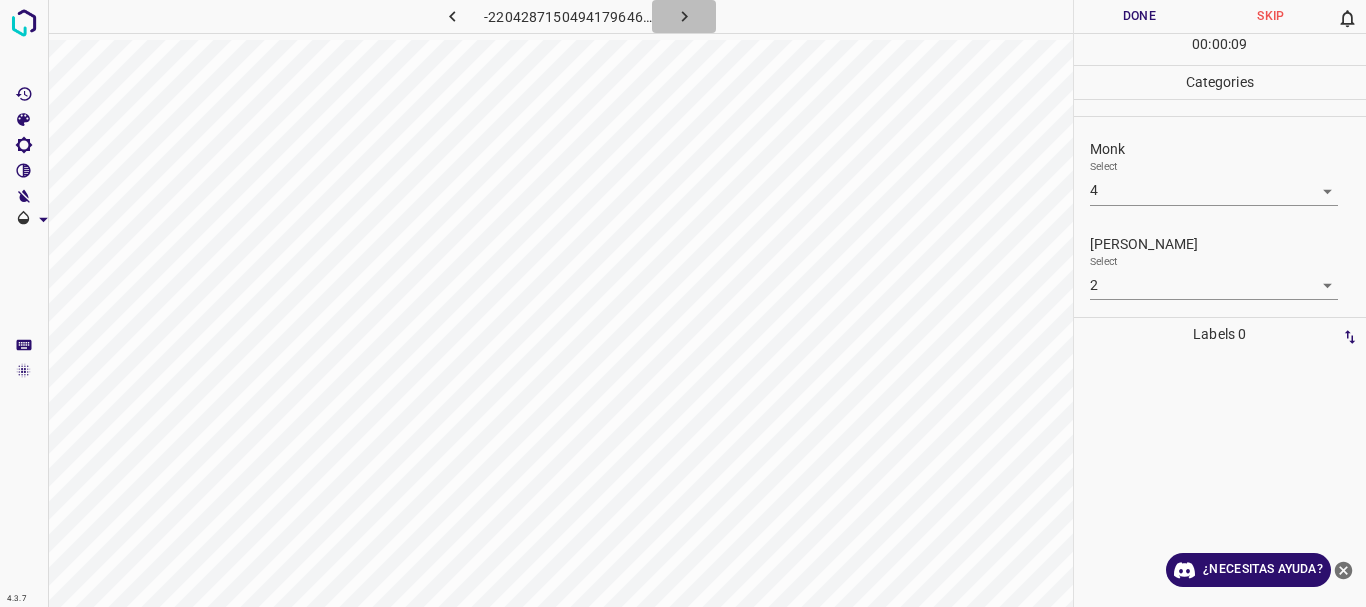 click 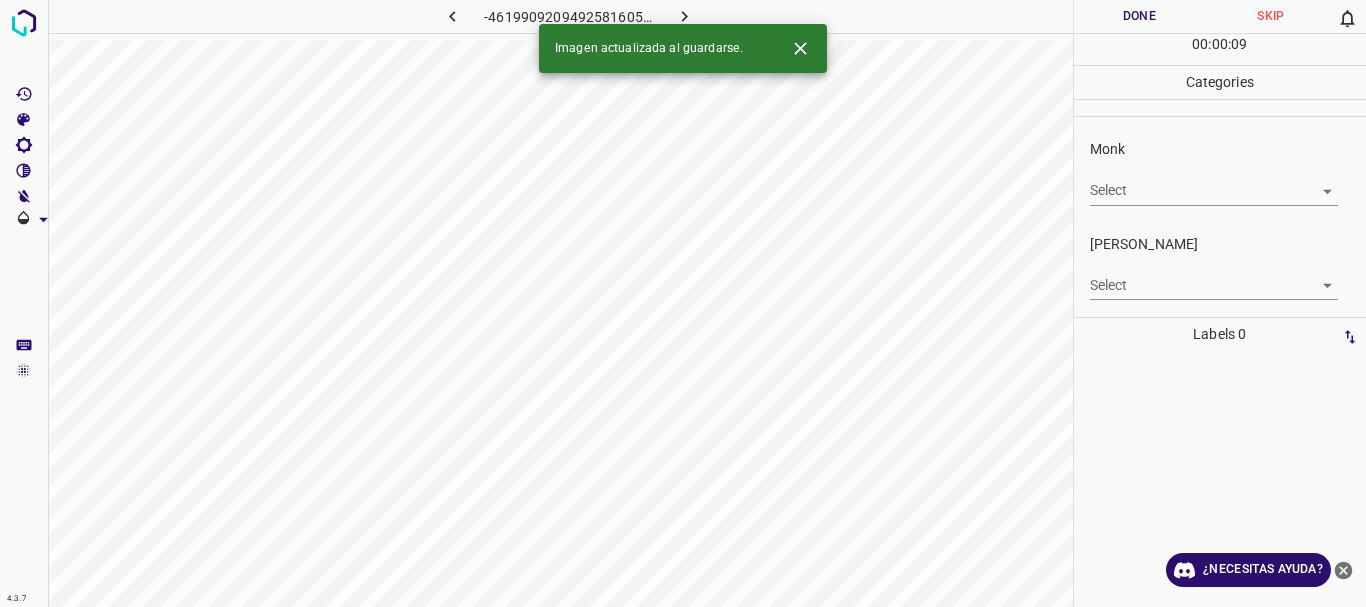 click 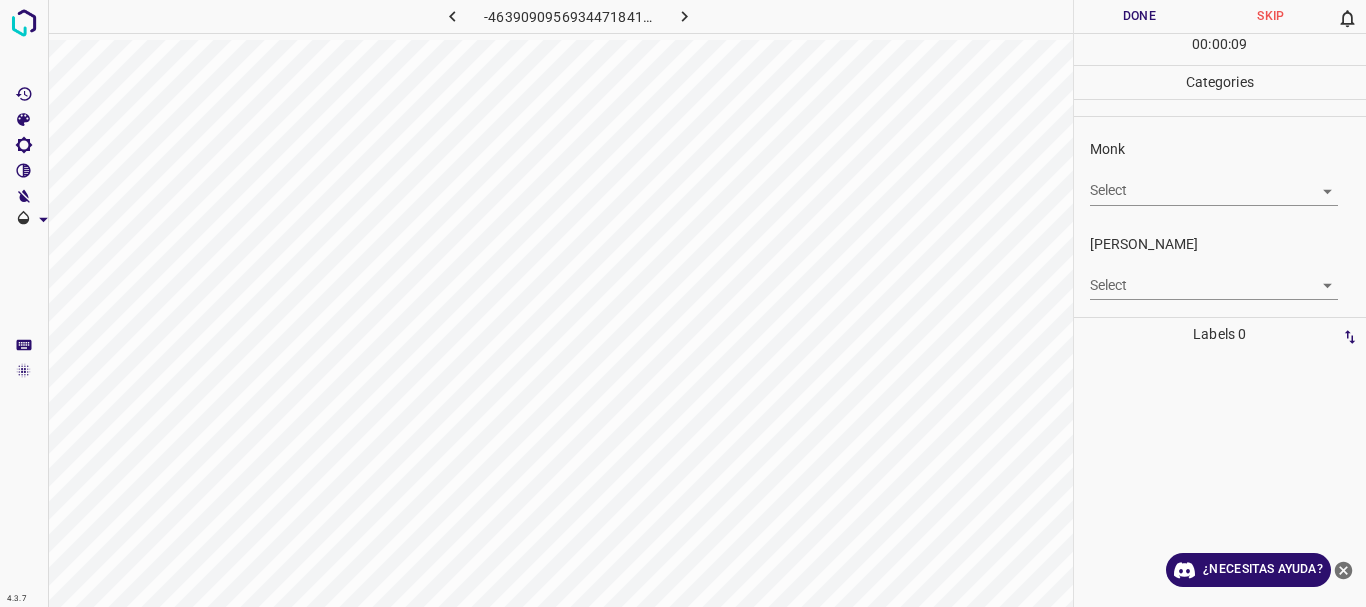 click 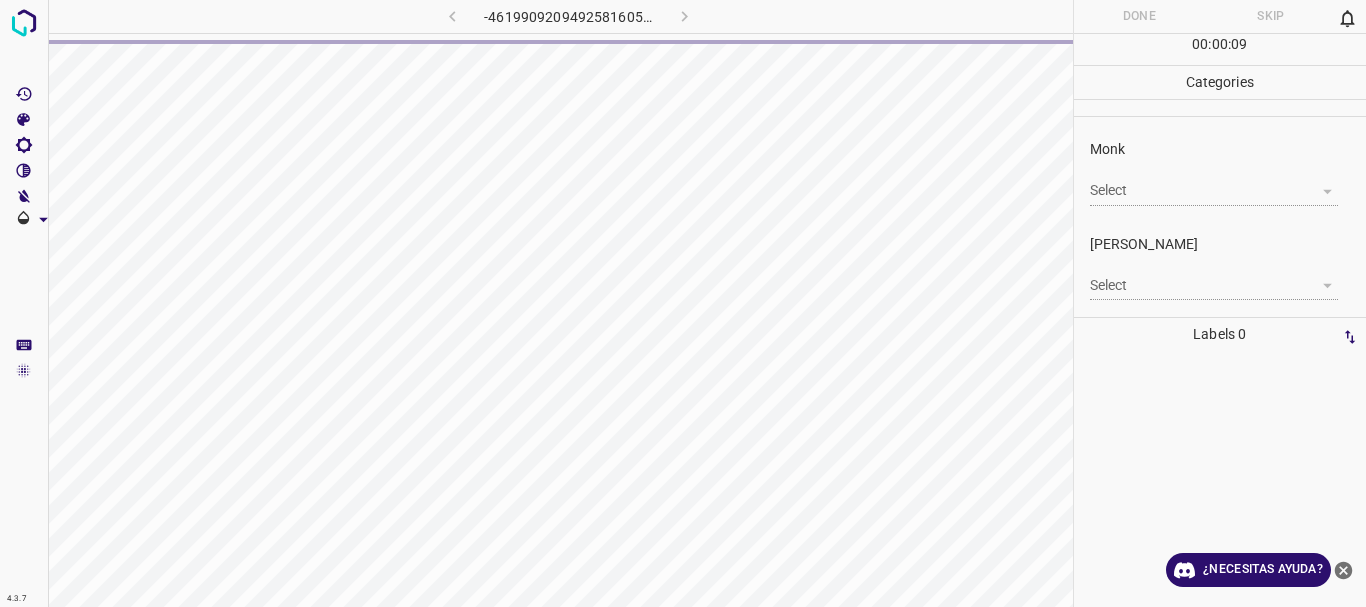 click on "Texto original Valora esta traducción Tu opinión servirá para ayudar a mejorar el Traductor de Google 4.3.7 -4619909209492581605.png Done Skip 0 00   : 00   : 09   Categories Monk   Select ​  [PERSON_NAME]   Select ​ Labels   0 Categories 1 Monk 2  [PERSON_NAME] Tools Space Change between modes (Draw & Edit) I Auto labeling R Restore zoom M Zoom in N Zoom out Delete Delete selecte label Filters Z Restore filters X Saturation filter C Brightness filter V Contrast filter [PERSON_NAME] scale filter General O Download ¿Necesitas ayuda? - Texto - Esconder - Borrar" at bounding box center (683, 303) 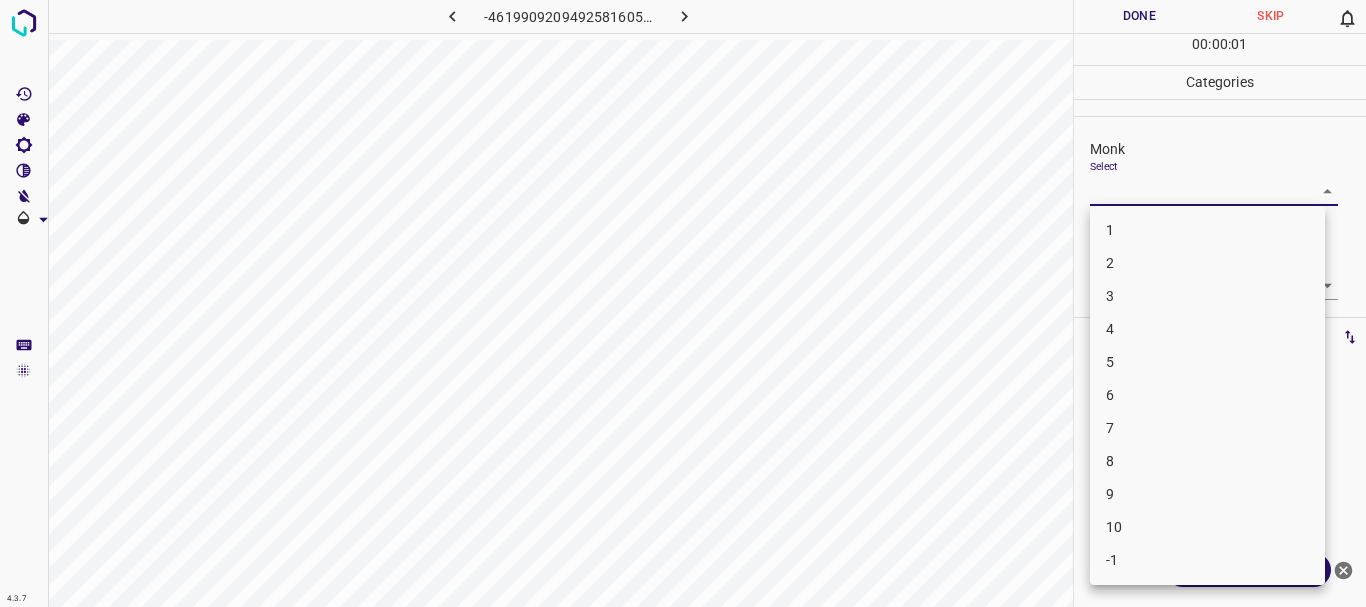 click on "4" at bounding box center (1207, 329) 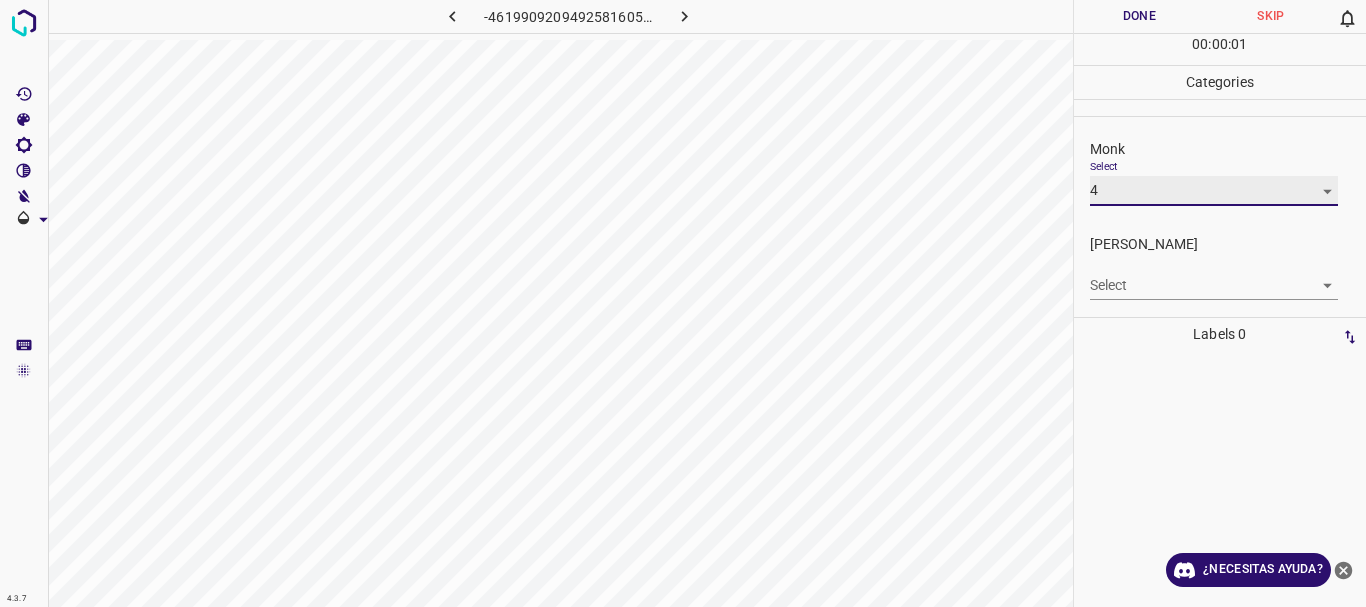 type on "4" 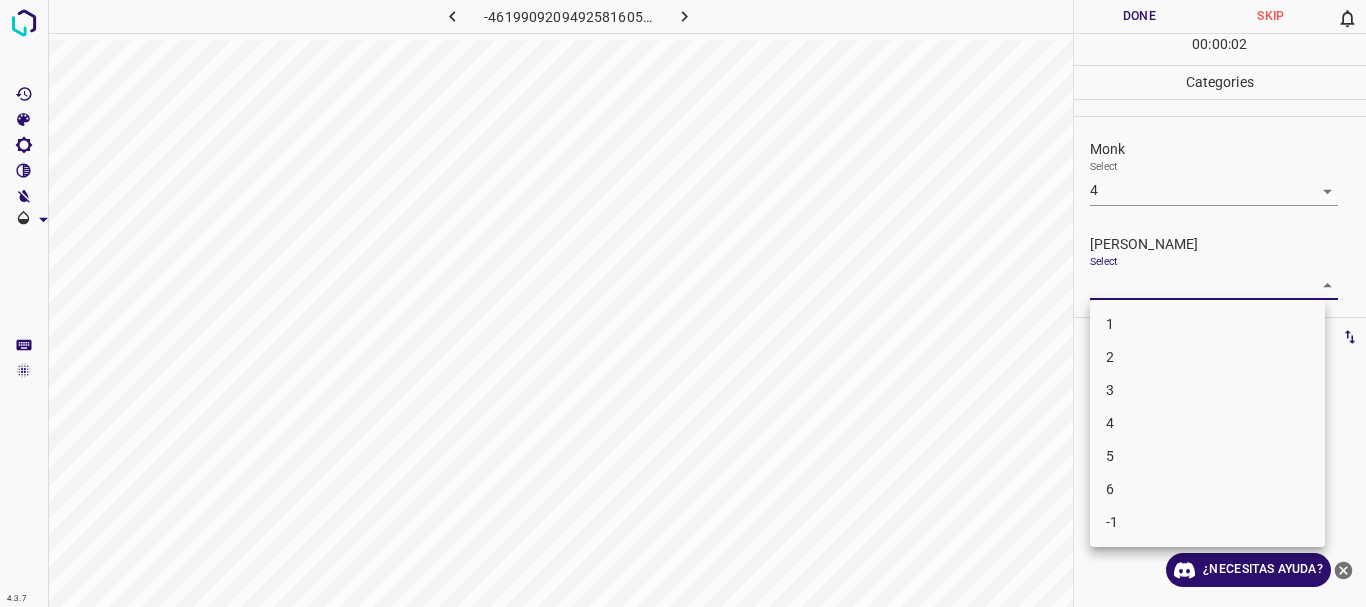 click on "Texto original Valora esta traducción Tu opinión servirá para ayudar a mejorar el Traductor de Google 4.3.7 -4619909209492581605.png Done Skip 0 00   : 00   : 02   Categories Monk   Select 4 4  [PERSON_NAME]   Select ​ Labels   0 Categories 1 Monk 2  [PERSON_NAME] Tools Space Change between modes (Draw & Edit) I Auto labeling R Restore zoom M Zoom in N Zoom out Delete Delete selecte label Filters Z Restore filters X Saturation filter C Brightness filter V Contrast filter [PERSON_NAME] scale filter General O Download ¿Necesitas ayuda? - Texto - Esconder - Borrar 1 2 3 4 5 6 -1" at bounding box center [683, 303] 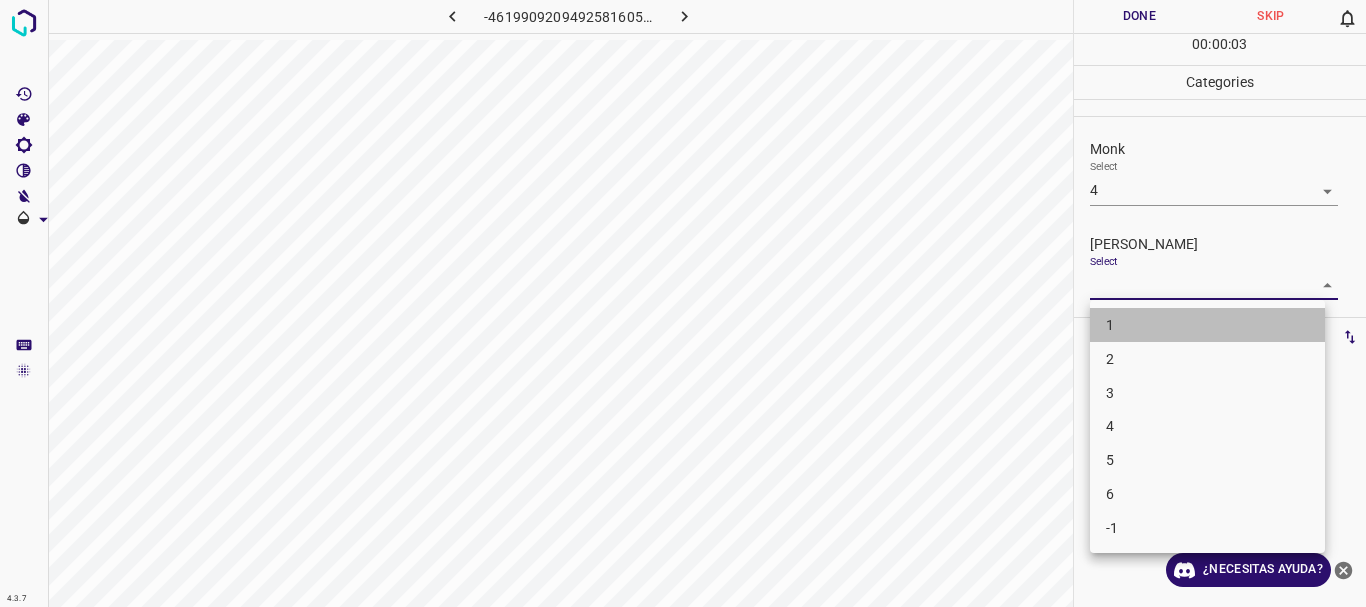 click on "1" at bounding box center [1207, 325] 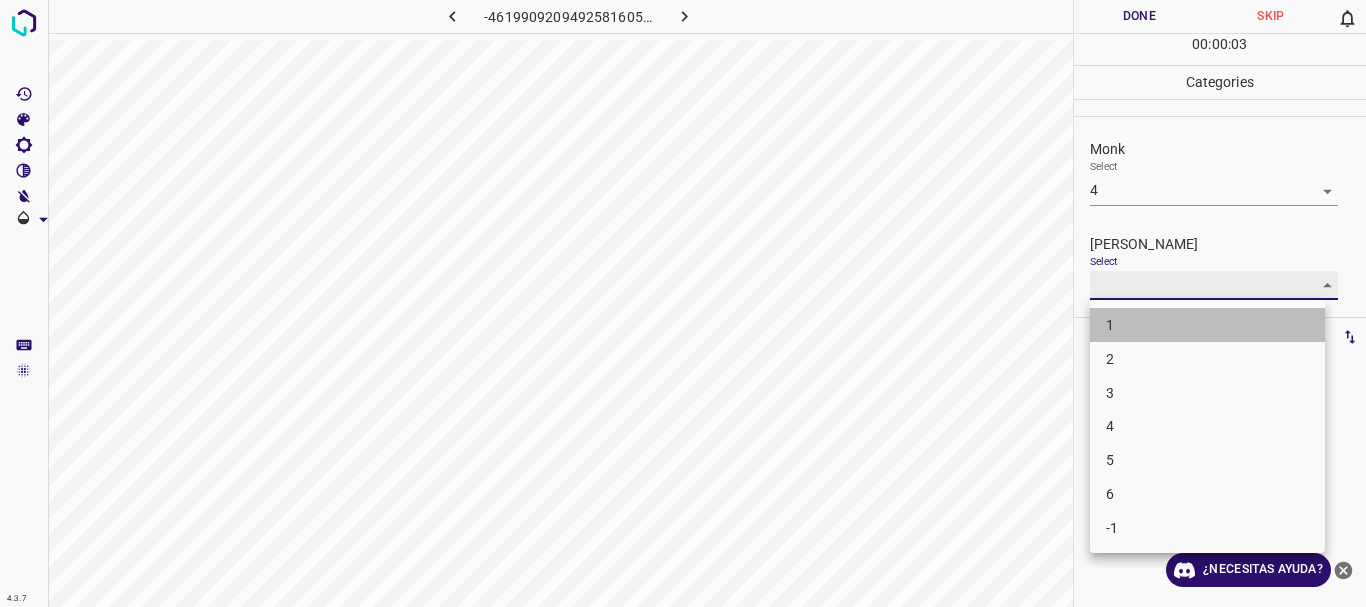 type on "1" 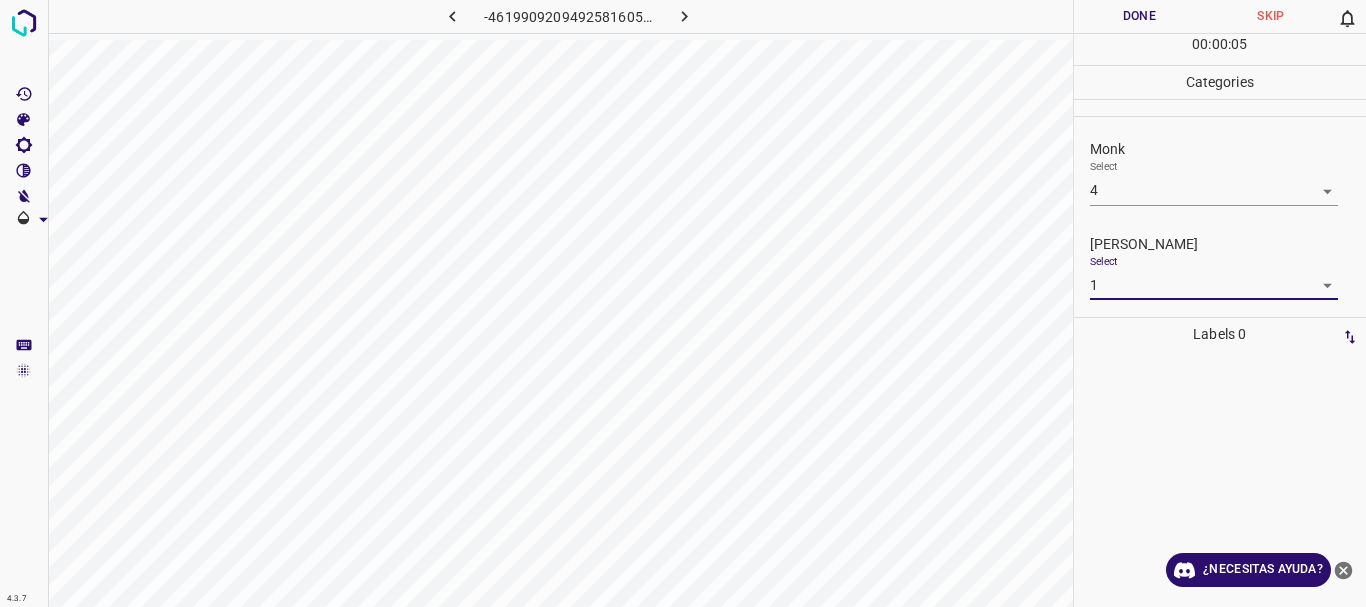 click on "Done" at bounding box center [1140, 16] 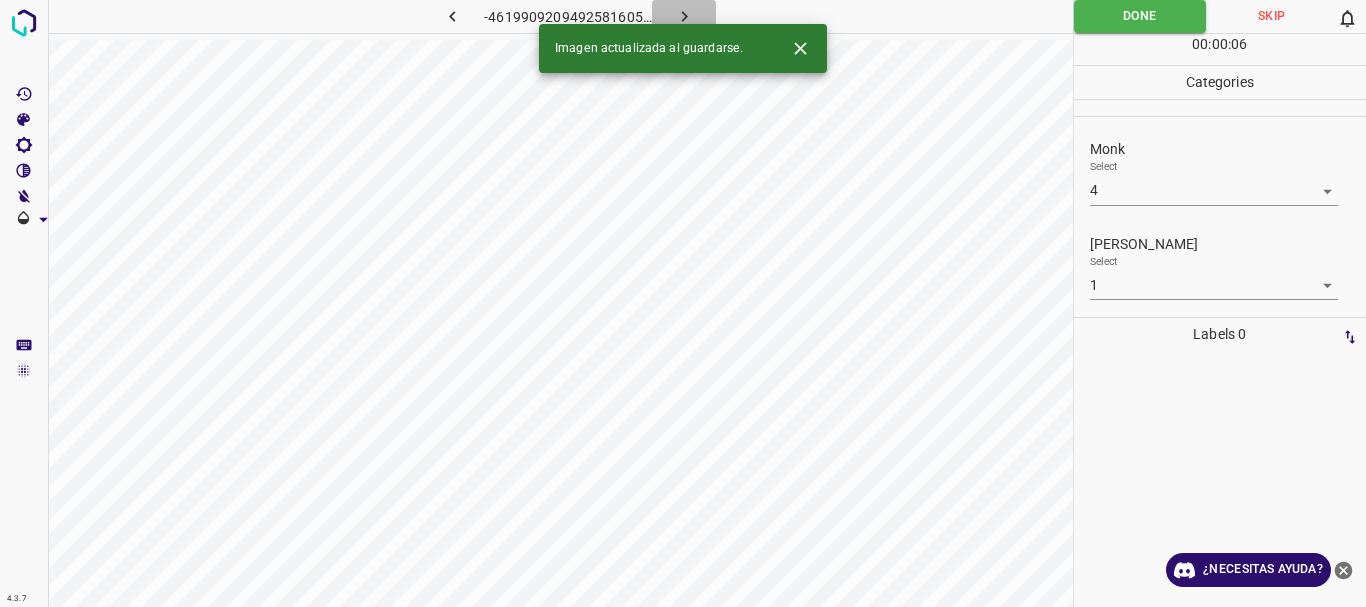 click 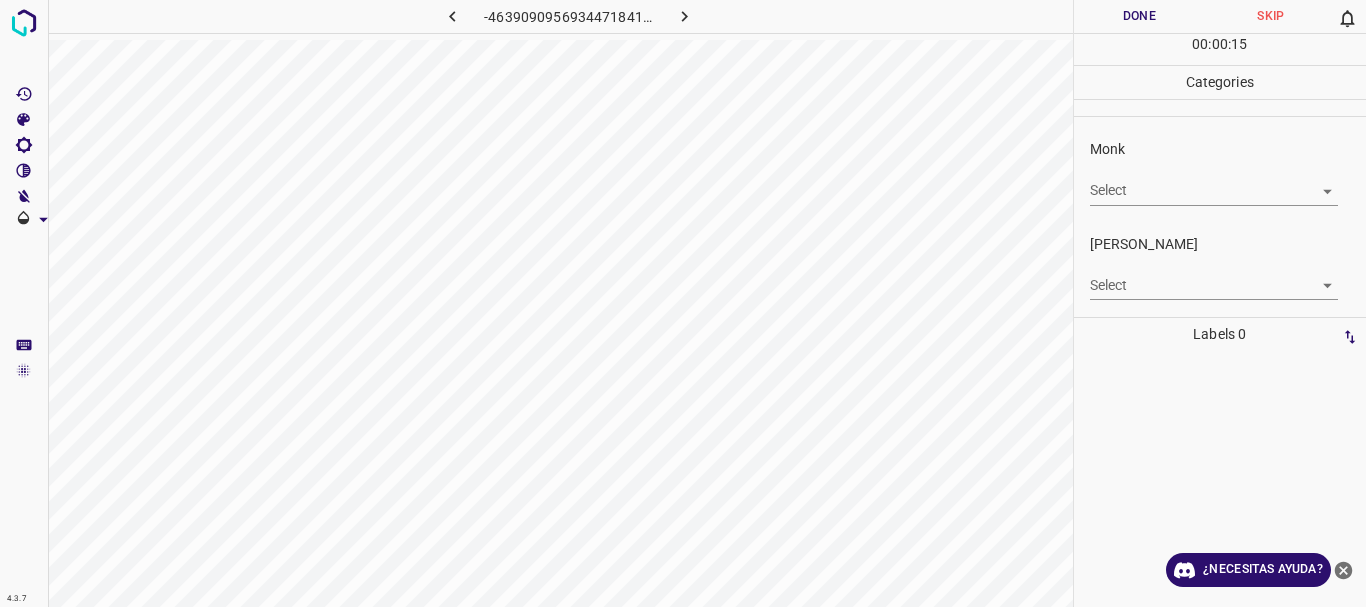 click on "Texto original Valora esta traducción Tu opinión servirá para ayudar a mejorar el Traductor de Google 4.3.7 -4639090956934471841.png Done Skip 0 00   : 00   : 15   Categories Monk   Select ​  [PERSON_NAME]   Select ​ Labels   0 Categories 1 Monk 2  [PERSON_NAME] Tools Space Change between modes (Draw & Edit) I Auto labeling R Restore zoom M Zoom in N Zoom out Delete Delete selecte label Filters Z Restore filters X Saturation filter C Brightness filter V Contrast filter [PERSON_NAME] scale filter General O Download ¿Necesitas ayuda? - Texto - Esconder - Borrar" at bounding box center (683, 303) 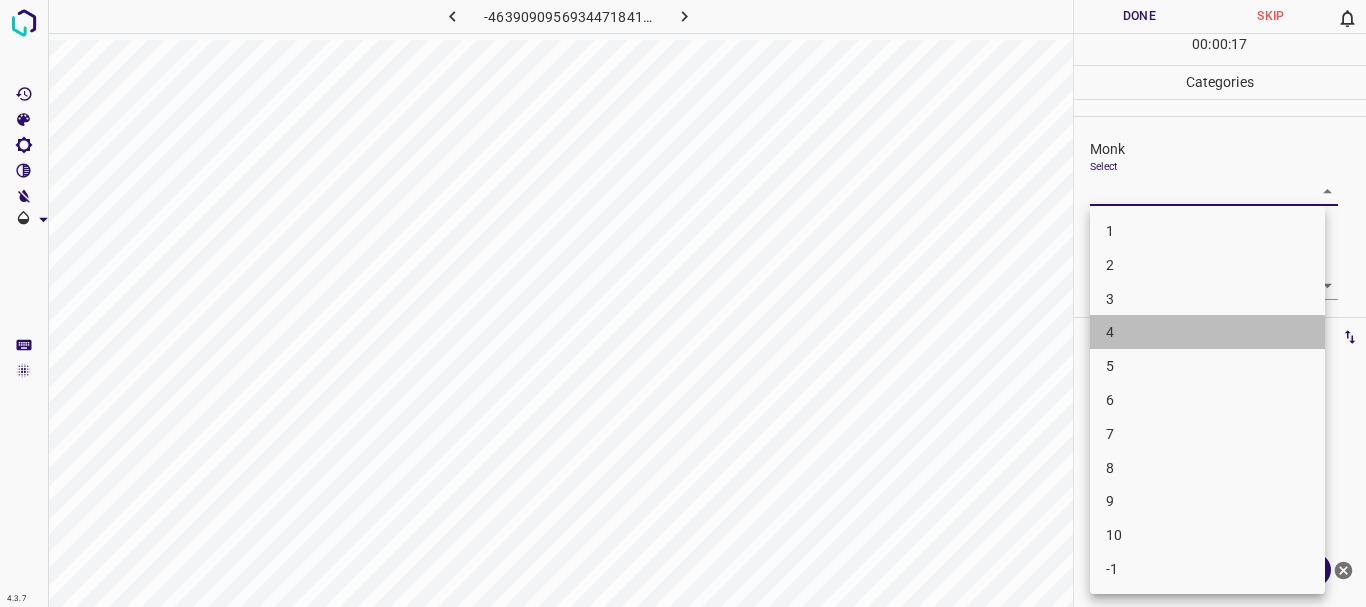 click on "4" at bounding box center (1207, 332) 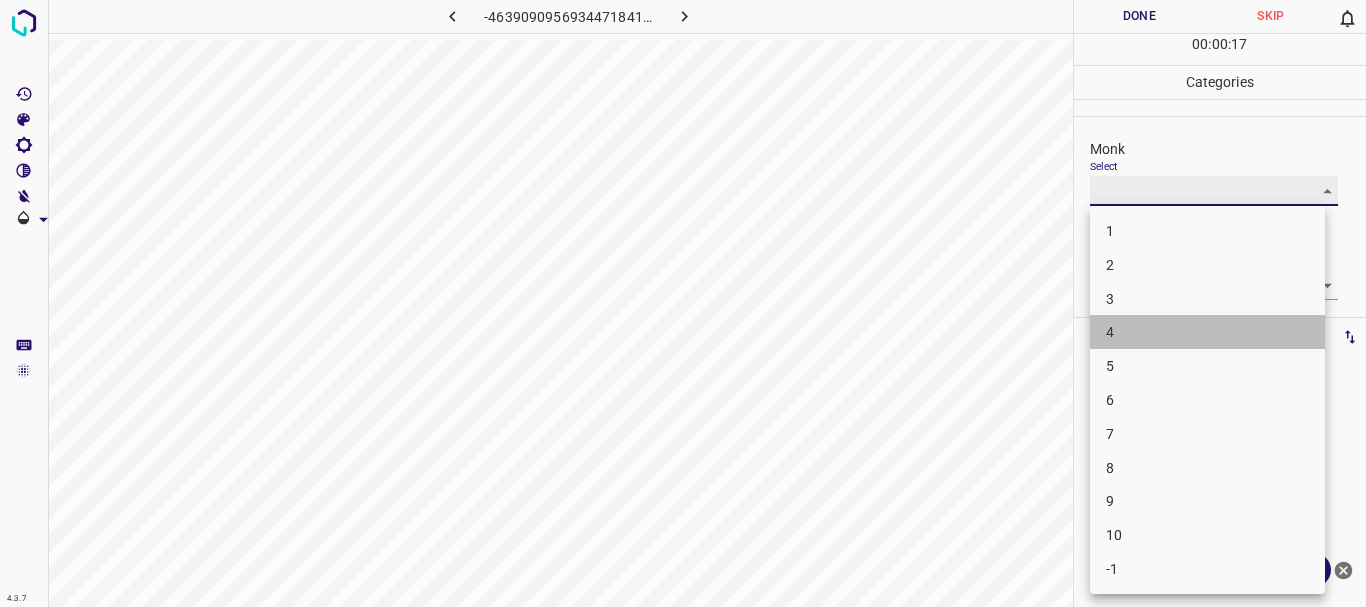 type on "4" 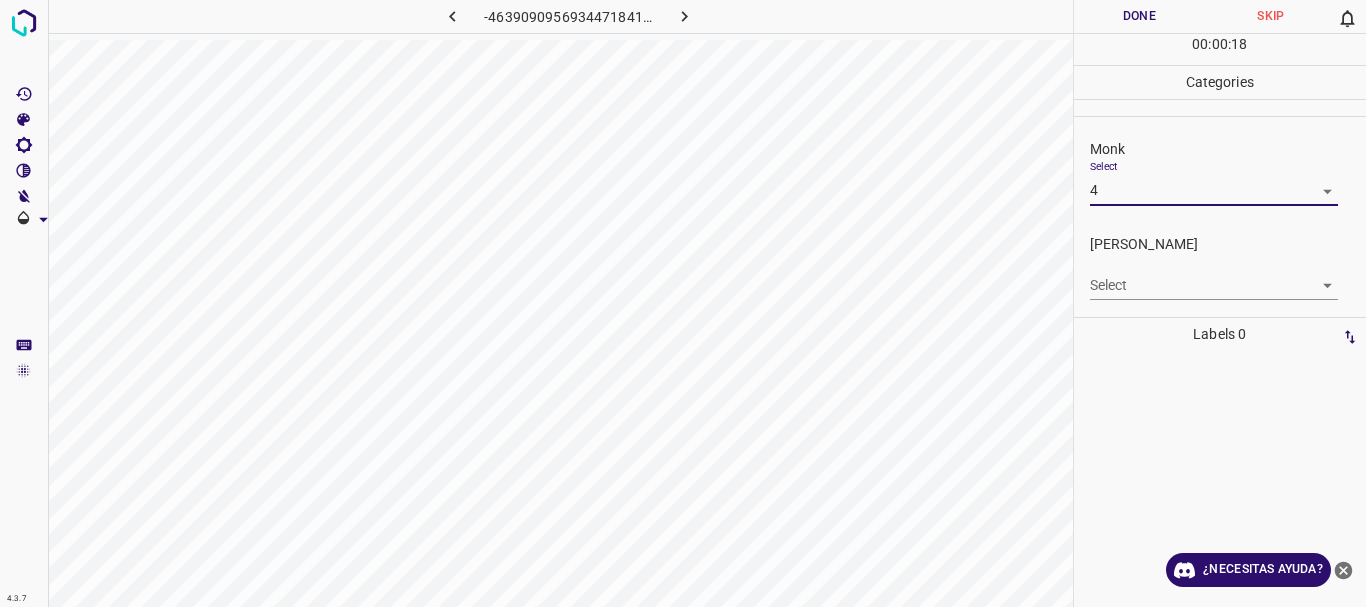 click on "Texto original Valora esta traducción Tu opinión servirá para ayudar a mejorar el Traductor de Google 4.3.7 -4639090956934471841.png Done Skip 0 00   : 00   : 18   Categories Monk   Select 4 4  [PERSON_NAME]   Select ​ Labels   0 Categories 1 Monk 2  [PERSON_NAME] Tools Space Change between modes (Draw & Edit) I Auto labeling R Restore zoom M Zoom in N Zoom out Delete Delete selecte label Filters Z Restore filters X Saturation filter C Brightness filter V Contrast filter [PERSON_NAME] scale filter General O Download ¿Necesitas ayuda? - Texto - Esconder - Borrar 1 2 3 4 5 6 7 8 9 10 -1" at bounding box center (683, 303) 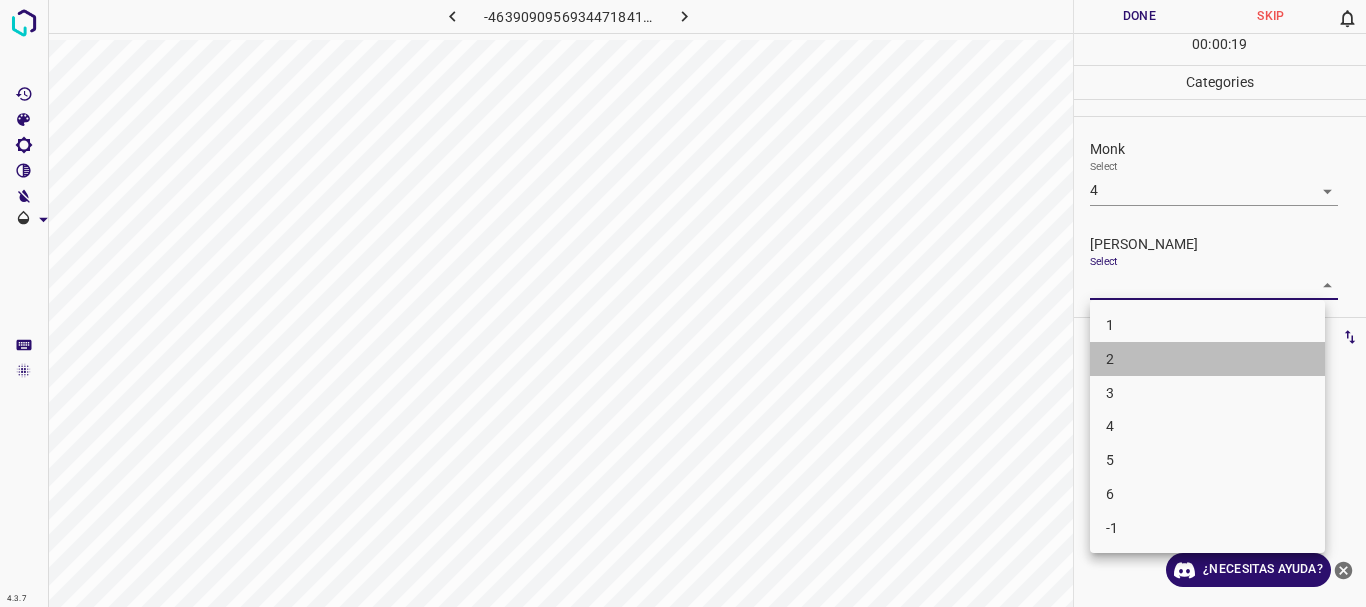 click on "2" at bounding box center (1207, 359) 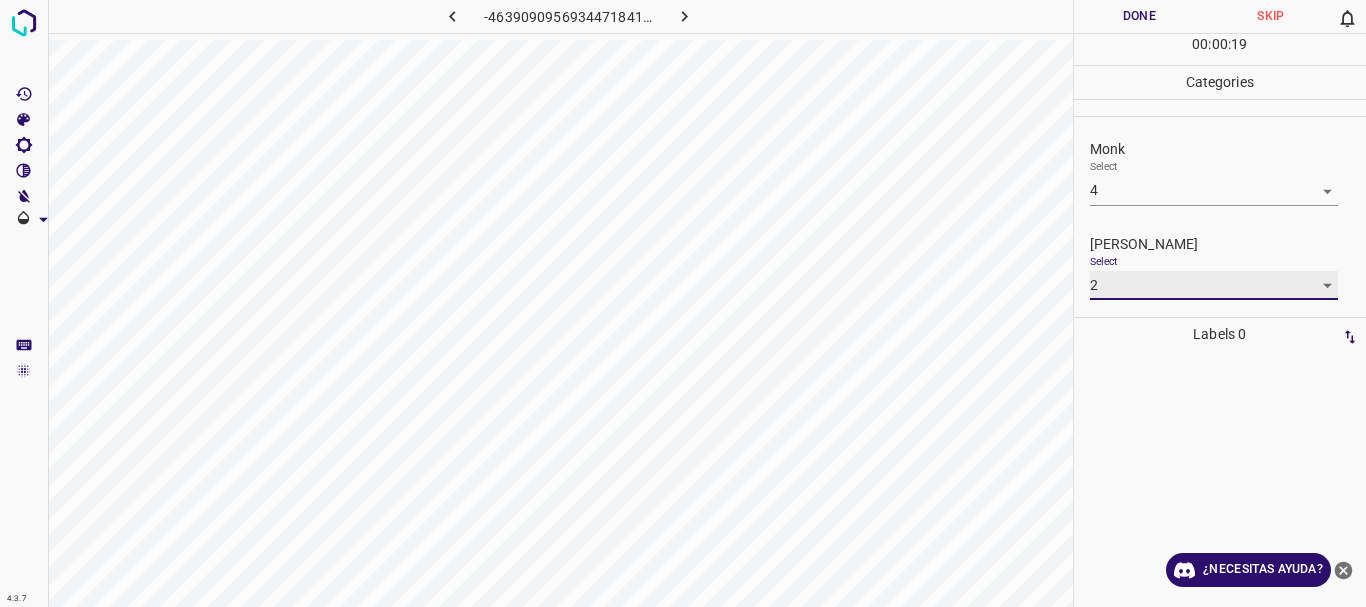 type on "2" 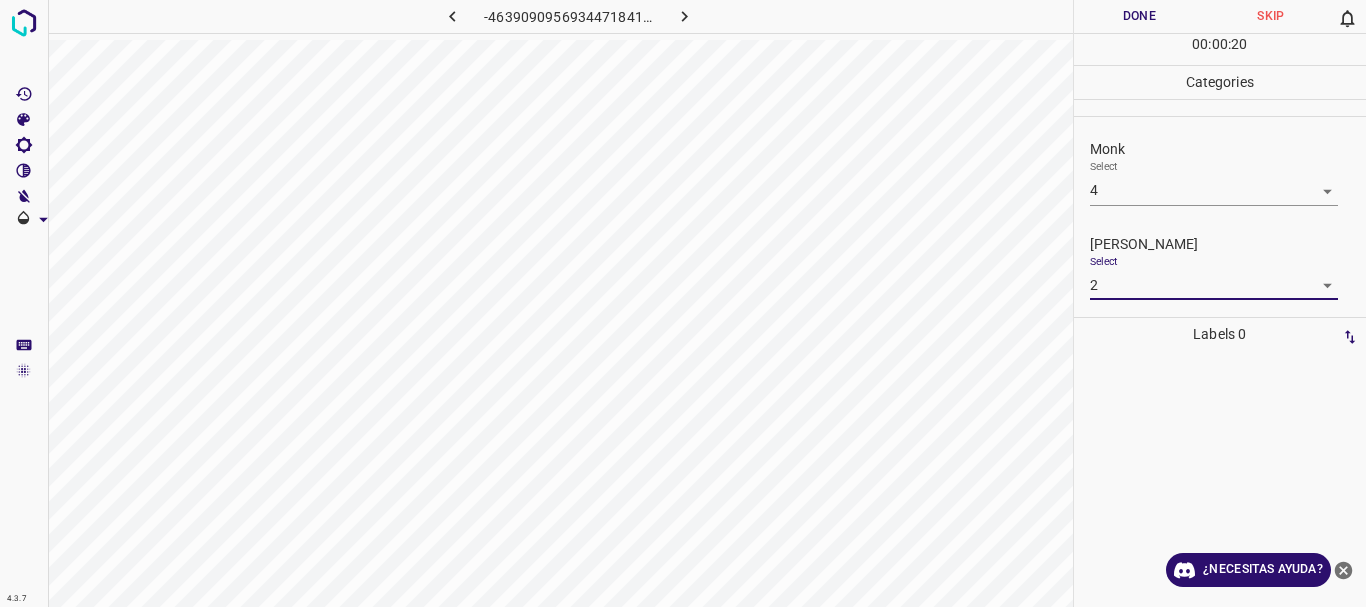 click on "Done" at bounding box center [1140, 16] 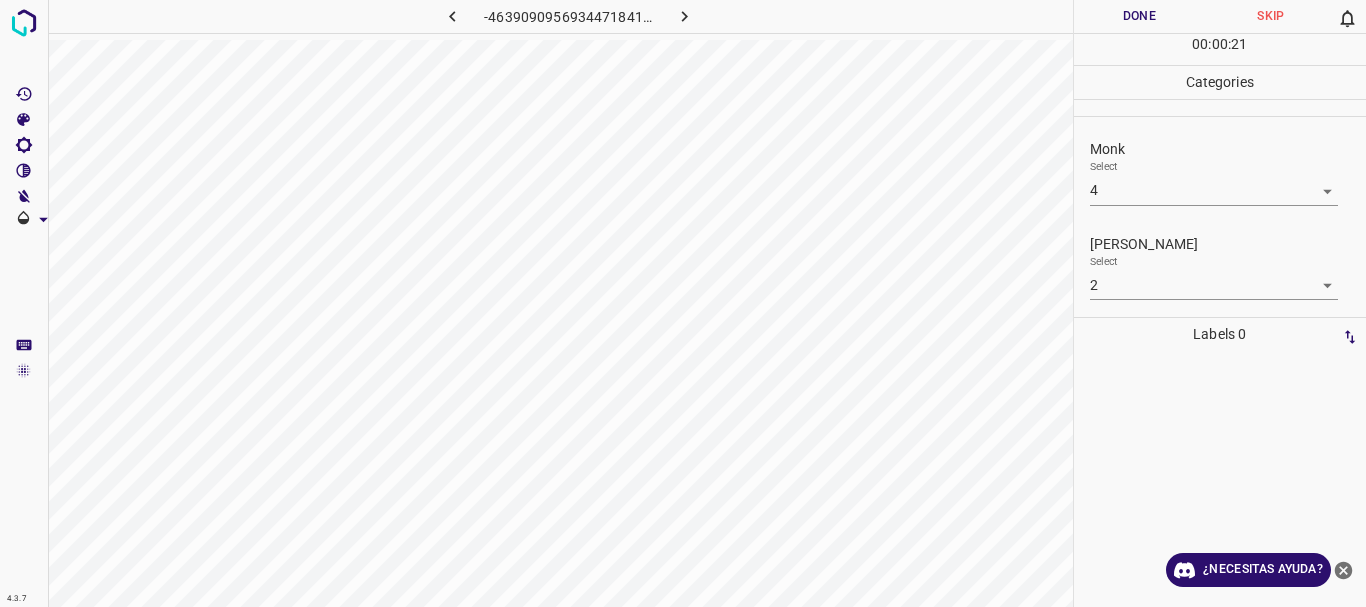 click 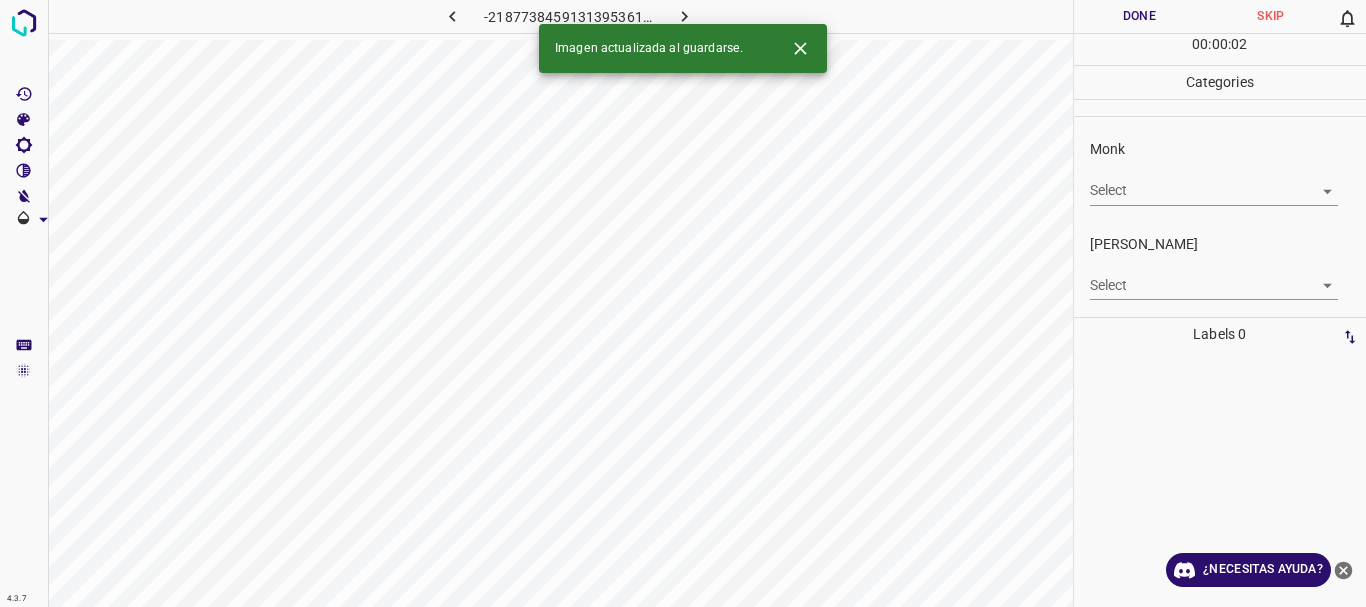 click on "Texto original Valora esta traducción Tu opinión servirá para ayudar a mejorar el Traductor de Google 4.3.7 -2187738459131395361.png Done Skip 0 00   : 00   : 02   Categories Monk   Select ​  [PERSON_NAME]   Select ​ Labels   0 Categories 1 Monk 2  [PERSON_NAME] Tools Space Change between modes (Draw & Edit) I Auto labeling R Restore zoom M Zoom in N Zoom out Delete Delete selecte label Filters Z Restore filters X Saturation filter C Brightness filter V Contrast filter [PERSON_NAME] scale filter General O Download Imagen actualizada al guardarse. ¿Necesitas ayuda? - Texto - Esconder - Borrar" at bounding box center [683, 303] 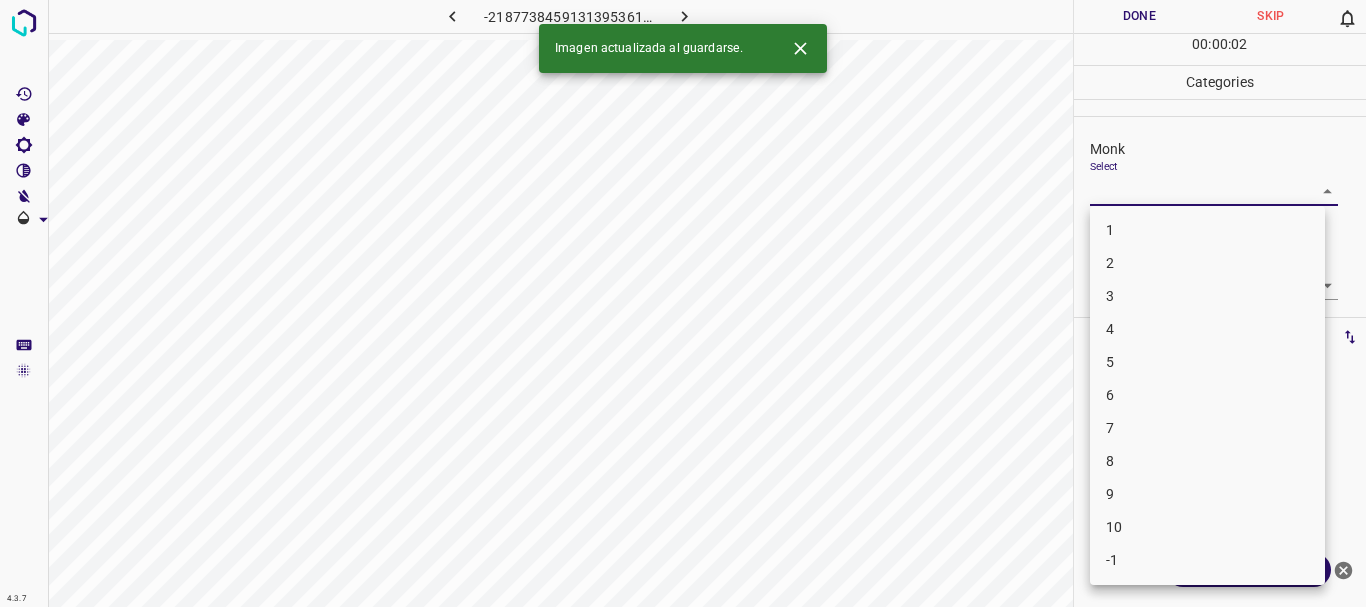 click on "3" at bounding box center (1207, 296) 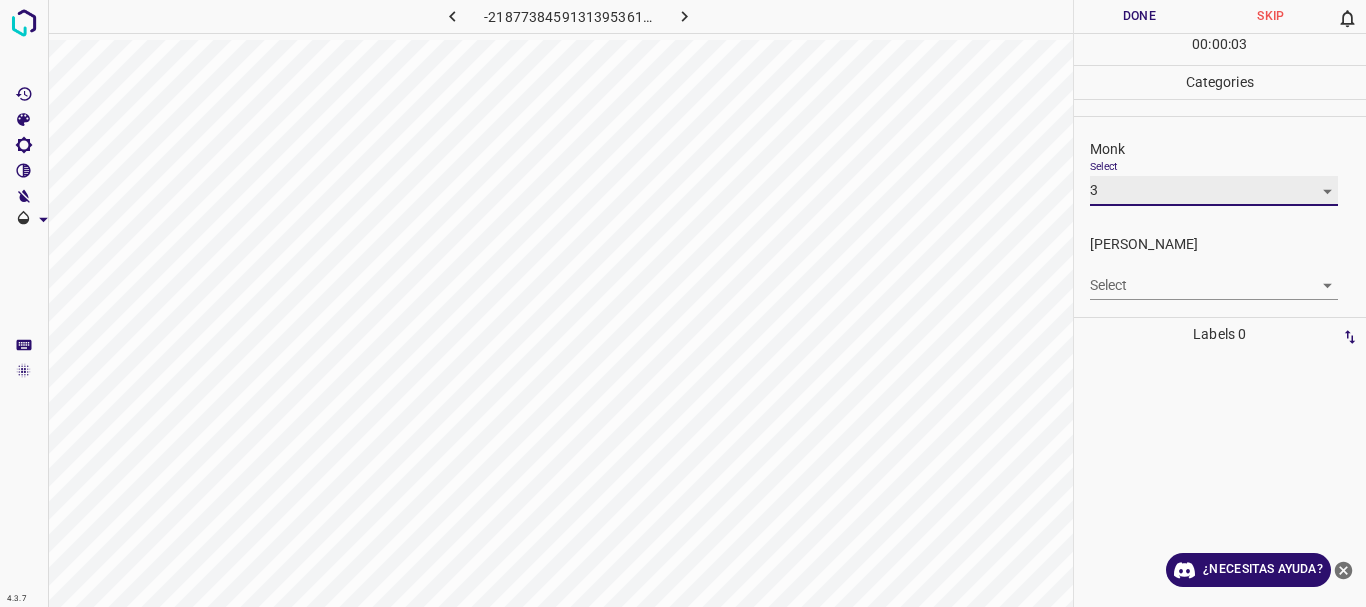 type on "3" 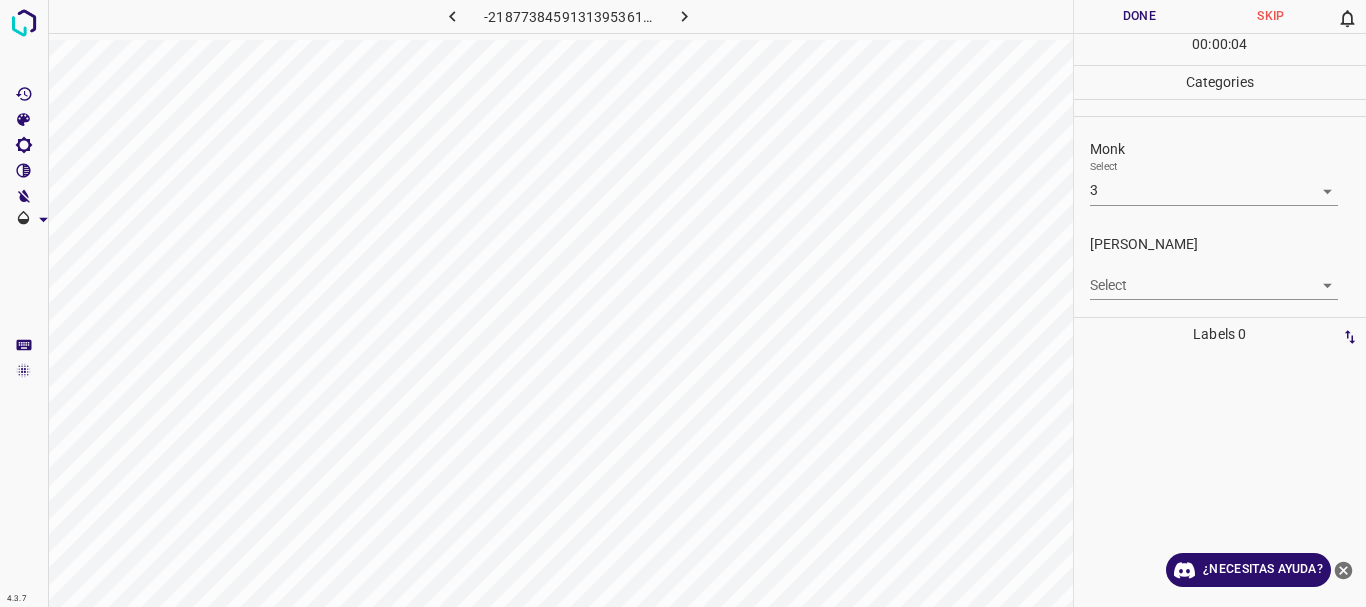 click on "1 2 3 4 5 6 7 8 9 10 -1" at bounding box center [1207, 312] 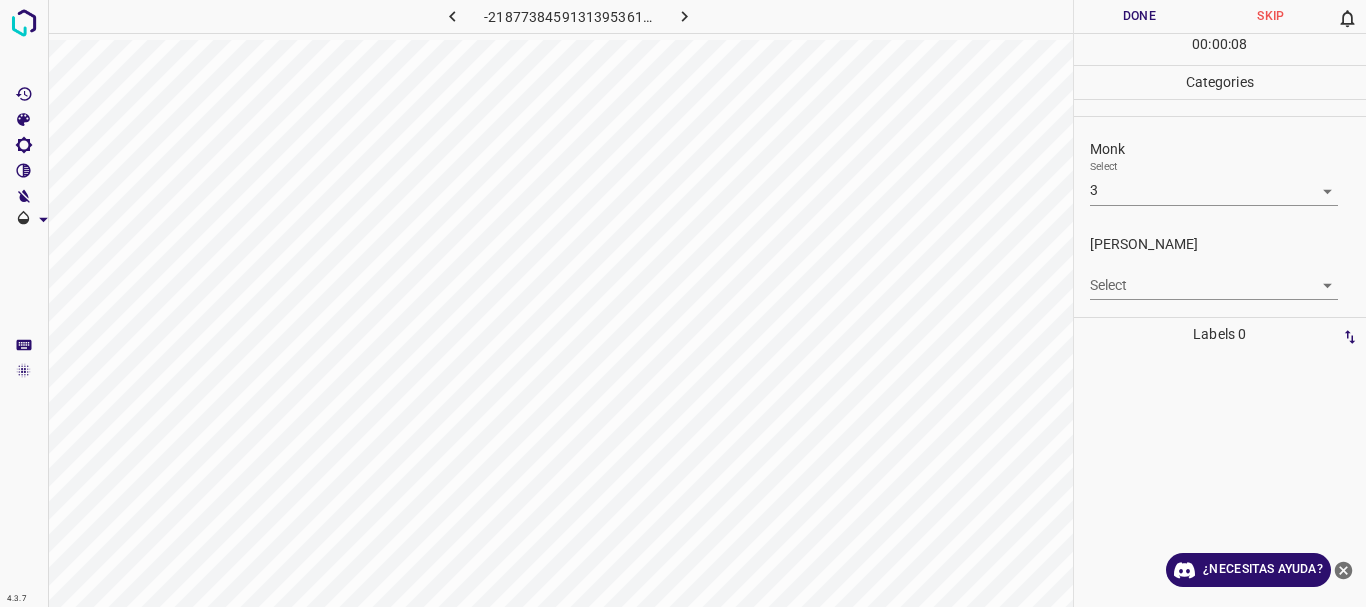 click on "Texto original Valora esta traducción Tu opinión servirá para ayudar a mejorar el Traductor de Google 4.3.7 -2187738459131395361.png Done Skip 0 00   : 00   : 08   Categories Monk   Select 3 3  [PERSON_NAME]   Select ​ Labels   0 Categories 1 Monk 2  [PERSON_NAME] Tools Space Change between modes (Draw & Edit) I Auto labeling R Restore zoom M Zoom in N Zoom out Delete Delete selecte label Filters Z Restore filters X Saturation filter C Brightness filter V Contrast filter [PERSON_NAME] scale filter General O Download ¿Necesitas ayuda? - Texto - Esconder - Borrar" at bounding box center [683, 303] 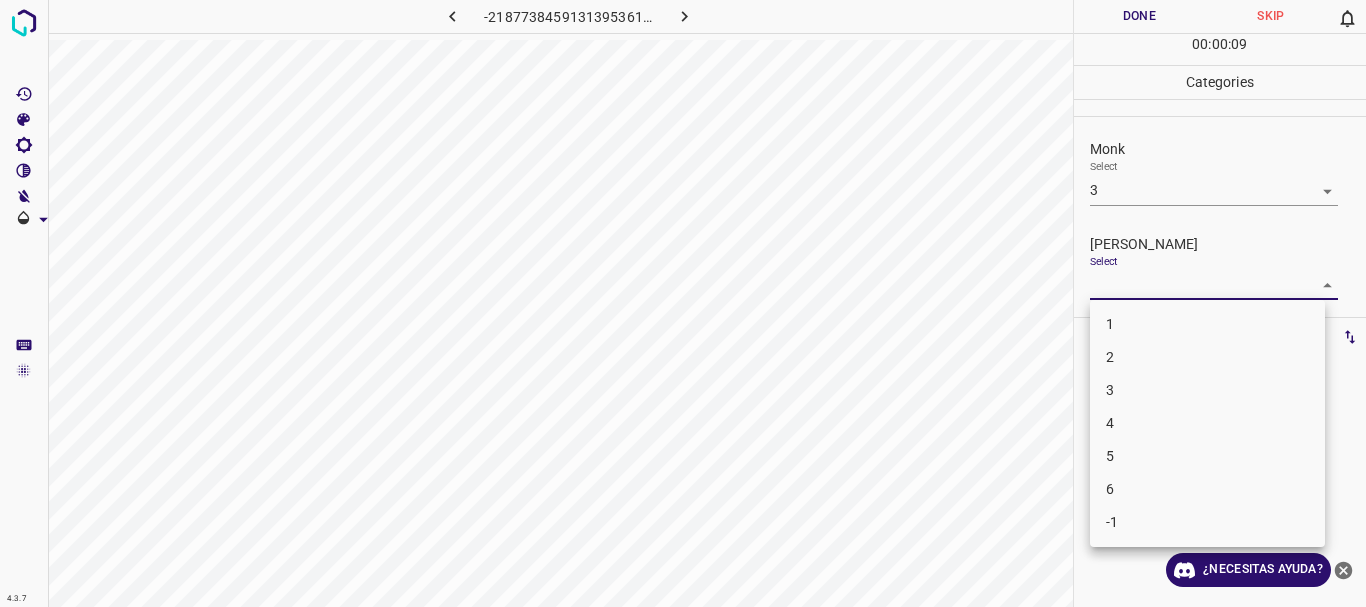 click on "1" at bounding box center [1207, 324] 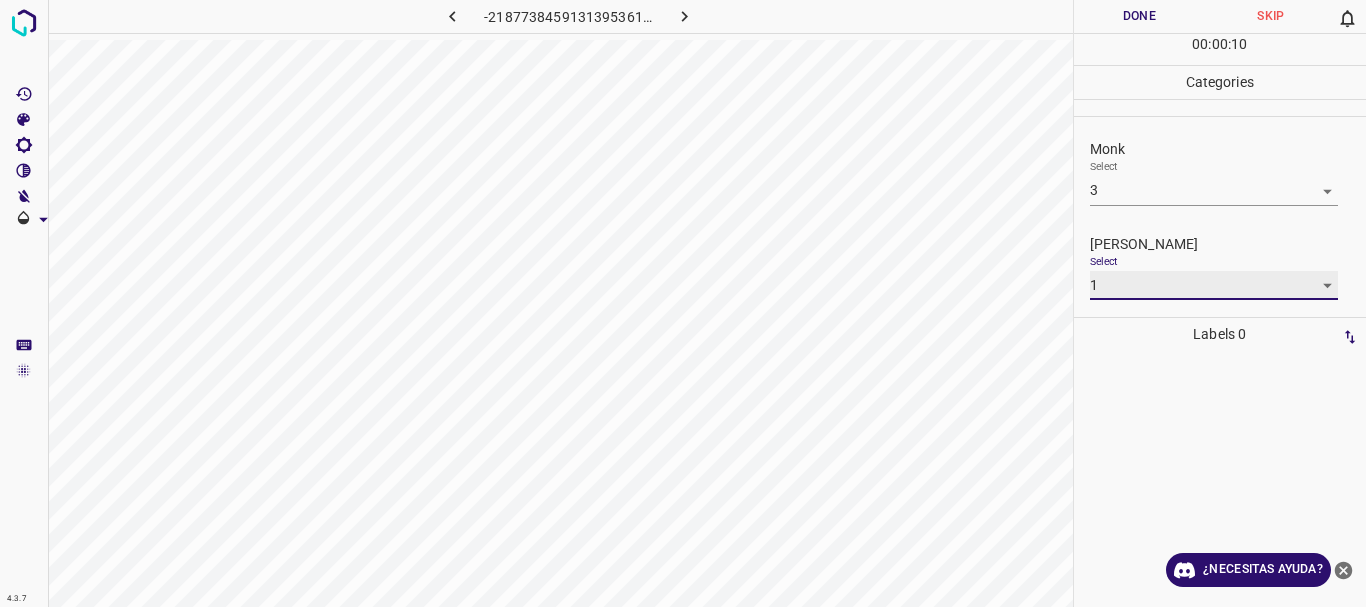 type on "1" 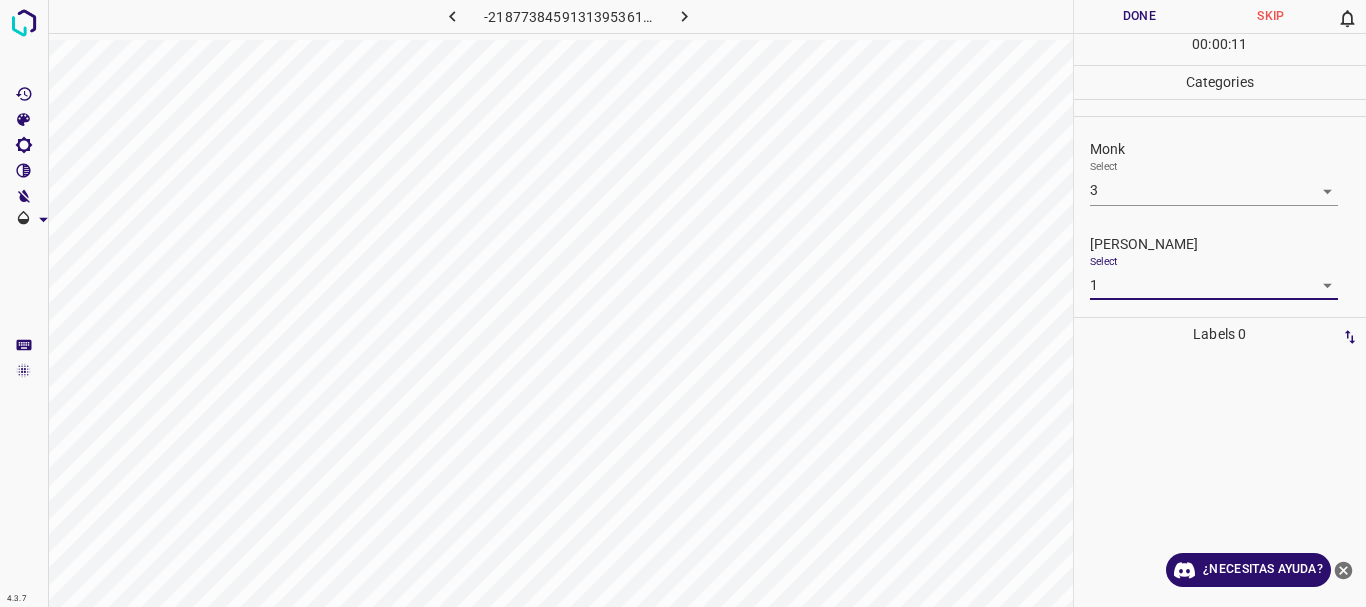 click on "Done" at bounding box center [1140, 16] 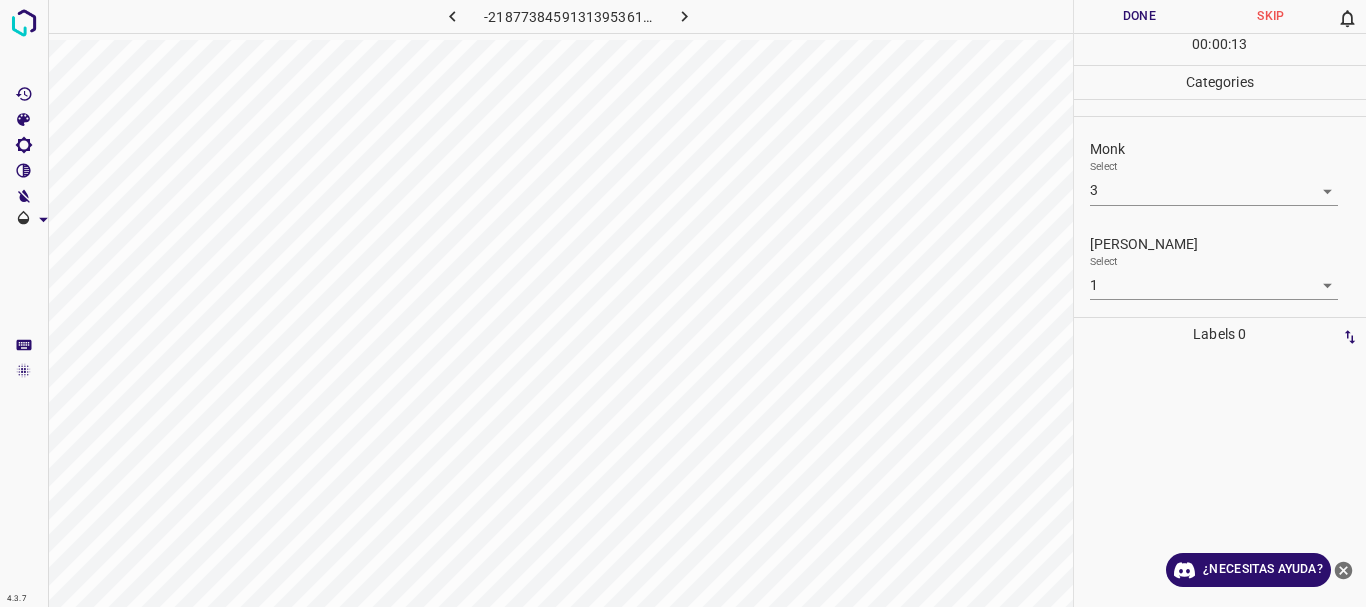 click at bounding box center (684, 16) 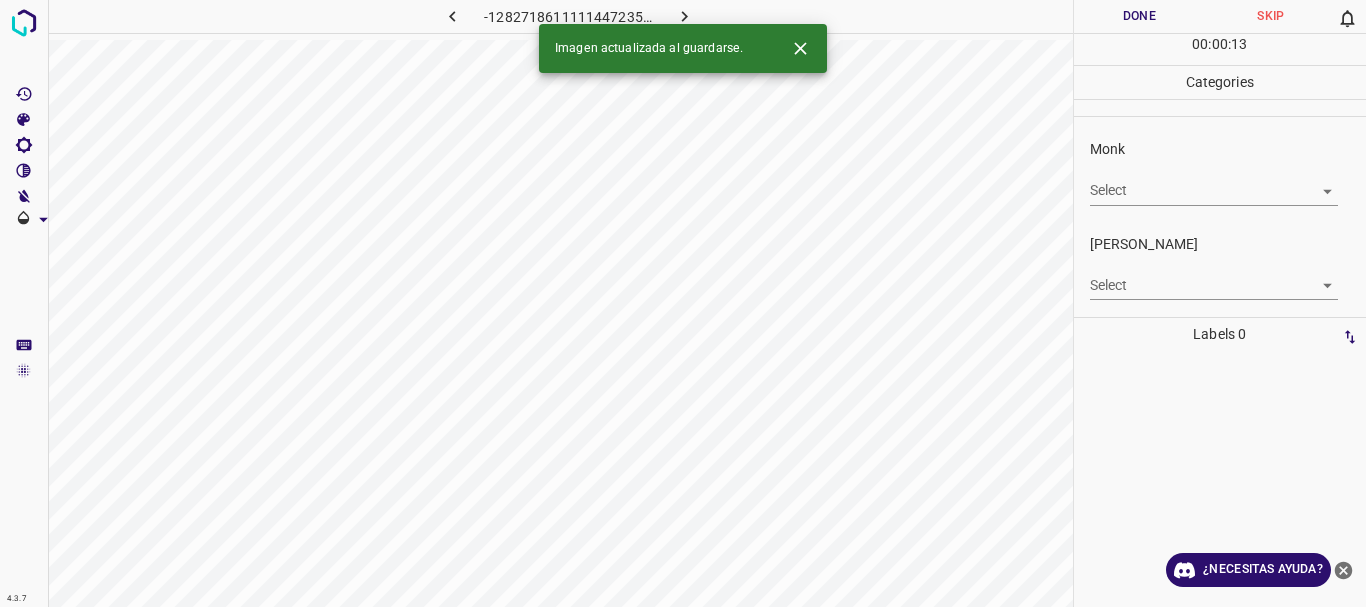 click on "Texto original Valora esta traducción Tu opinión servirá para ayudar a mejorar el Traductor de Google 4.3.7 -1282718611111447235.png Done Skip 0 00   : 00   : 13   Categories Monk   Select ​  [PERSON_NAME]   Select ​ Labels   0 Categories 1 Monk 2  [PERSON_NAME] Tools Space Change between modes (Draw & Edit) I Auto labeling R Restore zoom M Zoom in N Zoom out Delete Delete selecte label Filters Z Restore filters X Saturation filter C Brightness filter V Contrast filter [PERSON_NAME] scale filter General O Download Imagen actualizada al guardarse. ¿Necesitas ayuda? - Texto - Esconder - Borrar" at bounding box center (683, 303) 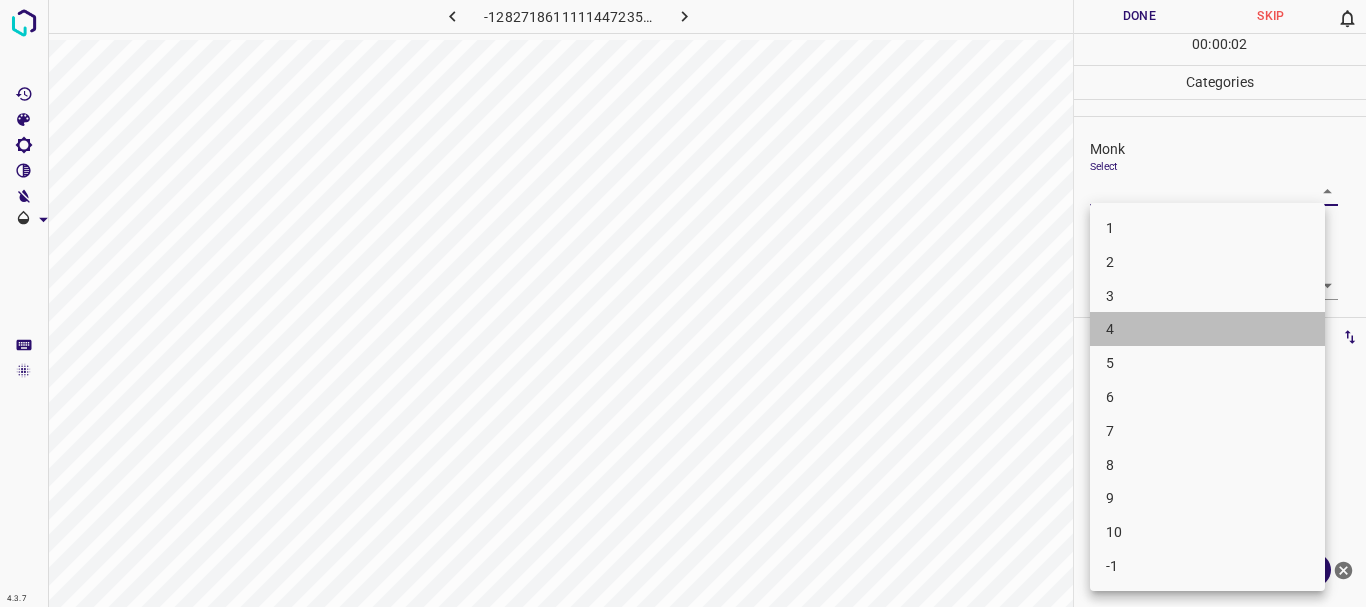 click on "4" at bounding box center [1110, 329] 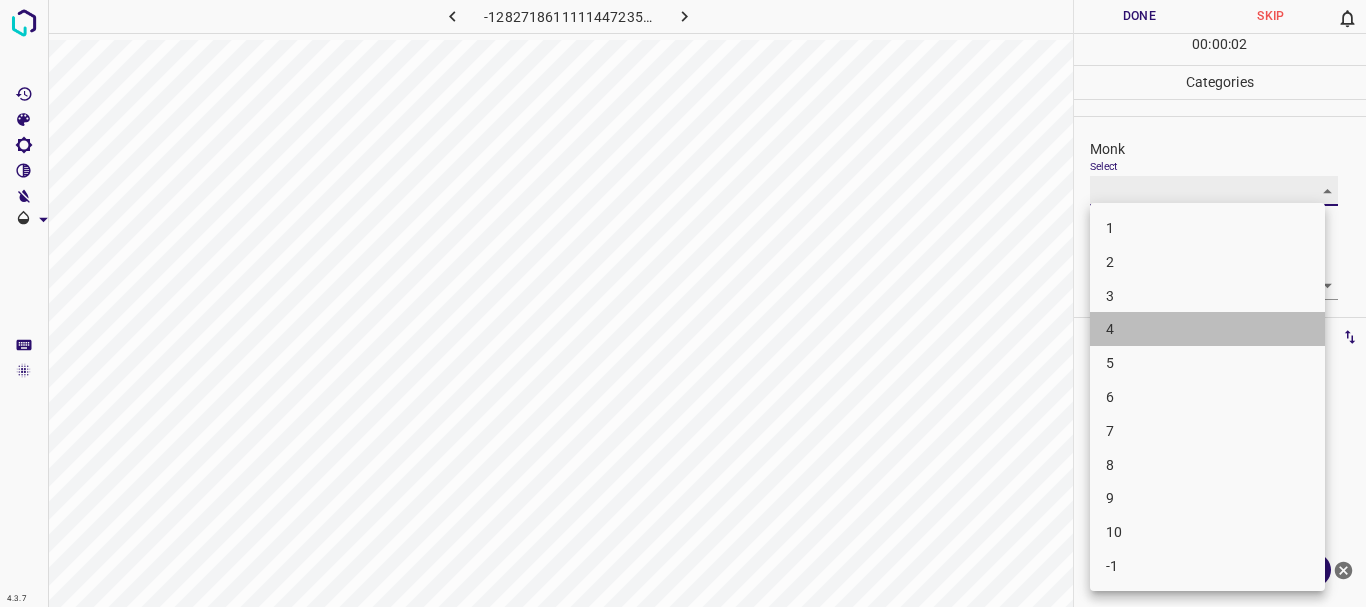 type on "4" 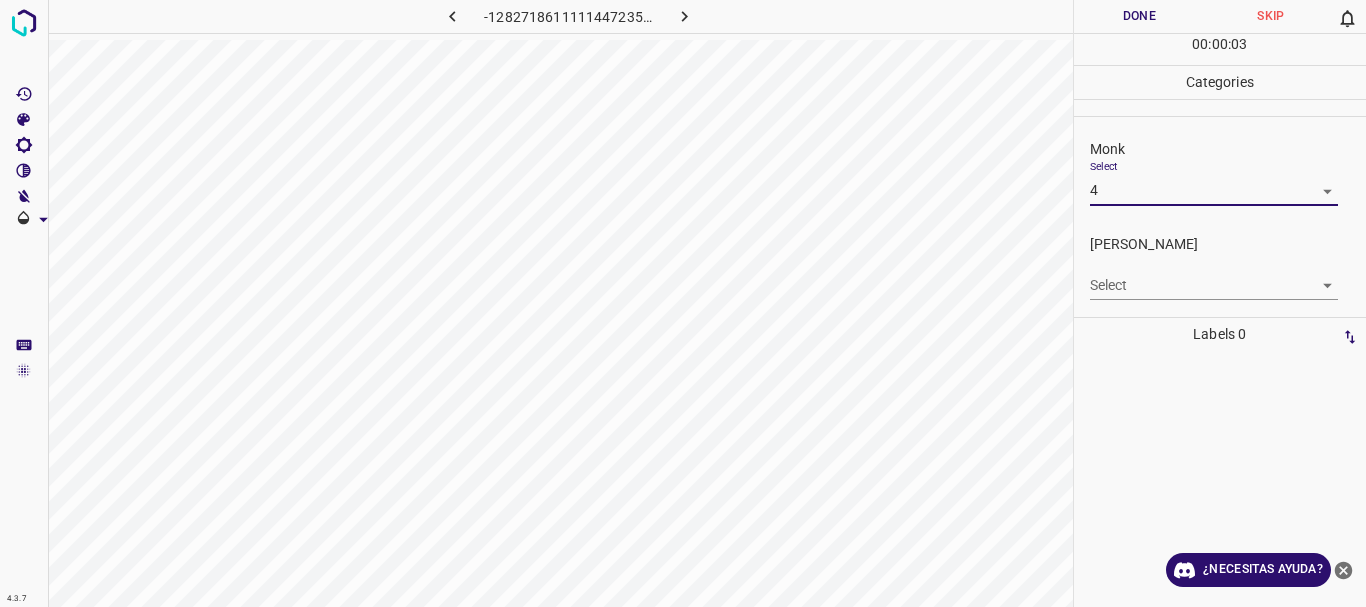 click on "Texto original Valora esta traducción Tu opinión servirá para ayudar a mejorar el Traductor de Google 4.3.7 -1282718611111447235.png Done Skip 0 00   : 00   : 03   Categories Monk   Select 4 4  [PERSON_NAME]   Select ​ Labels   0 Categories 1 Monk 2  [PERSON_NAME] Tools Space Change between modes (Draw & Edit) I Auto labeling R Restore zoom M Zoom in N Zoom out Delete Delete selecte label Filters Z Restore filters X Saturation filter C Brightness filter V Contrast filter [PERSON_NAME] scale filter General O Download ¿Necesitas ayuda? - Texto - Esconder - Borrar" at bounding box center (683, 303) 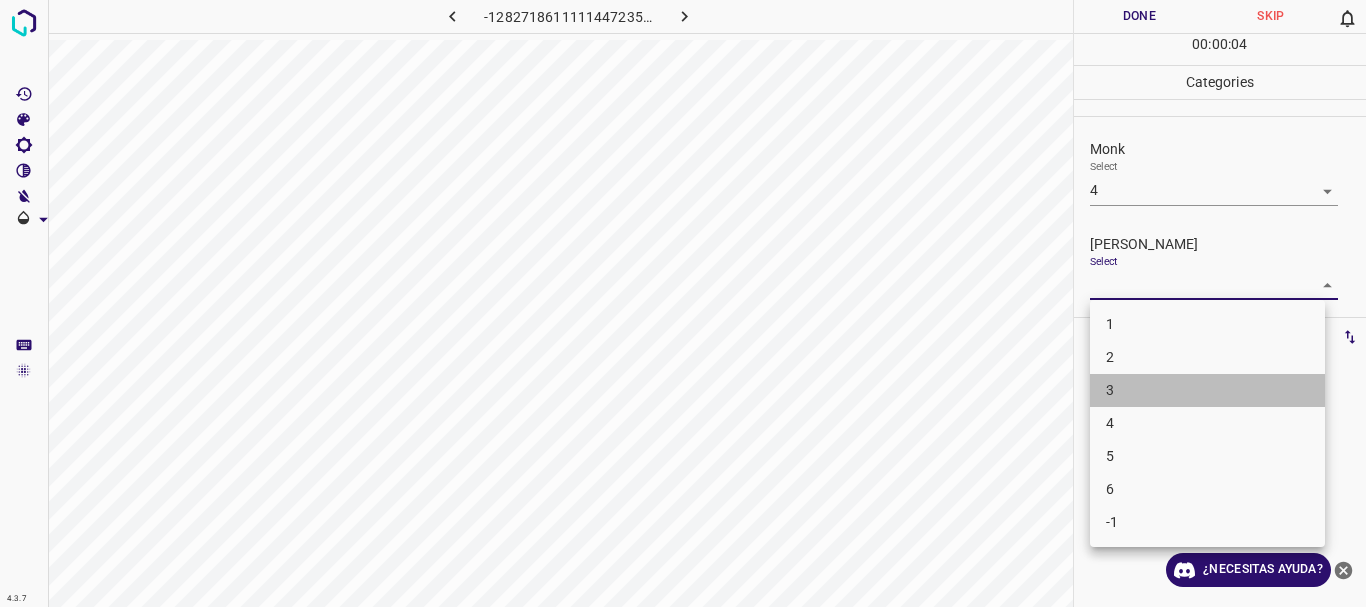 click on "3" at bounding box center (1207, 390) 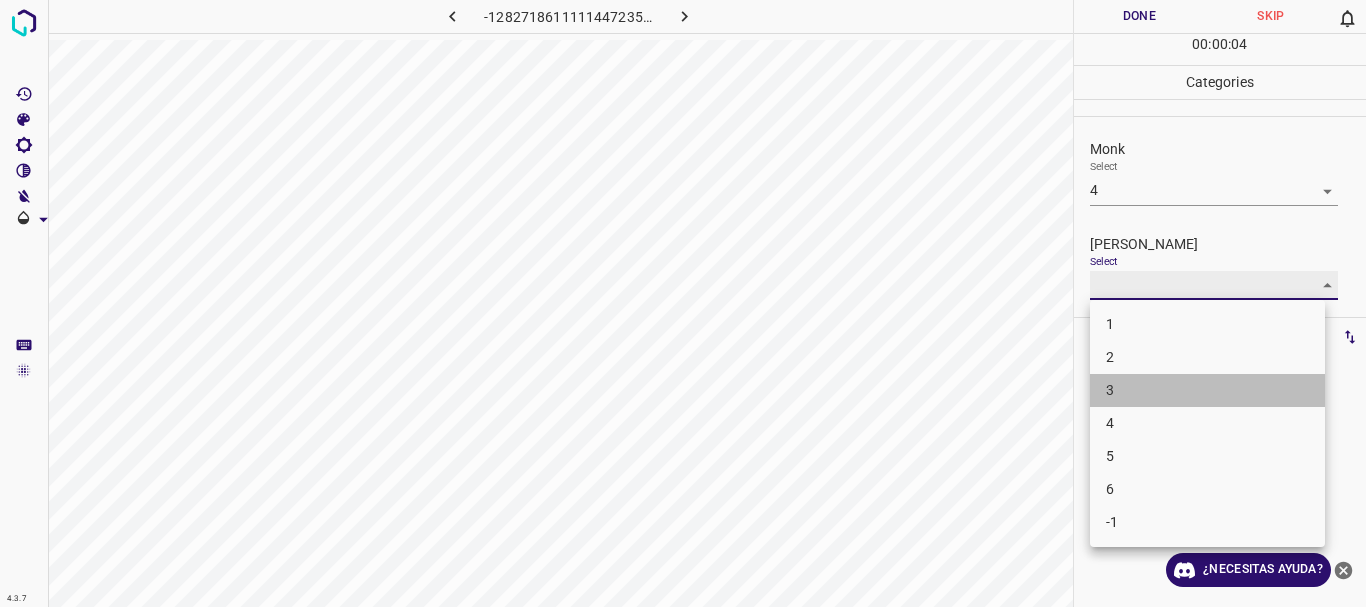 type on "3" 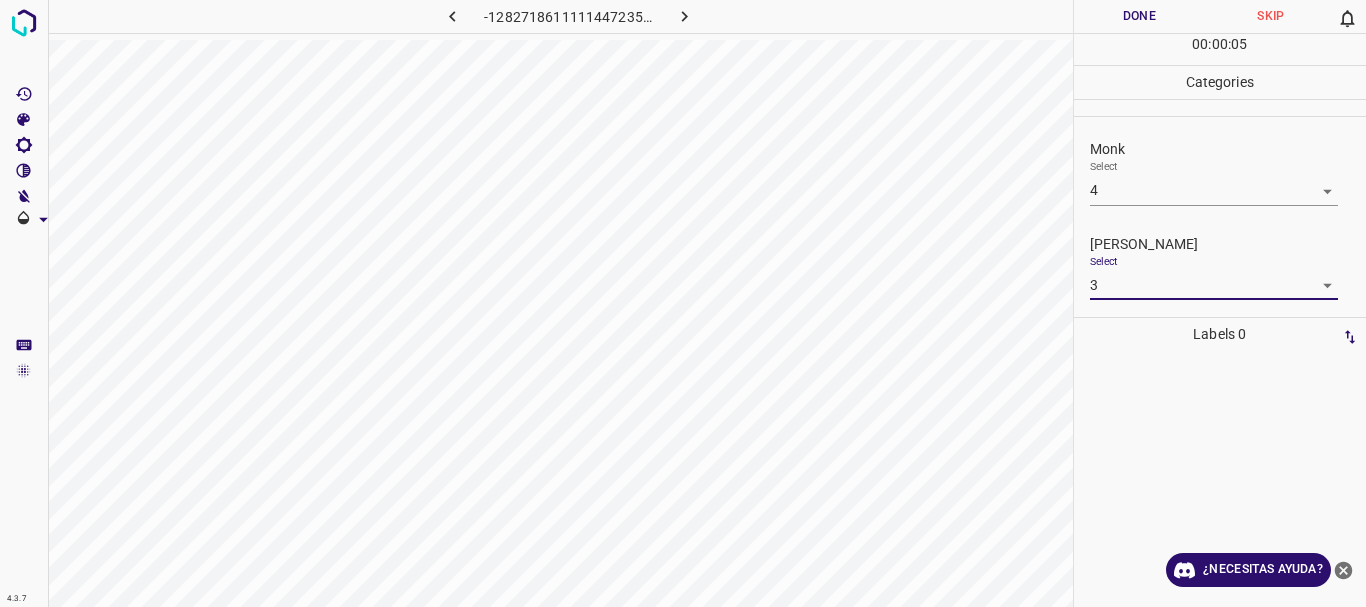 click on "Done" at bounding box center (1140, 16) 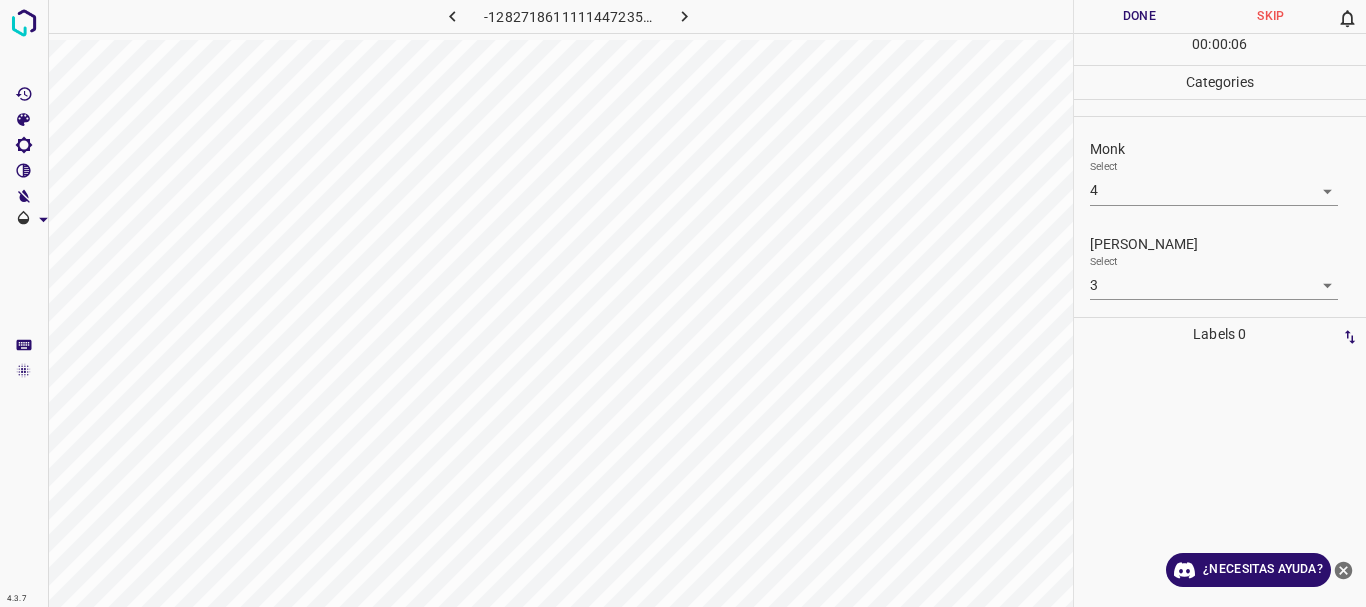 click 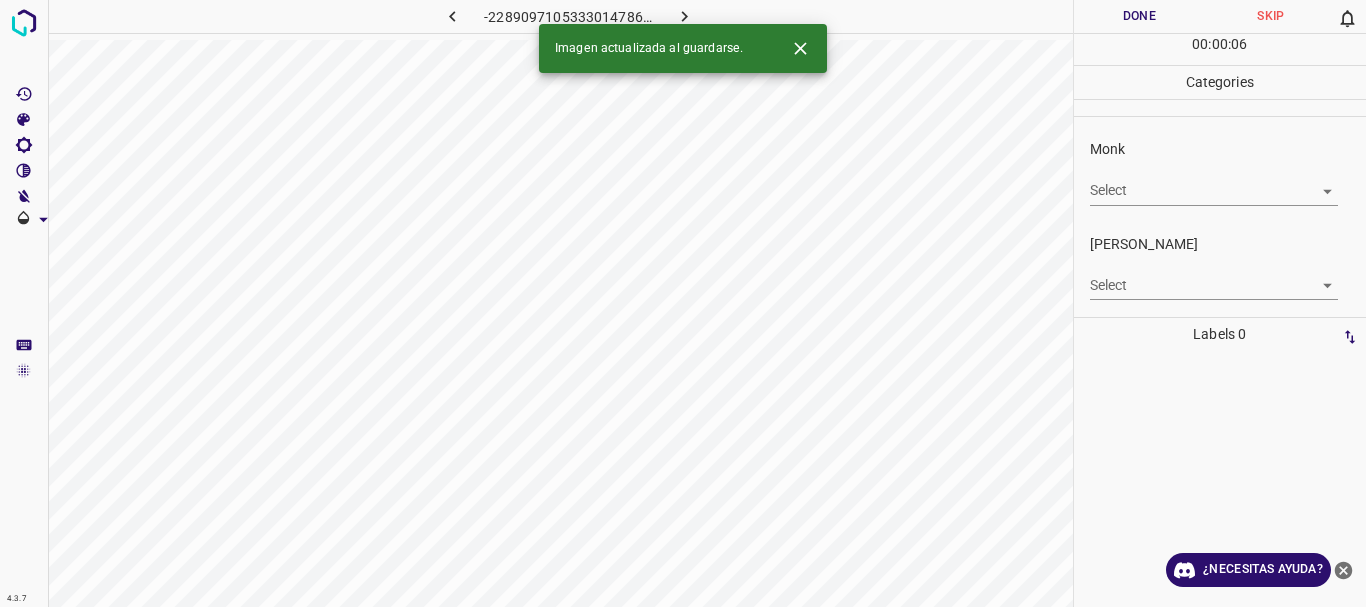 click 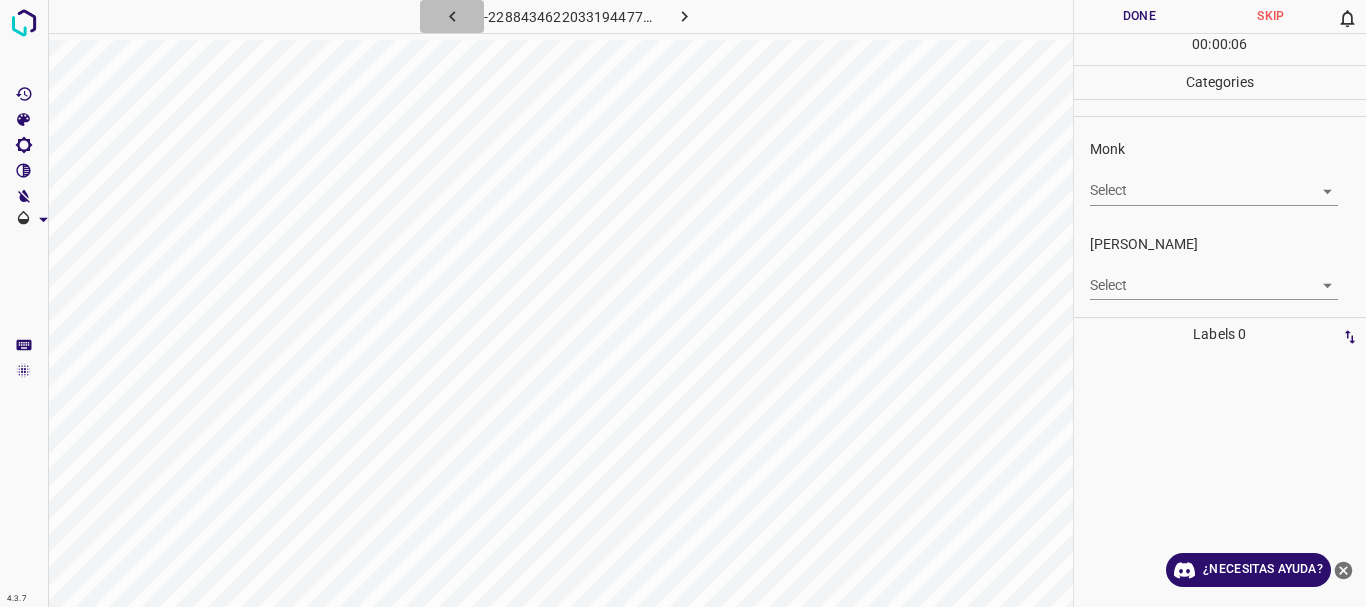 click 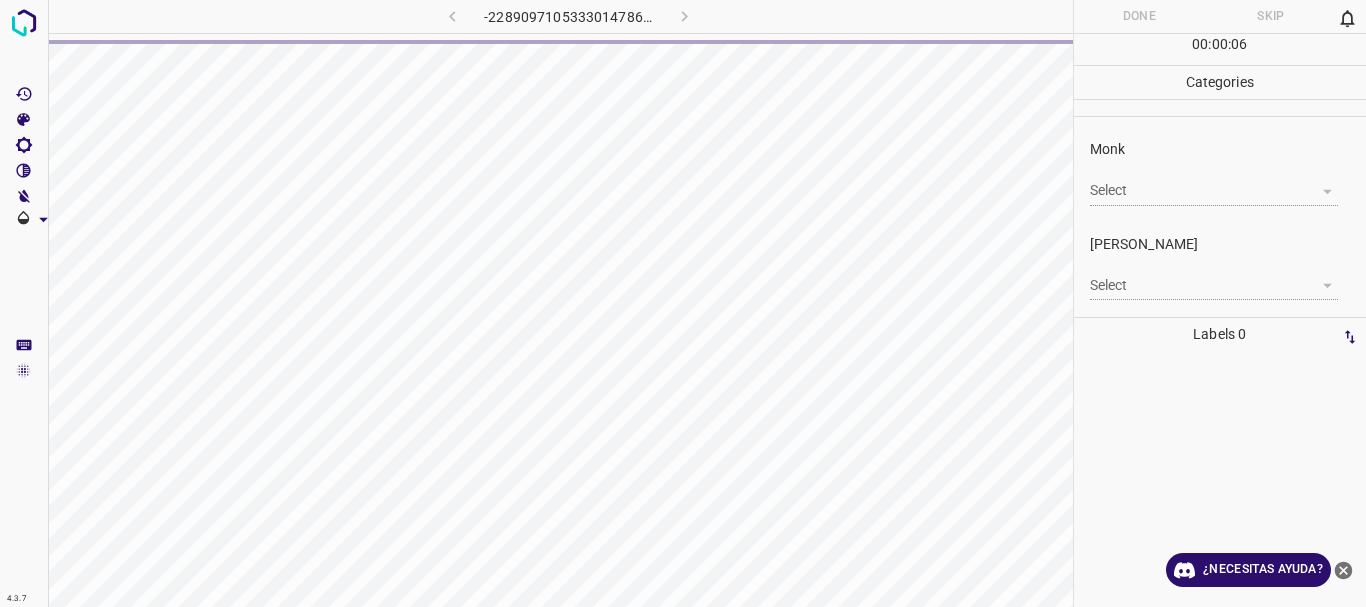 click on "Texto original Valora esta traducción Tu opinión servirá para ayudar a mejorar el Traductor de Google 4.3.7 -2289097105333014786.png Done Skip 0 00   : 00   : 06   Categories Monk   Select ​  [PERSON_NAME]   Select ​ Labels   0 Categories 1 Monk 2  [PERSON_NAME] Tools Space Change between modes (Draw & Edit) I Auto labeling R Restore zoom M Zoom in N Zoom out Delete Delete selecte label Filters Z Restore filters X Saturation filter C Brightness filter V Contrast filter [PERSON_NAME] scale filter General O Download ¿Necesitas ayuda? - Texto - Esconder - Borrar" at bounding box center (683, 303) 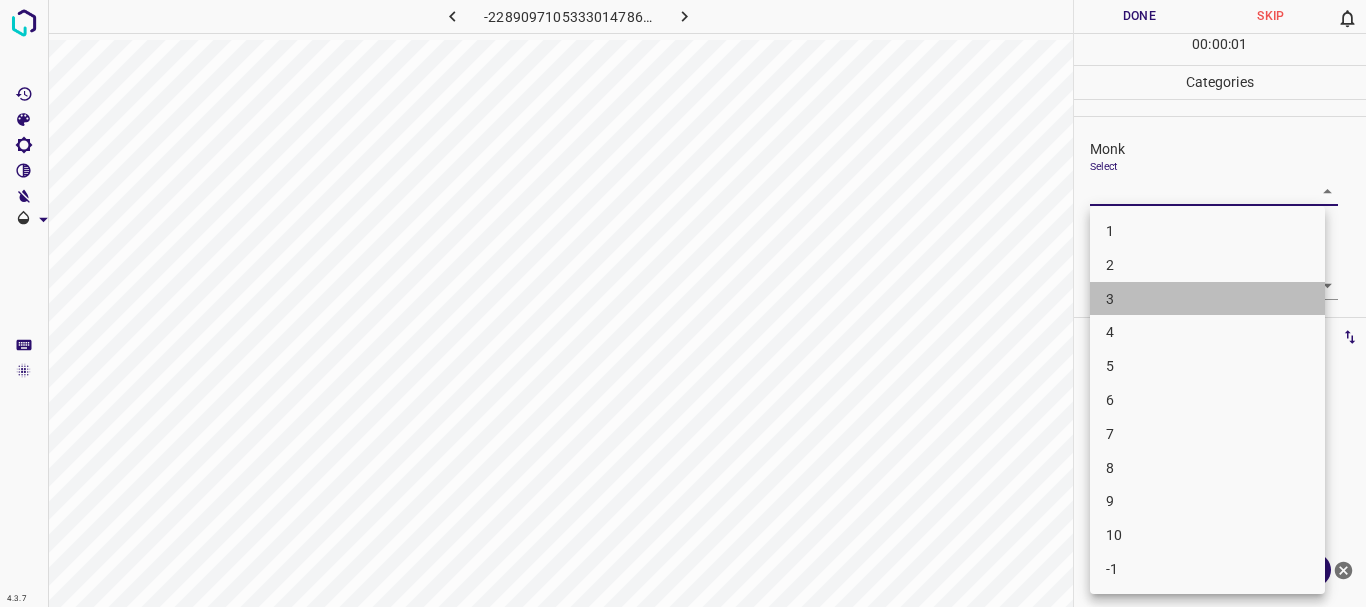 click on "3" at bounding box center (1207, 299) 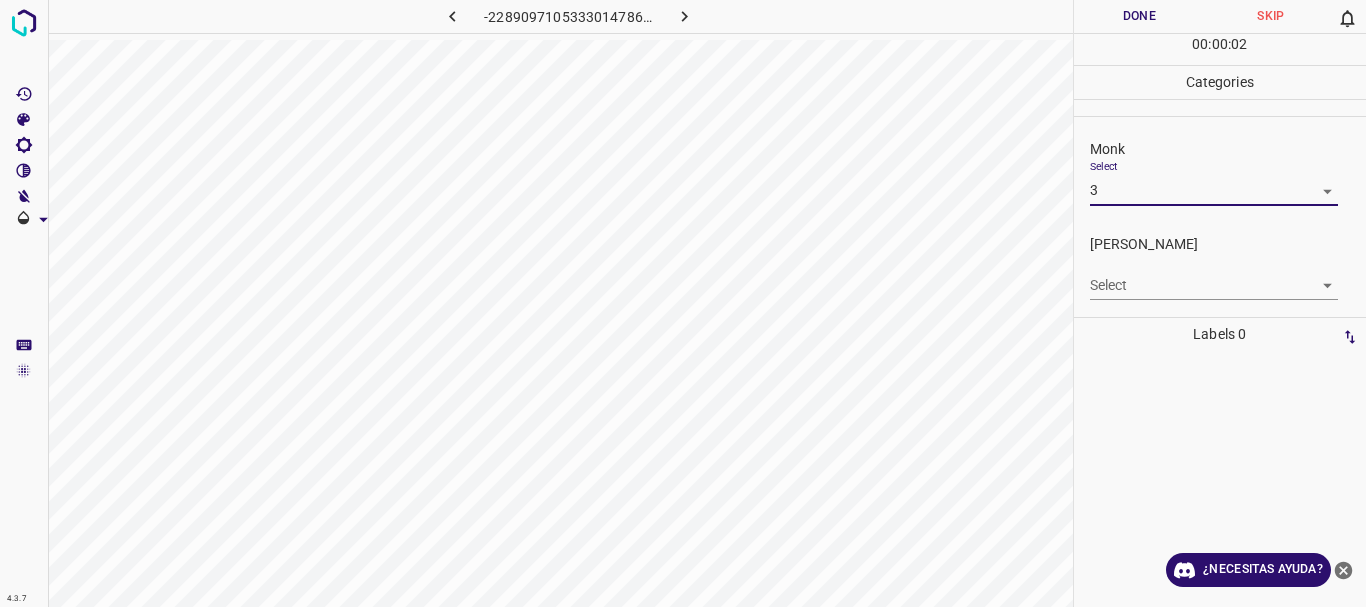 click on "4" at bounding box center [1207, 275] 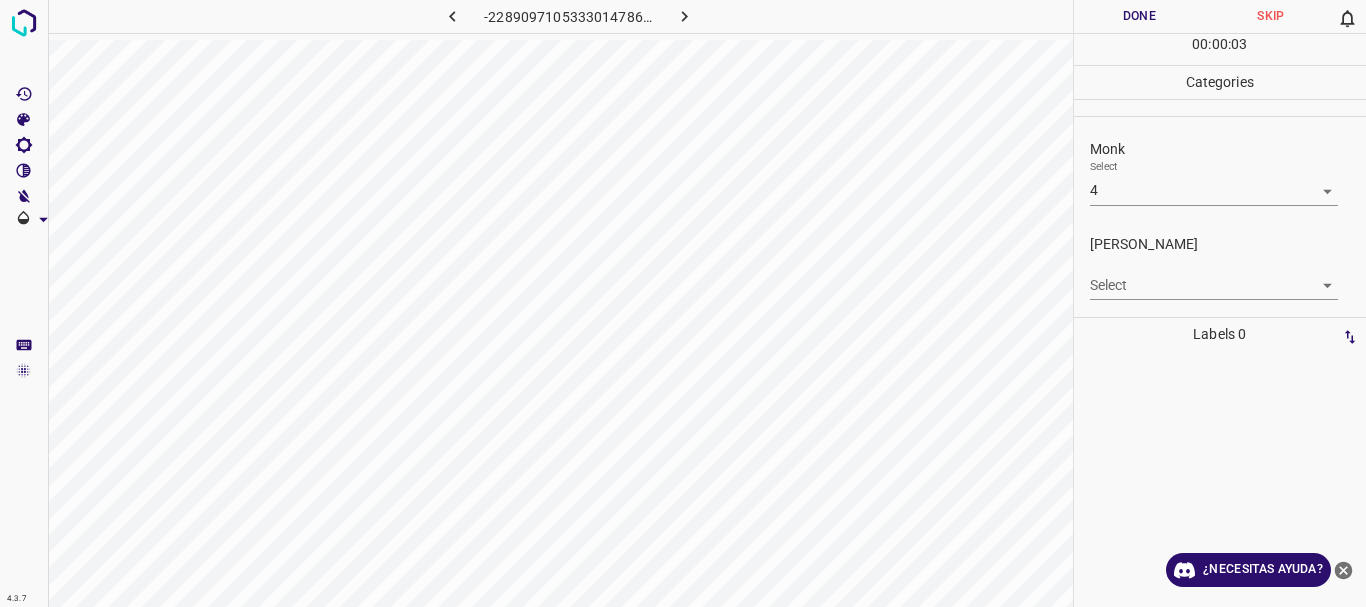 type on "4" 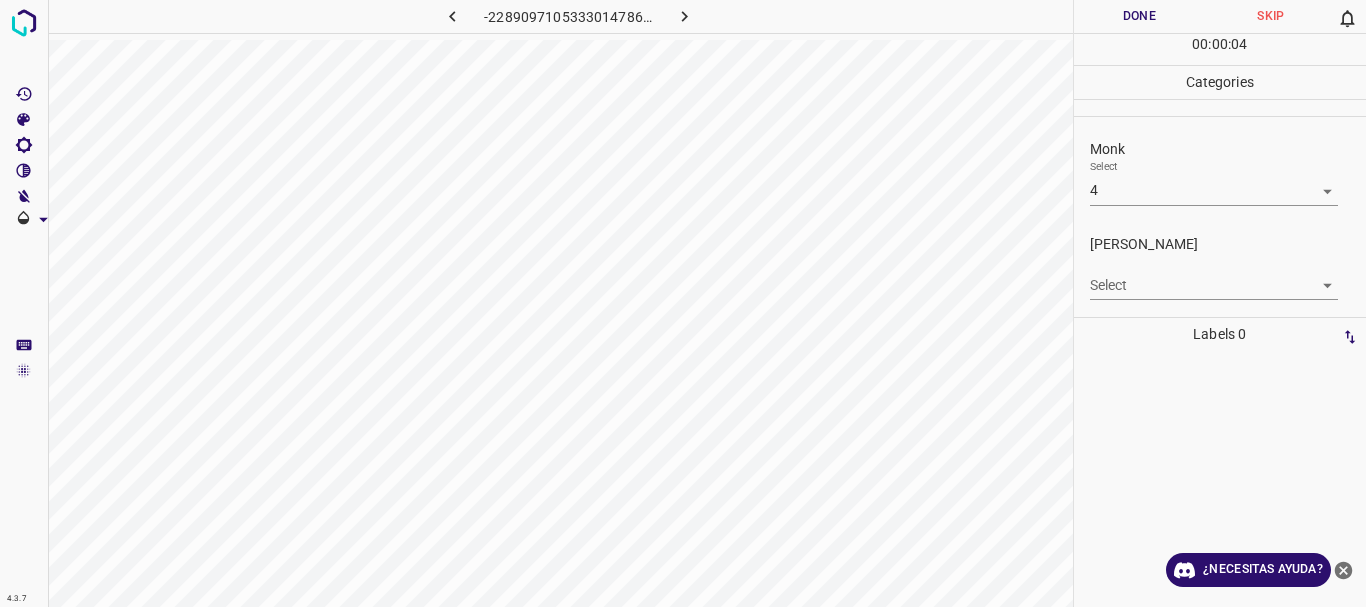 click on "Texto original Valora esta traducción Tu opinión servirá para ayudar a mejorar el Traductor de Google 4.3.7 -2289097105333014786.png Done Skip 0 00   : 00   : 04   Categories Monk   Select 4 4  [PERSON_NAME]   Select ​ Labels   0 Categories 1 Monk 2  [PERSON_NAME] Tools Space Change between modes (Draw & Edit) I Auto labeling R Restore zoom M Zoom in N Zoom out Delete Delete selecte label Filters Z Restore filters X Saturation filter C Brightness filter V Contrast filter [PERSON_NAME] scale filter General O Download ¿Necesitas ayuda? - Texto - Esconder - Borrar" at bounding box center (683, 303) 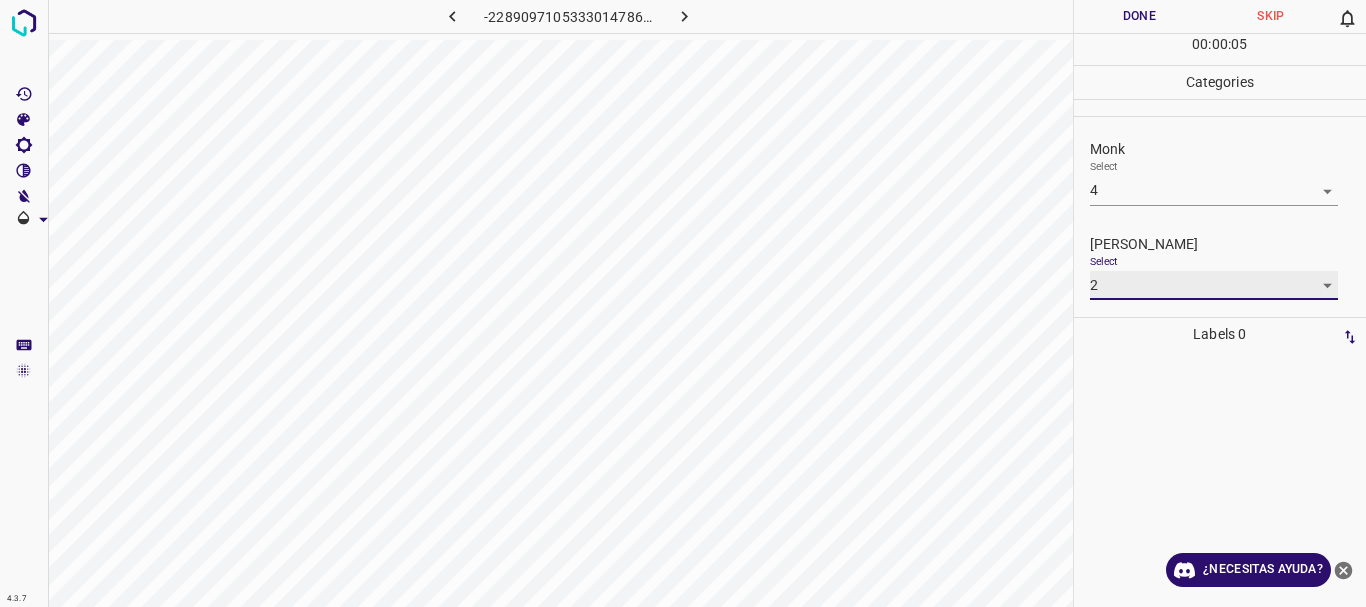 type on "2" 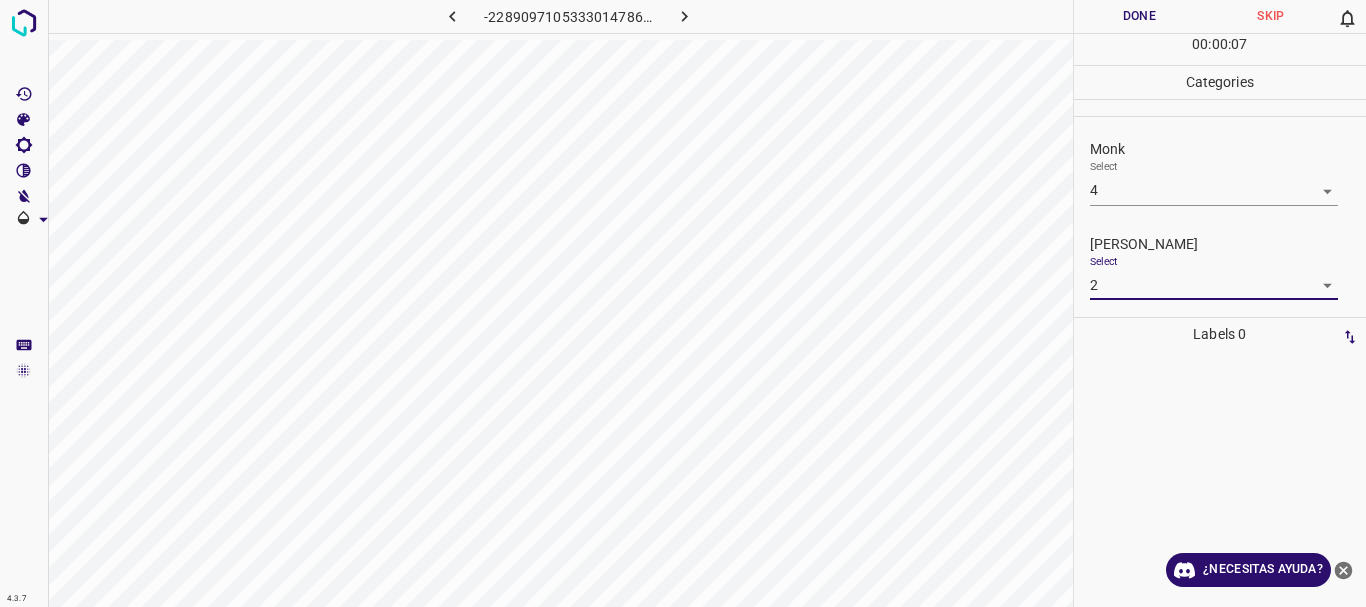 click on "Done" at bounding box center [1140, 16] 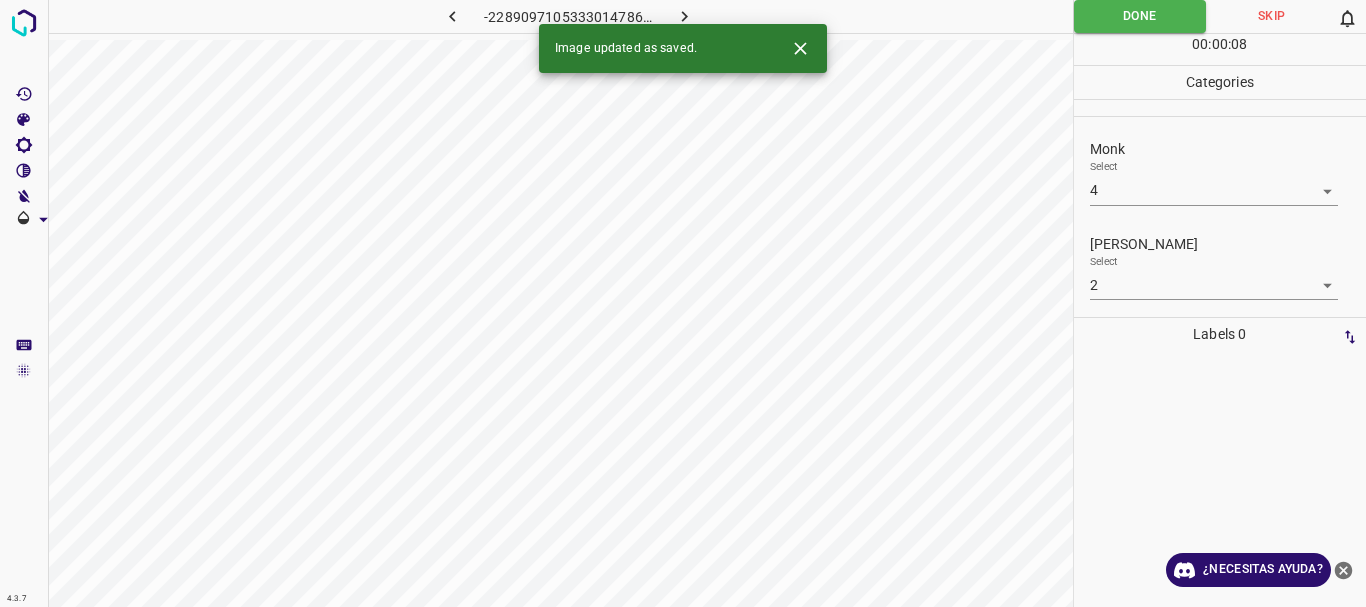 click at bounding box center [684, 16] 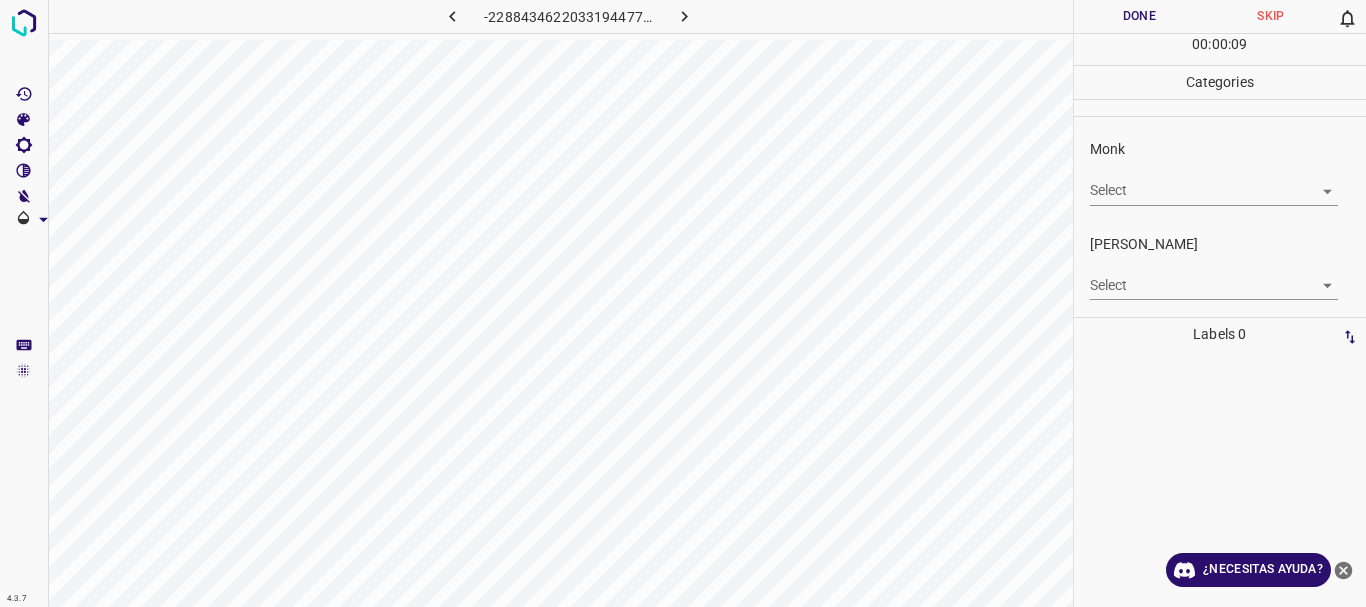 click on "Texto original Valora esta traducción Tu opinión servirá para ayudar a mejorar el Traductor de Google 4.3.7 -2288434622033194477.png Done Skip 0 00   : 00   : 09   Categories Monk   Select ​  [PERSON_NAME]   Select ​ Labels   0 Categories 1 Monk 2  [PERSON_NAME] Tools Space Change between modes (Draw & Edit) I Auto labeling R Restore zoom M Zoom in N Zoom out Delete Delete selecte label Filters Z Restore filters X Saturation filter C Brightness filter V Contrast filter [PERSON_NAME] scale filter General O Download ¿Necesitas ayuda? - Texto - Esconder - Borrar" at bounding box center [683, 303] 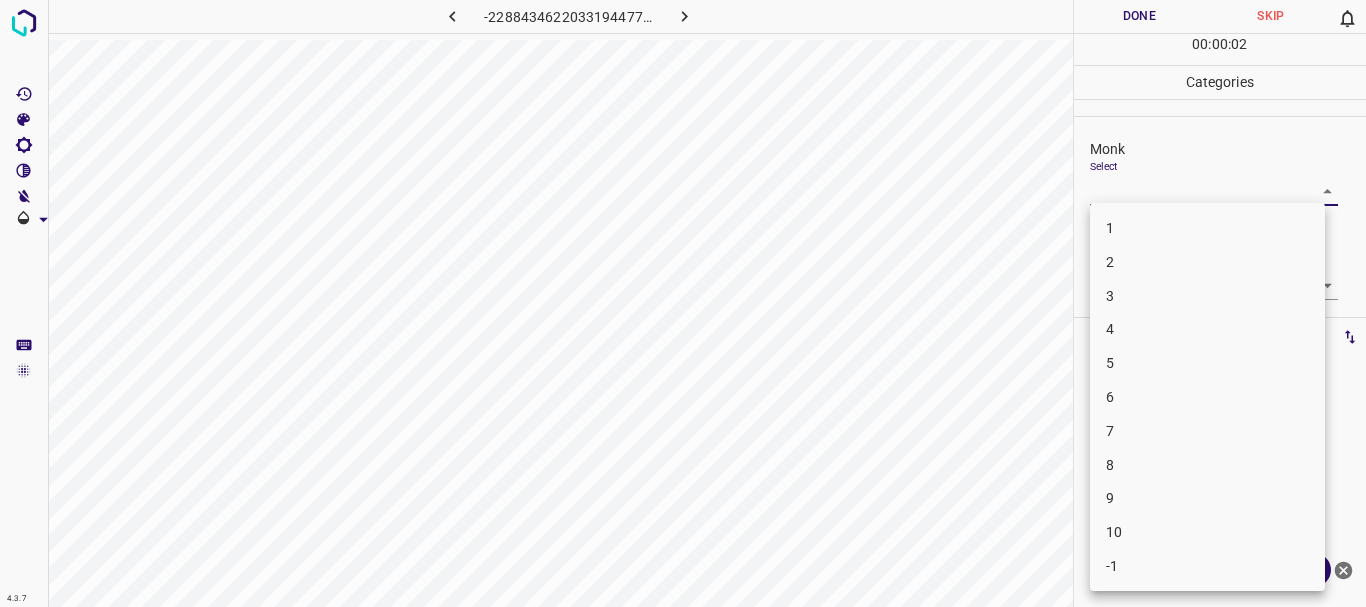 click on "8" at bounding box center [1207, 465] 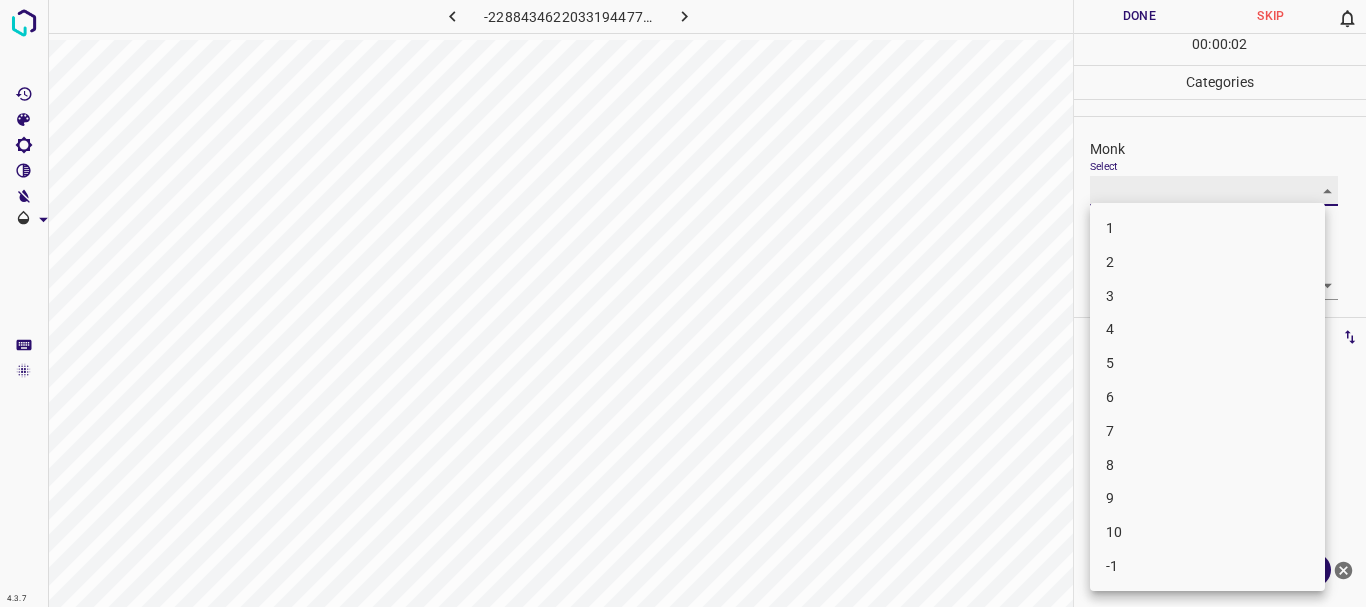 type on "8" 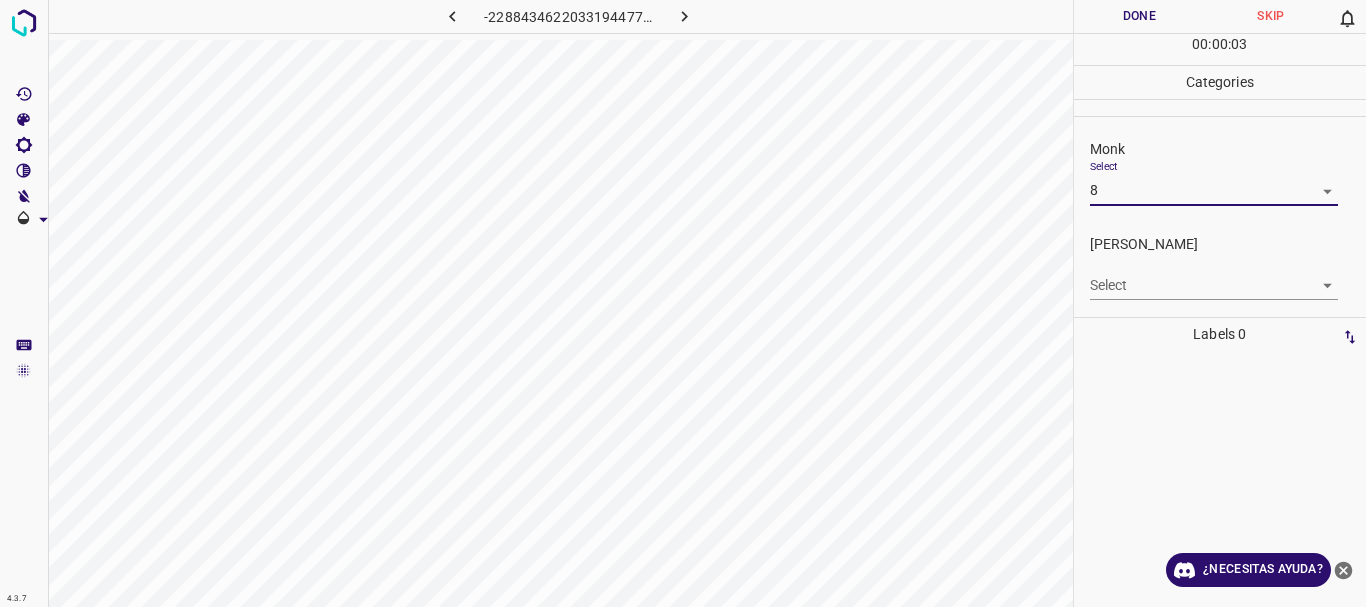 click on "Texto original Valora esta traducción Tu opinión servirá para ayudar a mejorar el Traductor de Google 4.3.7 -2288434622033194477.png Done Skip 0 00   : 00   : 03   Categories Monk   Select 8 8  [PERSON_NAME]   Select ​ Labels   0 Categories 1 Monk 2  [PERSON_NAME] Tools Space Change between modes (Draw & Edit) I Auto labeling R Restore zoom M Zoom in N Zoom out Delete Delete selecte label Filters Z Restore filters X Saturation filter C Brightness filter V Contrast filter [PERSON_NAME] scale filter General O Download ¿Necesitas ayuda? - Texto - Esconder - Borrar" at bounding box center (683, 303) 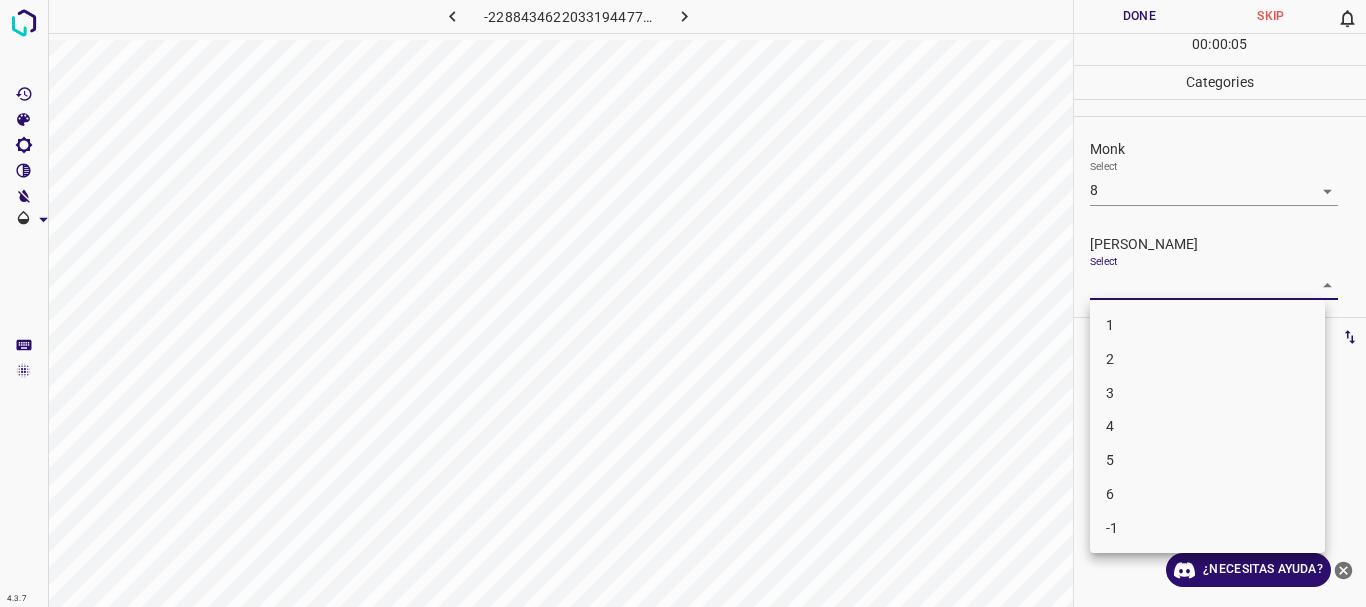 click on "4" at bounding box center (1207, 426) 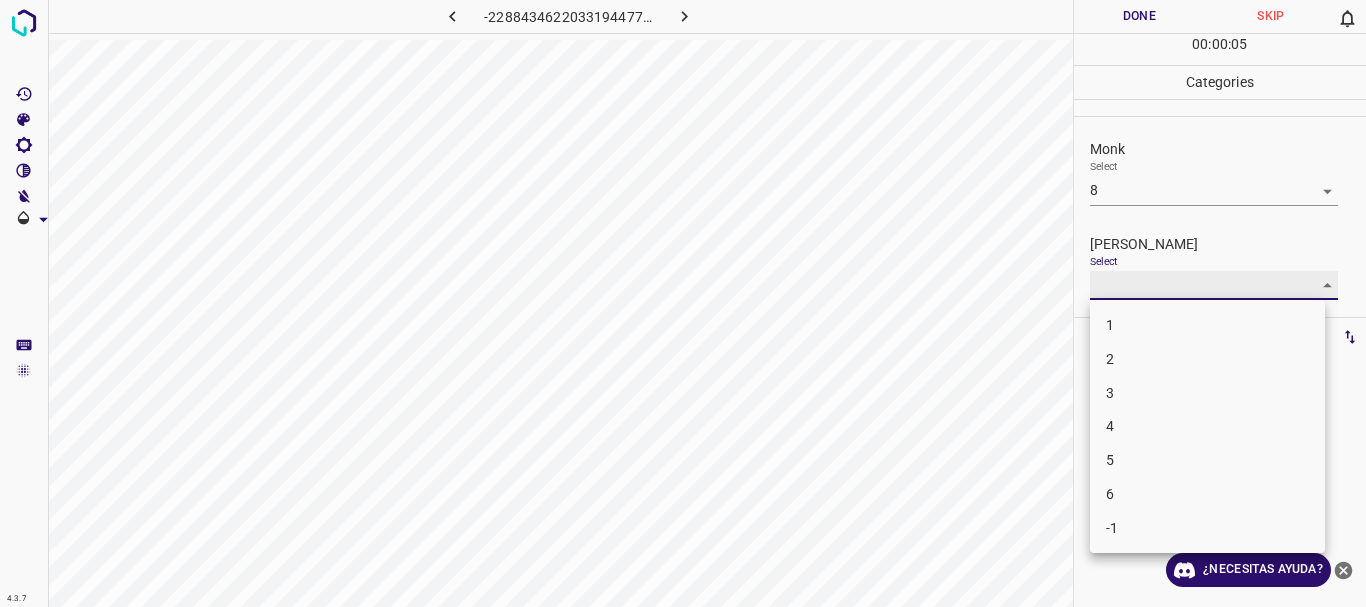 type on "4" 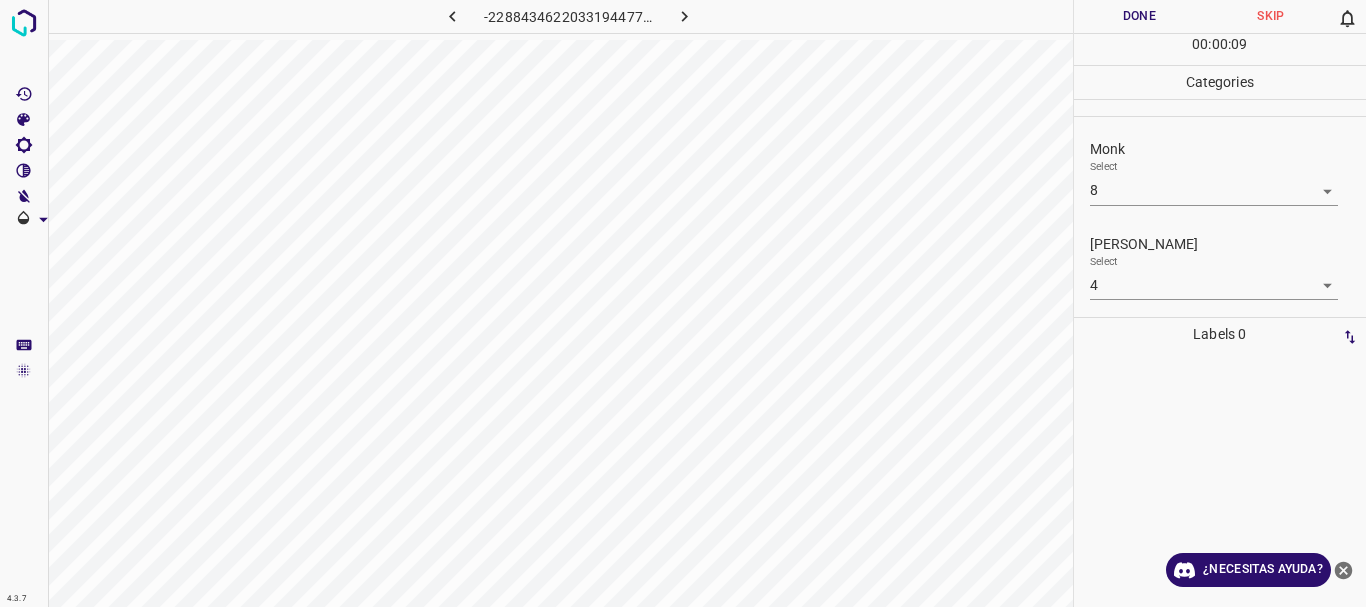click on "Done" at bounding box center [1140, 16] 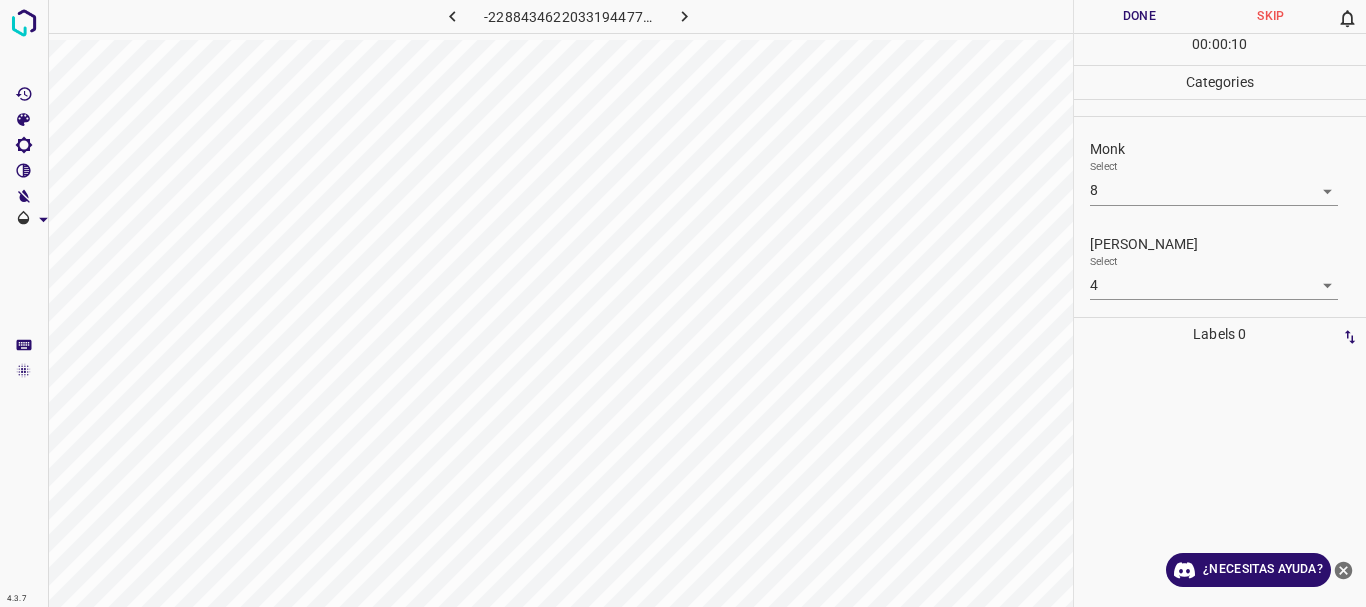 click 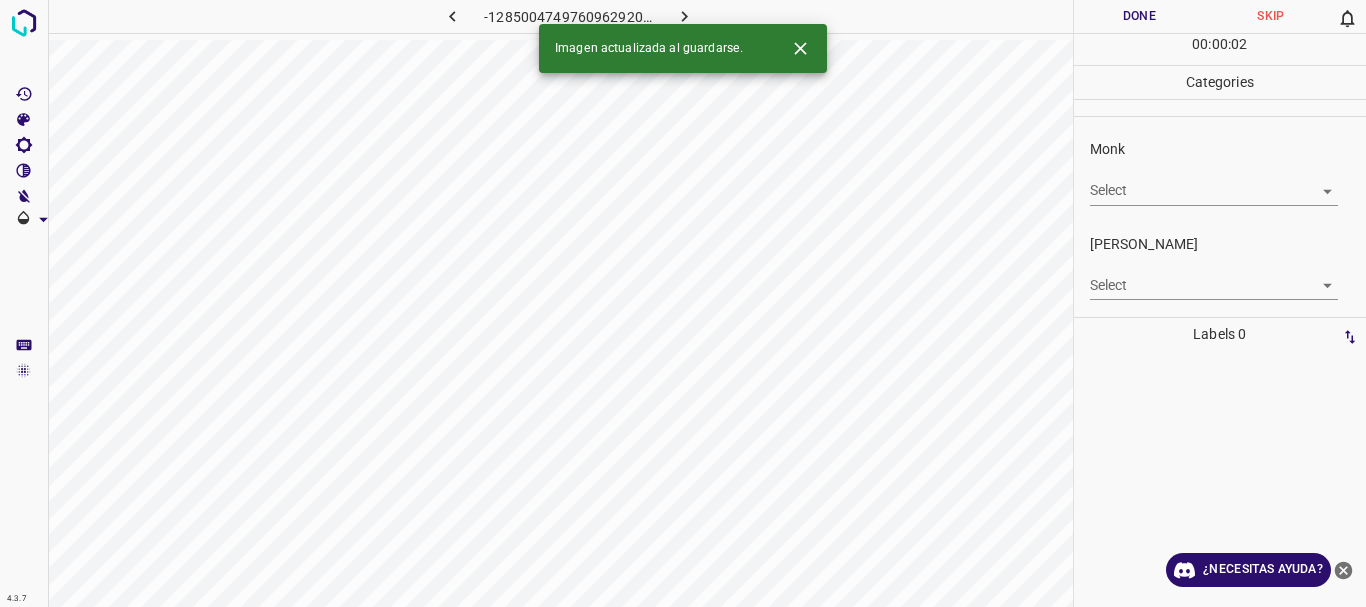 click on "Texto original Valora esta traducción Tu opinión servirá para ayudar a mejorar el Traductor de Google 4.3.7 -1285004749760962920.png Done Skip 0 00   : 00   : 02   Categories Monk   Select ​  [PERSON_NAME]   Select ​ Labels   0 Categories 1 Monk 2  [PERSON_NAME] Tools Space Change between modes (Draw & Edit) I Auto labeling R Restore zoom M Zoom in N Zoom out Delete Delete selecte label Filters Z Restore filters X Saturation filter C Brightness filter V Contrast filter [PERSON_NAME] scale filter General O Download Imagen actualizada al guardarse. ¿Necesitas ayuda? - Texto - Esconder - Borrar" at bounding box center [683, 303] 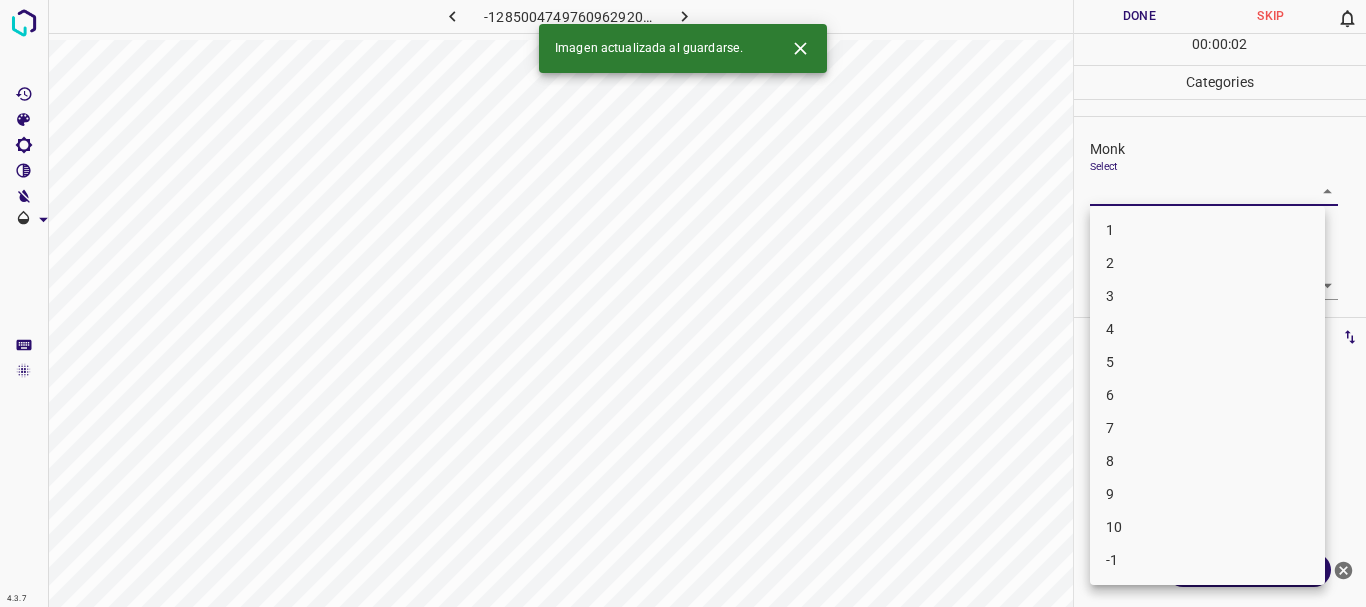 click on "4" at bounding box center [1207, 329] 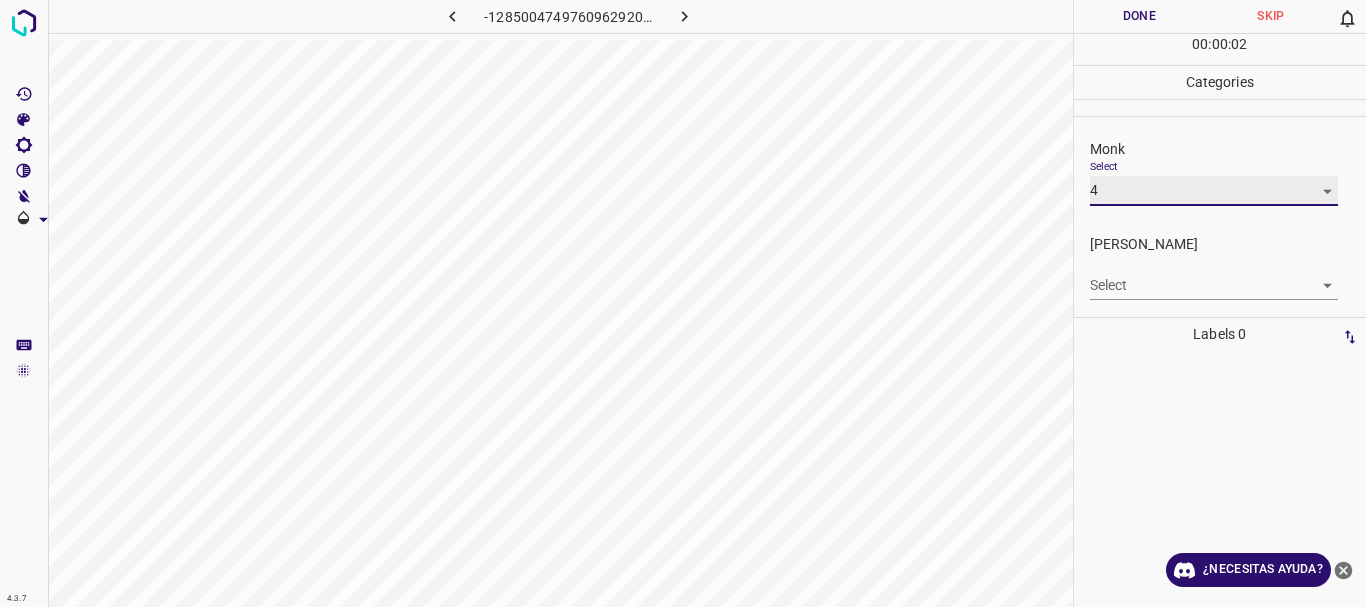 type on "4" 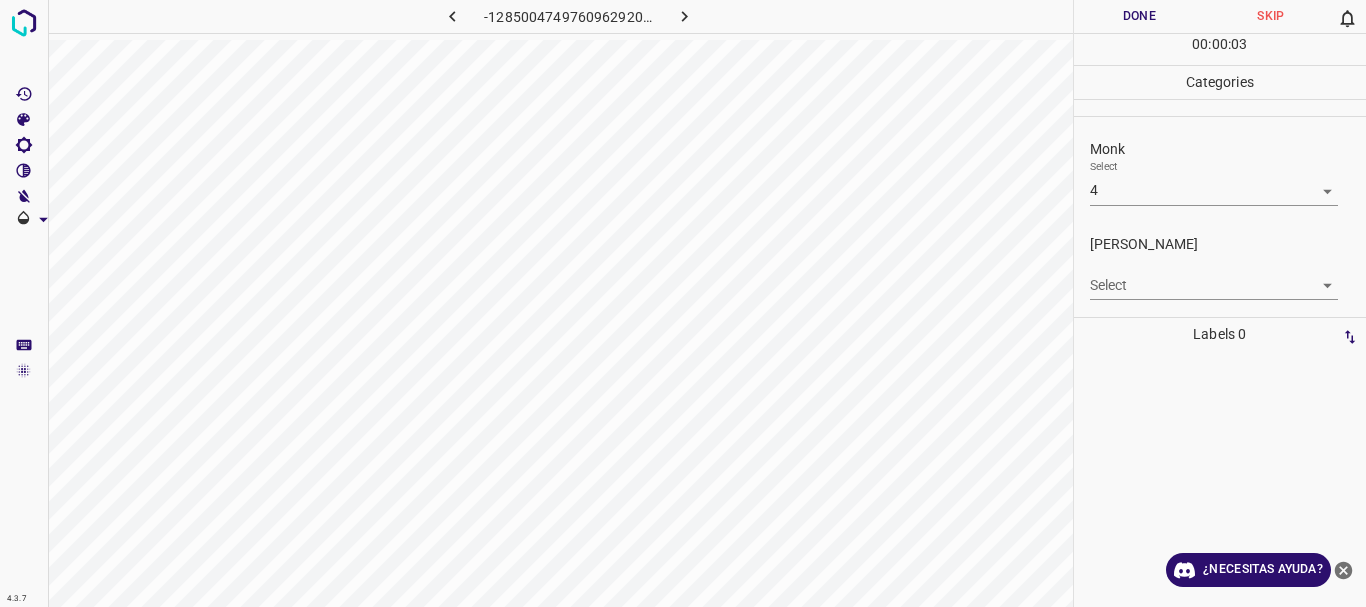 click on "1 2 3 4 5 6 7 8 9 10 -1" at bounding box center [683, 303] 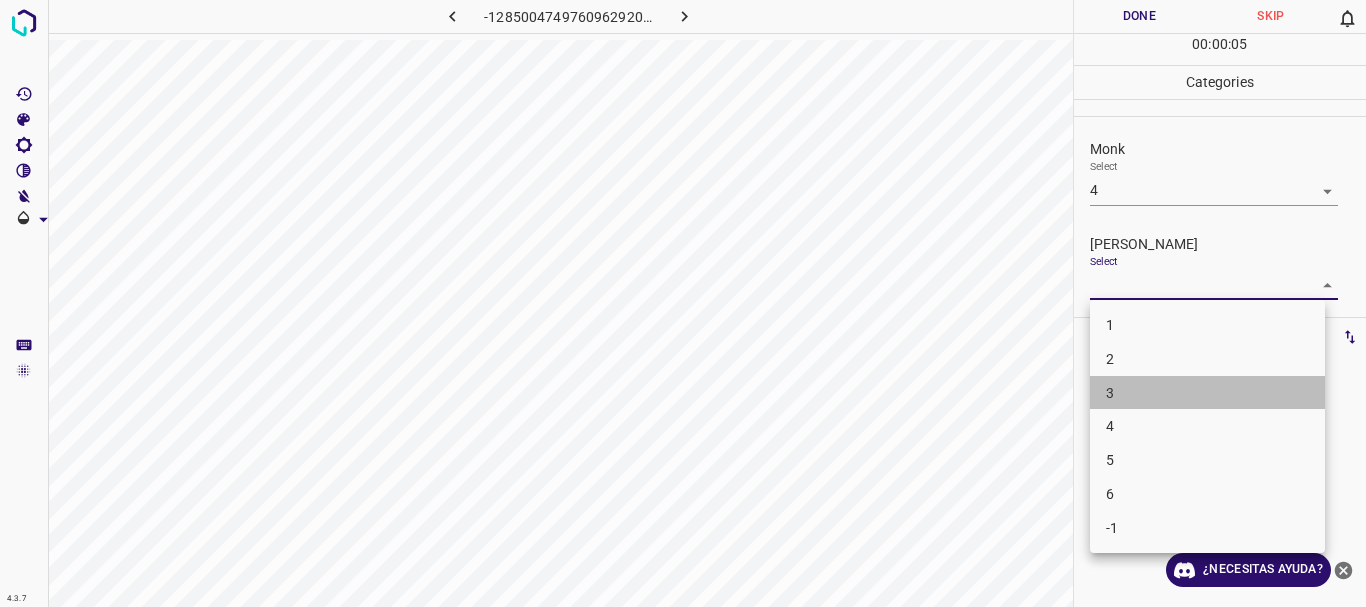 click on "3" at bounding box center (1207, 393) 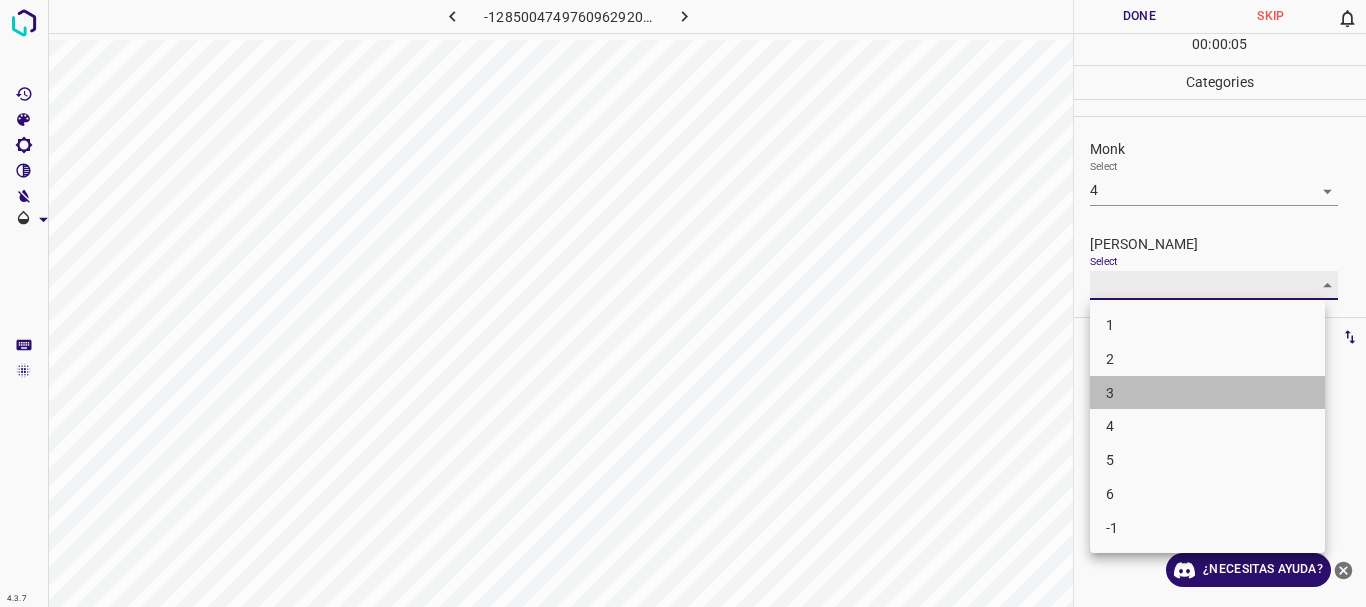 type on "3" 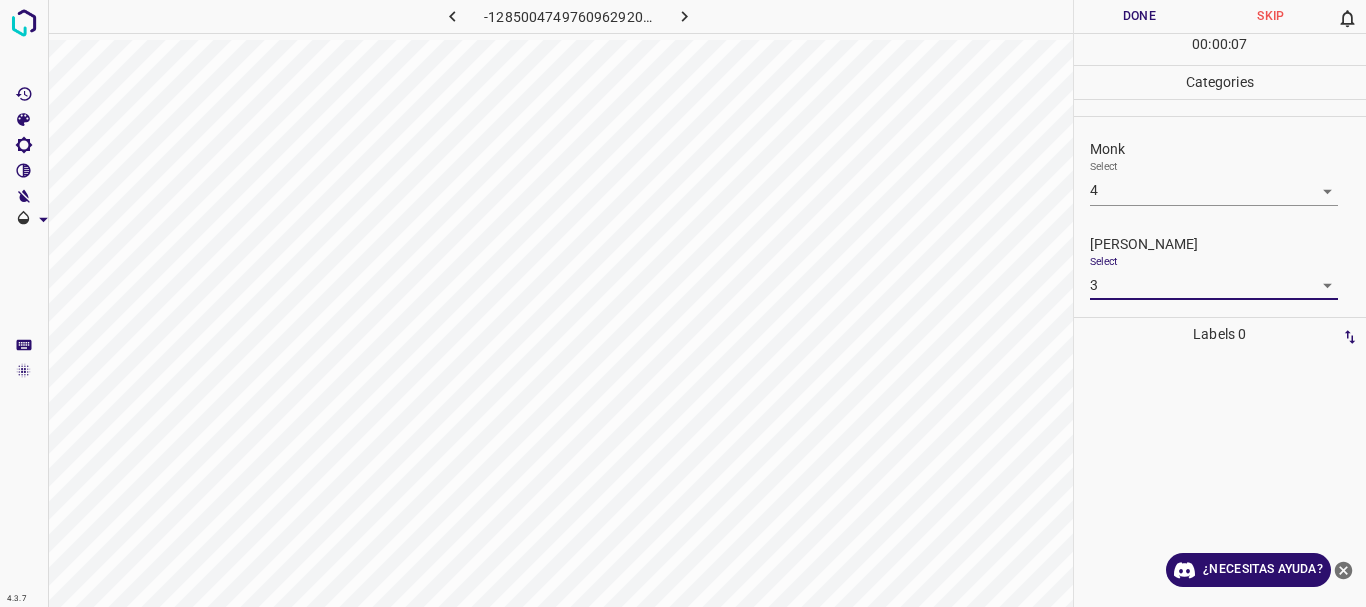click on "Done" at bounding box center [1140, 16] 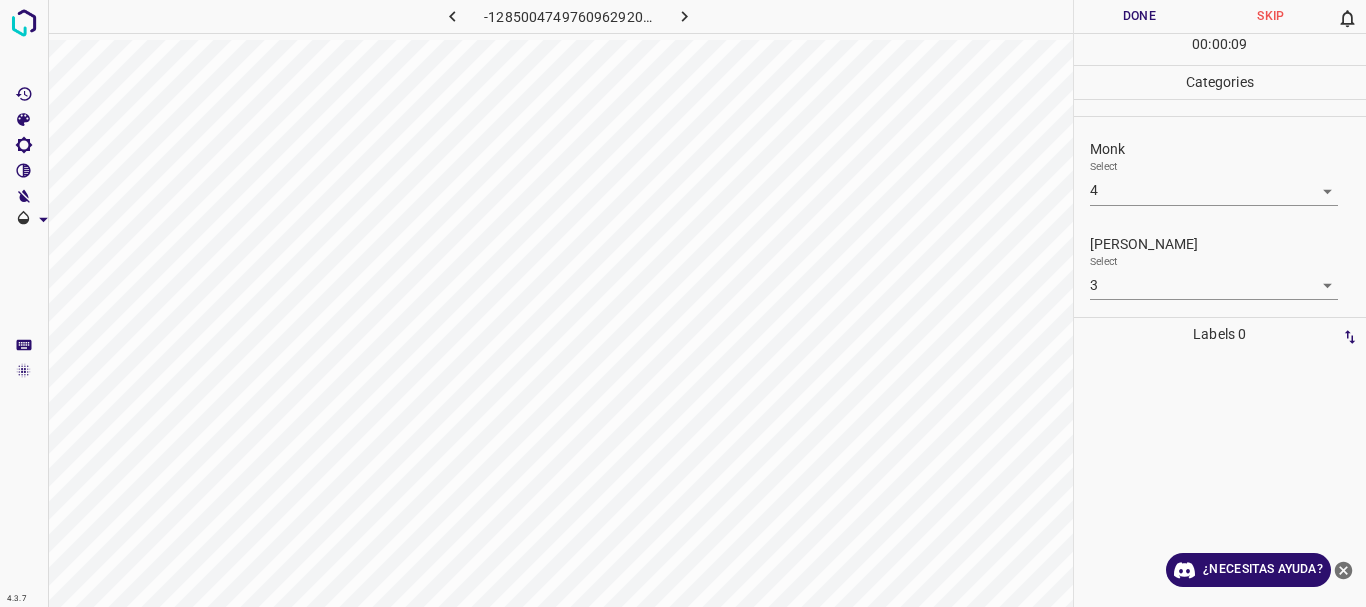 click at bounding box center [684, 16] 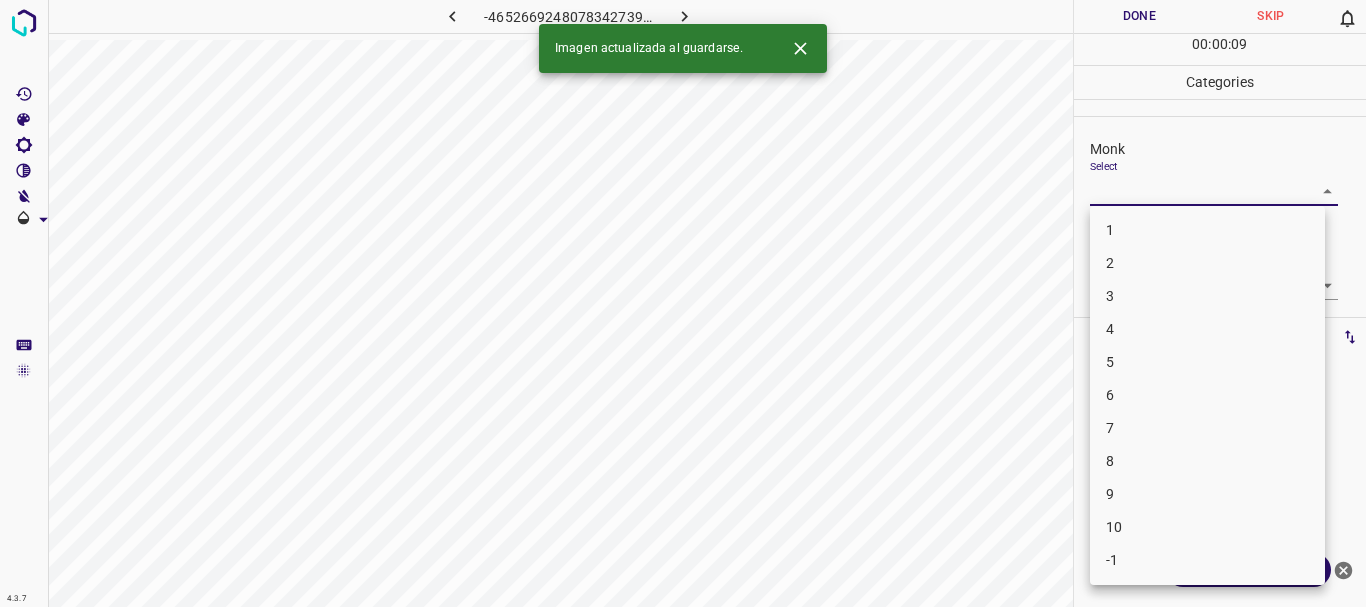 click on "Texto original Valora esta traducción Tu opinión servirá para ayudar a mejorar el Traductor de Google 4.3.7 -4652669248078342739.png Done Skip 0 00   : 00   : 09   Categories Monk   Select ​  [PERSON_NAME]   Select ​ Labels   0 Categories 1 Monk 2  [PERSON_NAME] Tools Space Change between modes (Draw & Edit) I Auto labeling R Restore zoom M Zoom in N Zoom out Delete Delete selecte label Filters Z Restore filters X Saturation filter C Brightness filter V Contrast filter [PERSON_NAME] scale filter General O Download Imagen actualizada al guardarse. ¿Necesitas ayuda? - Texto - Esconder - Borrar 1 2 3 4 5 6 7 8 9 10 -1" at bounding box center (683, 303) 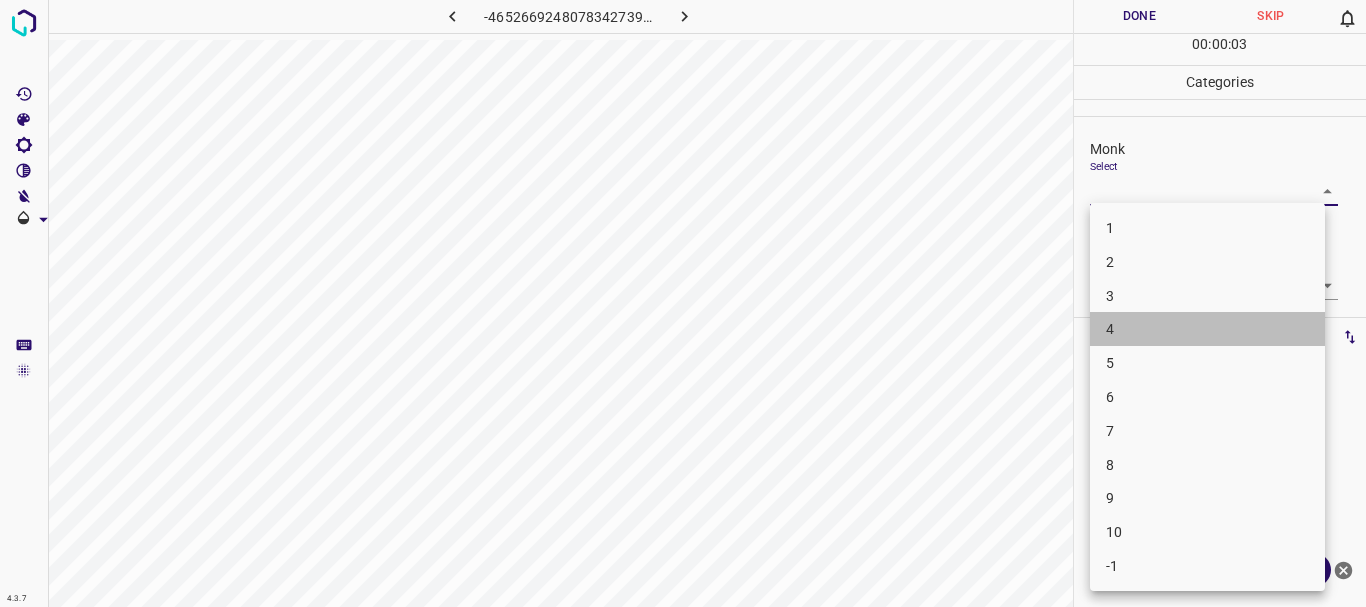 click on "4" at bounding box center (1207, 329) 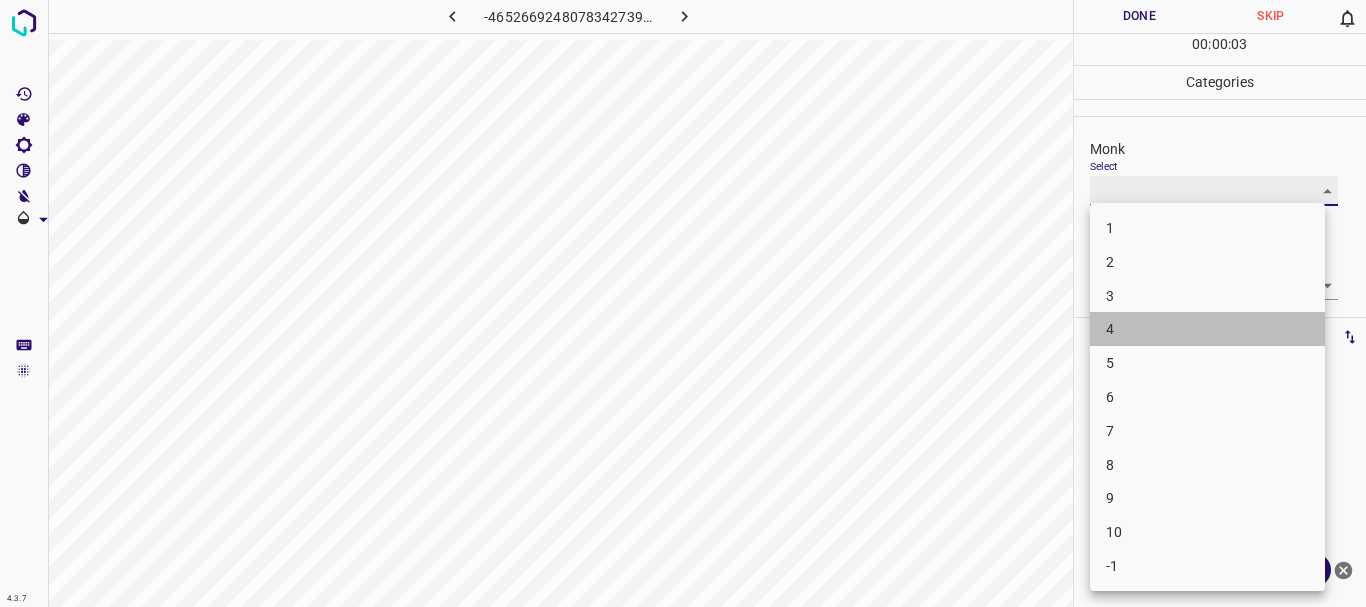 type on "4" 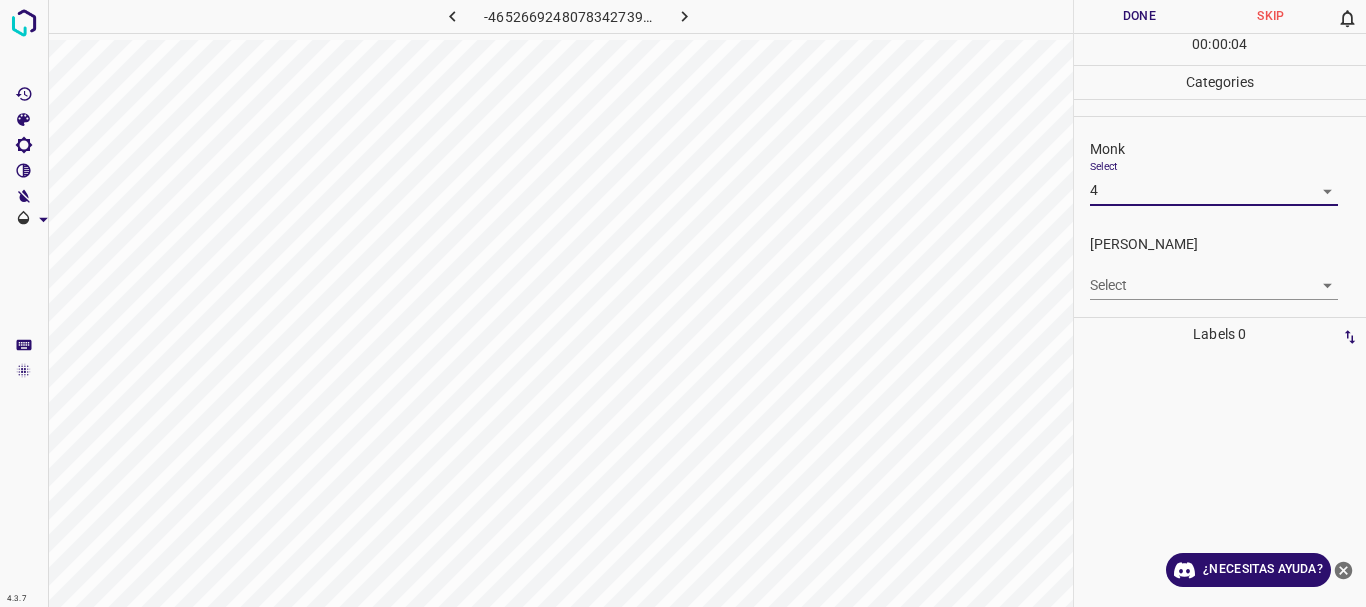 click on "Texto original Valora esta traducción Tu opinión servirá para ayudar a mejorar el Traductor de Google 4.3.7 -4652669248078342739.png Done Skip 0 00   : 00   : 04   Categories Monk   Select 4 4  [PERSON_NAME]   Select ​ Labels   0 Categories 1 Monk 2  [PERSON_NAME] Tools Space Change between modes (Draw & Edit) I Auto labeling R Restore zoom M Zoom in N Zoom out Delete Delete selecte label Filters Z Restore filters X Saturation filter C Brightness filter V Contrast filter [PERSON_NAME] scale filter General O Download ¿Necesitas ayuda? - Texto - Esconder - Borrar 1 2 3 4 5 6 7 8 9 10 -1" at bounding box center (683, 303) 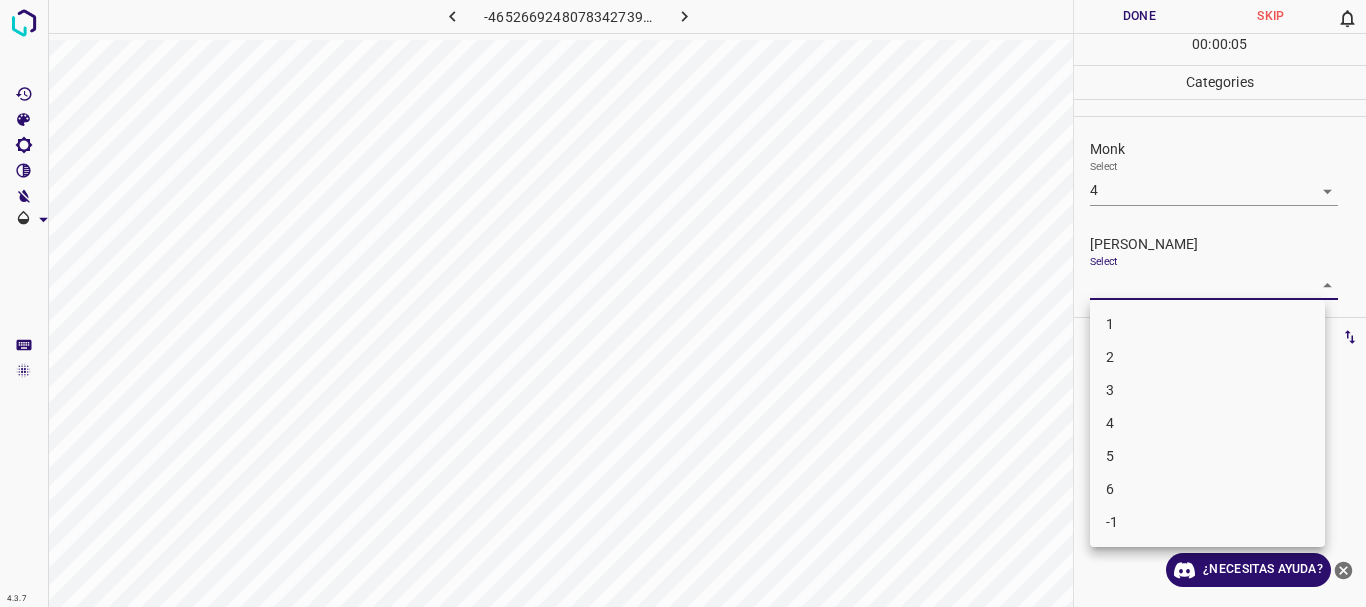 click on "1" at bounding box center (1207, 324) 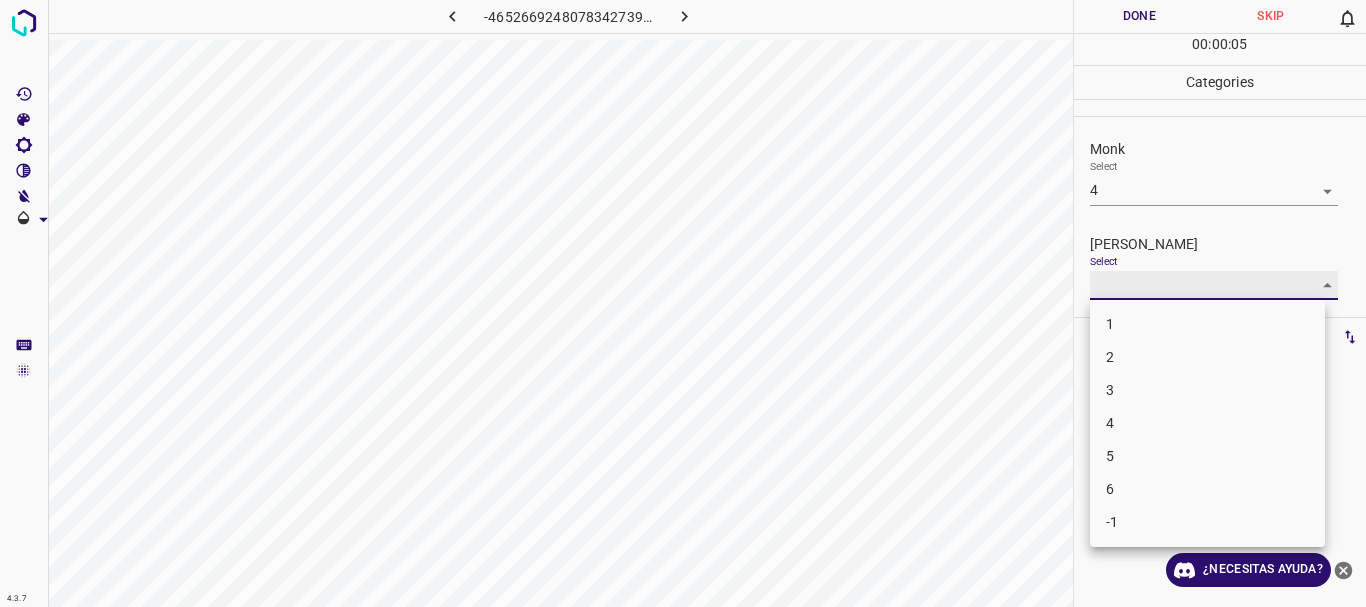 type on "1" 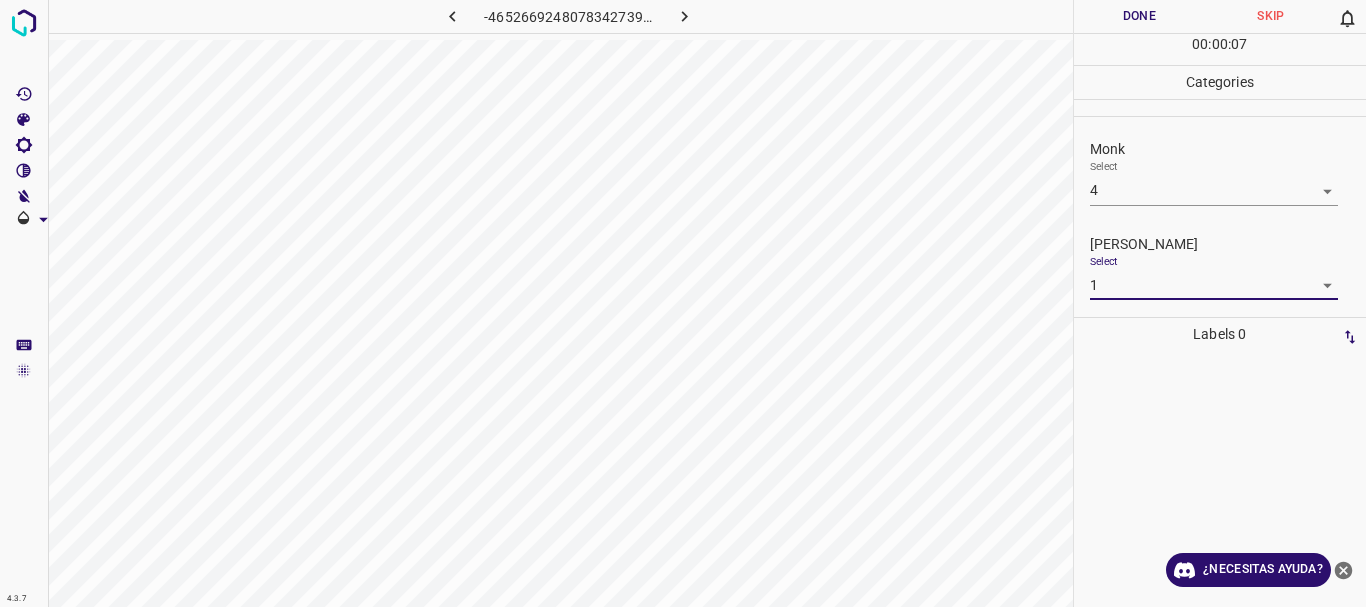 click on "Done" at bounding box center (1140, 16) 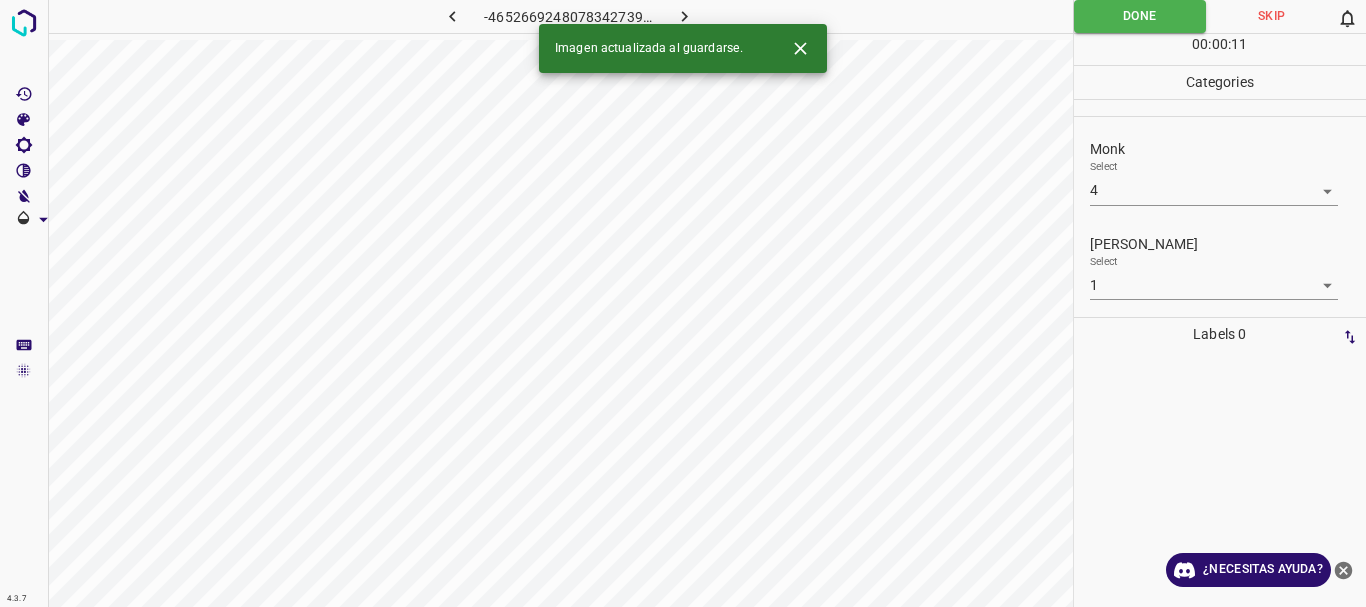 click at bounding box center [684, 16] 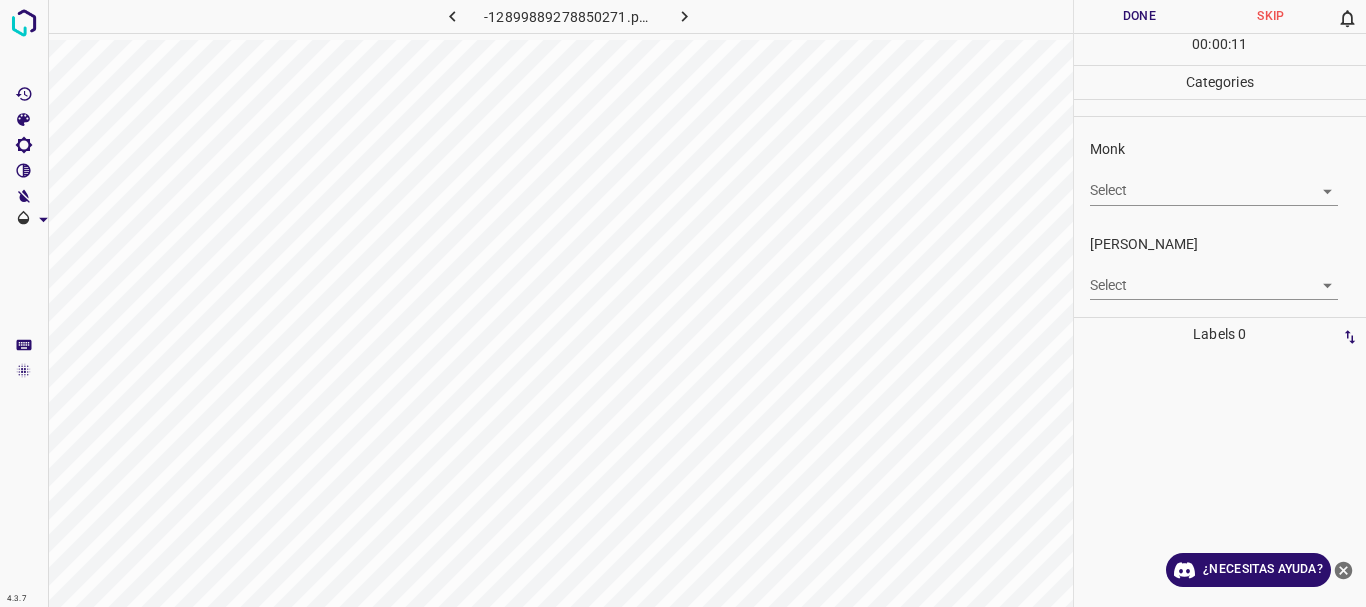 click on "Texto original Valora esta traducción Tu opinión servirá para ayudar a mejorar el Traductor de Google 4.3.7 -12899889278850271.png Done Skip 0 00   : 00   : 11   Categories Monk   Select ​  [PERSON_NAME]   Select ​ Labels   0 Categories 1 Monk 2  [PERSON_NAME] Tools Space Change between modes (Draw & Edit) I Auto labeling R Restore zoom M Zoom in N Zoom out Delete Delete selecte label Filters Z Restore filters X Saturation filter C Brightness filter V Contrast filter [PERSON_NAME] scale filter General O Download ¿Necesitas ayuda? - Texto - Esconder - Borrar" at bounding box center (683, 303) 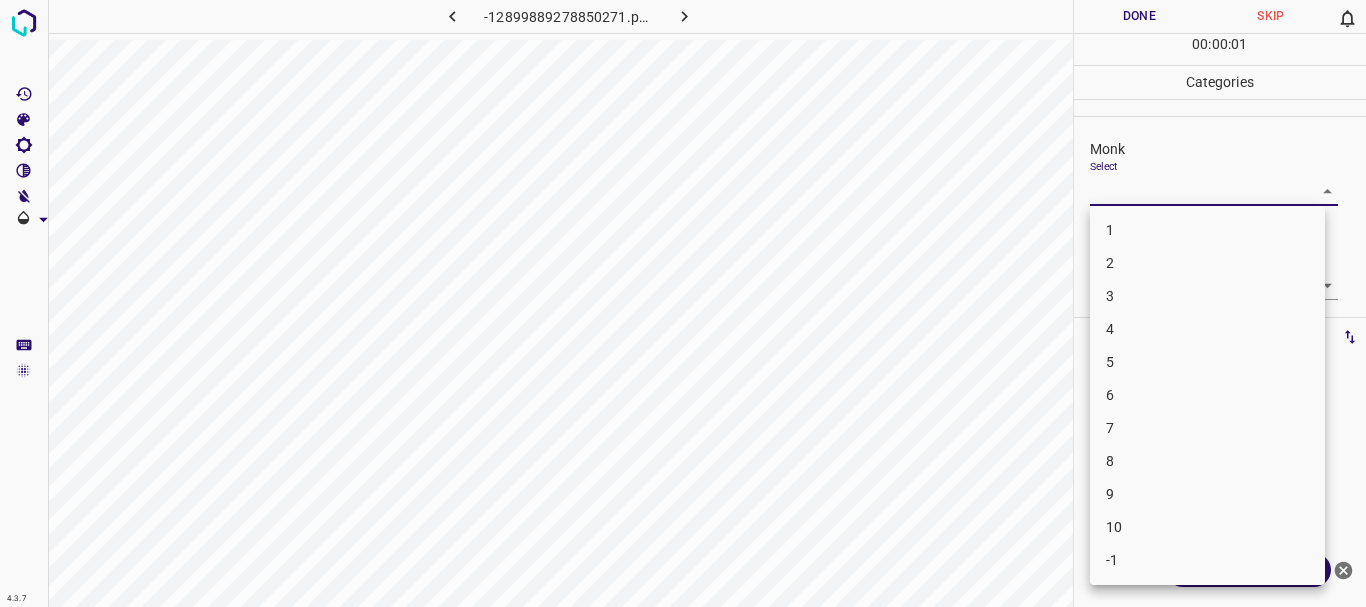 click on "4" at bounding box center [1207, 329] 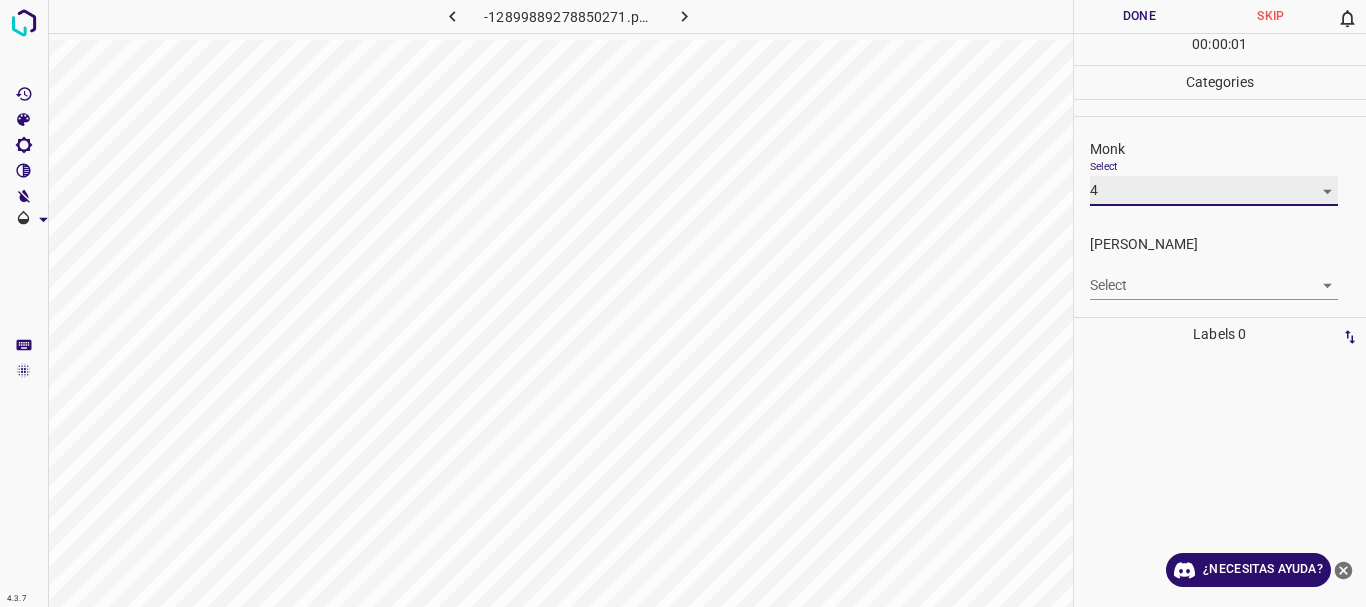 type on "4" 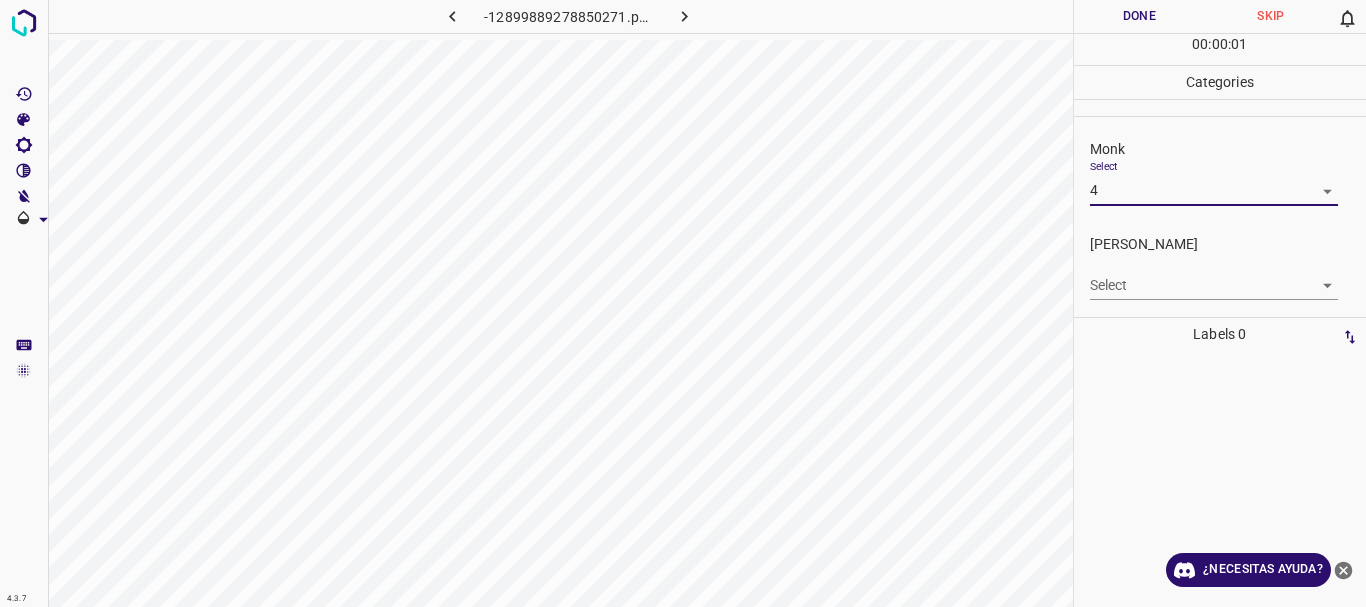 click on "Texto original Valora esta traducción Tu opinión servirá para ayudar a mejorar el Traductor de Google 4.3.7 -12899889278850271.png Done Skip 0 00   : 00   : 01   Categories Monk   Select 4 4  [PERSON_NAME]   Select ​ Labels   0 Categories 1 Monk 2  [PERSON_NAME] Tools Space Change between modes (Draw & Edit) I Auto labeling R Restore zoom M Zoom in N Zoom out Delete Delete selecte label Filters Z Restore filters X Saturation filter C Brightness filter V Contrast filter [PERSON_NAME] scale filter General O Download ¿Necesitas ayuda? - Texto - Esconder - Borrar 1 2 3 4 5 6 7 8 9 10 -1" at bounding box center [683, 303] 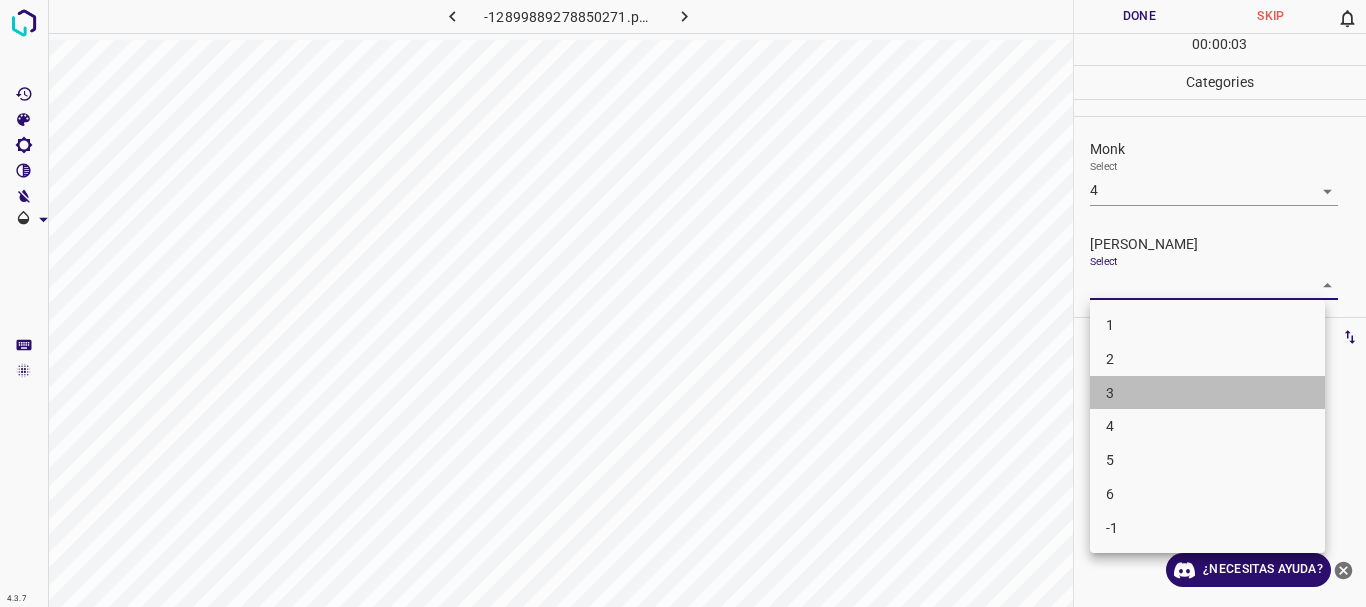 click on "3" at bounding box center (1207, 393) 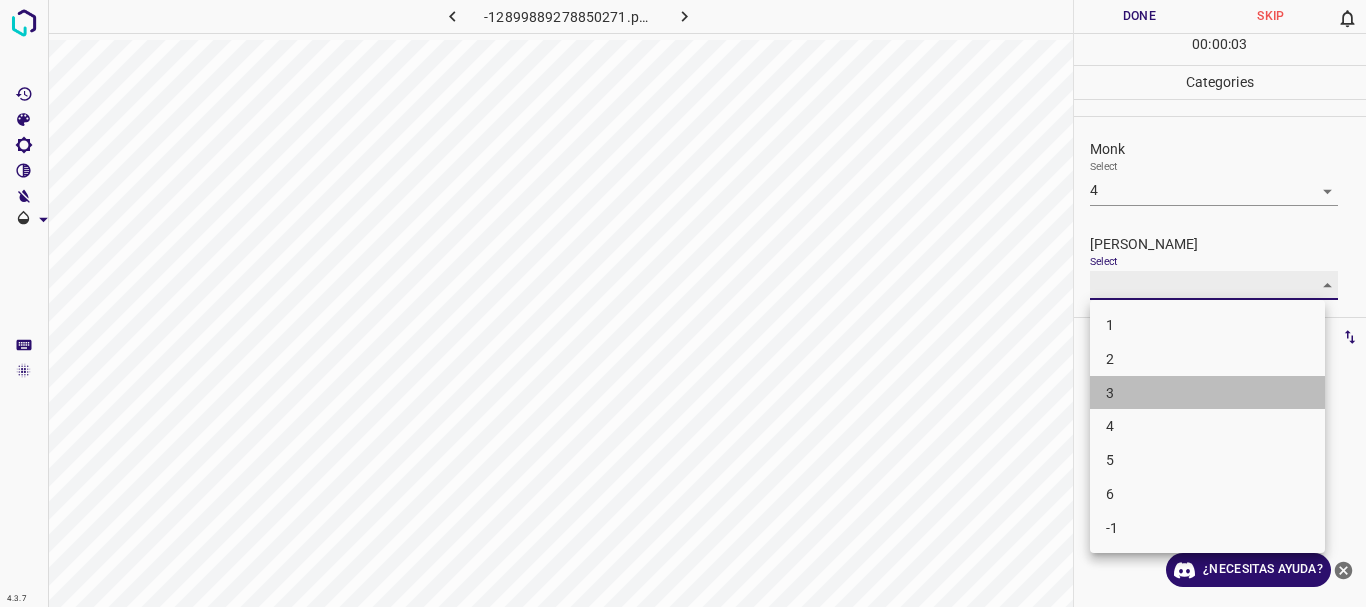 type on "3" 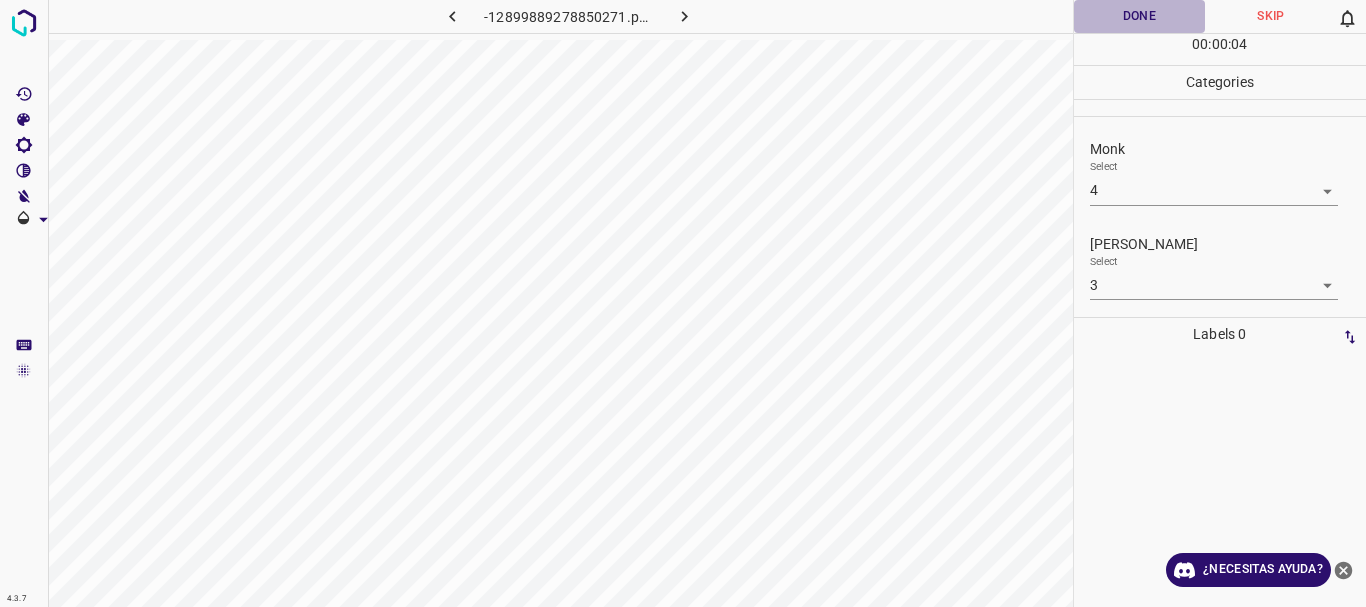 click on "Done" at bounding box center [1140, 16] 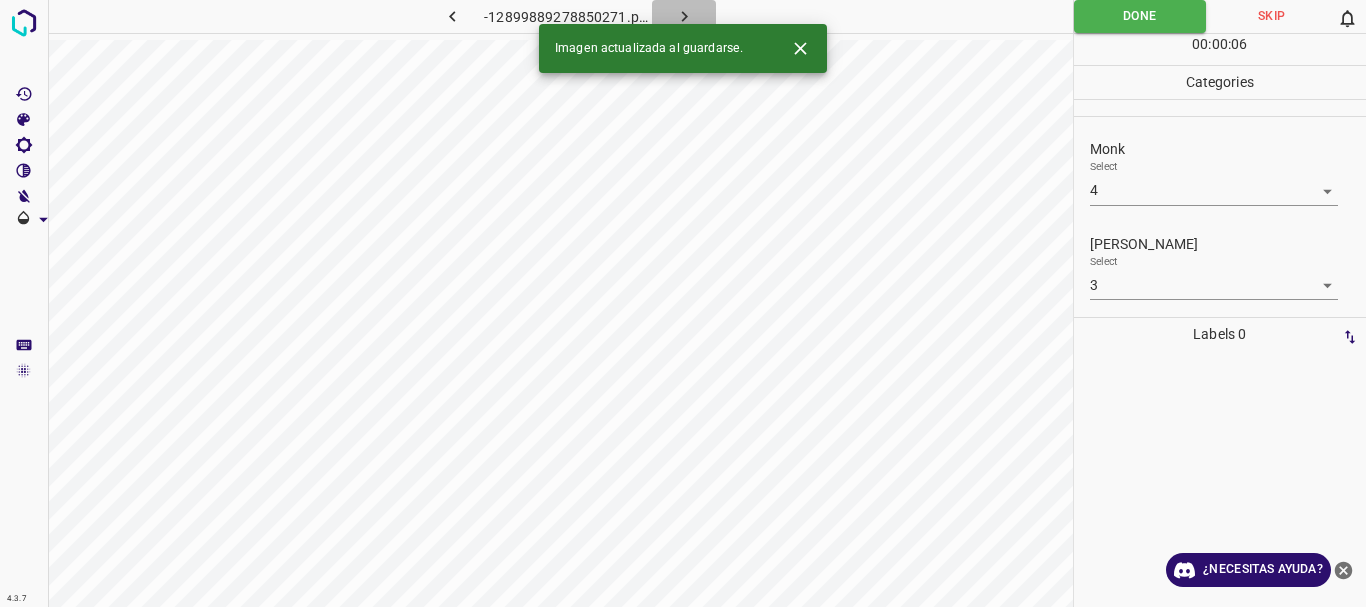 click at bounding box center (684, 16) 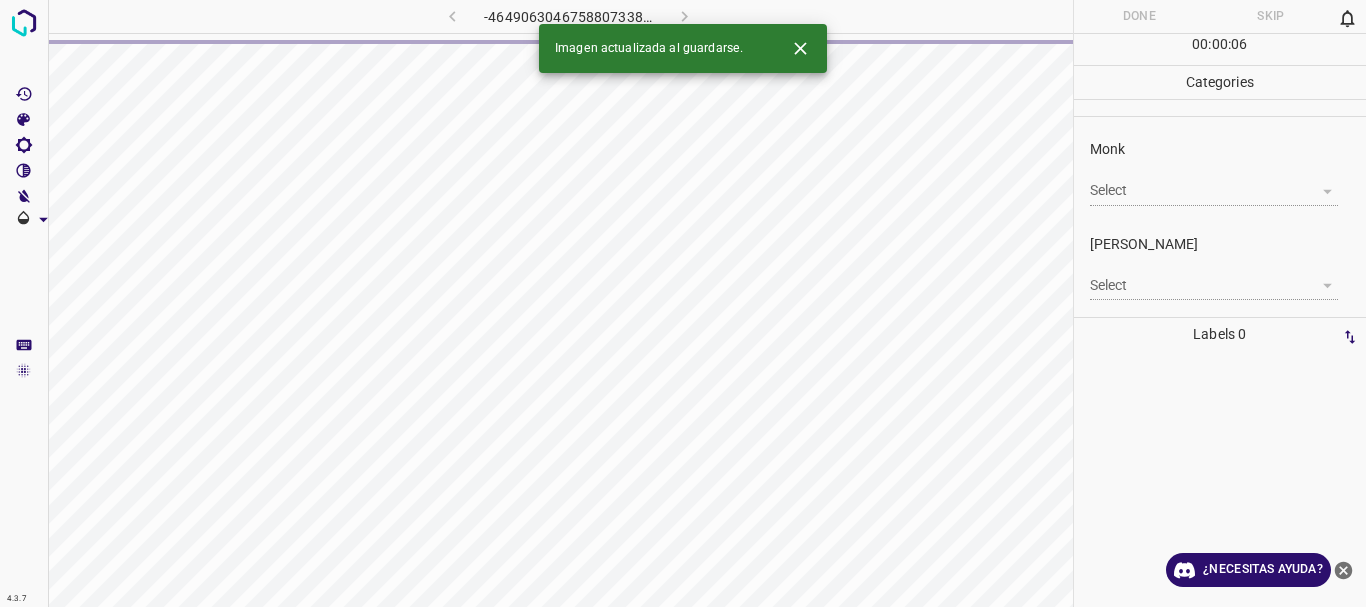 click on "Texto original Valora esta traducción Tu opinión servirá para ayudar a mejorar el Traductor de Google 4.3.7 -4649063046758807338.png Done Skip 0 00   : 00   : 06   Categories Monk   Select ​  [PERSON_NAME]   Select ​ Labels   0 Categories 1 Monk 2  [PERSON_NAME] Tools Space Change between modes (Draw & Edit) I Auto labeling R Restore zoom M Zoom in N Zoom out Delete Delete selecte label Filters Z Restore filters X Saturation filter C Brightness filter V Contrast filter [PERSON_NAME] scale filter General O Download Imagen actualizada al guardarse. ¿Necesitas ayuda? - Texto - Esconder - Borrar" at bounding box center [683, 303] 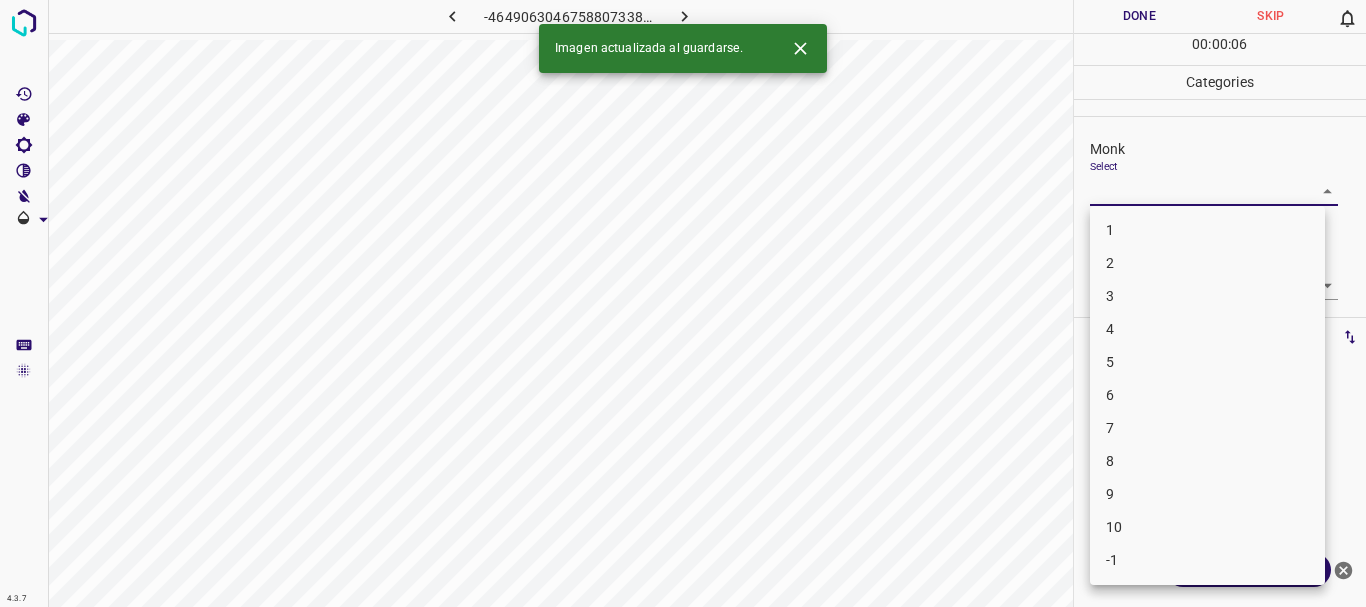 click at bounding box center (683, 303) 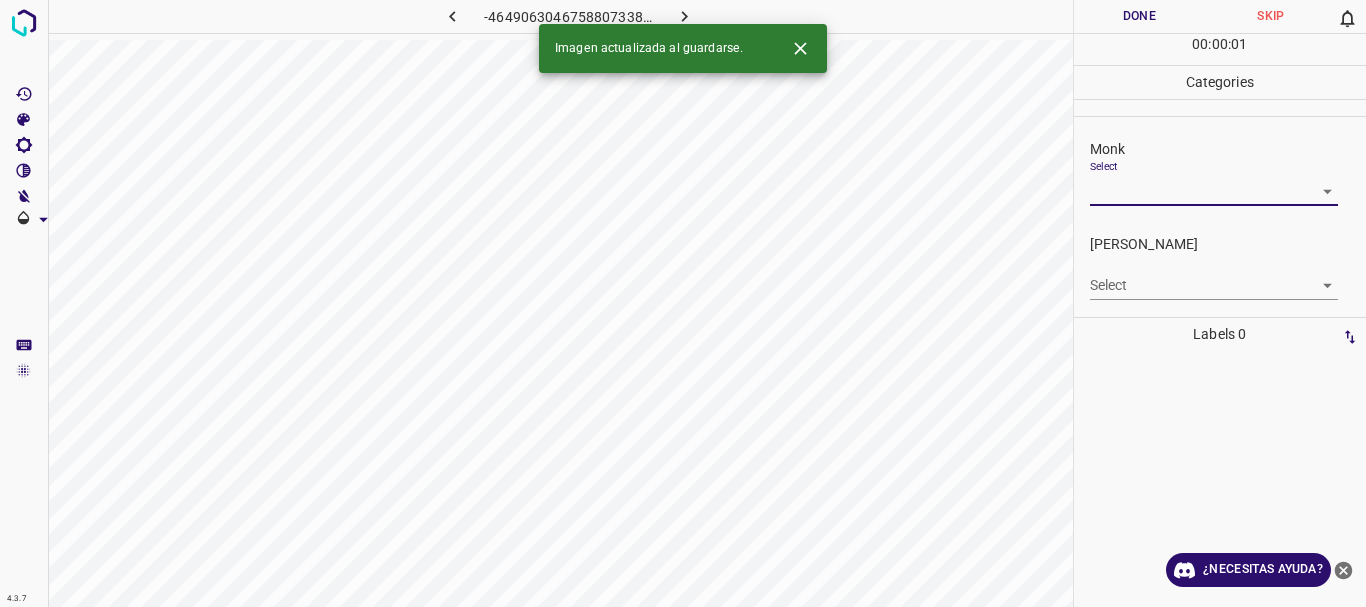 click on "Texto original Valora esta traducción Tu opinión servirá para ayudar a mejorar el Traductor de Google 4.3.7 -4649063046758807338.png Done Skip 0 00   : 00   : 01   Categories Monk   Select ​  [PERSON_NAME]   Select ​ Labels   0 Categories 1 Monk 2  [PERSON_NAME] Tools Space Change between modes (Draw & Edit) I Auto labeling R Restore zoom M Zoom in N Zoom out Delete Delete selecte label Filters Z Restore filters X Saturation filter C Brightness filter V Contrast filter [PERSON_NAME] scale filter General O Download Imagen actualizada al guardarse. ¿Necesitas ayuda? - Texto - Esconder - Borrar" at bounding box center [683, 303] 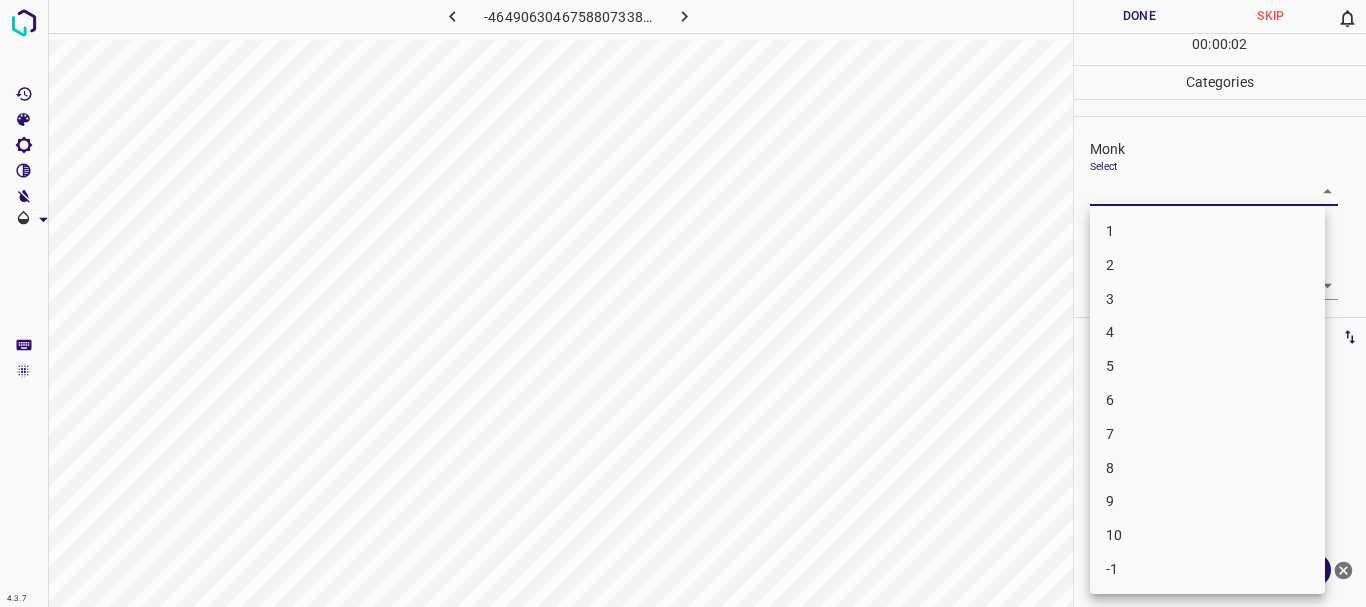 click on "5" at bounding box center [1207, 366] 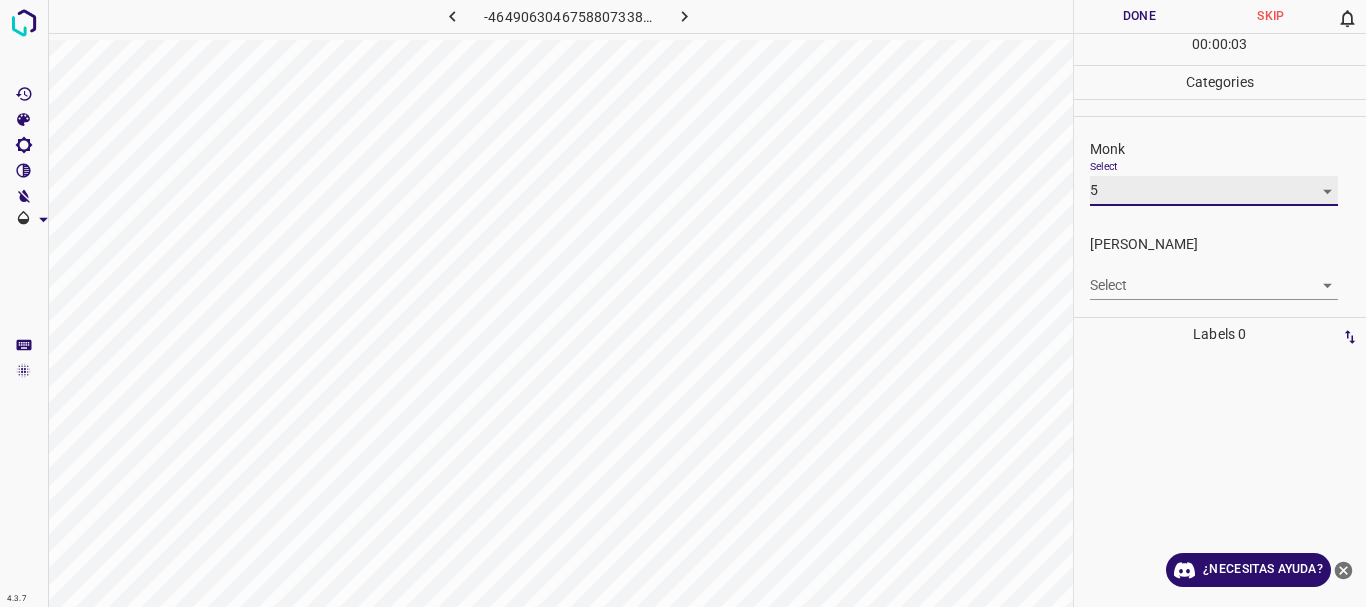 type on "5" 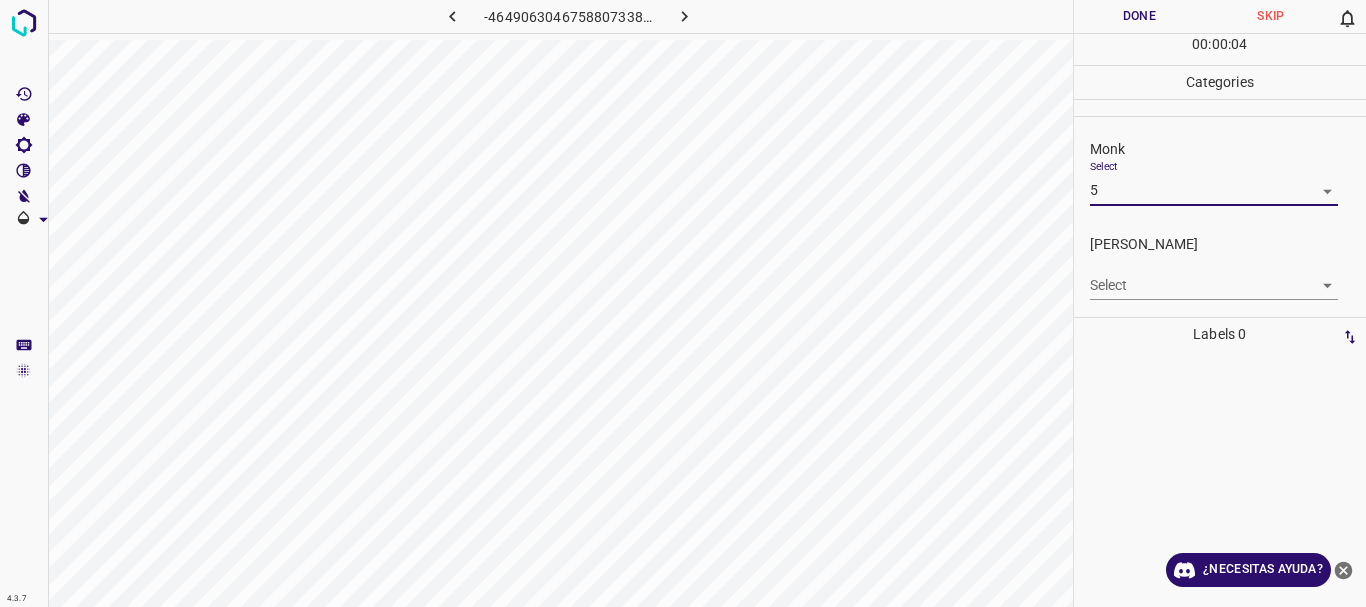 click on "Texto original Valora esta traducción Tu opinión servirá para ayudar a mejorar el Traductor de Google 4.3.7 -4649063046758807338.png Done Skip 0 00   : 00   : 04   Categories Monk   Select 5 5  [PERSON_NAME]   Select ​ Labels   0 Categories 1 Monk 2  [PERSON_NAME] Tools Space Change between modes (Draw & Edit) I Auto labeling R Restore zoom M Zoom in N Zoom out Delete Delete selecte label Filters Z Restore filters X Saturation filter C Brightness filter V Contrast filter [PERSON_NAME] scale filter General O Download ¿Necesitas ayuda? - Texto - Esconder - Borrar" at bounding box center (683, 303) 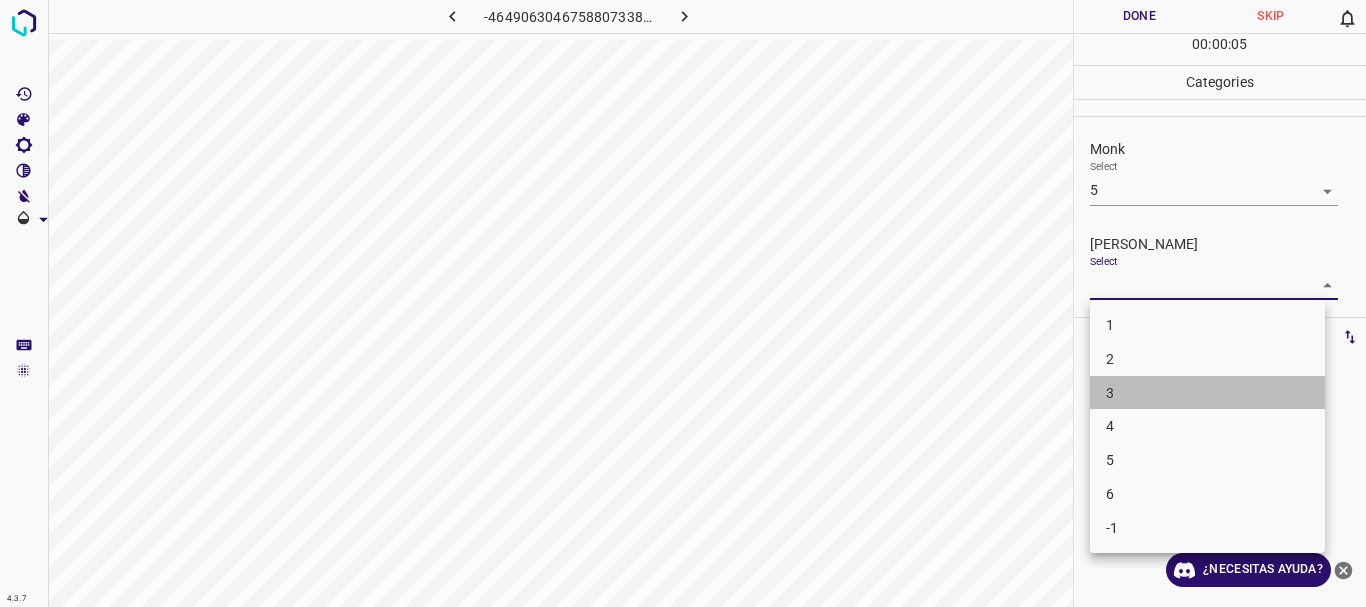 click on "3" at bounding box center (1207, 393) 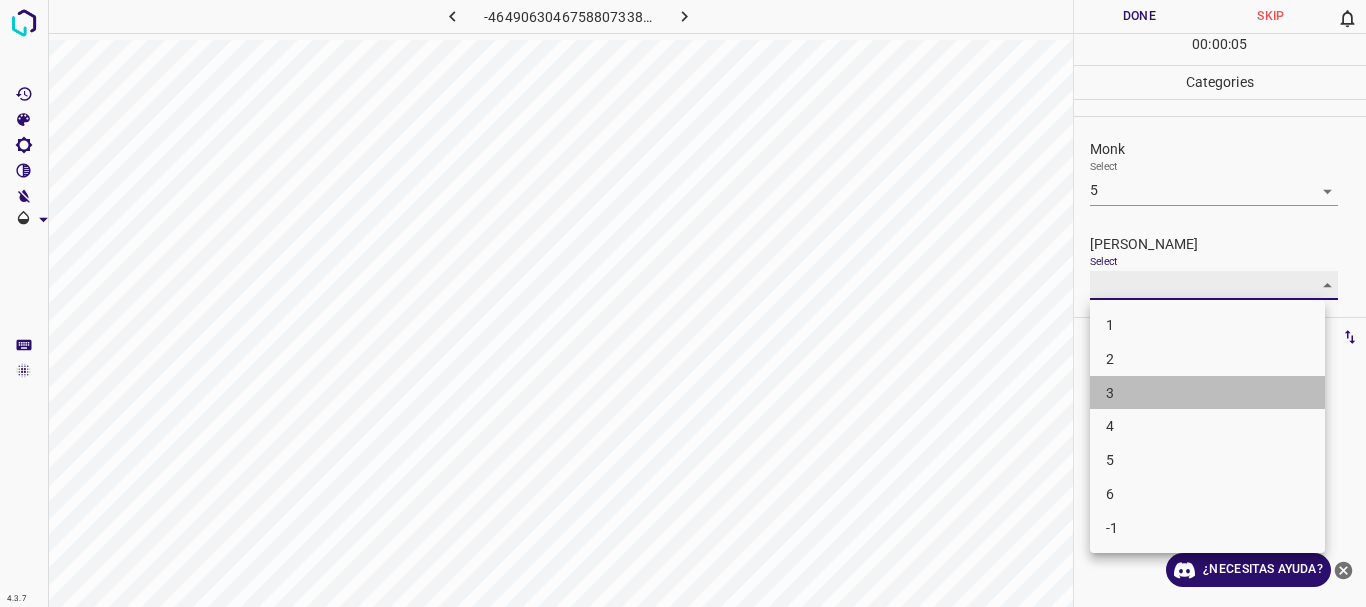 type on "3" 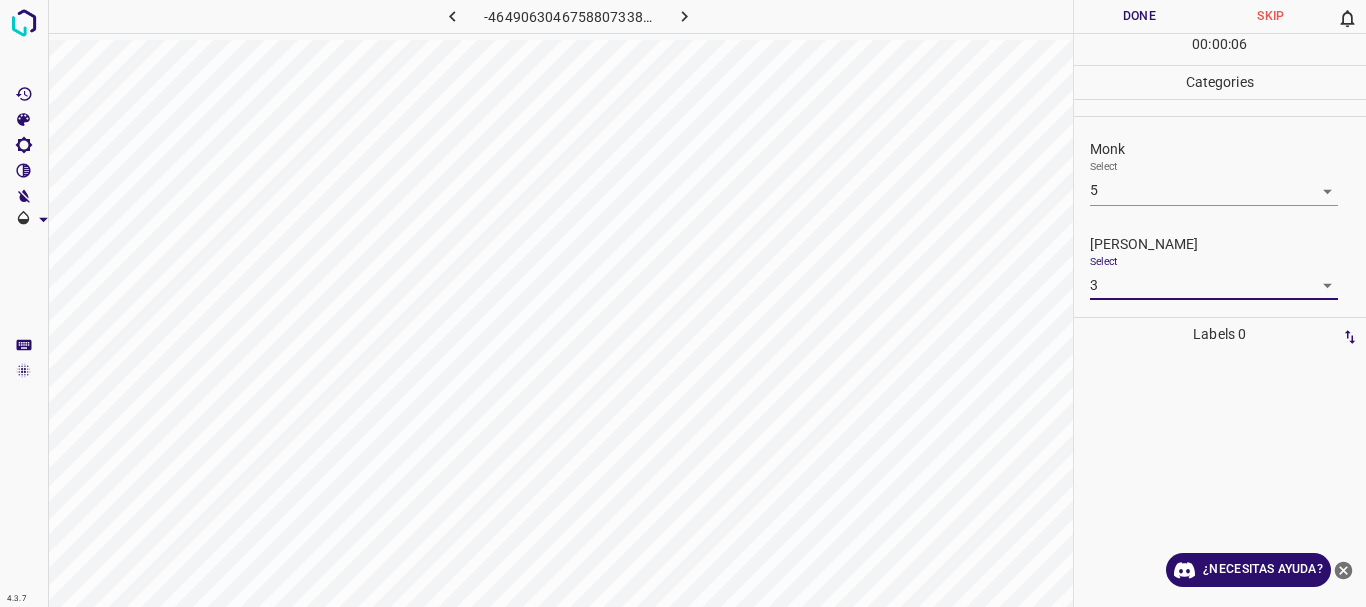 click on "Done" at bounding box center [1140, 16] 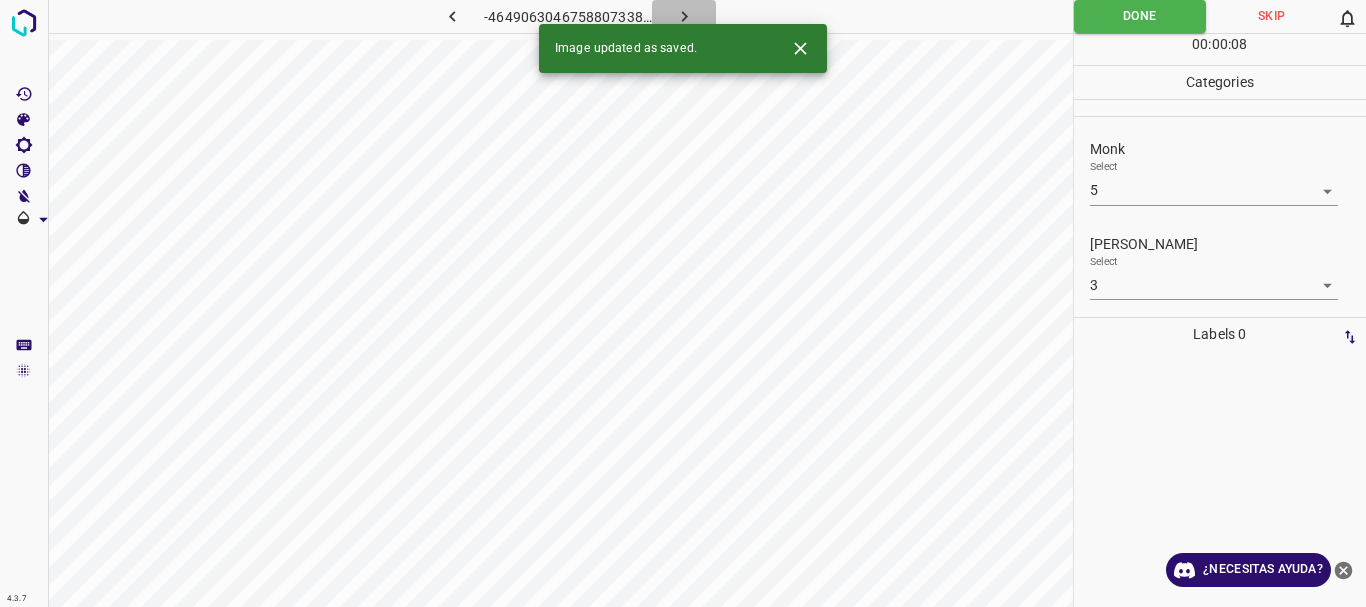 click at bounding box center [684, 16] 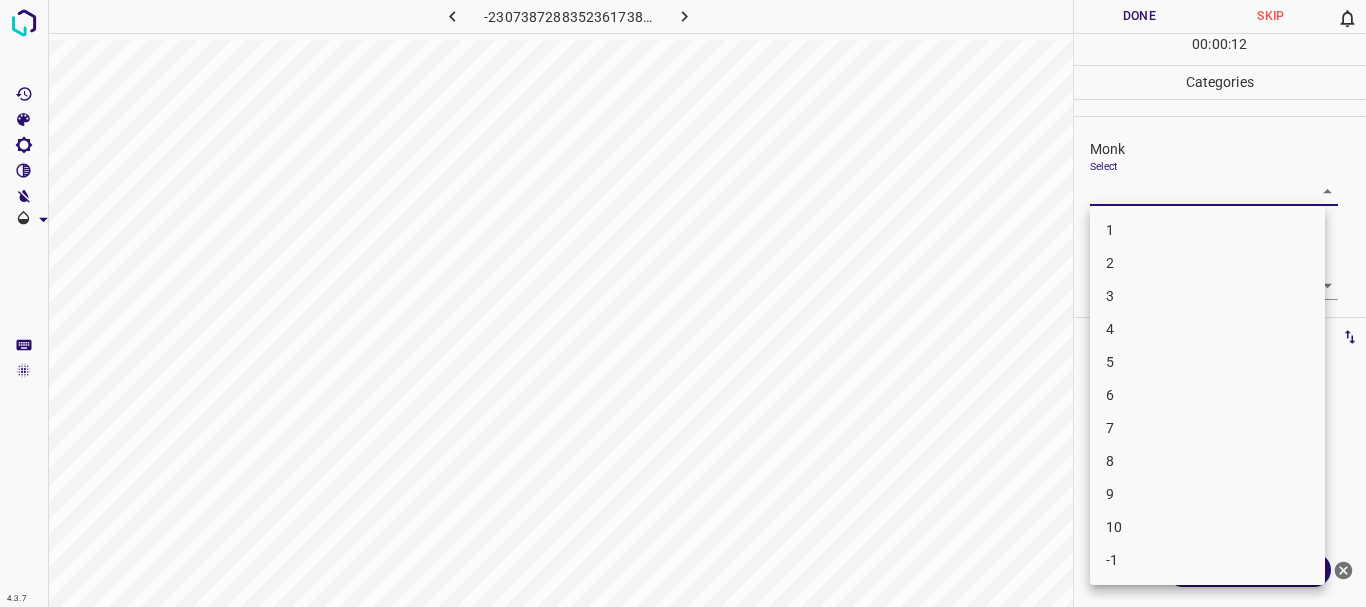 click on "Texto original Valora esta traducción Tu opinión servirá para ayudar a mejorar el Traductor de Google 4.3.7 -2307387288352361738.png Done Skip 0 00   : 00   : 12   Categories Monk   Select ​  [PERSON_NAME]   Select ​ Labels   0 Categories 1 Monk 2  [PERSON_NAME] Tools Space Change between modes (Draw & Edit) I Auto labeling R Restore zoom M Zoom in N Zoom out Delete Delete selecte label Filters Z Restore filters X Saturation filter C Brightness filter V Contrast filter [PERSON_NAME] scale filter General O Download ¿Necesitas ayuda? - Texto - Esconder - Borrar 1 2 3 4 5 6 7 8 9 10 -1" at bounding box center [683, 303] 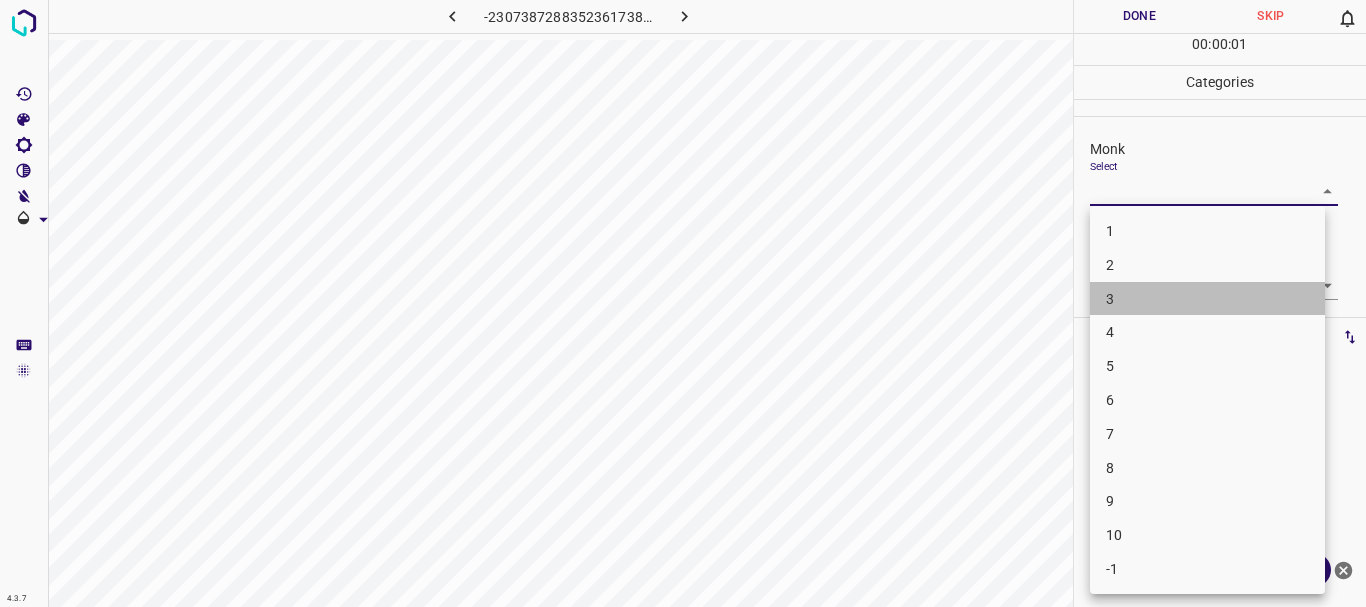click on "3" at bounding box center (1207, 299) 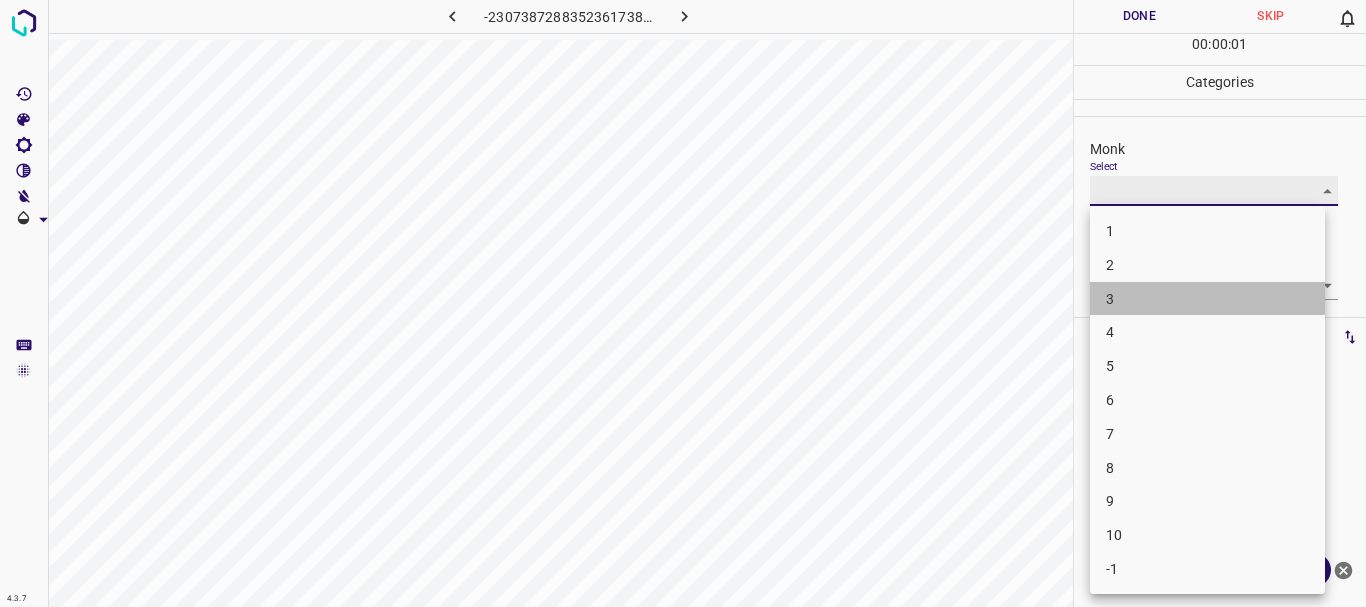 type on "3" 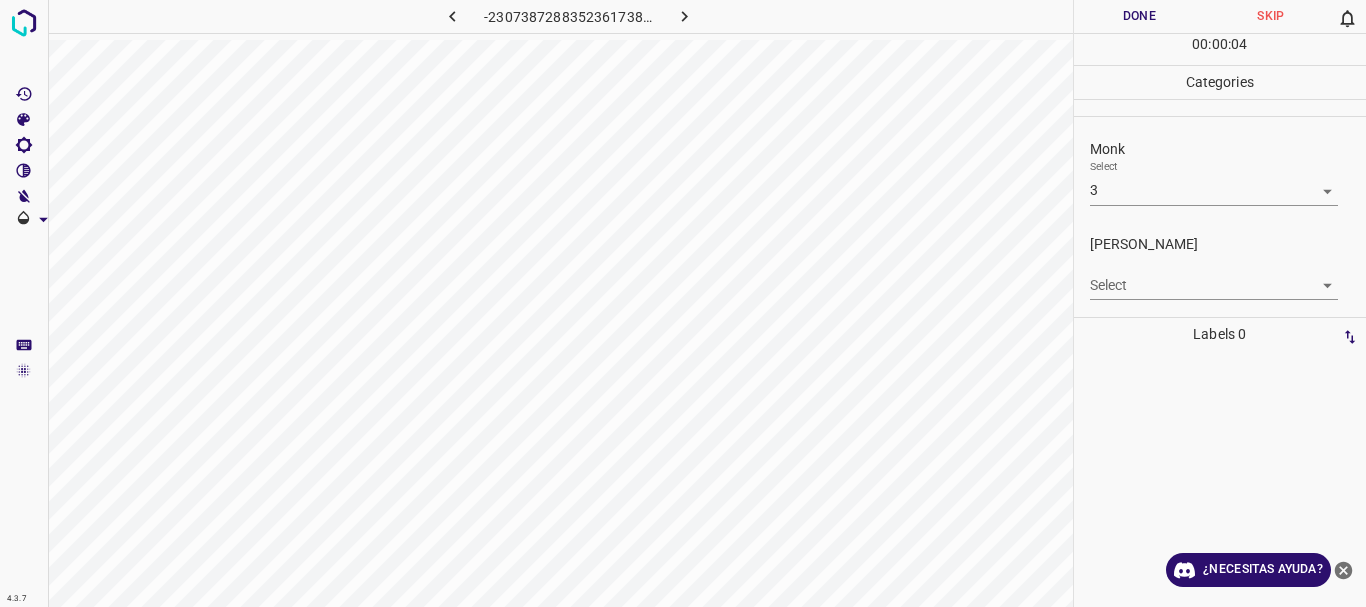 click on "Texto original Valora esta traducción Tu opinión servirá para ayudar a mejorar el Traductor de Google 4.3.7 -2307387288352361738.png Done Skip 0 00   : 00   : 04   Categories Monk   Select 3 3  [PERSON_NAME]   Select ​ Labels   0 Categories 1 Monk 2  [PERSON_NAME] Tools Space Change between modes (Draw & Edit) I Auto labeling R Restore zoom M Zoom in N Zoom out Delete Delete selecte label Filters Z Restore filters X Saturation filter C Brightness filter V Contrast filter [PERSON_NAME] scale filter General O Download ¿Necesitas ayuda? - Texto - Esconder - Borrar" at bounding box center [683, 303] 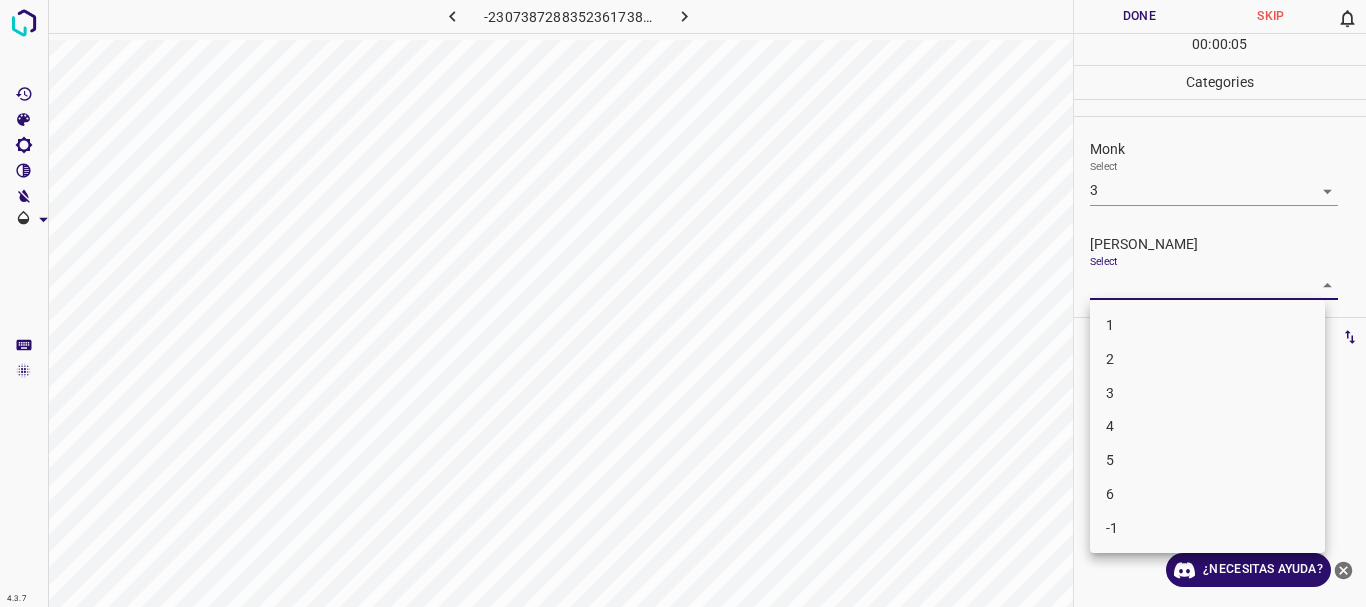 click on "1" at bounding box center [1207, 325] 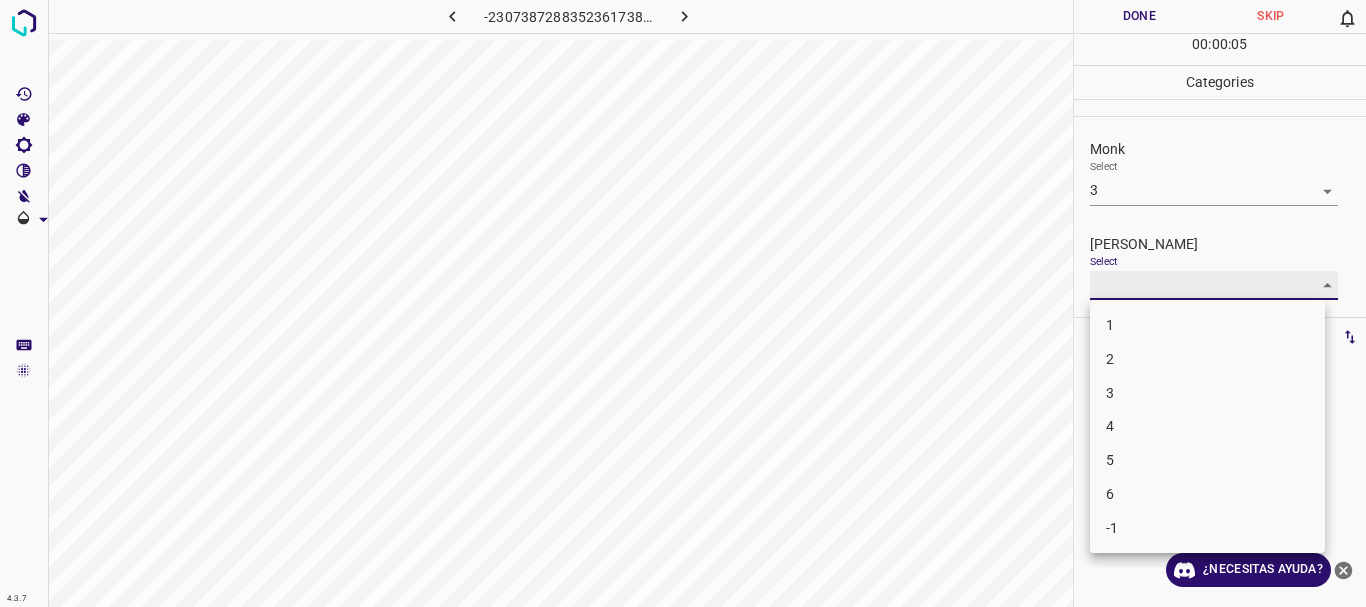 type on "1" 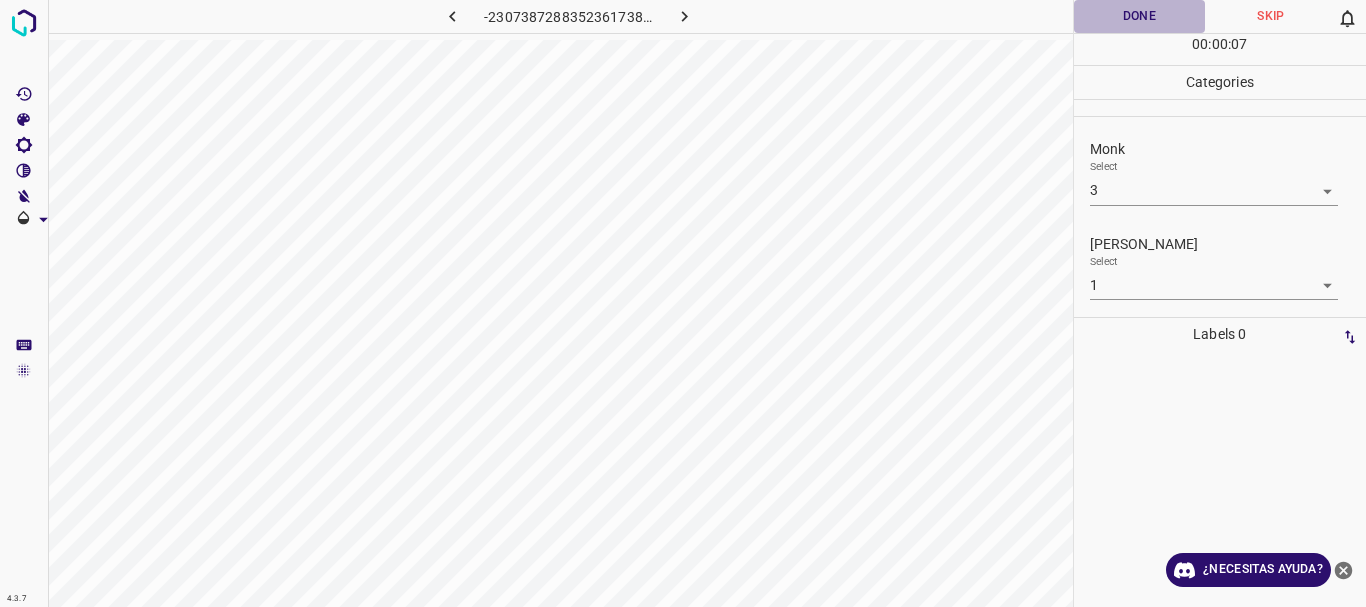 click on "Done" at bounding box center [1140, 16] 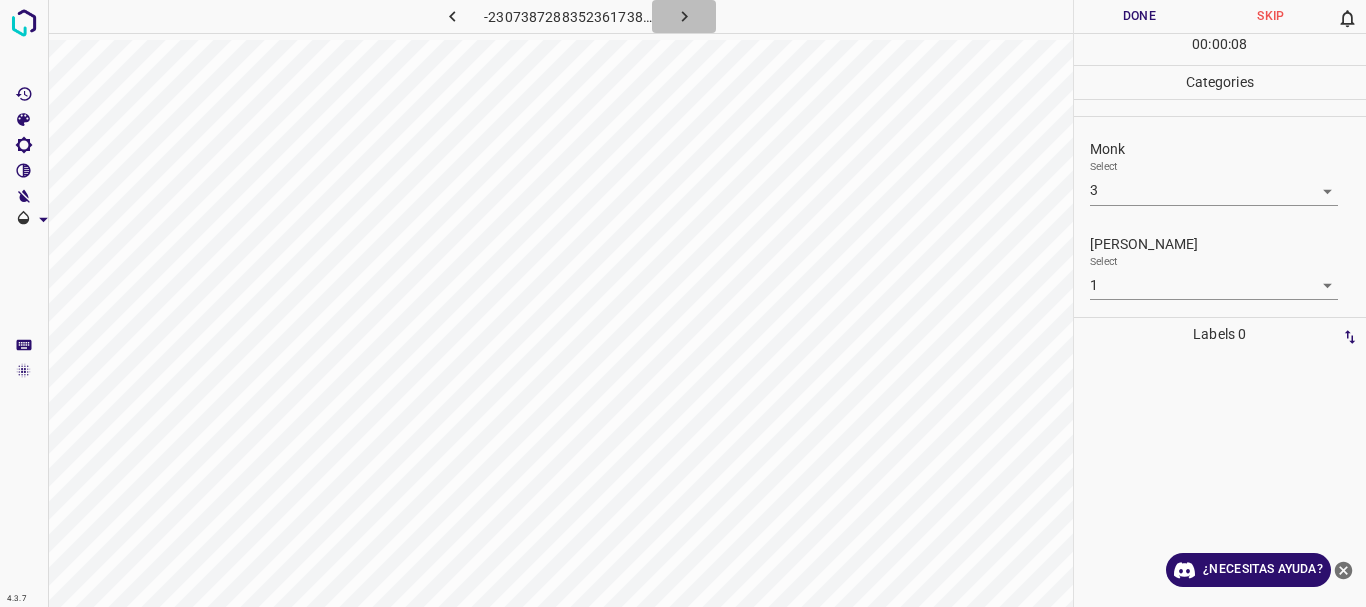 click 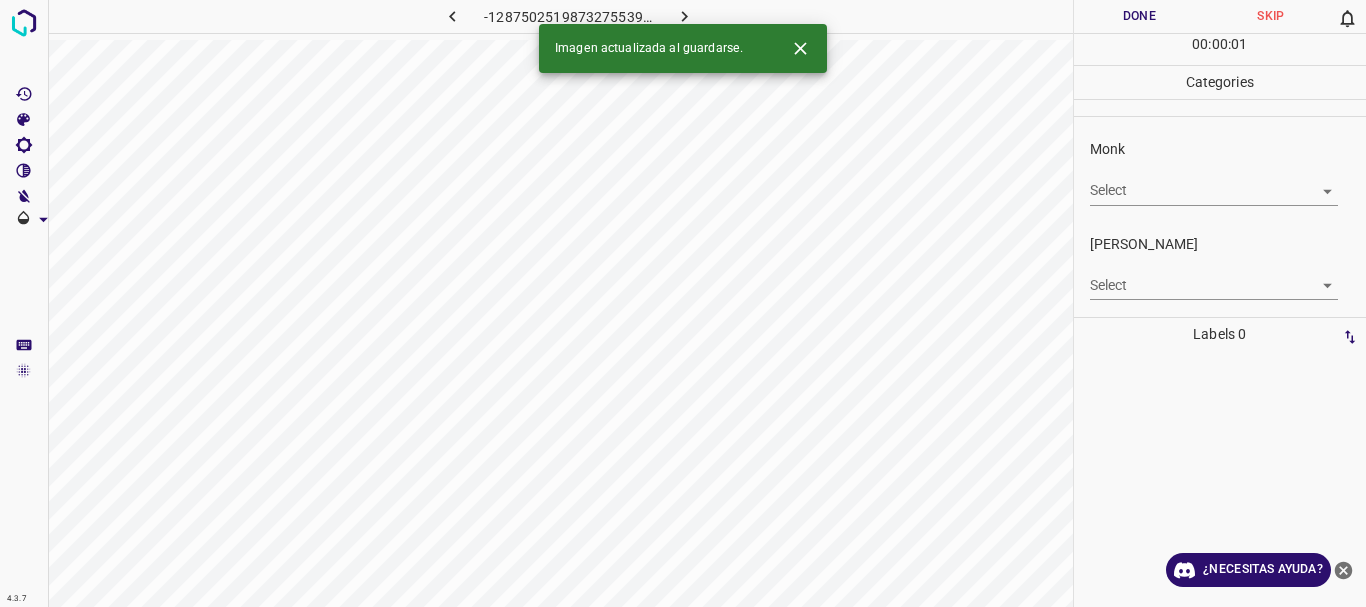 click 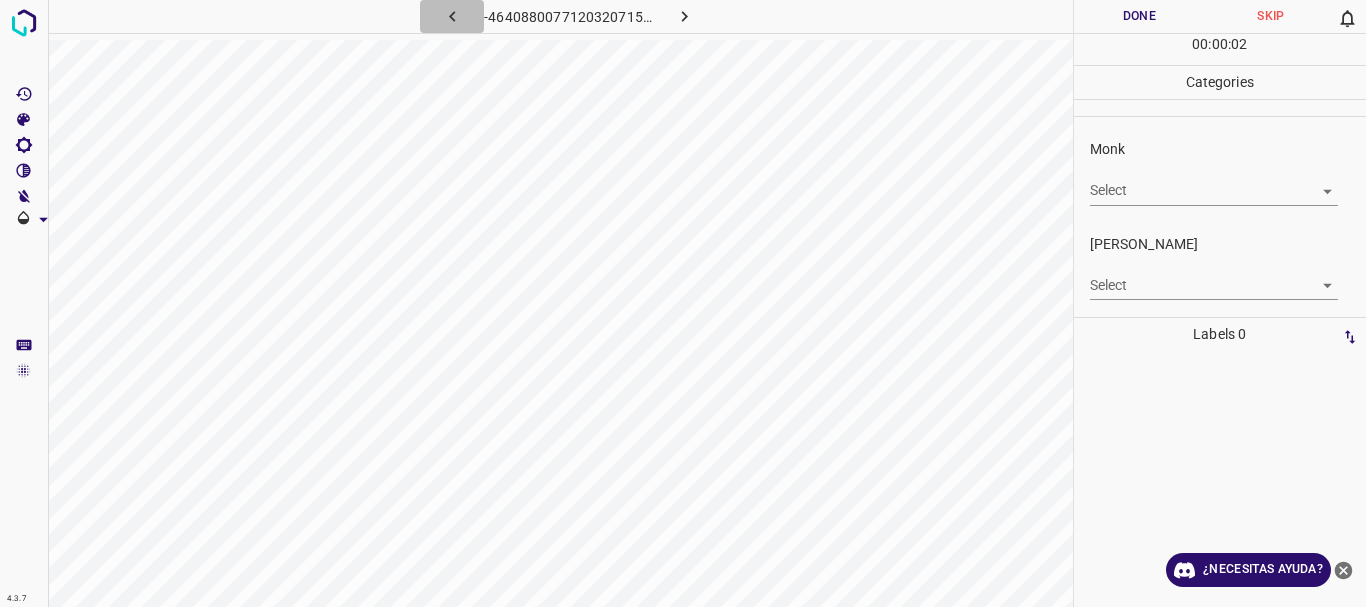 click 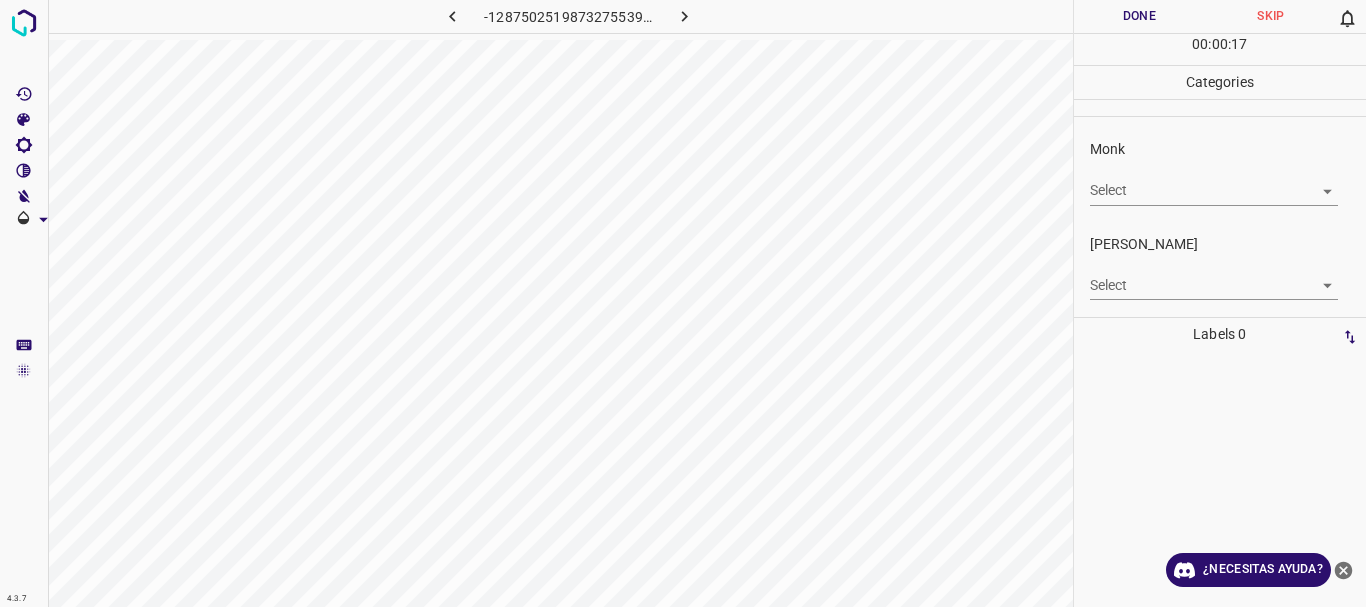 click on "Texto original Valora esta traducción Tu opinión servirá para ayudar a mejorar el Traductor de Google 4.3.7 -1287502519873275539.png Done Skip 0 00   : 00   : 17   Categories Monk   Select ​  [PERSON_NAME]   Select ​ Labels   0 Categories 1 Monk 2  [PERSON_NAME] Tools Space Change between modes (Draw & Edit) I Auto labeling R Restore zoom M Zoom in N Zoom out Delete Delete selecte label Filters Z Restore filters X Saturation filter C Brightness filter V Contrast filter [PERSON_NAME] scale filter General O Download ¿Necesitas ayuda? - Texto - Esconder - Borrar" at bounding box center [683, 303] 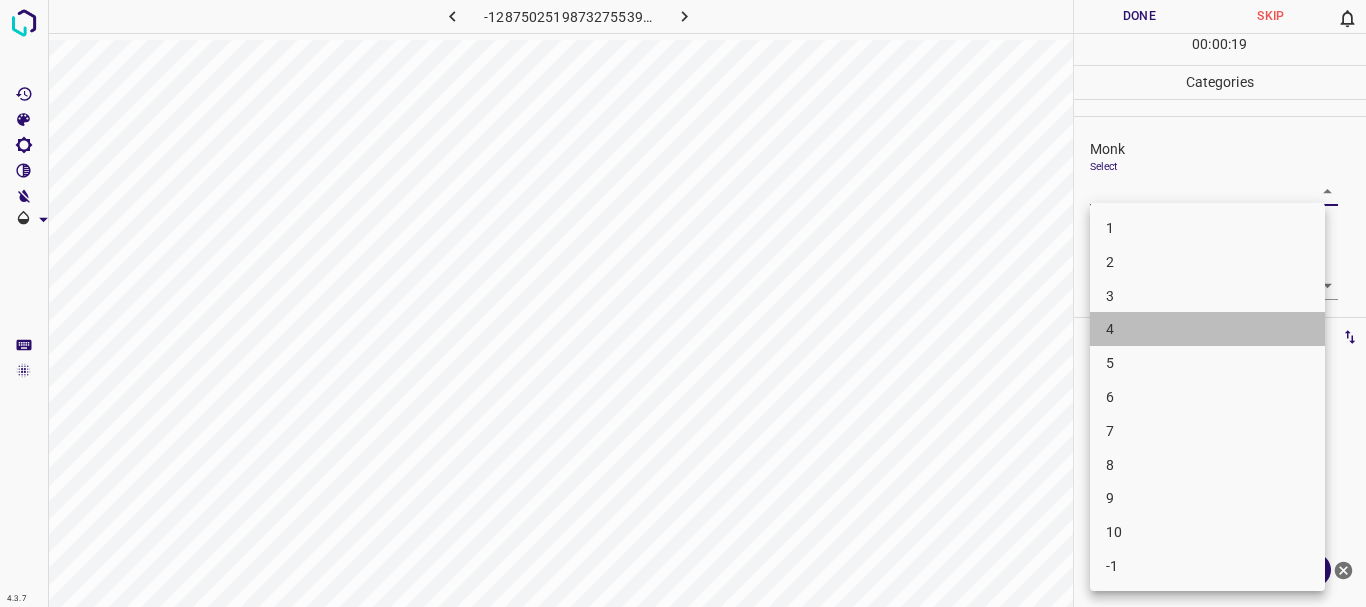 click on "4" at bounding box center [1207, 329] 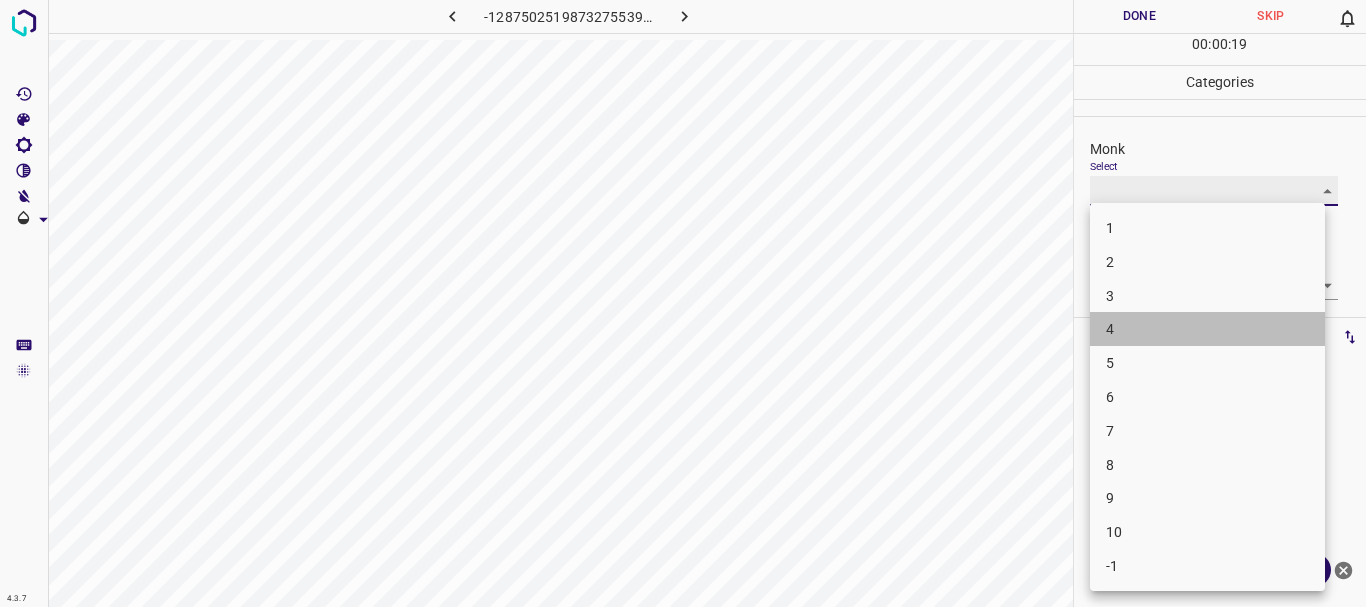type on "4" 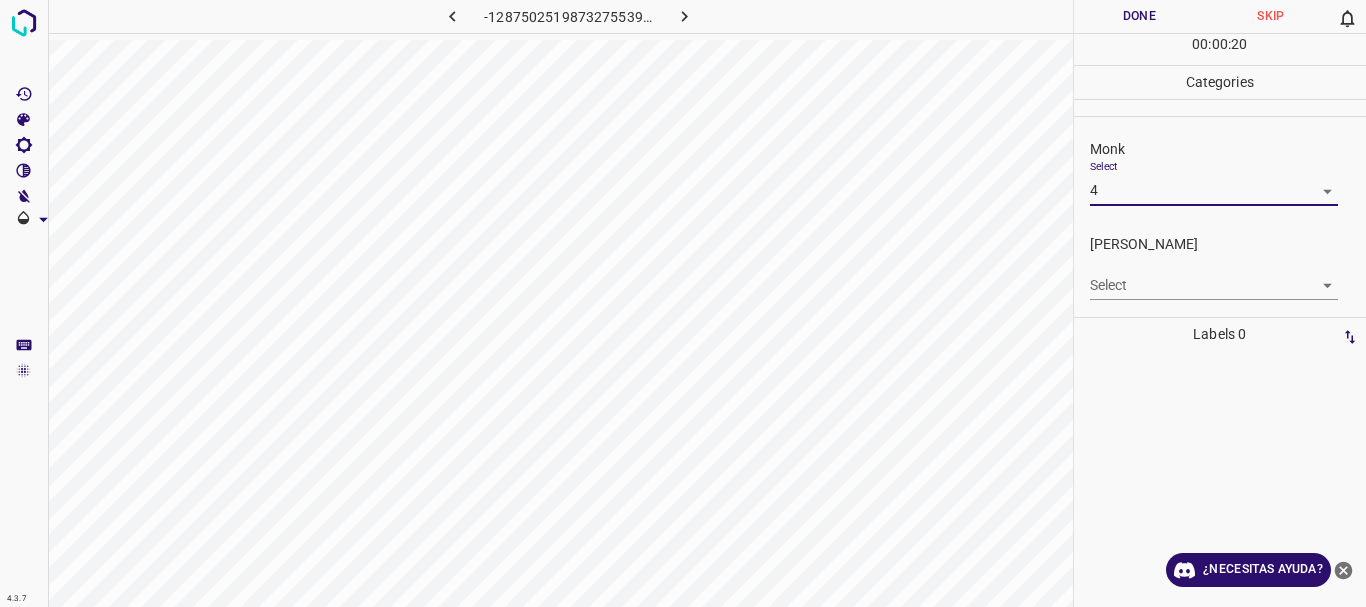 click on "Texto original Valora esta traducción Tu opinión servirá para ayudar a mejorar el Traductor de Google 4.3.7 -1287502519873275539.png Done Skip 0 00   : 00   : 20   Categories Monk   Select 4 4  [PERSON_NAME]   Select ​ Labels   0 Categories 1 Monk 2  [PERSON_NAME] Tools Space Change between modes (Draw & Edit) I Auto labeling R Restore zoom M Zoom in N Zoom out Delete Delete selecte label Filters Z Restore filters X Saturation filter C Brightness filter V Contrast filter [PERSON_NAME] scale filter General O Download ¿Necesitas ayuda? - Texto - Esconder - Borrar" at bounding box center [683, 303] 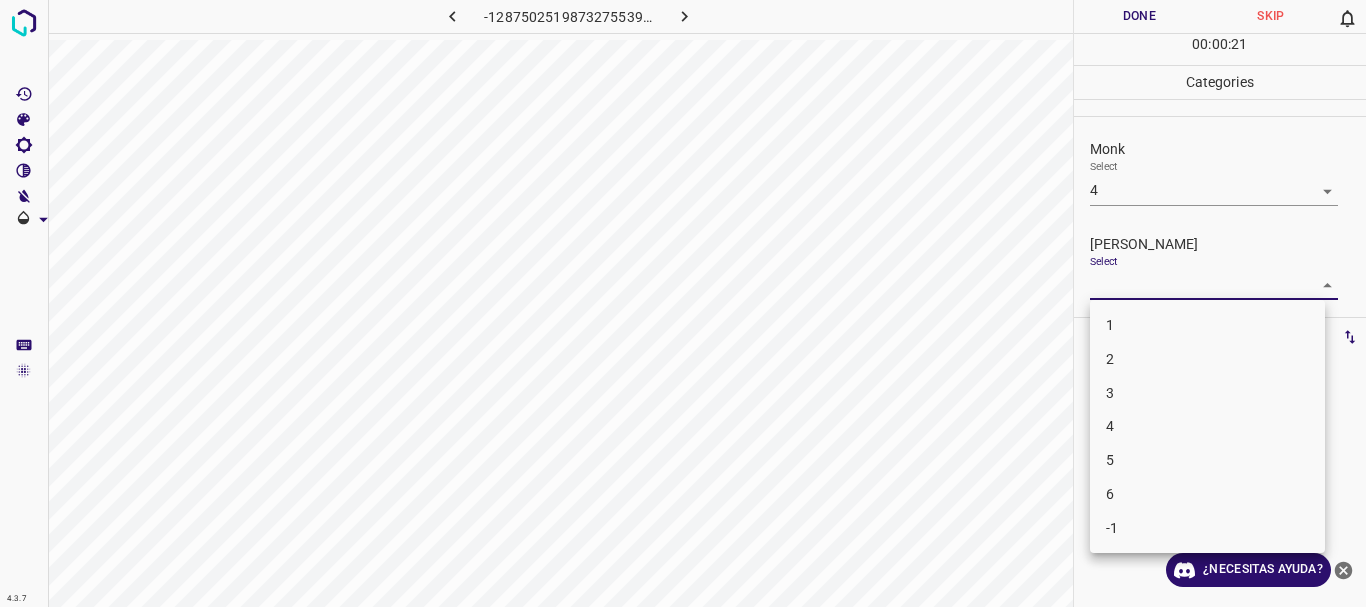click on "2" at bounding box center [1207, 359] 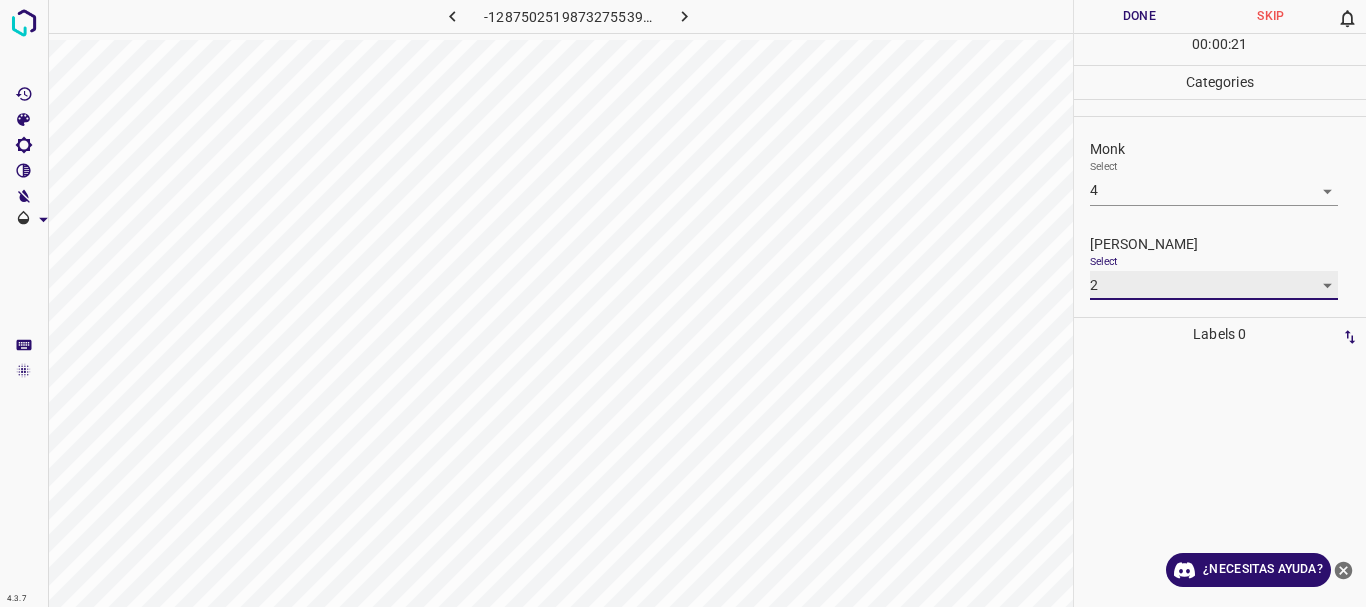 type on "2" 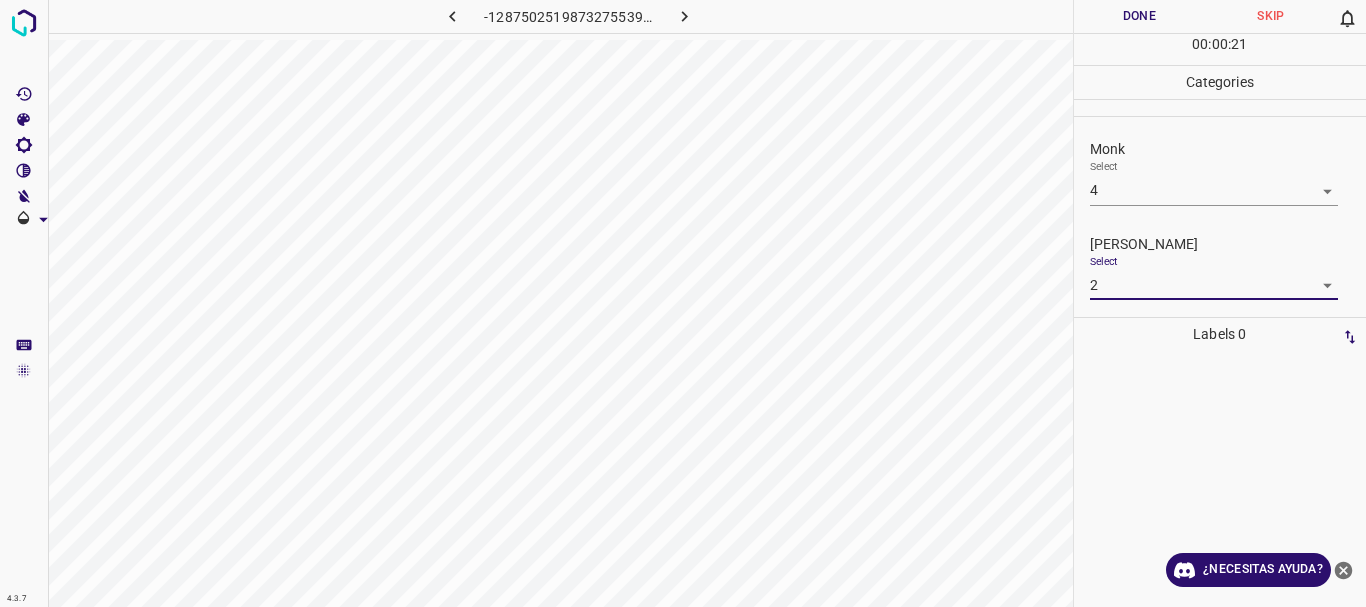 click at bounding box center (683, 303) 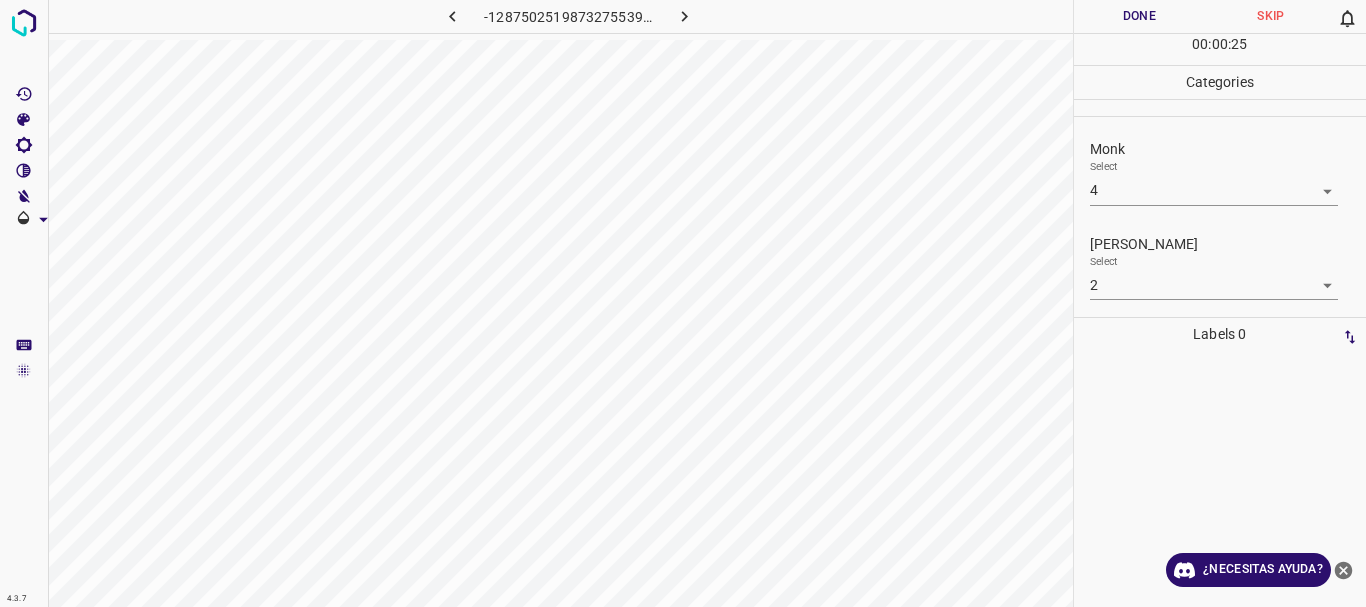 click on "Done" at bounding box center [1140, 16] 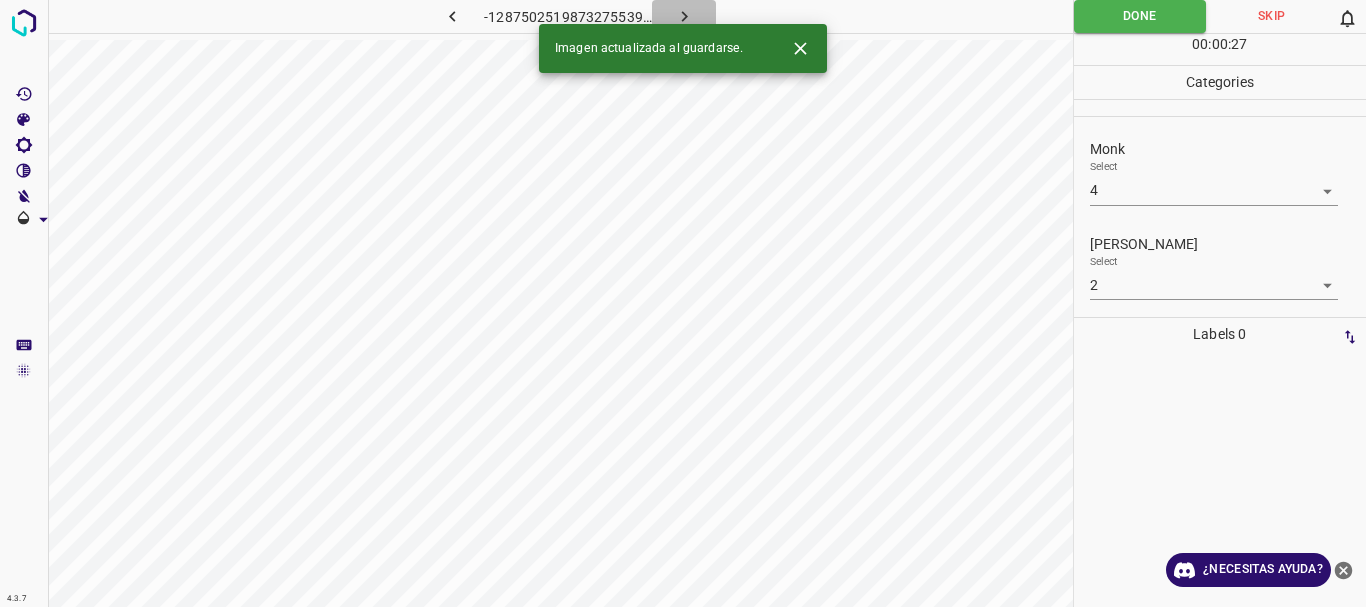 click at bounding box center (684, 16) 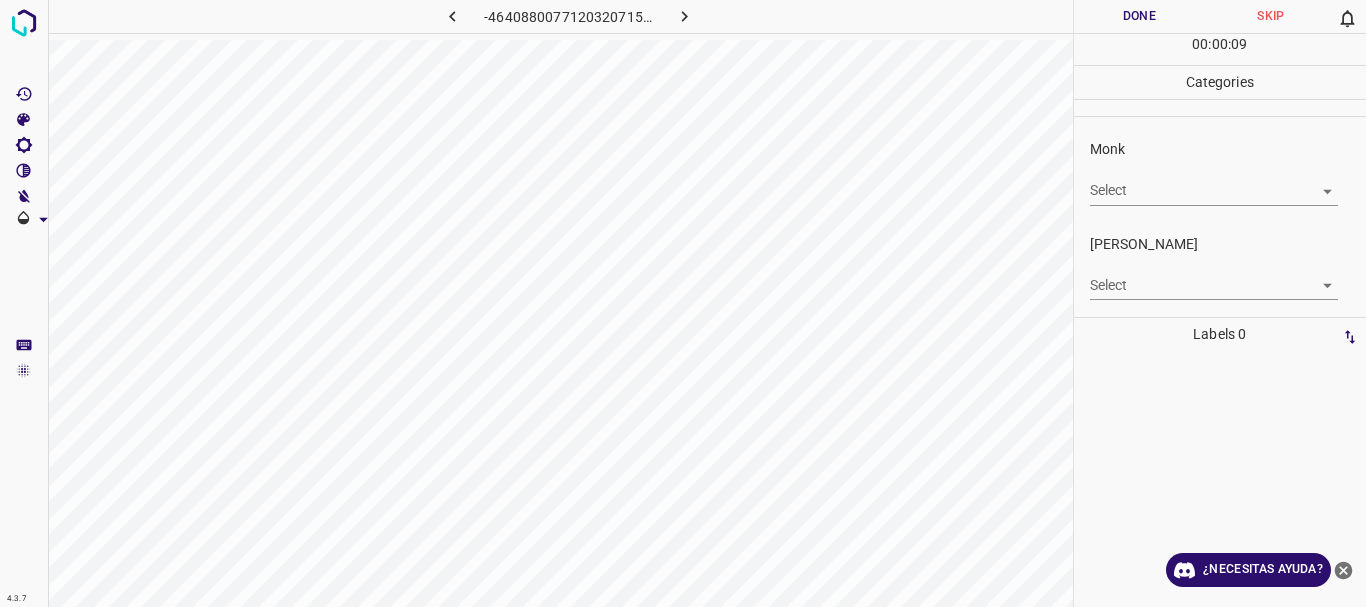 click on "Texto original Valora esta traducción Tu opinión servirá para ayudar a mejorar el Traductor de Google 4.3.7 -4640880077120320715.png Done Skip 0 00   : 00   : 09   Categories Monk   Select ​  [PERSON_NAME]   Select ​ Labels   0 Categories 1 Monk 2  [PERSON_NAME] Tools Space Change between modes (Draw & Edit) I Auto labeling R Restore zoom M Zoom in N Zoom out Delete Delete selecte label Filters Z Restore filters X Saturation filter C Brightness filter V Contrast filter [PERSON_NAME] scale filter General O Download ¿Necesitas ayuda? - Texto - Esconder - Borrar" at bounding box center [683, 303] 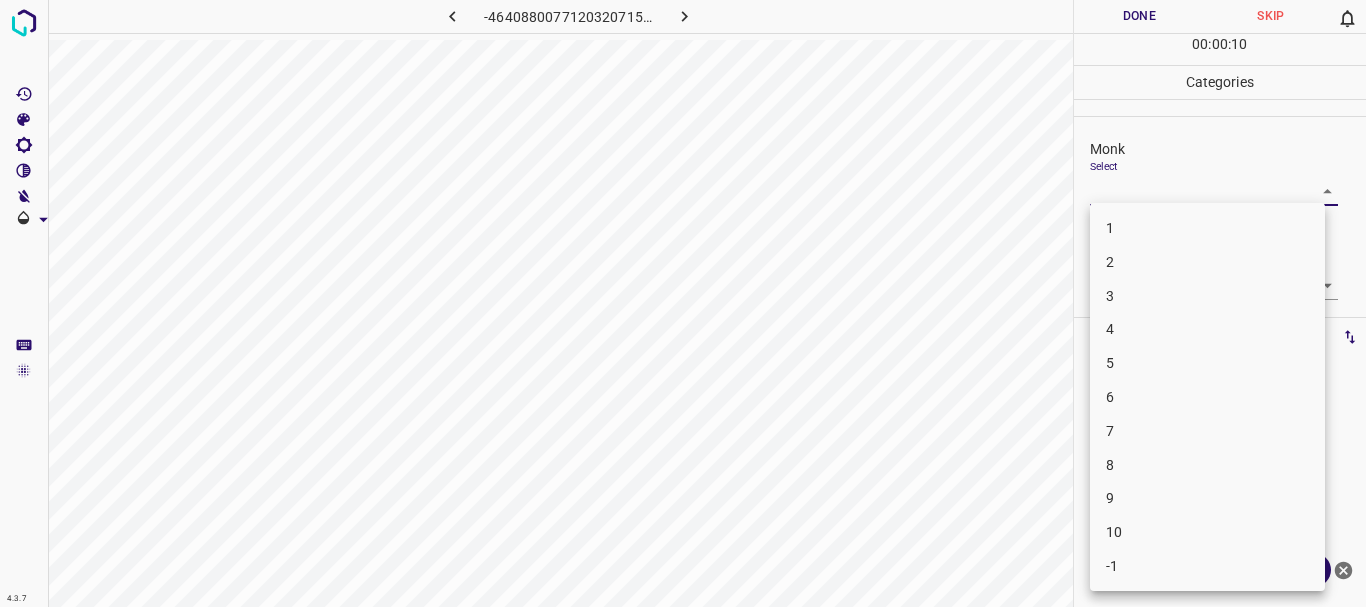 drag, startPoint x: 1130, startPoint y: 315, endPoint x: 1131, endPoint y: 301, distance: 14.035668 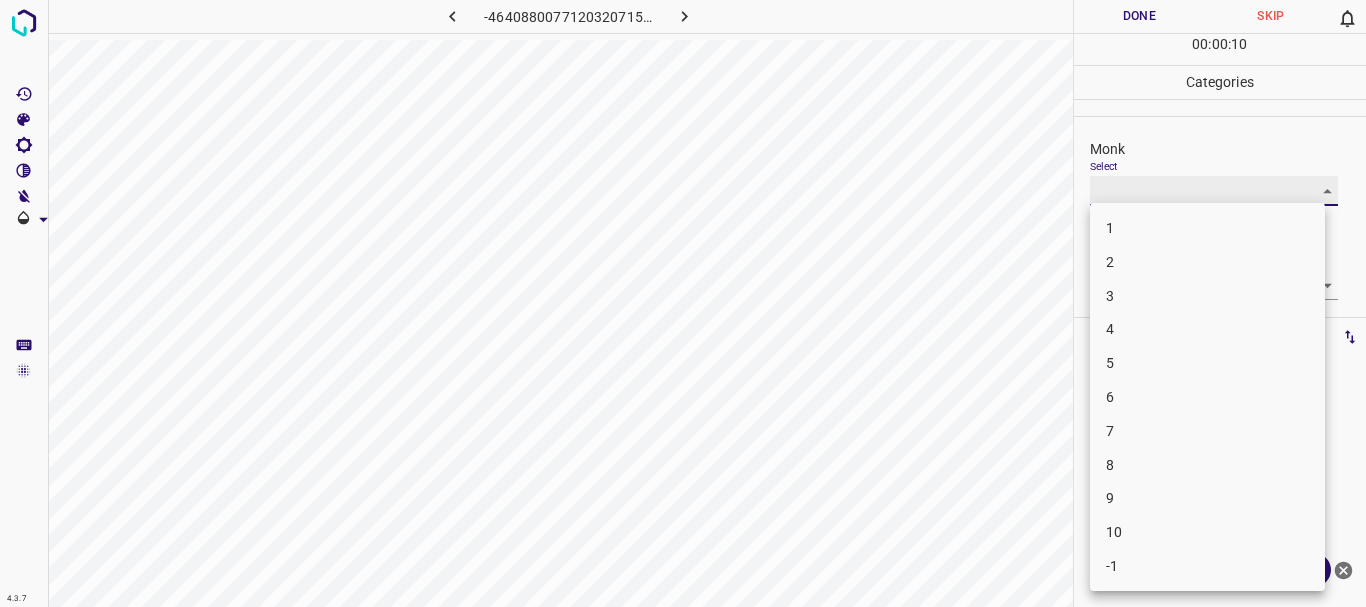 type on "4" 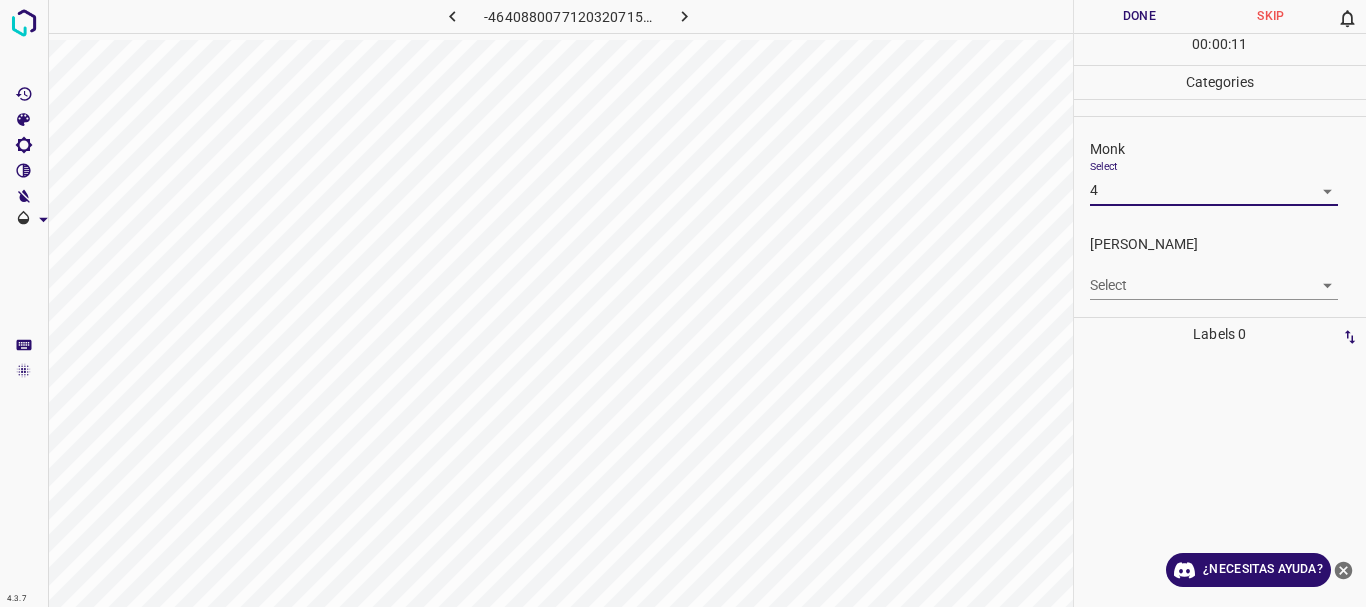 click on "Texto original Valora esta traducción Tu opinión servirá para ayudar a mejorar el Traductor de Google 4.3.7 -4640880077120320715.png Done Skip 0 00   : 00   : 11   Categories Monk   Select 4 4  [PERSON_NAME]   Select ​ Labels   0 Categories 1 Monk 2  [PERSON_NAME] Tools Space Change between modes (Draw & Edit) I Auto labeling R Restore zoom M Zoom in N Zoom out Delete Delete selecte label Filters Z Restore filters X Saturation filter C Brightness filter V Contrast filter [PERSON_NAME] scale filter General O Download ¿Necesitas ayuda? - Texto - Esconder - Borrar" at bounding box center (683, 303) 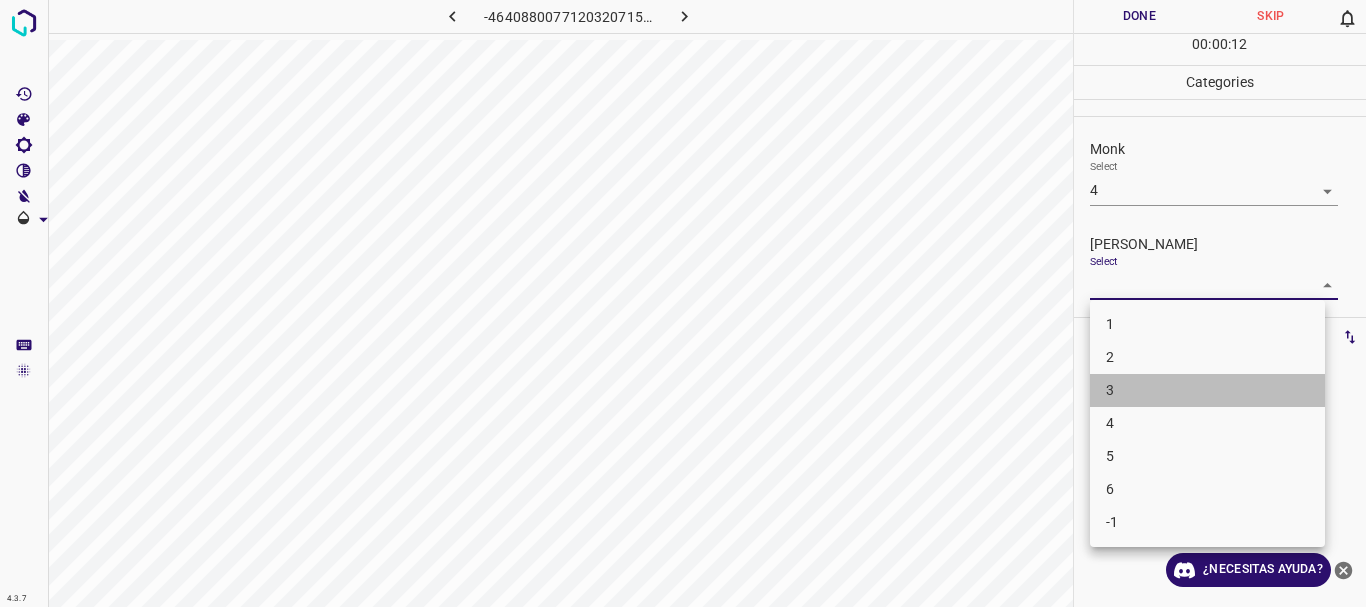 drag, startPoint x: 1128, startPoint y: 395, endPoint x: 1220, endPoint y: 46, distance: 360.92242 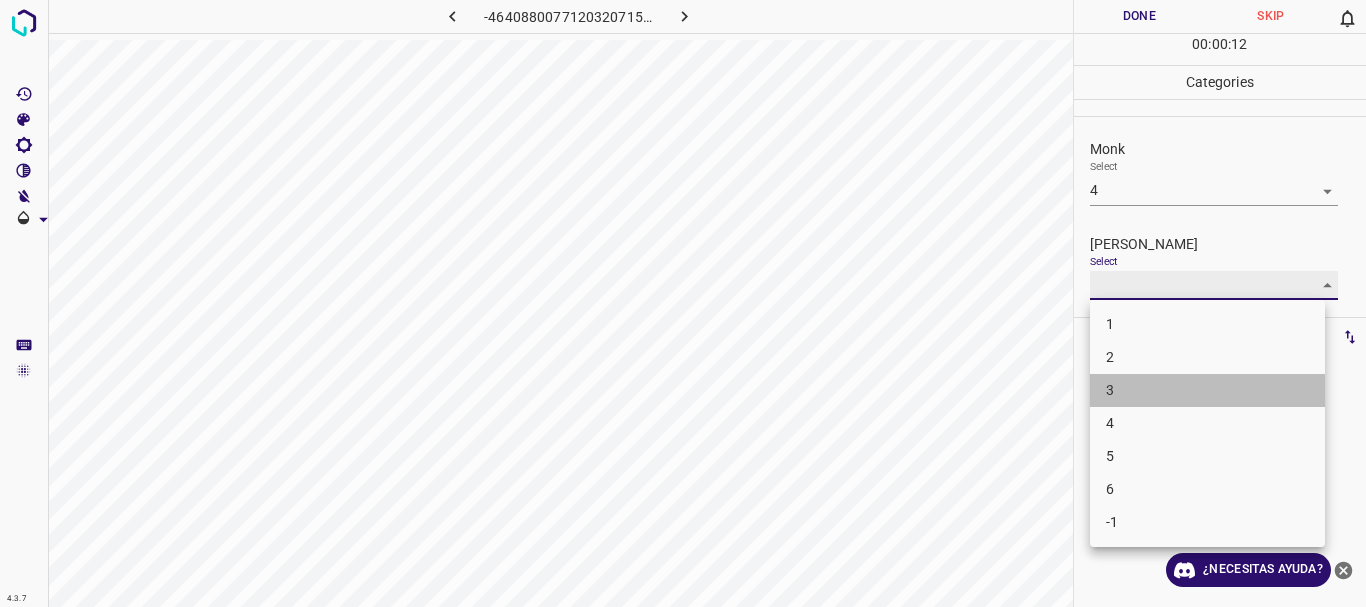 type on "3" 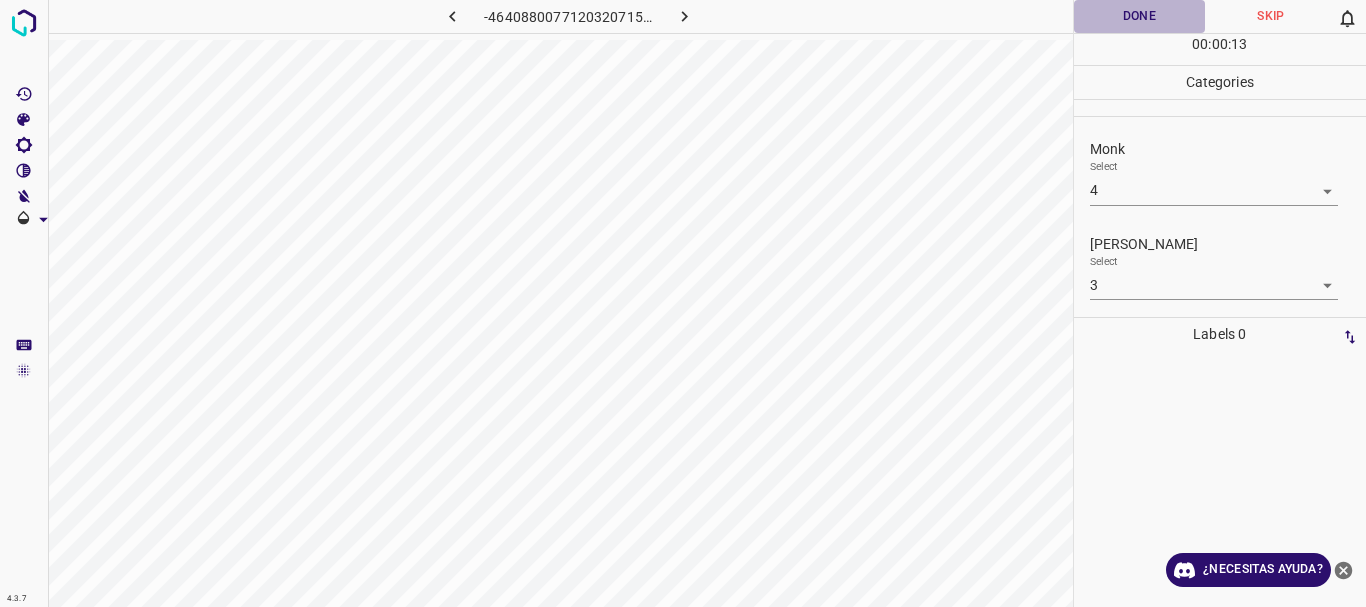 click on "Done" at bounding box center (1140, 16) 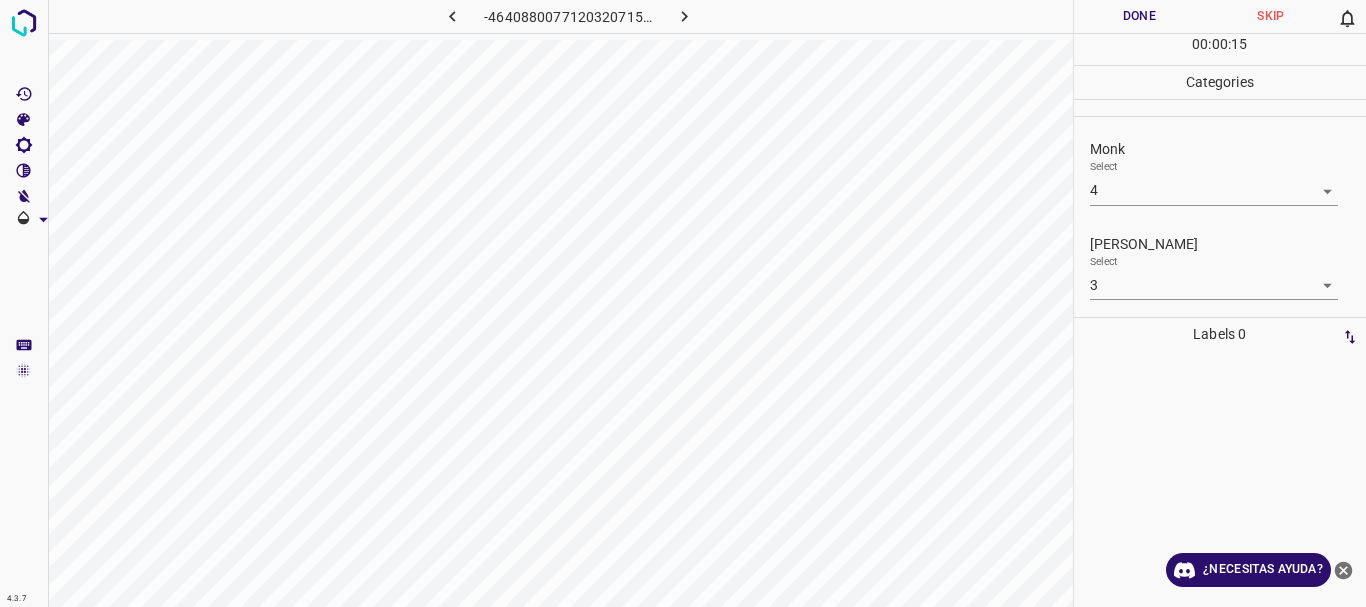click 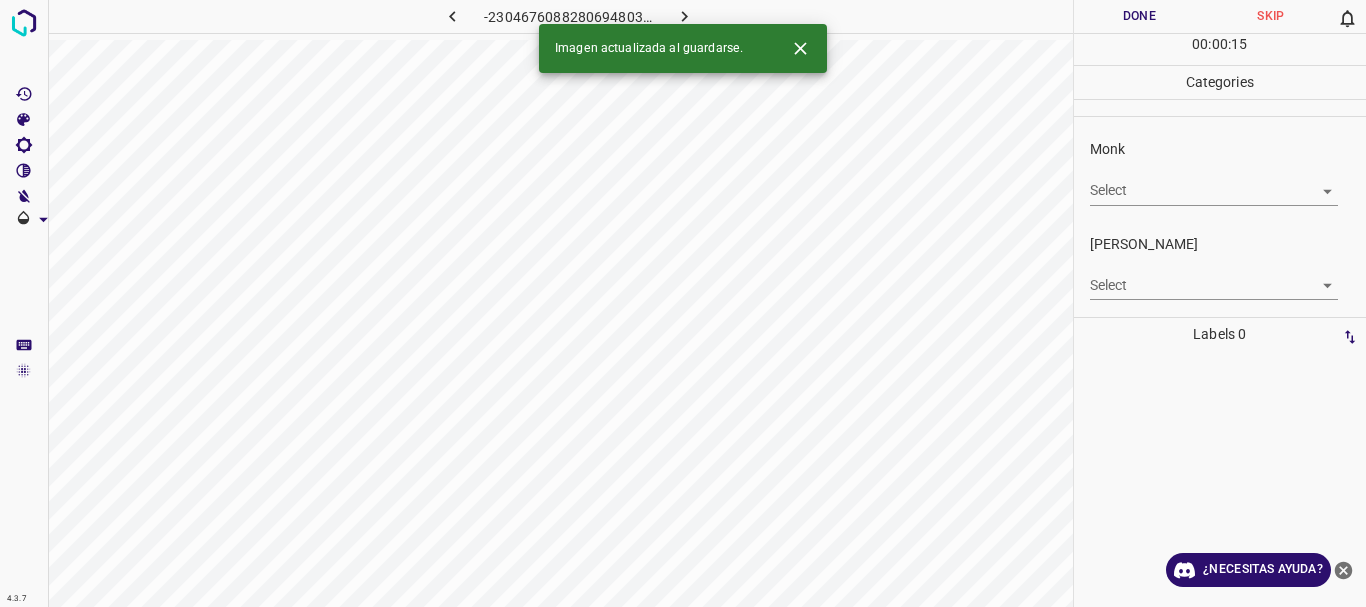 drag, startPoint x: 452, startPoint y: 18, endPoint x: 581, endPoint y: 15, distance: 129.03488 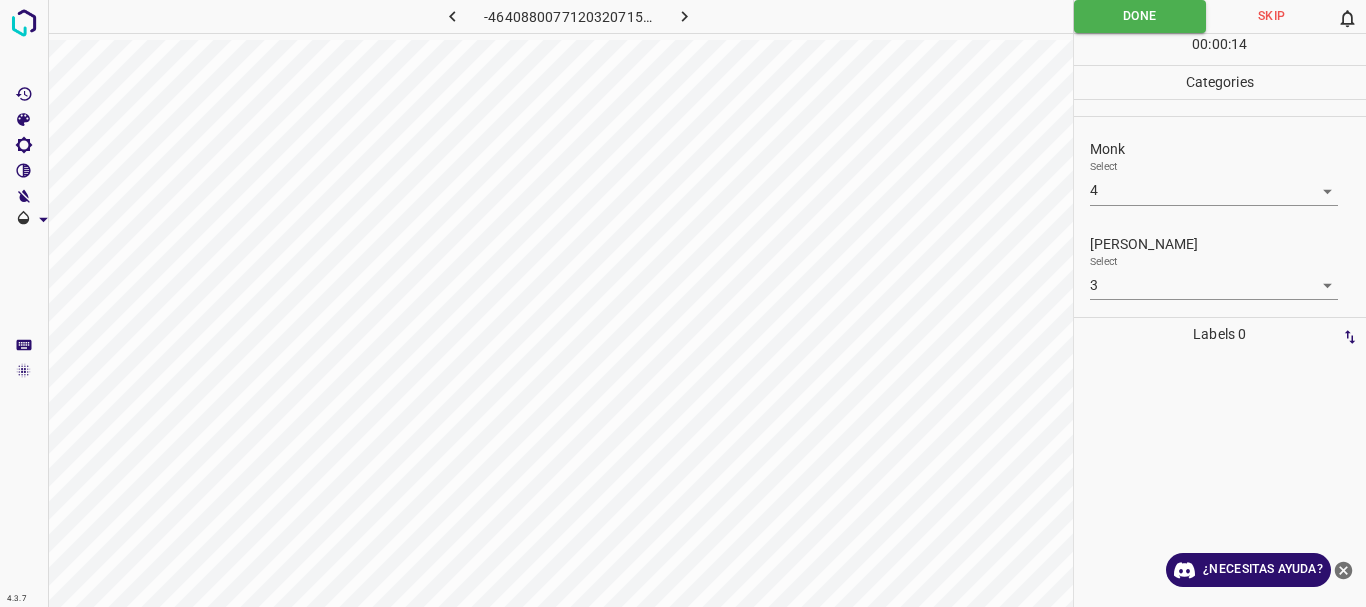click 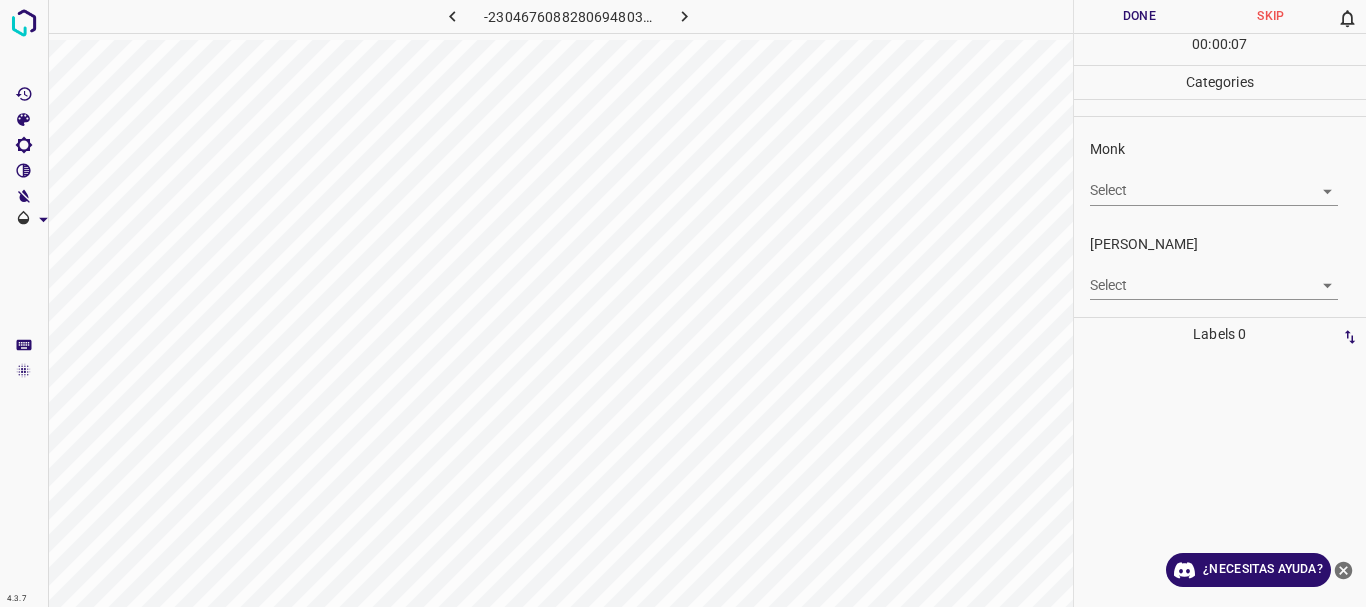 click on "Texto original Valora esta traducción Tu opinión servirá para ayudar a mejorar el Traductor de Google 4.3.7 -2304676088280694803.png Done Skip 0 00   : 00   : 07   Categories Monk   Select ​  [PERSON_NAME]   Select ​ Labels   0 Categories 1 Monk 2  [PERSON_NAME] Tools Space Change between modes (Draw & Edit) I Auto labeling R Restore zoom M Zoom in N Zoom out Delete Delete selecte label Filters Z Restore filters X Saturation filter C Brightness filter V Contrast filter [PERSON_NAME] scale filter General O Download ¿Necesitas ayuda? - Texto - Esconder - Borrar" at bounding box center (683, 303) 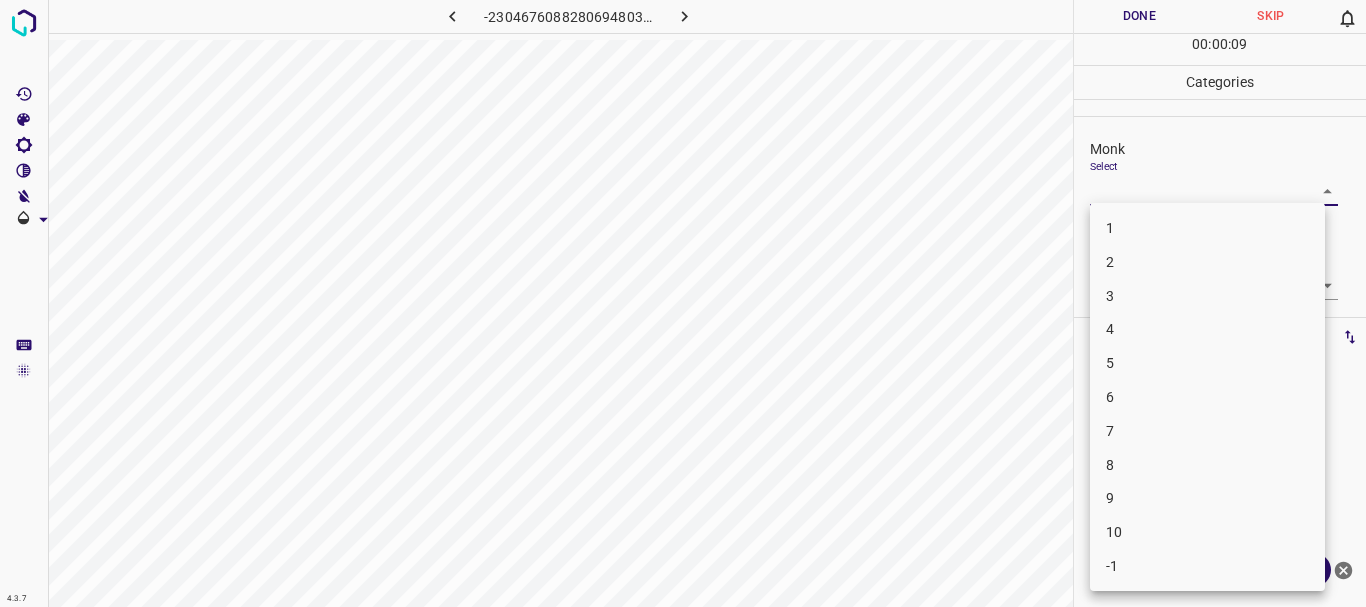 click on "3" at bounding box center (1207, 296) 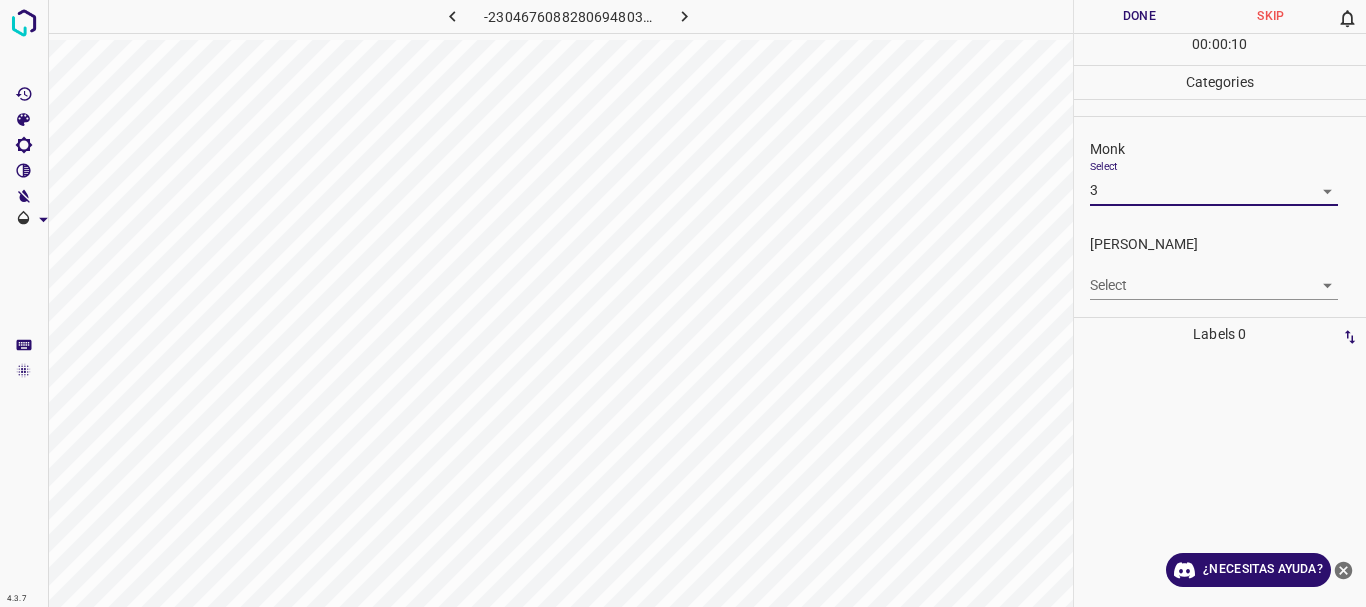 click on "5" at bounding box center [1207, 294] 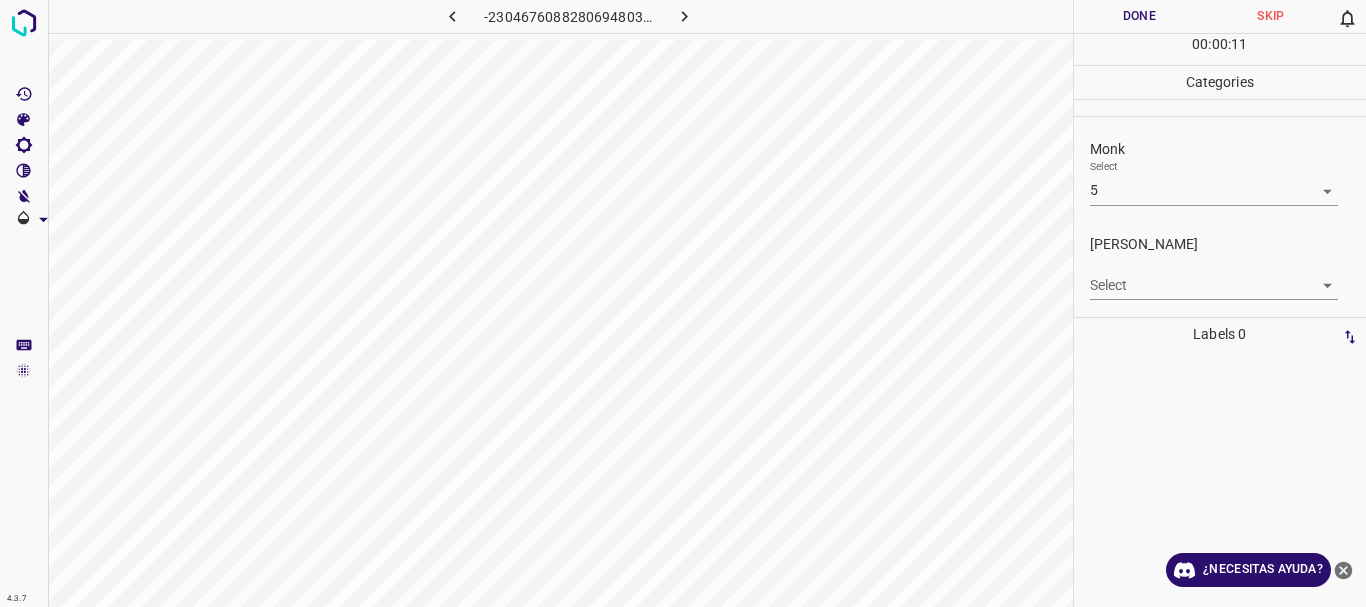 click on "Texto original Valora esta traducción Tu opinión servirá para ayudar a mejorar el Traductor de Google 4.3.7 -2304676088280694803.png Done Skip 0 00   : 00   : 11   Categories Monk   Select 5 5  [PERSON_NAME]   Select ​ Labels   0 Categories 1 Monk 2  [PERSON_NAME] Tools Space Change between modes (Draw & Edit) I Auto labeling R Restore zoom M Zoom in N Zoom out Delete Delete selecte label Filters Z Restore filters X Saturation filter C Brightness filter V Contrast filter [PERSON_NAME] scale filter General O Download ¿Necesitas ayuda? - Texto - Esconder - Borrar" at bounding box center [683, 303] 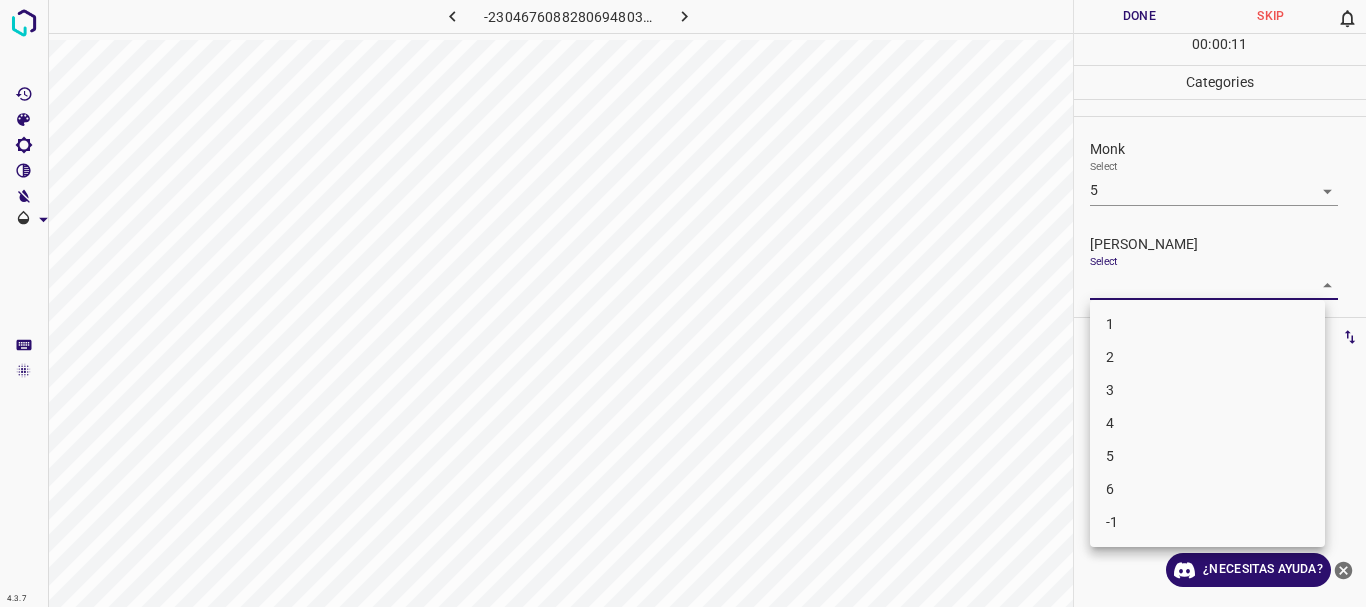 click on "1 2 3 4 5 6 -1" at bounding box center (683, 303) 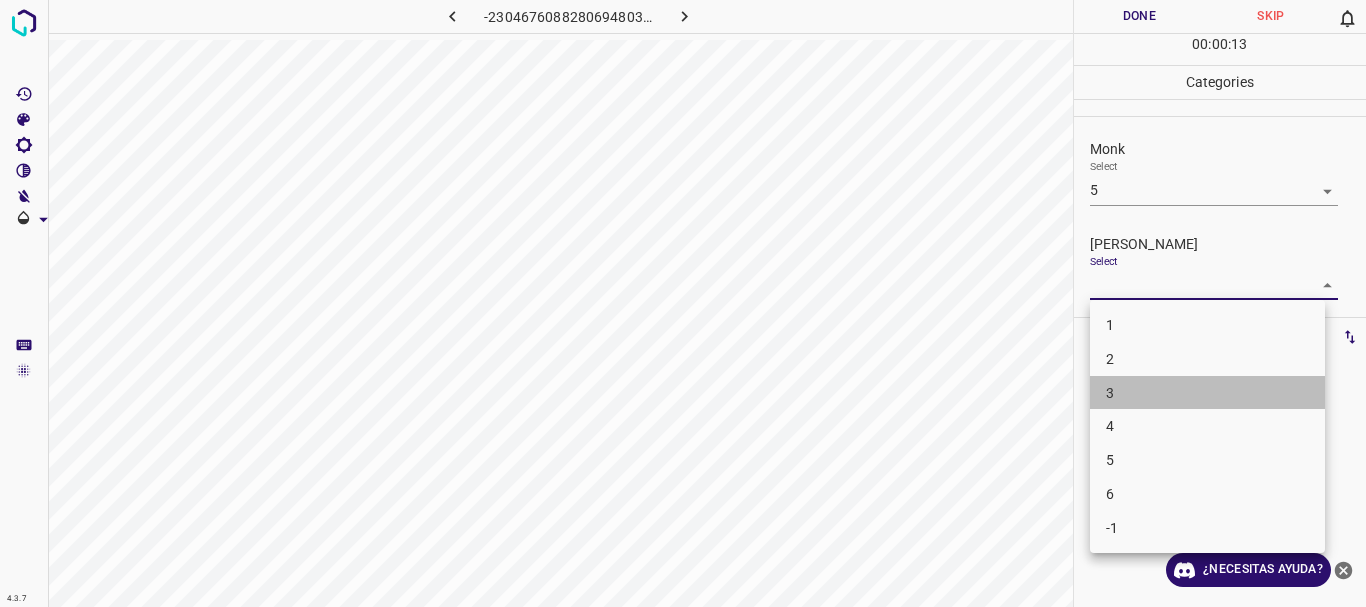 click on "3" at bounding box center [1207, 393] 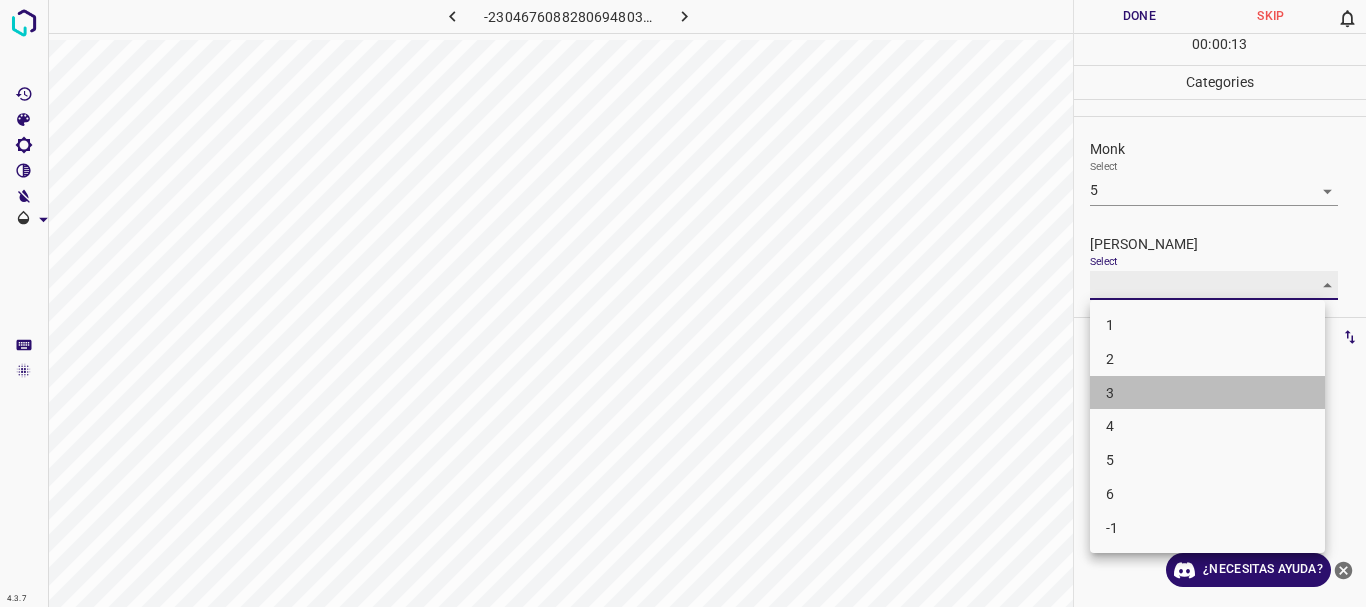 type on "3" 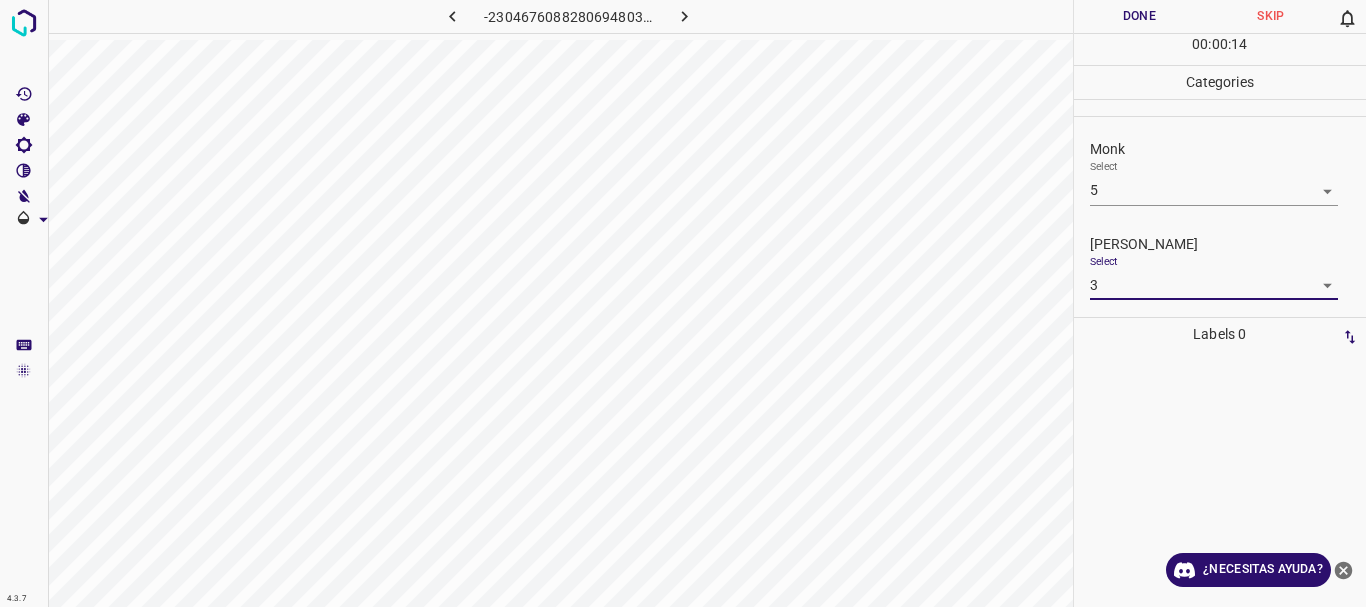 click on "Done" at bounding box center (1140, 16) 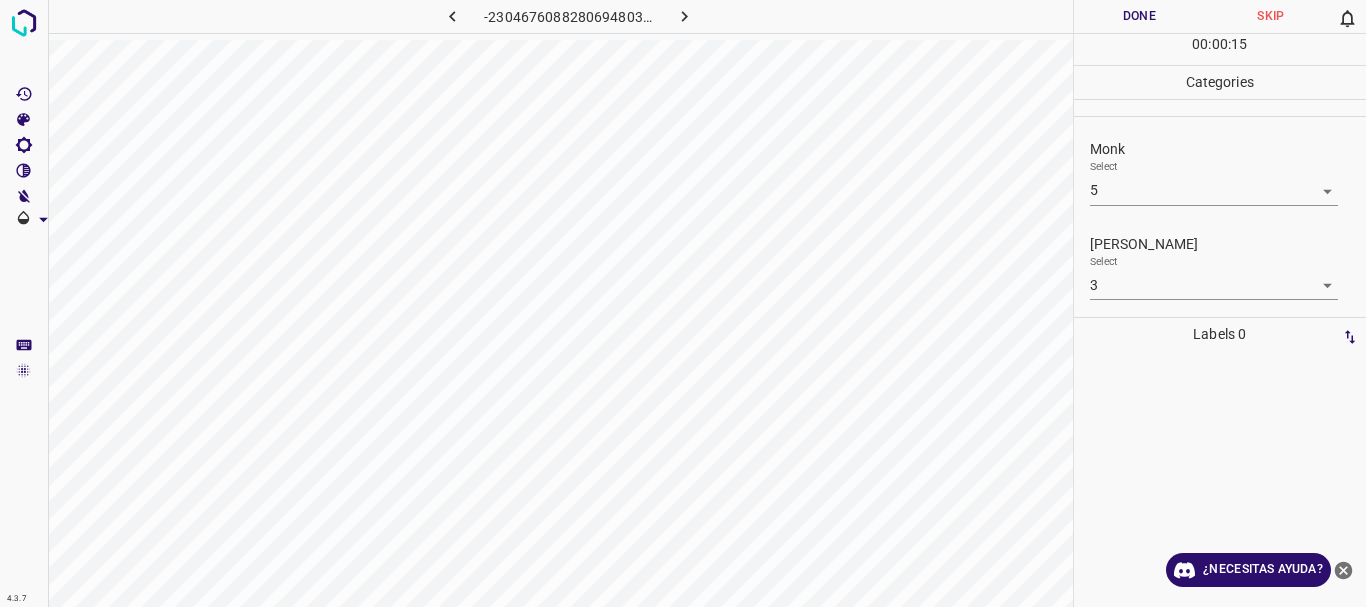 click 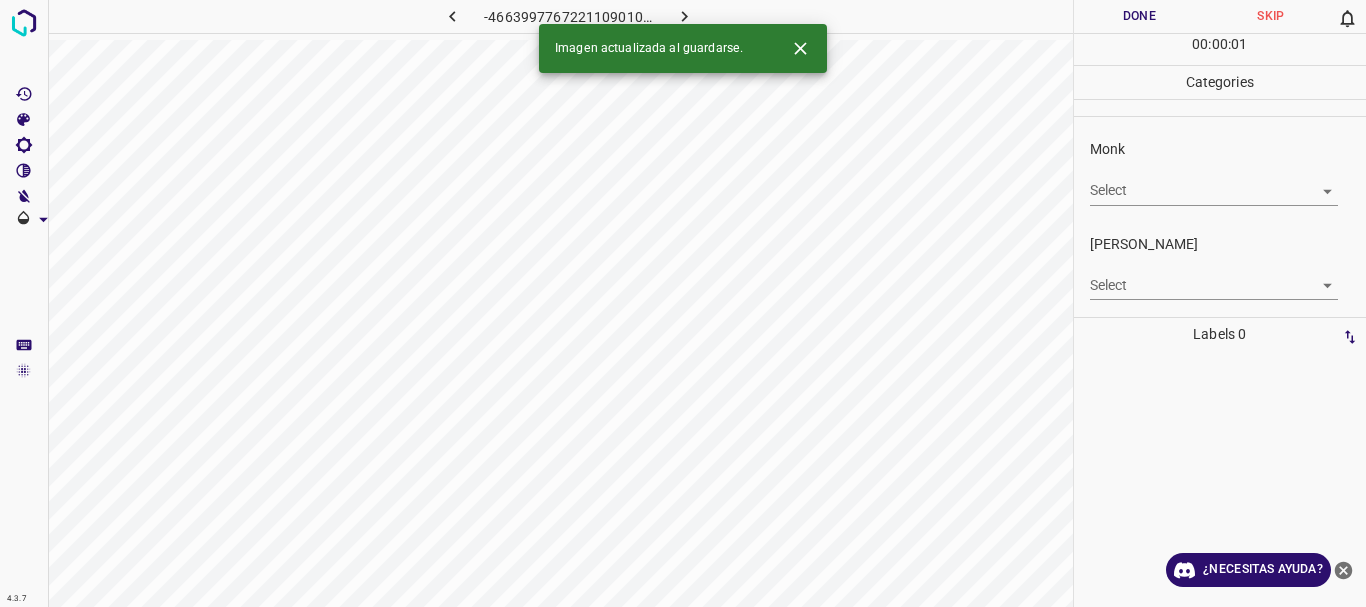 click on "Texto original Valora esta traducción Tu opinión servirá para ayudar a mejorar el Traductor de Google 4.3.7 -4663997767221109010.png Done Skip 0 00   : 00   : 01   Categories Monk   Select ​  [PERSON_NAME]   Select ​ Labels   0 Categories 1 Monk 2  [PERSON_NAME] Tools Space Change between modes (Draw & Edit) I Auto labeling R Restore zoom M Zoom in N Zoom out Delete Delete selecte label Filters Z Restore filters X Saturation filter C Brightness filter V Contrast filter [PERSON_NAME] scale filter General O Download Imagen actualizada al guardarse. ¿Necesitas ayuda? - Texto - Esconder - Borrar" at bounding box center (683, 303) 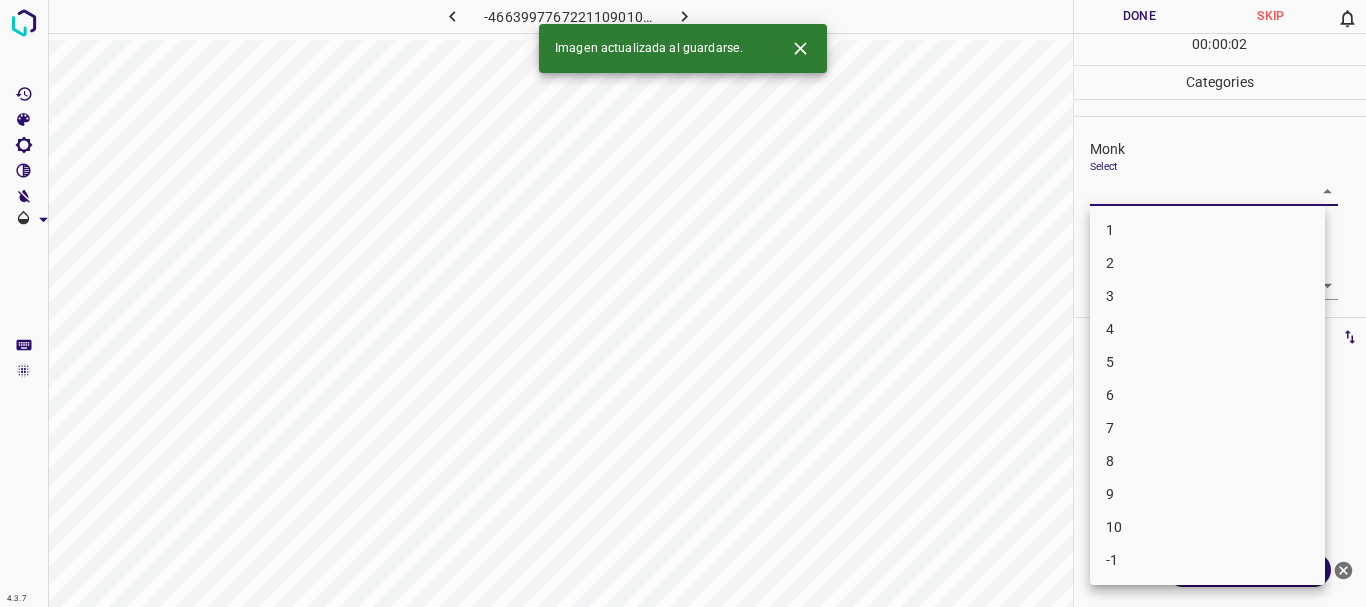click on "4" at bounding box center (1207, 329) 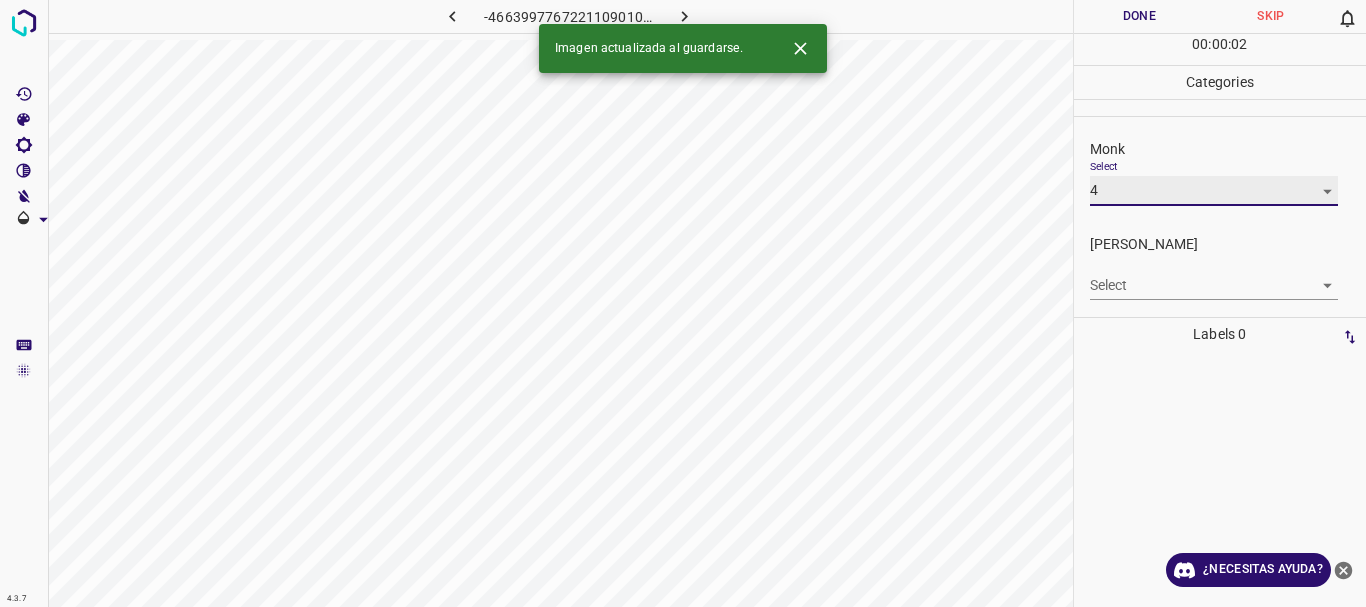 type on "4" 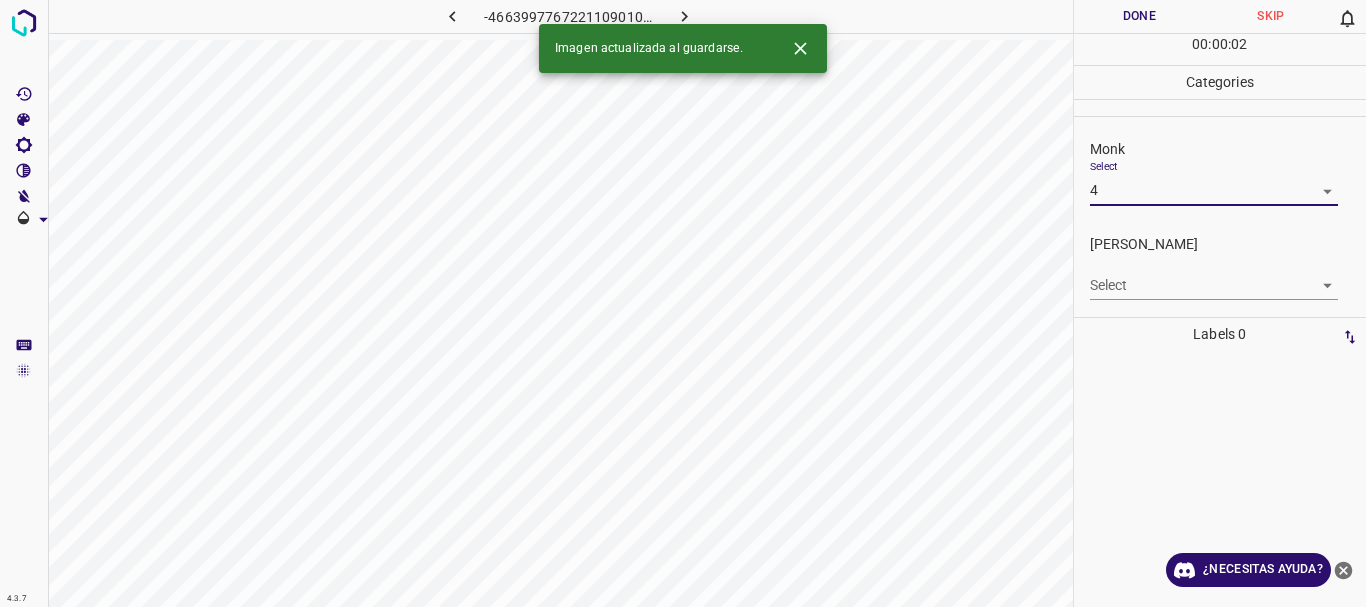 click on "1 2 3 4 5 6 7 8 9 10 -1" at bounding box center (683, 303) 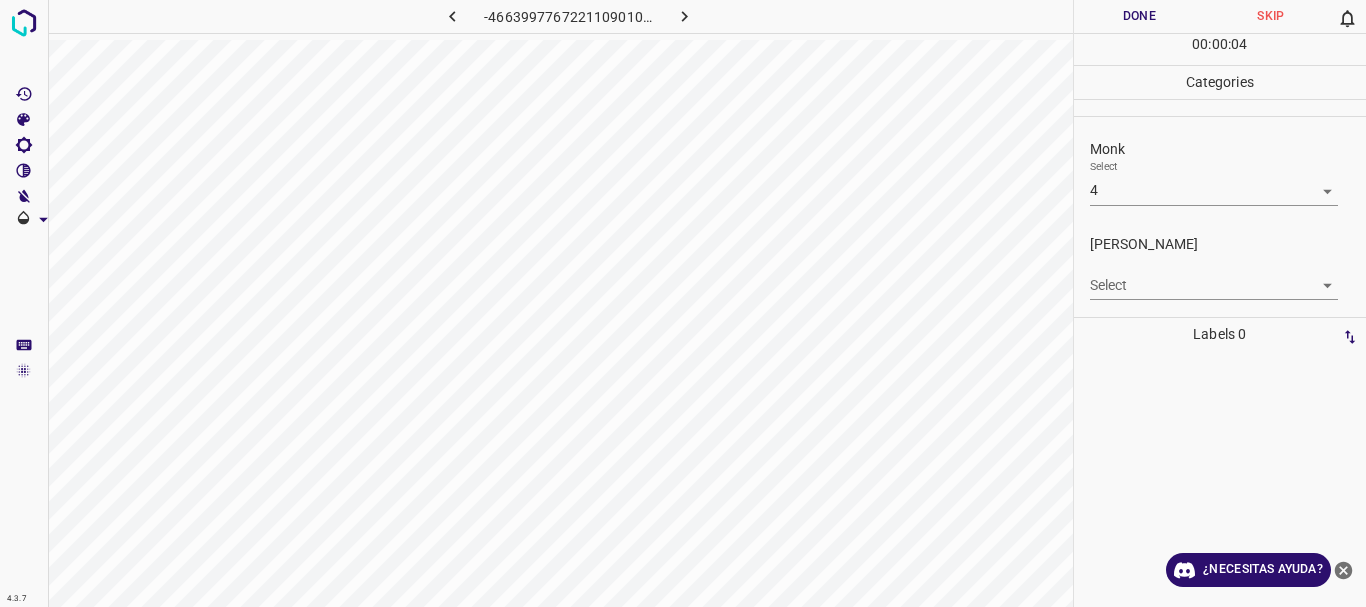 click on "Texto original Valora esta traducción Tu opinión servirá para ayudar a mejorar el Traductor de Google 4.3.7 -4663997767221109010.png Done Skip 0 00   : 00   : 04   Categories Monk   Select 4 4  [PERSON_NAME]   Select ​ Labels   0 Categories 1 Monk 2  [PERSON_NAME] Tools Space Change between modes (Draw & Edit) I Auto labeling R Restore zoom M Zoom in N Zoom out Delete Delete selecte label Filters Z Restore filters X Saturation filter C Brightness filter V Contrast filter [PERSON_NAME] scale filter General O Download ¿Necesitas ayuda? - Texto - Esconder - Borrar" at bounding box center (683, 303) 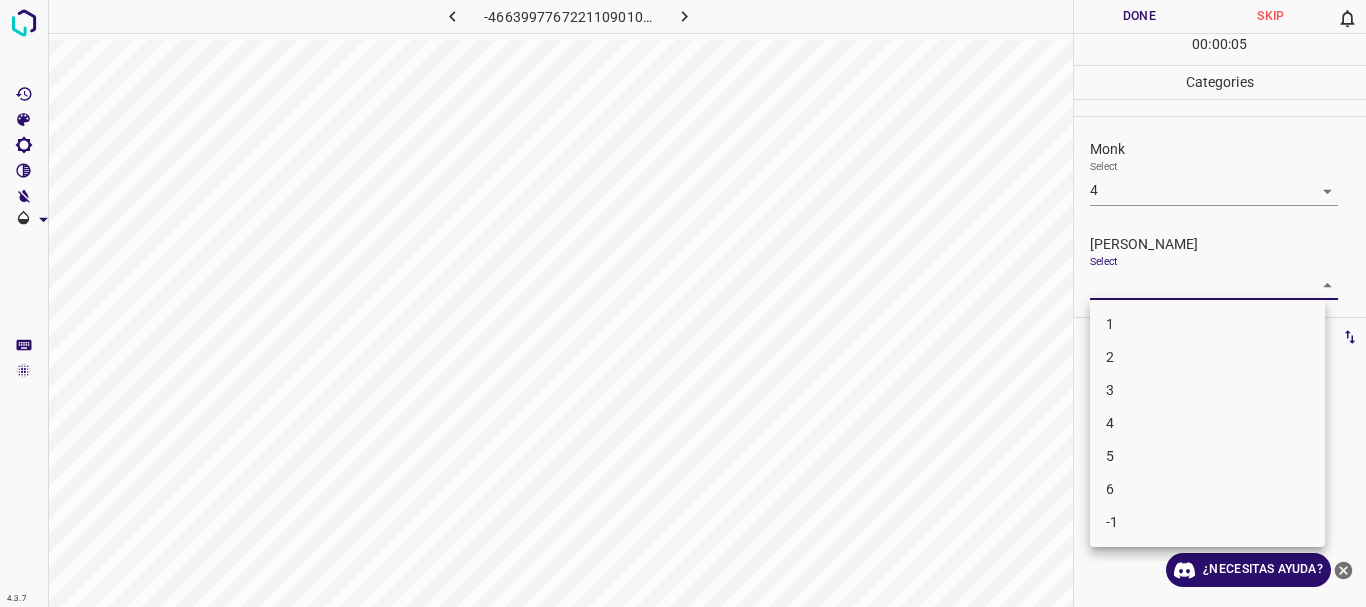click on "3" at bounding box center (1207, 390) 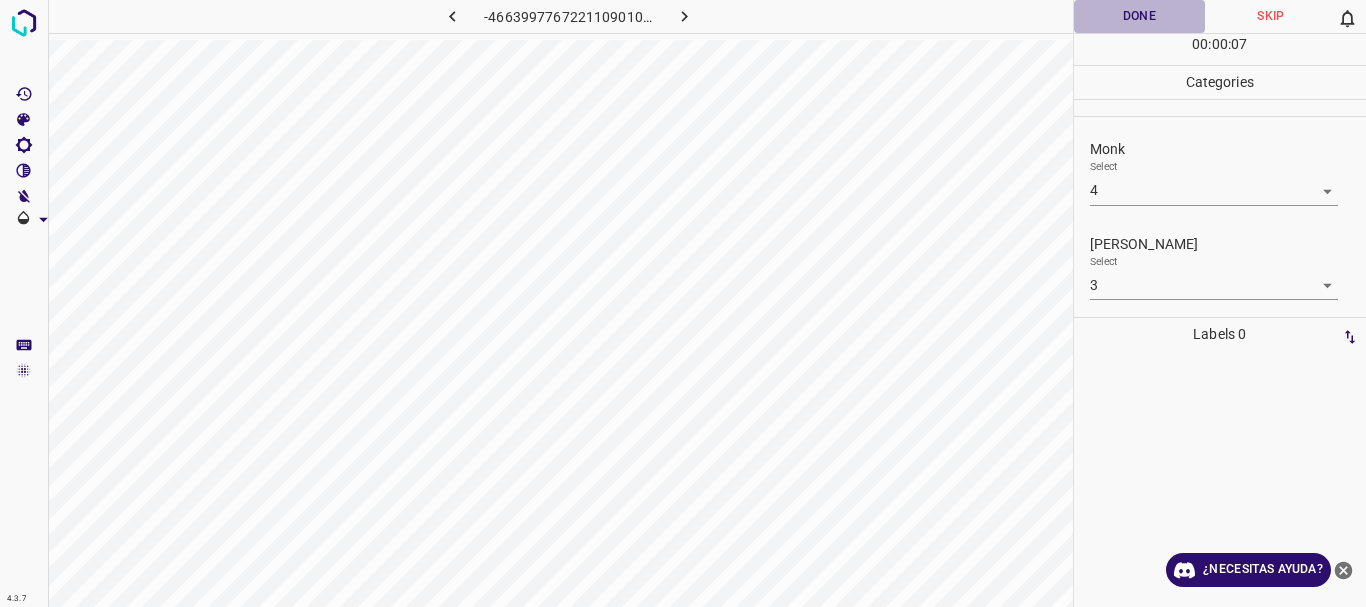click on "Done" at bounding box center (1140, 16) 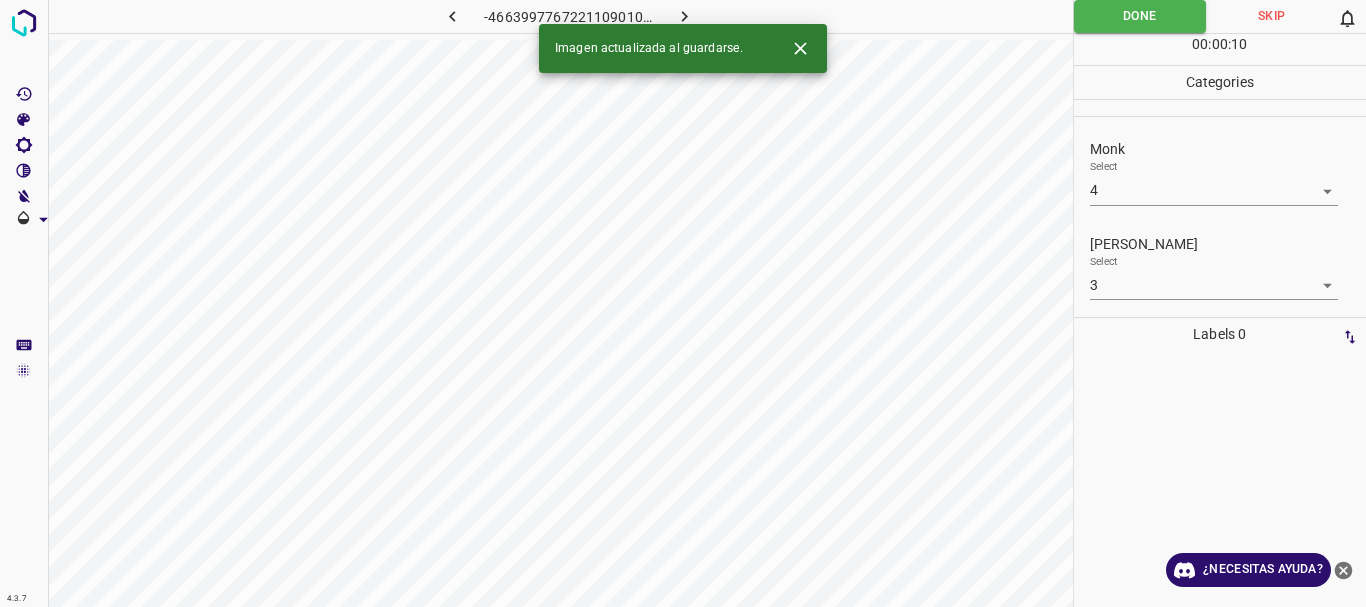 click on "Texto original Valora esta traducción Tu opinión servirá para ayudar a mejorar el Traductor de Google 4.3.7 -4663997767221109010.png Done Skip 0 00   : 00   : 10   Categories Monk   Select 4 4  [PERSON_NAME]   Select 3 3 Labels   0 Categories 1 Monk 2  [PERSON_NAME] Tools Space Change between modes (Draw & Edit) I Auto labeling R Restore zoom M Zoom in N Zoom out Delete Delete selecte label Filters Z Restore filters X Saturation filter C Brightness filter V Contrast filter [PERSON_NAME] scale filter General O Download Imagen actualizada al guardarse. ¿Necesitas ayuda? - Texto - Esconder - Borrar" at bounding box center [683, 303] 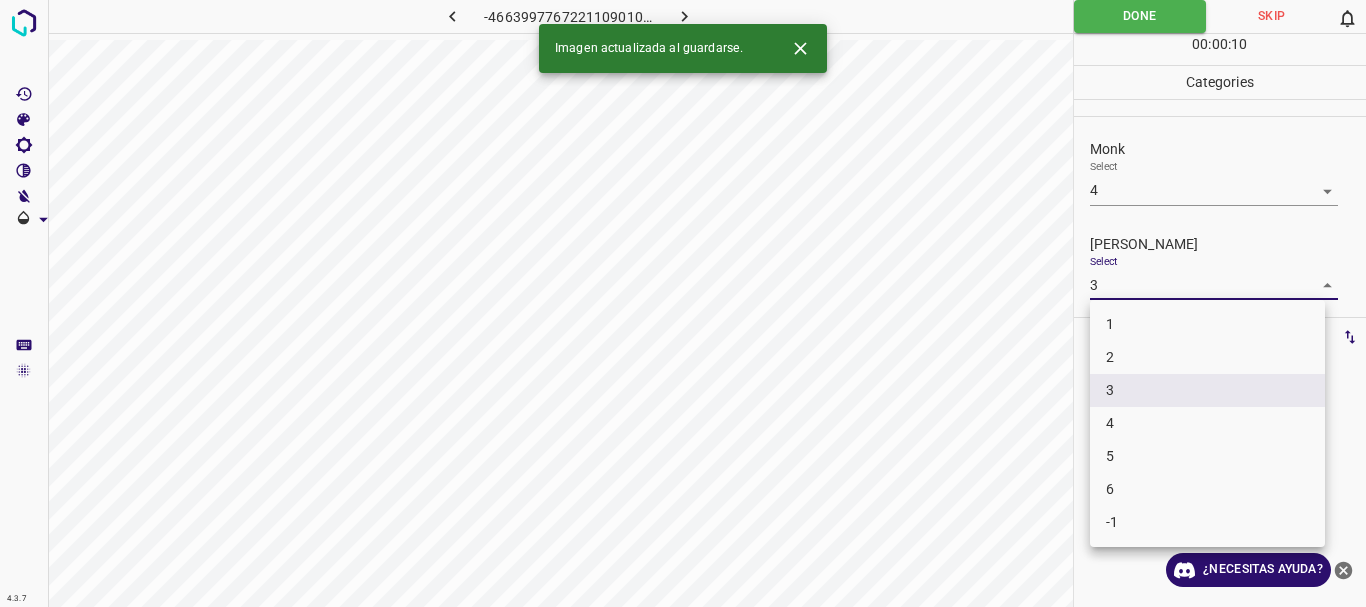 drag, startPoint x: 1122, startPoint y: 332, endPoint x: 1144, endPoint y: 15, distance: 317.76248 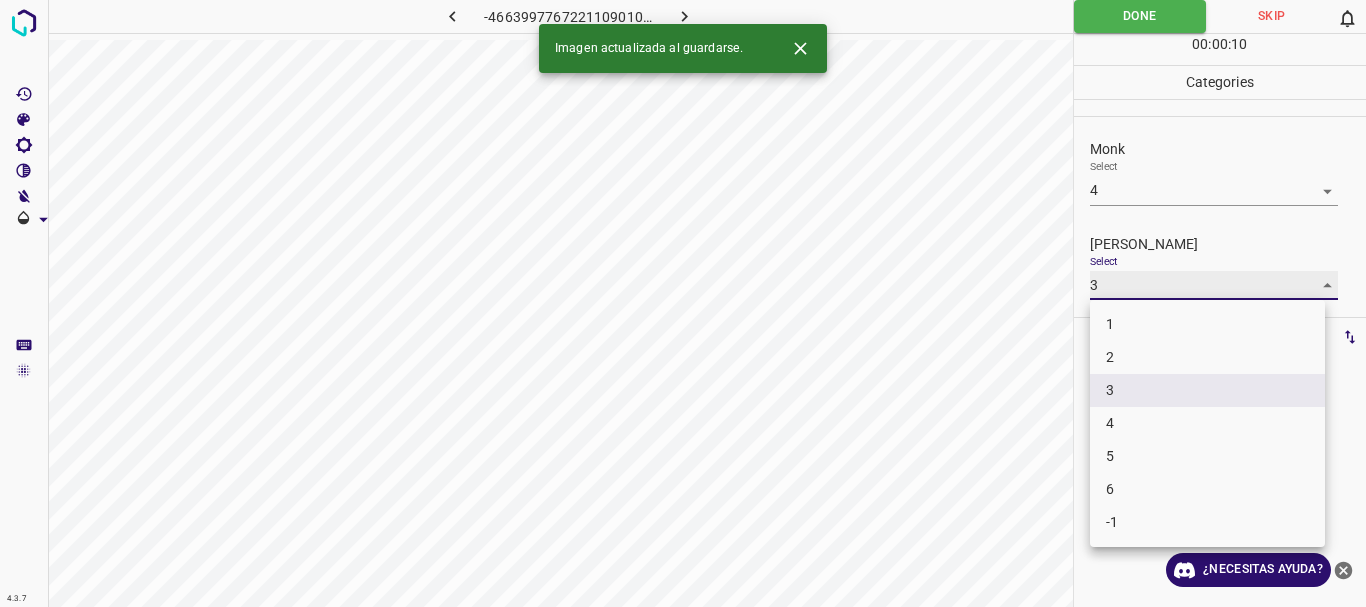 type on "1" 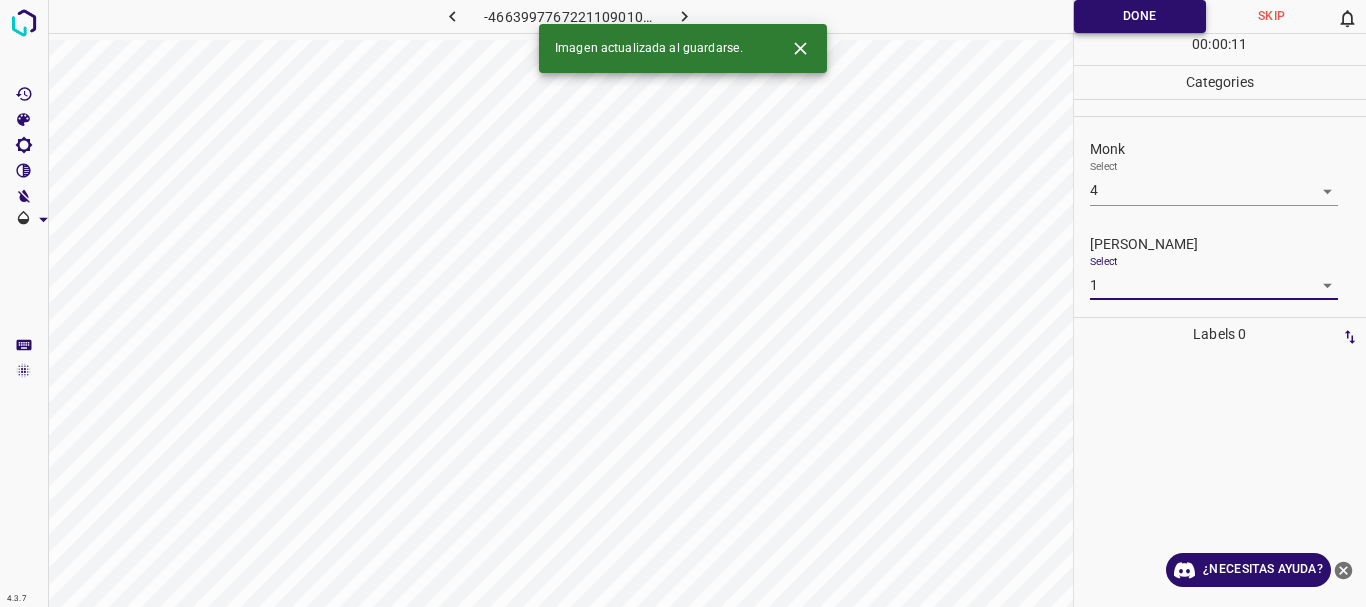 click on "Done" at bounding box center [1140, 16] 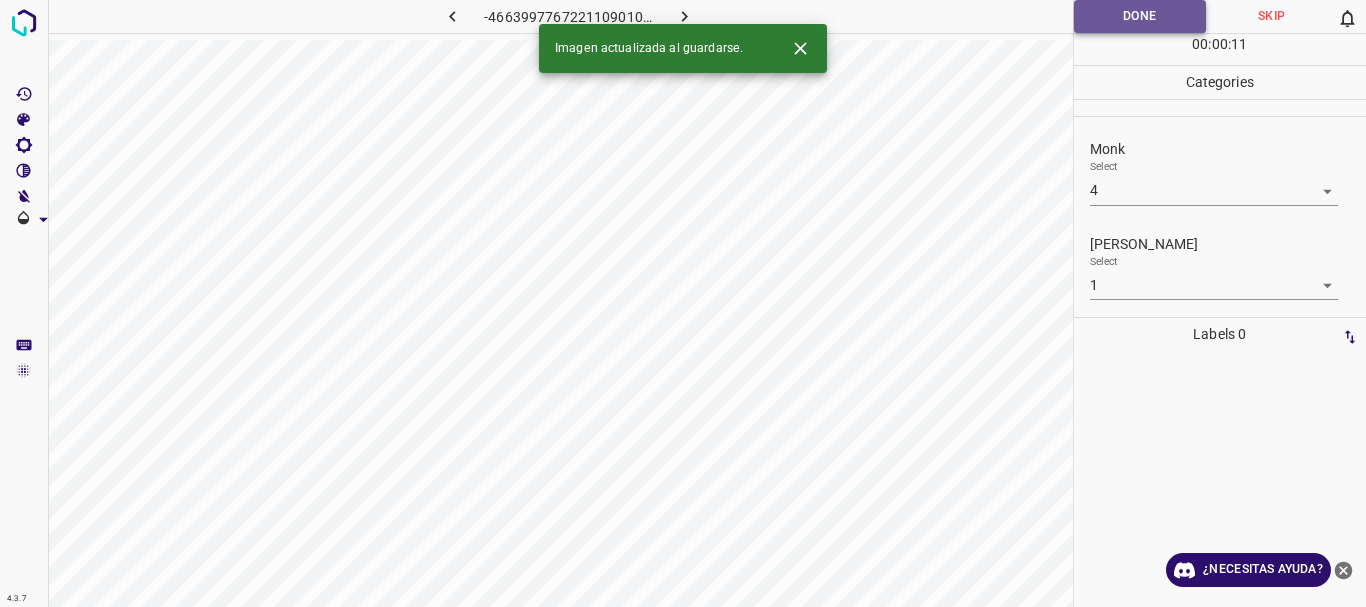 click on "Done" at bounding box center [1140, 16] 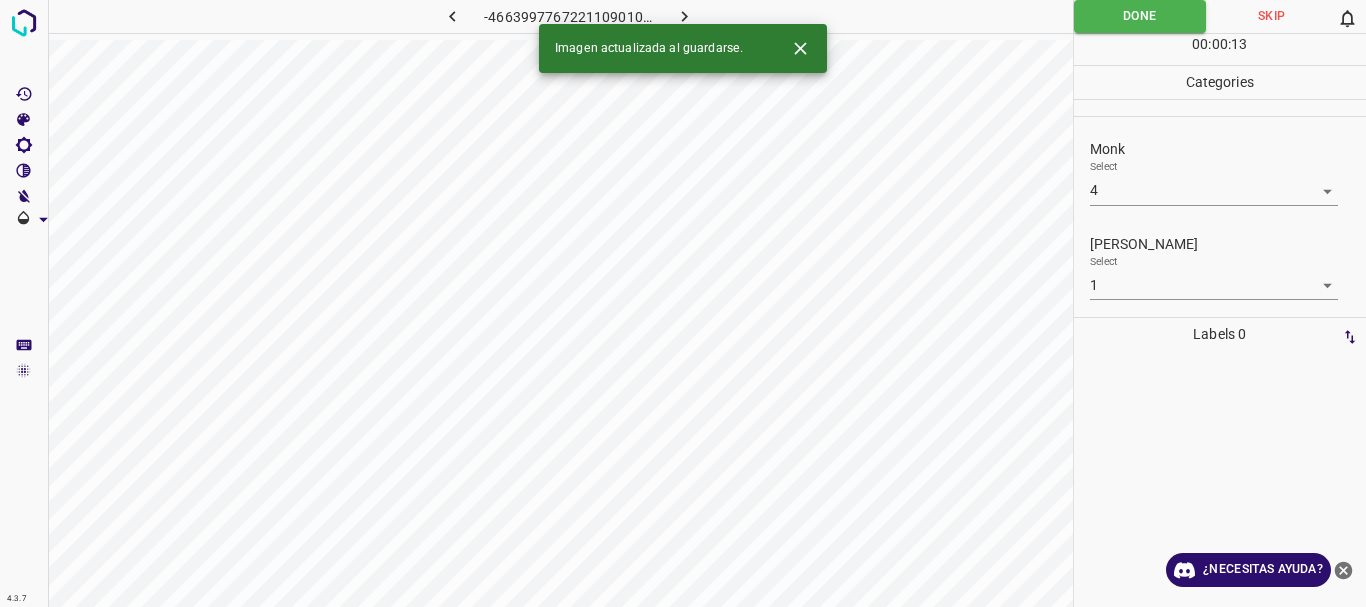 click at bounding box center (684, 16) 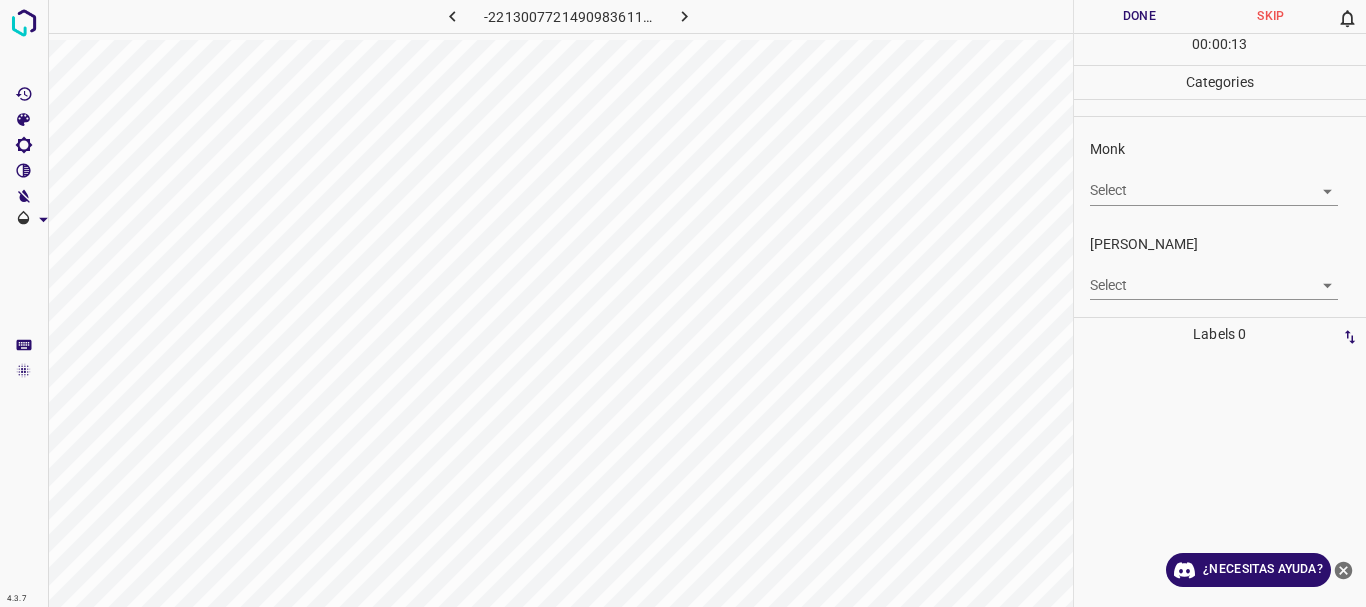 click on "Texto original Valora esta traducción Tu opinión servirá para ayudar a mejorar el Traductor de Google 4.3.7 -2213007721490983611.png Done Skip 0 00   : 00   : 13   Categories Monk   Select ​  [PERSON_NAME]   Select ​ Labels   0 Categories 1 Monk 2  [PERSON_NAME] Tools Space Change between modes (Draw & Edit) I Auto labeling R Restore zoom M Zoom in N Zoom out Delete Delete selecte label Filters Z Restore filters X Saturation filter C Brightness filter V Contrast filter [PERSON_NAME] scale filter General O Download ¿Necesitas ayuda? - Texto - Esconder - Borrar" at bounding box center (683, 303) 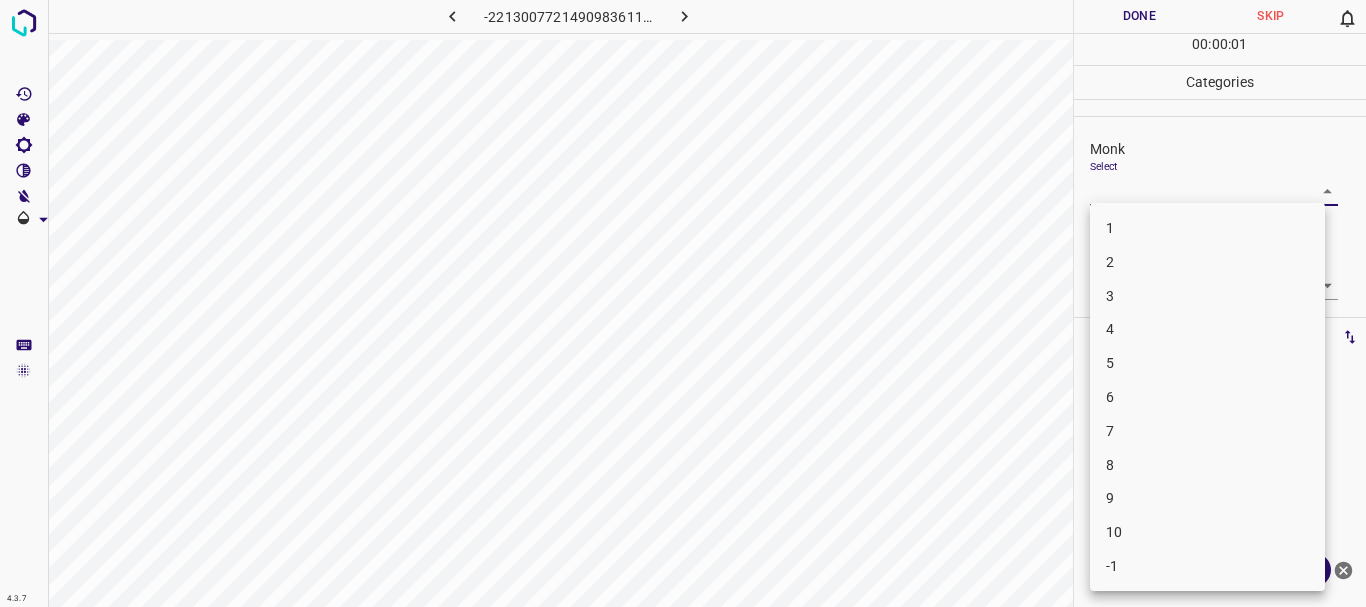 click on "4" at bounding box center [1207, 329] 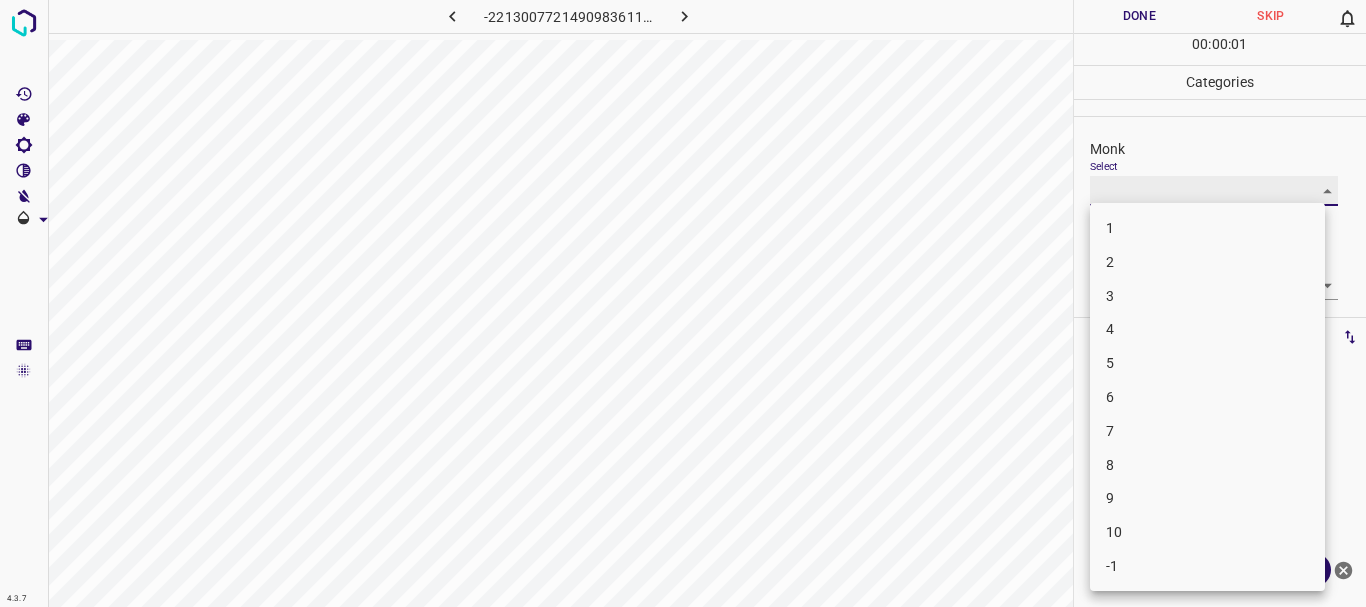 type on "4" 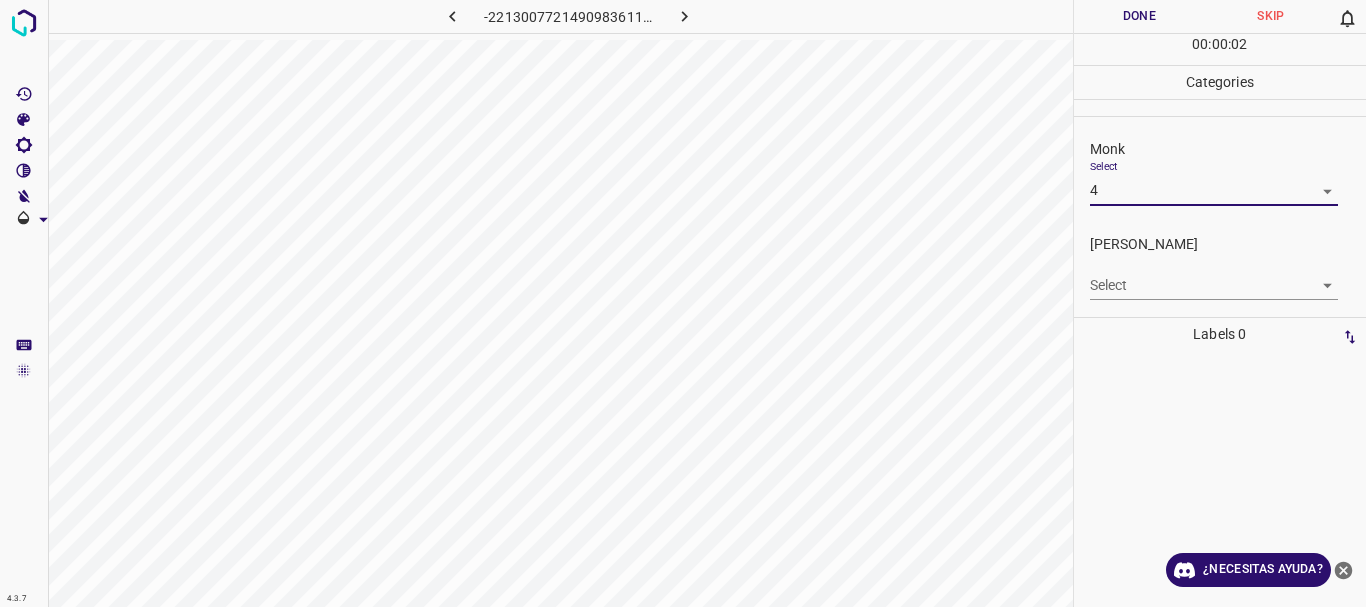 click on "Texto original Valora esta traducción Tu opinión servirá para ayudar a mejorar el Traductor de Google 4.3.7 -2213007721490983611.png Done Skip 0 00   : 00   : 02   Categories Monk   Select 4 4  [PERSON_NAME]   Select ​ Labels   0 Categories 1 Monk 2  [PERSON_NAME] Tools Space Change between modes (Draw & Edit) I Auto labeling R Restore zoom M Zoom in N Zoom out Delete Delete selecte label Filters Z Restore filters X Saturation filter C Brightness filter V Contrast filter [PERSON_NAME] scale filter General O Download ¿Necesitas ayuda? - Texto - Esconder - Borrar" at bounding box center (683, 303) 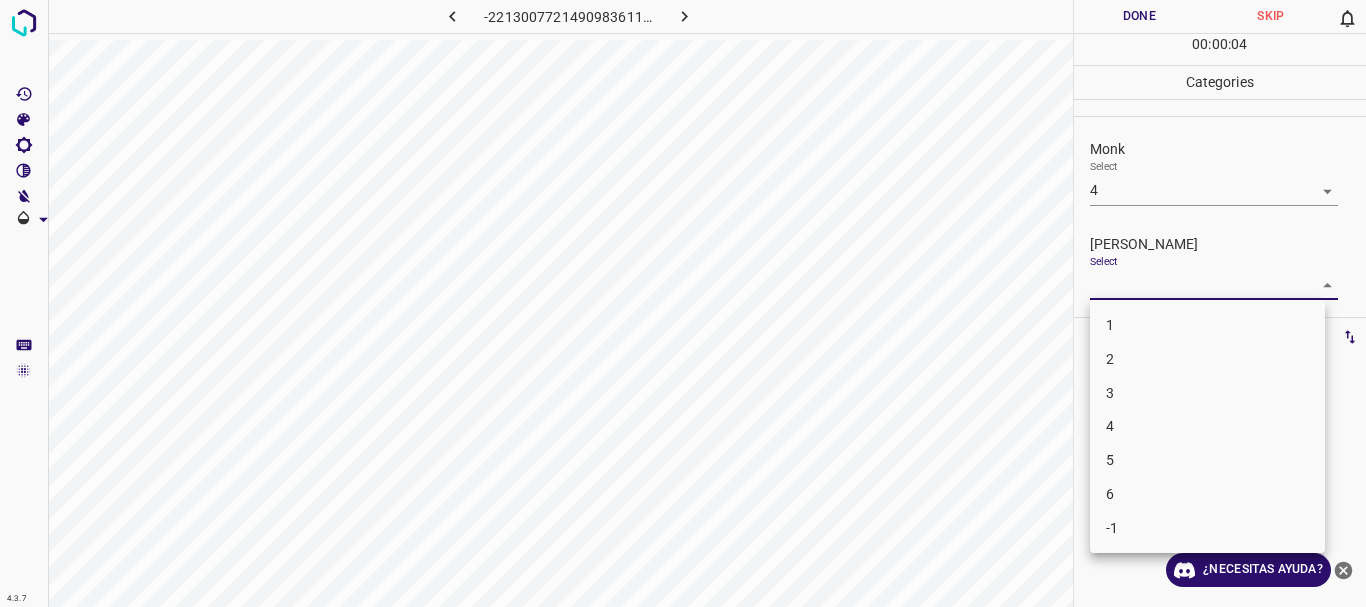click on "1" at bounding box center (1207, 325) 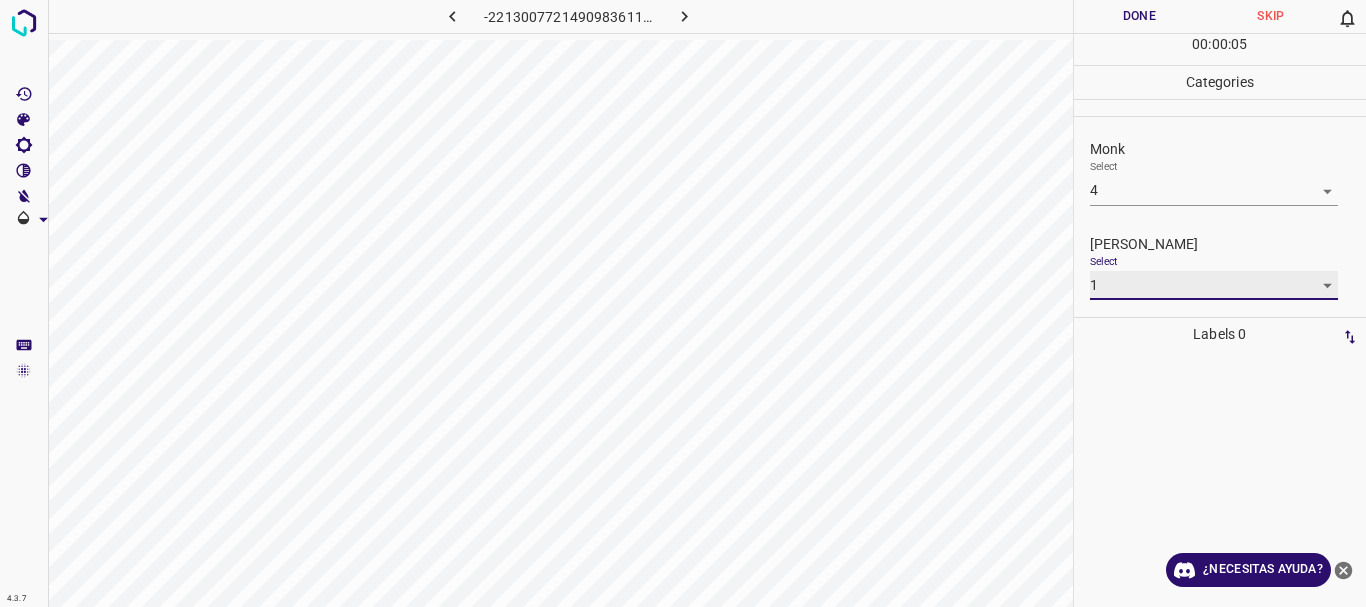 type on "1" 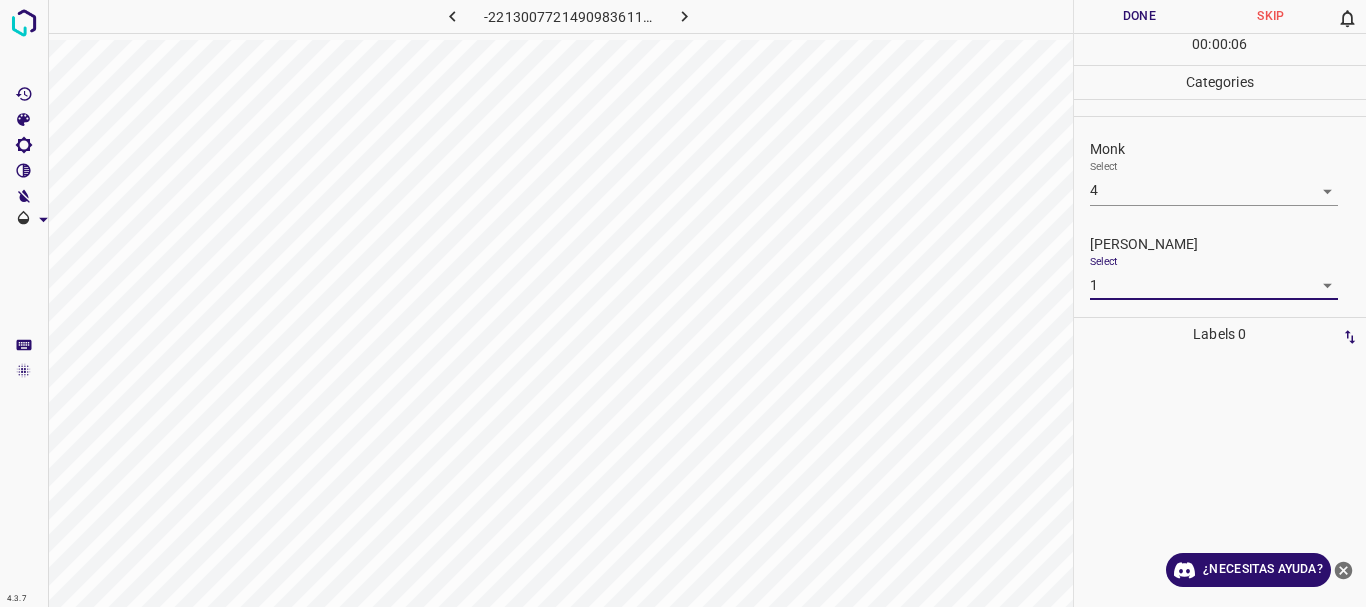 click on "Done" at bounding box center [1140, 16] 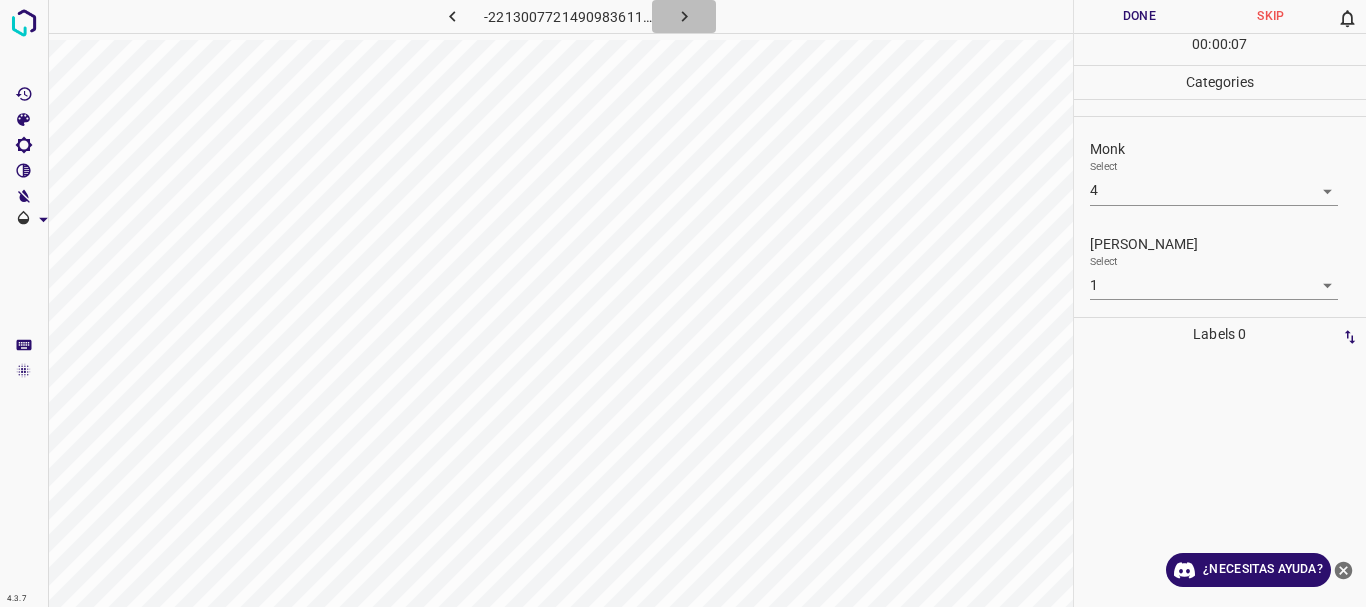 click 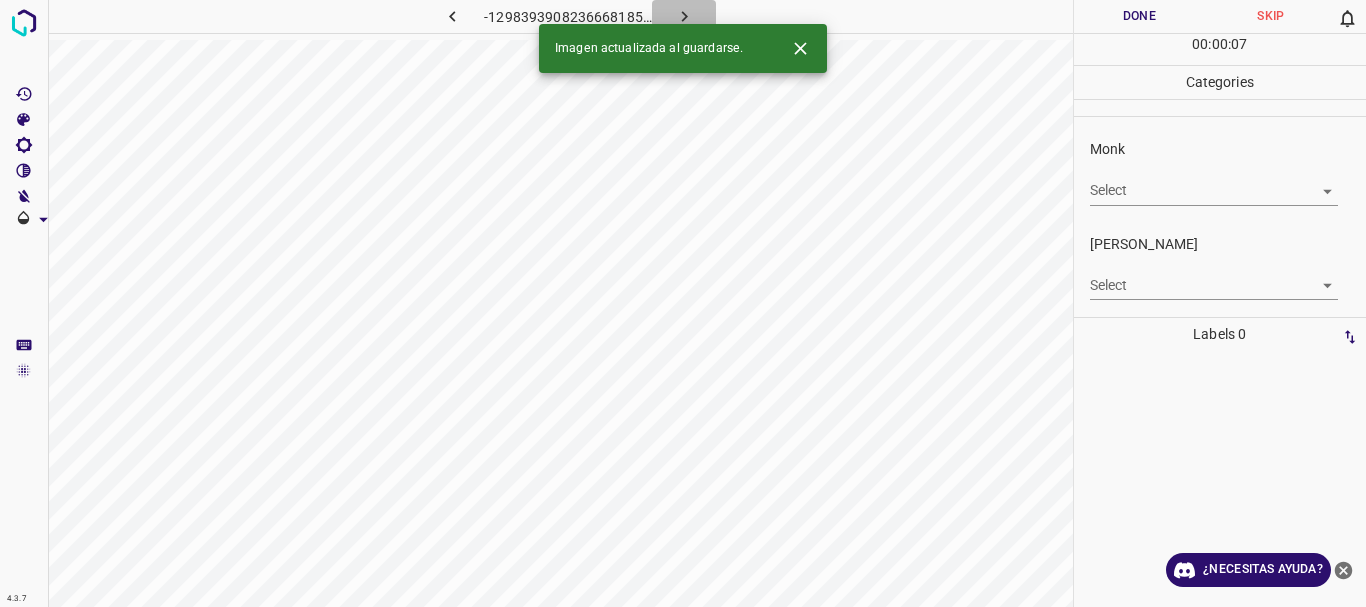 click 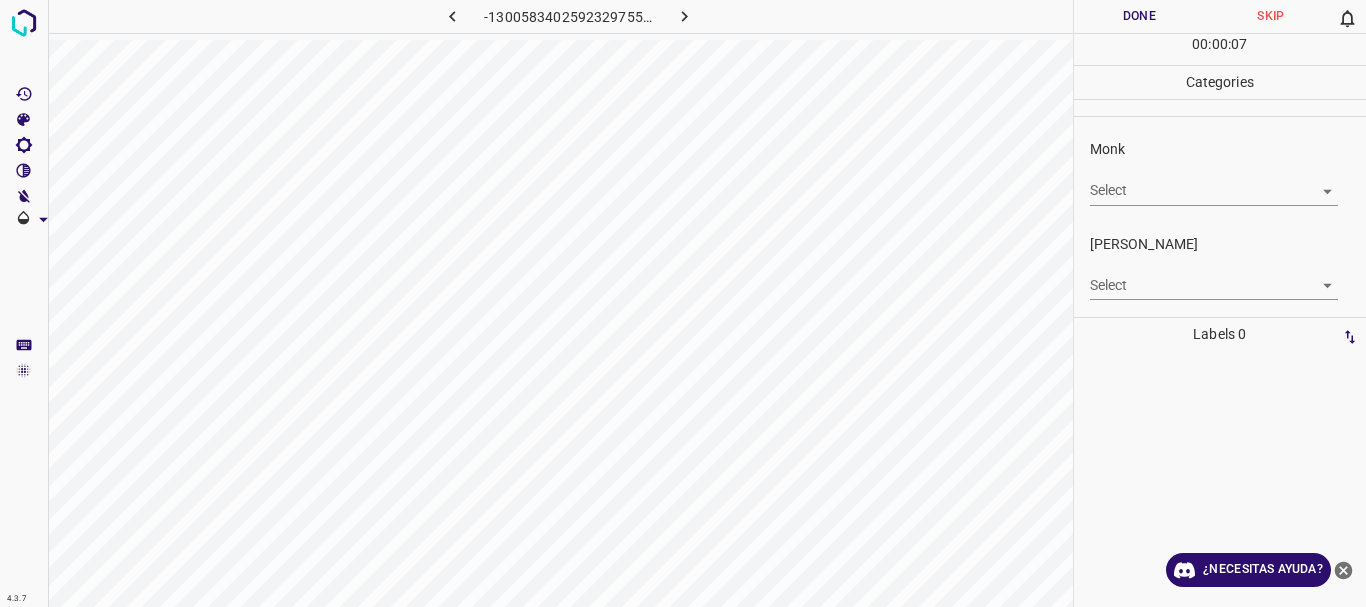 click 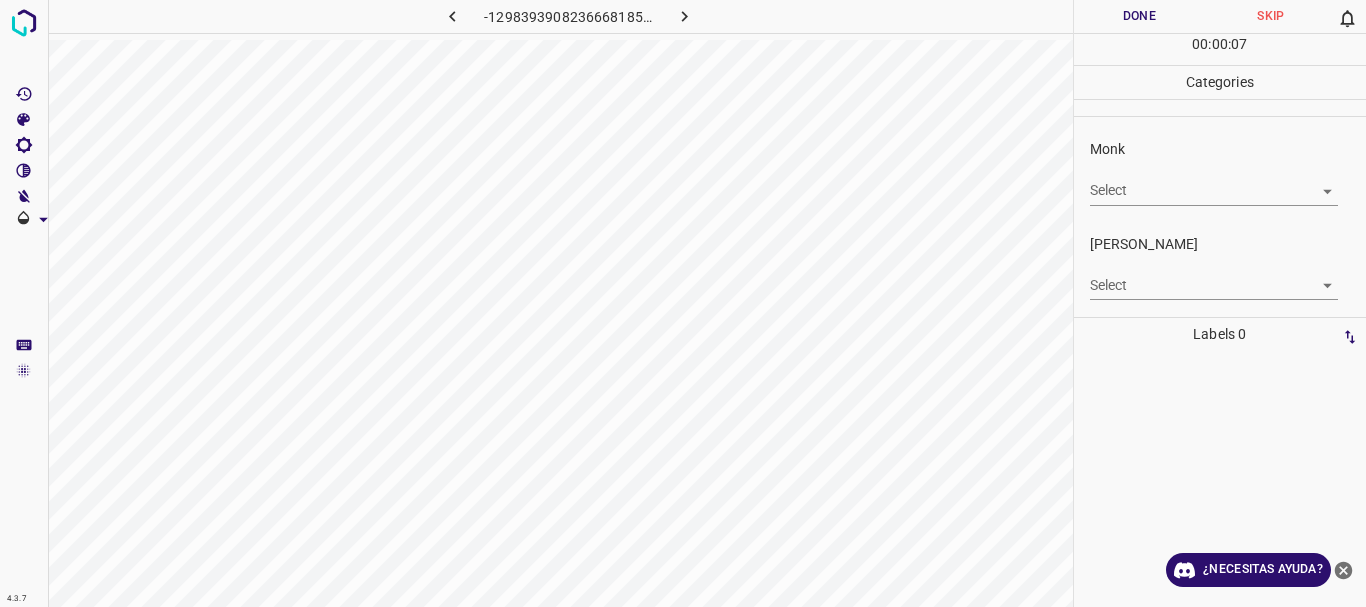 click on "Texto original Valora esta traducción Tu opinión servirá para ayudar a mejorar el Traductor de Google 4.3.7 -1298393908236668185.png Done Skip 0 00   : 00   : 07   Categories Monk   Select ​  [PERSON_NAME]   Select ​ Labels   0 Categories 1 Monk 2  [PERSON_NAME] Tools Space Change between modes (Draw & Edit) I Auto labeling R Restore zoom M Zoom in N Zoom out Delete Delete selecte label Filters Z Restore filters X Saturation filter C Brightness filter V Contrast filter [PERSON_NAME] scale filter General O Download ¿Necesitas ayuda? - Texto - Esconder - Borrar" at bounding box center [683, 303] 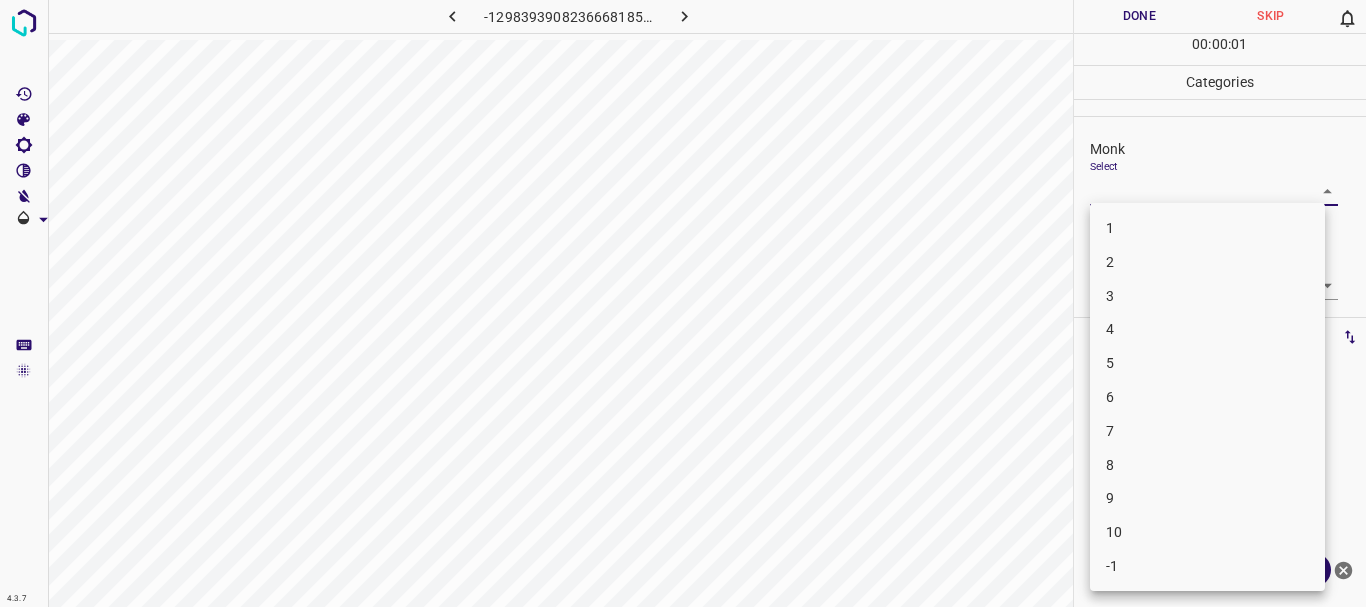 click on "4" at bounding box center (1207, 329) 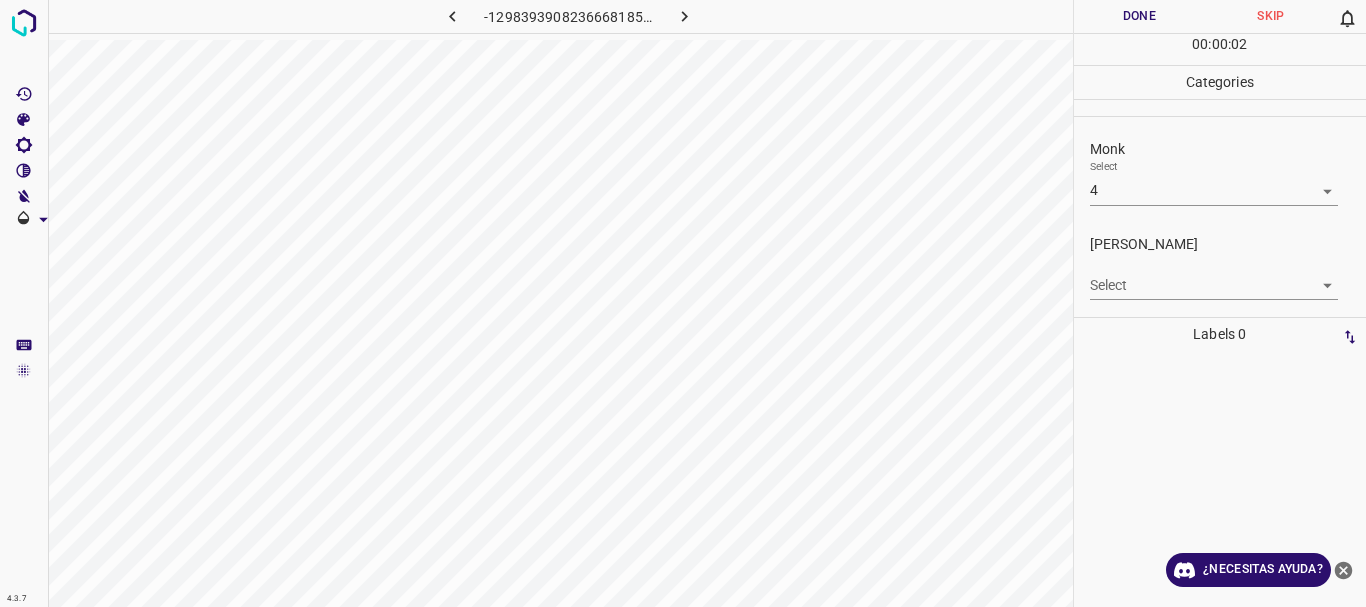 click on "5" at bounding box center (1207, 294) 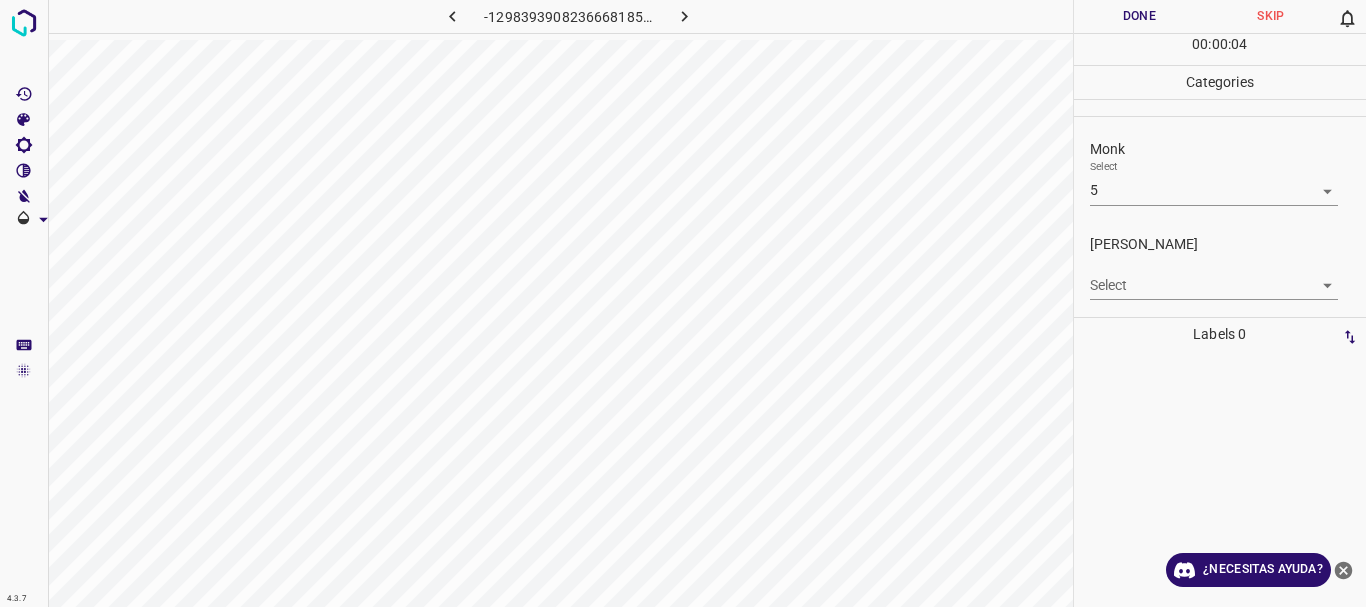 click on "Texto original Valora esta traducción Tu opinión servirá para ayudar a mejorar el Traductor de Google 4.3.7 -1298393908236668185.png Done Skip 0 00   : 00   : 04   Categories Monk   Select 5 5  [PERSON_NAME]   Select ​ Labels   0 Categories 1 Monk 2  [PERSON_NAME] Tools Space Change between modes (Draw & Edit) I Auto labeling R Restore zoom M Zoom in N Zoom out Delete Delete selecte label Filters Z Restore filters X Saturation filter C Brightness filter V Contrast filter [PERSON_NAME] scale filter General O Download ¿Necesitas ayuda? - Texto - Esconder - Borrar" at bounding box center [683, 303] 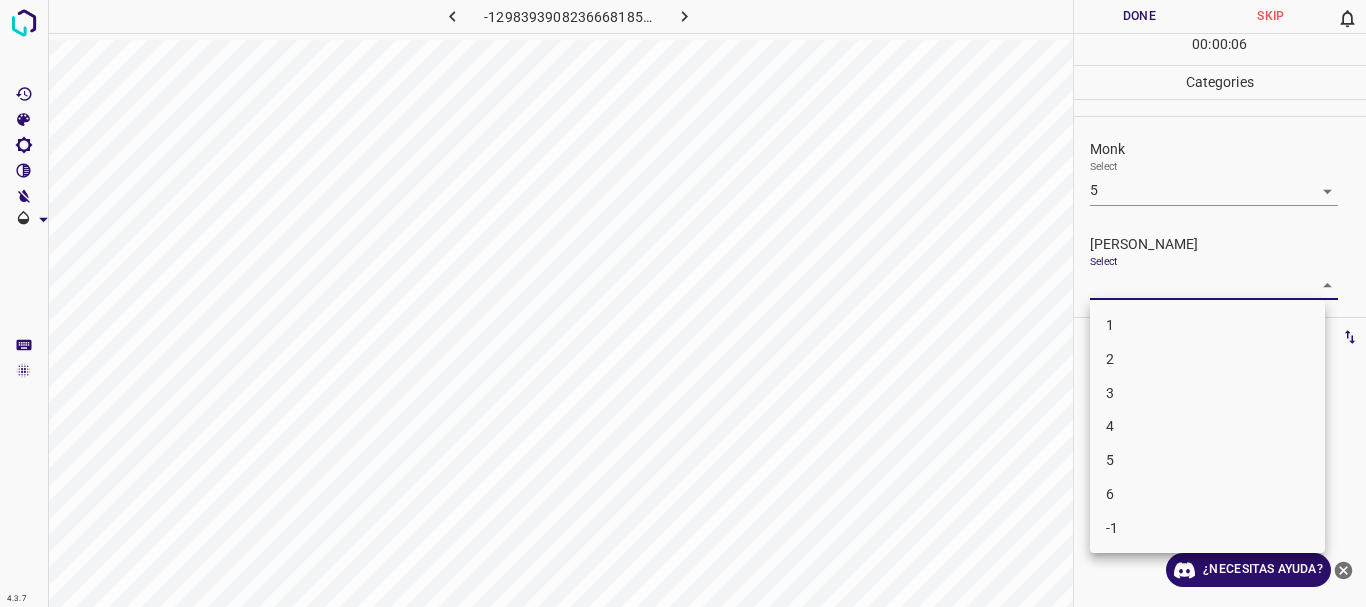 click on "3" at bounding box center (1207, 393) 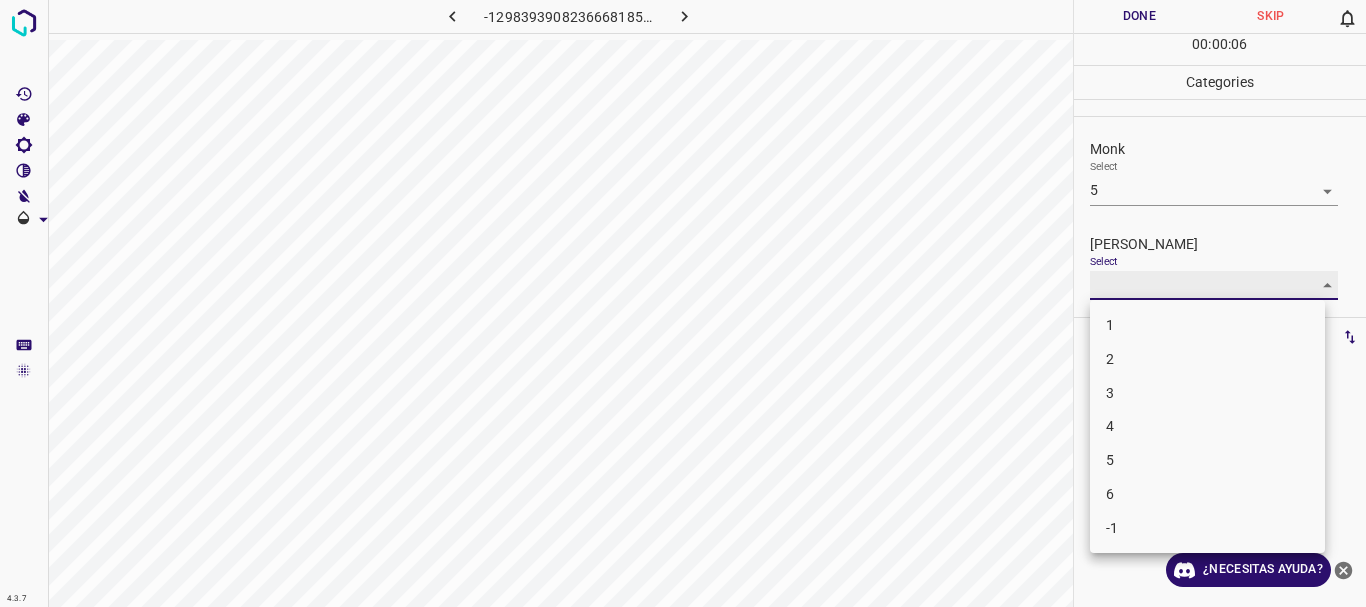 type on "3" 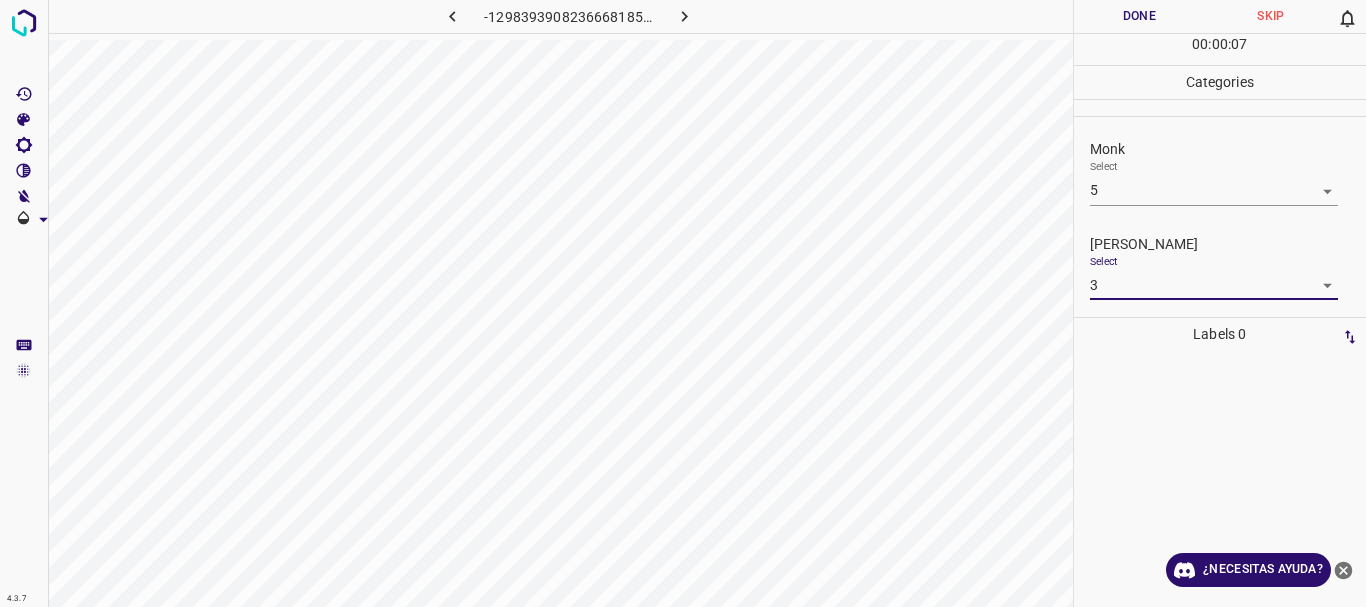 click on "Texto original Valora esta traducción Tu opinión servirá para ayudar a mejorar el Traductor de Google 4.3.7 -1298393908236668185.png Done Skip 0 00   : 00   : 07   Categories Monk   Select 5 5  [PERSON_NAME]   Select 3 3 Labels   0 Categories 1 Monk 2  [PERSON_NAME] Tools Space Change between modes (Draw & Edit) I Auto labeling R Restore zoom M Zoom in N Zoom out Delete Delete selecte label Filters Z Restore filters X Saturation filter C Brightness filter V Contrast filter [PERSON_NAME] scale filter General O Download ¿Necesitas ayuda? - Texto - Esconder - Borrar" at bounding box center [683, 303] 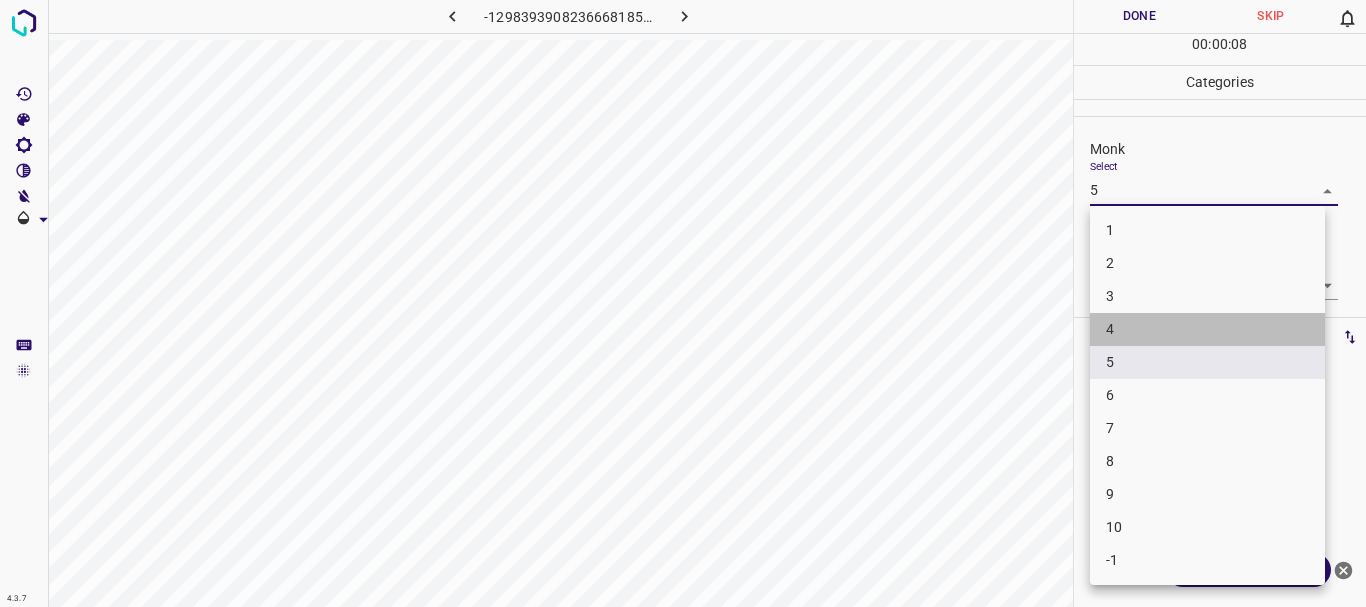 click on "4" at bounding box center [1207, 329] 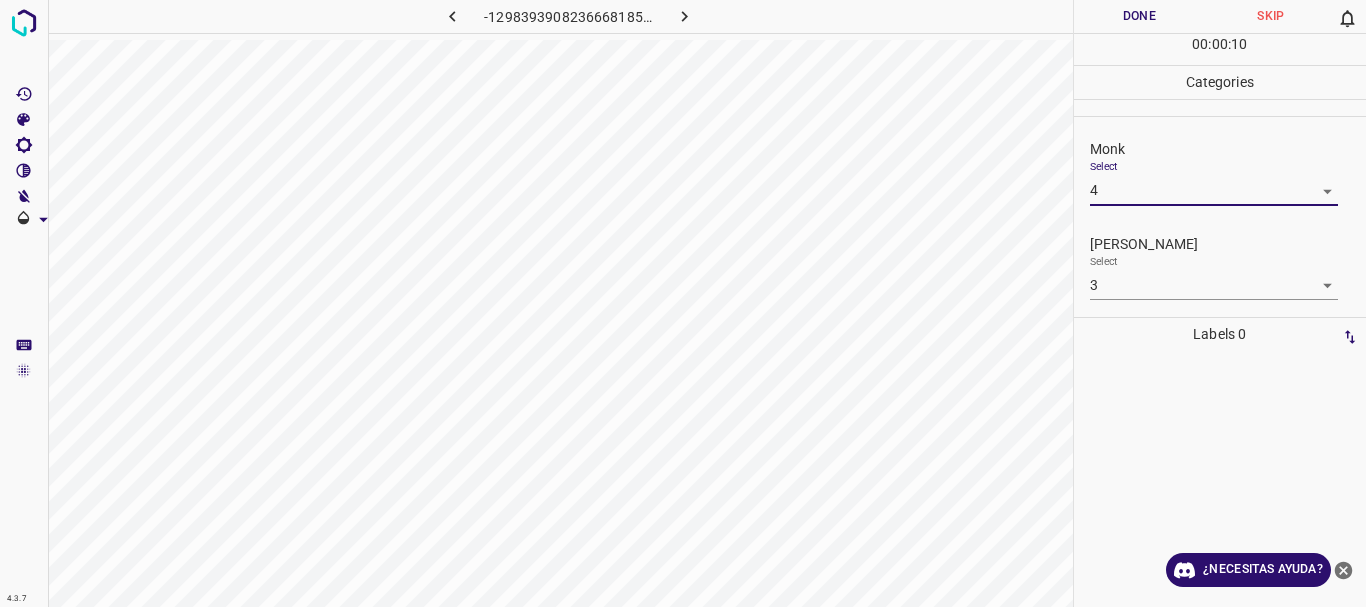 click on "Texto original Valora esta traducción Tu opinión servirá para ayudar a mejorar el Traductor de Google 4.3.7 -1298393908236668185.png Done Skip 0 00   : 00   : 10   Categories Monk   Select 4 4  [PERSON_NAME]   Select 3 3 Labels   0 Categories 1 Monk 2  [PERSON_NAME] Tools Space Change between modes (Draw & Edit) I Auto labeling R Restore zoom M Zoom in N Zoom out Delete Delete selecte label Filters Z Restore filters X Saturation filter C Brightness filter V Contrast filter [PERSON_NAME] scale filter General O Download ¿Necesitas ayuda? - Texto - Esconder - Borrar" at bounding box center [683, 303] 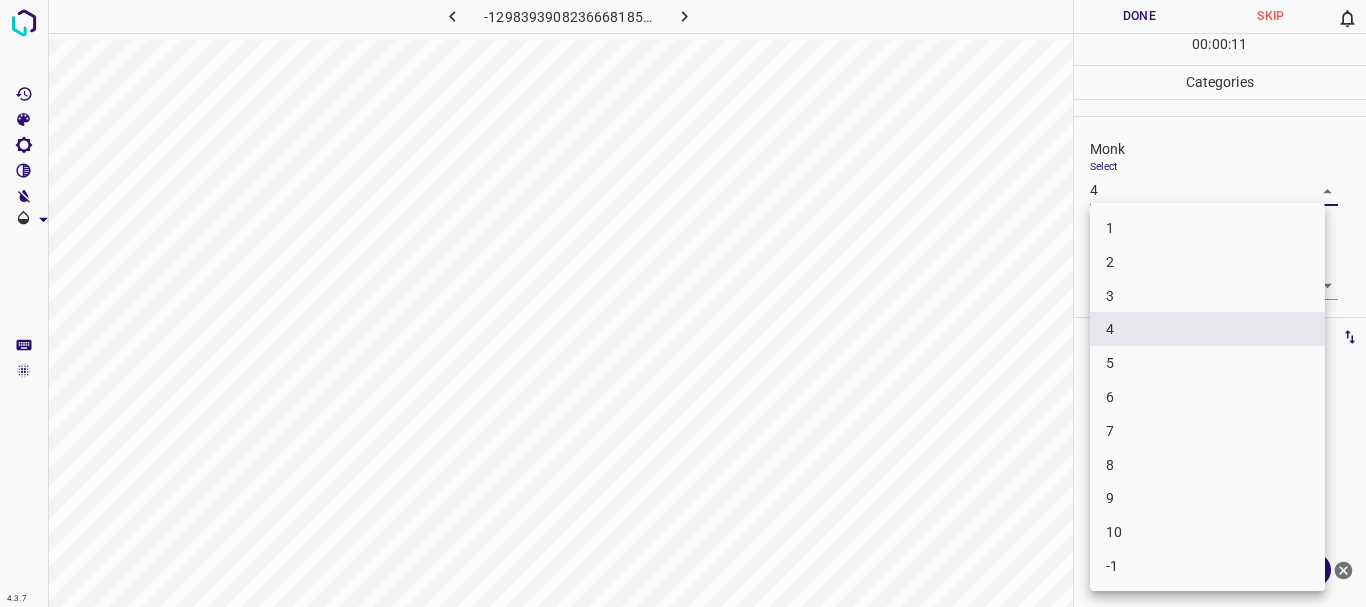 click on "5" at bounding box center (1207, 363) 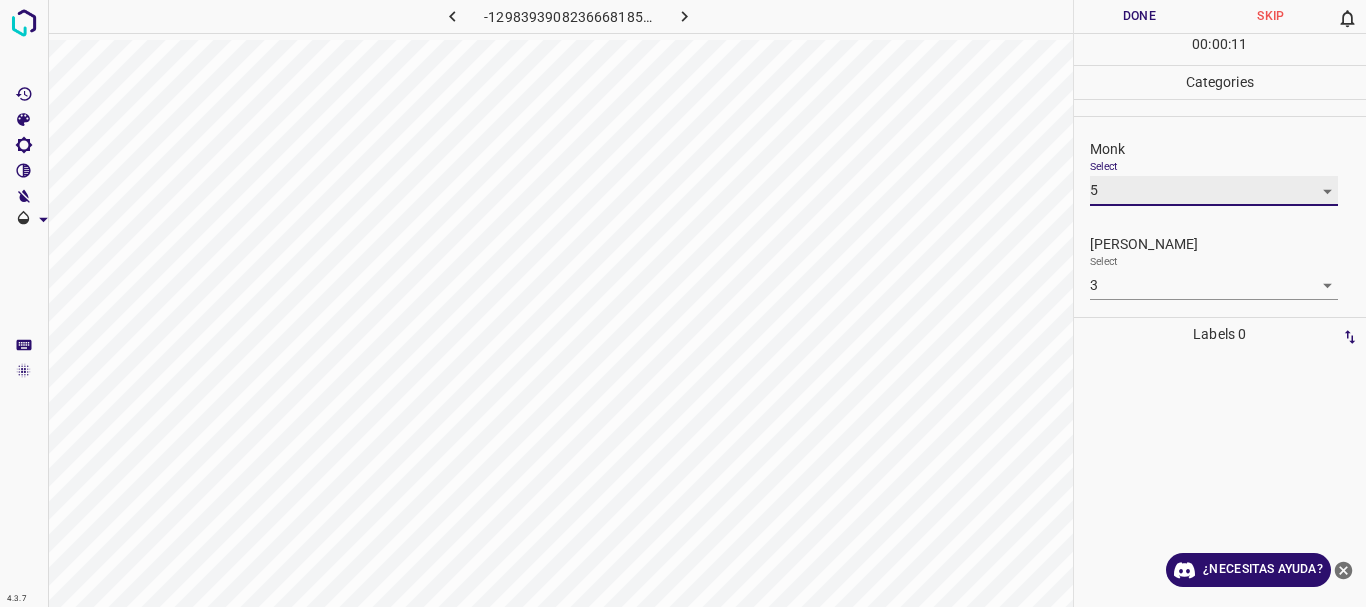 type on "5" 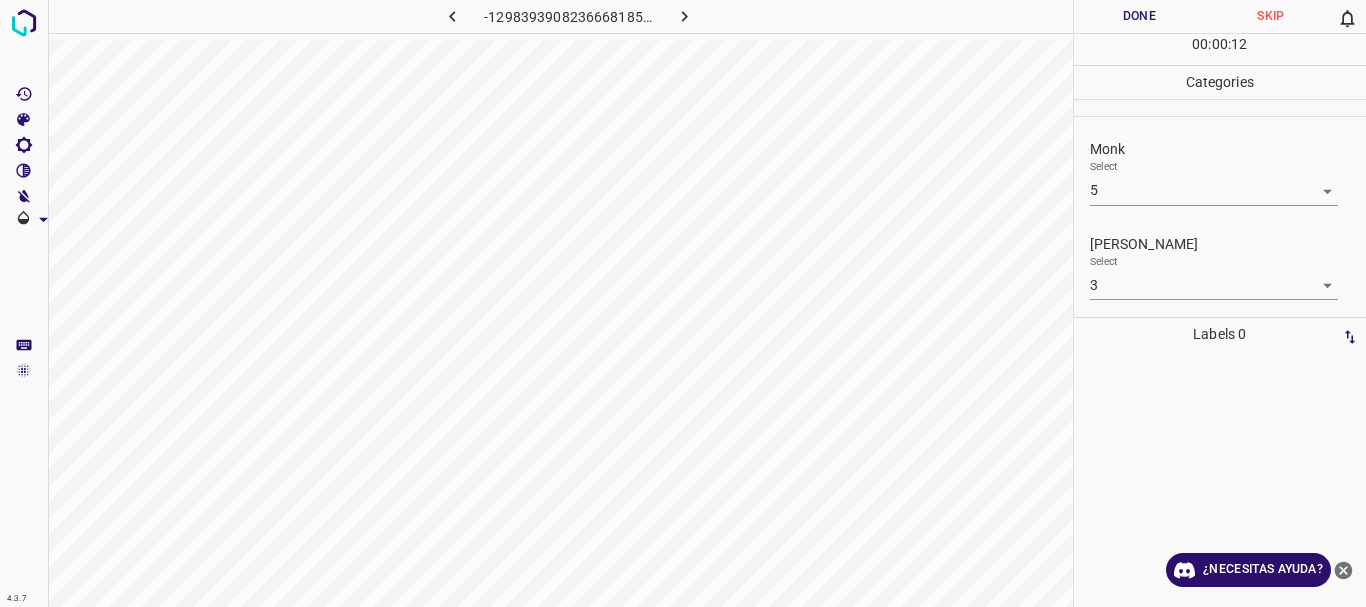 click on "Texto original Valora esta traducción Tu opinión servirá para ayudar a mejorar el Traductor de Google 4.3.7 -1298393908236668185.png Done Skip 0 00   : 00   : 12   Categories Monk   Select 5 5  [PERSON_NAME]   Select 3 3 Labels   0 Categories 1 Monk 2  [PERSON_NAME] Tools Space Change between modes (Draw & Edit) I Auto labeling R Restore zoom M Zoom in N Zoom out Delete Delete selecte label Filters Z Restore filters X Saturation filter C Brightness filter V Contrast filter [PERSON_NAME] scale filter General O Download ¿Necesitas ayuda? - Texto - Esconder - Borrar" at bounding box center [683, 303] 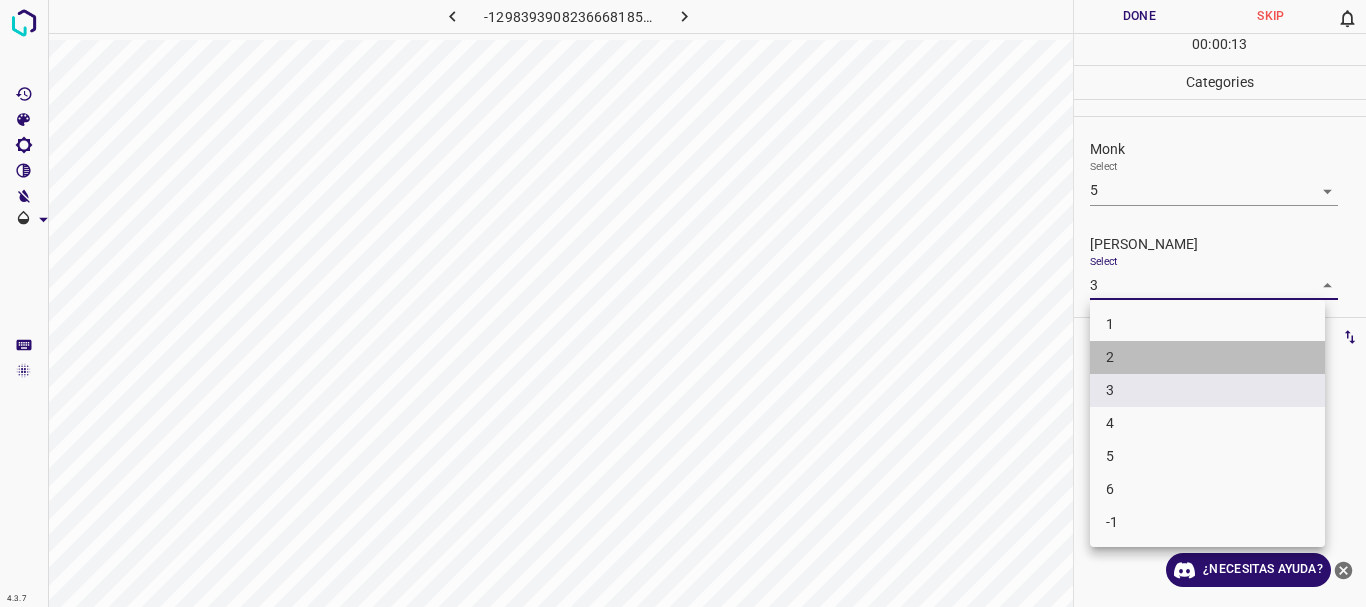 click on "2" at bounding box center [1207, 357] 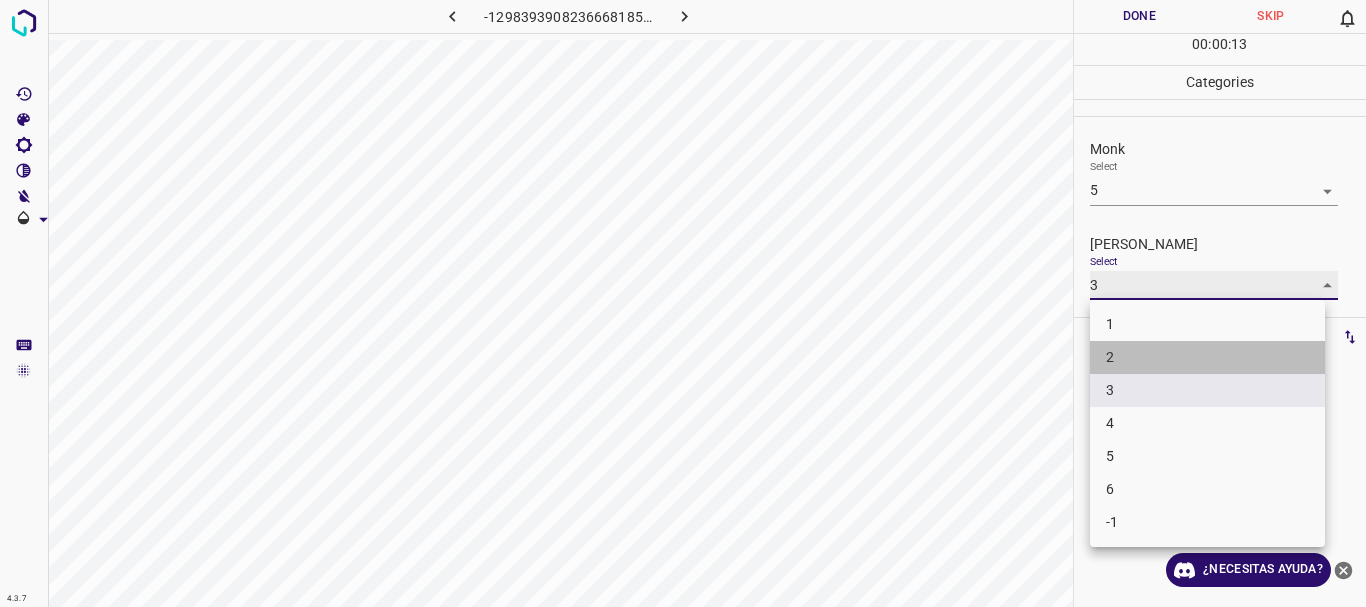 type on "2" 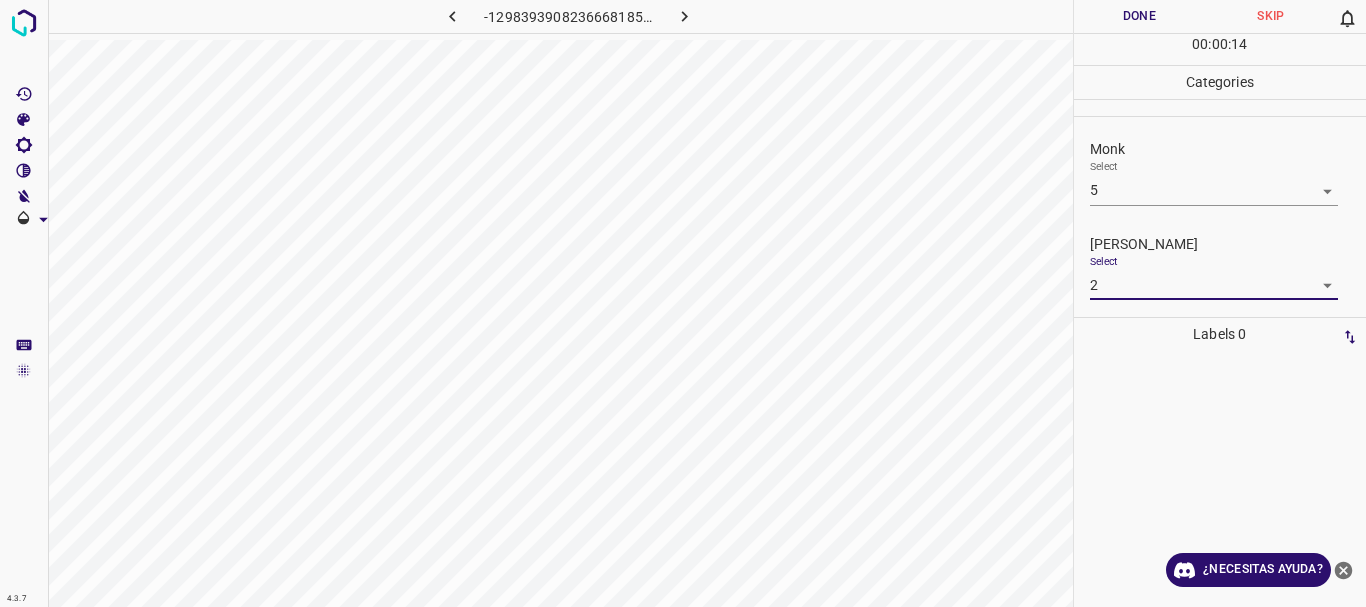 click at bounding box center (683, 303) 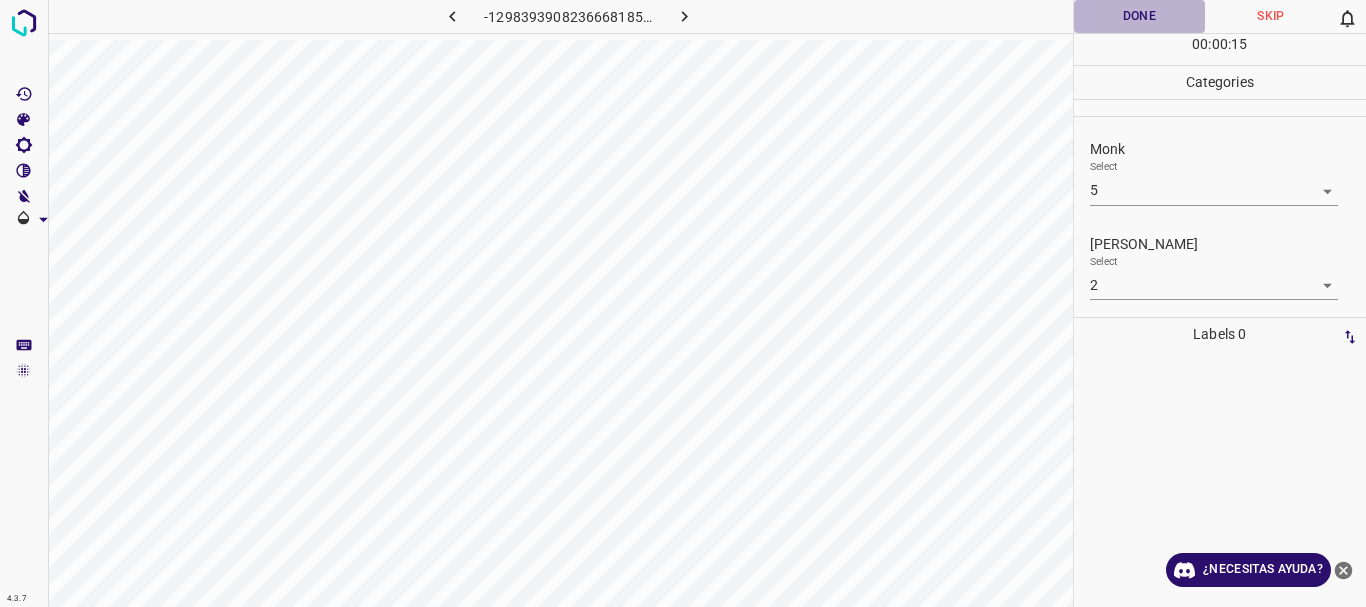 click on "Done" at bounding box center (1140, 16) 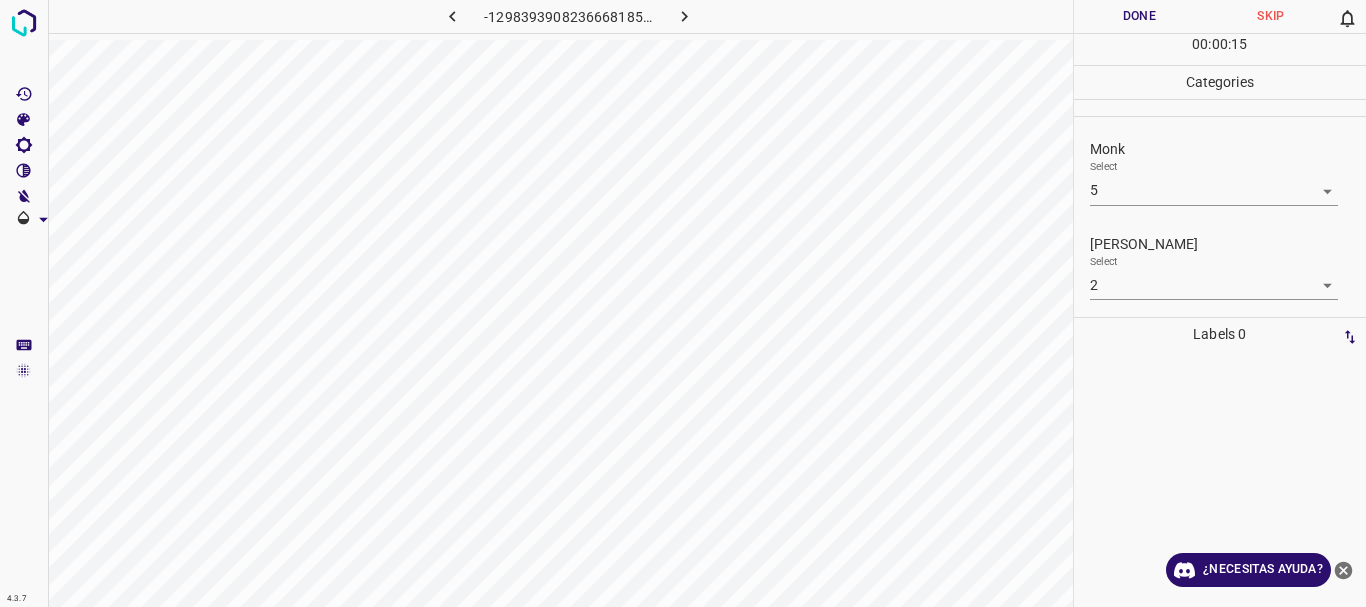 click on "Done" at bounding box center (1140, 16) 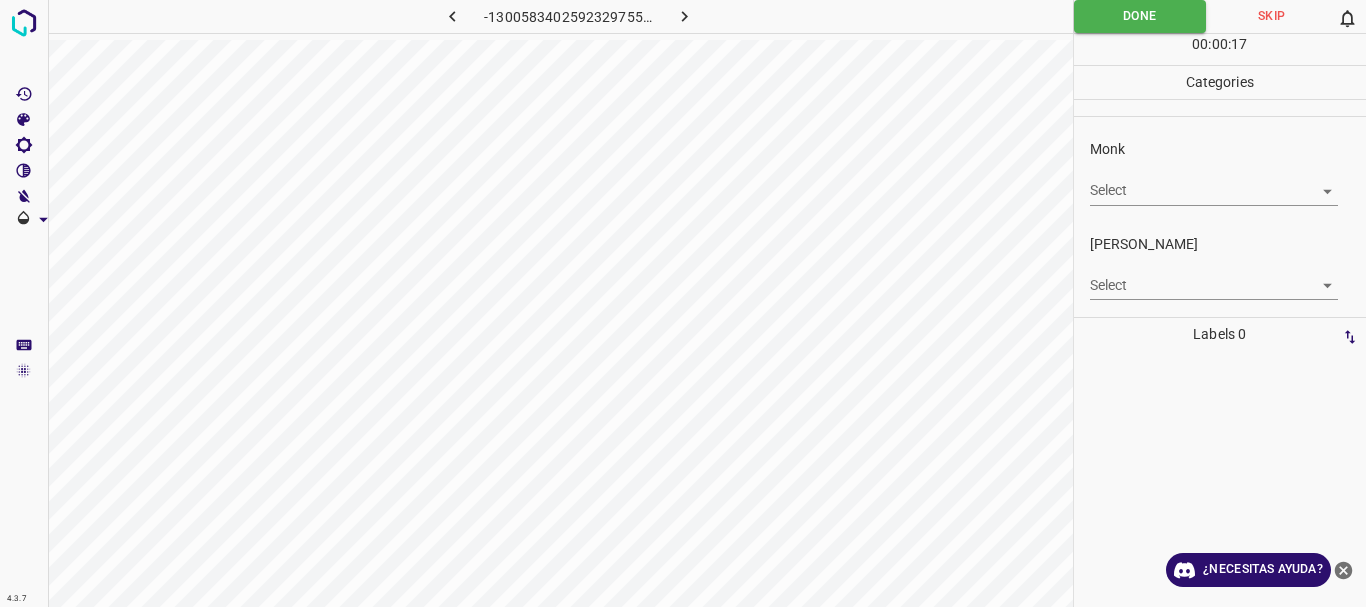 click 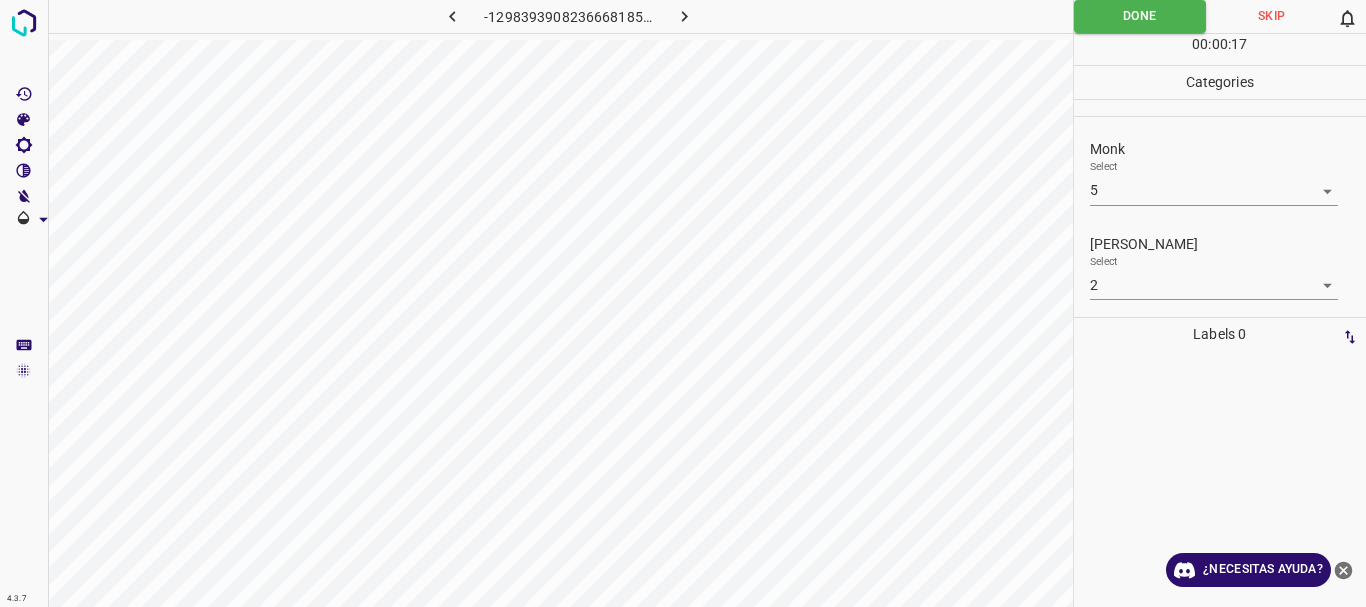 click 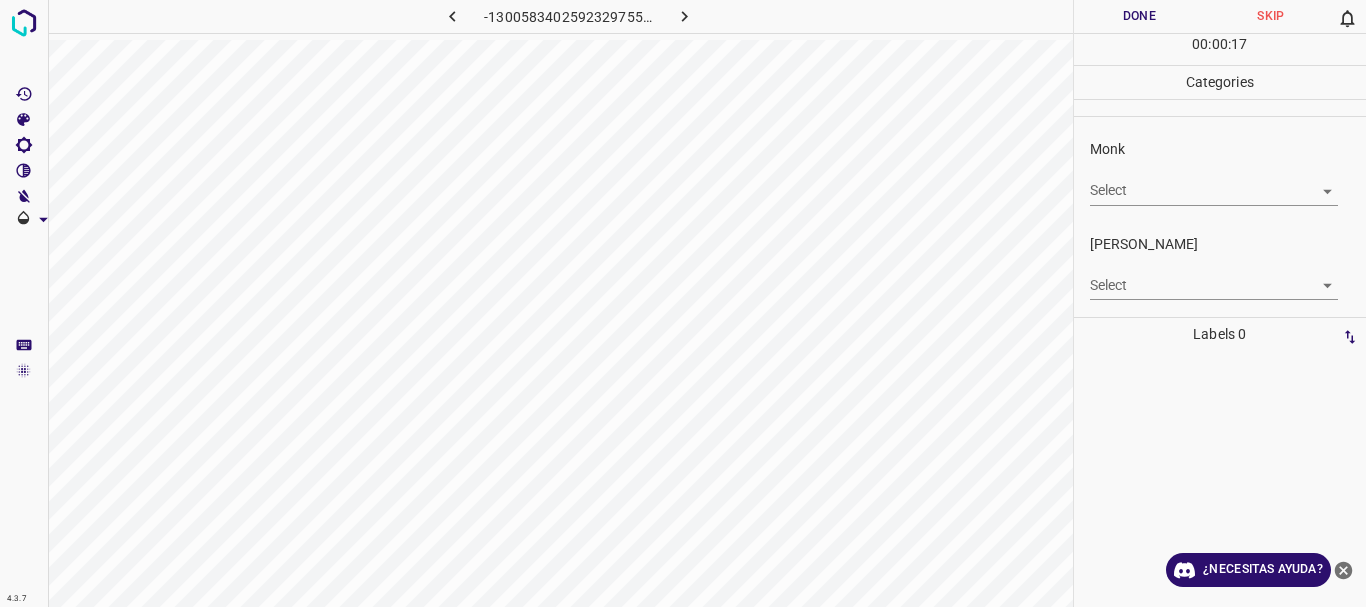 click on "Texto original Valora esta traducción Tu opinión servirá para ayudar a mejorar el Traductor de Google 4.3.7 -1300583402592329755.png Done Skip 0 00   : 00   : 17   Categories Monk   Select ​  [PERSON_NAME]   Select ​ Labels   0 Categories 1 Monk 2  [PERSON_NAME] Tools Space Change between modes (Draw & Edit) I Auto labeling R Restore zoom M Zoom in N Zoom out Delete Delete selecte label Filters Z Restore filters X Saturation filter C Brightness filter V Contrast filter [PERSON_NAME] scale filter General O Download ¿Necesitas ayuda? - Texto - Esconder - Borrar" at bounding box center (683, 303) 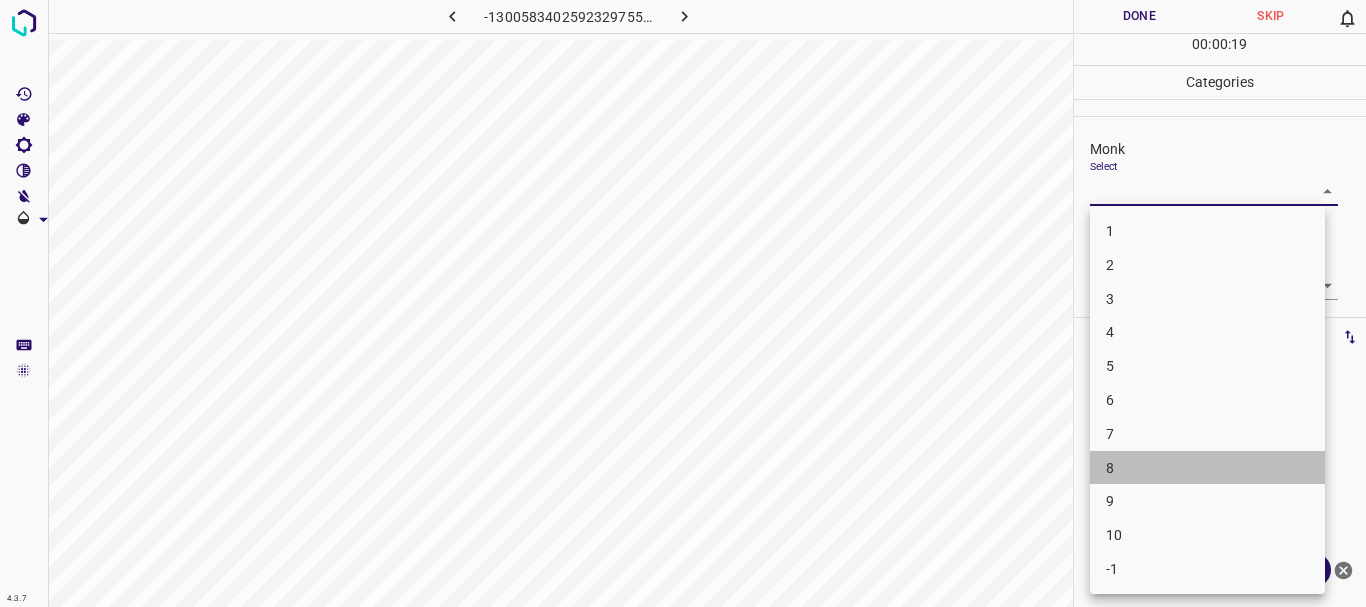 click on "8" at bounding box center [1207, 468] 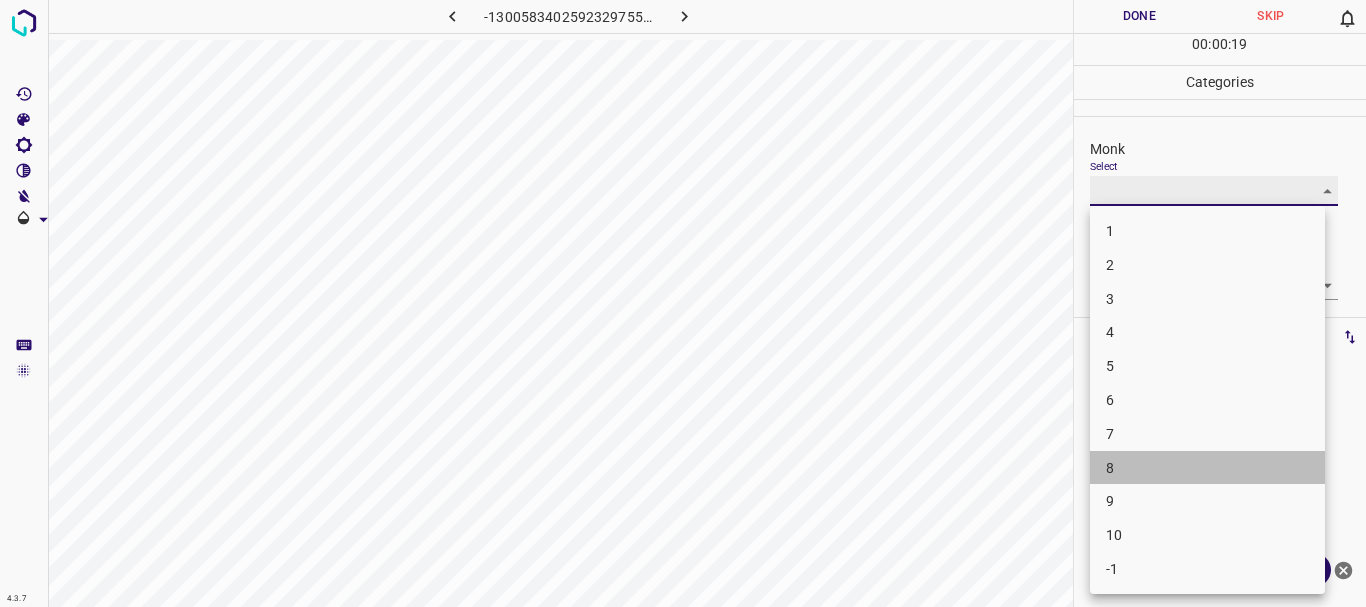 type on "8" 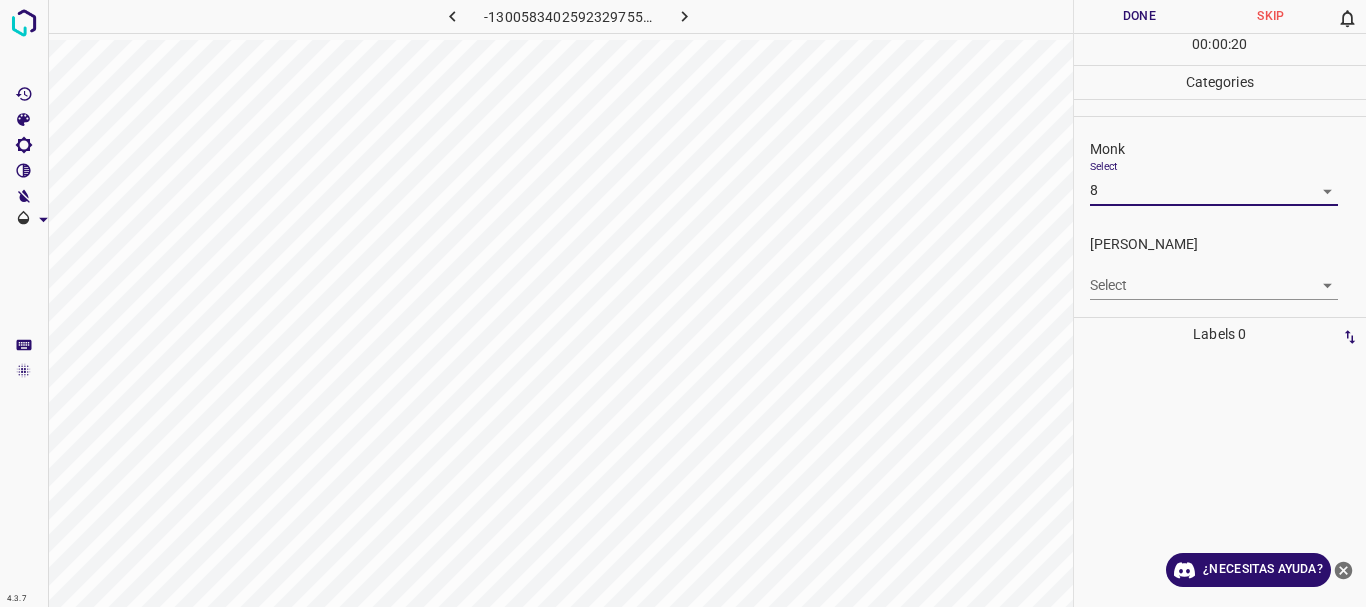 click on "Texto original Valora esta traducción Tu opinión servirá para ayudar a mejorar el Traductor de Google 4.3.7 -1300583402592329755.png Done Skip 0 00   : 00   : 20   Categories Monk   Select 8 8  [PERSON_NAME]   Select ​ Labels   0 Categories 1 Monk 2  [PERSON_NAME] Tools Space Change between modes (Draw & Edit) I Auto labeling R Restore zoom M Zoom in N Zoom out Delete Delete selecte label Filters Z Restore filters X Saturation filter C Brightness filter V Contrast filter [PERSON_NAME] scale filter General O Download ¿Necesitas ayuda? - Texto - Esconder - Borrar" at bounding box center [683, 303] 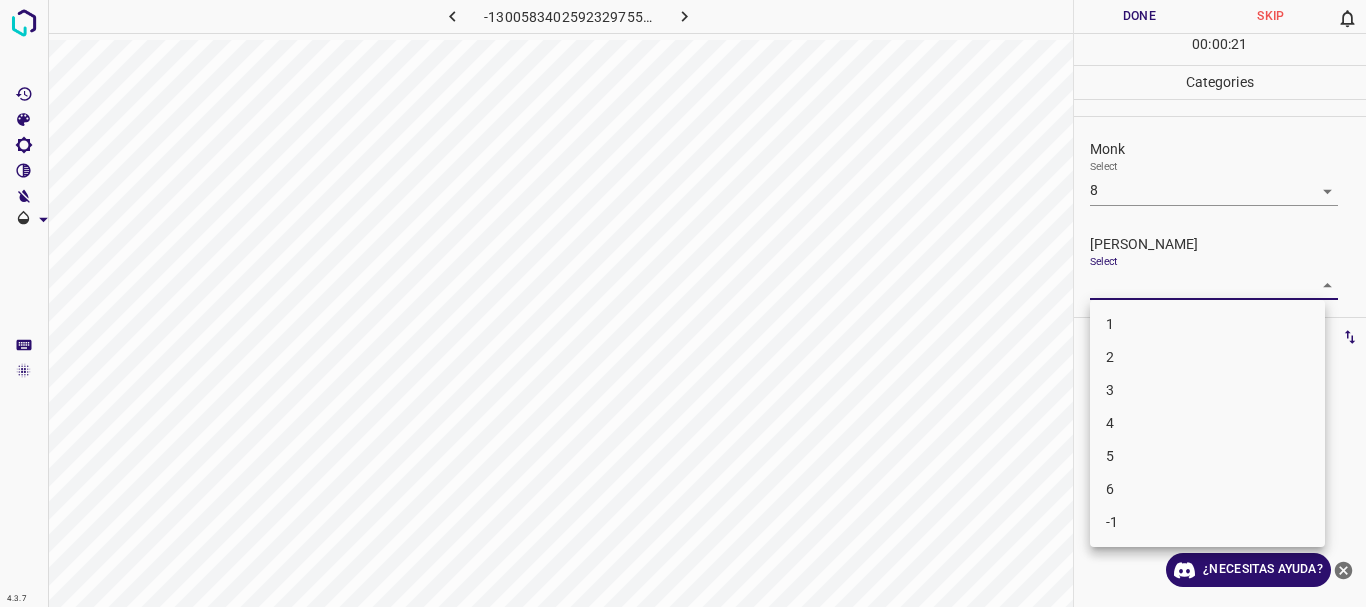 click on "4" at bounding box center [1207, 423] 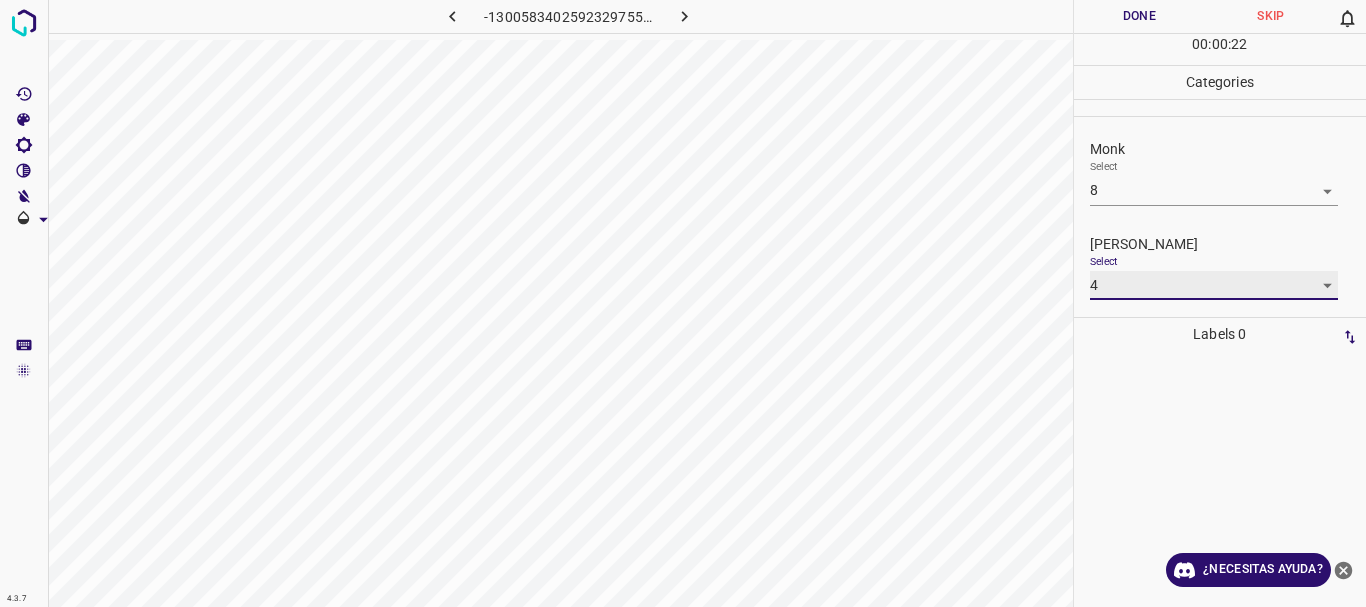 type on "4" 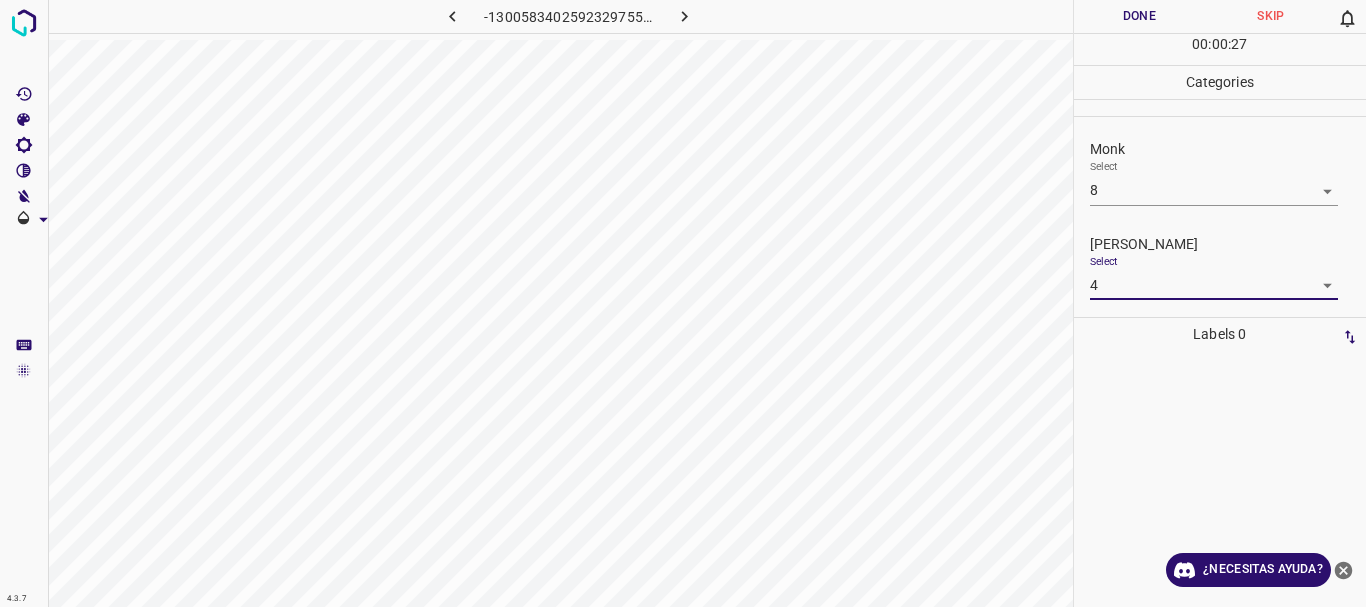 click on "Done" at bounding box center (1140, 16) 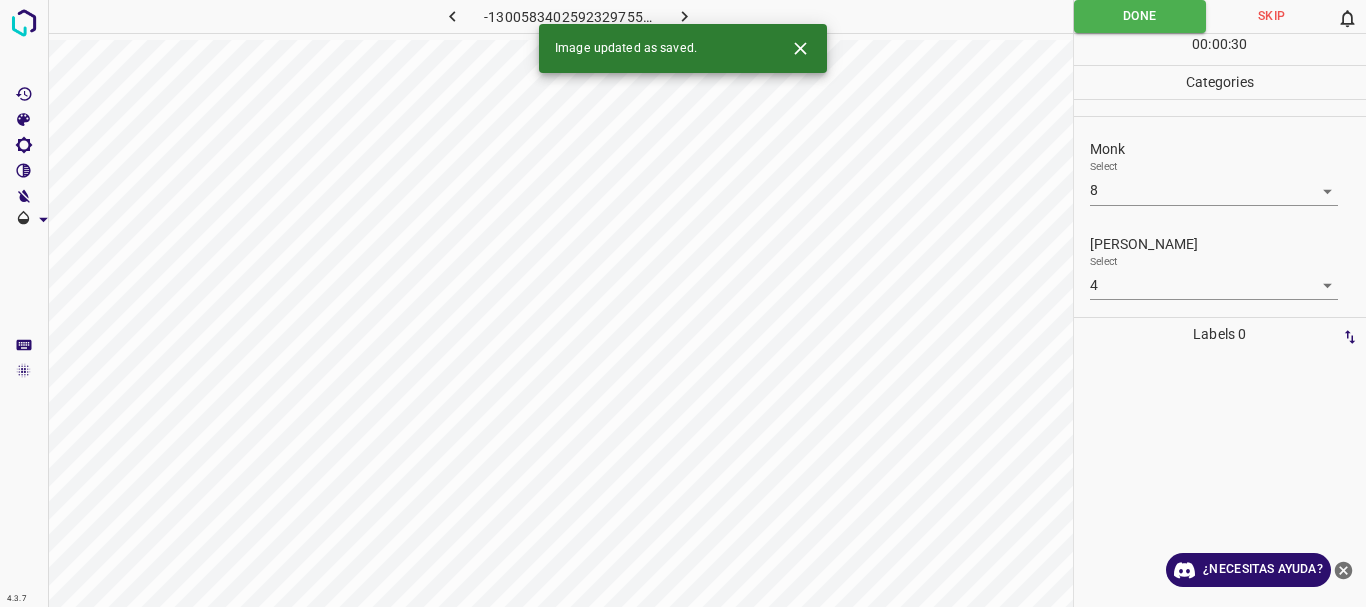 click 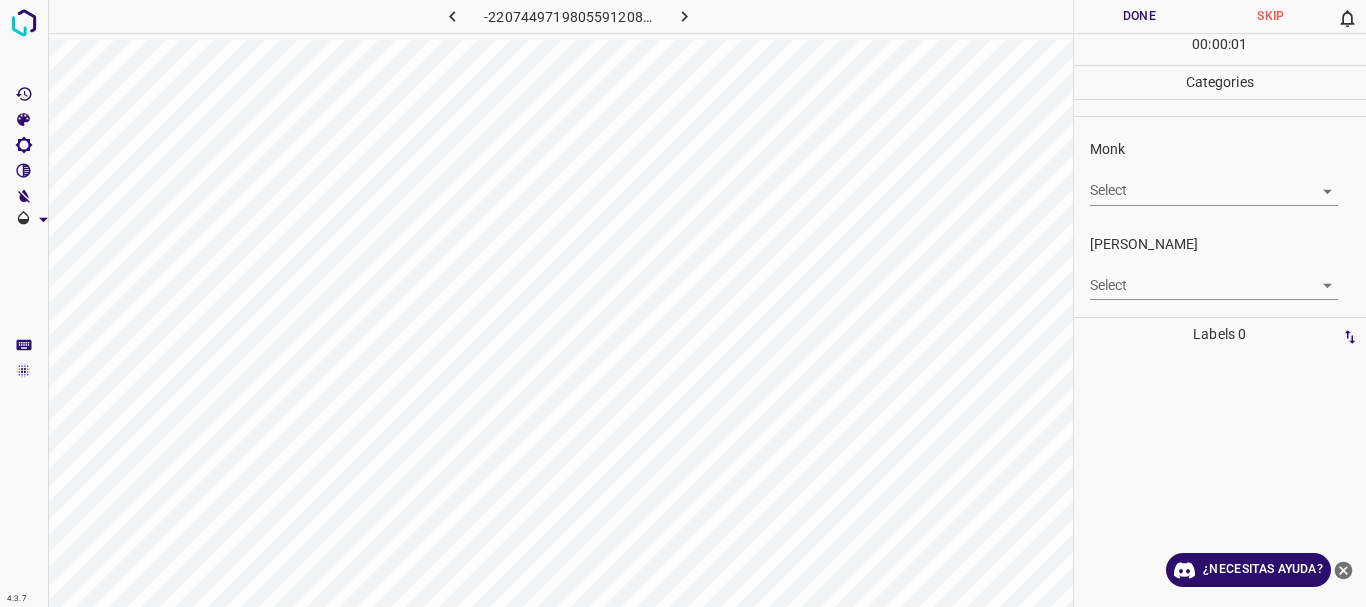 click on "Texto original Valora esta traducción Tu opinión servirá para ayudar a mejorar el Traductor de Google 4.3.7 -2207449719805591208.png Done Skip 0 00   : 00   : 01   Categories Monk   Select ​  [PERSON_NAME]   Select ​ Labels   0 Categories 1 Monk 2  [PERSON_NAME] Tools Space Change between modes (Draw & Edit) I Auto labeling R Restore zoom M Zoom in N Zoom out Delete Delete selecte label Filters Z Restore filters X Saturation filter C Brightness filter V Contrast filter [PERSON_NAME] scale filter General O Download ¿Necesitas ayuda? - Texto - Esconder - Borrar" at bounding box center (683, 303) 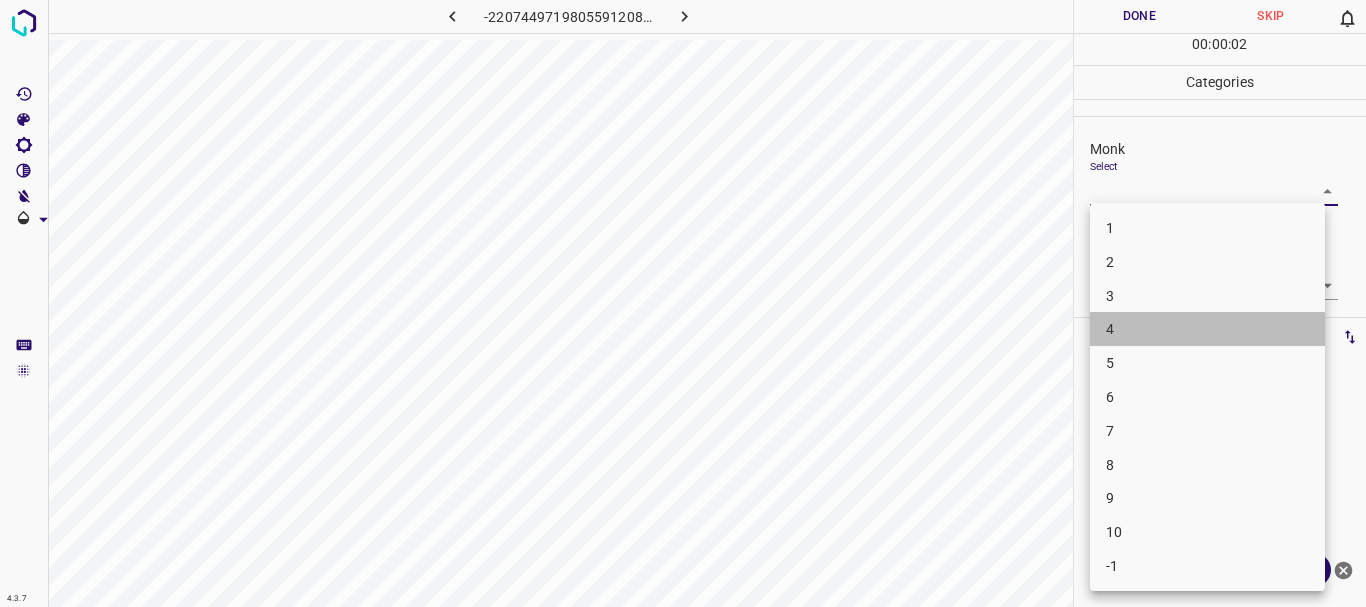click on "4" at bounding box center [1207, 329] 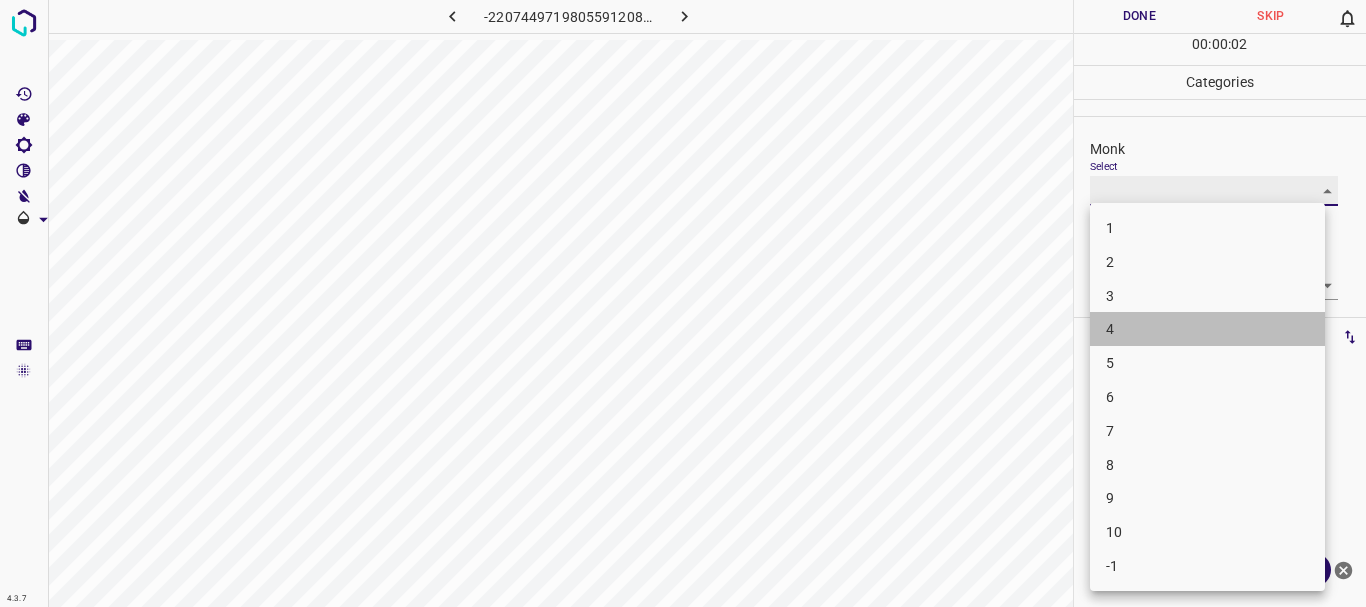 type on "4" 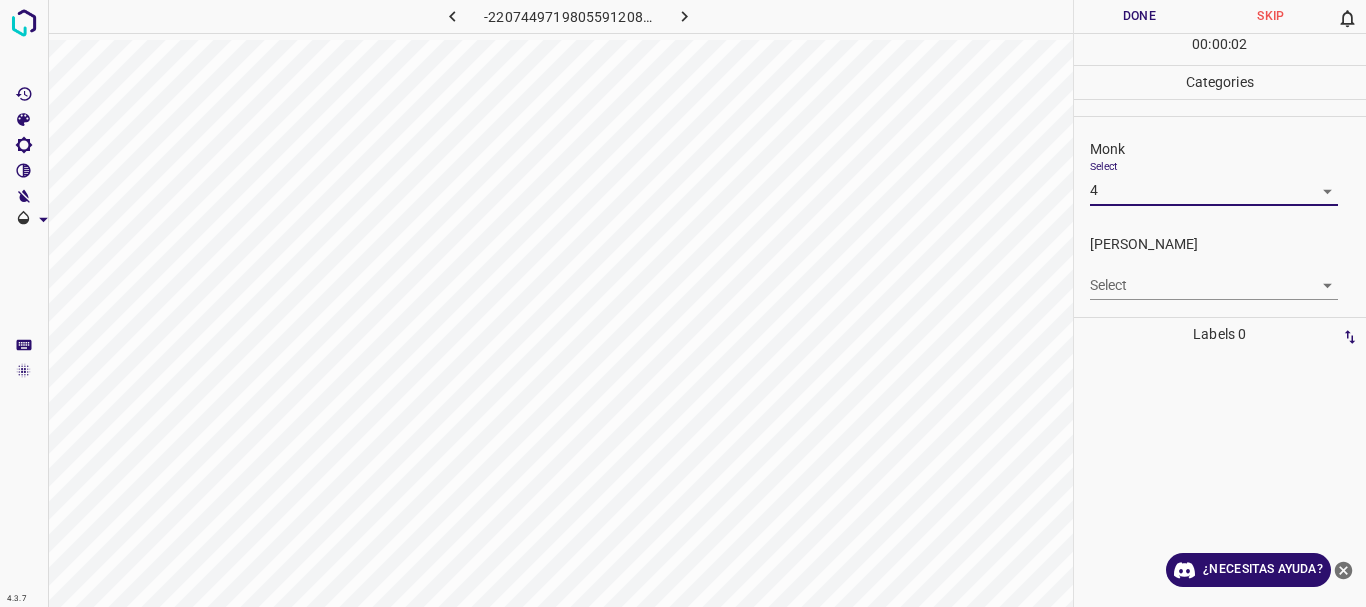 click on "Texto original Valora esta traducción Tu opinión servirá para ayudar a mejorar el Traductor de Google 4.3.7 -2207449719805591208.png Done Skip 0 00   : 00   : 02   Categories Monk   Select 4 4  [PERSON_NAME]   Select ​ Labels   0 Categories 1 Monk 2  [PERSON_NAME] Tools Space Change between modes (Draw & Edit) I Auto labeling R Restore zoom M Zoom in N Zoom out Delete Delete selecte label Filters Z Restore filters X Saturation filter C Brightness filter V Contrast filter [PERSON_NAME] scale filter General O Download ¿Necesitas ayuda? - Texto - Esconder - Borrar 1 2 3 4 5 6 7 8 9 10 -1" at bounding box center (683, 303) 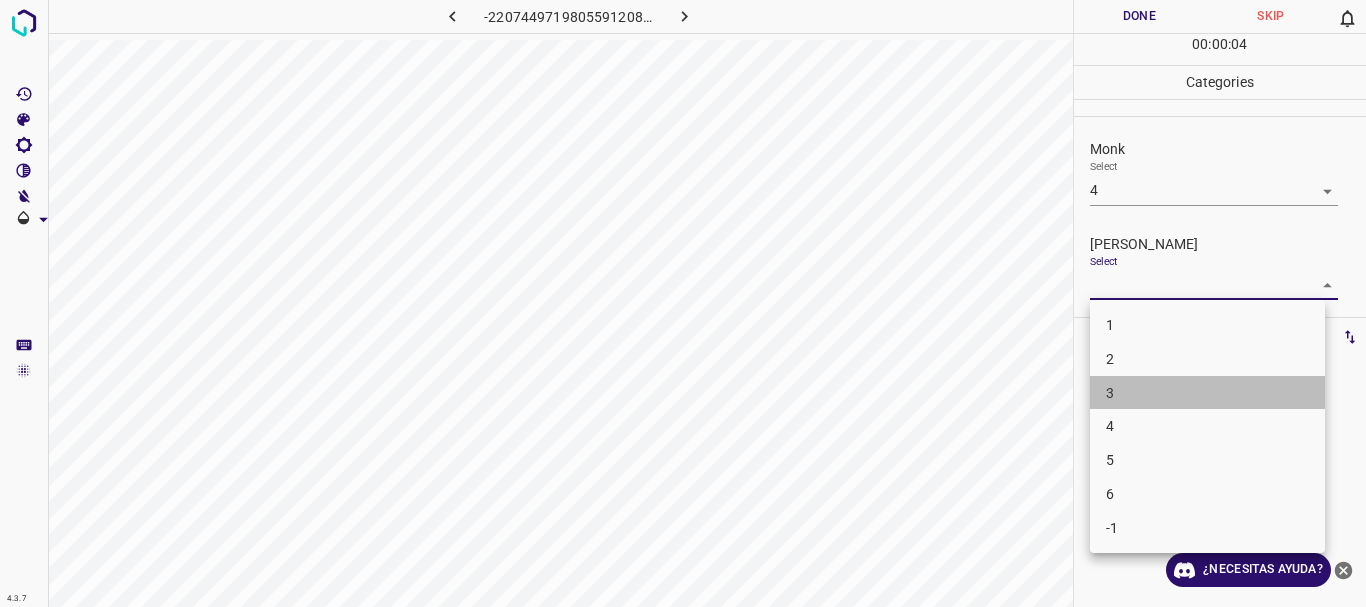 click on "3" at bounding box center (1207, 393) 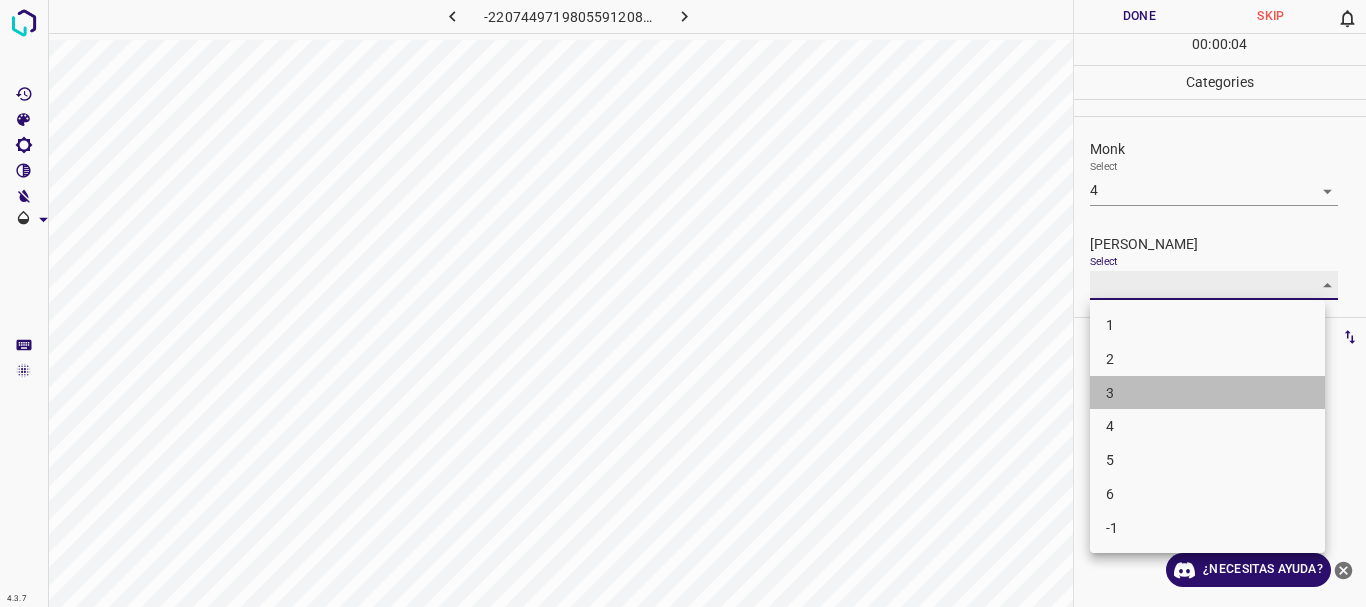 type on "3" 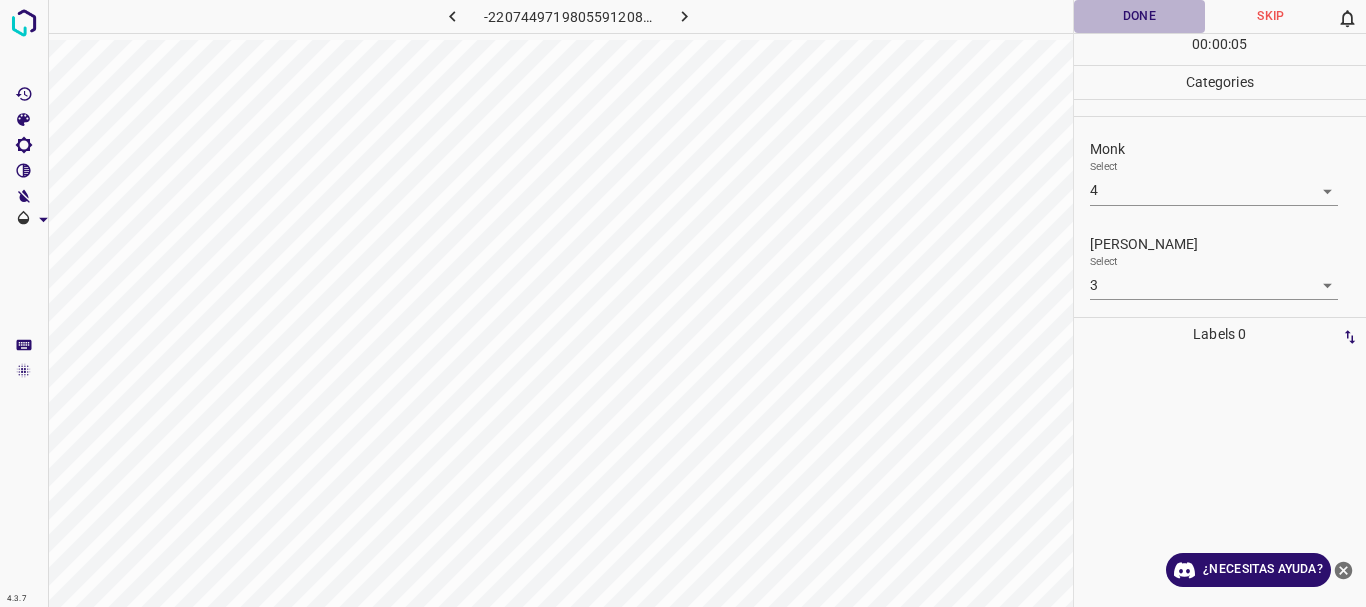 click on "Done" at bounding box center (1140, 16) 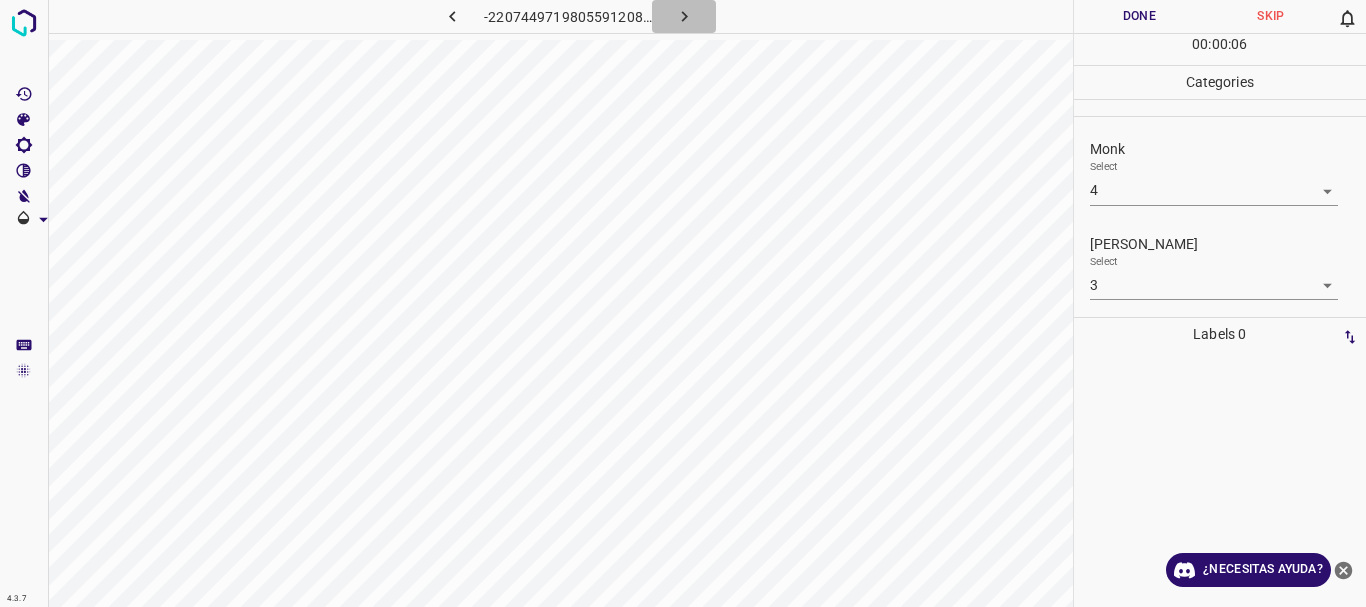 click at bounding box center (684, 16) 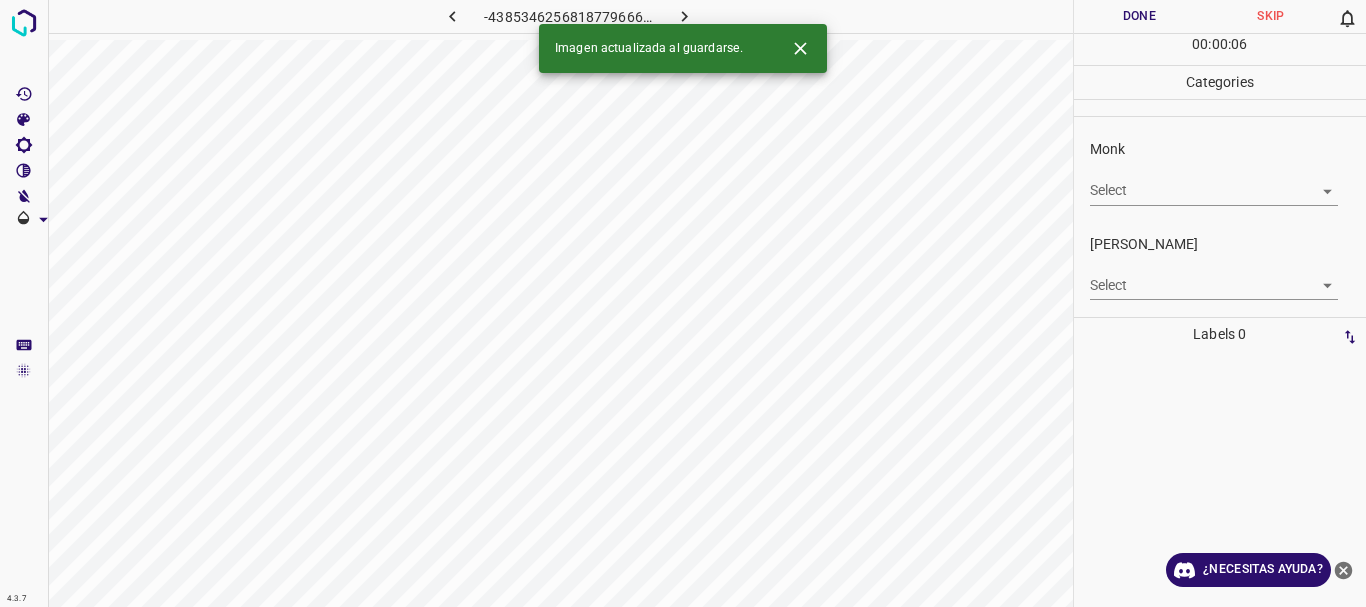 click at bounding box center (684, 16) 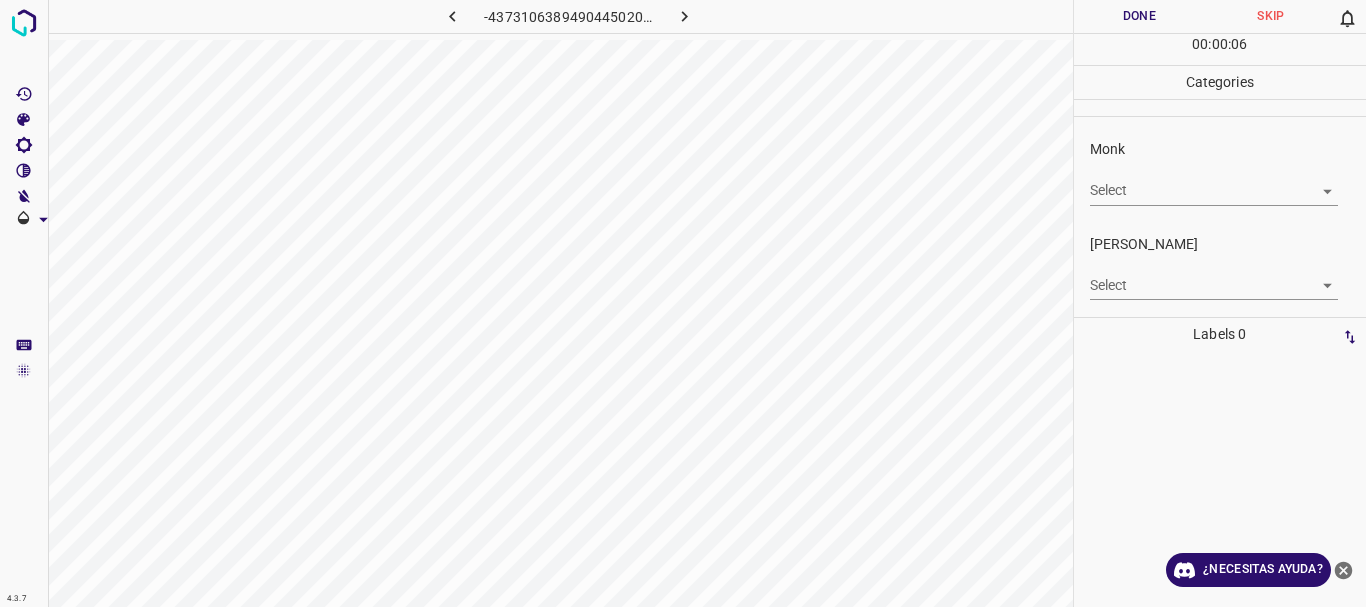 click 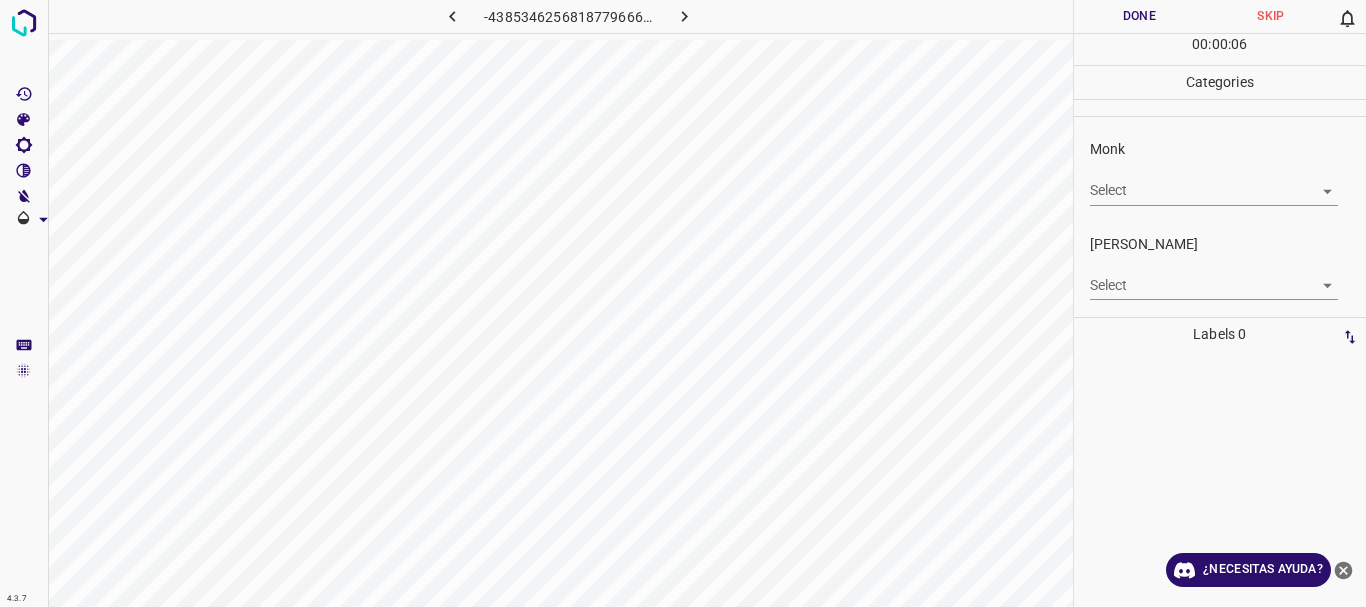 click on "Texto original Valora esta traducción Tu opinión servirá para ayudar a mejorar el Traductor de Google 4.3.7 -4385346256818779666.png Done Skip 0 00   : 00   : 06   Categories Monk   Select ​  [PERSON_NAME]   Select ​ Labels   0 Categories 1 Monk 2  [PERSON_NAME] Tools Space Change between modes (Draw & Edit) I Auto labeling R Restore zoom M Zoom in N Zoom out Delete Delete selecte label Filters Z Restore filters X Saturation filter C Brightness filter V Contrast filter [PERSON_NAME] scale filter General O Download ¿Necesitas ayuda? - Texto - Esconder - Borrar" at bounding box center (683, 303) 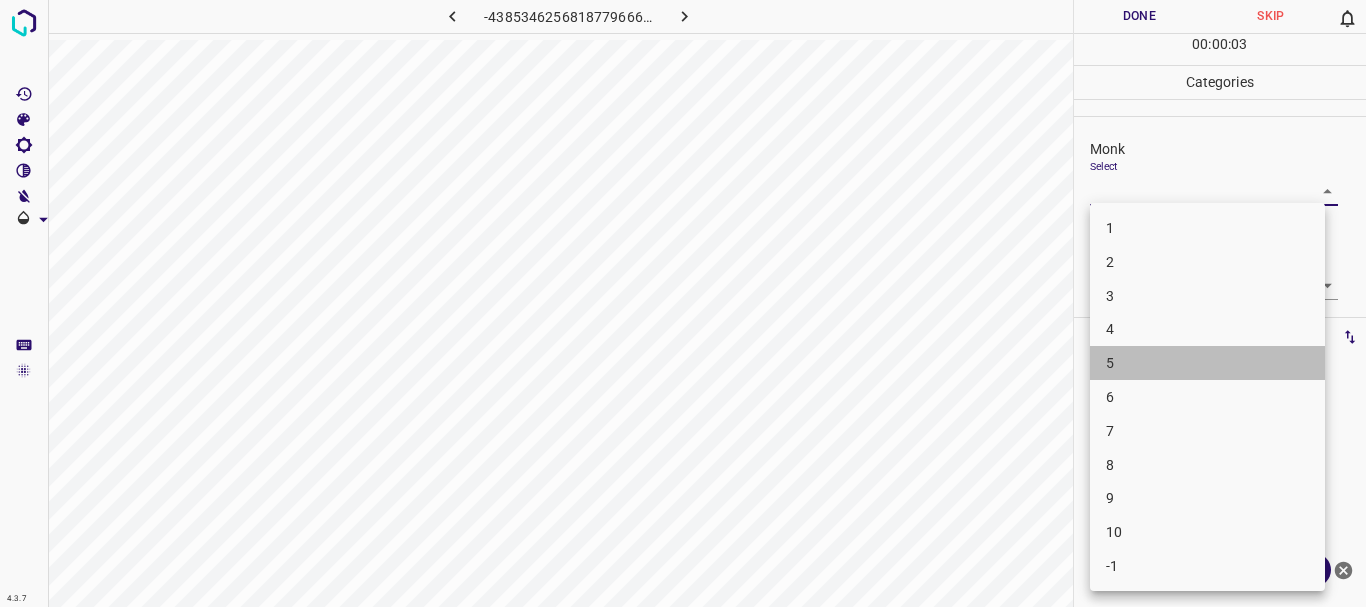 click on "5" at bounding box center (1207, 363) 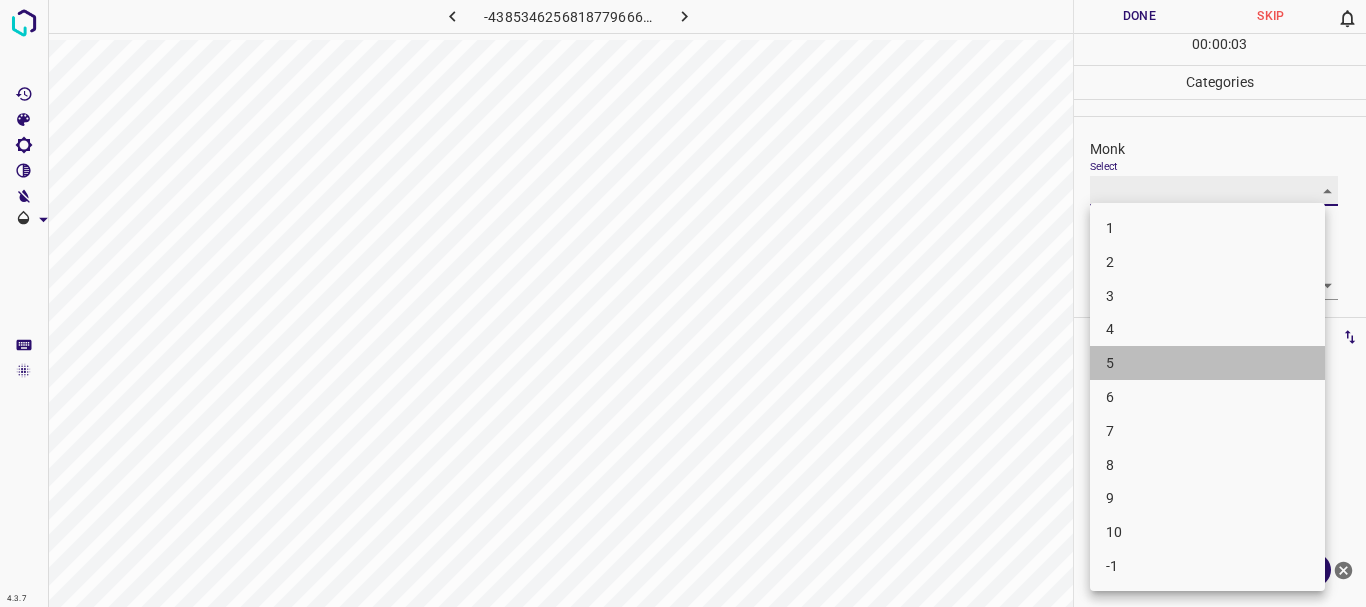 type on "5" 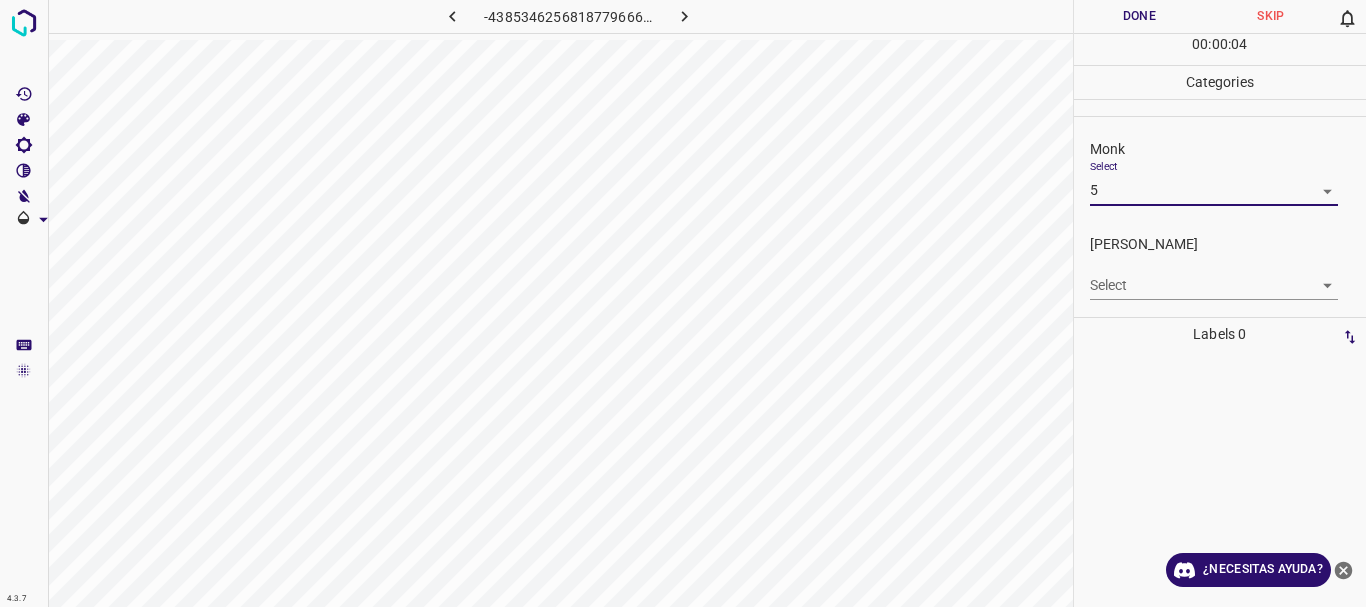 click on "Texto original Valora esta traducción Tu opinión servirá para ayudar a mejorar el Traductor de Google 4.3.7 -4385346256818779666.png Done Skip 0 00   : 00   : 04   Categories Monk   Select 5 5  [PERSON_NAME]   Select ​ Labels   0 Categories 1 Monk 2  [PERSON_NAME] Tools Space Change between modes (Draw & Edit) I Auto labeling R Restore zoom M Zoom in N Zoom out Delete Delete selecte label Filters Z Restore filters X Saturation filter C Brightness filter V Contrast filter [PERSON_NAME] scale filter General O Download ¿Necesitas ayuda? - Texto - Esconder - Borrar" at bounding box center (683, 303) 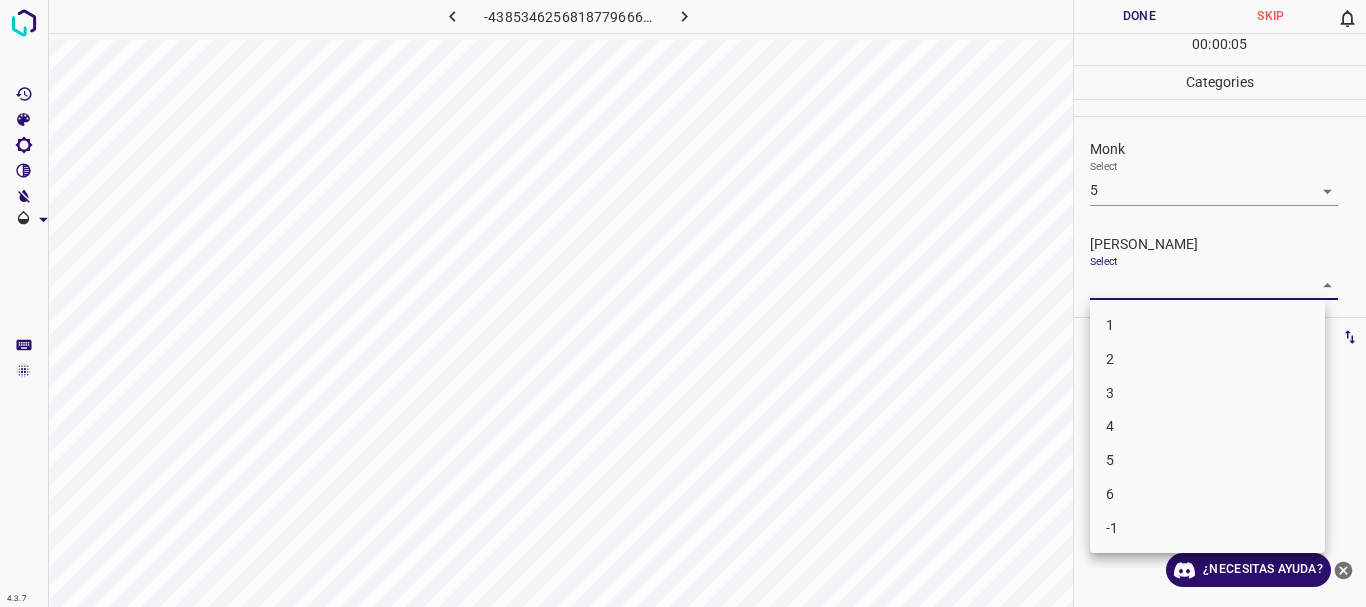 click on "1" at bounding box center [1207, 325] 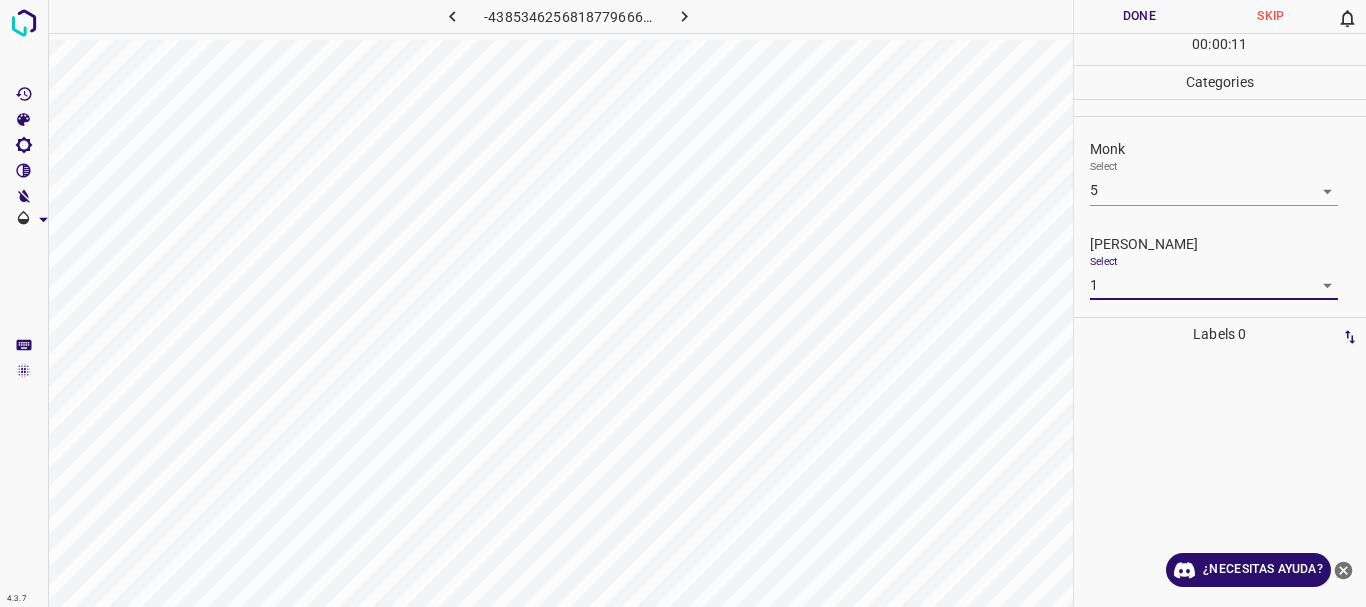 click on "Texto original Valora esta traducción Tu opinión servirá para ayudar a mejorar el Traductor de Google 4.3.7 -4385346256818779666.png Done Skip 0 00   : 00   : 11   Categories Monk   Select 5 5  [PERSON_NAME]   Select 1 1 Labels   0 Categories 1 Monk 2  [PERSON_NAME] Tools Space Change between modes (Draw & Edit) I Auto labeling R Restore zoom M Zoom in N Zoom out Delete Delete selecte label Filters Z Restore filters X Saturation filter C Brightness filter V Contrast filter [PERSON_NAME] scale filter General O Download ¿Necesitas ayuda? - Texto - Esconder - Borrar" at bounding box center (683, 303) 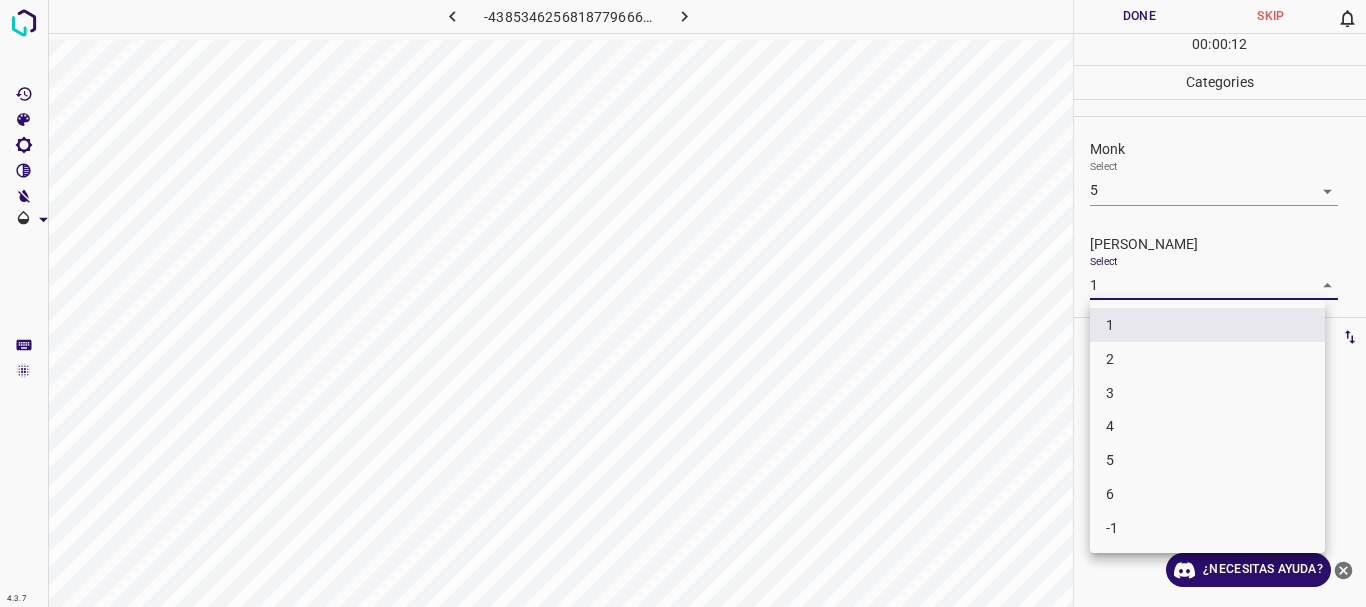 click on "2" at bounding box center [1207, 359] 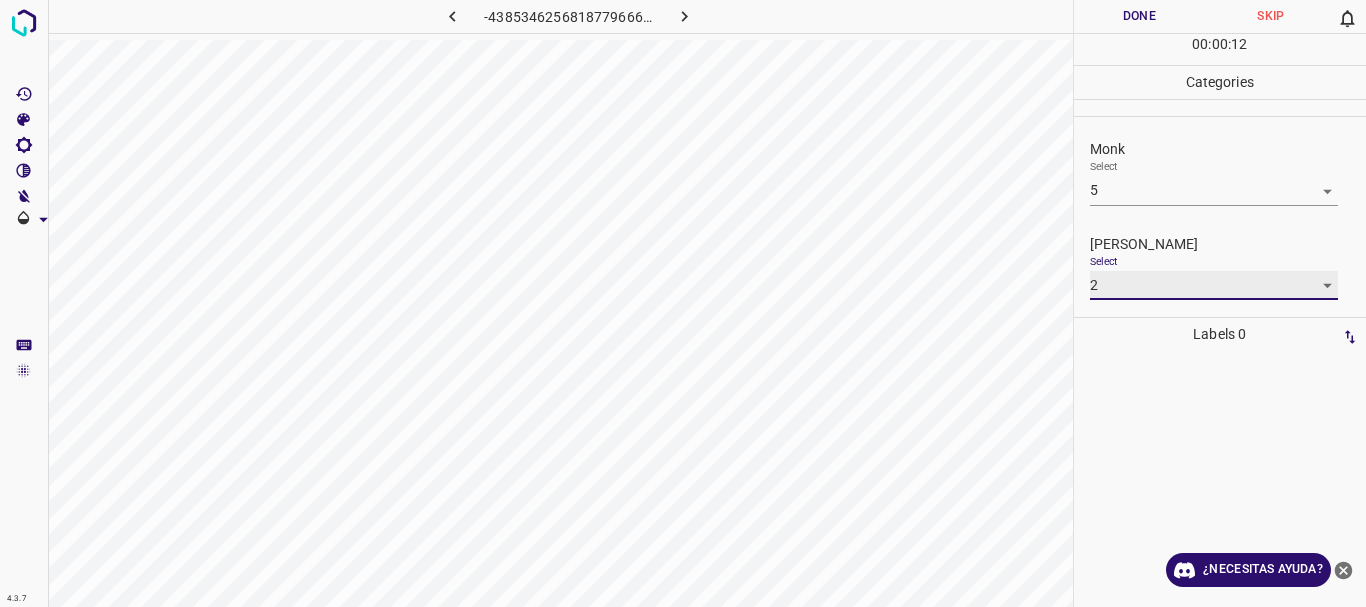 type on "2" 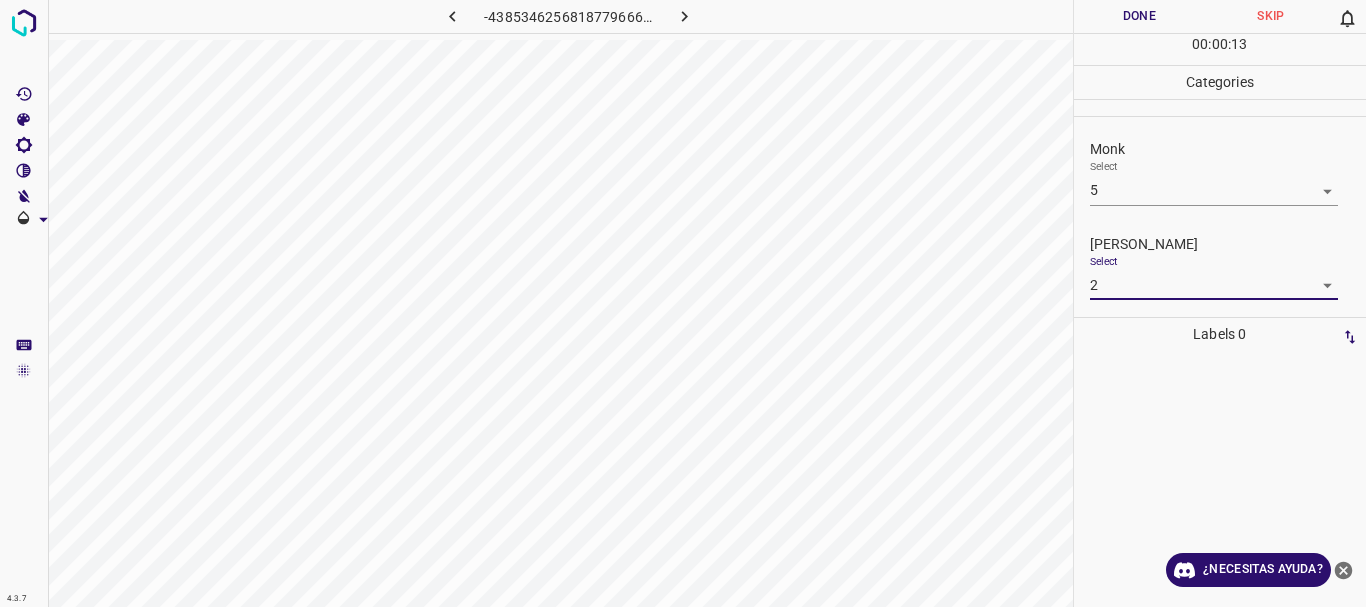 click on "Done" at bounding box center (1140, 16) 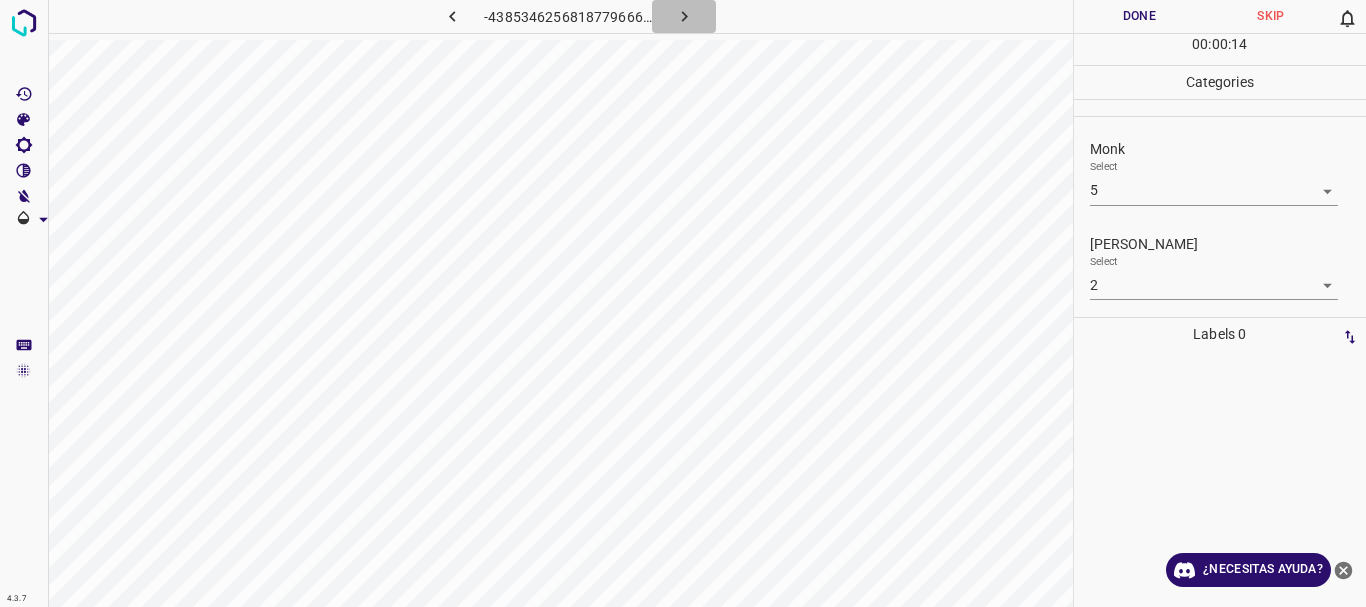 click 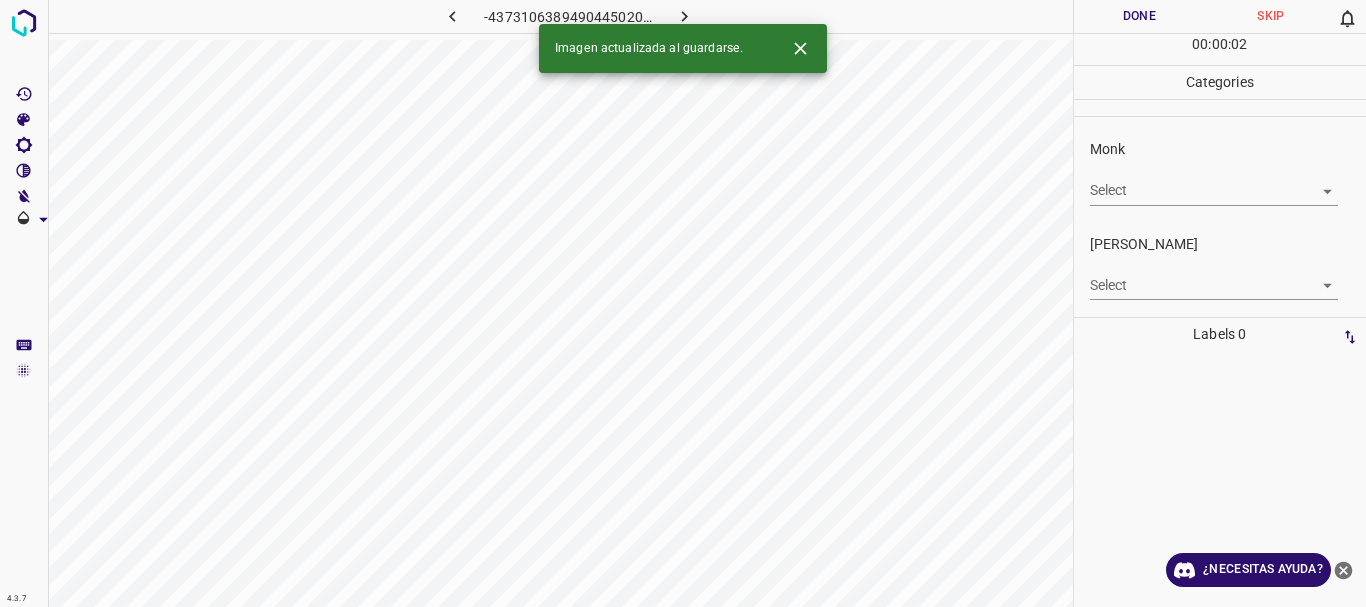 click on "Texto original Valora esta traducción Tu opinión servirá para ayudar a mejorar el Traductor de Google 4.3.7 -4373106389490445020.png Done Skip 0 00   : 00   : 02   Categories Monk   Select ​  [PERSON_NAME]   Select ​ Labels   0 Categories 1 Monk 2  [PERSON_NAME] Tools Space Change between modes (Draw & Edit) I Auto labeling R Restore zoom M Zoom in N Zoom out Delete Delete selecte label Filters Z Restore filters X Saturation filter C Brightness filter V Contrast filter [PERSON_NAME] scale filter General O Download Imagen actualizada al guardarse. ¿Necesitas ayuda? - Texto - Esconder - Borrar" at bounding box center [683, 303] 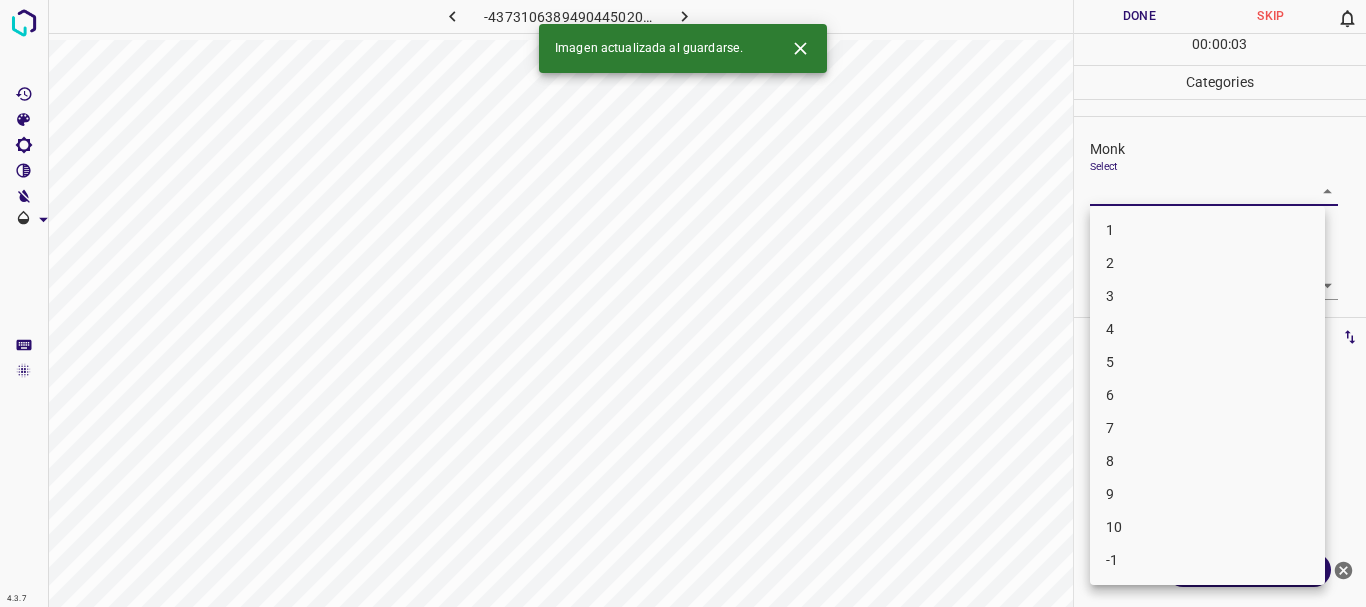 click on "4" at bounding box center [1207, 329] 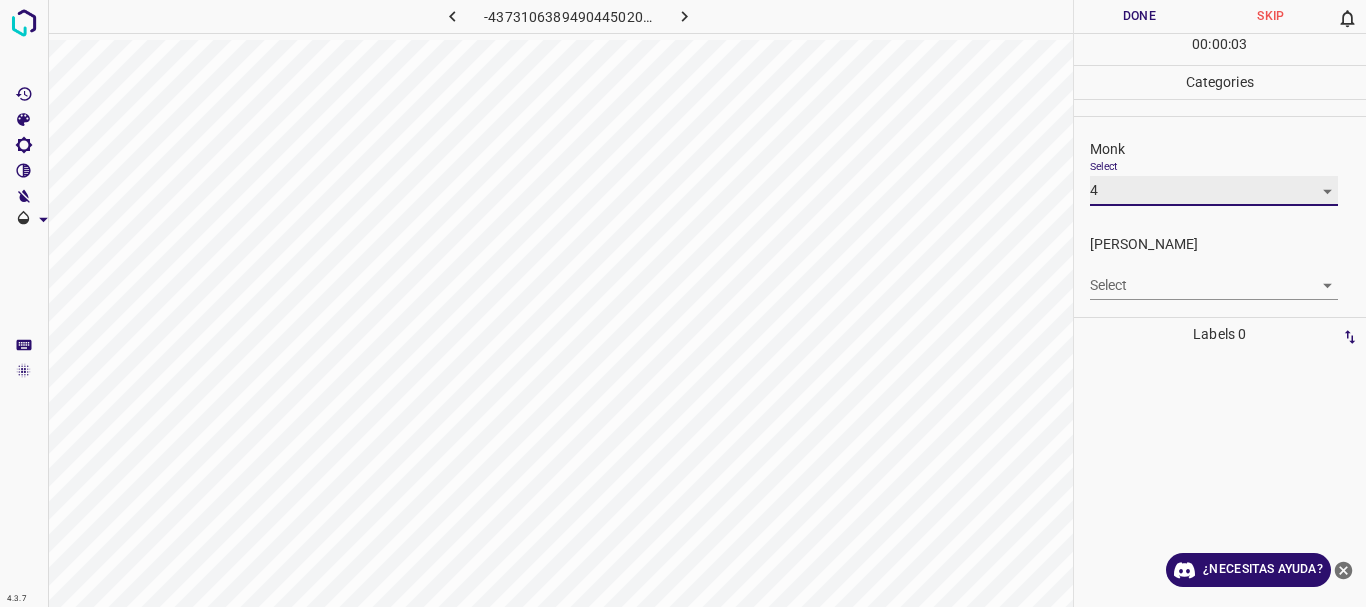 type on "4" 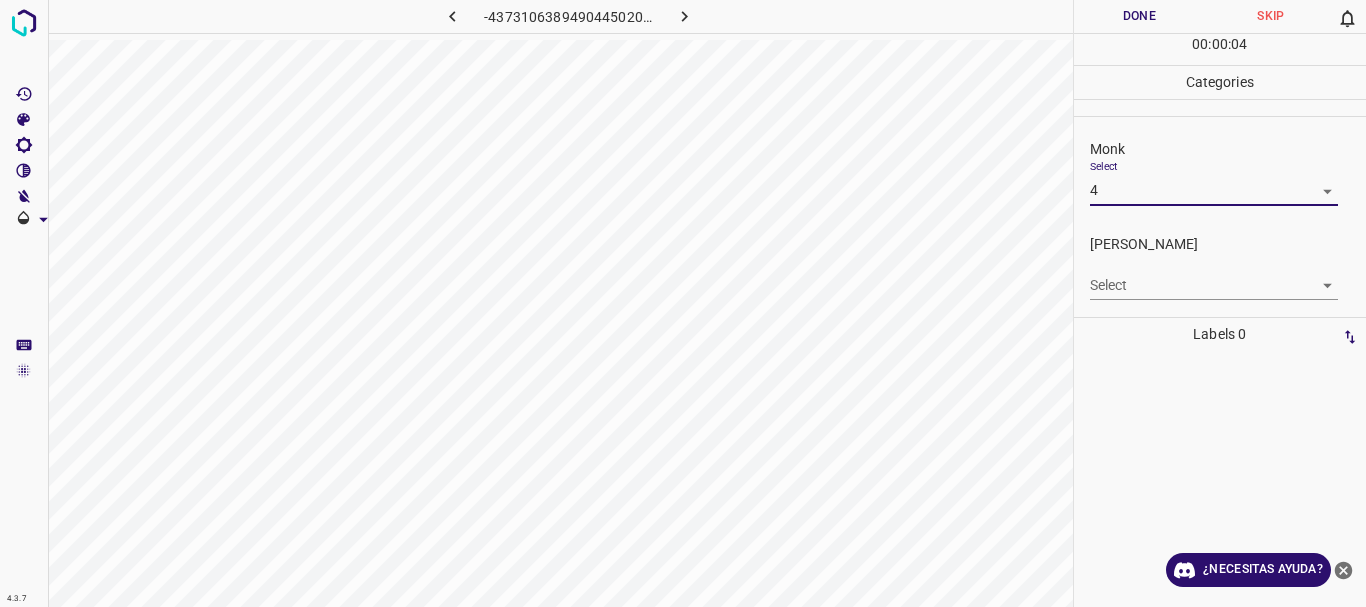 click on "Texto original Valora esta traducción Tu opinión servirá para ayudar a mejorar el Traductor de Google 4.3.7 -4373106389490445020.png Done Skip 0 00   : 00   : 04   Categories Monk   Select 4 4  [PERSON_NAME]   Select ​ Labels   0 Categories 1 Monk 2  [PERSON_NAME] Tools Space Change between modes (Draw & Edit) I Auto labeling R Restore zoom M Zoom in N Zoom out Delete Delete selecte label Filters Z Restore filters X Saturation filter C Brightness filter V Contrast filter [PERSON_NAME] scale filter General O Download ¿Necesitas ayuda? - Texto - Esconder - Borrar 1 2 3 4 5 6 7 8 9 10 -1" at bounding box center (683, 303) 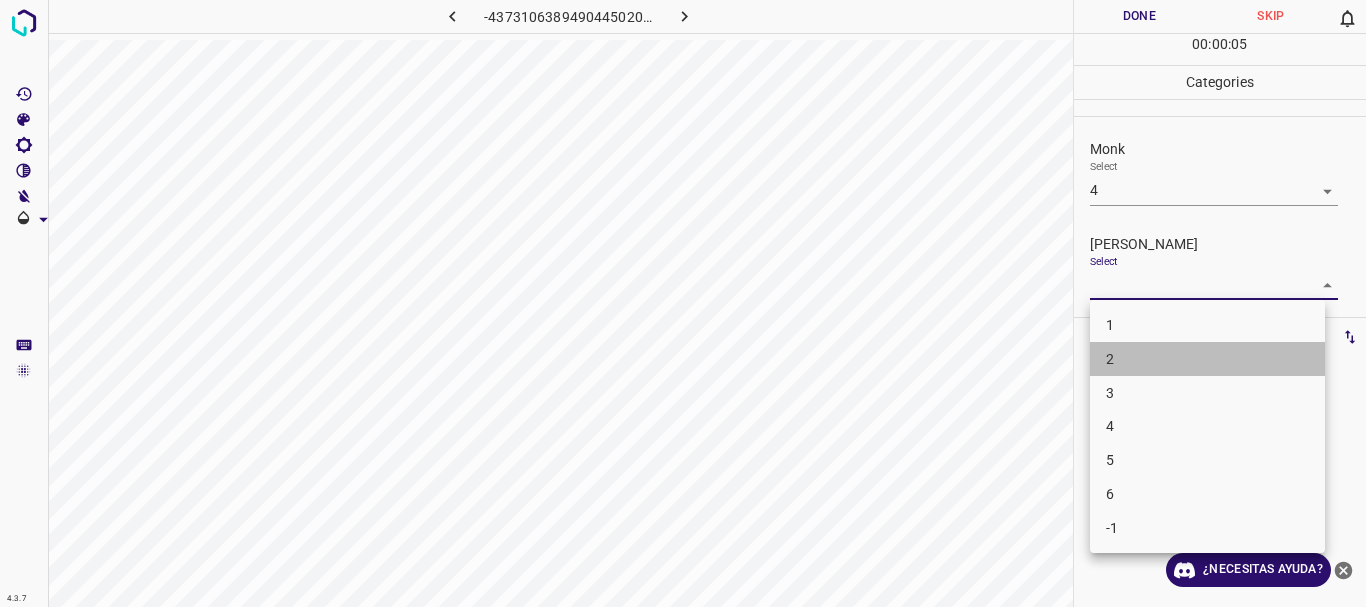 click on "2" at bounding box center (1207, 359) 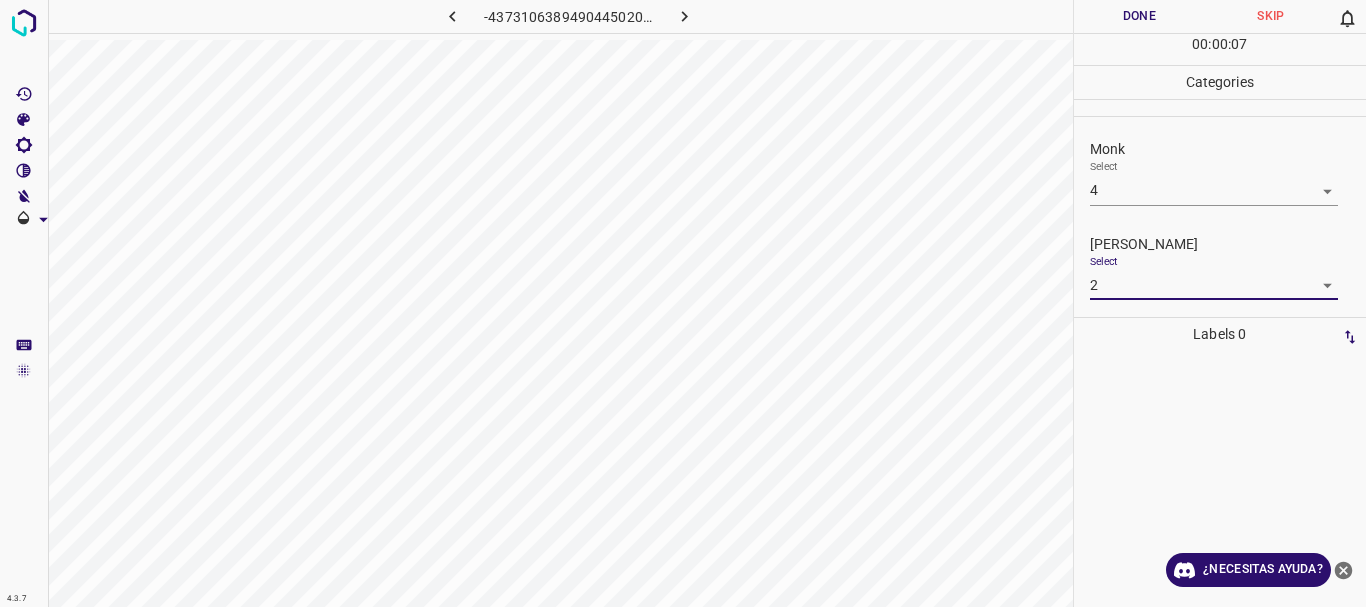 click on "Done" at bounding box center [1140, 16] 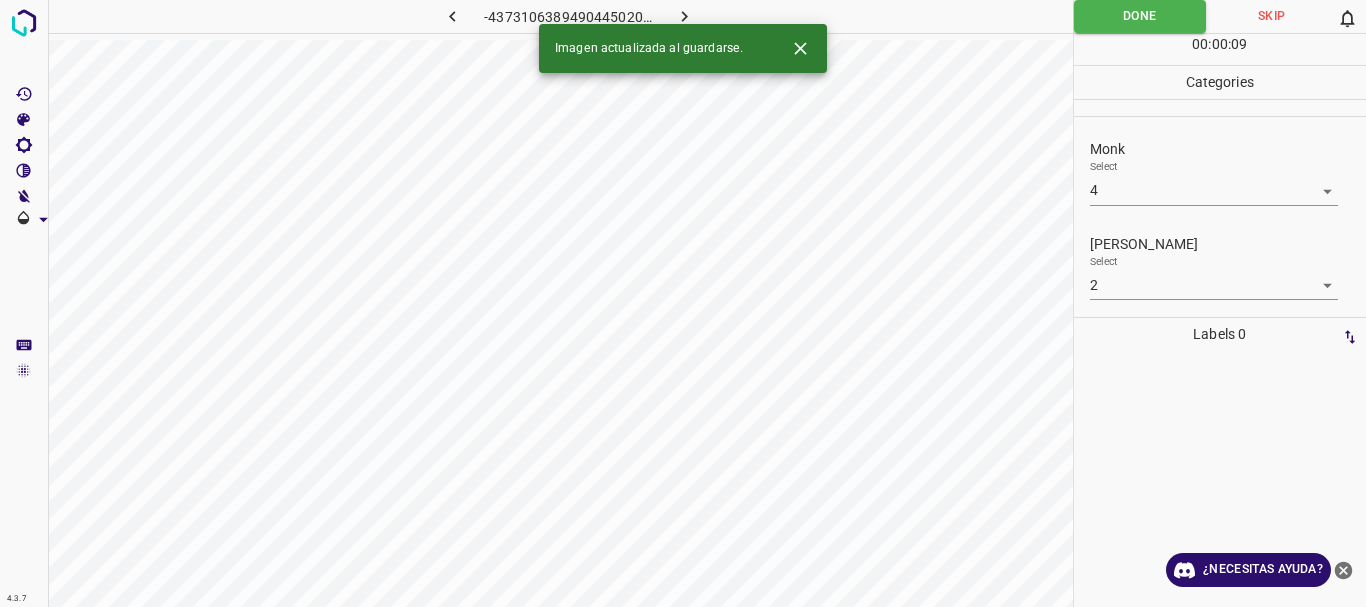 click on "Texto original Valora esta traducción Tu opinión servirá para ayudar a mejorar el Traductor de Google 4.3.7 -4373106389490445020.png Done Skip 0 00   : 00   : 09   Categories Monk   Select 4 4  [PERSON_NAME]   Select 2 2 Labels   0 Categories 1 Monk 2  [PERSON_NAME] Tools Space Change between modes (Draw & Edit) I Auto labeling R Restore zoom M Zoom in N Zoom out Delete Delete selecte label Filters Z Restore filters X Saturation filter C Brightness filter V Contrast filter [PERSON_NAME] scale filter General O Download Imagen actualizada al guardarse. ¿Necesitas ayuda? - Texto - Esconder - Borrar" at bounding box center [683, 303] 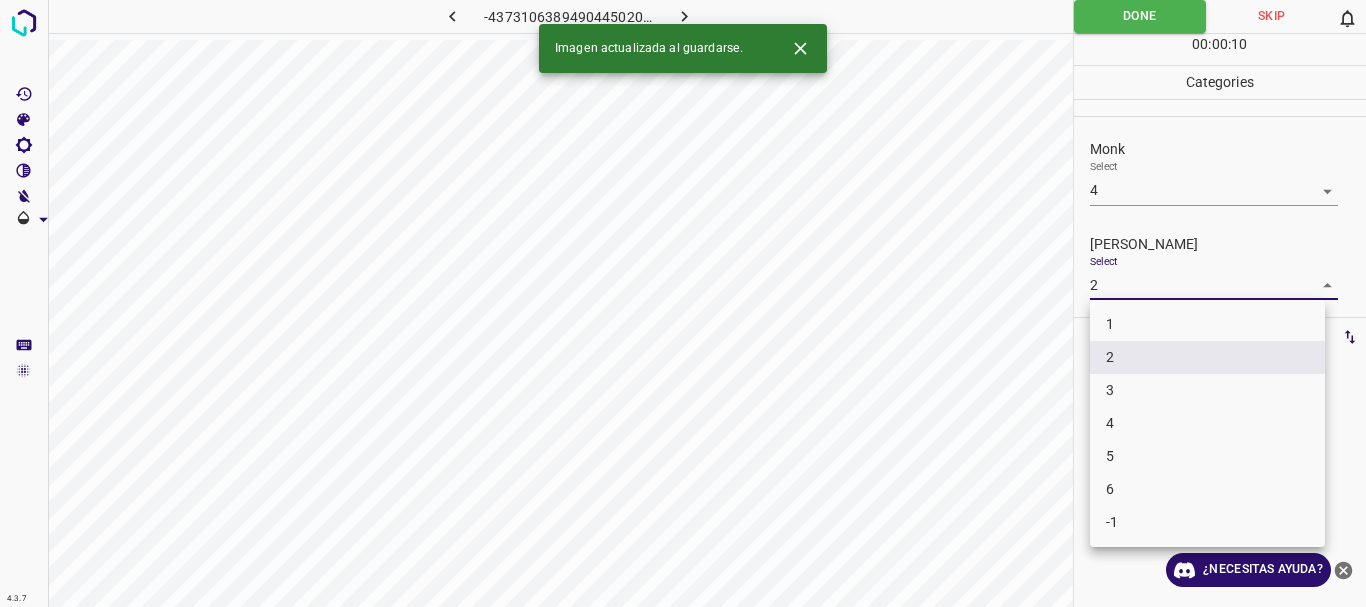 drag, startPoint x: 1122, startPoint y: 326, endPoint x: 1162, endPoint y: 25, distance: 303.64618 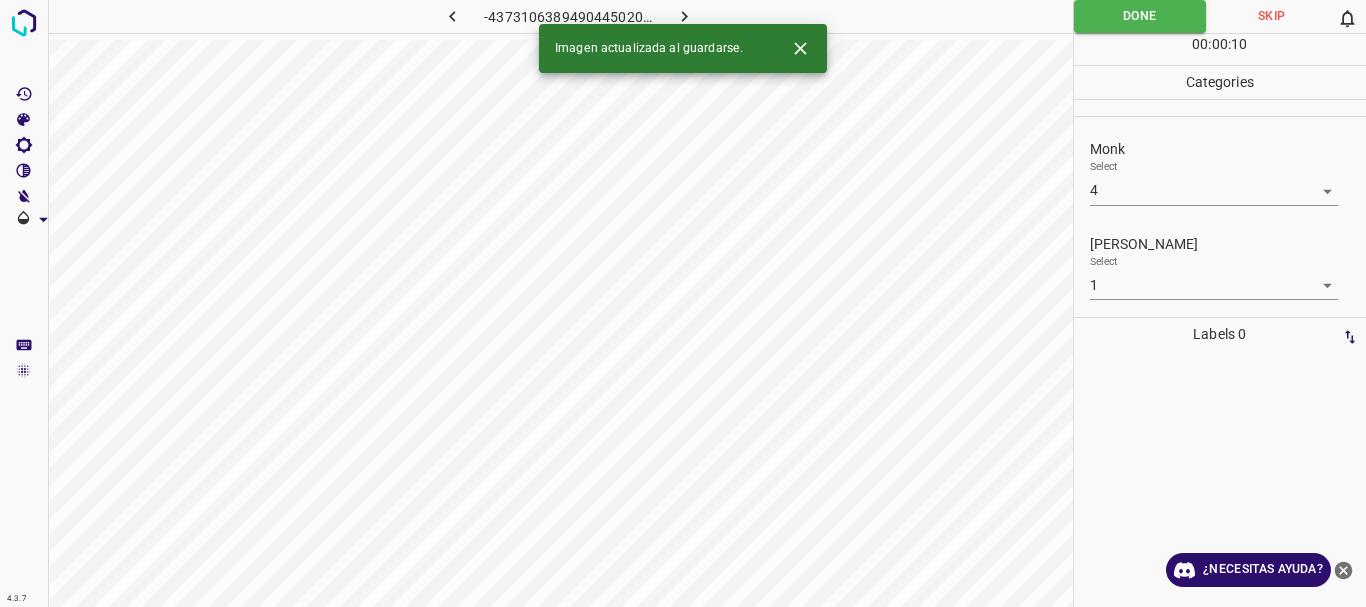 type on "1" 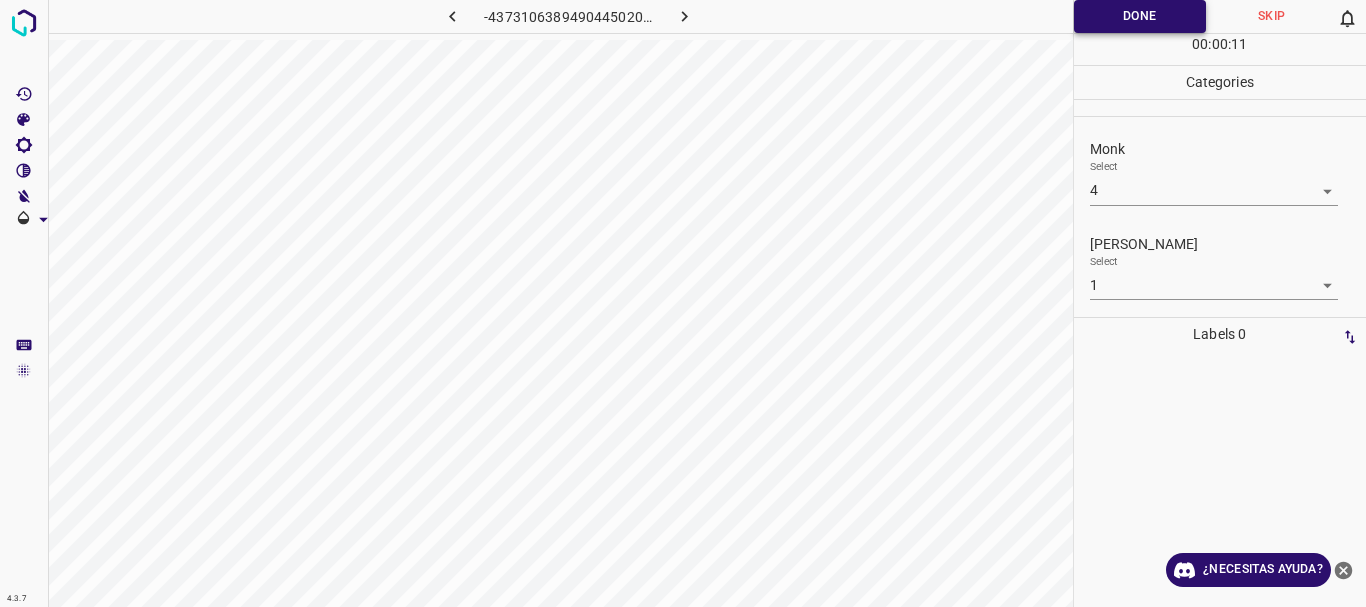 click on "Done" at bounding box center [1140, 16] 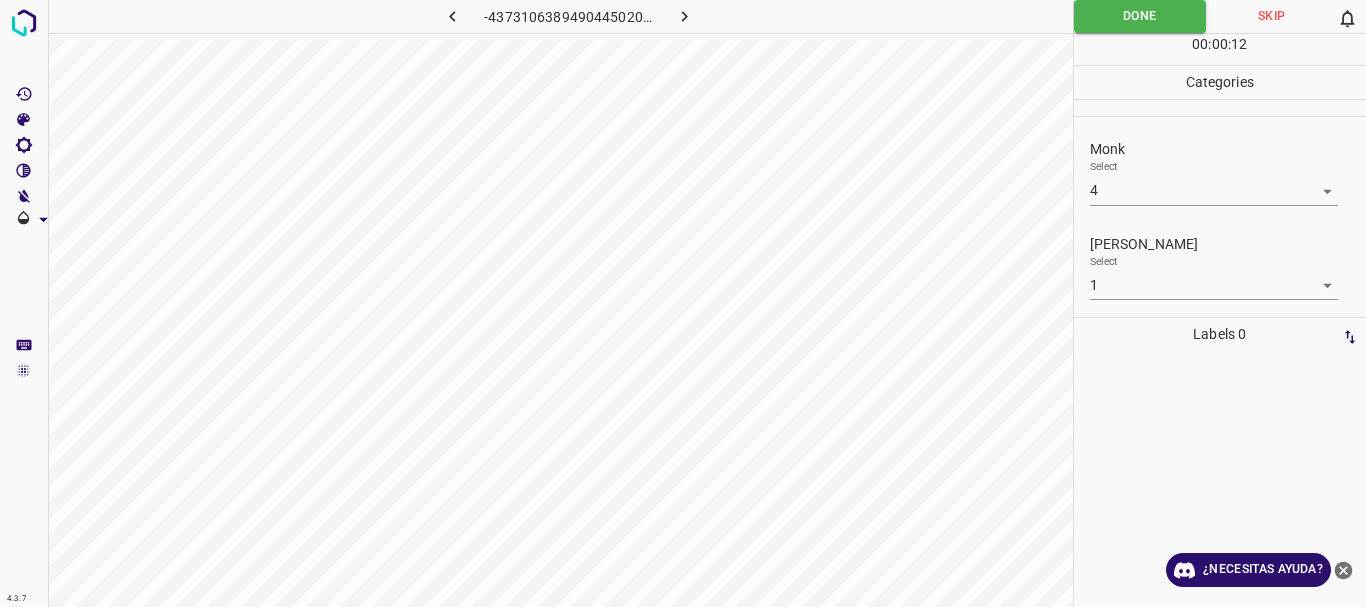 click 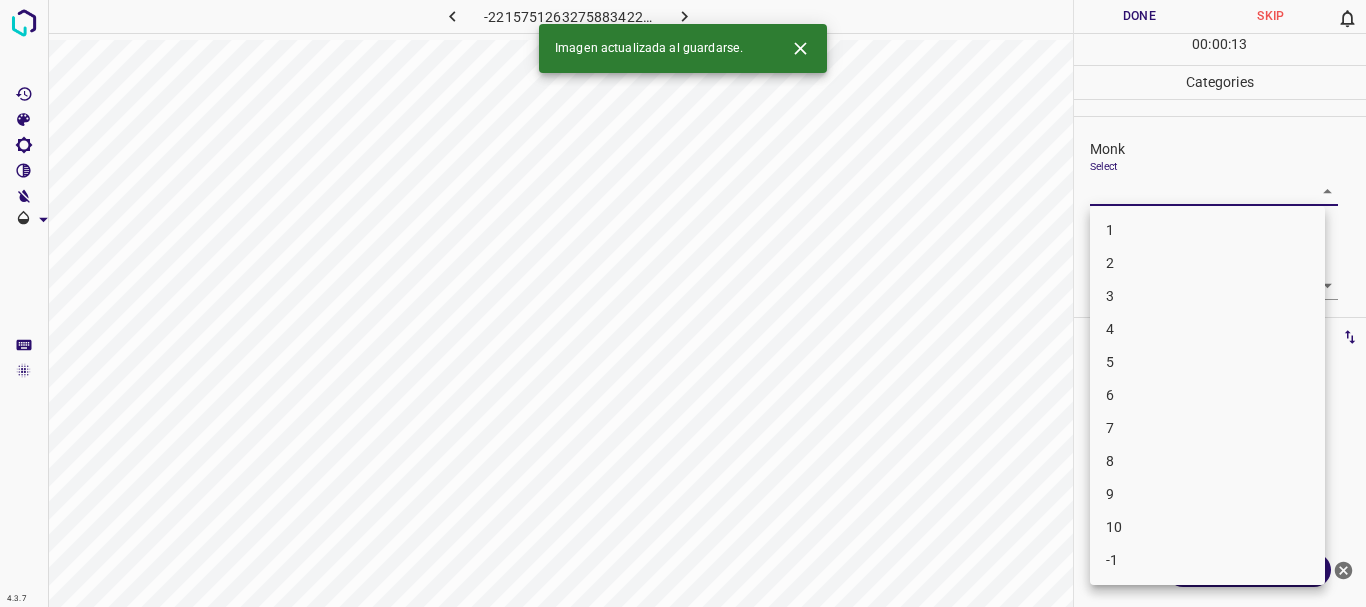 click on "Texto original Valora esta traducción Tu opinión servirá para ayudar a mejorar el Traductor de Google 4.3.7 -2215751263275883422.png Done Skip 0 00   : 00   : 13   Categories Monk   Select ​  [PERSON_NAME]   Select ​ Labels   0 Categories 1 Monk 2  [PERSON_NAME] Tools Space Change between modes (Draw & Edit) I Auto labeling R Restore zoom M Zoom in N Zoom out Delete Delete selecte label Filters Z Restore filters X Saturation filter C Brightness filter V Contrast filter [PERSON_NAME] scale filter General O Download Imagen actualizada al guardarse. ¿Necesitas ayuda? - Texto - Esconder - Borrar 1 2 3 4 5 6 7 8 9 10 -1" at bounding box center [683, 303] 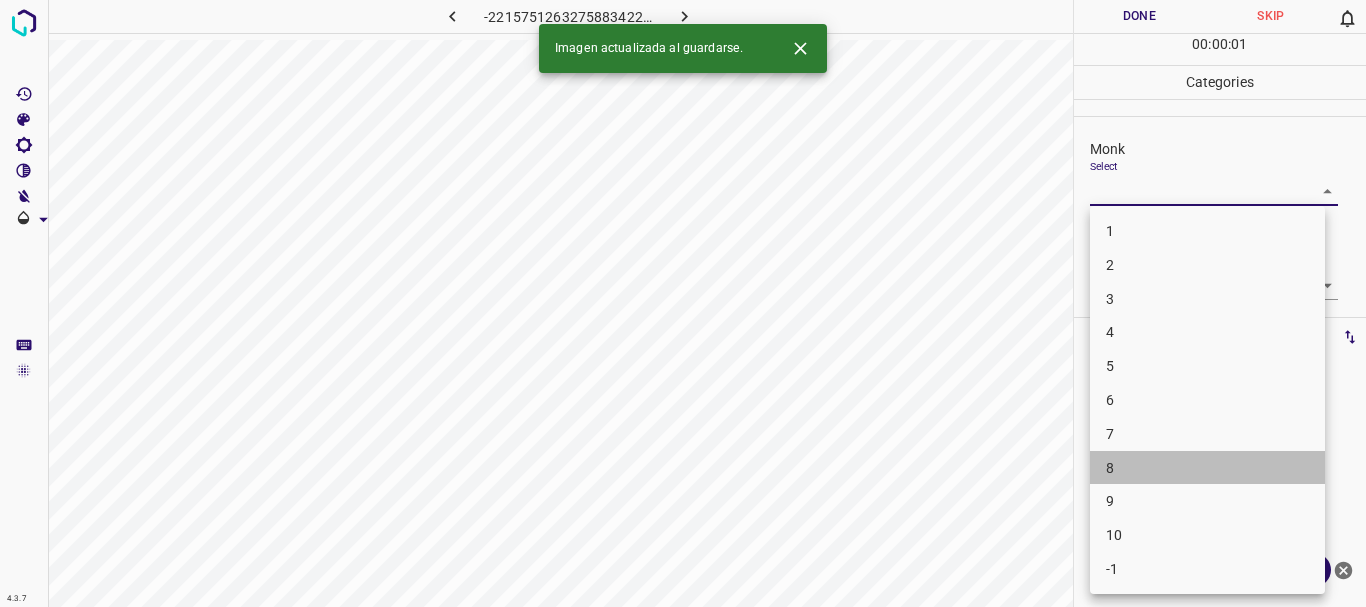 click on "8" at bounding box center (1207, 468) 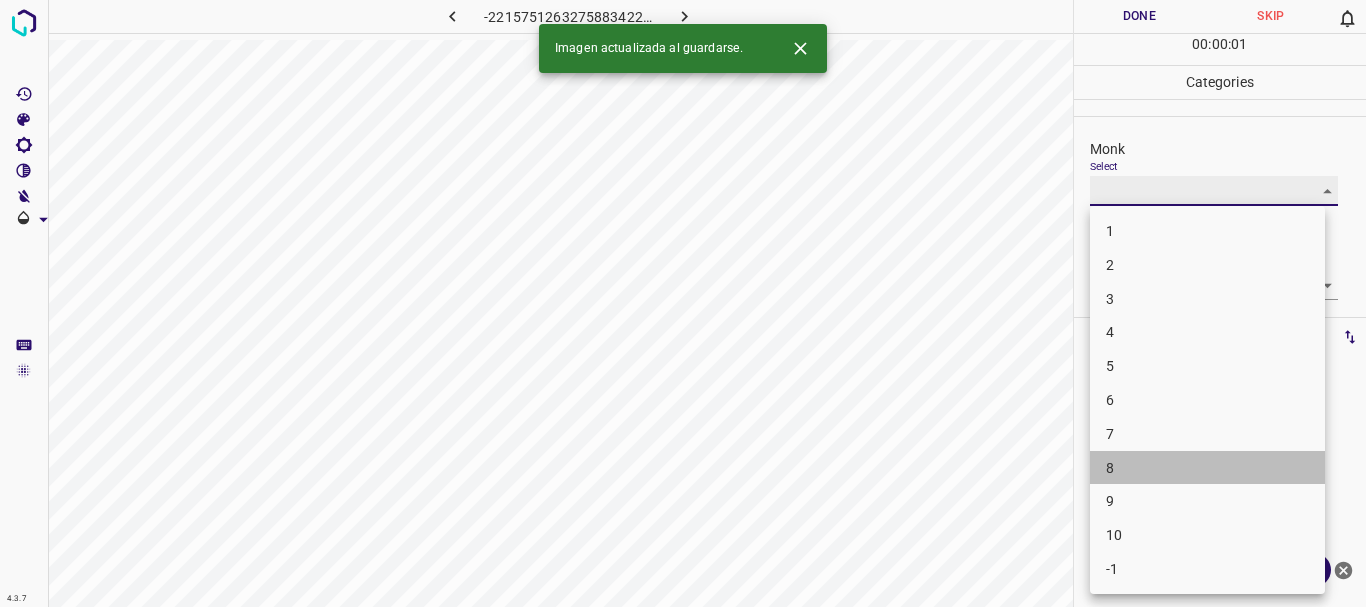 type on "8" 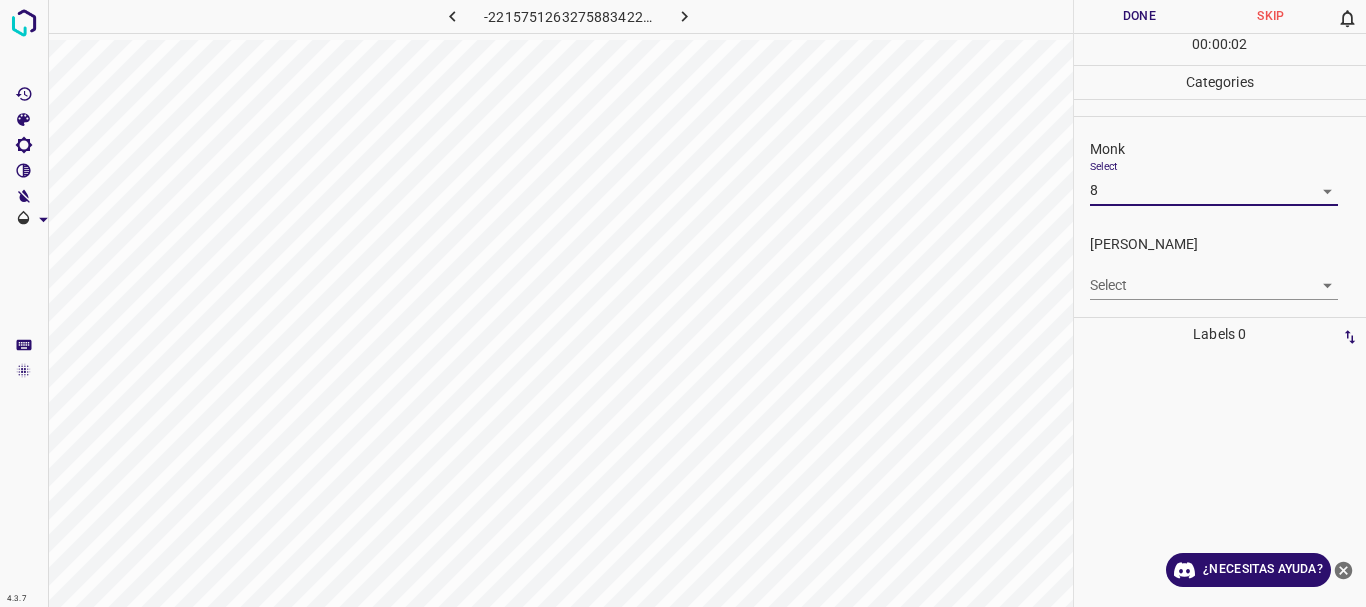 click on "Texto original Valora esta traducción Tu opinión servirá para ayudar a mejorar el Traductor de Google 4.3.7 -2215751263275883422.png Done Skip 0 00   : 00   : 02   Categories Monk   Select 8 8  [PERSON_NAME]   Select ​ Labels   0 Categories 1 Monk 2  [PERSON_NAME] Tools Space Change between modes (Draw & Edit) I Auto labeling R Restore zoom M Zoom in N Zoom out Delete Delete selecte label Filters Z Restore filters X Saturation filter C Brightness filter V Contrast filter [PERSON_NAME] scale filter General O Download ¿Necesitas ayuda? - Texto - Esconder - Borrar 1 2 3 4 5 6 7 8 9 10 -1" at bounding box center (683, 303) 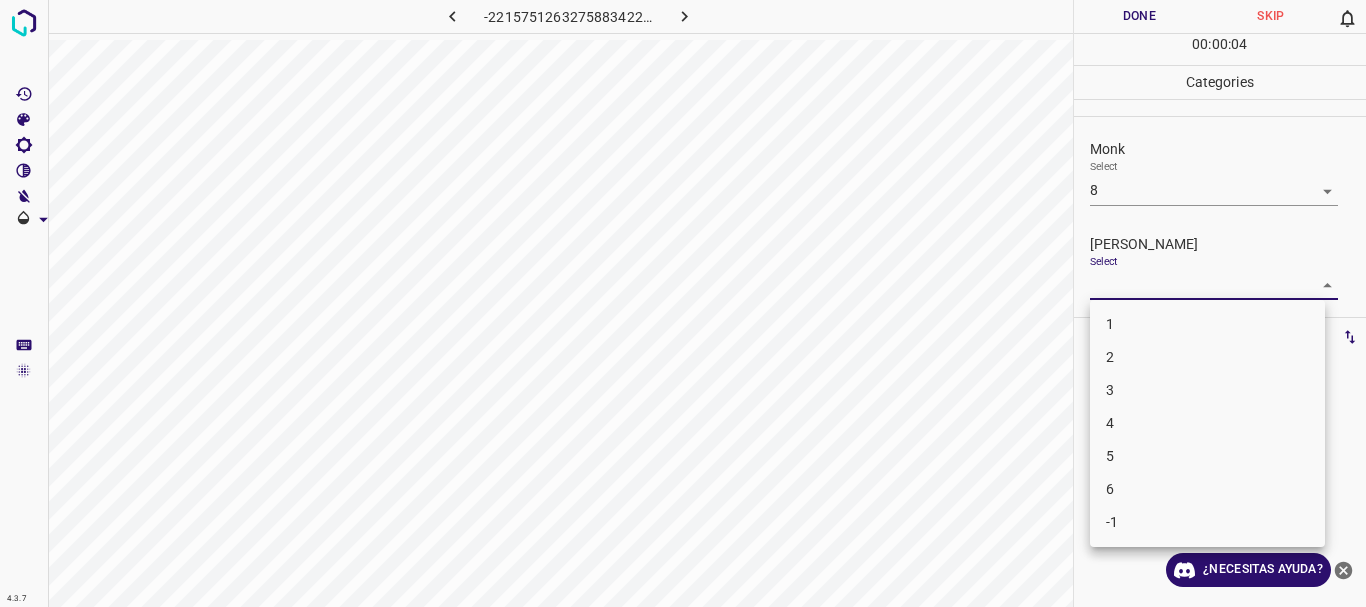 click on "4" at bounding box center (1207, 423) 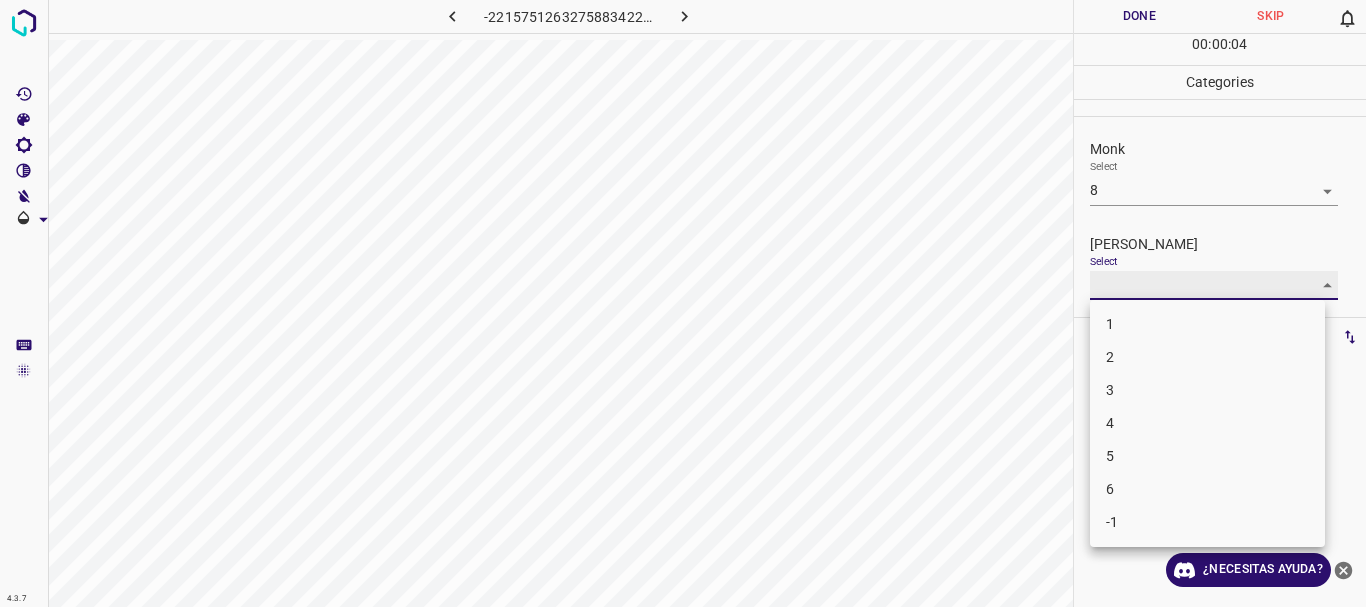 type on "4" 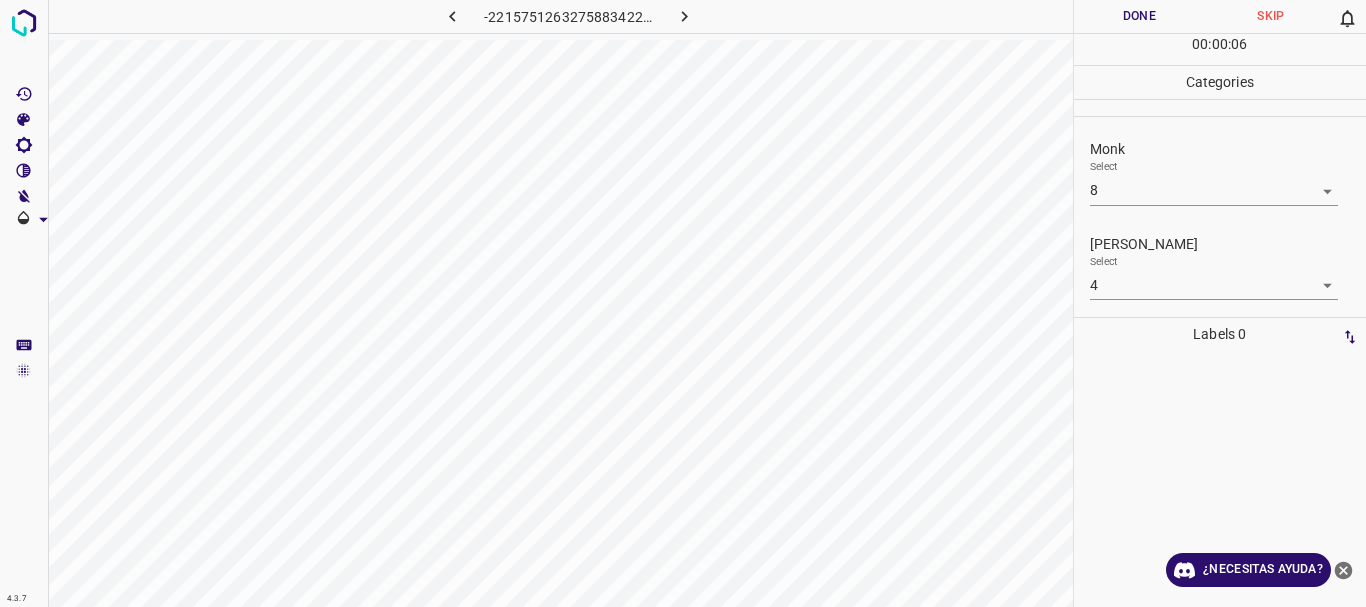 click on "Done" at bounding box center (1140, 16) 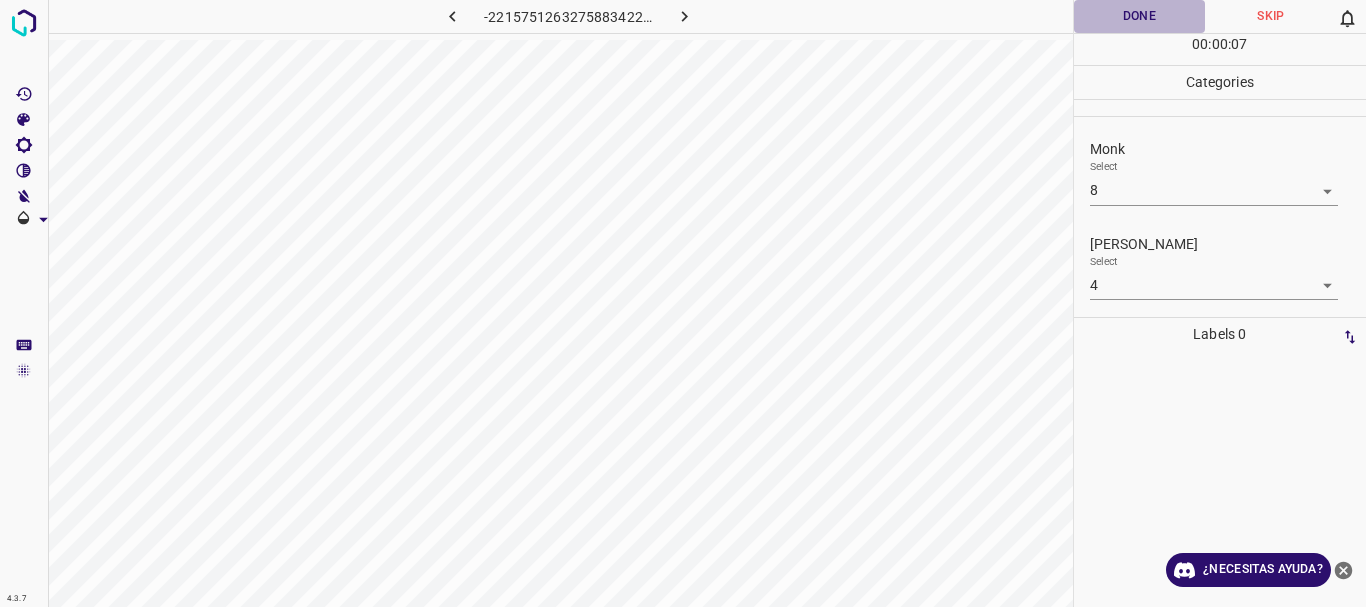 click on "Done" at bounding box center (1140, 16) 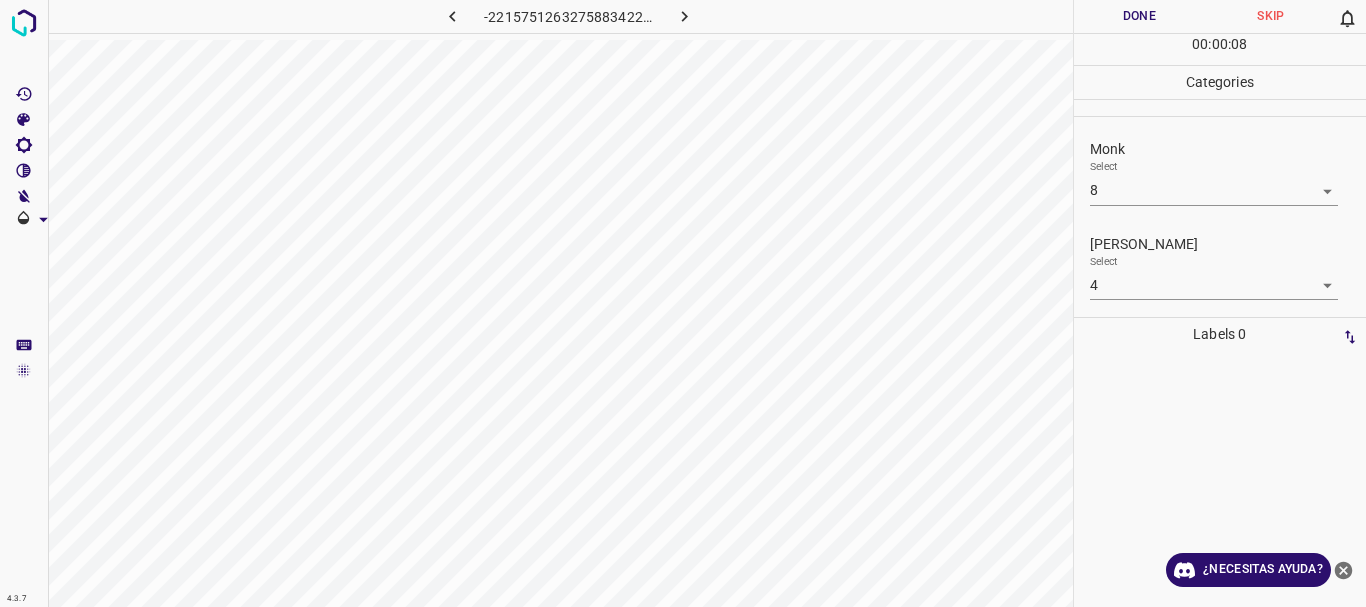 click at bounding box center (684, 16) 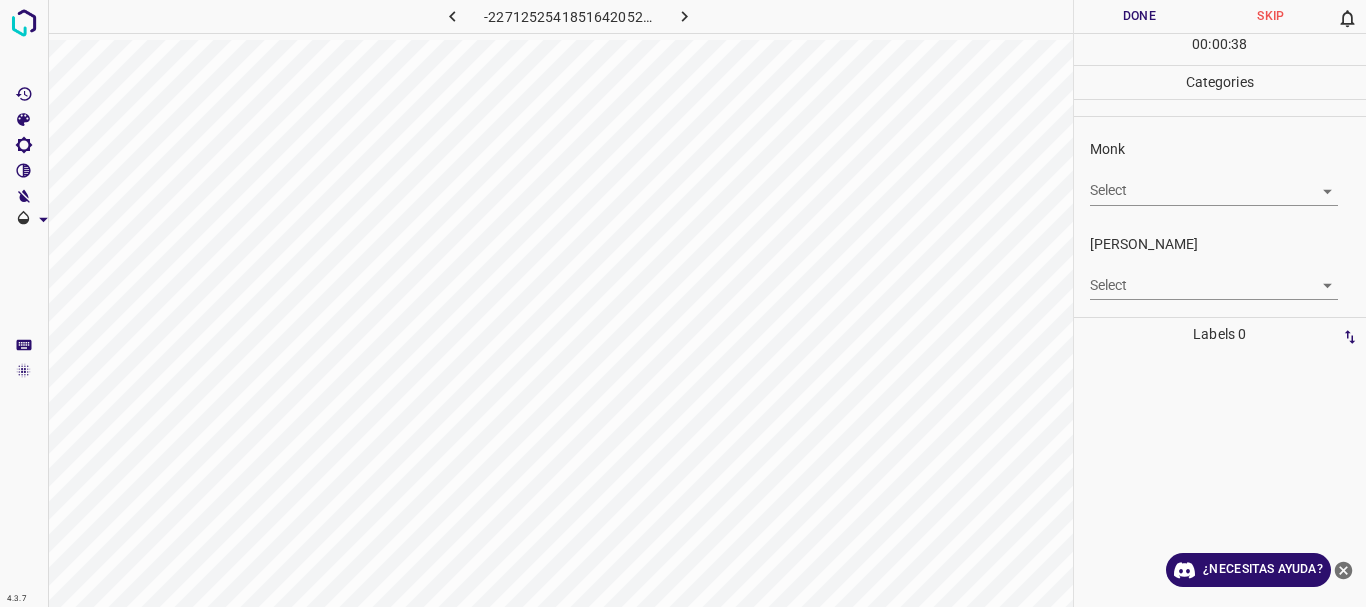 click on "Texto original Valora esta traducción Tu opinión servirá para ayudar a mejorar el Traductor de Google 4.3.7 -2271252541851642052.png Done Skip 0 00   : 00   : 38   Categories Monk   Select ​  [PERSON_NAME]   Select ​ Labels   0 Categories 1 Monk 2  [PERSON_NAME] Tools Space Change between modes (Draw & Edit) I Auto labeling R Restore zoom M Zoom in N Zoom out Delete Delete selecte label Filters Z Restore filters X Saturation filter C Brightness filter V Contrast filter [PERSON_NAME] scale filter General O Download ¿Necesitas ayuda? - Texto - Esconder - Borrar" at bounding box center [683, 303] 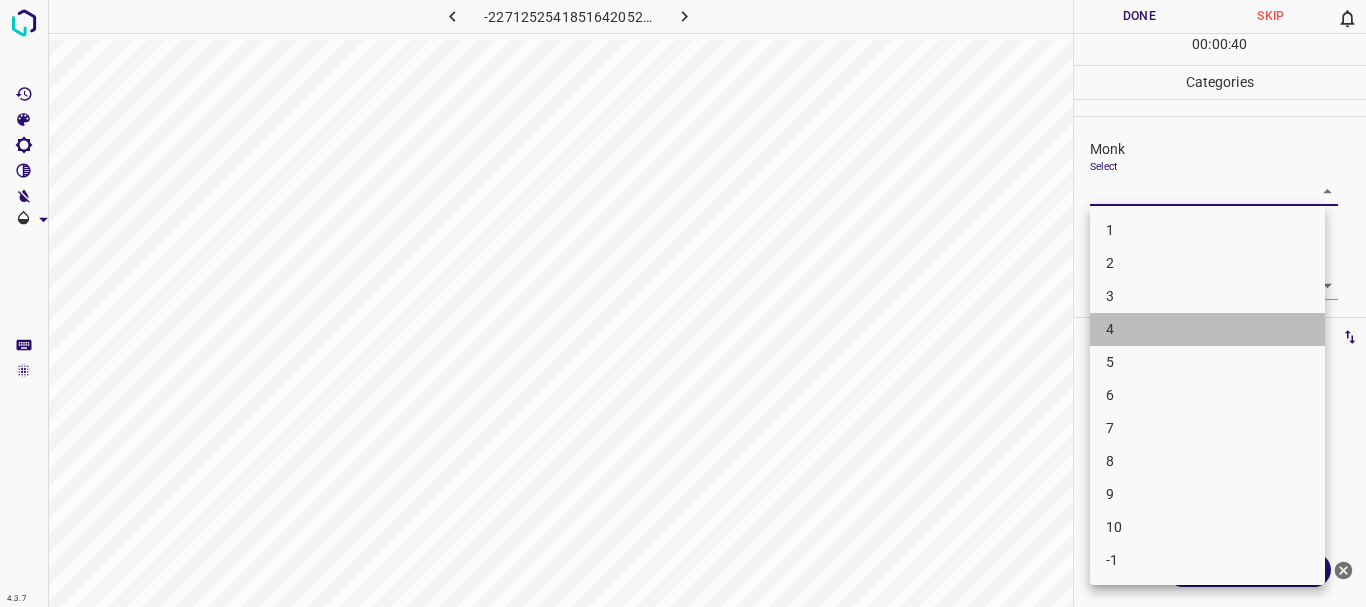 click on "4" at bounding box center [1207, 329] 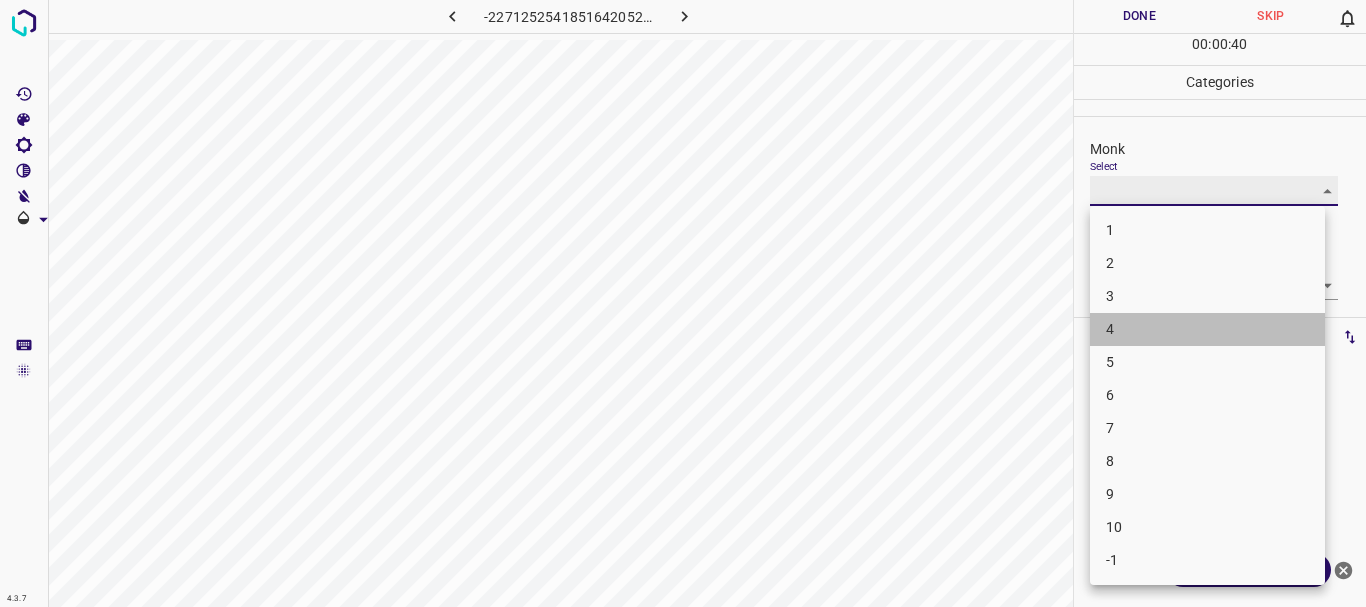 type on "4" 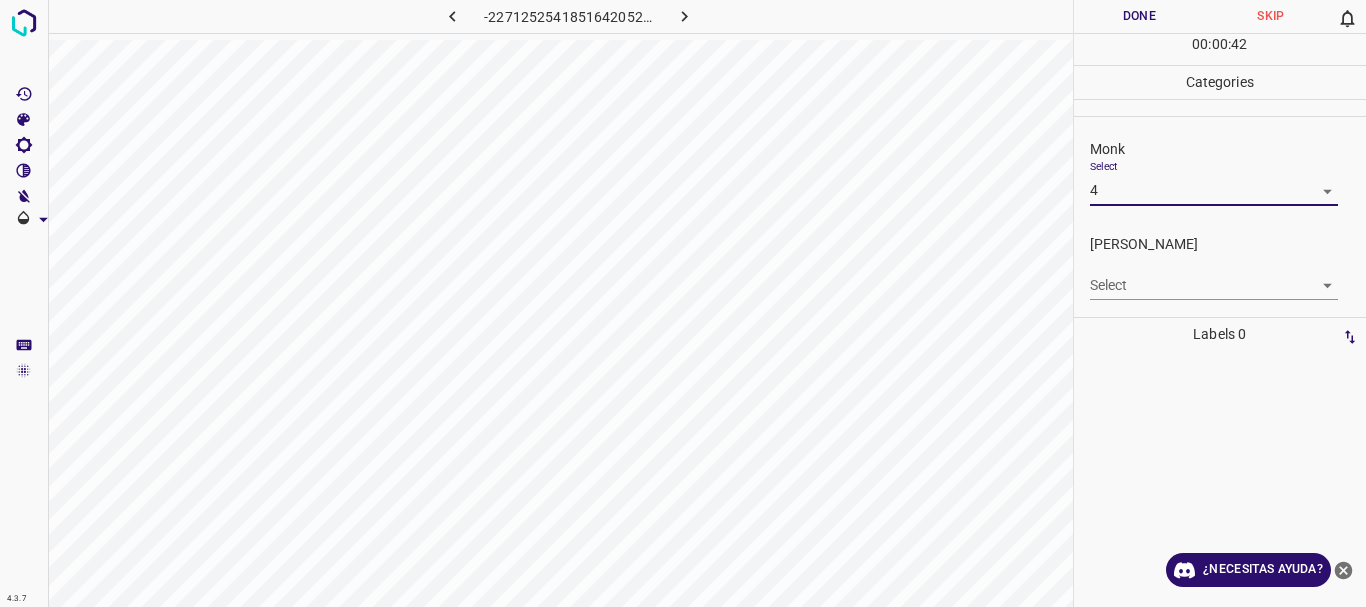 click on "Texto original Valora esta traducción Tu opinión servirá para ayudar a mejorar el Traductor de Google 4.3.7 -2271252541851642052.png Done Skip 0 00   : 00   : 42   Categories Monk   Select 4 4  [PERSON_NAME]   Select ​ Labels   0 Categories 1 Monk 2  [PERSON_NAME] Tools Space Change between modes (Draw & Edit) I Auto labeling R Restore zoom M Zoom in N Zoom out Delete Delete selecte label Filters Z Restore filters X Saturation filter C Brightness filter V Contrast filter [PERSON_NAME] scale filter General O Download ¿Necesitas ayuda? - Texto - Esconder - Borrar" at bounding box center (683, 303) 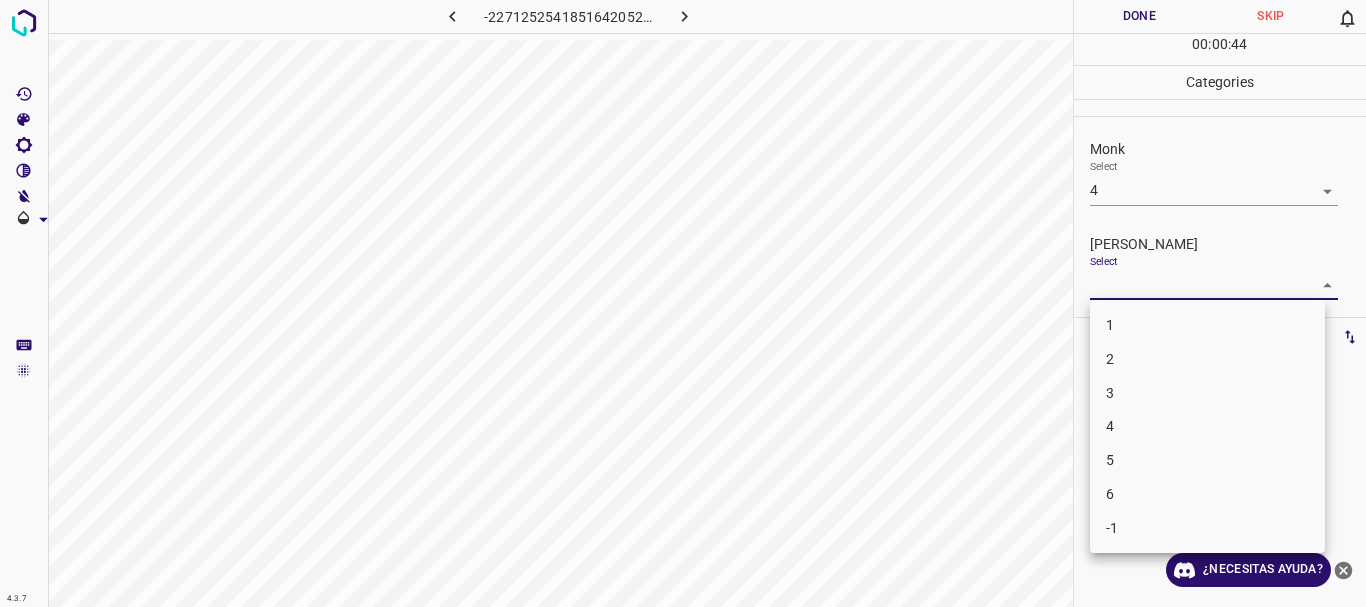 click on "1" at bounding box center [1110, 325] 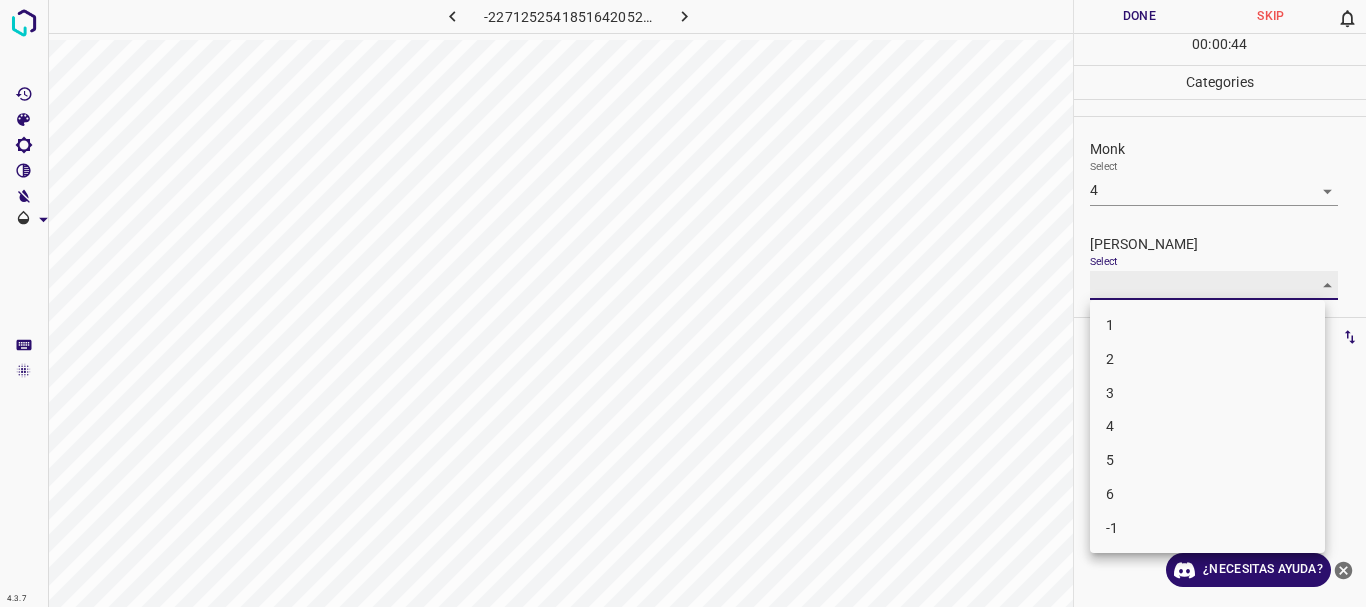 type on "1" 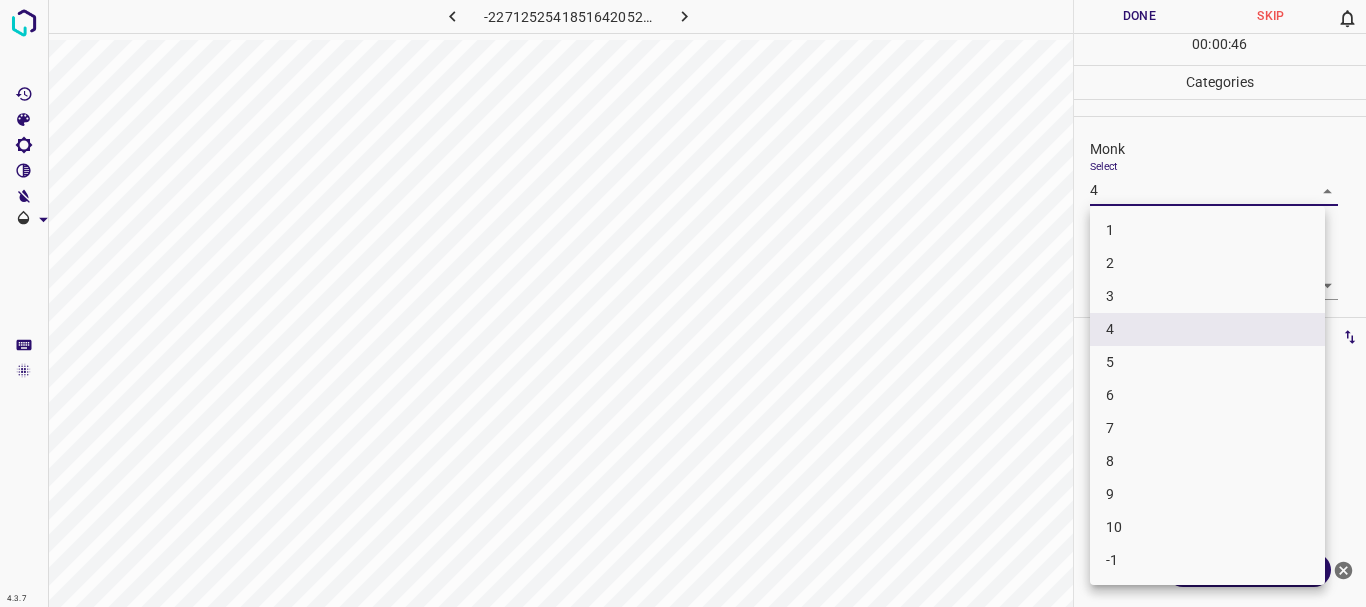 click on "Texto original Valora esta traducción Tu opinión servirá para ayudar a mejorar el Traductor de Google 4.3.7 -2271252541851642052.png Done Skip 0 00   : 00   : 46   Categories Monk   Select 4 4  [PERSON_NAME]   Select 1 1 Labels   0 Categories 1 Monk 2  [PERSON_NAME] Tools Space Change between modes (Draw & Edit) I Auto labeling R Restore zoom M Zoom in N Zoom out Delete Delete selecte label Filters Z Restore filters X Saturation filter C Brightness filter V Contrast filter [PERSON_NAME] scale filter General O Download ¿Necesitas ayuda? - Texto - Esconder - Borrar 1 2 3 4 5 6 7 8 9 10 -1" at bounding box center [683, 303] 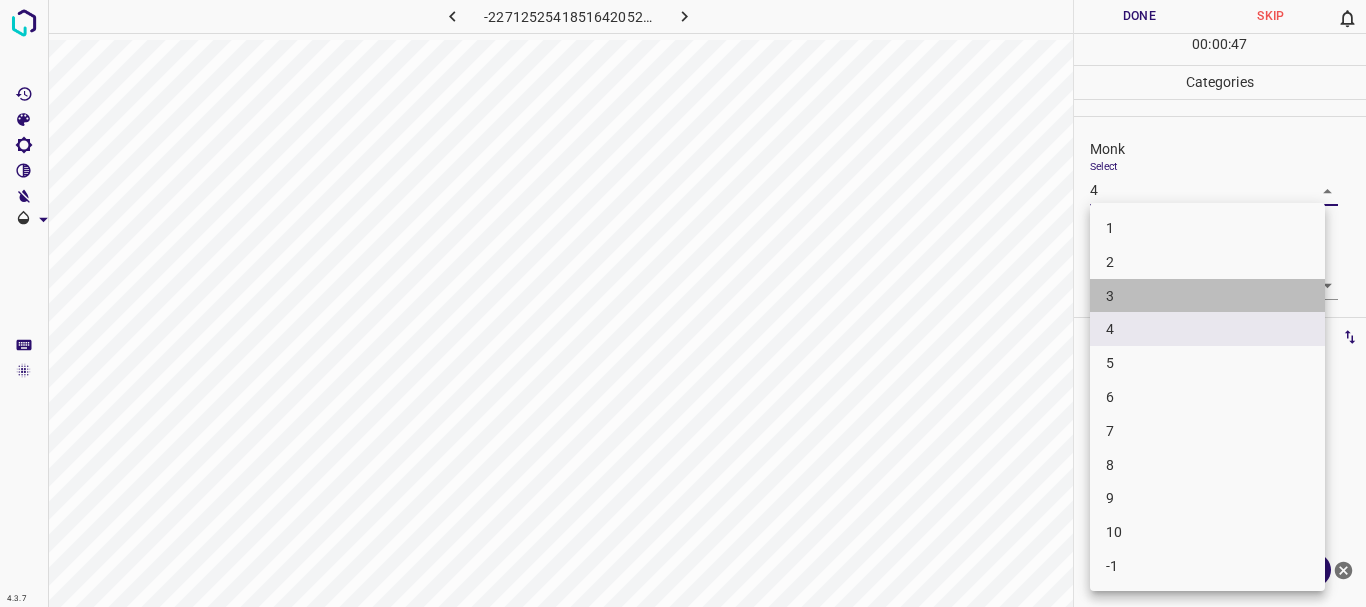 click on "3" at bounding box center (1207, 296) 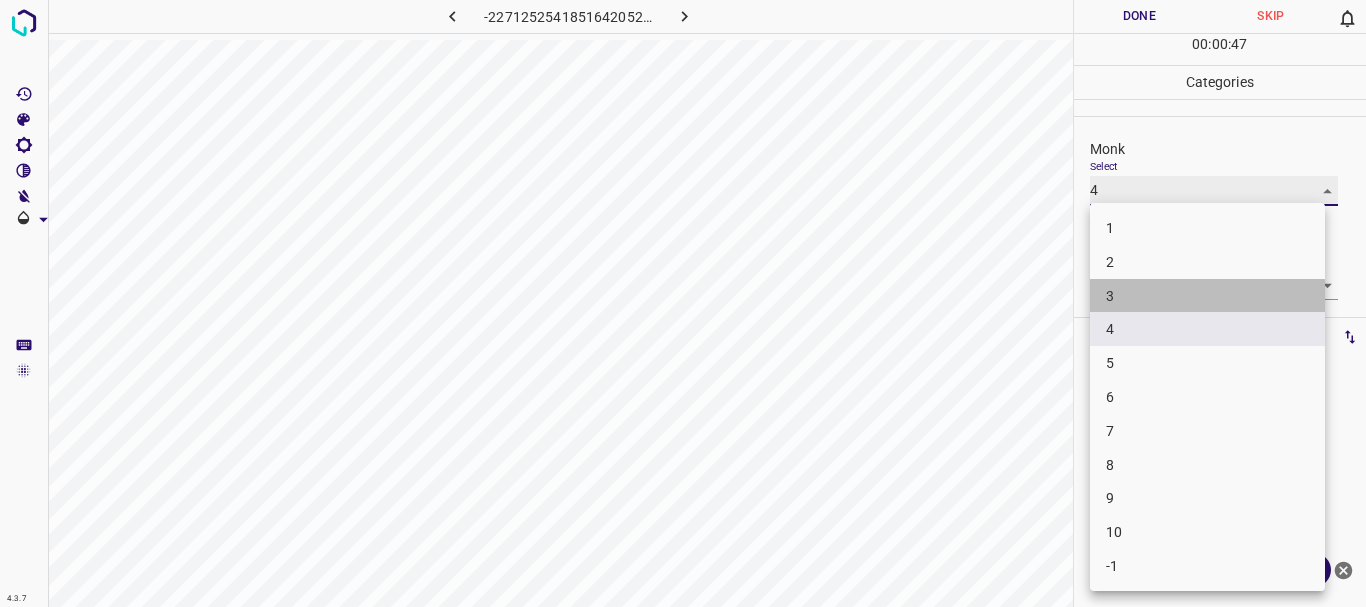 type on "3" 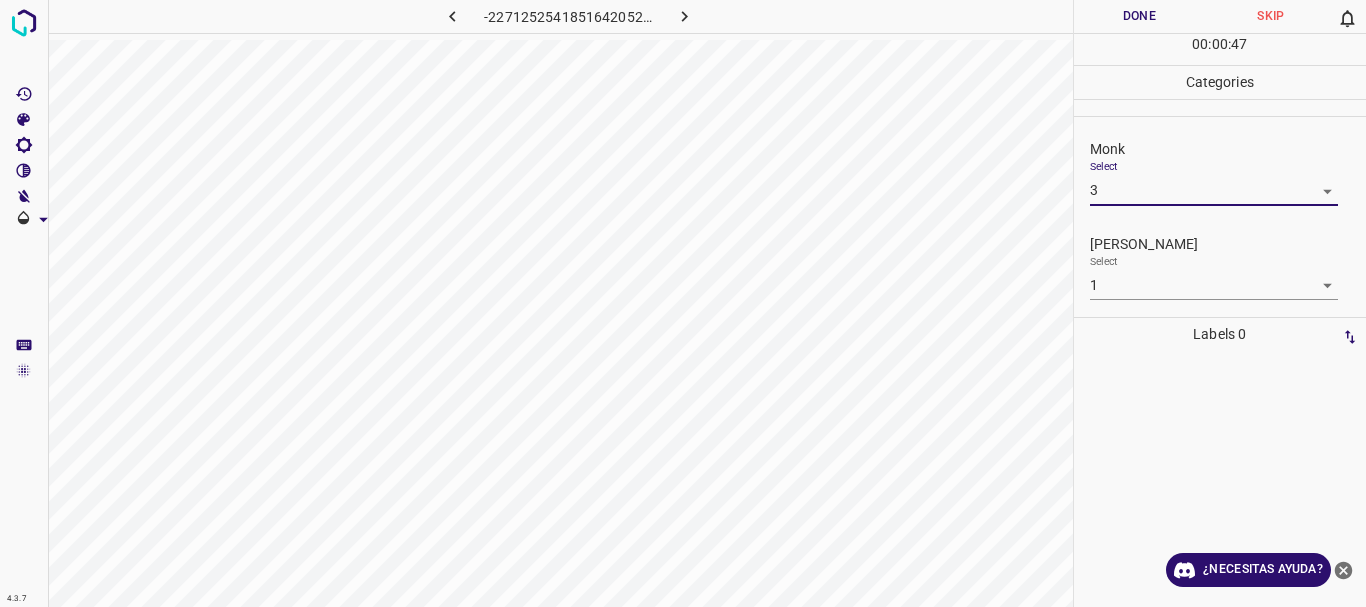 click on "Texto original Valora esta traducción Tu opinión servirá para ayudar a mejorar el Traductor de Google 4.3.7 -2271252541851642052.png Done Skip 0 00   : 00   : 47   Categories Monk   Select 3 3  [PERSON_NAME]   Select 1 1 Labels   0 Categories 1 Monk 2  [PERSON_NAME] Tools Space Change between modes (Draw & Edit) I Auto labeling R Restore zoom M Zoom in N Zoom out Delete Delete selecte label Filters Z Restore filters X Saturation filter C Brightness filter V Contrast filter [PERSON_NAME] scale filter General O Download ¿Necesitas ayuda? - Texto - Esconder - Borrar" at bounding box center (683, 303) 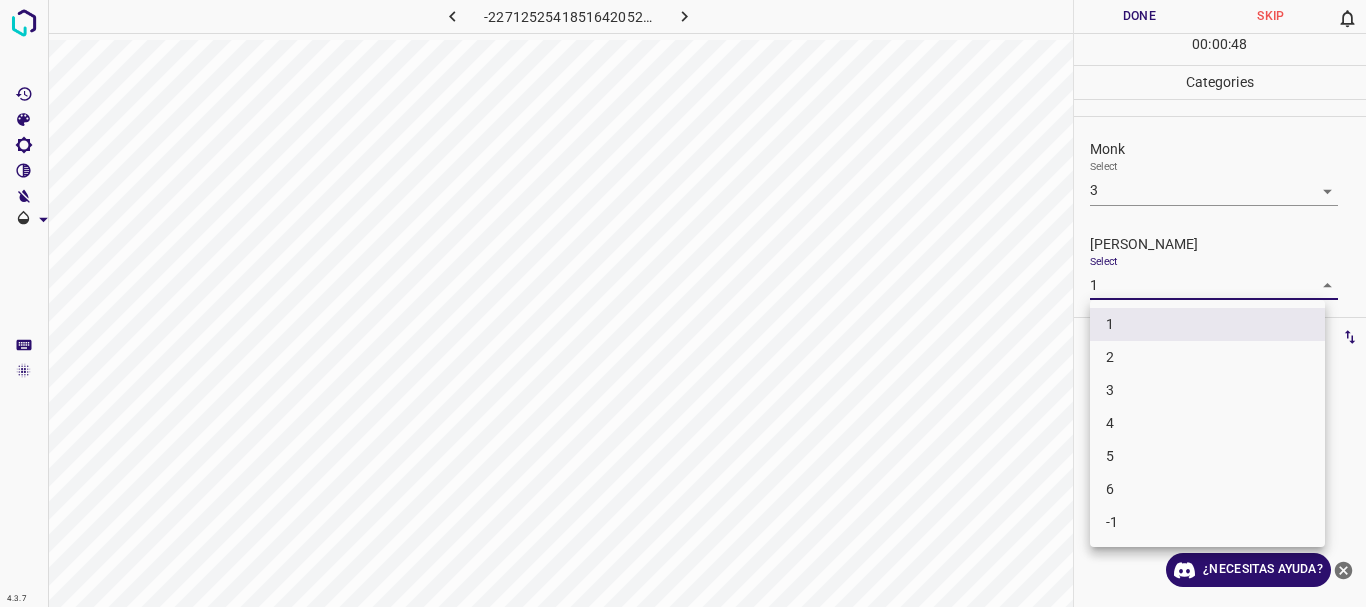 click on "3" at bounding box center [1207, 390] 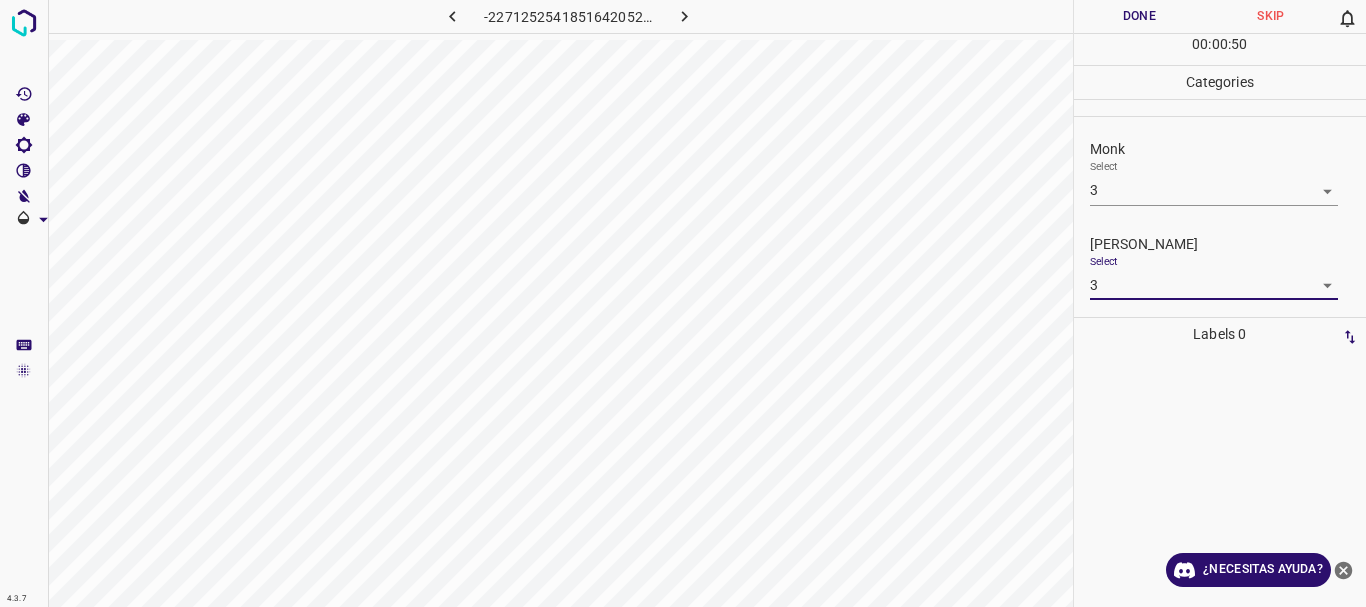 click on "Texto original Valora esta traducción Tu opinión servirá para ayudar a mejorar el Traductor de Google 4.3.7 -2271252541851642052.png Done Skip 0 00   : 00   : 50   Categories Monk   Select 3 3  [PERSON_NAME]   Select 3 3 Labels   0 Categories 1 Monk 2  [PERSON_NAME] Tools Space Change between modes (Draw & Edit) I Auto labeling R Restore zoom M Zoom in N Zoom out Delete Delete selecte label Filters Z Restore filters X Saturation filter C Brightness filter V Contrast filter [PERSON_NAME] scale filter General O Download ¿Necesitas ayuda? - Texto - Esconder - Borrar" at bounding box center [683, 303] 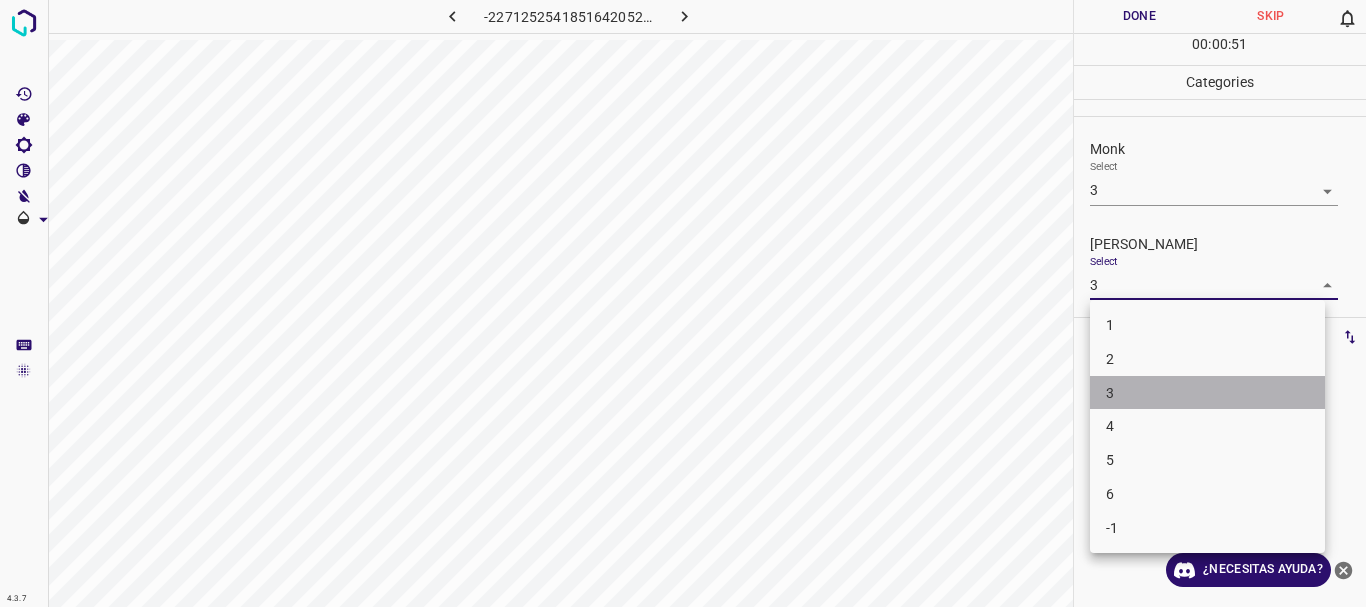 drag, startPoint x: 1123, startPoint y: 388, endPoint x: 1130, endPoint y: 371, distance: 18.384777 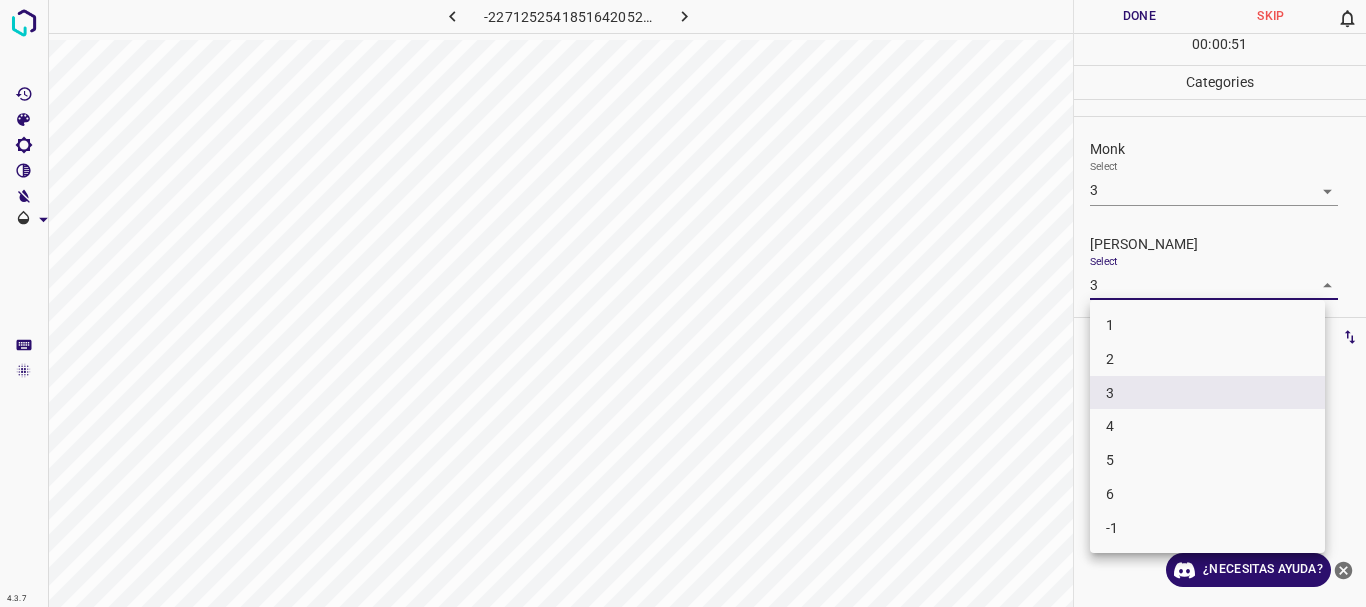 click on "2" at bounding box center (1207, 359) 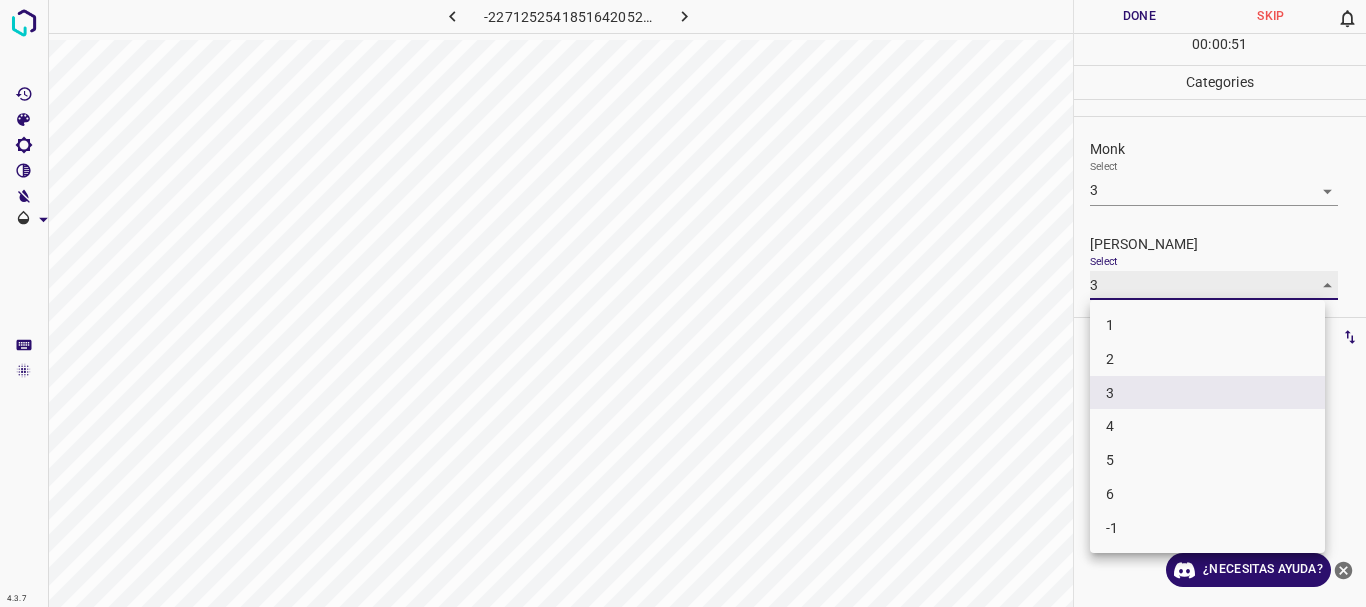 type on "2" 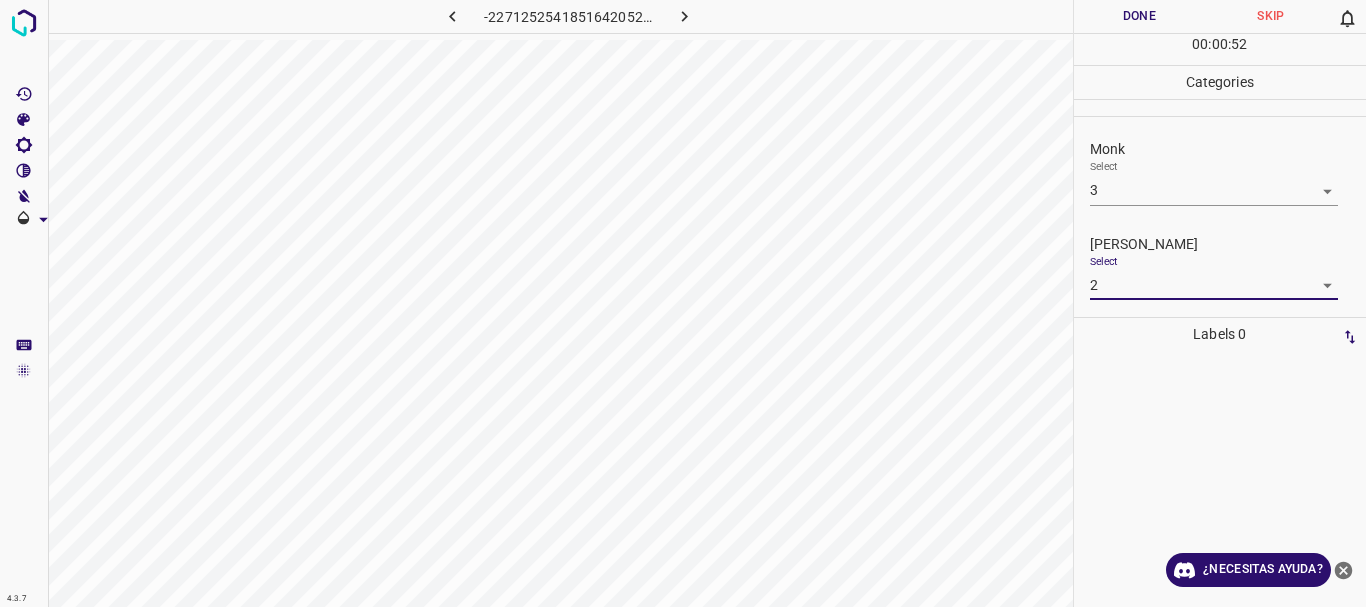 click on "Done" at bounding box center (1140, 16) 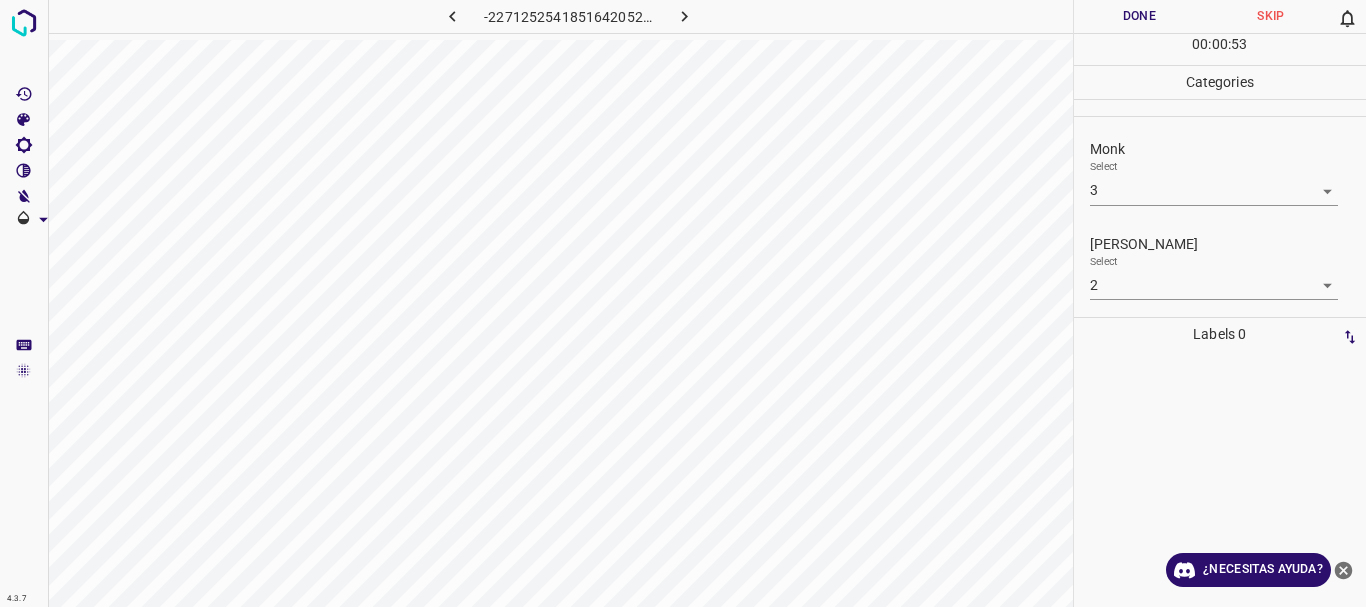 click 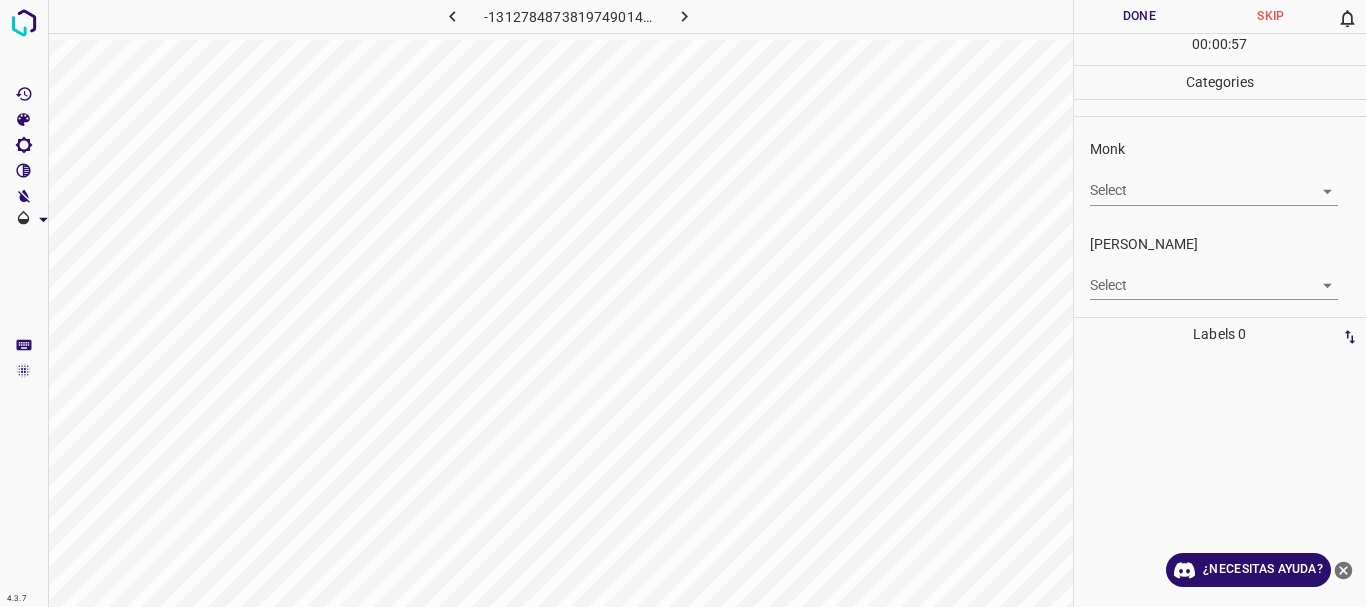 click 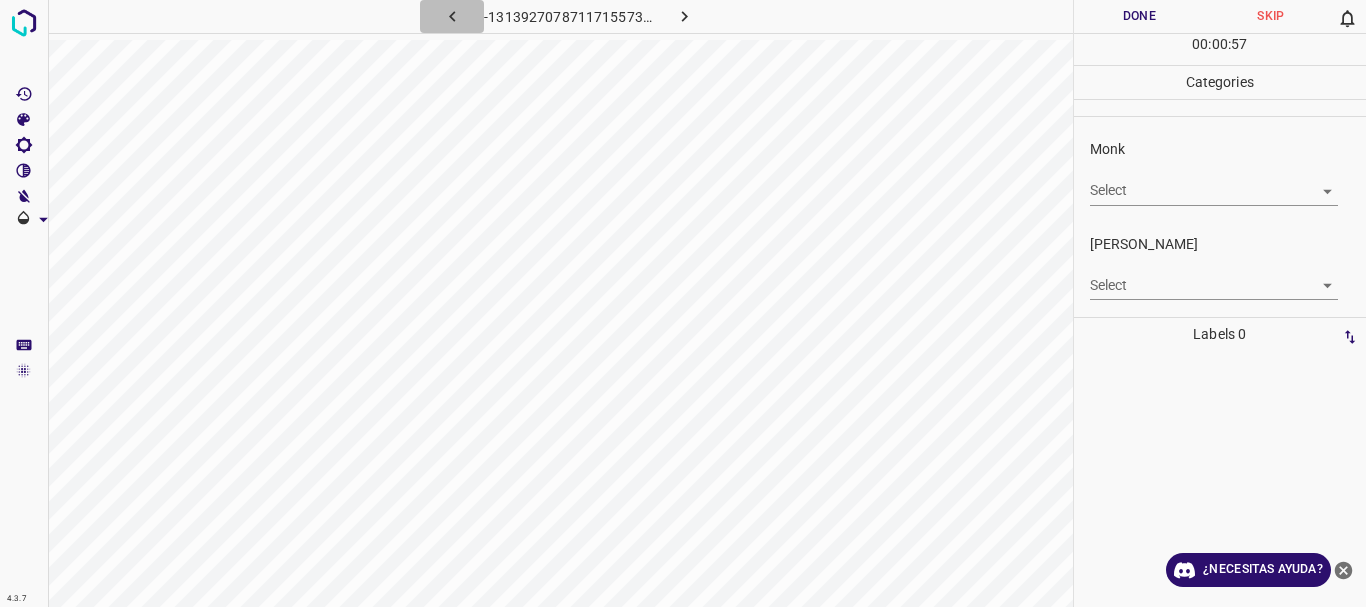 click 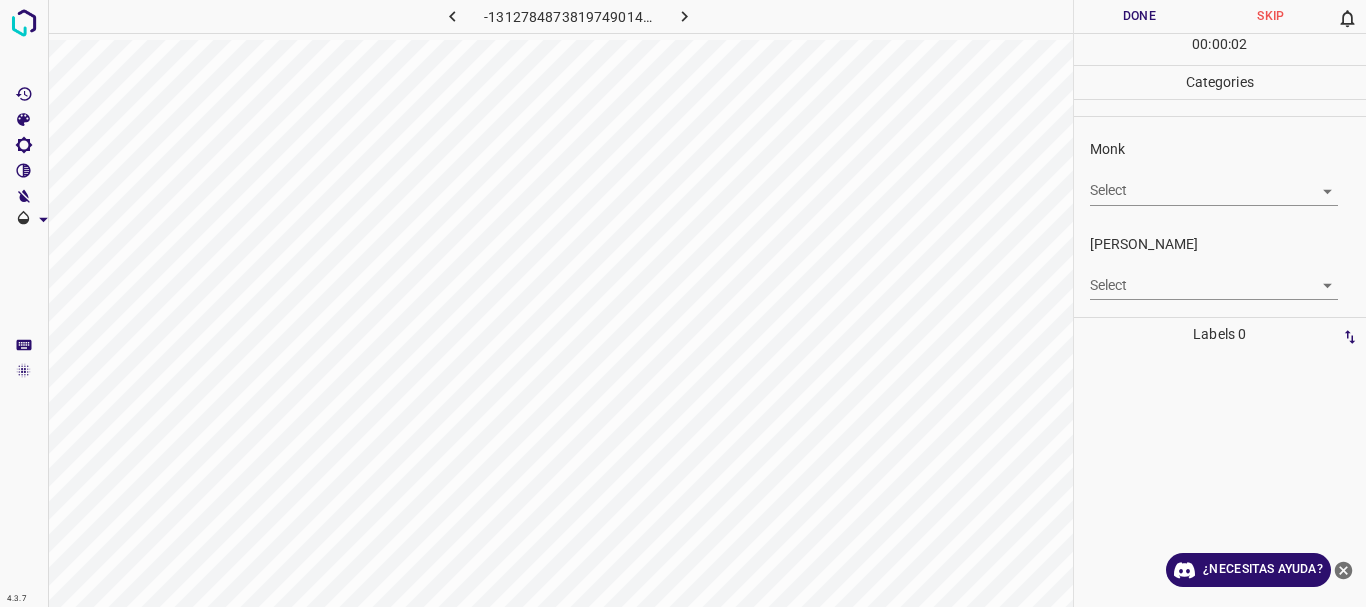 click on "Texto original Valora esta traducción Tu opinión servirá para ayudar a mejorar el Traductor de Google 4.3.7 -1312784873819749014.png Done Skip 0 00   : 00   : 02   Categories Monk   Select ​  [PERSON_NAME]   Select ​ Labels   0 Categories 1 Monk 2  [PERSON_NAME] Tools Space Change between modes (Draw & Edit) I Auto labeling R Restore zoom M Zoom in N Zoom out Delete Delete selecte label Filters Z Restore filters X Saturation filter C Brightness filter V Contrast filter [PERSON_NAME] scale filter General O Download ¿Necesitas ayuda? - Texto - Esconder - Borrar" at bounding box center [683, 303] 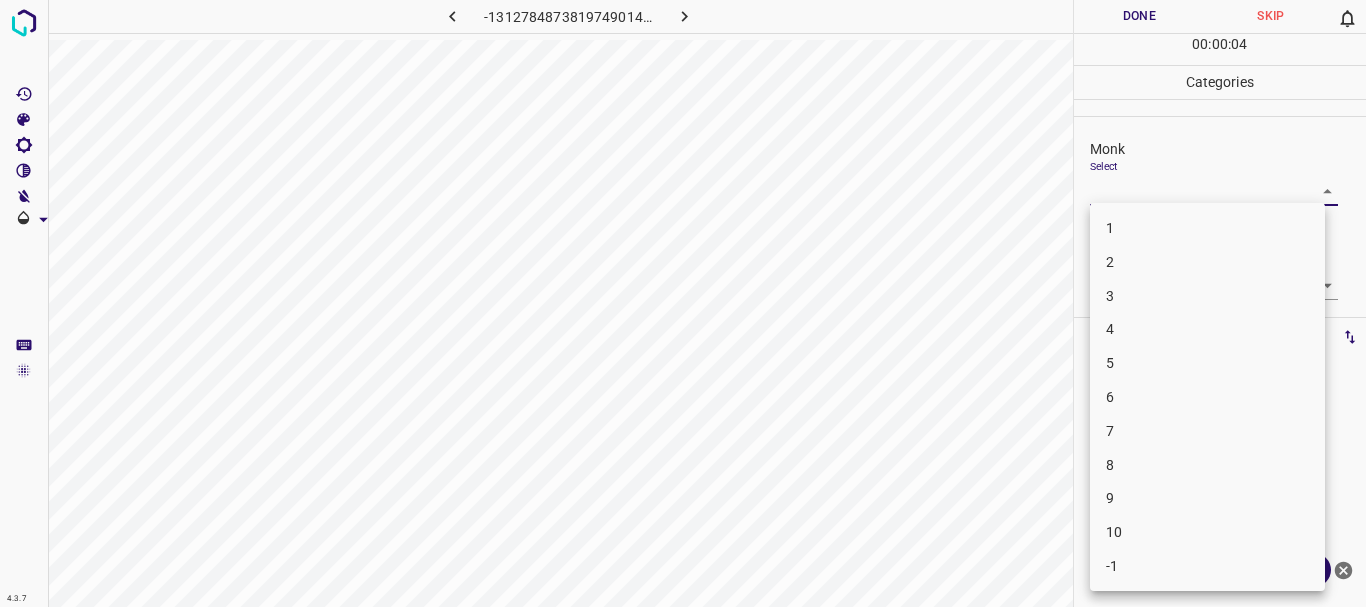 click on "3" at bounding box center [1207, 296] 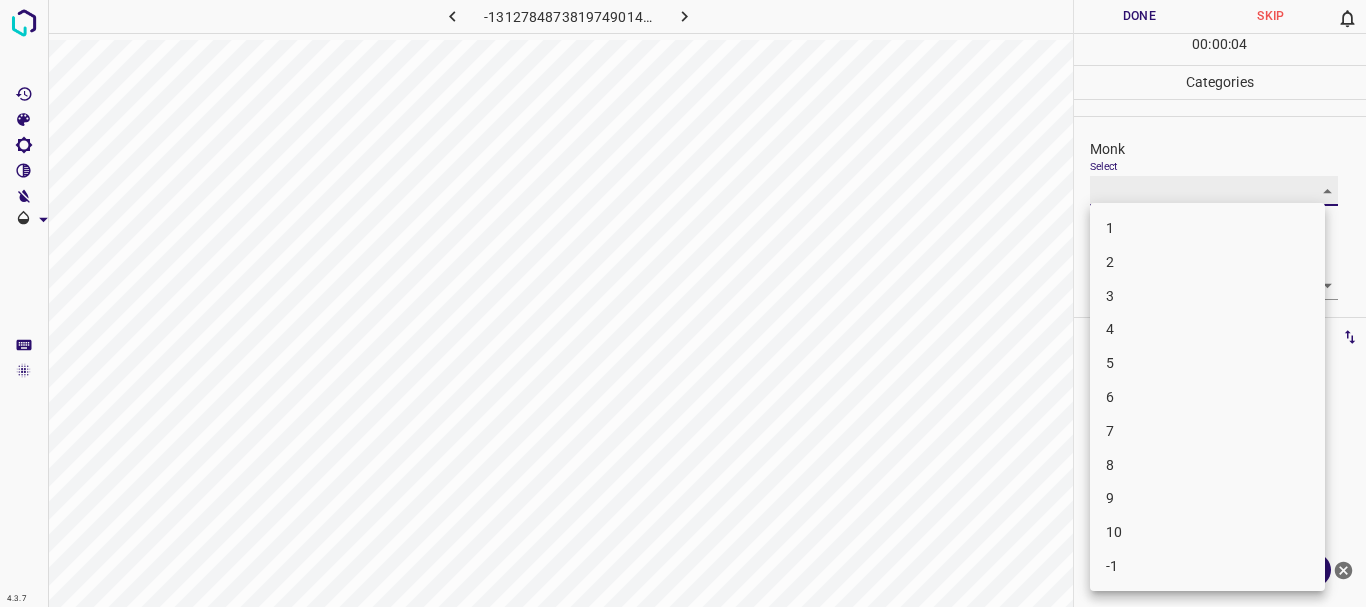 type on "3" 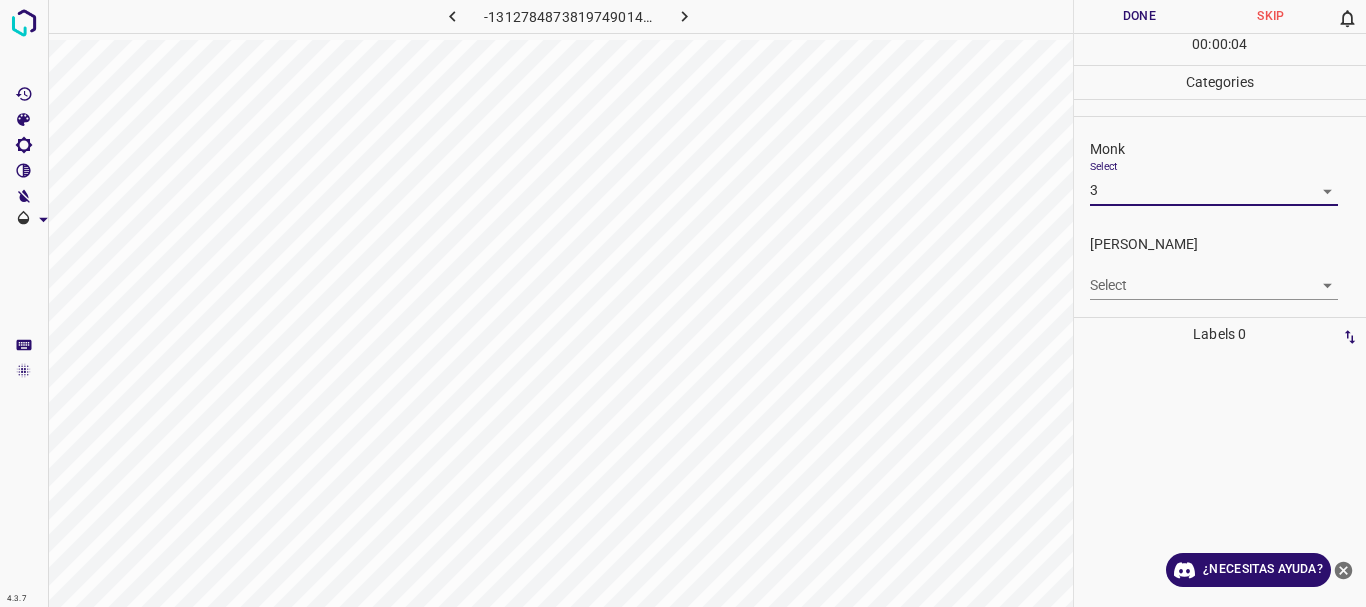 click on "Texto original Valora esta traducción Tu opinión servirá para ayudar a mejorar el Traductor de Google 4.3.7 -1312784873819749014.png Done Skip 0 00   : 00   : 04   Categories Monk   Select 3 3  [PERSON_NAME]   Select ​ Labels   0 Categories 1 Monk 2  [PERSON_NAME] Tools Space Change between modes (Draw & Edit) I Auto labeling R Restore zoom M Zoom in N Zoom out Delete Delete selecte label Filters Z Restore filters X Saturation filter C Brightness filter V Contrast filter [PERSON_NAME] scale filter General O Download ¿Necesitas ayuda? - Texto - Esconder - Borrar 1 2 3 4 5 6 7 8 9 10 -1" at bounding box center [683, 303] 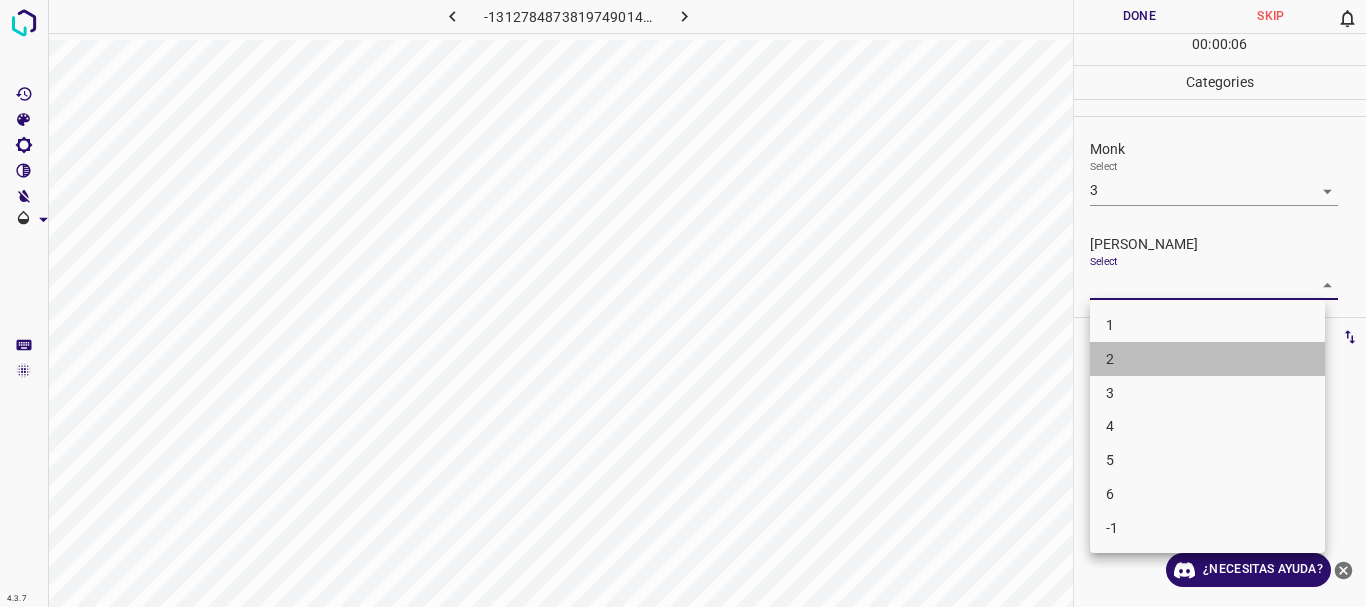 click on "2" at bounding box center (1207, 359) 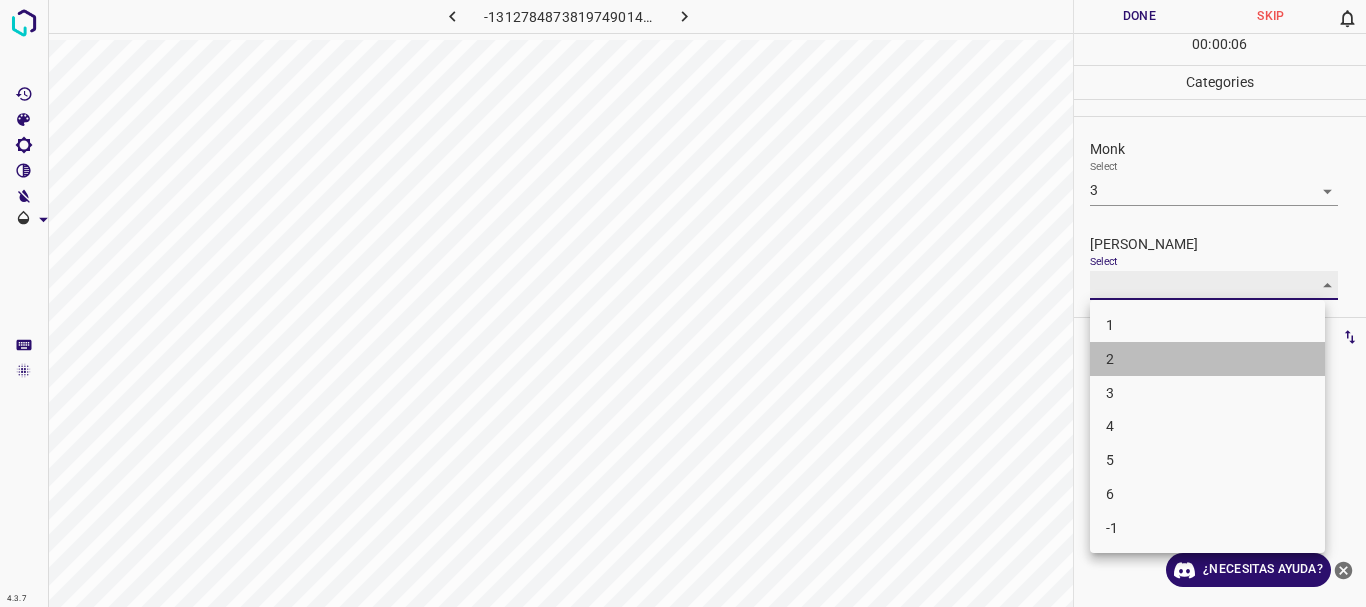 type on "2" 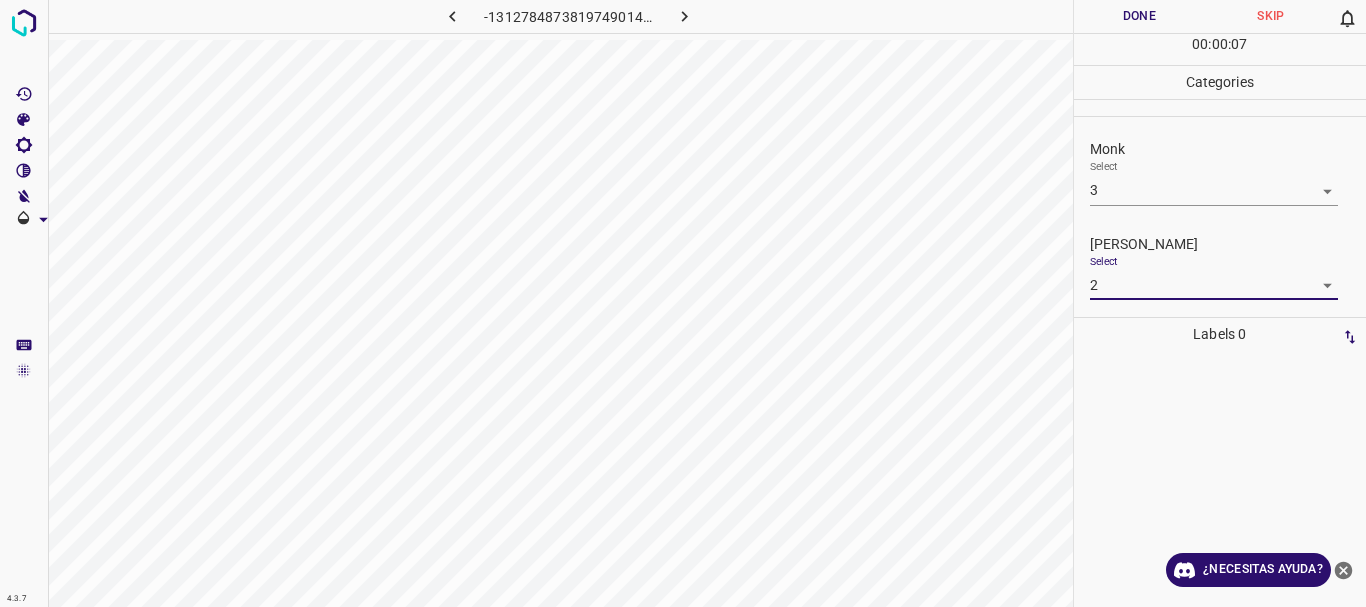 click on "Done" at bounding box center (1140, 16) 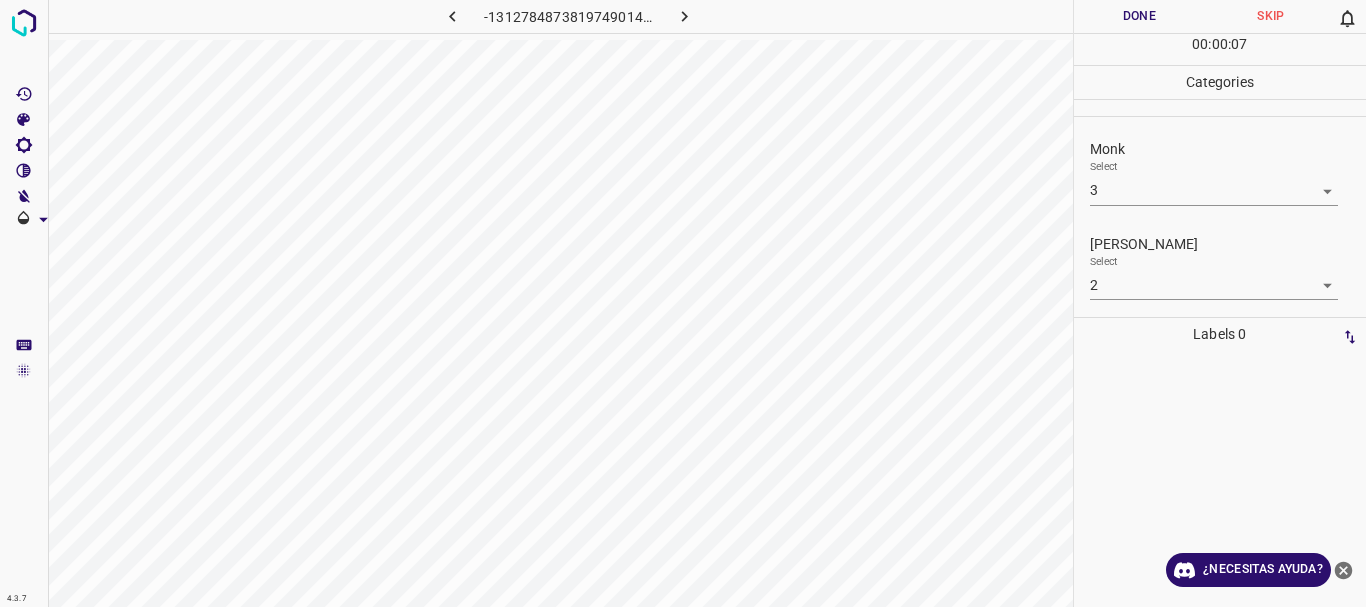 click at bounding box center (452, 16) 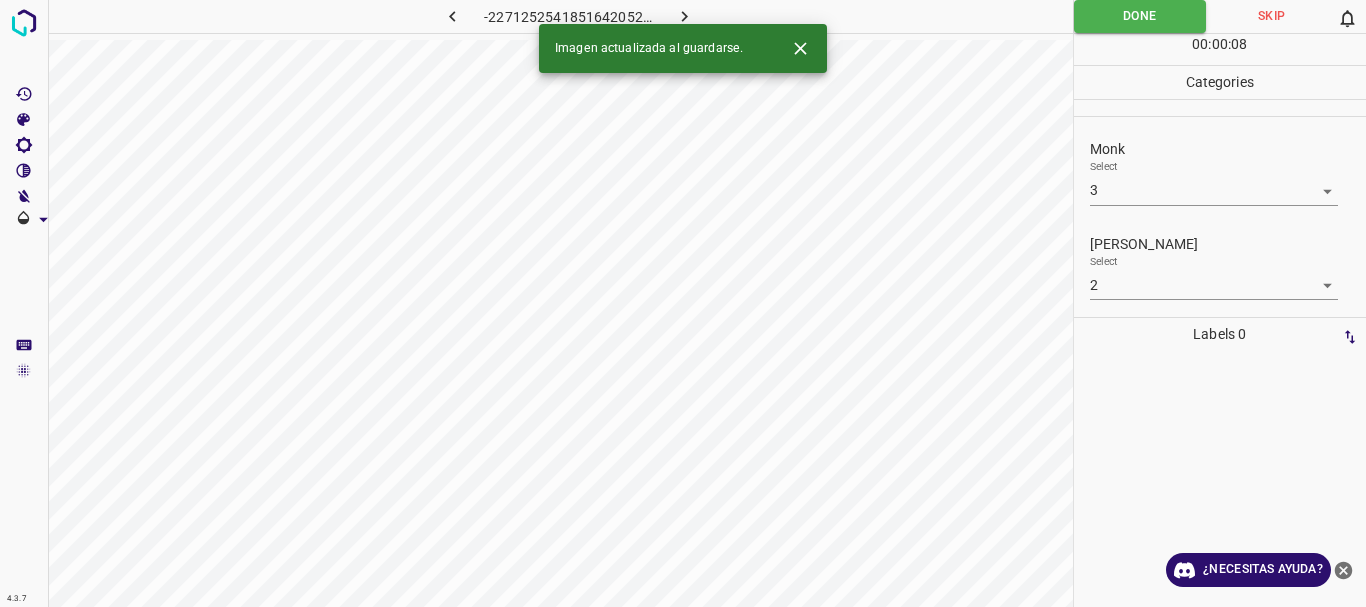 click 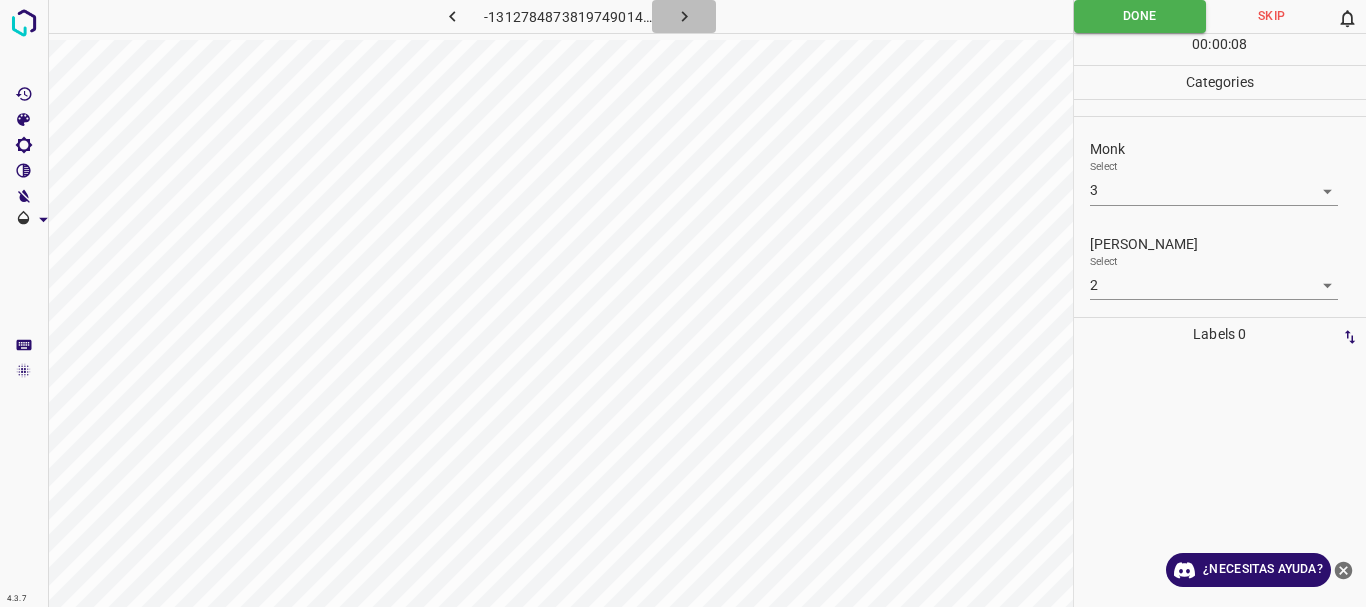 click 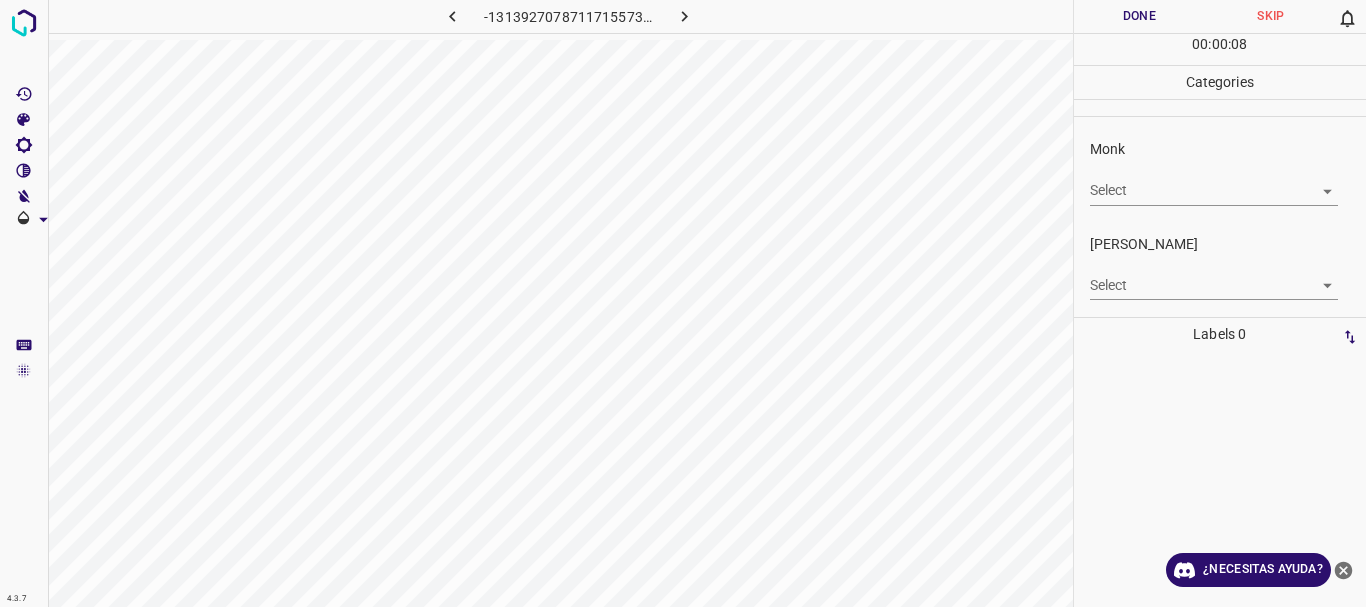 click on "Texto original Valora esta traducción Tu opinión servirá para ayudar a mejorar el Traductor de Google 4.3.7 -1313927078711715573.png Done Skip 0 00   : 00   : 08   Categories Monk   Select ​  [PERSON_NAME]   Select ​ Labels   0 Categories 1 Monk 2  [PERSON_NAME] Tools Space Change between modes (Draw & Edit) I Auto labeling R Restore zoom M Zoom in N Zoom out Delete Delete selecte label Filters Z Restore filters X Saturation filter C Brightness filter V Contrast filter [PERSON_NAME] scale filter General O Download ¿Necesitas ayuda? - Texto - Esconder - Borrar" at bounding box center (683, 303) 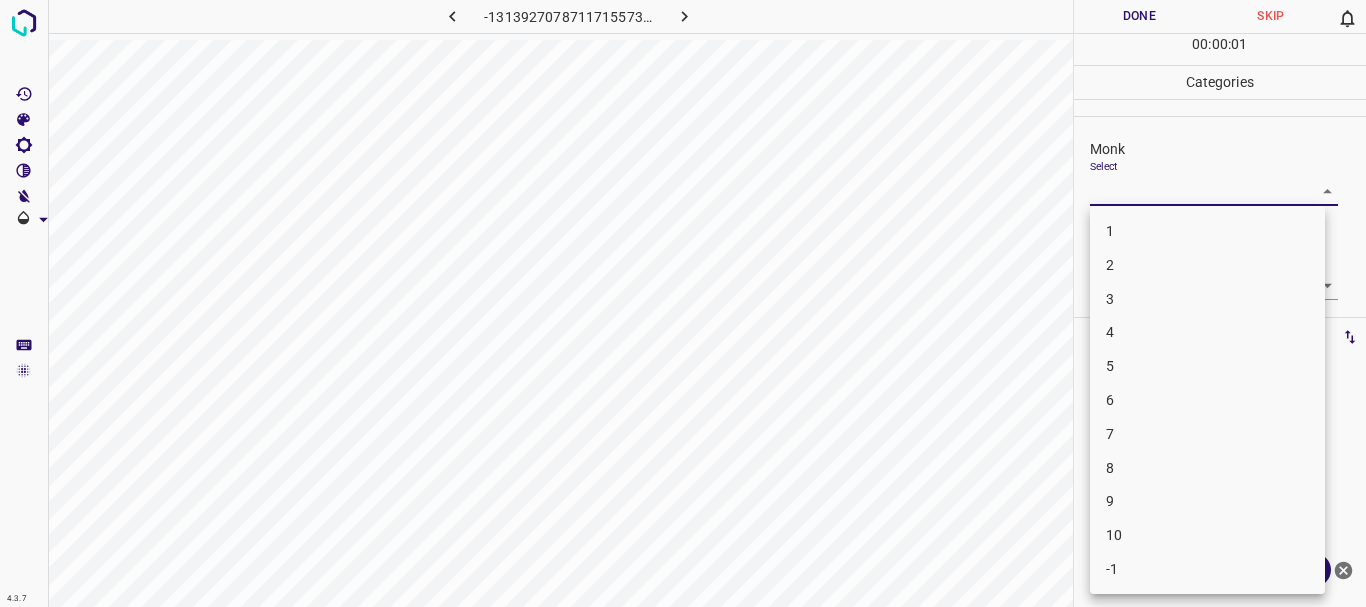 click on "4" at bounding box center [1207, 332] 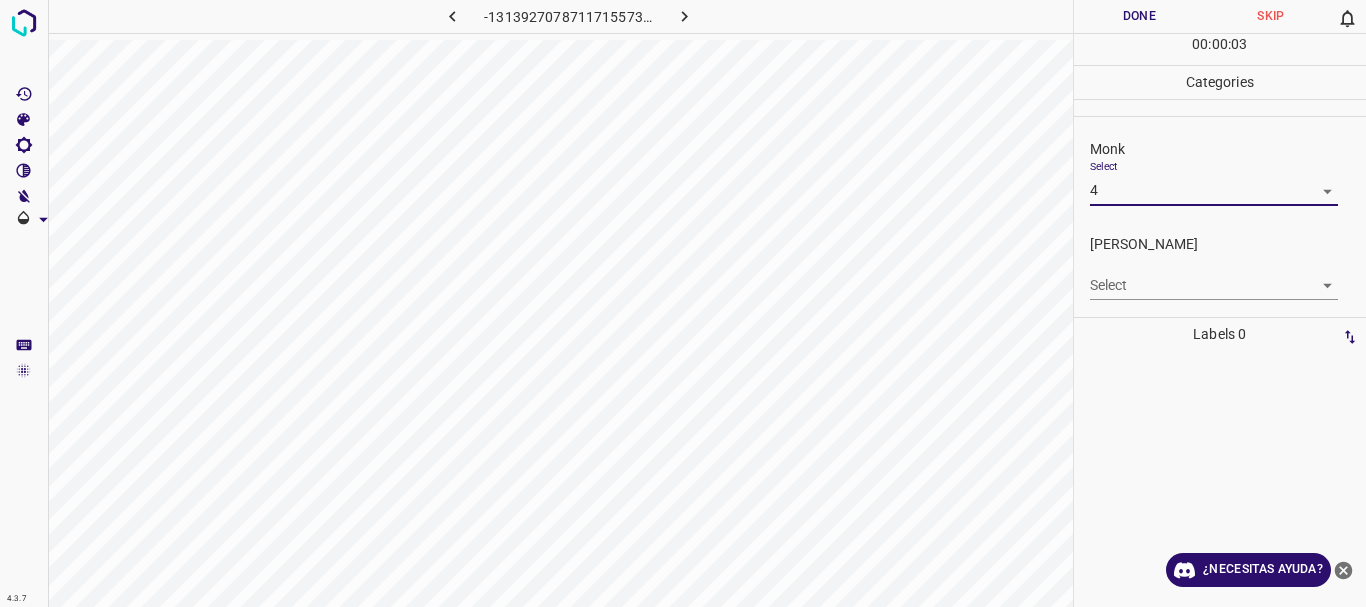 click on "Texto original Valora esta traducción Tu opinión servirá para ayudar a mejorar el Traductor de Google 4.3.7 -1313927078711715573.png Done Skip 0 00   : 00   : 03   Categories Monk   Select 4 4  [PERSON_NAME]   Select ​ Labels   0 Categories 1 Monk 2  [PERSON_NAME] Tools Space Change between modes (Draw & Edit) I Auto labeling R Restore zoom M Zoom in N Zoom out Delete Delete selecte label Filters Z Restore filters X Saturation filter C Brightness filter V Contrast filter [PERSON_NAME] scale filter General O Download ¿Necesitas ayuda? - Texto - Esconder - Borrar" at bounding box center (683, 303) 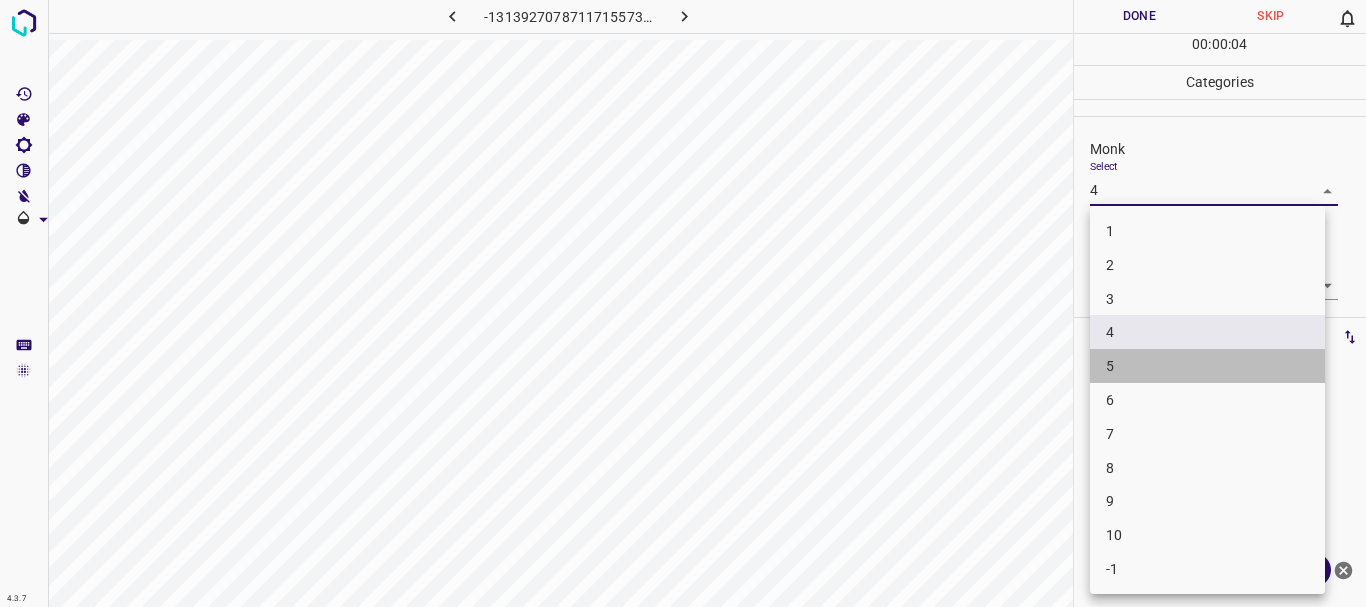 click on "5" at bounding box center [1207, 366] 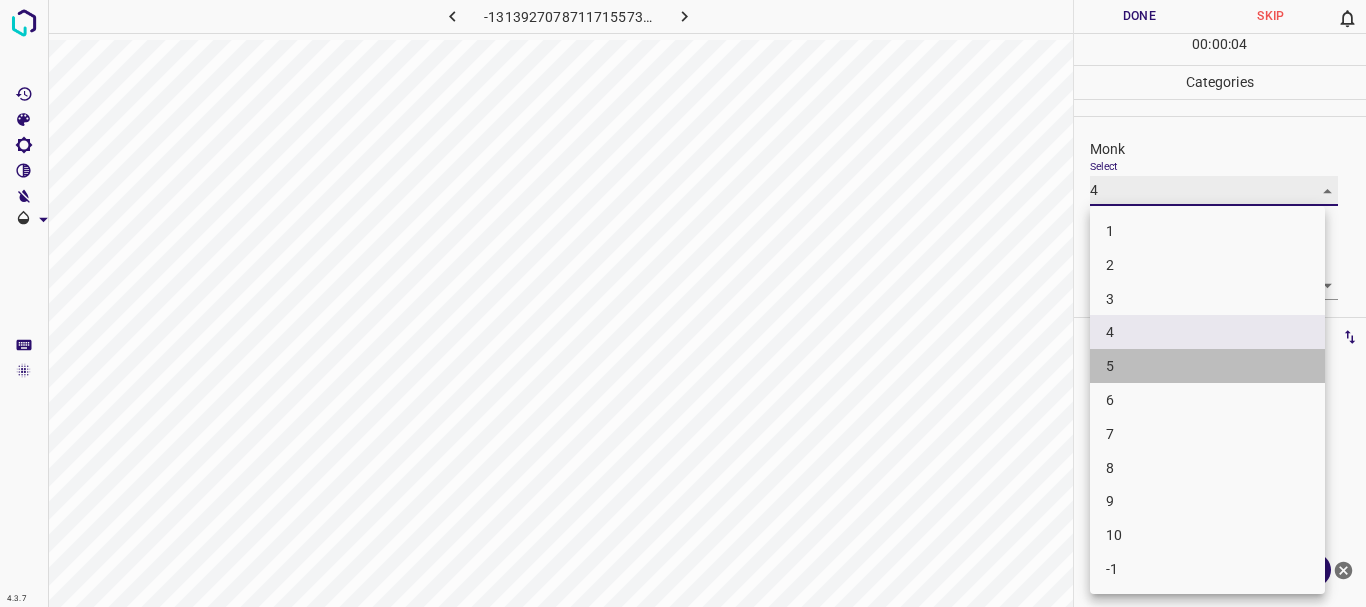 type on "5" 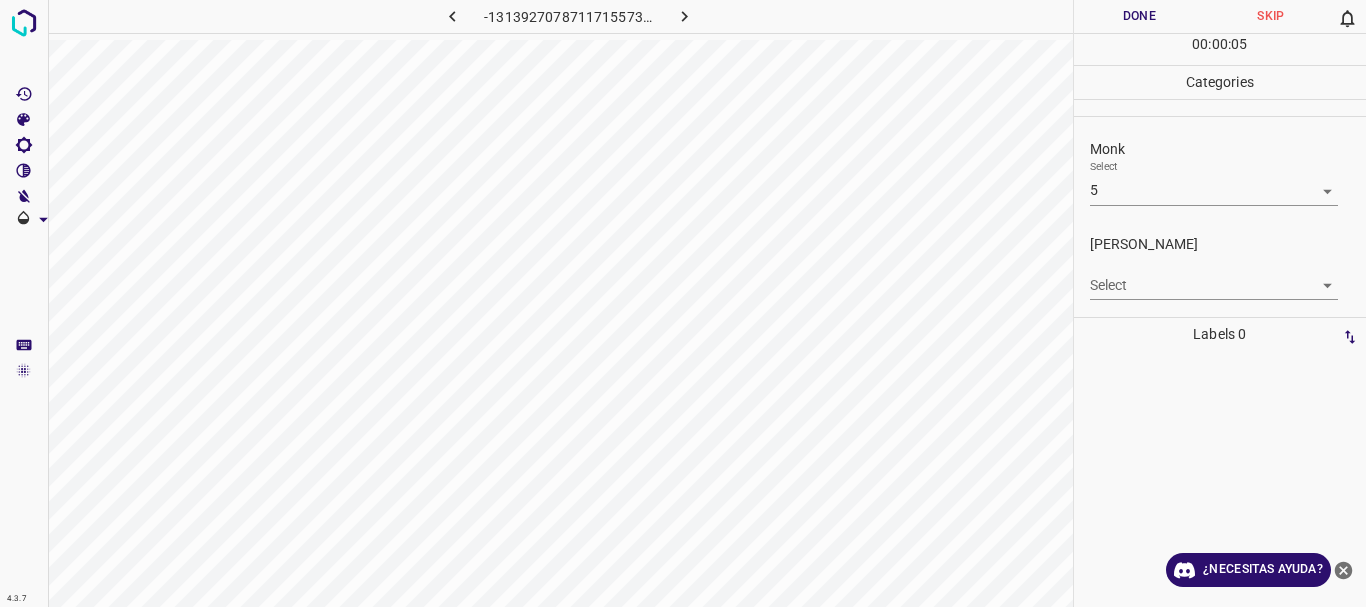 click on "1 2 3 4 5 6 7 8 9 10 -1" at bounding box center (683, 303) 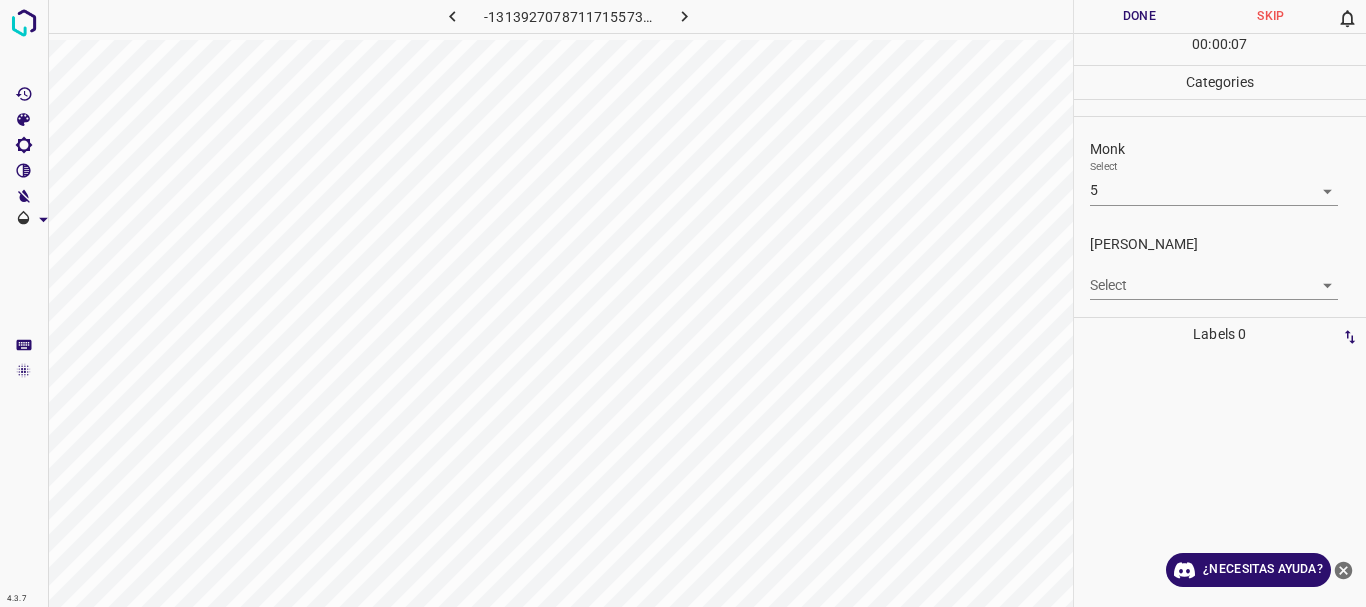 click on "Texto original Valora esta traducción Tu opinión servirá para ayudar a mejorar el Traductor de Google 4.3.7 -1313927078711715573.png Done Skip 0 00   : 00   : 07   Categories Monk   Select 5 5  [PERSON_NAME]   Select ​ Labels   0 Categories 1 Monk 2  [PERSON_NAME] Tools Space Change between modes (Draw & Edit) I Auto labeling R Restore zoom M Zoom in N Zoom out Delete Delete selecte label Filters Z Restore filters X Saturation filter C Brightness filter V Contrast filter [PERSON_NAME] scale filter General O Download ¿Necesitas ayuda? - Texto - Esconder - Borrar" at bounding box center [683, 303] 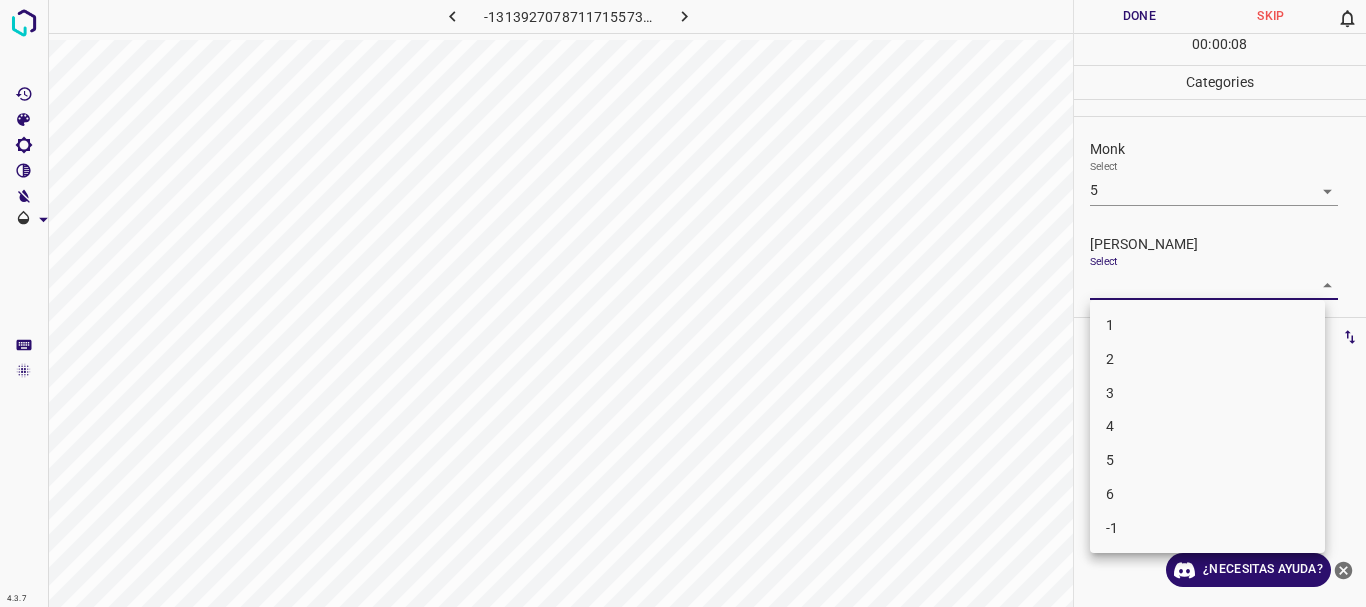 click on "3" at bounding box center (1207, 393) 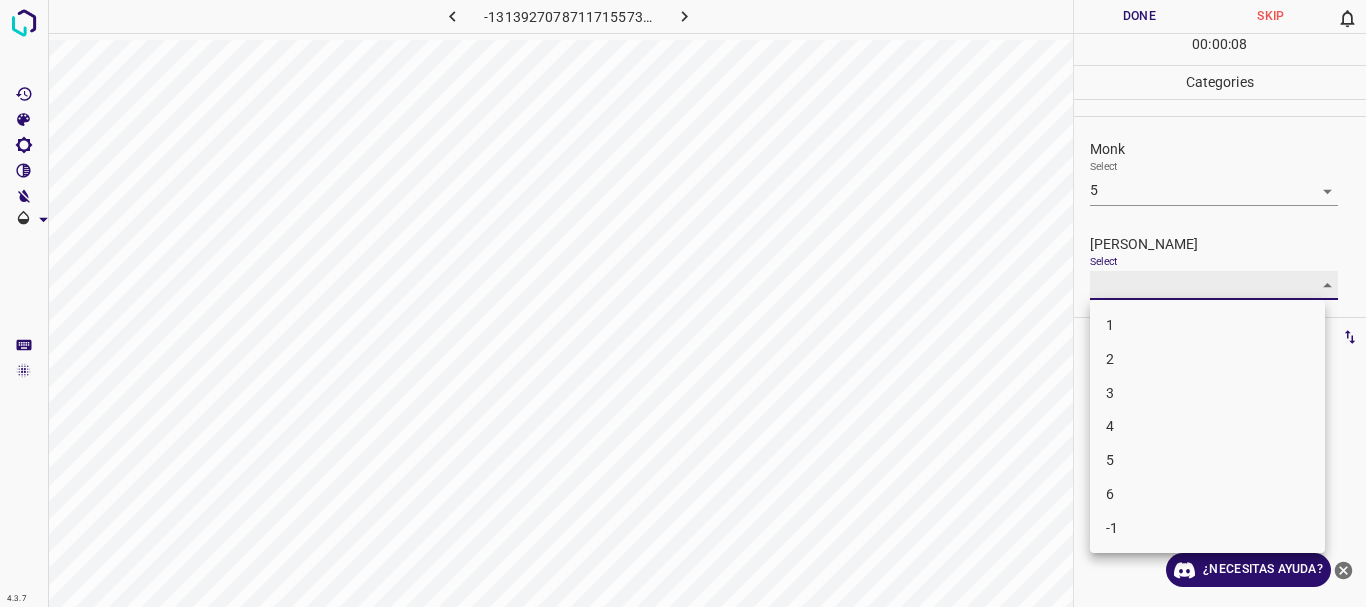 type on "3" 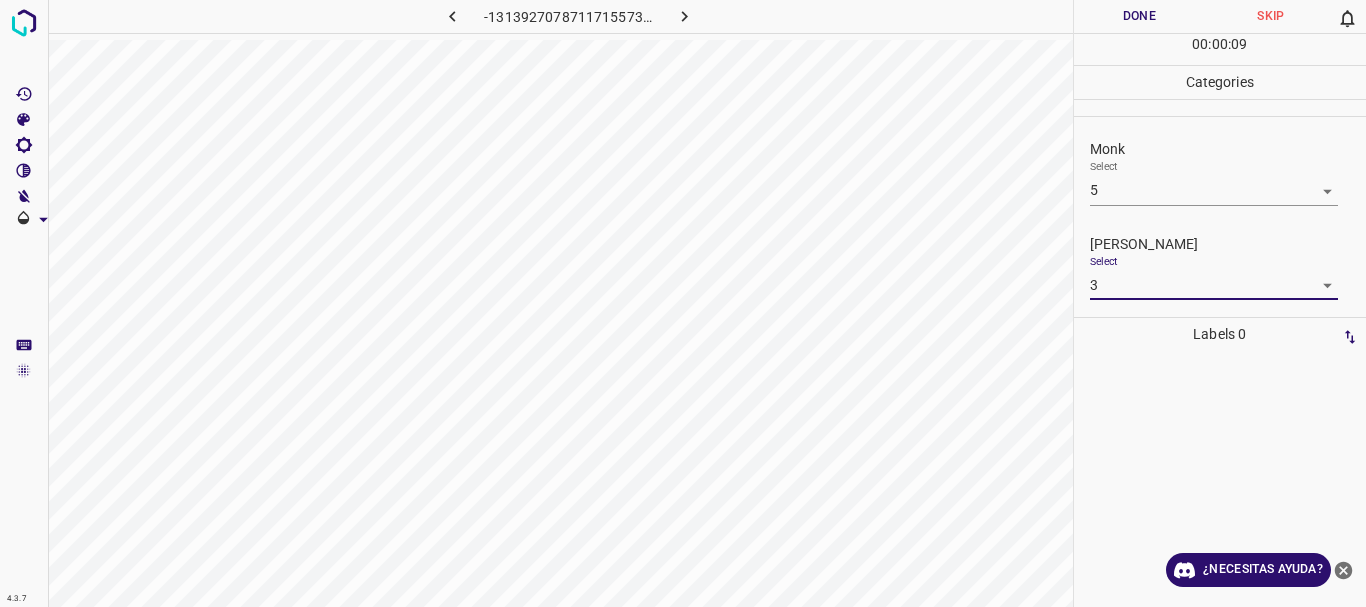 click on "Done" at bounding box center (1140, 16) 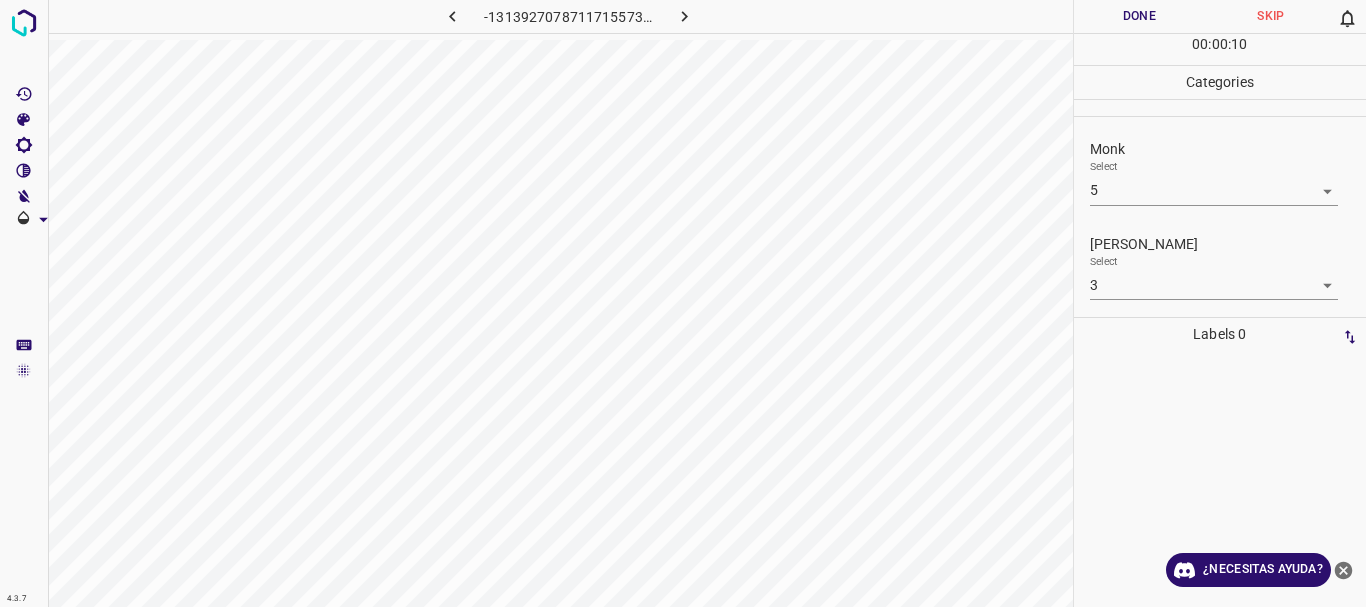 click at bounding box center [684, 16] 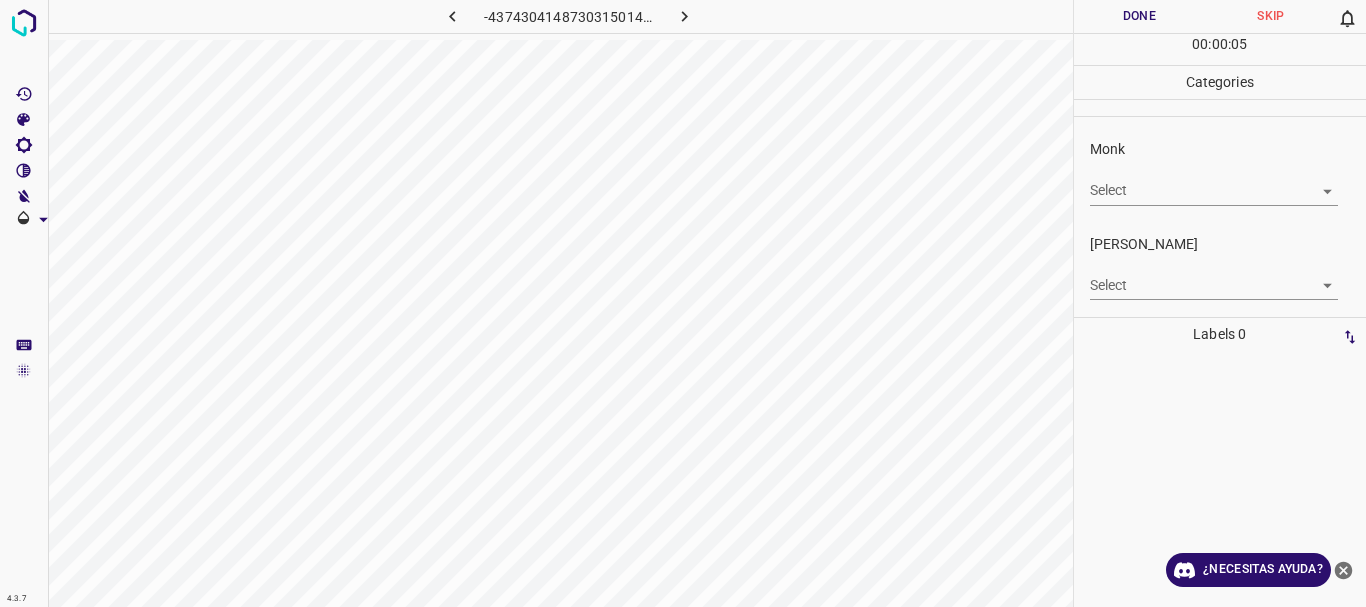 click 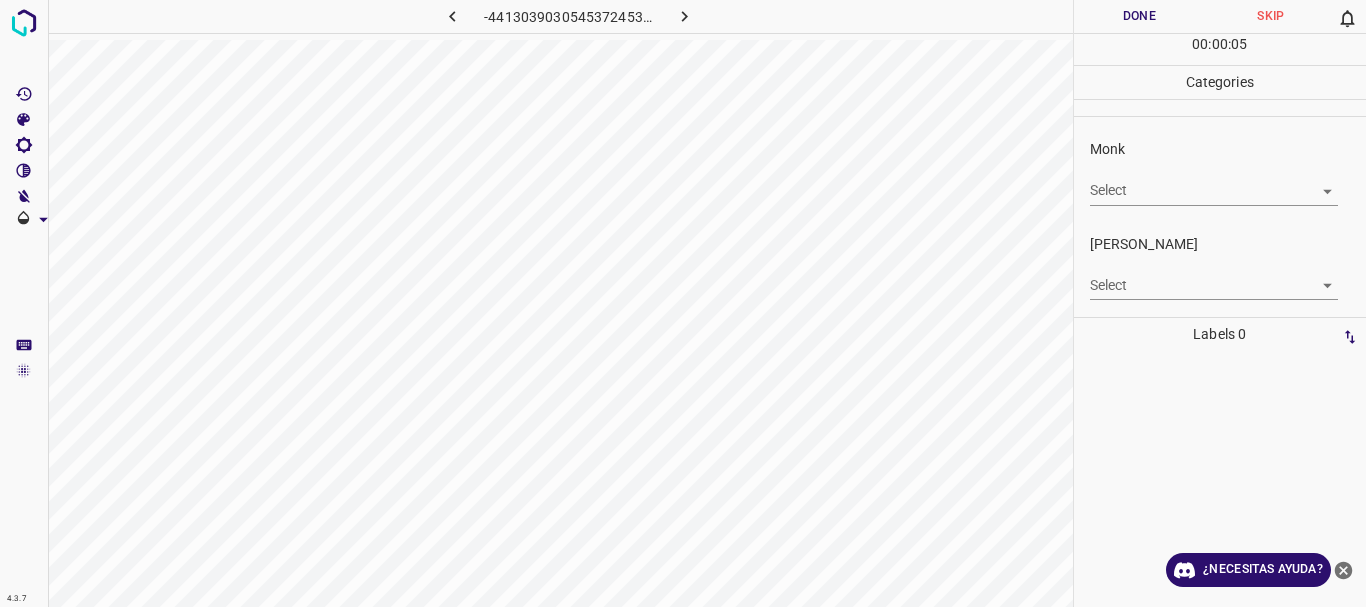 click 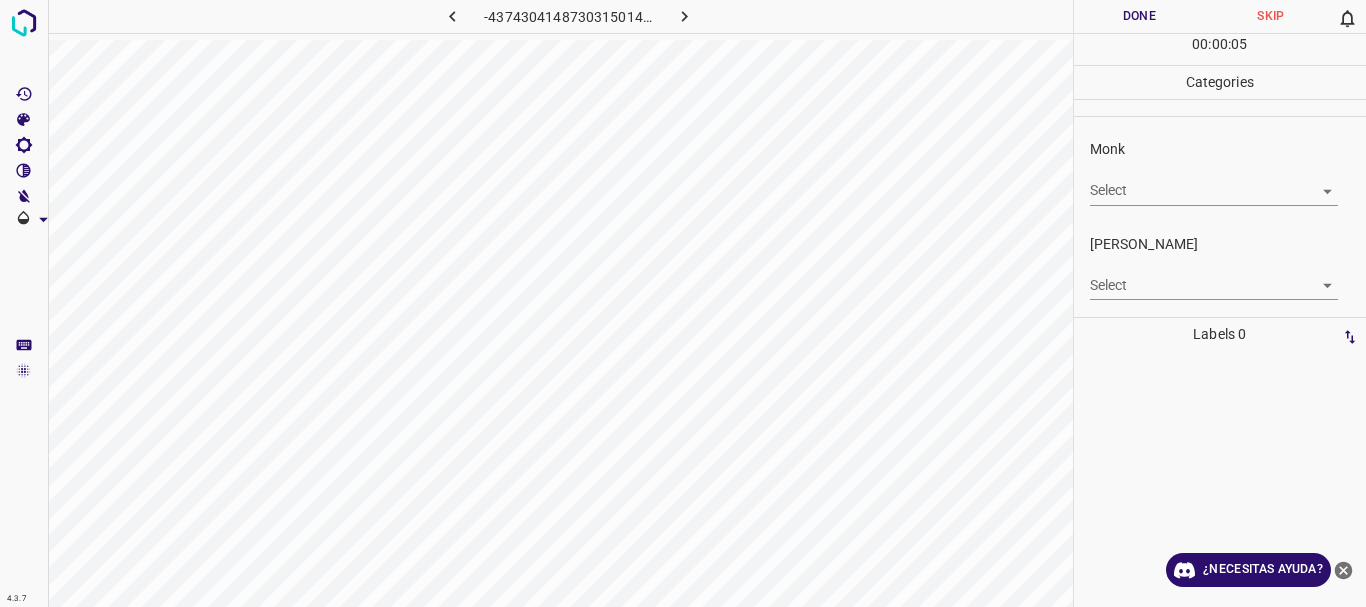 click on "Texto original Valora esta traducción Tu opinión servirá para ayudar a mejorar el Traductor de Google 4.3.7 -4374304148730315014.png Done Skip 0 00   : 00   : 05   Categories Monk   Select ​  [PERSON_NAME]   Select ​ Labels   0 Categories 1 Monk 2  [PERSON_NAME] Tools Space Change between modes (Draw & Edit) I Auto labeling R Restore zoom M Zoom in N Zoom out Delete Delete selecte label Filters Z Restore filters X Saturation filter C Brightness filter V Contrast filter [PERSON_NAME] scale filter General O Download ¿Necesitas ayuda? - Texto - Esconder - Borrar" at bounding box center [683, 303] 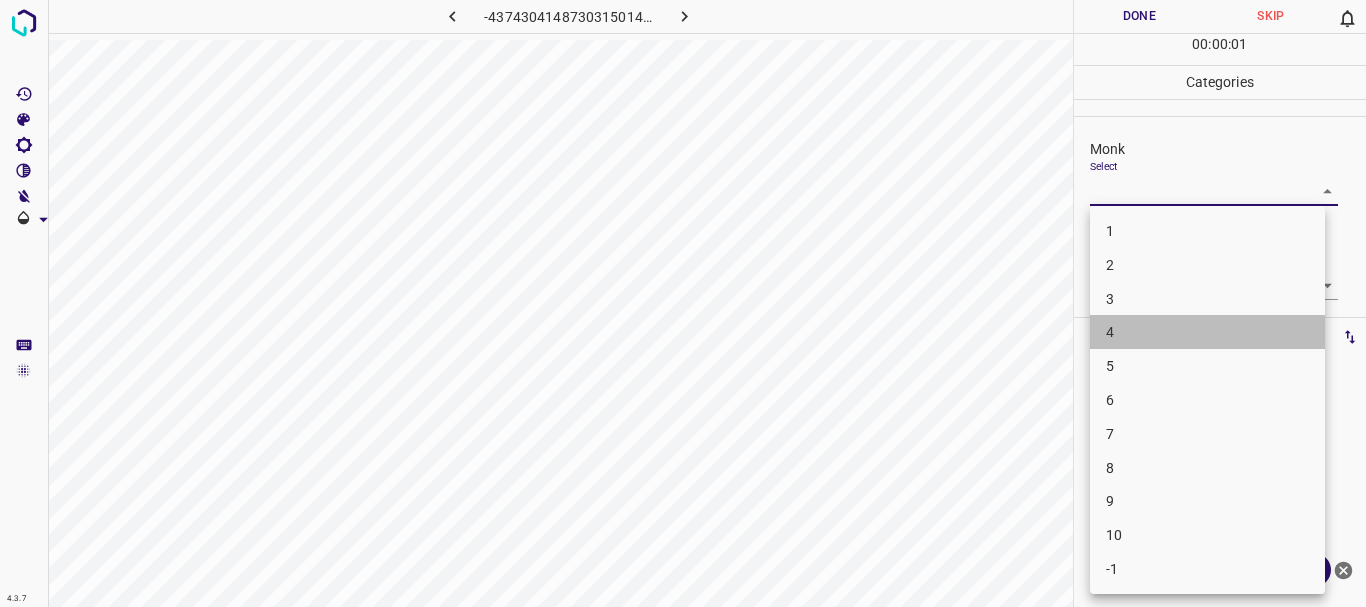 click on "4" at bounding box center [1207, 332] 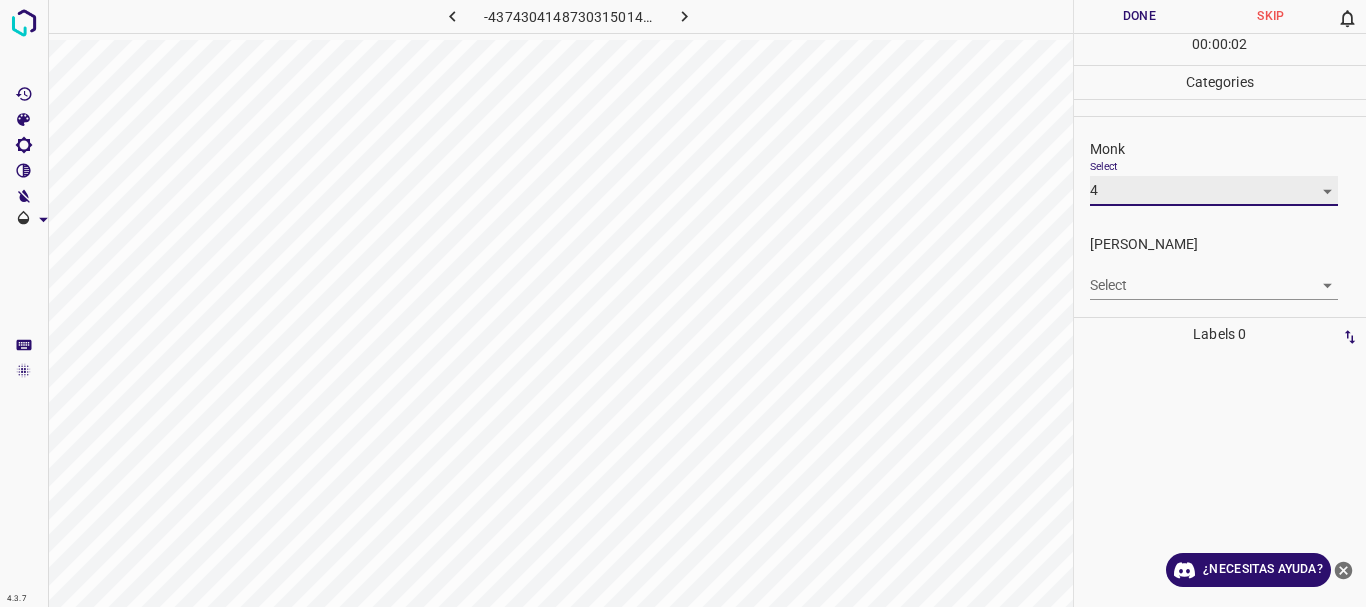 type on "4" 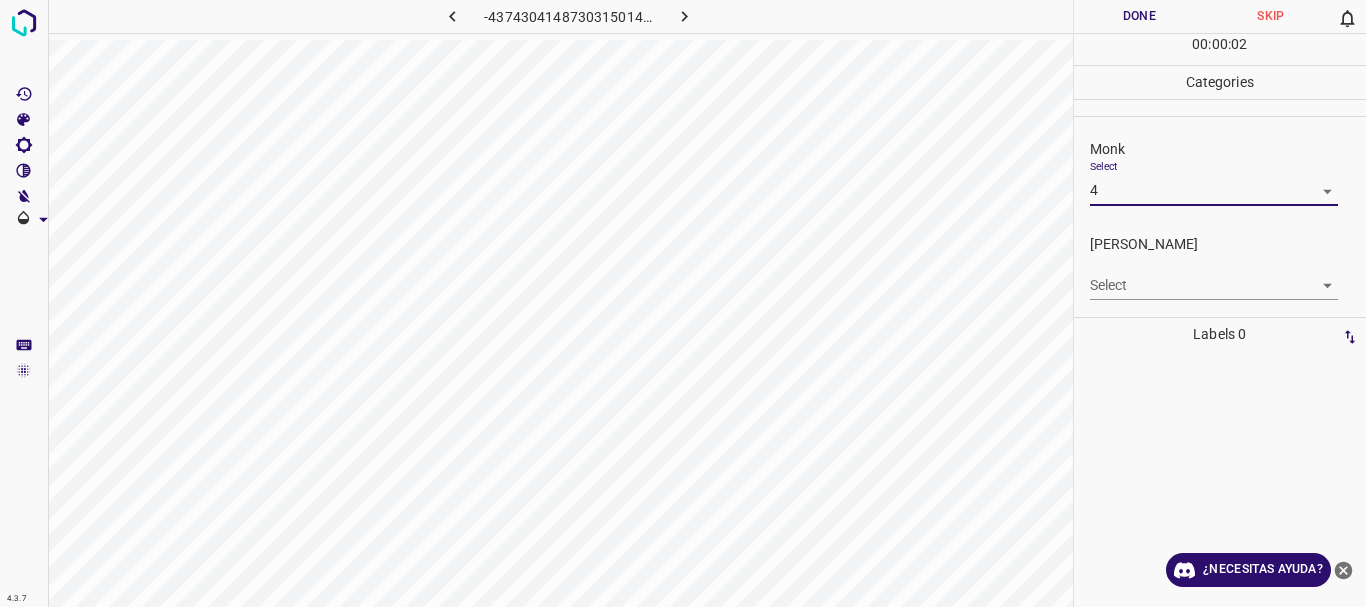 click on "Texto original Valora esta traducción Tu opinión servirá para ayudar a mejorar el Traductor de Google 4.3.7 -4374304148730315014.png Done Skip 0 00   : 00   : 02   Categories Monk   Select 4 4  [PERSON_NAME]   Select ​ Labels   0 Categories 1 Monk 2  [PERSON_NAME] Tools Space Change between modes (Draw & Edit) I Auto labeling R Restore zoom M Zoom in N Zoom out Delete Delete selecte label Filters Z Restore filters X Saturation filter C Brightness filter V Contrast filter [PERSON_NAME] scale filter General O Download ¿Necesitas ayuda? - Texto - Esconder - Borrar 1 2 3 4 5 6 7 8 9 10 -1" at bounding box center [683, 303] 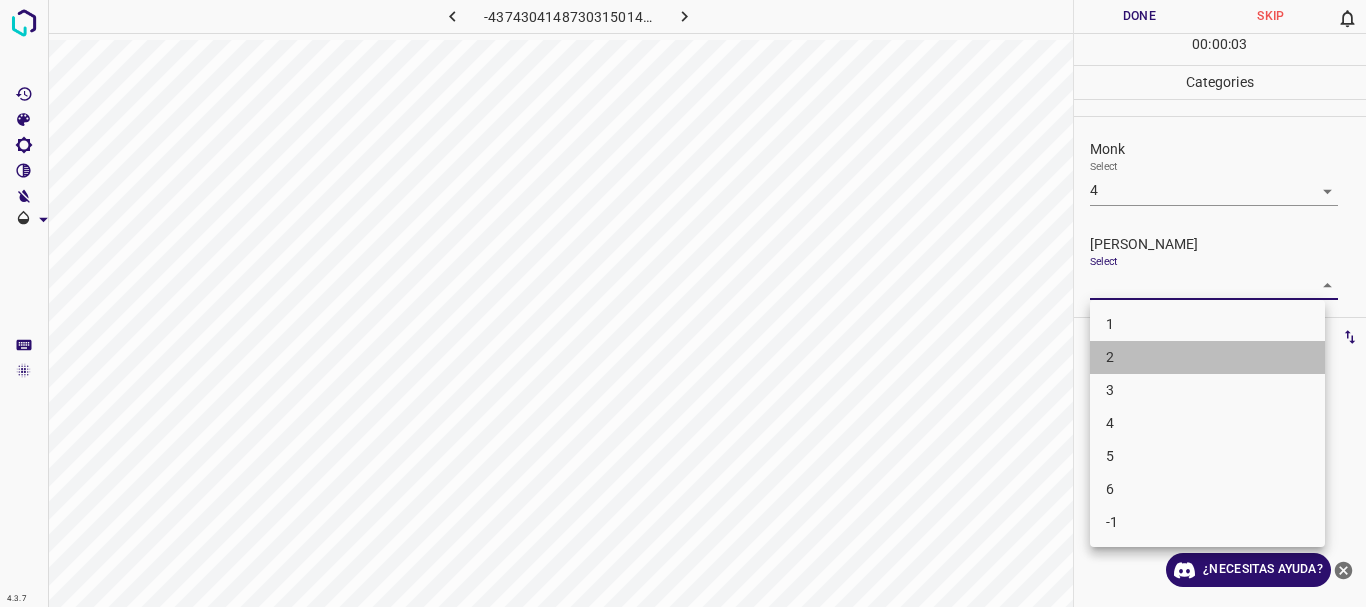click on "2" at bounding box center [1207, 357] 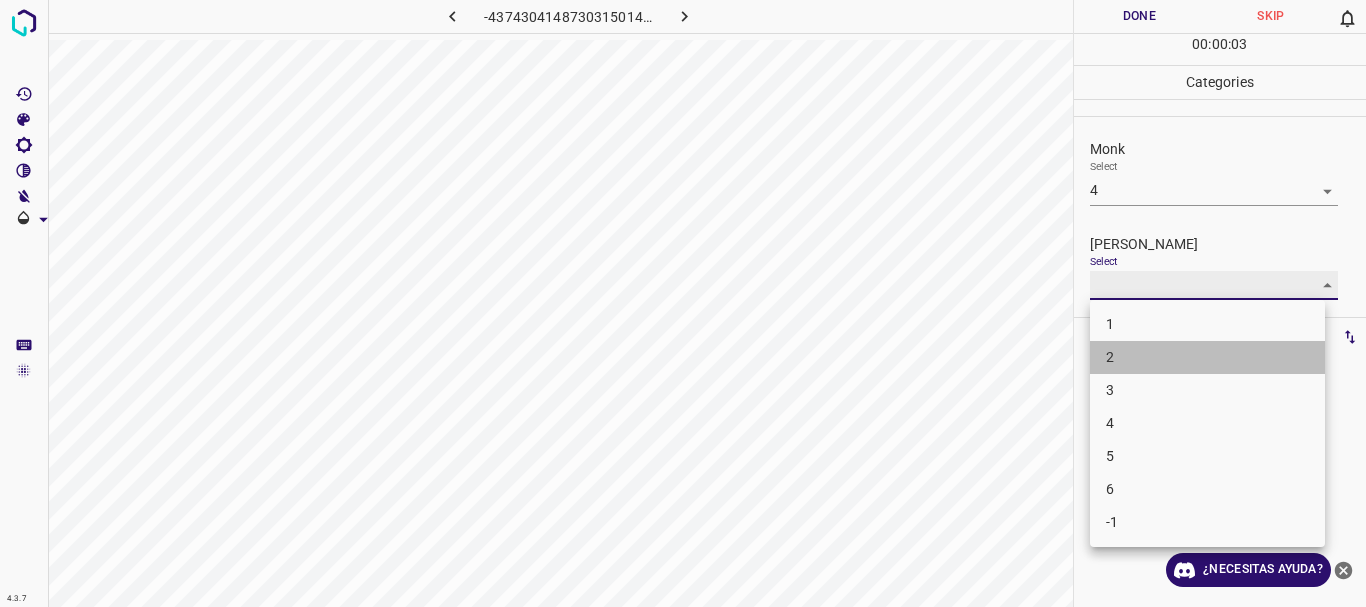 type on "2" 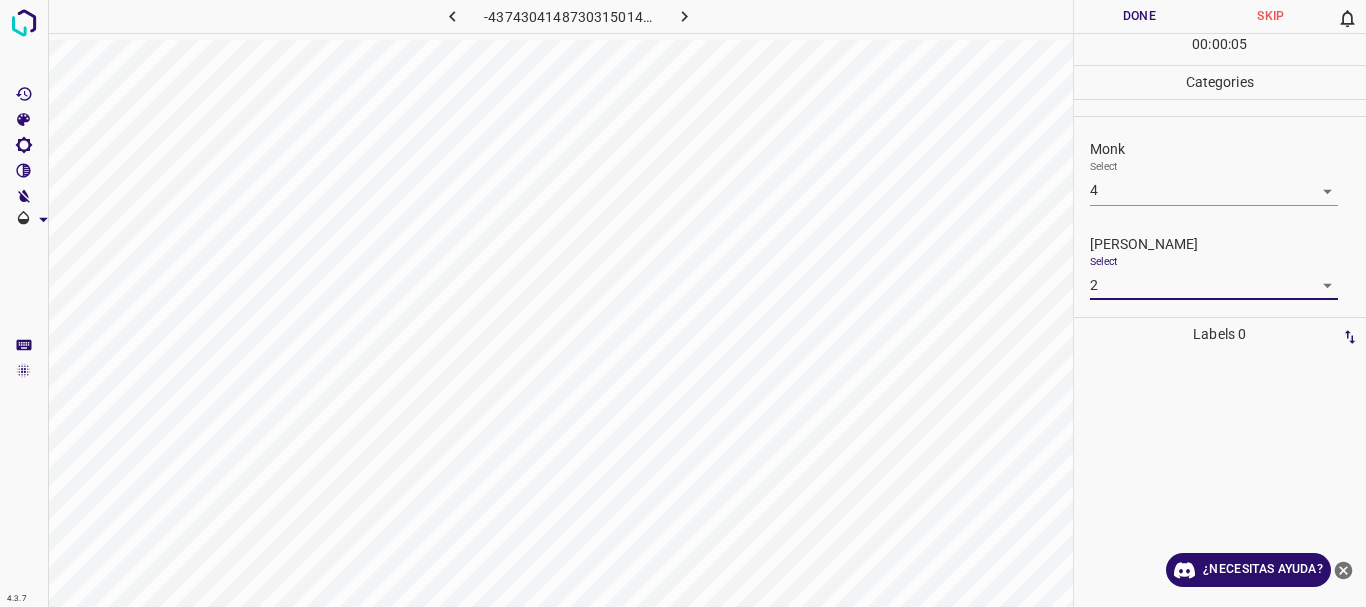 click on "Done" at bounding box center [1140, 16] 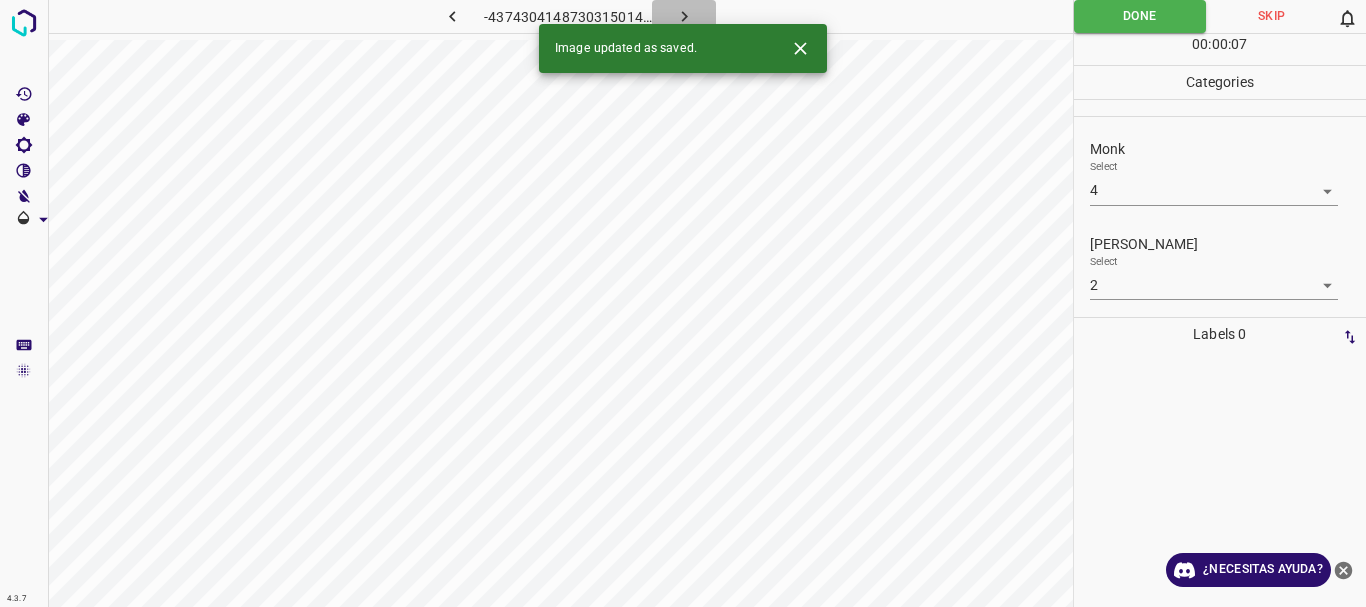 click at bounding box center [684, 16] 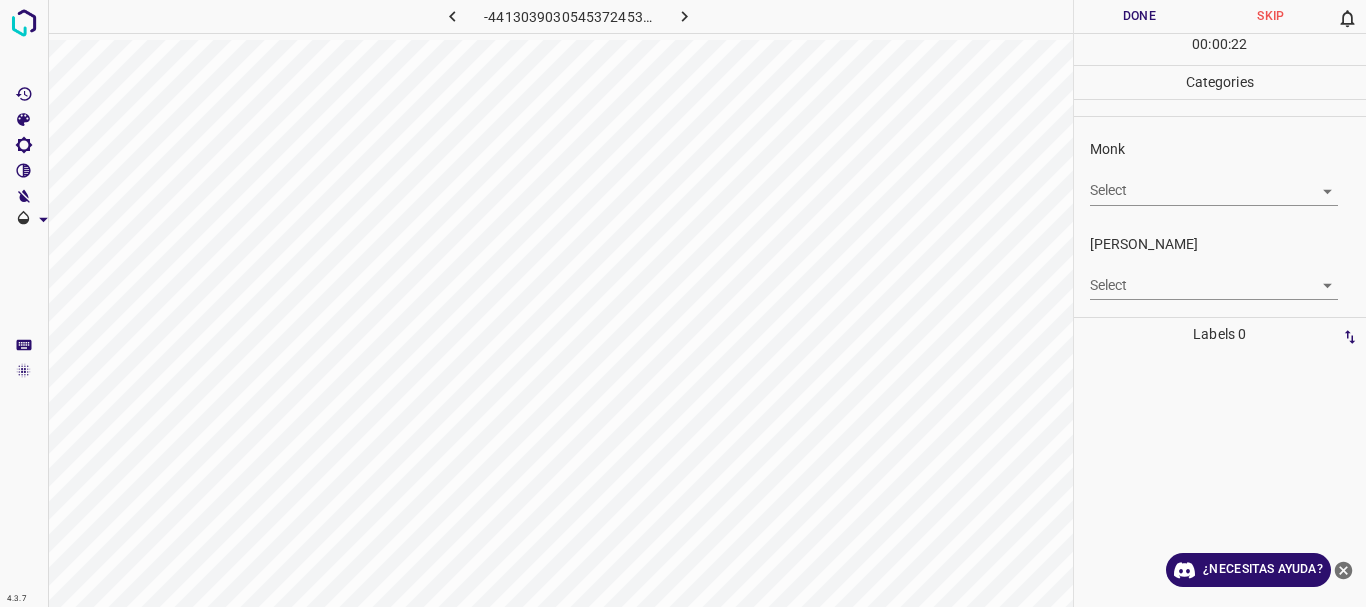 click on "Texto original Valora esta traducción Tu opinión servirá para ayudar a mejorar el Traductor de Google 4.3.7 -4413039030545372453.png Done Skip 0 00   : 00   : 22   Categories Monk   Select ​  [PERSON_NAME]   Select ​ Labels   0 Categories 1 Monk 2  [PERSON_NAME] Tools Space Change between modes (Draw & Edit) I Auto labeling R Restore zoom M Zoom in N Zoom out Delete Delete selecte label Filters Z Restore filters X Saturation filter C Brightness filter V Contrast filter [PERSON_NAME] scale filter General O Download ¿Necesitas ayuda? - Texto - Esconder - Borrar" at bounding box center [683, 303] 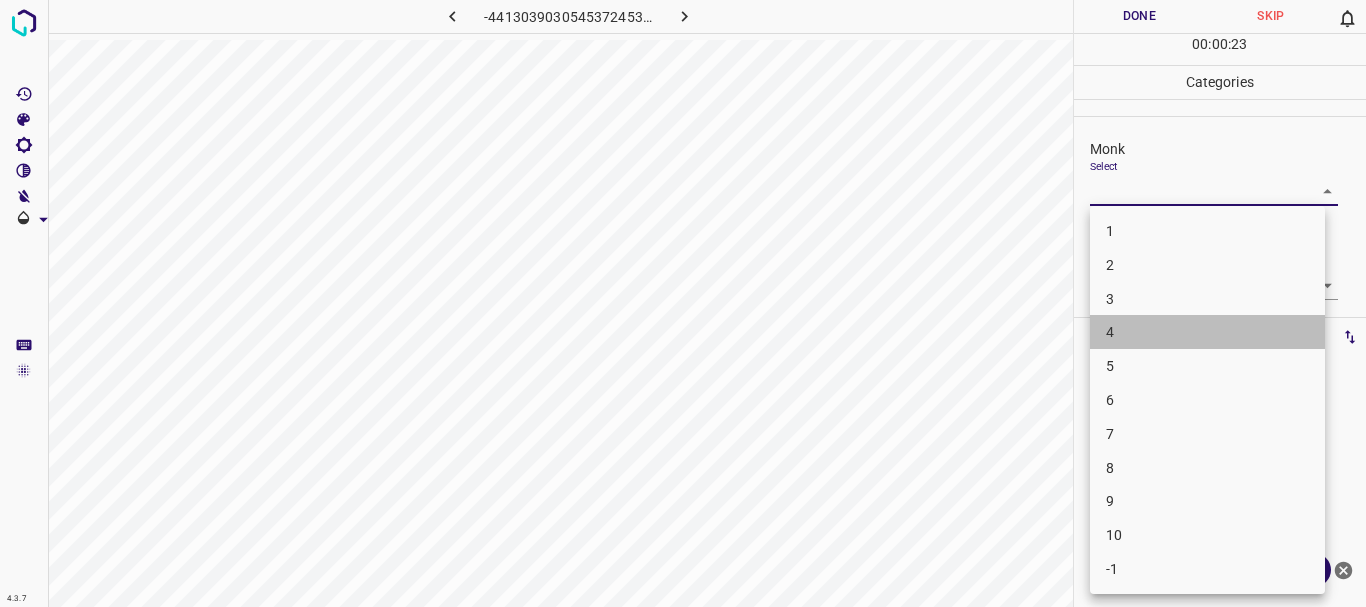 click on "4" at bounding box center (1207, 332) 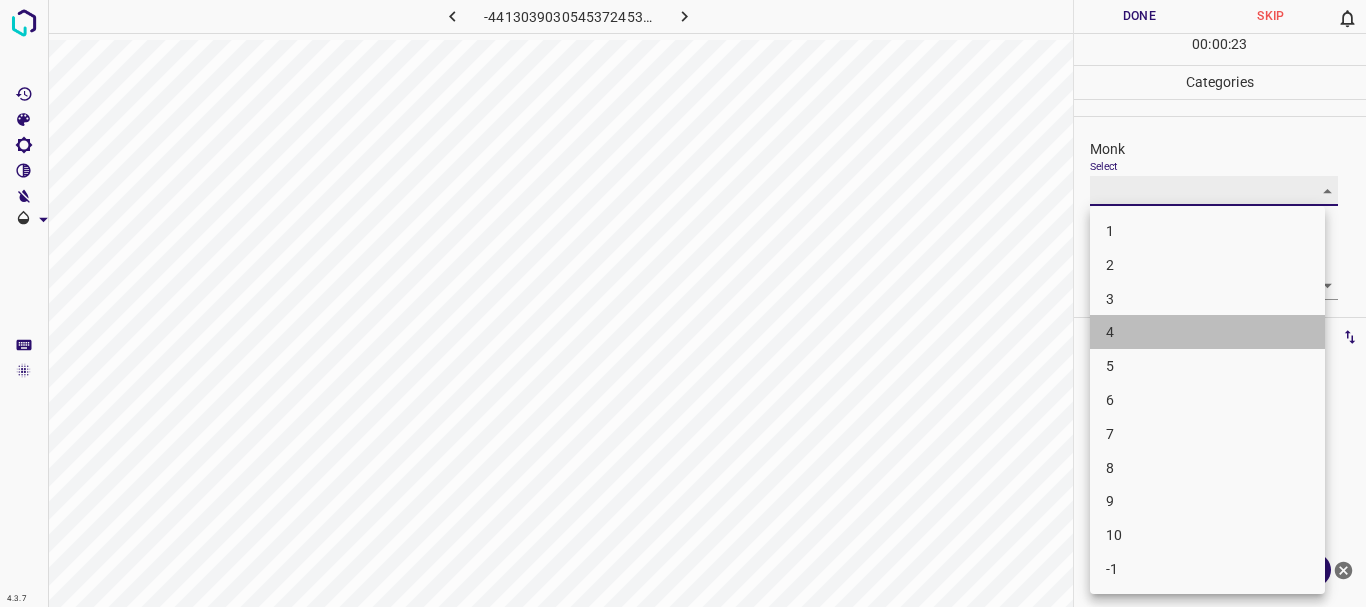 type on "4" 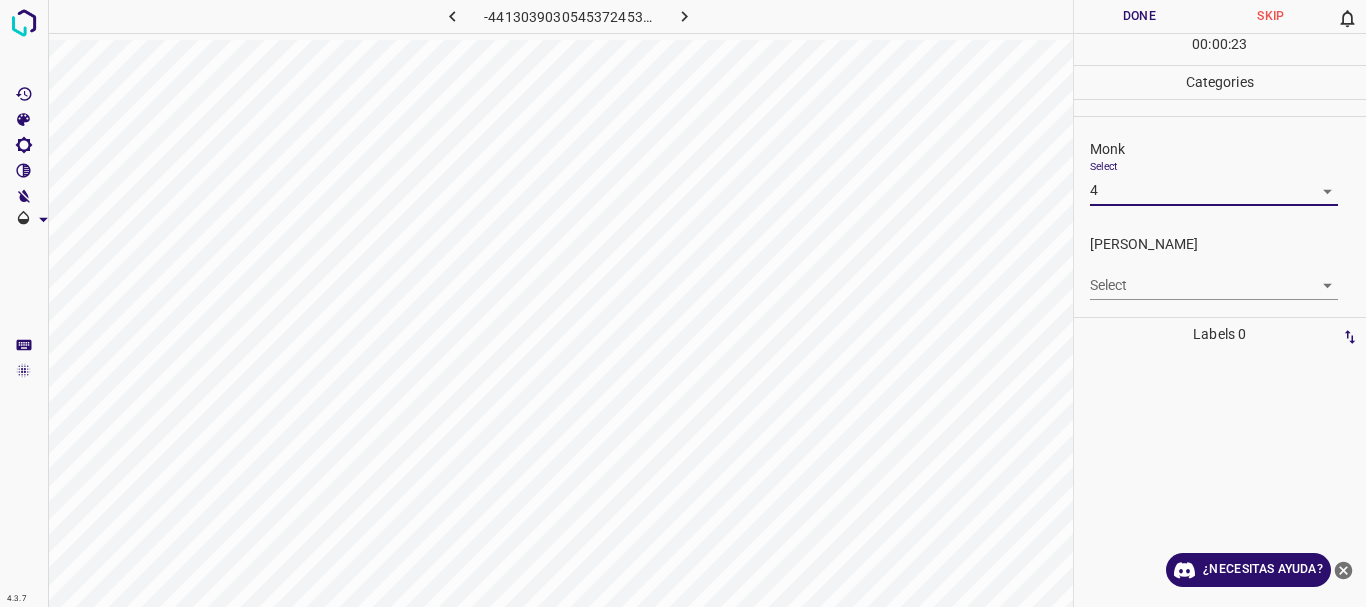 click on "4" at bounding box center (1134, 277) 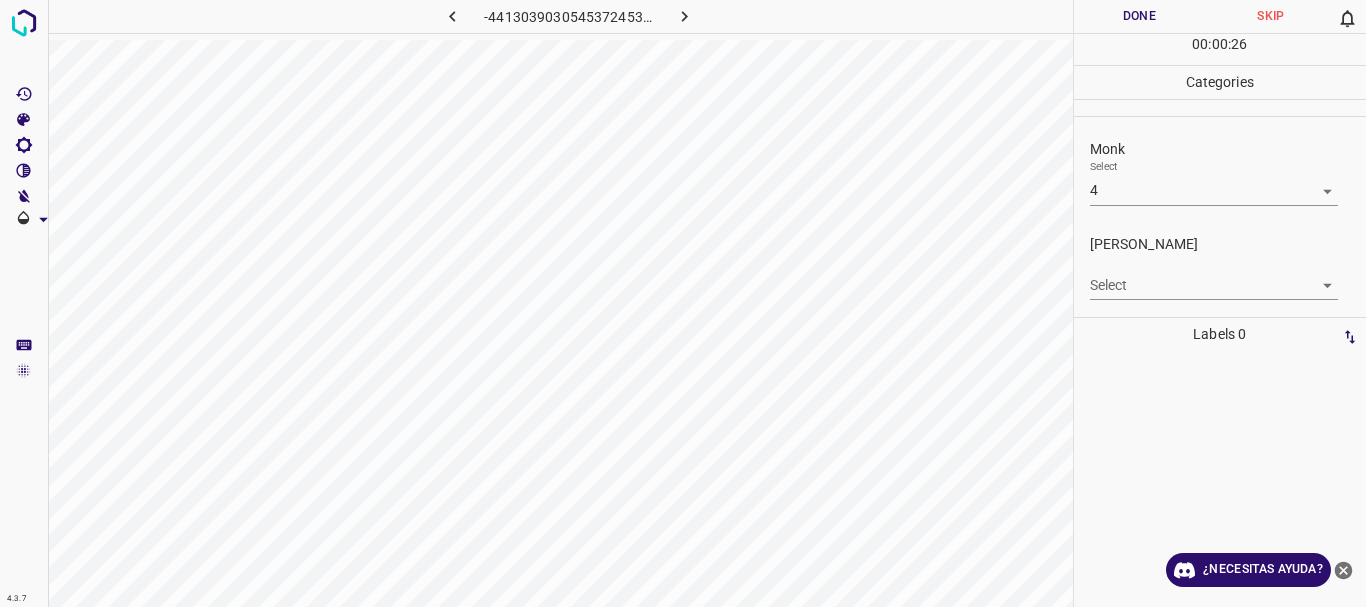 click on "Texto original Valora esta traducción Tu opinión servirá para ayudar a mejorar el Traductor de Google 4.3.7 -4413039030545372453.png Done Skip 0 00   : 00   : 26   Categories Monk   Select 4 4  [PERSON_NAME]   Select ​ Labels   0 Categories 1 Monk 2  [PERSON_NAME] Tools Space Change between modes (Draw & Edit) I Auto labeling R Restore zoom M Zoom in N Zoom out Delete Delete selecte label Filters Z Restore filters X Saturation filter C Brightness filter V Contrast filter [PERSON_NAME] scale filter General O Download ¿Necesitas ayuda? - Texto - Esconder - Borrar" at bounding box center (683, 303) 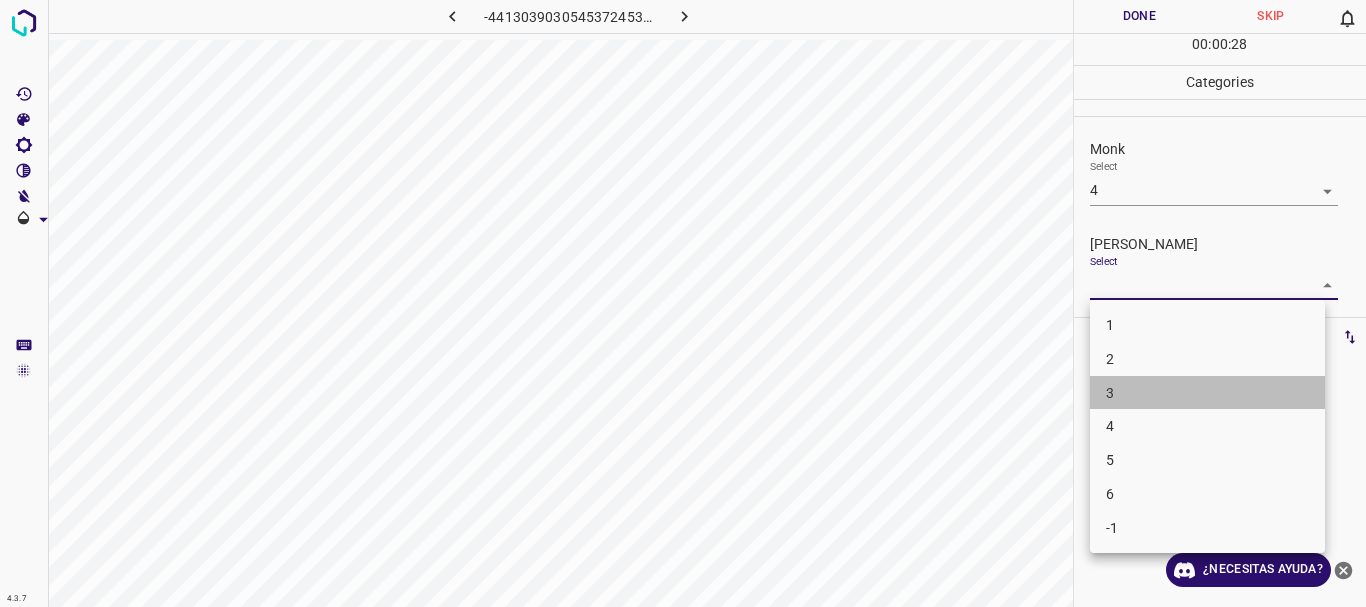 click on "3" at bounding box center (1207, 393) 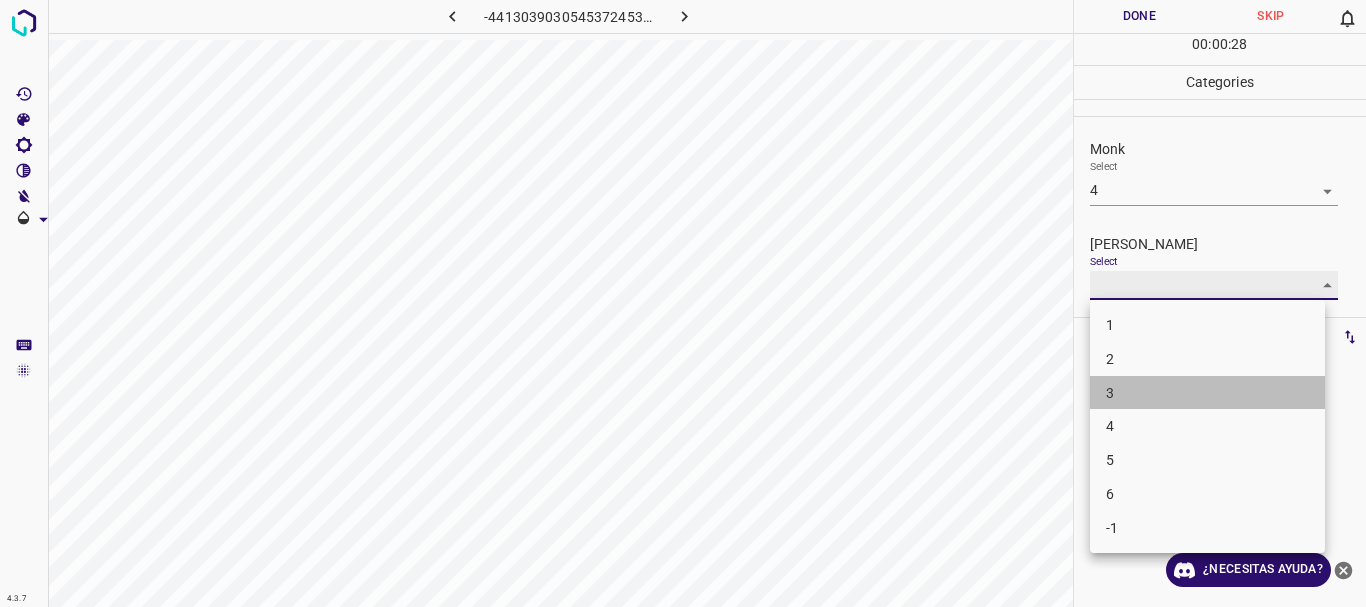 type on "3" 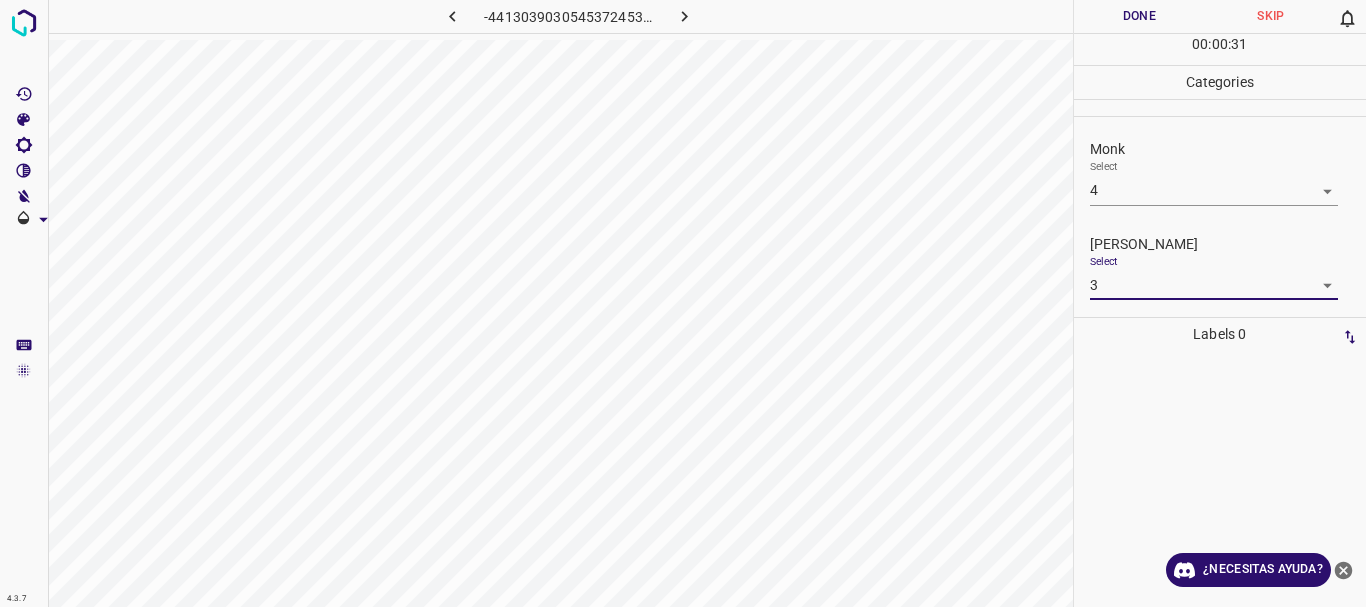 click on "Done" at bounding box center [1140, 16] 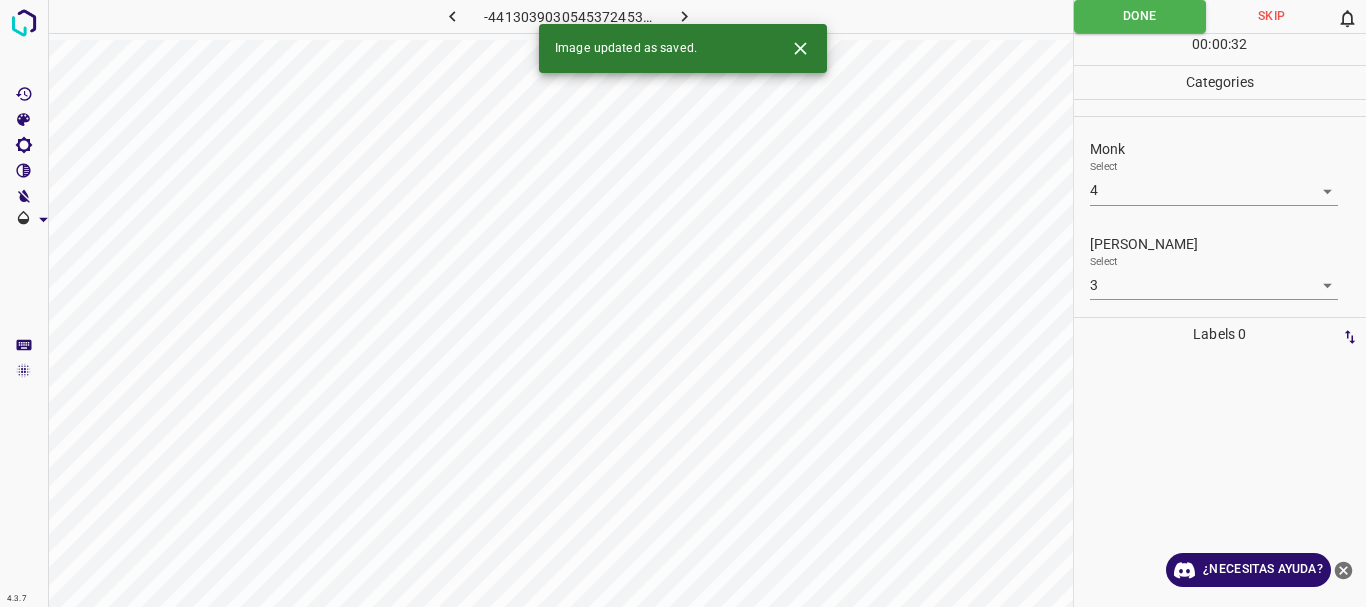 click 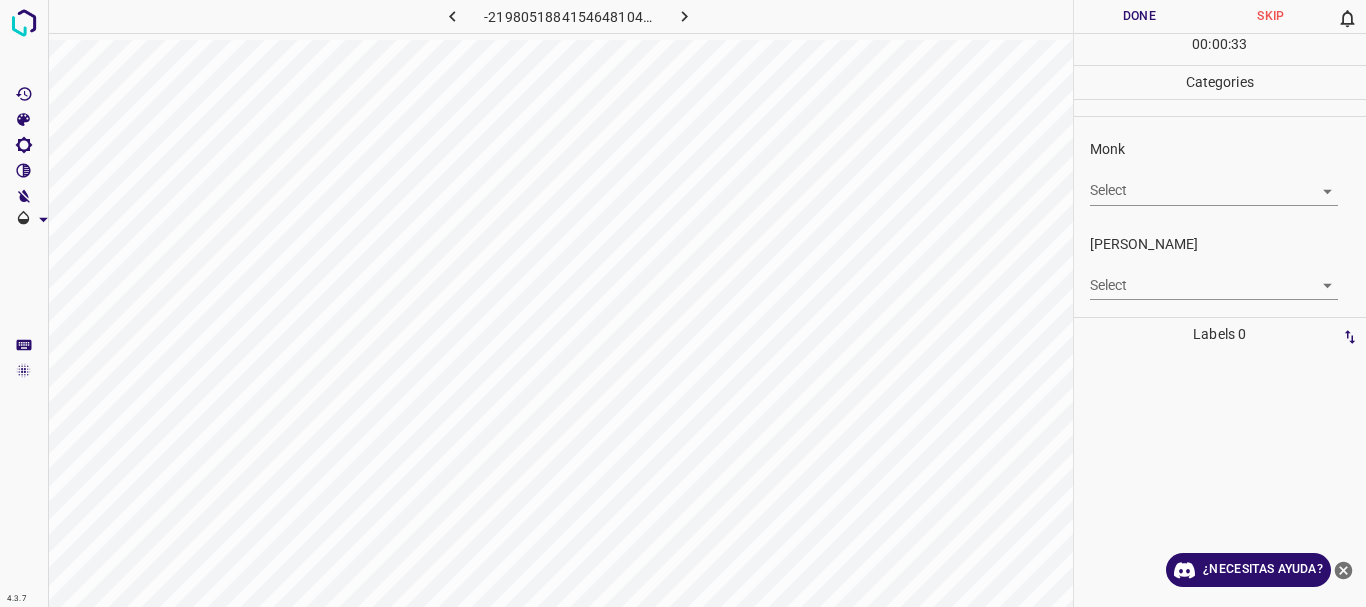 click on "Texto original Valora esta traducción Tu opinión servirá para ayudar a mejorar el Traductor de Google 4.3.7 -2198051884154648104.png Done Skip 0 00   : 00   : 33   Categories Monk   Select ​  [PERSON_NAME]   Select ​ Labels   0 Categories 1 Monk 2  [PERSON_NAME] Tools Space Change between modes (Draw & Edit) I Auto labeling R Restore zoom M Zoom in N Zoom out Delete Delete selecte label Filters Z Restore filters X Saturation filter C Brightness filter V Contrast filter [PERSON_NAME] scale filter General O Download ¿Necesitas ayuda? - Texto - Esconder - Borrar" at bounding box center [683, 303] 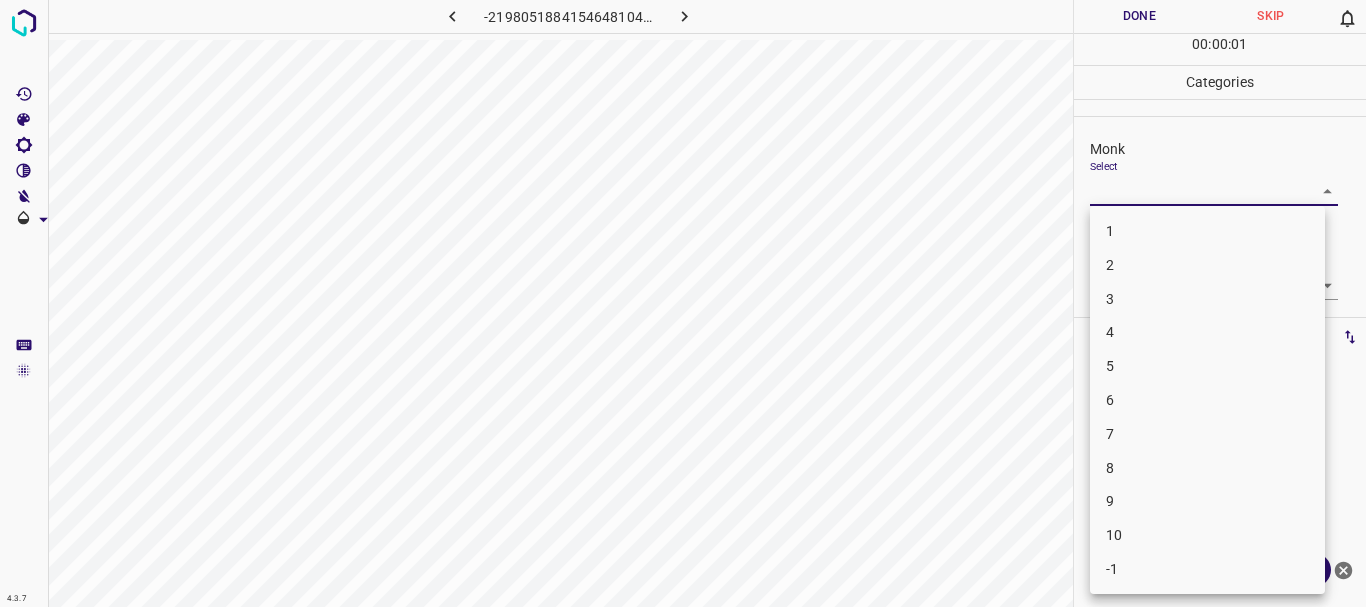 click on "4" at bounding box center [1207, 332] 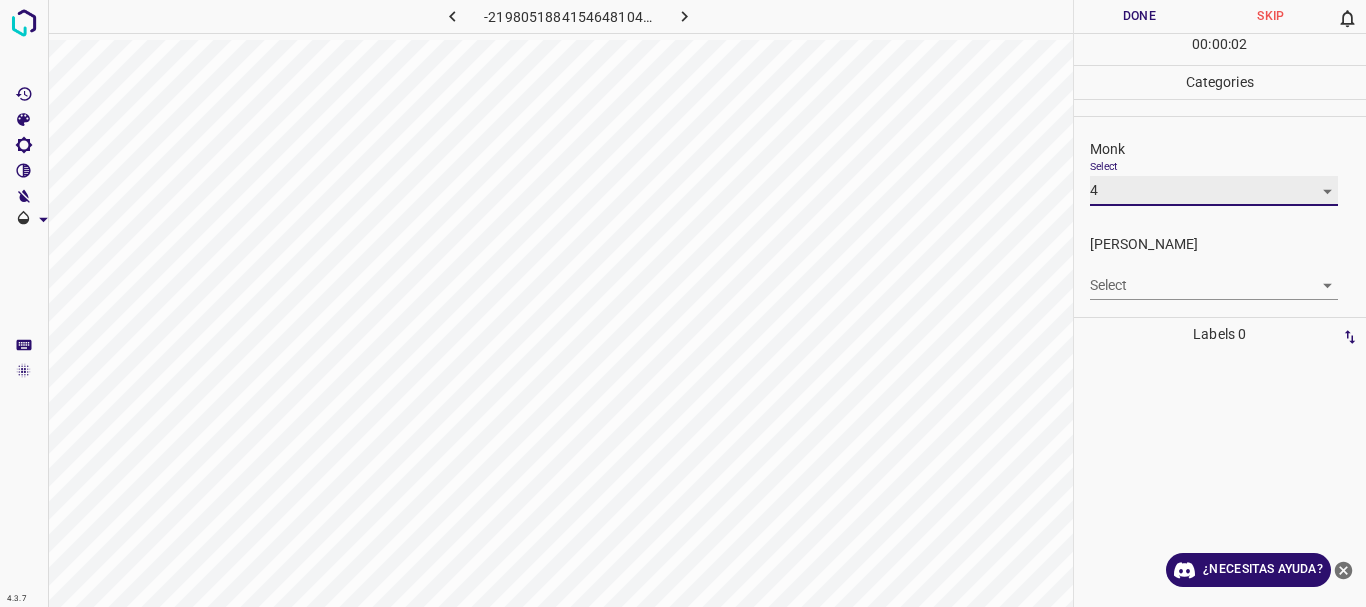type on "4" 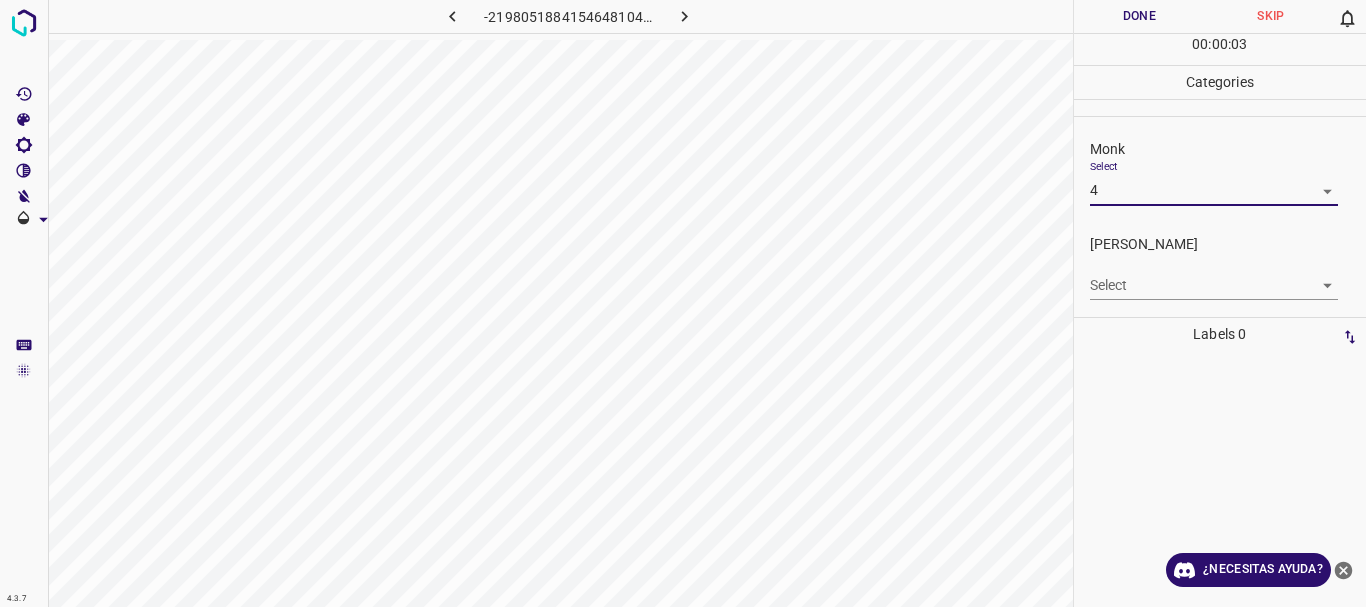 click on "Texto original Valora esta traducción Tu opinión servirá para ayudar a mejorar el Traductor de Google 4.3.7 -2198051884154648104.png Done Skip 0 00   : 00   : 03   Categories Monk   Select 4 4  [PERSON_NAME]   Select ​ Labels   0 Categories 1 Monk 2  [PERSON_NAME] Tools Space Change between modes (Draw & Edit) I Auto labeling R Restore zoom M Zoom in N Zoom out Delete Delete selecte label Filters Z Restore filters X Saturation filter C Brightness filter V Contrast filter [PERSON_NAME] scale filter General O Download ¿Necesitas ayuda? - Texto - Esconder - Borrar" at bounding box center (683, 303) 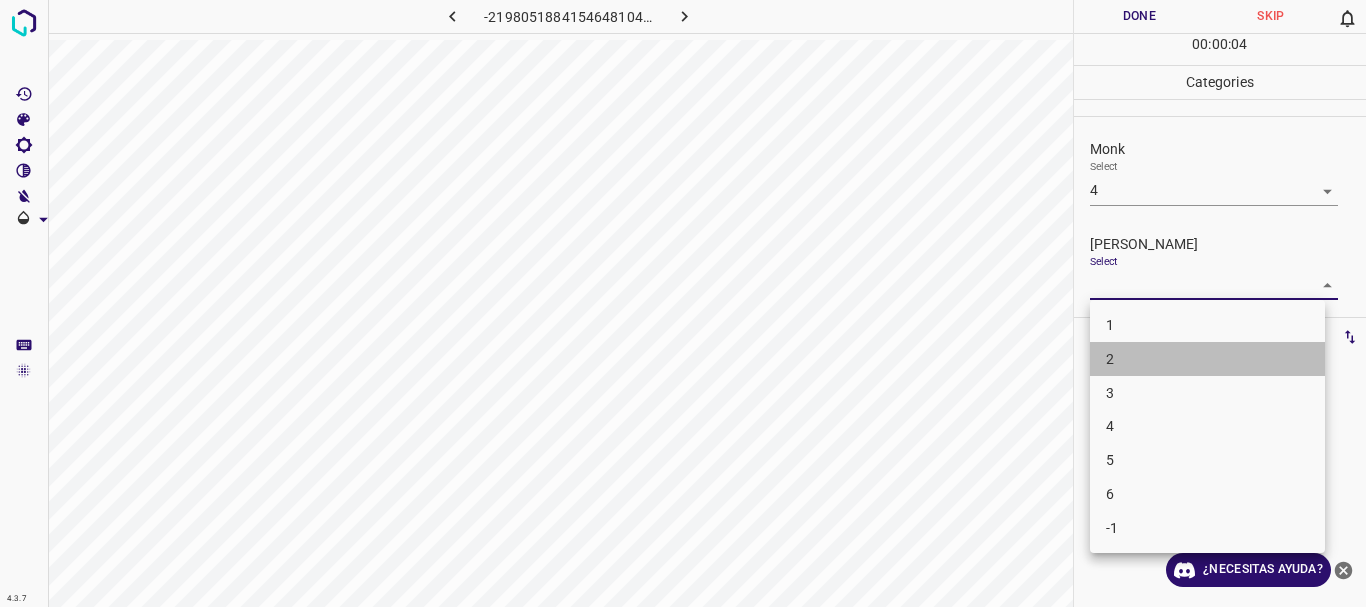 click on "2" at bounding box center [1207, 359] 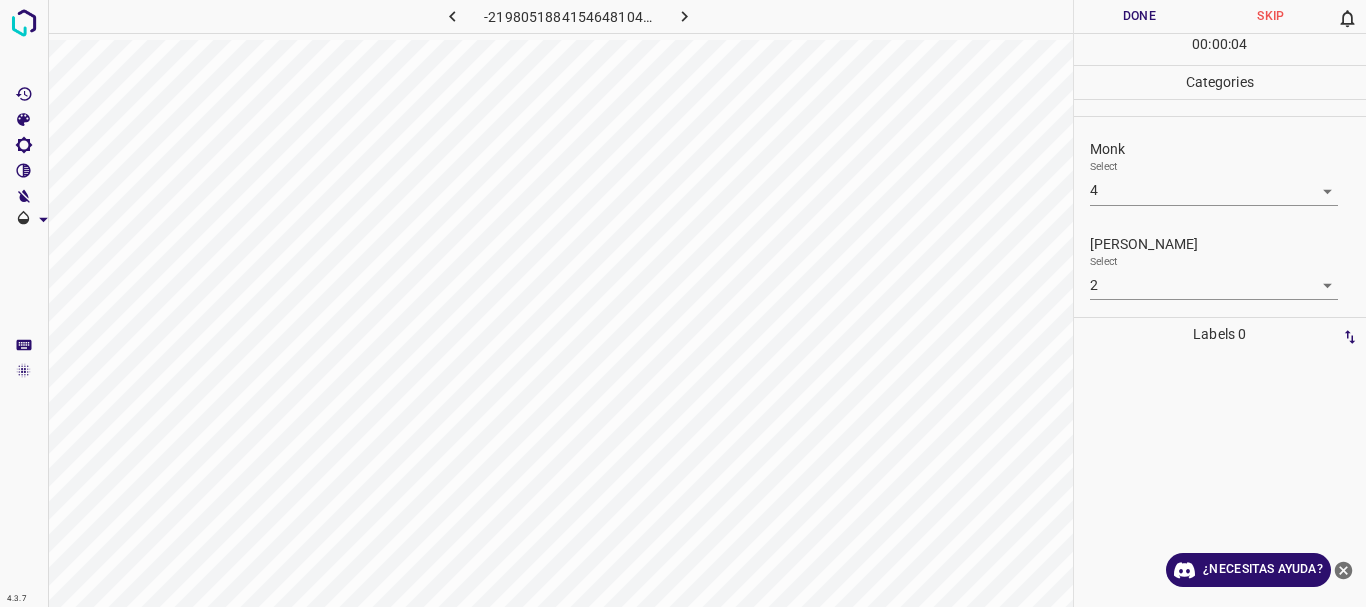 type 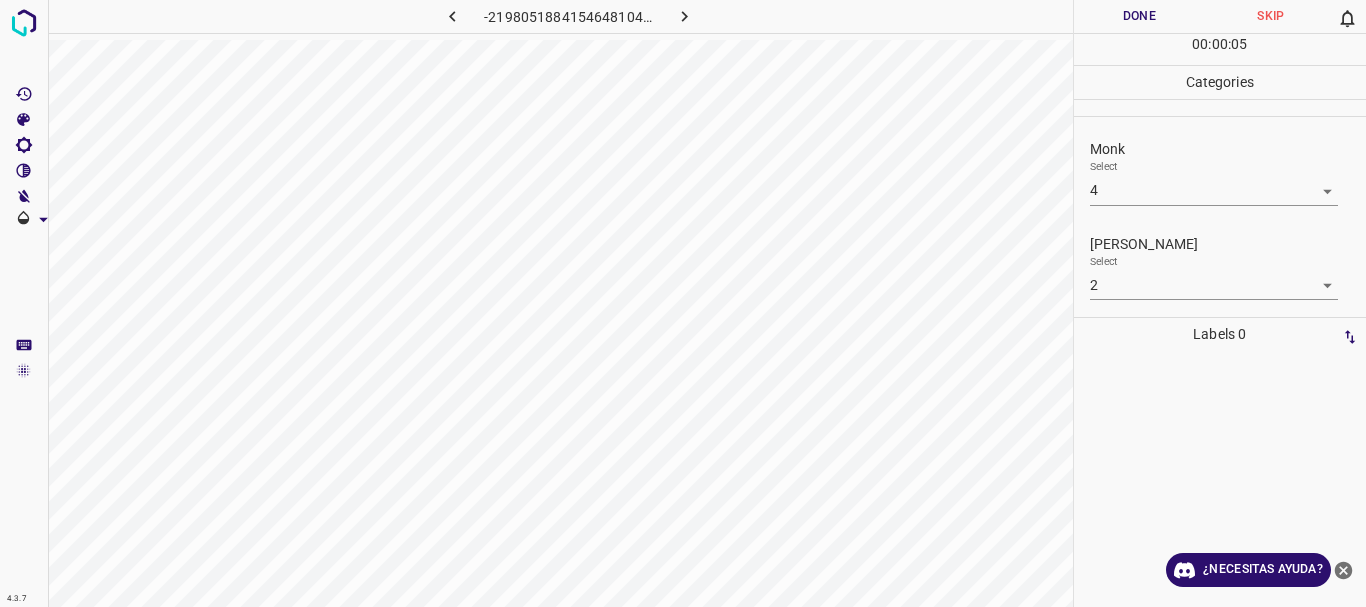 click on "Done" at bounding box center (1140, 16) 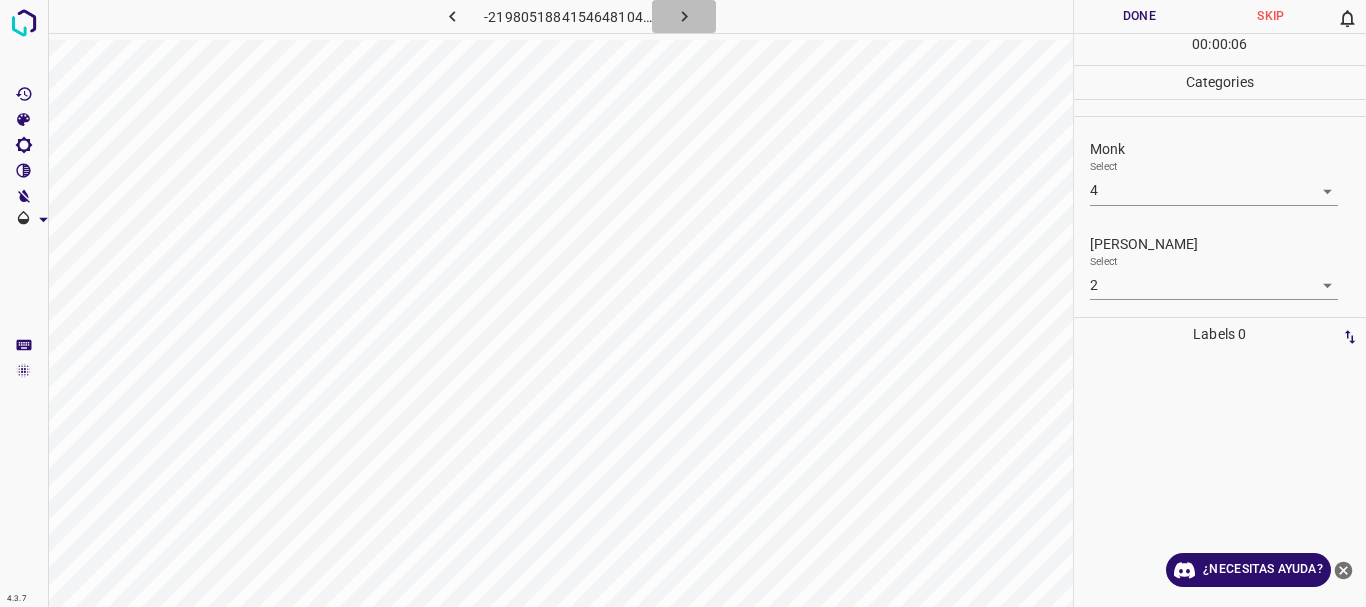 click 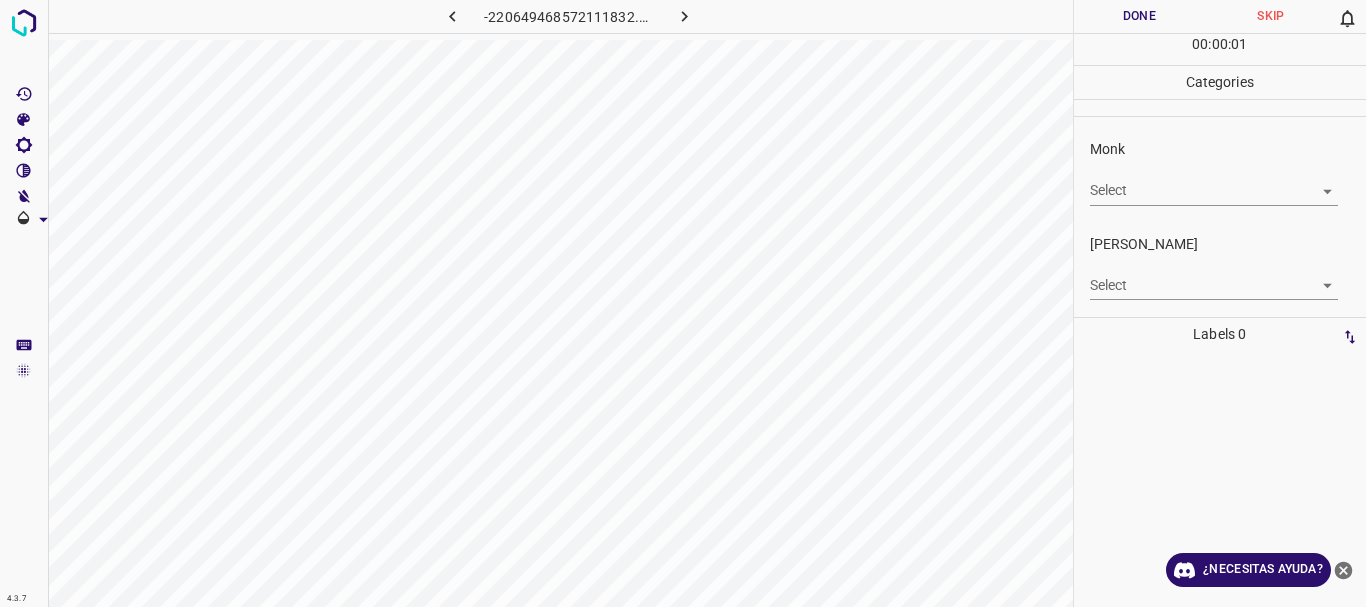 click on "Texto original Valora esta traducción Tu opinión servirá para ayudar a mejorar el Traductor de Google 4.3.7 -220649468572111832.png Done Skip 0 00   : 00   : 01   Categories Monk   Select ​  [PERSON_NAME]   Select ​ Labels   0 Categories 1 Monk 2  [PERSON_NAME] Tools Space Change between modes (Draw & Edit) I Auto labeling R Restore zoom M Zoom in N Zoom out Delete Delete selecte label Filters Z Restore filters X Saturation filter C Brightness filter V Contrast filter [PERSON_NAME] scale filter General O Download ¿Necesitas ayuda? - Texto - Esconder - Borrar" at bounding box center [683, 303] 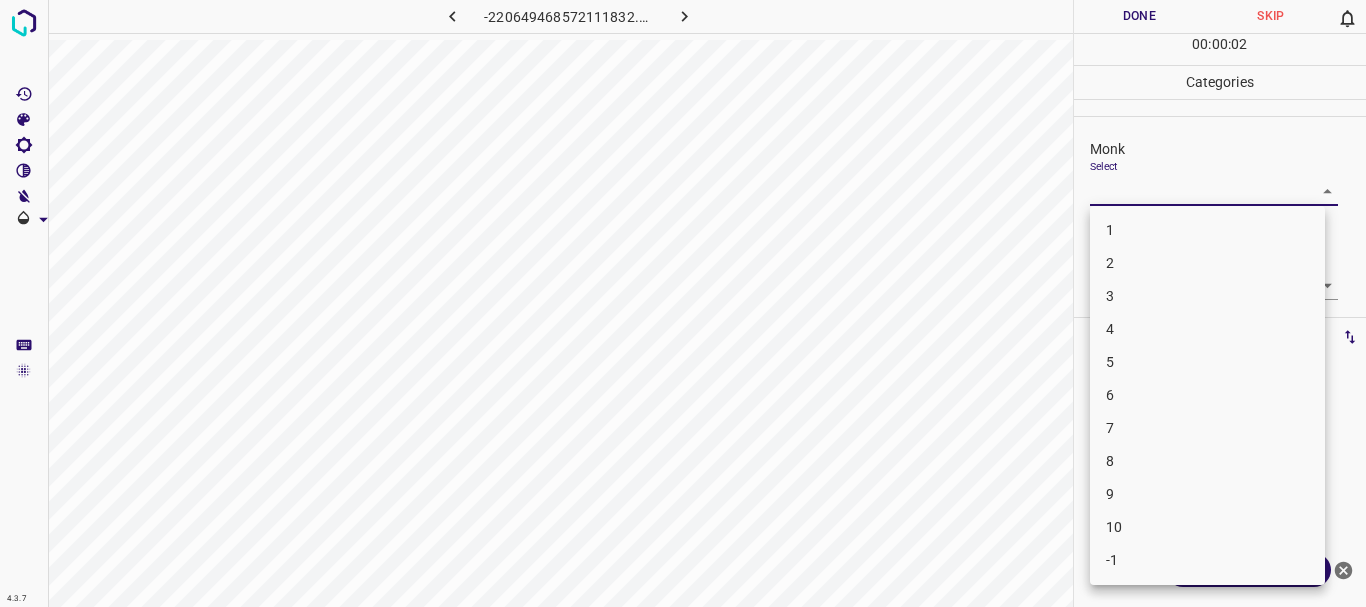 click on "4" at bounding box center (1207, 329) 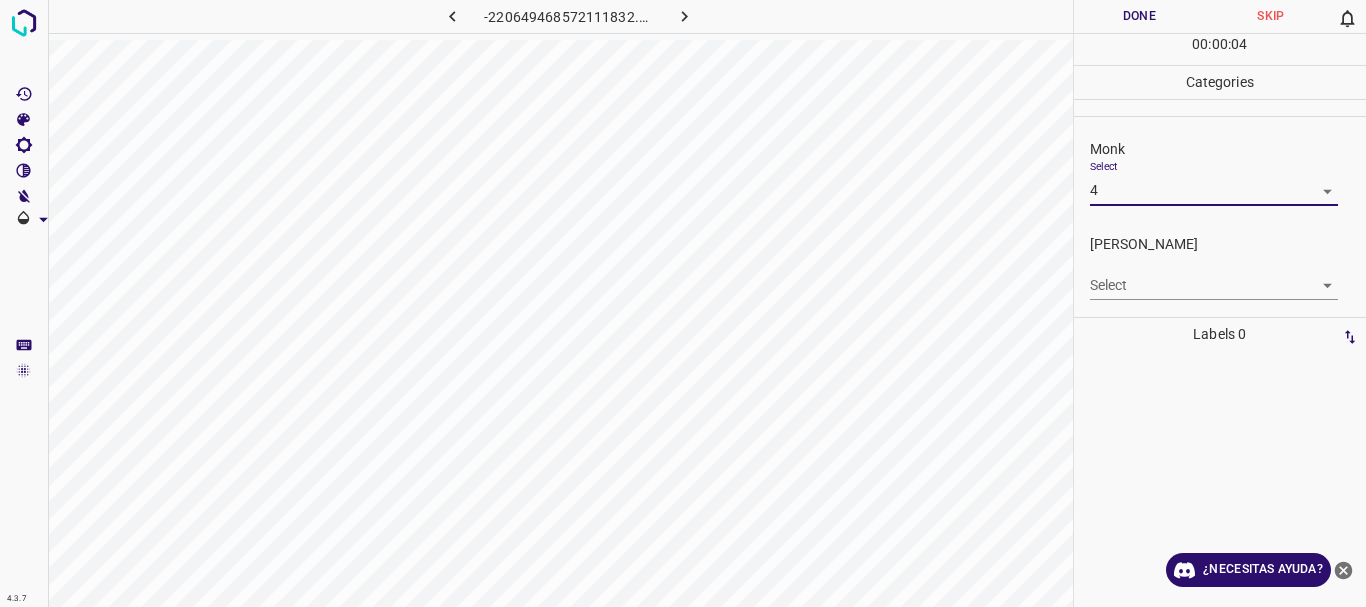 click on "Texto original Valora esta traducción Tu opinión servirá para ayudar a mejorar el Traductor de Google 4.3.7 -220649468572111832.png Done Skip 0 00   : 00   : 04   Categories Monk   Select 4 4  [PERSON_NAME]   Select ​ Labels   0 Categories 1 Monk 2  [PERSON_NAME] Tools Space Change between modes (Draw & Edit) I Auto labeling R Restore zoom M Zoom in N Zoom out Delete Delete selecte label Filters Z Restore filters X Saturation filter C Brightness filter V Contrast filter [PERSON_NAME] scale filter General O Download ¿Necesitas ayuda? - Texto - Esconder - Borrar" at bounding box center (683, 303) 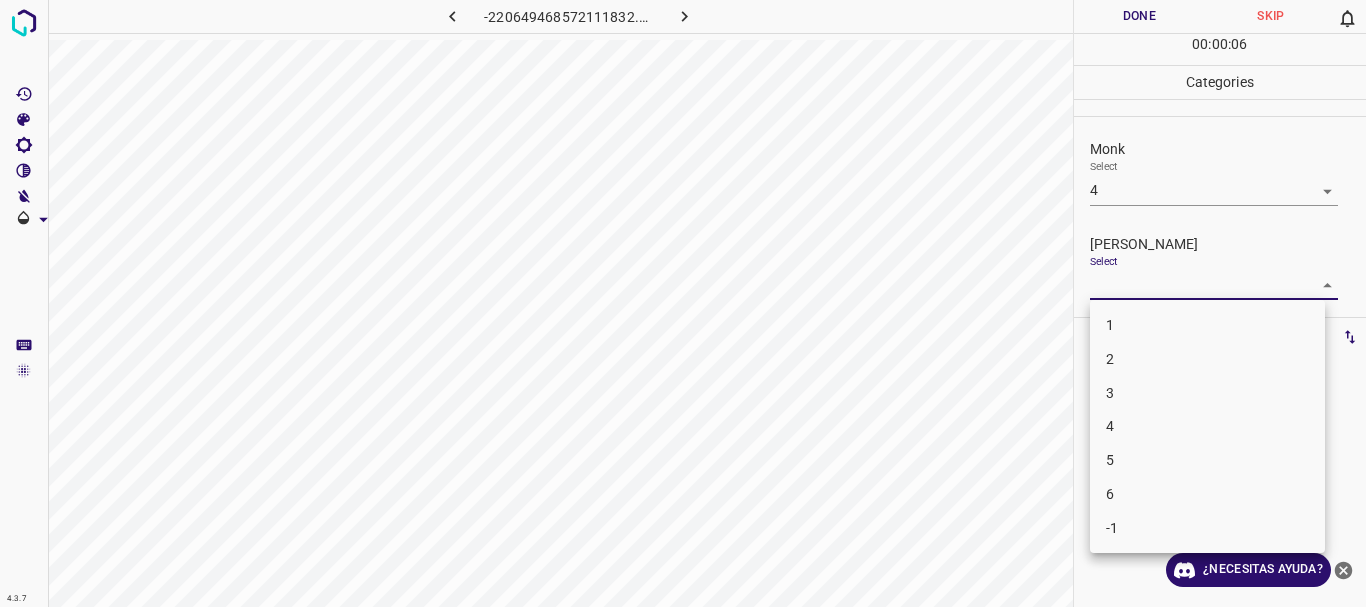 click on "2" at bounding box center (1207, 359) 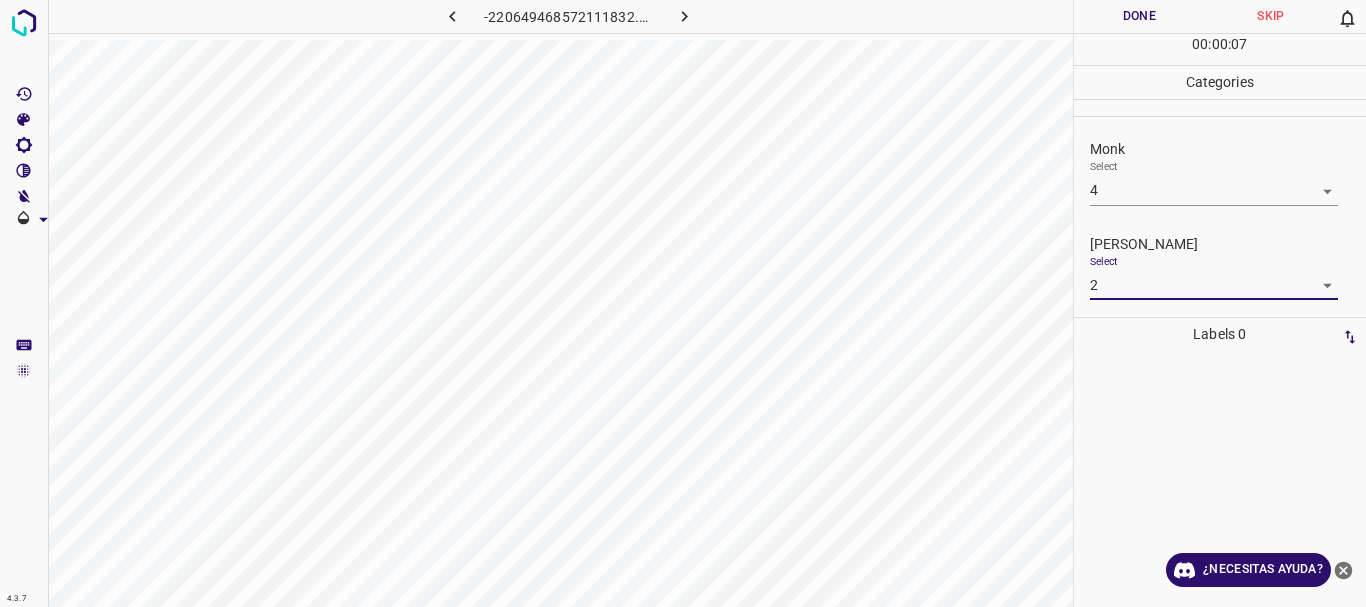click on "Done" at bounding box center [1140, 16] 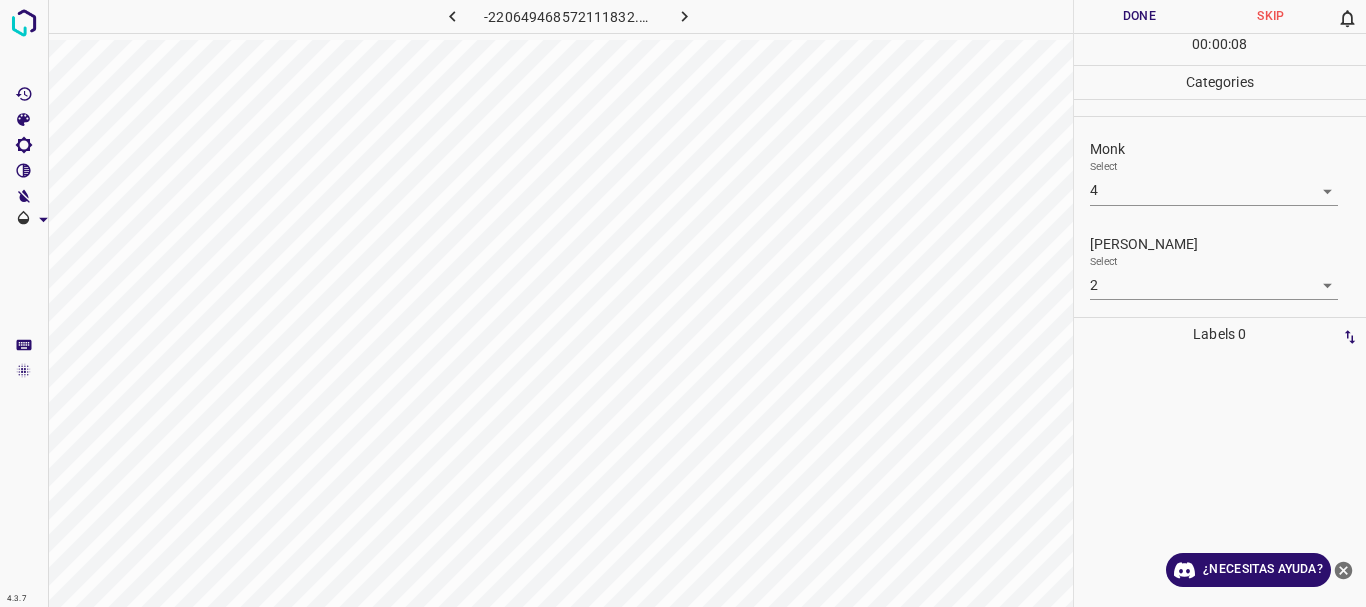 click at bounding box center (684, 16) 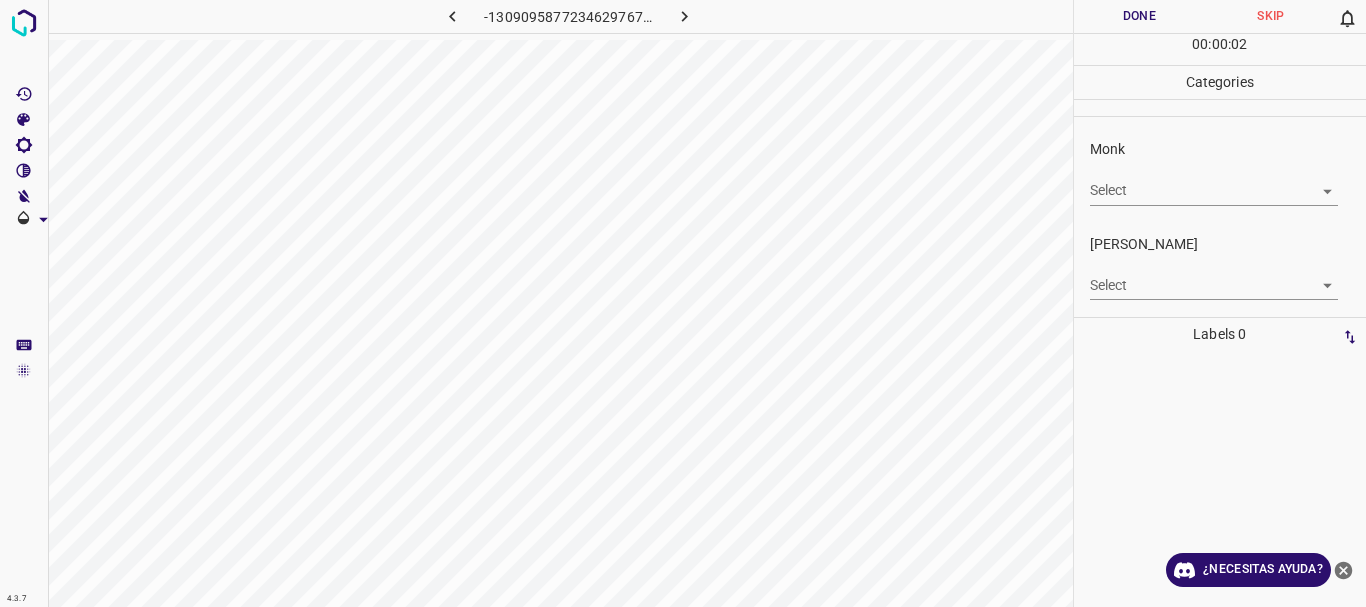 click on "Texto original Valora esta traducción Tu opinión servirá para ayudar a mejorar el Traductor de Google 4.3.7 -1309095877234629767.png Done Skip 0 00   : 00   : 02   Categories Monk   Select ​  [PERSON_NAME]   Select ​ Labels   0 Categories 1 Monk 2  [PERSON_NAME] Tools Space Change between modes (Draw & Edit) I Auto labeling R Restore zoom M Zoom in N Zoom out Delete Delete selecte label Filters Z Restore filters X Saturation filter C Brightness filter V Contrast filter [PERSON_NAME] scale filter General O Download ¿Necesitas ayuda? - Texto - Esconder - Borrar" at bounding box center [683, 303] 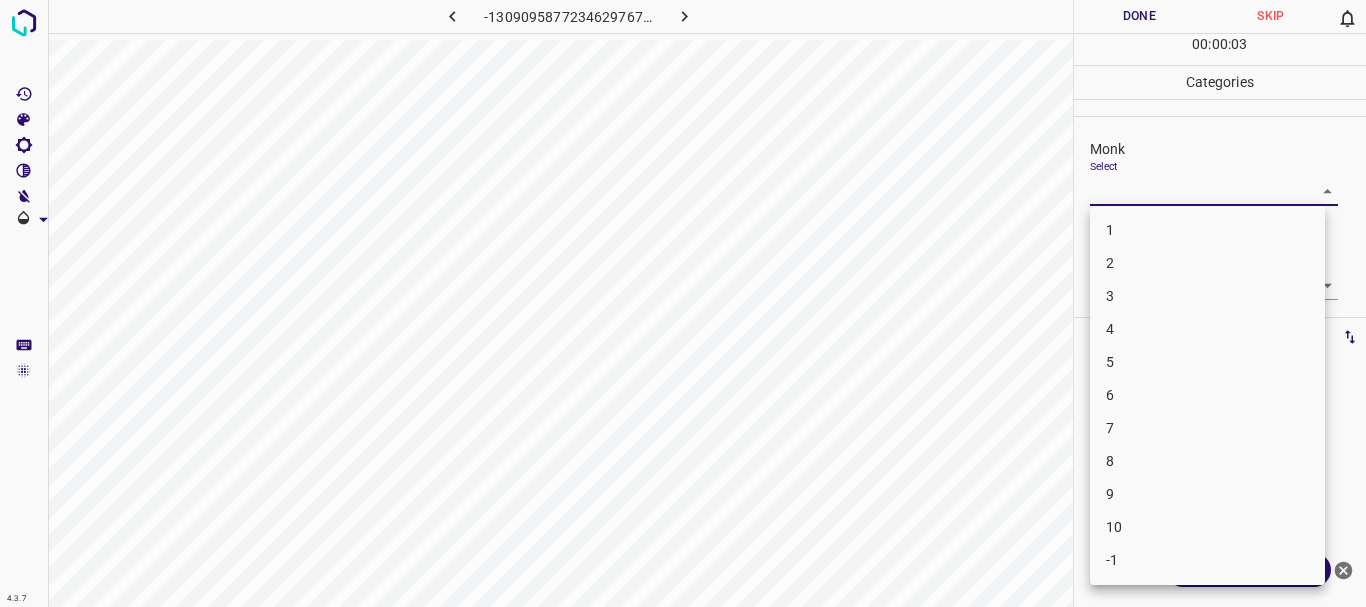 click on "4" at bounding box center [1207, 329] 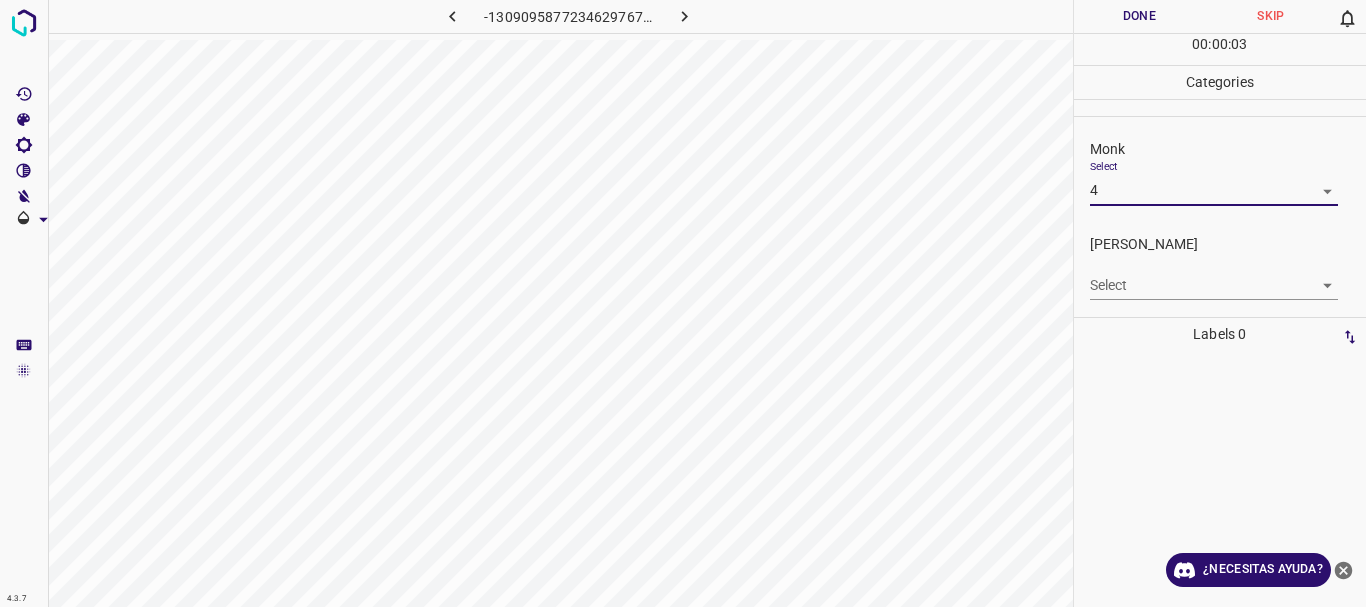click on "5" at bounding box center (1207, 296) 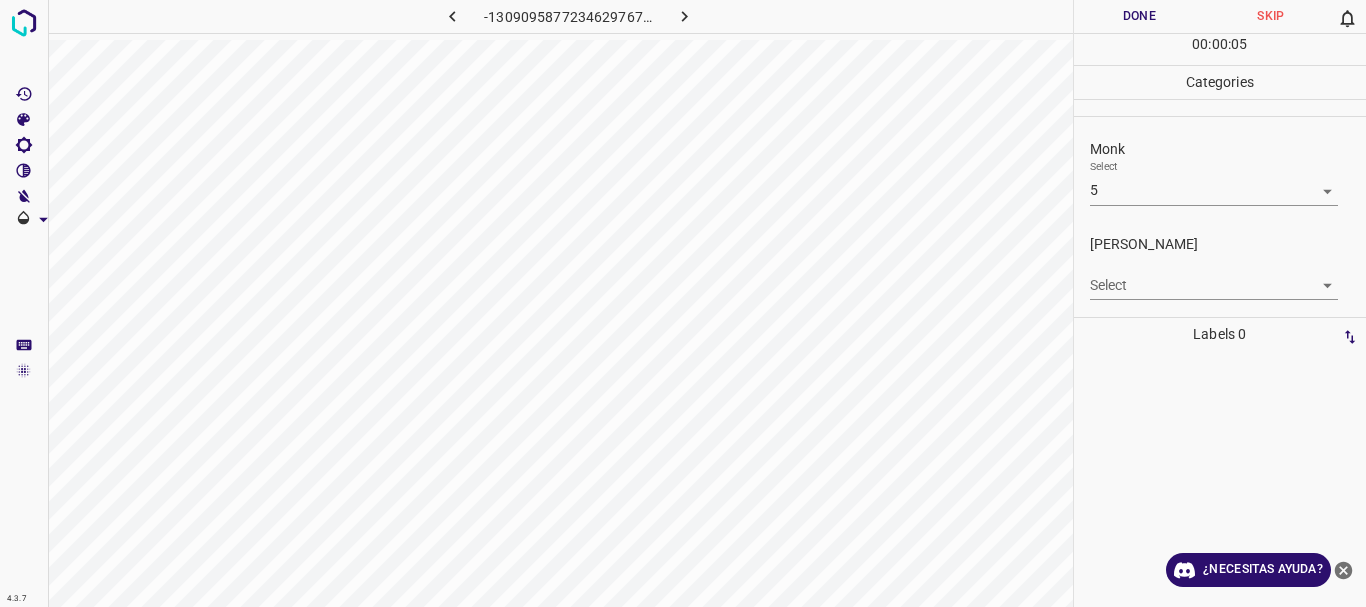 click on "Texto original Valora esta traducción Tu opinión servirá para ayudar a mejorar el Traductor de Google 4.3.7 -1309095877234629767.png Done Skip 0 00   : 00   : 05   Categories Monk   Select 5 5  [PERSON_NAME]   Select ​ Labels   0 Categories 1 Monk 2  [PERSON_NAME] Tools Space Change between modes (Draw & Edit) I Auto labeling R Restore zoom M Zoom in N Zoom out Delete Delete selecte label Filters Z Restore filters X Saturation filter C Brightness filter V Contrast filter [PERSON_NAME] scale filter General O Download ¿Necesitas ayuda? - Texto - Esconder - Borrar" at bounding box center (683, 303) 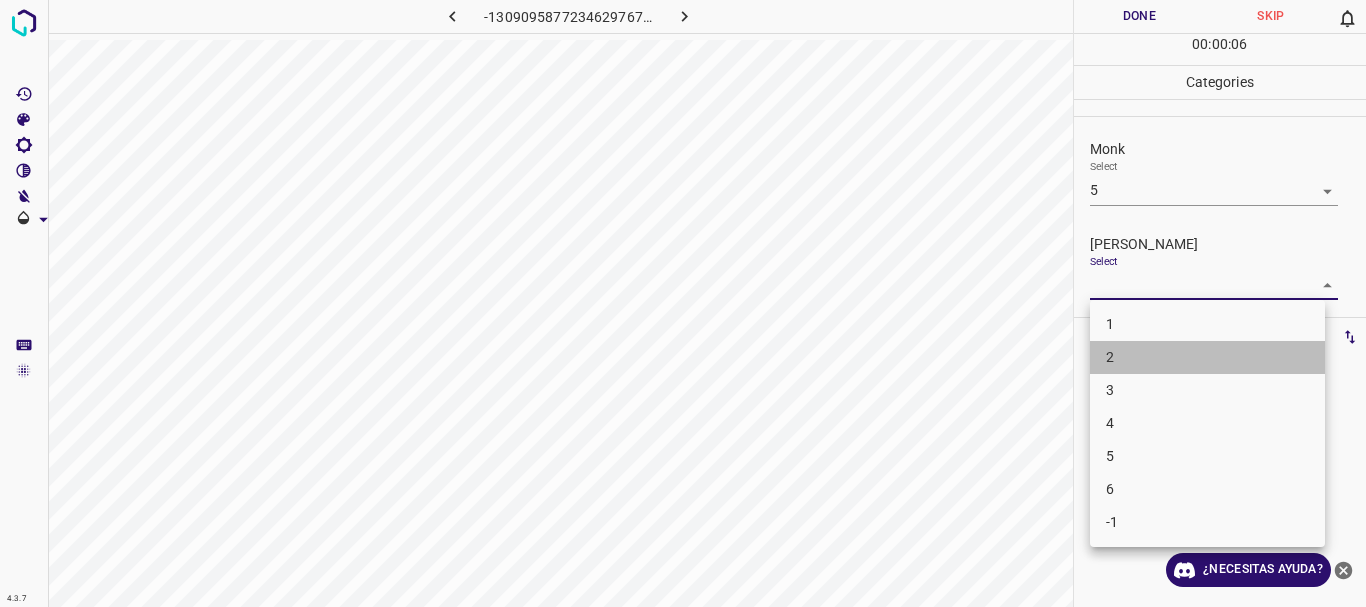 click on "2" at bounding box center (1207, 357) 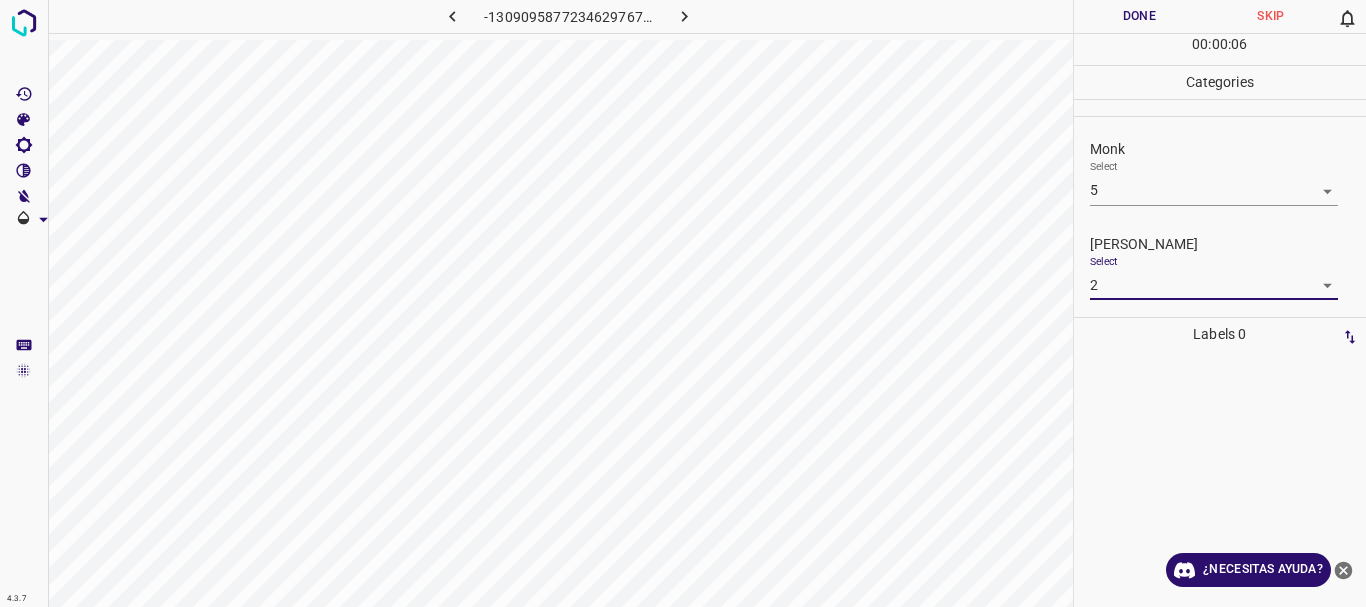 click on "1 2 3 4 5 6 -1" at bounding box center (683, 303) 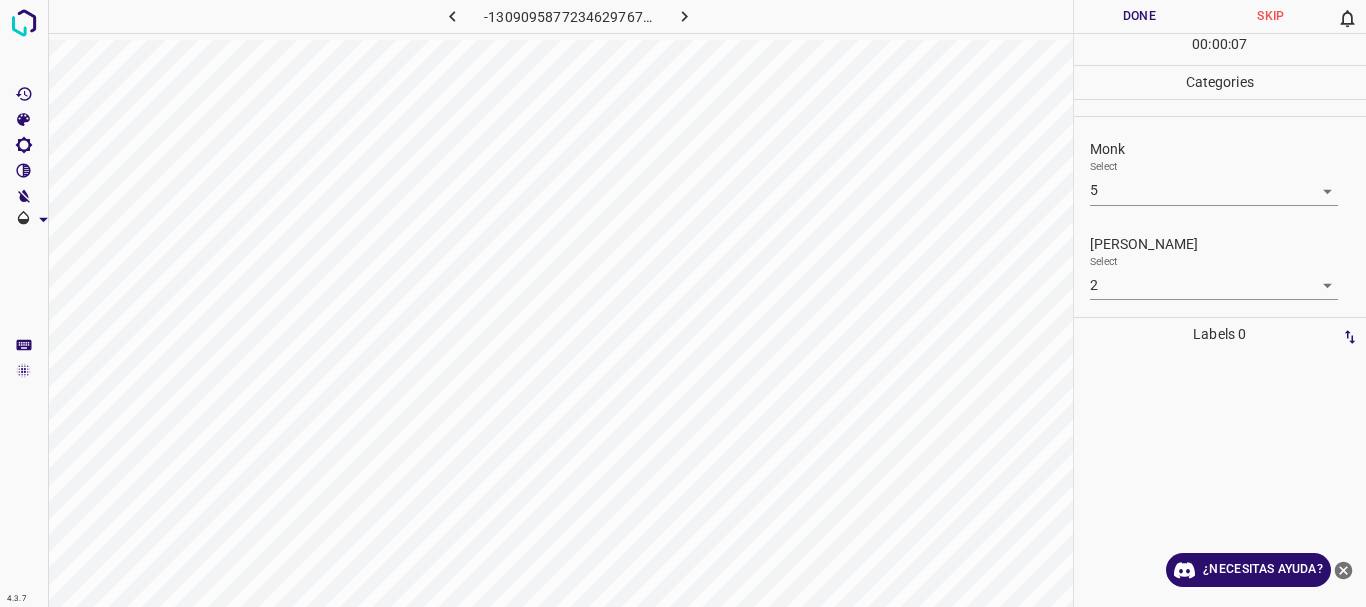 click on "Texto original Valora esta traducción Tu opinión servirá para ayudar a mejorar el Traductor de Google 4.3.7 -1309095877234629767.png Done Skip 0 00   : 00   : 07   Categories Monk   Select 5 5  [PERSON_NAME]   Select 2 2 Labels   0 Categories 1 Monk 2  [PERSON_NAME] Tools Space Change between modes (Draw & Edit) I Auto labeling R Restore zoom M Zoom in N Zoom out Delete Delete selecte label Filters Z Restore filters X Saturation filter C Brightness filter V Contrast filter [PERSON_NAME] scale filter General O Download ¿Necesitas ayuda? - Texto - Esconder - Borrar" at bounding box center [683, 303] 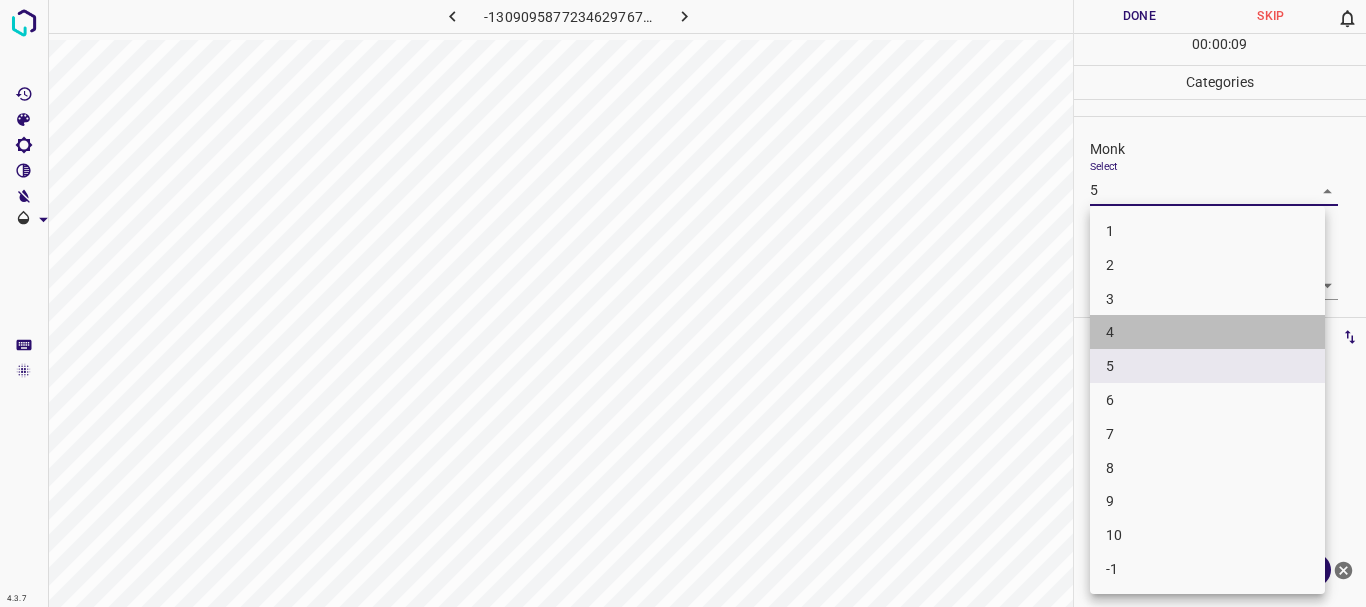 click on "4" at bounding box center (1207, 332) 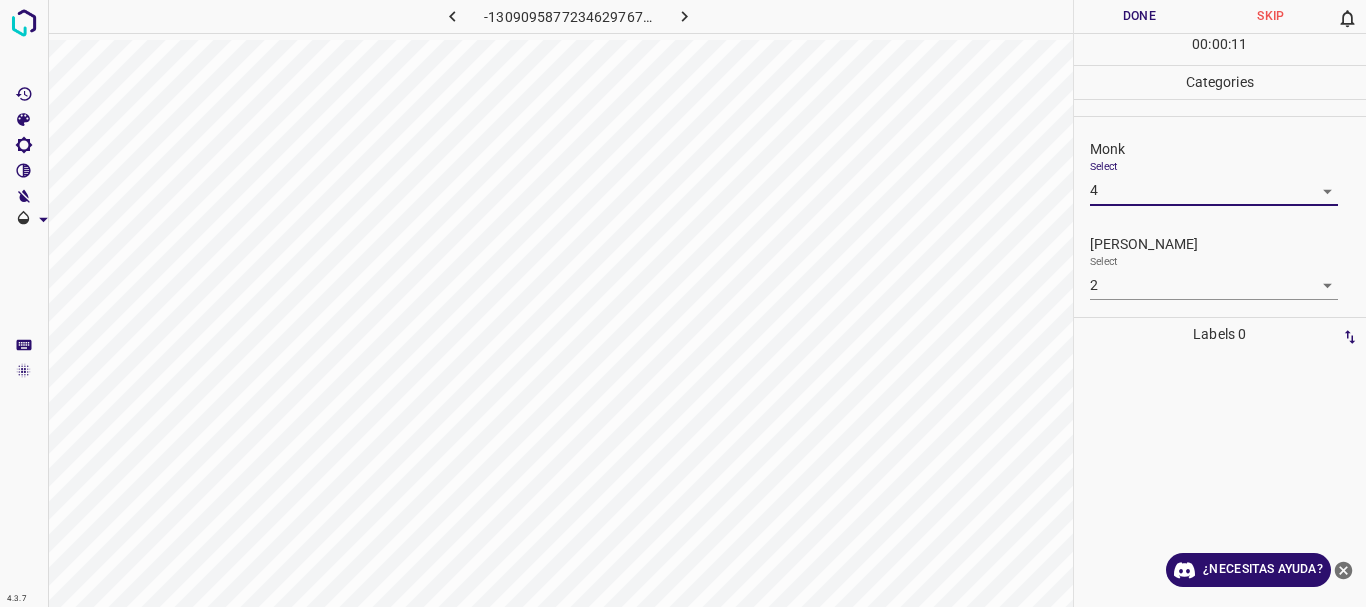 click on "Done" at bounding box center (1140, 16) 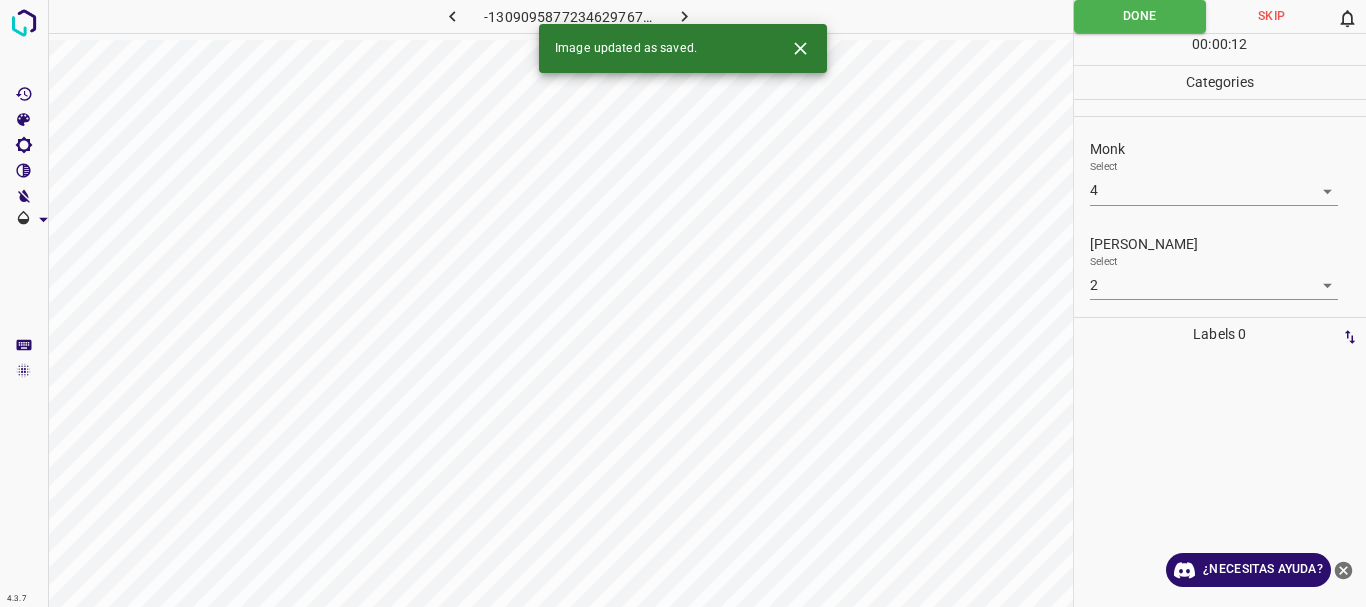 click 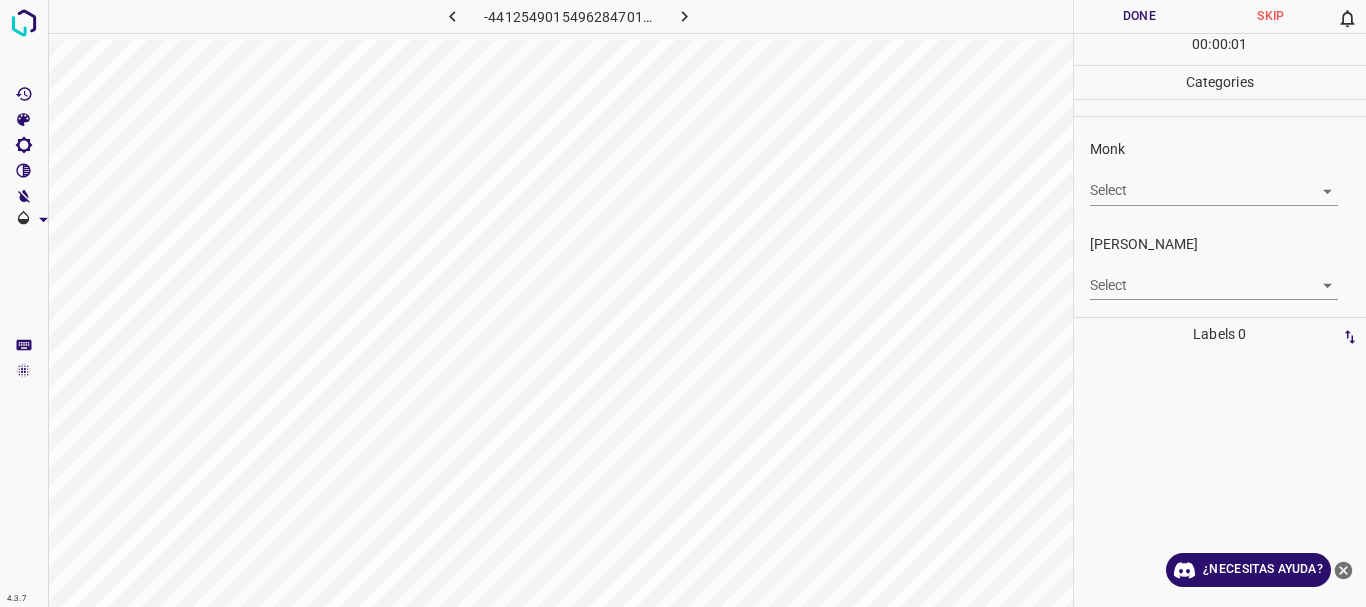 click on "Texto original Valora esta traducción Tu opinión servirá para ayudar a mejorar el Traductor de Google 4.3.7 -4412549015496284701.png Done Skip 0 00   : 00   : 01   Categories Monk   Select ​  [PERSON_NAME]   Select ​ Labels   0 Categories 1 Monk 2  [PERSON_NAME] Tools Space Change between modes (Draw & Edit) I Auto labeling R Restore zoom M Zoom in N Zoom out Delete Delete selecte label Filters Z Restore filters X Saturation filter C Brightness filter V Contrast filter [PERSON_NAME] scale filter General O Download ¿Necesitas ayuda? - Texto - Esconder - Borrar" at bounding box center (683, 303) 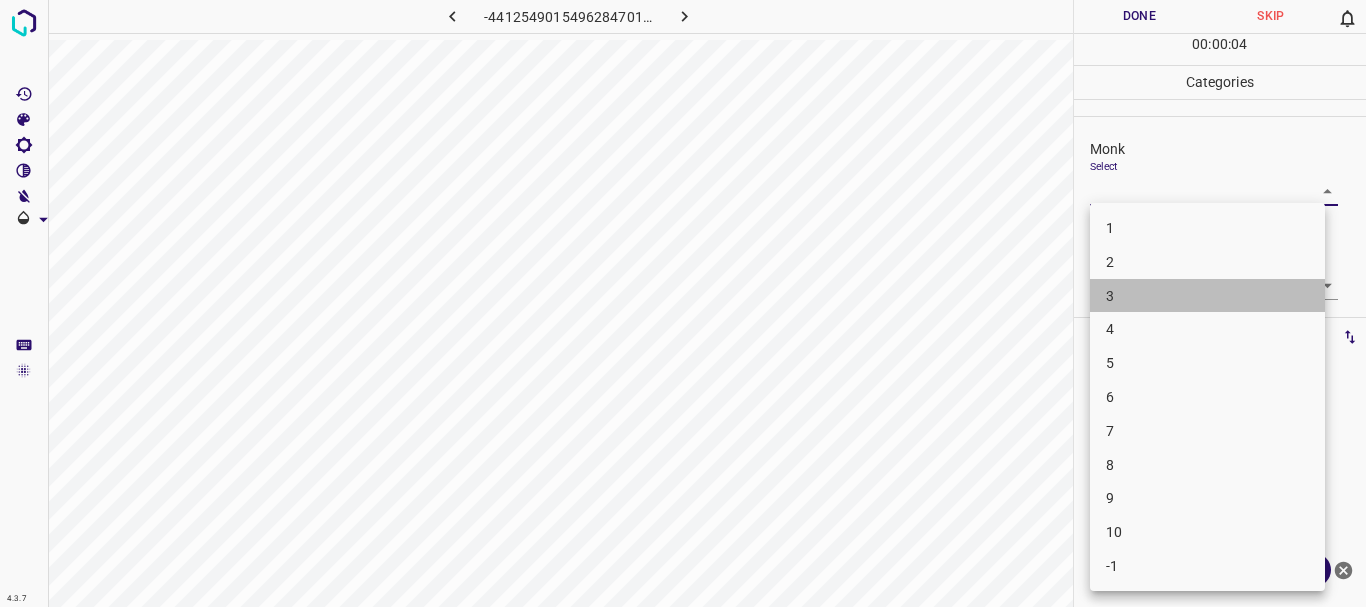 click on "3" at bounding box center (1207, 296) 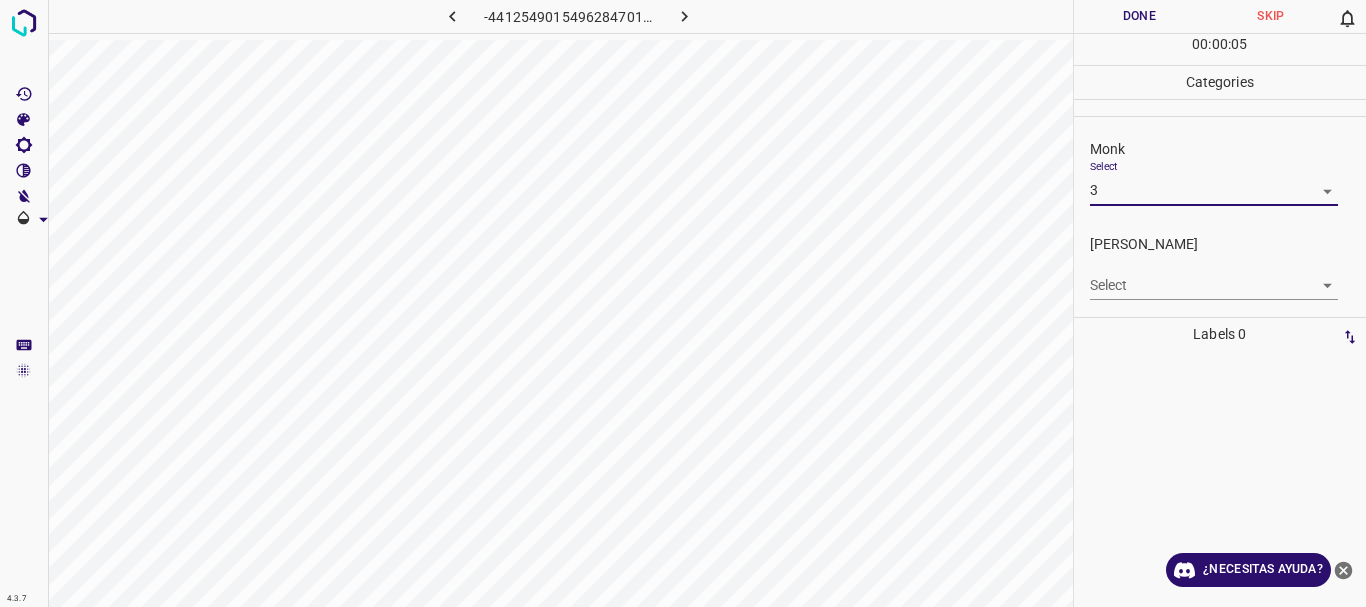 click on "Texto original Valora esta traducción Tu opinión servirá para ayudar a mejorar el Traductor de Google 4.3.7 -4412549015496284701.png Done Skip 0 00   : 00   : 05   Categories Monk   Select 3 3  [PERSON_NAME]   Select ​ Labels   0 Categories 1 Monk 2  [PERSON_NAME] Tools Space Change between modes (Draw & Edit) I Auto labeling R Restore zoom M Zoom in N Zoom out Delete Delete selecte label Filters Z Restore filters X Saturation filter C Brightness filter V Contrast filter [PERSON_NAME] scale filter General O Download ¿Necesitas ayuda? - Texto - Esconder - Borrar" at bounding box center [683, 303] 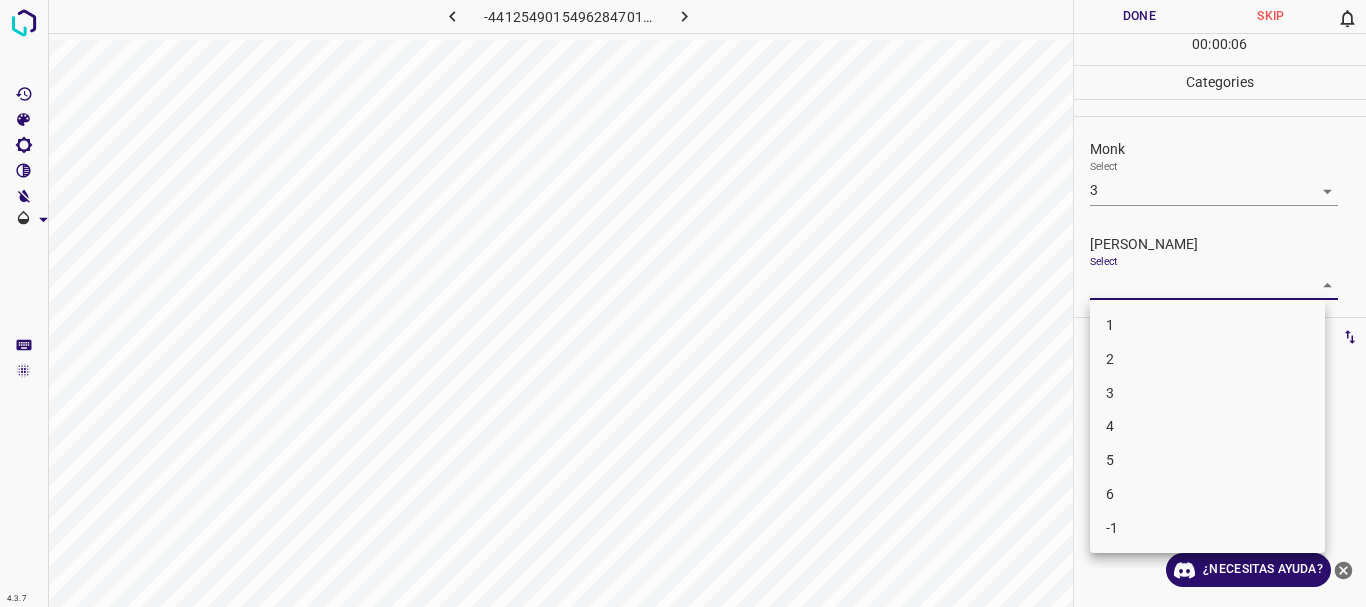 drag, startPoint x: 1126, startPoint y: 363, endPoint x: 1166, endPoint y: 21, distance: 344.33124 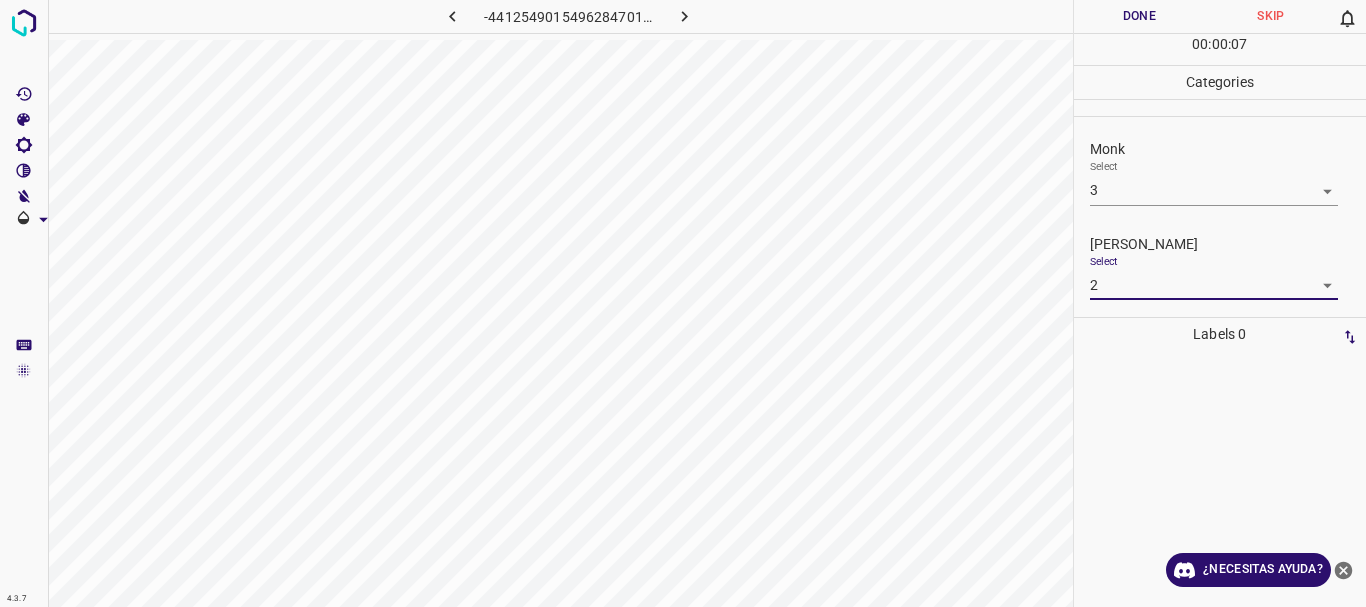 click on "1 2 3 4 5 6 -1" at bounding box center (683, 303) 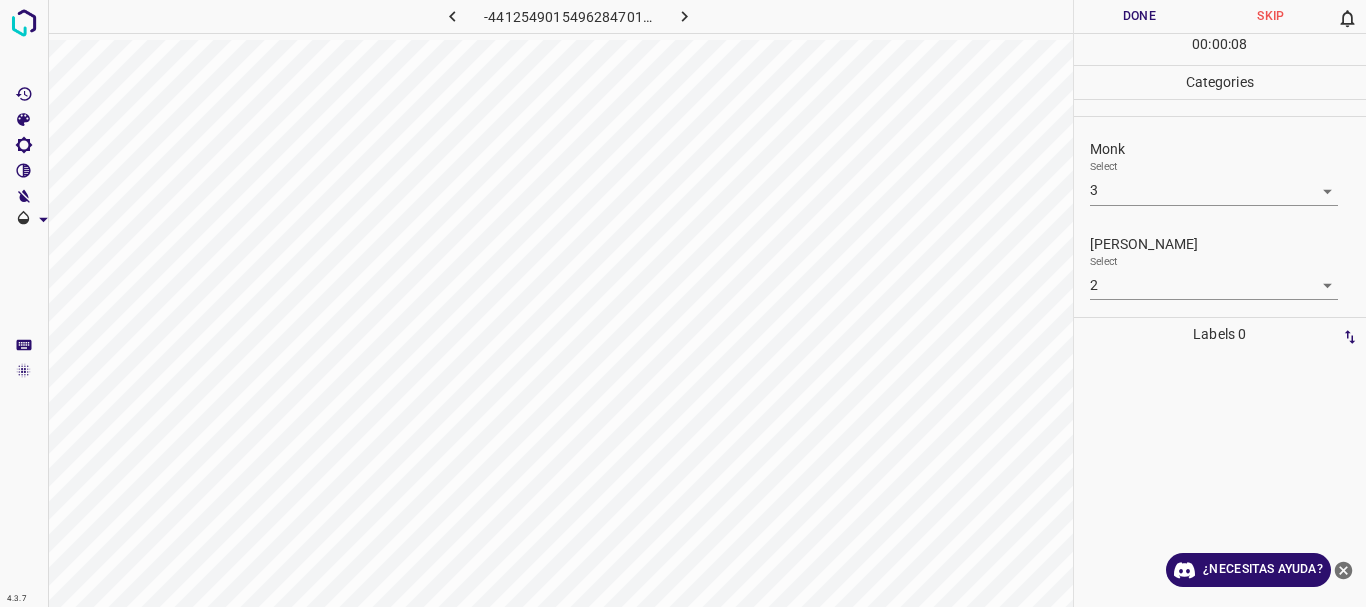 click on "Done" at bounding box center [1140, 16] 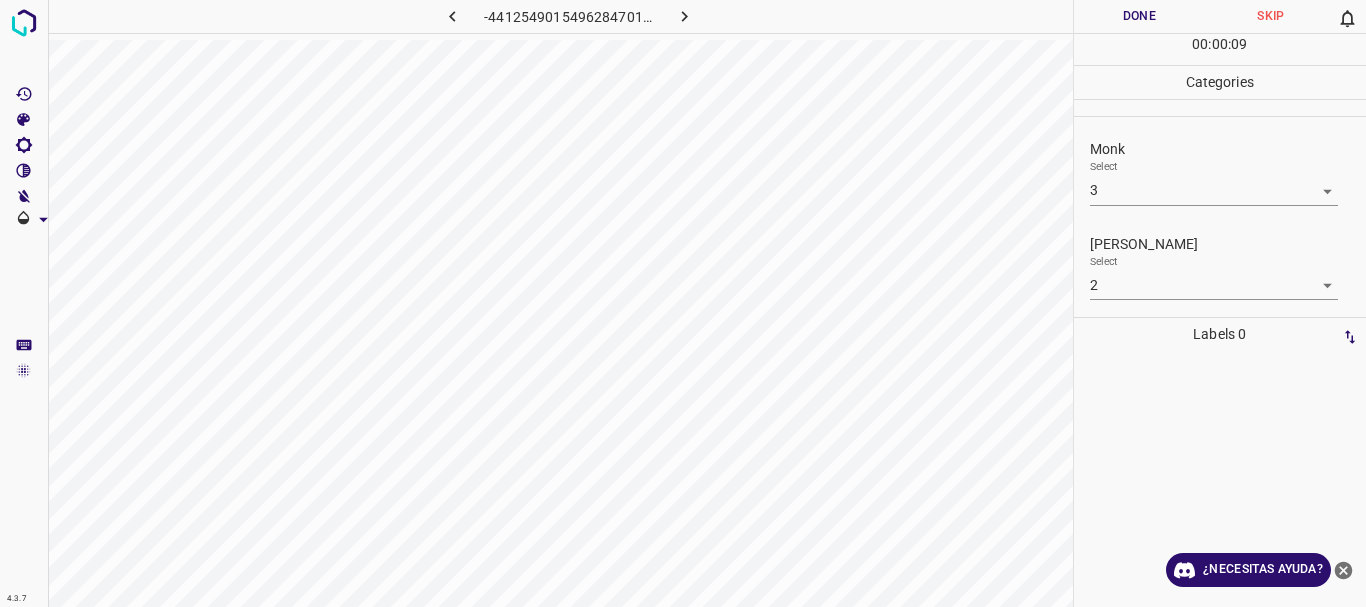 drag, startPoint x: 652, startPoint y: 8, endPoint x: 669, endPoint y: 25, distance: 24.04163 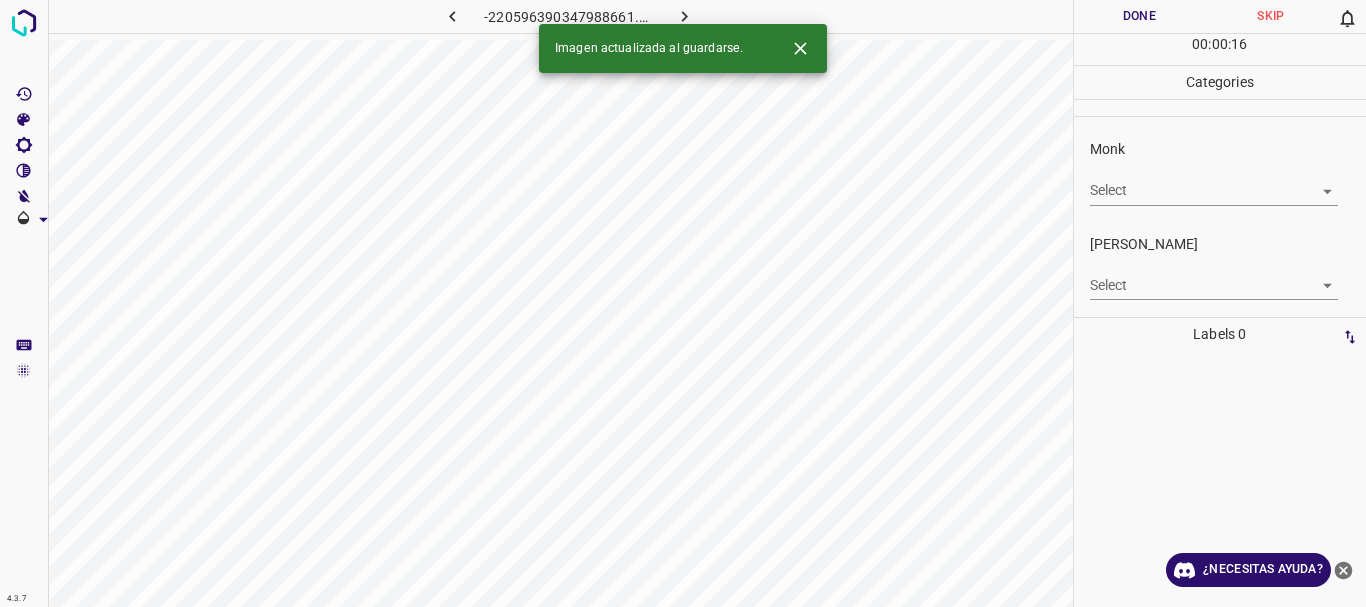 click on "Texto original Valora esta traducción Tu opinión servirá para ayudar a mejorar el Traductor de Google 4.3.7 -220596390347988661.png Done Skip 0 00   : 00   : 16   Categories Monk   Select ​  [PERSON_NAME]   Select ​ Labels   0 Categories 1 Monk 2  [PERSON_NAME] Tools Space Change between modes (Draw & Edit) I Auto labeling R Restore zoom M Zoom in N Zoom out Delete Delete selecte label Filters Z Restore filters X Saturation filter C Brightness filter V Contrast filter [PERSON_NAME] scale filter General O Download Imagen actualizada al guardarse. ¿Necesitas ayuda? - Texto - Esconder - Borrar" at bounding box center [683, 303] 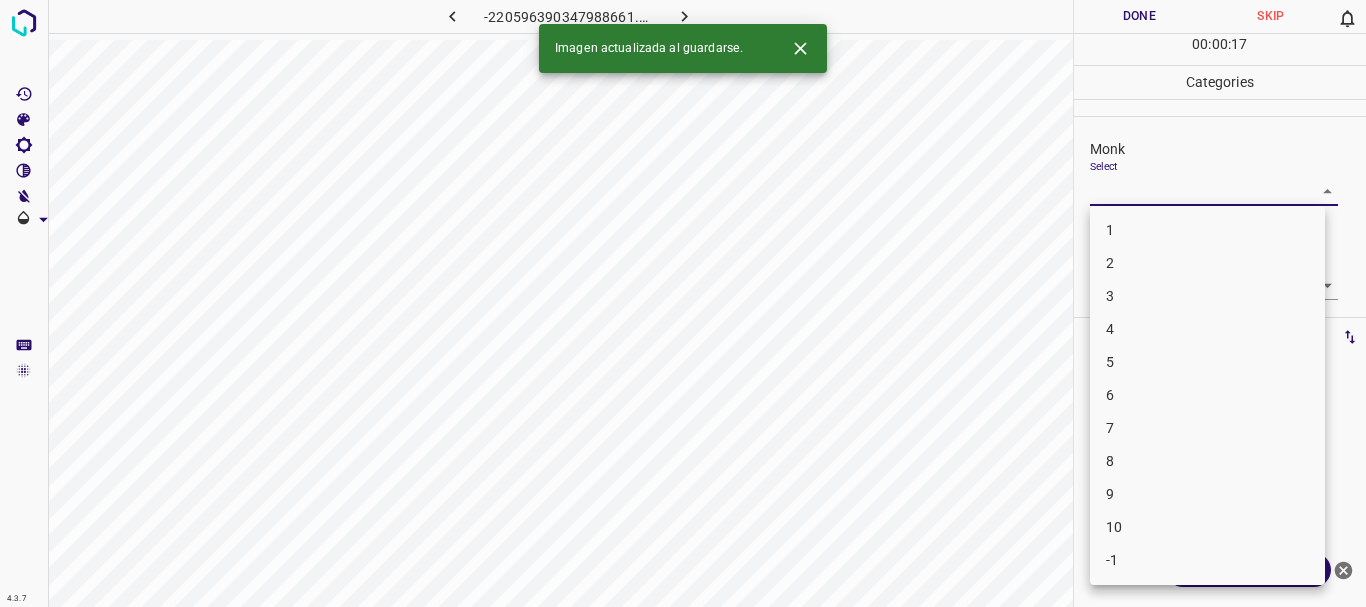 click on "5" at bounding box center (1207, 362) 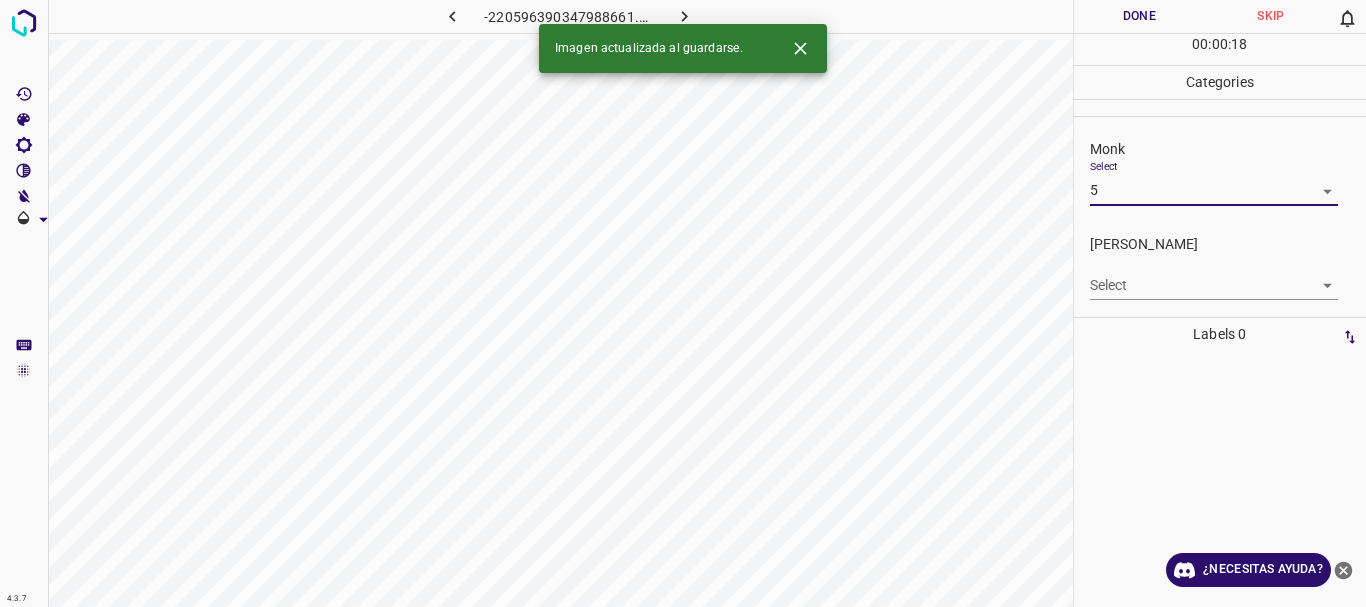 click on "Texto original Valora esta traducción Tu opinión servirá para ayudar a mejorar el Traductor de Google 4.3.7 -220596390347988661.png Done Skip 0 00   : 00   : 18   Categories Monk   Select 5 5  [PERSON_NAME]   Select ​ Labels   0 Categories 1 Monk 2  [PERSON_NAME] Tools Space Change between modes (Draw & Edit) I Auto labeling R Restore zoom M Zoom in N Zoom out Delete Delete selecte label Filters Z Restore filters X Saturation filter C Brightness filter V Contrast filter [PERSON_NAME] scale filter General O Download Imagen actualizada al guardarse. ¿Necesitas ayuda? - Texto - Esconder - Borrar 1 2 3 4 5 6 7 8 9 10 -1" at bounding box center (683, 303) 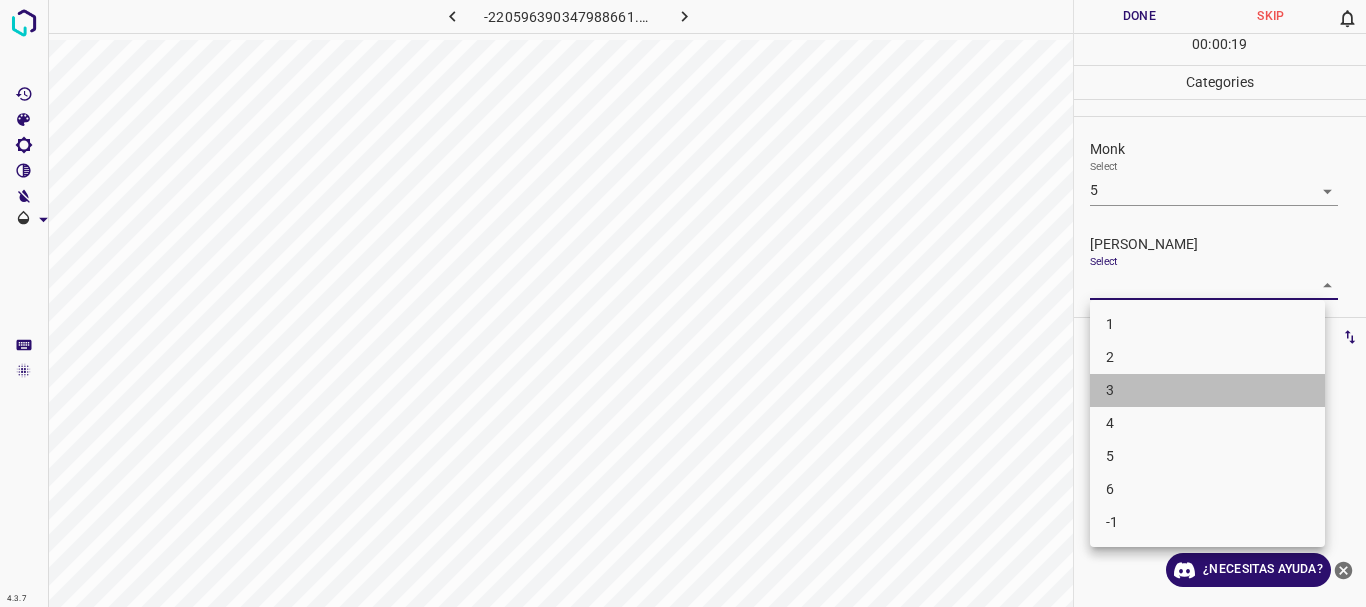 click on "3" at bounding box center (1207, 390) 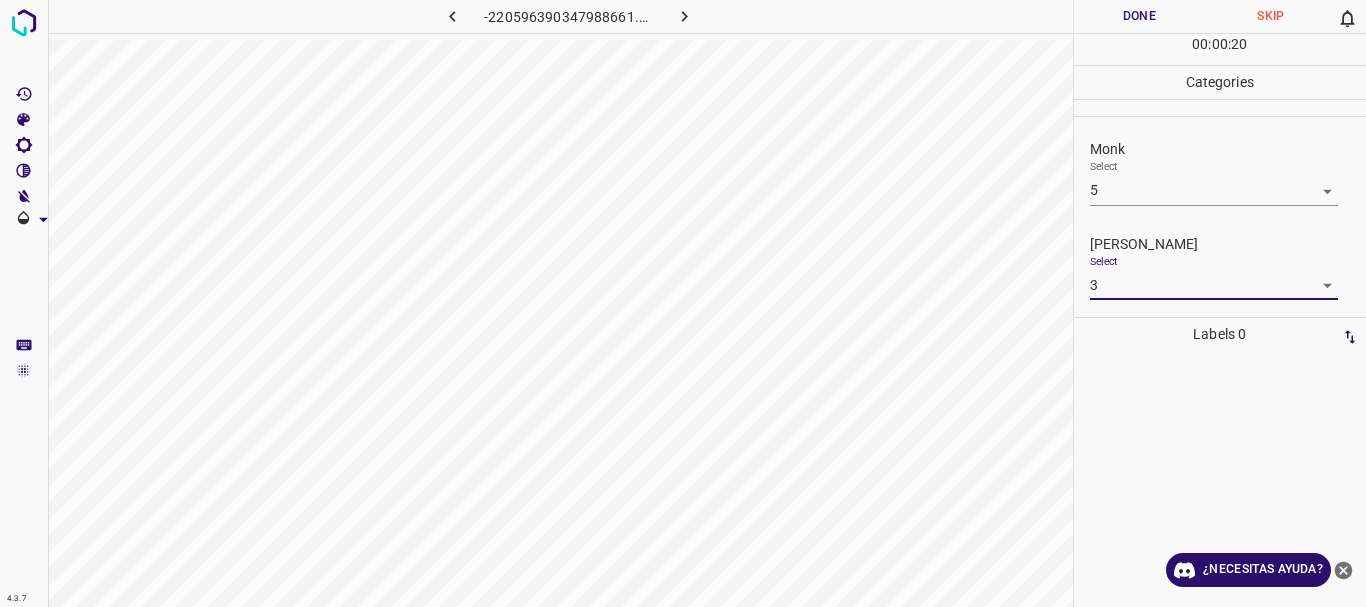 click on "Done" at bounding box center (1140, 16) 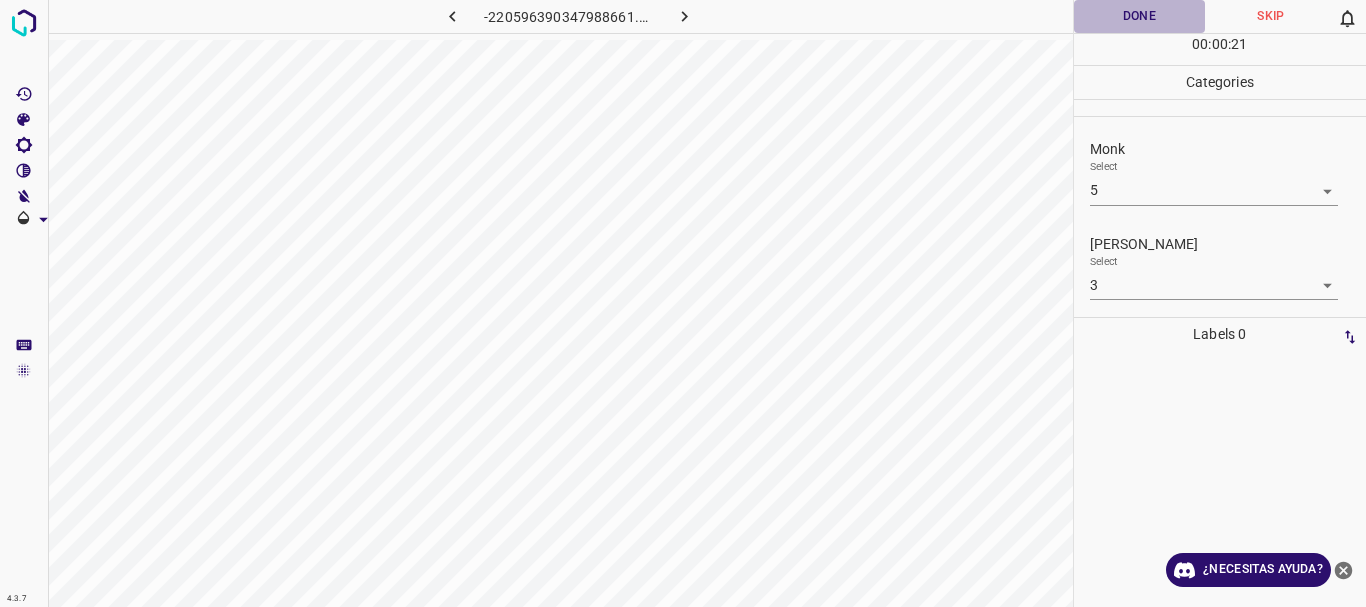 click on "Done" at bounding box center [1140, 16] 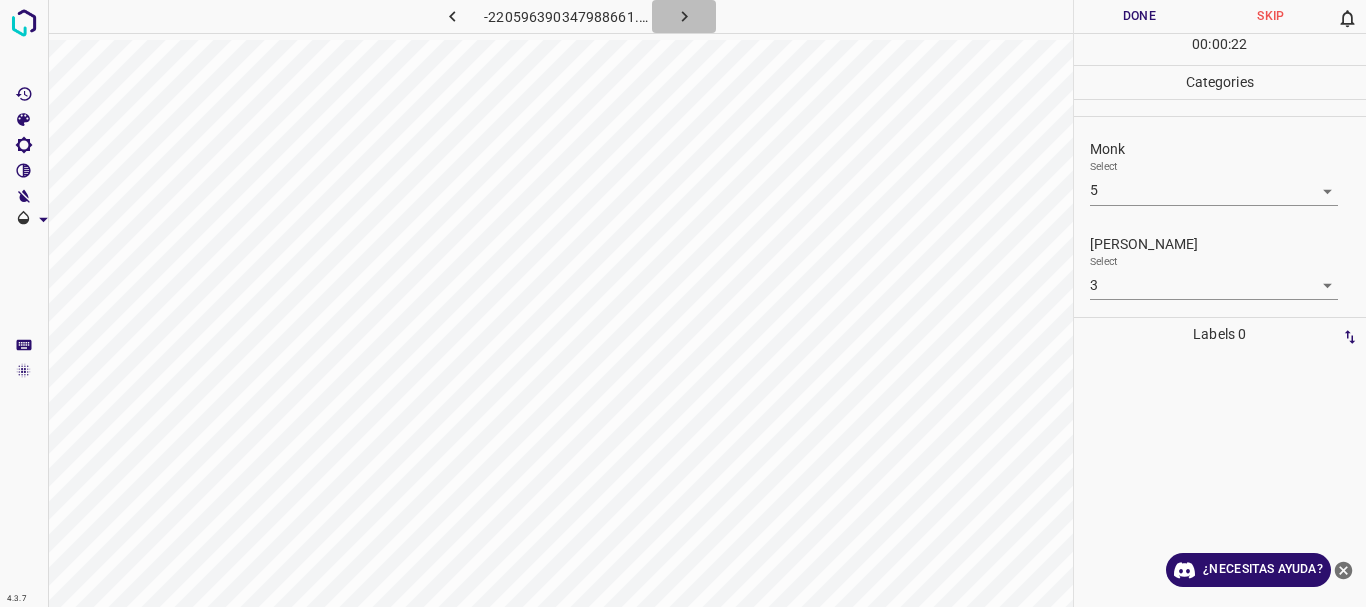 click 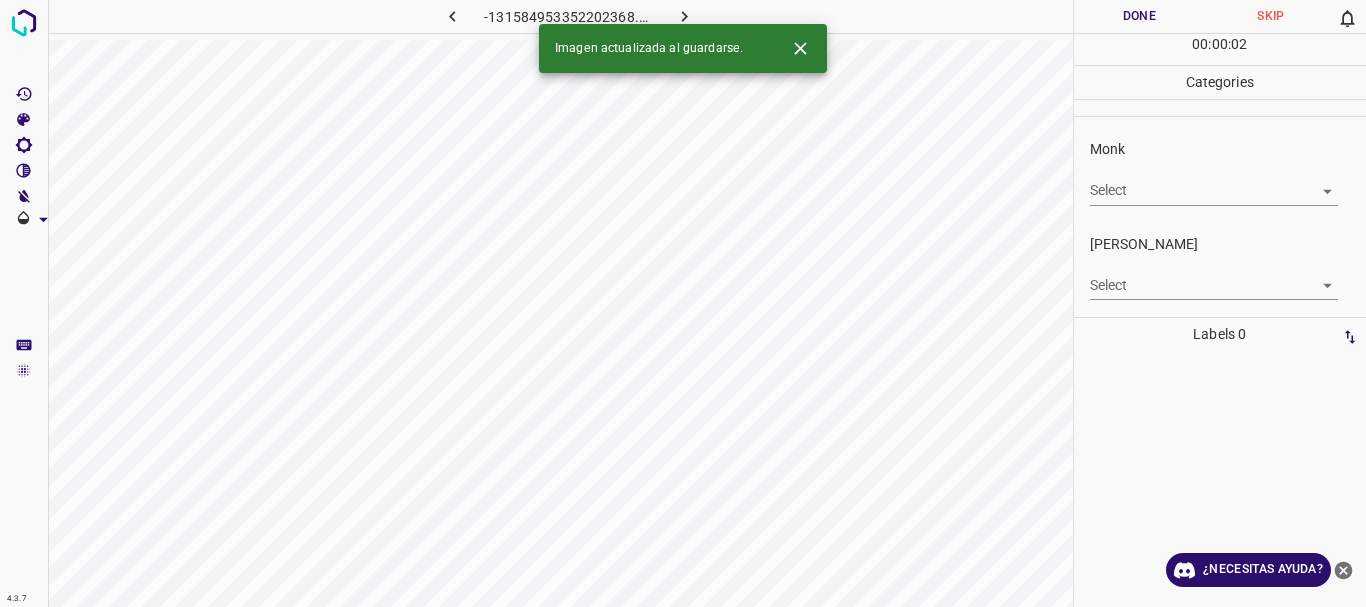 click on "Texto original Valora esta traducción Tu opinión servirá para ayudar a mejorar el Traductor de Google 4.3.7 -131584953352202368.png Done Skip 0 00   : 00   : 02   Categories Monk   Select ​  [PERSON_NAME]   Select ​ Labels   0 Categories 1 Monk 2  [PERSON_NAME] Tools Space Change between modes (Draw & Edit) I Auto labeling R Restore zoom M Zoom in N Zoom out Delete Delete selecte label Filters Z Restore filters X Saturation filter C Brightness filter V Contrast filter [PERSON_NAME] scale filter General O Download Imagen actualizada al guardarse. ¿Necesitas ayuda? - Texto - Esconder - Borrar" at bounding box center (683, 303) 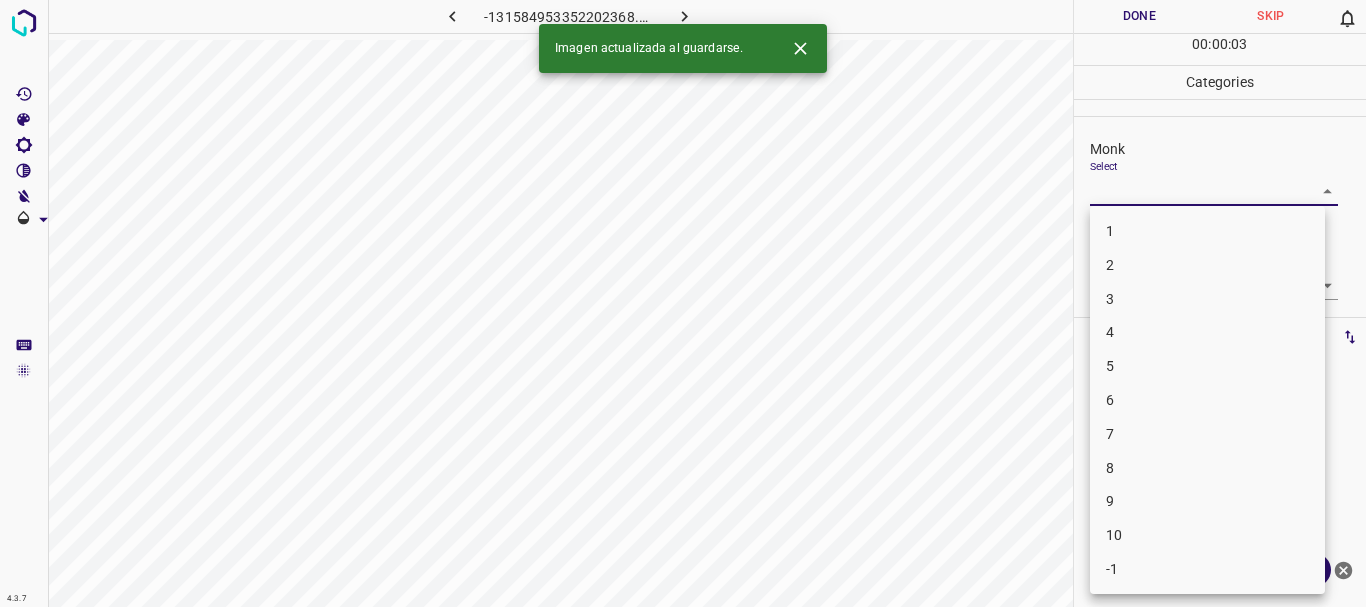 click on "4" at bounding box center (1110, 332) 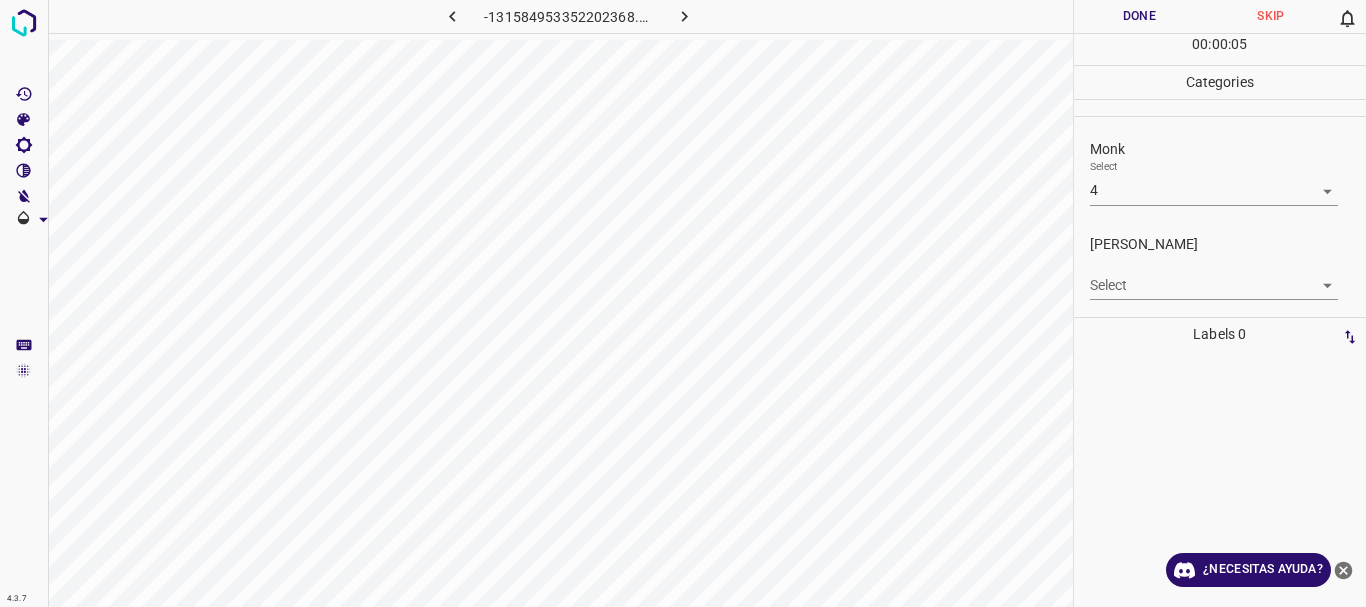 click on "Texto original Valora esta traducción Tu opinión servirá para ayudar a mejorar el Traductor de Google 4.3.7 -131584953352202368.png Done Skip 0 00   : 00   : 05   Categories Monk   Select 4 4  [PERSON_NAME]   Select ​ Labels   0 Categories 1 Monk 2  [PERSON_NAME] Tools Space Change between modes (Draw & Edit) I Auto labeling R Restore zoom M Zoom in N Zoom out Delete Delete selecte label Filters Z Restore filters X Saturation filter C Brightness filter V Contrast filter [PERSON_NAME] scale filter General O Download ¿Necesitas ayuda? - Texto - Esconder - Borrar" at bounding box center [683, 303] 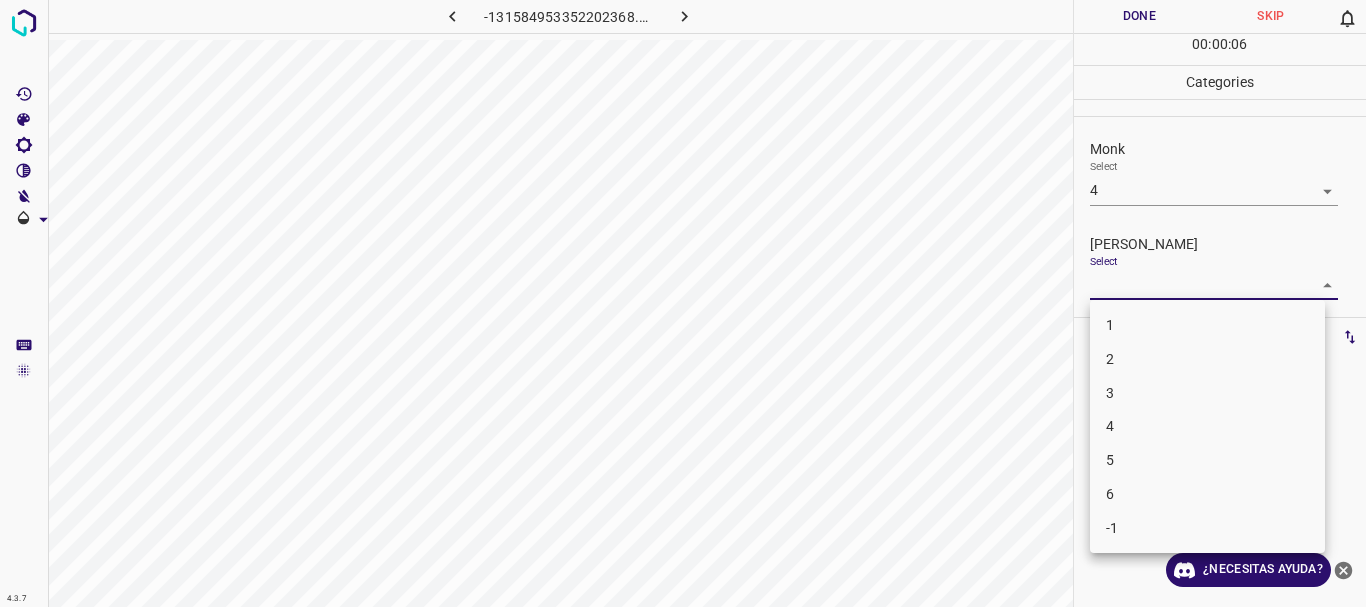 drag, startPoint x: 1119, startPoint y: 359, endPoint x: 1144, endPoint y: 21, distance: 338.9233 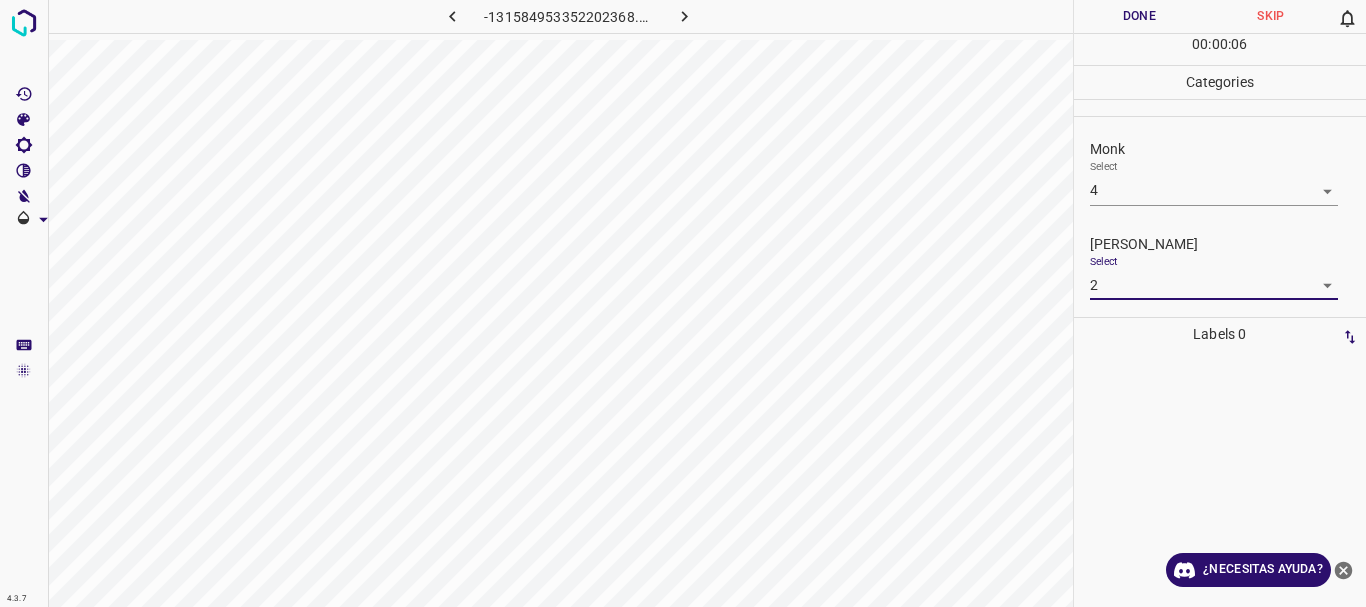 click on "1 2 3 4 5 6 -1" at bounding box center (683, 303) 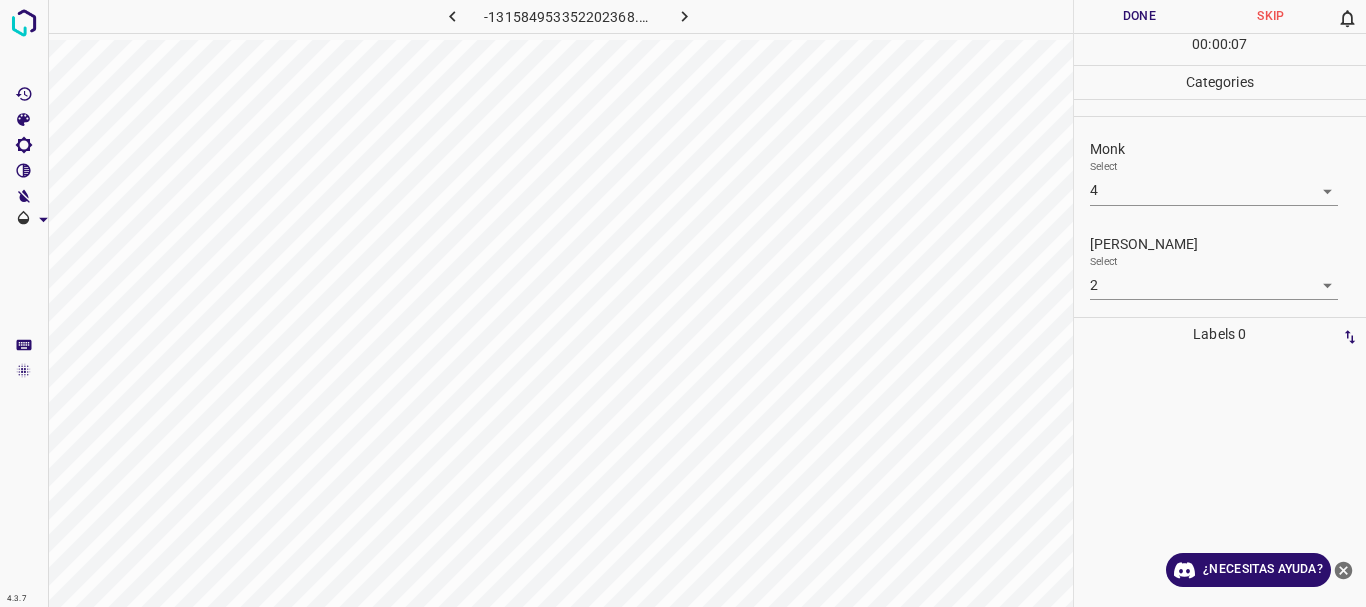 click on "Done" at bounding box center [1140, 16] 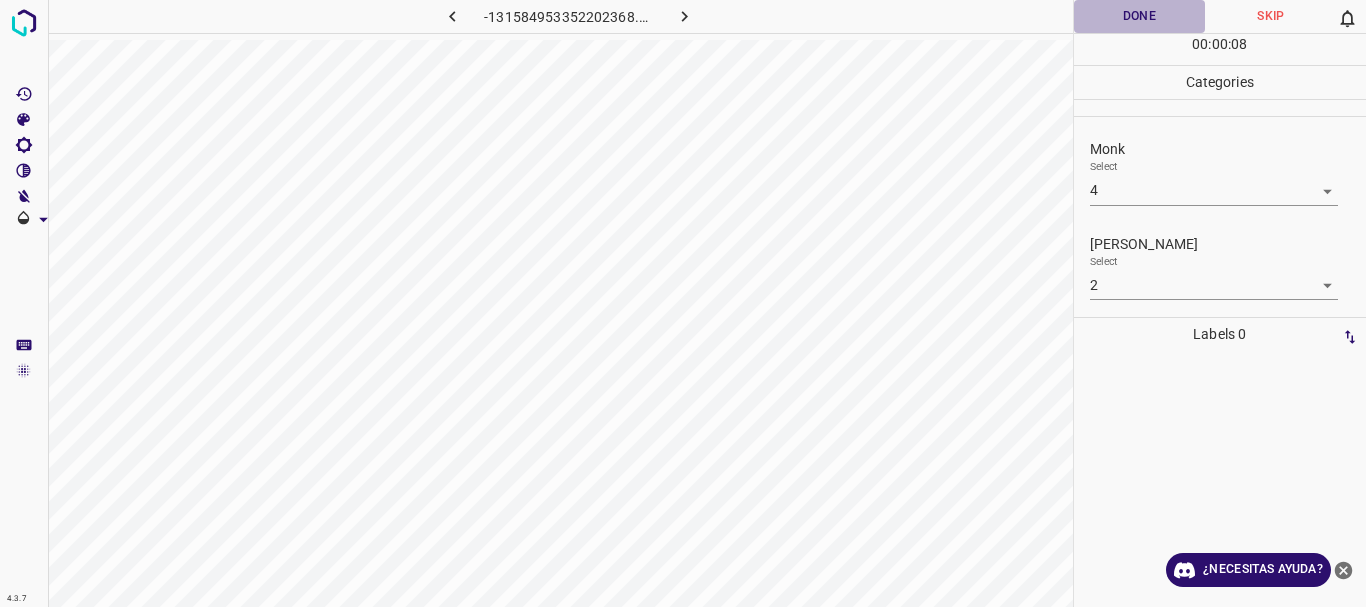click on "Done" at bounding box center (1140, 16) 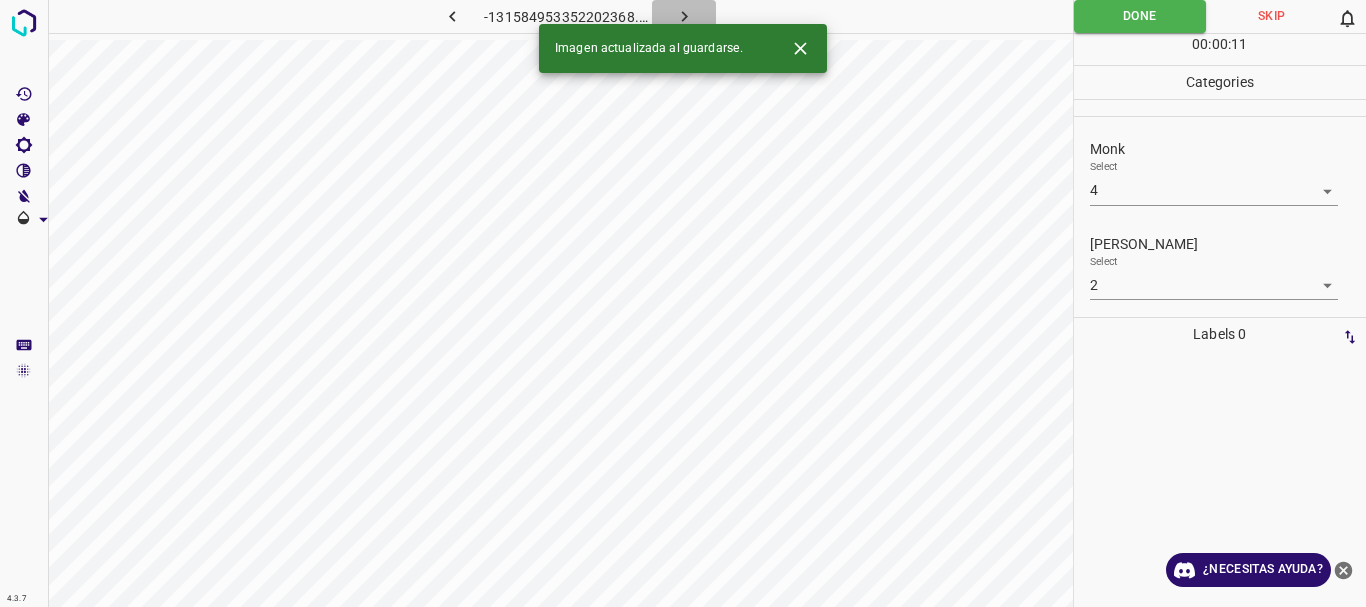 click 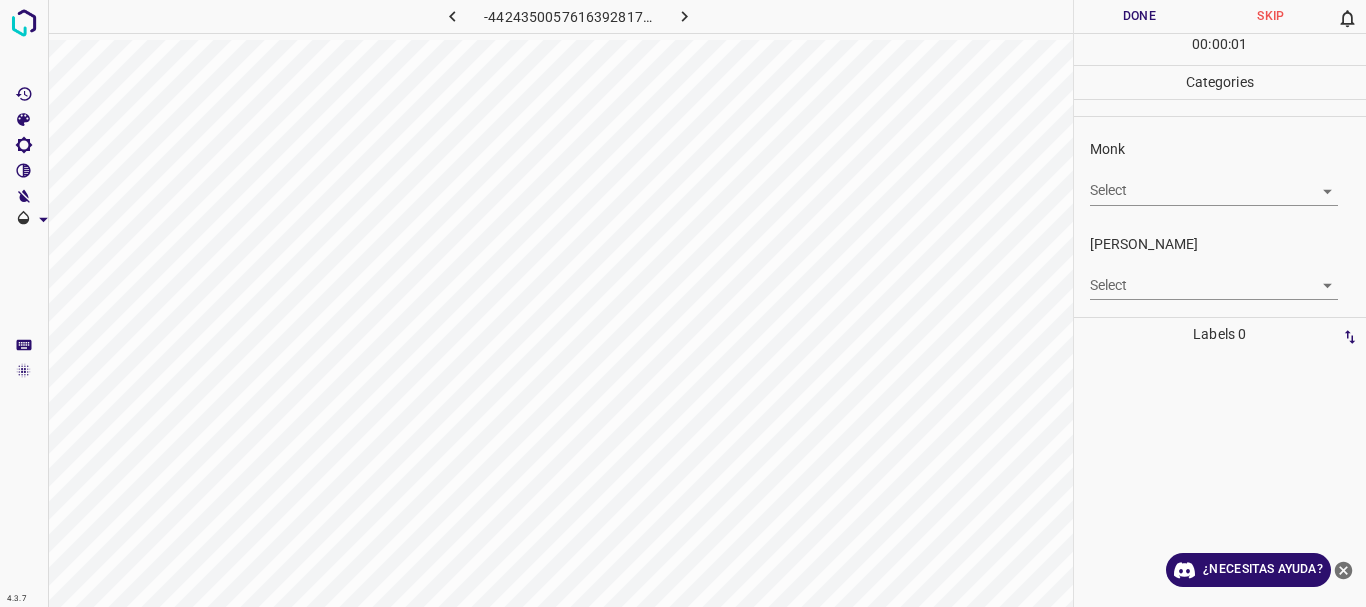 click on "Texto original Valora esta traducción Tu opinión servirá para ayudar a mejorar el Traductor de Google 4.3.7 -4424350057616392817.png Done Skip 0 00   : 00   : 01   Categories Monk   Select ​  [PERSON_NAME]   Select ​ Labels   0 Categories 1 Monk 2  [PERSON_NAME] Tools Space Change between modes (Draw & Edit) I Auto labeling R Restore zoom M Zoom in N Zoom out Delete Delete selecte label Filters Z Restore filters X Saturation filter C Brightness filter V Contrast filter [PERSON_NAME] scale filter General O Download ¿Necesitas ayuda? - Texto - Esconder - Borrar" at bounding box center [683, 303] 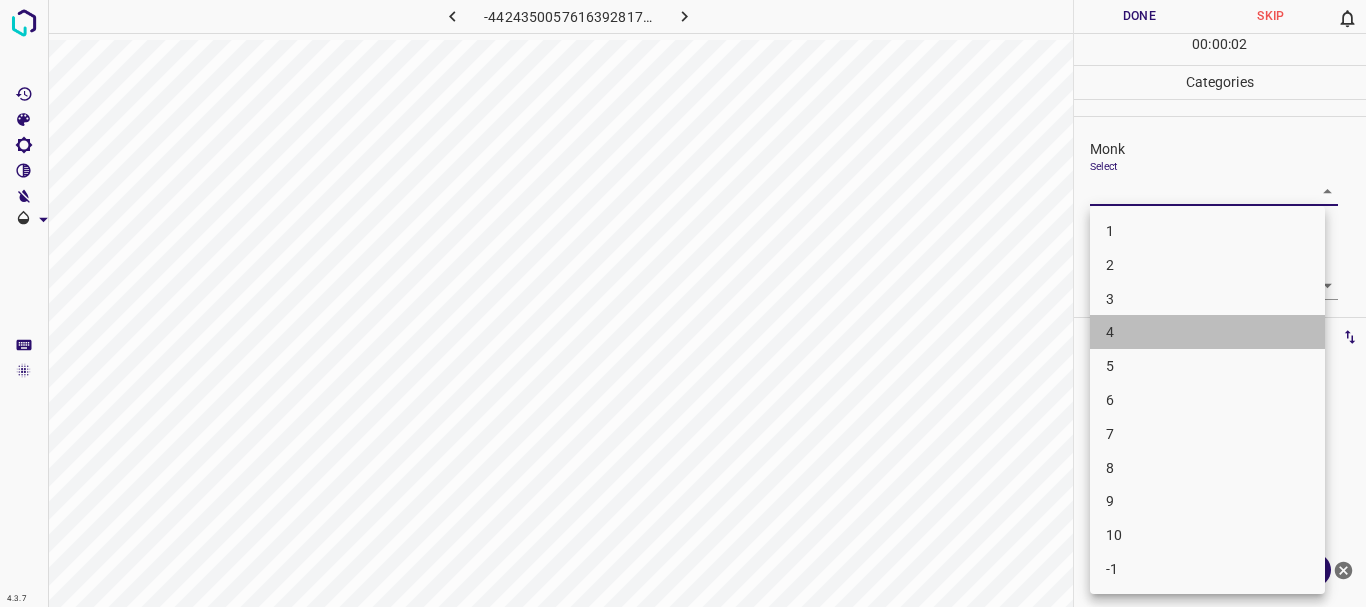 click on "4" at bounding box center (1207, 332) 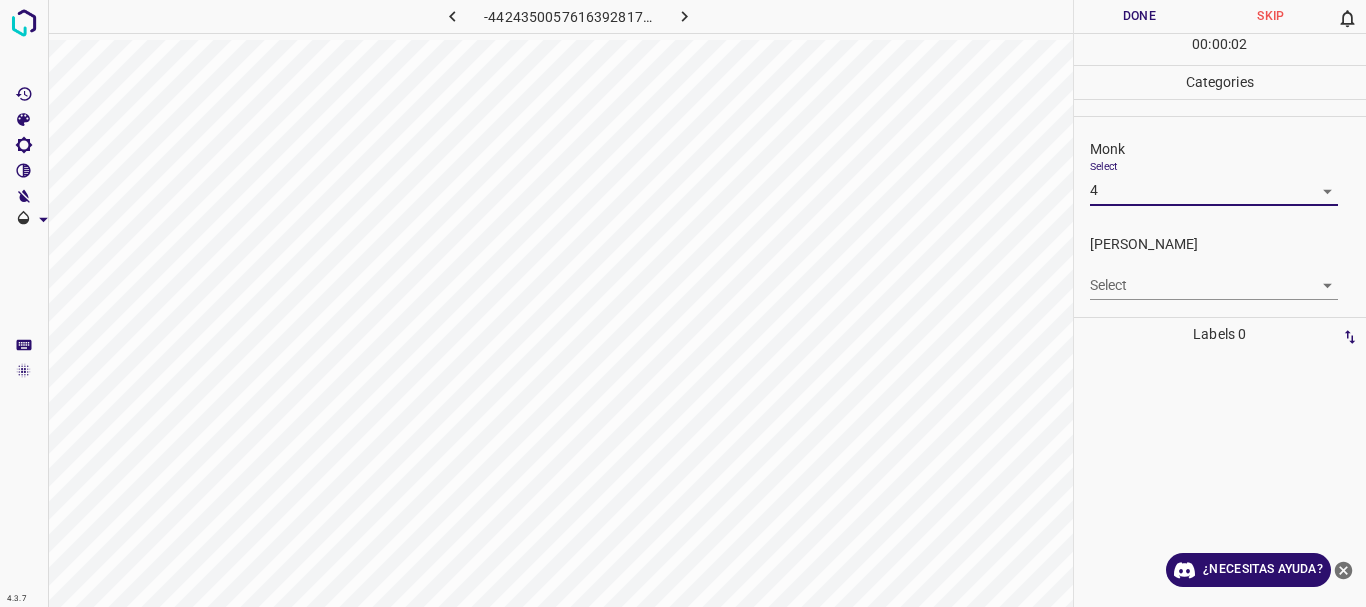 click on "1 2 3 4 5 6 7 8 9 10 -1" at bounding box center [683, 303] 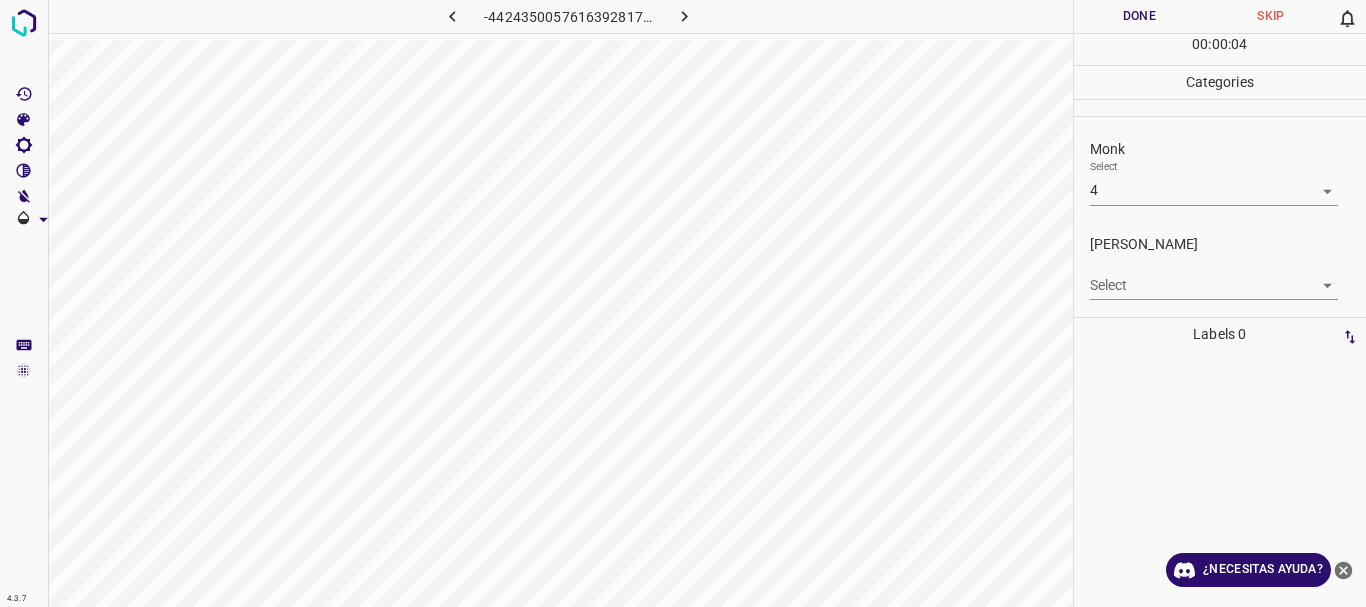 click on "Texto original Valora esta traducción Tu opinión servirá para ayudar a mejorar el Traductor de Google 4.3.7 -4424350057616392817.png Done Skip 0 00   : 00   : 04   Categories Monk   Select 4 4  [PERSON_NAME]   Select ​ Labels   0 Categories 1 Monk 2  [PERSON_NAME] Tools Space Change between modes (Draw & Edit) I Auto labeling R Restore zoom M Zoom in N Zoom out Delete Delete selecte label Filters Z Restore filters X Saturation filter C Brightness filter V Contrast filter [PERSON_NAME] scale filter General O Download ¿Necesitas ayuda? - Texto - Esconder - Borrar" at bounding box center [683, 303] 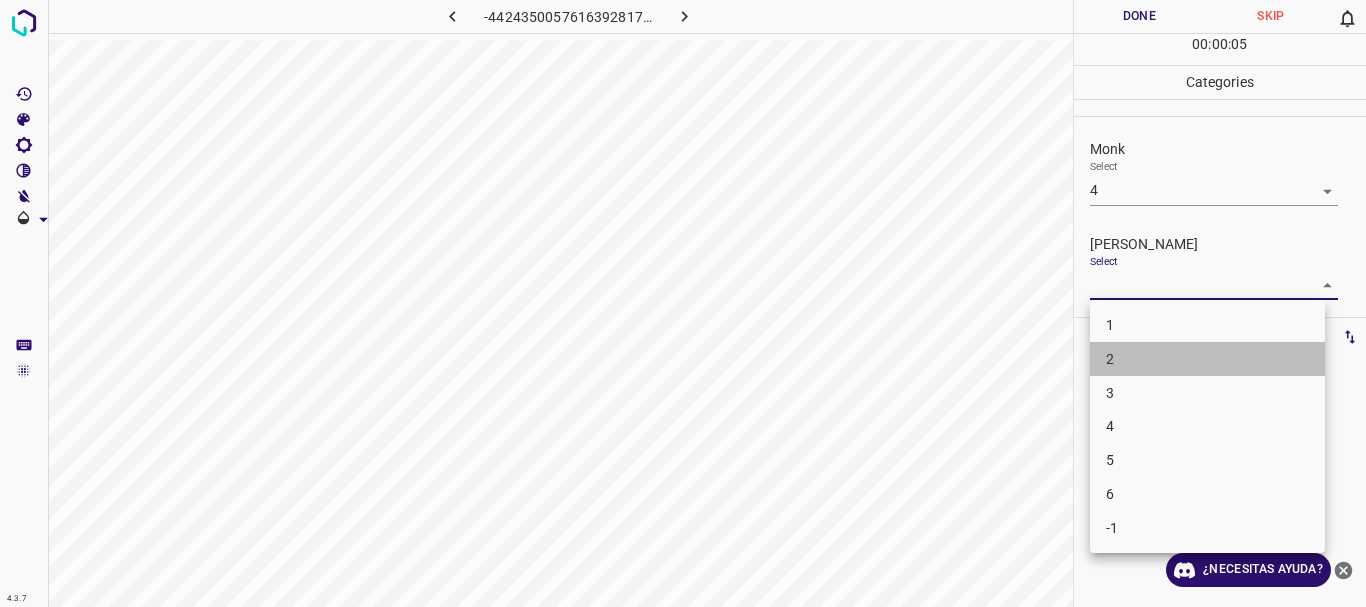 click on "2" at bounding box center [1207, 359] 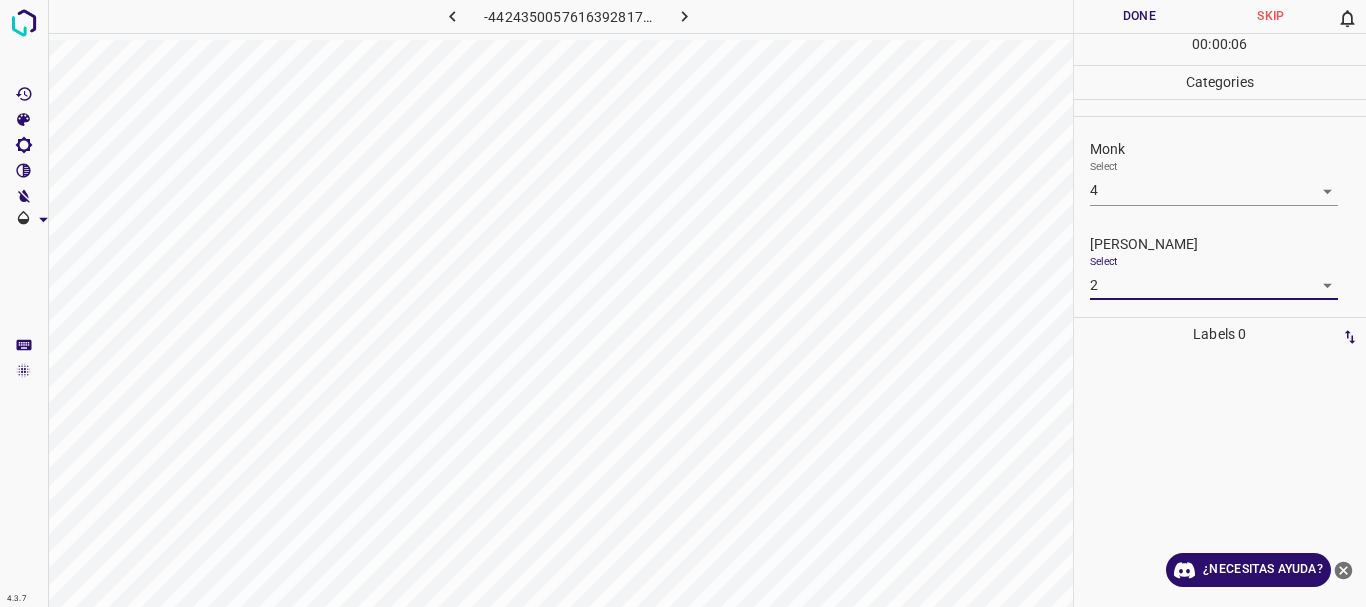 click on "Done" at bounding box center (1140, 16) 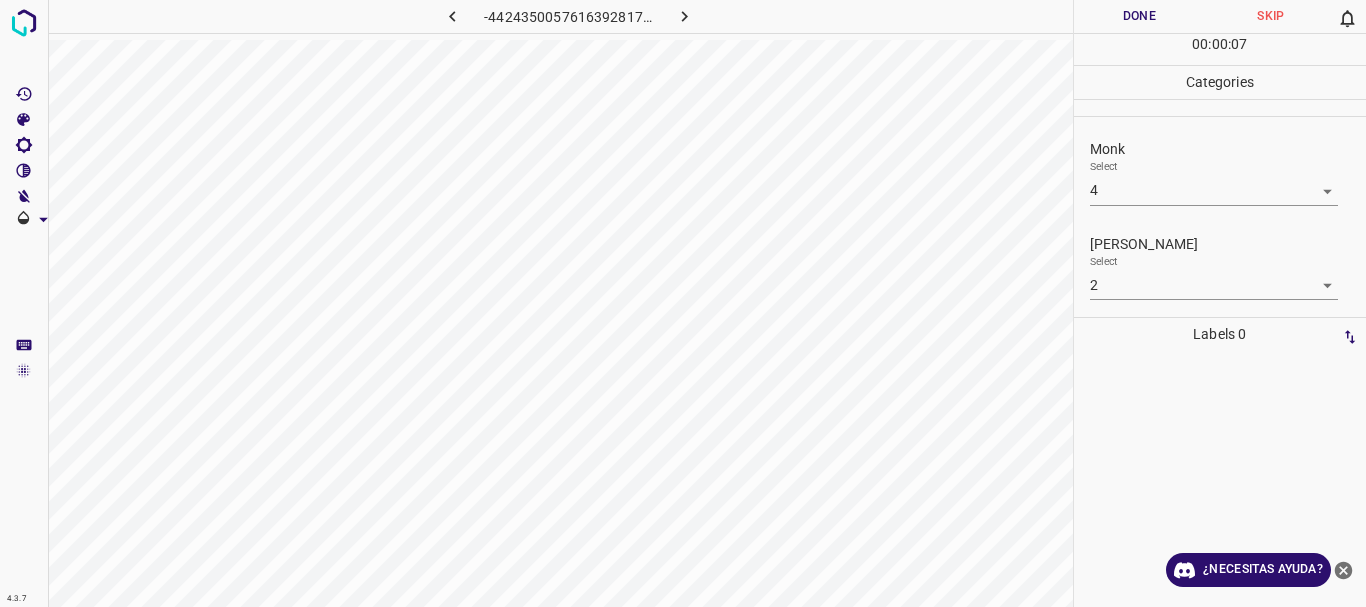click 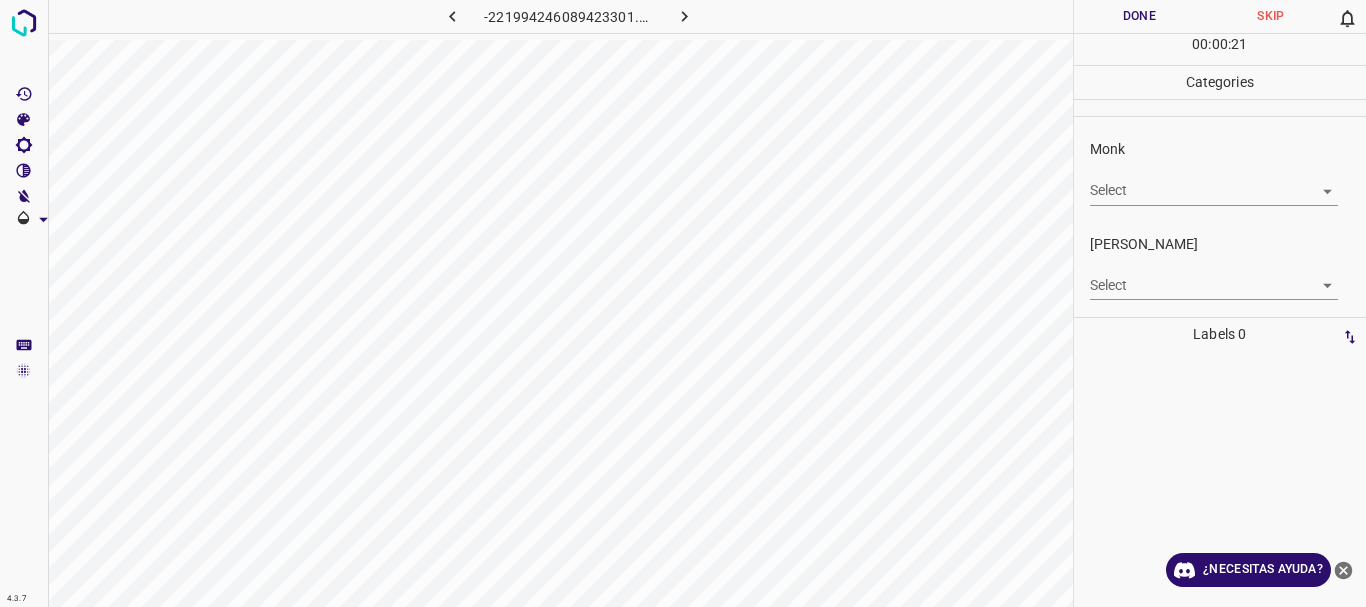 click on "Texto original Valora esta traducción Tu opinión servirá para ayudar a mejorar el Traductor de Google 4.3.7 -221994246089423301.png Done Skip 0 00   : 00   : 21   Categories Monk   Select ​  [PERSON_NAME]   Select ​ Labels   0 Categories 1 Monk 2  [PERSON_NAME] Tools Space Change between modes (Draw & Edit) I Auto labeling R Restore zoom M Zoom in N Zoom out Delete Delete selecte label Filters Z Restore filters X Saturation filter C Brightness filter V Contrast filter [PERSON_NAME] scale filter General O Download ¿Necesitas ayuda? - Texto - Esconder - Borrar" at bounding box center [683, 303] 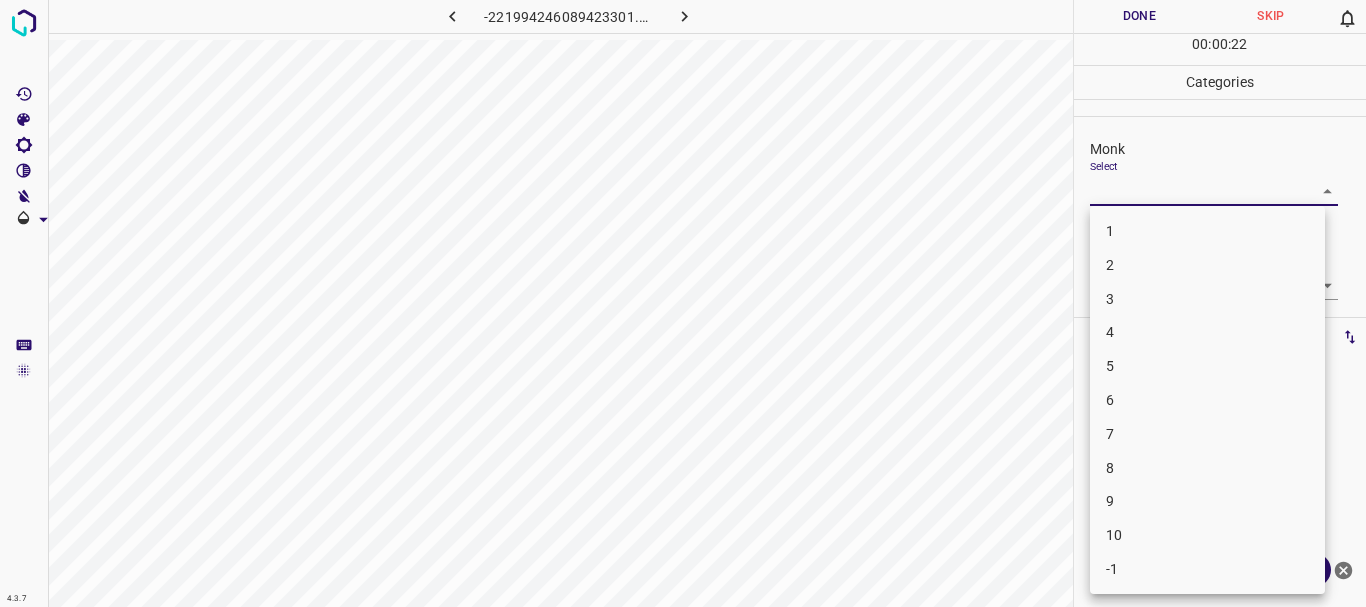 click on "4" at bounding box center [1207, 332] 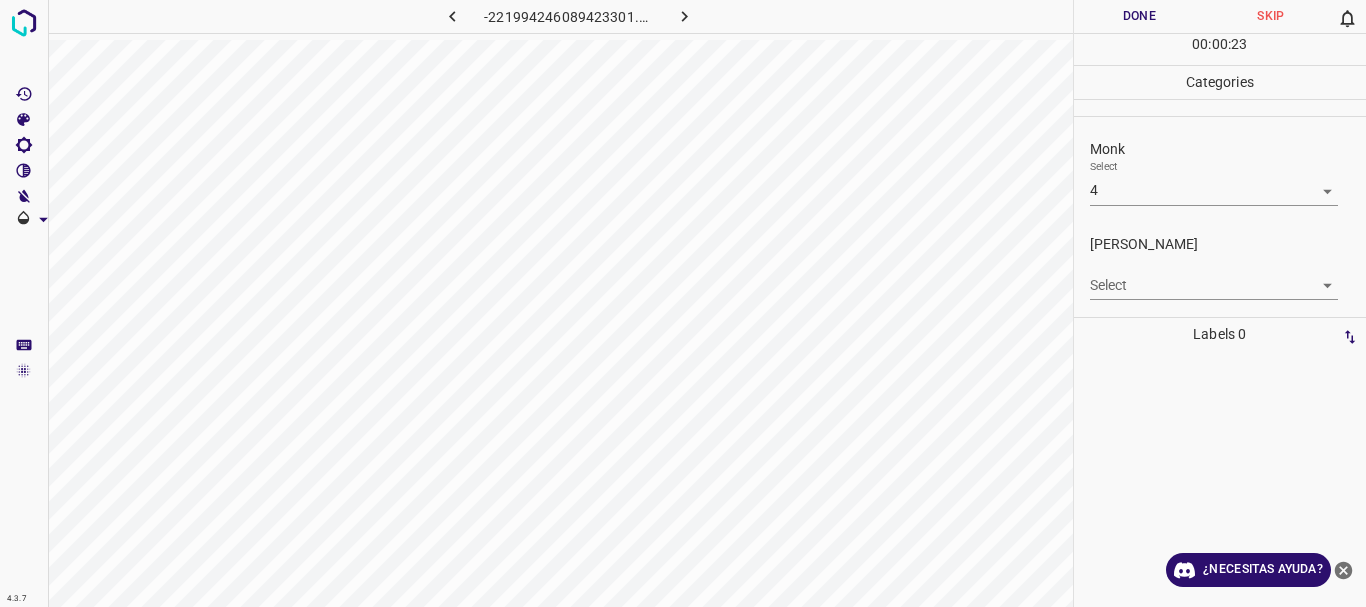 click on "1 2 3 4 5 6 7 8 9 10 -1" at bounding box center [1207, 315] 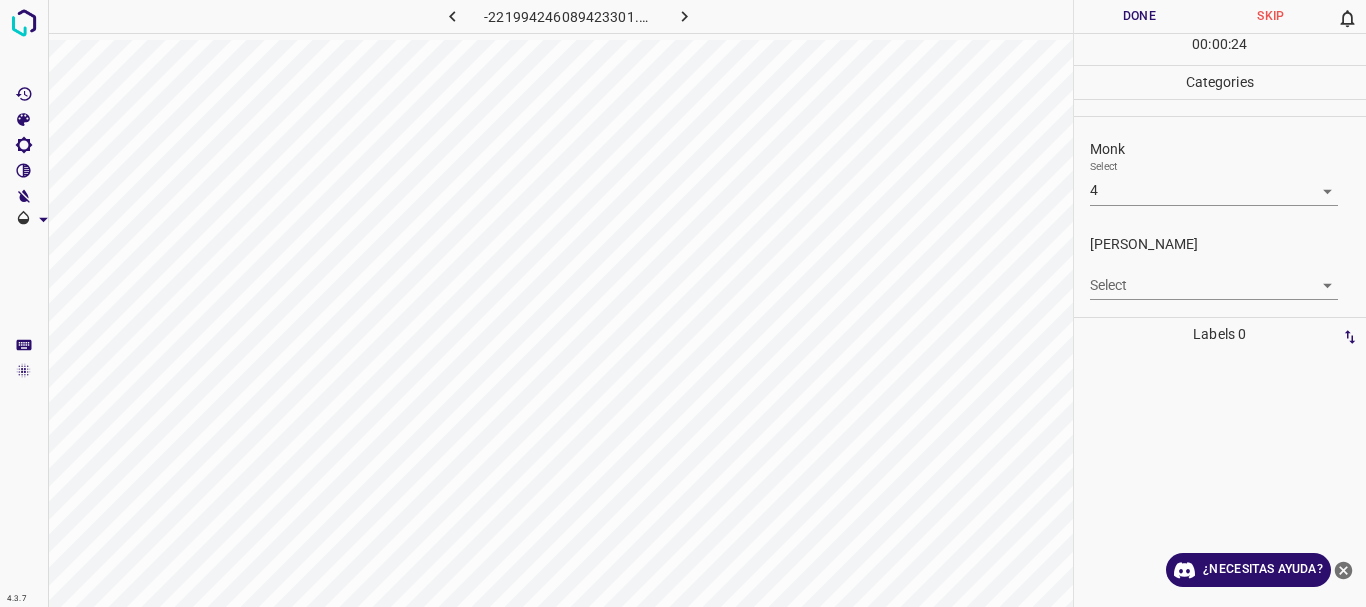 click on "Texto original Valora esta traducción Tu opinión servirá para ayudar a mejorar el Traductor de Google 4.3.7 -221994246089423301.png Done Skip 0 00   : 00   : 24   Categories Monk   Select 4 4  [PERSON_NAME]   Select ​ Labels   0 Categories 1 Monk 2  [PERSON_NAME] Tools Space Change between modes (Draw & Edit) I Auto labeling R Restore zoom M Zoom in N Zoom out Delete Delete selecte label Filters Z Restore filters X Saturation filter C Brightness filter V Contrast filter [PERSON_NAME] scale filter General O Download ¿Necesitas ayuda? - Texto - Esconder - Borrar" at bounding box center (683, 303) 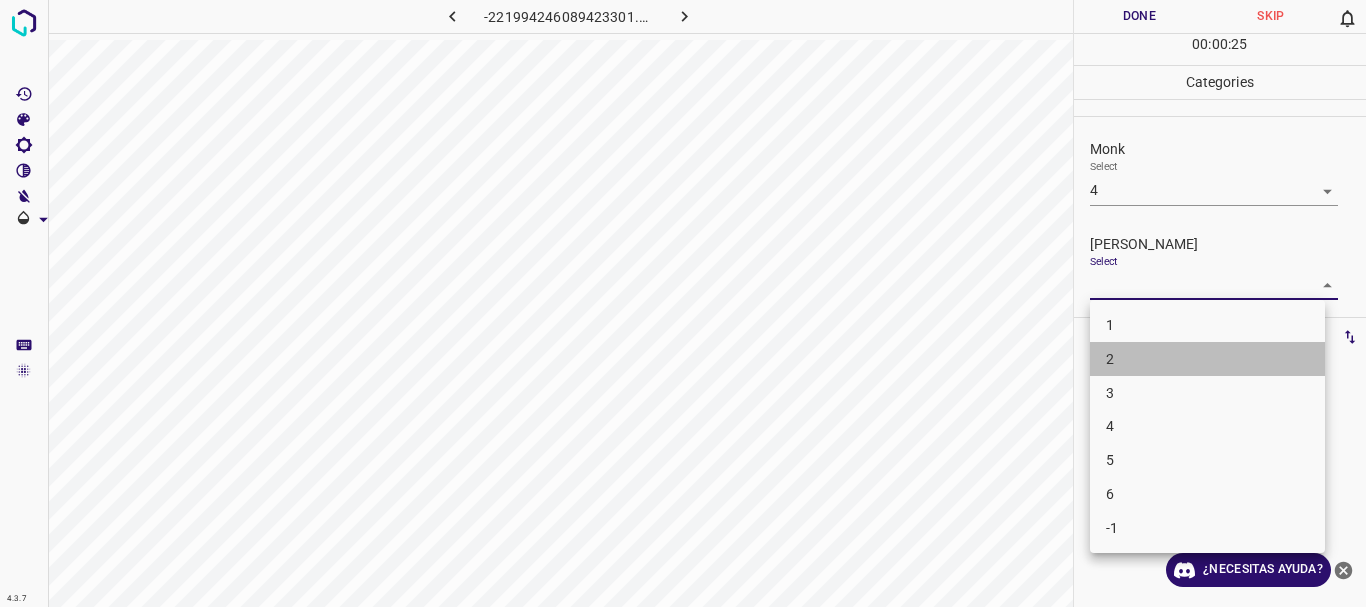 click on "2" at bounding box center [1207, 359] 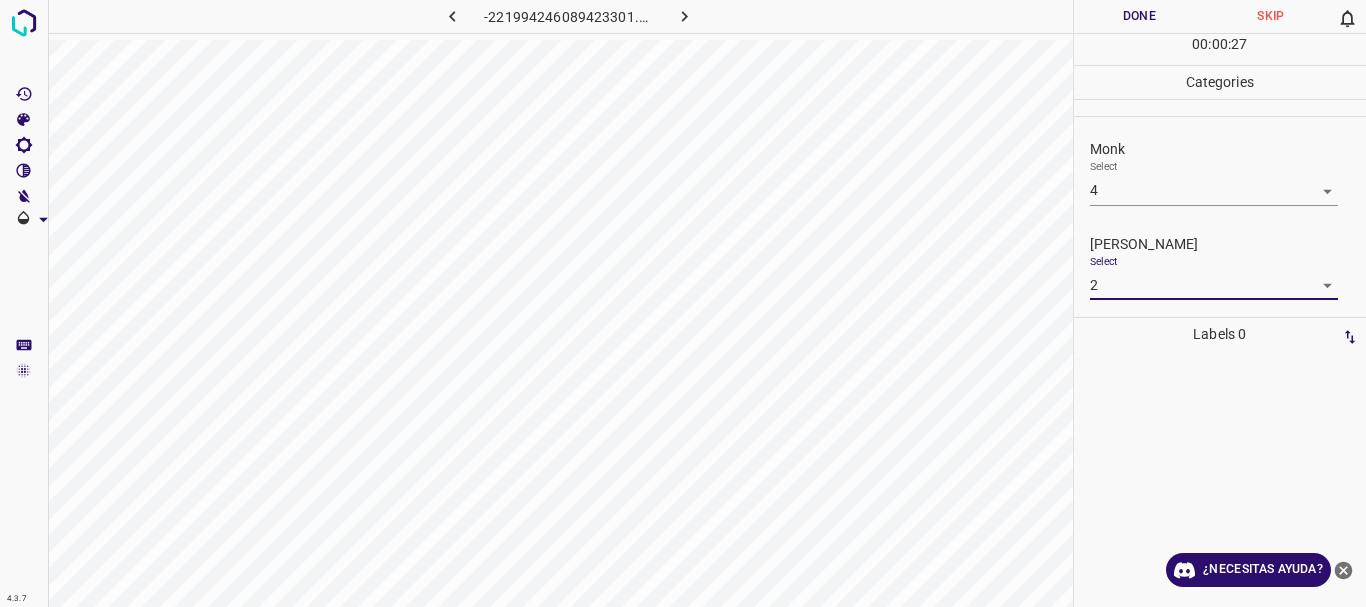 click on "Done" at bounding box center [1140, 16] 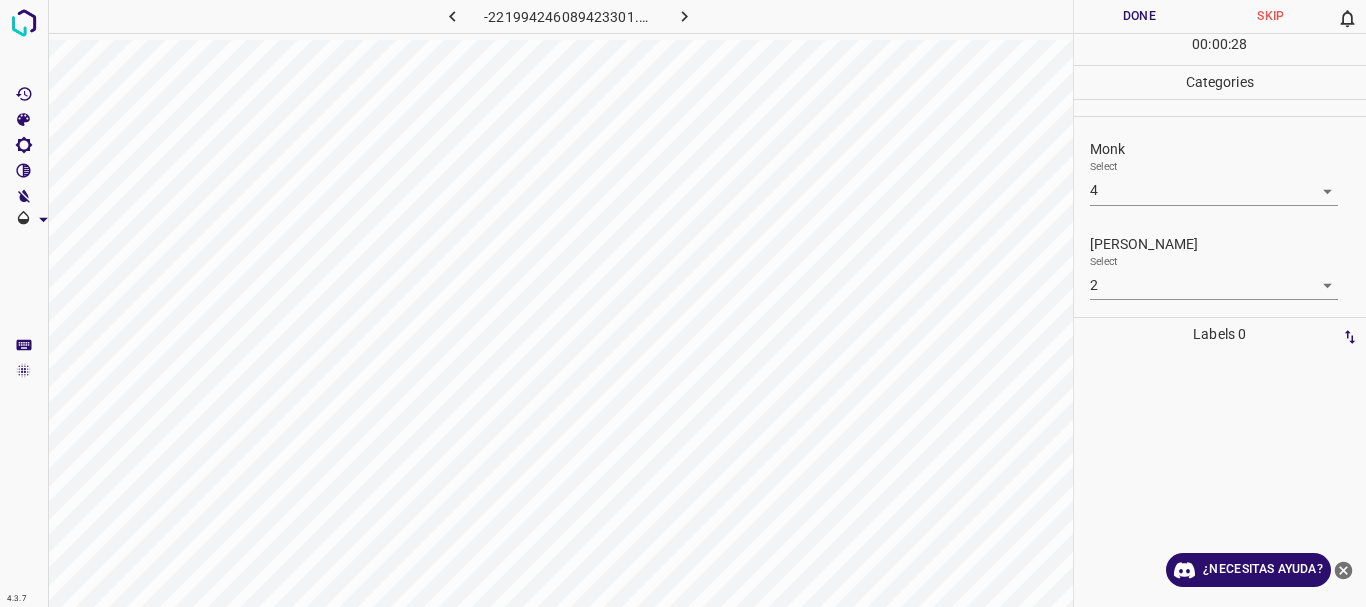 click 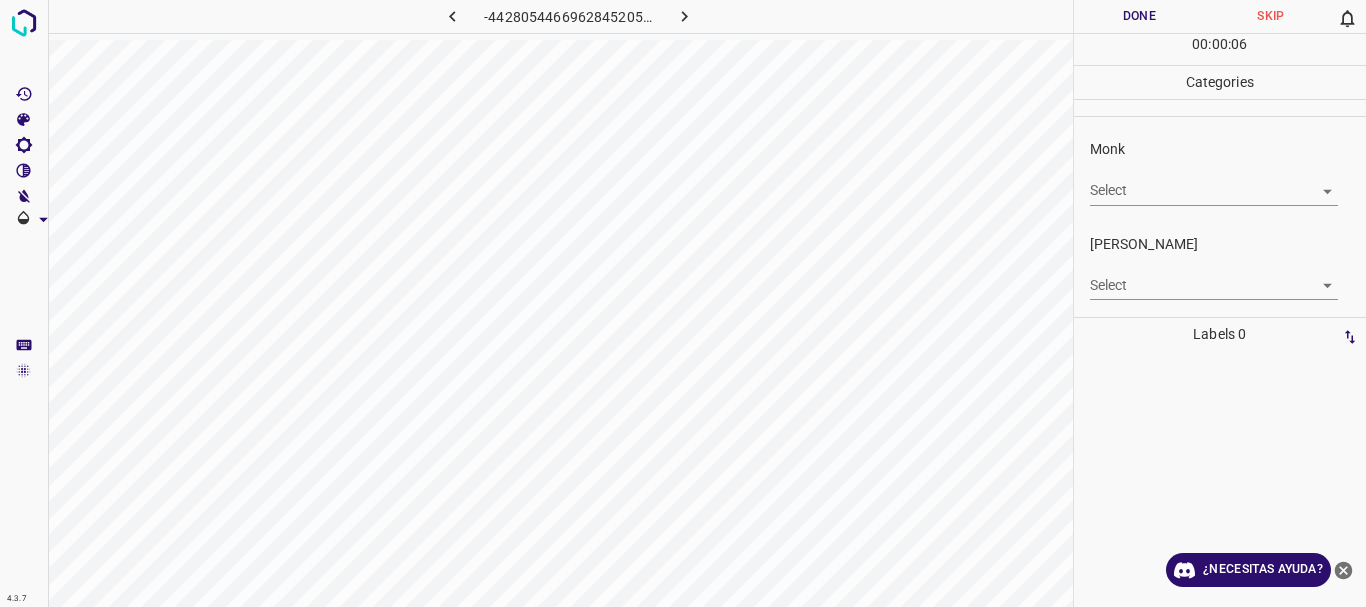 click on "Texto original Valora esta traducción Tu opinión servirá para ayudar a mejorar el Traductor de Google 4.3.7 -4428054466962845205.png Done Skip 0 00   : 00   : 06   Categories Monk   Select ​  [PERSON_NAME]   Select ​ Labels   0 Categories 1 Monk 2  [PERSON_NAME] Tools Space Change between modes (Draw & Edit) I Auto labeling R Restore zoom M Zoom in N Zoom out Delete Delete selecte label Filters Z Restore filters X Saturation filter C Brightness filter V Contrast filter [PERSON_NAME] scale filter General O Download ¿Necesitas ayuda? - Texto - Esconder - Borrar" at bounding box center (683, 303) 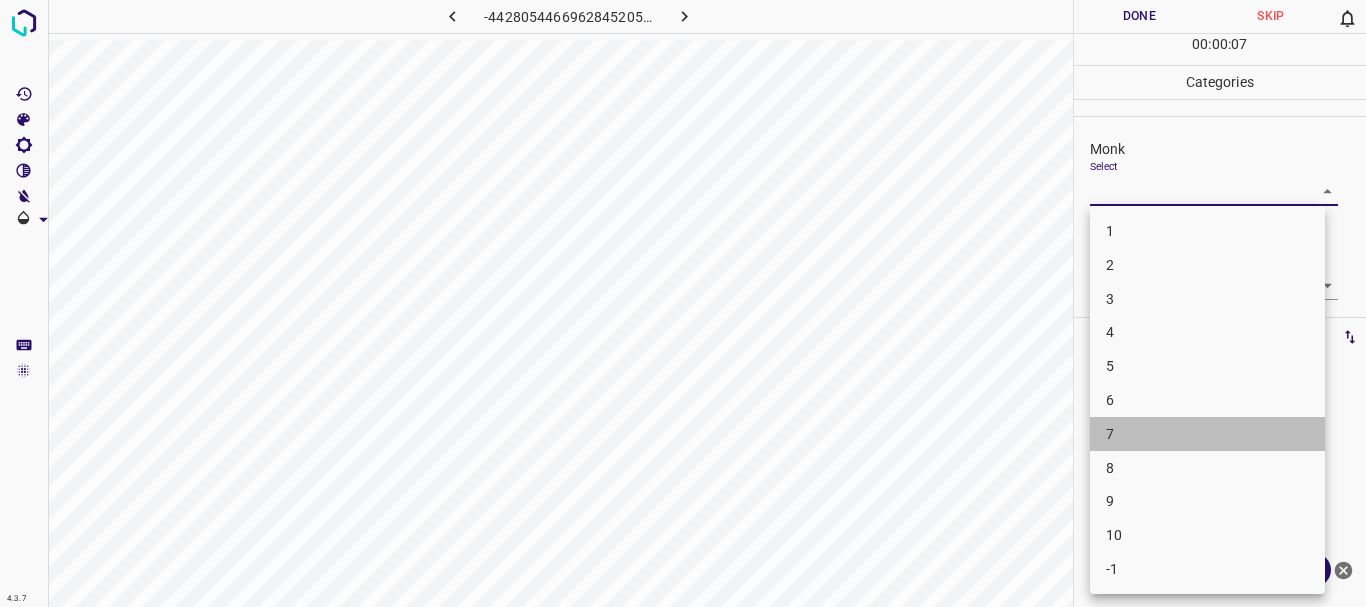 click on "7" at bounding box center [1207, 434] 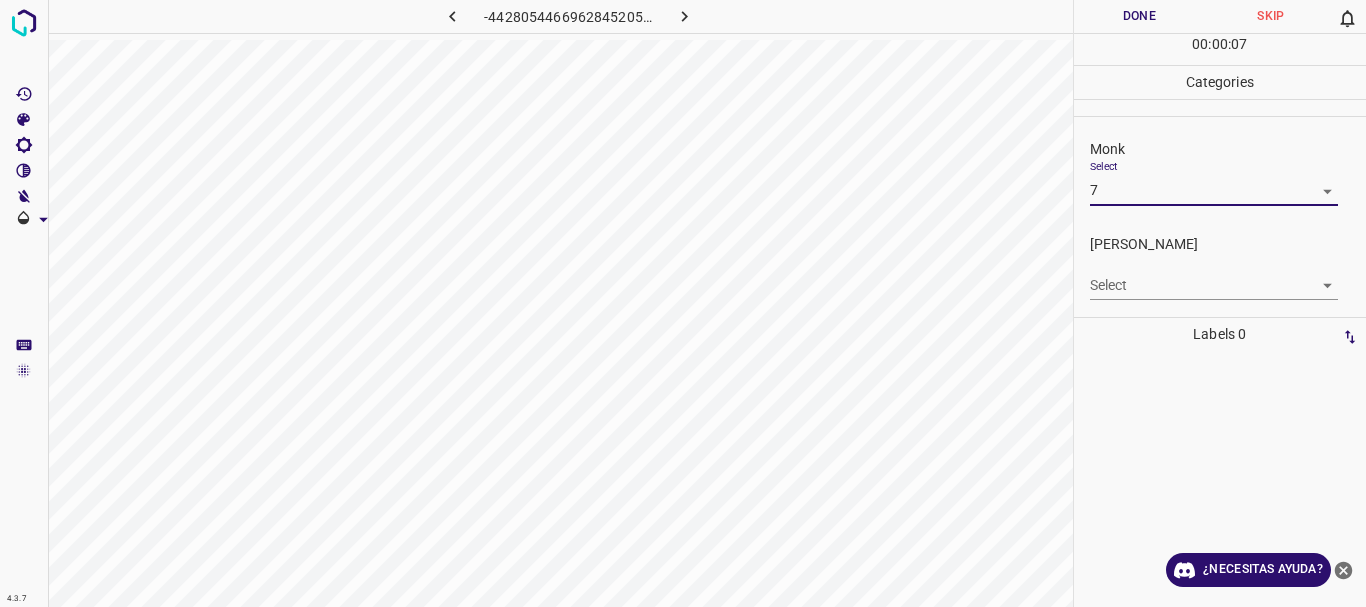 click on "Texto original Valora esta traducción Tu opinión servirá para ayudar a mejorar el Traductor de Google 4.3.7 -4428054466962845205.png Done Skip 0 00   : 00   : 07   Categories Monk   Select 7 7  [PERSON_NAME]   Select ​ Labels   0 Categories 1 Monk 2  [PERSON_NAME] Tools Space Change between modes (Draw & Edit) I Auto labeling R Restore zoom M Zoom in N Zoom out Delete Delete selecte label Filters Z Restore filters X Saturation filter C Brightness filter V Contrast filter [PERSON_NAME] scale filter General O Download ¿Necesitas ayuda? - Texto - Esconder - Borrar 1 2 3 4 5 6 7 8 9 10 -1" at bounding box center [683, 303] 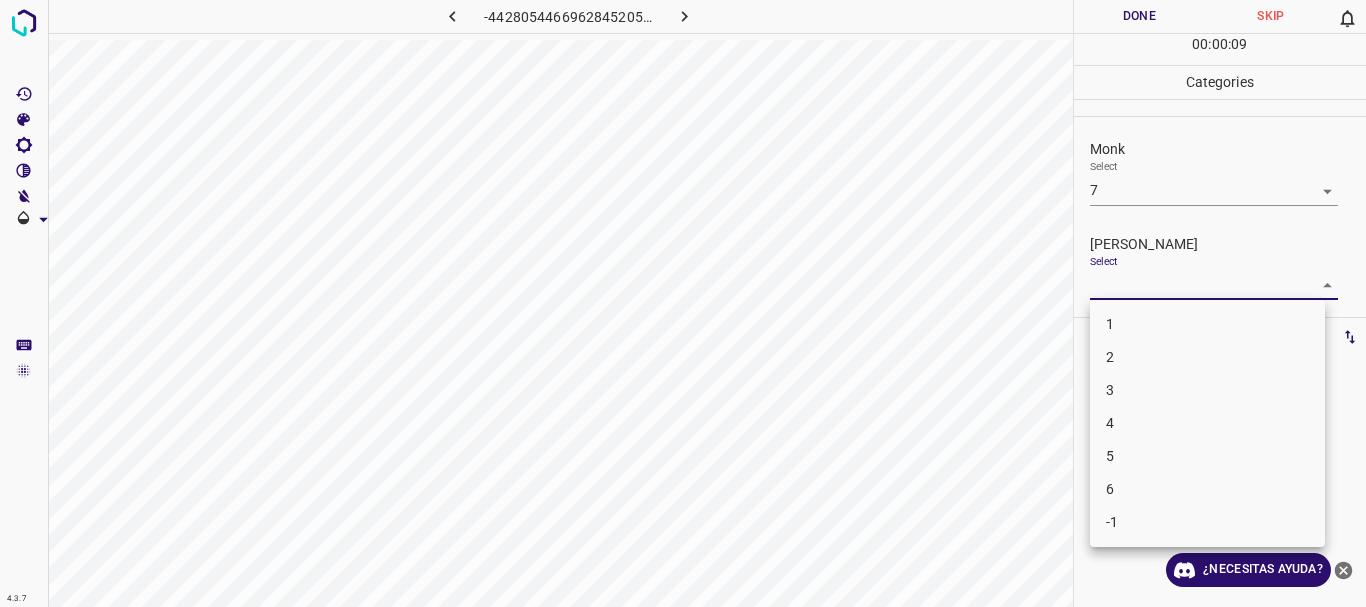 drag, startPoint x: 1130, startPoint y: 425, endPoint x: 1137, endPoint y: 158, distance: 267.09174 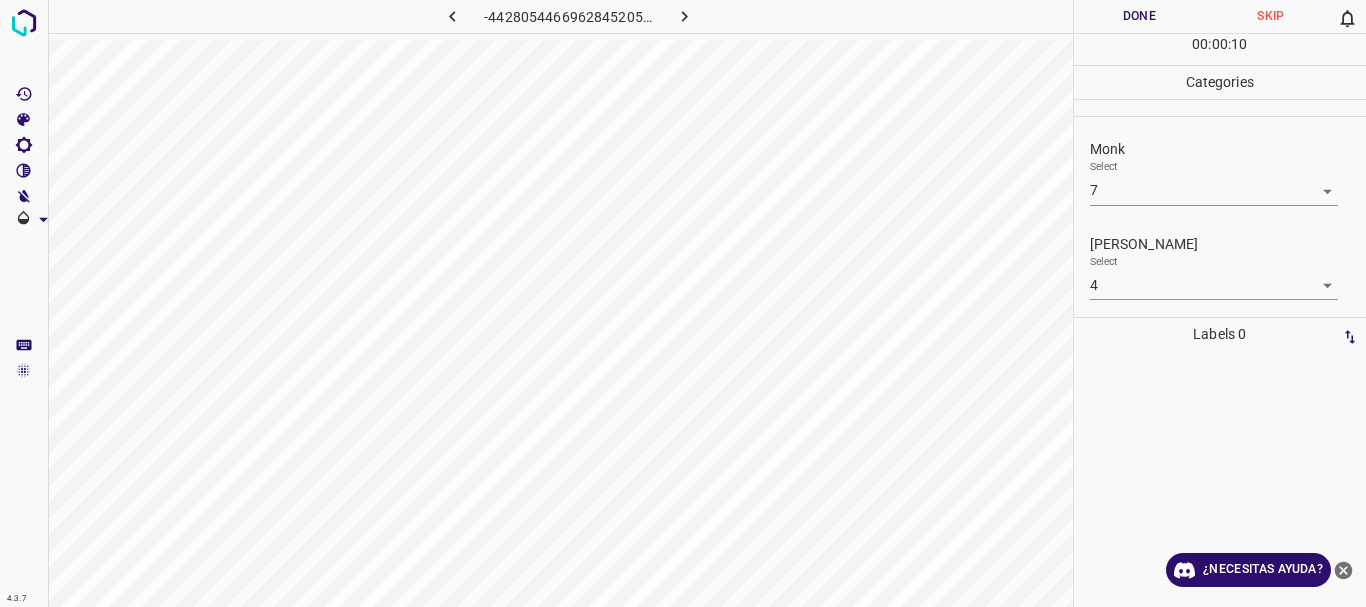 click on "1 2 3 4 5 6 -1" at bounding box center (683, 303) 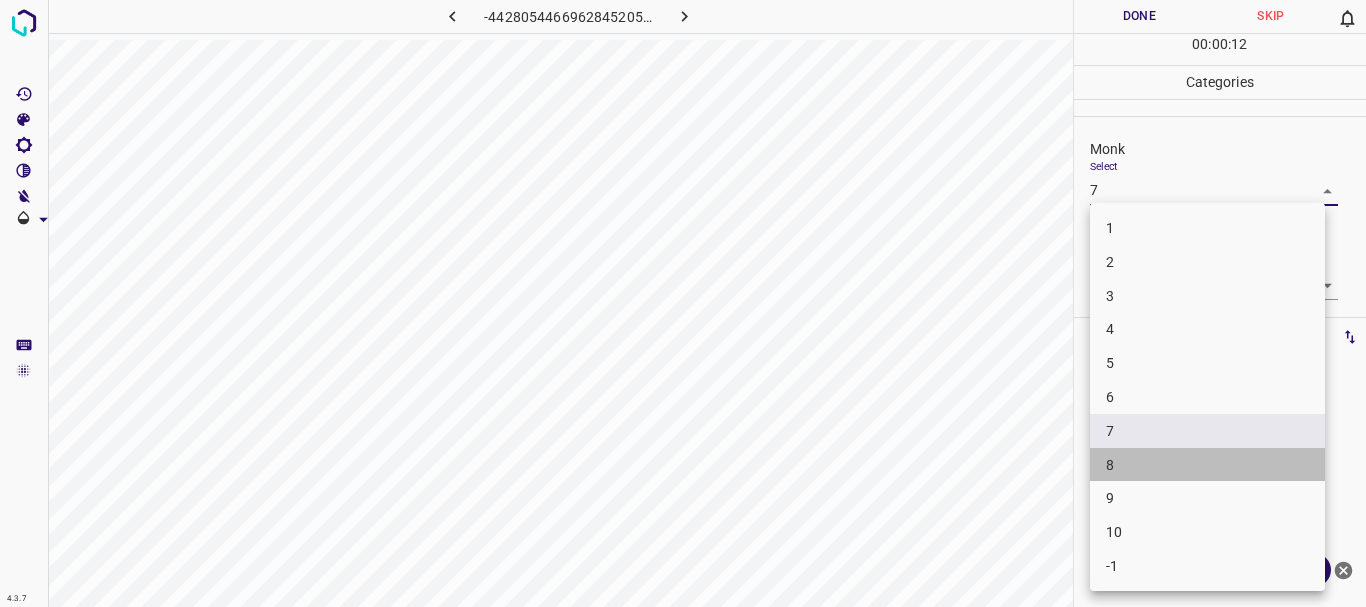 drag, startPoint x: 1105, startPoint y: 459, endPoint x: 880, endPoint y: 601, distance: 266.062 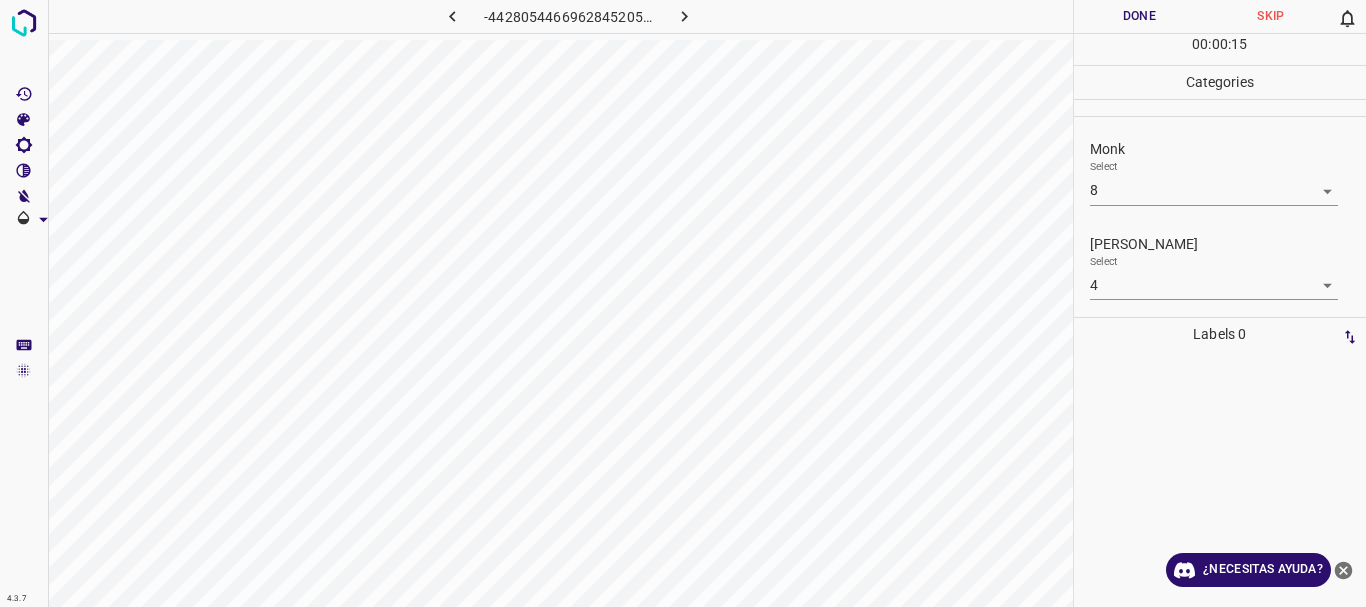 click on "Done" at bounding box center [1140, 16] 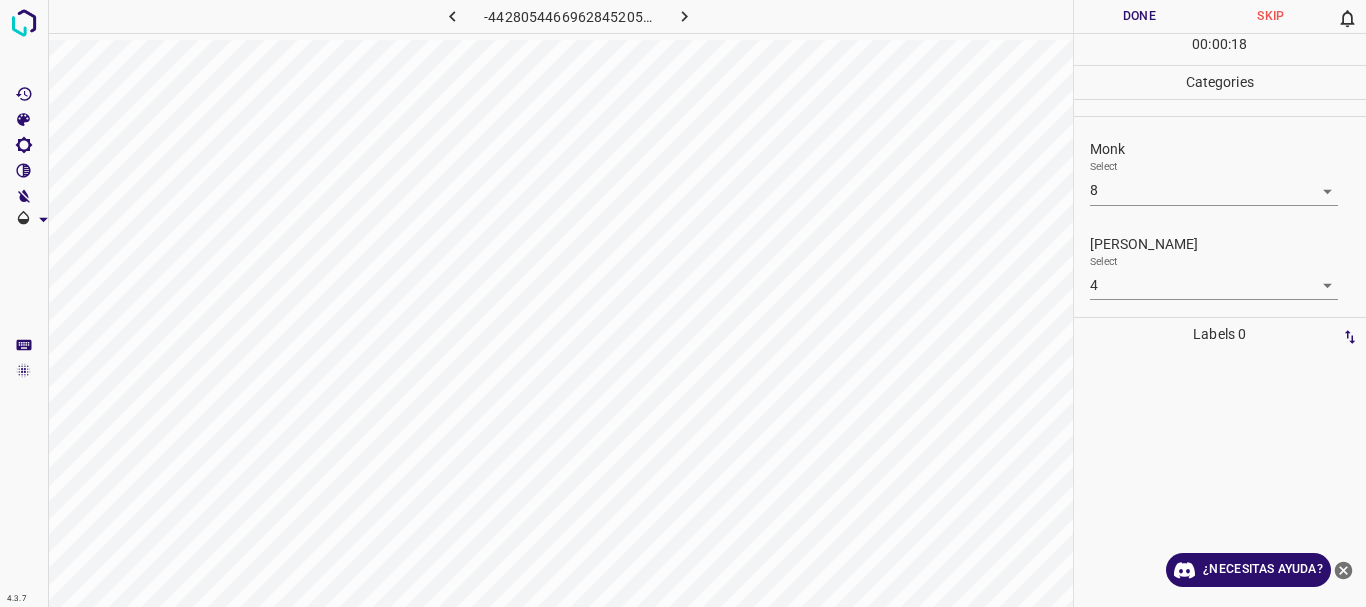 click 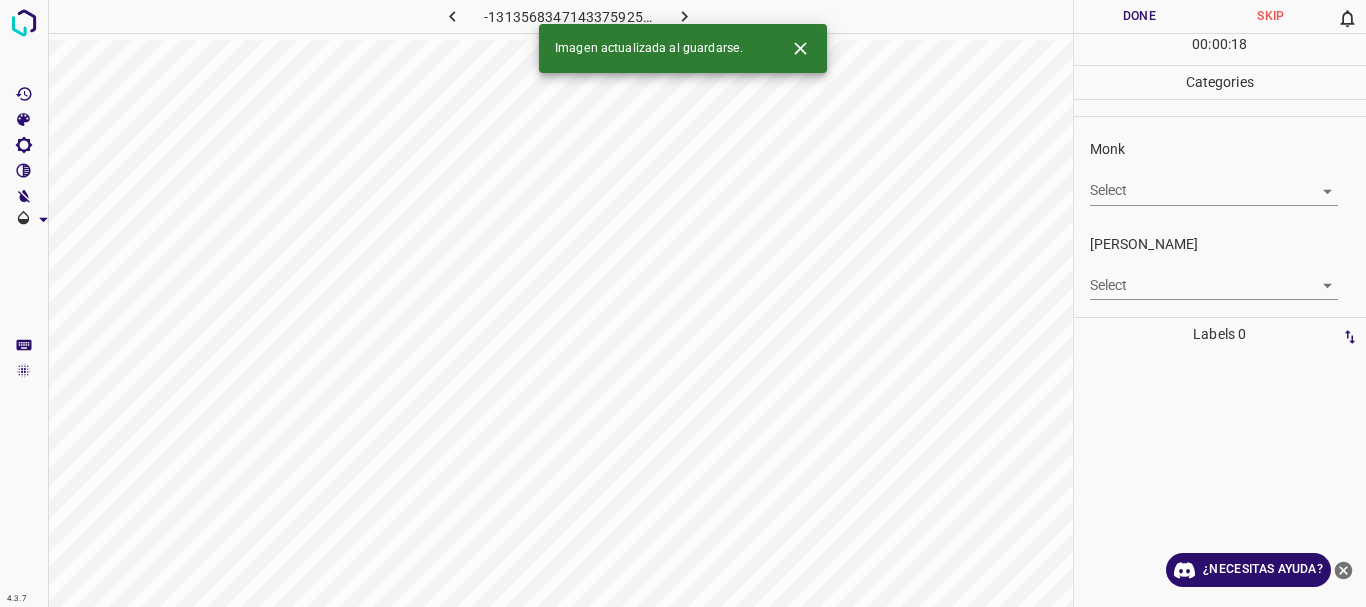 click on "Texto original Valora esta traducción Tu opinión servirá para ayudar a mejorar el Traductor de Google 4.3.7 -1313568347143375925.png Done Skip 0 00   : 00   : 18   Categories Monk   Select ​  [PERSON_NAME]   Select ​ Labels   0 Categories 1 Monk 2  [PERSON_NAME] Tools Space Change between modes (Draw & Edit) I Auto labeling R Restore zoom M Zoom in N Zoom out Delete Delete selecte label Filters Z Restore filters X Saturation filter C Brightness filter V Contrast filter [PERSON_NAME] scale filter General O Download Imagen actualizada al guardarse. ¿Necesitas ayuda? - Texto - Esconder - Borrar" at bounding box center [683, 303] 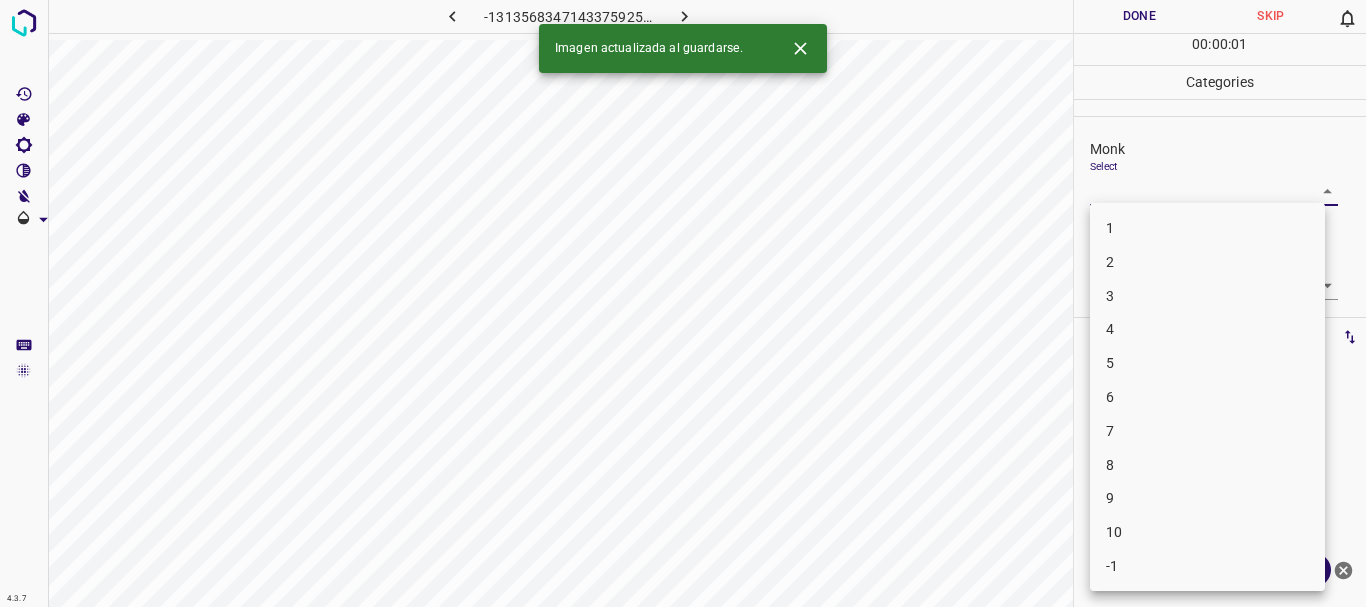 click on "3" at bounding box center (1207, 296) 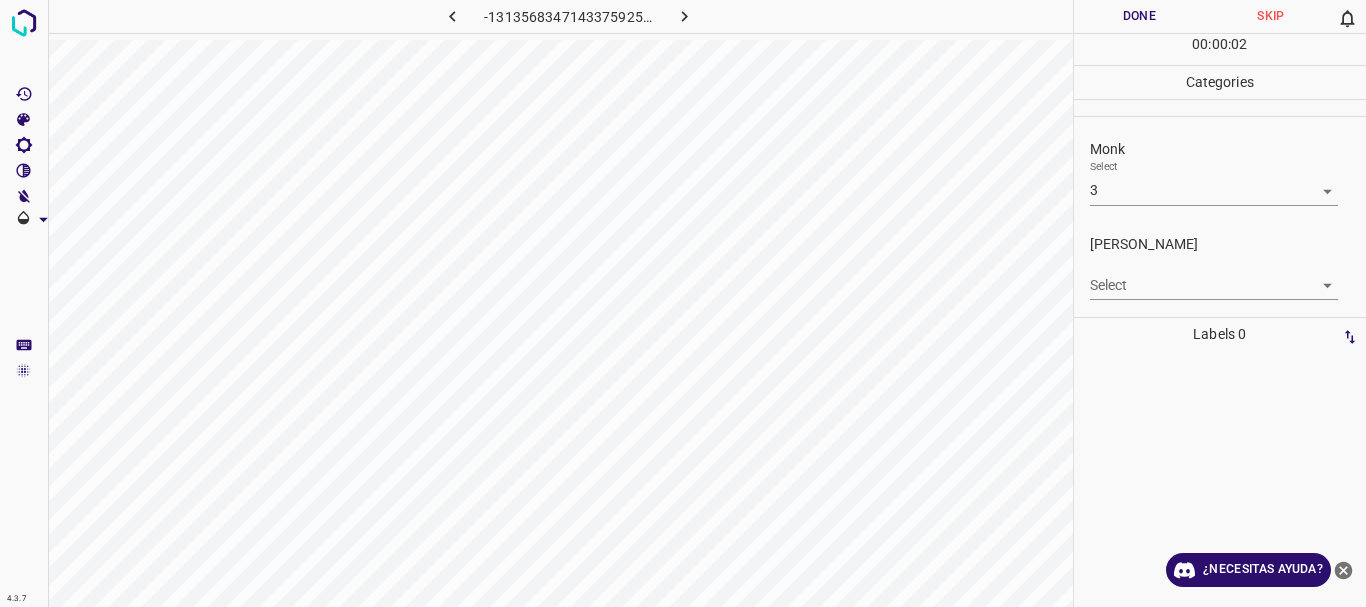 click on "5" at bounding box center (1134, 294) 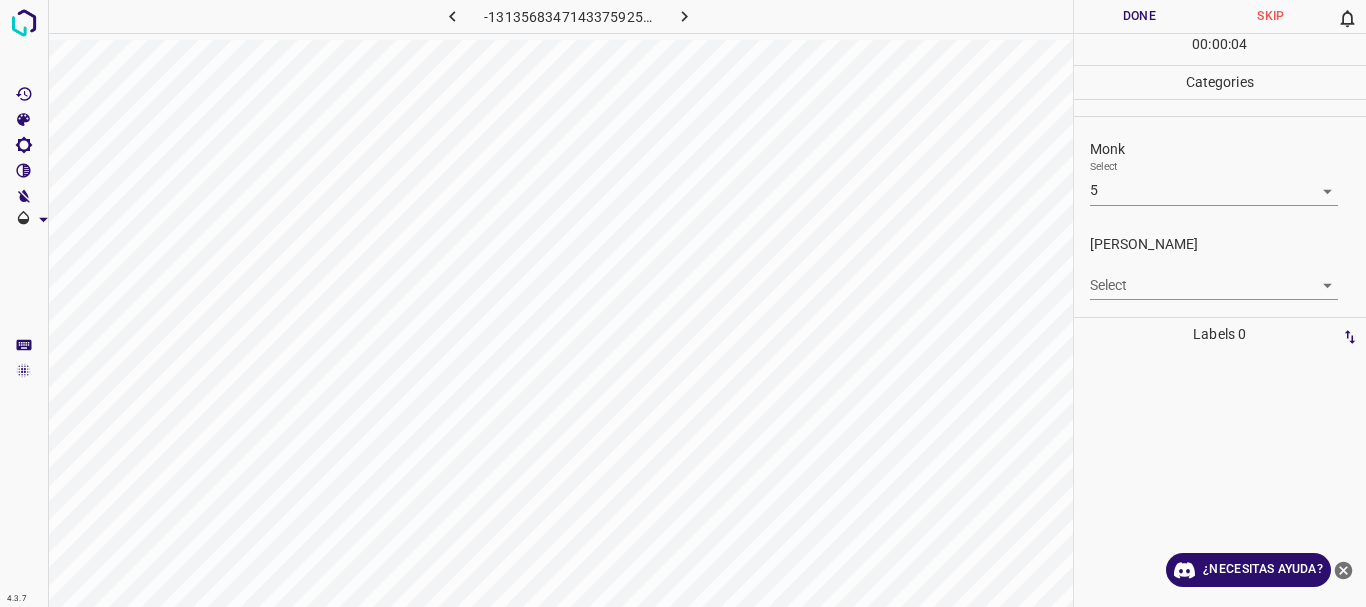click on "Texto original Valora esta traducción Tu opinión servirá para ayudar a mejorar el Traductor de Google 4.3.7 -1313568347143375925.png Done Skip 0 00   : 00   : 04   Categories Monk   Select 5 5  [PERSON_NAME]   Select ​ Labels   0 Categories 1 Monk 2  [PERSON_NAME] Tools Space Change between modes (Draw & Edit) I Auto labeling R Restore zoom M Zoom in N Zoom out Delete Delete selecte label Filters Z Restore filters X Saturation filter C Brightness filter V Contrast filter [PERSON_NAME] scale filter General O Download ¿Necesitas ayuda? - Texto - Esconder - Borrar" at bounding box center [683, 303] 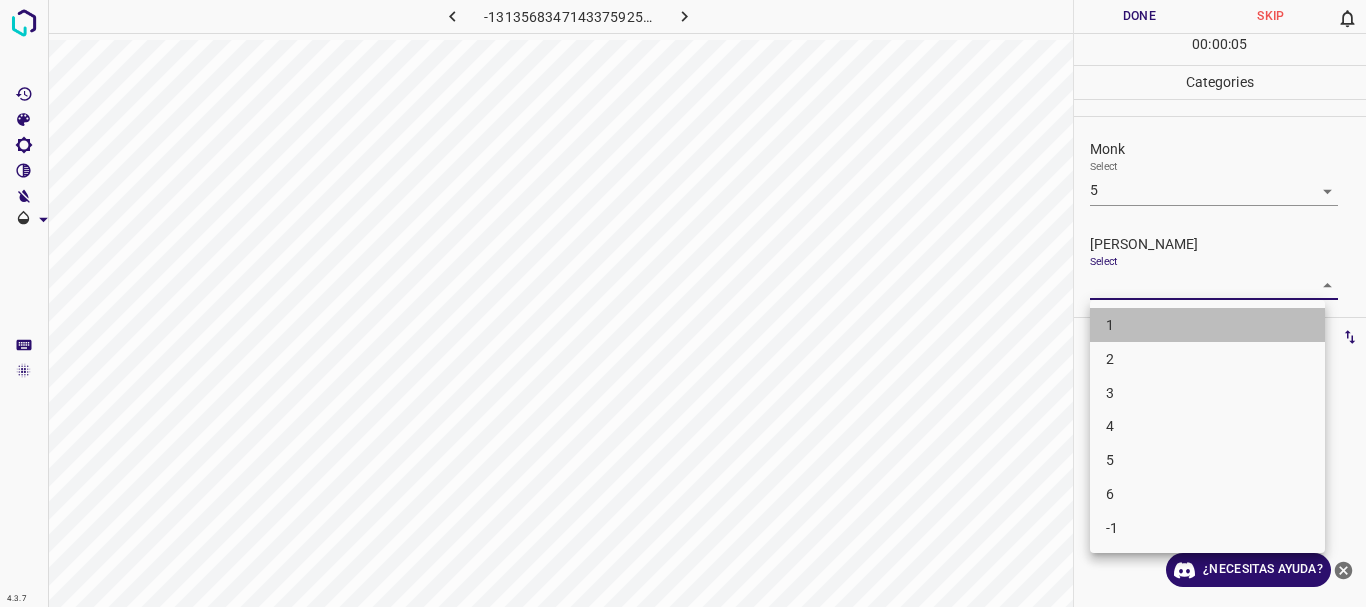 drag, startPoint x: 1109, startPoint y: 272, endPoint x: 1108, endPoint y: 320, distance: 48.010414 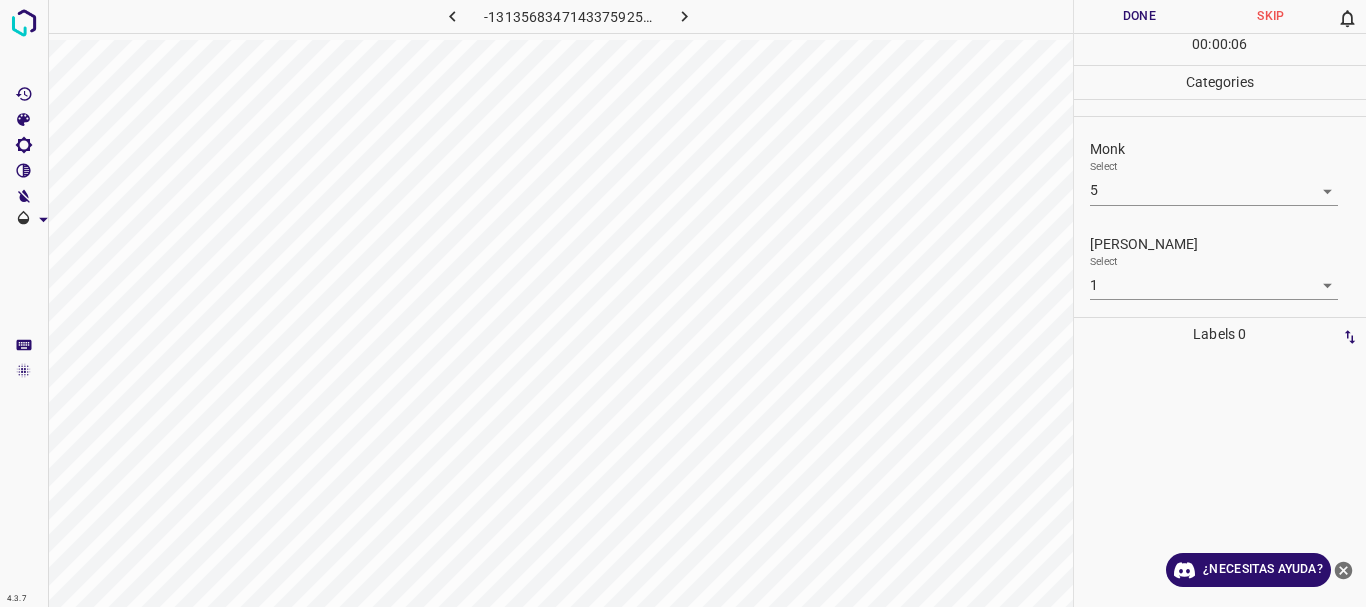 click on "Texto original Valora esta traducción Tu opinión servirá para ayudar a mejorar el Traductor de Google 4.3.7 -1313568347143375925.png Done Skip 0 00   : 00   : 06   Categories Monk   Select 5 5  [PERSON_NAME]   Select 1 1 Labels   0 Categories 1 Monk 2  [PERSON_NAME] Tools Space Change between modes (Draw & Edit) I Auto labeling R Restore zoom M Zoom in N Zoom out Delete Delete selecte label Filters Z Restore filters X Saturation filter C Brightness filter V Contrast filter [PERSON_NAME] scale filter General O Download ¿Necesitas ayuda? - Texto - Esconder - Borrar" at bounding box center (683, 303) 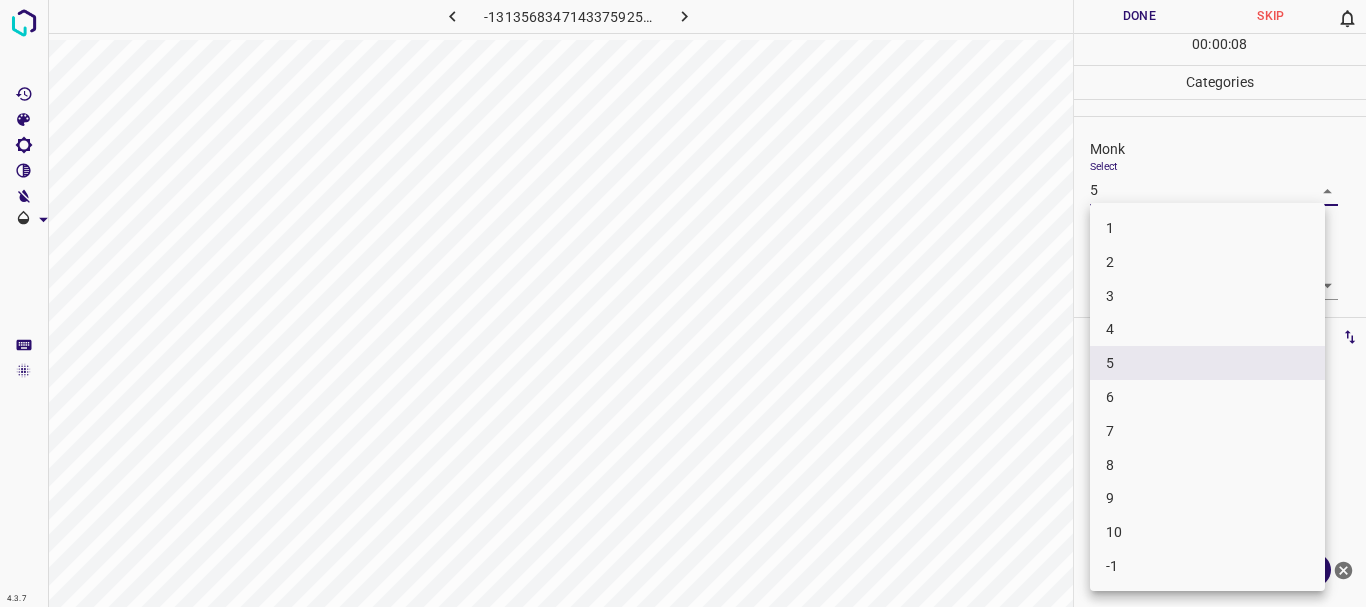 click on "4" at bounding box center [1110, 329] 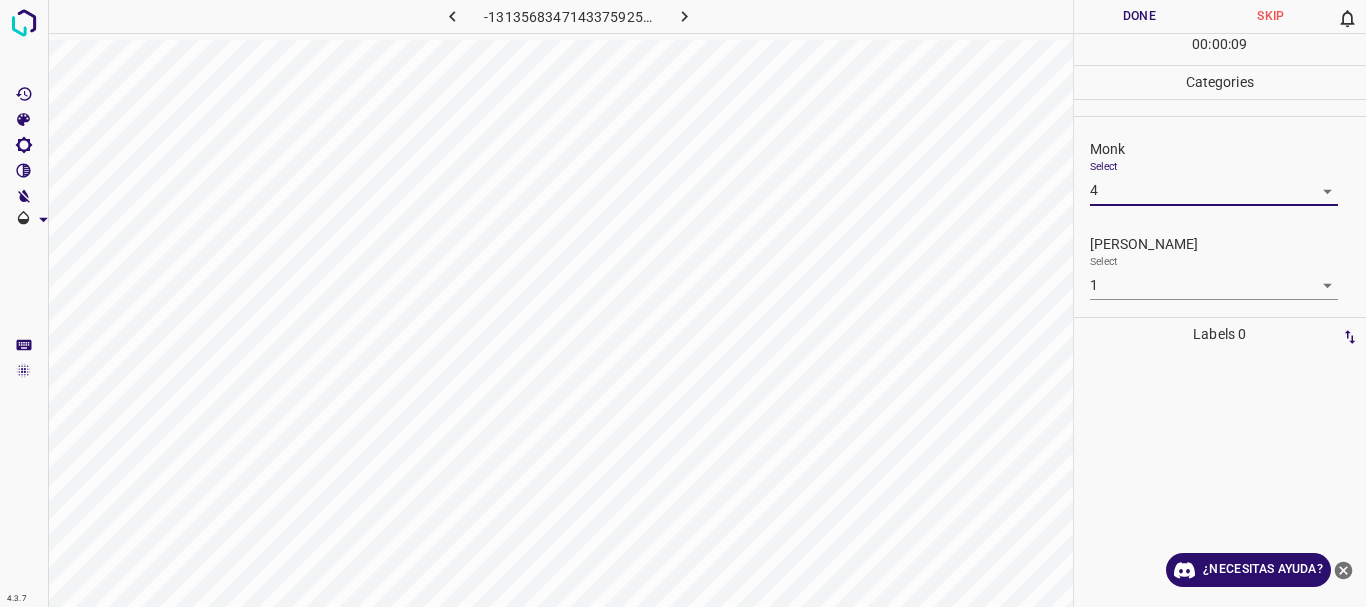click on "Done" at bounding box center [1140, 16] 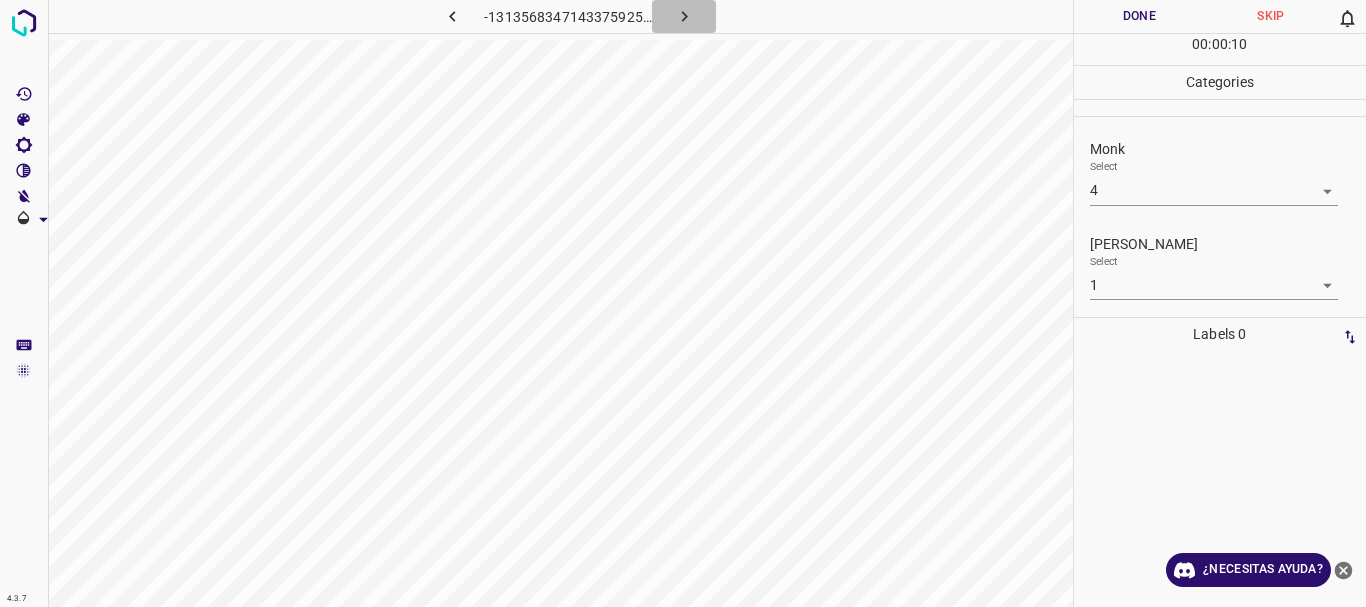 click at bounding box center [684, 16] 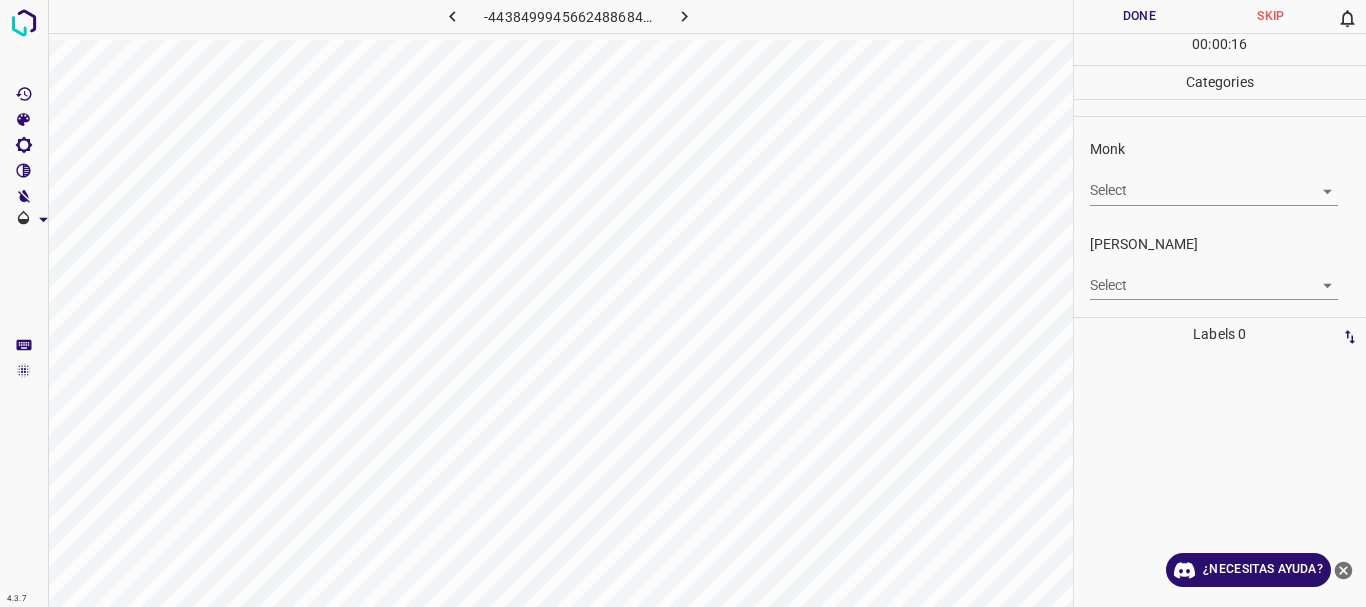 click 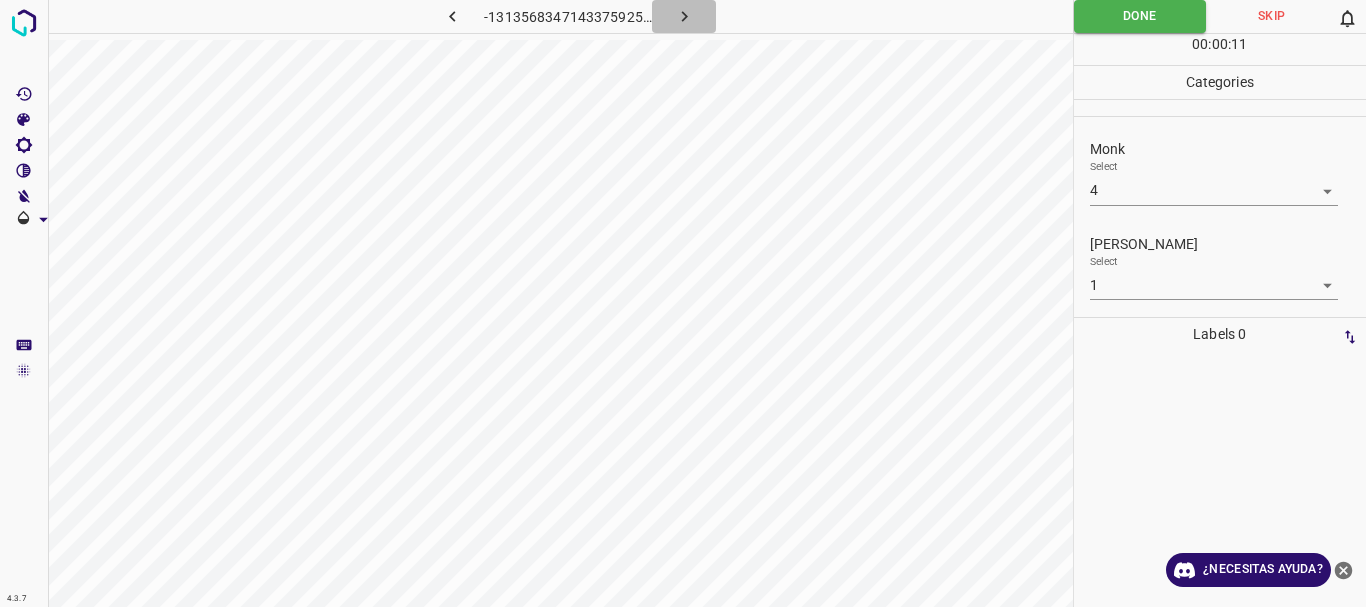 click 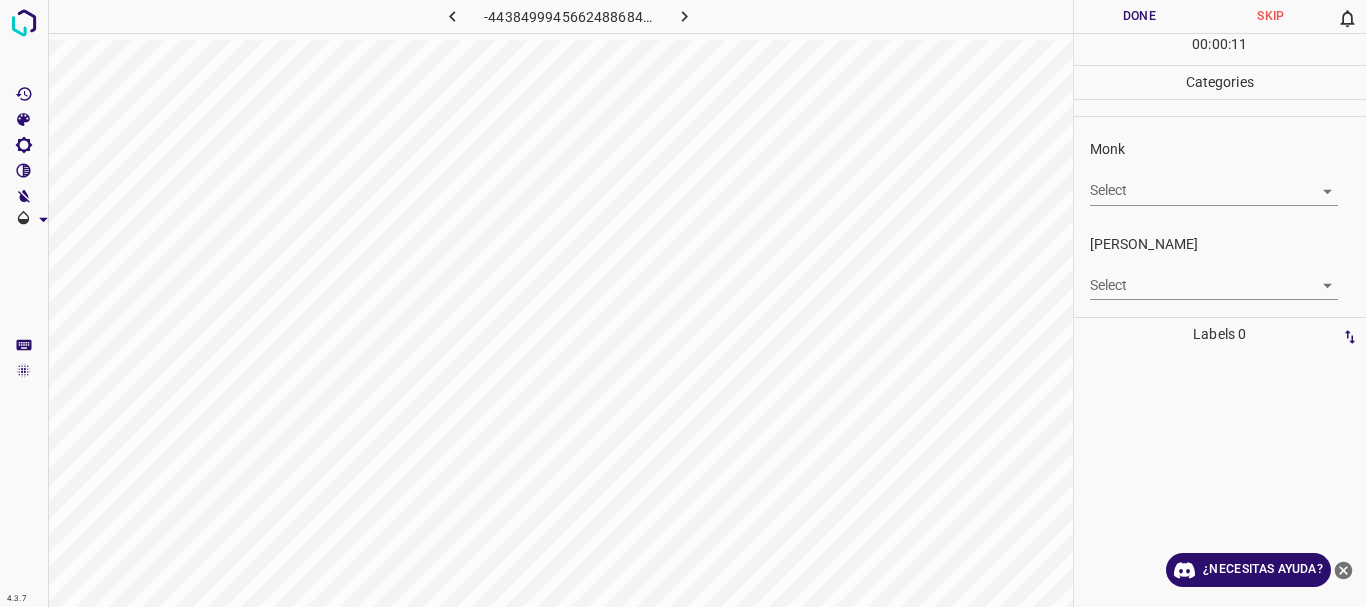 click on "Texto original Valora esta traducción Tu opinión servirá para ayudar a mejorar el Traductor de Google 4.3.7 -4438499945662488684.png Done Skip 0 00   : 00   : 11   Categories Monk   Select ​  [PERSON_NAME]   Select ​ Labels   0 Categories 1 Monk 2  [PERSON_NAME] Tools Space Change between modes (Draw & Edit) I Auto labeling R Restore zoom M Zoom in N Zoom out Delete Delete selecte label Filters Z Restore filters X Saturation filter C Brightness filter V Contrast filter [PERSON_NAME] scale filter General O Download ¿Necesitas ayuda? - Texto - Esconder - Borrar" at bounding box center [683, 303] 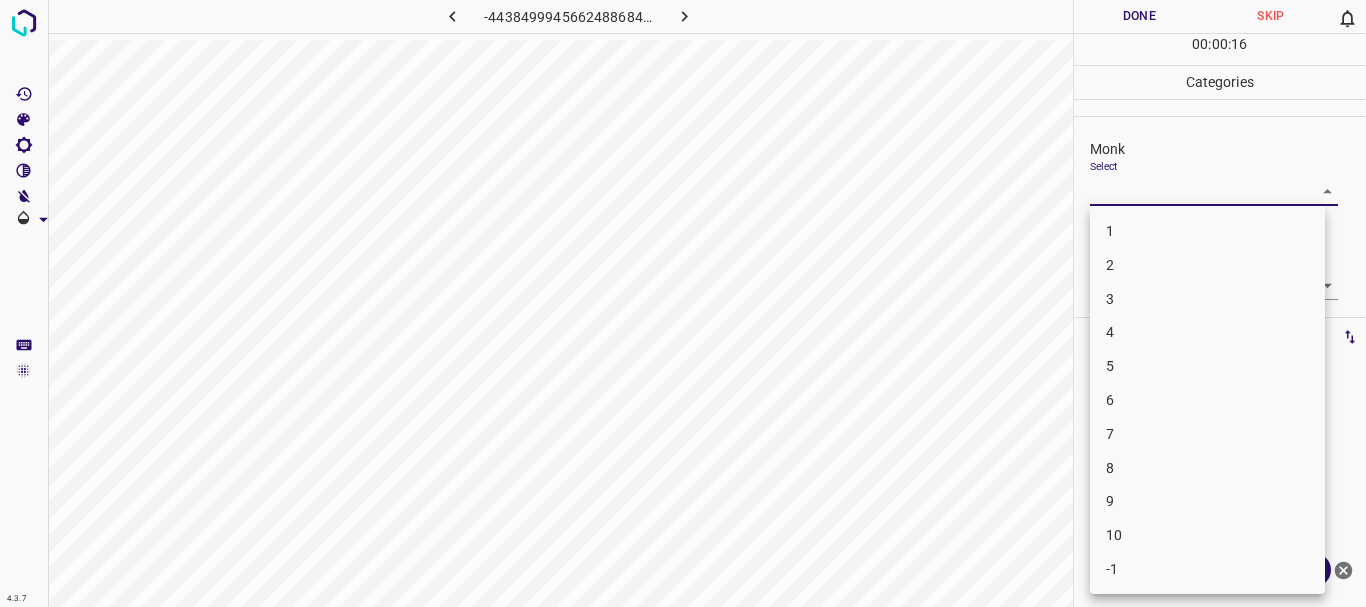 click on "4" at bounding box center (1110, 332) 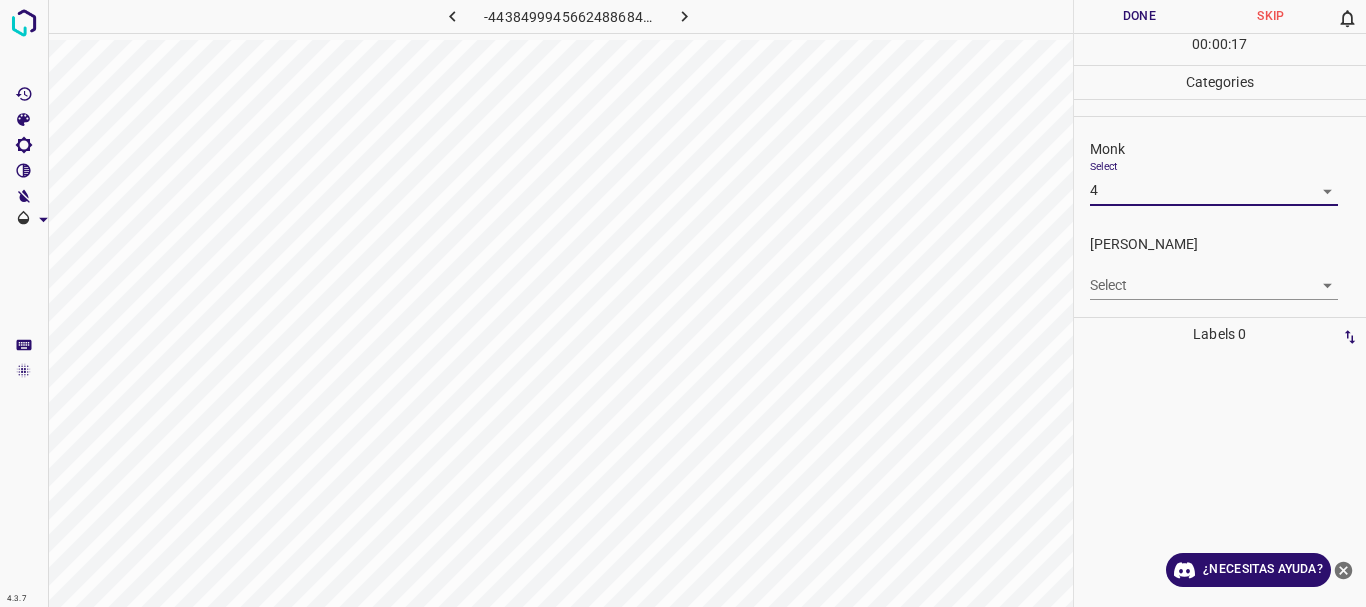 click on "1 2 3 4 5 6 7 8 9 10 -1" at bounding box center (1207, 313) 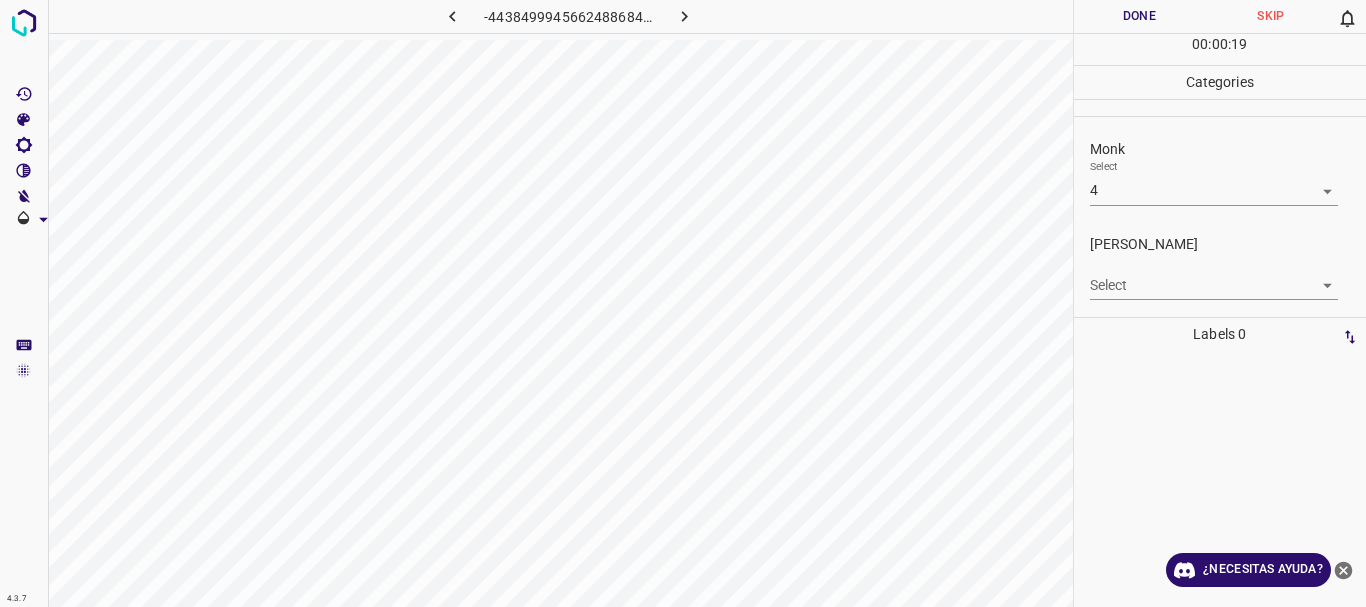 click on "Texto original Valora esta traducción Tu opinión servirá para ayudar a mejorar el Traductor de Google 4.3.7 -4438499945662488684.png Done Skip 0 00   : 00   : 19   Categories Monk   Select 4 4  [PERSON_NAME]   Select ​ Labels   0 Categories 1 Monk 2  [PERSON_NAME] Tools Space Change between modes (Draw & Edit) I Auto labeling R Restore zoom M Zoom in N Zoom out Delete Delete selecte label Filters Z Restore filters X Saturation filter C Brightness filter V Contrast filter [PERSON_NAME] scale filter General O Download ¿Necesitas ayuda? - Texto - Esconder - Borrar" at bounding box center (683, 303) 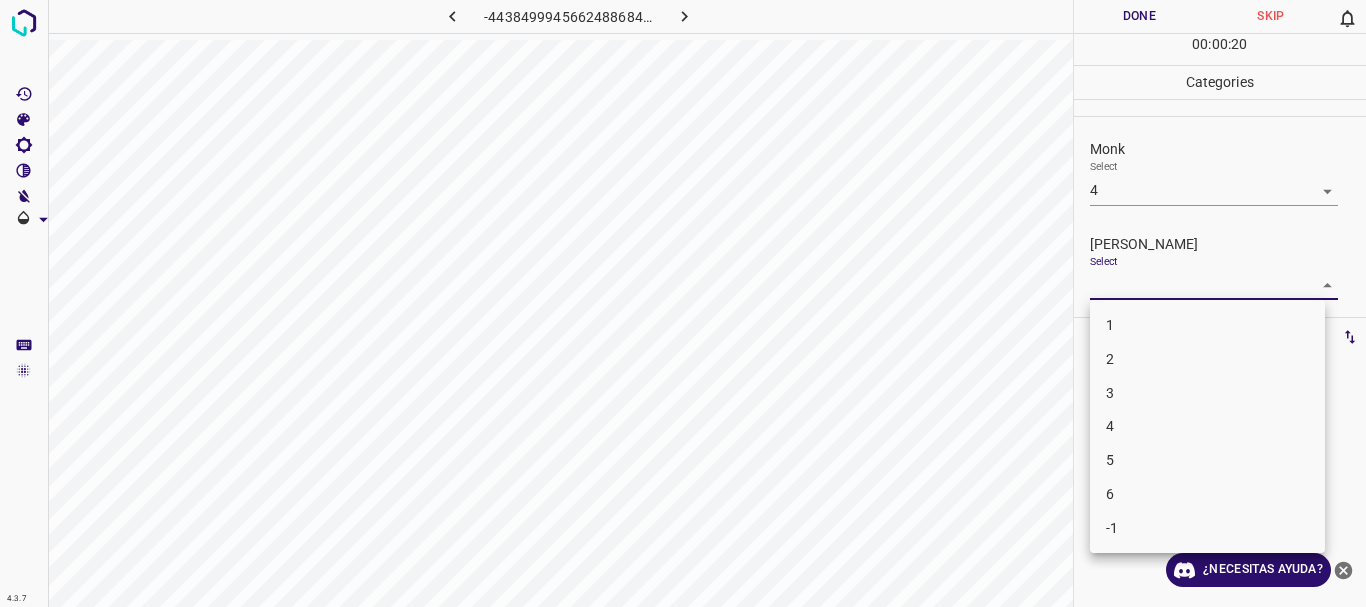 click on "3" at bounding box center (1207, 393) 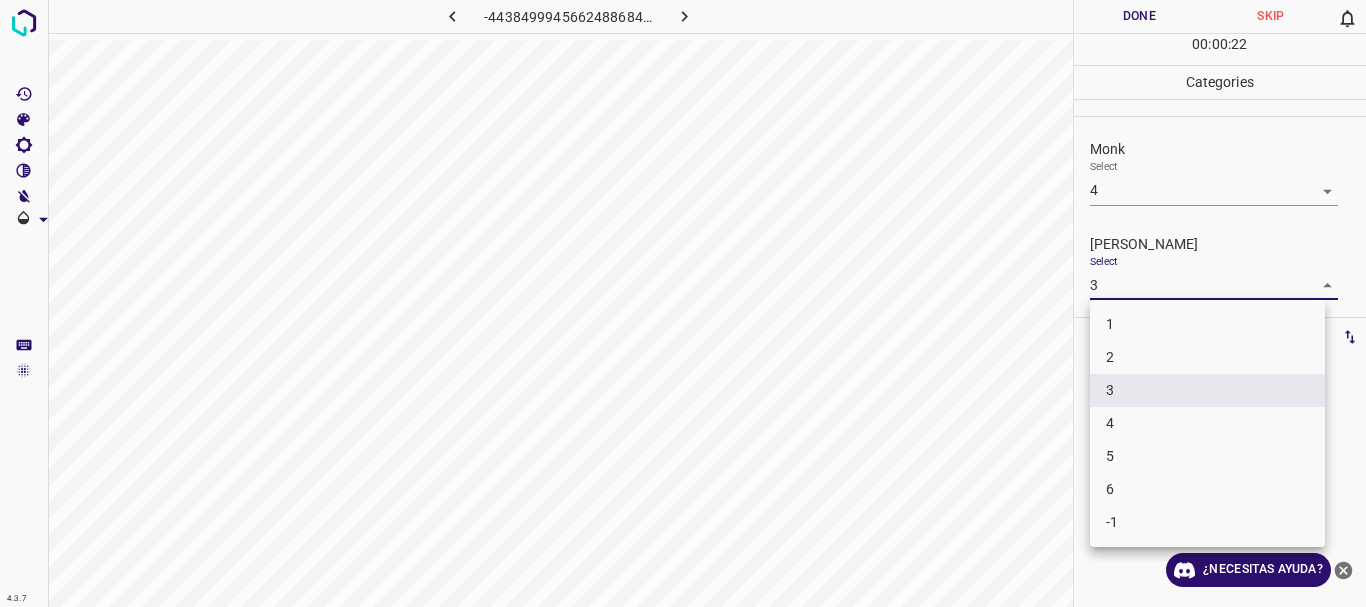 click on "Texto original Valora esta traducción Tu opinión servirá para ayudar a mejorar el Traductor de Google 4.3.7 -4438499945662488684.png Done Skip 0 00   : 00   : 22   Categories Monk   Select 4 4  [PERSON_NAME]   Select 3 3 Labels   0 Categories 1 Monk 2  [PERSON_NAME] Tools Space Change between modes (Draw & Edit) I Auto labeling R Restore zoom M Zoom in N Zoom out Delete Delete selecte label Filters Z Restore filters X Saturation filter C Brightness filter V Contrast filter [PERSON_NAME] scale filter General O Download ¿Necesitas ayuda? - Texto - Esconder - Borrar 1 2 3 4 5 6 -1" at bounding box center [683, 303] 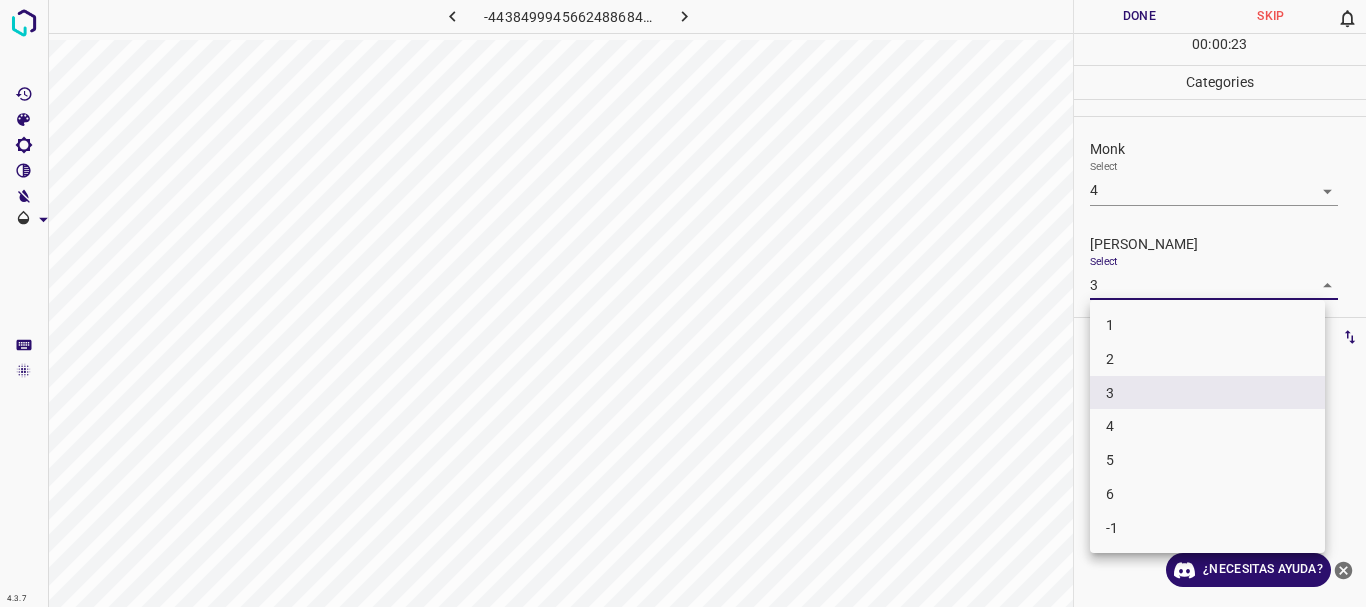 click on "2" at bounding box center [1207, 359] 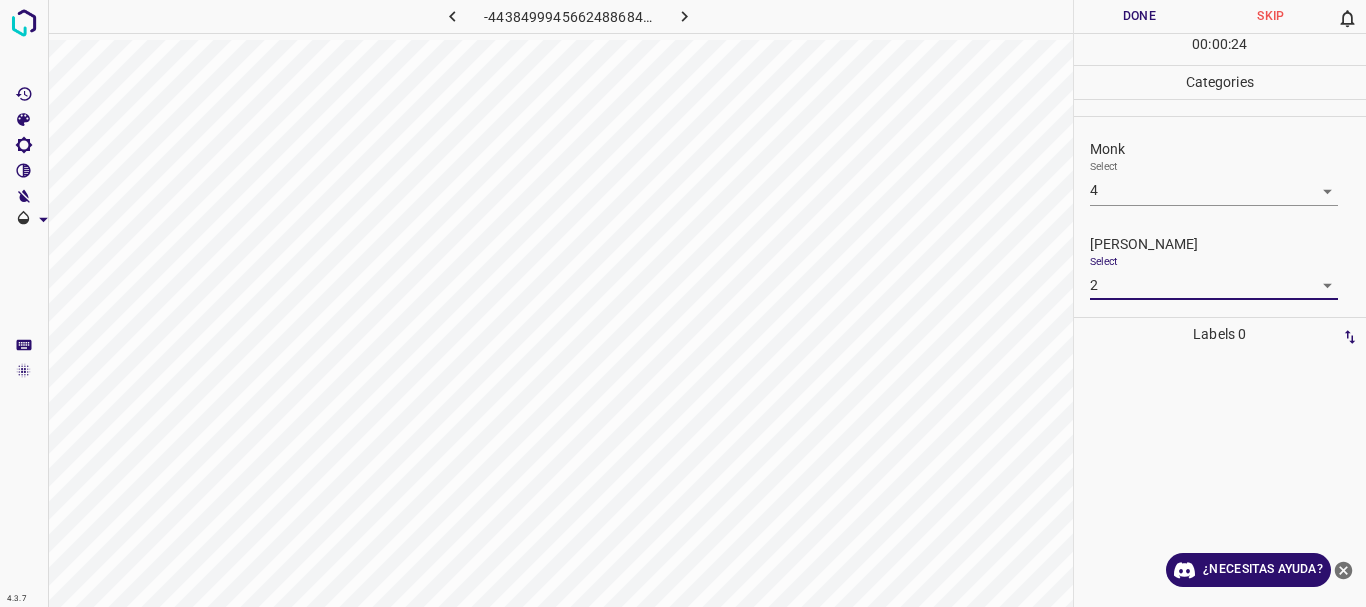 click on "Done" at bounding box center [1140, 16] 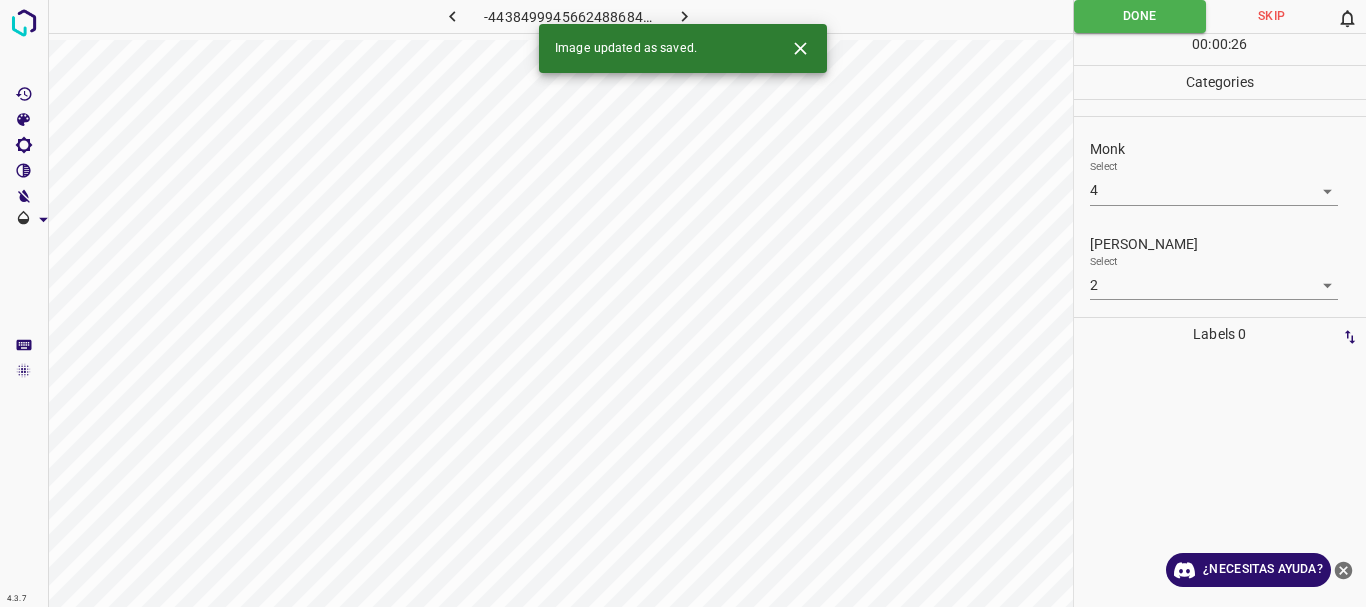 click 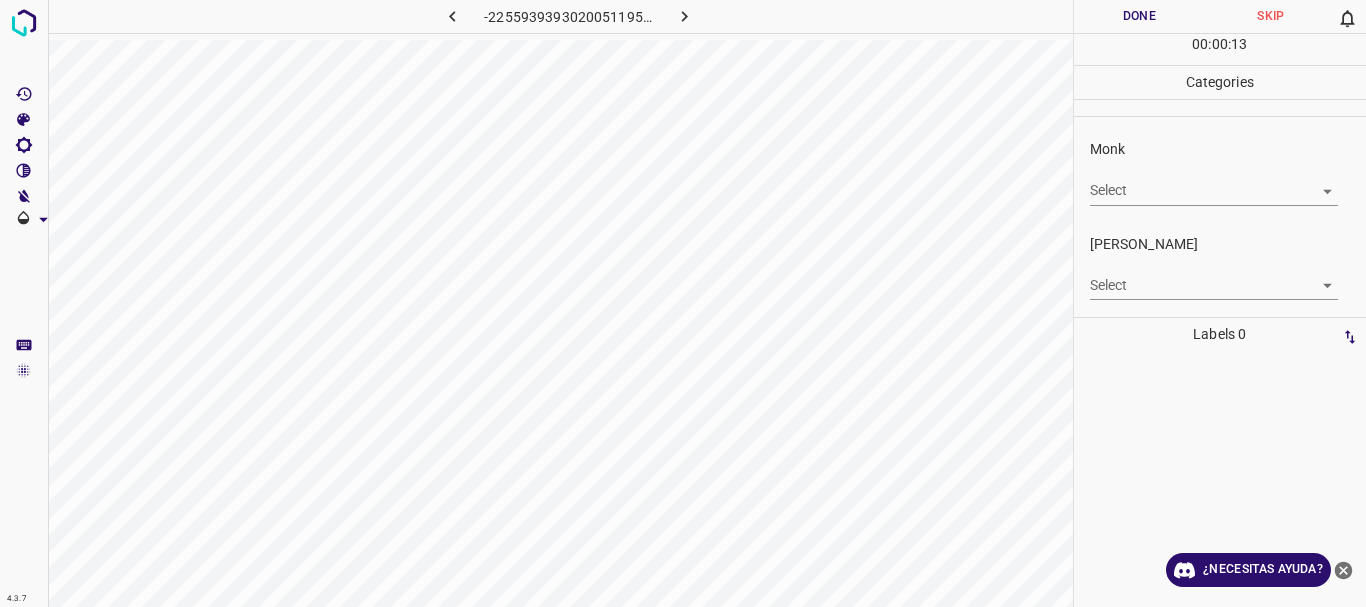 drag, startPoint x: 1150, startPoint y: 211, endPoint x: 1156, endPoint y: 201, distance: 11.661903 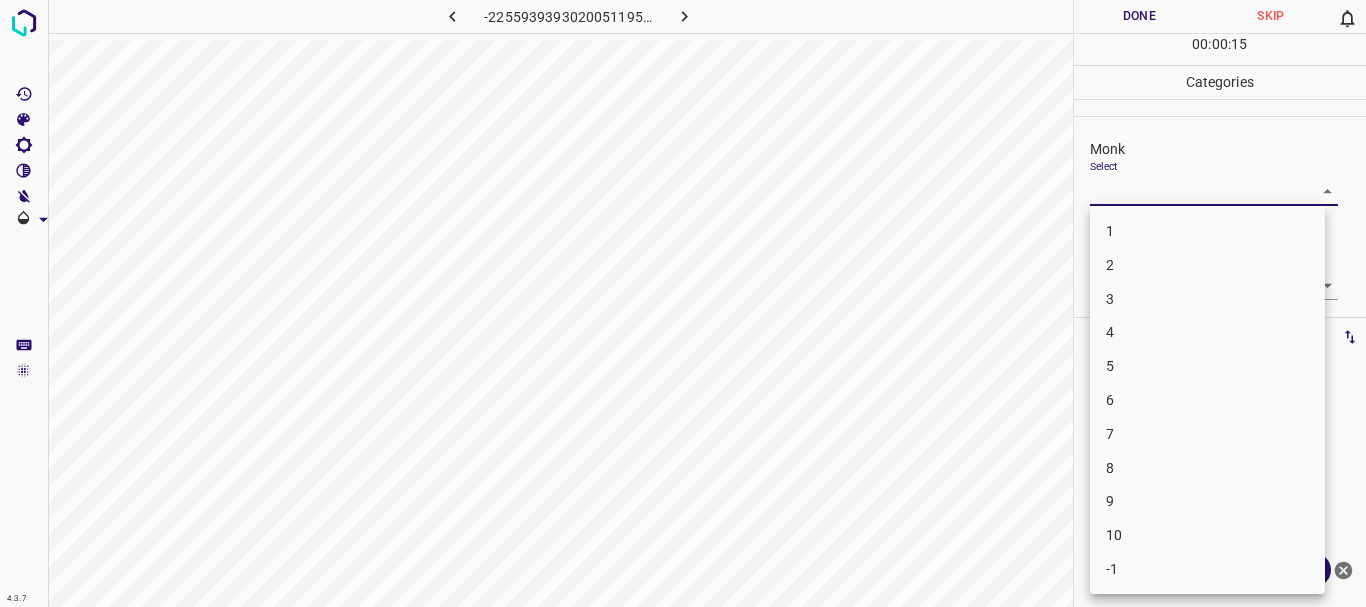 click on "5" at bounding box center [1207, 366] 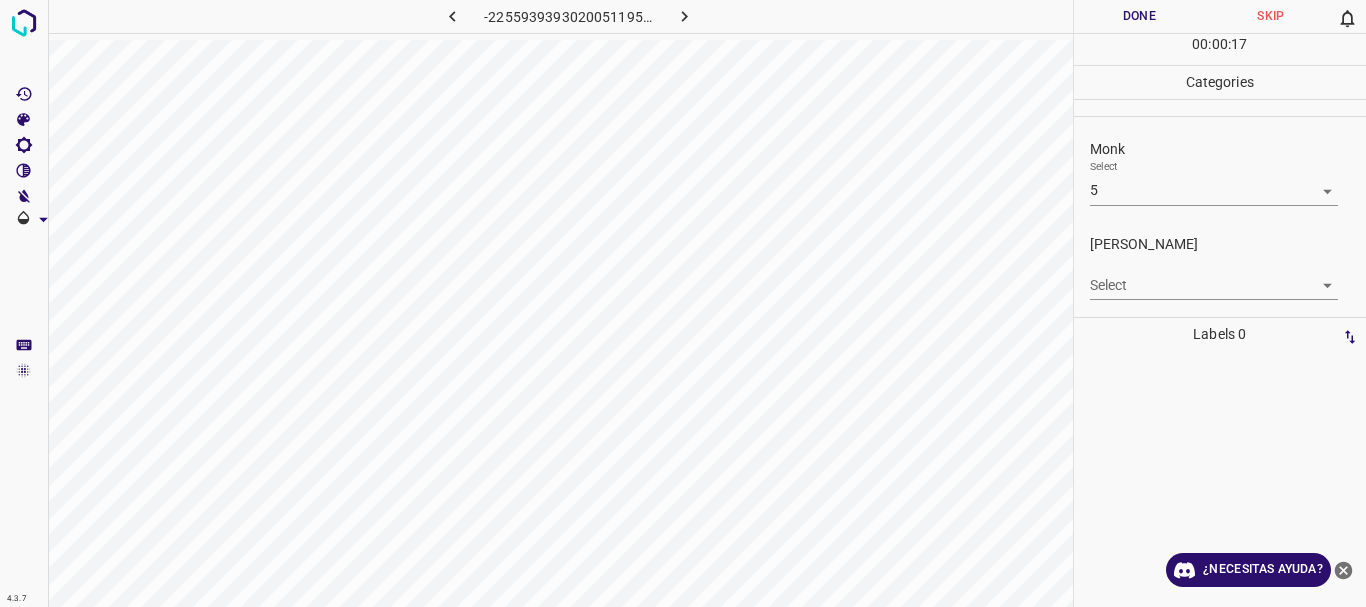 click on "Texto original Valora esta traducción Tu opinión servirá para ayudar a mejorar el Traductor de Google 4.3.7 -2255939393020051195.png Done Skip 0 00   : 00   : 17   Categories Monk   Select 5 5  [PERSON_NAME]   Select ​ Labels   0 Categories 1 Monk 2  [PERSON_NAME] Tools Space Change between modes (Draw & Edit) I Auto labeling R Restore zoom M Zoom in N Zoom out Delete Delete selecte label Filters Z Restore filters X Saturation filter C Brightness filter V Contrast filter [PERSON_NAME] scale filter General O Download ¿Necesitas ayuda? - Texto - Esconder - Borrar" at bounding box center [683, 303] 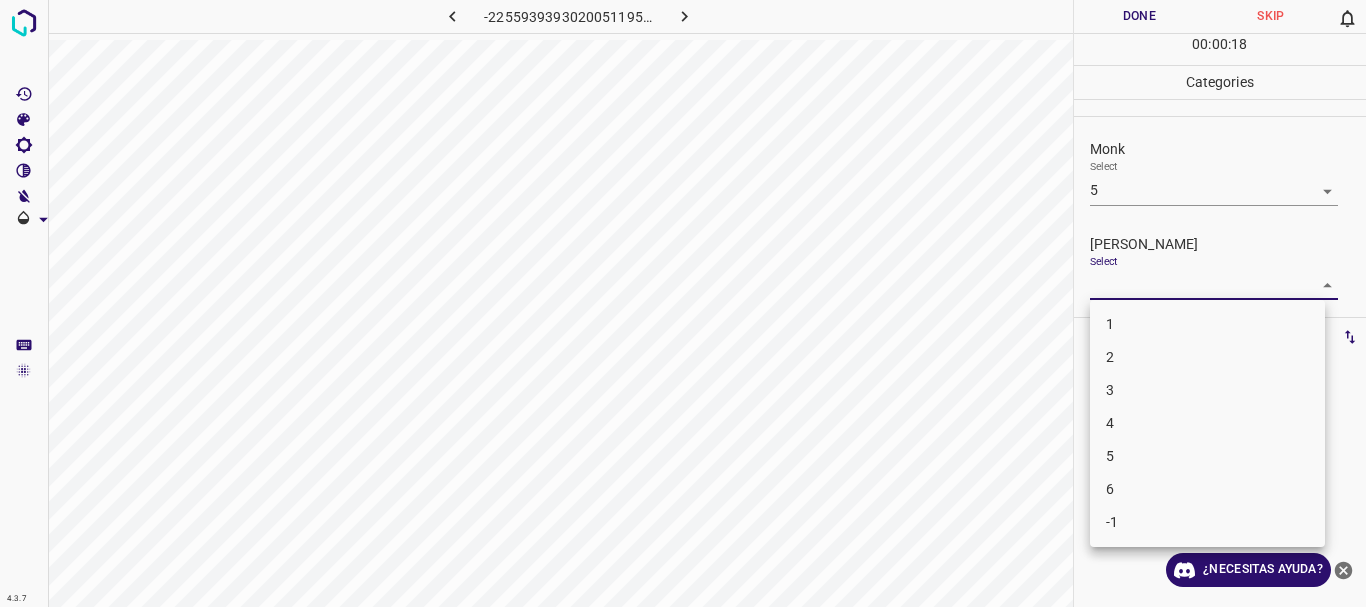 click on "3" at bounding box center (1207, 390) 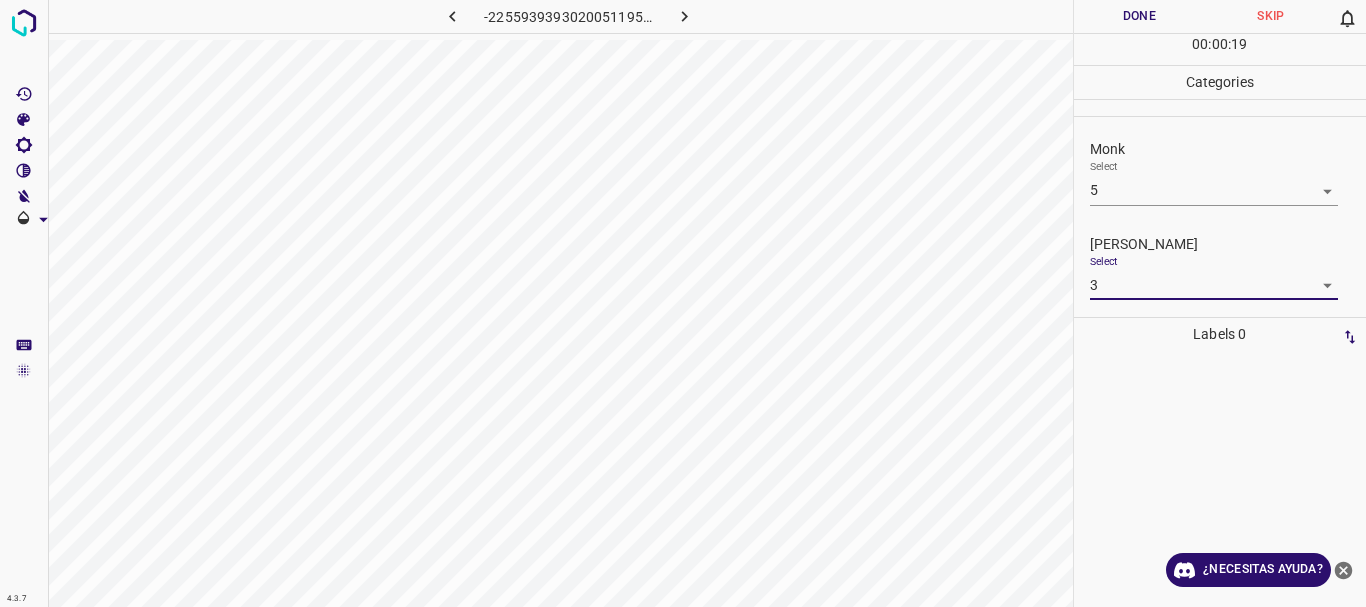 click on "Done" at bounding box center (1140, 16) 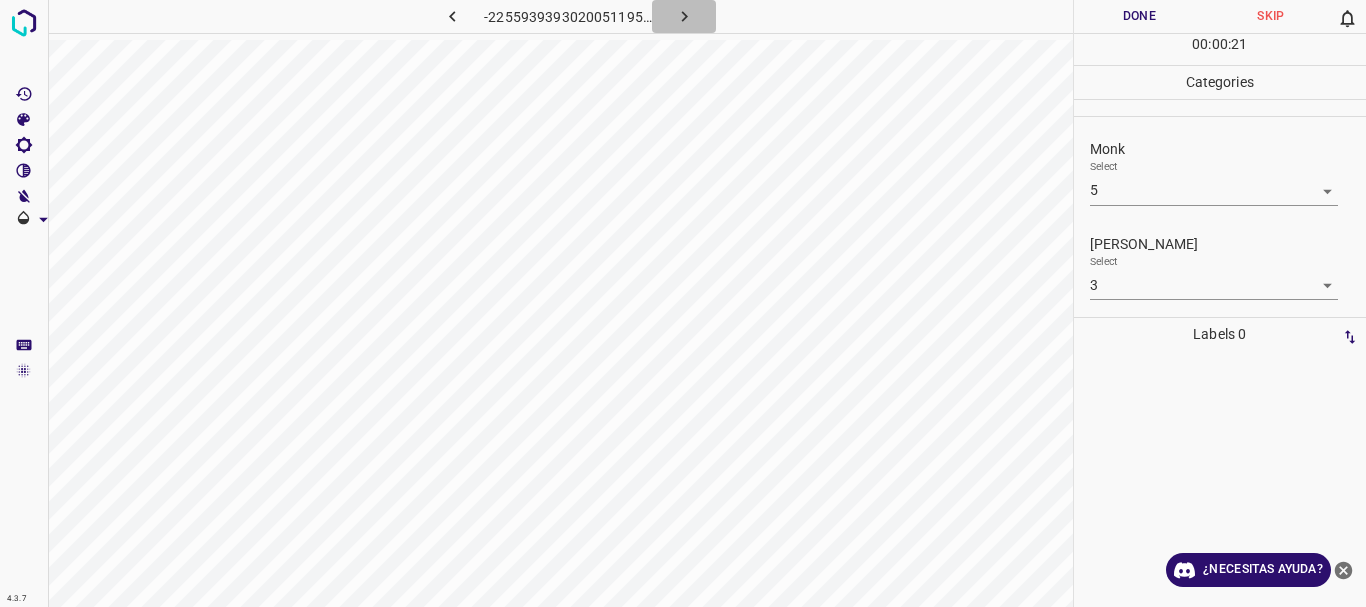 click 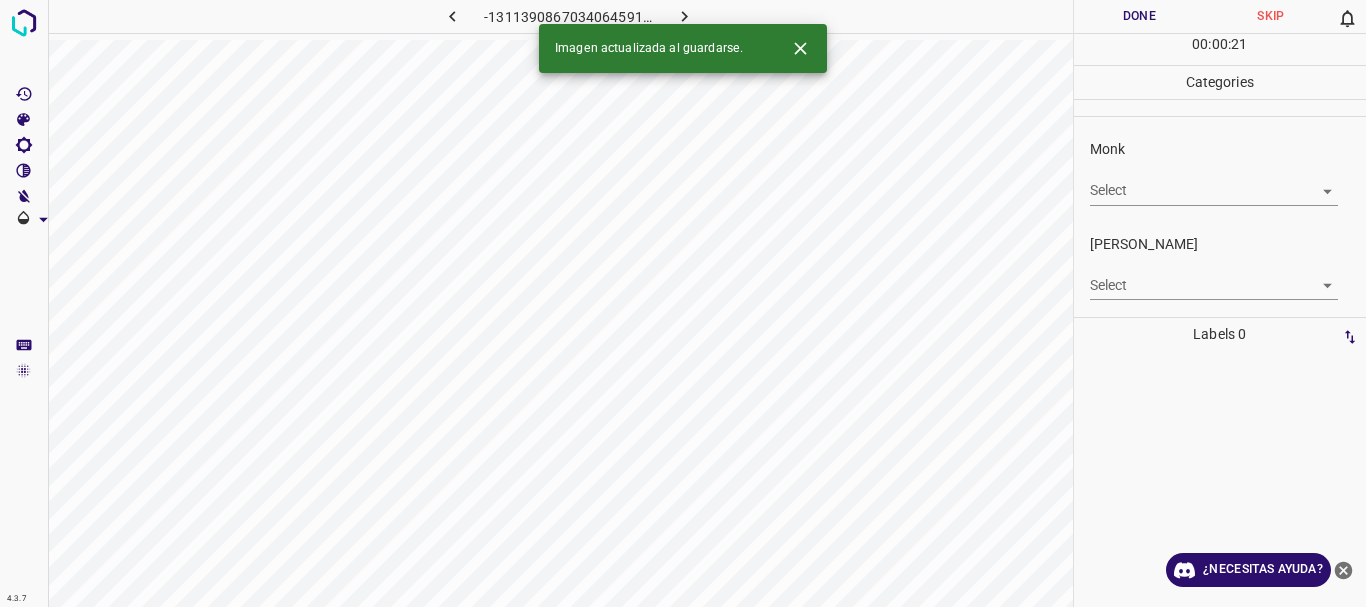 click 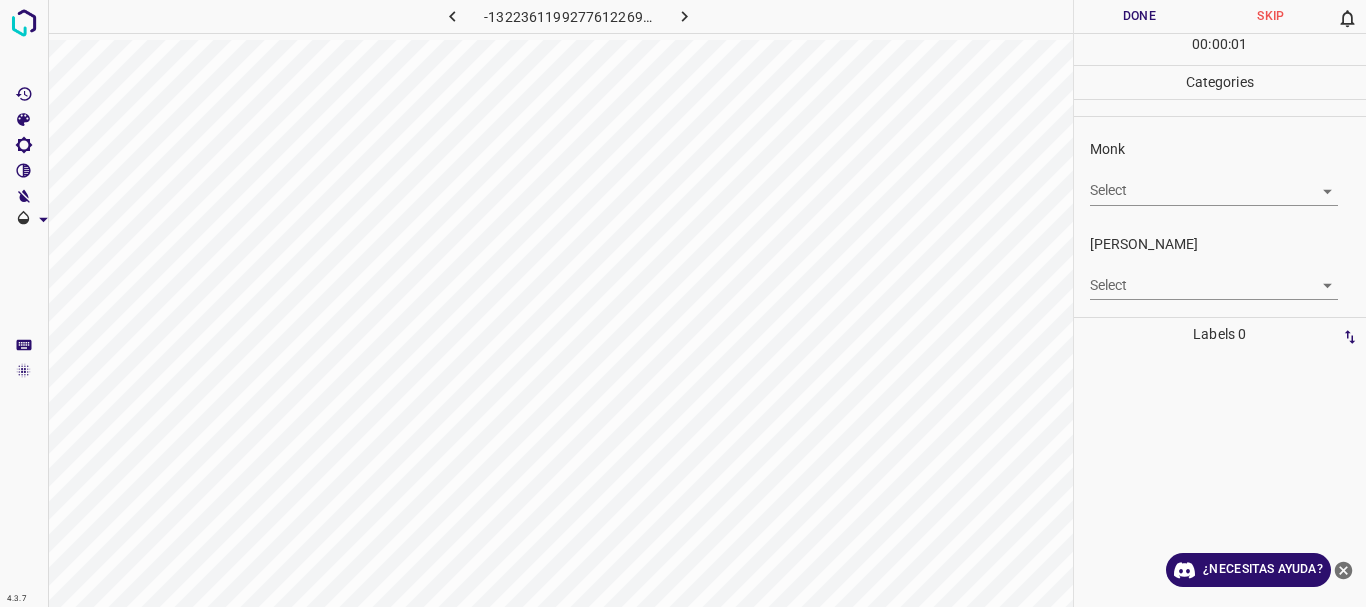 click 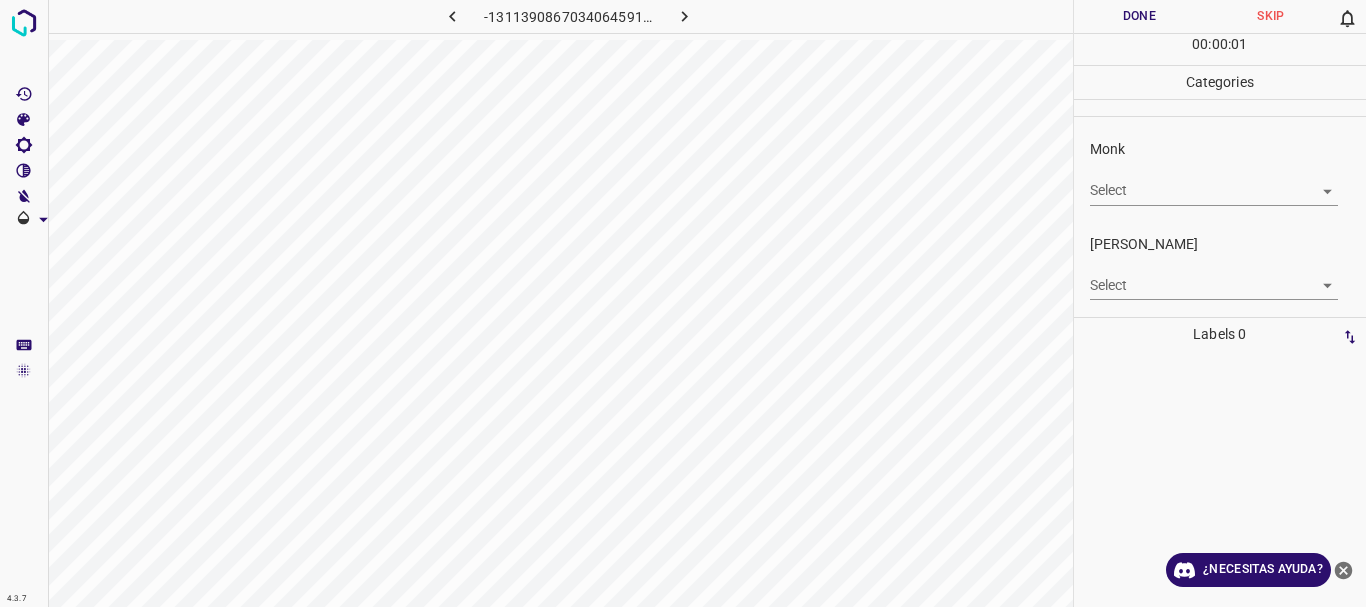 click on "Texto original Valora esta traducción Tu opinión servirá para ayudar a mejorar el Traductor de Google 4.3.7 -1311390867034064591.png Done Skip 0 00   : 00   : 01   Categories Monk   Select ​  [PERSON_NAME]   Select ​ Labels   0 Categories 1 Monk 2  [PERSON_NAME] Tools Space Change between modes (Draw & Edit) I Auto labeling R Restore zoom M Zoom in N Zoom out Delete Delete selecte label Filters Z Restore filters X Saturation filter C Brightness filter V Contrast filter [PERSON_NAME] scale filter General O Download ¿Necesitas ayuda? - Texto - Esconder - Borrar" at bounding box center (683, 303) 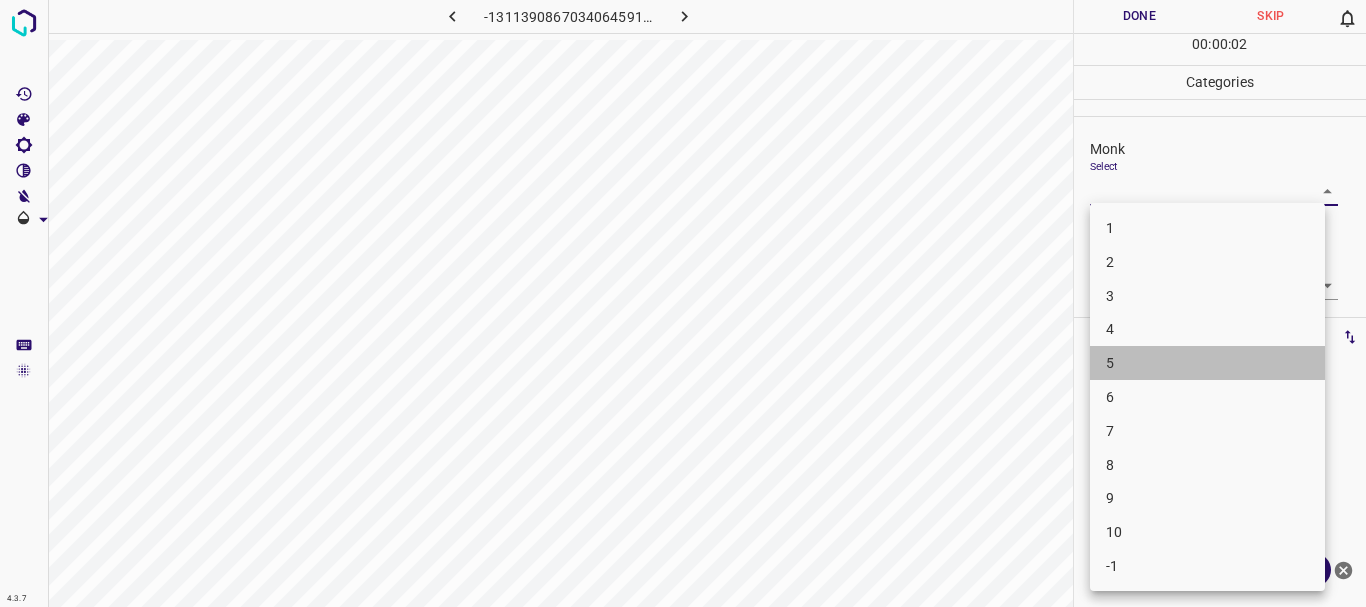 click on "5" at bounding box center [1207, 363] 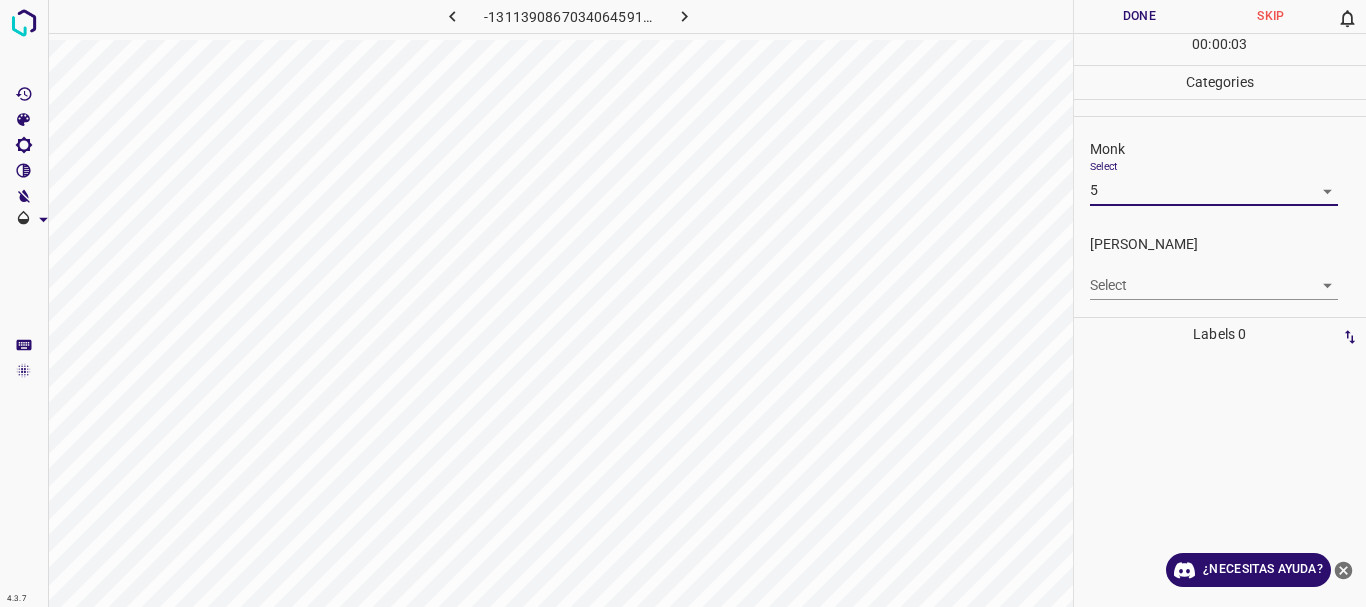 click on "Texto original Valora esta traducción Tu opinión servirá para ayudar a mejorar el Traductor de Google 4.3.7 -1311390867034064591.png Done Skip 0 00   : 00   : 03   Categories Monk   Select 5 5  [PERSON_NAME]   Select ​ Labels   0 Categories 1 Monk 2  [PERSON_NAME] Tools Space Change between modes (Draw & Edit) I Auto labeling R Restore zoom M Zoom in N Zoom out Delete Delete selecte label Filters Z Restore filters X Saturation filter C Brightness filter V Contrast filter [PERSON_NAME] scale filter General O Download ¿Necesitas ayuda? - Texto - Esconder - Borrar" at bounding box center (683, 303) 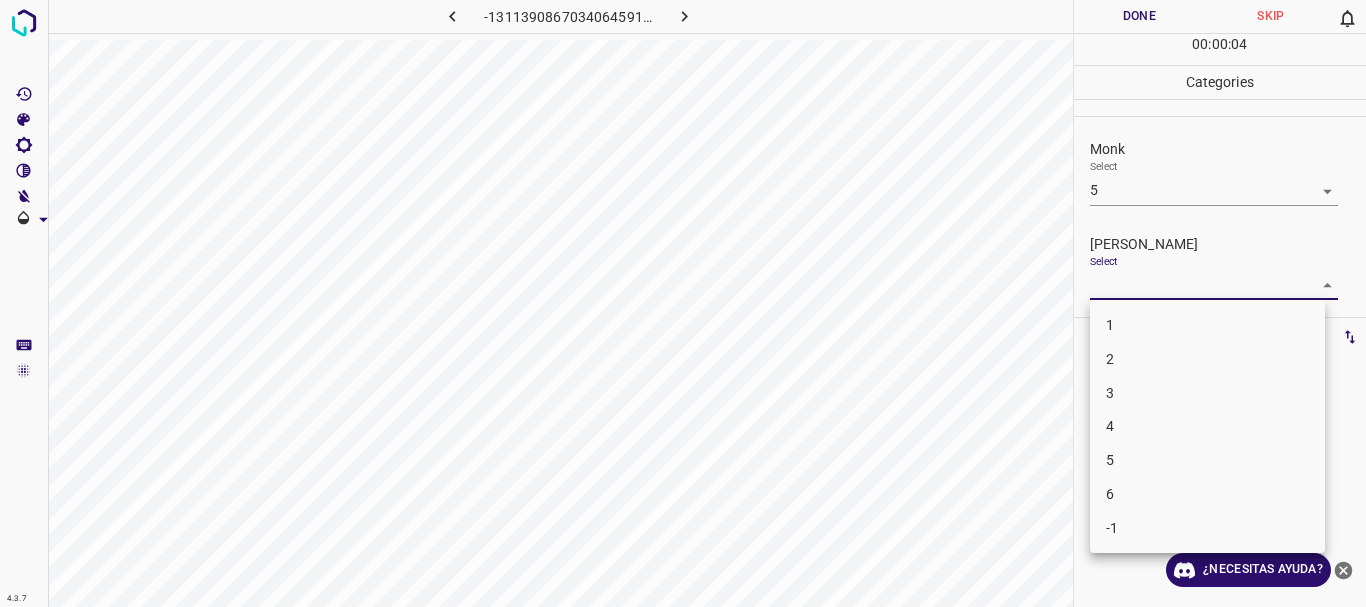 click on "3" at bounding box center (1207, 393) 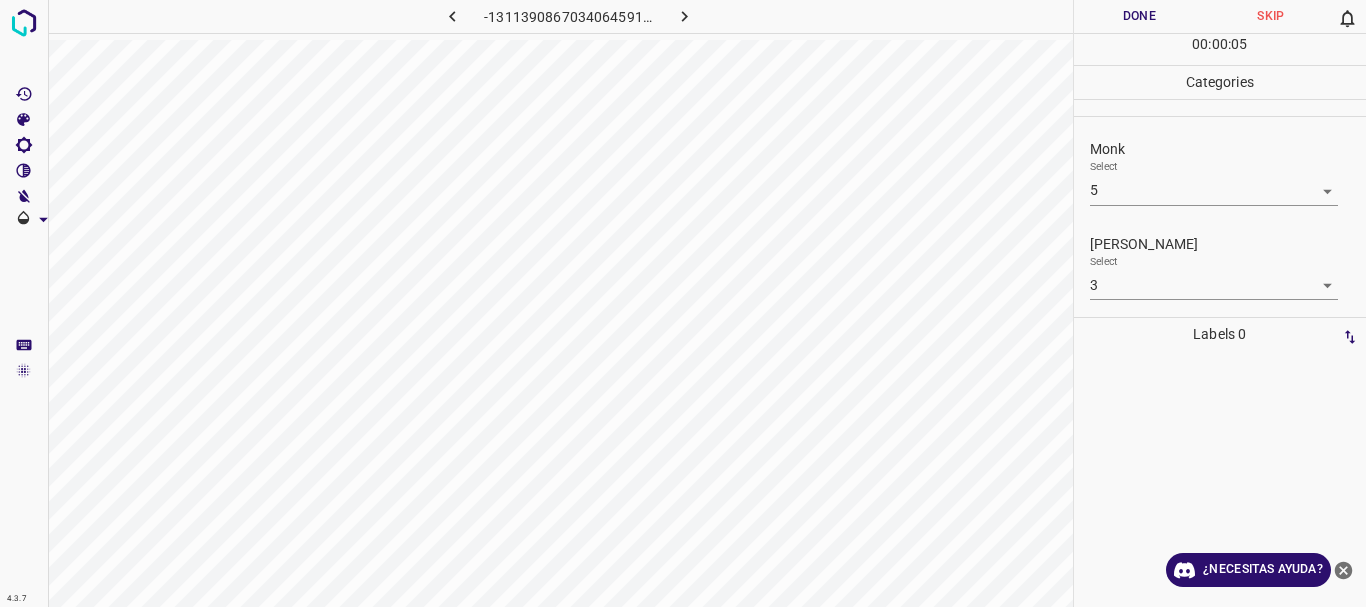 click at bounding box center [683, 303] 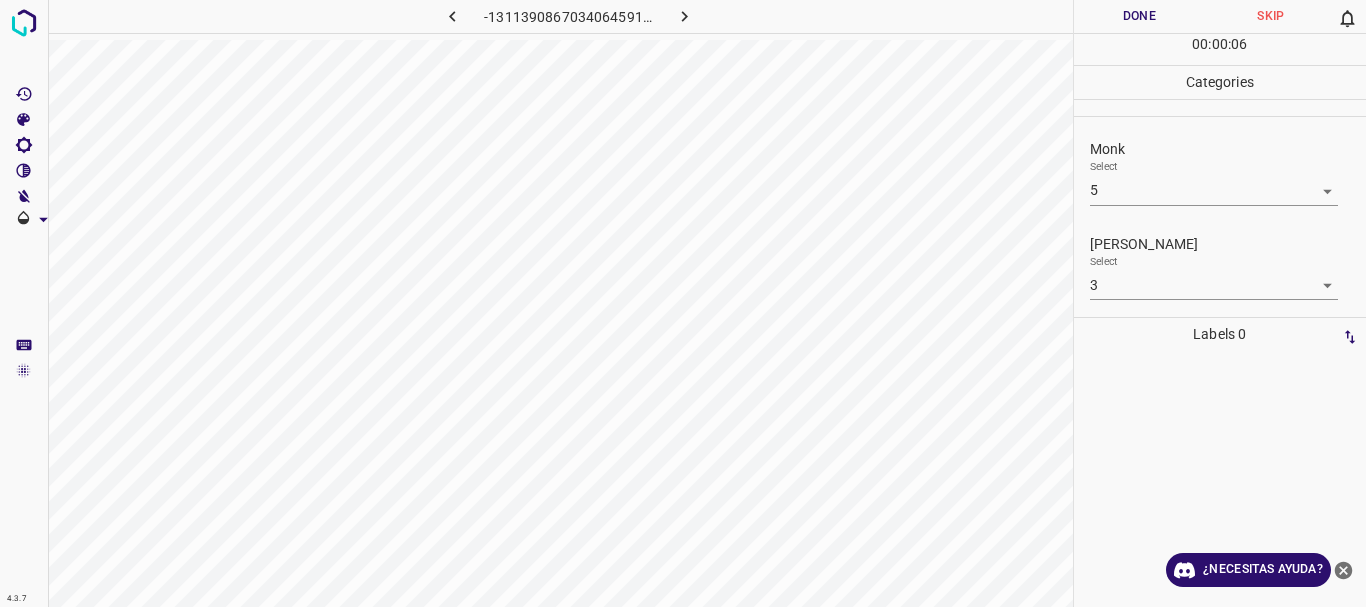 click at bounding box center [683, 303] 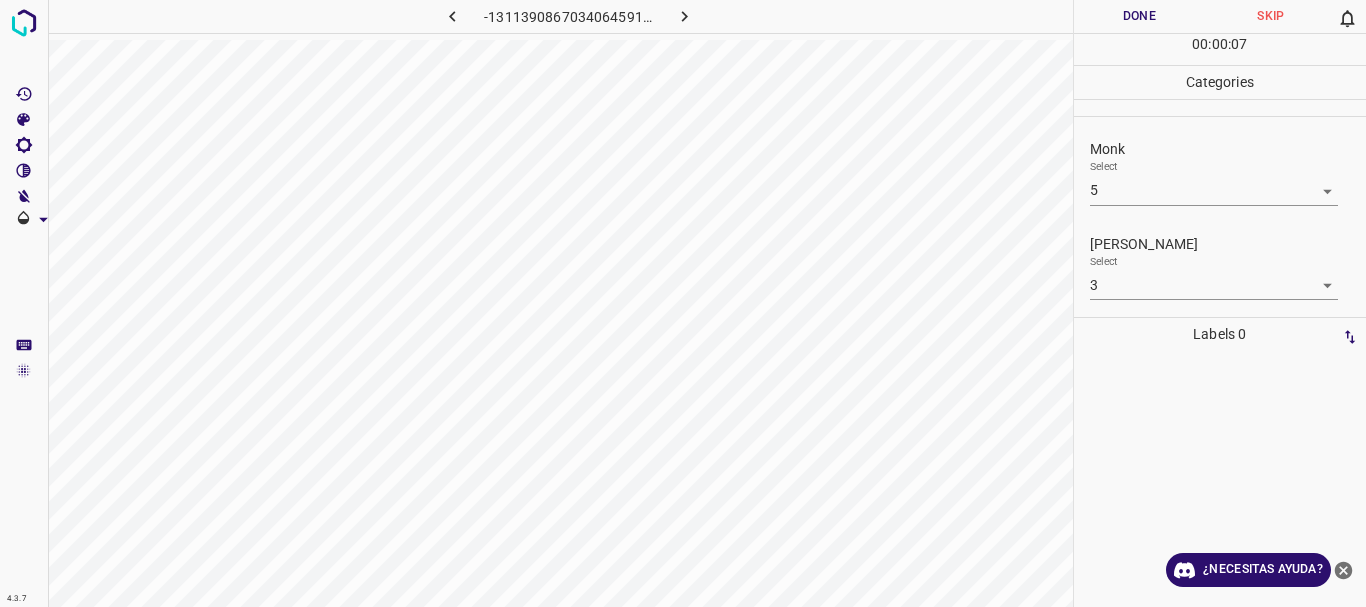 click 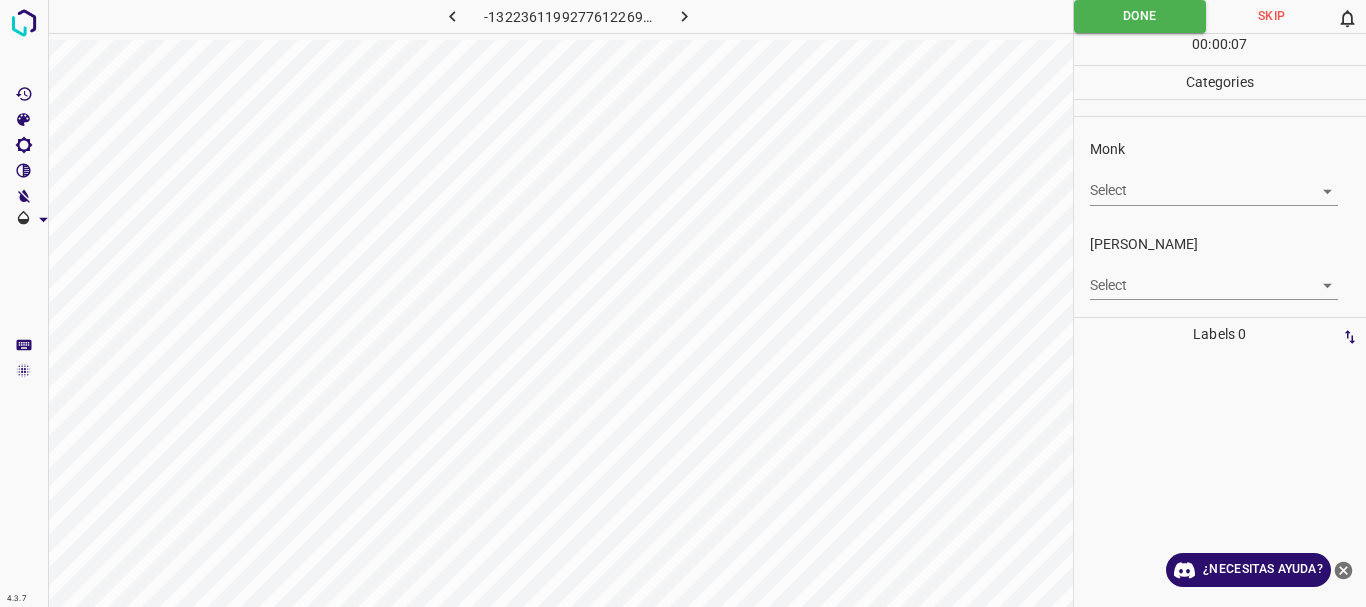 click on "Texto original Valora esta traducción Tu opinión servirá para ayudar a mejorar el Traductor de Google 4.3.7 -1322361199277612269.png Done Skip 0 00   : 00   : 07   Categories Monk   Select ​  [PERSON_NAME]   Select ​ Labels   0 Categories 1 Monk 2  [PERSON_NAME] Tools Space Change between modes (Draw & Edit) I Auto labeling R Restore zoom M Zoom in N Zoom out Delete Delete selecte label Filters Z Restore filters X Saturation filter C Brightness filter V Contrast filter [PERSON_NAME] scale filter General O Download ¿Necesitas ayuda? - Texto - Esconder - Borrar" at bounding box center (683, 303) 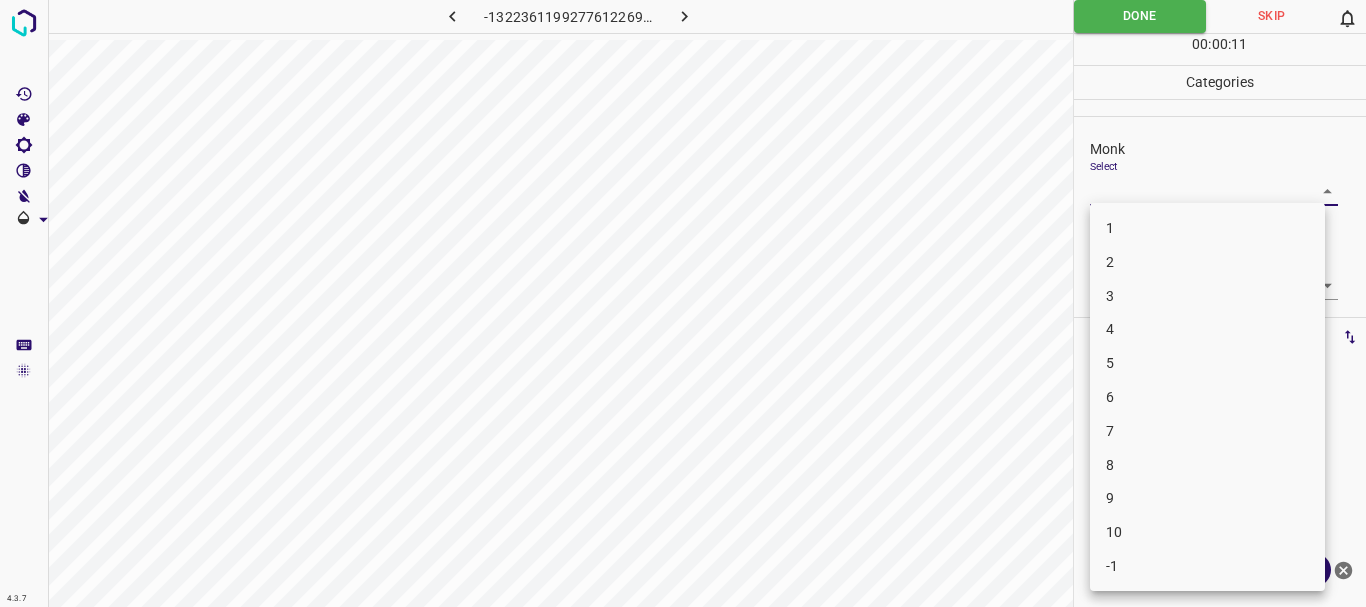 drag, startPoint x: 1147, startPoint y: 303, endPoint x: 1118, endPoint y: 283, distance: 35.22783 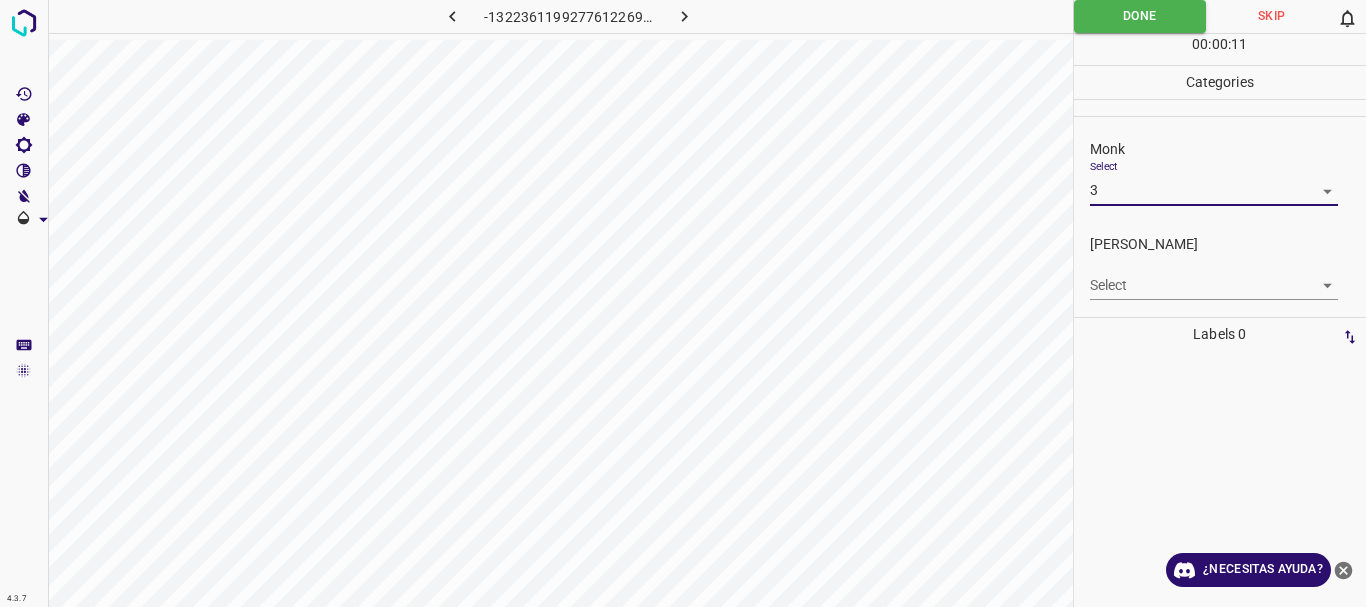 click on "4" at bounding box center (1207, 275) 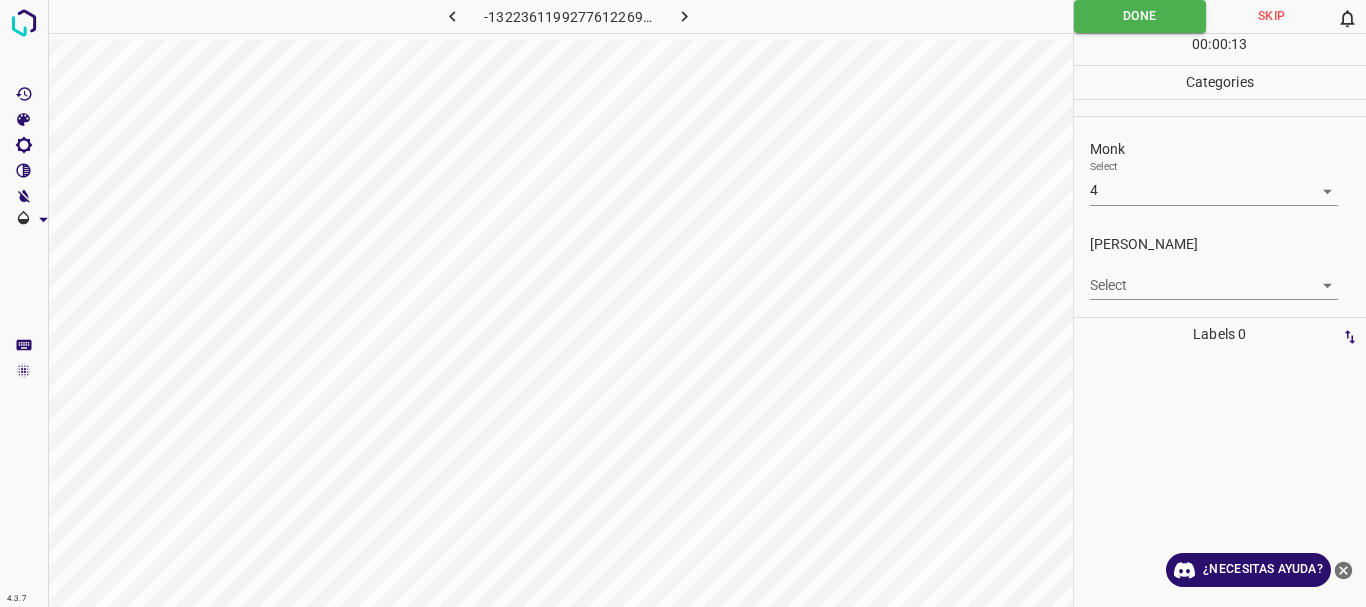 click on "Texto original Valora esta traducción Tu opinión servirá para ayudar a mejorar el Traductor de Google 4.3.7 -1322361199277612269.png Done Skip 0 00   : 00   : 13   Categories Monk   Select 4 4  [PERSON_NAME]   Select ​ Labels   0 Categories 1 Monk 2  [PERSON_NAME] Tools Space Change between modes (Draw & Edit) I Auto labeling R Restore zoom M Zoom in N Zoom out Delete Delete selecte label Filters Z Restore filters X Saturation filter C Brightness filter V Contrast filter [PERSON_NAME] scale filter General O Download ¿Necesitas ayuda? - Texto - Esconder - Borrar" at bounding box center (683, 303) 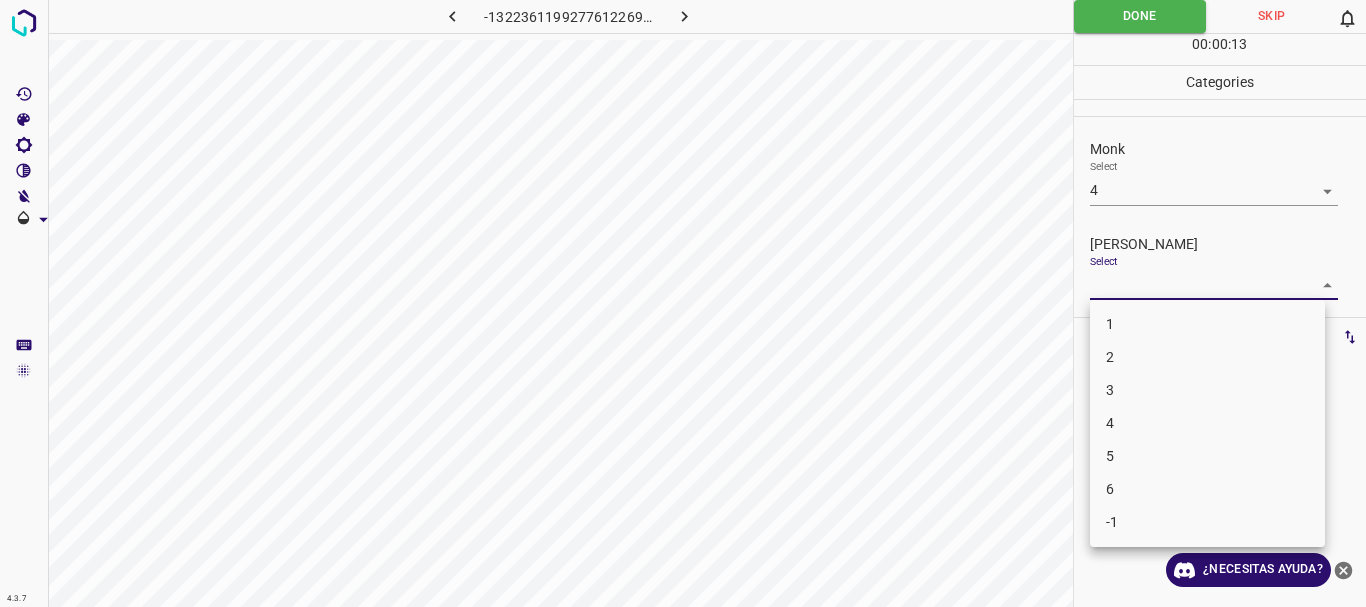 click on "2" at bounding box center [1207, 357] 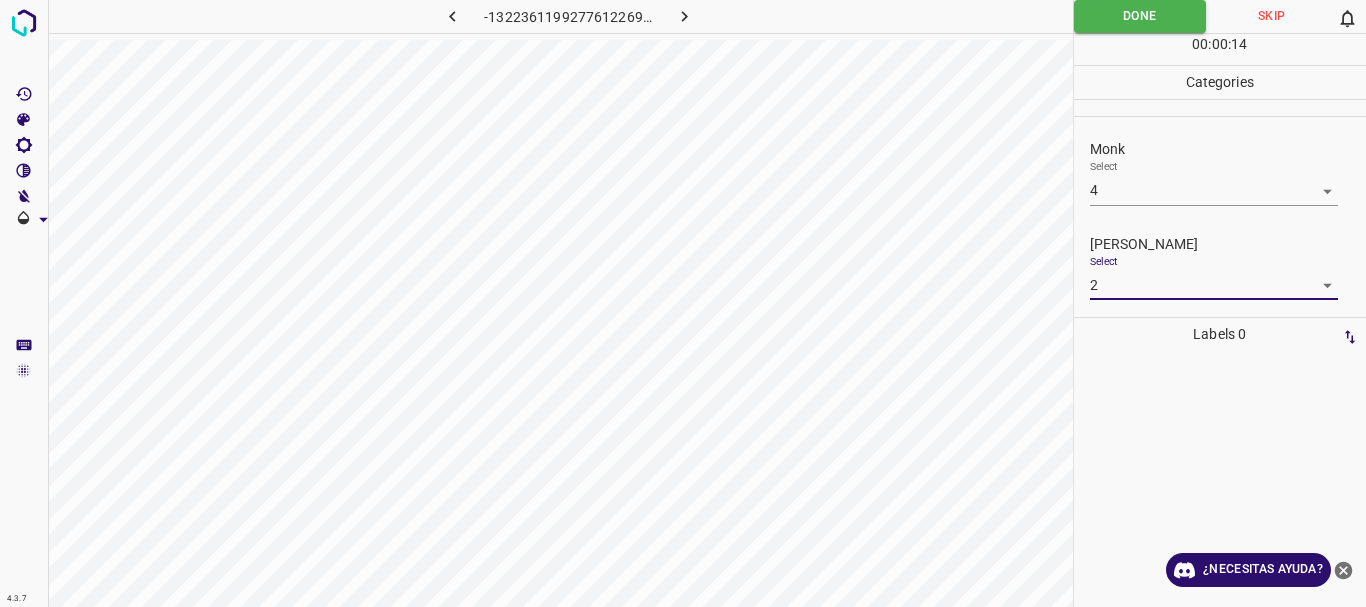 click on "1 2 3 4 5 6 -1" at bounding box center [683, 303] 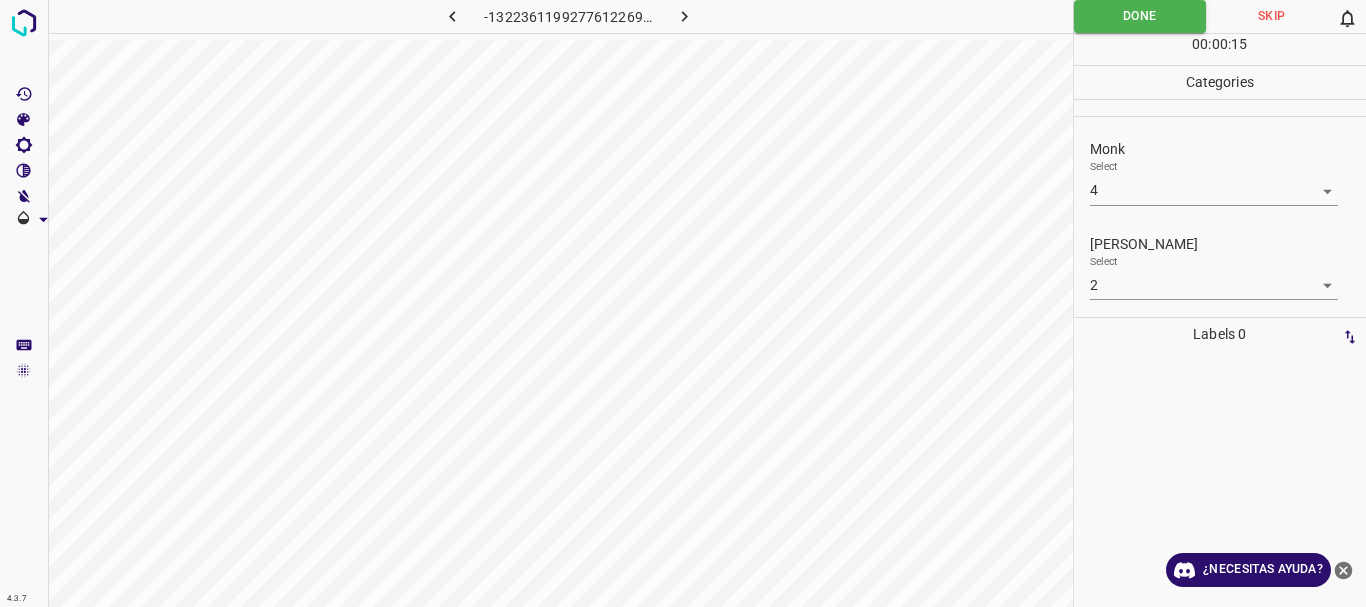 click on "Texto original Valora esta traducción Tu opinión servirá para ayudar a mejorar el Traductor de Google 4.3.7 -1322361199277612269.png Done Skip 0 00   : 00   : 15   Categories Monk   Select 4 4  [PERSON_NAME]   Select 2 2 Labels   0 Categories 1 Monk 2  [PERSON_NAME] Tools Space Change between modes (Draw & Edit) I Auto labeling R Restore zoom M Zoom in N Zoom out Delete Delete selecte label Filters Z Restore filters X Saturation filter C Brightness filter V Contrast filter [PERSON_NAME] scale filter General O Download ¿Necesitas ayuda? - Texto - Esconder - Borrar 1 2 3 4 5 6 -1" at bounding box center (683, 303) 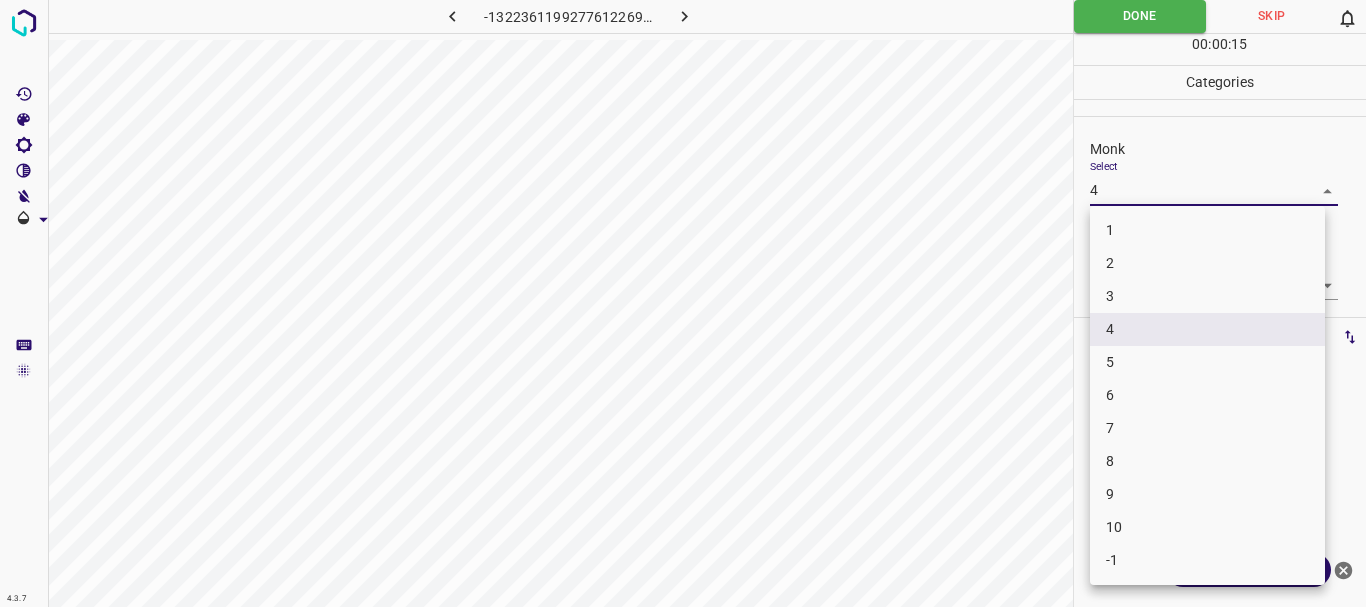 click at bounding box center [683, 303] 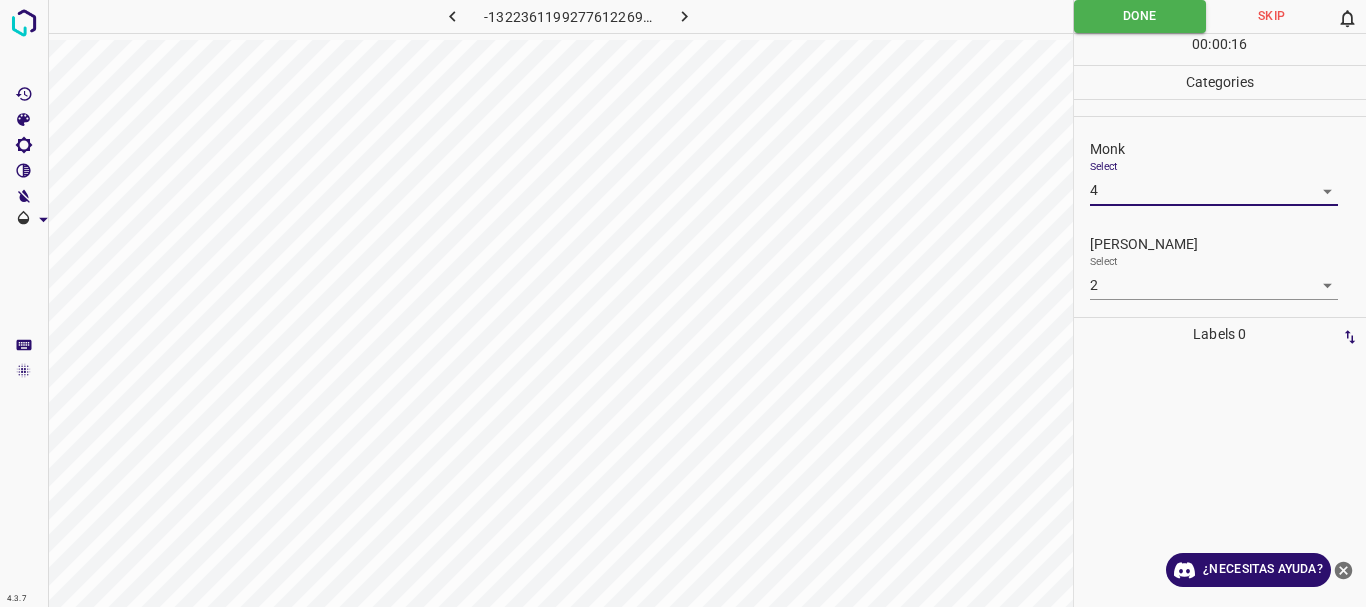 click on "Texto original Valora esta traducción Tu opinión servirá para ayudar a mejorar el Traductor de Google 4.3.7 -1322361199277612269.png Done Skip 0 00   : 00   : 16   Categories Monk   Select 4 4  [PERSON_NAME]   Select 2 2 Labels   0 Categories 1 Monk 2  [PERSON_NAME] Tools Space Change between modes (Draw & Edit) I Auto labeling R Restore zoom M Zoom in N Zoom out Delete Delete selecte label Filters Z Restore filters X Saturation filter C Brightness filter V Contrast filter [PERSON_NAME] scale filter General O Download ¿Necesitas ayuda? - Texto - Esconder - Borrar" at bounding box center (683, 303) 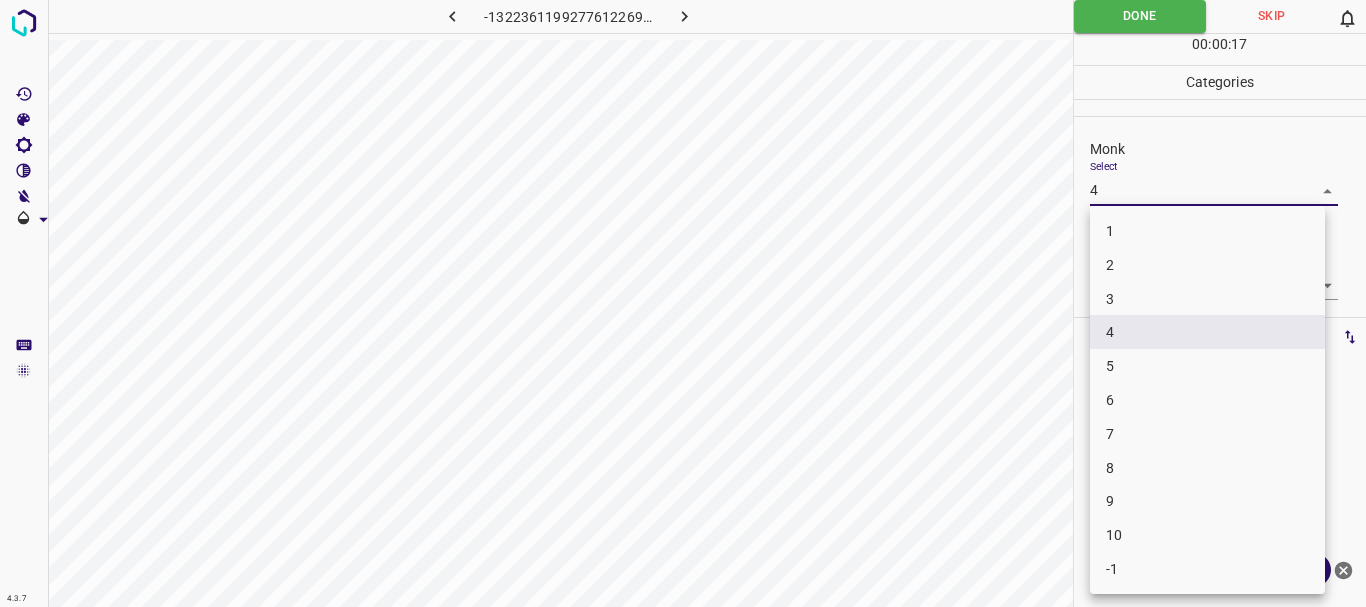 click on "3" at bounding box center (1207, 299) 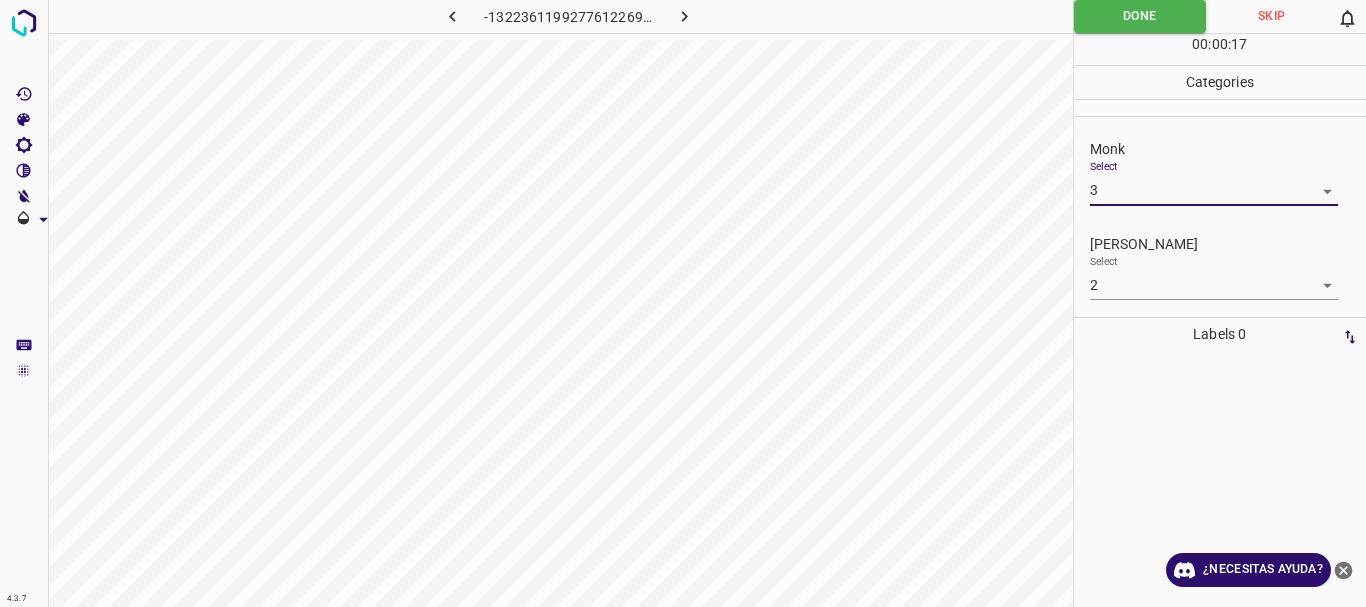 click on "Done" at bounding box center [1140, 16] 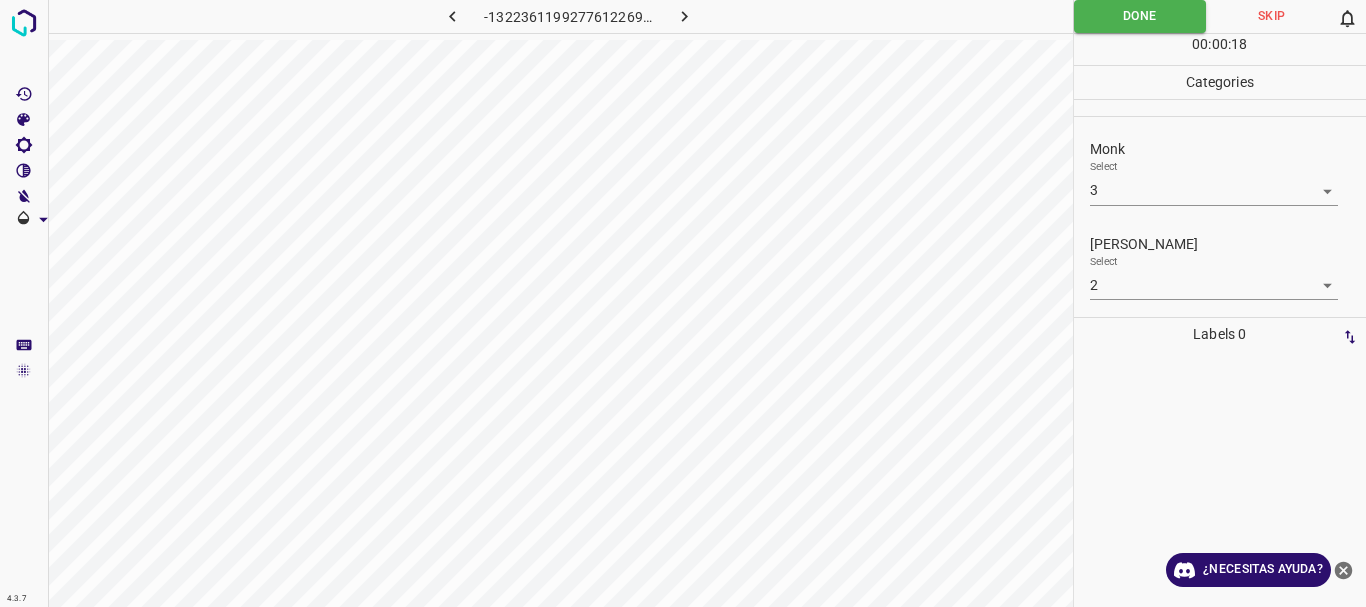 click 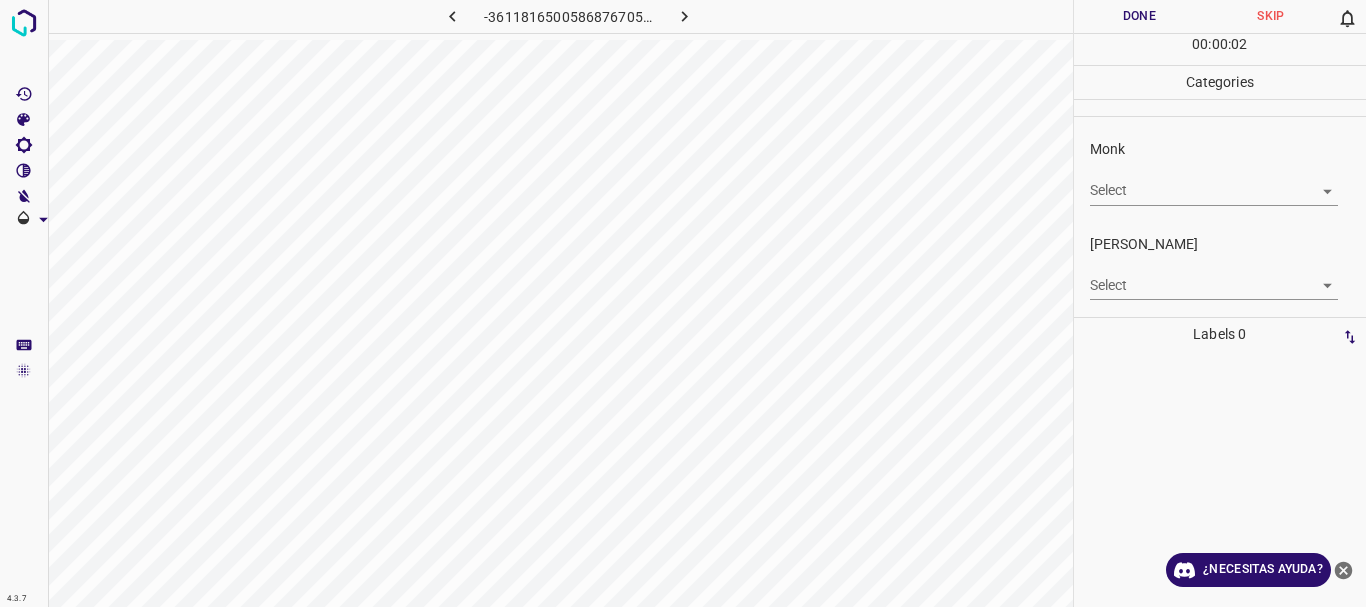 click on "Texto original Valora esta traducción Tu opinión servirá para ayudar a mejorar el Traductor de Google 4.3.7 -3611816500586876705.png Done Skip 0 00   : 00   : 02   Categories Monk   Select ​  [PERSON_NAME]   Select ​ Labels   0 Categories 1 Monk 2  [PERSON_NAME] Tools Space Change between modes (Draw & Edit) I Auto labeling R Restore zoom M Zoom in N Zoom out Delete Delete selecte label Filters Z Restore filters X Saturation filter C Brightness filter V Contrast filter [PERSON_NAME] scale filter General O Download ¿Necesitas ayuda? - Texto - Esconder - Borrar" at bounding box center (683, 303) 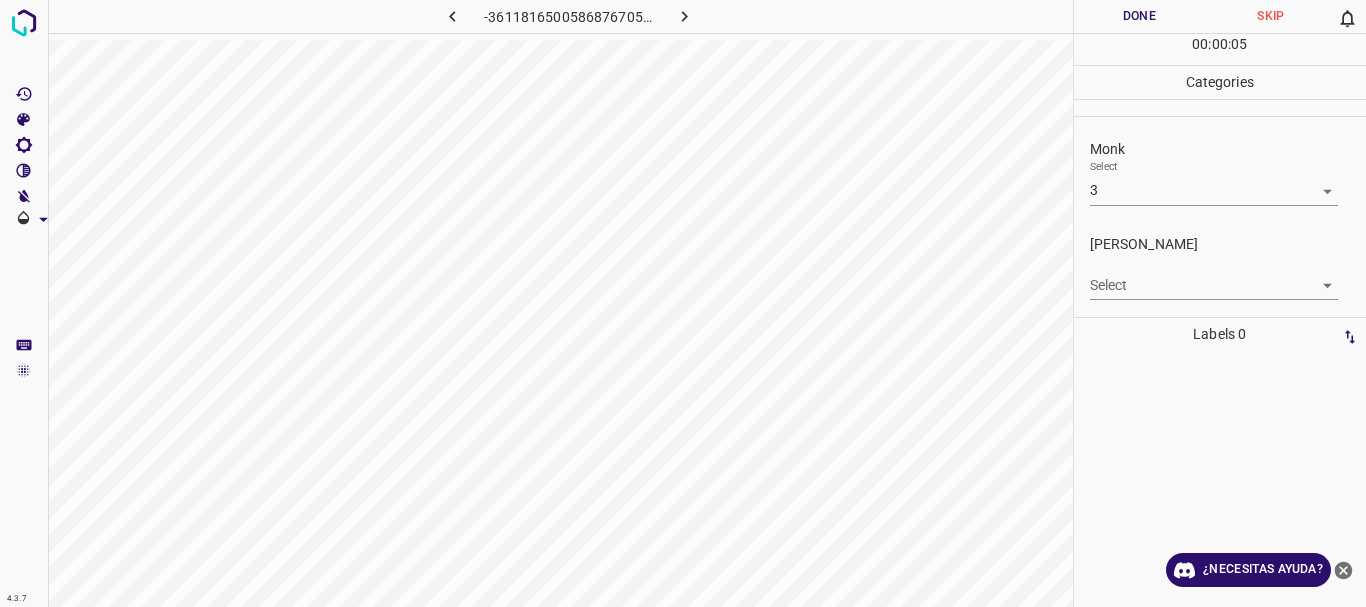scroll, scrollTop: 0, scrollLeft: 0, axis: both 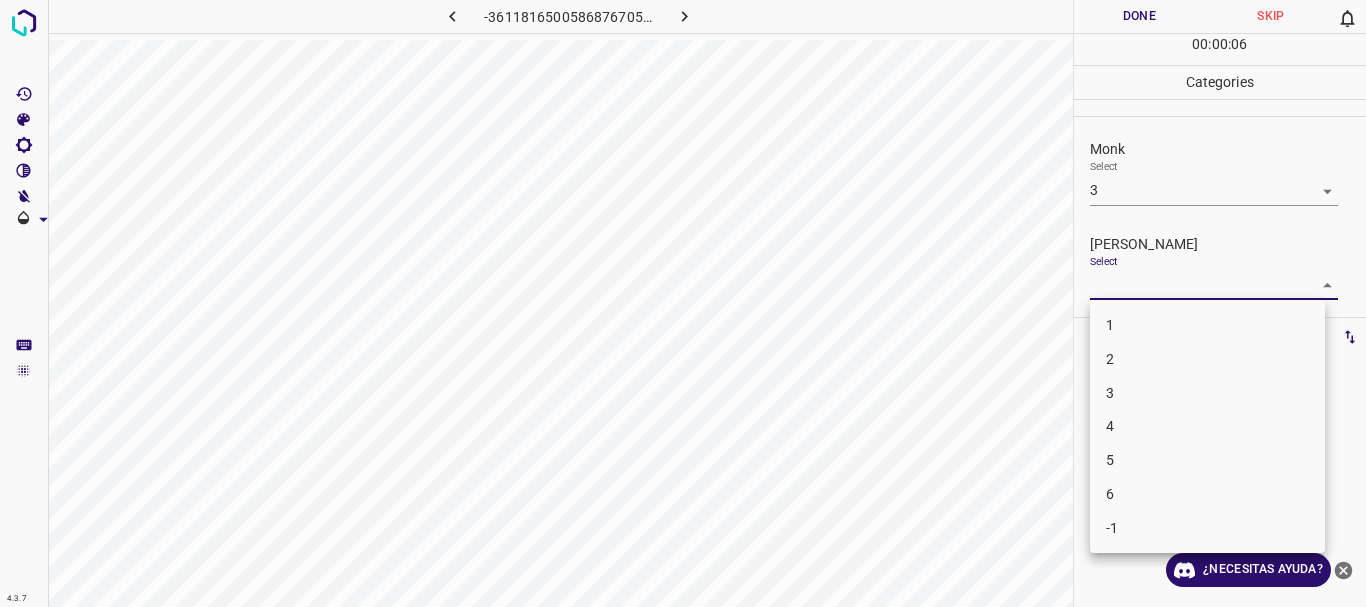 click on "2" at bounding box center [1207, 359] 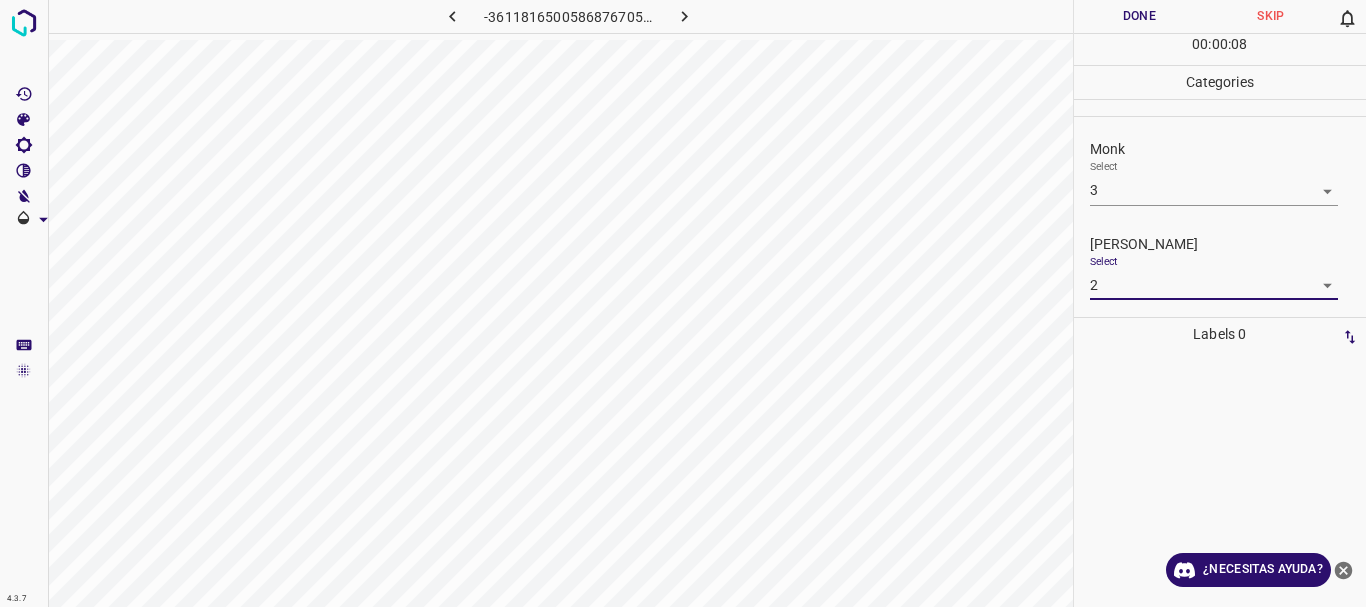 click on "Done" at bounding box center (1140, 16) 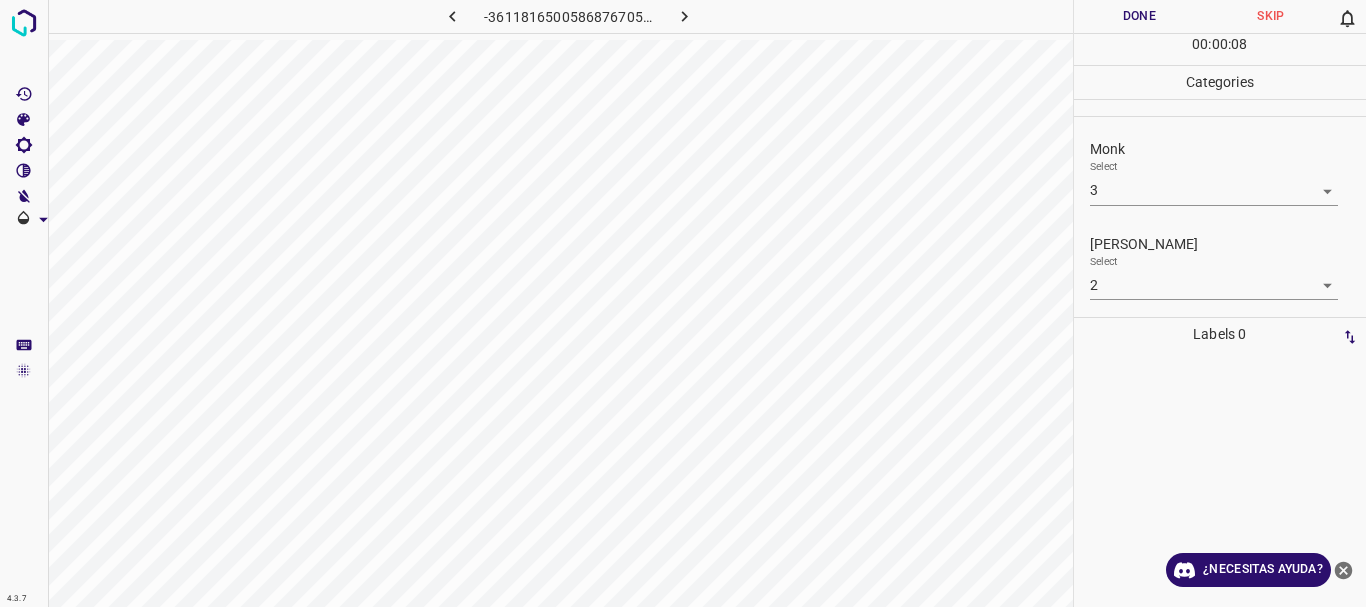 click 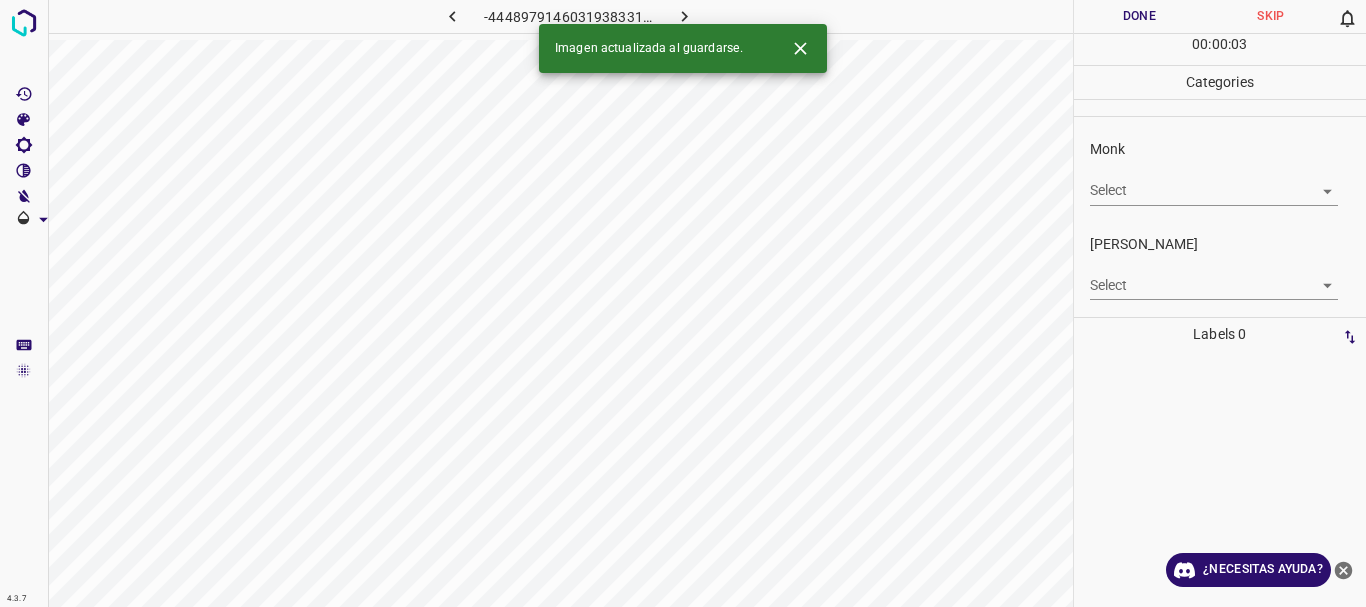 click on "Texto original Valora esta traducción Tu opinión servirá para ayudar a mejorar el Traductor de Google 4.3.7 -4448979146031938331.png Done Skip 0 00   : 00   : 03   Categories Monk   Select ​  Fitzpatrick   Select ​ Labels   0 Categories 1 Monk 2  Fitzpatrick Tools Space Change between modes (Draw & Edit) I Auto labeling R Restore zoom M Zoom in N Zoom out Delete Delete selecte label Filters Z Restore filters X Saturation filter C Brightness filter V Contrast filter B Gray scale filter General O Download Imagen actualizada al guardarse. ¿Necesitas ayuda? - Texto - Esconder - Borrar" at bounding box center [683, 303] 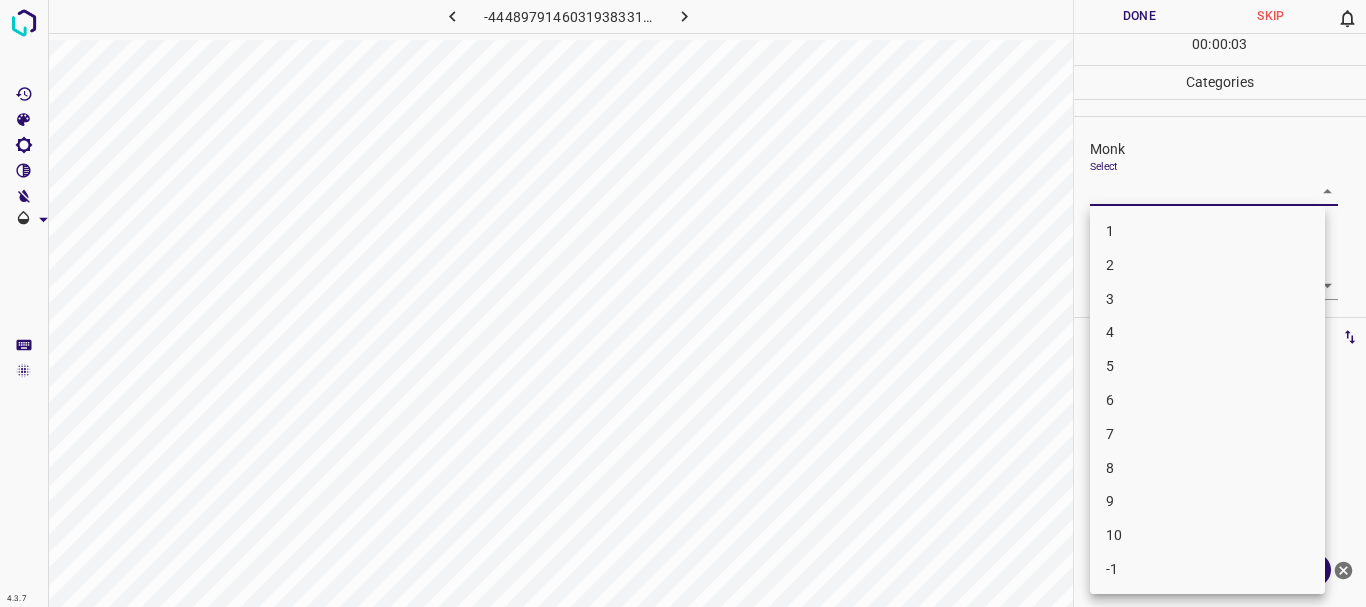 click on "4" at bounding box center (1207, 332) 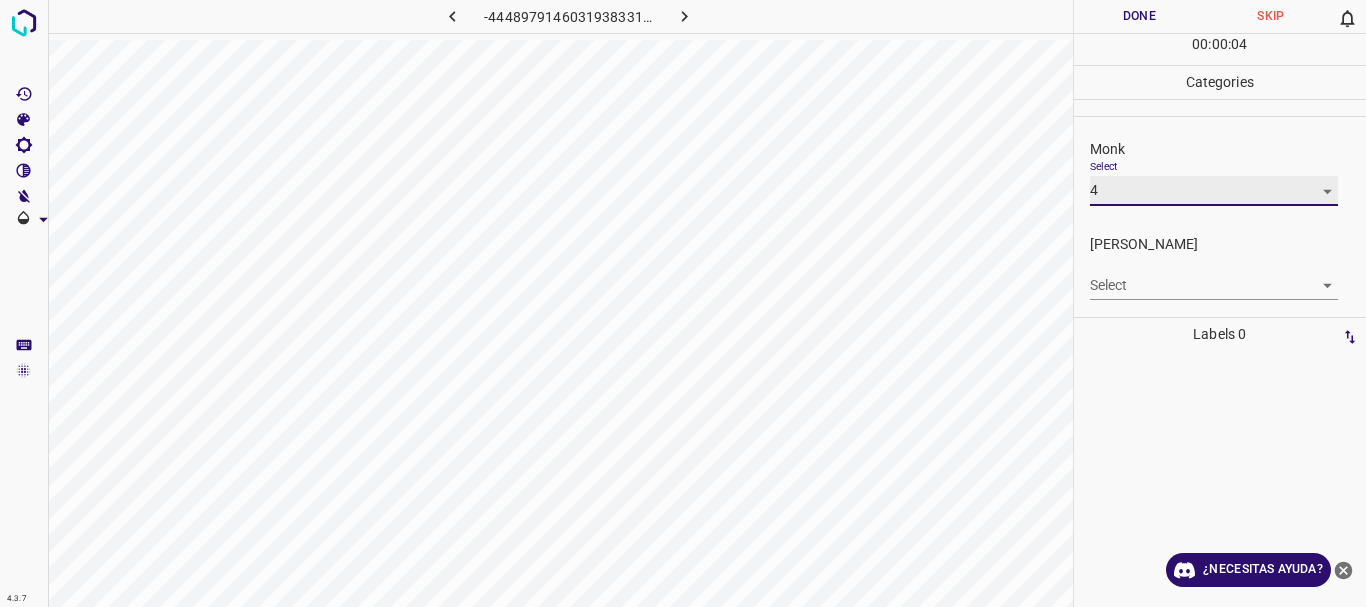type on "4" 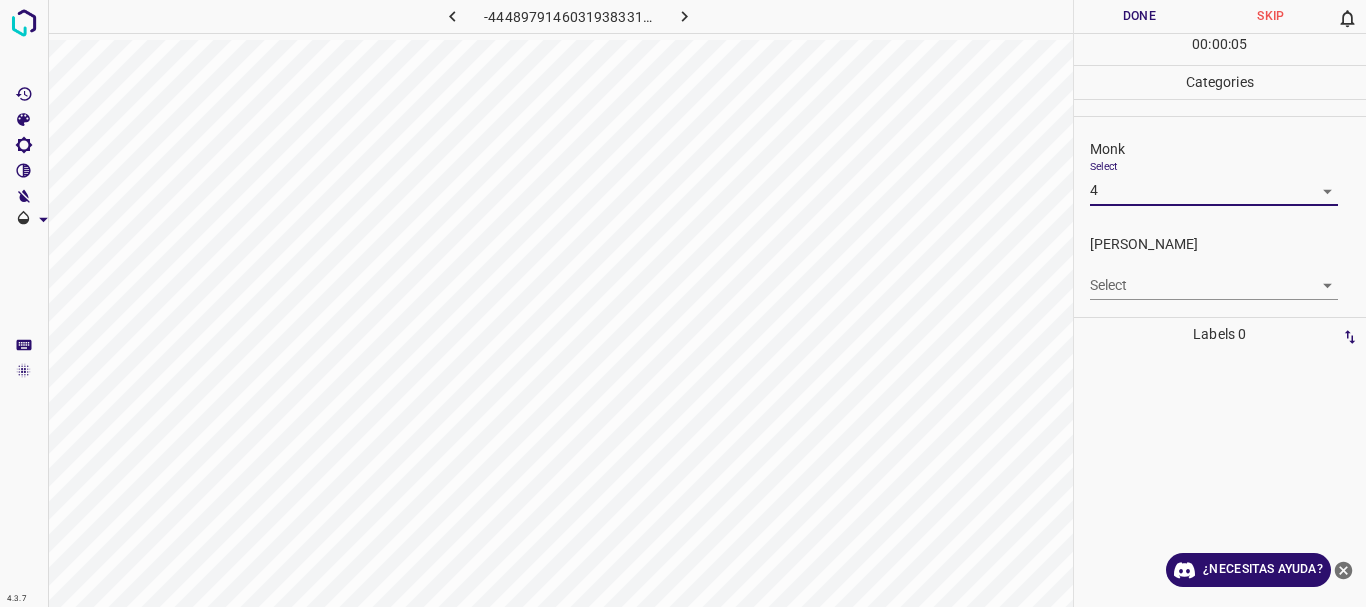 click on "Texto original Valora esta traducción Tu opinión servirá para ayudar a mejorar el Traductor de Google 4.3.7 -4448979146031938331.png Done Skip 0 00   : 00   : 05   Categories Monk   Select 4 4  Fitzpatrick   Select ​ Labels   0 Categories 1 Monk 2  Fitzpatrick Tools Space Change between modes (Draw & Edit) I Auto labeling R Restore zoom M Zoom in N Zoom out Delete Delete selecte label Filters Z Restore filters X Saturation filter C Brightness filter V Contrast filter B Gray scale filter General O Download ¿Necesitas ayuda? - Texto - Esconder - Borrar" at bounding box center (683, 303) 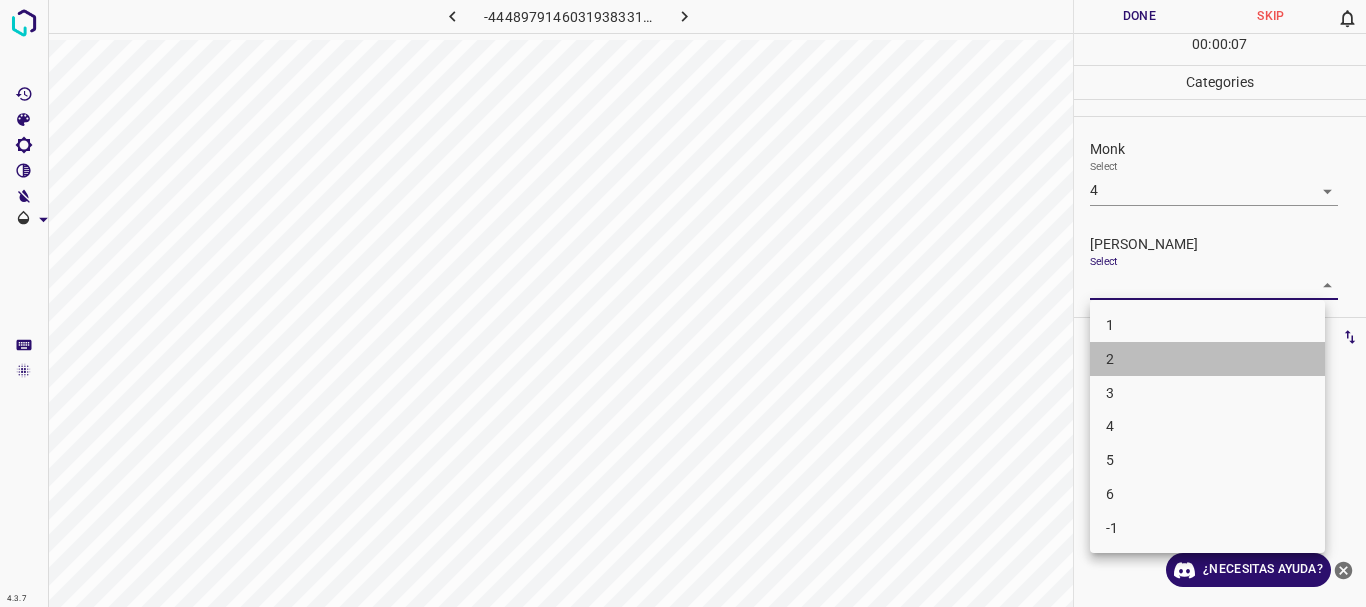 click on "2" at bounding box center [1207, 359] 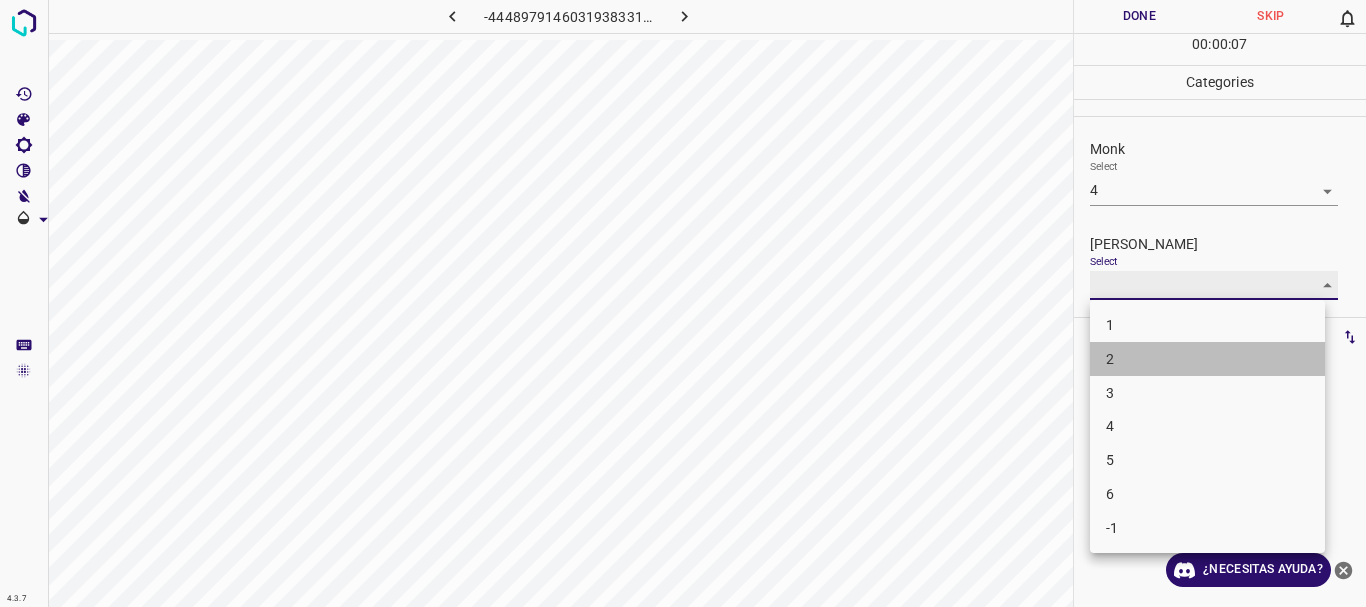 type on "2" 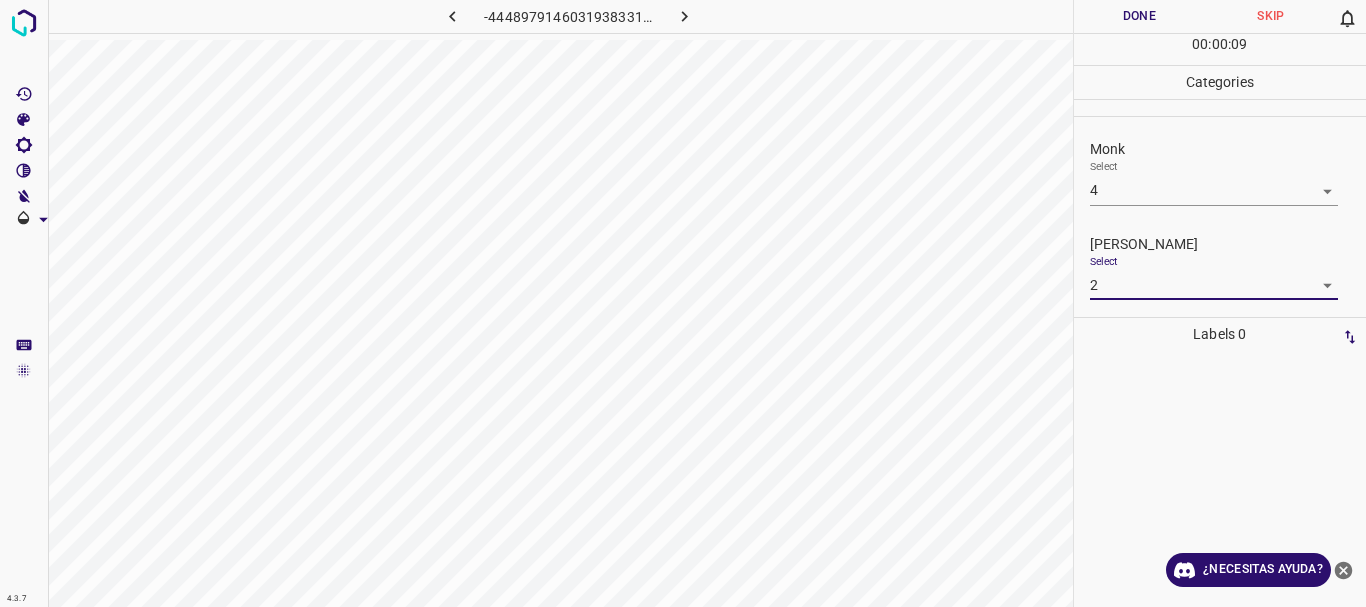 click on "Done" at bounding box center [1140, 16] 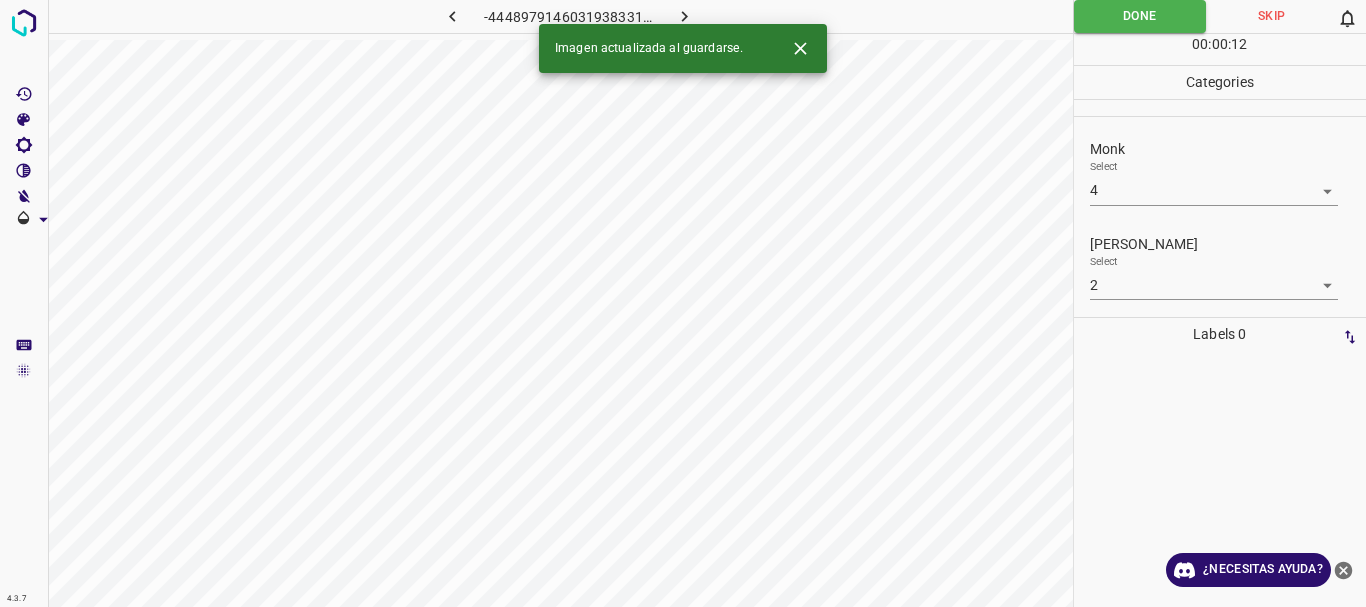 click 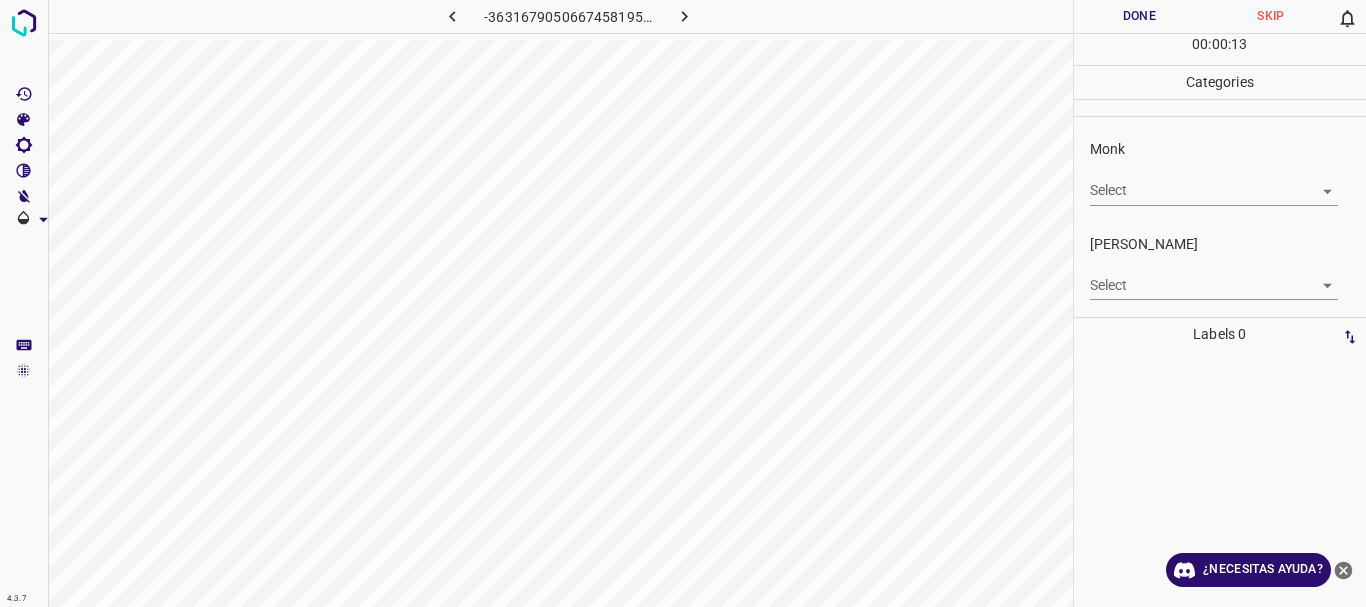 click on "Texto original Valora esta traducción Tu opinión servirá para ayudar a mejorar el Traductor de Google 4.3.7 -3631679050667458195.png Done Skip 0 00   : 00   : 13   Categories Monk   Select ​  Fitzpatrick   Select ​ Labels   0 Categories 1 Monk 2  Fitzpatrick Tools Space Change between modes (Draw & Edit) I Auto labeling R Restore zoom M Zoom in N Zoom out Delete Delete selecte label Filters Z Restore filters X Saturation filter C Brightness filter V Contrast filter B Gray scale filter General O Download ¿Necesitas ayuda? - Texto - Esconder - Borrar" at bounding box center [683, 303] 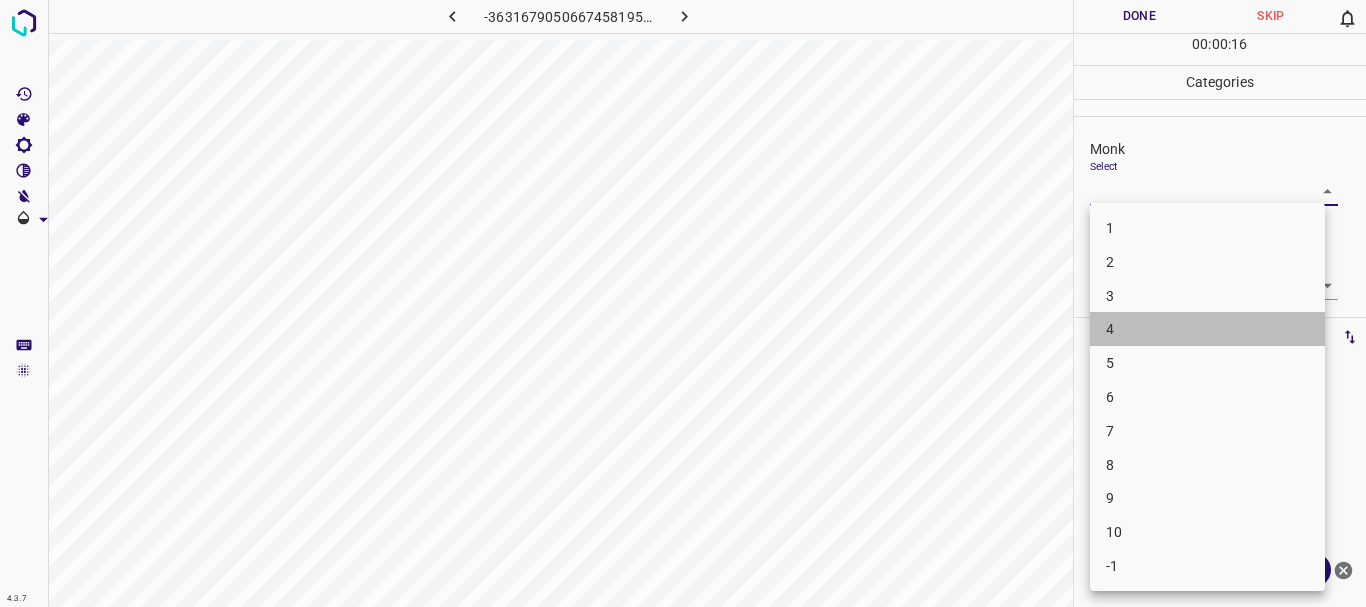 click on "4" at bounding box center (1207, 329) 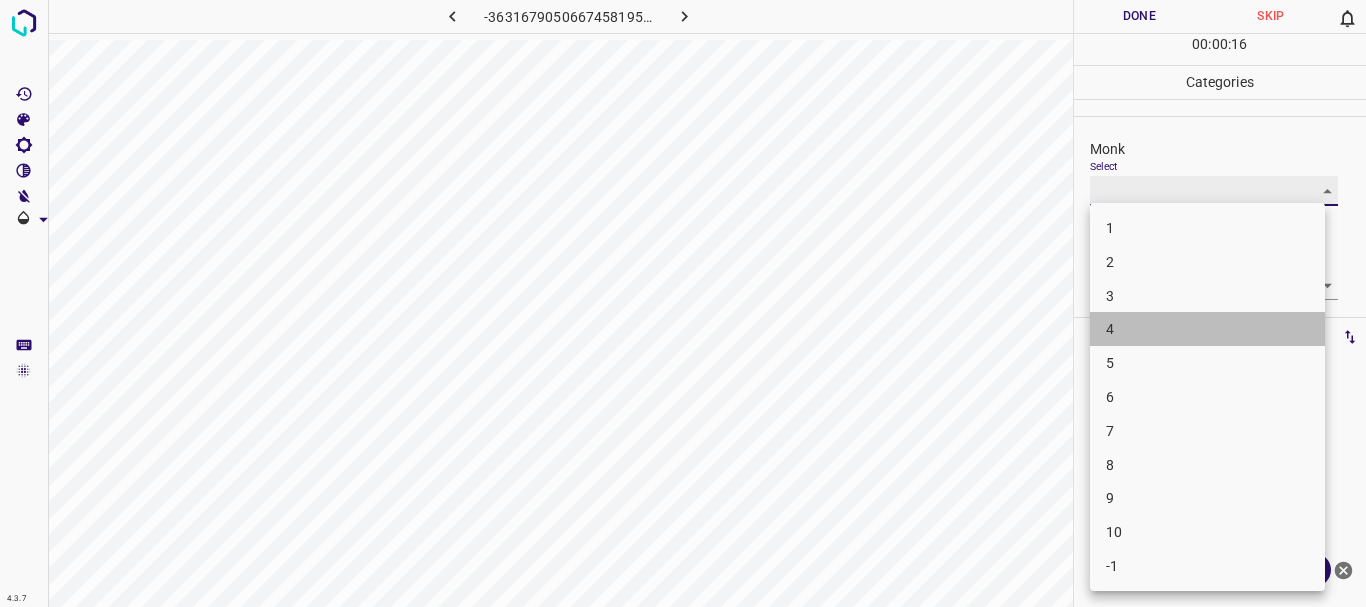 type on "4" 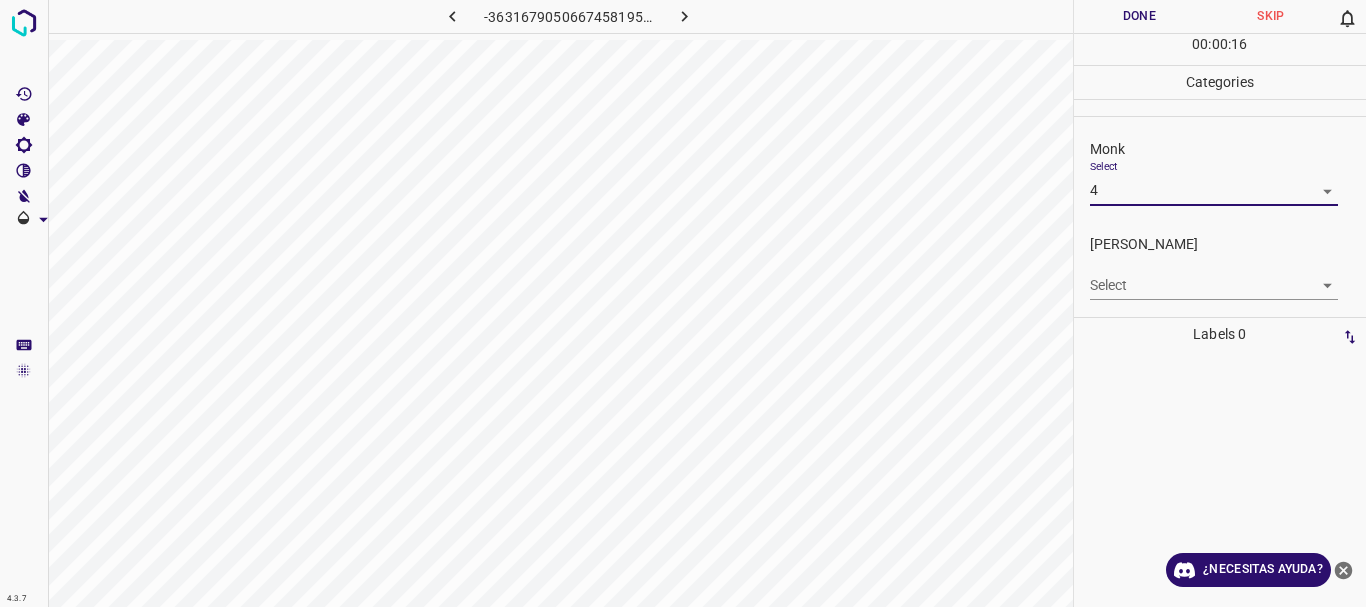 click on "Texto original Valora esta traducción Tu opinión servirá para ayudar a mejorar el Traductor de Google 4.3.7 -3631679050667458195.png Done Skip 0 00   : 00   : 16   Categories Monk   Select 4 4  Fitzpatrick   Select ​ Labels   0 Categories 1 Monk 2  Fitzpatrick Tools Space Change between modes (Draw & Edit) I Auto labeling R Restore zoom M Zoom in N Zoom out Delete Delete selecte label Filters Z Restore filters X Saturation filter C Brightness filter V Contrast filter B Gray scale filter General O Download ¿Necesitas ayuda? - Texto - Esconder - Borrar" at bounding box center (683, 303) 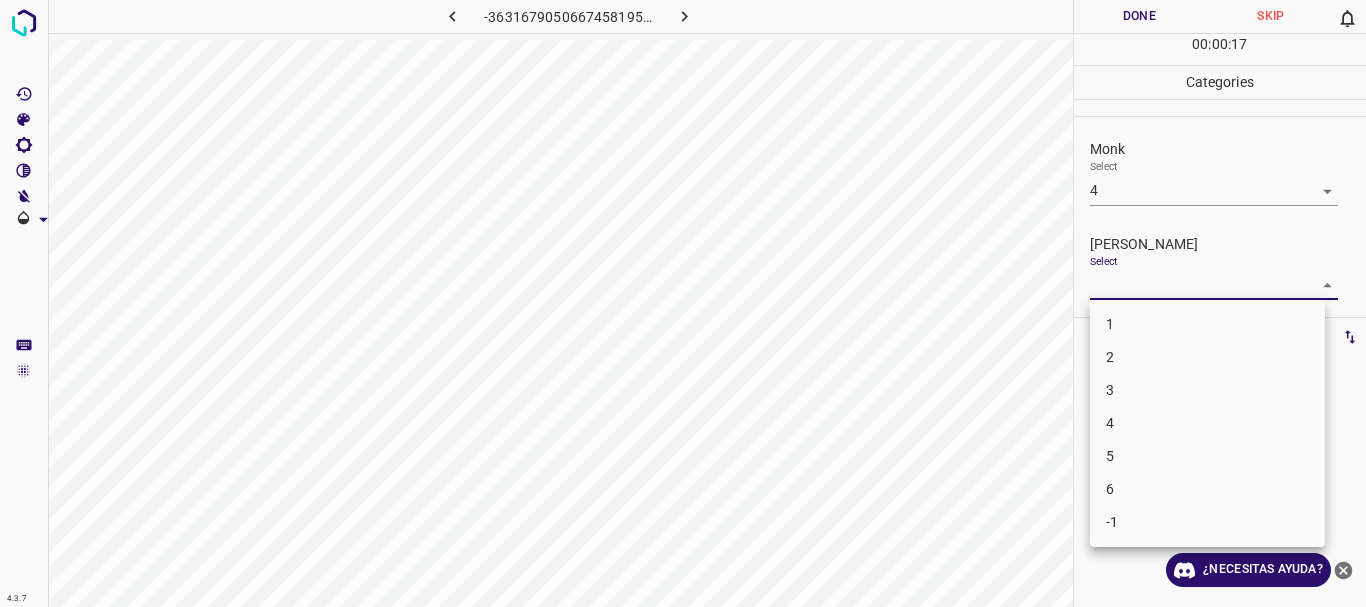click on "2" at bounding box center (1207, 357) 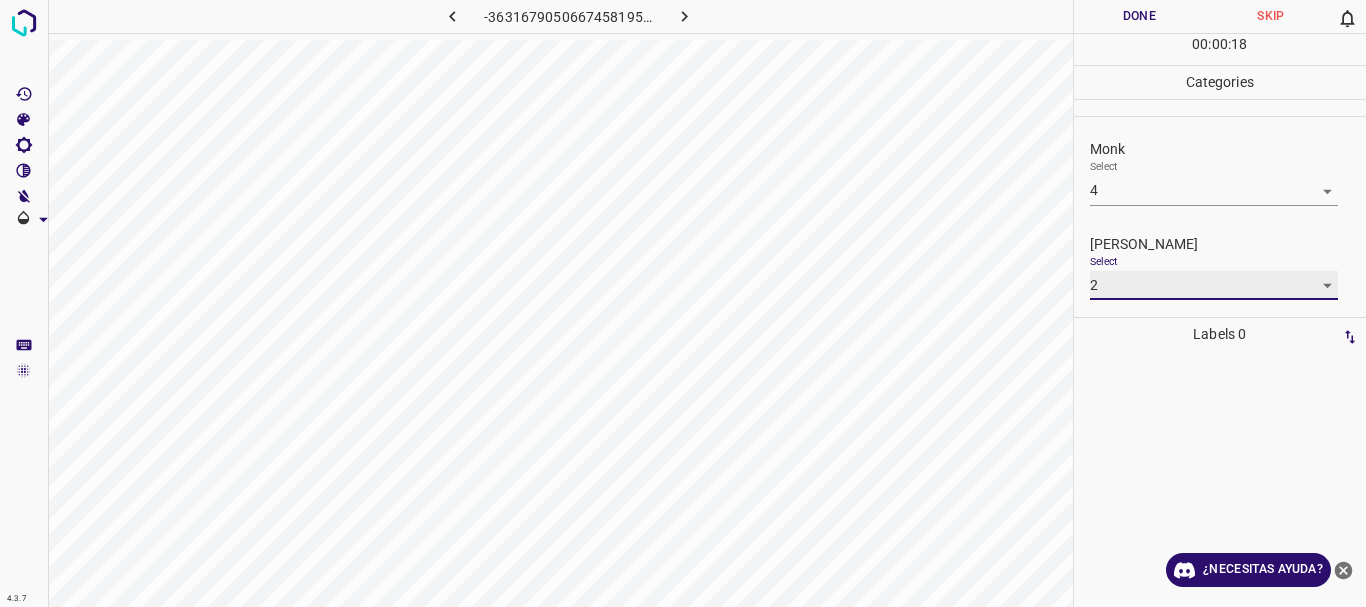 type on "2" 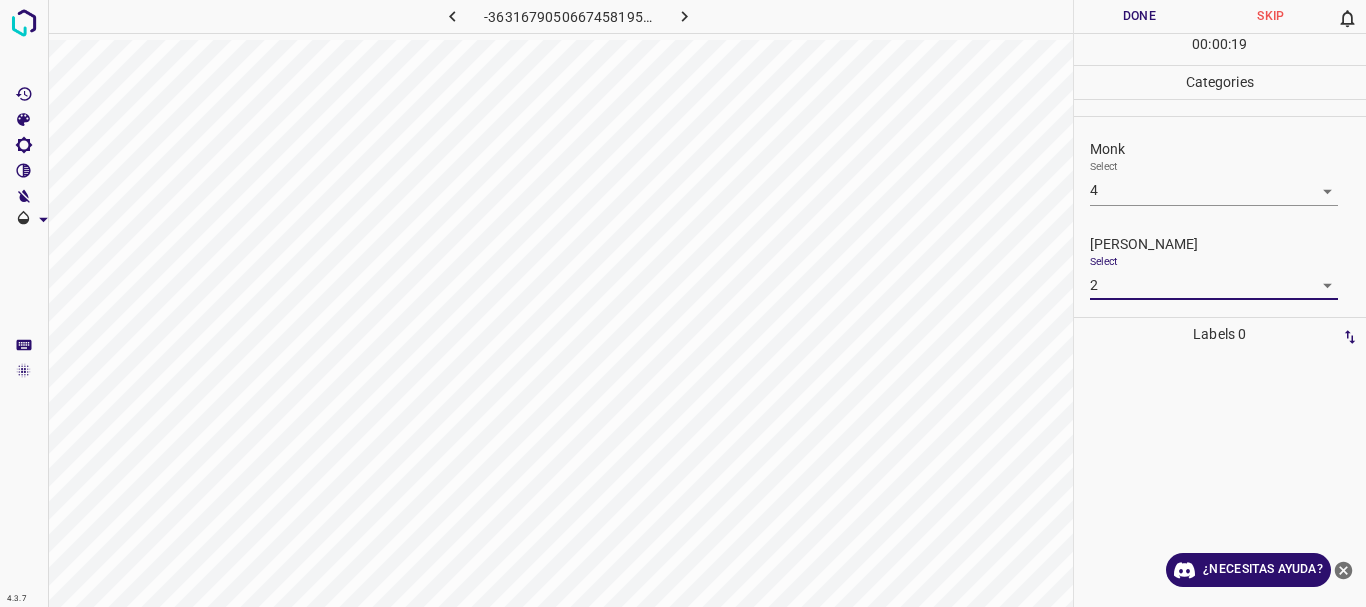 click on "Done" at bounding box center (1140, 16) 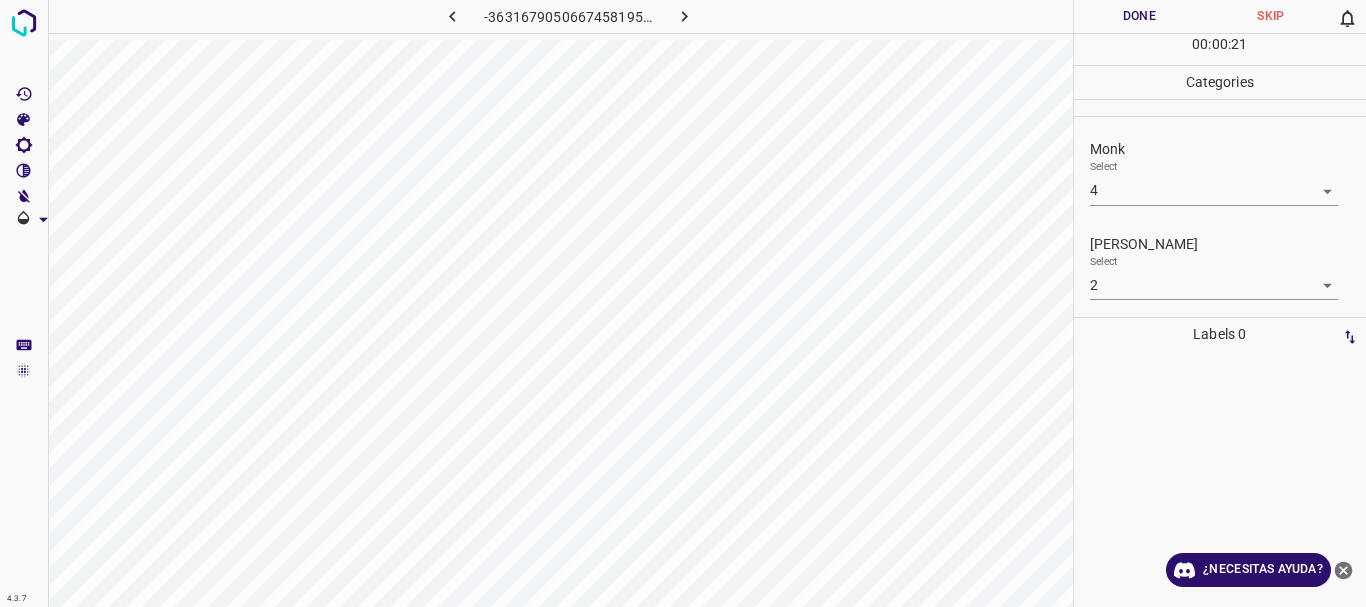 click 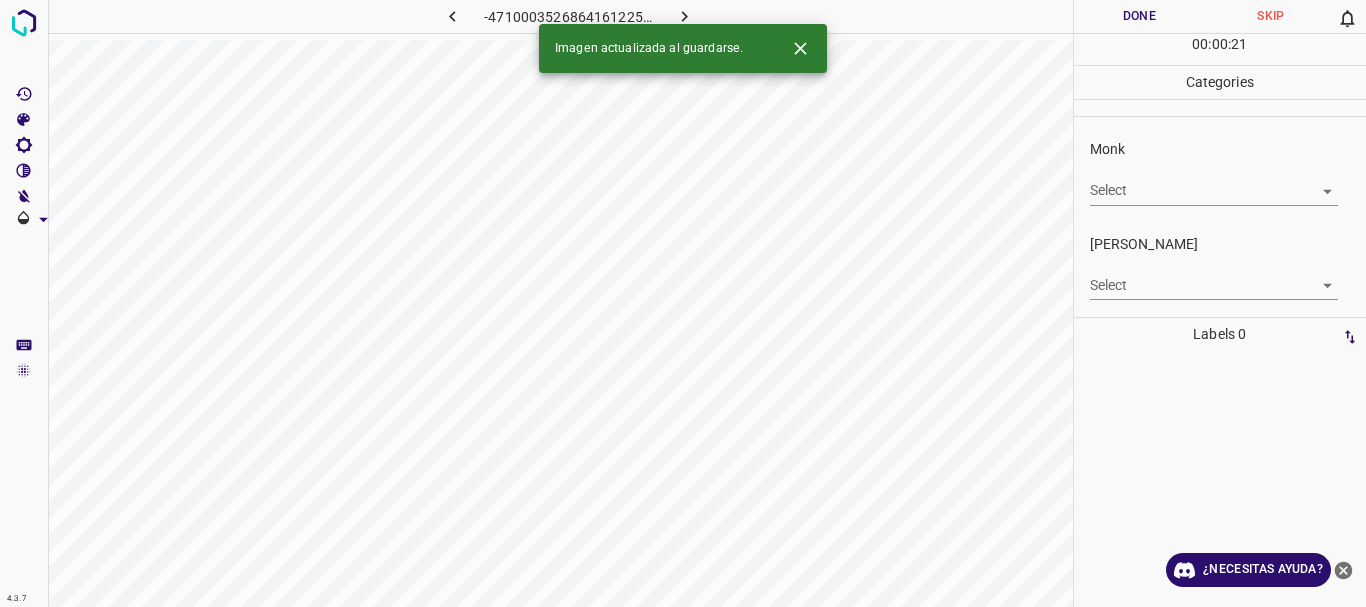 click on "Texto original Valora esta traducción Tu opinión servirá para ayudar a mejorar el Traductor de Google 4.3.7 -4710003526864161225.png Done Skip 0 00   : 00   : 21   Categories Monk   Select ​  Fitzpatrick   Select ​ Labels   0 Categories 1 Monk 2  Fitzpatrick Tools Space Change between modes (Draw & Edit) I Auto labeling R Restore zoom M Zoom in N Zoom out Delete Delete selecte label Filters Z Restore filters X Saturation filter C Brightness filter V Contrast filter B Gray scale filter General O Download Imagen actualizada al guardarse. ¿Necesitas ayuda? - Texto - Esconder - Borrar" at bounding box center (683, 303) 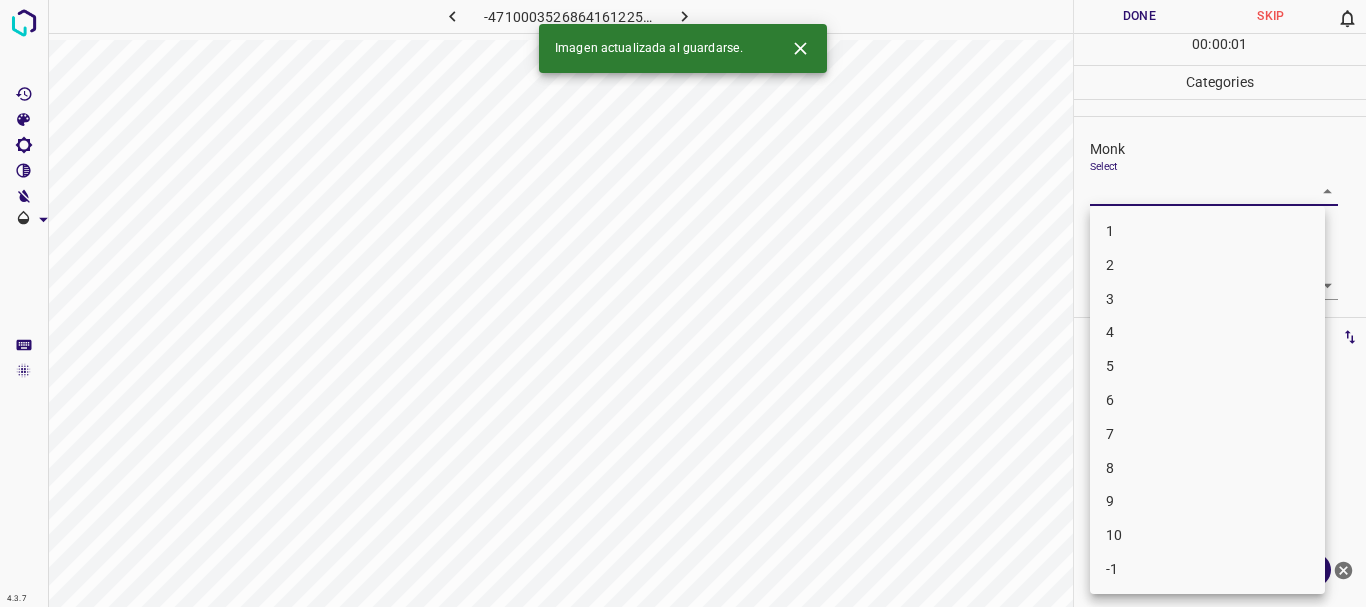 click on "3" at bounding box center [1207, 299] 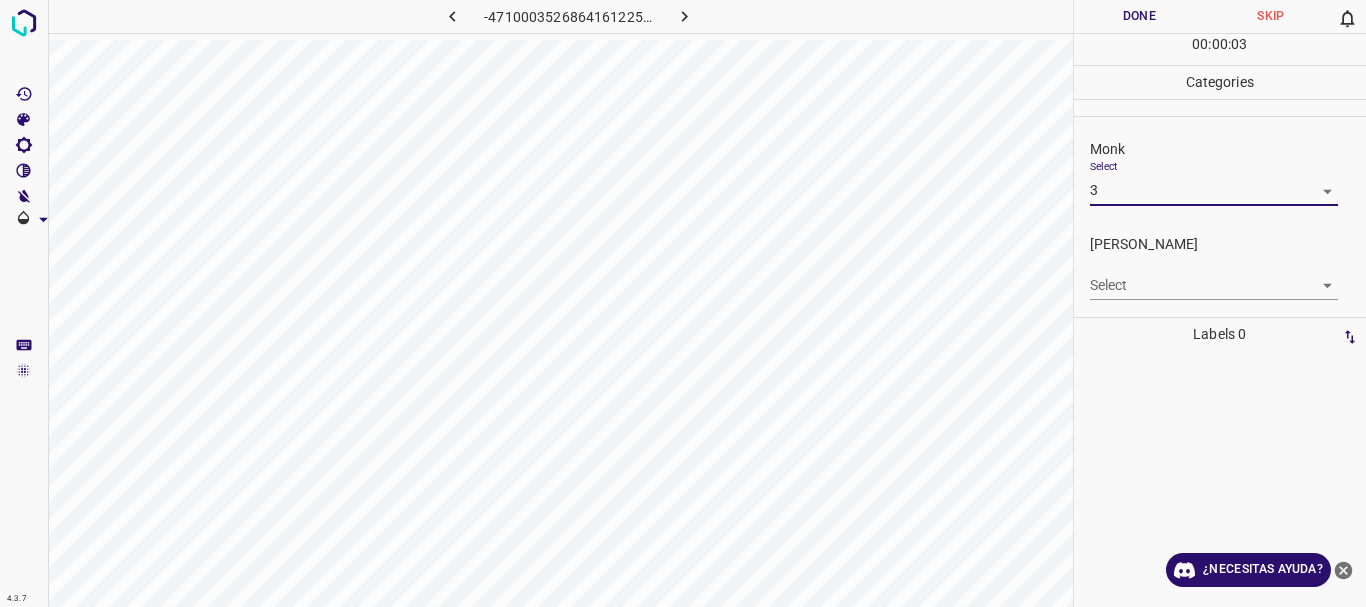 click on "Texto original Valora esta traducción Tu opinión servirá para ayudar a mejorar el Traductor de Google 4.3.7 -4710003526864161225.png Done Skip 0 00   : 00   : 03   Categories Monk   Select 3 3  Fitzpatrick   Select ​ Labels   0 Categories 1 Monk 2  Fitzpatrick Tools Space Change between modes (Draw & Edit) I Auto labeling R Restore zoom M Zoom in N Zoom out Delete Delete selecte label Filters Z Restore filters X Saturation filter C Brightness filter V Contrast filter B Gray scale filter General O Download ¿Necesitas ayuda? - Texto - Esconder - Borrar" at bounding box center (683, 303) 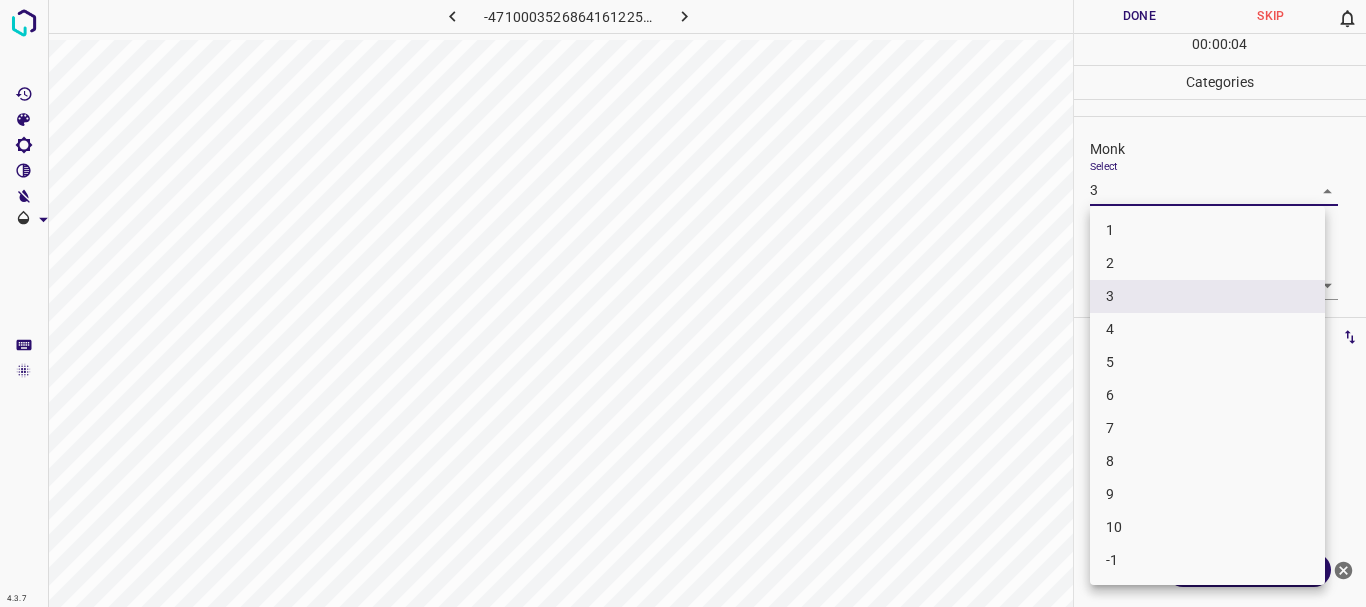 click on "4" at bounding box center [1207, 329] 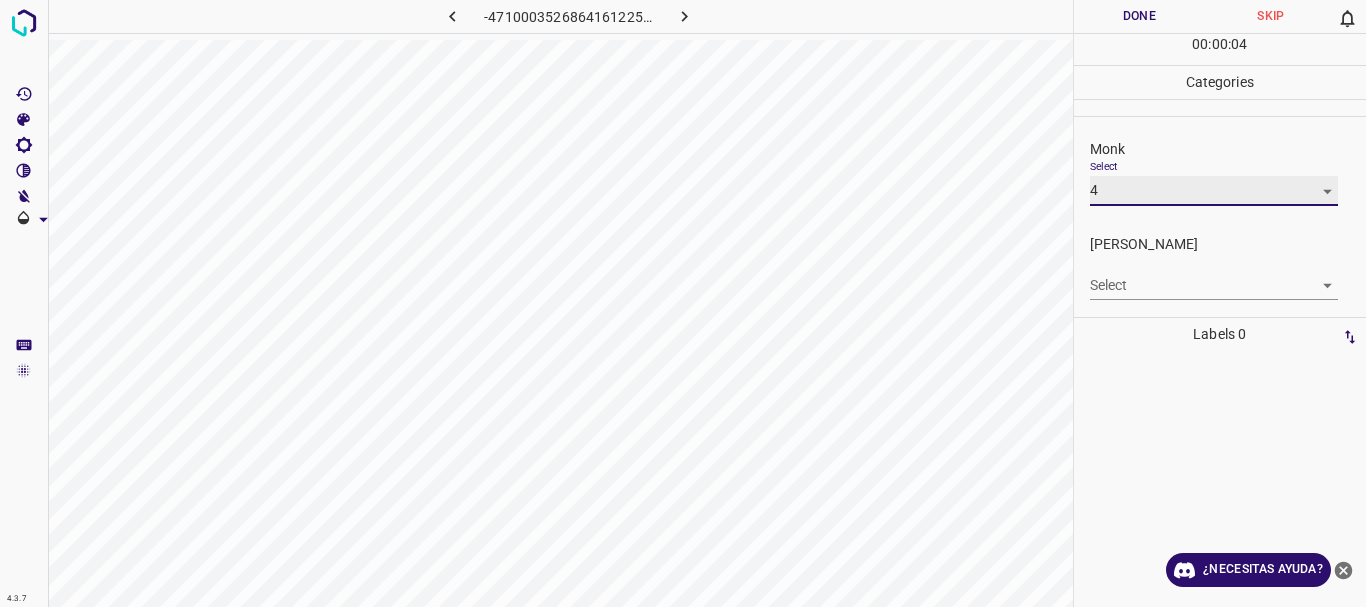 type on "4" 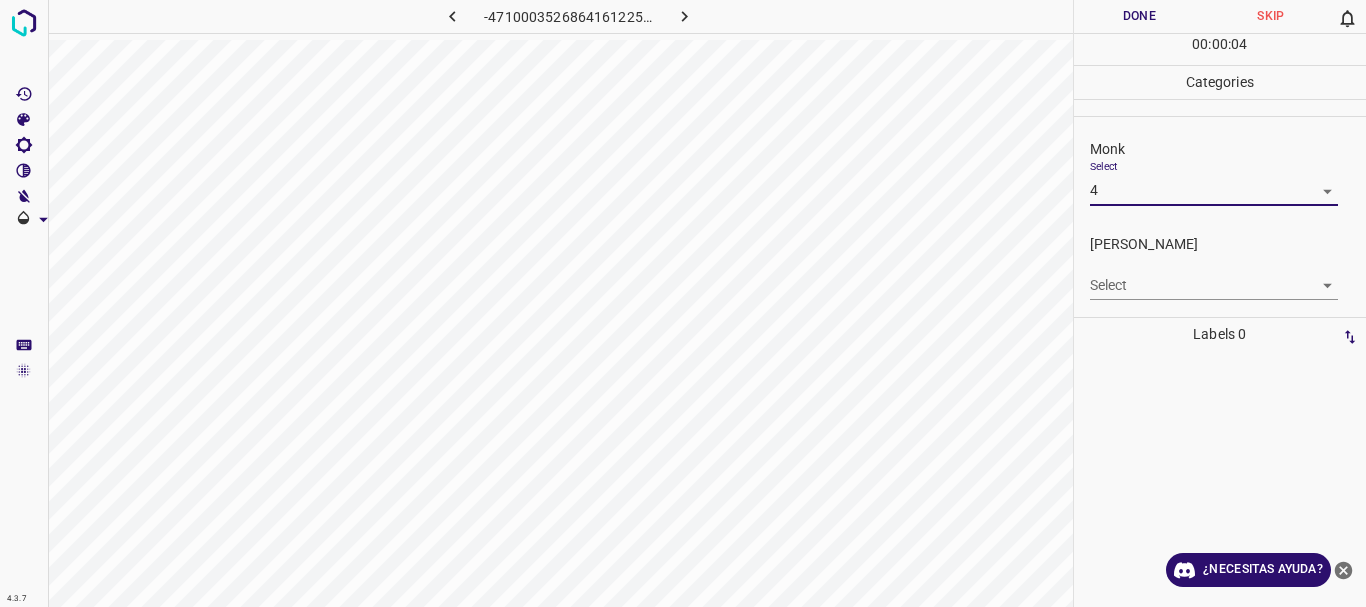 click on "Texto original Valora esta traducción Tu opinión servirá para ayudar a mejorar el Traductor de Google 4.3.7 -4710003526864161225.png Done Skip 0 00   : 00   : 04   Categories Monk   Select 4 4  Fitzpatrick   Select ​ Labels   0 Categories 1 Monk 2  Fitzpatrick Tools Space Change between modes (Draw & Edit) I Auto labeling R Restore zoom M Zoom in N Zoom out Delete Delete selecte label Filters Z Restore filters X Saturation filter C Brightness filter V Contrast filter B Gray scale filter General O Download ¿Necesitas ayuda? - Texto - Esconder - Borrar 1 2 3 4 5 6 7 8 9 10 -1" at bounding box center (683, 303) 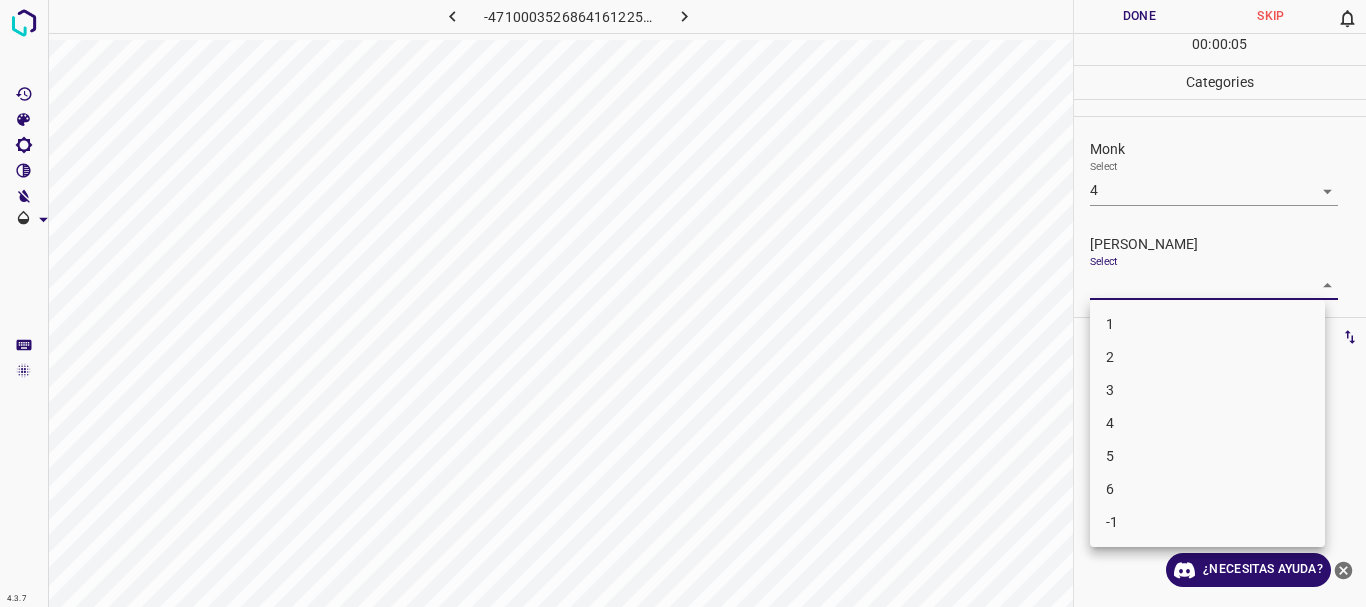 click on "1" at bounding box center [1207, 324] 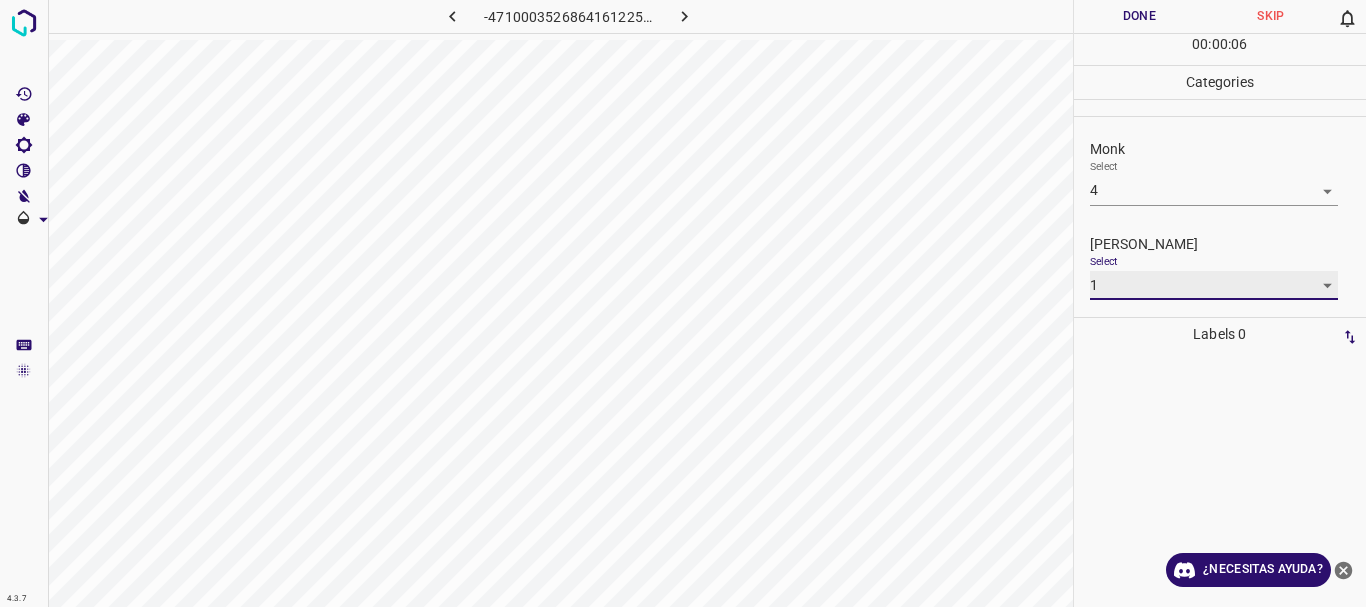 type on "1" 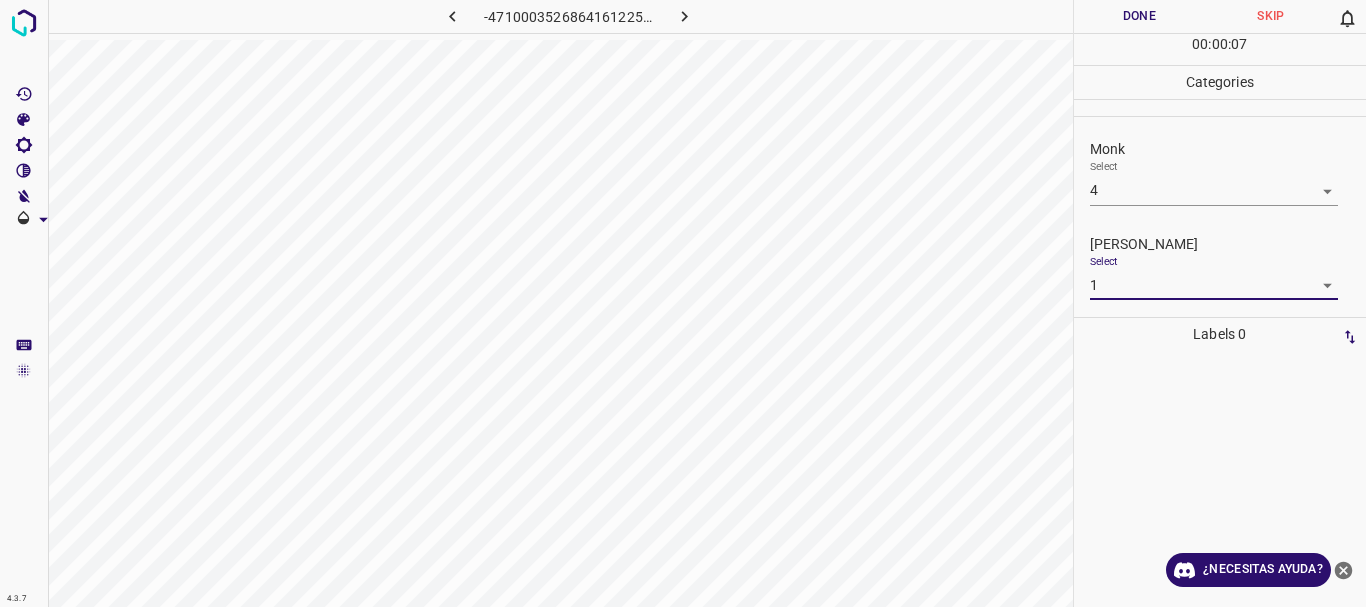 click on "Done" at bounding box center [1140, 16] 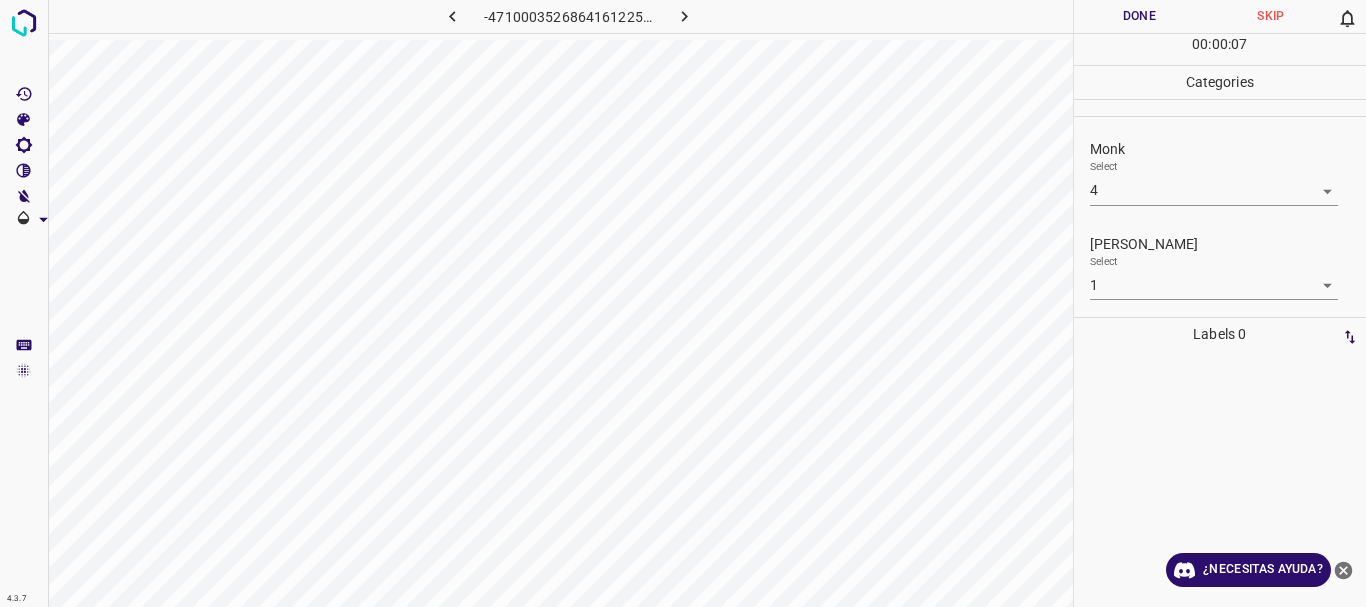 click 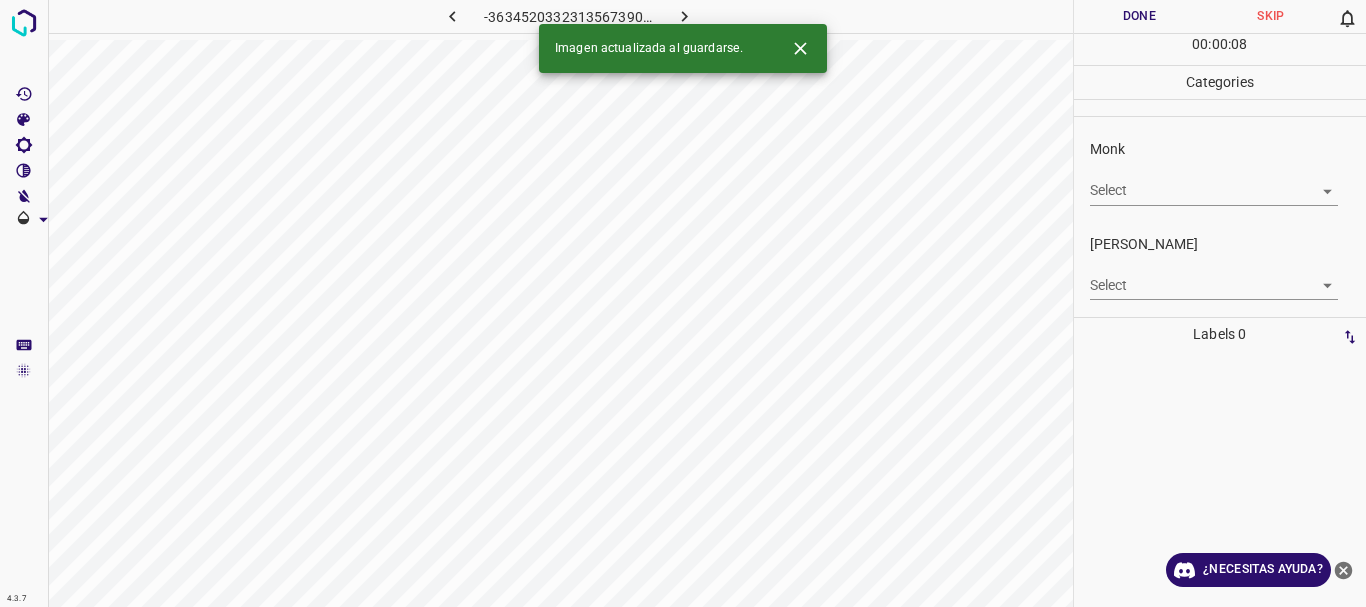 click 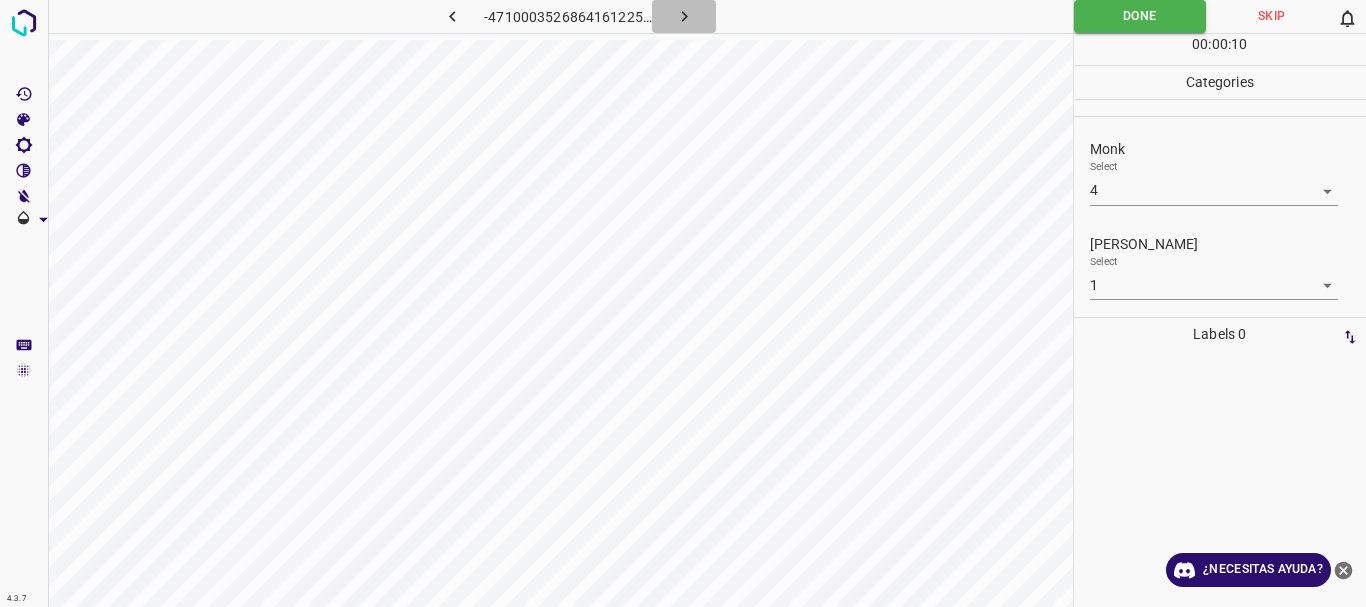 click 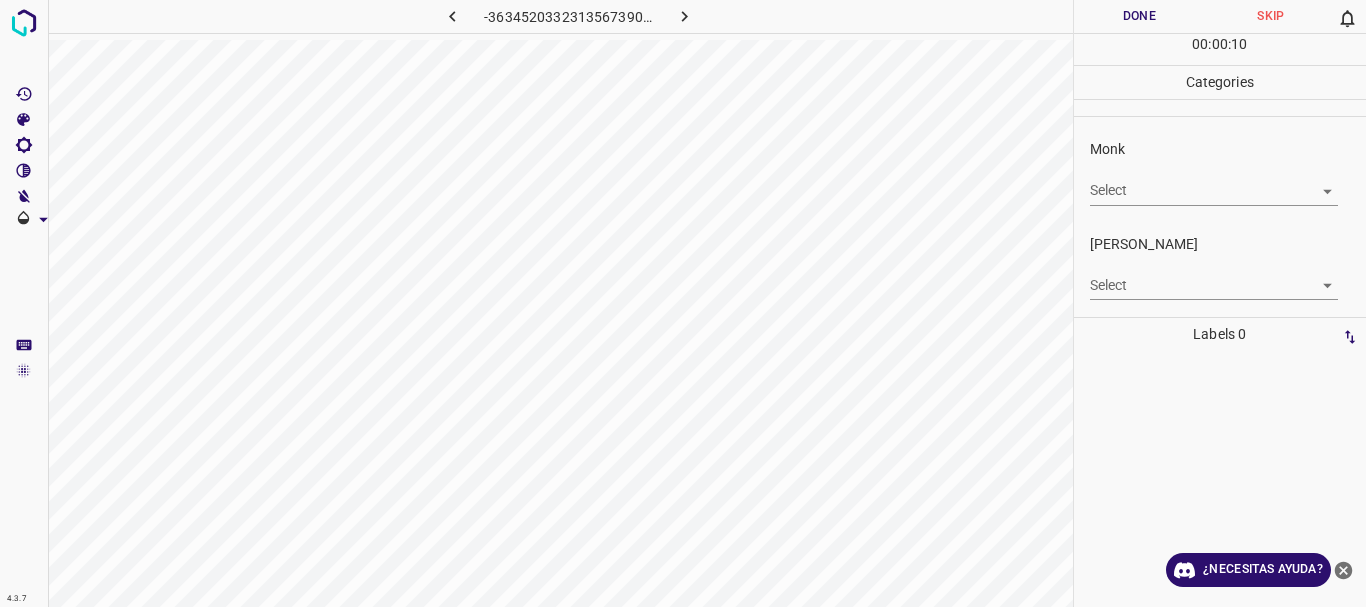 click on "Texto original Valora esta traducción Tu opinión servirá para ayudar a mejorar el Traductor de Google 4.3.7 -3634520332313567390.png Done Skip 0 00   : 00   : 10   Categories Monk   Select ​  Fitzpatrick   Select ​ Labels   0 Categories 1 Monk 2  Fitzpatrick Tools Space Change between modes (Draw & Edit) I Auto labeling R Restore zoom M Zoom in N Zoom out Delete Delete selecte label Filters Z Restore filters X Saturation filter C Brightness filter V Contrast filter B Gray scale filter General O Download ¿Necesitas ayuda? - Texto - Esconder - Borrar" at bounding box center (683, 303) 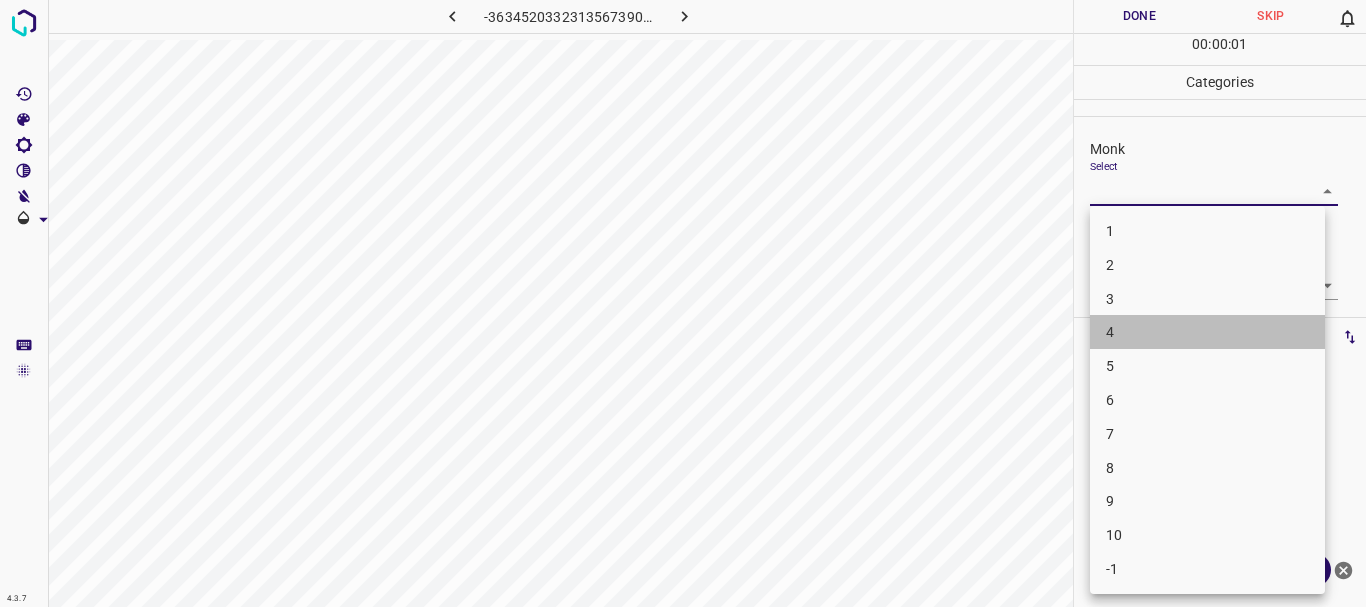 click on "4" at bounding box center [1207, 332] 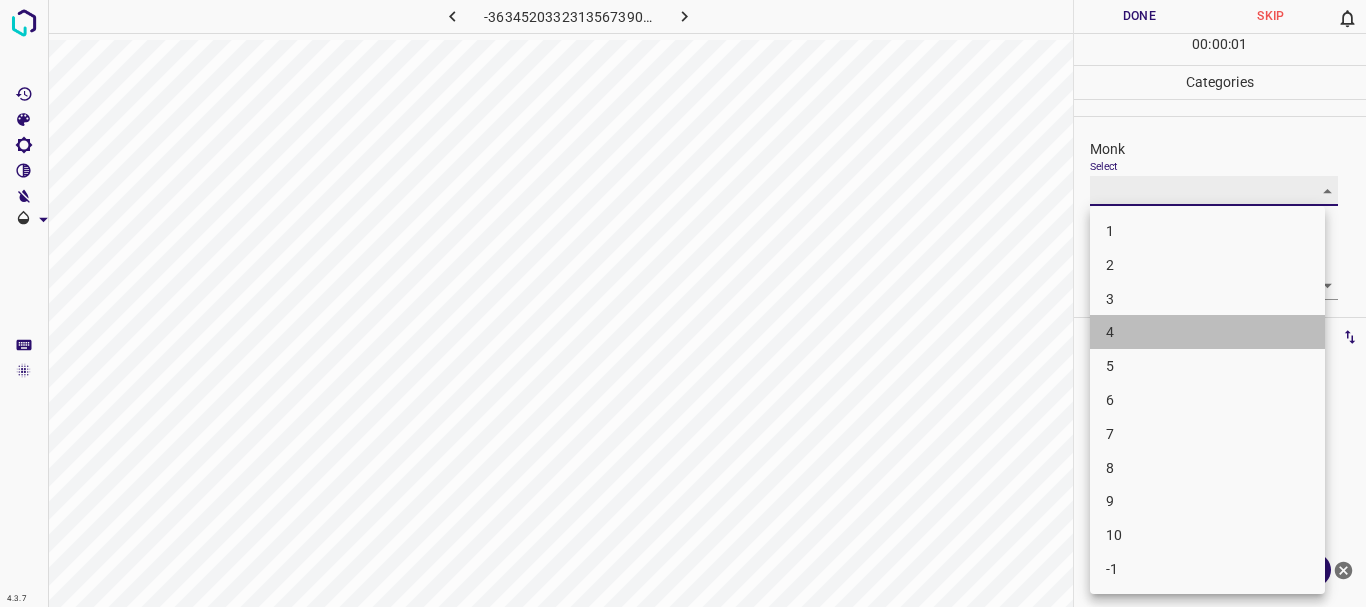 type on "4" 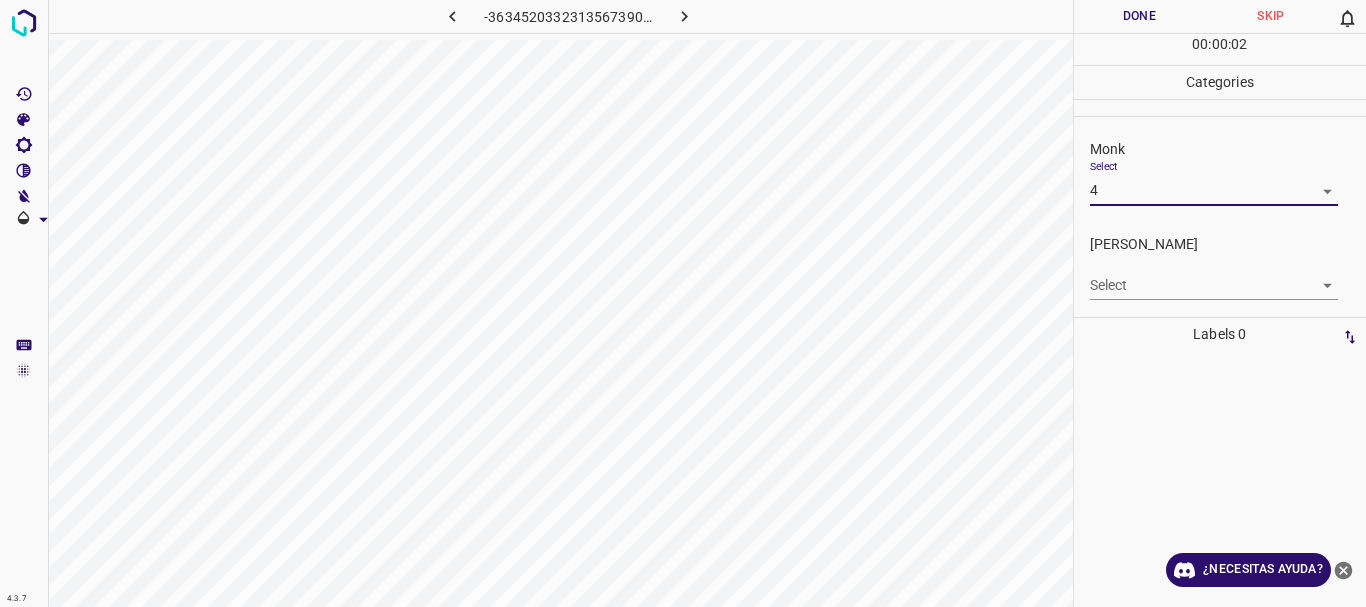 click on "Texto original Valora esta traducción Tu opinión servirá para ayudar a mejorar el Traductor de Google 4.3.7 -3634520332313567390.png Done Skip 0 00   : 00   : 02   Categories Monk   Select 4 4  Fitzpatrick   Select ​ Labels   0 Categories 1 Monk 2  Fitzpatrick Tools Space Change between modes (Draw & Edit) I Auto labeling R Restore zoom M Zoom in N Zoom out Delete Delete selecte label Filters Z Restore filters X Saturation filter C Brightness filter V Contrast filter B Gray scale filter General O Download ¿Necesitas ayuda? - Texto - Esconder - Borrar" at bounding box center [683, 303] 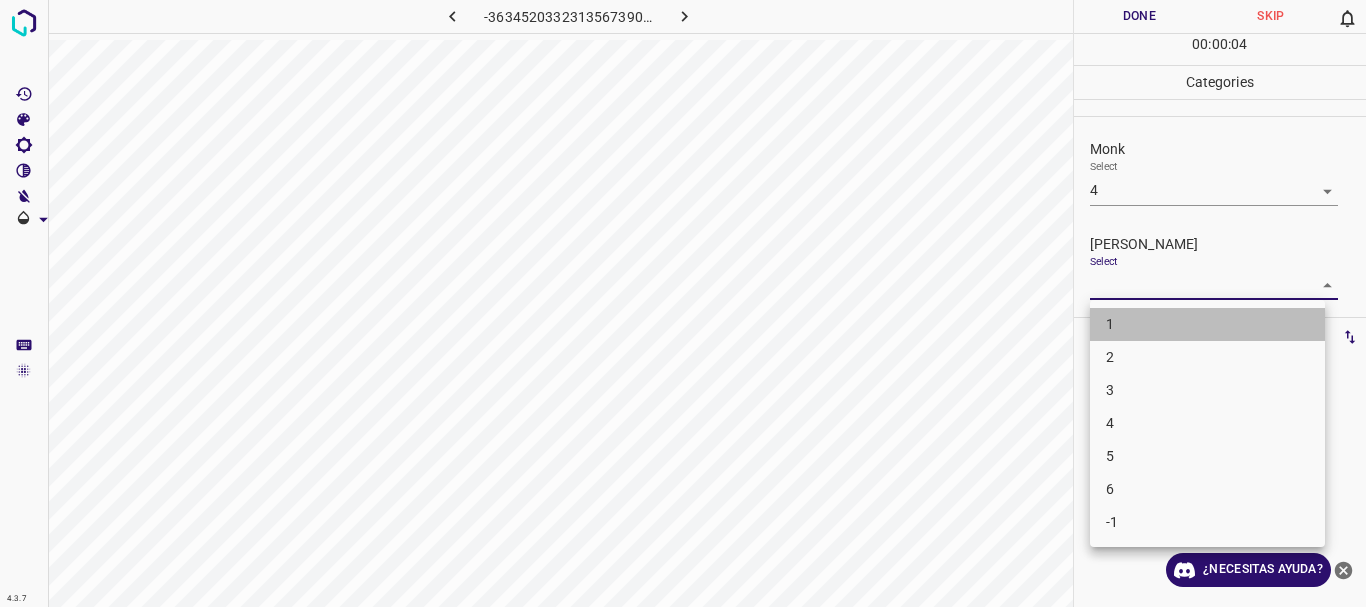 click on "1" at bounding box center (1207, 324) 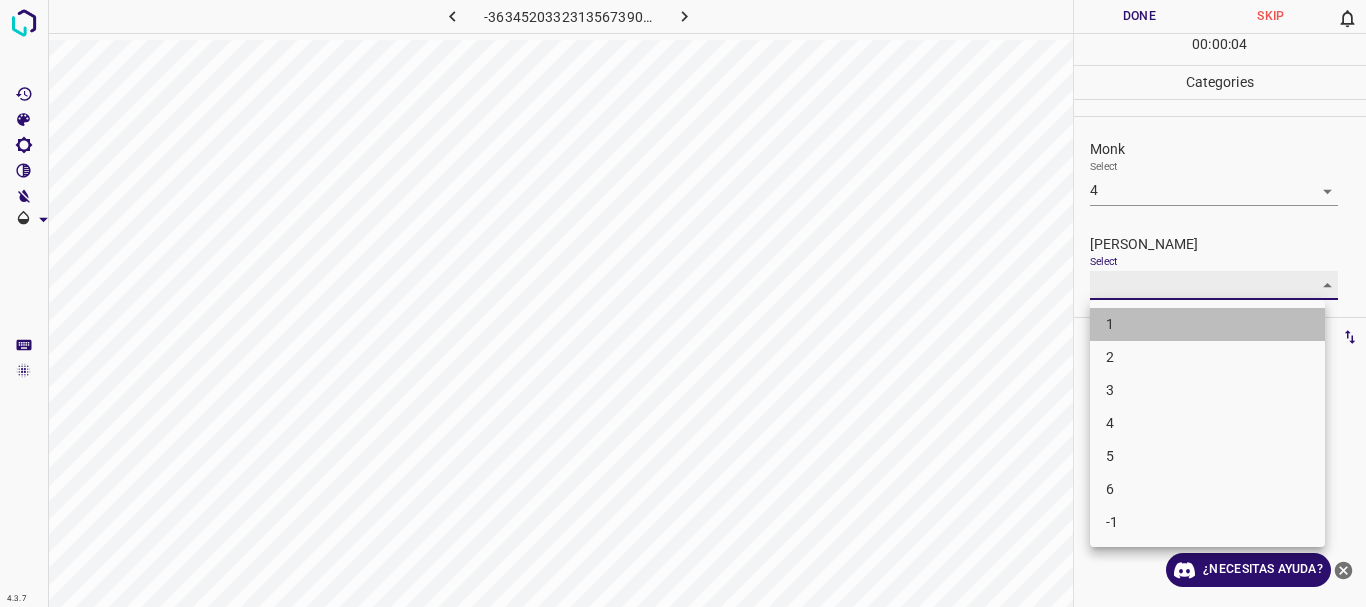 type on "1" 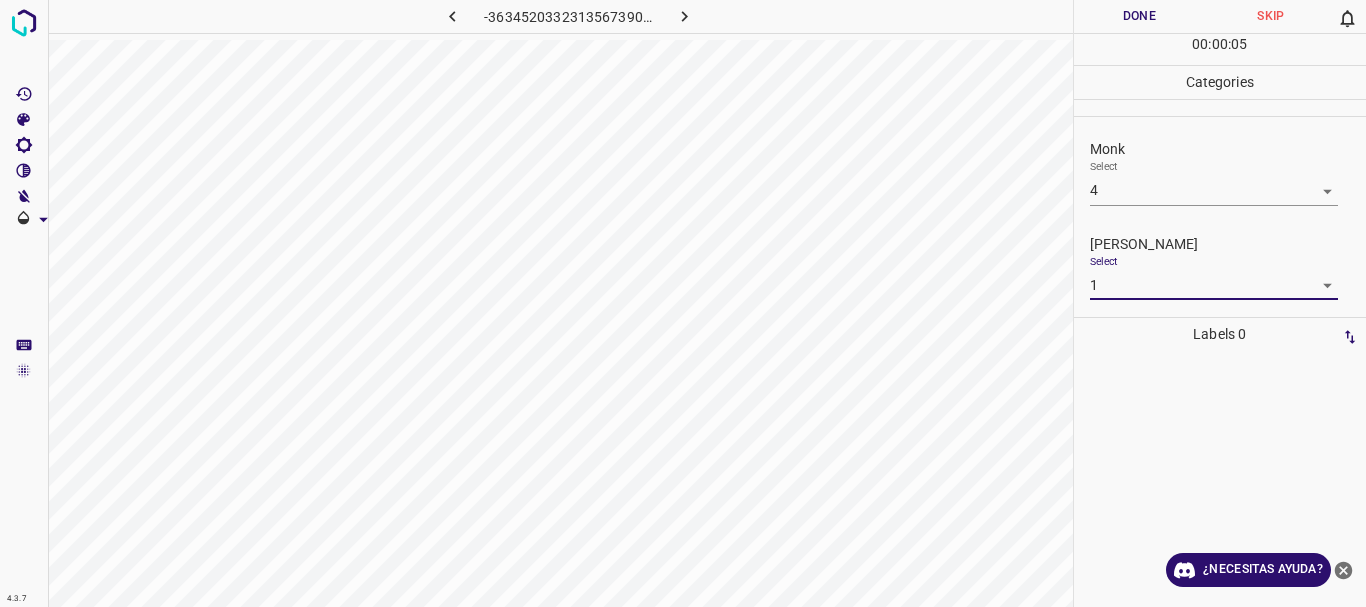 drag, startPoint x: 1143, startPoint y: 13, endPoint x: 1160, endPoint y: 0, distance: 21.400934 